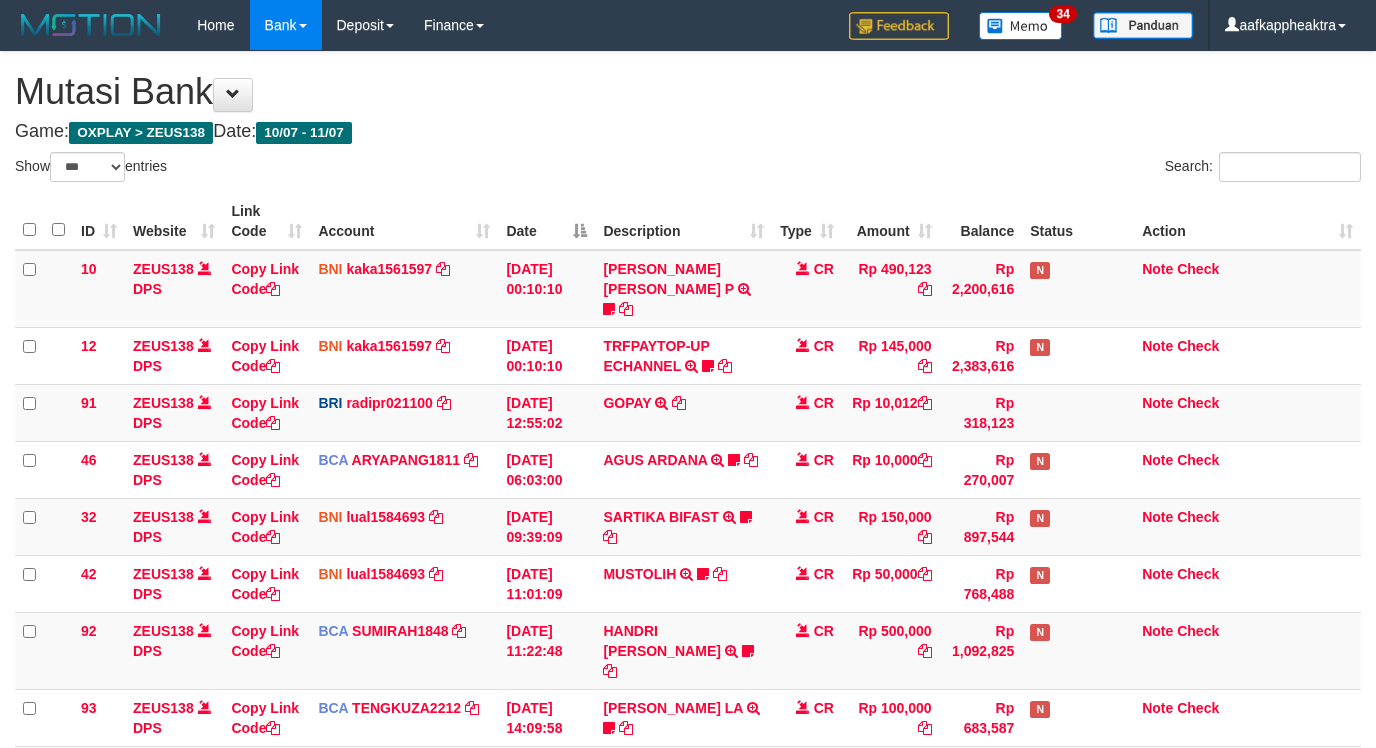 select on "***" 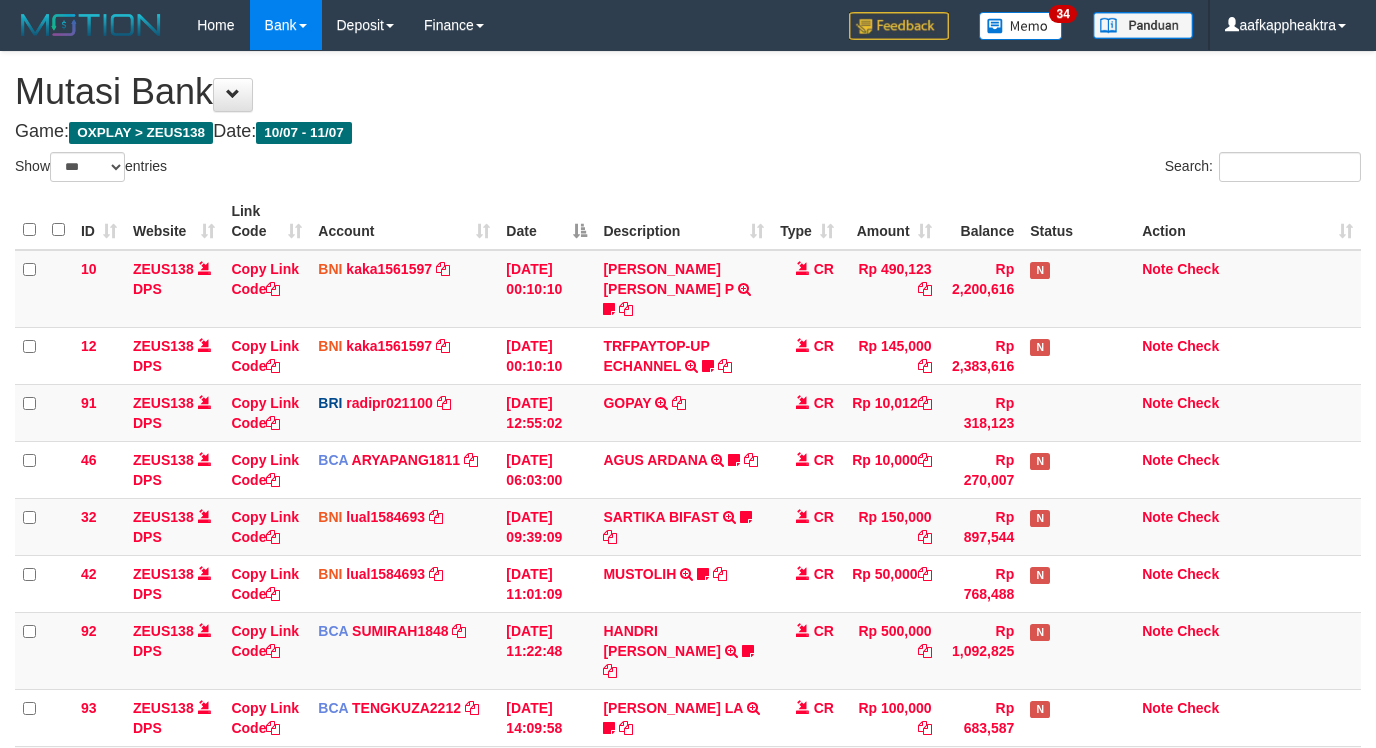 scroll, scrollTop: 608, scrollLeft: 0, axis: vertical 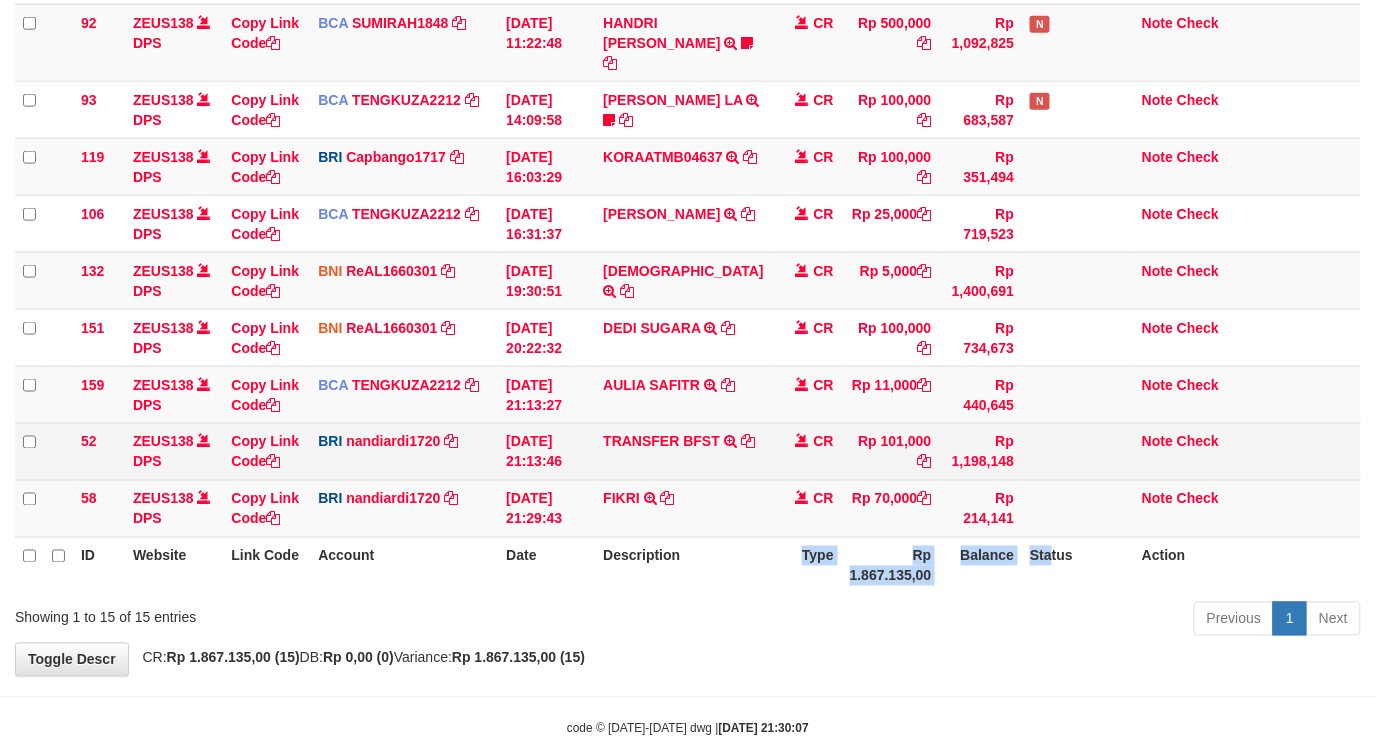 drag, startPoint x: 737, startPoint y: 498, endPoint x: 765, endPoint y: 436, distance: 68.0294 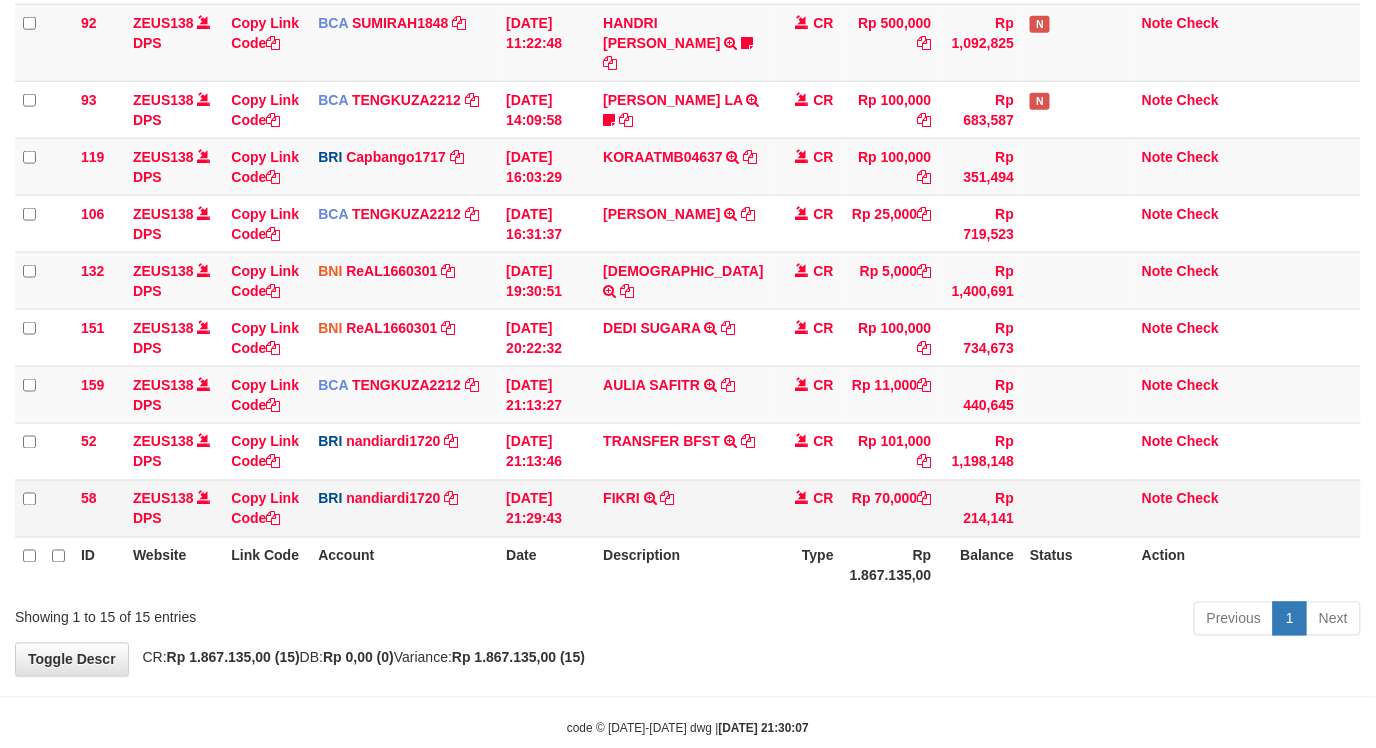 drag, startPoint x: 765, startPoint y: 424, endPoint x: 703, endPoint y: 452, distance: 68.0294 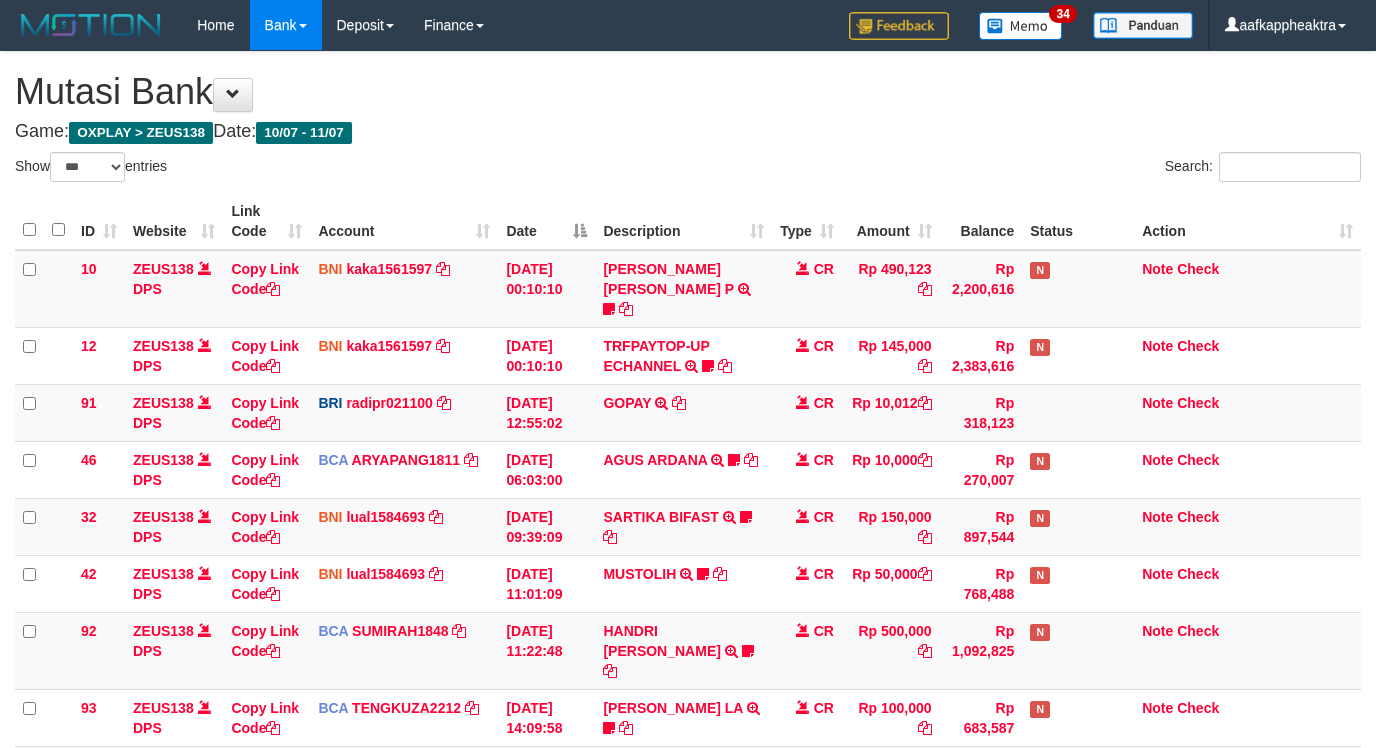 select on "***" 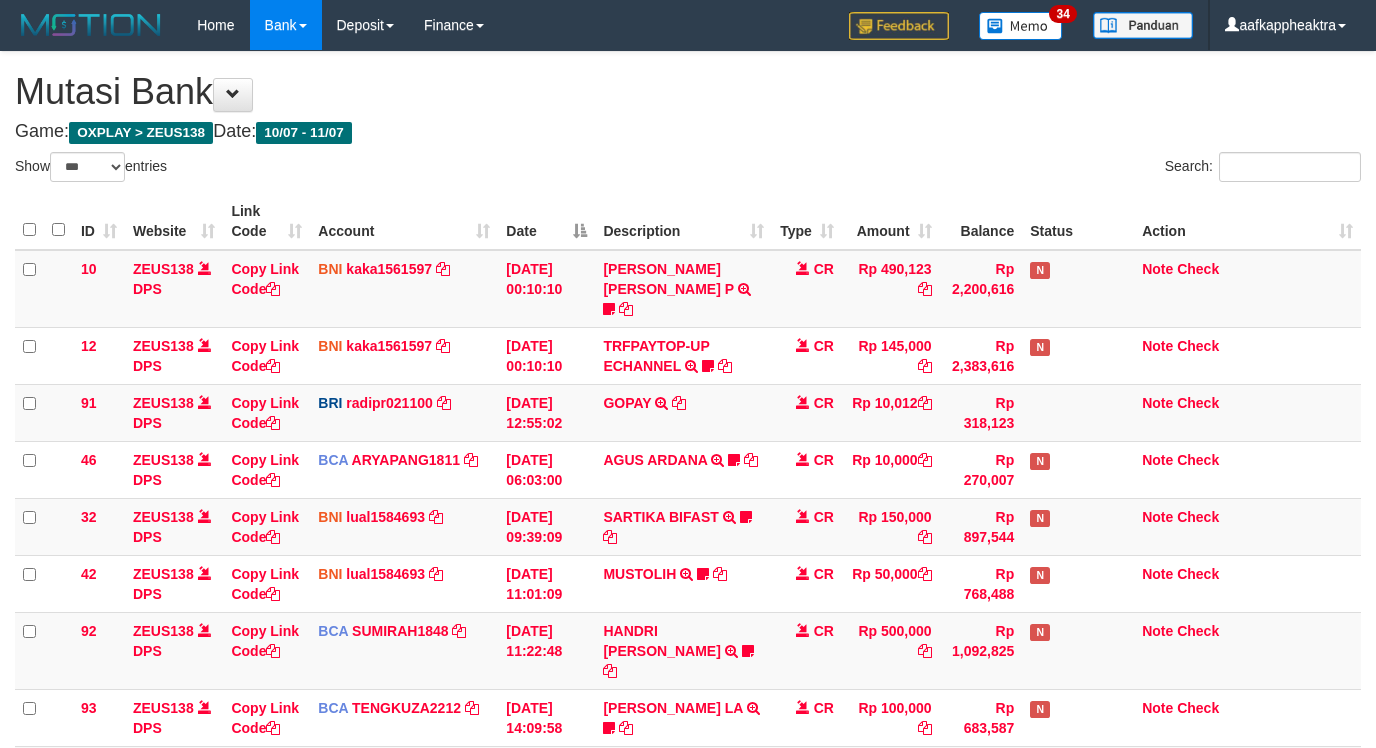 scroll, scrollTop: 608, scrollLeft: 0, axis: vertical 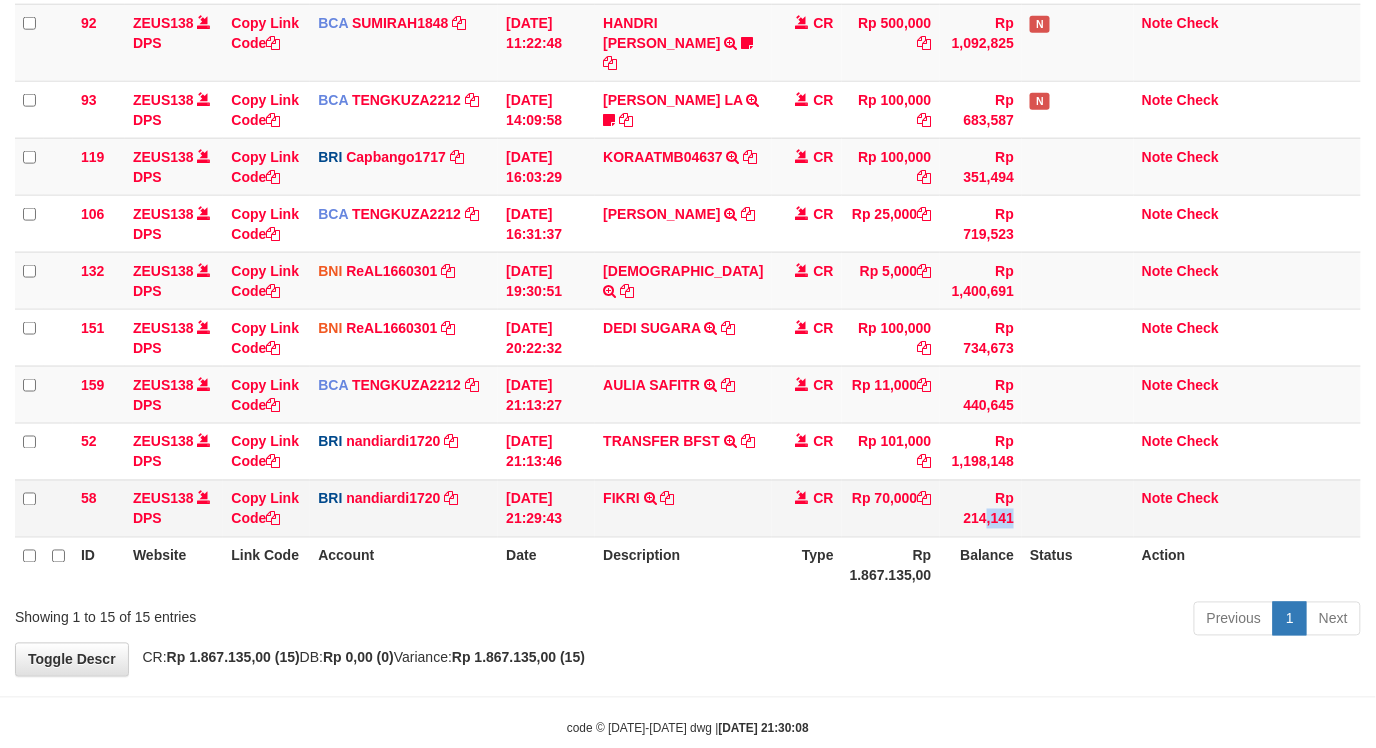 click on "58
ZEUS138    DPS
Copy Link Code
BRI
nandiardi1720
DPS
NANDI ARDIANSYAH
mutasi_20250711_3776 | 58
mutasi_20250711_3776 | 58
11/07/2025 21:29:43
FIKRI         TRANSFER NBMB FIKRI TO NANDI ARDIANSYAH
CR
Rp 70,000
Rp 214,141
Note
Check" at bounding box center (688, 508) 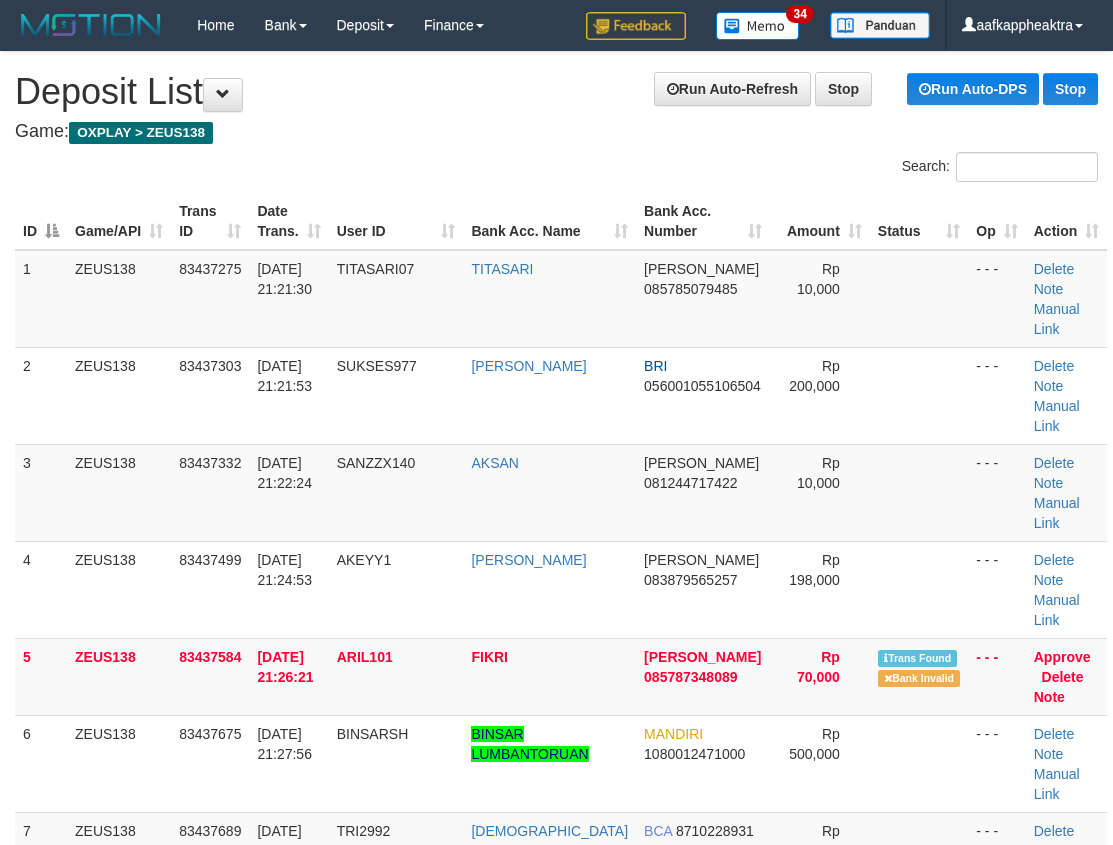 scroll, scrollTop: 444, scrollLeft: 0, axis: vertical 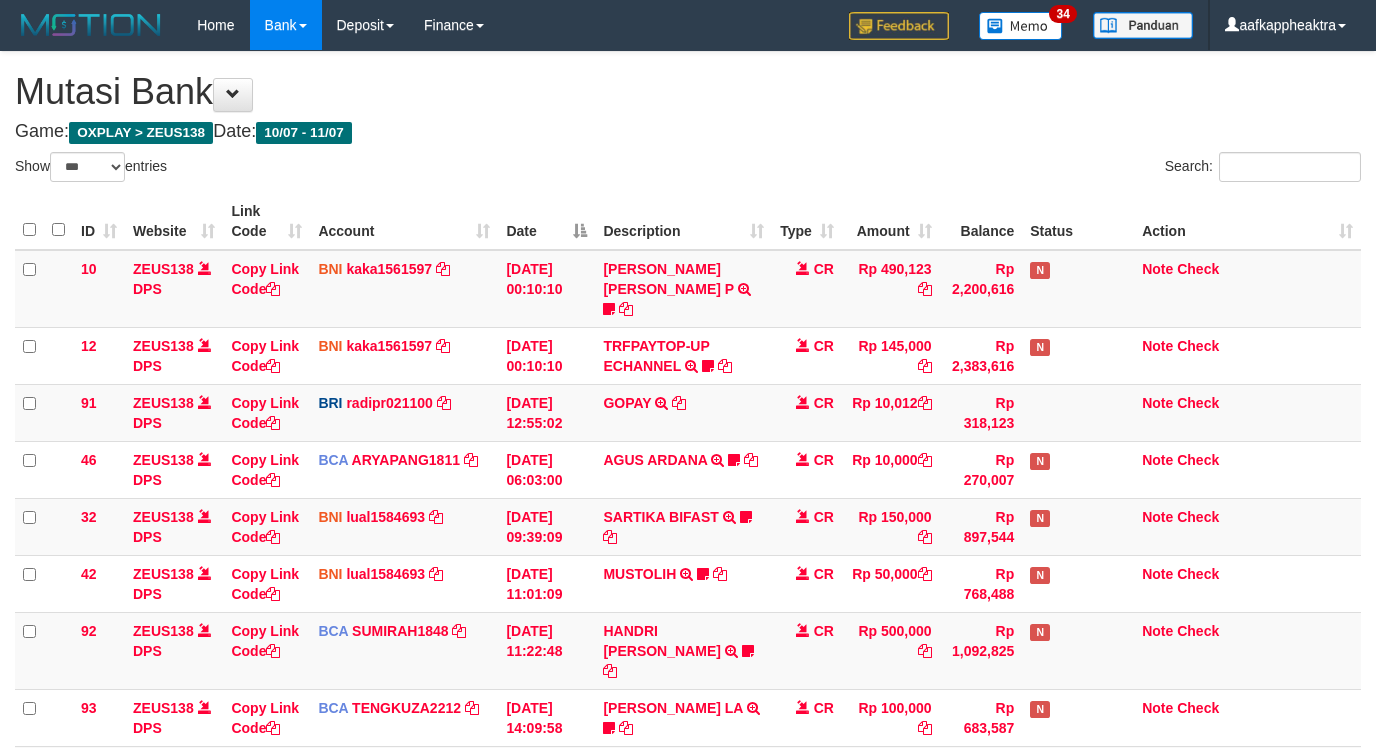 select on "***" 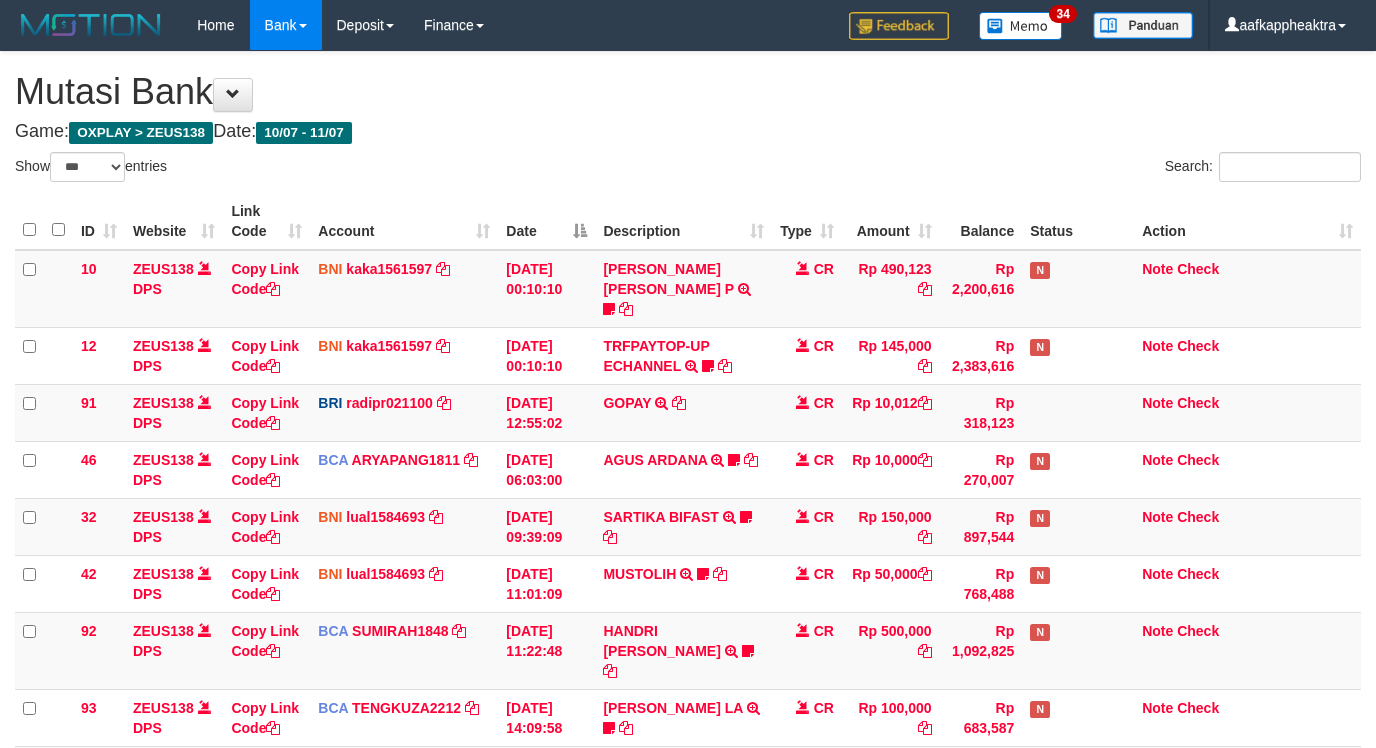 scroll, scrollTop: 608, scrollLeft: 0, axis: vertical 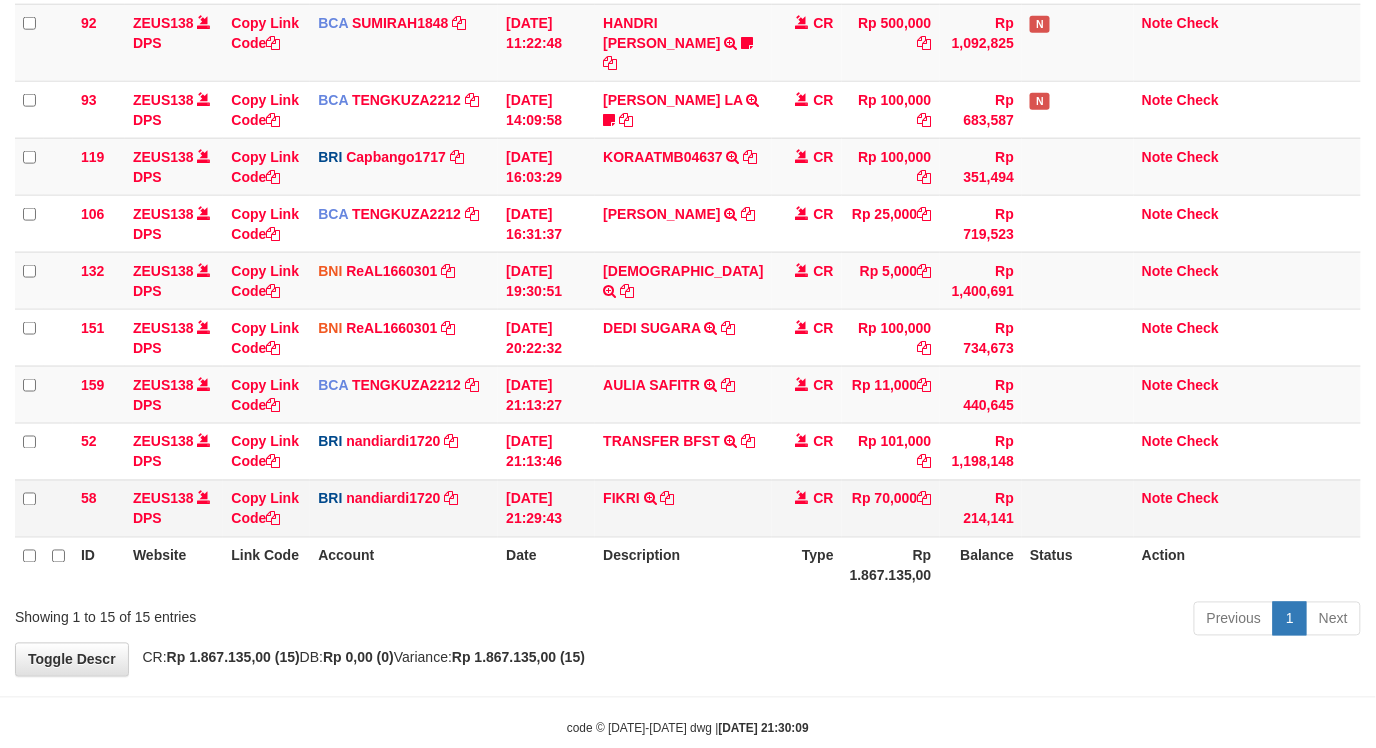 click on "Description" at bounding box center [683, 565] 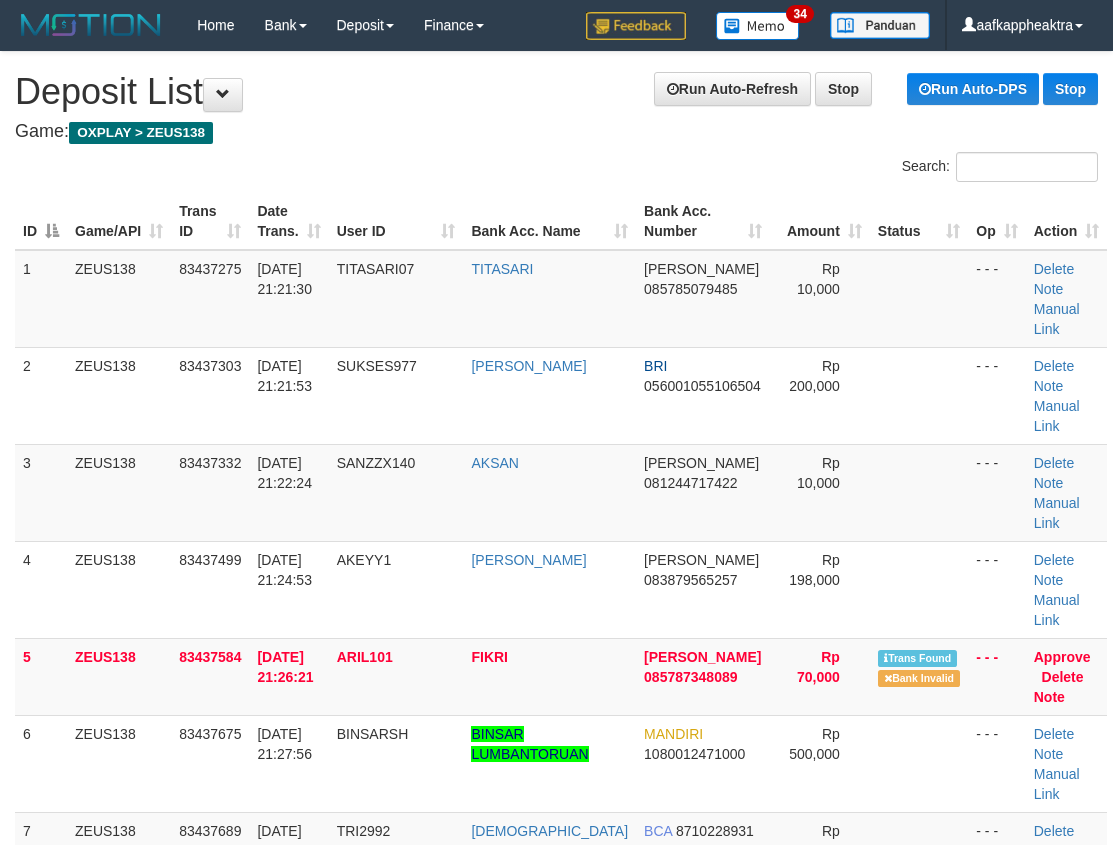 scroll, scrollTop: 444, scrollLeft: 0, axis: vertical 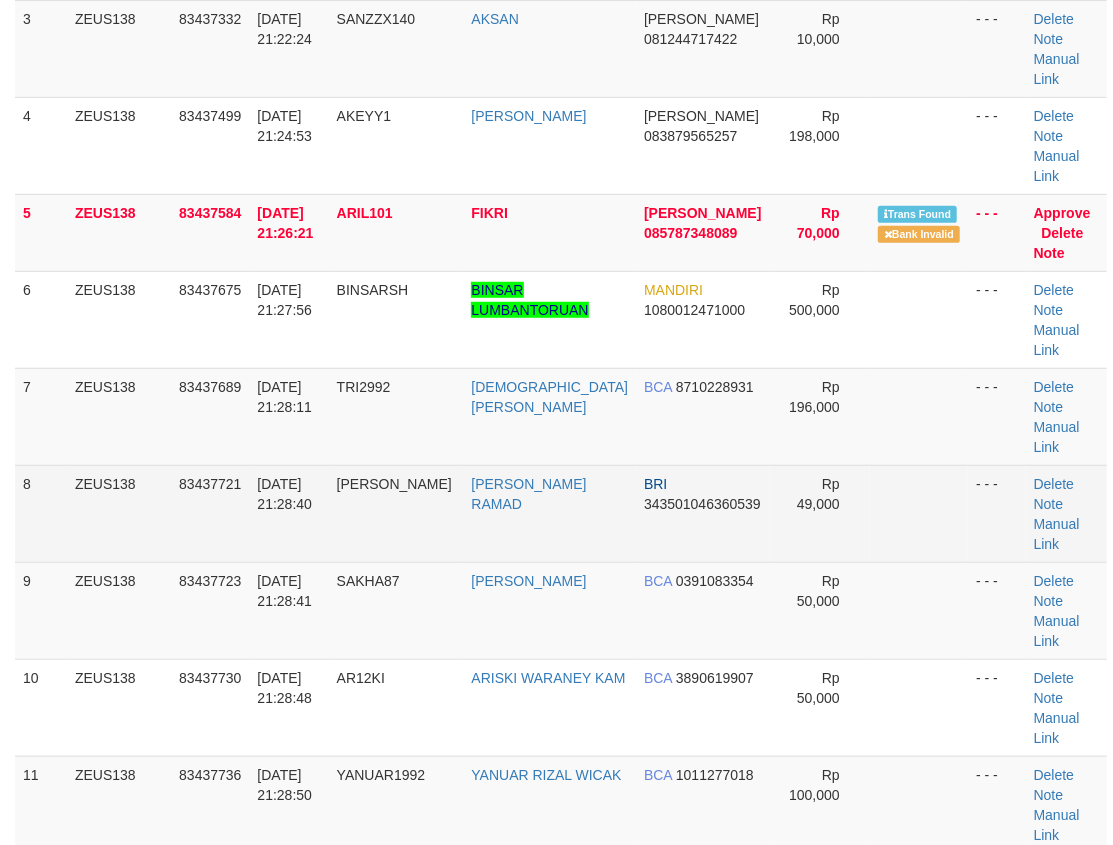 click on "8
ZEUS138
83437721
11/07/2025 21:28:40
SYLVIE
ADITHIYA RAMAD
BRI
343501046360539
Rp 49,000
- - -
Delete
Note
Manual Link" at bounding box center [561, 513] 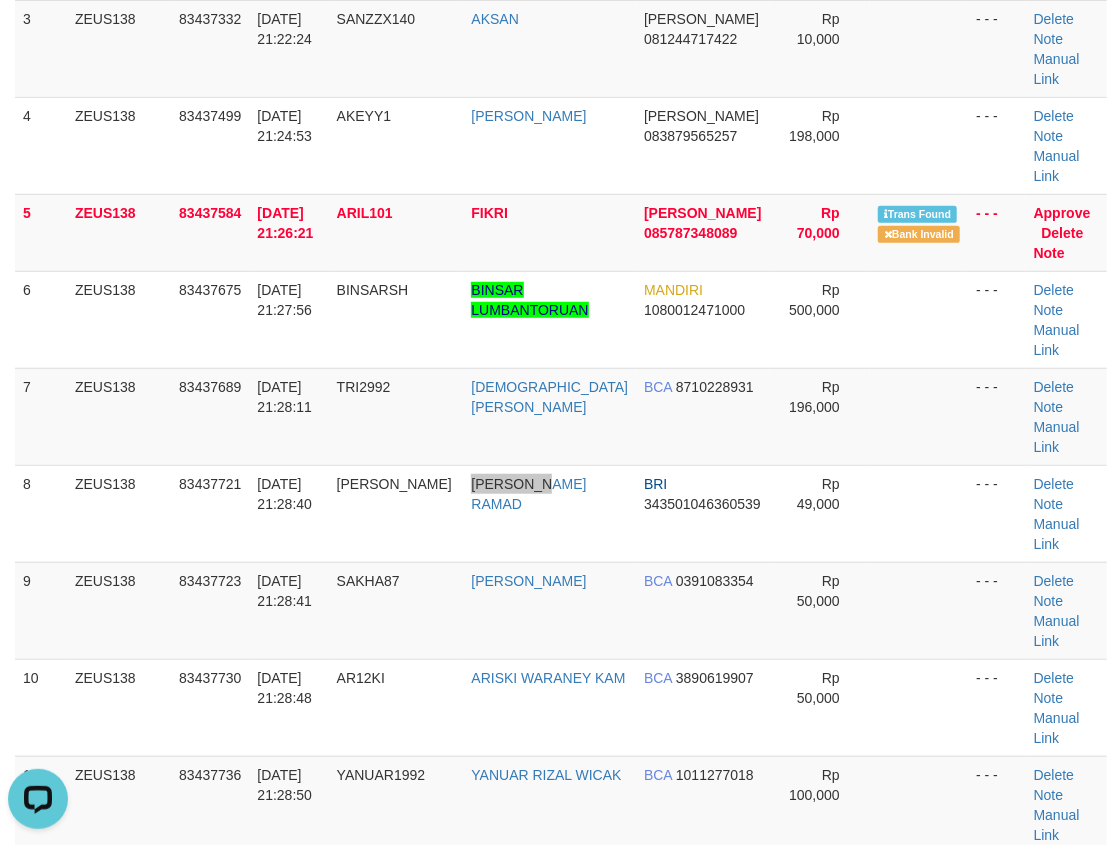 scroll, scrollTop: 0, scrollLeft: 0, axis: both 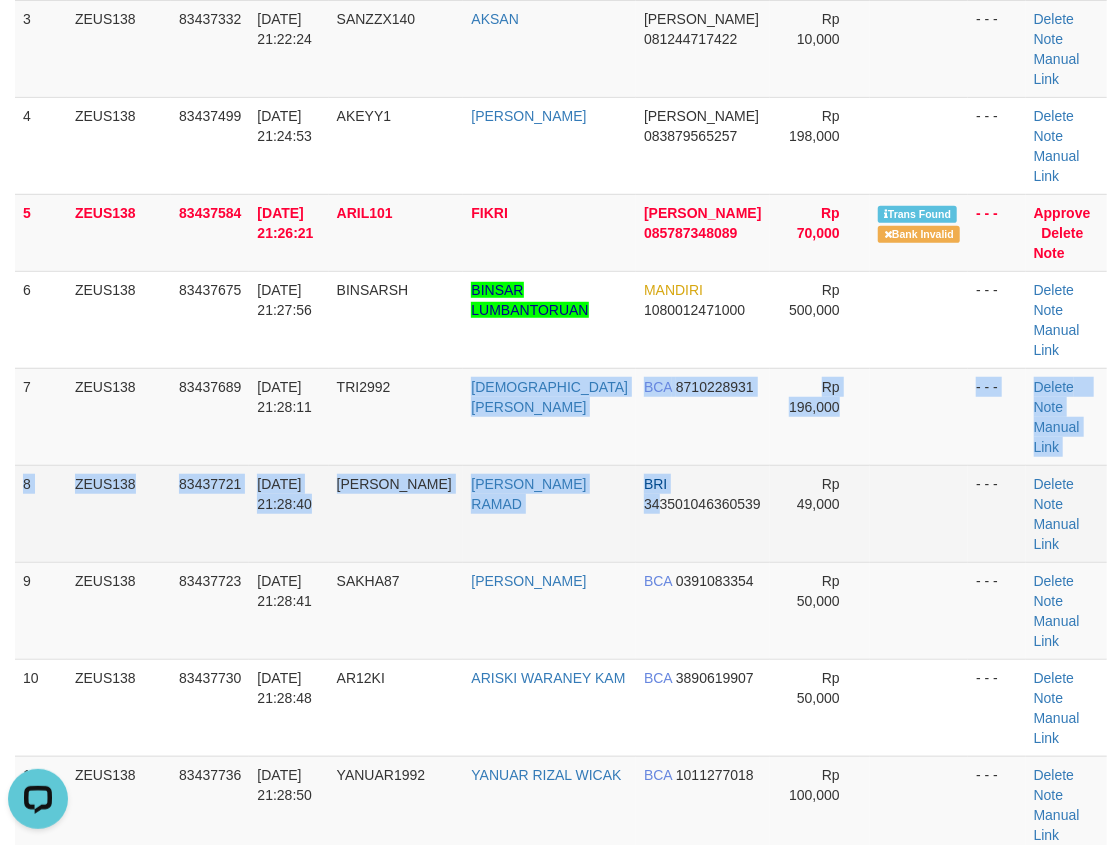 click on "1
ZEUS138
83437275
11/07/2025 21:21:30
TITASARI07
TITASARI
DANA
085785079485
Rp 10,000
- - -
Delete
Note
Manual Link
2
ZEUS138
83437303
11/07/2025 21:21:53
SUKSES977
ABDUR RAUH
BRI
056001055106504
Rp 200,000
- - -
Delete Note" at bounding box center (561, 718) 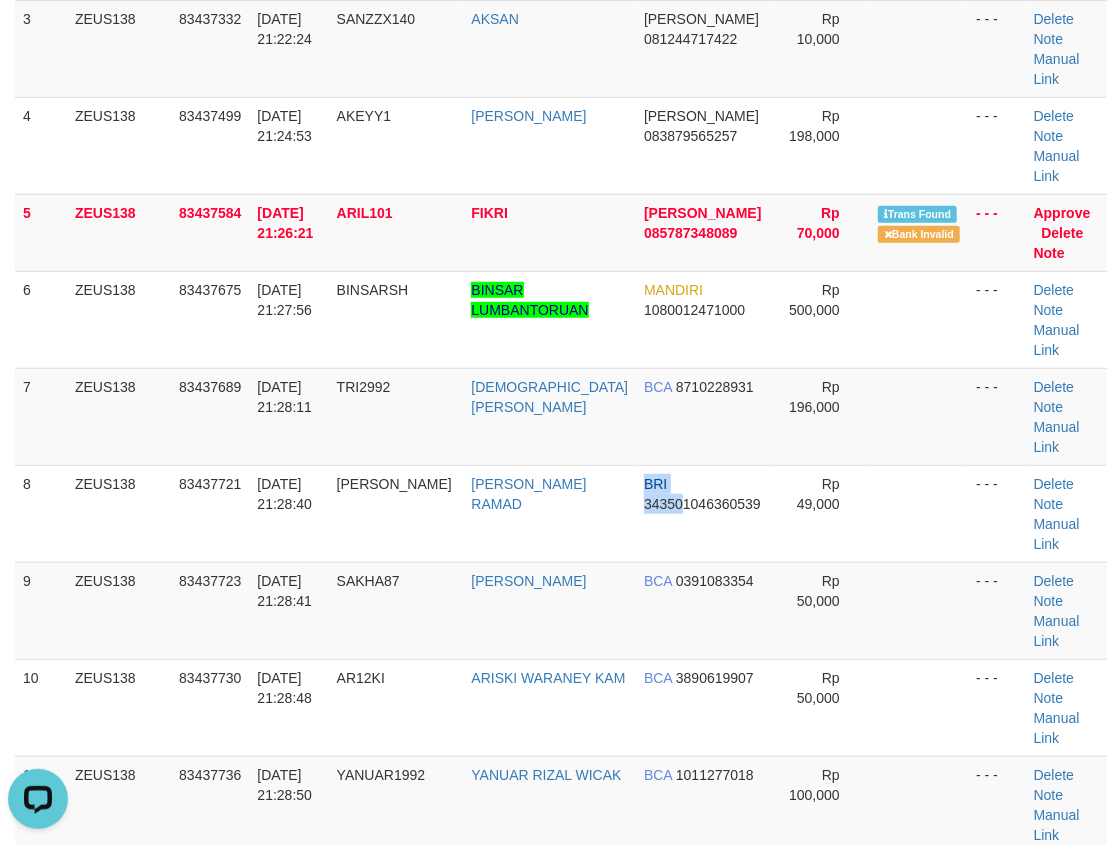 drag, startPoint x: 550, startPoint y: 525, endPoint x: 7, endPoint y: 501, distance: 543.53015 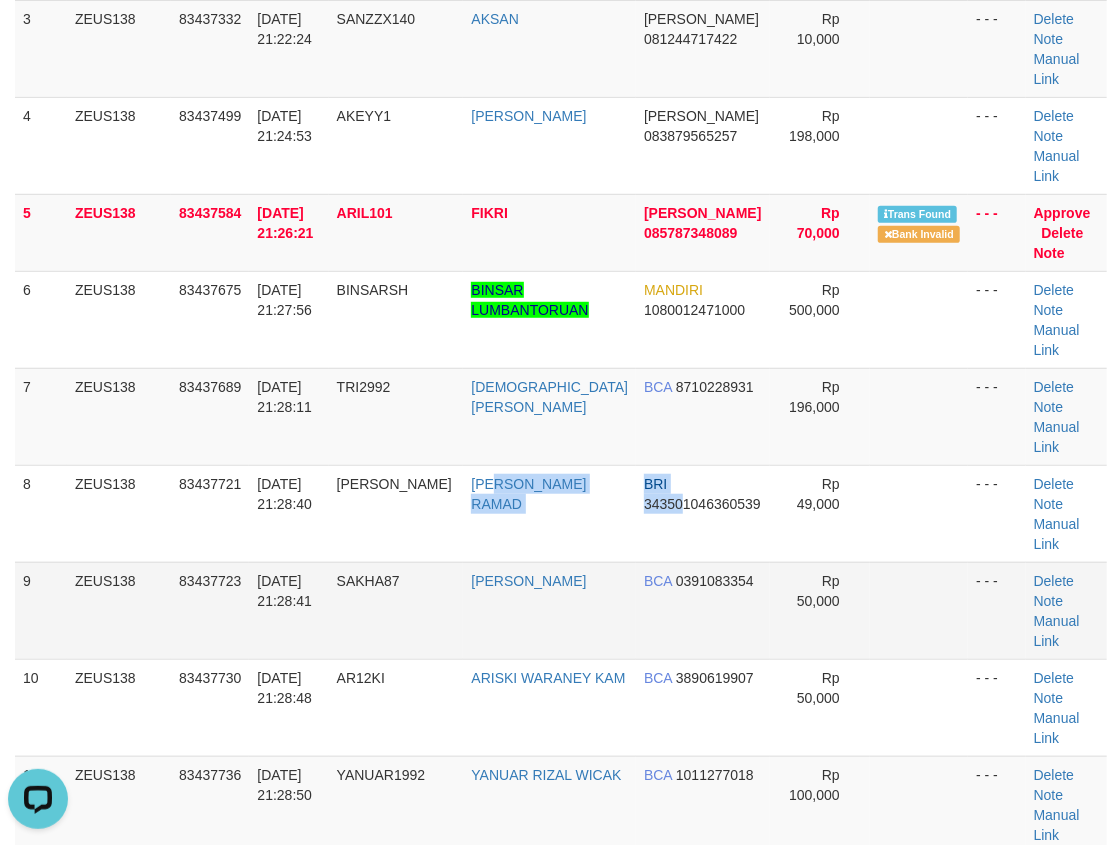 drag, startPoint x: 538, startPoint y: 576, endPoint x: 252, endPoint y: 571, distance: 286.0437 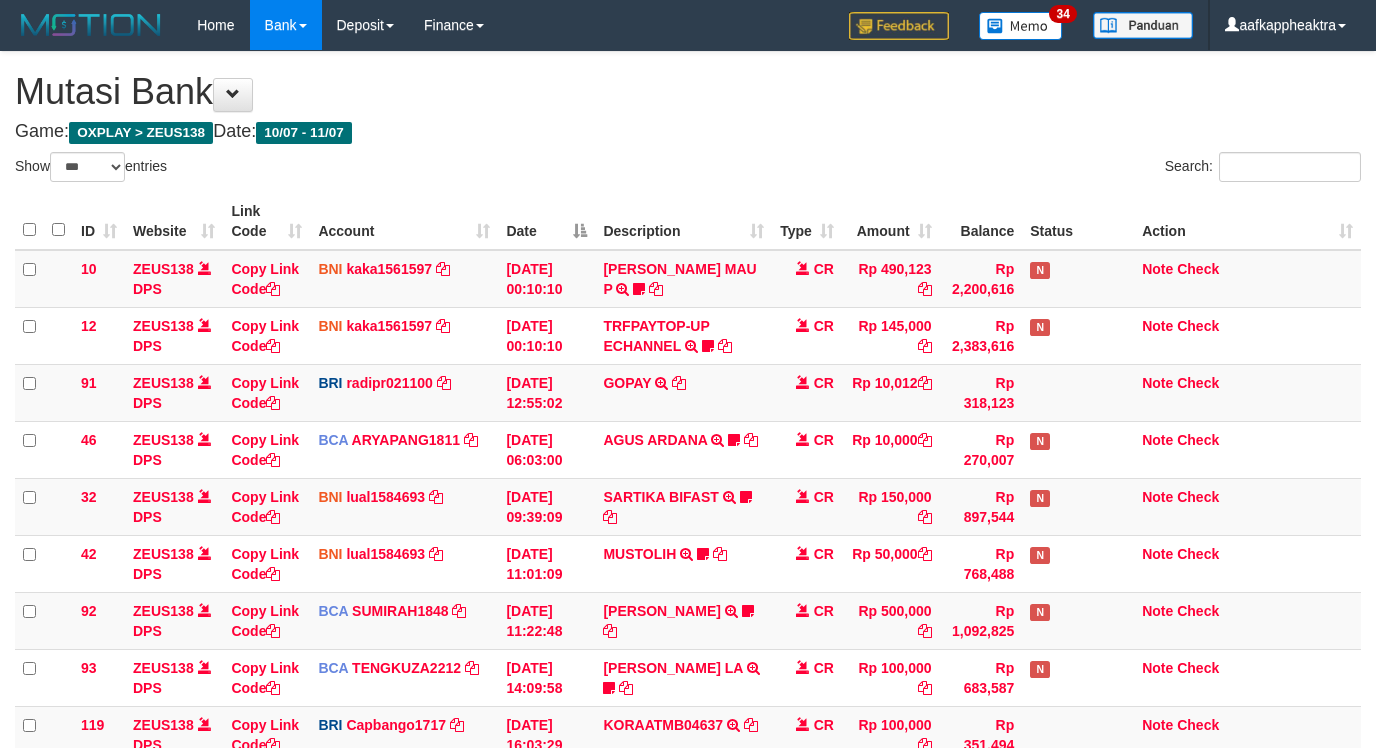 select on "***" 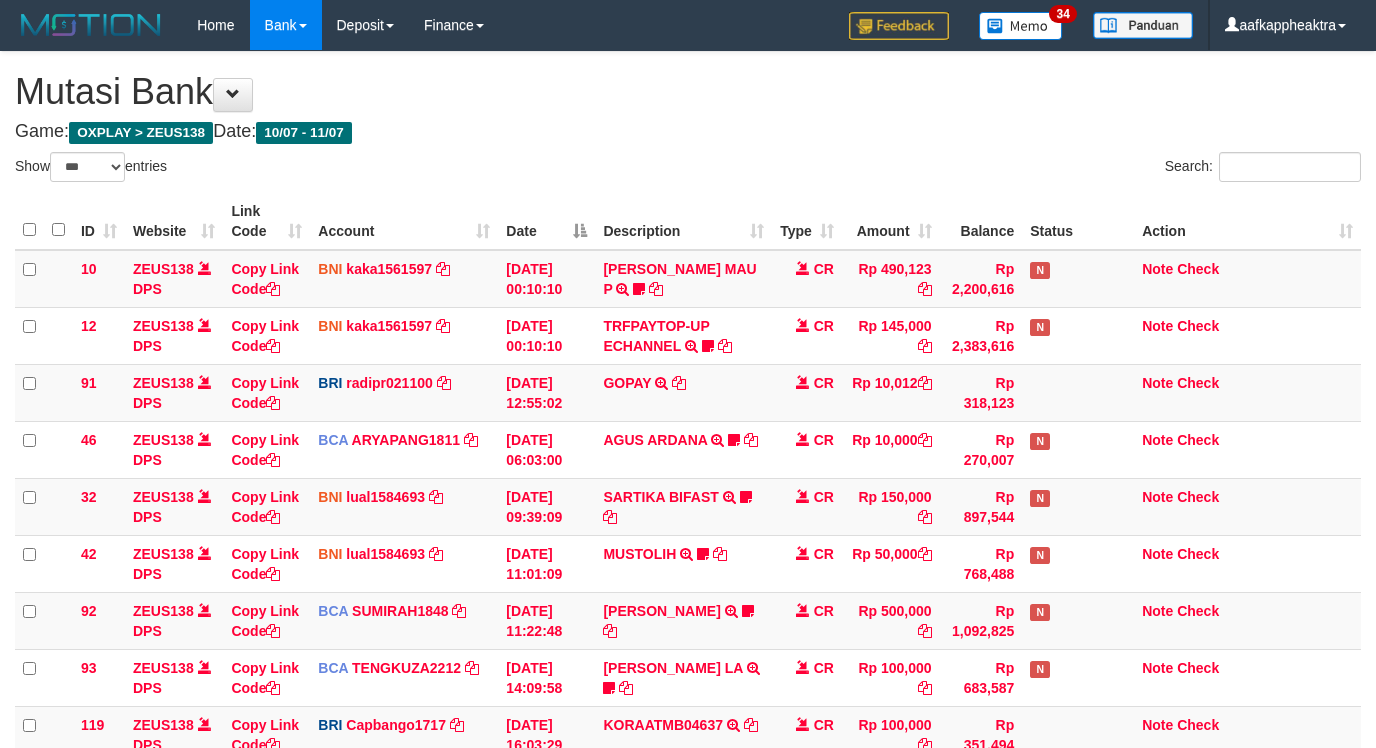 scroll, scrollTop: 608, scrollLeft: 0, axis: vertical 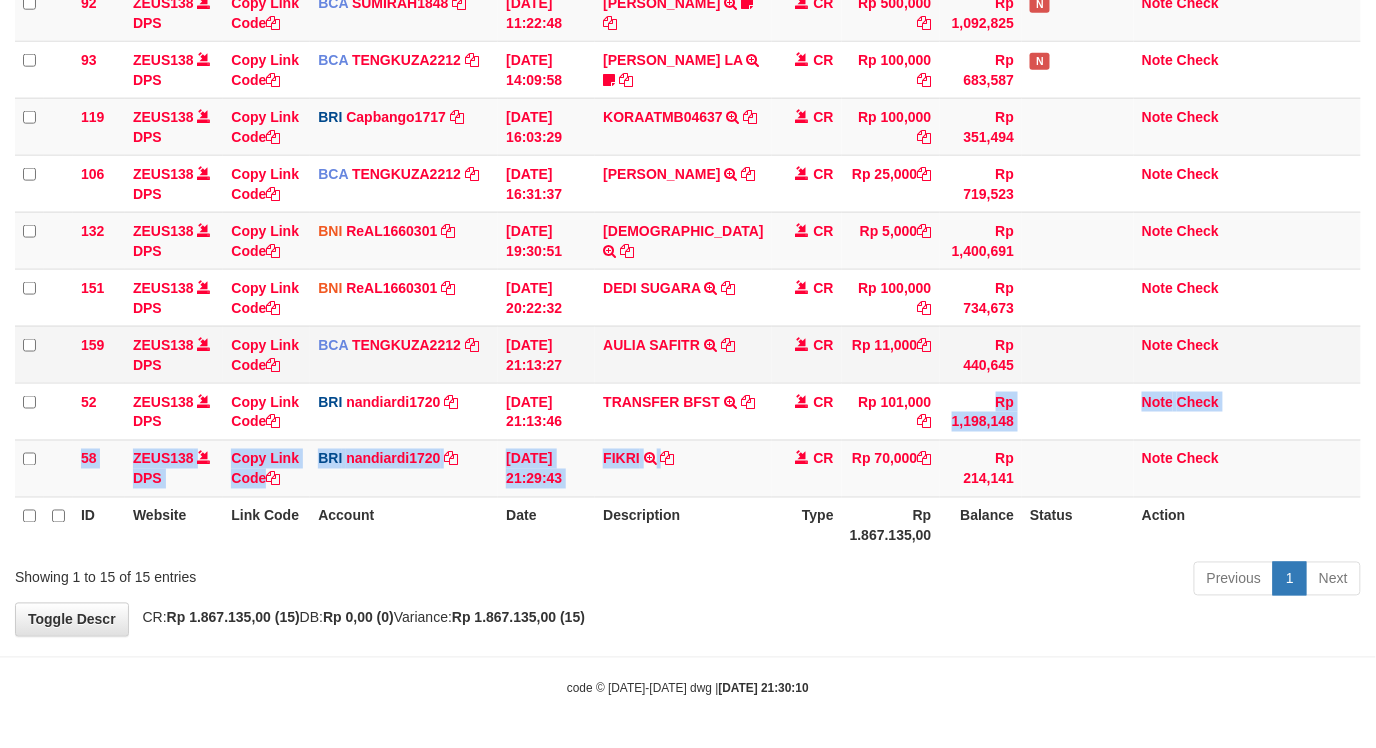click on "10
ZEUS138    DPS
Copy Link Code
BNI
kaka1561597
DPS
KARMILA
mutasi_20250710_2425 | 10
mutasi_20250710_2425 | 10
10/07/2025 00:10:10
MARIO MATERNUS MAU P            TRF/PAY/TOP-UP ECHANNEL MARIO MATERNUS MAU P    LAKILAKIKUAT99
CR
Rp 490,123
Rp 2,200,616
N
Note
Check
12
ZEUS138    DPS
Copy Link Code
BNI
kaka1561597
DPS
KARMILA" at bounding box center [688, 70] 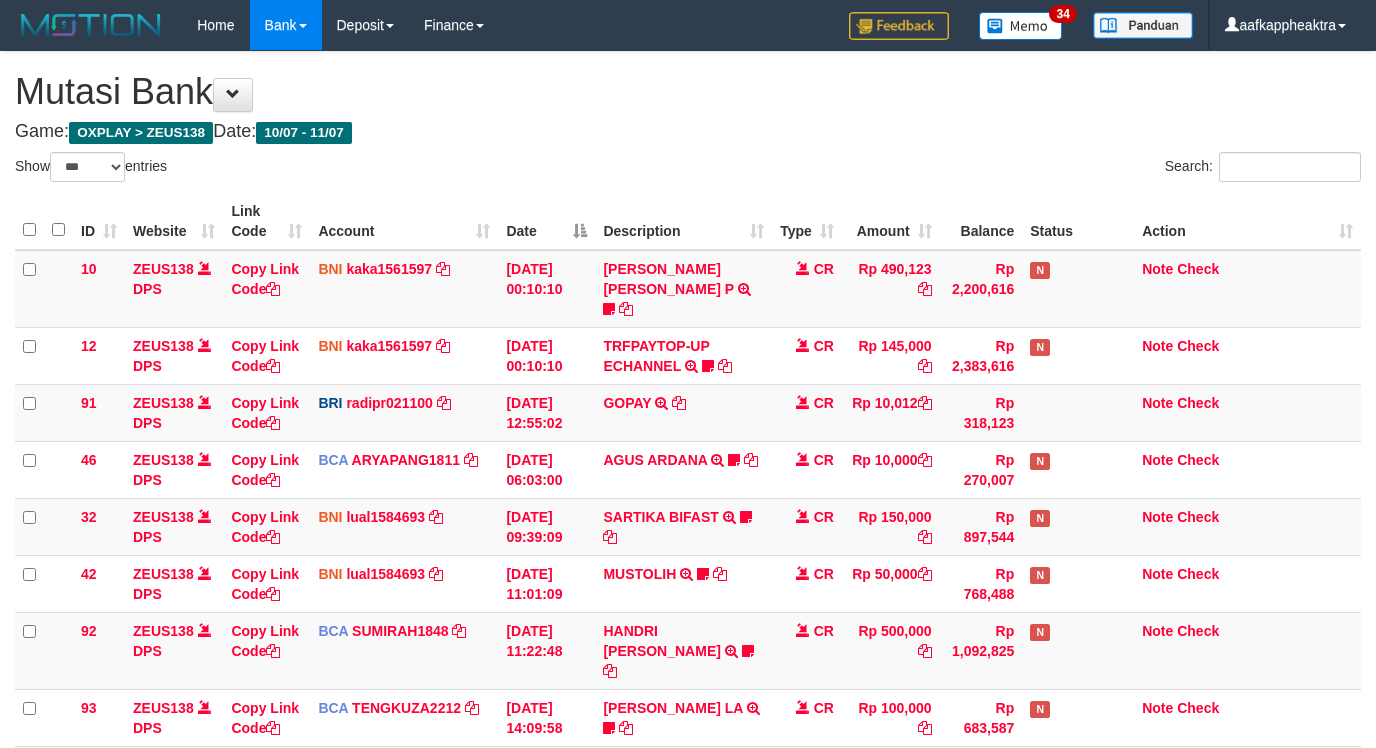 select on "***" 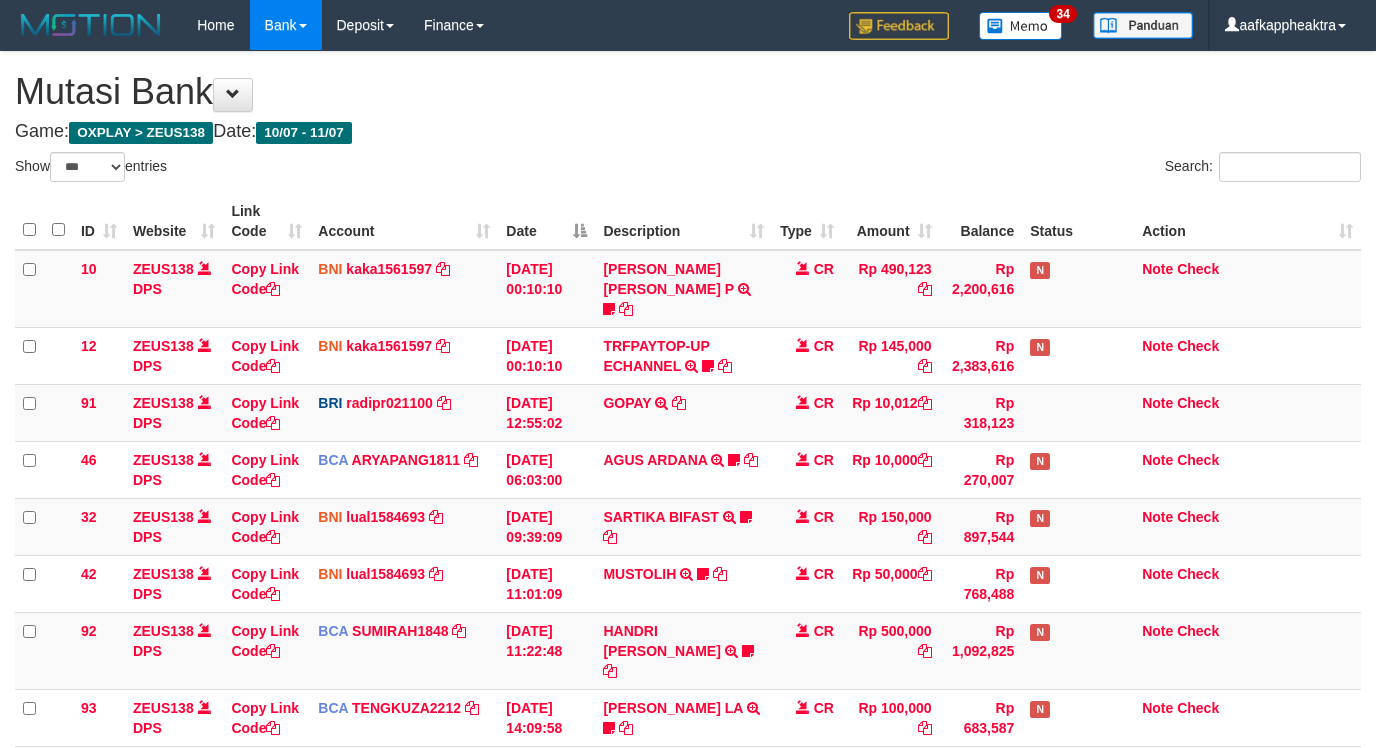scroll, scrollTop: 608, scrollLeft: 0, axis: vertical 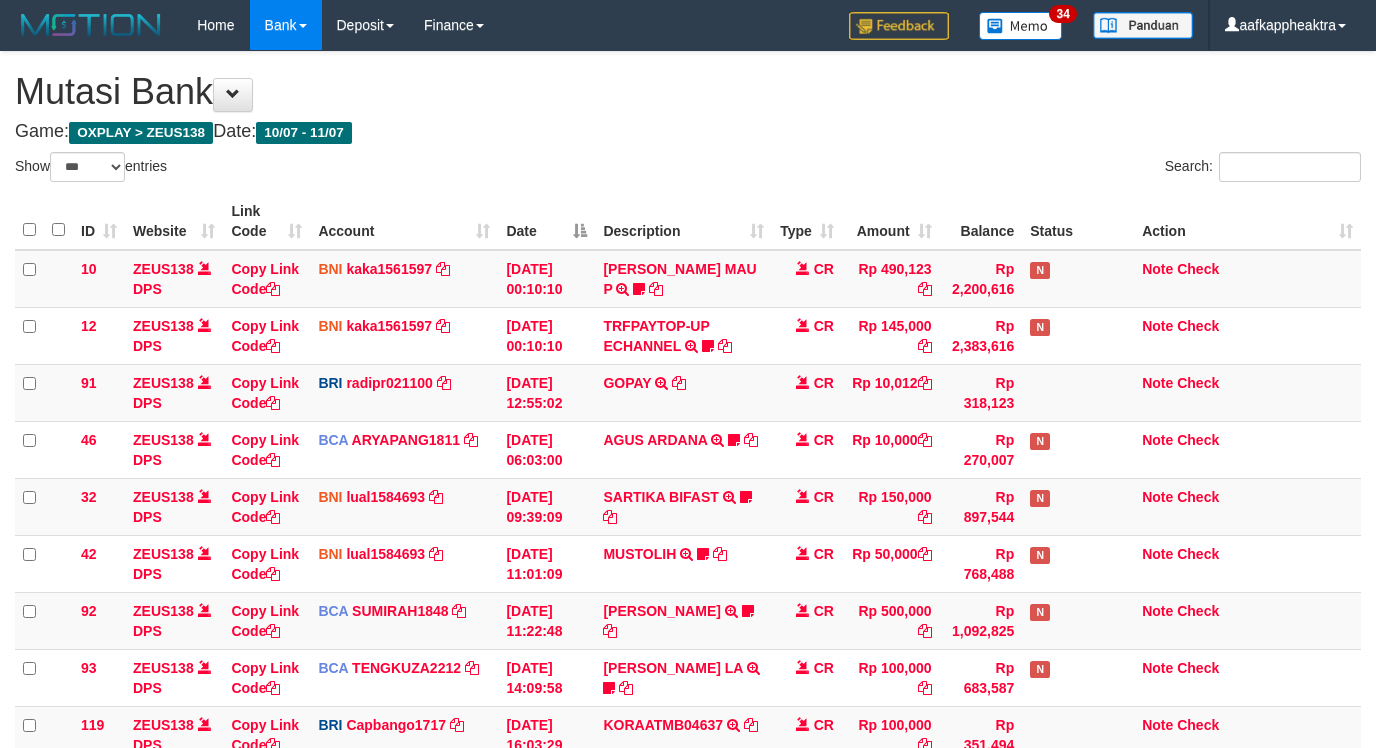 select on "***" 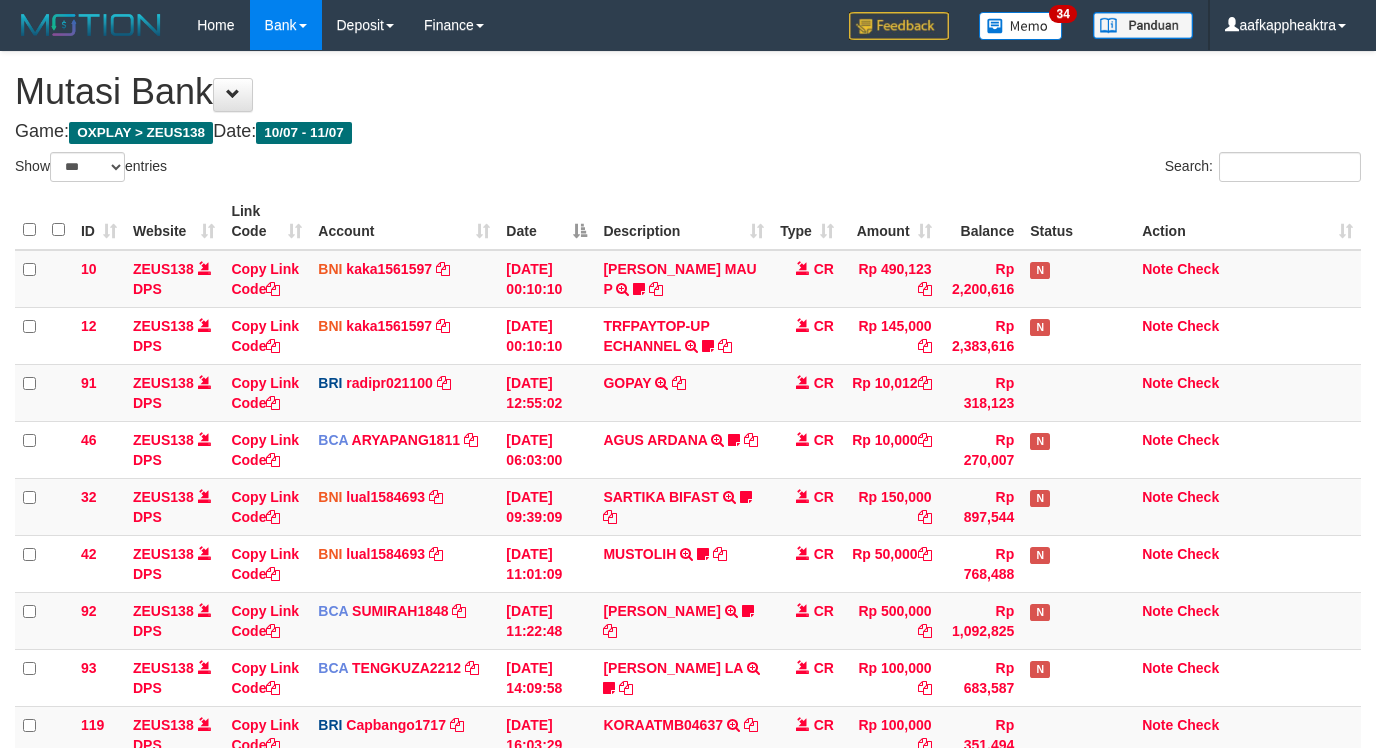 scroll, scrollTop: 608, scrollLeft: 0, axis: vertical 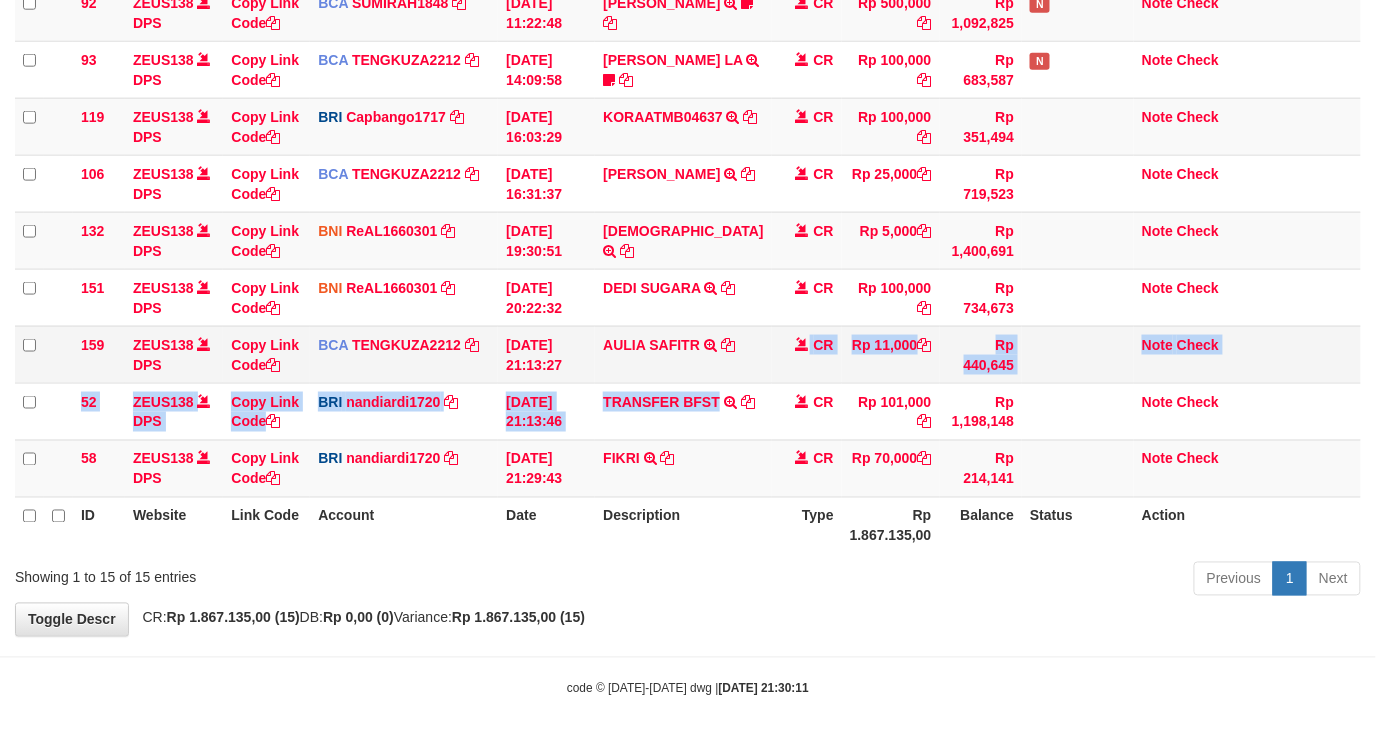 click on "10
ZEUS138    DPS
Copy Link Code
BNI
kaka1561597
DPS
KARMILA
mutasi_20250710_2425 | 10
mutasi_20250710_2425 | 10
[DATE] 00:10:10
[PERSON_NAME] MAU P            TRF/PAY/TOP-UP ECHANNEL [PERSON_NAME] MAU P    LAKILAKIKUAT99
CR
Rp 490,123
Rp 2,200,616
N
Note
Check
12
ZEUS138    DPS
Copy Link Code
BNI
kaka1561597
DPS
KARMILA" at bounding box center [688, 70] 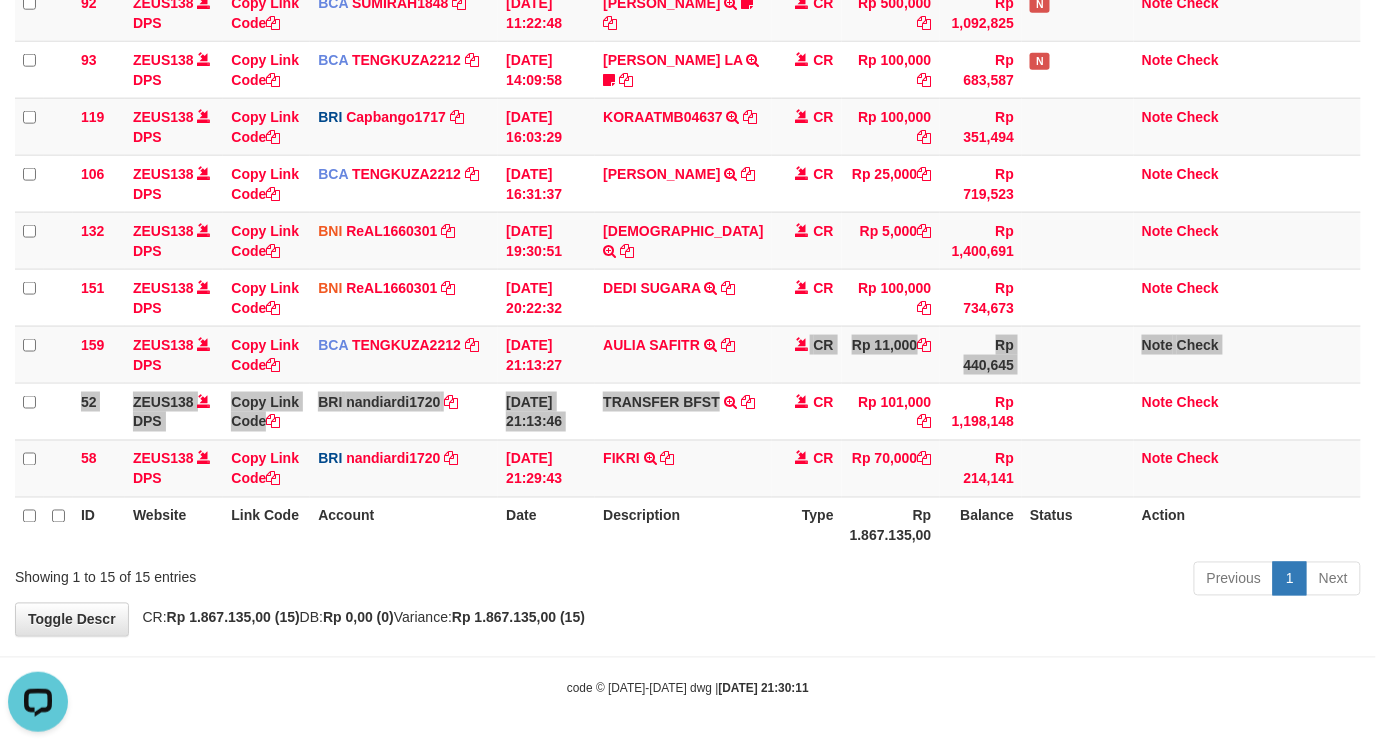 scroll, scrollTop: 0, scrollLeft: 0, axis: both 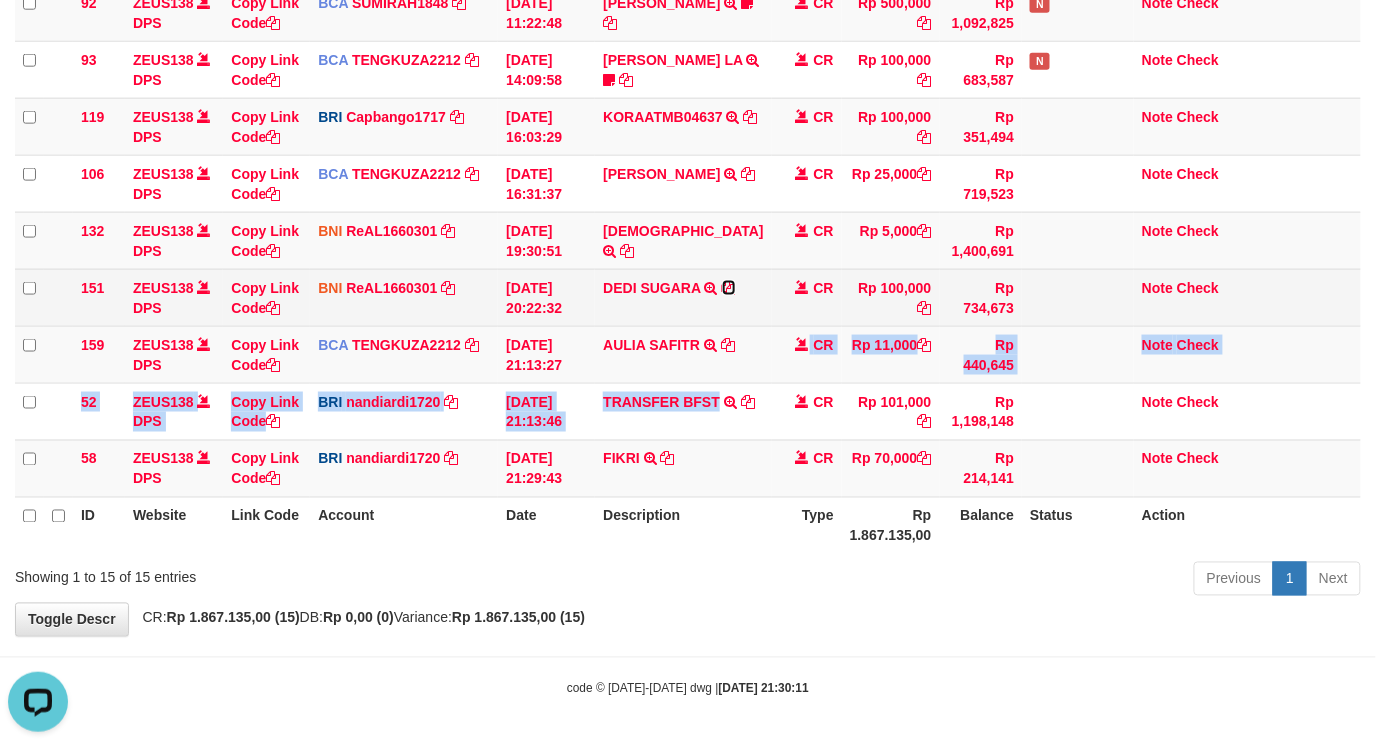 click at bounding box center (729, 288) 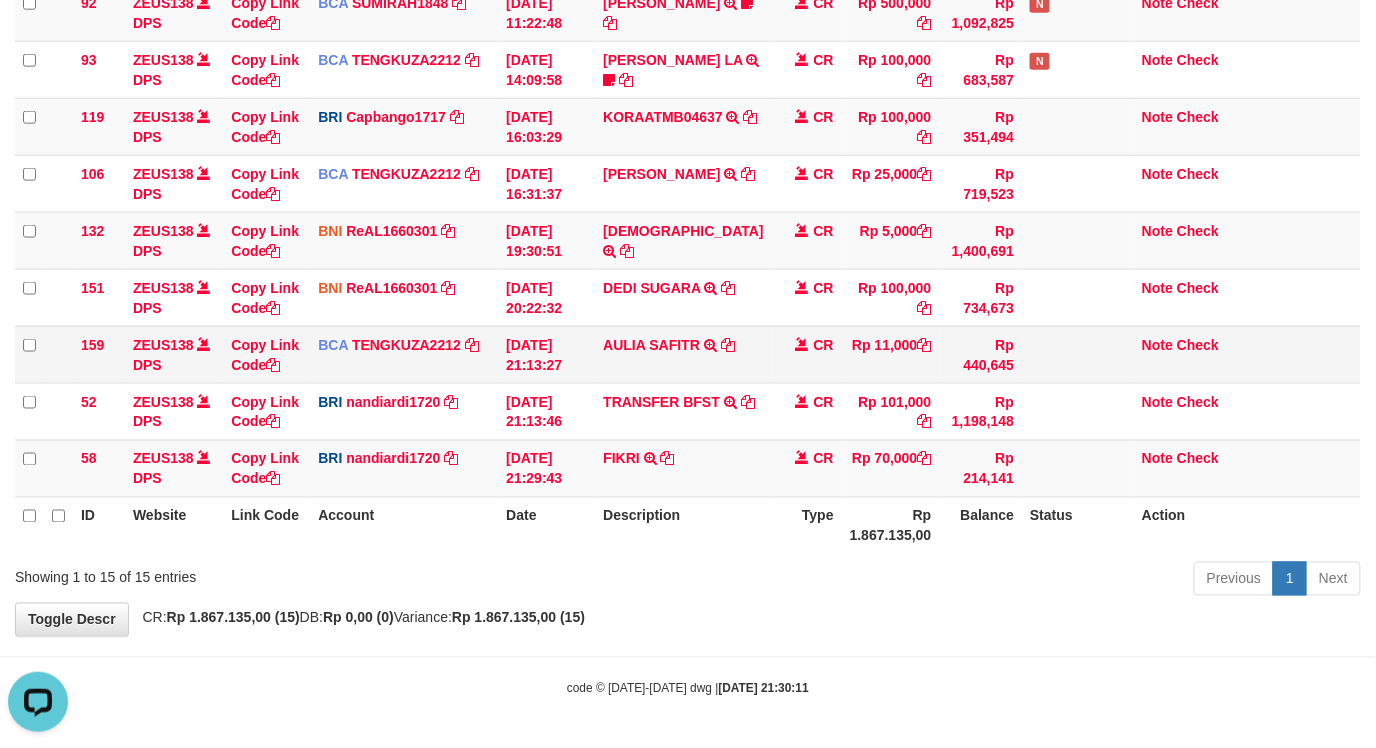 click on "11/07/2025 21:13:46" at bounding box center (546, 411) 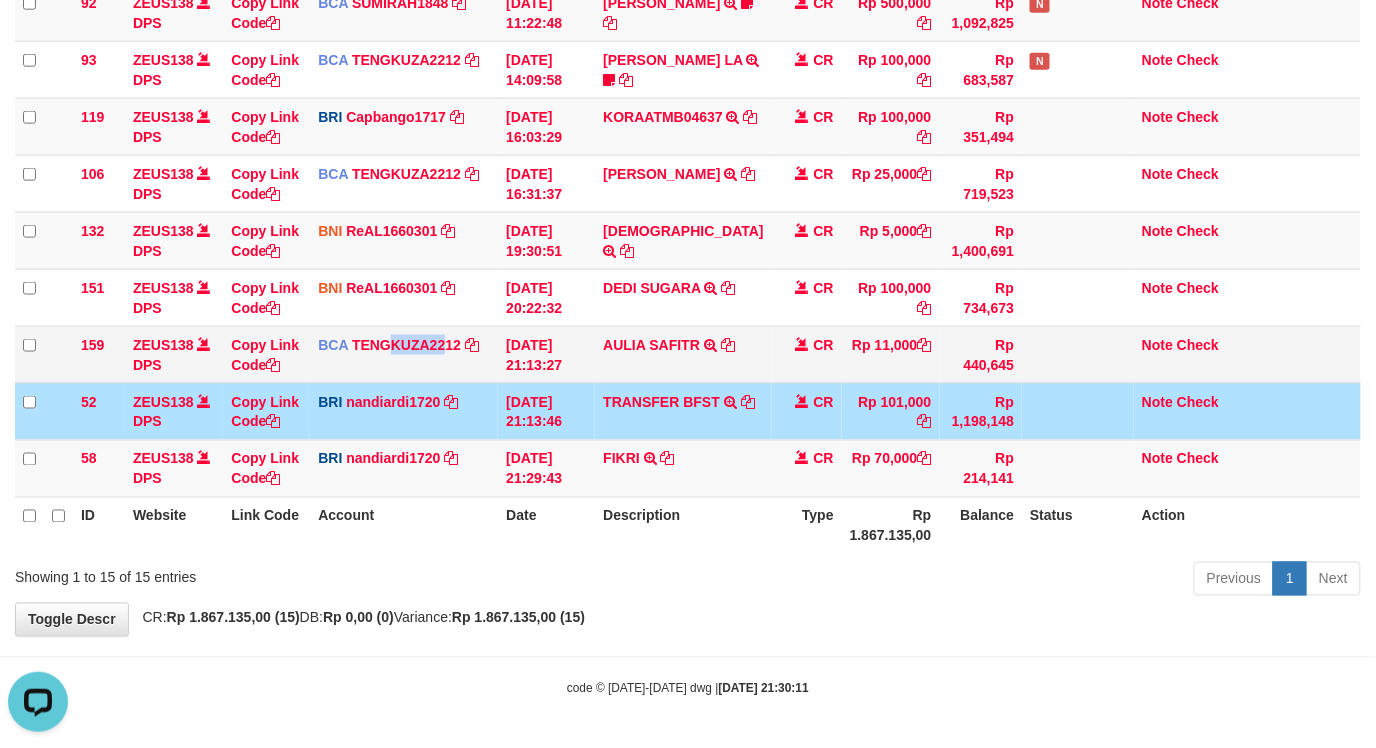 drag, startPoint x: 431, startPoint y: 364, endPoint x: 742, endPoint y: 353, distance: 311.19446 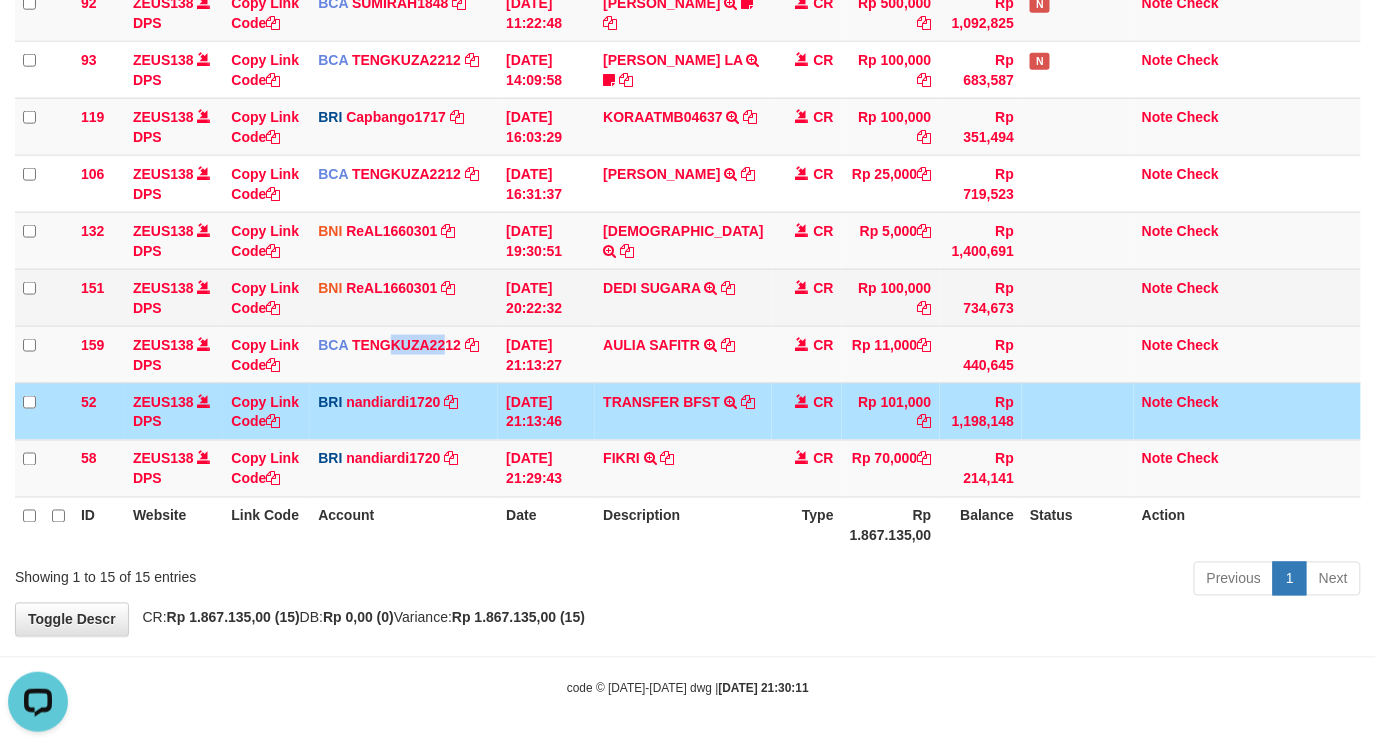 drag, startPoint x: 676, startPoint y: 425, endPoint x: 664, endPoint y: 314, distance: 111.64677 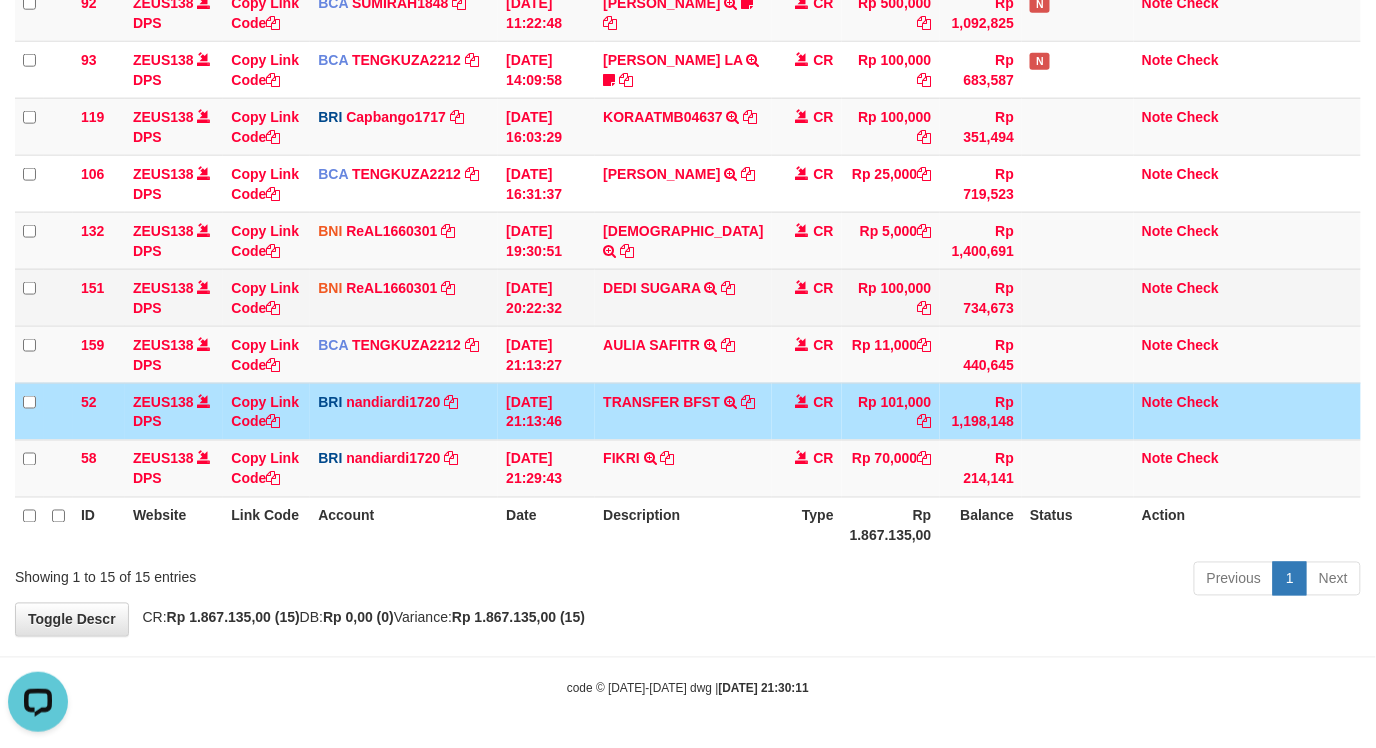 drag, startPoint x: 804, startPoint y: 277, endPoint x: 728, endPoint y: 383, distance: 130.43005 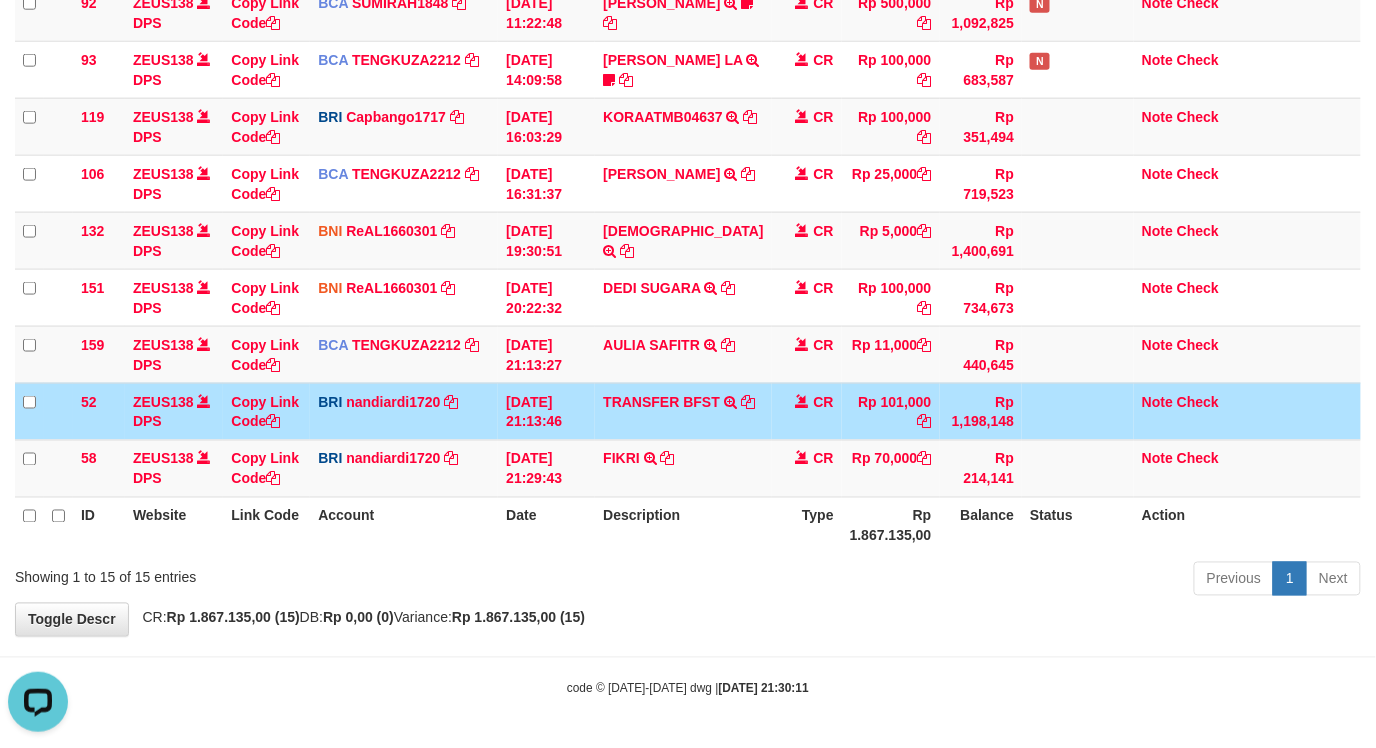 click on "10
ZEUS138    DPS
Copy Link Code
BNI
kaka1561597
DPS
KARMILA
mutasi_20250710_2425 | 10
mutasi_20250710_2425 | 10
10/07/2025 00:10:10
MARIO MATERNUS MAU P            TRF/PAY/TOP-UP ECHANNEL MARIO MATERNUS MAU P    LAKILAKIKUAT99
CR
Rp 490,123
Rp 2,200,616
N
Note
Check
12
ZEUS138    DPS
Copy Link Code
BNI
kaka1561597
DPS
KARMILA" at bounding box center (688, 70) 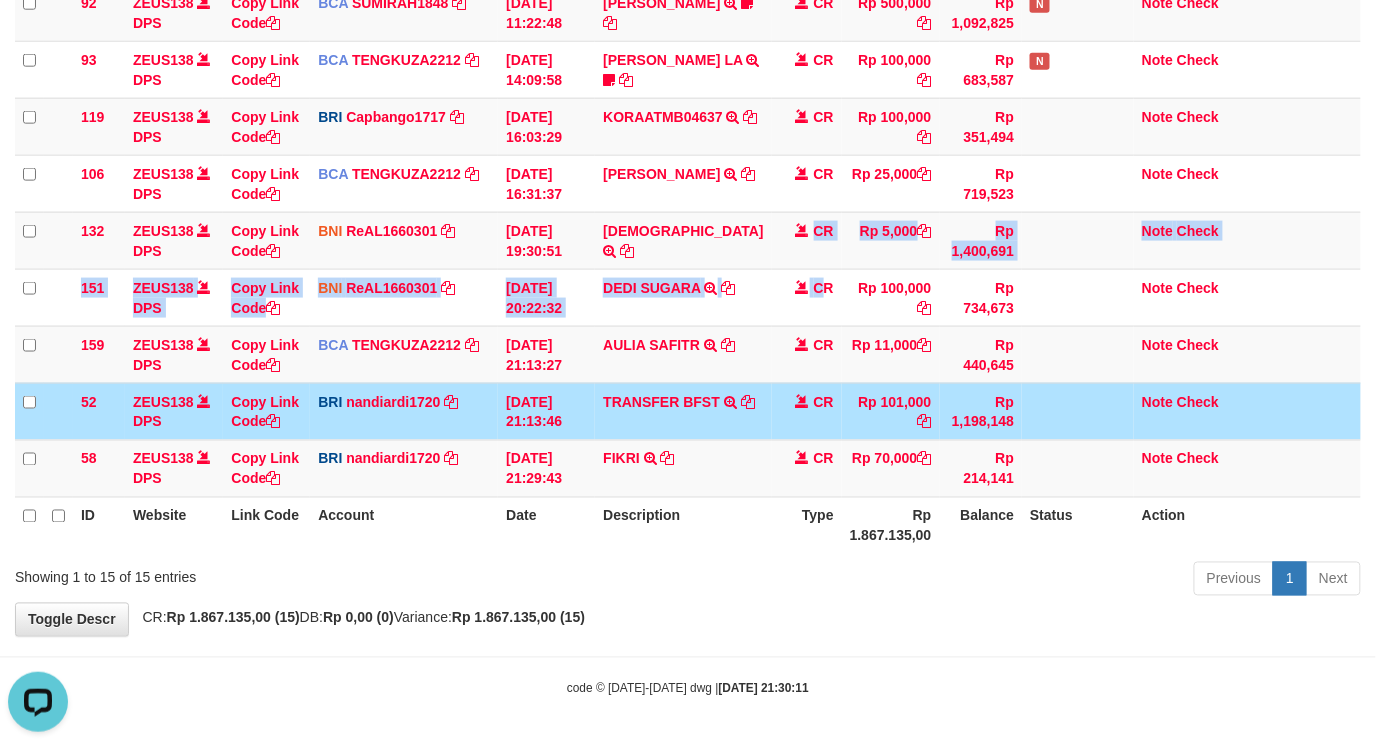 drag, startPoint x: 728, startPoint y: 383, endPoint x: 645, endPoint y: 412, distance: 87.92042 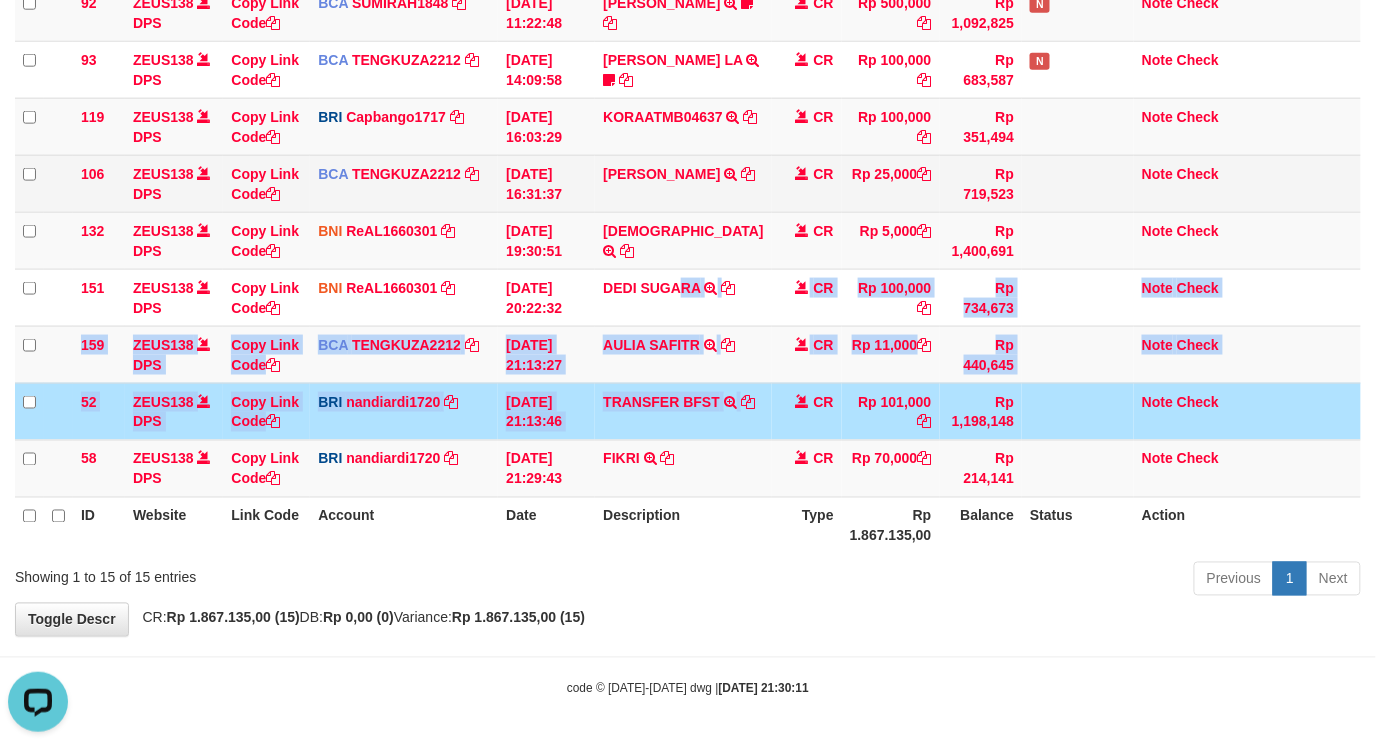 drag, startPoint x: 684, startPoint y: 312, endPoint x: 877, endPoint y: 176, distance: 236.10379 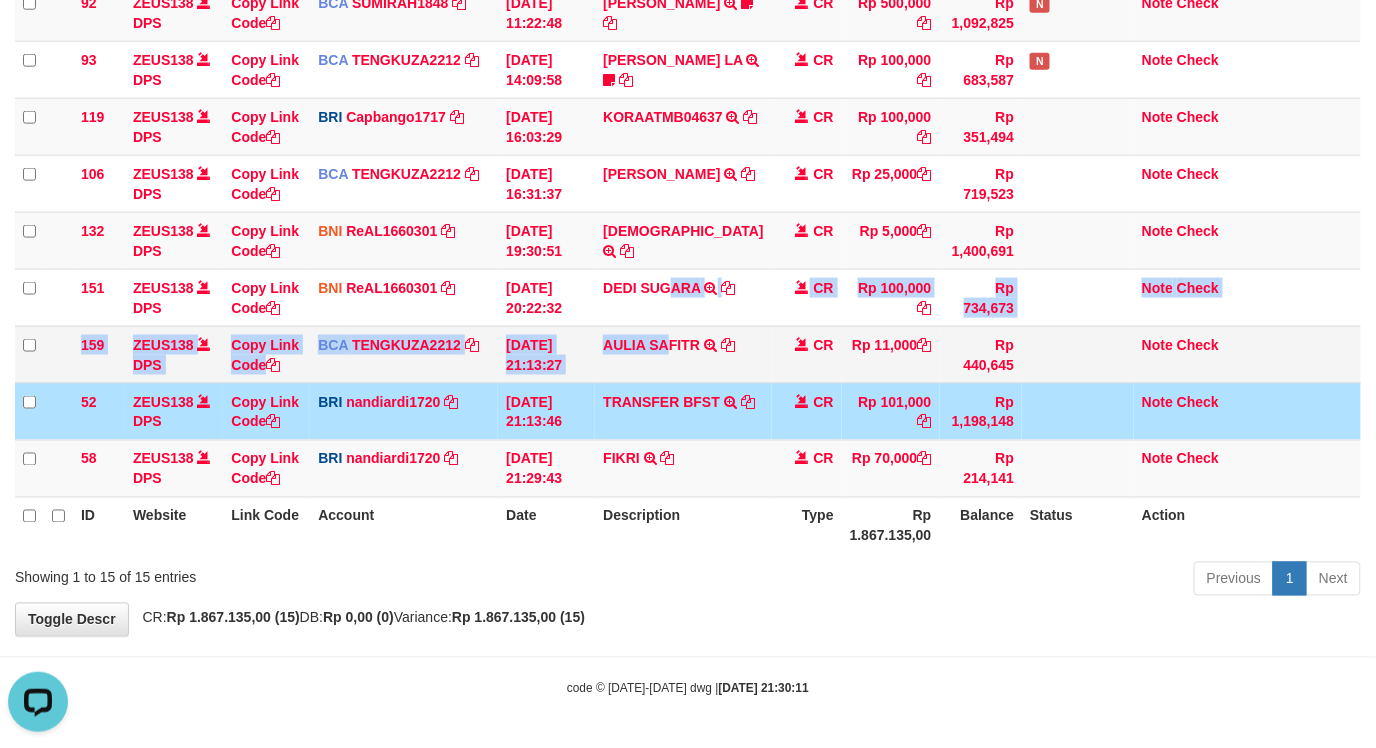drag, startPoint x: 671, startPoint y: 344, endPoint x: 667, endPoint y: 371, distance: 27.294687 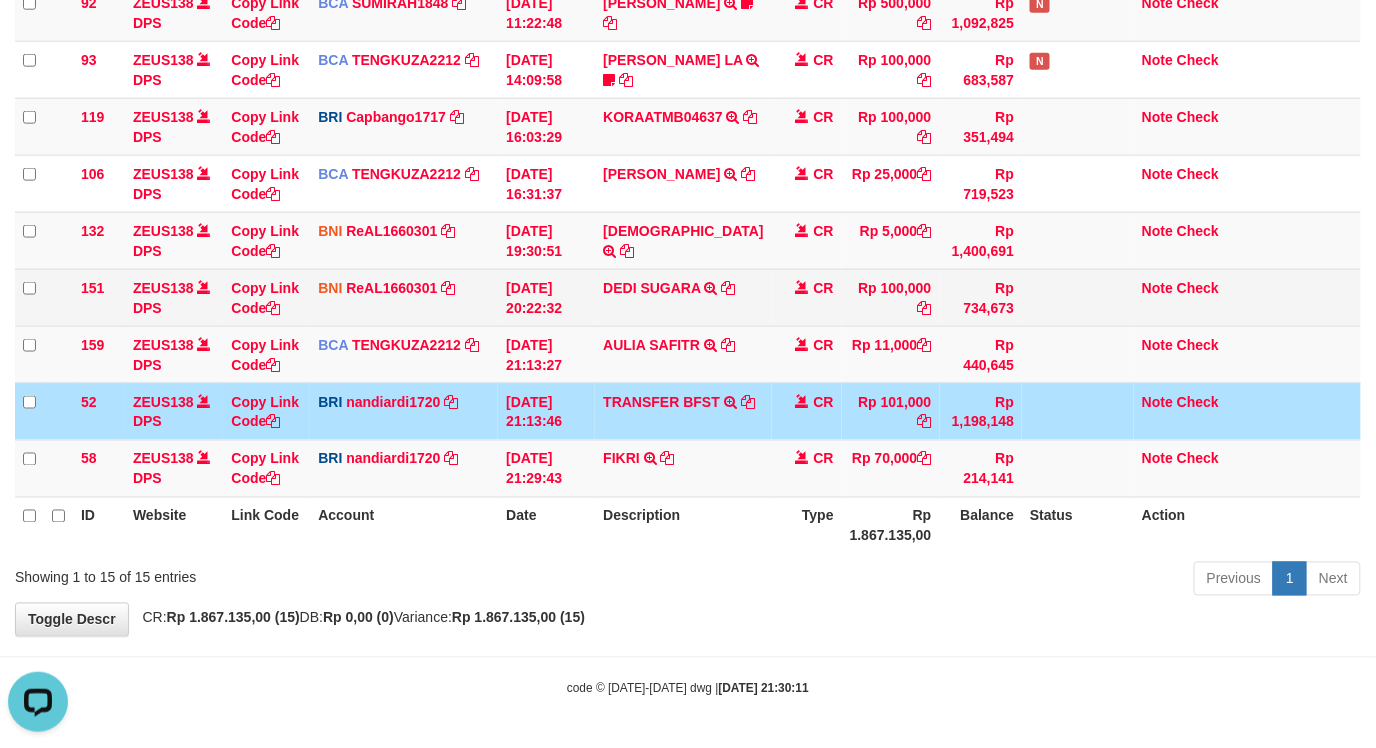 drag, startPoint x: 594, startPoint y: 316, endPoint x: 575, endPoint y: 275, distance: 45.188496 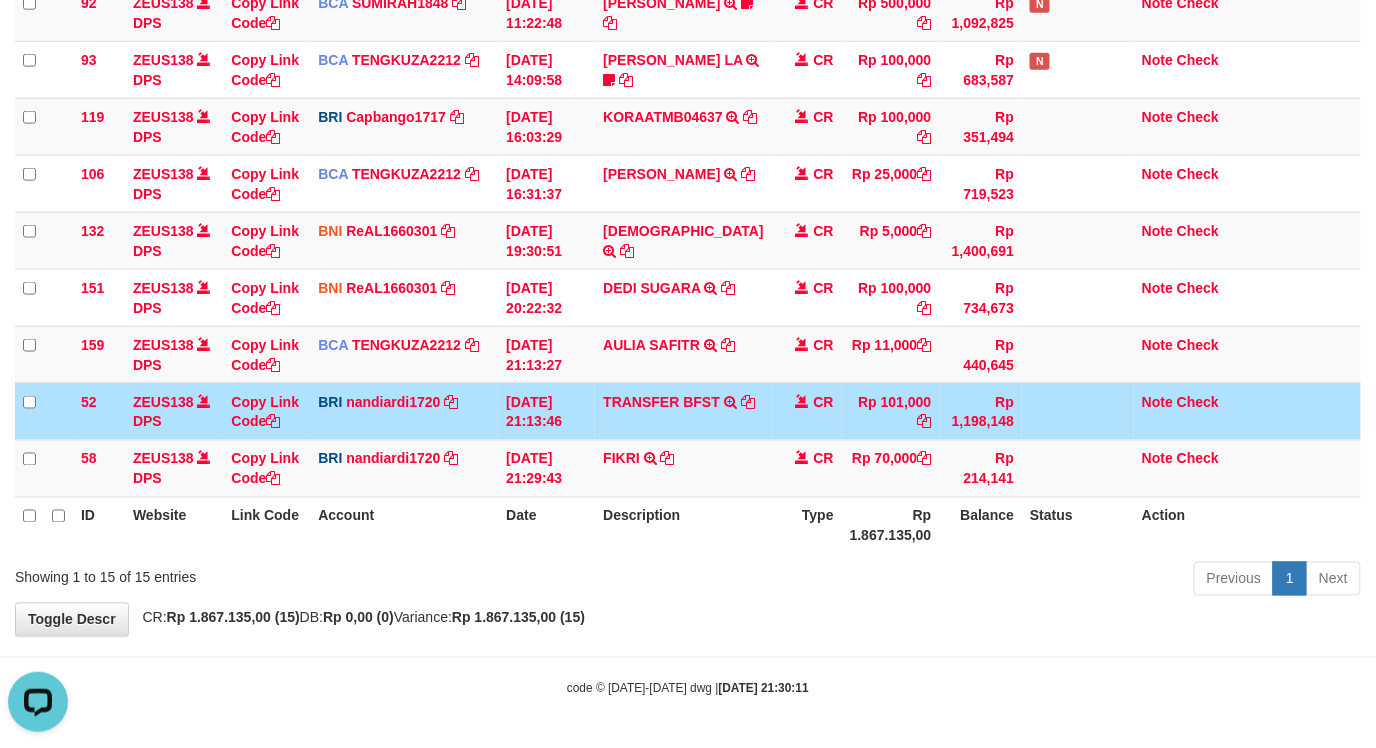 click on "11/07/2025 21:13:46" at bounding box center (546, 411) 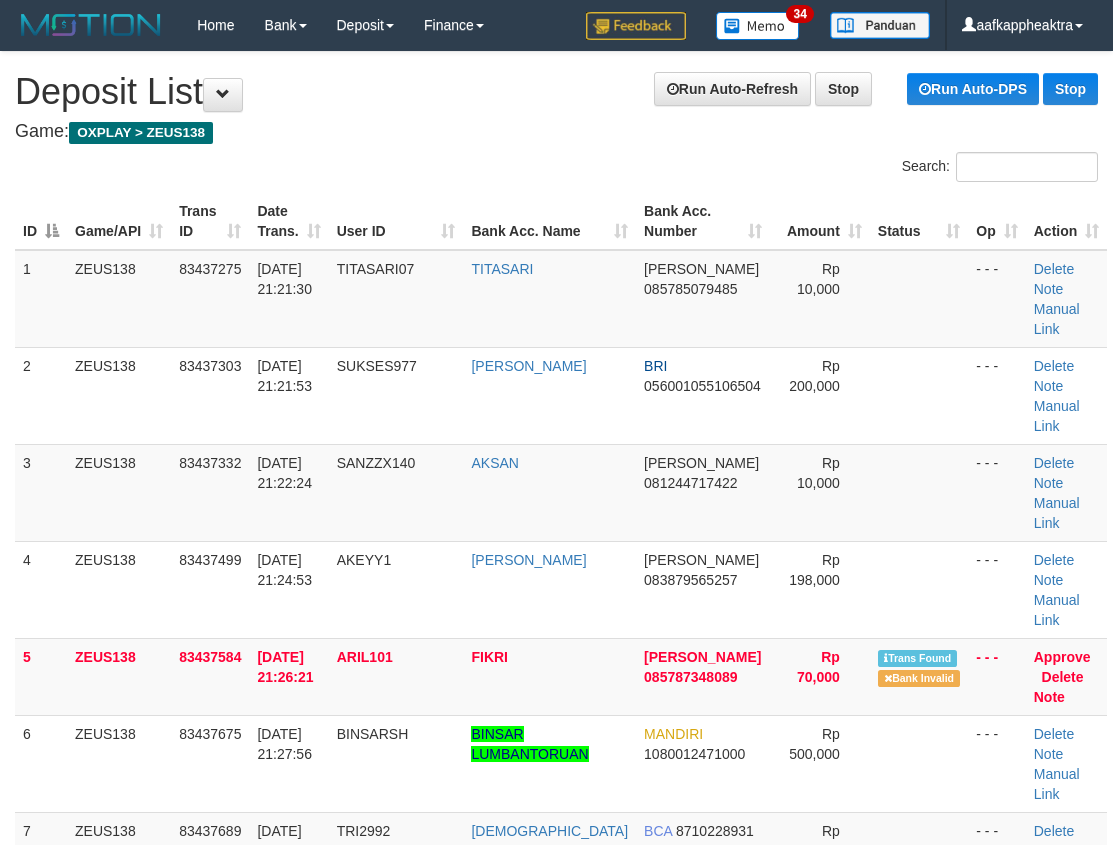 scroll, scrollTop: 444, scrollLeft: 0, axis: vertical 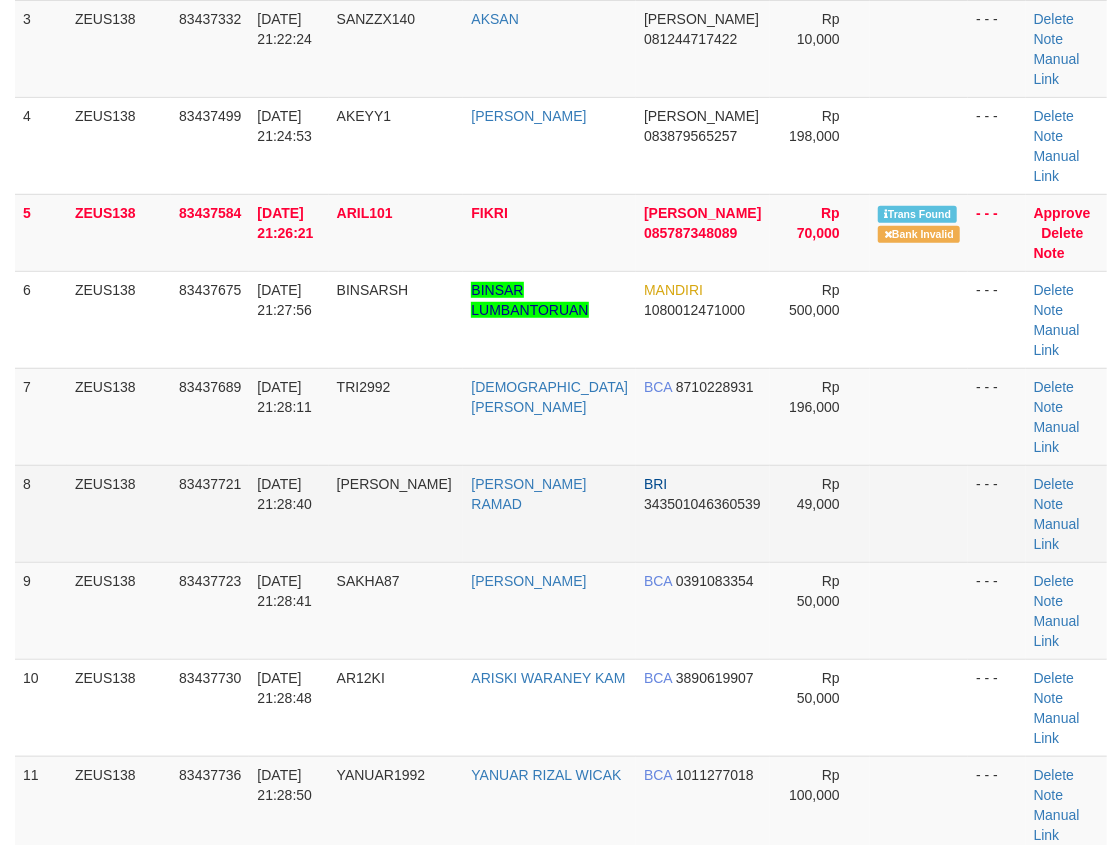 click on "1
ZEUS138
83437275
[DATE] 21:21:30
TITASARI07
[GEOGRAPHIC_DATA]
[PERSON_NAME]
085785079485
Rp 10,000
- - -
[GEOGRAPHIC_DATA]
Note
Manual Link
2
ZEUS138
83437303
[DATE] 21:21:53
SUKSES977
[PERSON_NAME]
BRI
056001055106504
Rp 200,000
- - -
Delete Note" at bounding box center [561, 718] 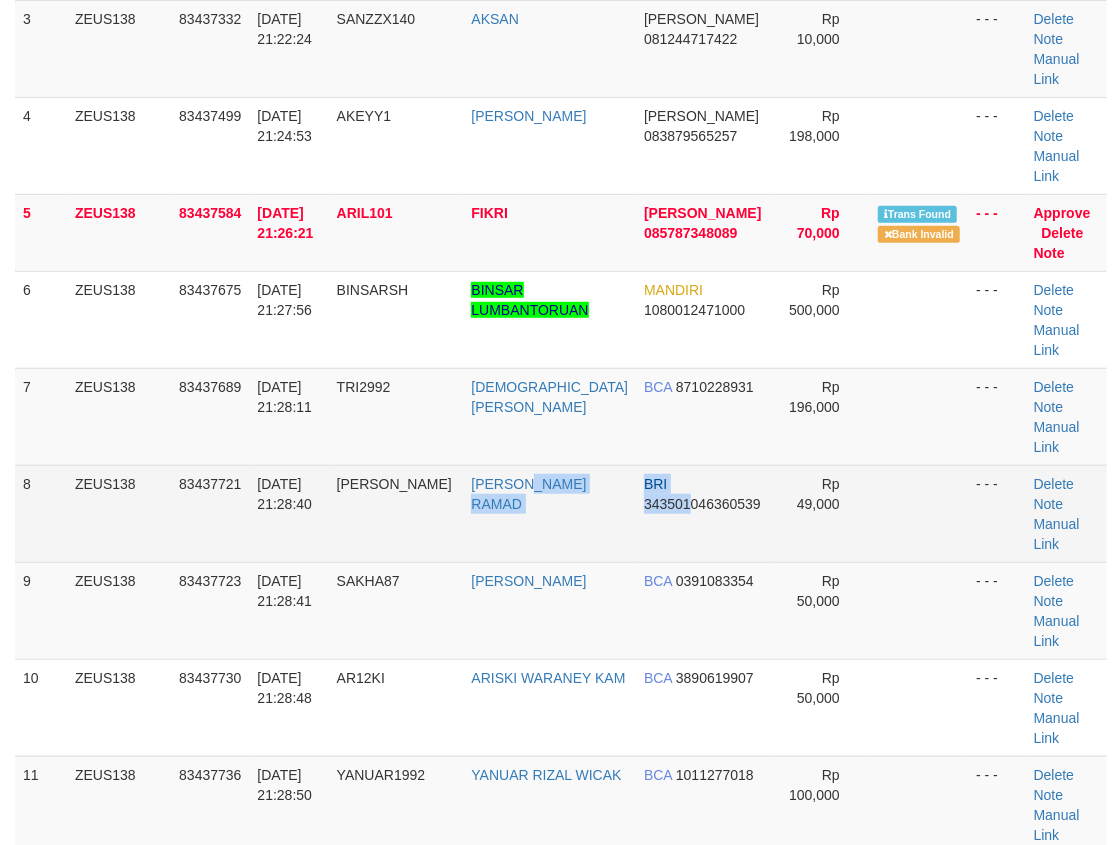 click on "8
ZEUS138
83437721
11/07/2025 21:28:40
SYLVIE
ADITHIYA RAMAD
BRI
343501046360539
Rp 49,000
- - -
Delete
Note
Manual Link" at bounding box center [561, 513] 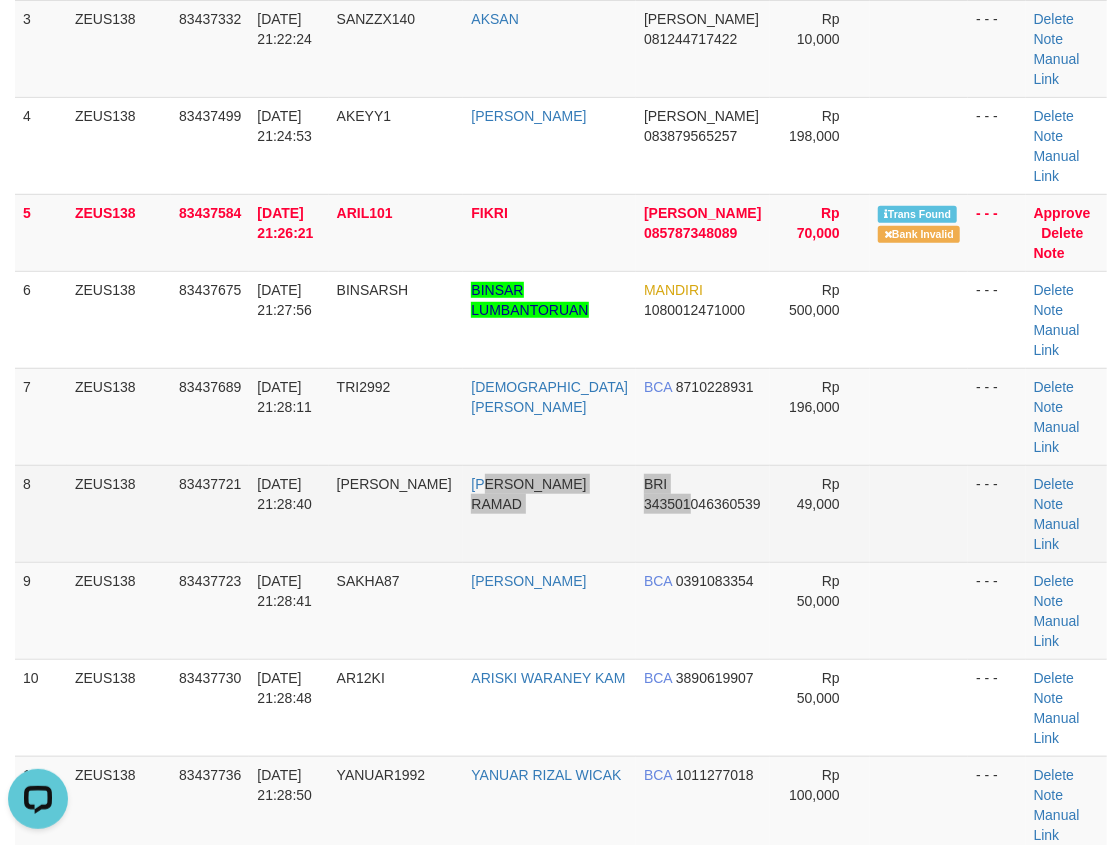 scroll, scrollTop: 0, scrollLeft: 0, axis: both 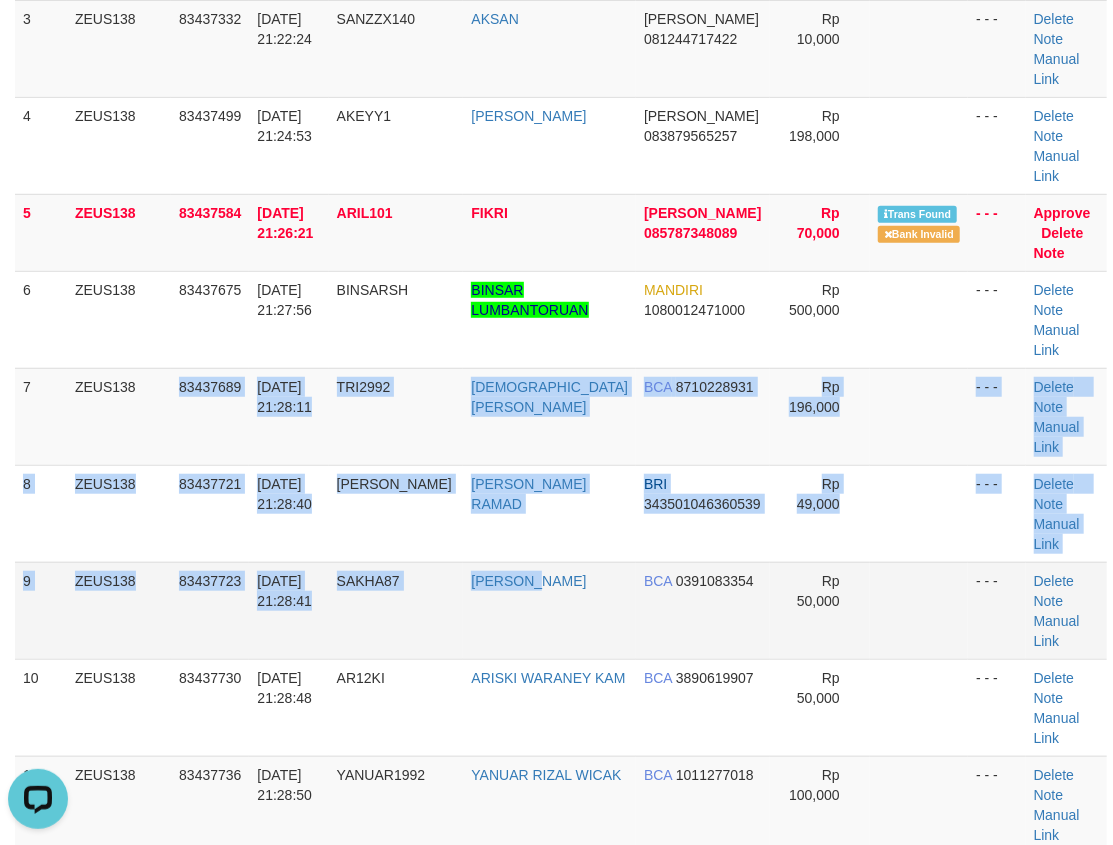 click on "1
ZEUS138
83437275
11/07/2025 21:21:30
TITASARI07
TITASARI
DANA
085785079485
Rp 10,000
- - -
Delete
Note
Manual Link
2
ZEUS138
83437303
11/07/2025 21:21:53
SUKSES977
ABDUR RAUH
BRI
056001055106504
Rp 200,000
- - -
Delete Note" at bounding box center [561, 718] 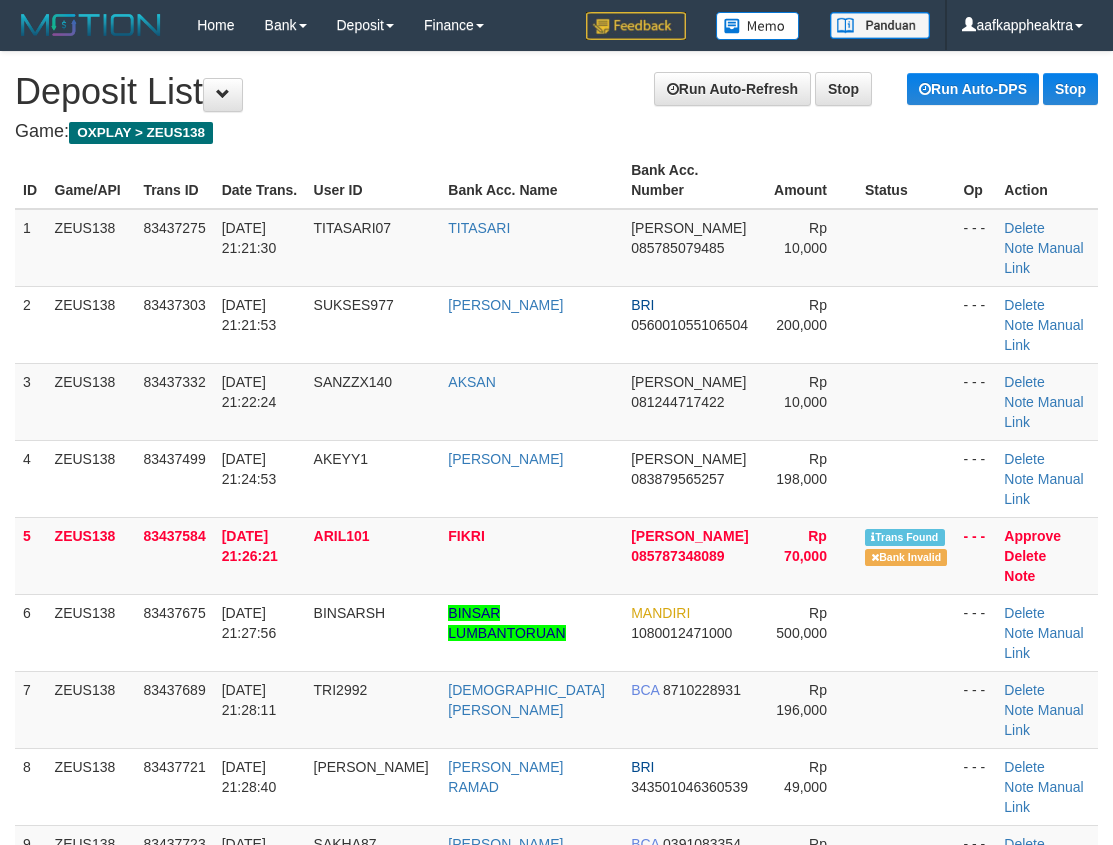scroll, scrollTop: 444, scrollLeft: 0, axis: vertical 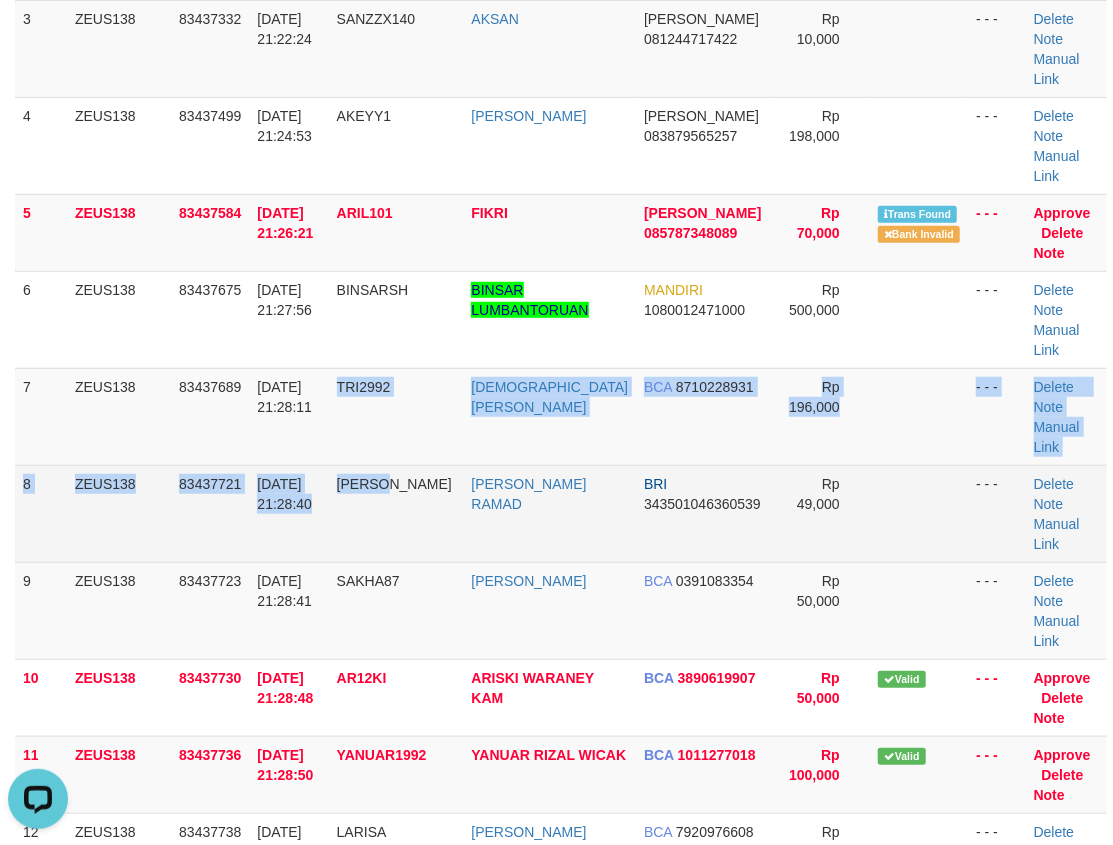 drag, startPoint x: 442, startPoint y: 496, endPoint x: 0, endPoint y: 480, distance: 442.2895 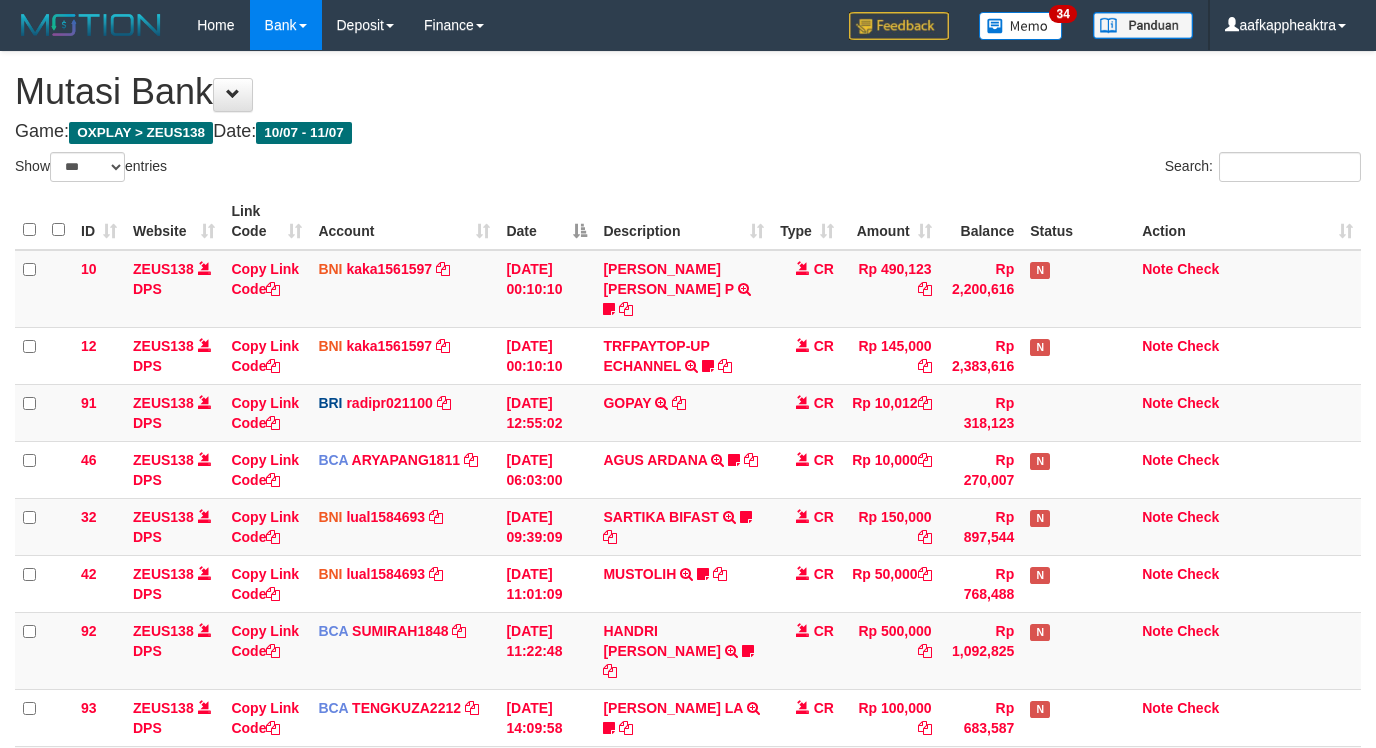 select on "***" 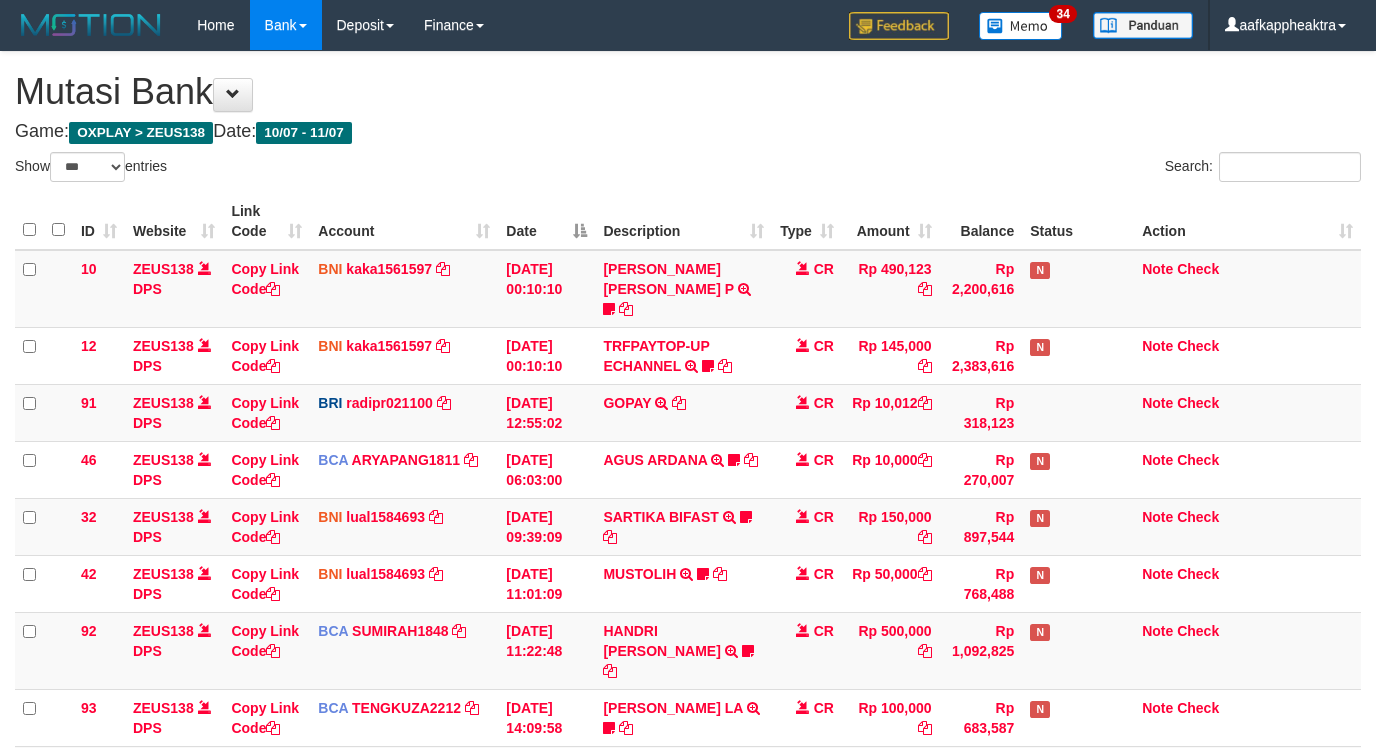 scroll, scrollTop: 951, scrollLeft: 0, axis: vertical 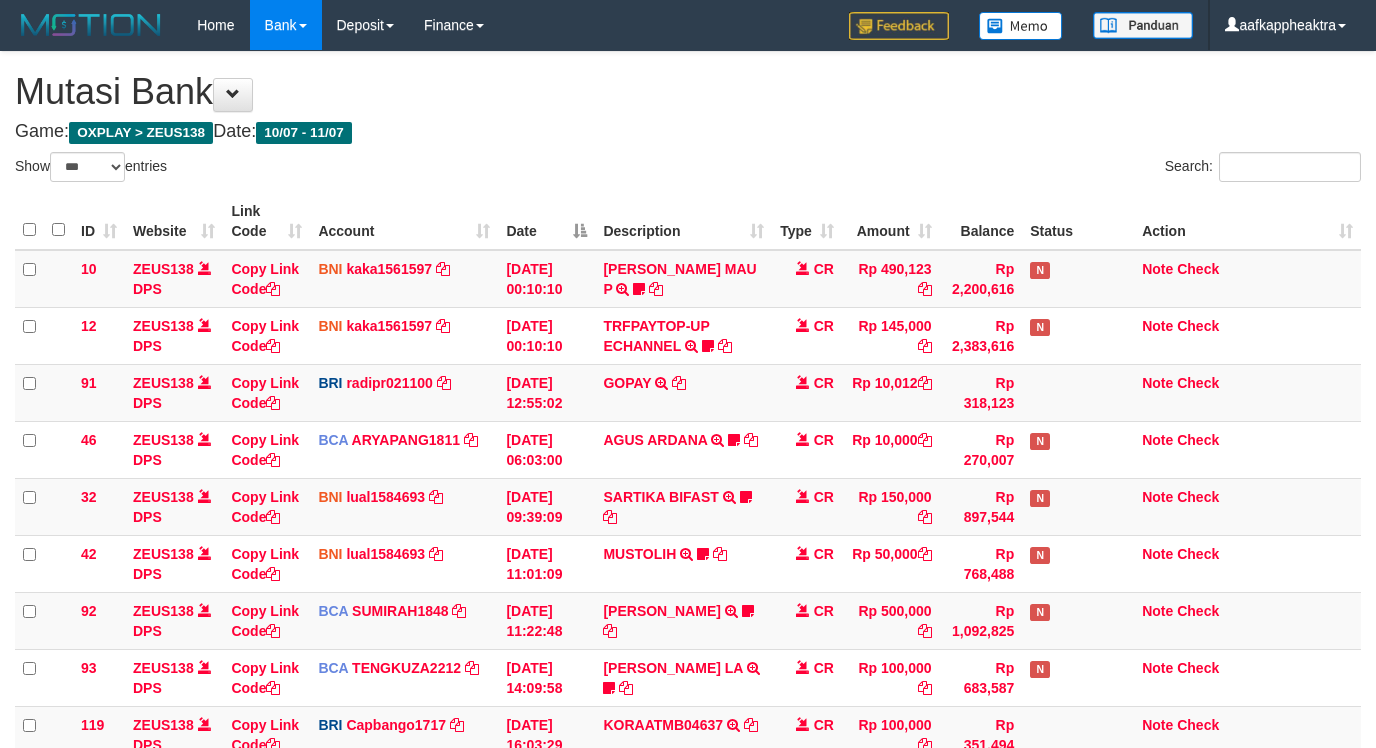 select on "***" 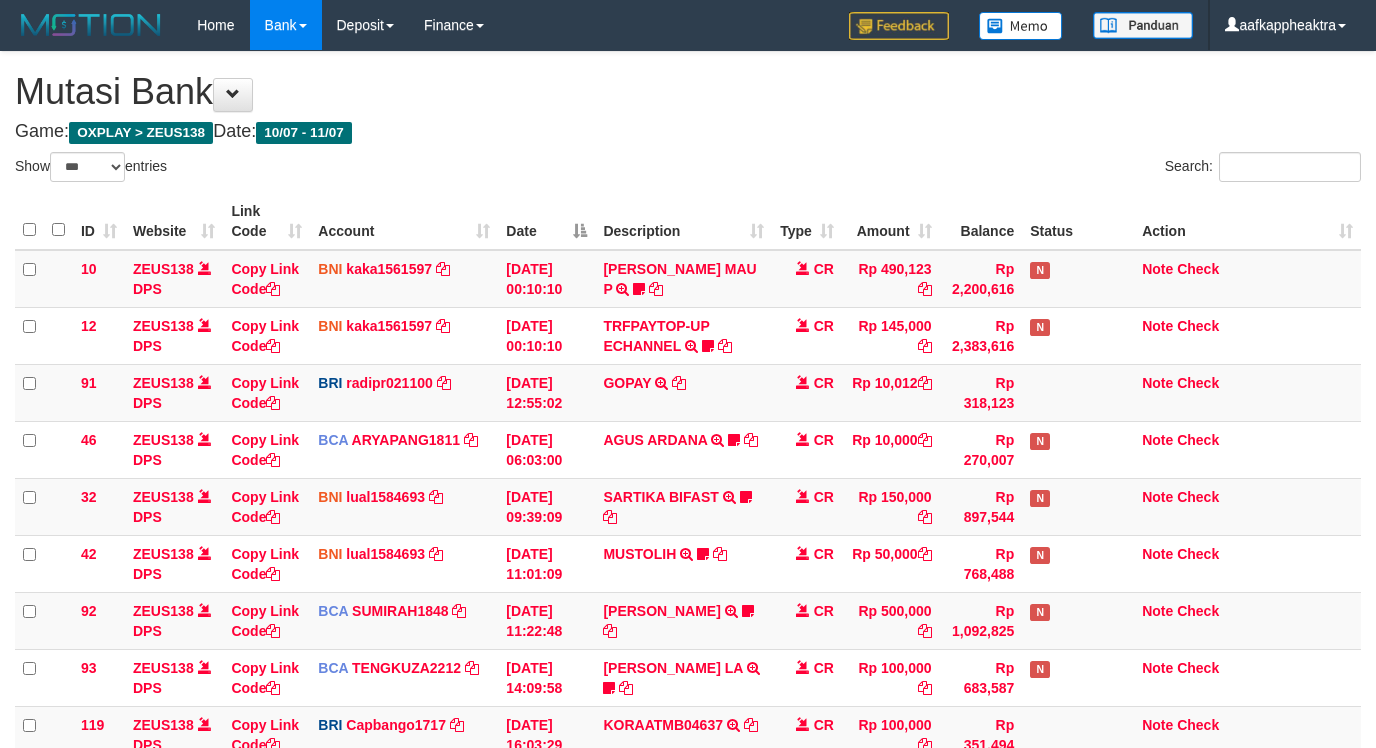 scroll, scrollTop: 951, scrollLeft: 0, axis: vertical 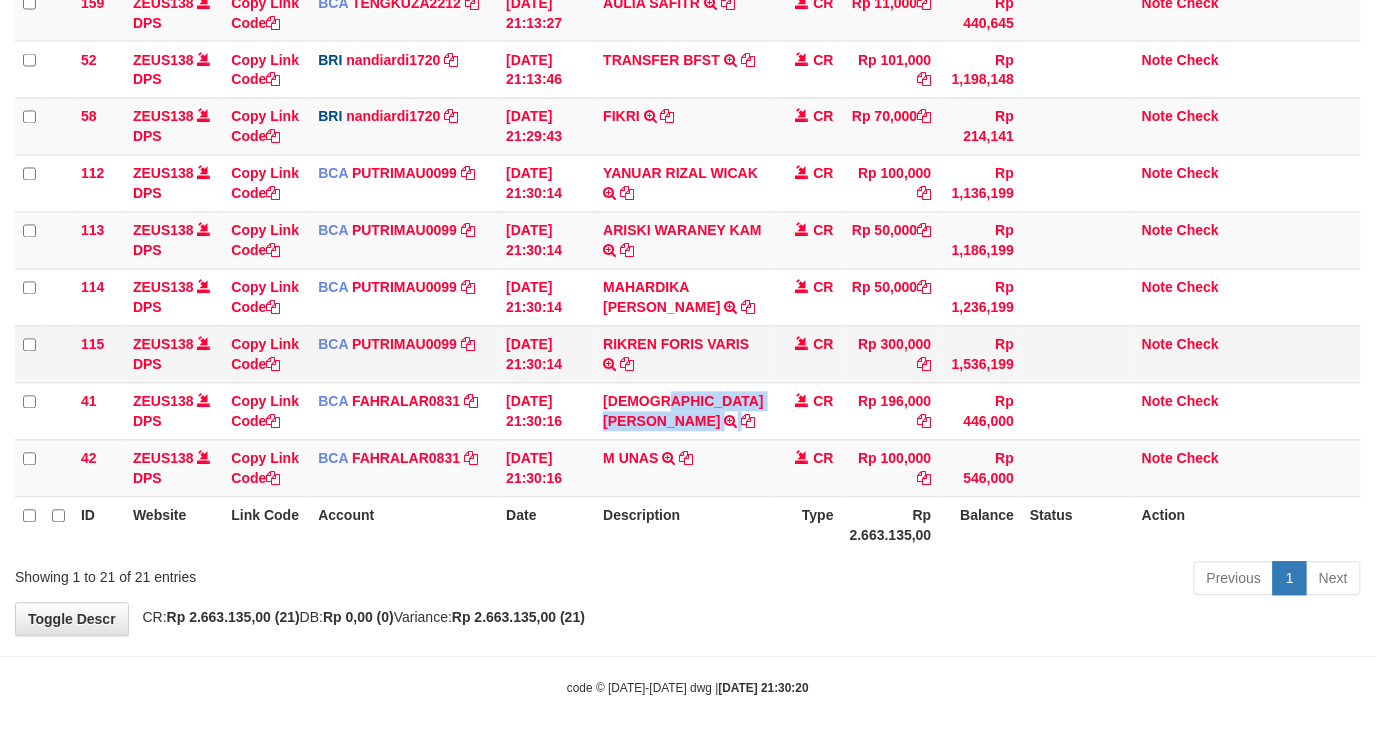 drag, startPoint x: 707, startPoint y: 390, endPoint x: 704, endPoint y: 357, distance: 33.13608 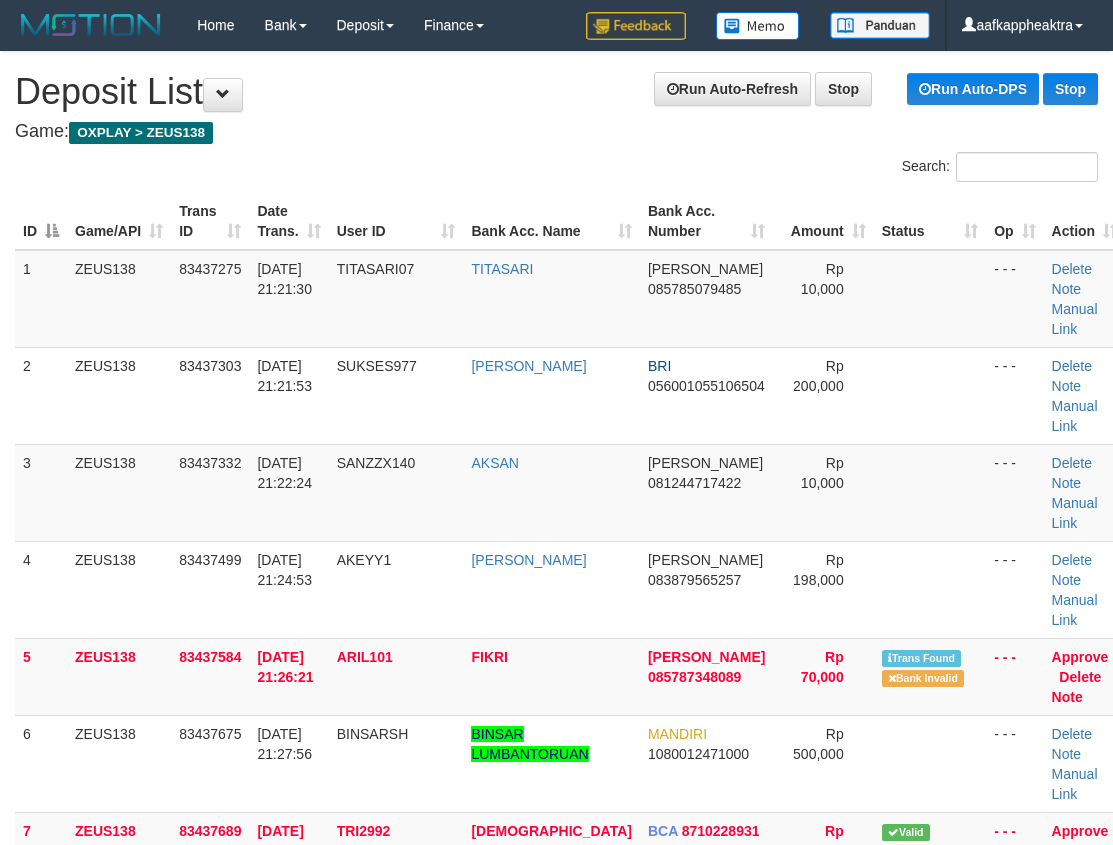 scroll, scrollTop: 888, scrollLeft: 0, axis: vertical 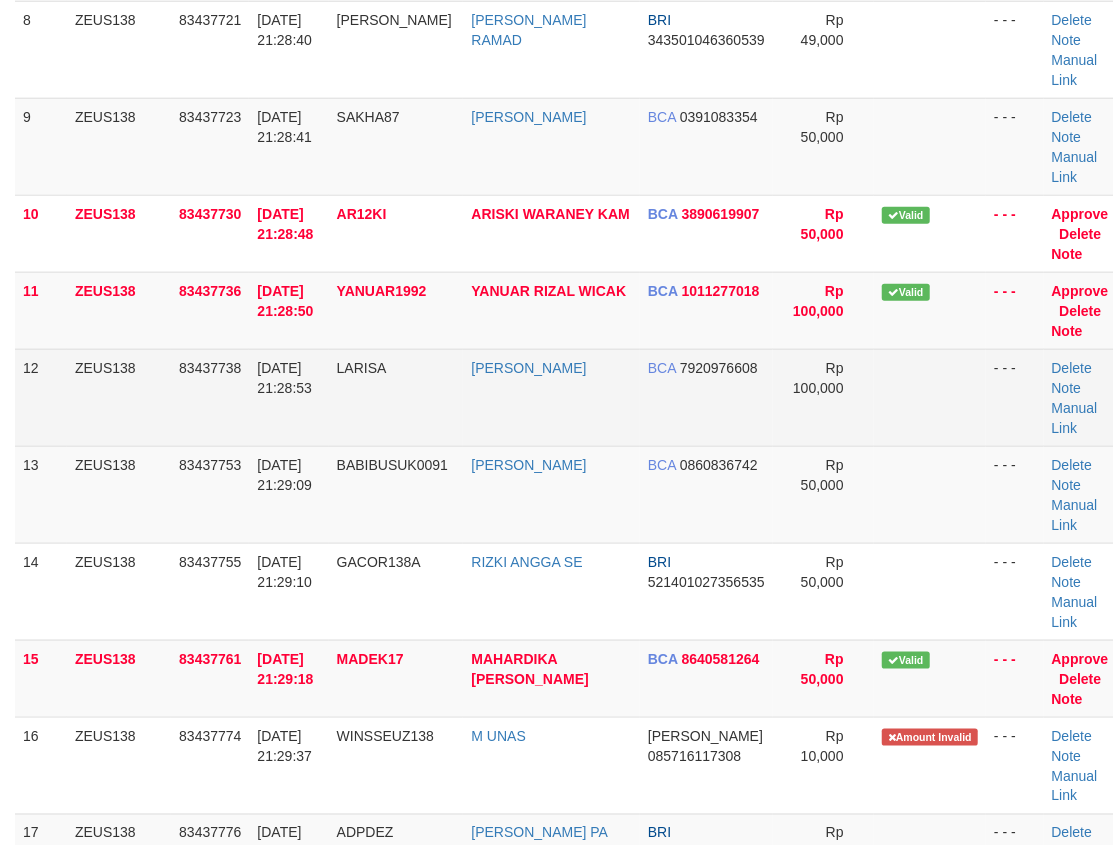 click on "[PERSON_NAME]" at bounding box center [551, 397] 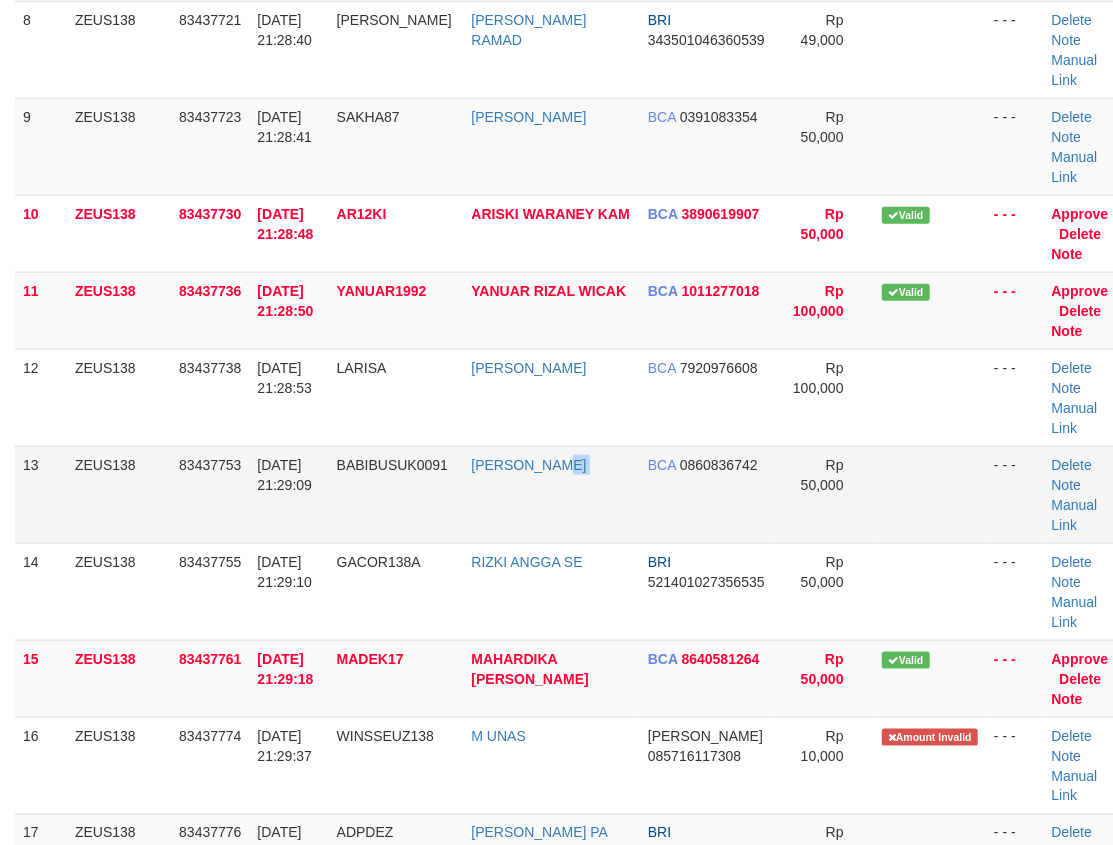 click on "13
ZEUS138
83437753
[DATE] 21:29:09
BABIBUSUK0091
[PERSON_NAME]
BCA
0860836742
Rp 50,000
- - -
[GEOGRAPHIC_DATA]
Note
Manual Link" at bounding box center [570, 494] 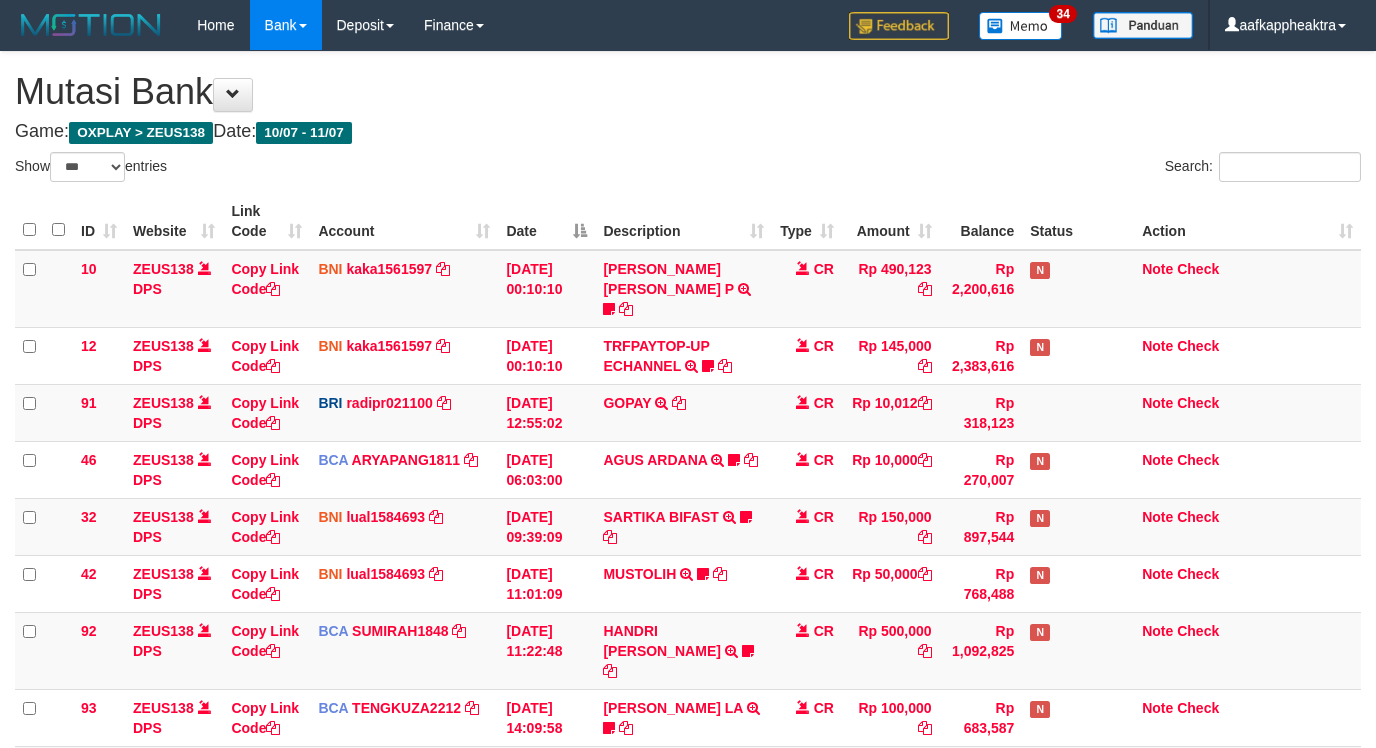select on "***" 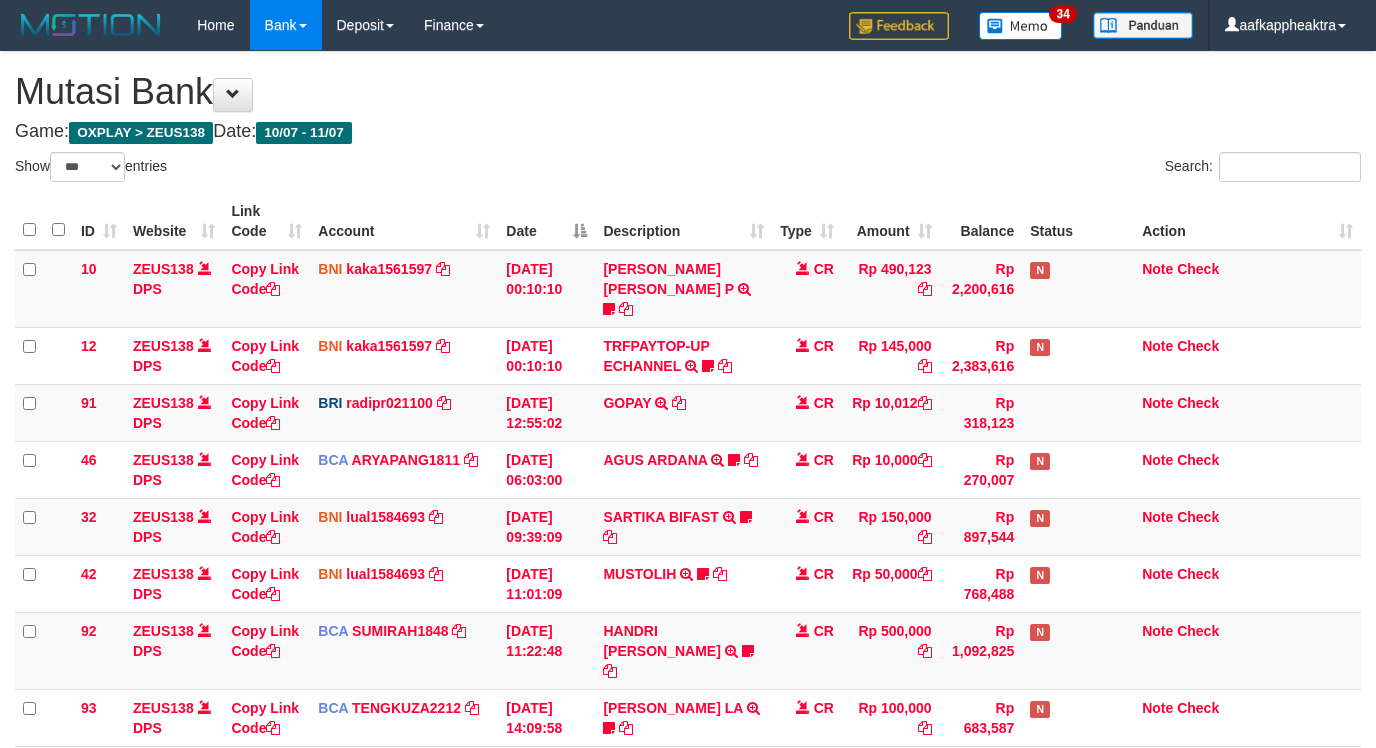 scroll, scrollTop: 951, scrollLeft: 0, axis: vertical 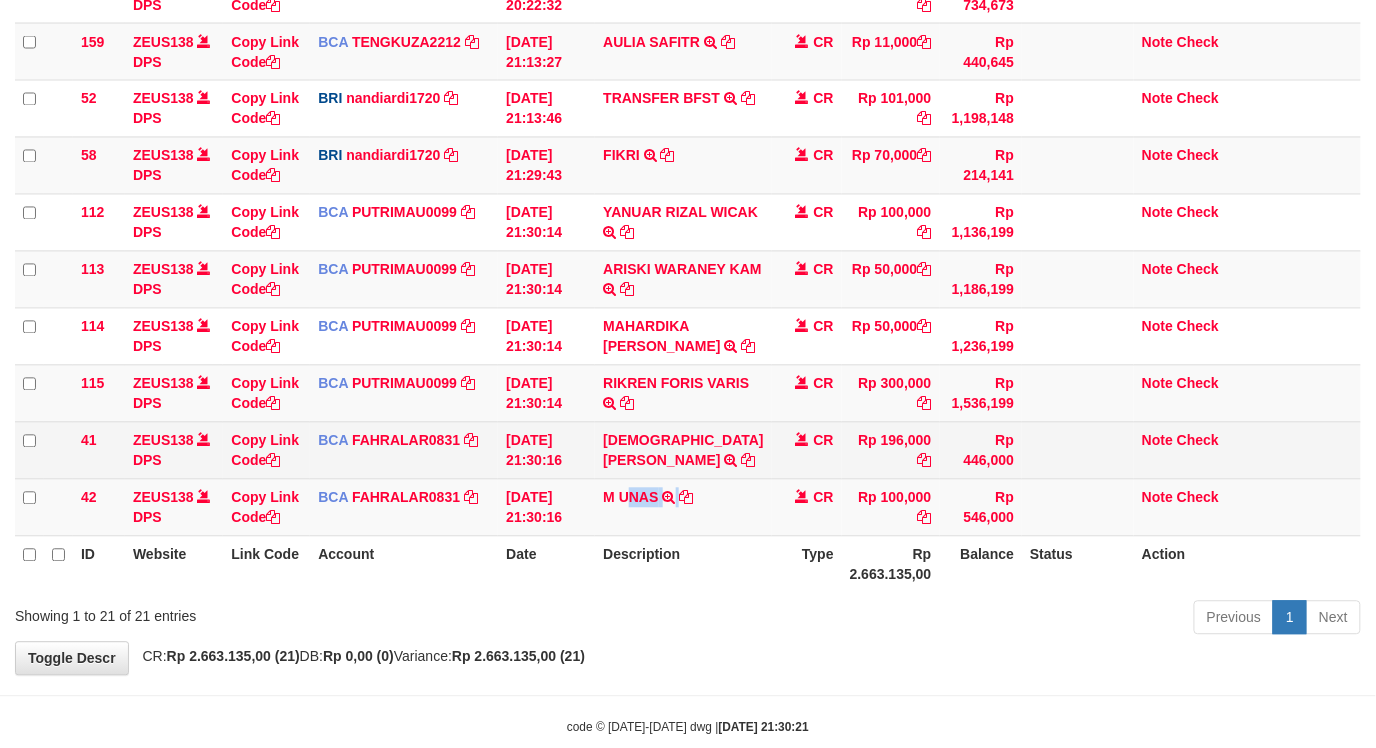drag, startPoint x: 615, startPoint y: 478, endPoint x: 700, endPoint y: 394, distance: 119.503136 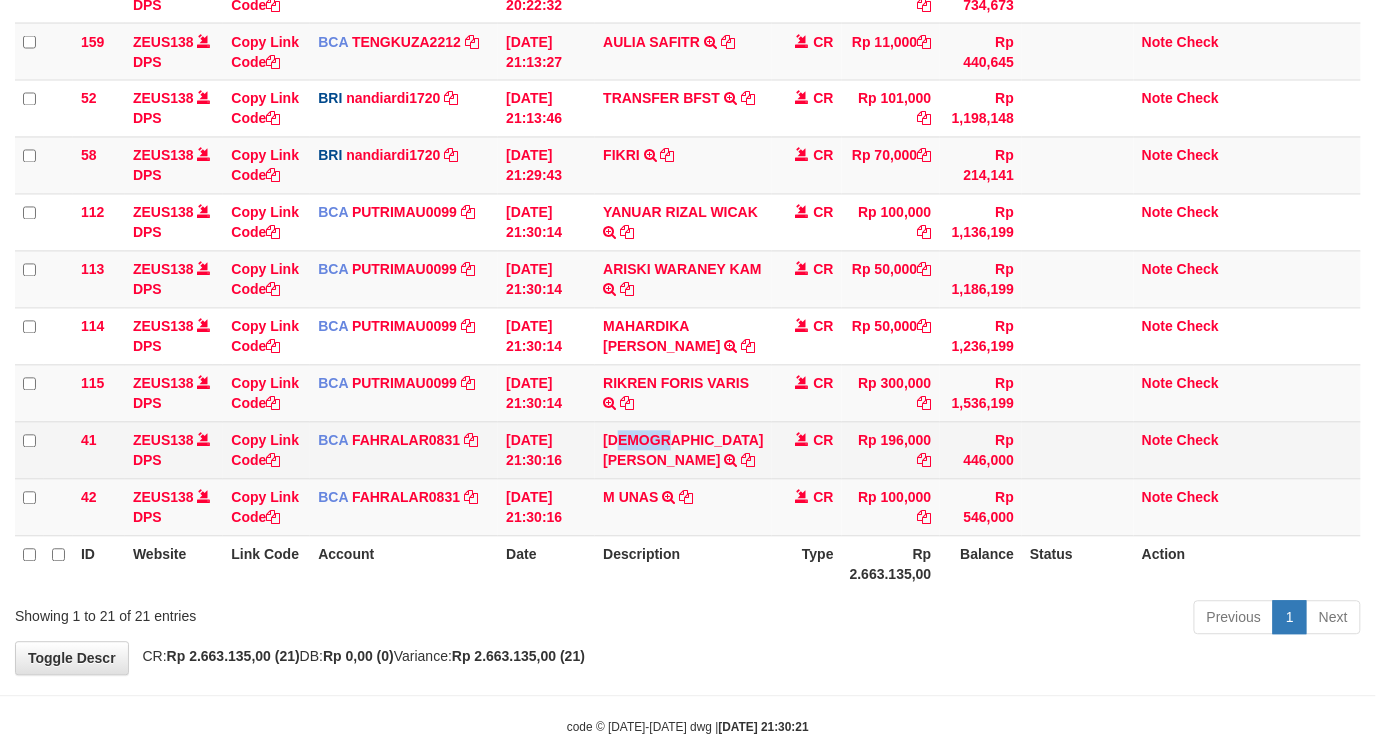 click on "IMAM SAPII         TRSF E-BANKING CR 1107/FTSCY/WS95031
196000.00IMAM SAPII" at bounding box center [683, 450] 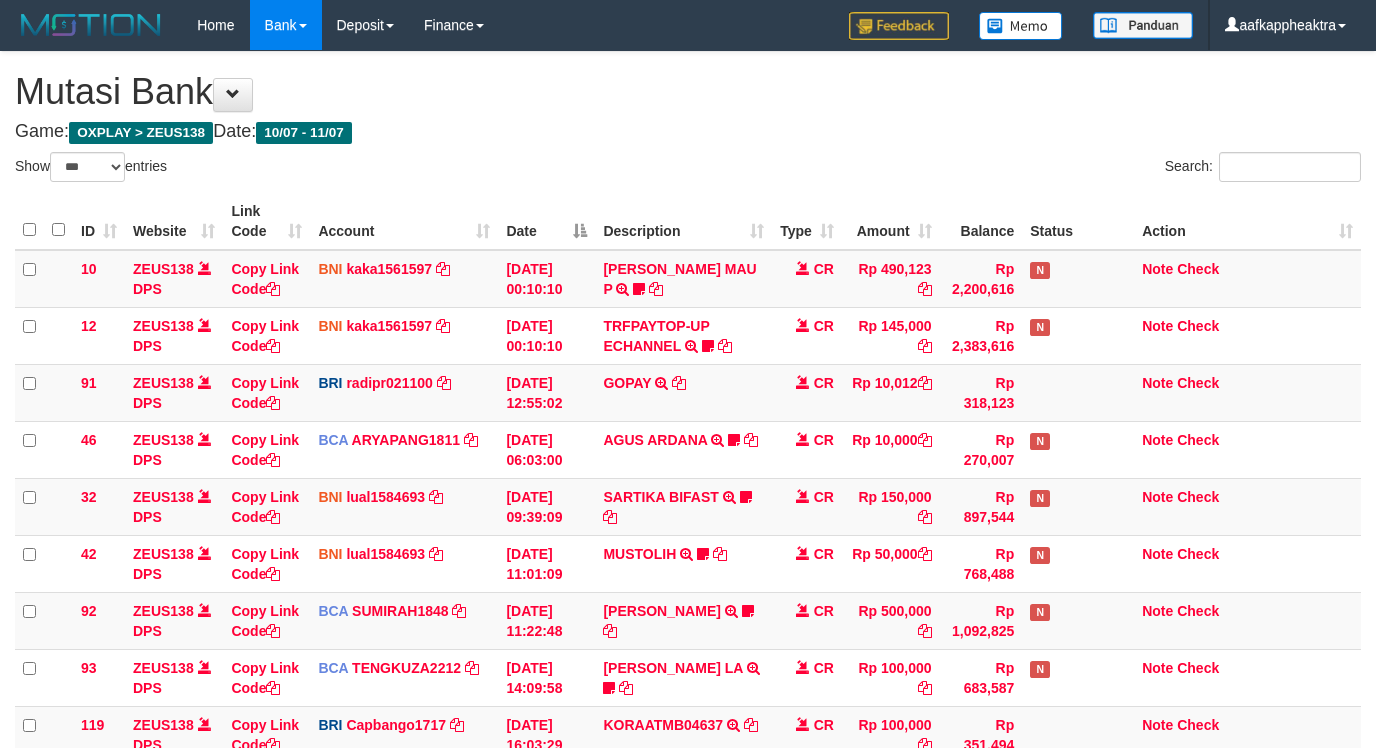 select on "***" 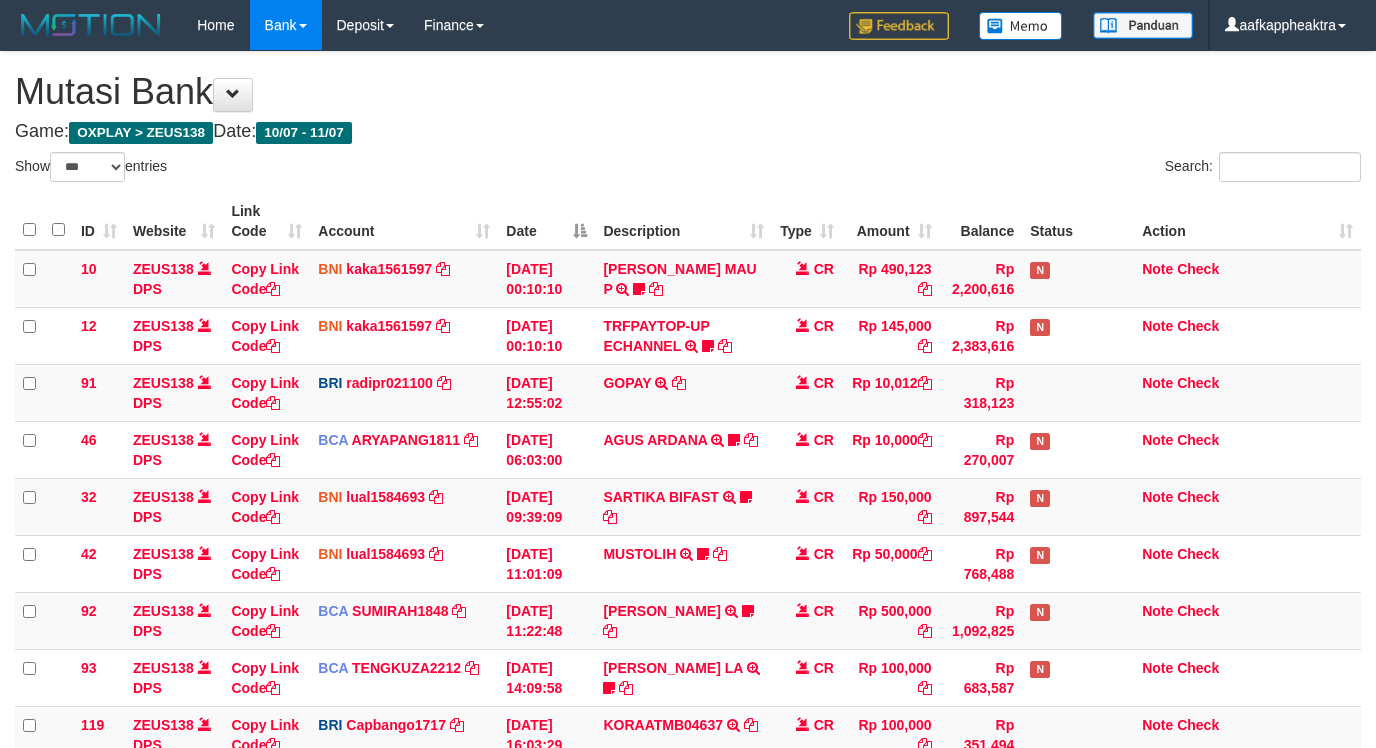 scroll, scrollTop: 951, scrollLeft: 0, axis: vertical 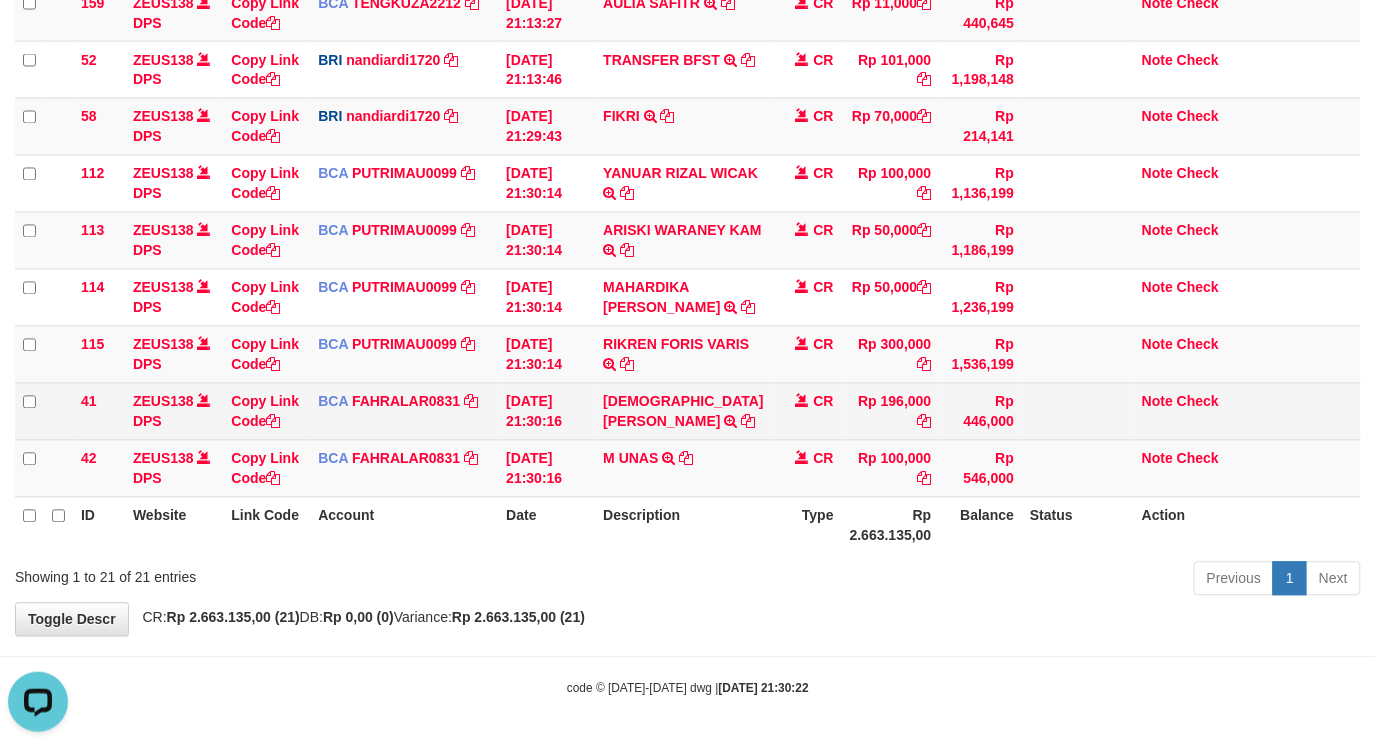 drag, startPoint x: 575, startPoint y: 414, endPoint x: 540, endPoint y: 432, distance: 39.357338 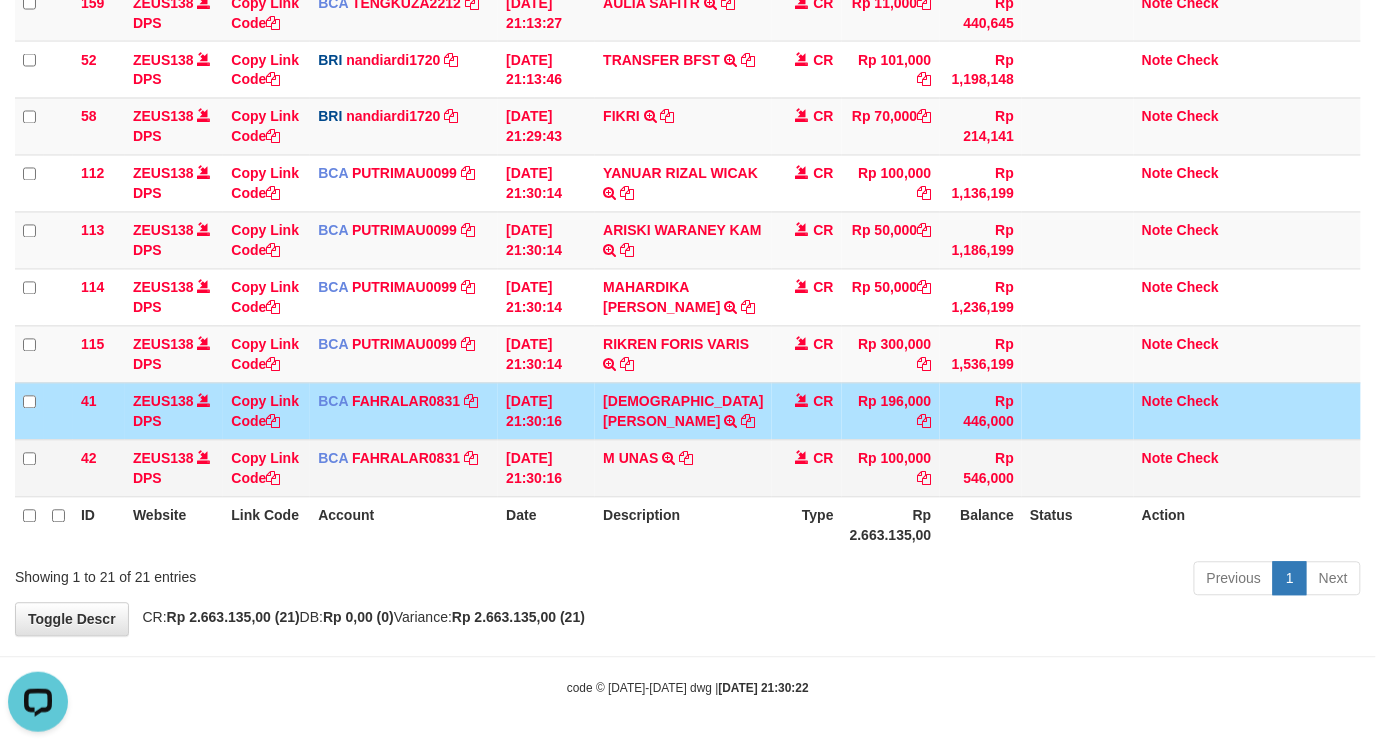drag, startPoint x: 773, startPoint y: 471, endPoint x: 821, endPoint y: 473, distance: 48.04165 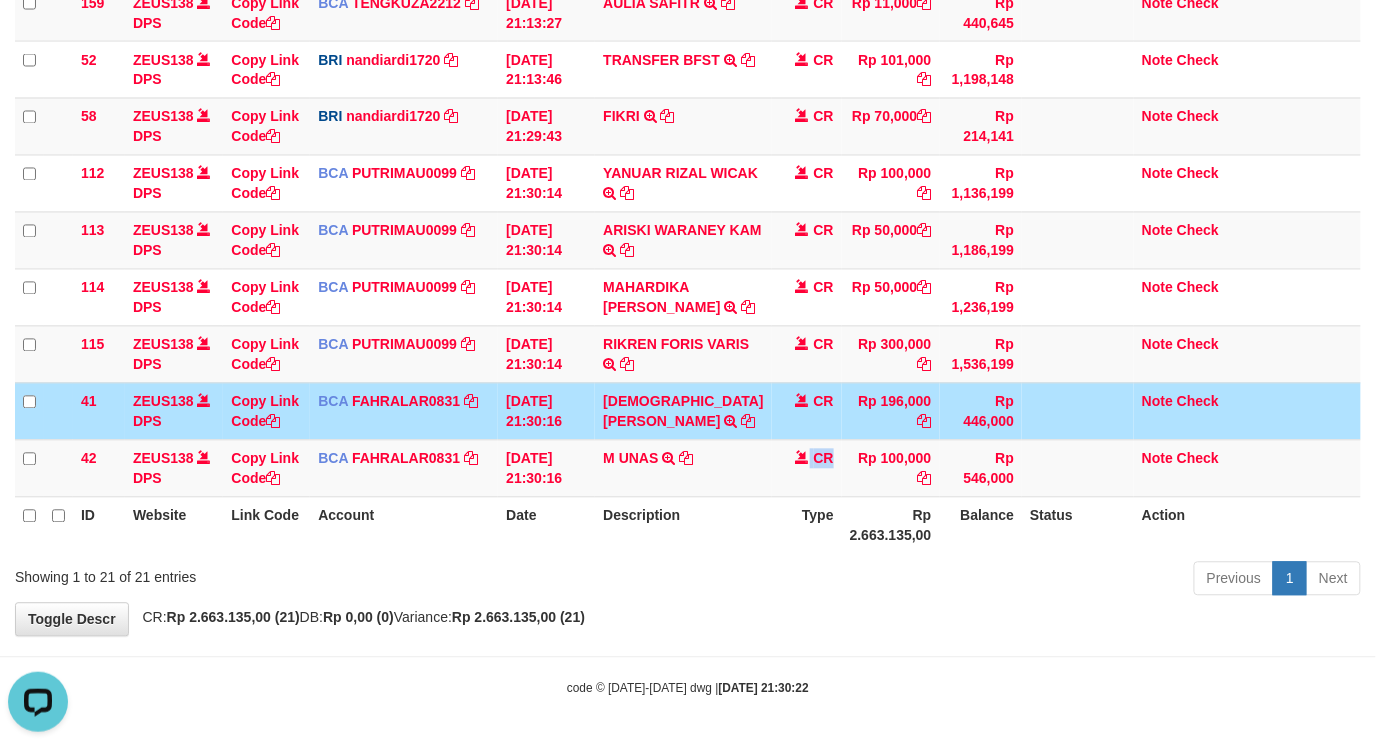 drag, startPoint x: 602, startPoint y: 481, endPoint x: 1382, endPoint y: 467, distance: 780.1256 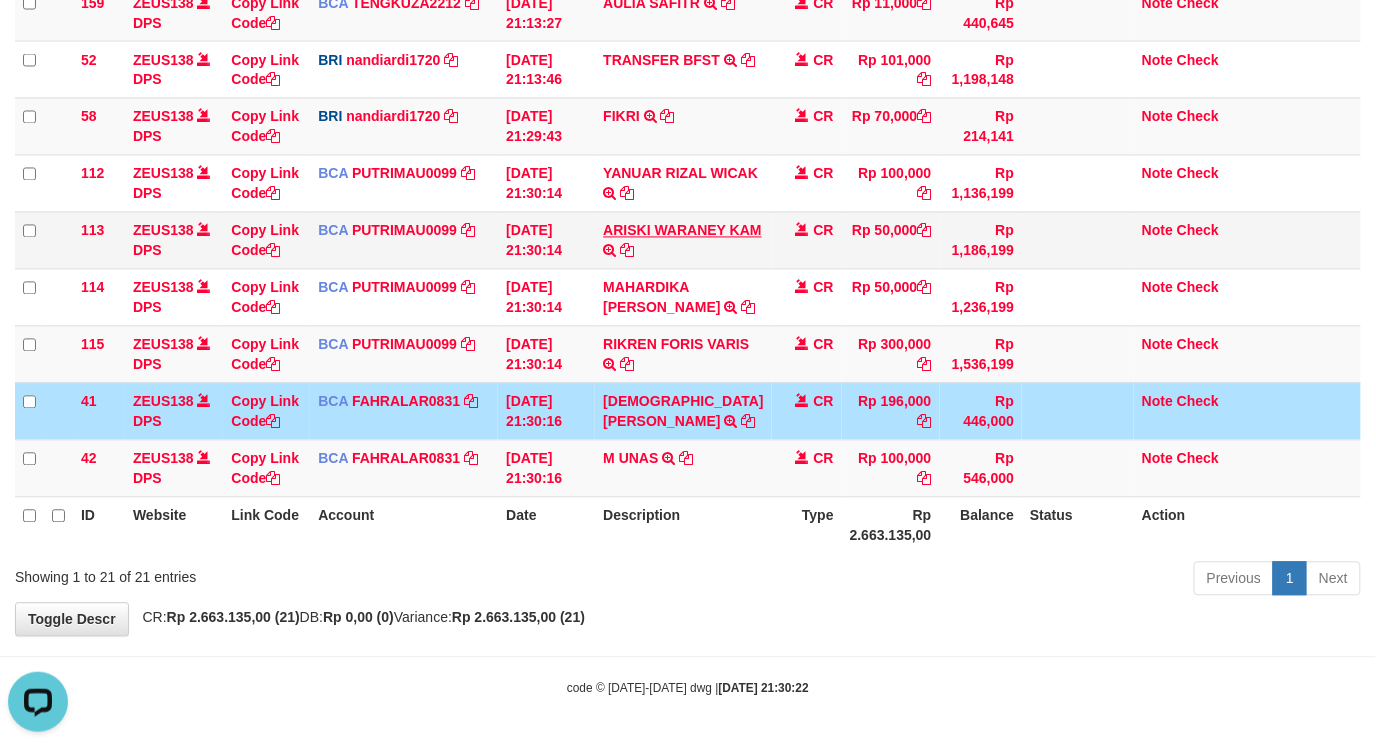 drag, startPoint x: 541, startPoint y: 353, endPoint x: 700, endPoint y: 223, distance: 205.38014 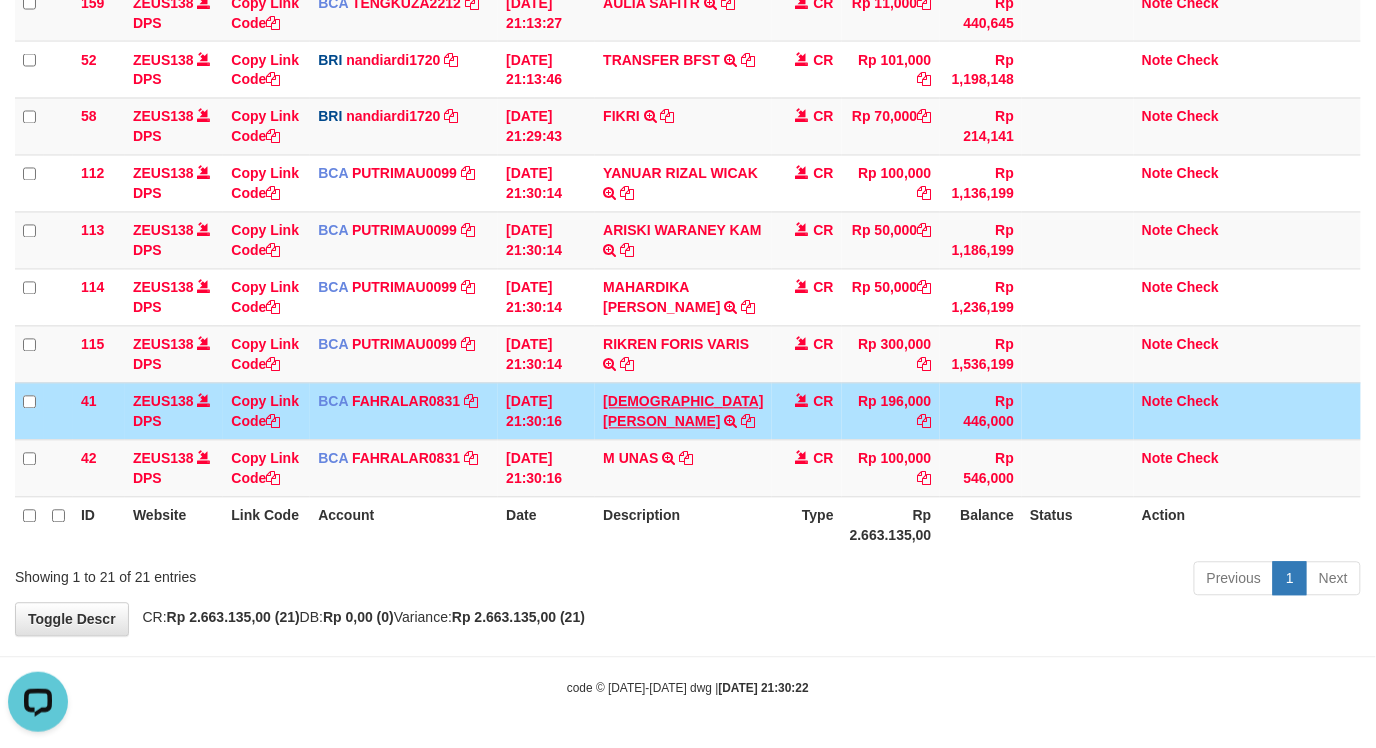 click on "IMAM SAPII         TRSF E-BANKING CR 1107/FTSCY/WS95031
196000.00IMAM SAPII" at bounding box center [683, 411] 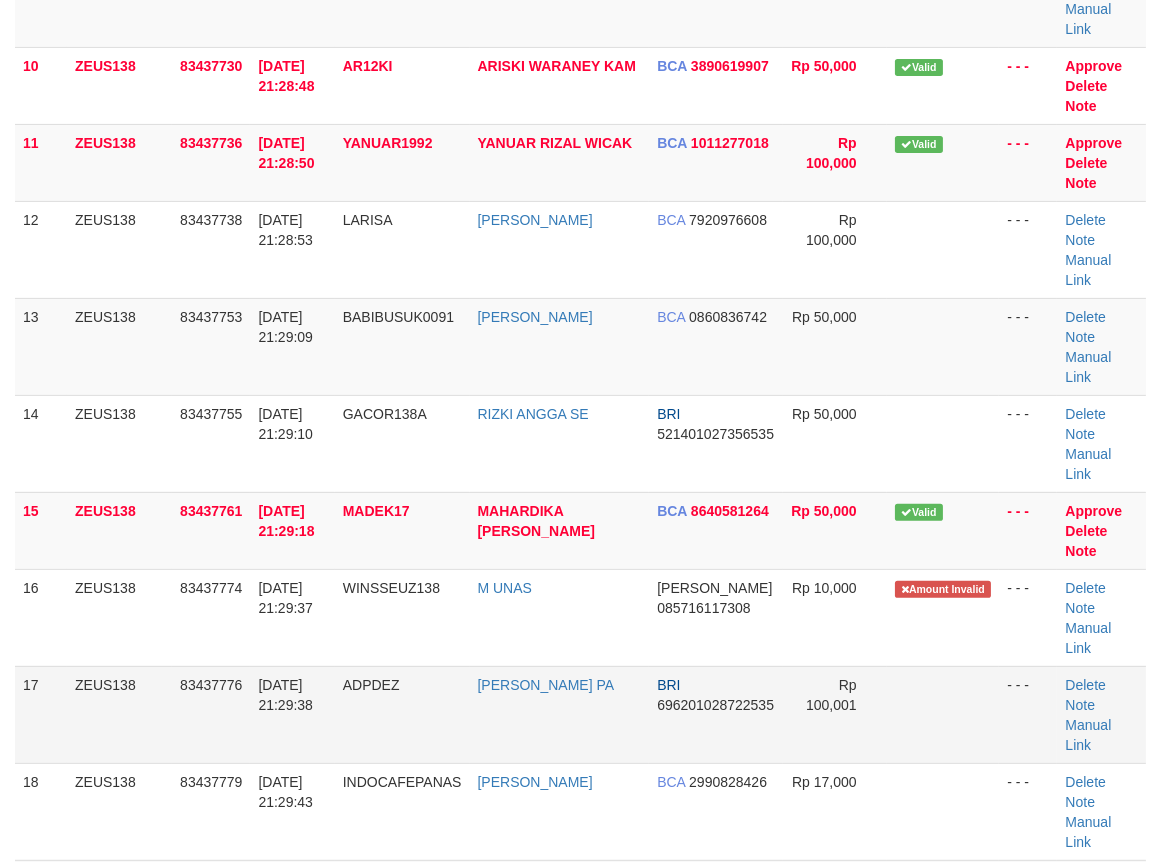 scroll, scrollTop: 1333, scrollLeft: 0, axis: vertical 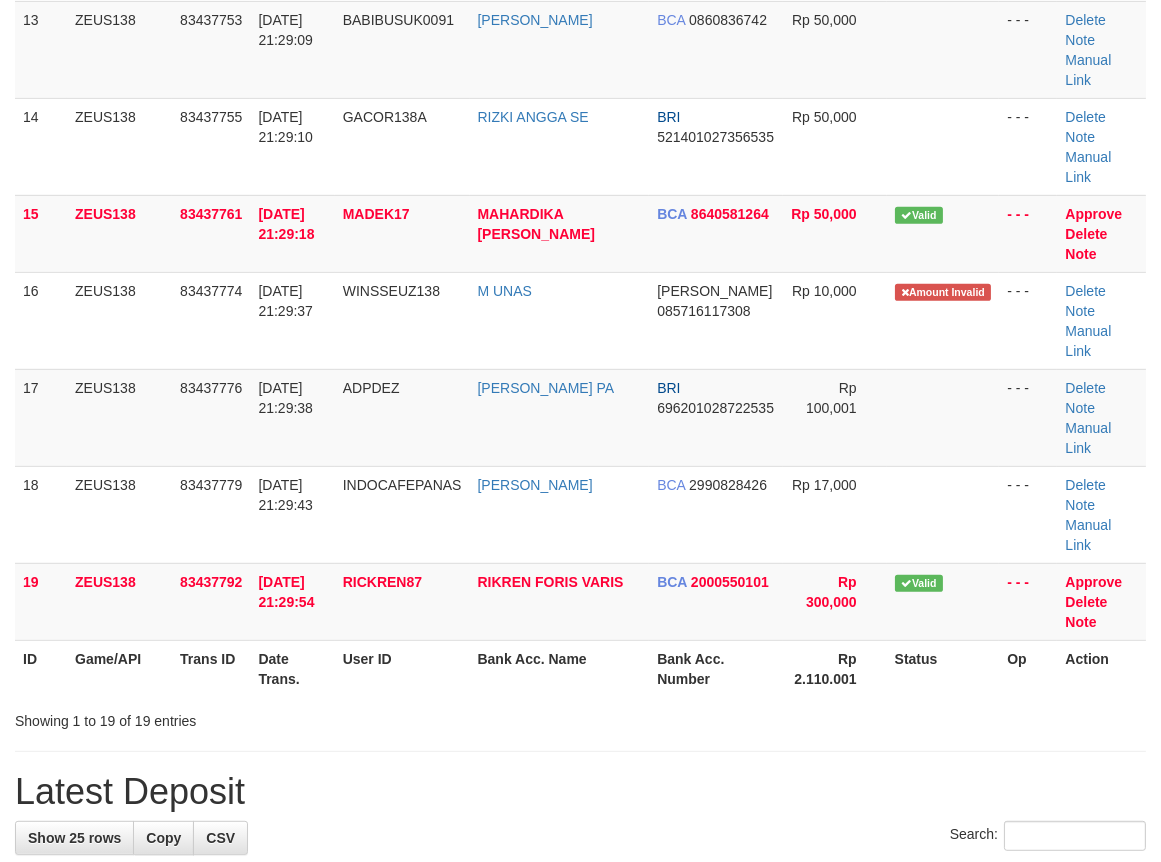 click on "**********" at bounding box center (580, 598) 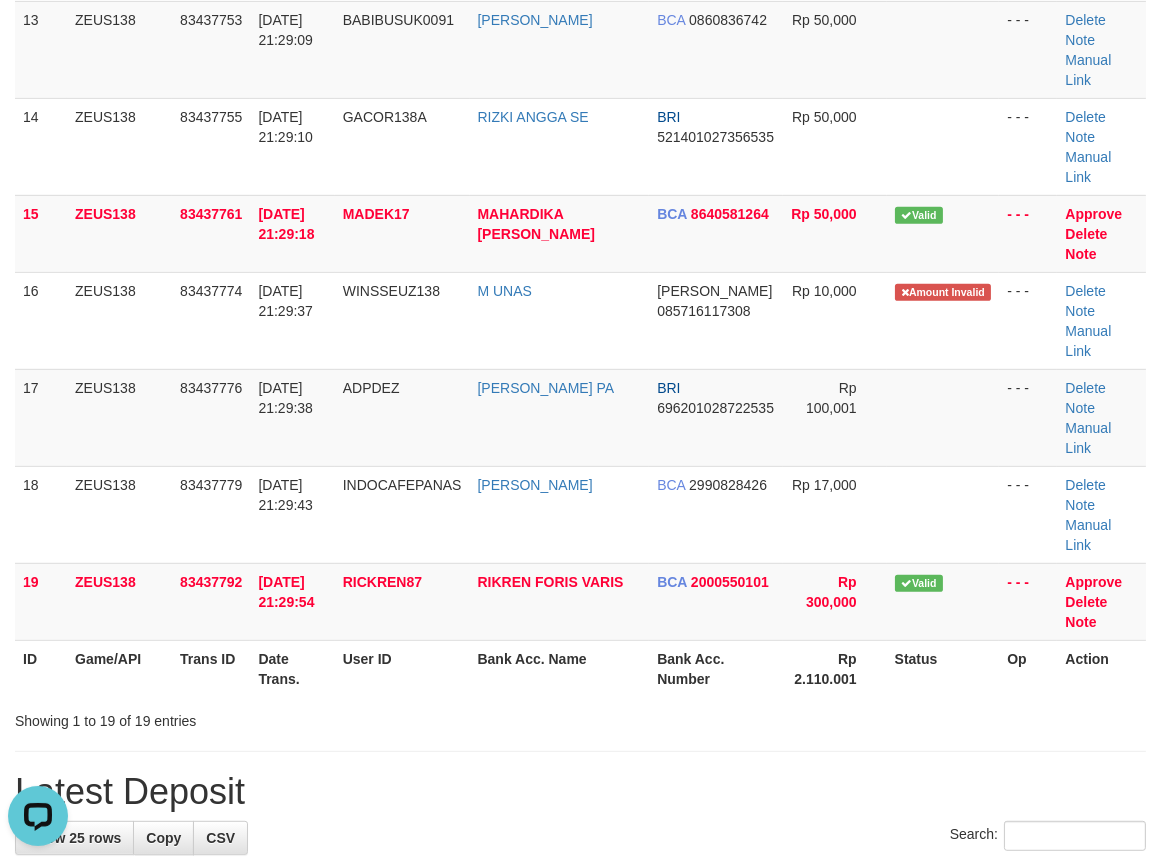 drag, startPoint x: 574, startPoint y: 475, endPoint x: 671, endPoint y: 464, distance: 97.62172 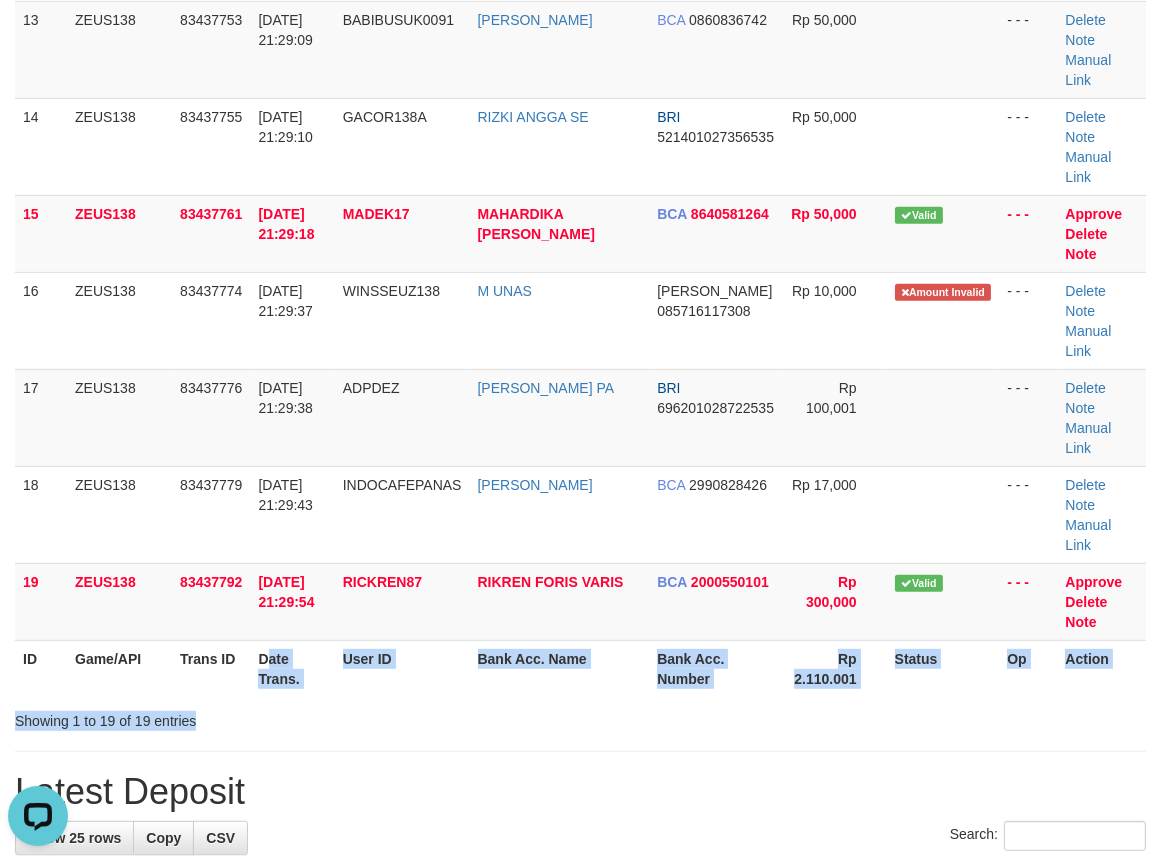 click on "Search:
ID Game/API Trans ID Date Trans. User ID Bank Acc. Name Bank Acc. Number Amount Status Op Action
1
ZEUS138
83437275
11/07/2025 21:21:30
TITASARI07
TITASARI
DANA
085785079485
Rp 10,000
- - -
Delete
Note
Manual Link
2
ZEUS138
83437303
11/07/2025 21:21:53
SUKSES977
ABDUR RAUH
BRI
056001055106504
Rp 200,000 Note" at bounding box center (580, -225) 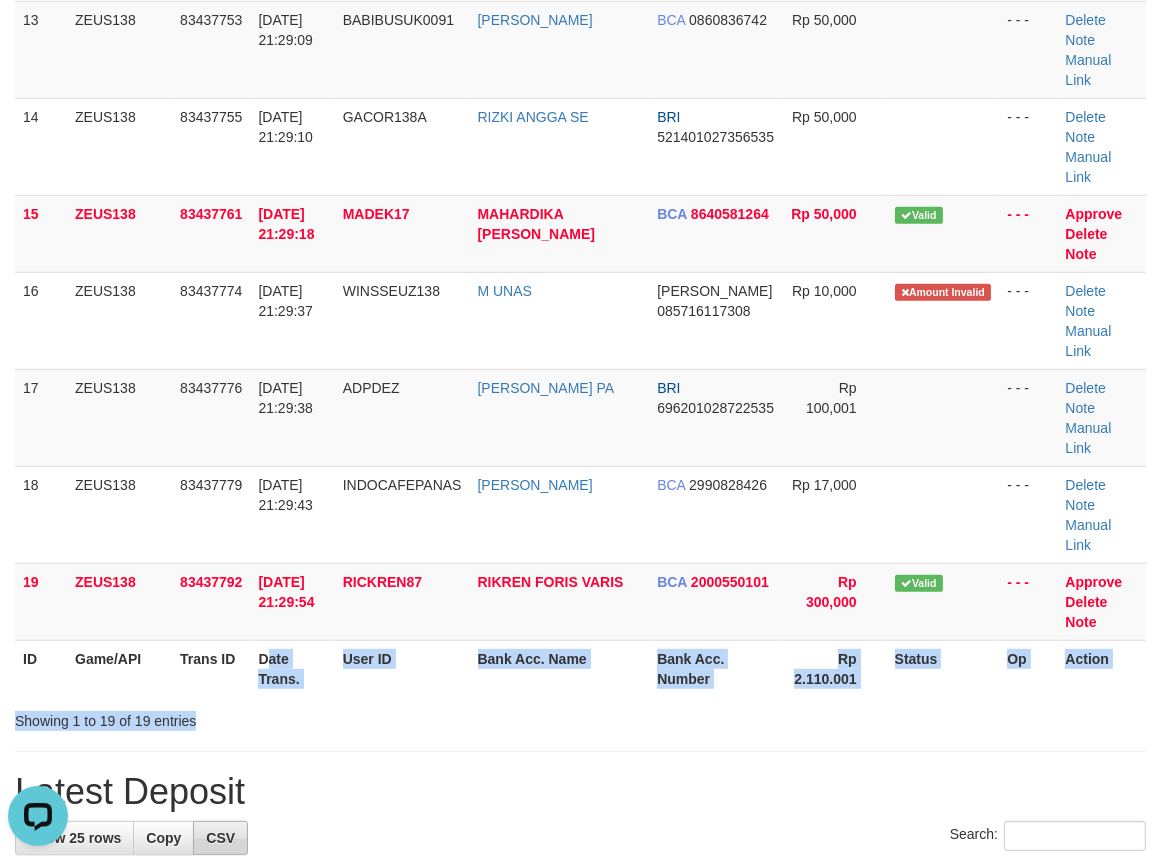 click on "**********" at bounding box center (580, 598) 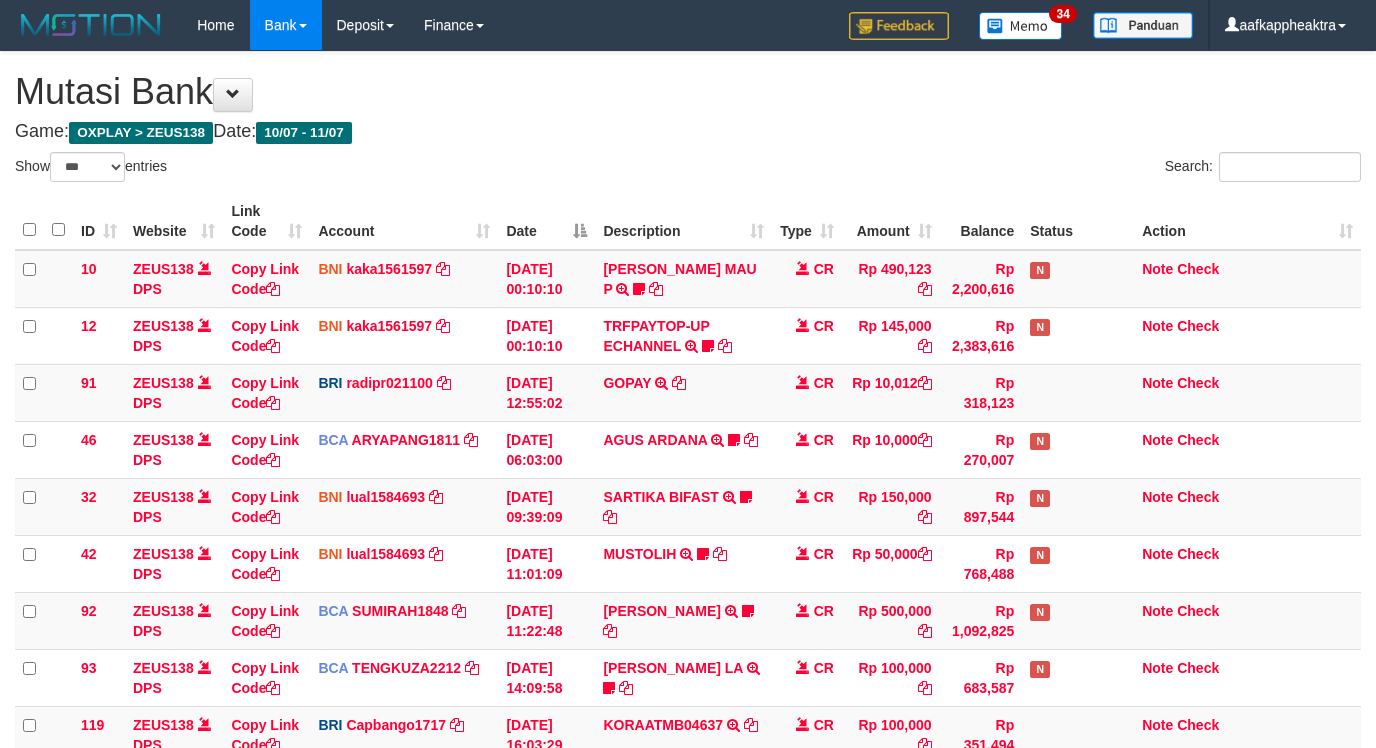 select on "***" 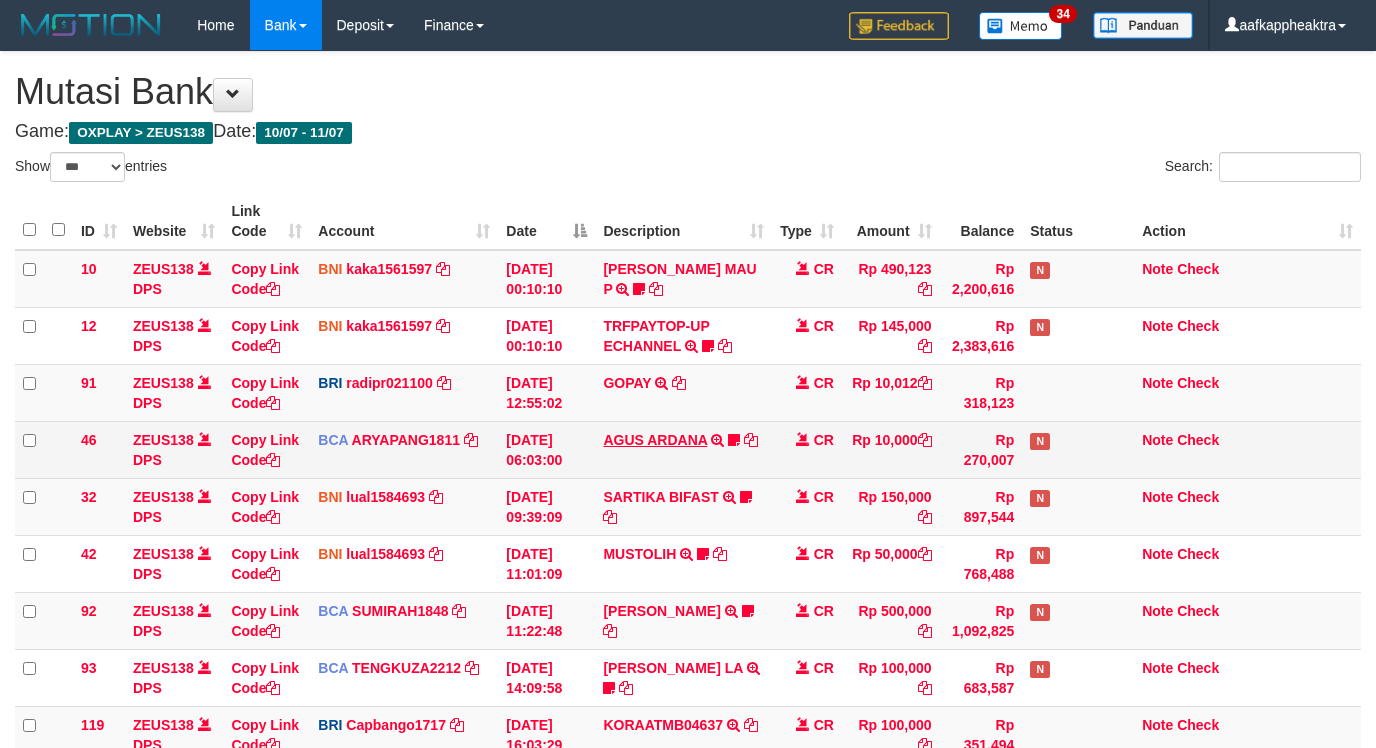 scroll, scrollTop: 0, scrollLeft: 0, axis: both 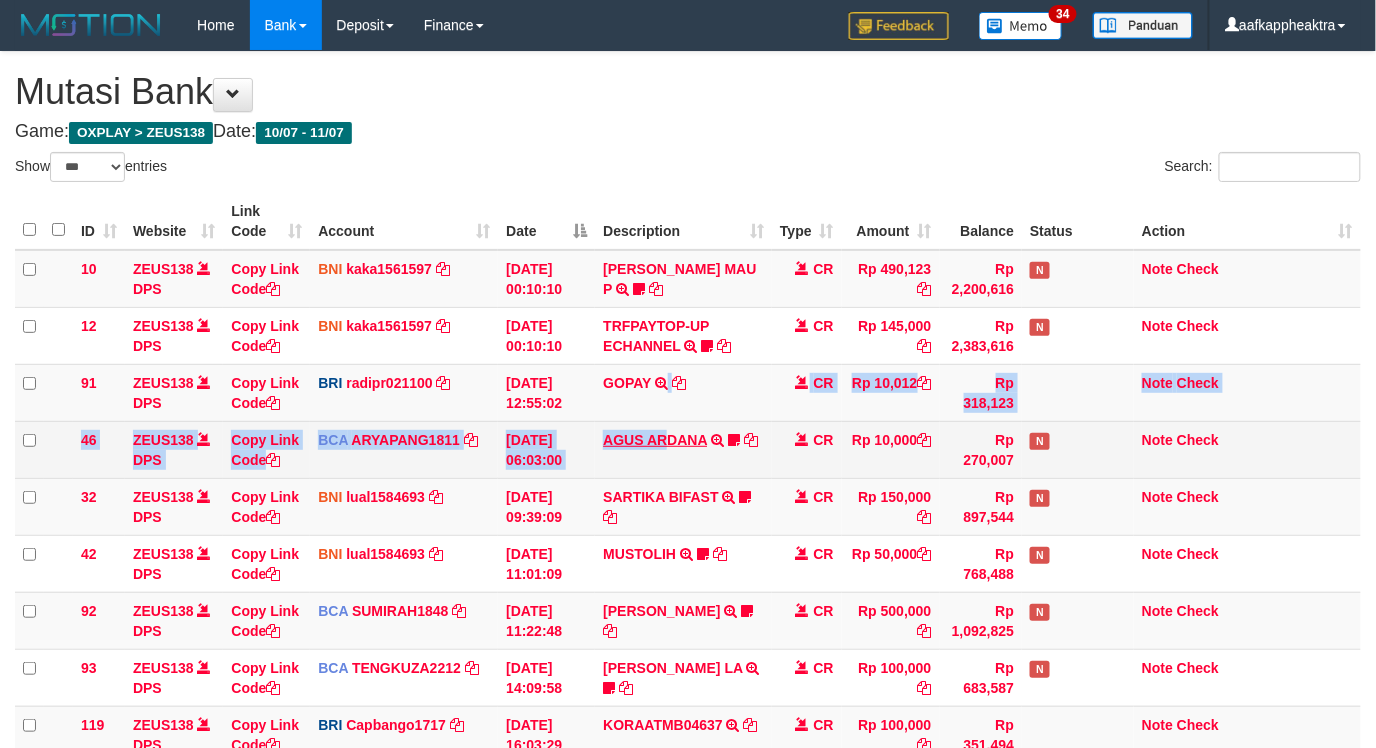 click on "10
ZEUS138    DPS
Copy Link Code
BNI
kaka1561597
DPS
KARMILA
mutasi_20250710_2425 | 10
mutasi_20250710_2425 | 10
10/07/2025 00:10:10
MARIO MATERNUS MAU P            TRF/PAY/TOP-UP ECHANNEL MARIO MATERNUS MAU P    LAKILAKIKUAT99
CR
Rp 490,123
Rp 2,200,616
N
Note
Check
12
ZEUS138    DPS
Copy Link Code
BNI
kaka1561597
DPS
KARMILA" at bounding box center [688, 678] 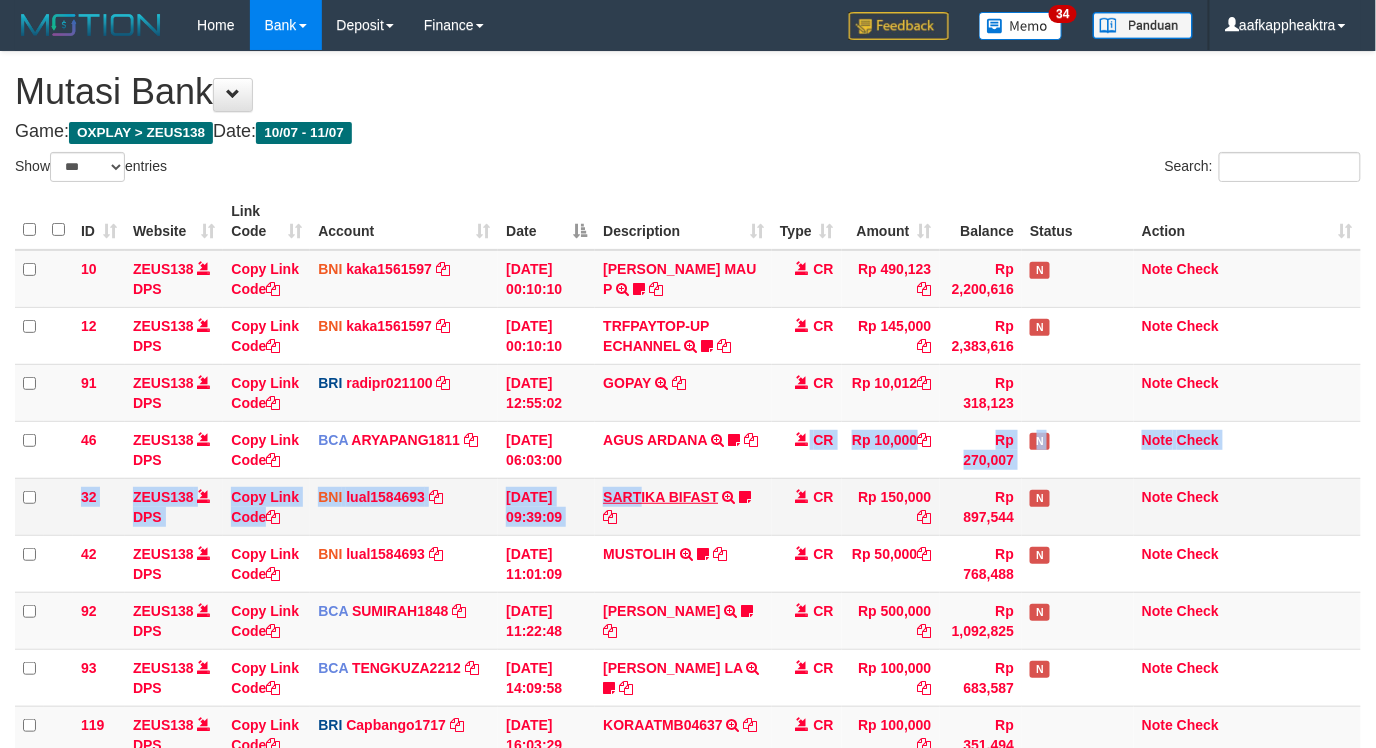 click on "10
ZEUS138    DPS
Copy Link Code
BNI
kaka1561597
DPS
KARMILA
mutasi_20250710_2425 | 10
mutasi_20250710_2425 | 10
10/07/2025 00:10:10
MARIO MATERNUS MAU P            TRF/PAY/TOP-UP ECHANNEL MARIO MATERNUS MAU P    LAKILAKIKUAT99
CR
Rp 490,123
Rp 2,200,616
N
Note
Check
12
ZEUS138    DPS
Copy Link Code
BNI
kaka1561597
DPS
KARMILA" at bounding box center [688, 678] 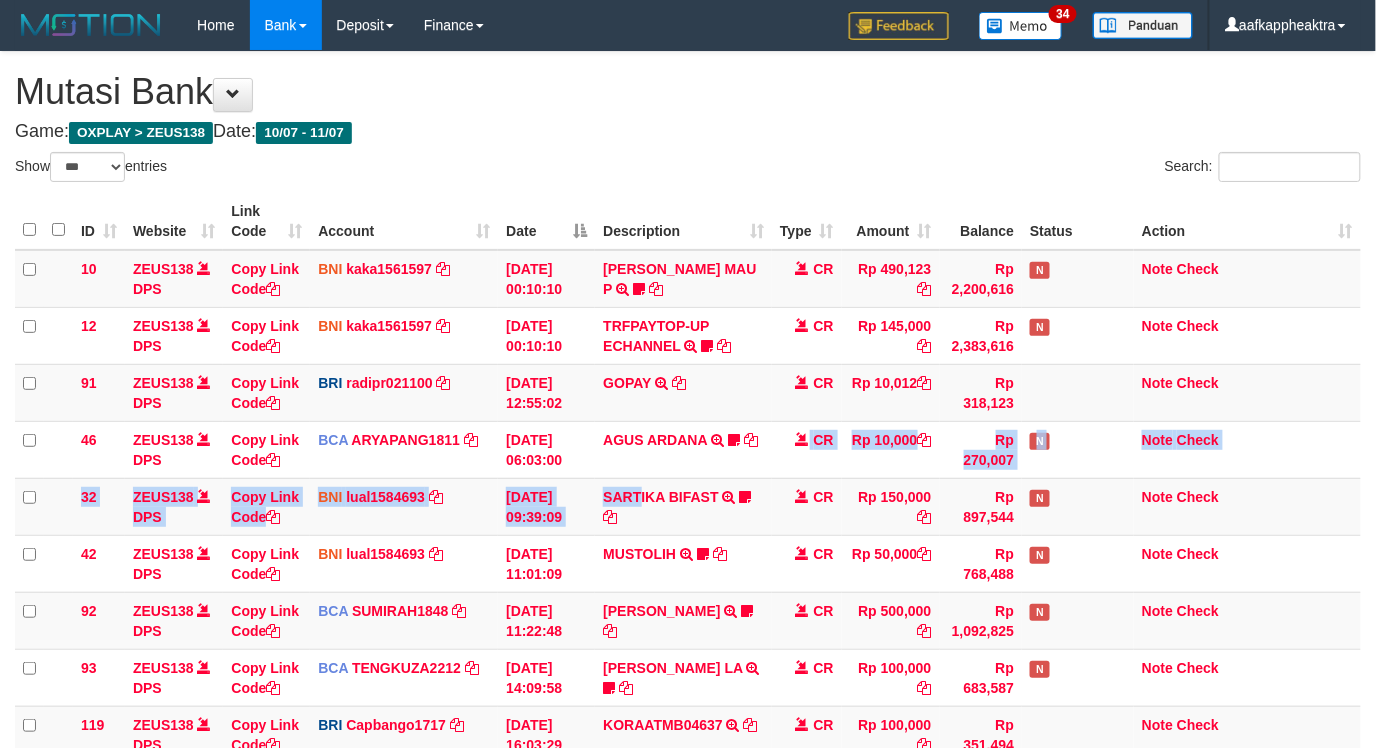 scroll, scrollTop: 608, scrollLeft: 0, axis: vertical 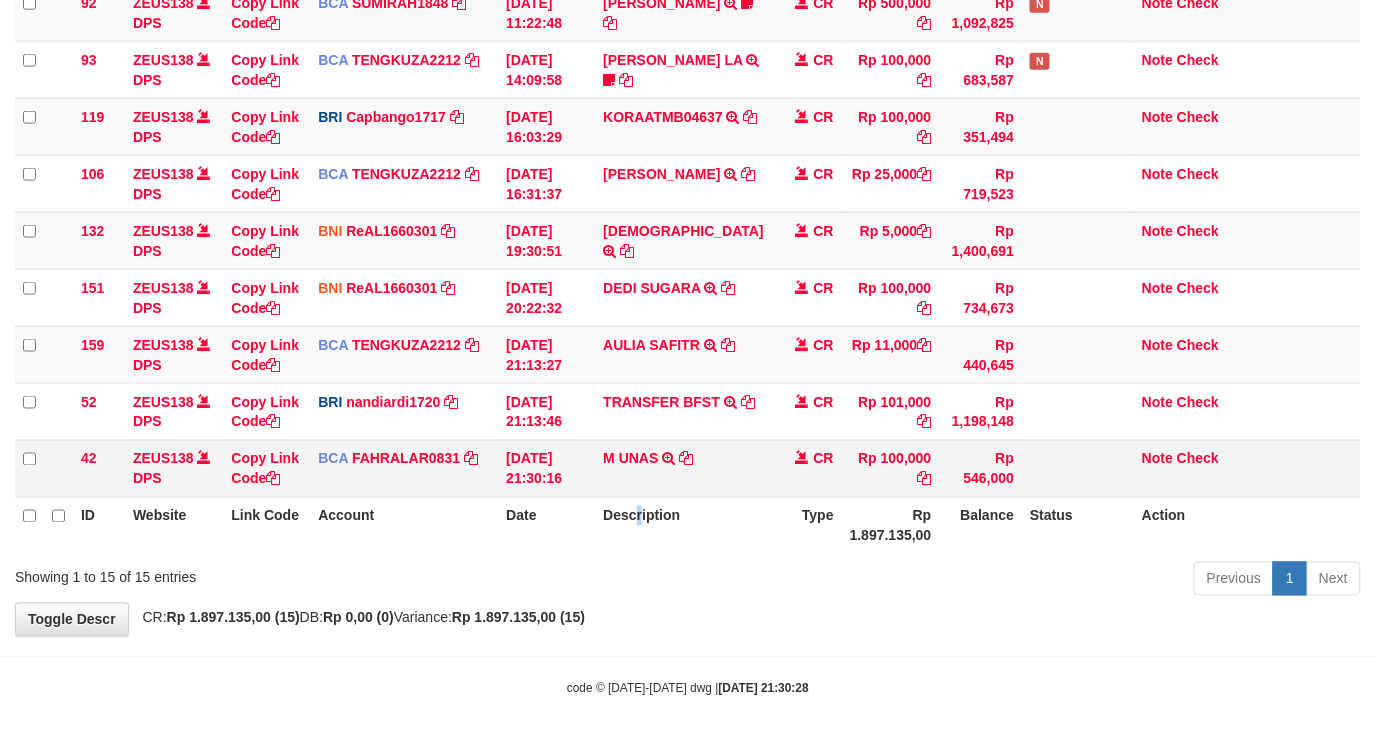 click on "Description" at bounding box center [683, 525] 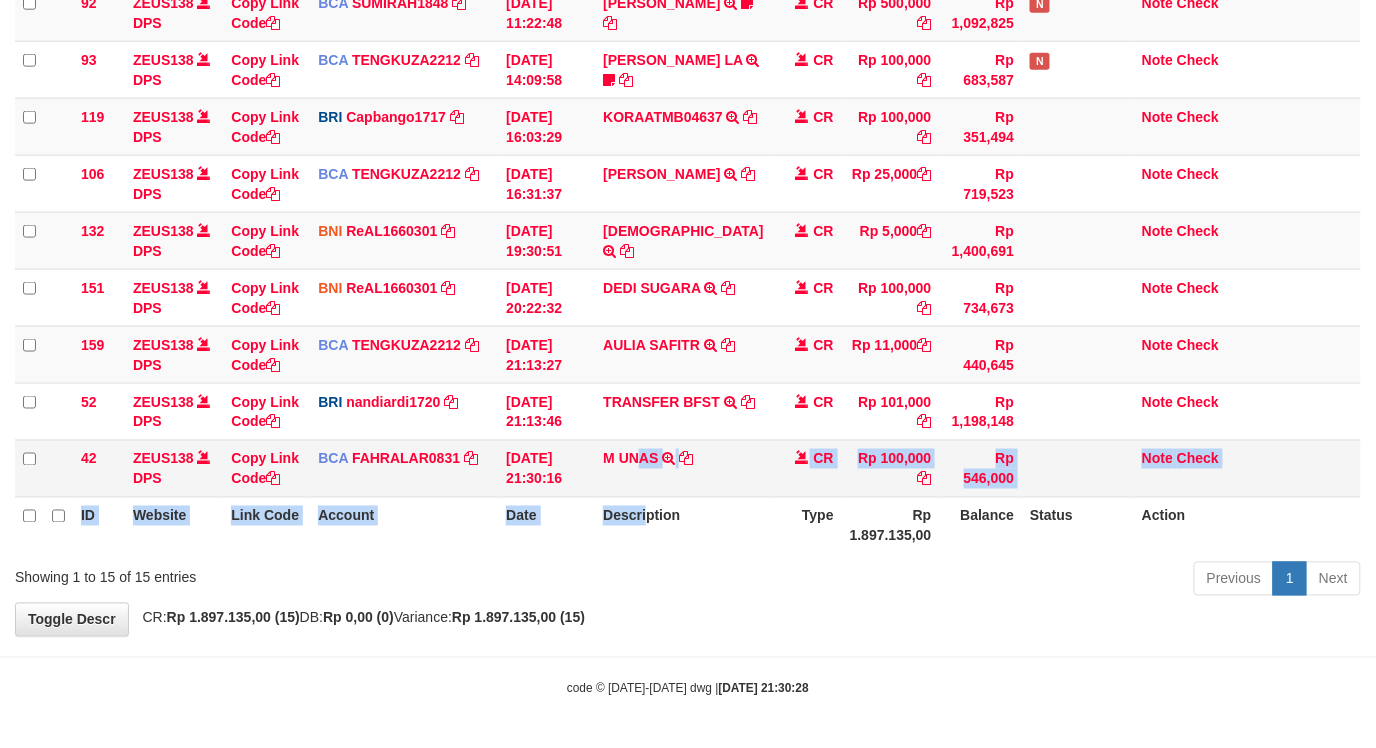 drag, startPoint x: 647, startPoint y: 508, endPoint x: 647, endPoint y: 487, distance: 21 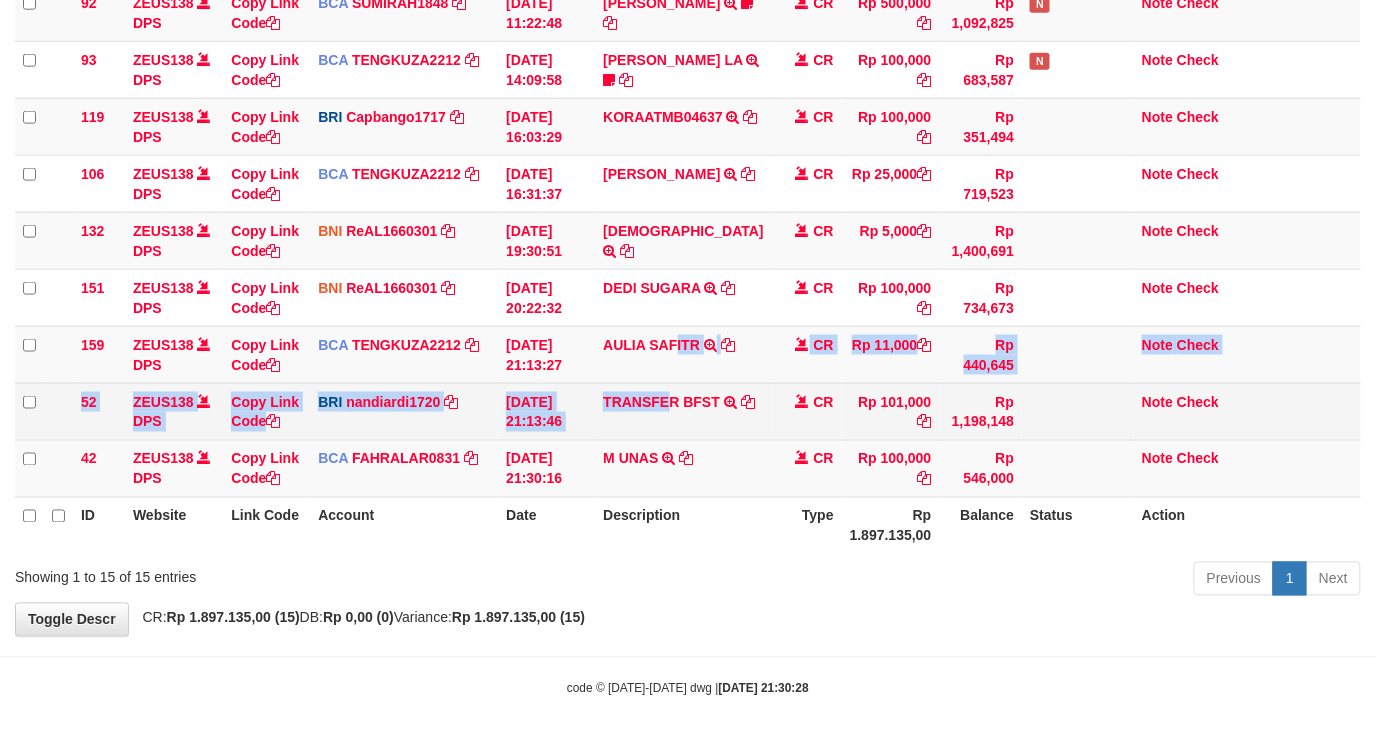 drag, startPoint x: 673, startPoint y: 395, endPoint x: 668, endPoint y: 384, distance: 12.083046 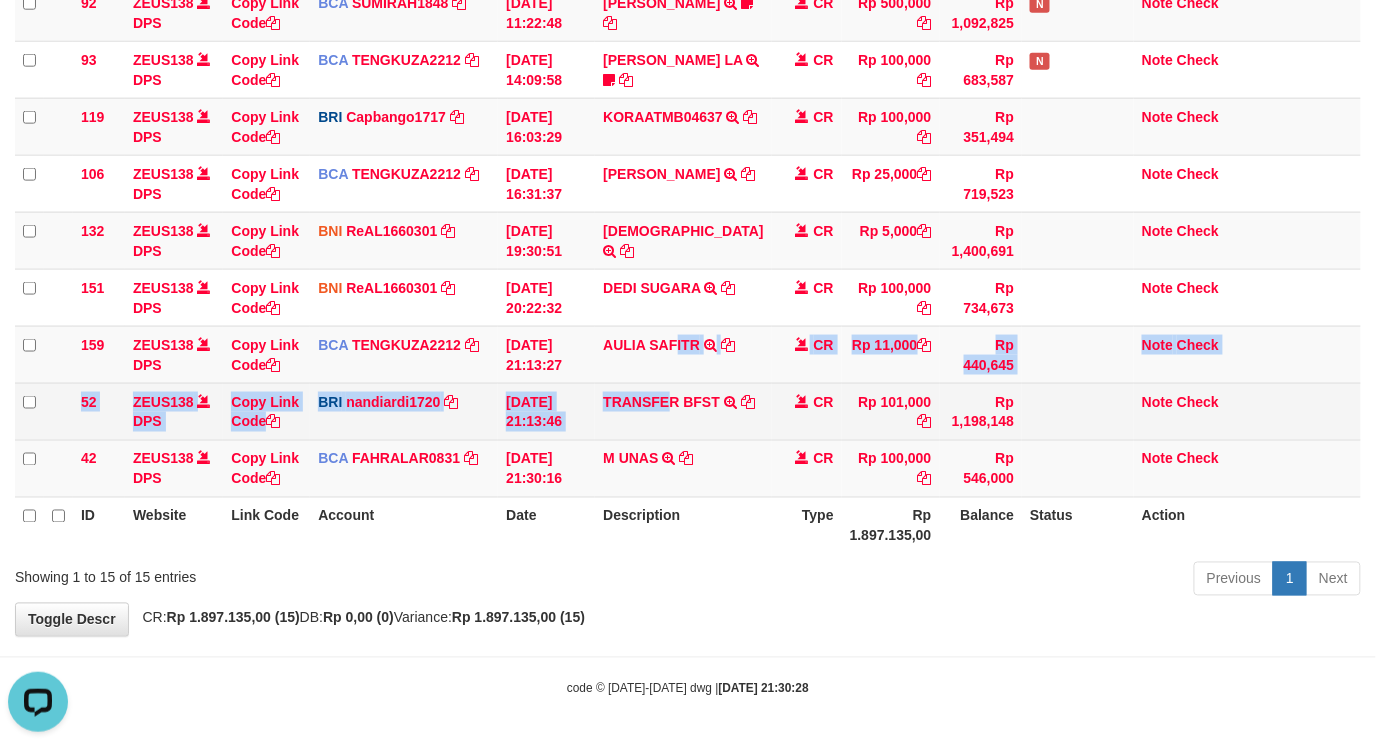 scroll, scrollTop: 0, scrollLeft: 0, axis: both 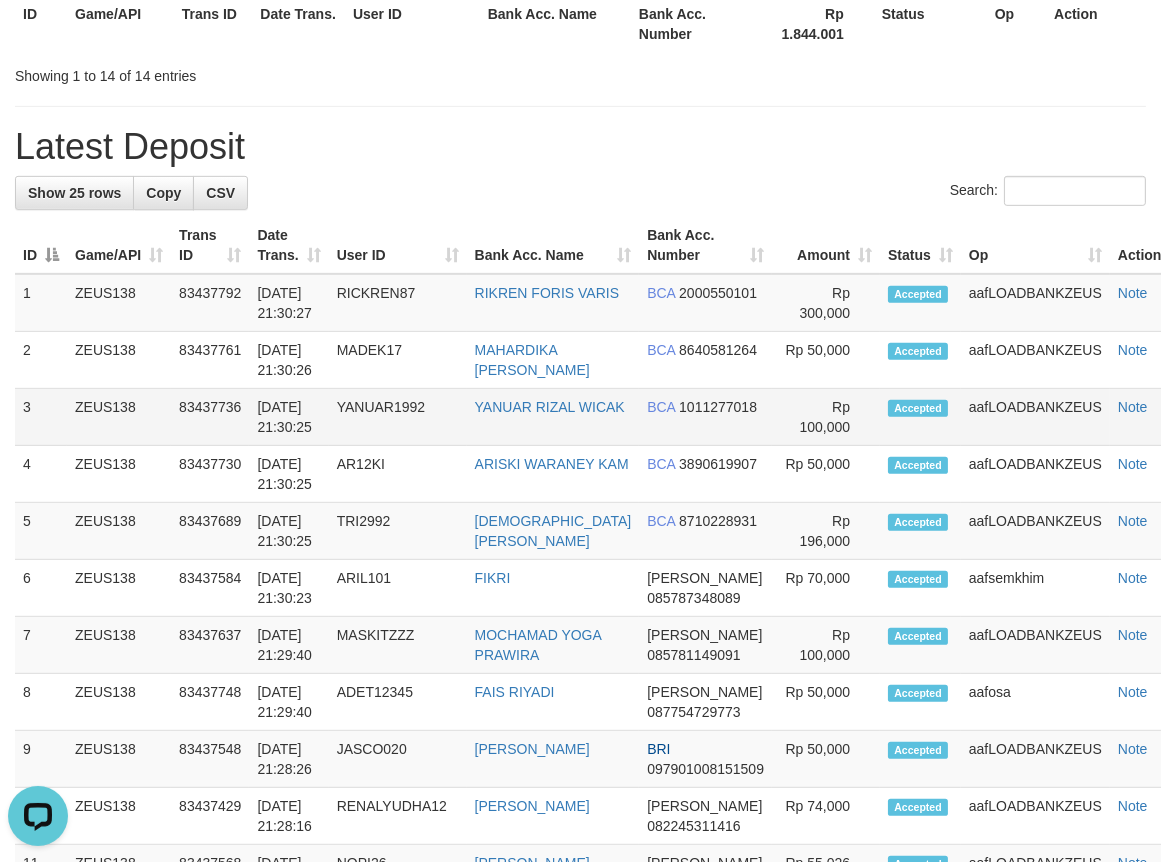 click on "1
ZEUS138
83437792
[DATE] 21:30:27
RICKREN87
RIKREN FORIS VARIS
BCA
2000550101
2 3" at bounding box center (603, 987) 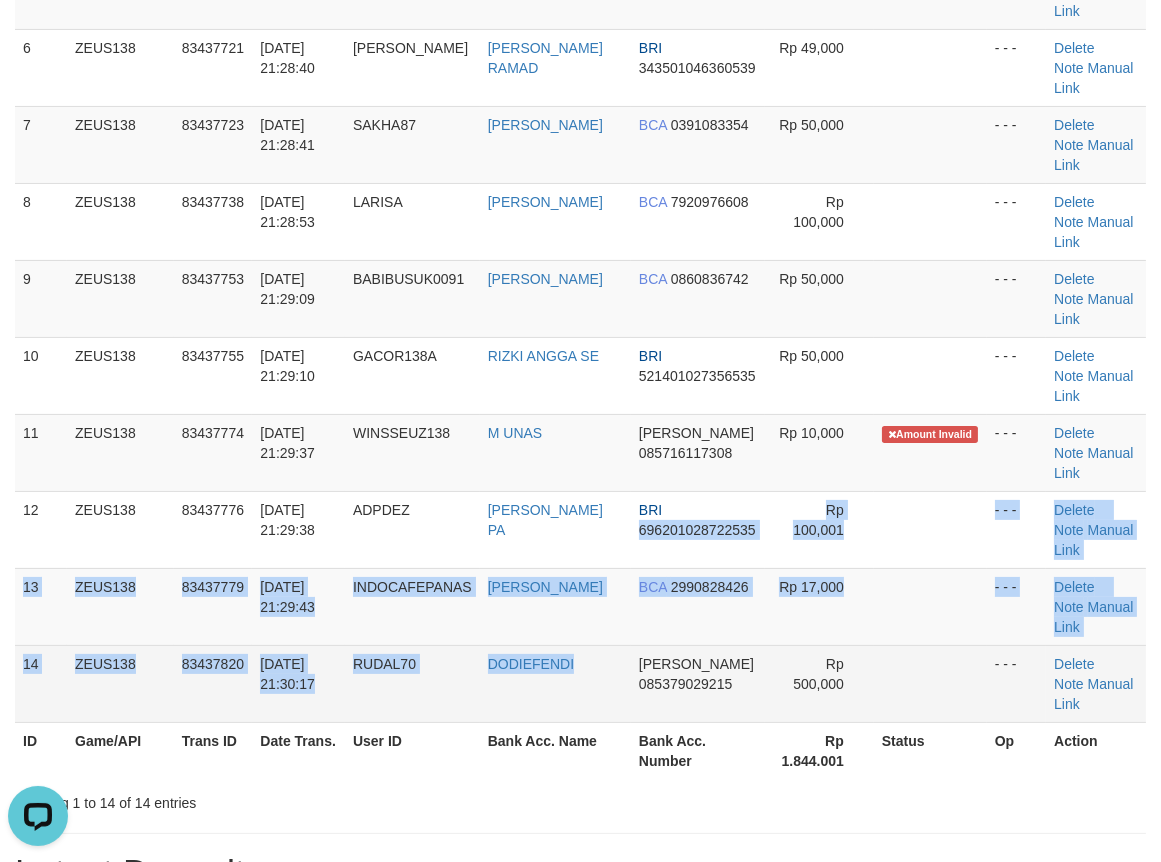 drag, startPoint x: 672, startPoint y: 603, endPoint x: 471, endPoint y: 657, distance: 208.12737 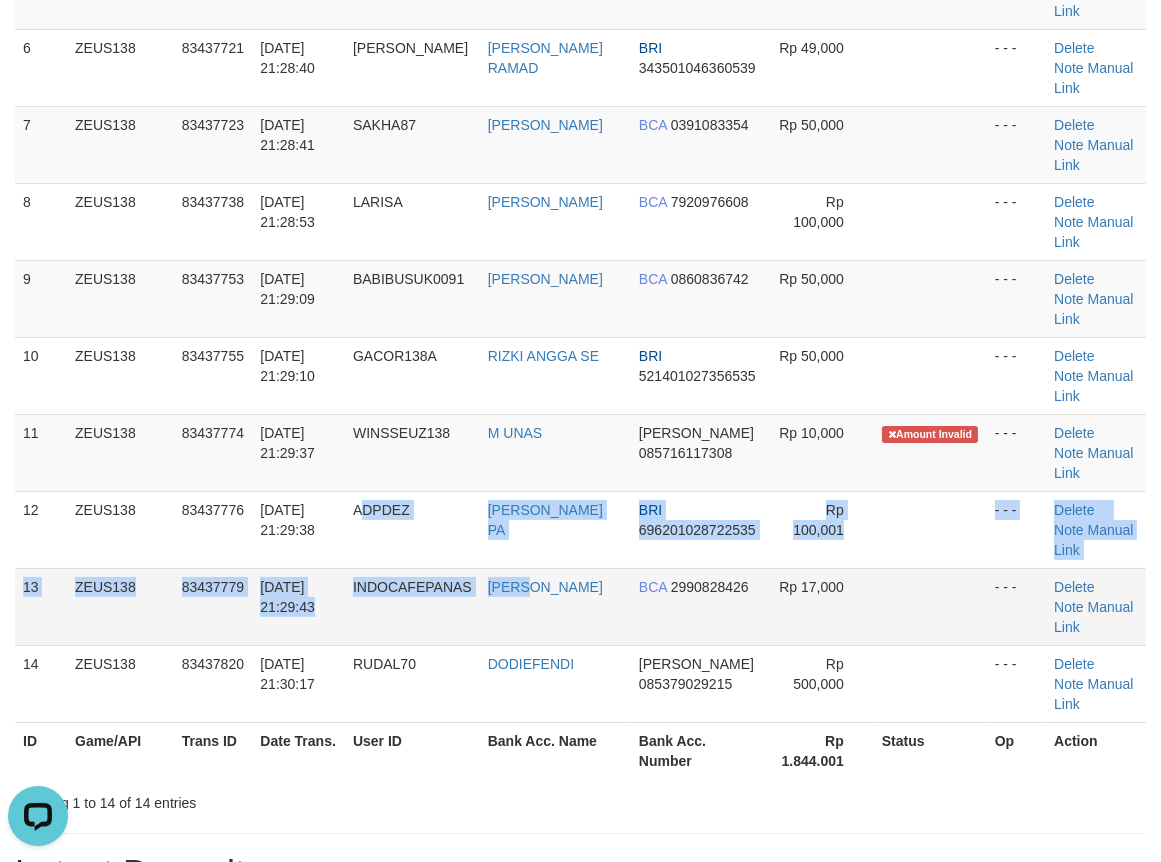 drag, startPoint x: 502, startPoint y: 534, endPoint x: 461, endPoint y: 577, distance: 59.413803 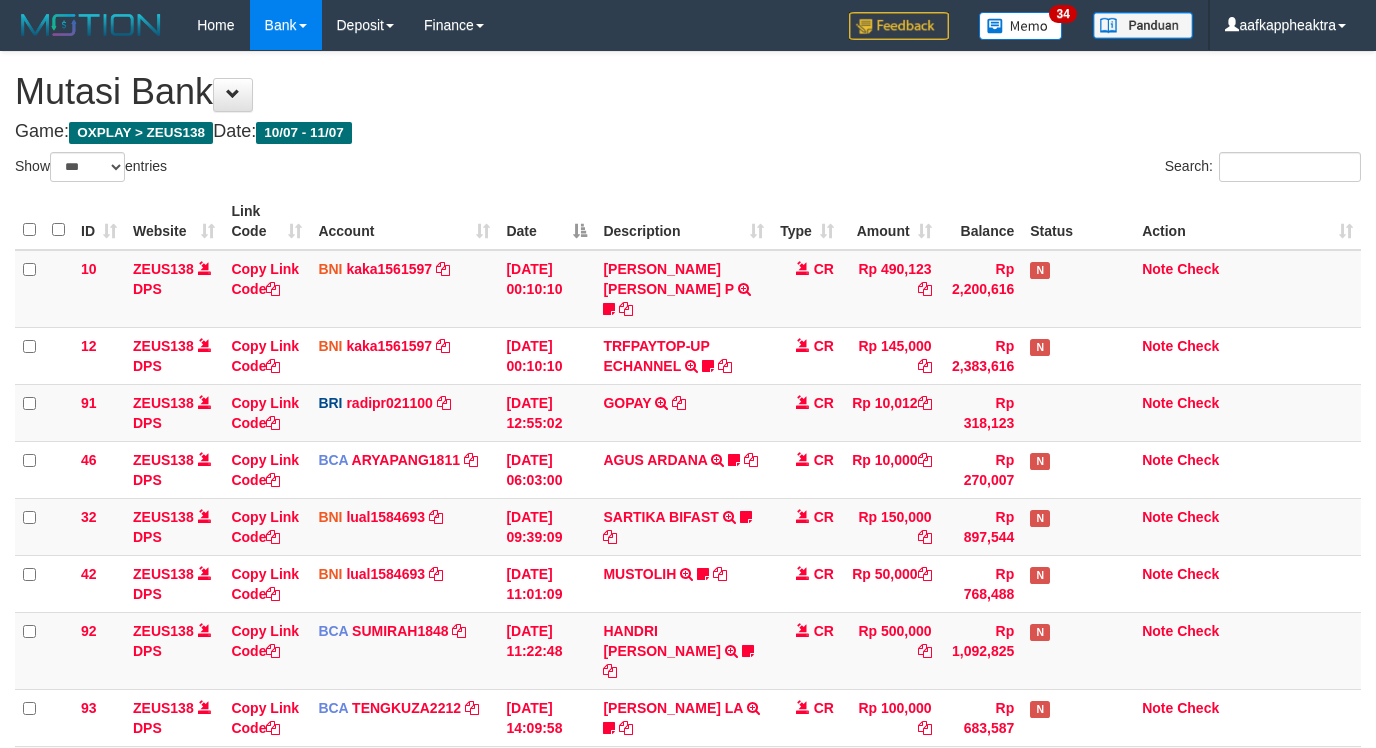 select on "***" 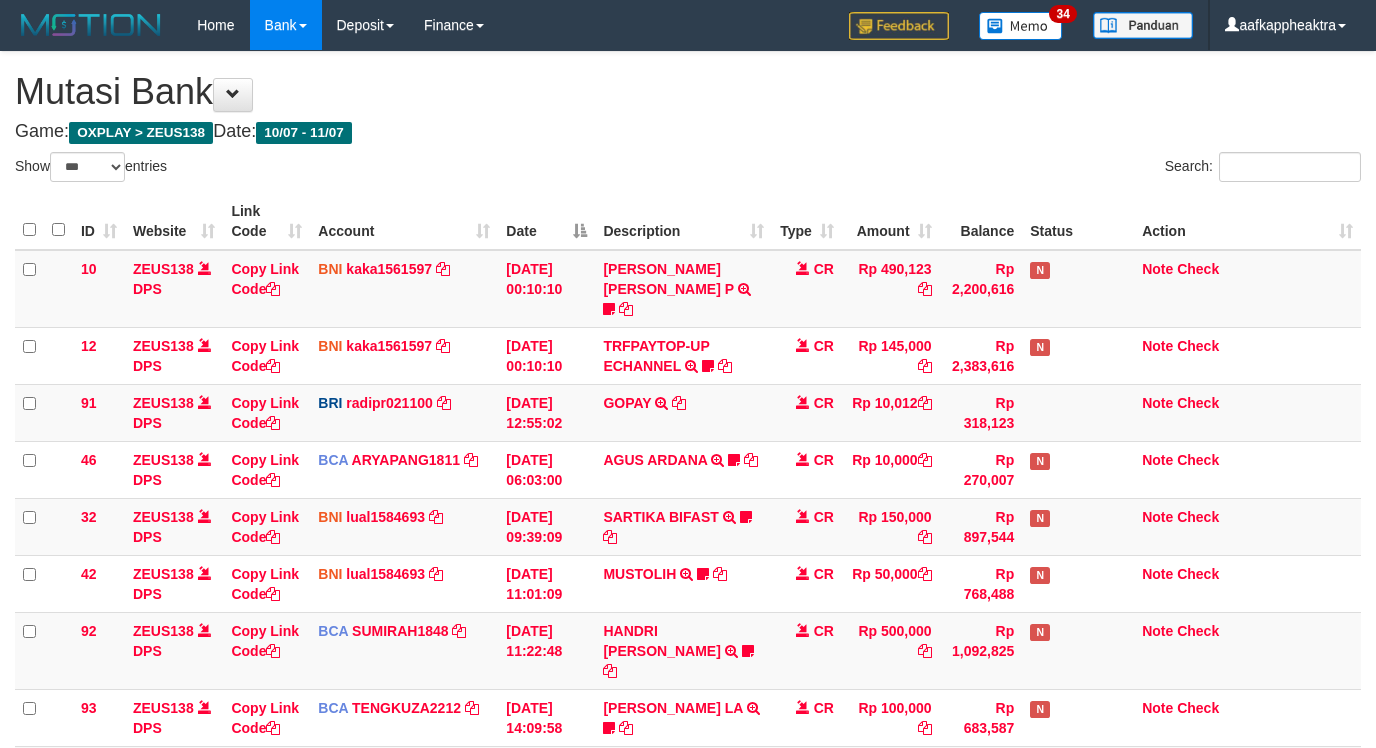 scroll, scrollTop: 608, scrollLeft: 0, axis: vertical 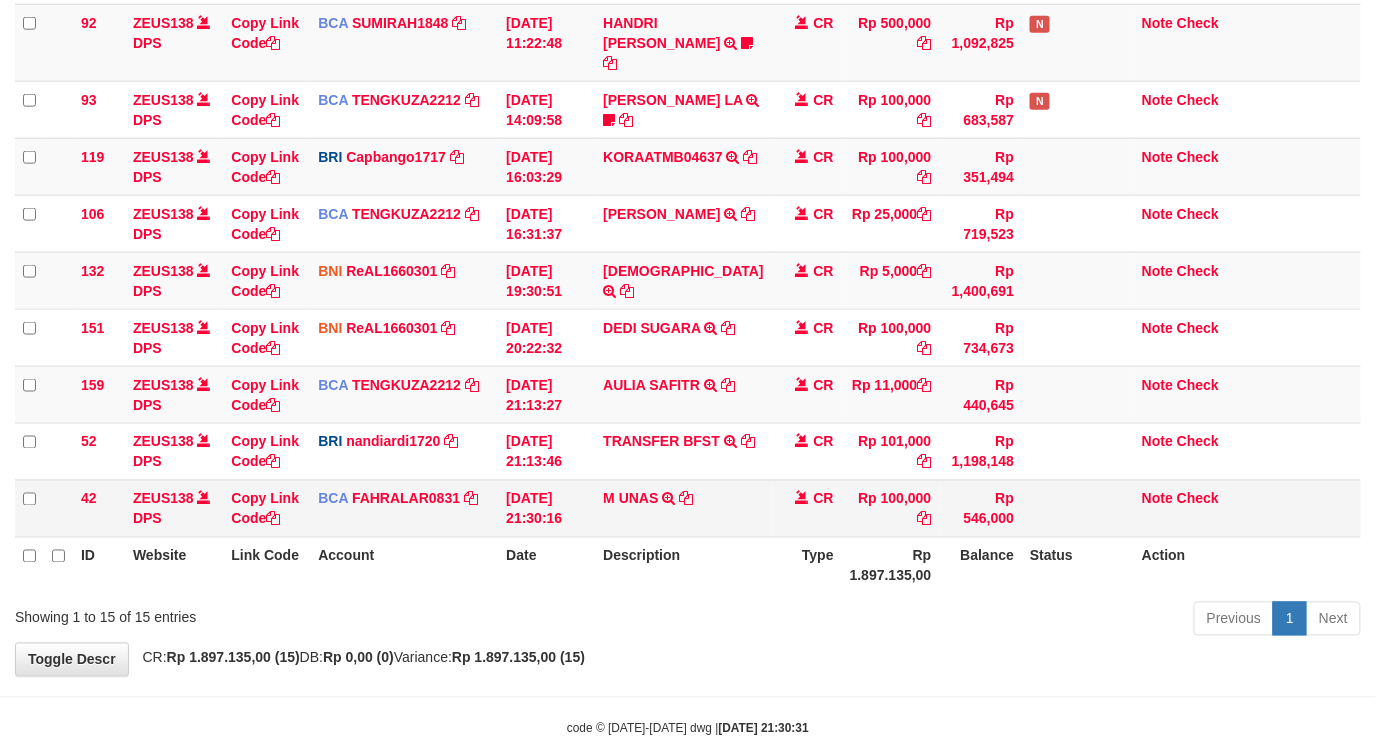 drag, startPoint x: 593, startPoint y: 374, endPoint x: 562, endPoint y: 438, distance: 71.11259 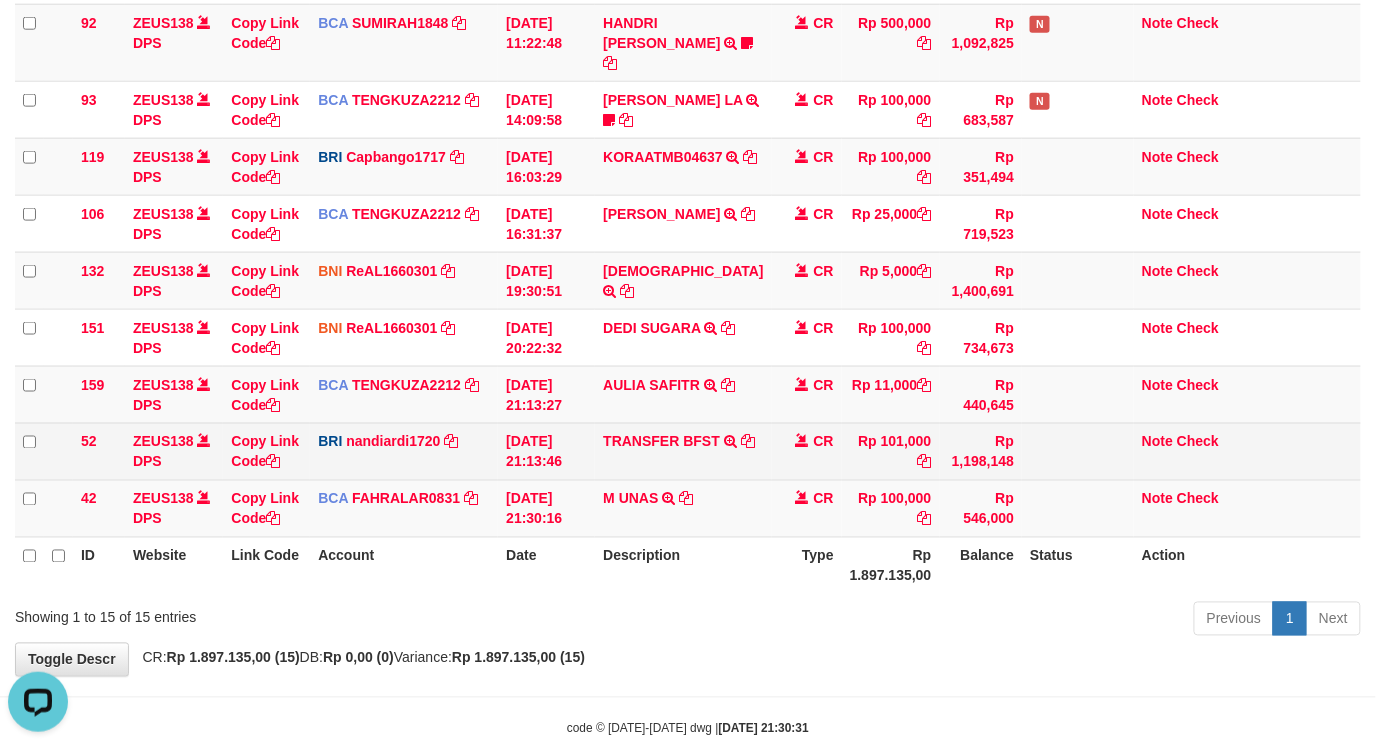scroll, scrollTop: 0, scrollLeft: 0, axis: both 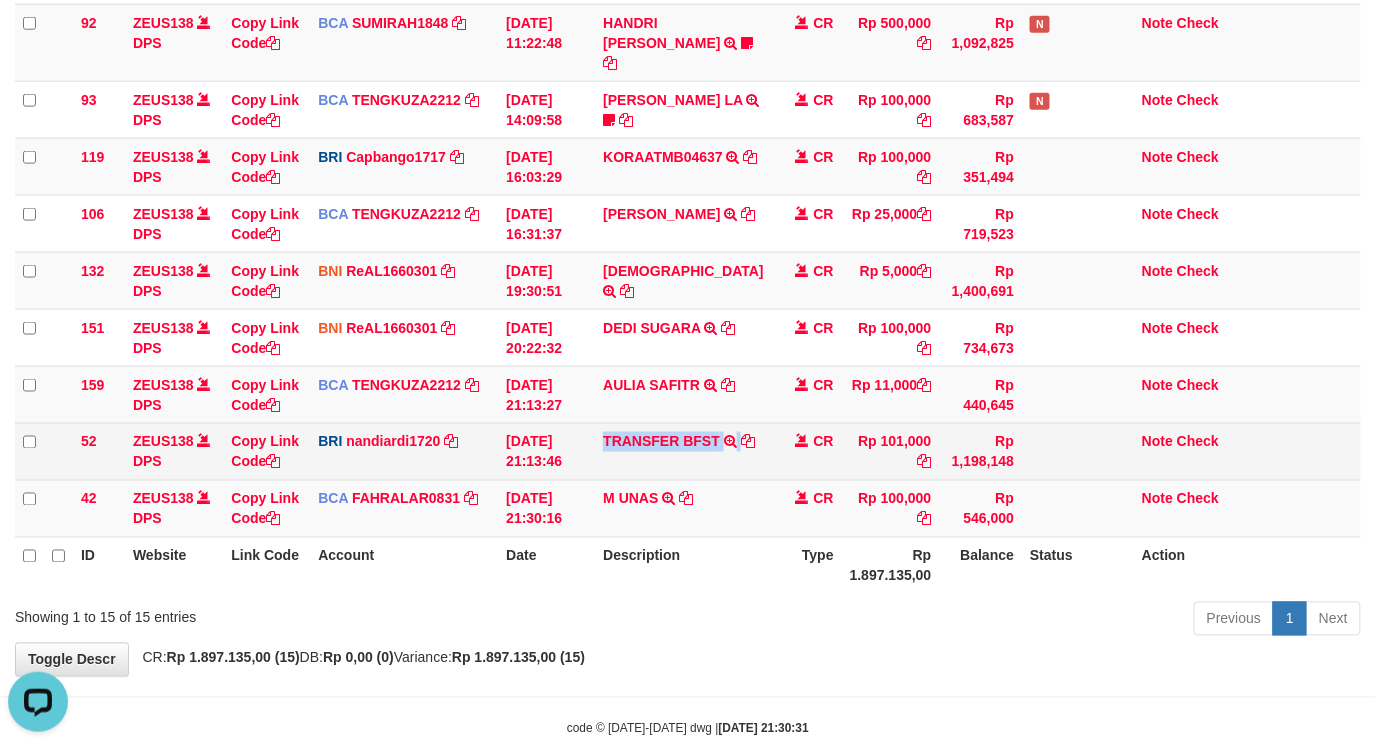 click on "TRANSFER BFST         TRANSFER BFST ASTRIHANDAYA TO NANDI ARDIANSYAH" at bounding box center [683, 451] 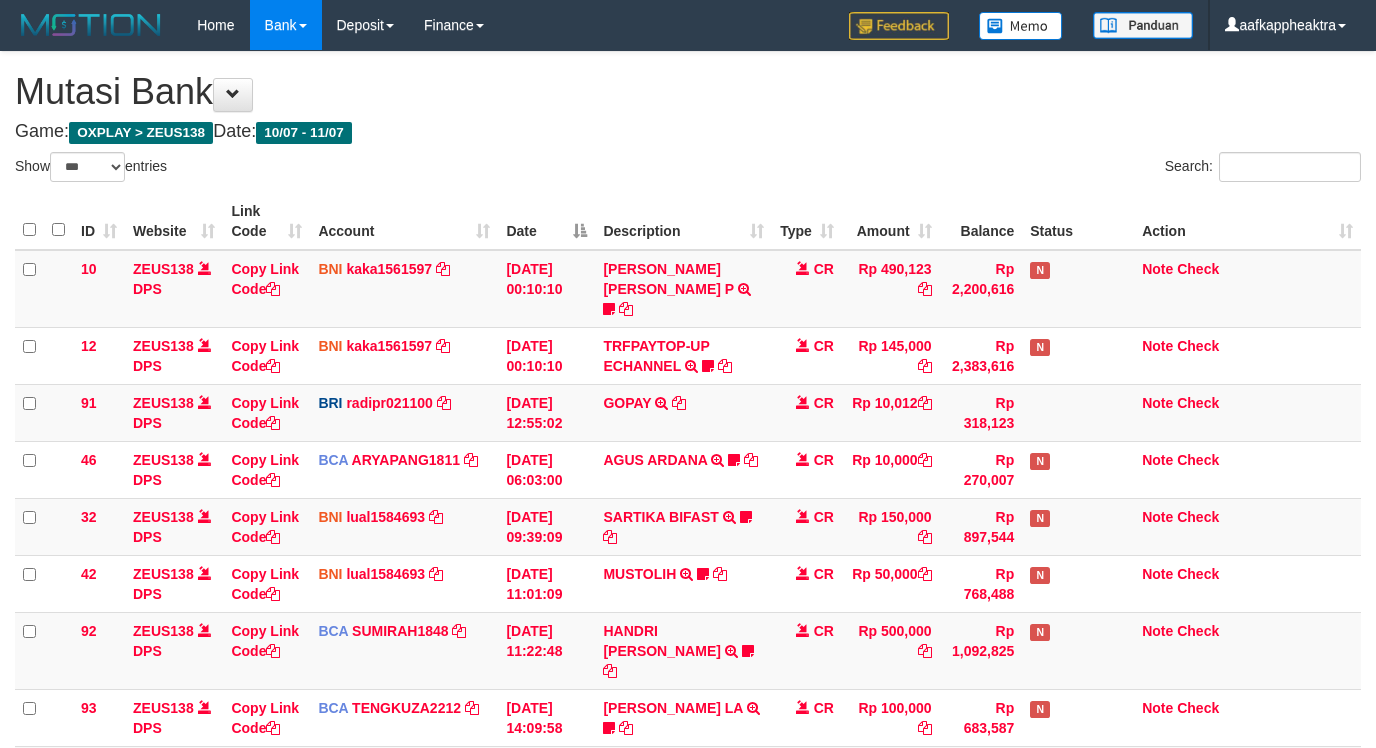 select on "***" 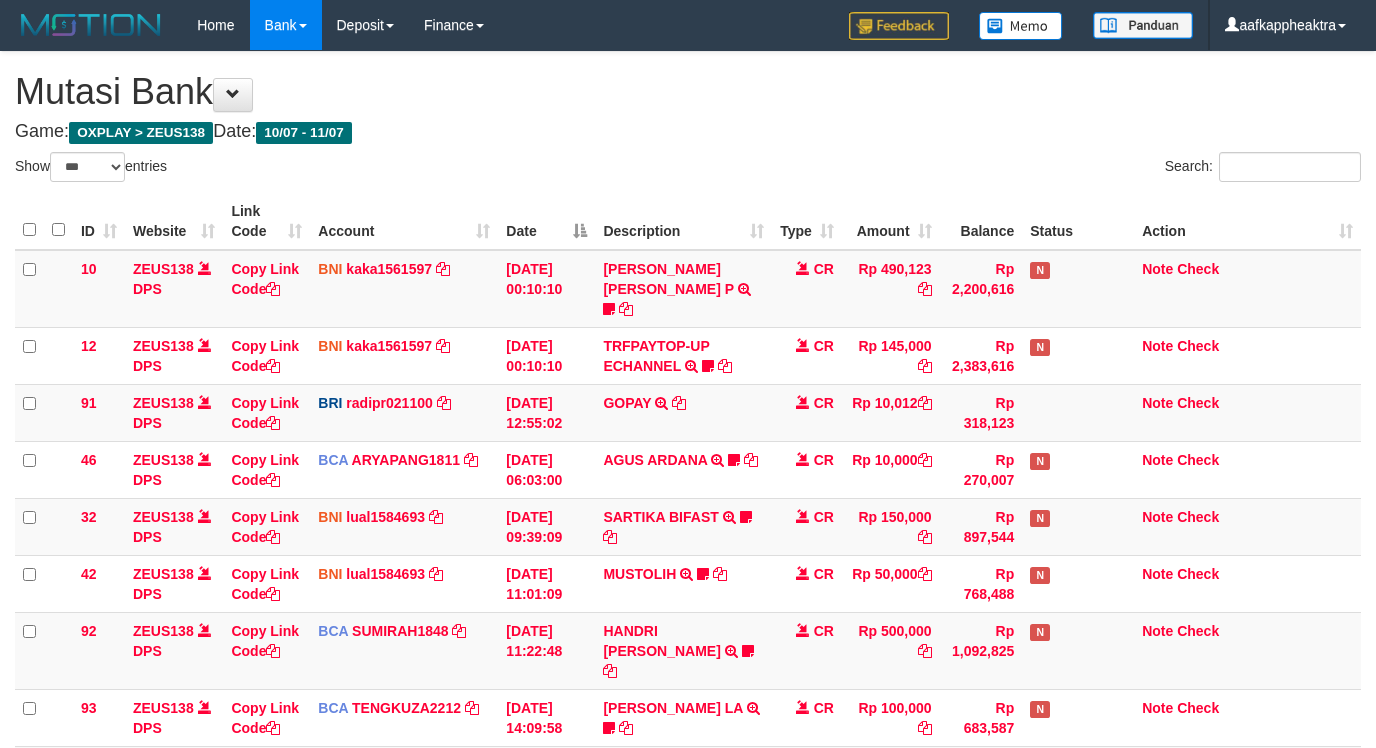 scroll, scrollTop: 608, scrollLeft: 0, axis: vertical 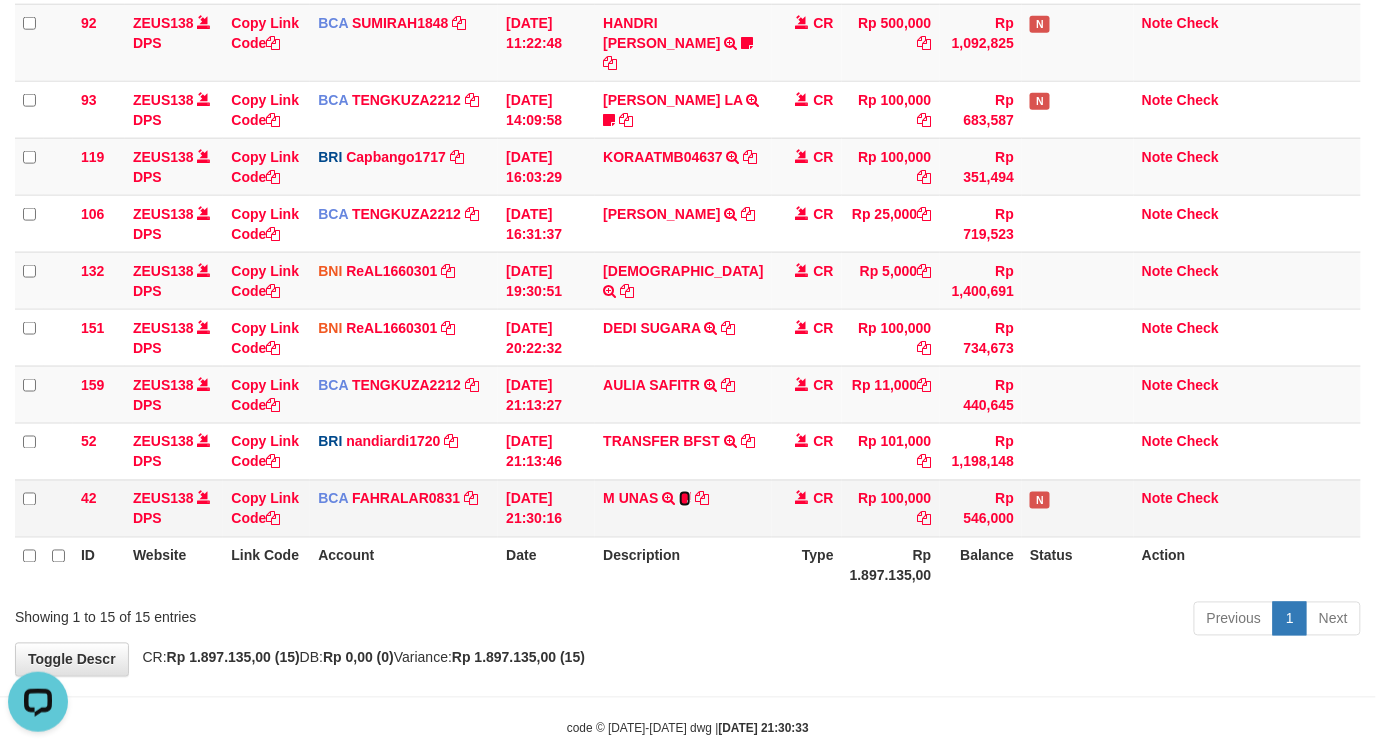 click at bounding box center (685, 499) 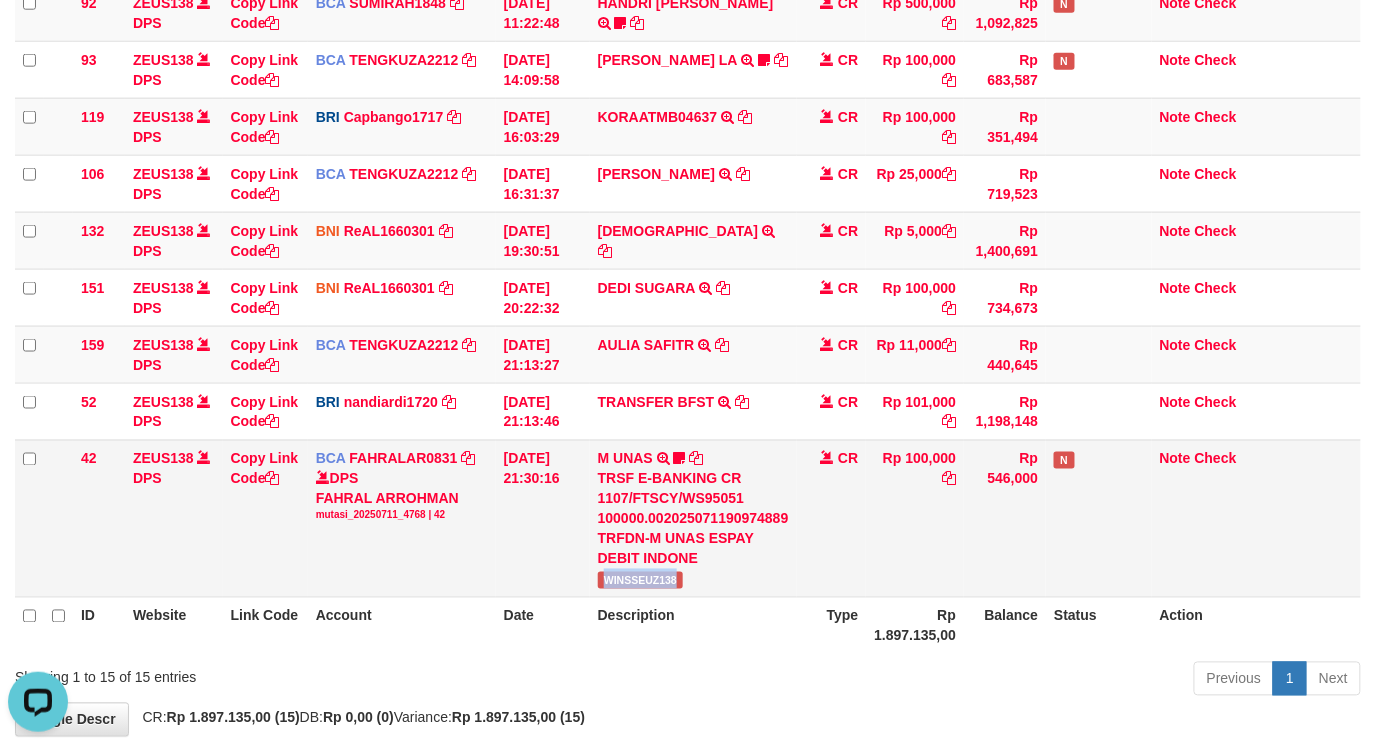 drag, startPoint x: 604, startPoint y: 578, endPoint x: 682, endPoint y: 578, distance: 78 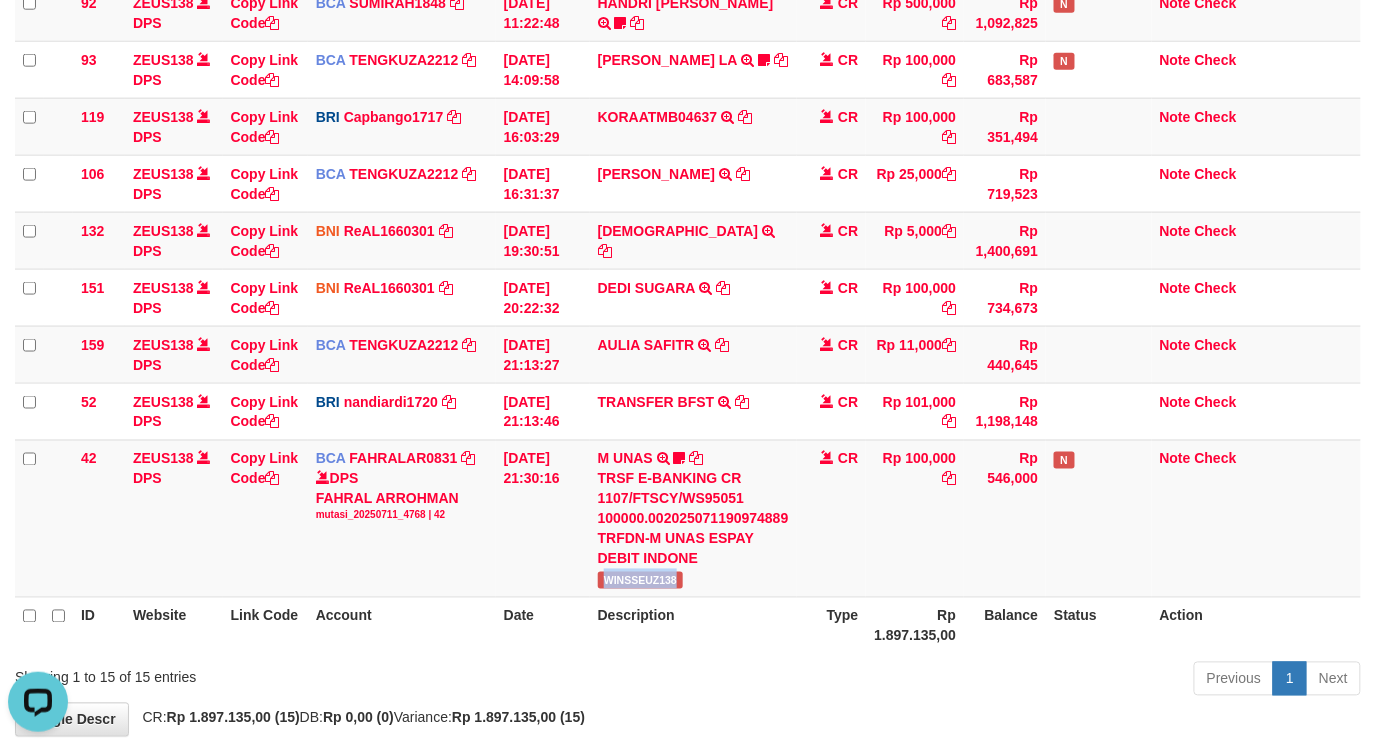 copy on "WINSSEUZ138" 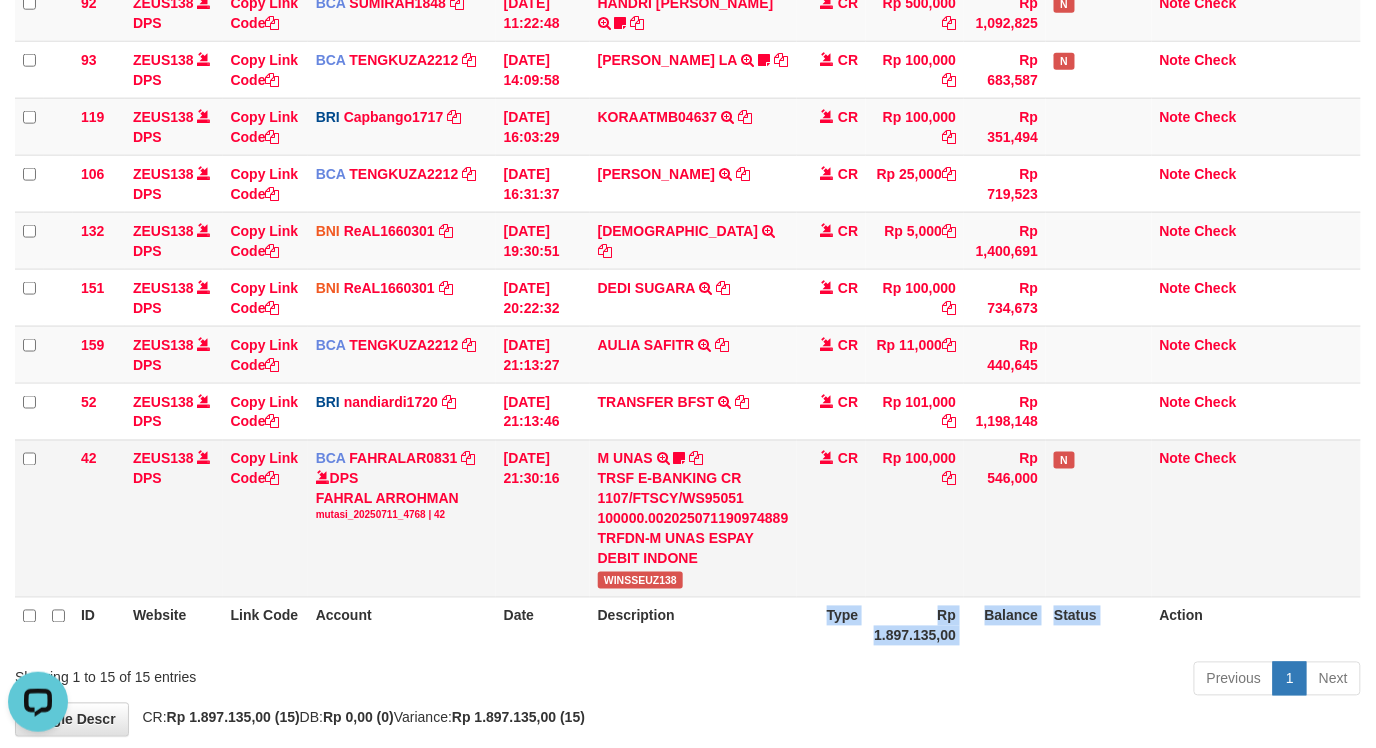 click on "ID Website Link Code Account Date Description Type Amount Balance Status Action
10
ZEUS138    DPS
Copy Link Code
BNI
kaka1561597
DPS
KARMILA
mutasi_20250710_2425 | 10
mutasi_20250710_2425 | 10
10/07/2025 00:10:10
MARIO MATERNUS MAU P            TRF/PAY/TOP-UP ECHANNEL MARIO MATERNUS MAU P    LAKILAKIKUAT99
CR
Rp 490,123
Rp 2,200,616
N
Note
Check
12
ZEUS138    DPS
Copy Link Code" at bounding box center [688, 119] 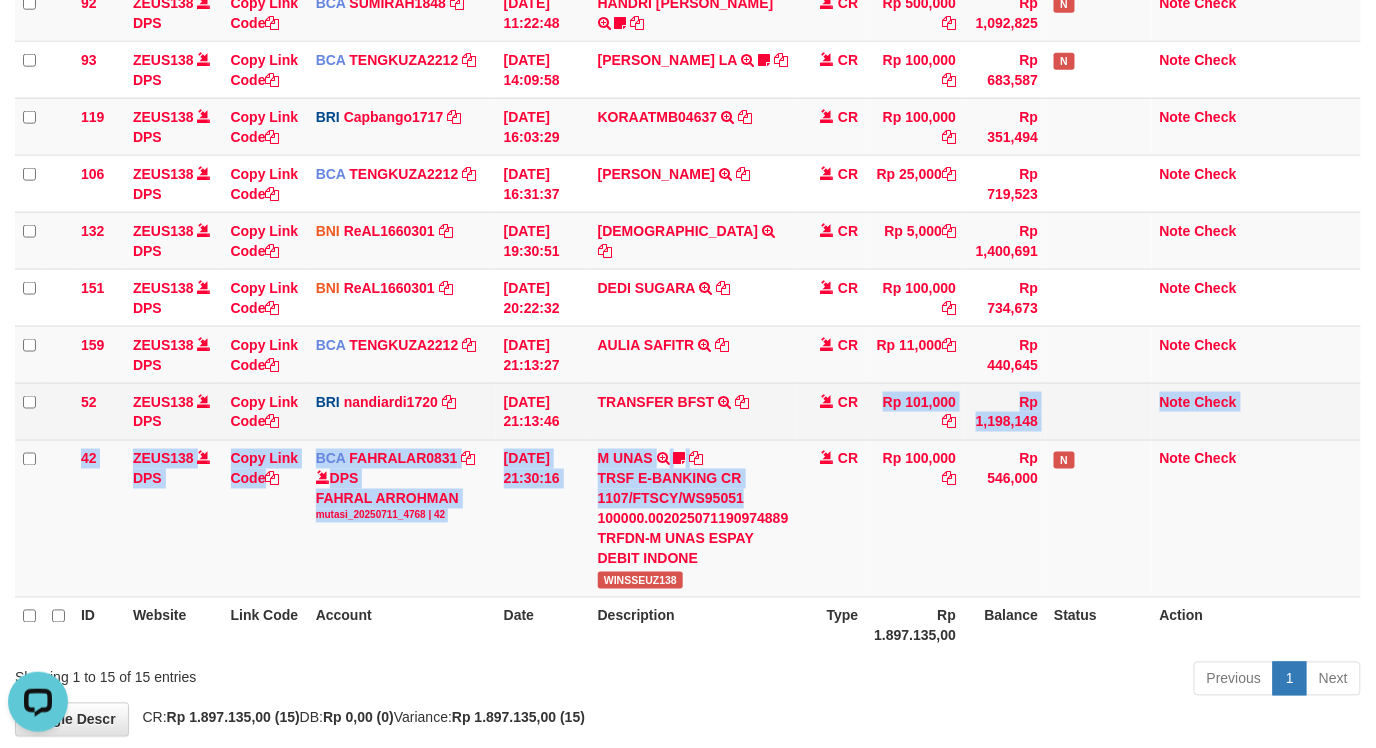 click on "10
ZEUS138    DPS
Copy Link Code
BNI
kaka1561597
DPS
KARMILA
mutasi_20250710_2425 | 10
mutasi_20250710_2425 | 10
[DATE] 00:10:10
[PERSON_NAME] [PERSON_NAME] P            TRF/PAY/TOP-UP ECHANNEL [PERSON_NAME] [PERSON_NAME] P    LAKILAKIKUAT99
CR
Rp 490,123
Rp 2,200,616
N
Note
Check
12
ZEUS138    DPS
Copy Link Code
BNI
kaka1561597
DPS
KARMILA" at bounding box center [688, 120] 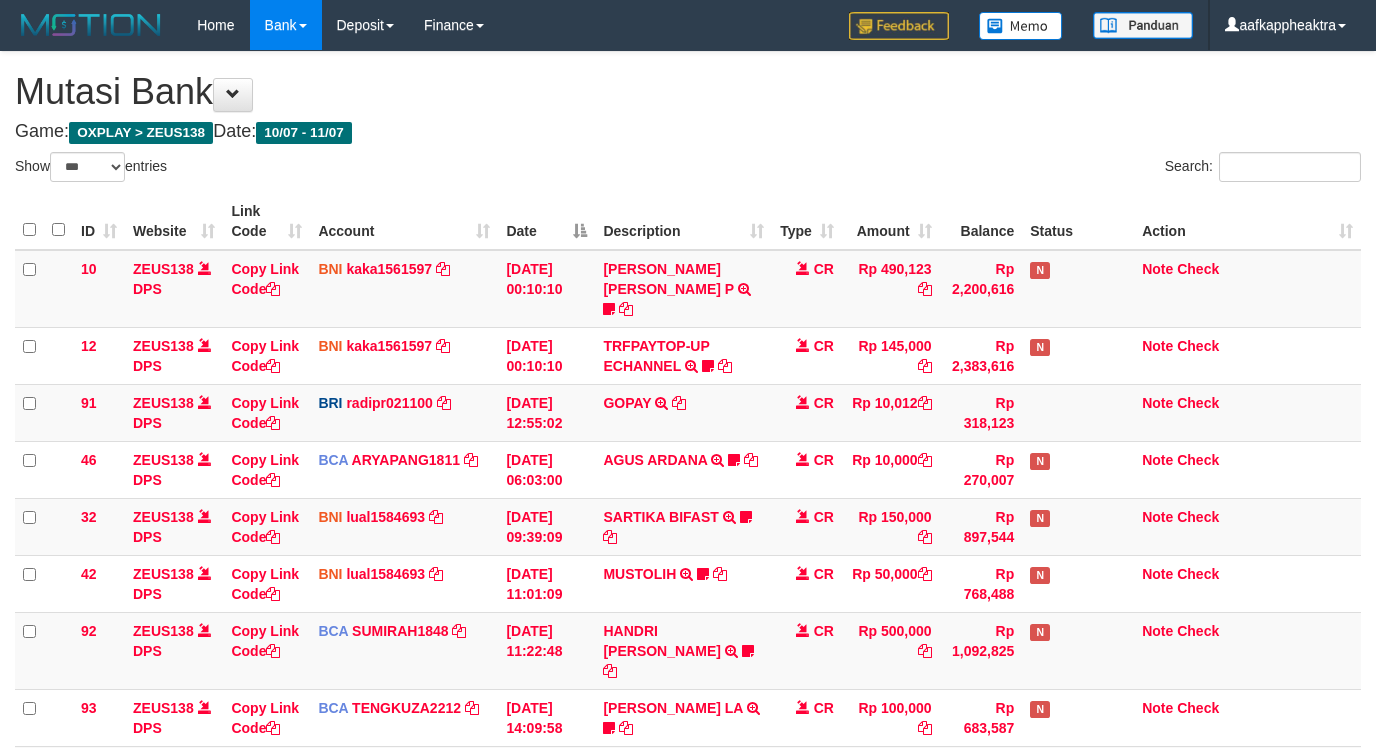 select on "***" 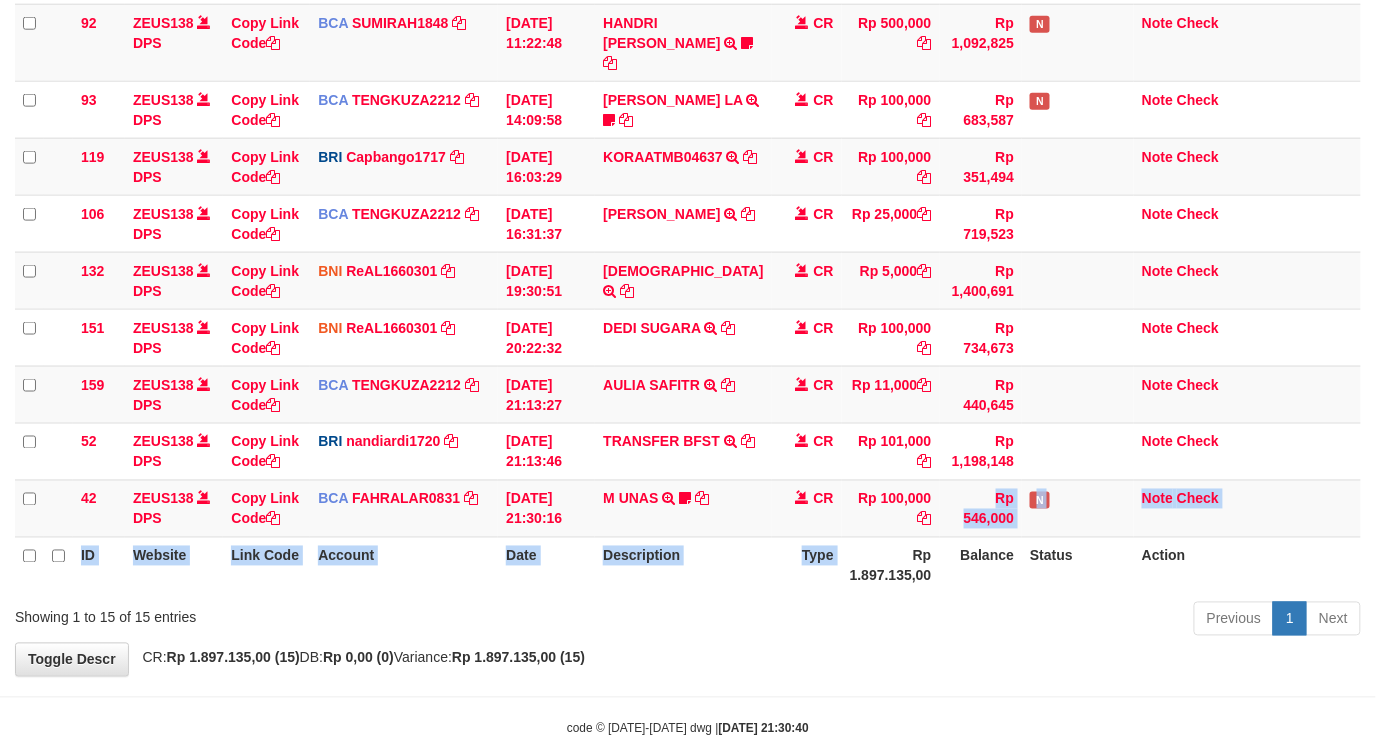 click on "ID Website Link Code Account Date Description Type Amount Balance Status Action
10
ZEUS138    DPS
Copy Link Code
BNI
kaka1561597
DPS
KARMILA
mutasi_20250710_2425 | 10
mutasi_20250710_2425 | 10
10/07/2025 00:10:10
MARIO MATERNUS MAU P            TRF/PAY/TOP-UP ECHANNEL MARIO MATERNUS MAU P    LAKILAKIKUAT99
CR
Rp 490,123
Rp 2,200,616
N
Note
Check
12
ZEUS138    DPS
Copy Link Code" at bounding box center (688, 89) 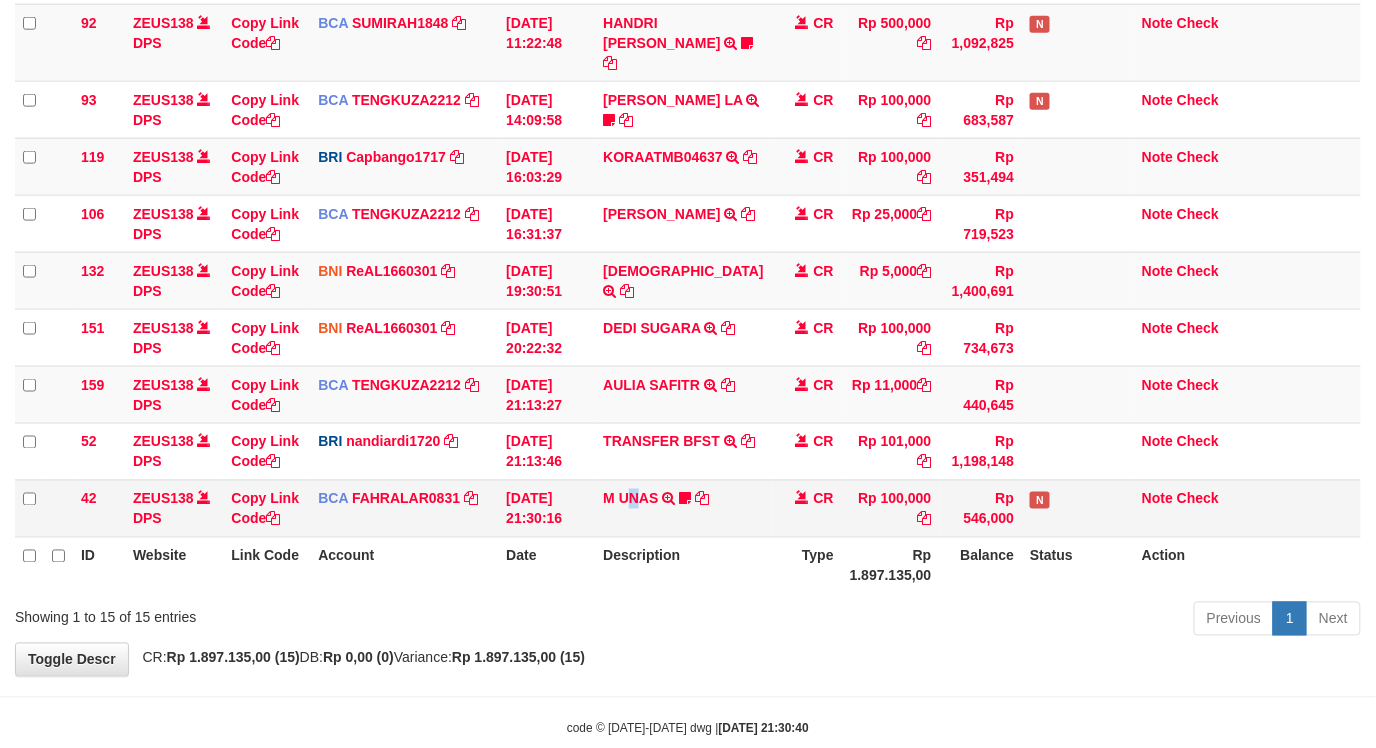 click on "M UNAS            TRSF E-BANKING CR 1107/FTSCY/WS95051
100000.002025071190974889 TRFDN-M UNAS ESPAY DEBIT INDONE    WINSSEUZ138" at bounding box center [683, 508] 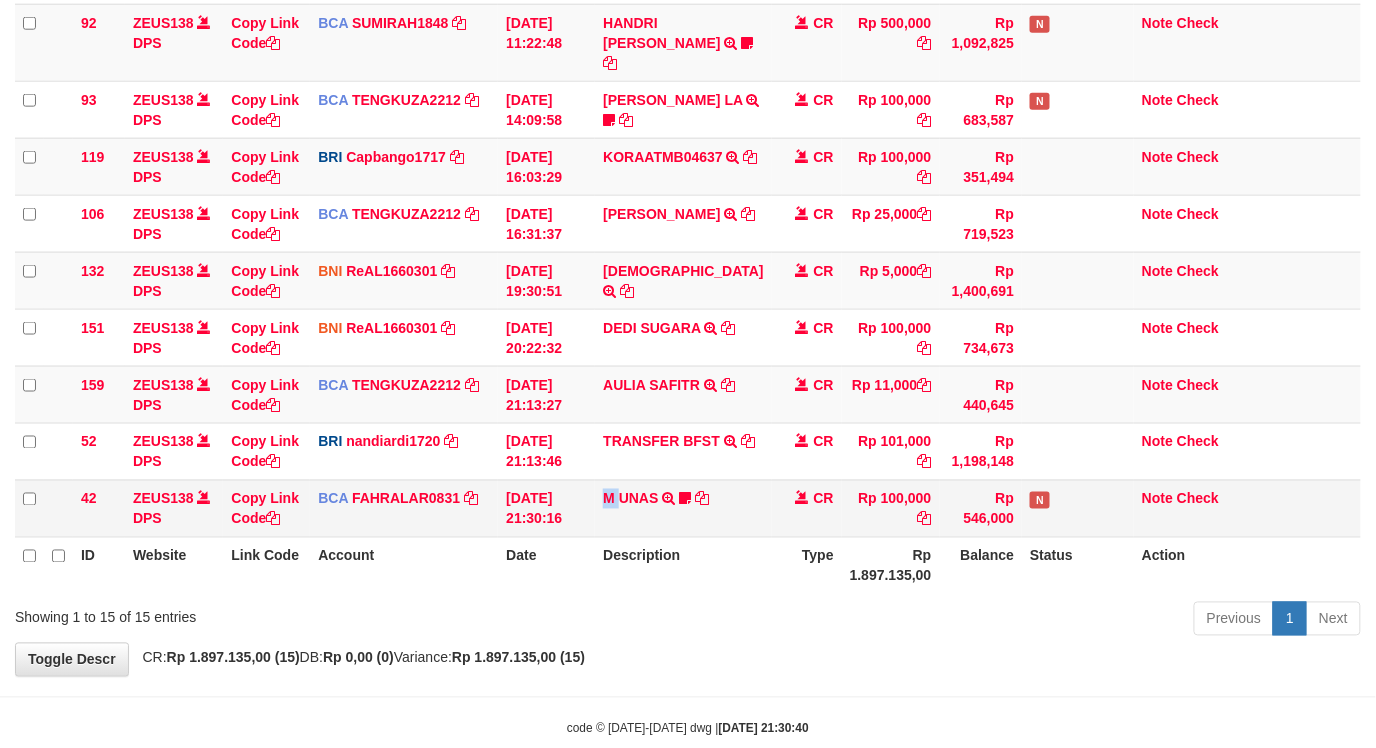 drag, startPoint x: 615, startPoint y: 440, endPoint x: 893, endPoint y: 420, distance: 278.7185 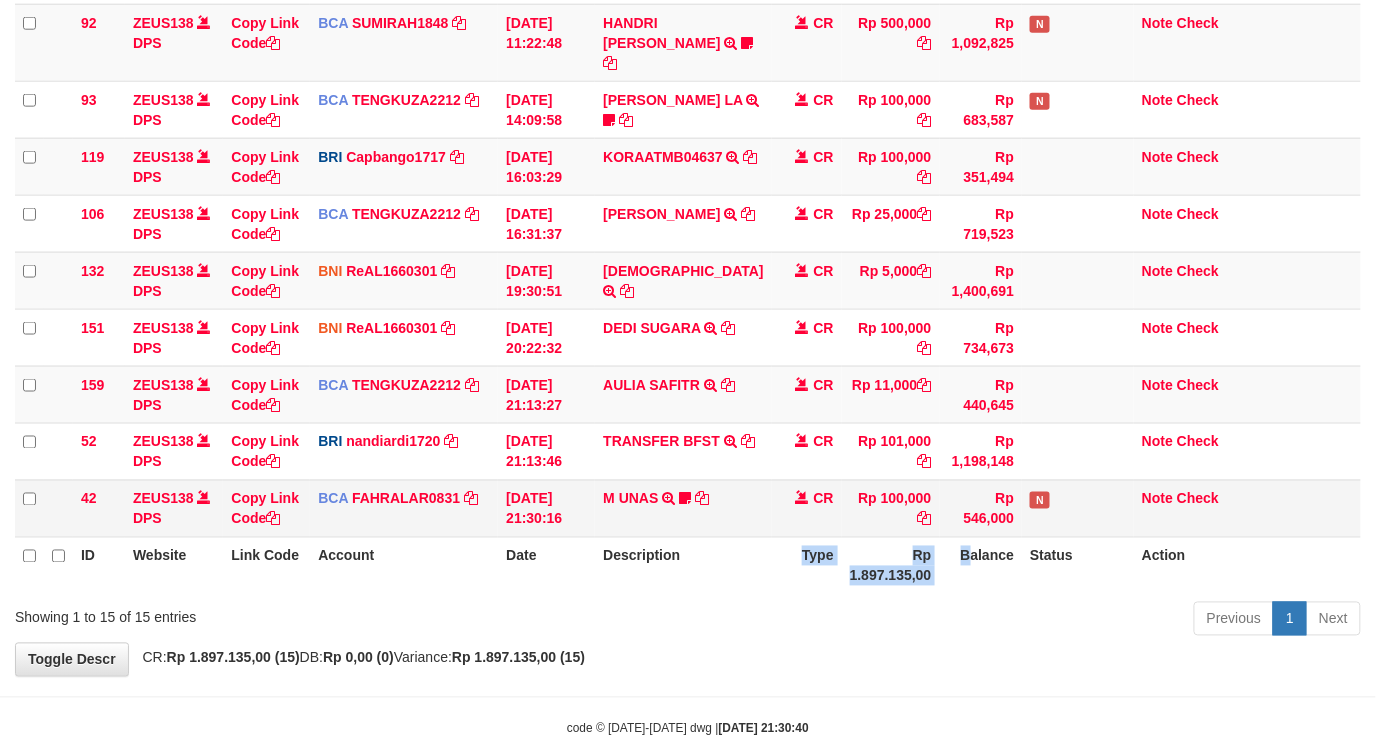 drag, startPoint x: 755, startPoint y: 492, endPoint x: 782, endPoint y: 468, distance: 36.124783 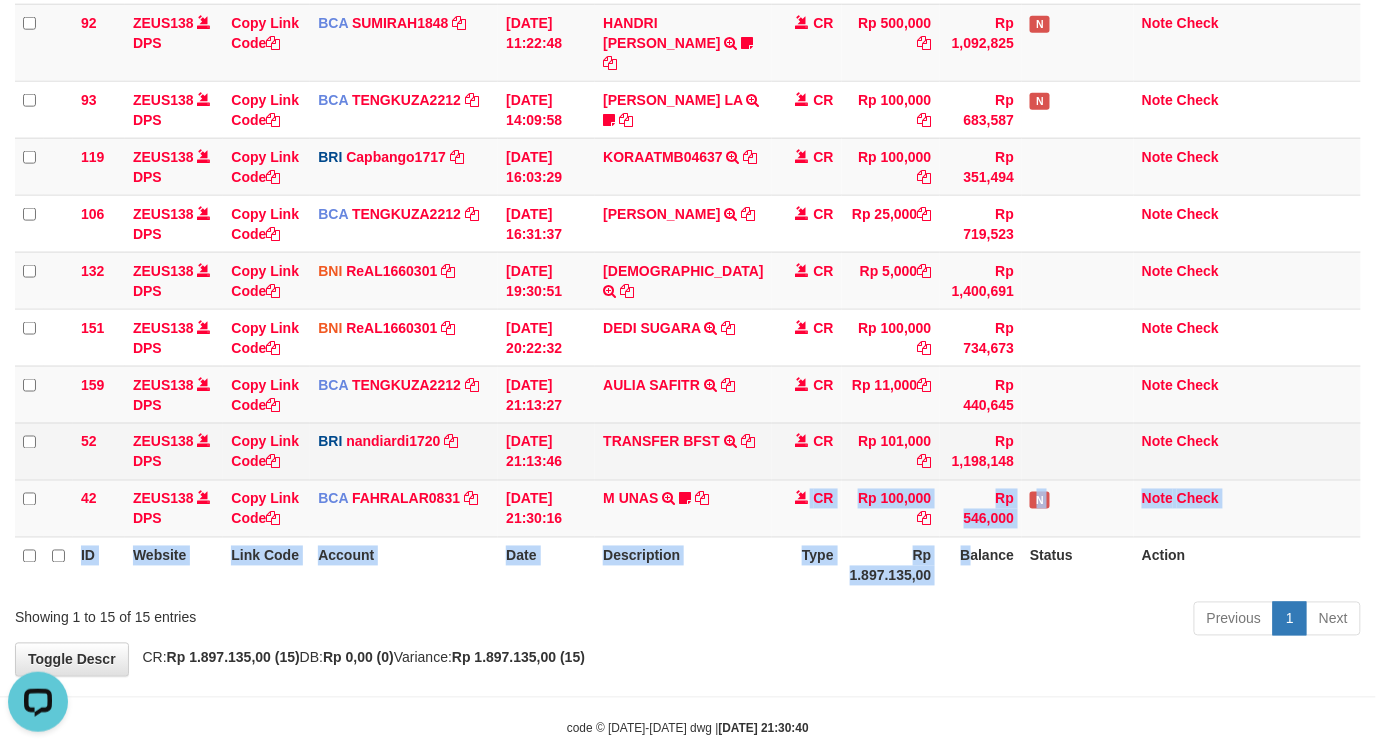scroll, scrollTop: 0, scrollLeft: 0, axis: both 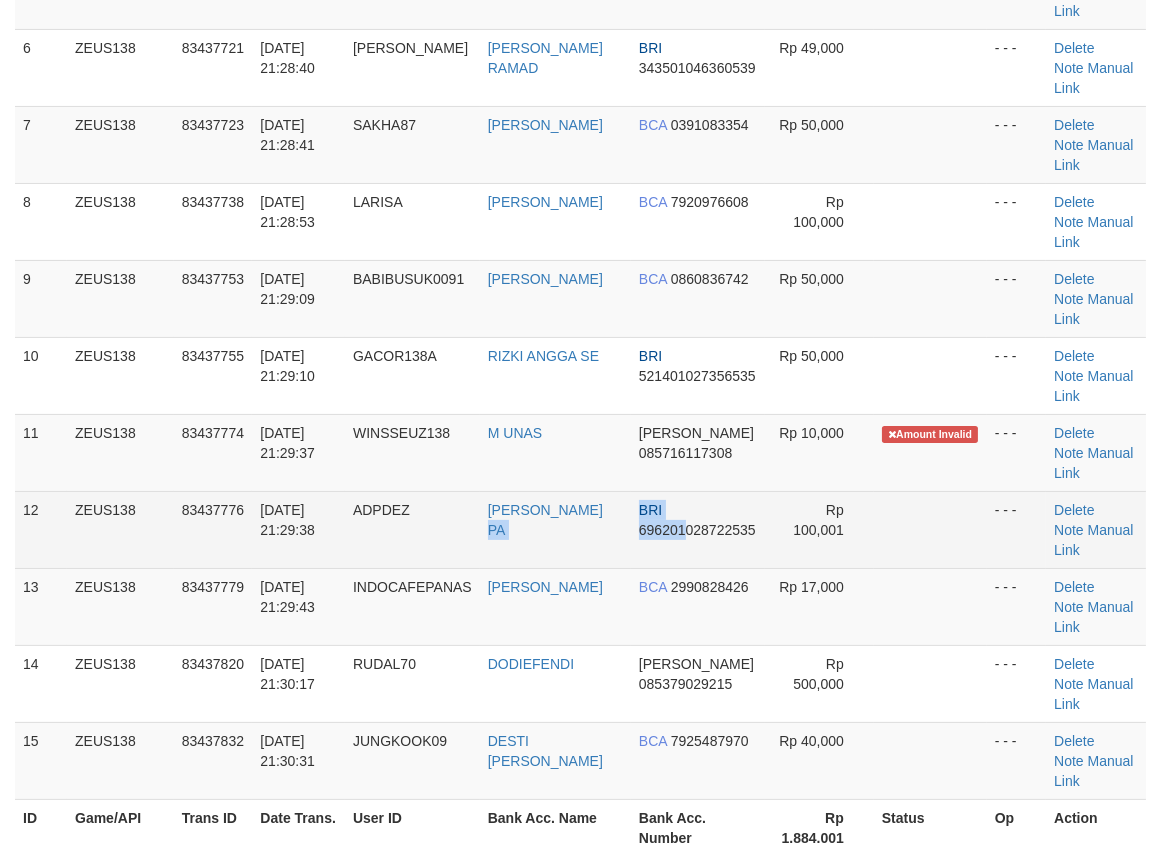 click on "[PERSON_NAME] PA" at bounding box center [555, 529] 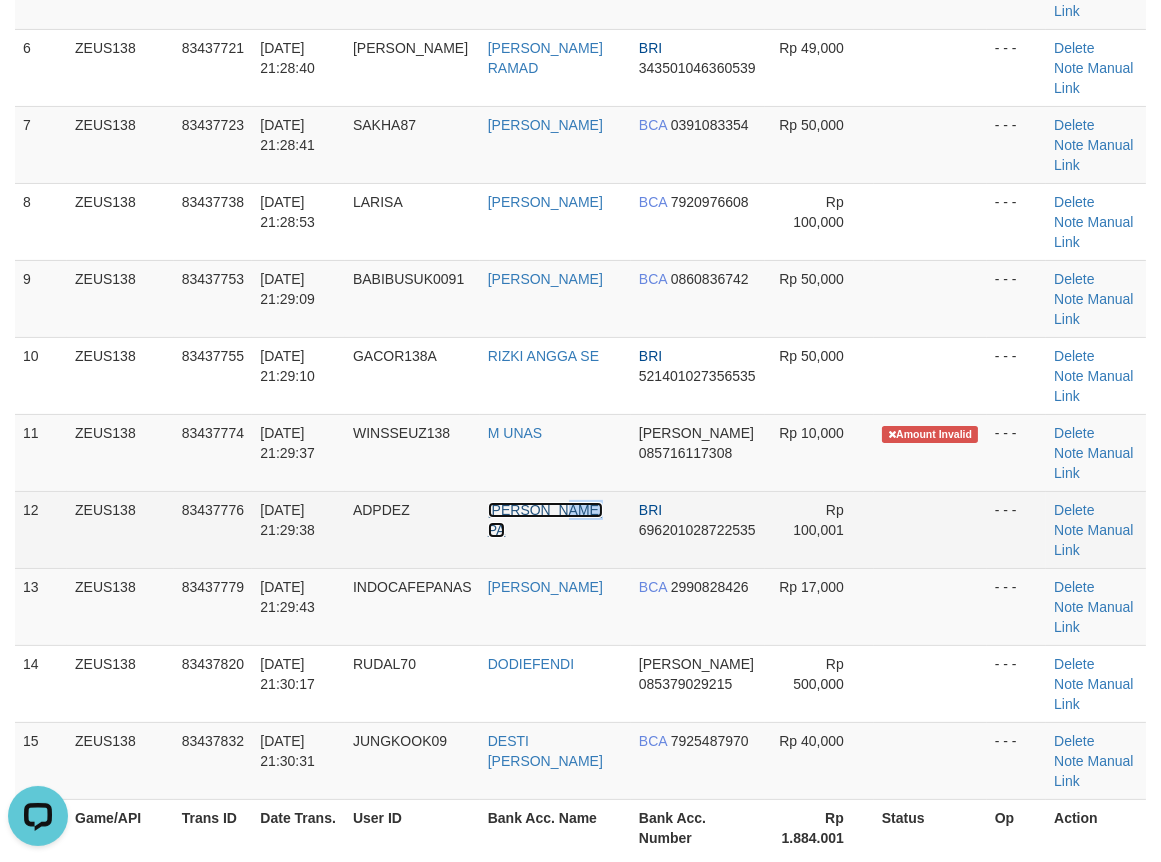scroll, scrollTop: 0, scrollLeft: 0, axis: both 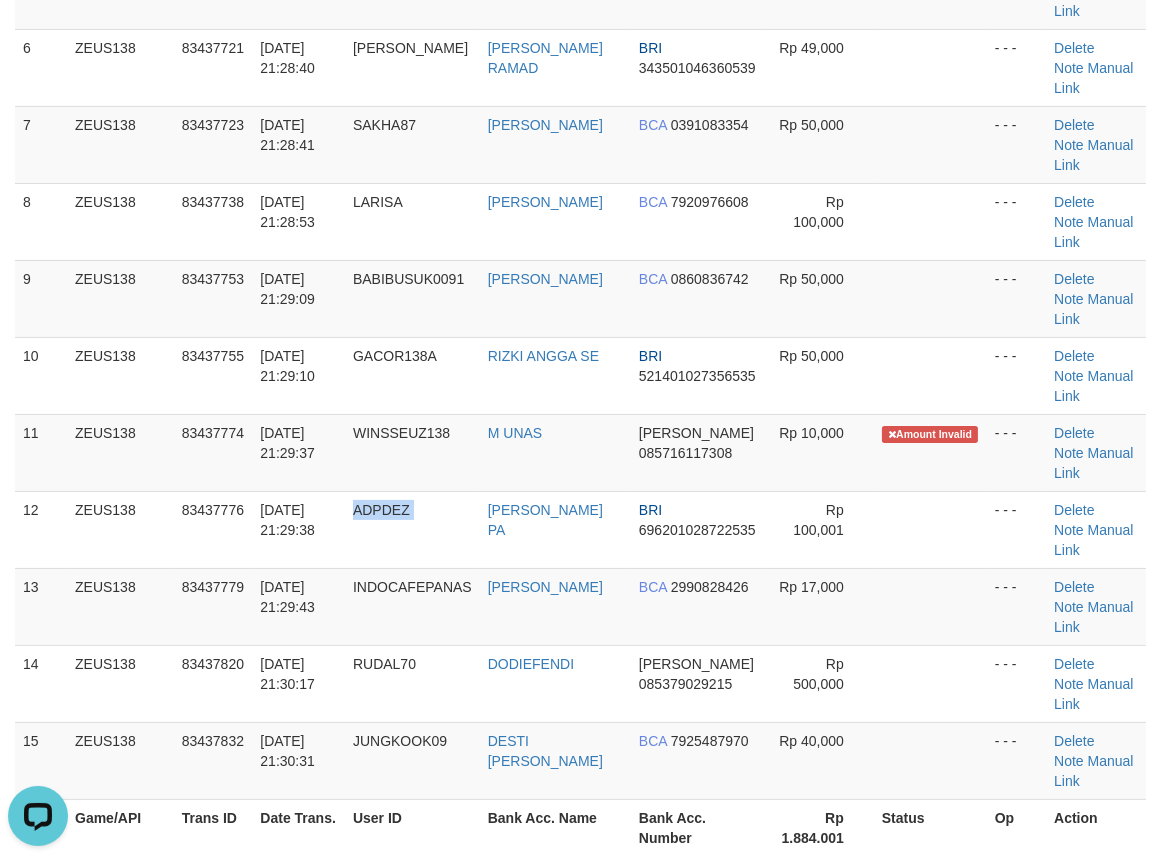 drag, startPoint x: 426, startPoint y: 537, endPoint x: 3, endPoint y: 527, distance: 423.1182 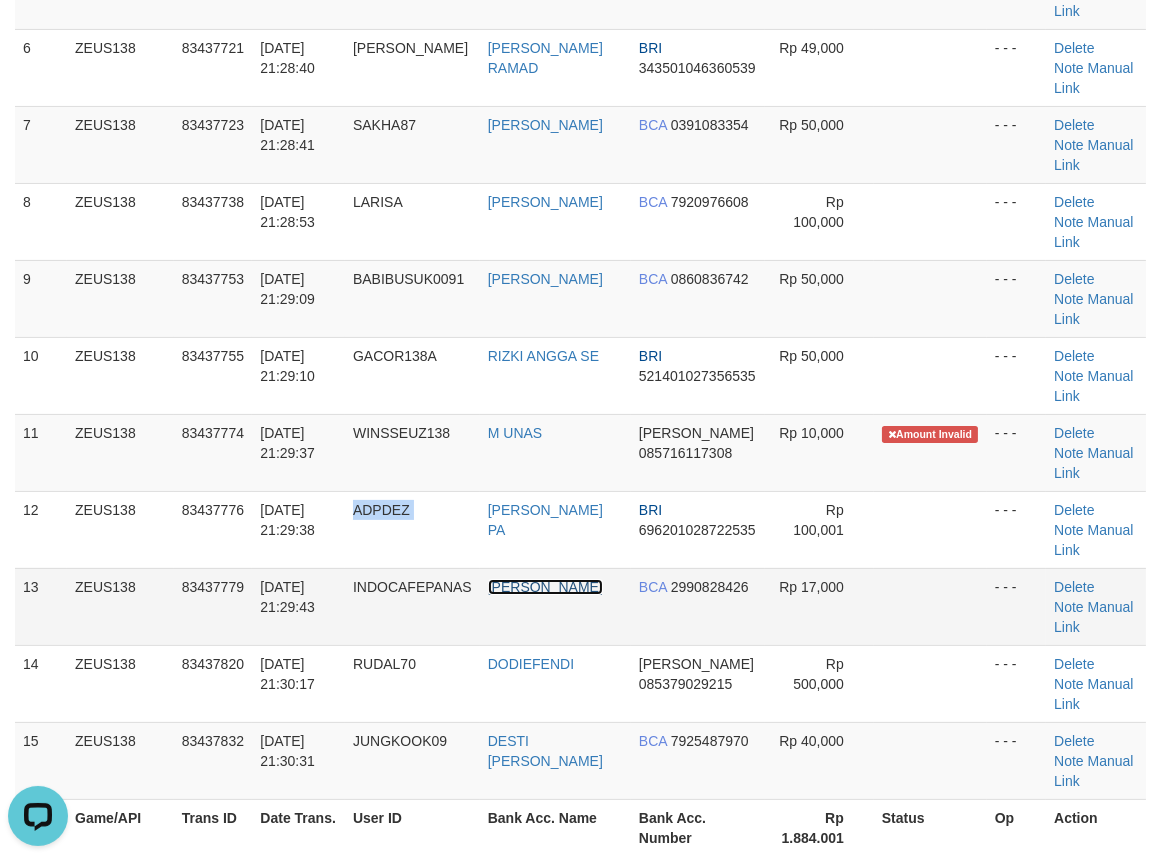 click on "MAMAN ROHMAN" at bounding box center (545, 587) 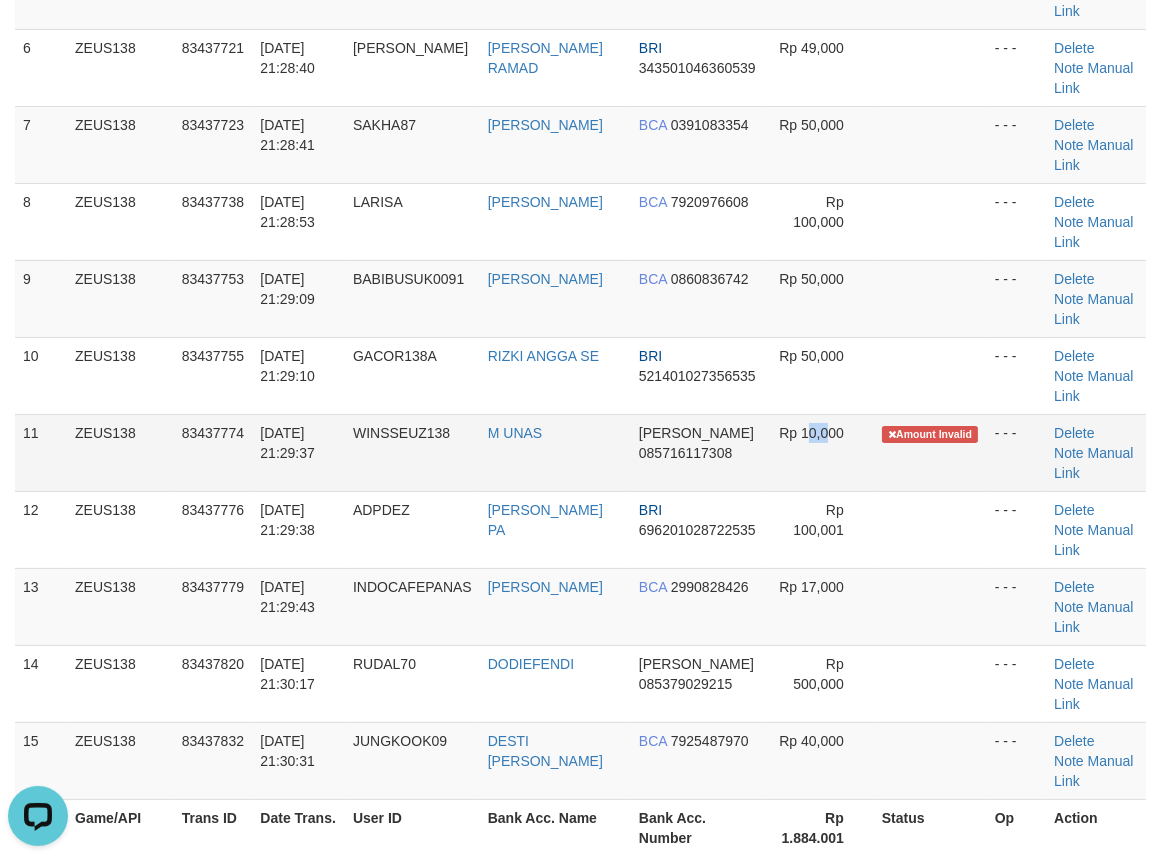 click on "Rp 10,000" at bounding box center [819, 452] 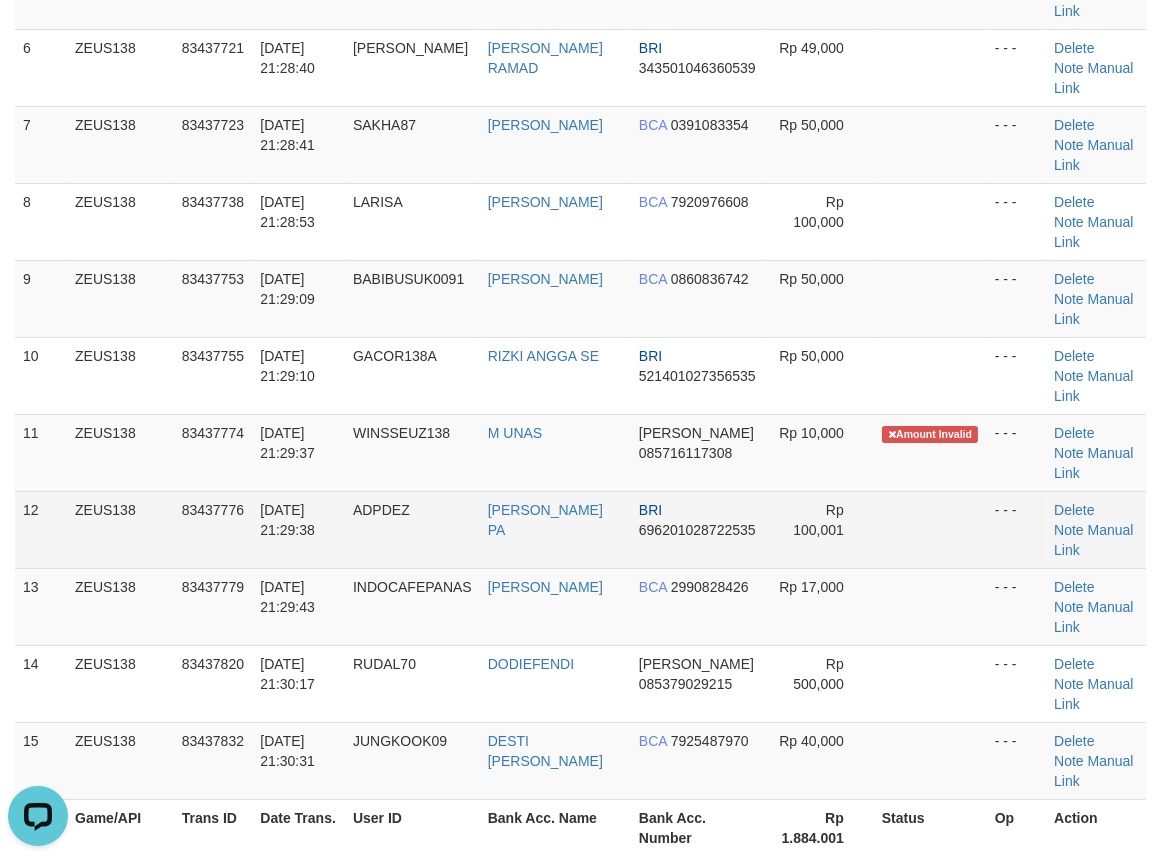 click on "Rp 100,001" at bounding box center (819, 529) 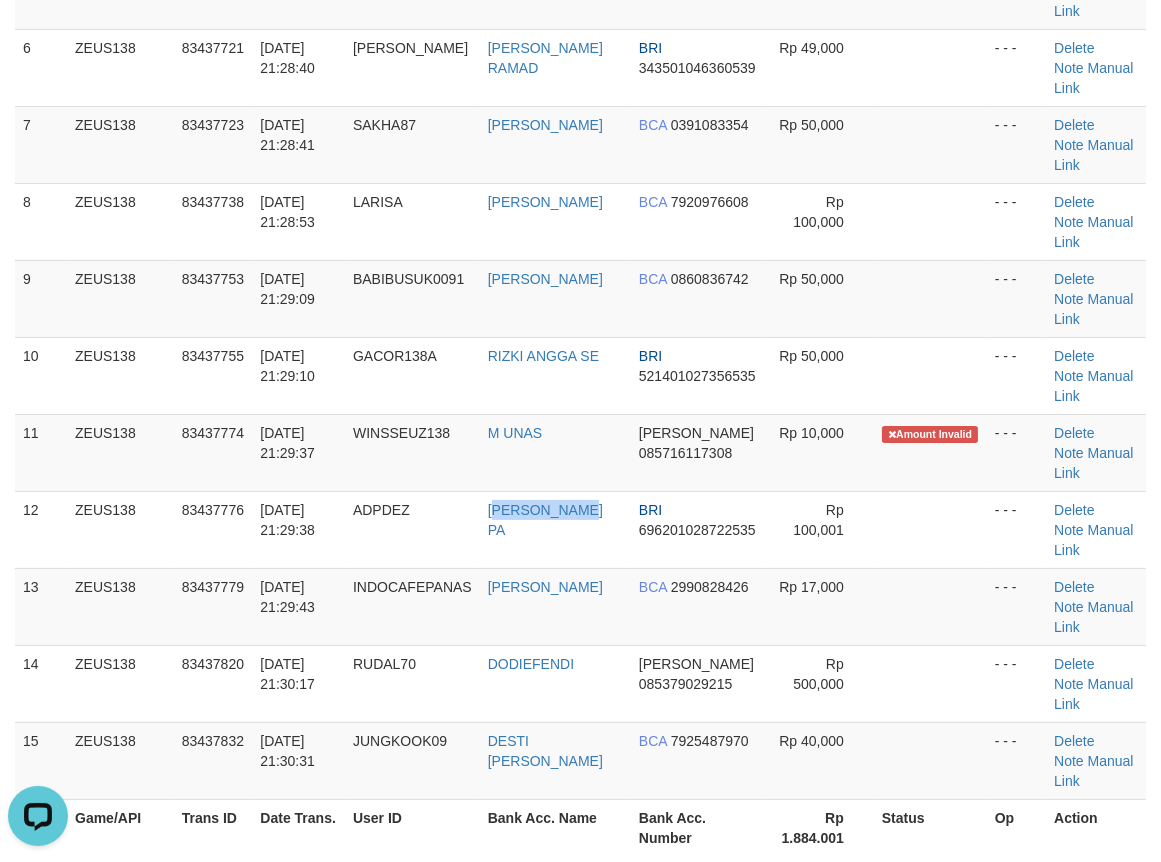 drag, startPoint x: 551, startPoint y: 537, endPoint x: 7, endPoint y: 521, distance: 544.2352 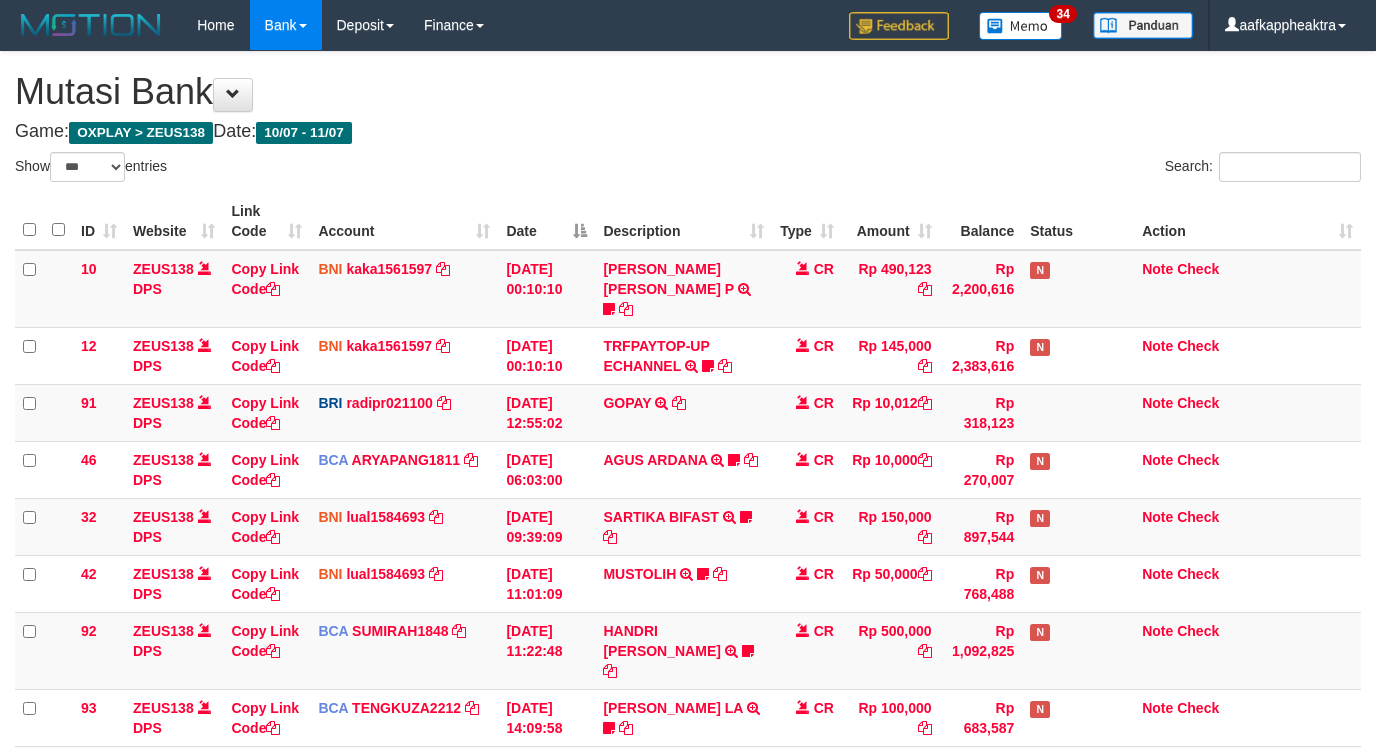 select on "***" 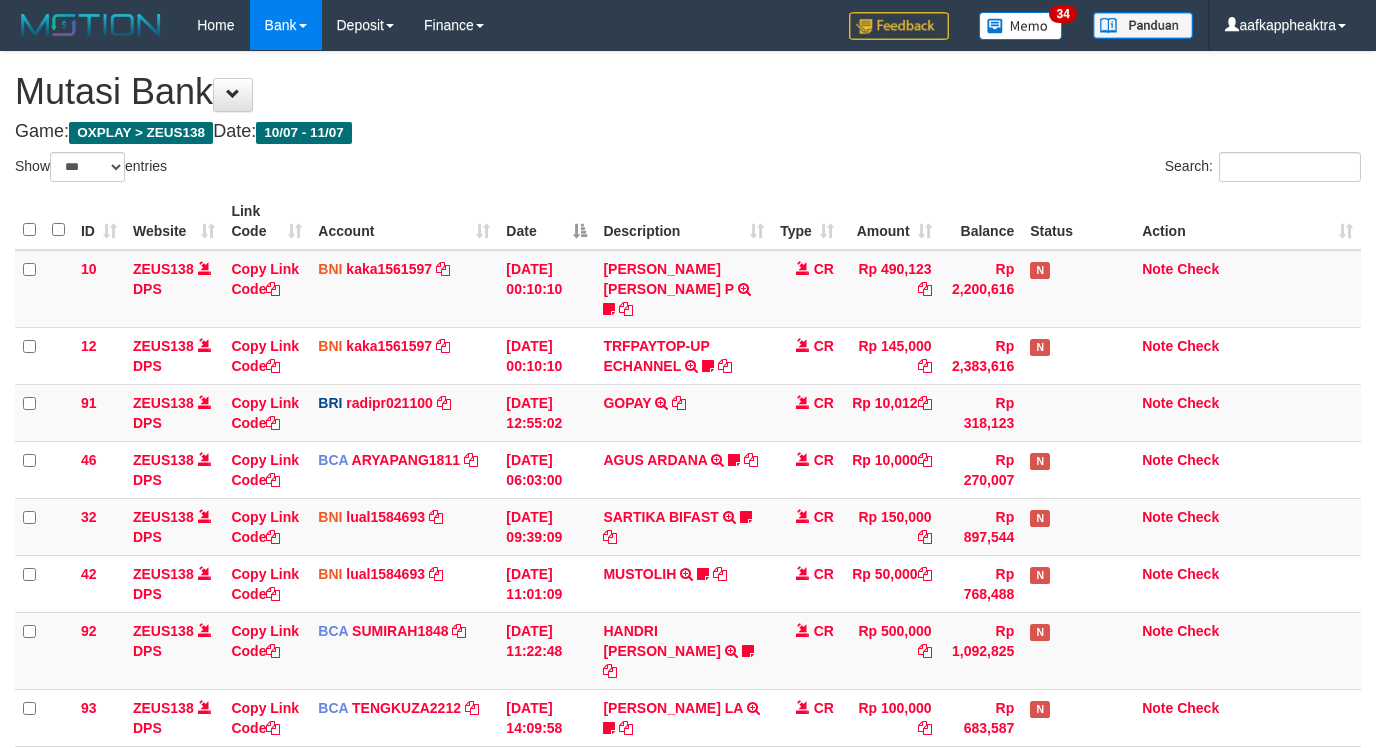 scroll, scrollTop: 608, scrollLeft: 0, axis: vertical 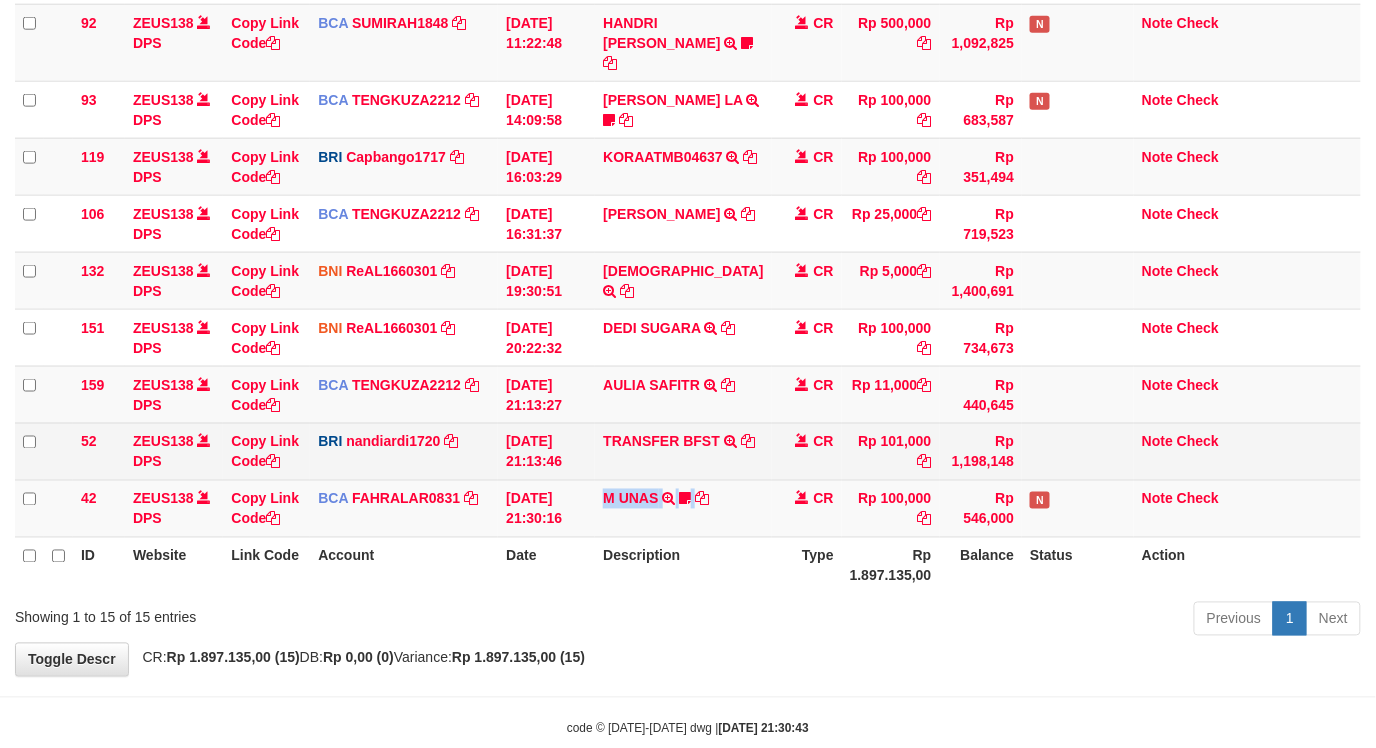 click on "10
ZEUS138    DPS
Copy Link Code
BNI
kaka1561597
DPS
KARMILA
mutasi_20250710_2425 | 10
mutasi_20250710_2425 | 10
[DATE] 00:10:10
[PERSON_NAME] [PERSON_NAME] P            TRF/PAY/TOP-UP ECHANNEL [PERSON_NAME] [PERSON_NAME] P    LAKILAKIKUAT99
CR
Rp 490,123
Rp 2,200,616
N
Note
Check
12
ZEUS138    DPS
Copy Link Code
BNI
kaka1561597
DPS
KARMILA" at bounding box center (688, 90) 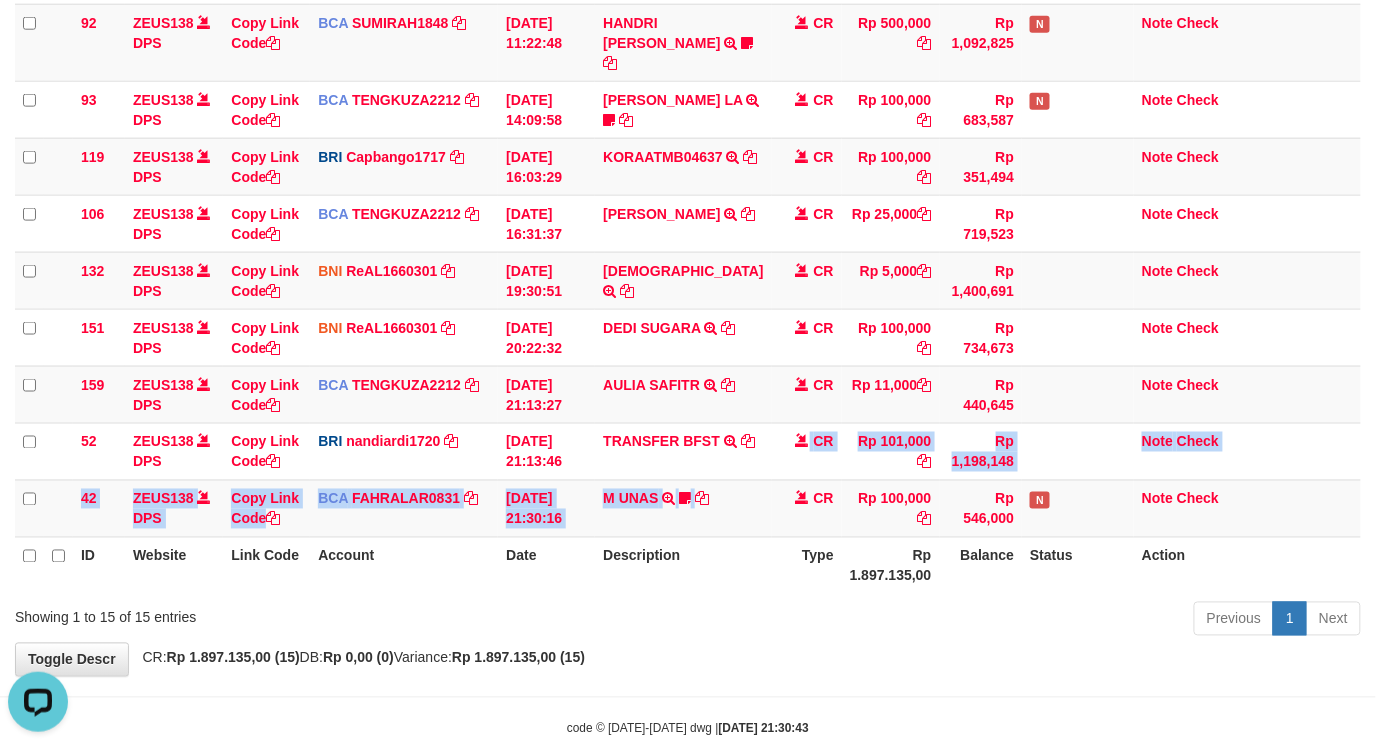 scroll, scrollTop: 0, scrollLeft: 0, axis: both 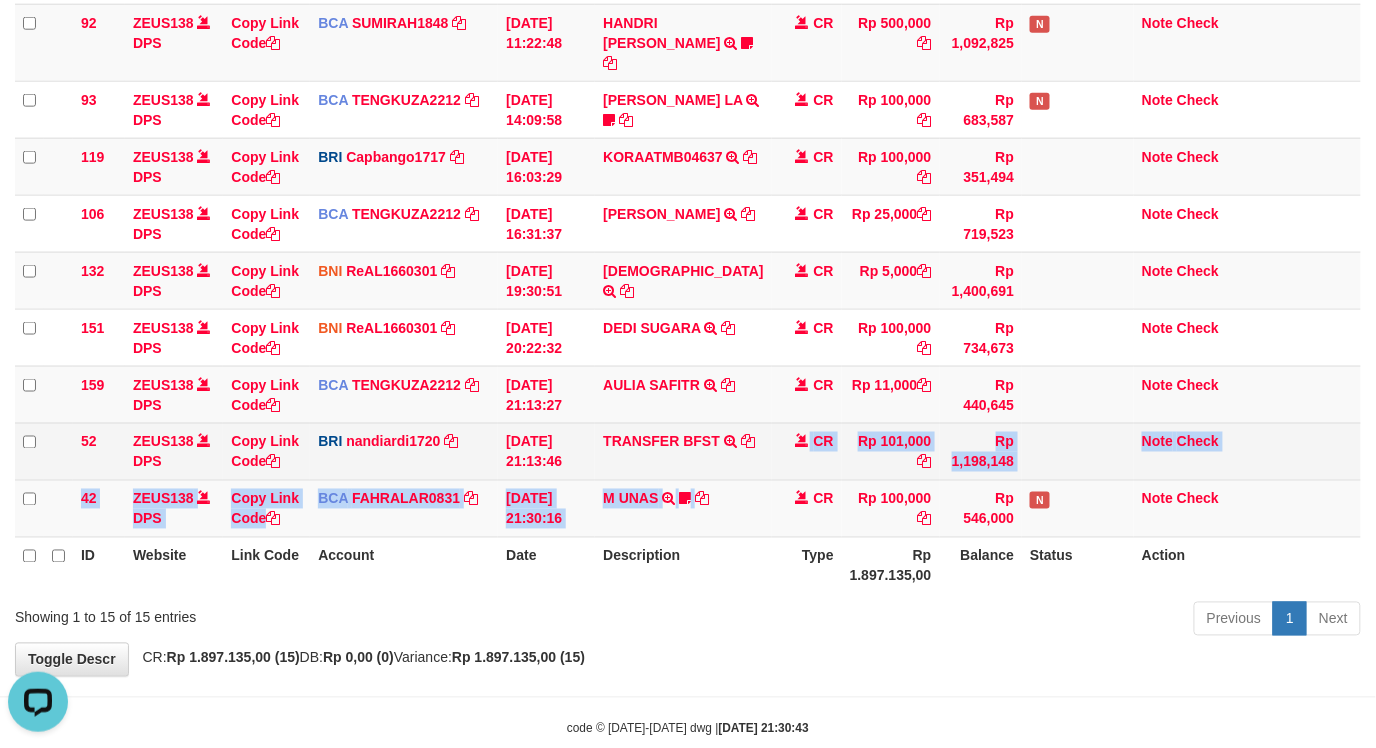 drag, startPoint x: 601, startPoint y: 398, endPoint x: 571, endPoint y: 417, distance: 35.510563 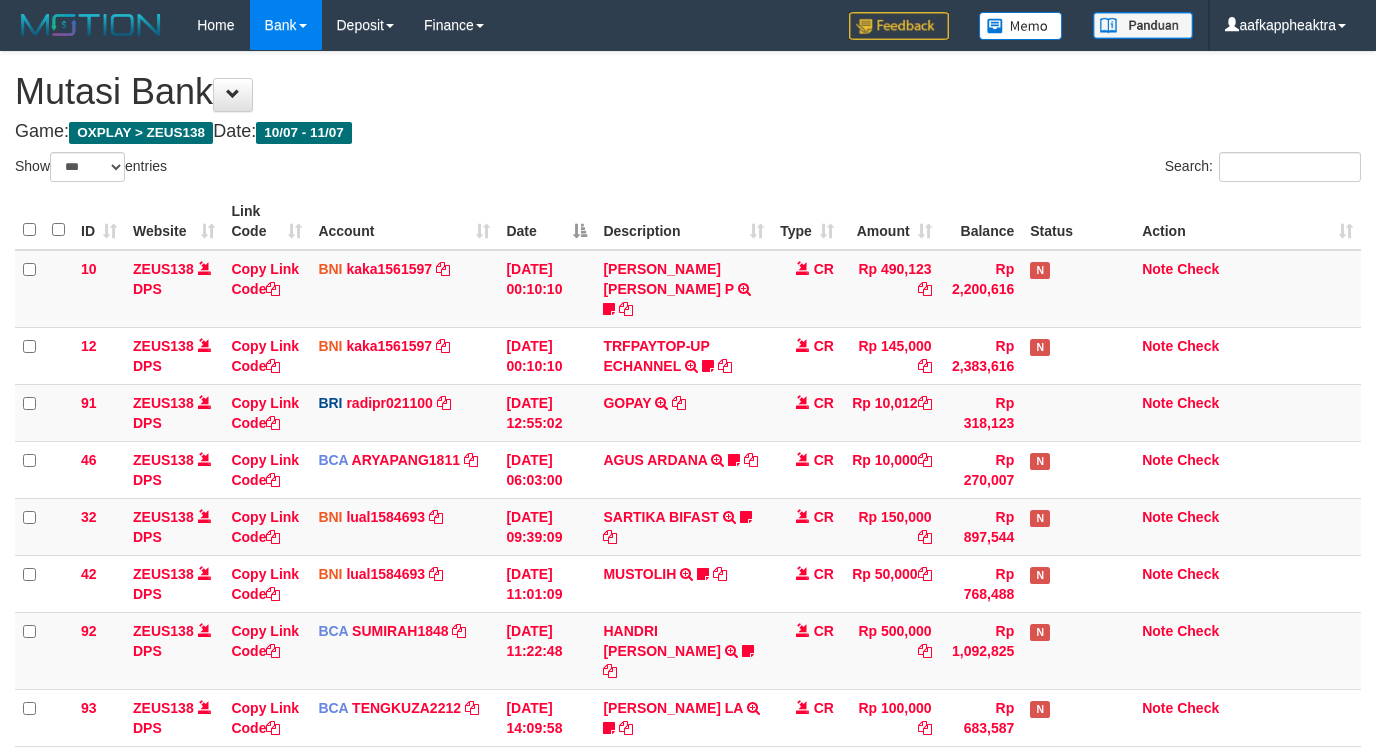 select on "***" 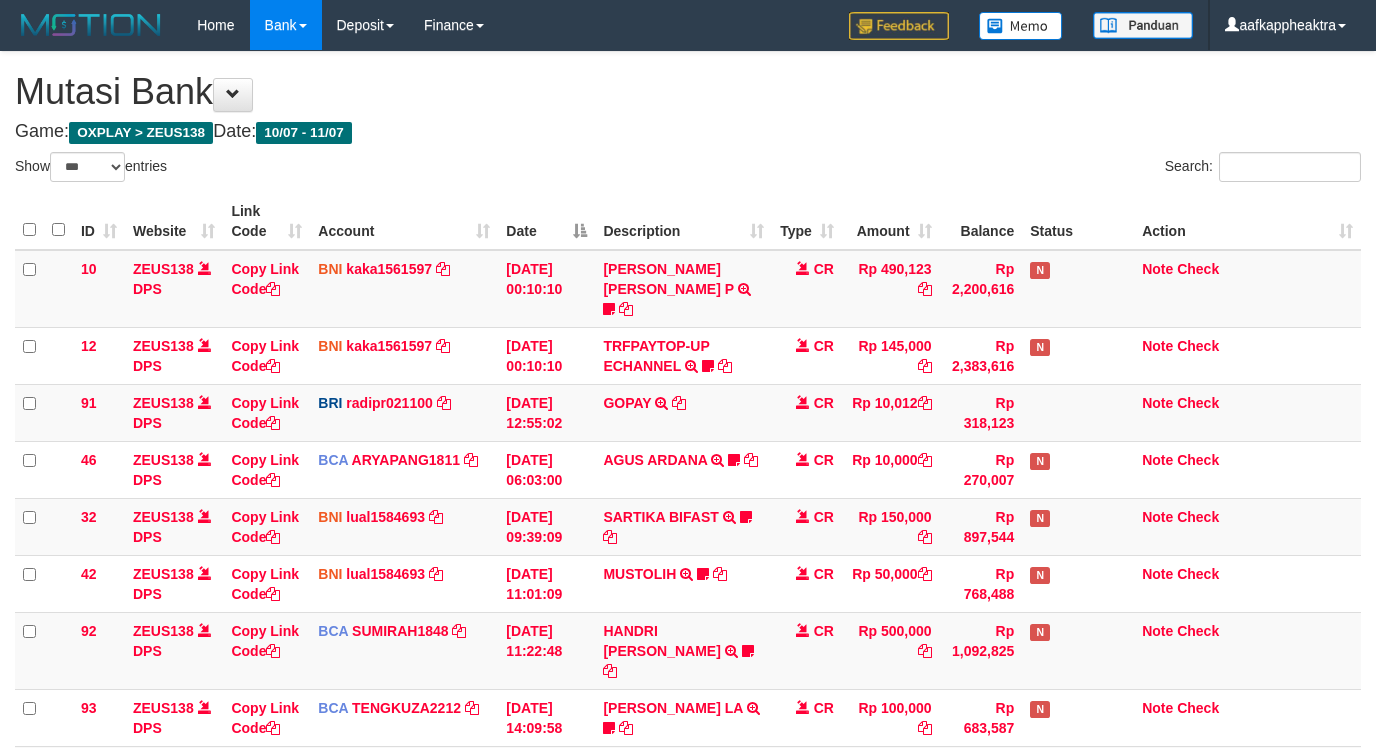 scroll, scrollTop: 608, scrollLeft: 0, axis: vertical 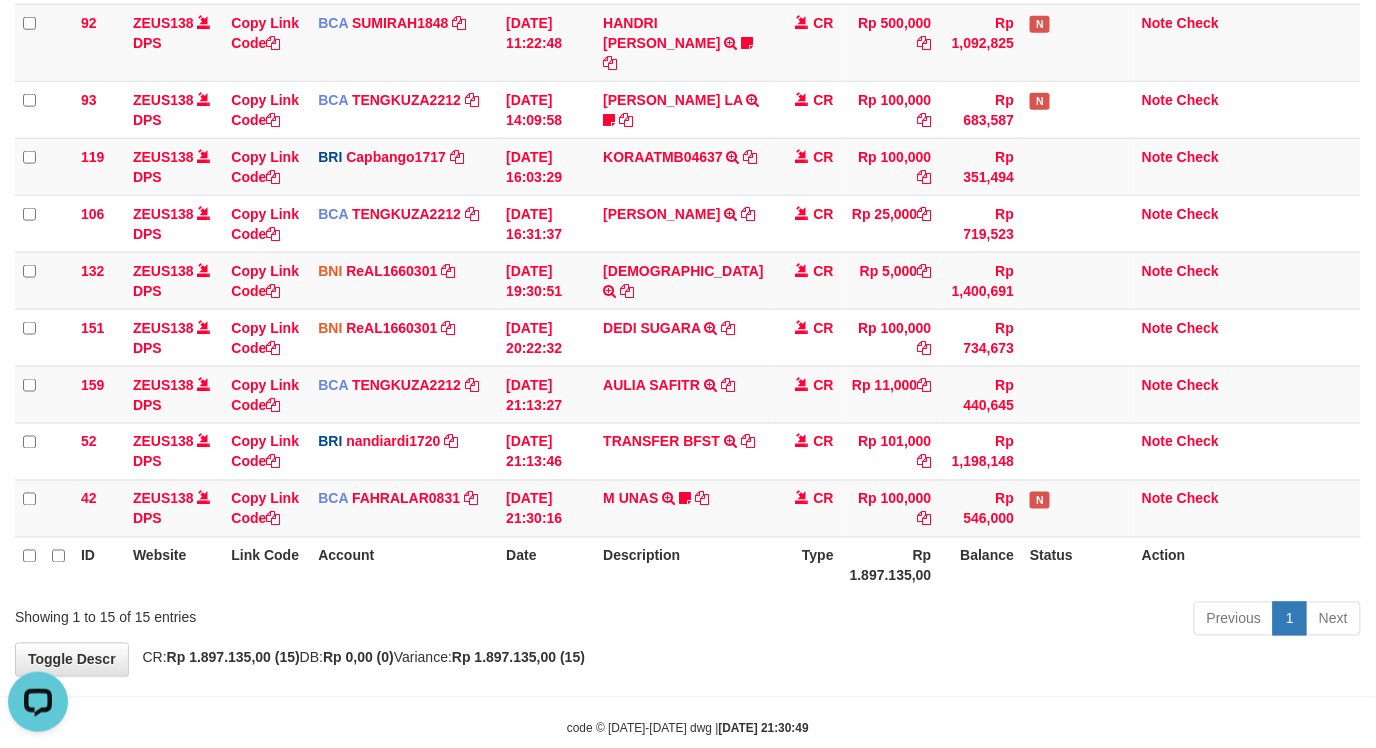 click on "Account" at bounding box center [404, 565] 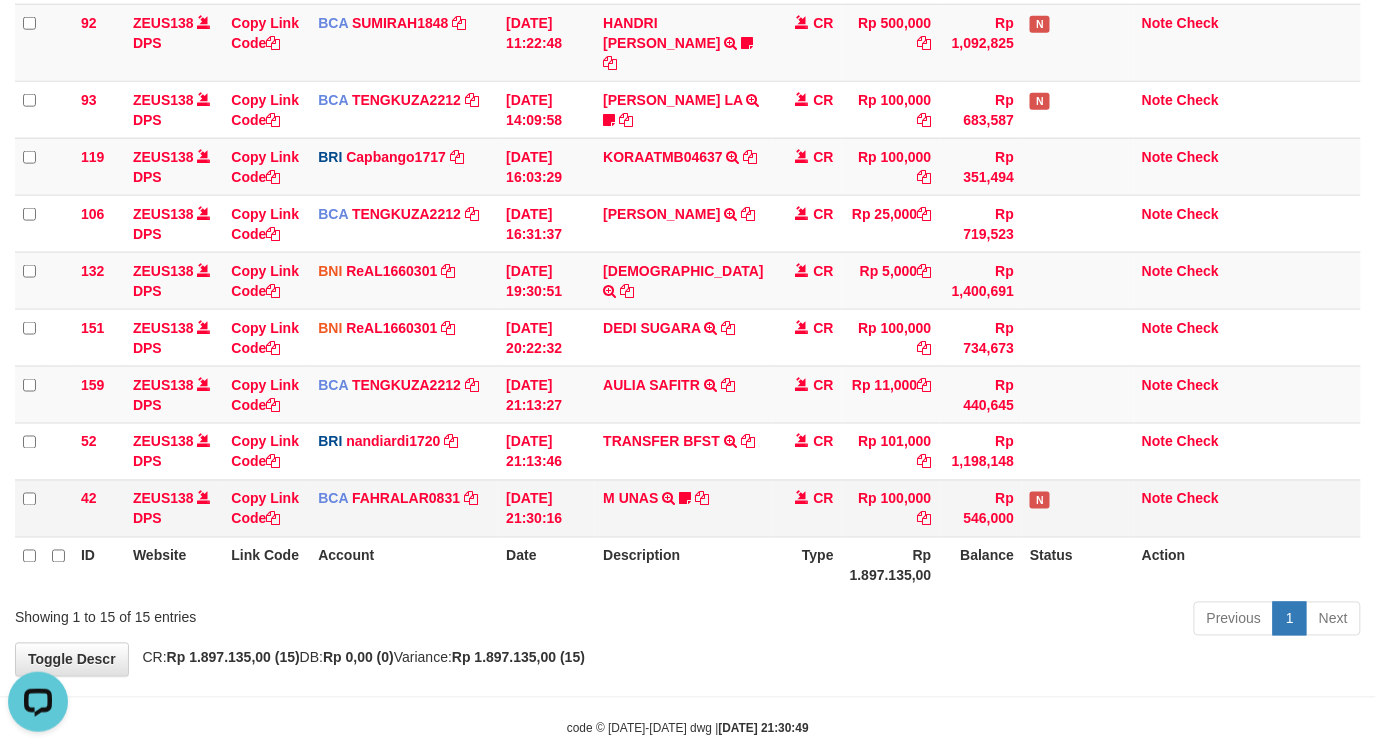 drag, startPoint x: 646, startPoint y: 474, endPoint x: 532, endPoint y: 472, distance: 114.01754 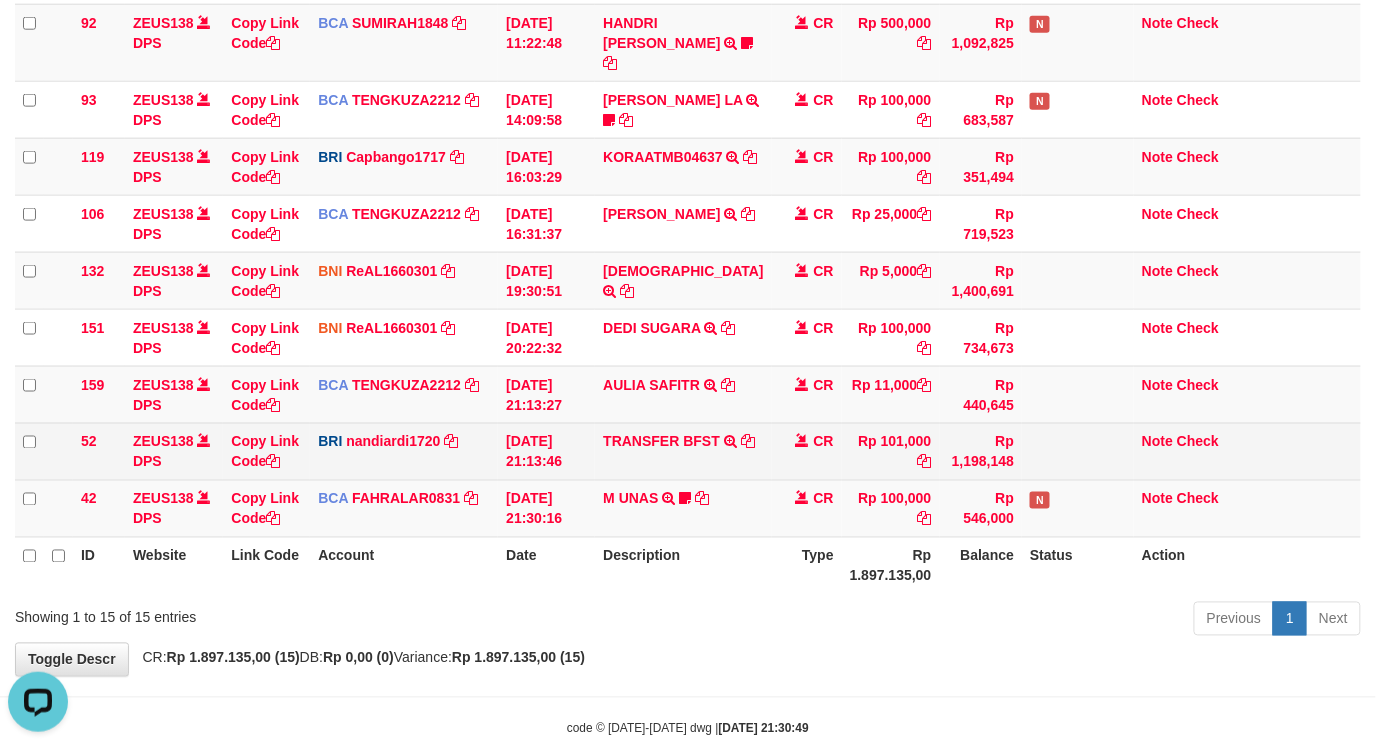 drag, startPoint x: 554, startPoint y: 433, endPoint x: 545, endPoint y: 423, distance: 13.453624 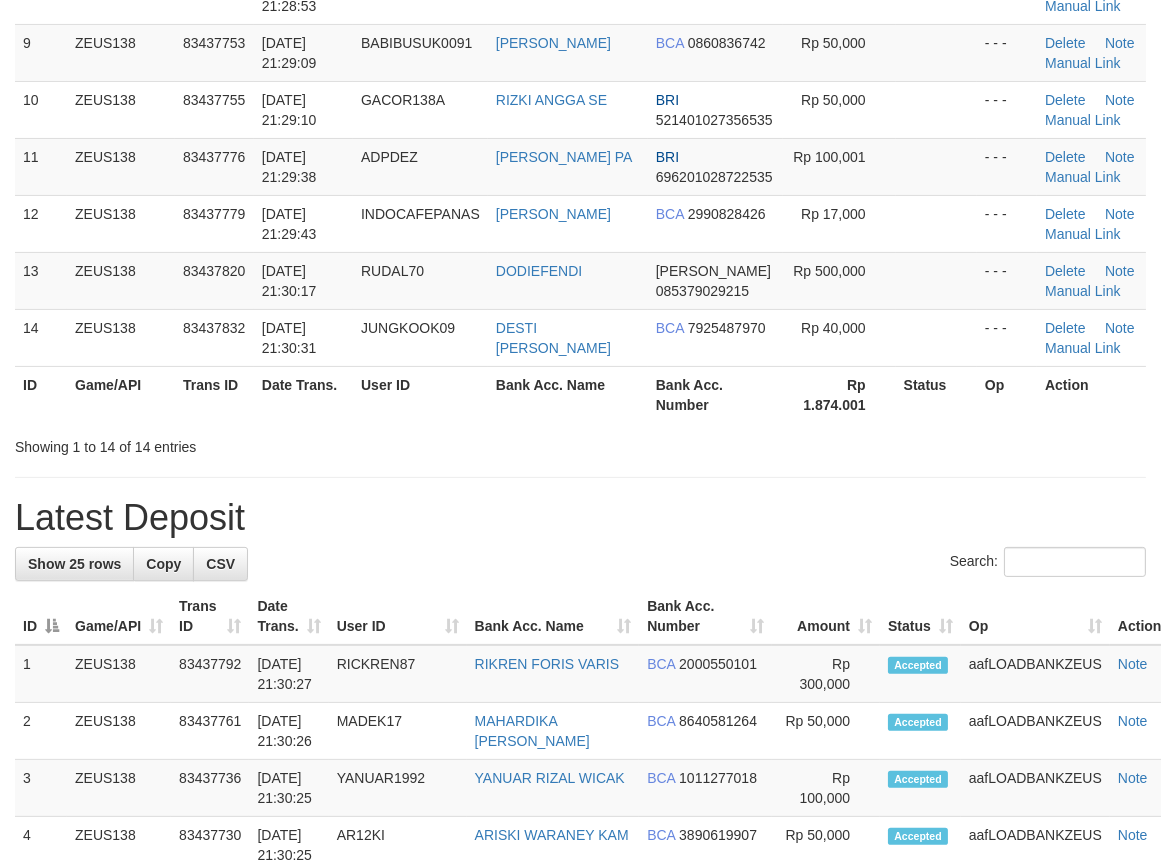 scroll, scrollTop: 606, scrollLeft: 0, axis: vertical 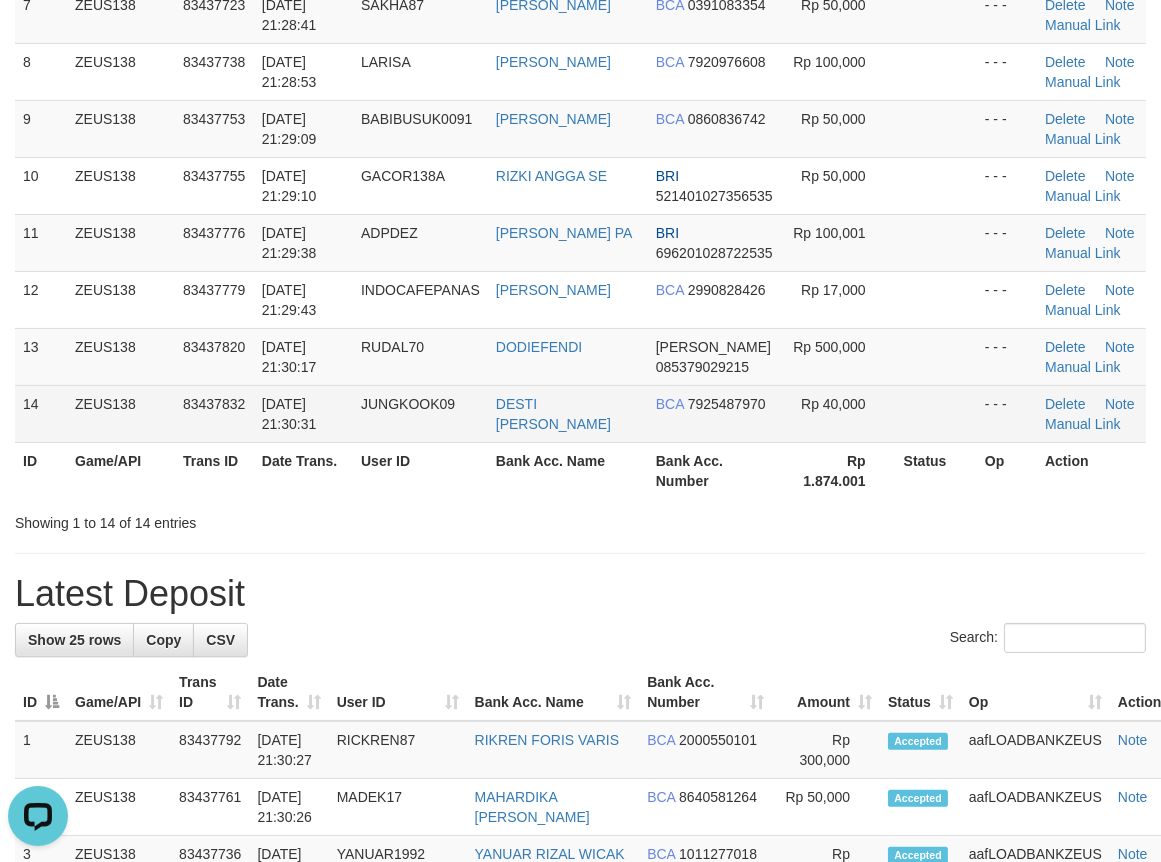drag, startPoint x: 723, startPoint y: 396, endPoint x: 545, endPoint y: 424, distance: 180.1888 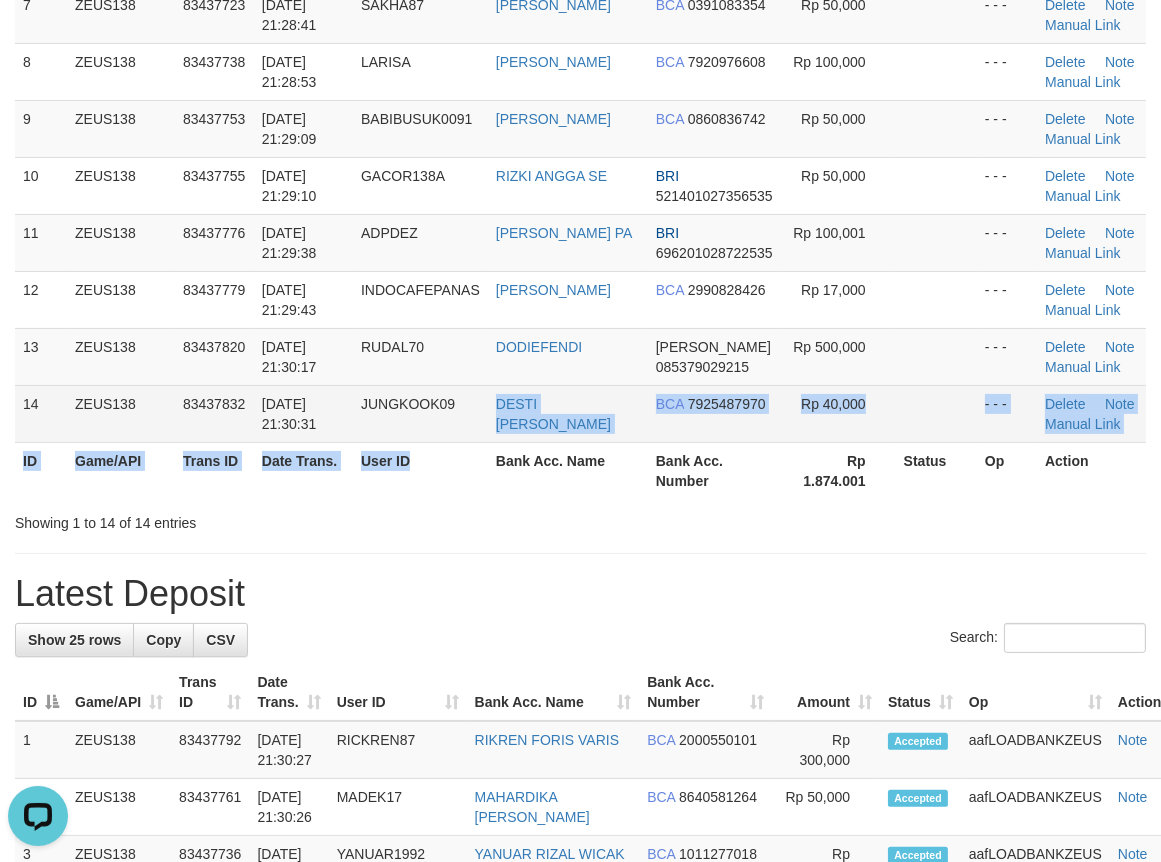 drag, startPoint x: 473, startPoint y: 461, endPoint x: 736, endPoint y: 434, distance: 264.3823 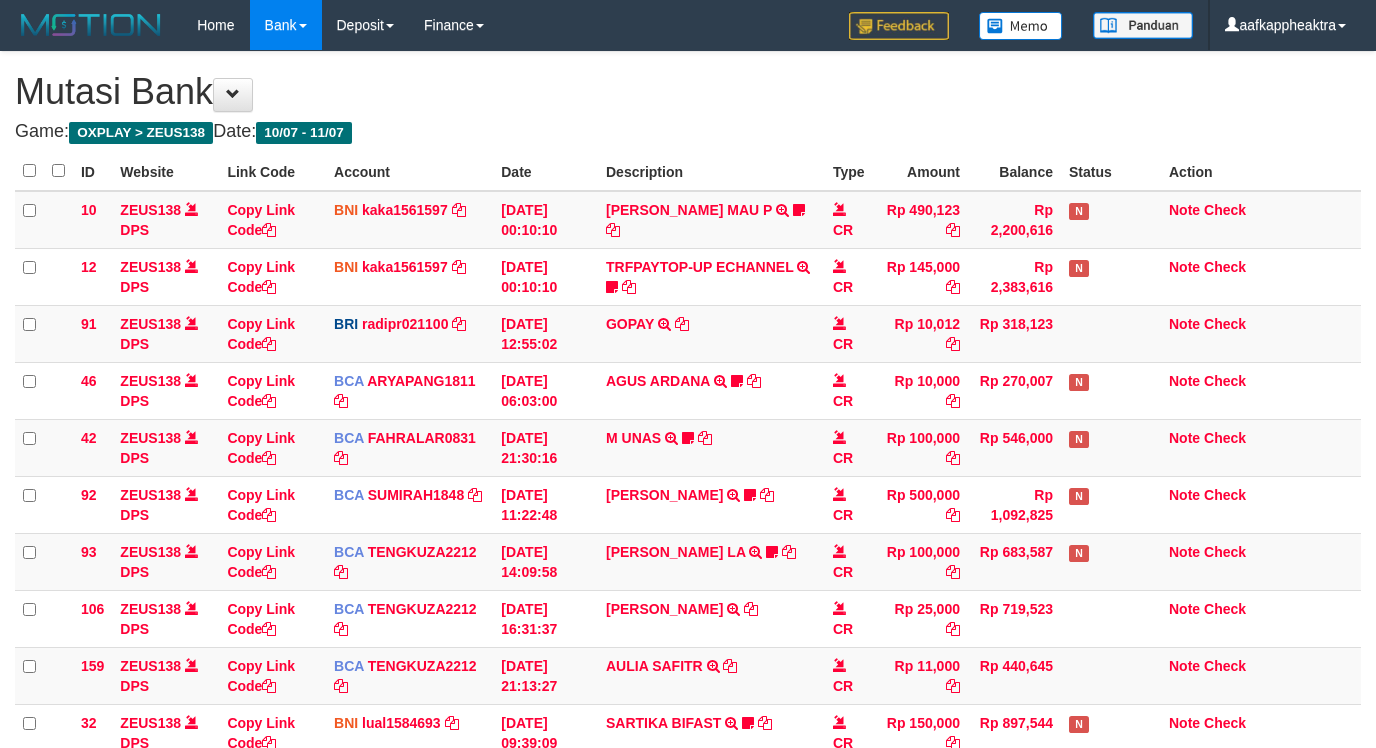 scroll, scrollTop: 608, scrollLeft: 0, axis: vertical 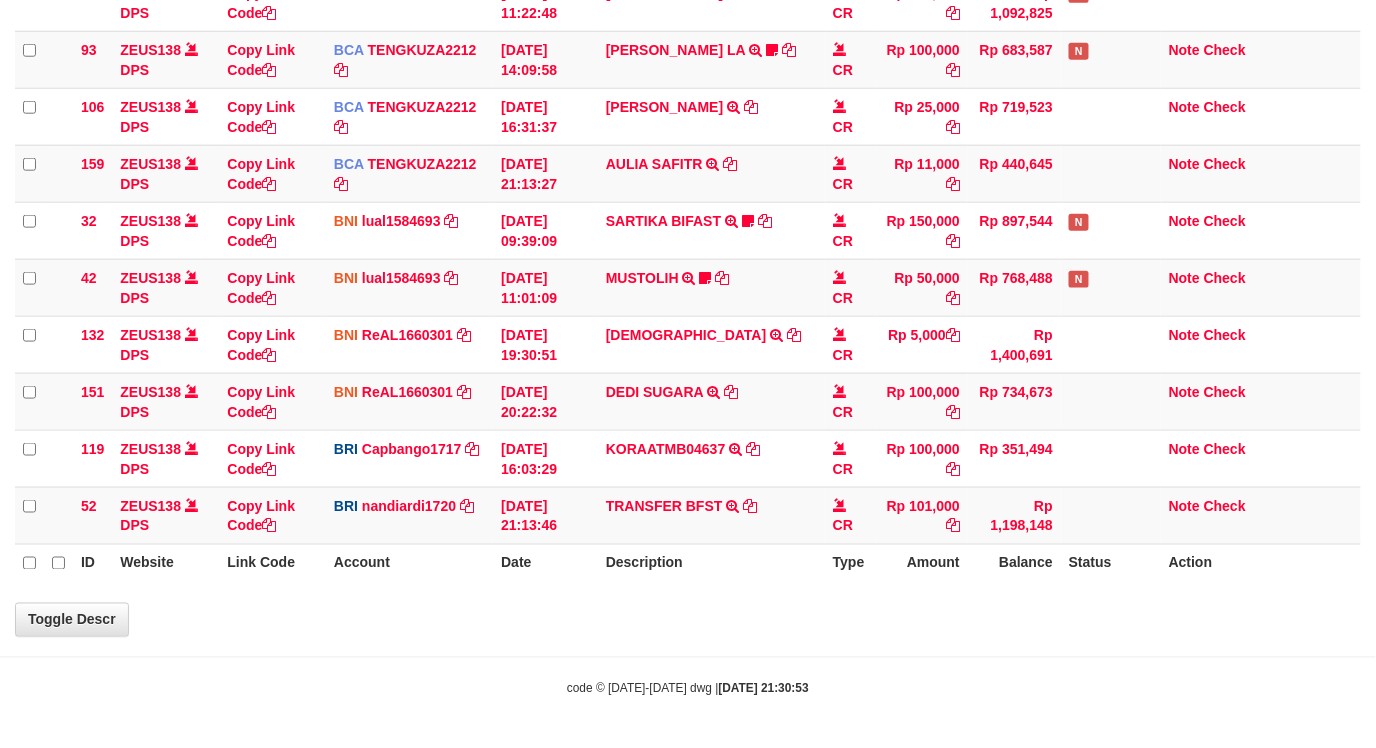 select on "***" 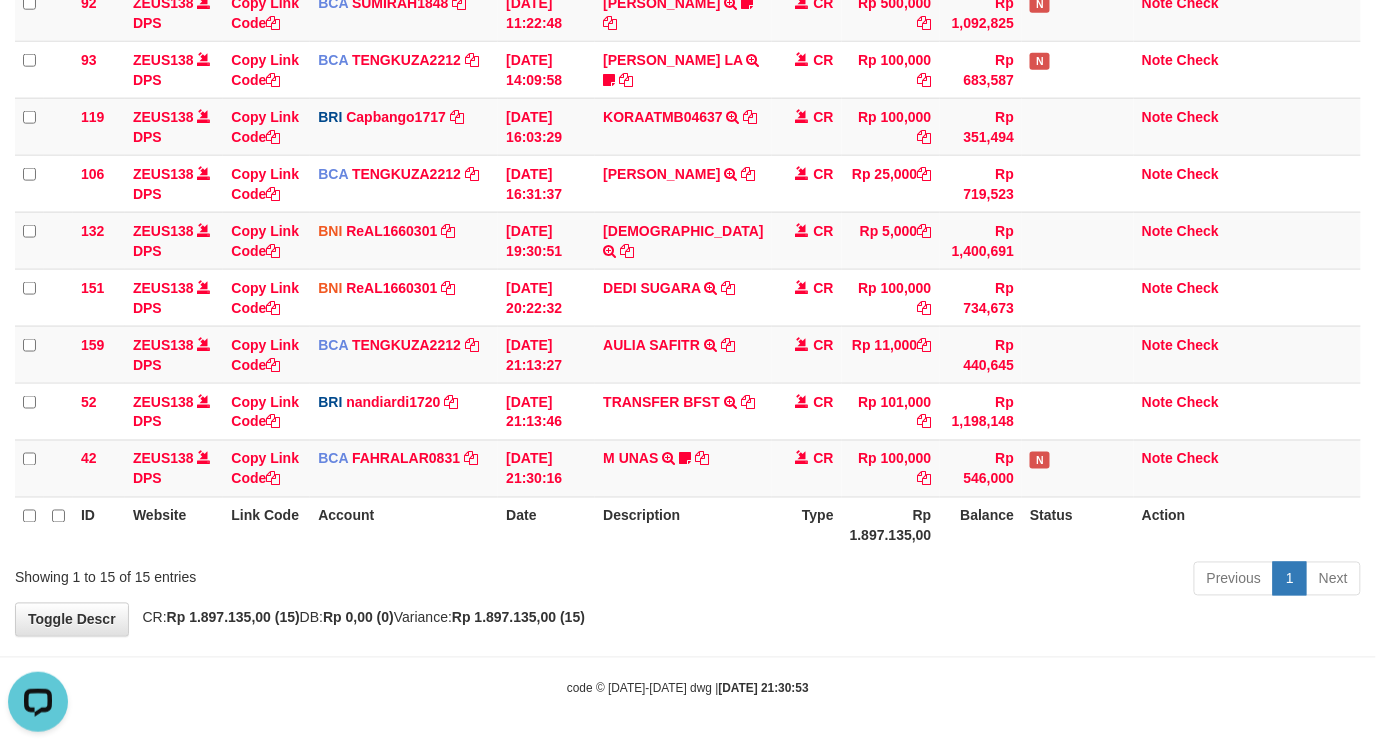 scroll, scrollTop: 0, scrollLeft: 0, axis: both 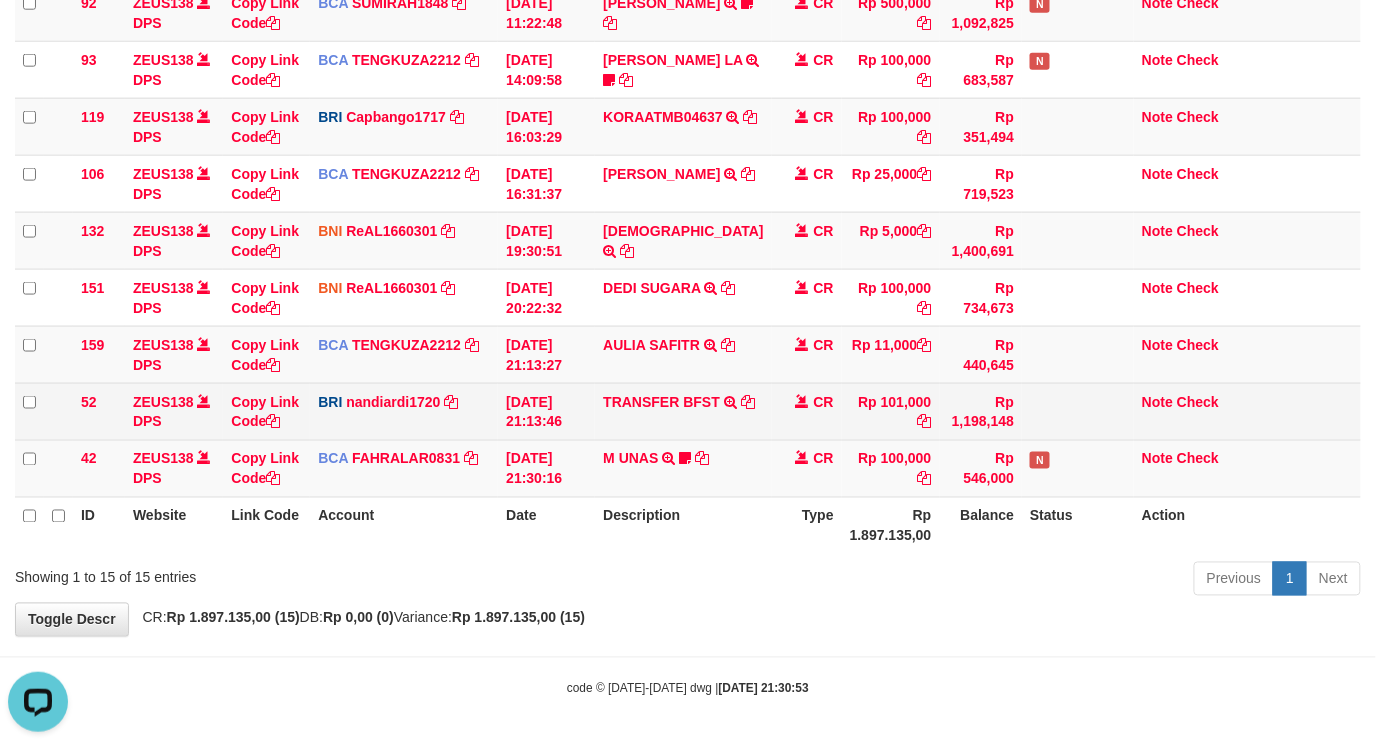 drag, startPoint x: 691, startPoint y: 432, endPoint x: 723, endPoint y: 405, distance: 41.868843 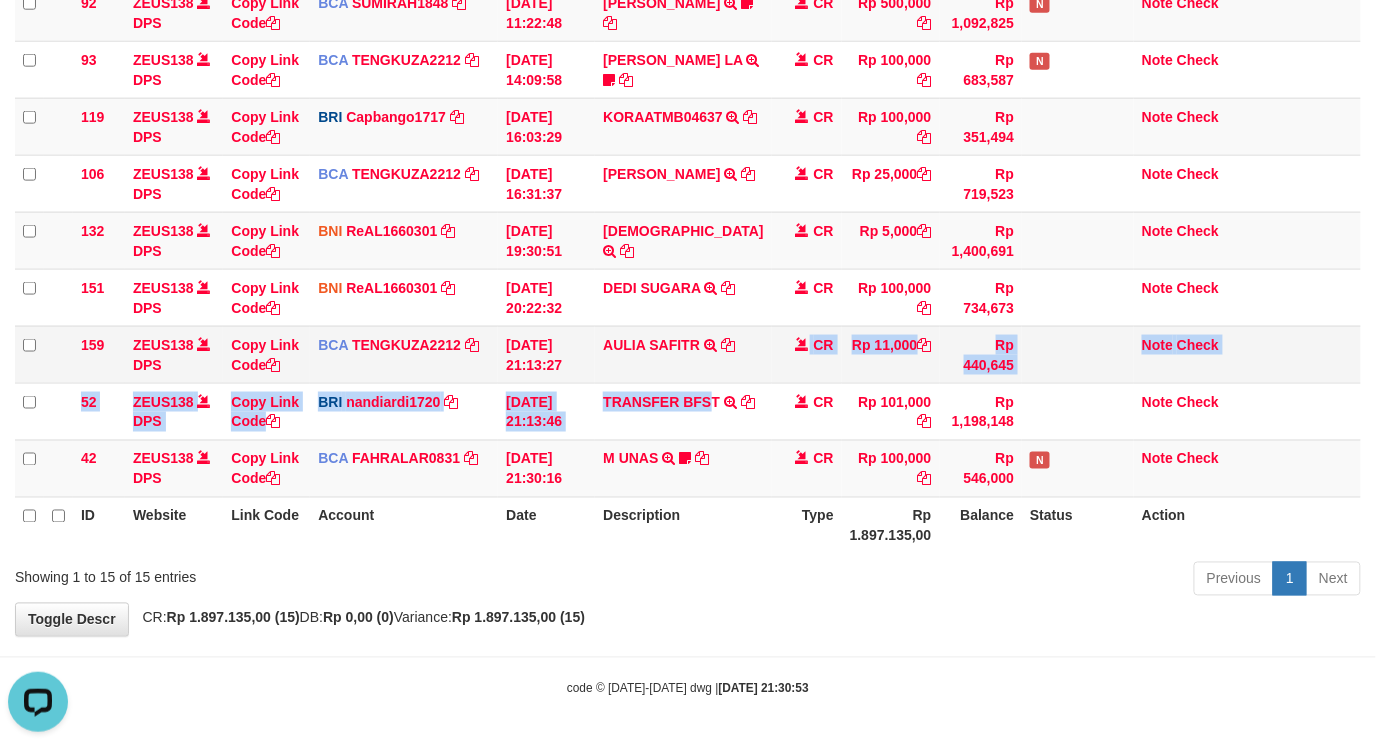 drag, startPoint x: 714, startPoint y: 395, endPoint x: 710, endPoint y: 368, distance: 27.294687 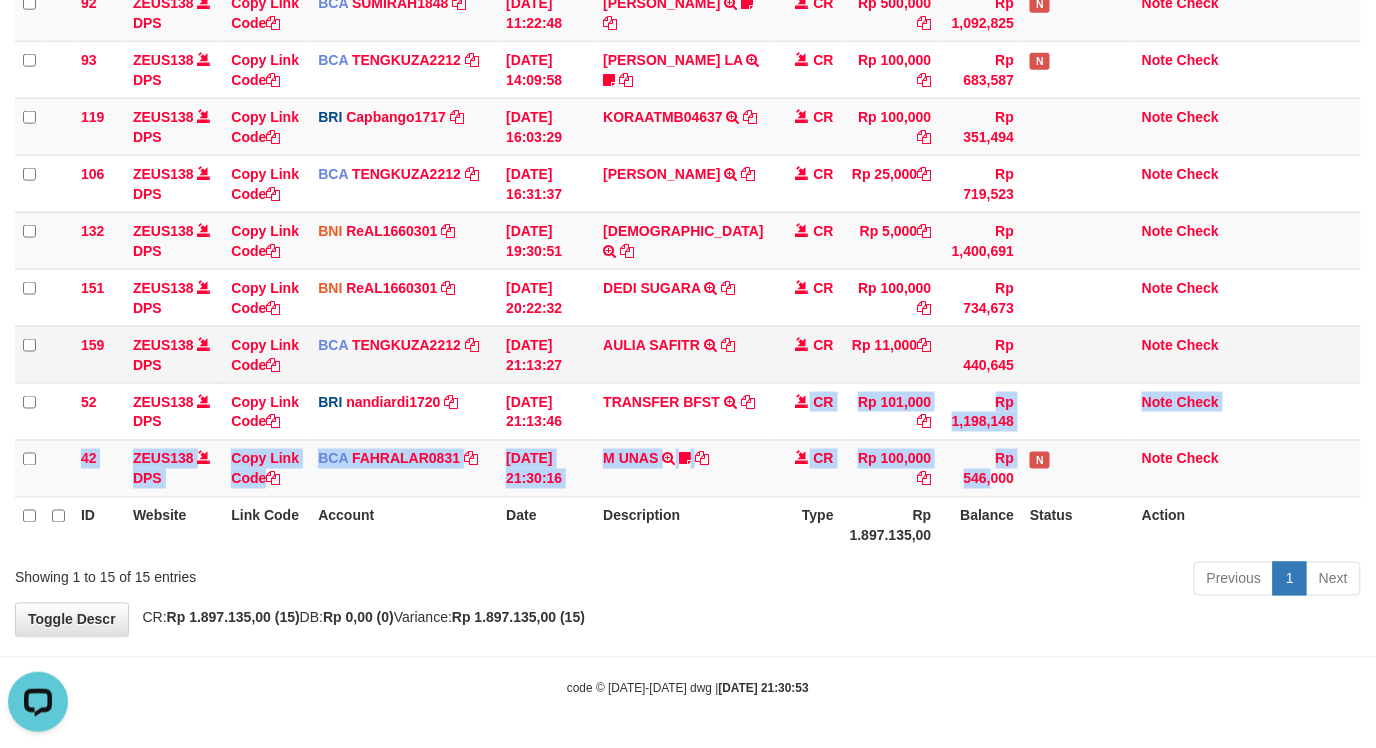 click on "10
ZEUS138    DPS
Copy Link Code
BNI
kaka1561597
DPS
KARMILA
mutasi_20250710_2425 | 10
mutasi_20250710_2425 | 10
10/07/2025 00:10:10
MARIO MATERNUS MAU P            TRF/PAY/TOP-UP ECHANNEL MARIO MATERNUS MAU P    LAKILAKIKUAT99
CR
Rp 490,123
Rp 2,200,616
N
Note
Check
12
ZEUS138    DPS
Copy Link Code
BNI
kaka1561597
DPS
KARMILA" at bounding box center (688, 70) 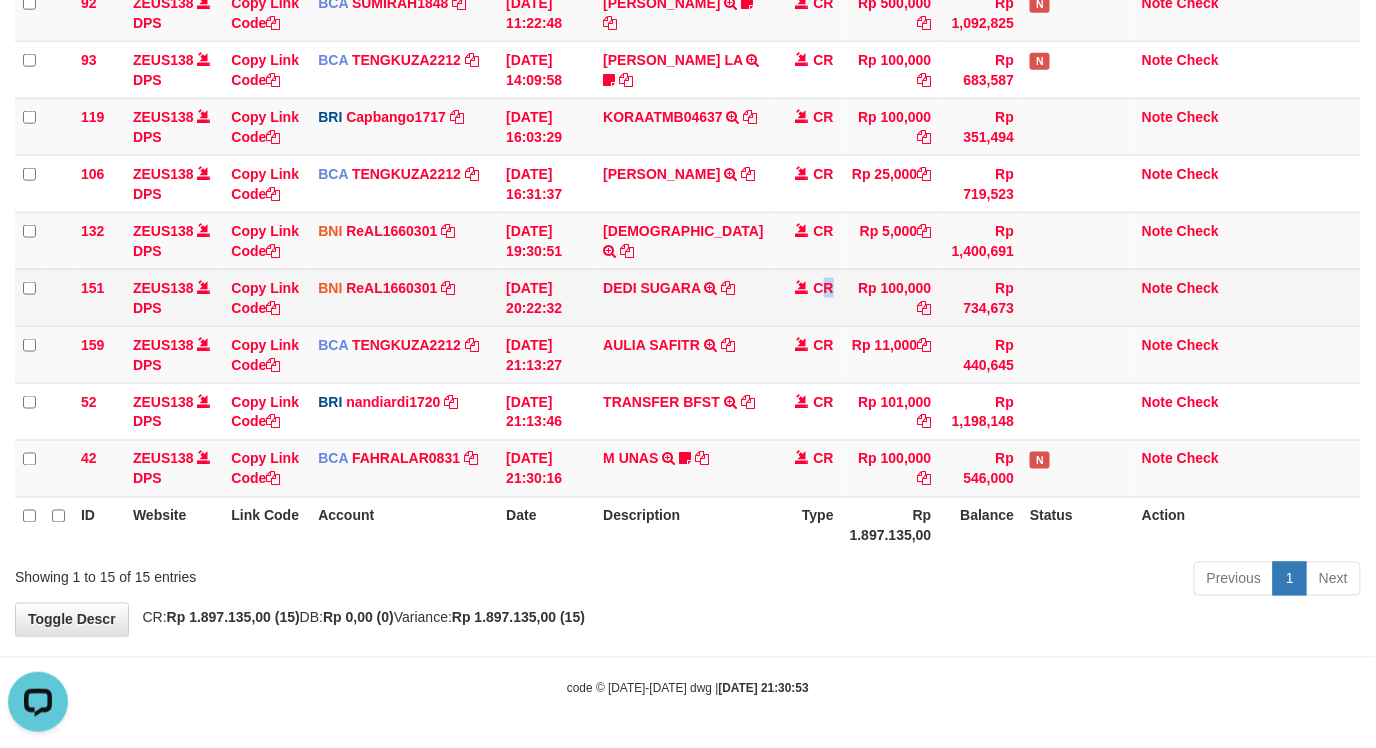drag, startPoint x: 815, startPoint y: 311, endPoint x: 806, endPoint y: 284, distance: 28.460499 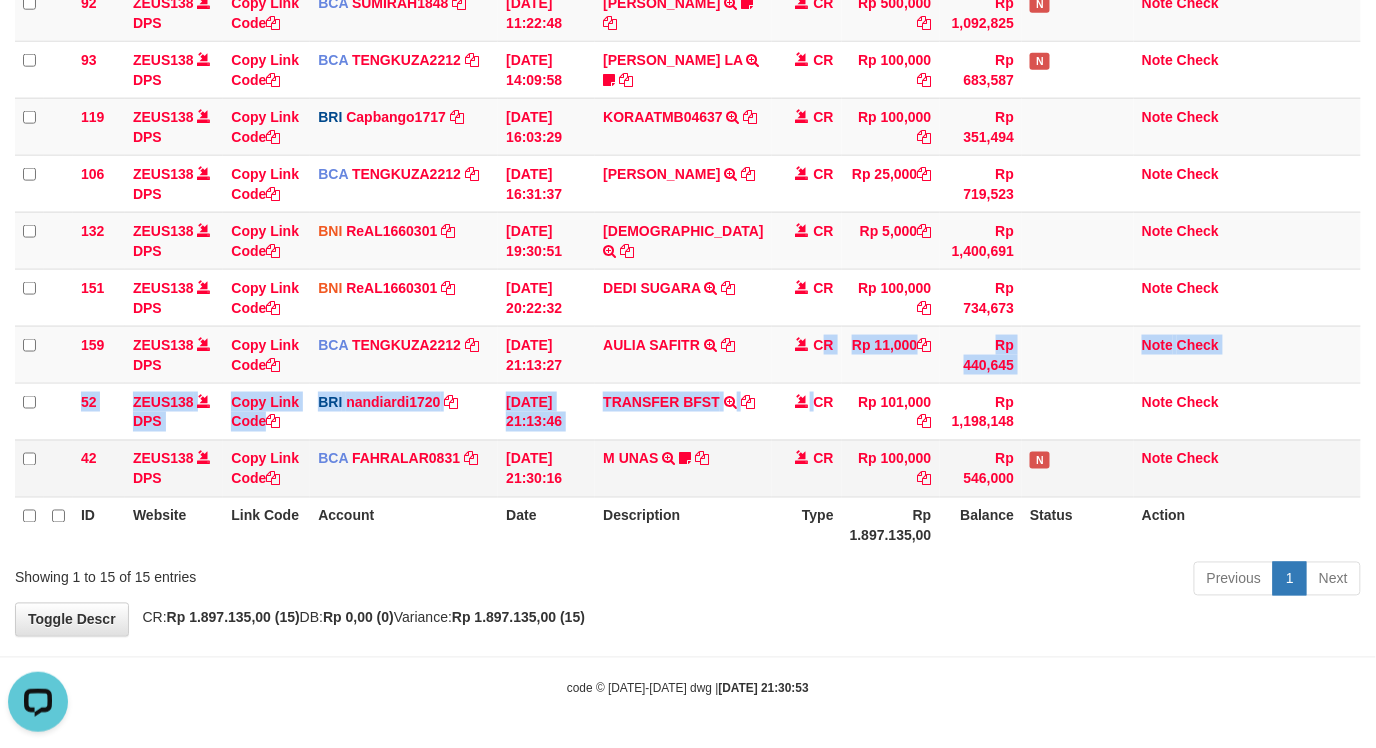 click on "10
ZEUS138    DPS
Copy Link Code
BNI
kaka1561597
DPS
KARMILA
mutasi_20250710_2425 | 10
mutasi_20250710_2425 | 10
10/07/2025 00:10:10
MARIO MATERNUS MAU P            TRF/PAY/TOP-UP ECHANNEL MARIO MATERNUS MAU P    LAKILAKIKUAT99
CR
Rp 490,123
Rp 2,200,616
N
Note
Check
12
ZEUS138    DPS
Copy Link Code
BNI
kaka1561597
DPS
KARMILA" at bounding box center (688, 70) 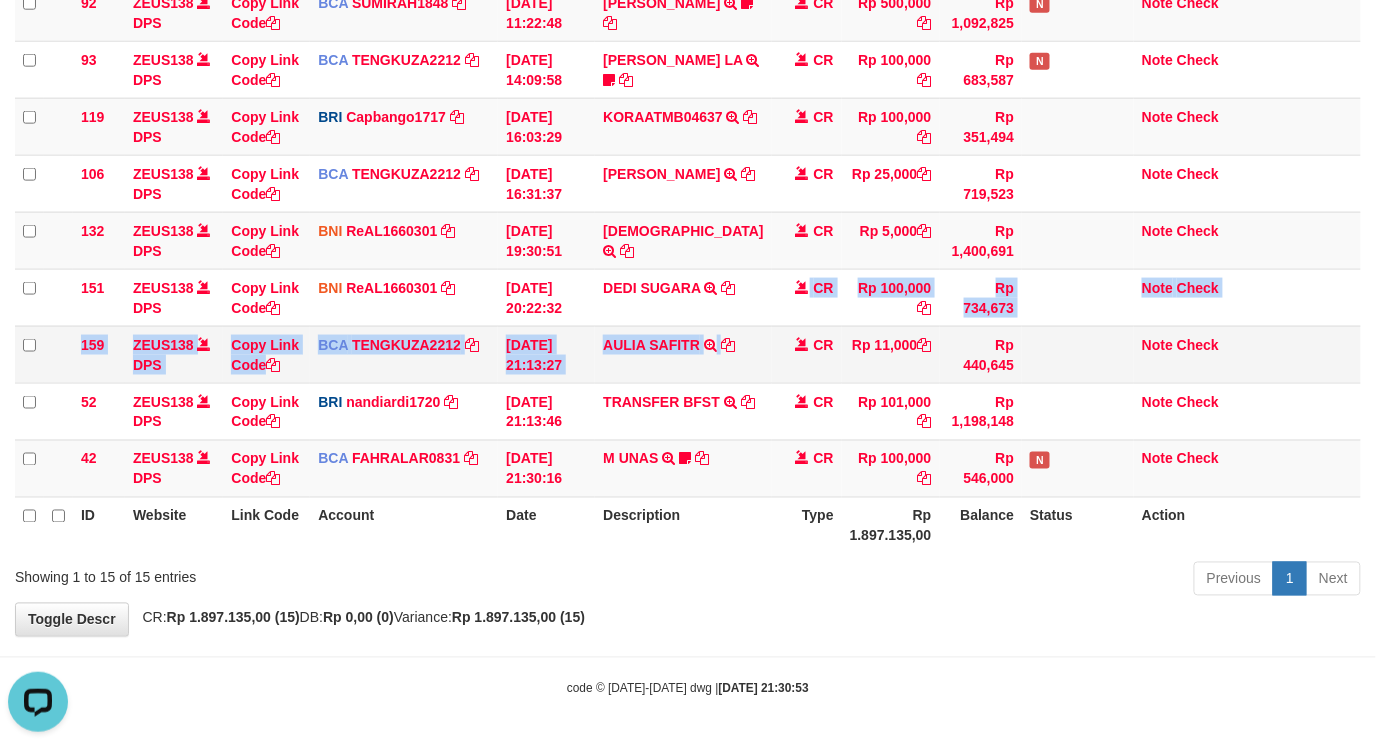 click on "10
ZEUS138    DPS
Copy Link Code
BNI
kaka1561597
DPS
KARMILA
mutasi_20250710_2425 | 10
mutasi_20250710_2425 | 10
10/07/2025 00:10:10
MARIO MATERNUS MAU P            TRF/PAY/TOP-UP ECHANNEL MARIO MATERNUS MAU P    LAKILAKIKUAT99
CR
Rp 490,123
Rp 2,200,616
N
Note
Check
12
ZEUS138    DPS
Copy Link Code
BNI
kaka1561597
DPS
KARMILA" at bounding box center (688, 70) 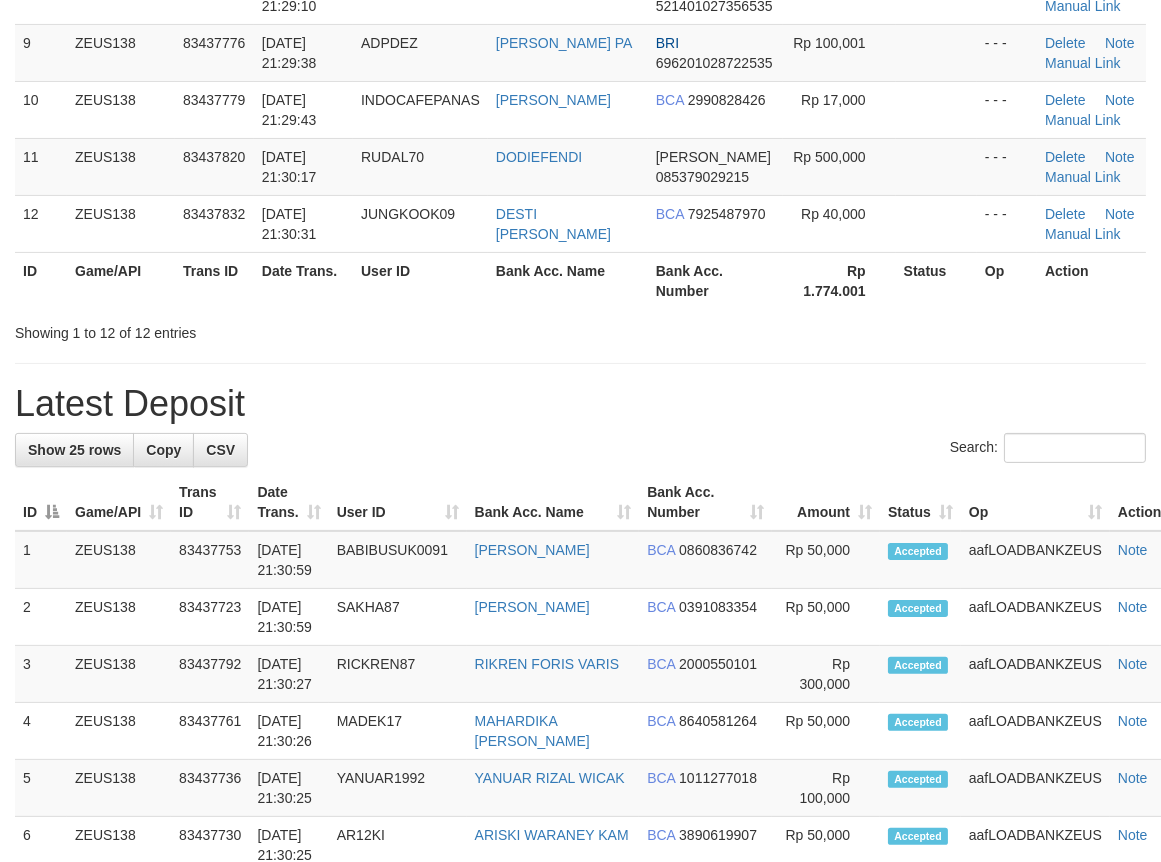 scroll, scrollTop: 606, scrollLeft: 0, axis: vertical 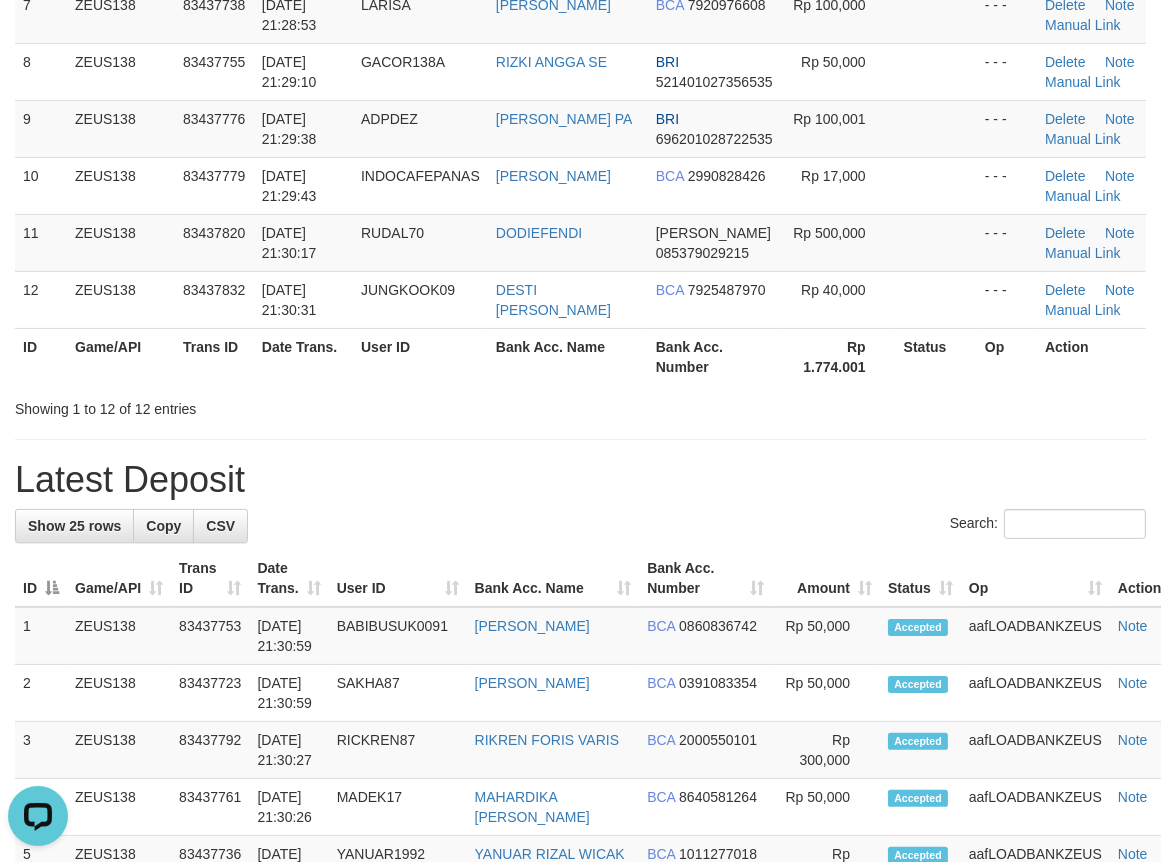 click on "**********" at bounding box center [580, 806] 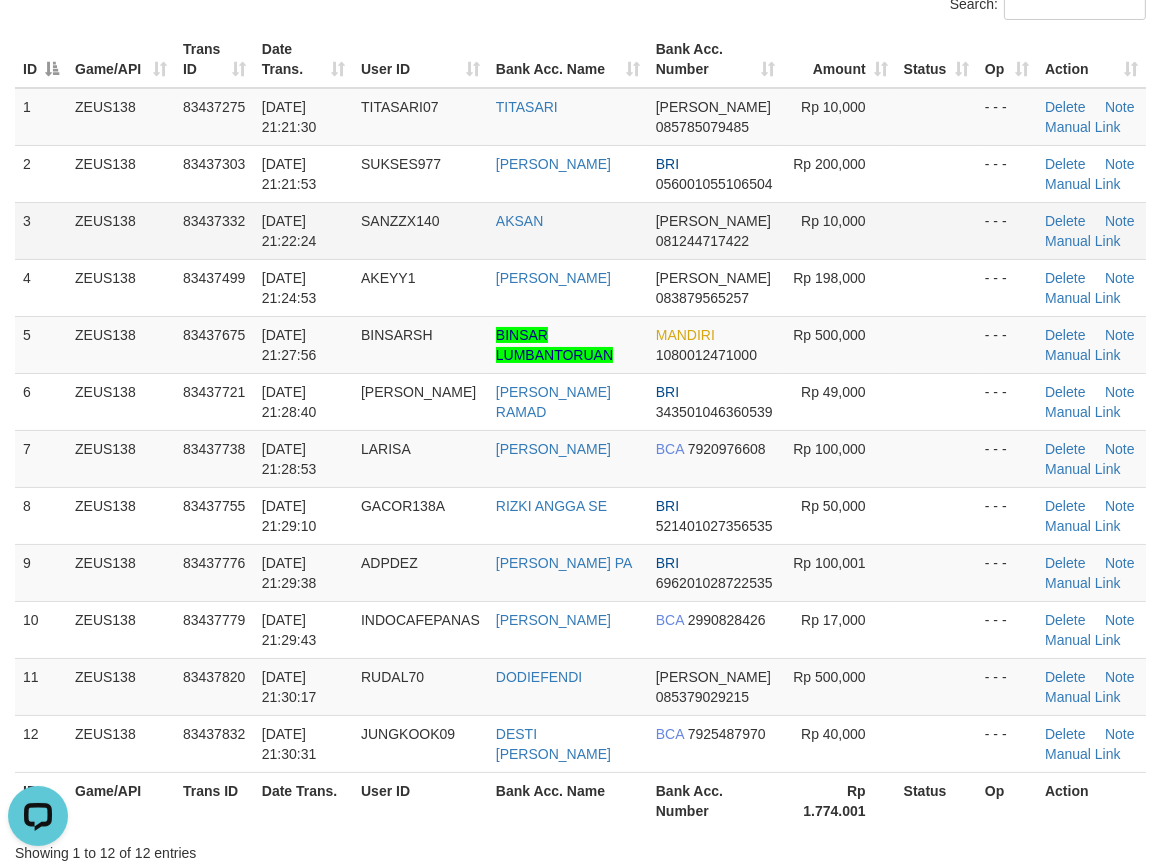 scroll, scrollTop: 0, scrollLeft: 0, axis: both 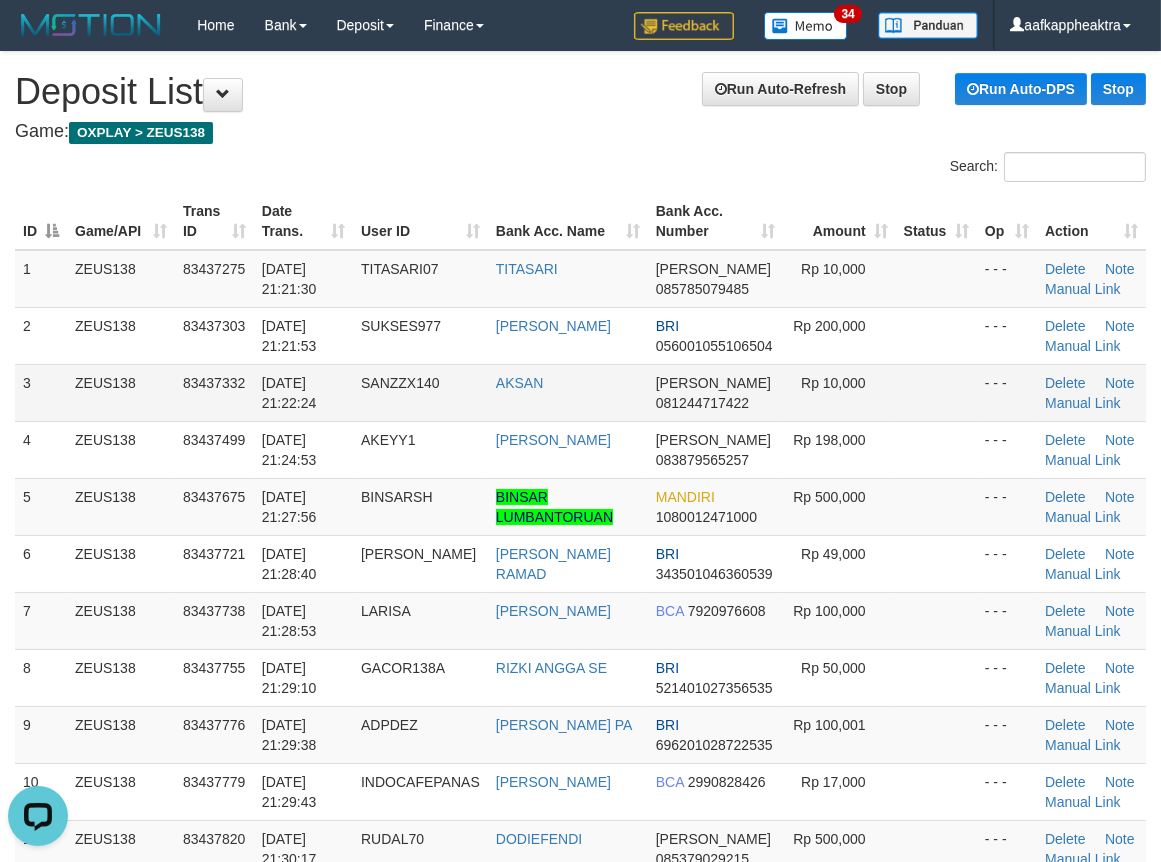 click on "SANZZX140" at bounding box center (420, 392) 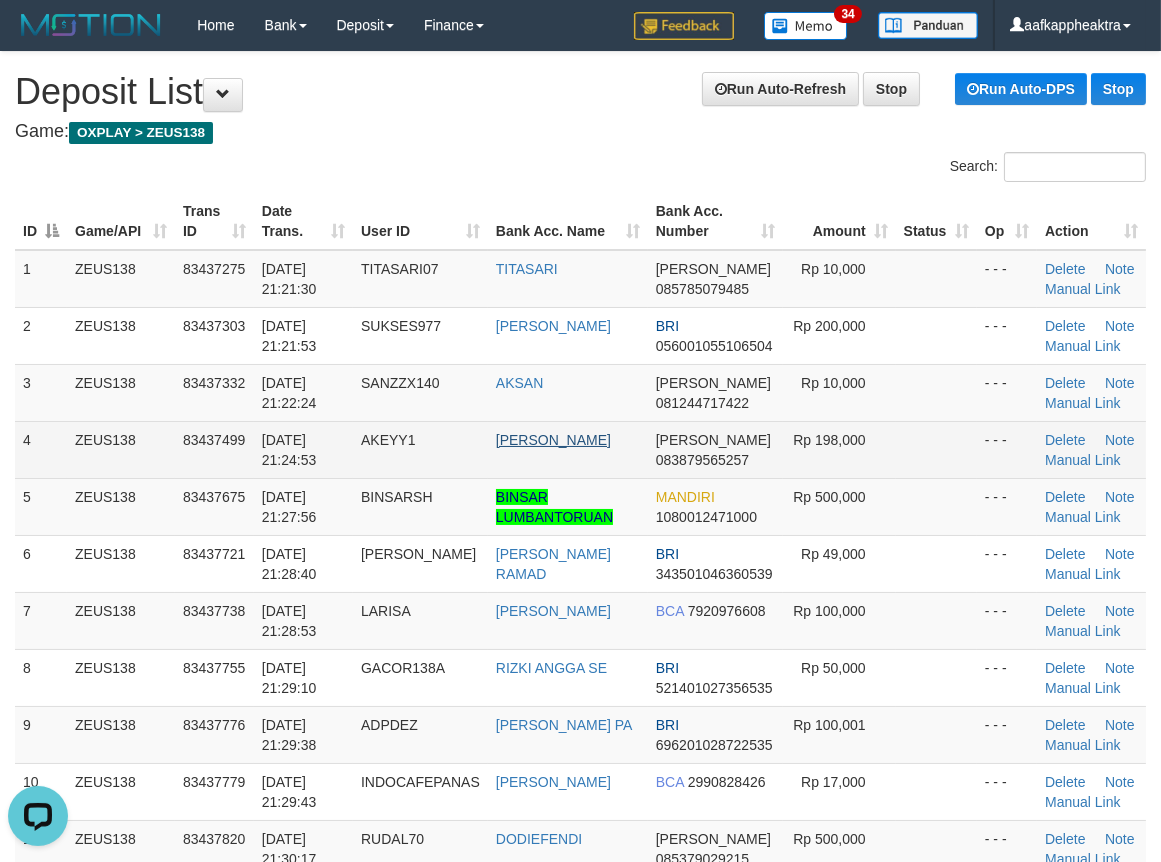 drag, startPoint x: 474, startPoint y: 464, endPoint x: 560, endPoint y: 444, distance: 88.29496 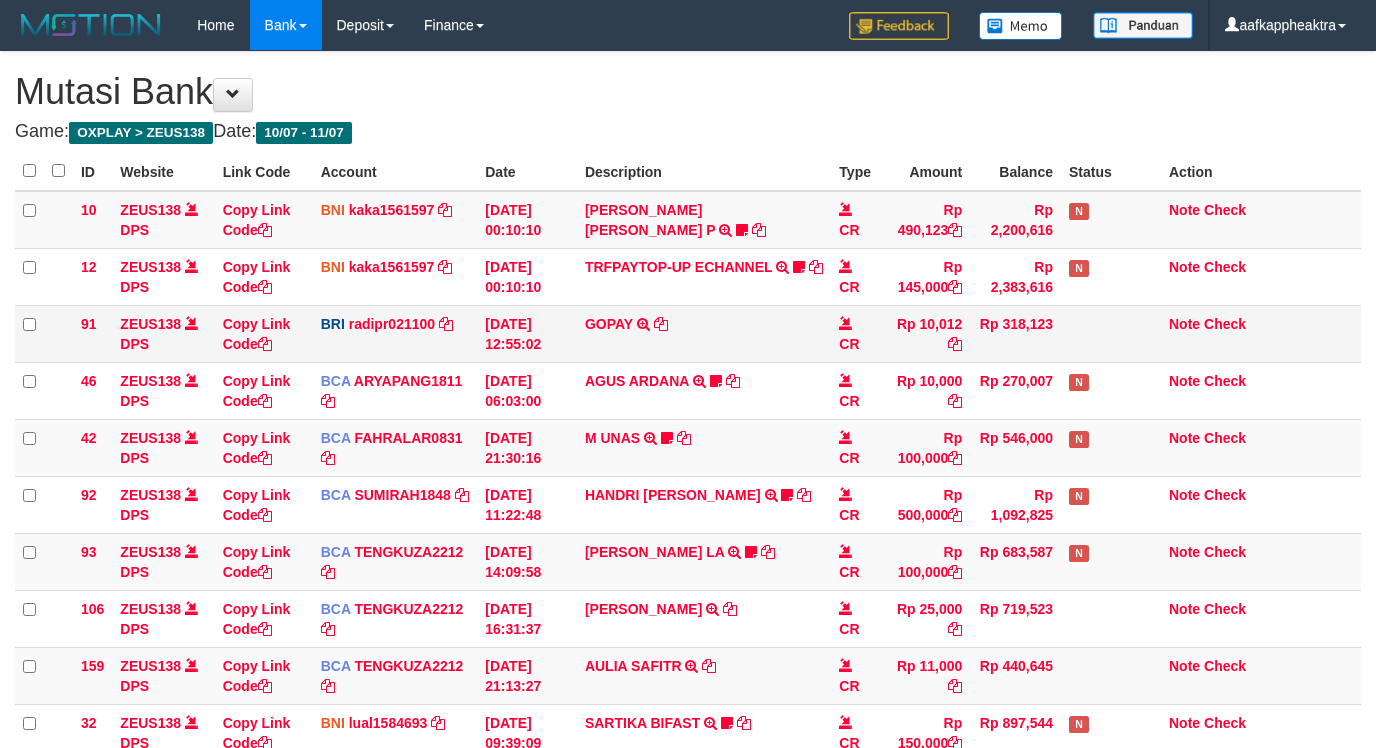 scroll, scrollTop: 0, scrollLeft: 0, axis: both 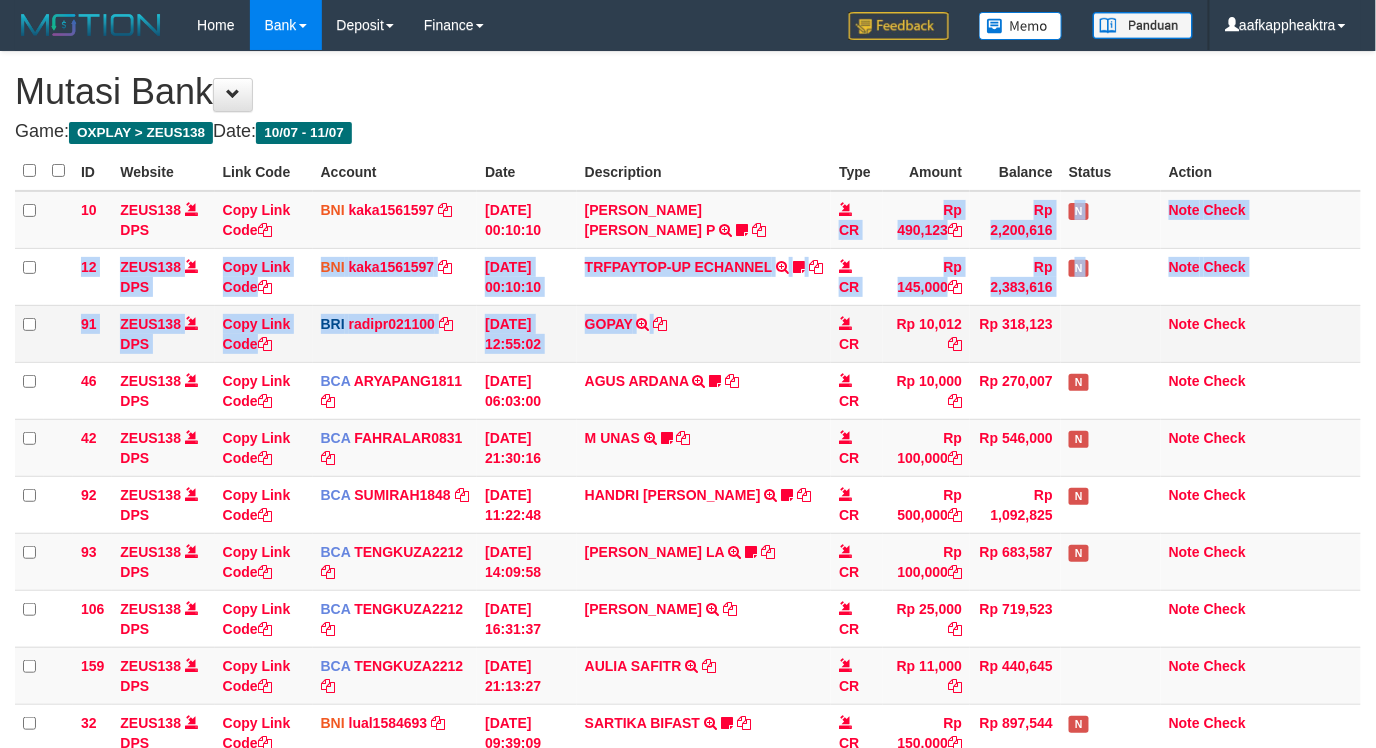 drag, startPoint x: 781, startPoint y: 308, endPoint x: 777, endPoint y: 333, distance: 25.317978 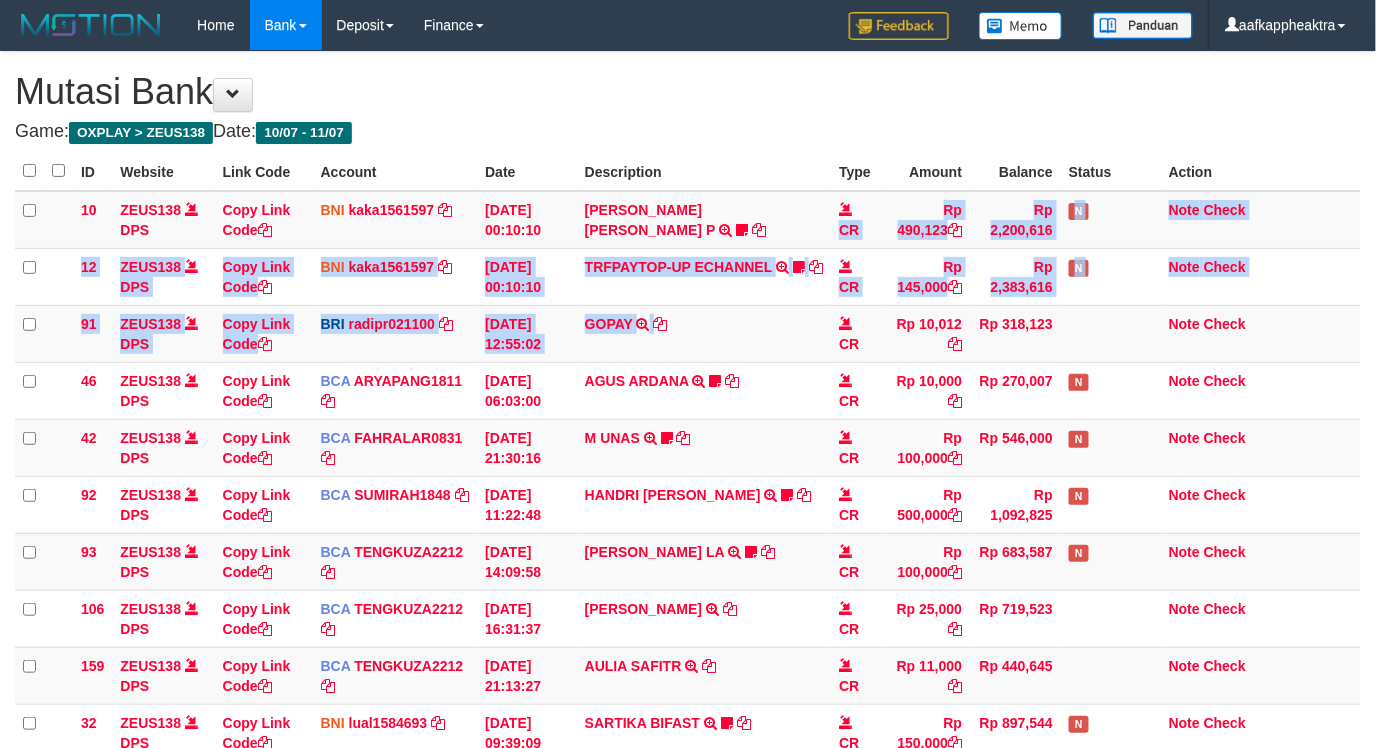 scroll, scrollTop: 504, scrollLeft: 0, axis: vertical 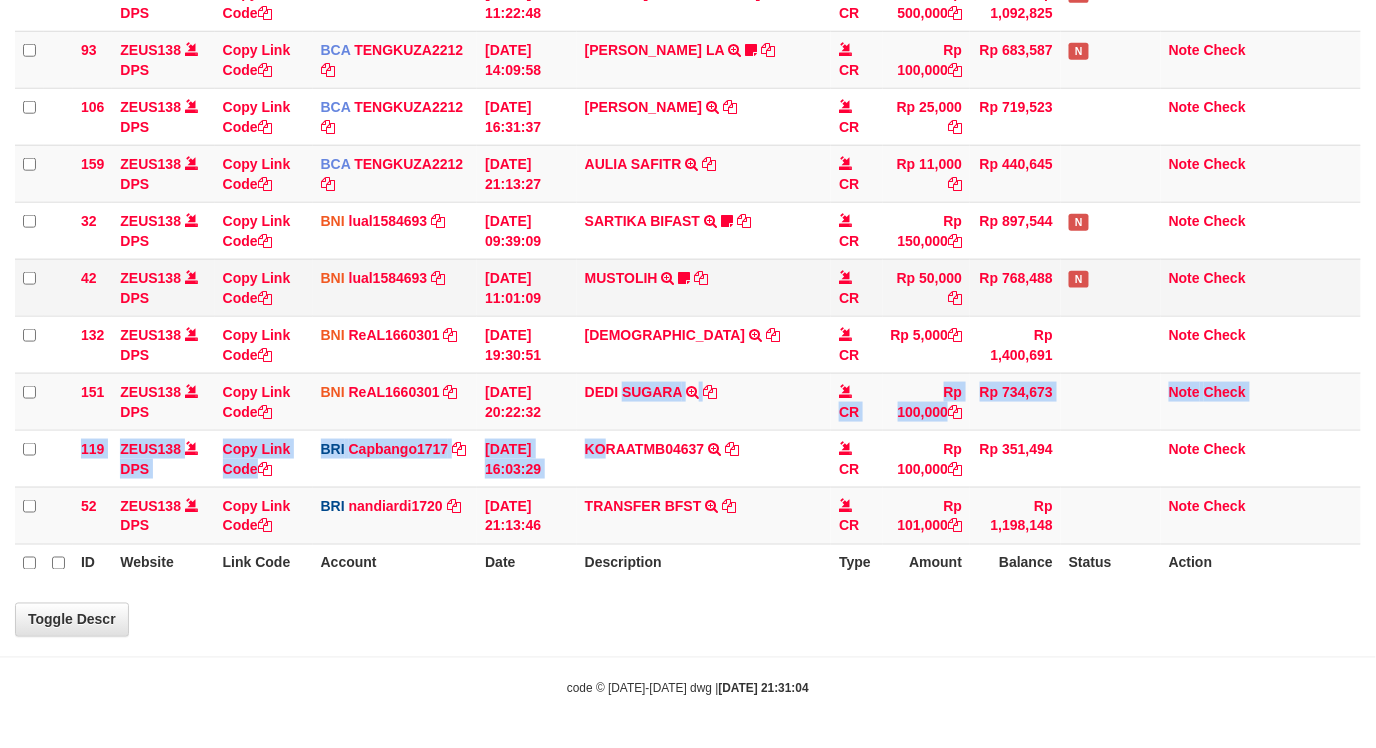 drag, startPoint x: 652, startPoint y: 431, endPoint x: 766, endPoint y: 287, distance: 183.66273 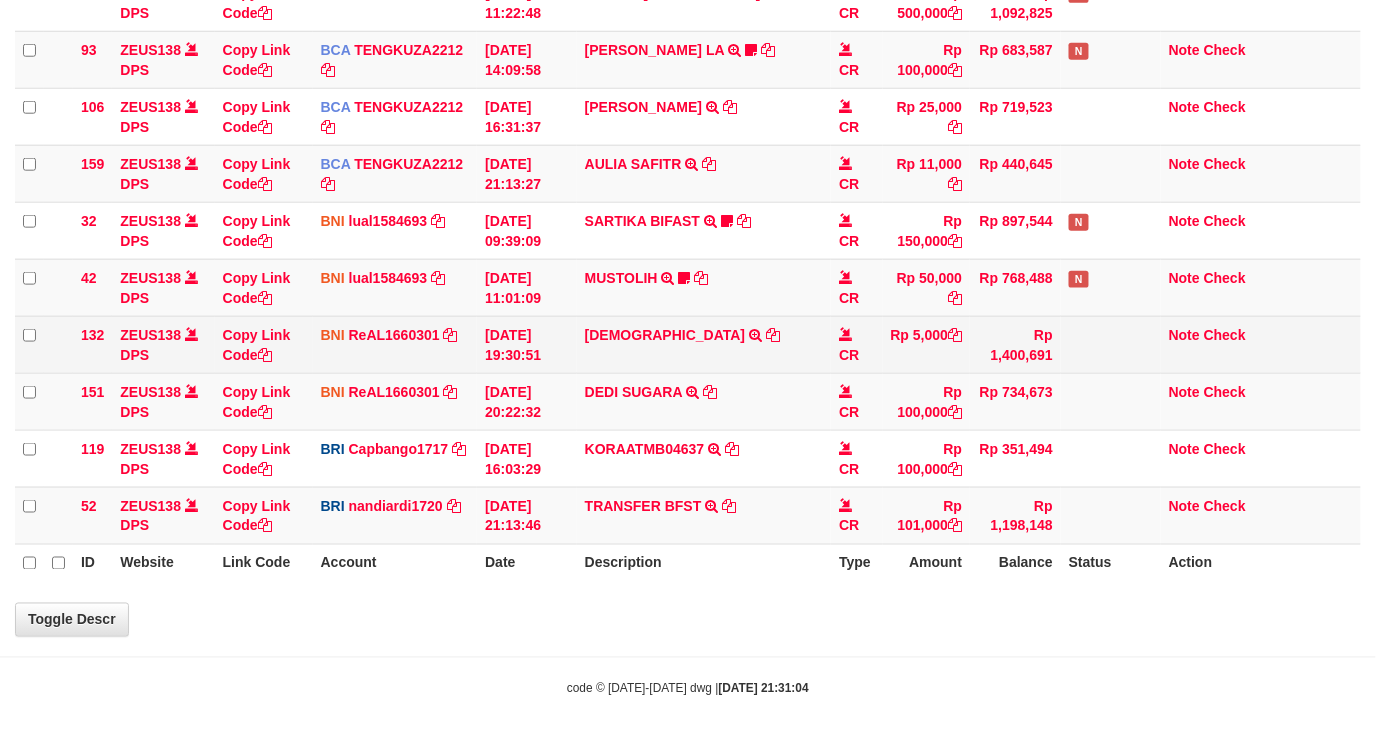 click on "SAMSUL         TRANSFER DARI SDR SAMSUL" at bounding box center [704, 344] 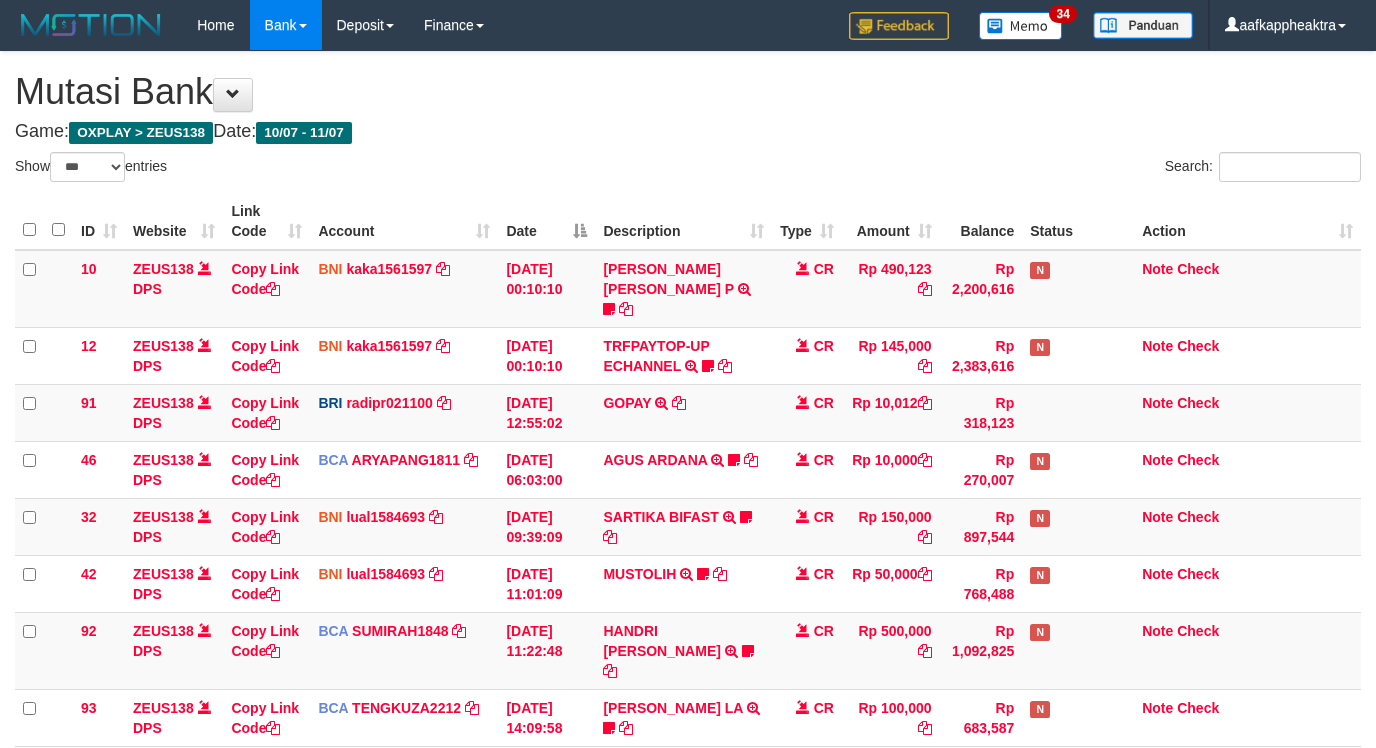select on "***" 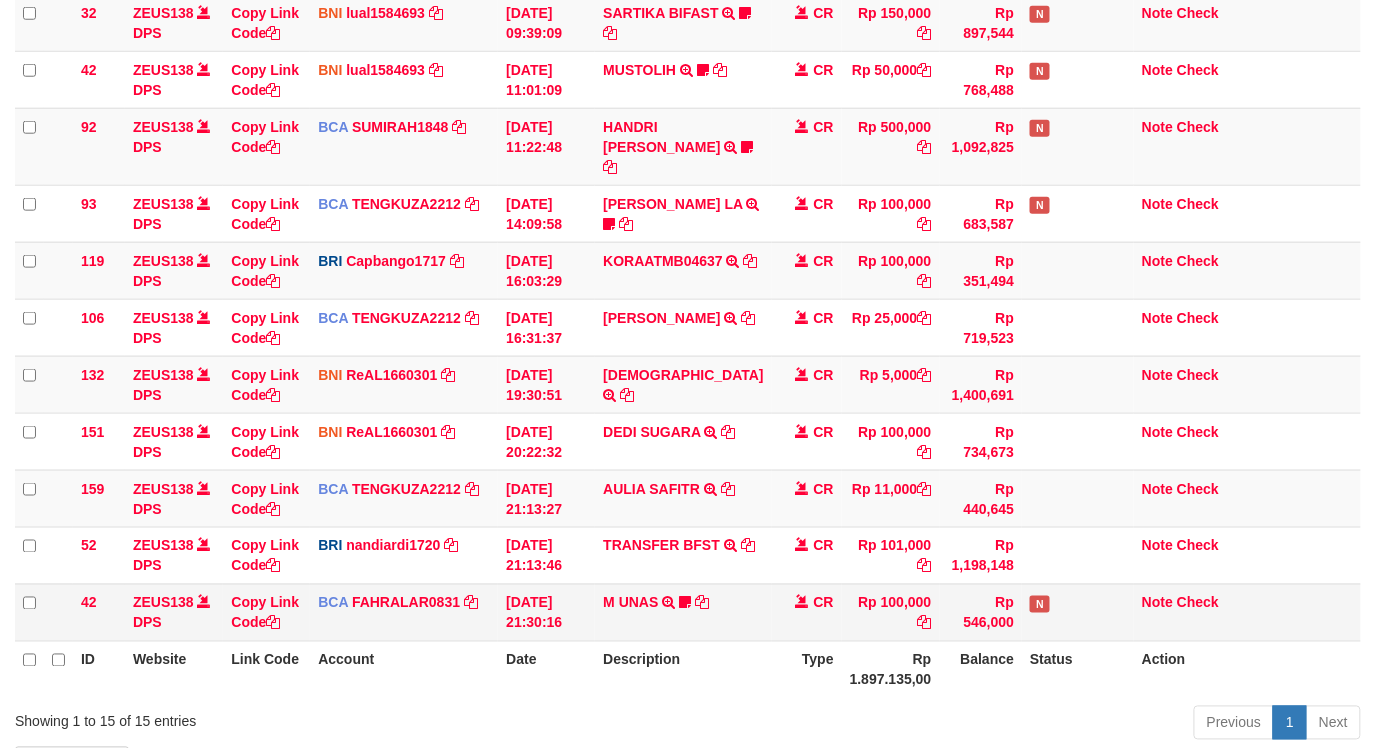 scroll, scrollTop: 608, scrollLeft: 0, axis: vertical 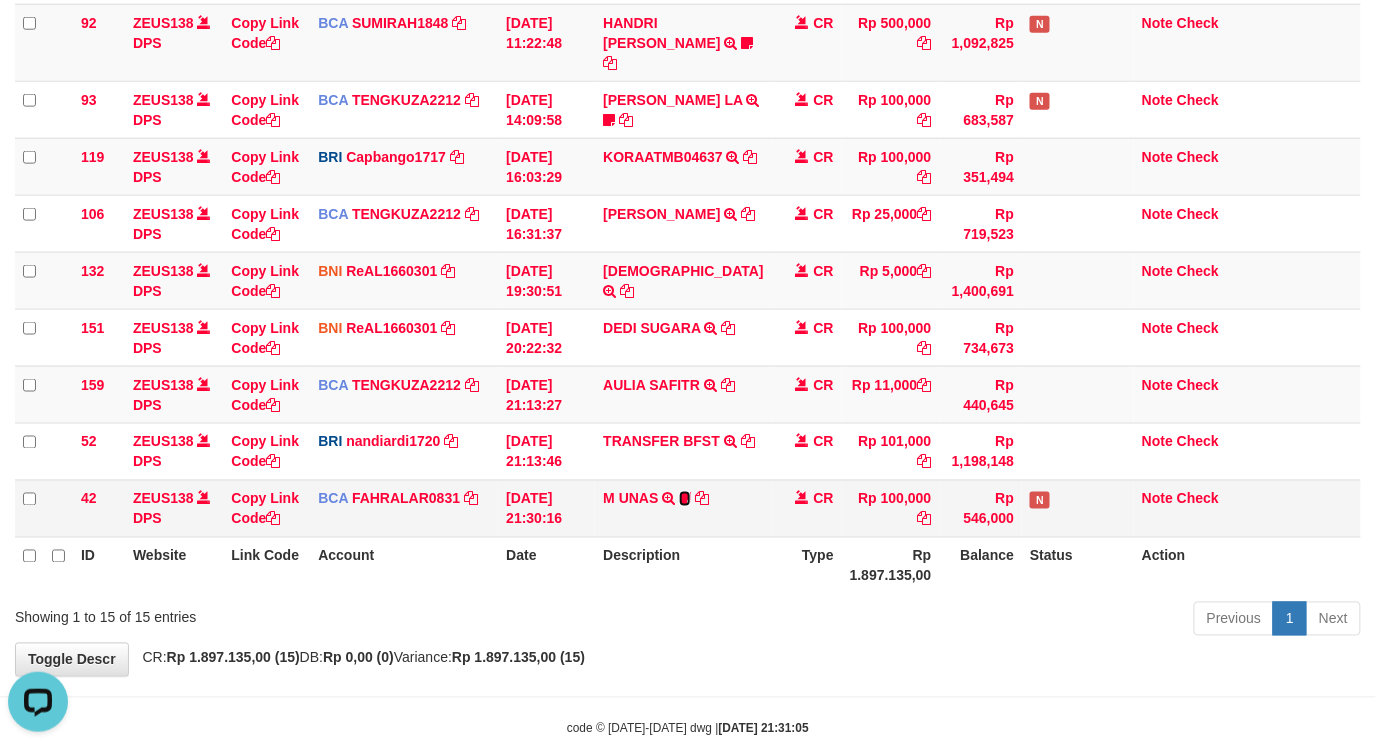 click at bounding box center [685, 499] 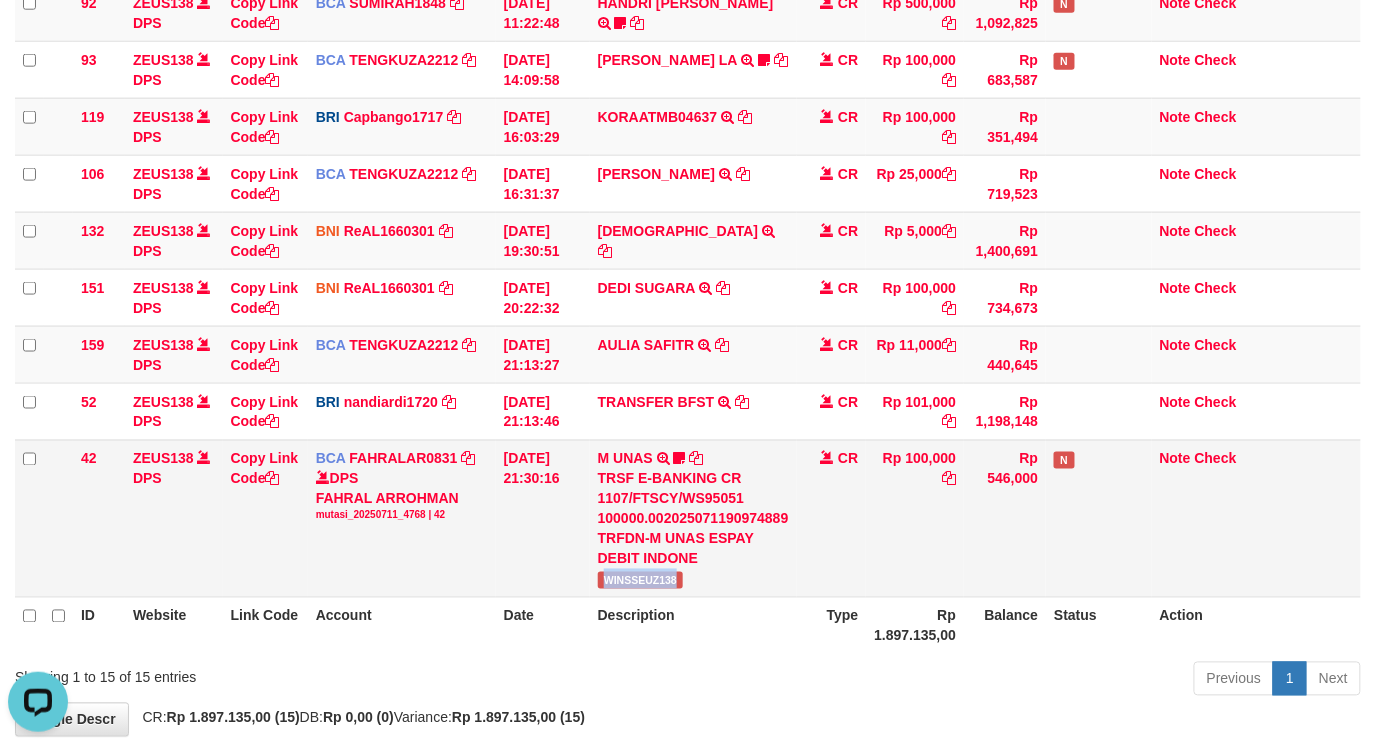 drag, startPoint x: 594, startPoint y: 575, endPoint x: 690, endPoint y: 574, distance: 96.00521 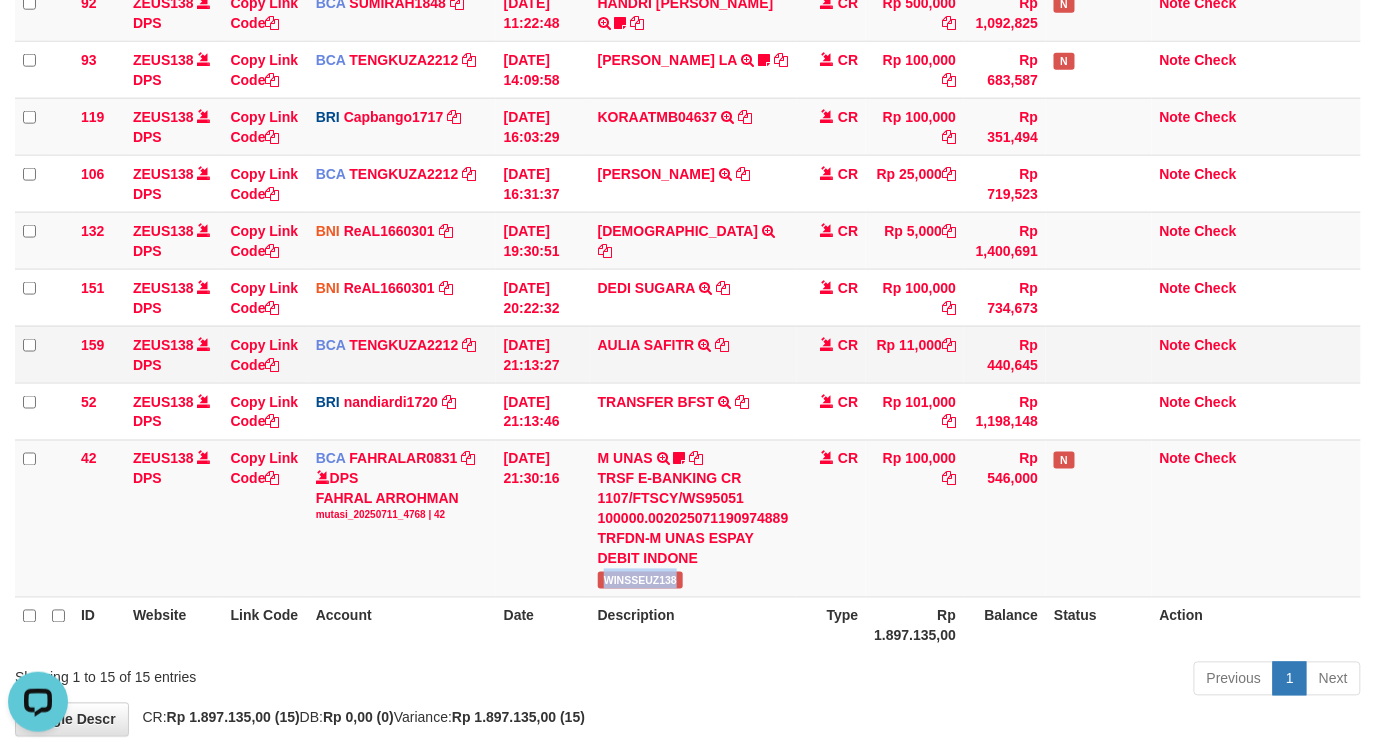 drag, startPoint x: 490, startPoint y: 488, endPoint x: 653, endPoint y: 352, distance: 212.28519 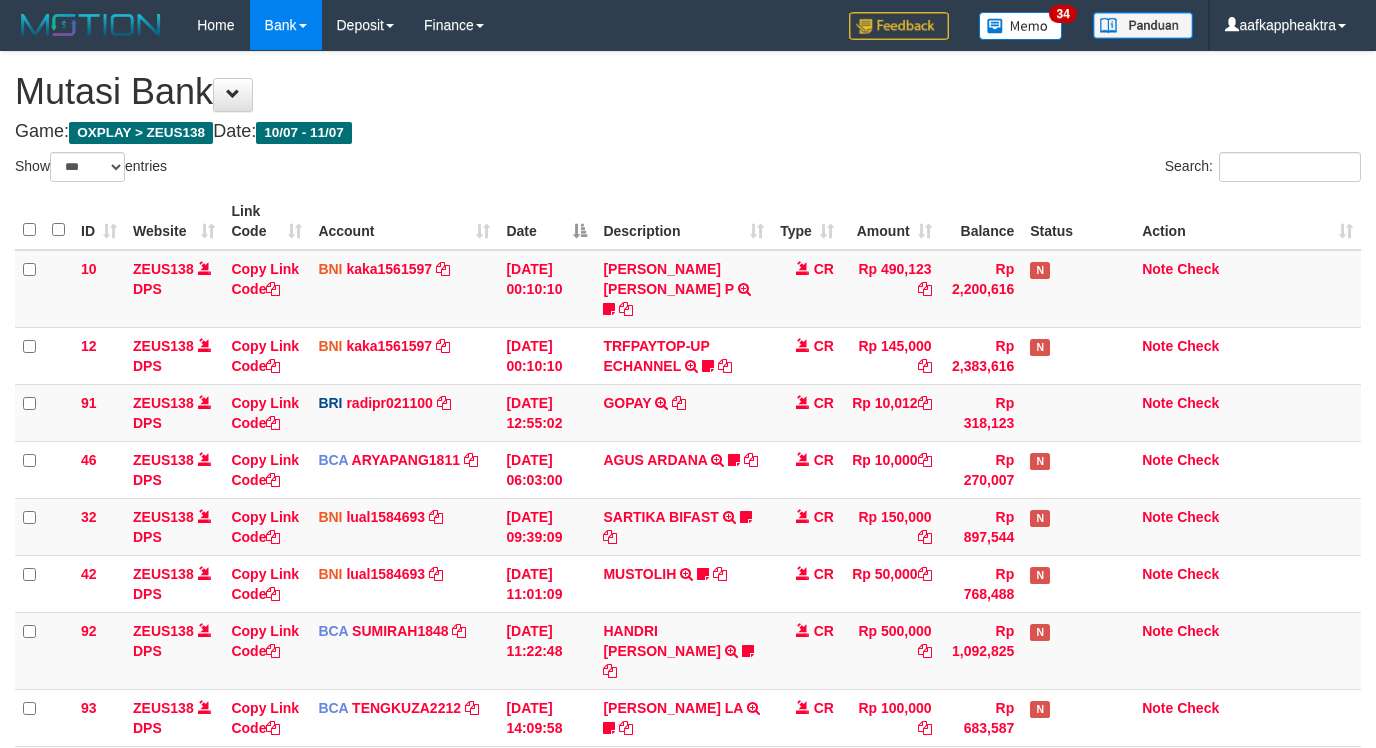 select on "***" 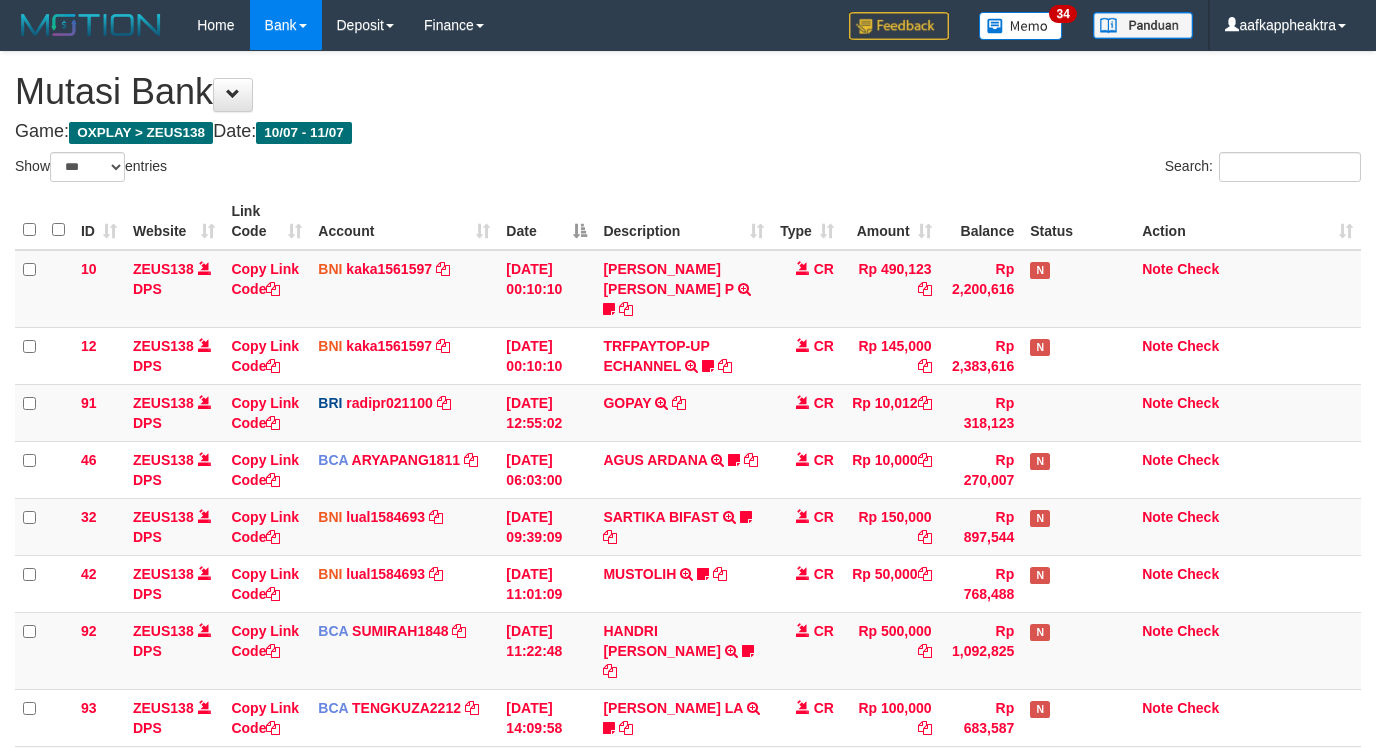 scroll, scrollTop: 608, scrollLeft: 0, axis: vertical 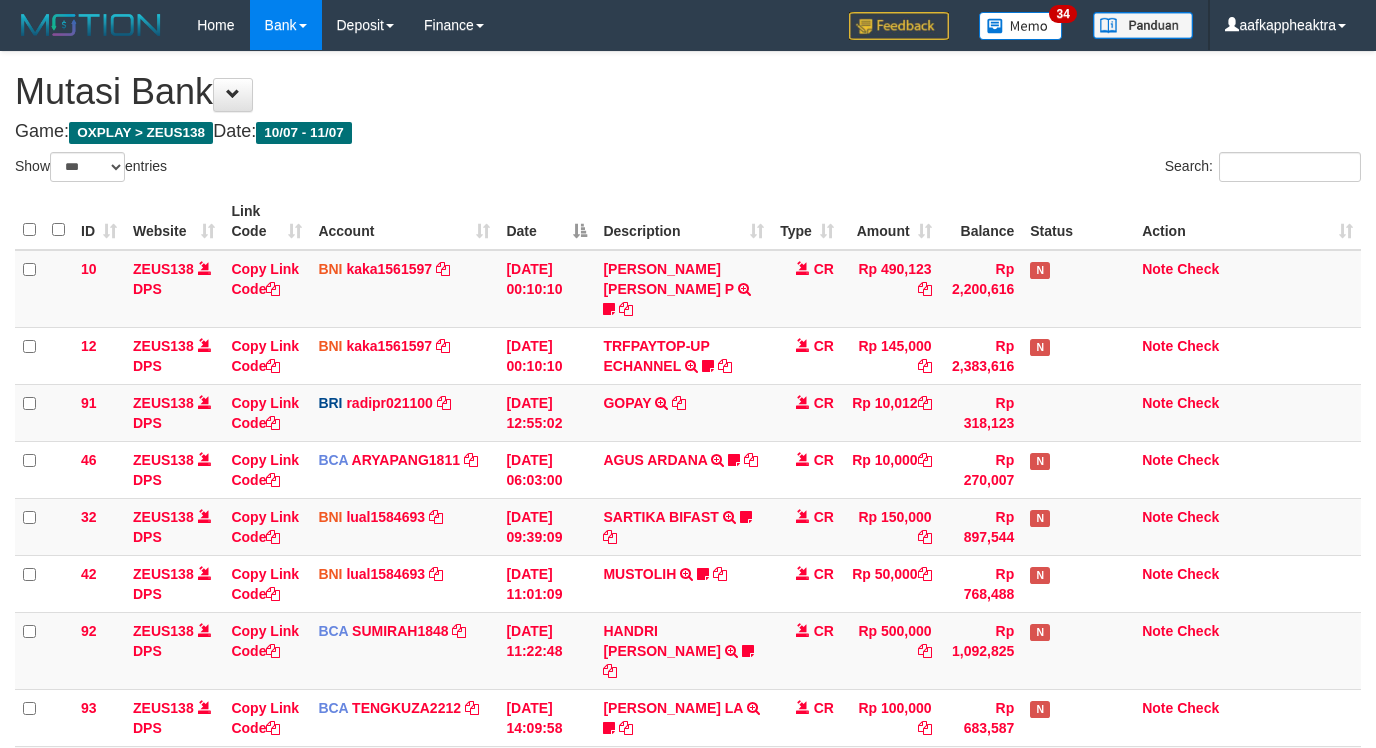 select on "***" 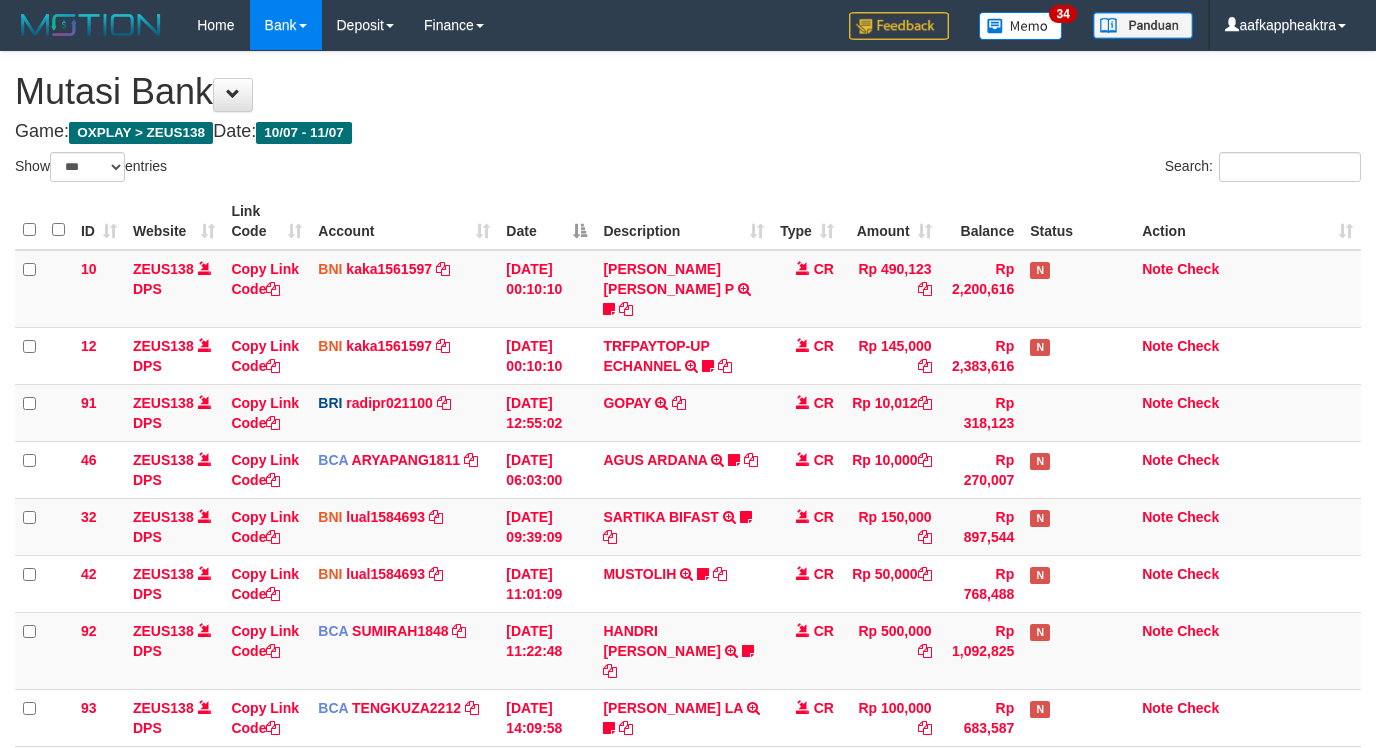 scroll, scrollTop: 608, scrollLeft: 0, axis: vertical 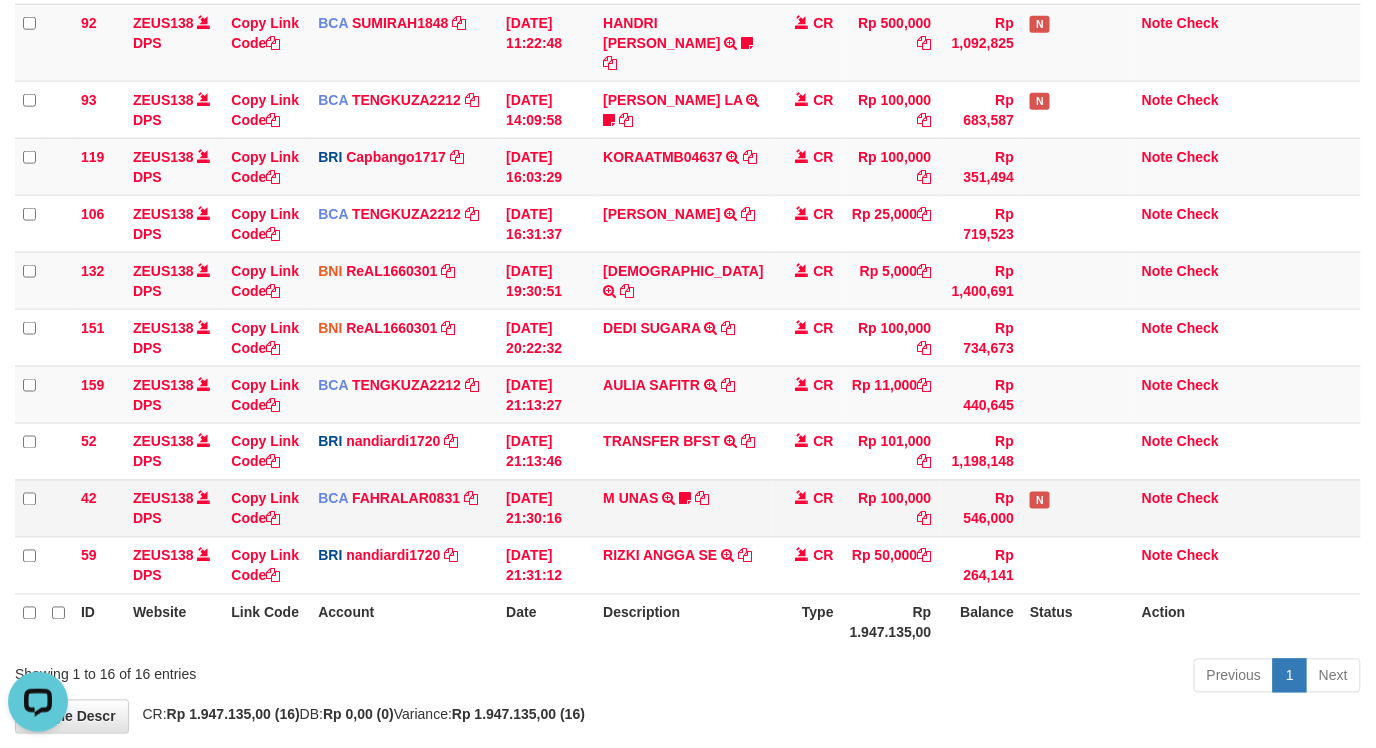 click on "42
ZEUS138    DPS
Copy Link Code
BCA
FAHRALAR0831
DPS
FAHRAL ARROHMAN
mutasi_20250711_4768 | 42
mutasi_20250711_4768 | 42
11/07/2025 21:30:16
M UNAS            TRSF E-BANKING CR 1107/FTSCY/WS95051
100000.002025071190974889 TRFDN-M UNAS ESPAY DEBIT INDONE    WINSSEUZ138
CR
Rp 100,000
Rp 546,000
N
Note
Check" at bounding box center (688, 508) 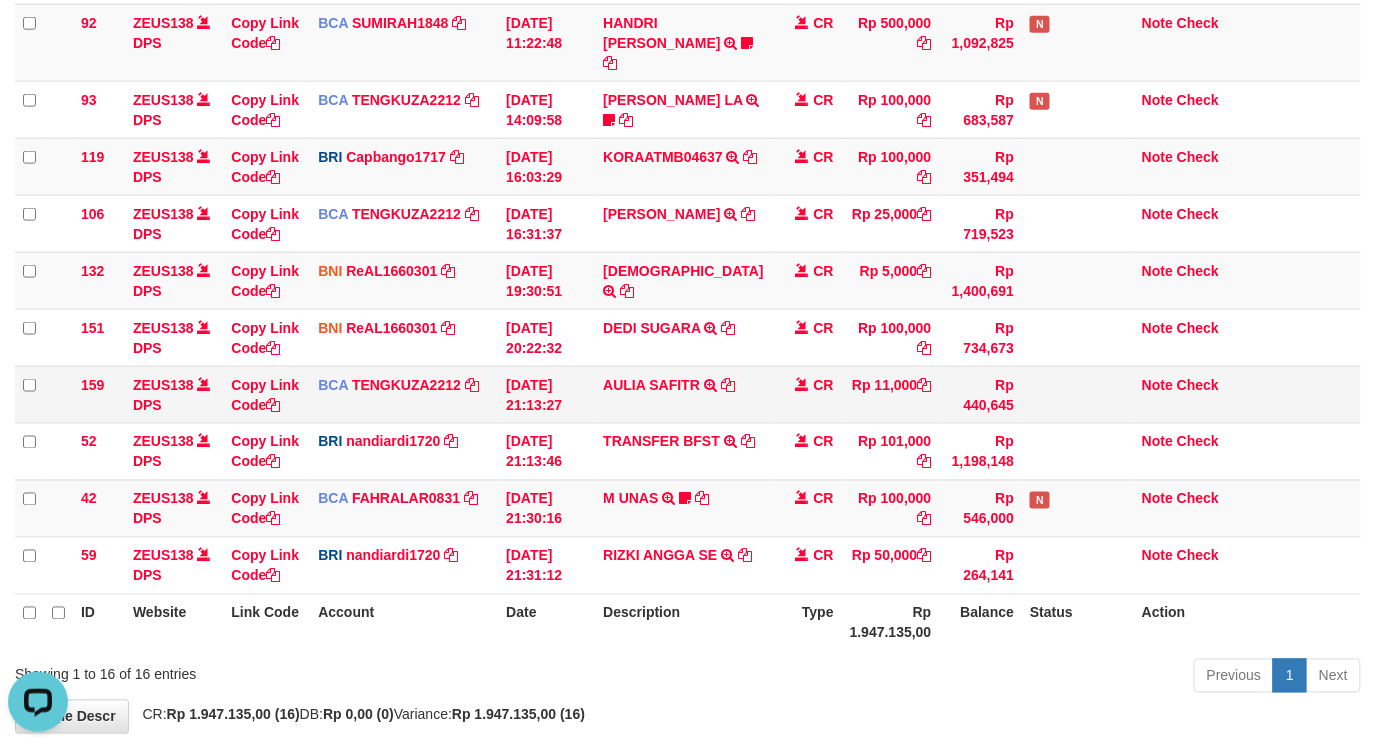 drag, startPoint x: 781, startPoint y: 415, endPoint x: 867, endPoint y: 364, distance: 99.985 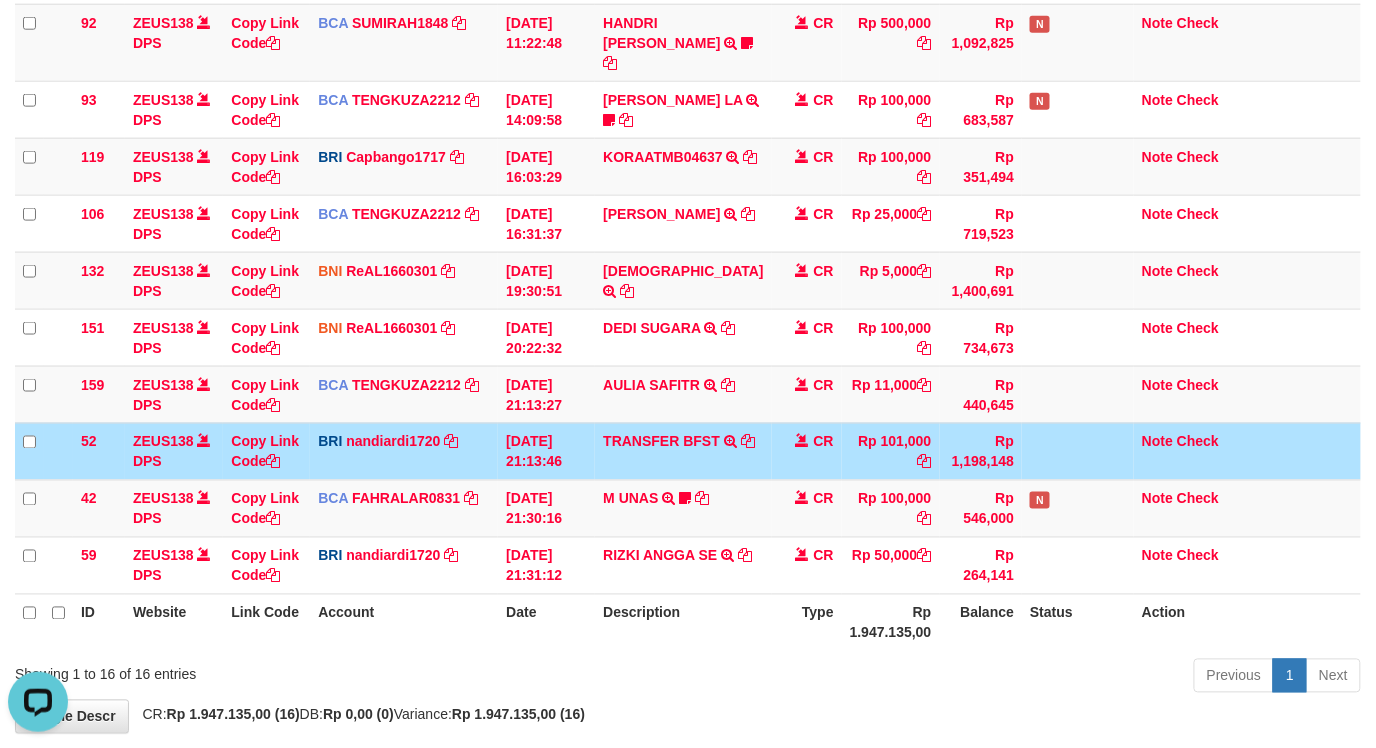 click on "Rp 101,000" at bounding box center (891, 451) 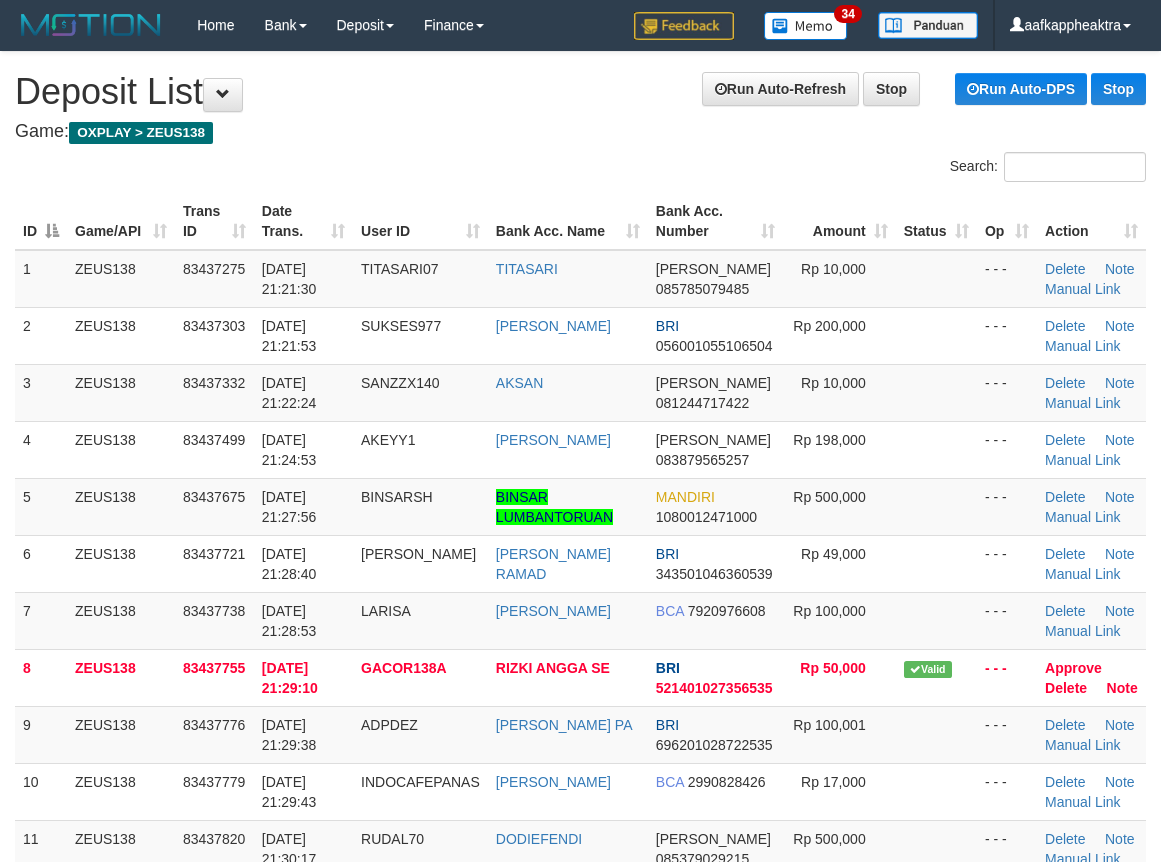 scroll, scrollTop: 0, scrollLeft: 0, axis: both 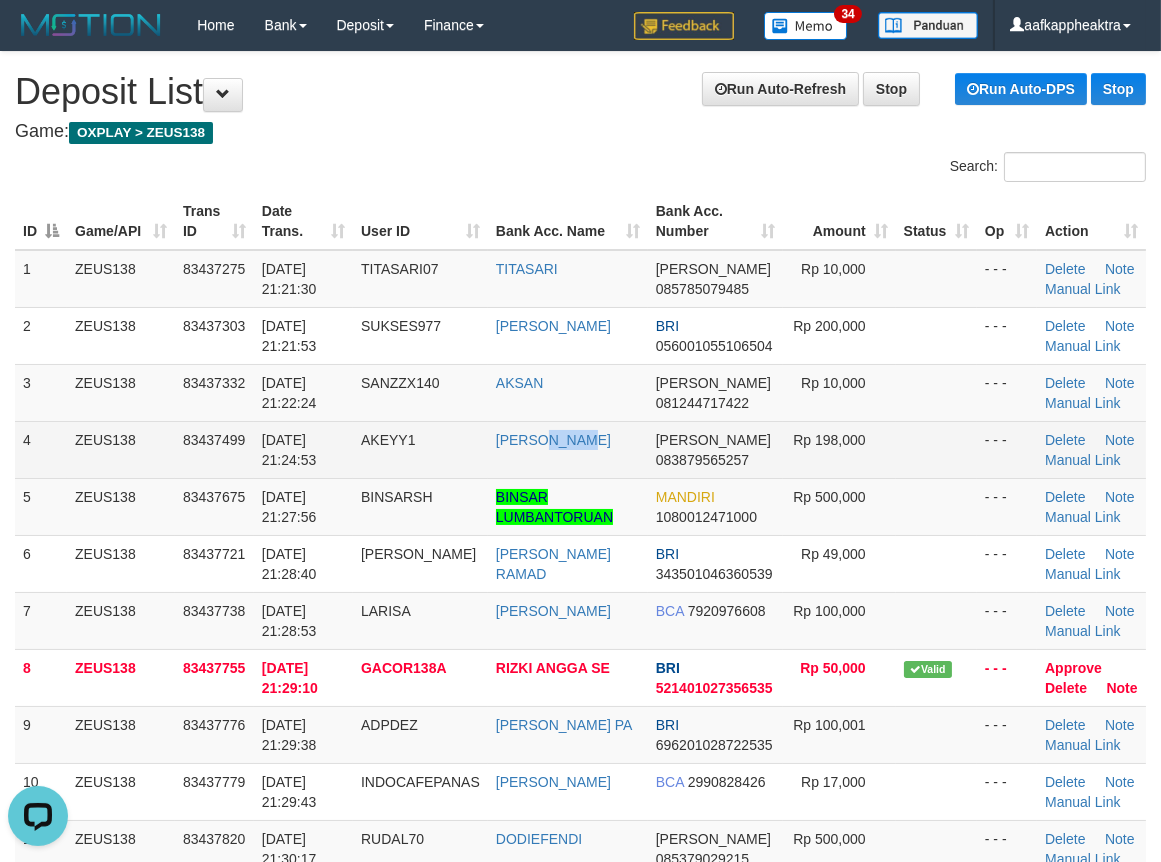 click on "[PERSON_NAME]" at bounding box center (568, 449) 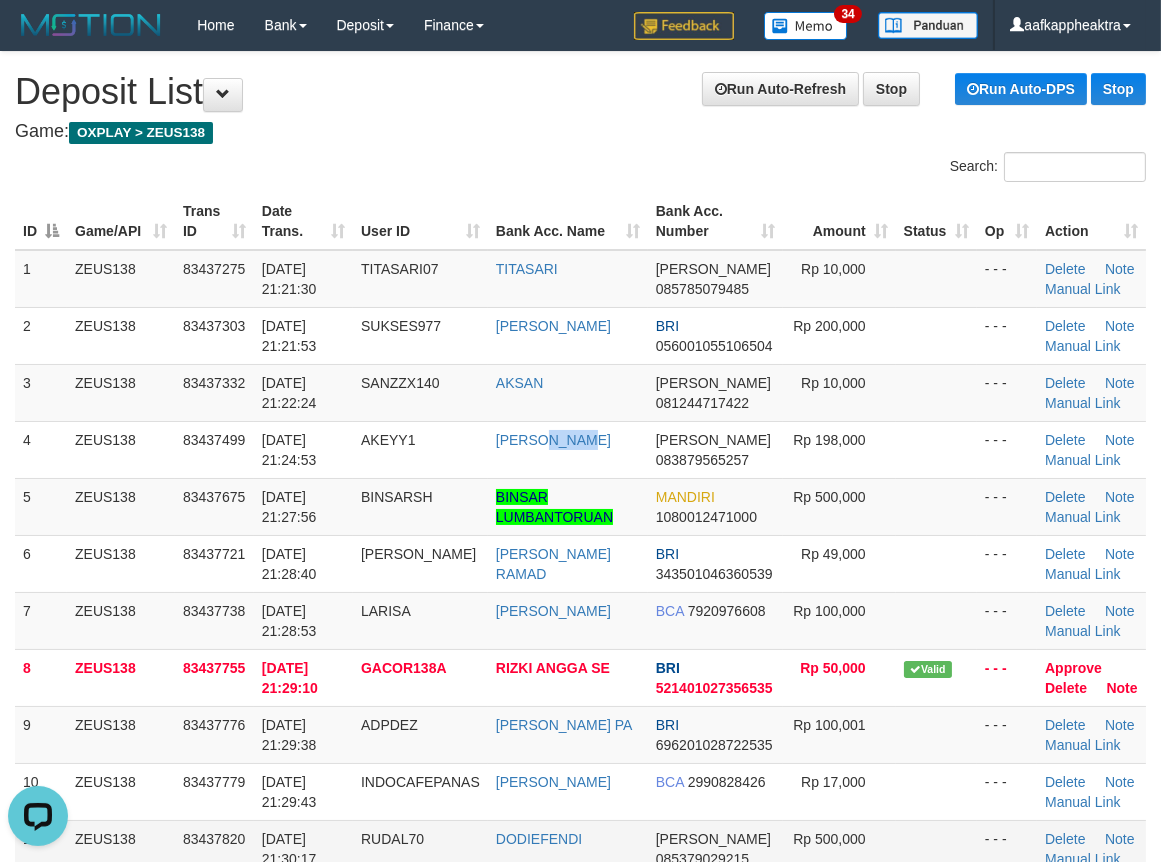 scroll, scrollTop: 444, scrollLeft: 0, axis: vertical 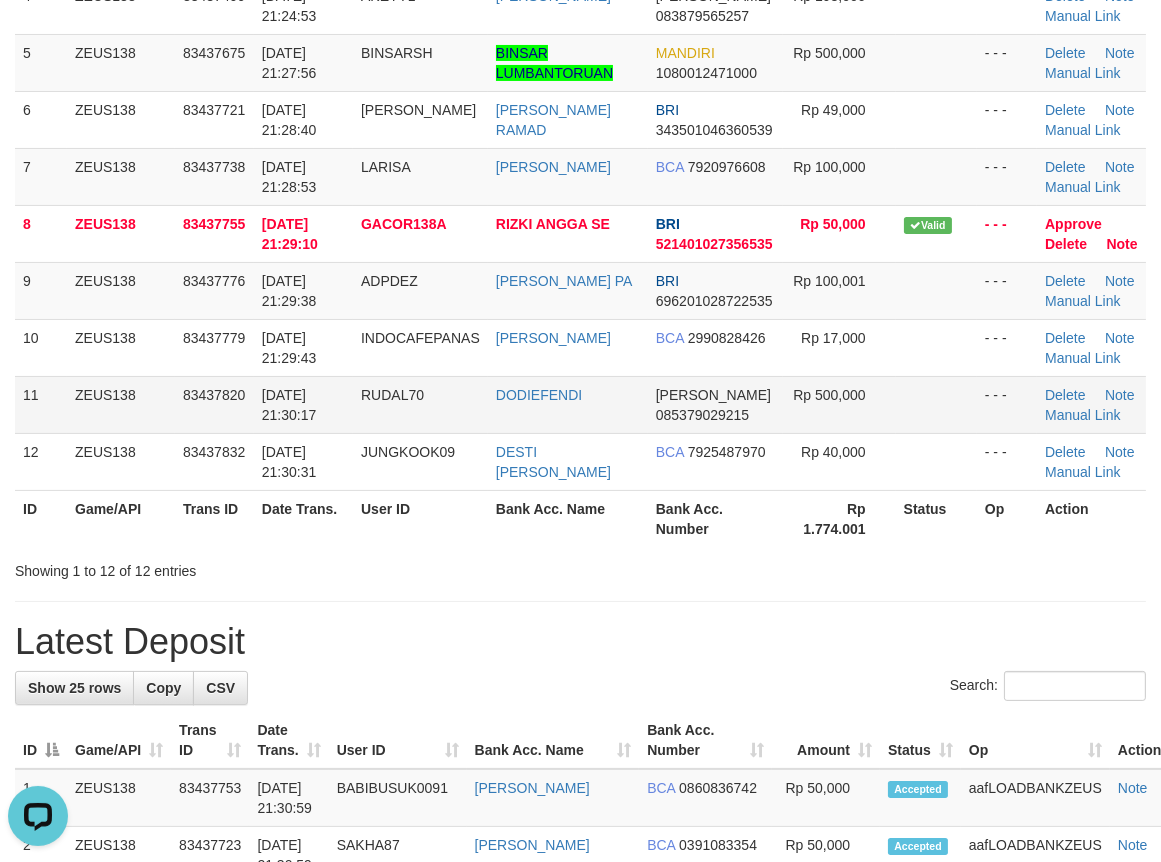 click on "DODIEFENDI" at bounding box center (568, 404) 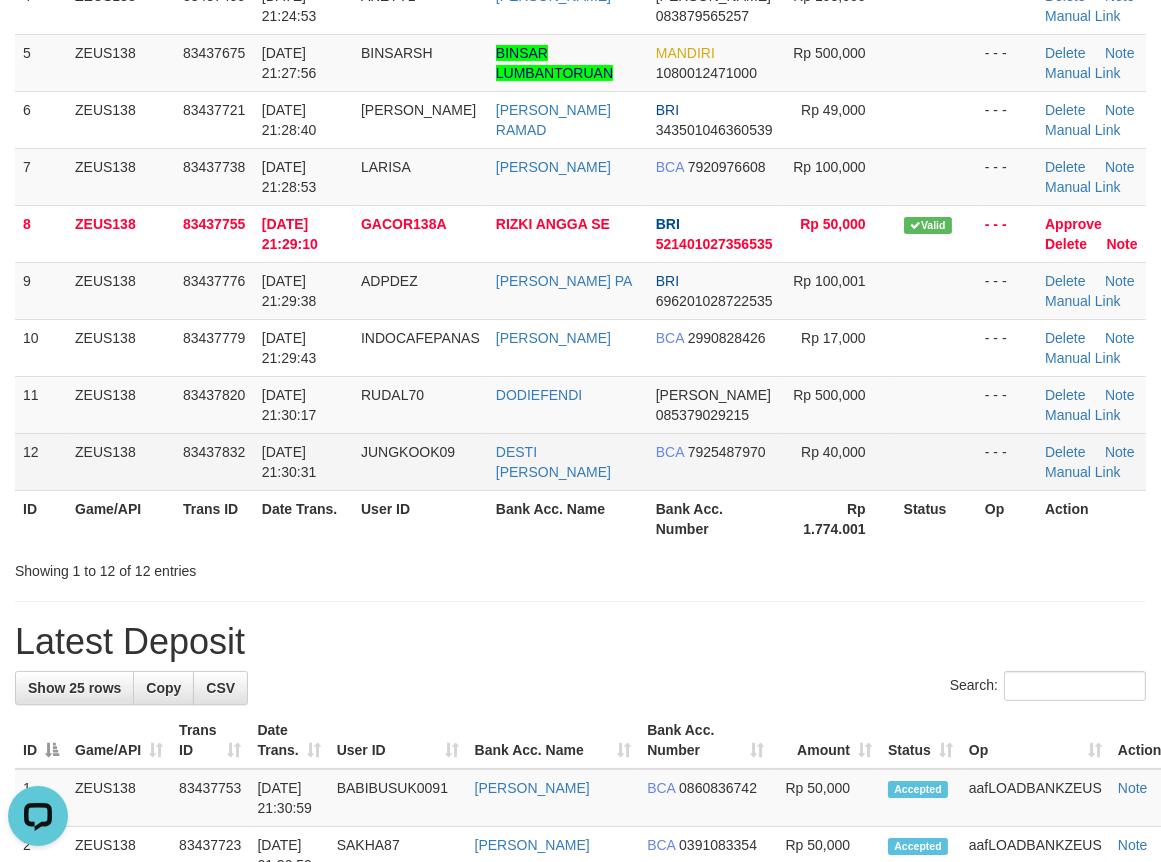 click on "DODIEFENDI" at bounding box center (568, 404) 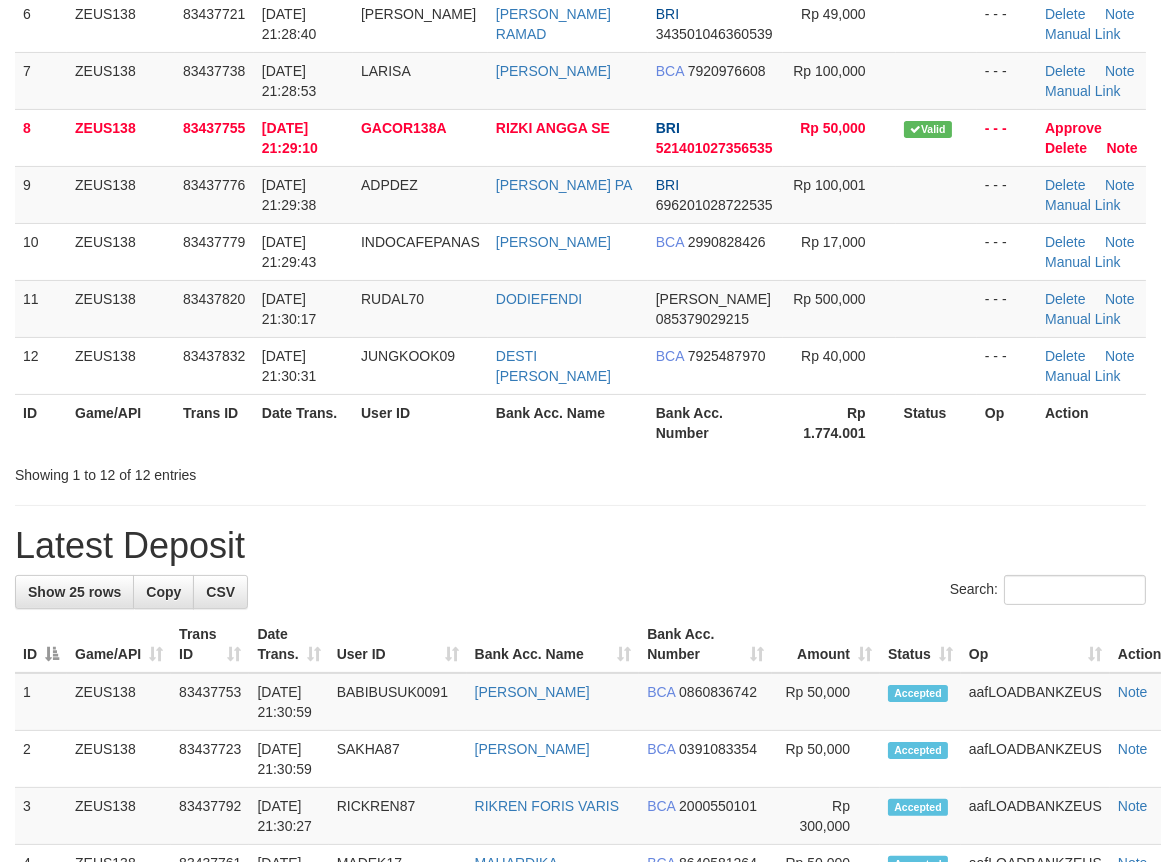 scroll, scrollTop: 444, scrollLeft: 0, axis: vertical 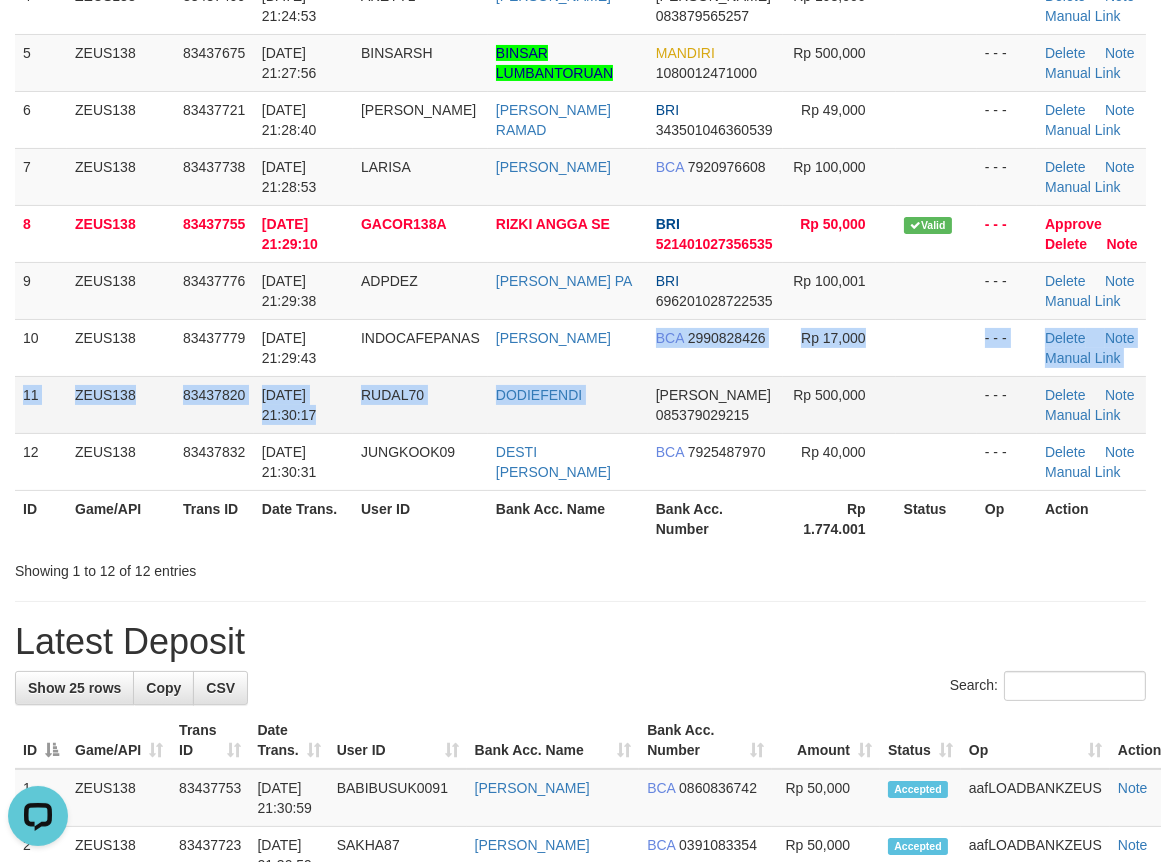 click on "1
ZEUS138
83437275
11/07/2025 21:21:30
TITASARI07
TITASARI
DANA
085785079485
Rp 10,000
- - -
Delete
Note
Manual Link
2
ZEUS138
83437303
11/07/2025 21:21:53
SUKSES977
ABDUR RAUH
BRI
056001055106504
Rp 200,000
- - -
Delete
Note
Manual Link" at bounding box center [580, 148] 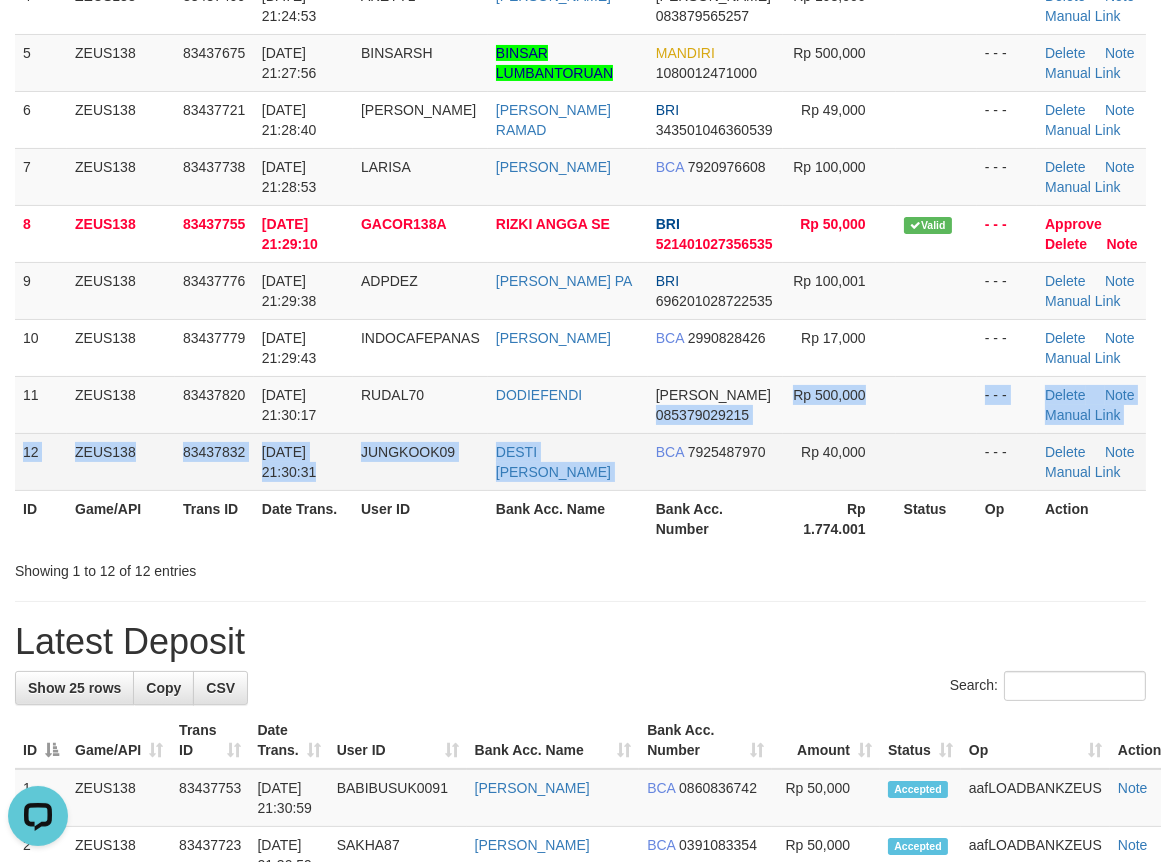 click on "1
ZEUS138
83437275
11/07/2025 21:21:30
TITASARI07
TITASARI
DANA
085785079485
Rp 10,000
- - -
Delete
Note
Manual Link
2
ZEUS138
83437303
11/07/2025 21:21:53
SUKSES977
ABDUR RAUH
BRI
056001055106504
Rp 200,000
- - -
Delete
Note
Manual Link" at bounding box center (580, 148) 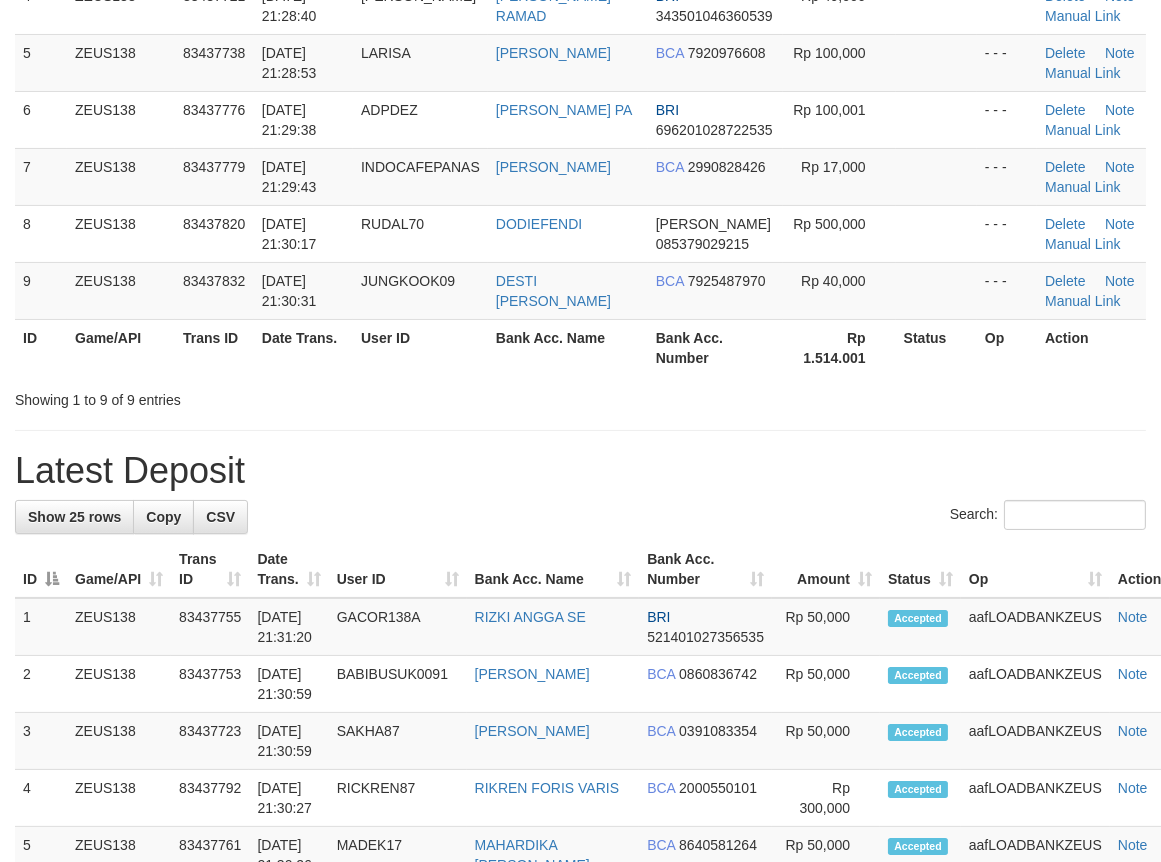 scroll, scrollTop: 592, scrollLeft: 0, axis: vertical 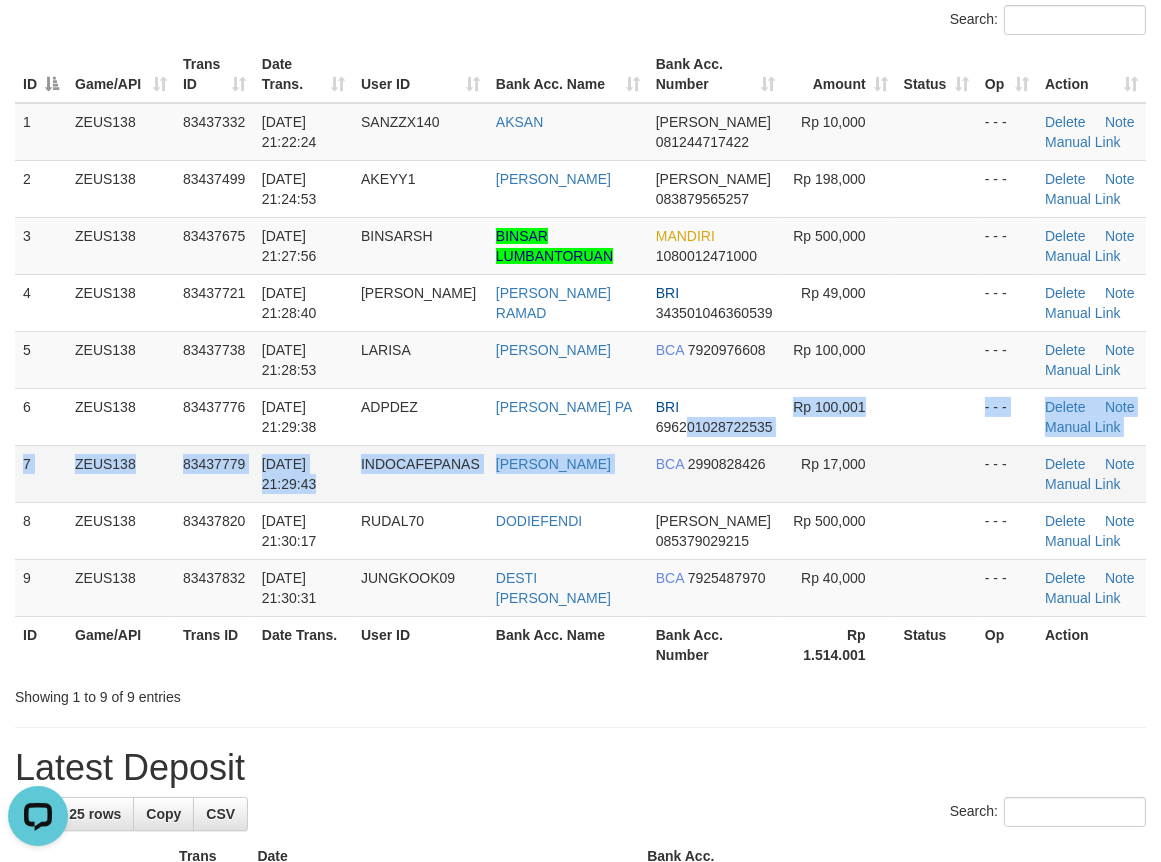 click on "1
ZEUS138
83437332
[DATE] 21:22:24
SANZZX140
[GEOGRAPHIC_DATA][PERSON_NAME]
081244717422
Rp 10,000
- - -
[GEOGRAPHIC_DATA]
Note
Manual Link
2
ZEUS138
83437499
[DATE] 21:24:53
AKEYY1
[PERSON_NAME]
083879565257
Rp 198,000
- - -
[GEOGRAPHIC_DATA]
Note
Manual Link
3" at bounding box center [580, 360] 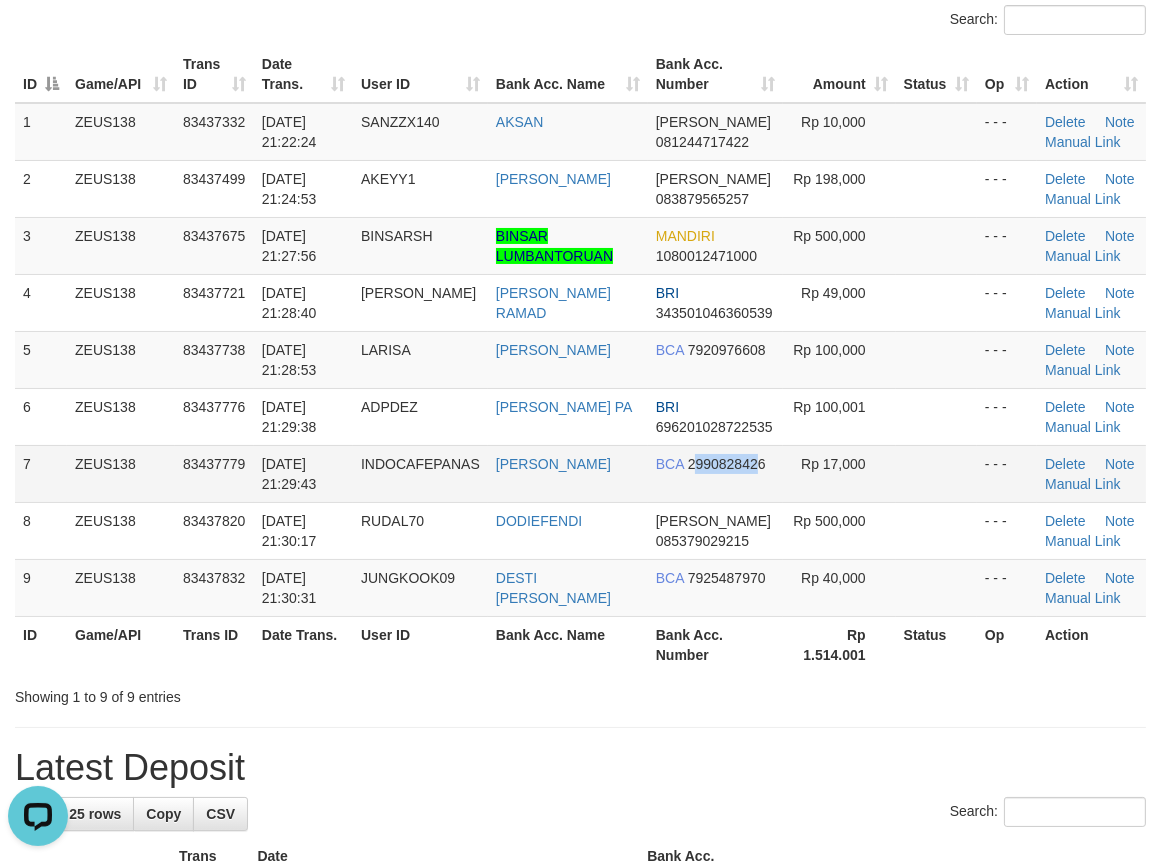 click on "BCA
2990828426" at bounding box center [715, 473] 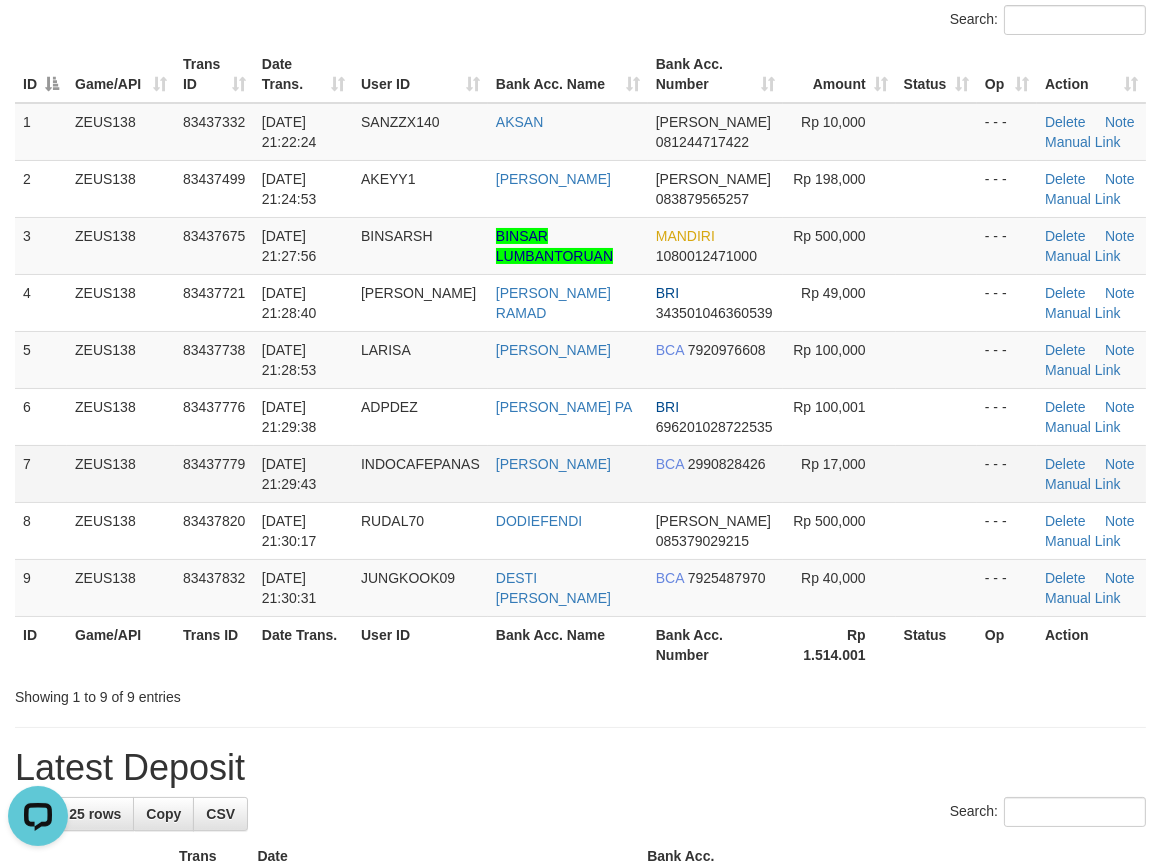 drag, startPoint x: 776, startPoint y: 483, endPoint x: 15, endPoint y: 478, distance: 761.0164 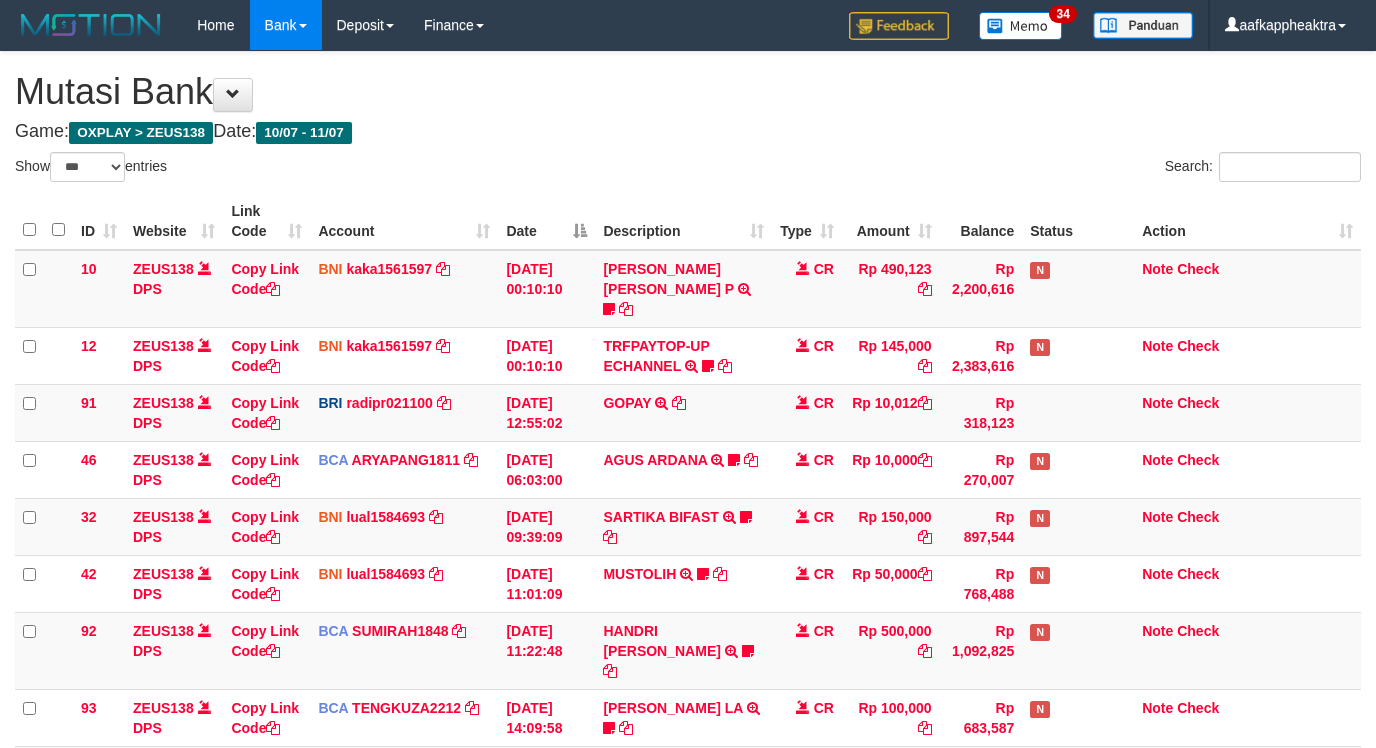 select on "***" 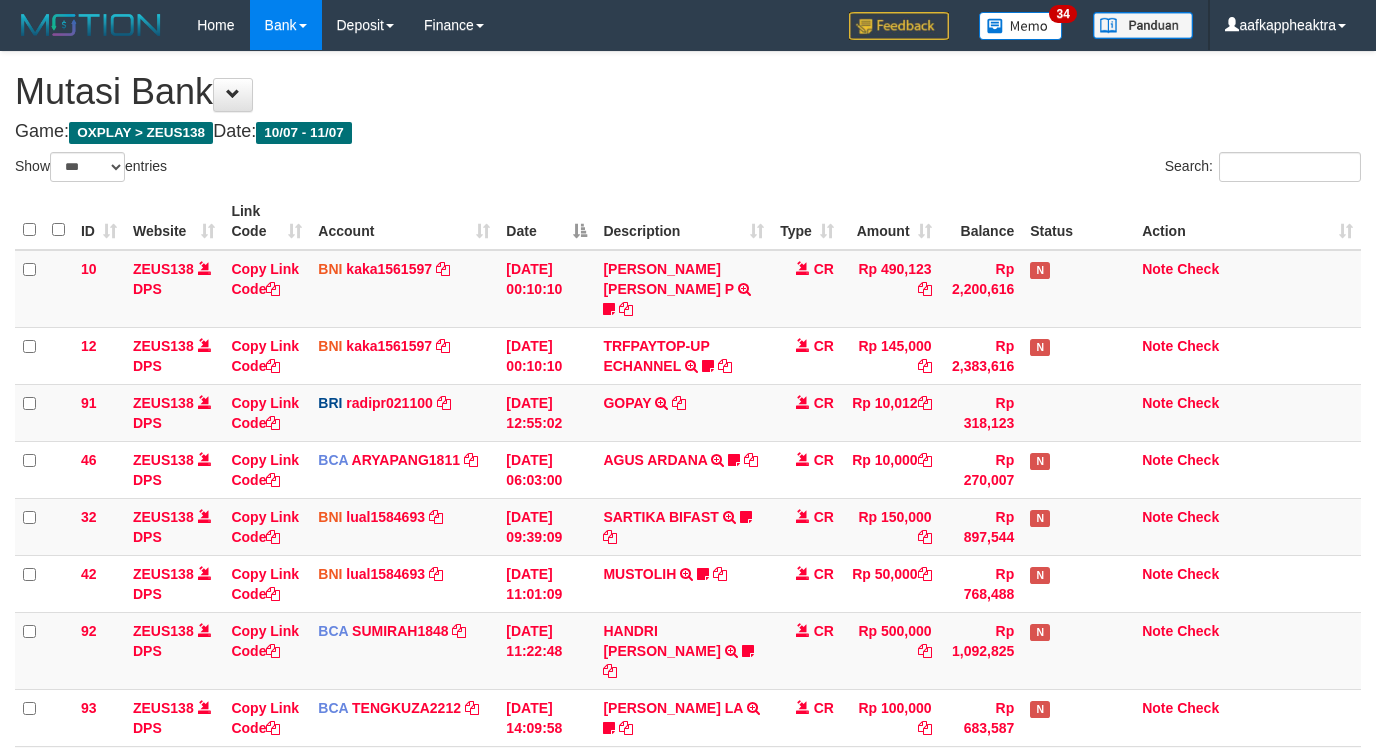 scroll, scrollTop: 608, scrollLeft: 0, axis: vertical 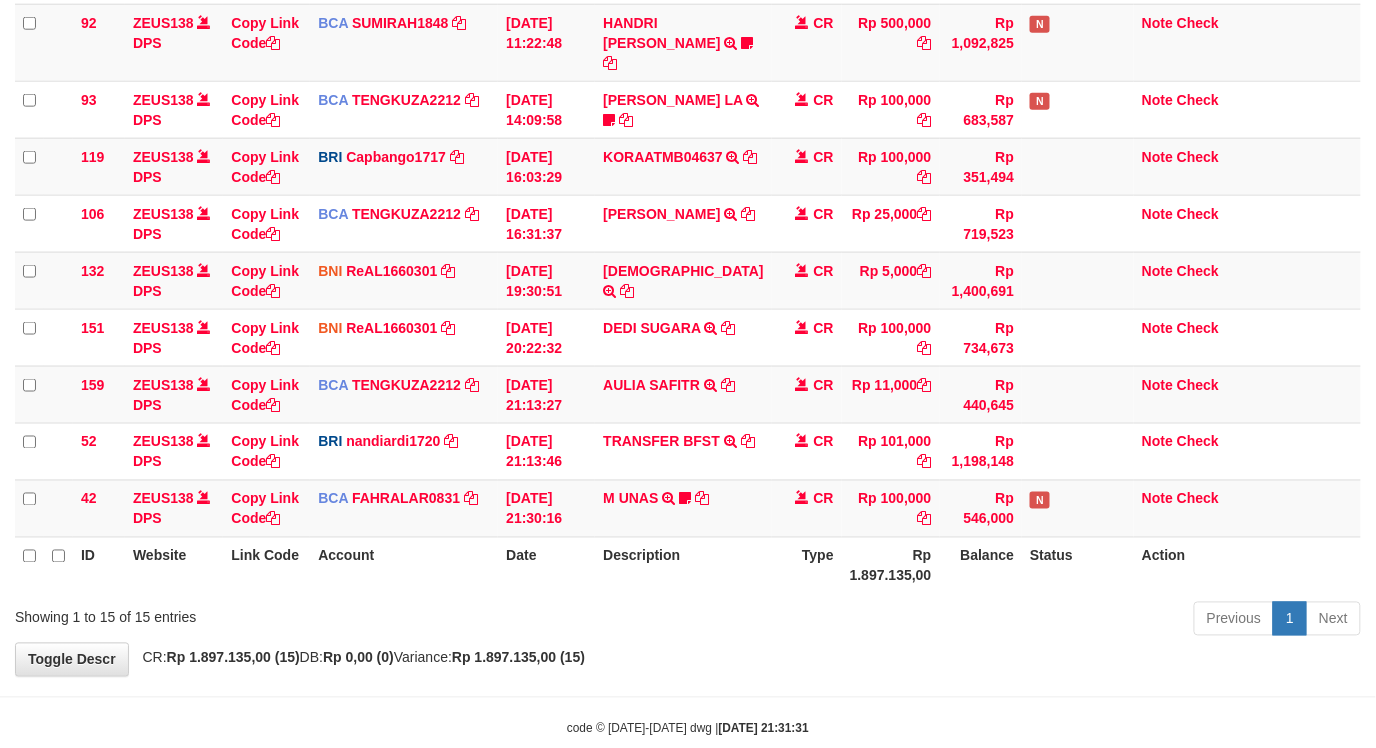 click on "ID Website Link Code Account Date Description Type Amount Balance Status Action
10
ZEUS138    DPS
Copy Link Code
BNI
kaka1561597
DPS
KARMILA
mutasi_20250710_2425 | 10
mutasi_20250710_2425 | 10
10/07/2025 00:10:10
MARIO MATERNUS MAU P            TRF/PAY/TOP-UP ECHANNEL MARIO MATERNUS MAU P    LAKILAKIKUAT99
CR
Rp 490,123
Rp 2,200,616
N
Note
Check
12
ZEUS138    DPS
Copy Link Code" at bounding box center (688, 89) 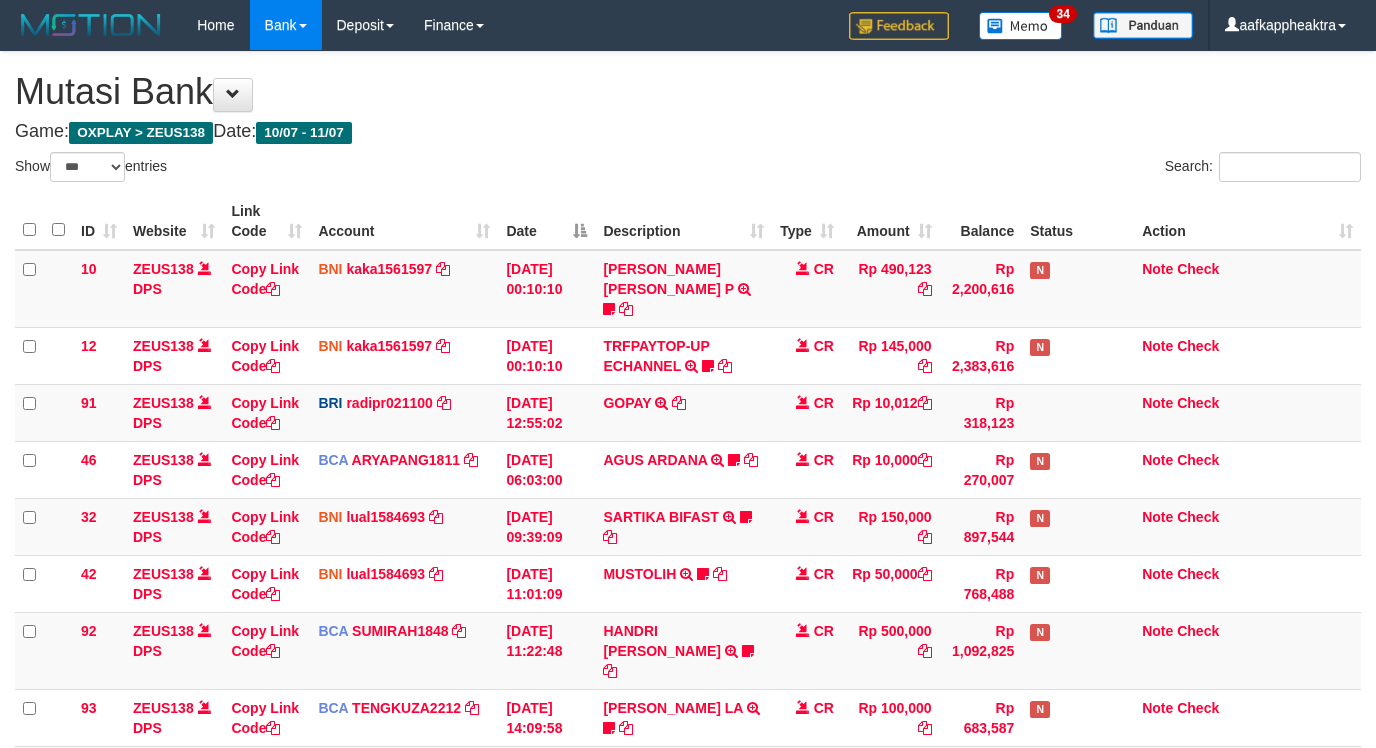 select on "***" 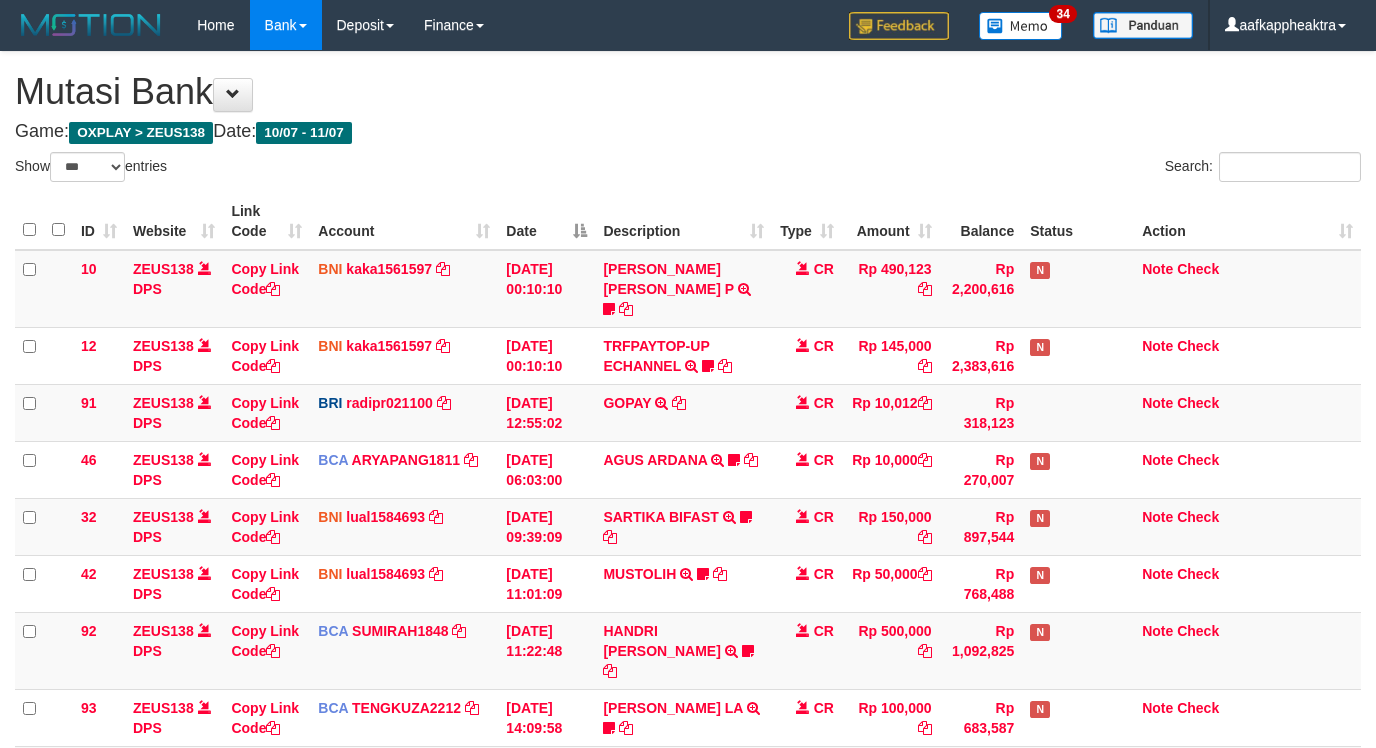 scroll, scrollTop: 608, scrollLeft: 0, axis: vertical 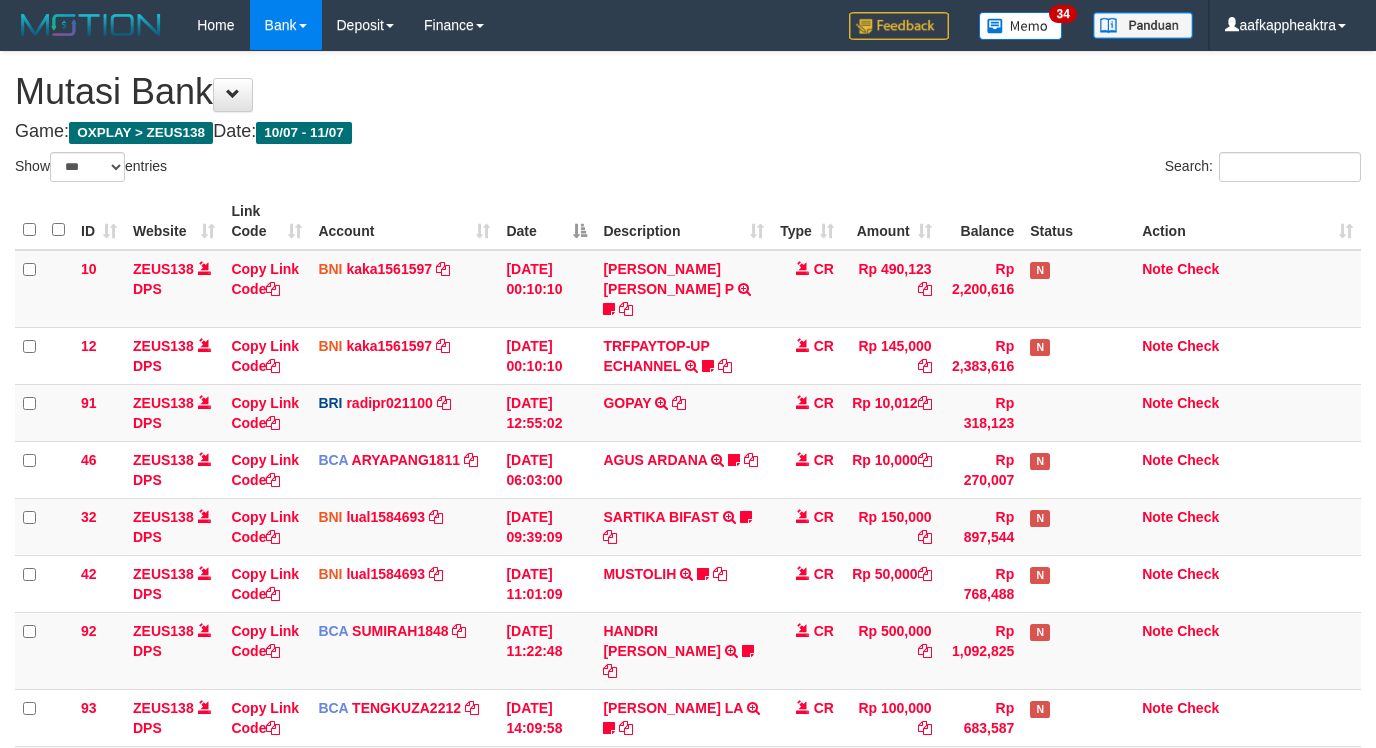 select on "***" 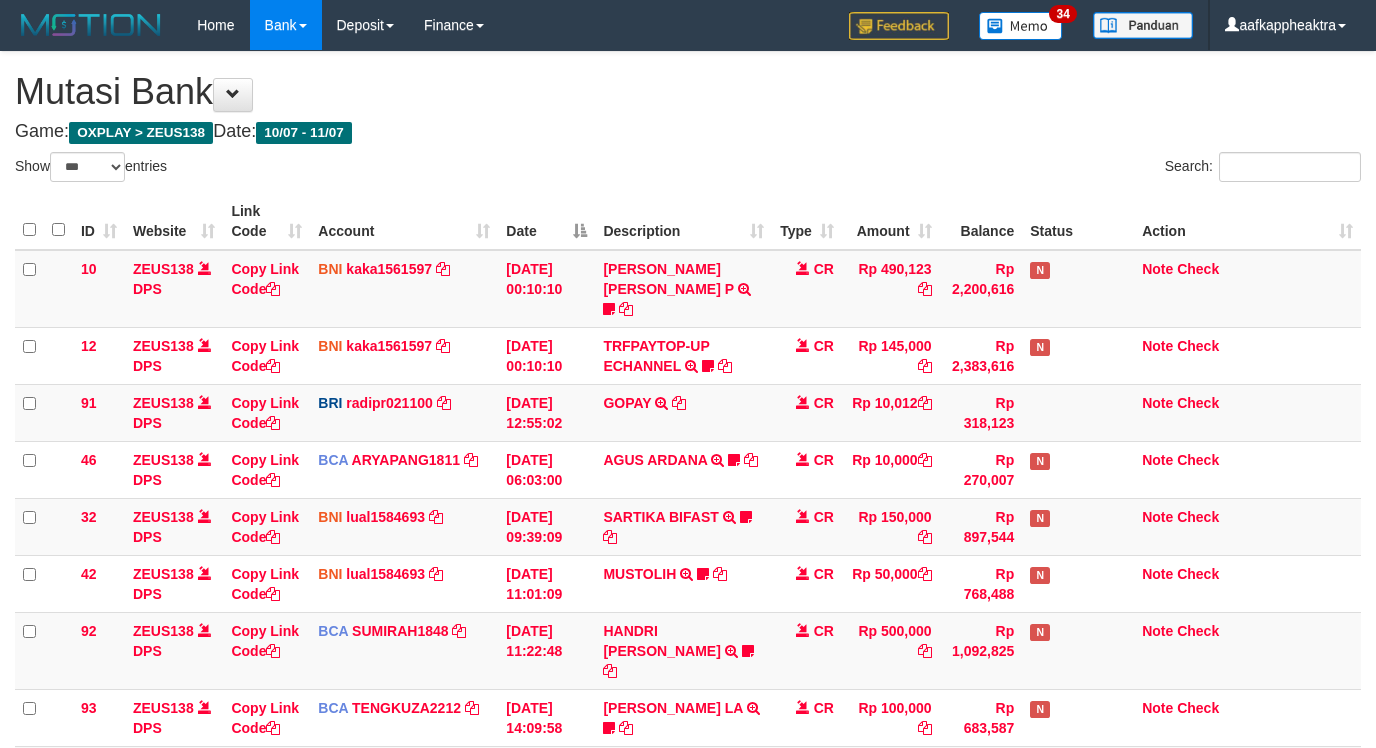 scroll, scrollTop: 608, scrollLeft: 0, axis: vertical 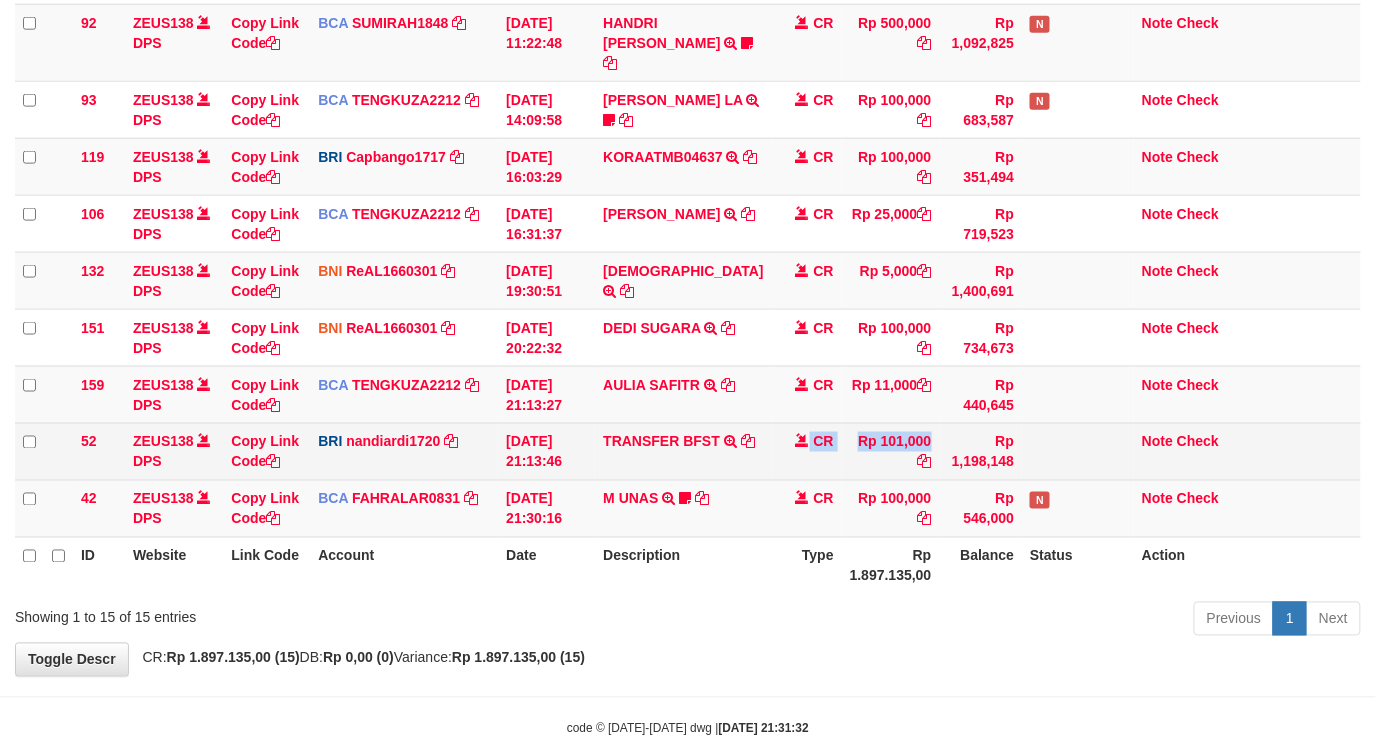 click on "52
ZEUS138    DPS
Copy Link Code
BRI
nandiardi1720
DPS
NANDI ARDIANSYAH
mutasi_20250711_3776 | 52
mutasi_20250711_3776 | 52
11/07/2025 21:13:46
TRANSFER BFST         TRANSFER BFST ASTRIHANDAYA TO NANDI ARDIANSYAH
CR
Rp 101,000
Rp 1,198,148
Note
Check" at bounding box center (688, 451) 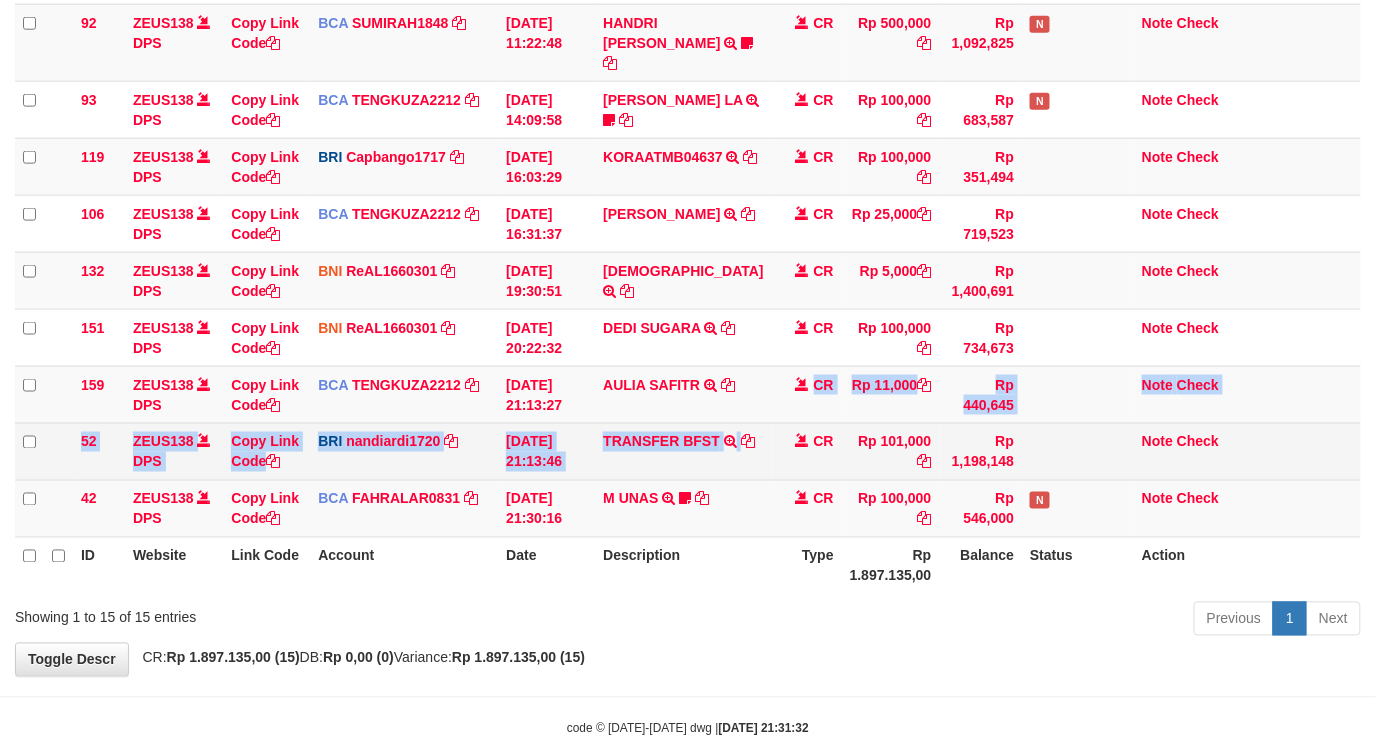 click on "10
ZEUS138    DPS
Copy Link Code
BNI
kaka1561597
DPS
KARMILA
mutasi_20250710_2425 | 10
mutasi_20250710_2425 | 10
10/07/2025 00:10:10
MARIO MATERNUS MAU P            TRF/PAY/TOP-UP ECHANNEL MARIO MATERNUS MAU P    LAKILAKIKUAT99
CR
Rp 490,123
Rp 2,200,616
N
Note
Check
12
ZEUS138    DPS
Copy Link Code
BNI
kaka1561597
DPS
KARMILA" at bounding box center [688, 90] 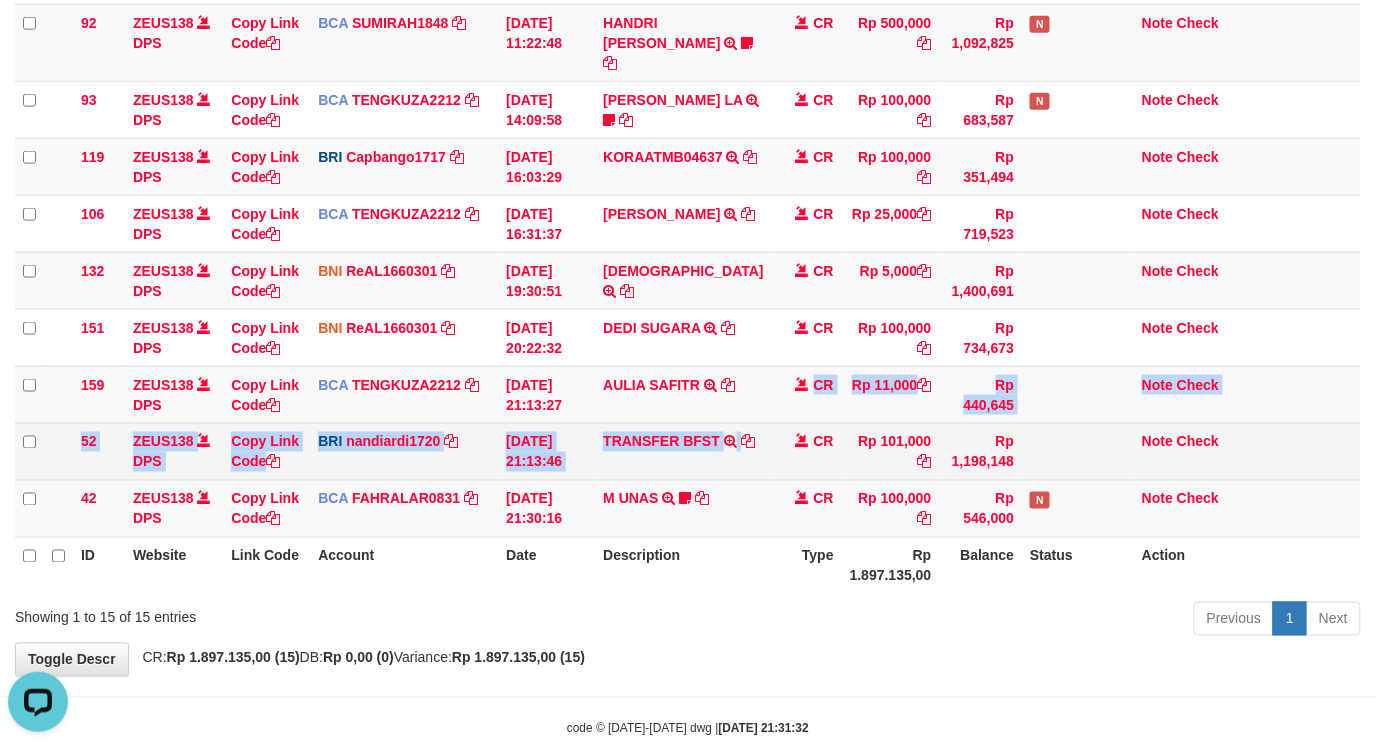 scroll, scrollTop: 0, scrollLeft: 0, axis: both 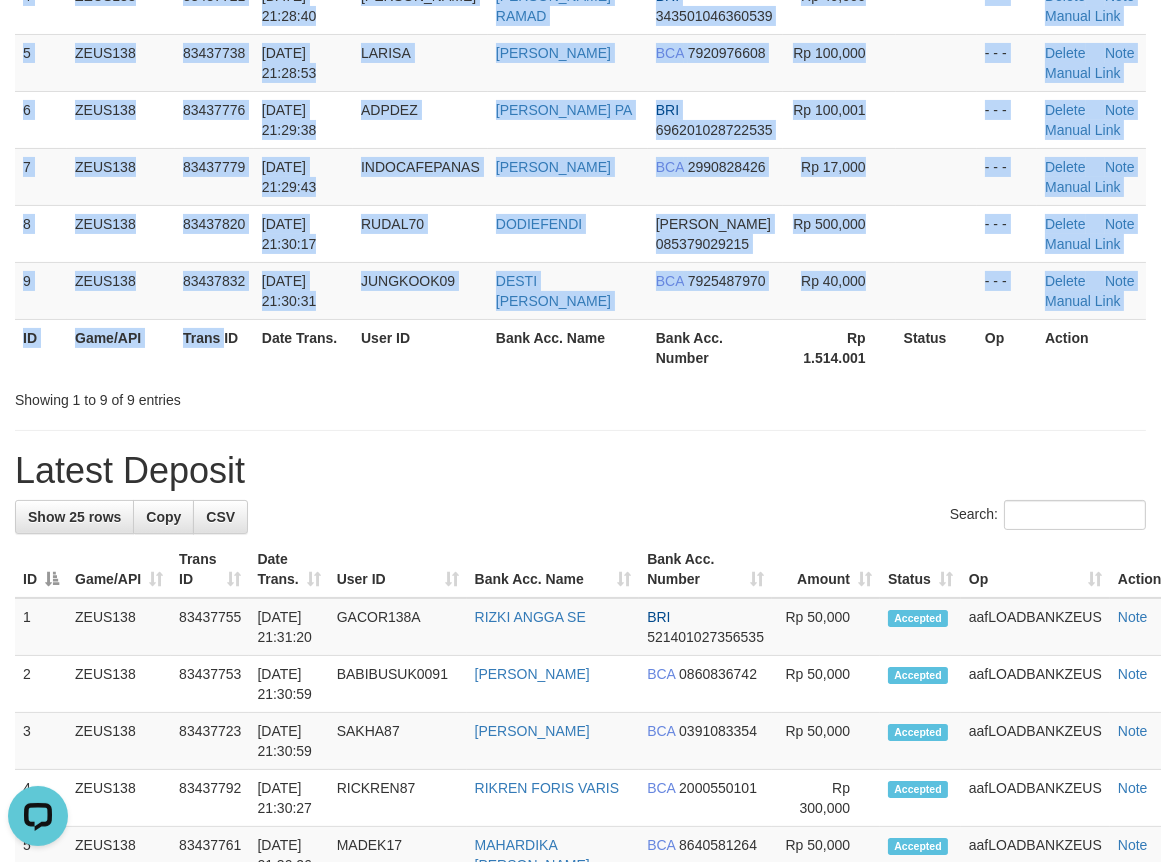 click on "ID Game/API Trans ID Date Trans. User ID Bank Acc. Name Bank Acc. Number Amount Status Op Action
1
ZEUS138
83437332
11/07/2025 21:22:24
SANZZX140
AKSAN
DANA
081244717422
Rp 10,000
- - -
Delete
Note
Manual Link
2
ZEUS138
83437499
11/07/2025 21:24:53
AKEYY1
NENDI NURUL
DANA
083879565257
Rp 198,000
- - -" at bounding box center [580, 62] 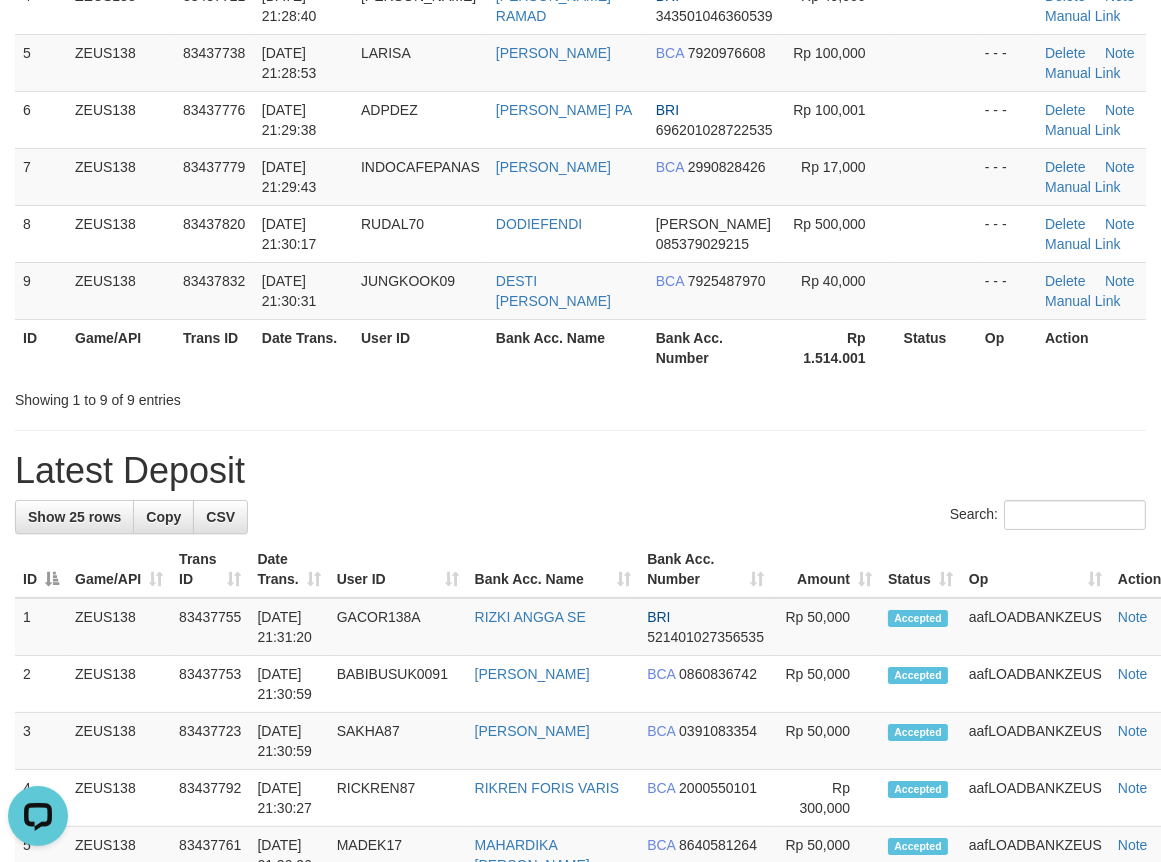 click on "ID Game/API Trans ID Date Trans. User ID Bank Acc. Name Bank Acc. Number Amount Status Op Action
1
ZEUS138
83437332
11/07/2025 21:22:24
SANZZX140
AKSAN
DANA
081244717422
Rp 10,000
- - -
Delete
Note
Manual Link
2
ZEUS138
83437499
11/07/2025 21:24:53
AKEYY1
NENDI NURUL
DANA
083879565257
Rp 198,000
- - -" at bounding box center (580, 62) 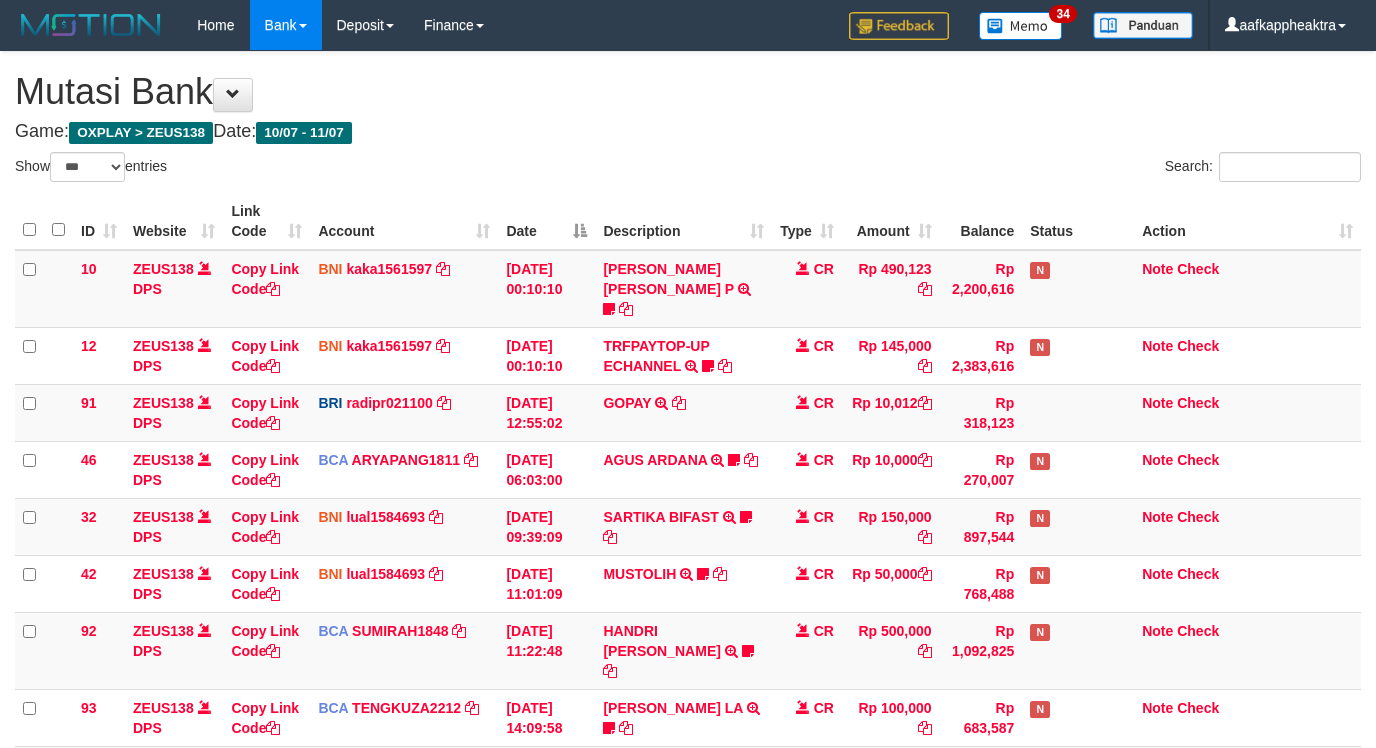 select on "***" 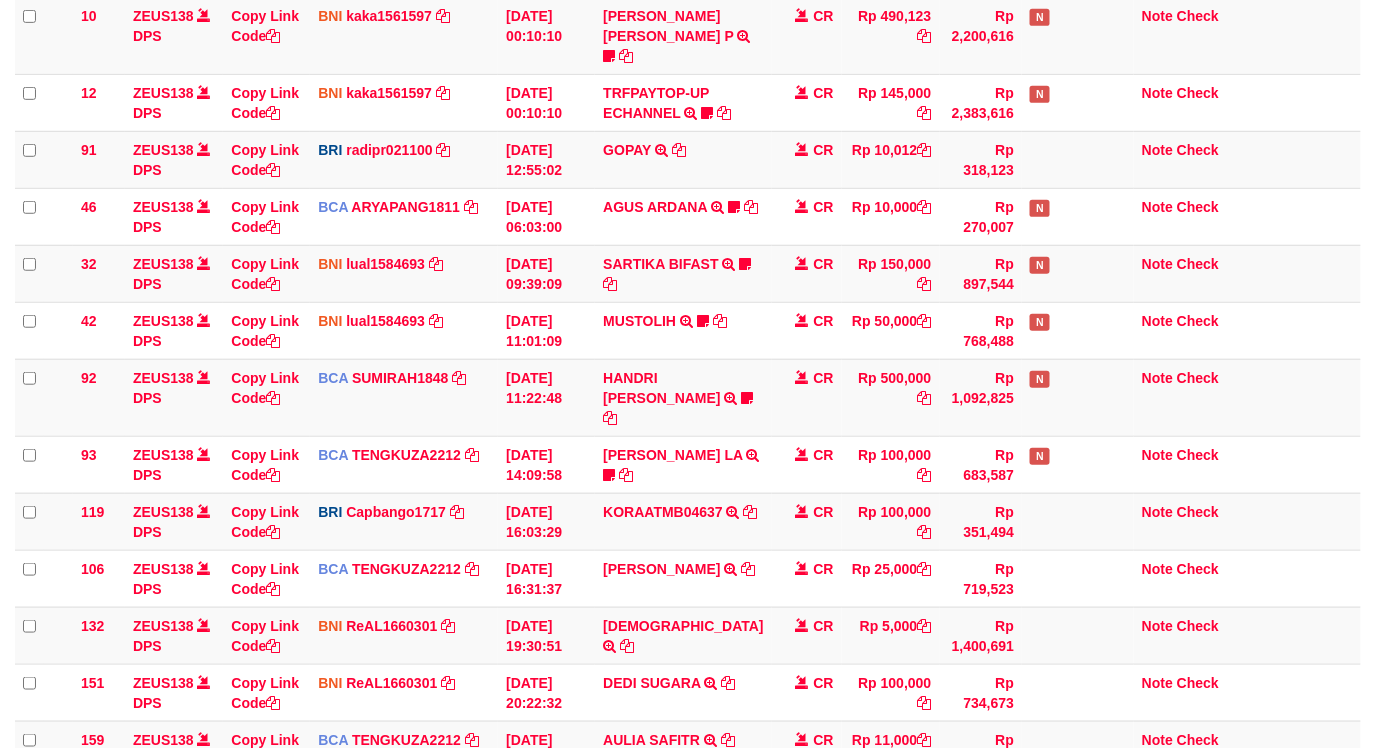 scroll, scrollTop: 608, scrollLeft: 0, axis: vertical 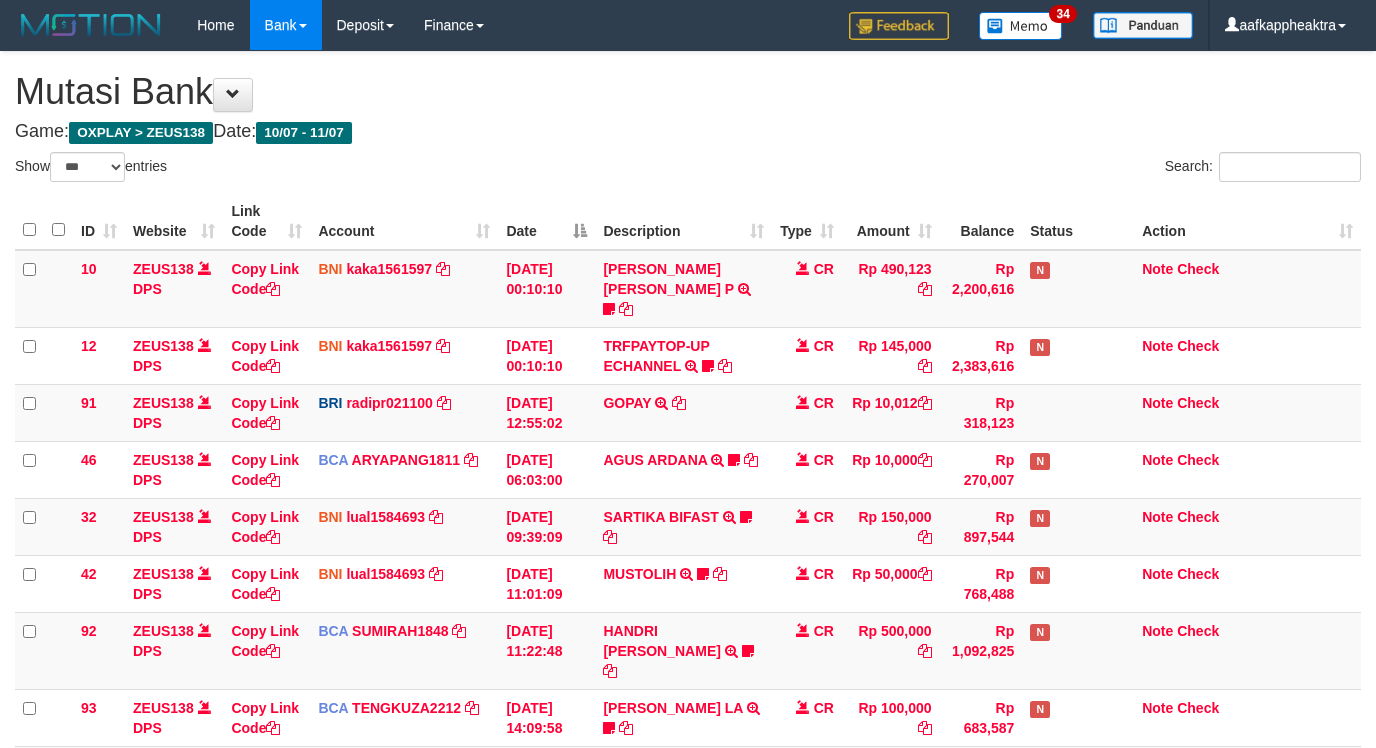 select on "***" 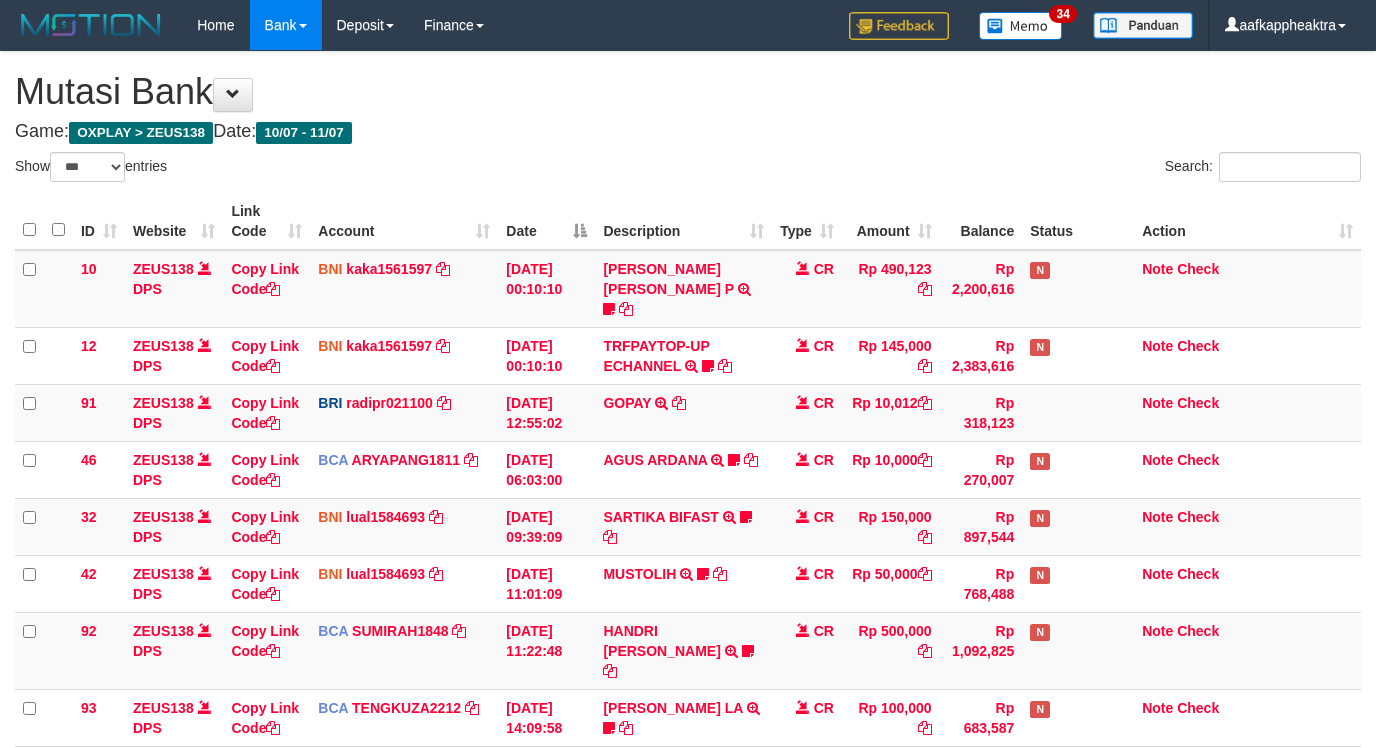 scroll, scrollTop: 608, scrollLeft: 0, axis: vertical 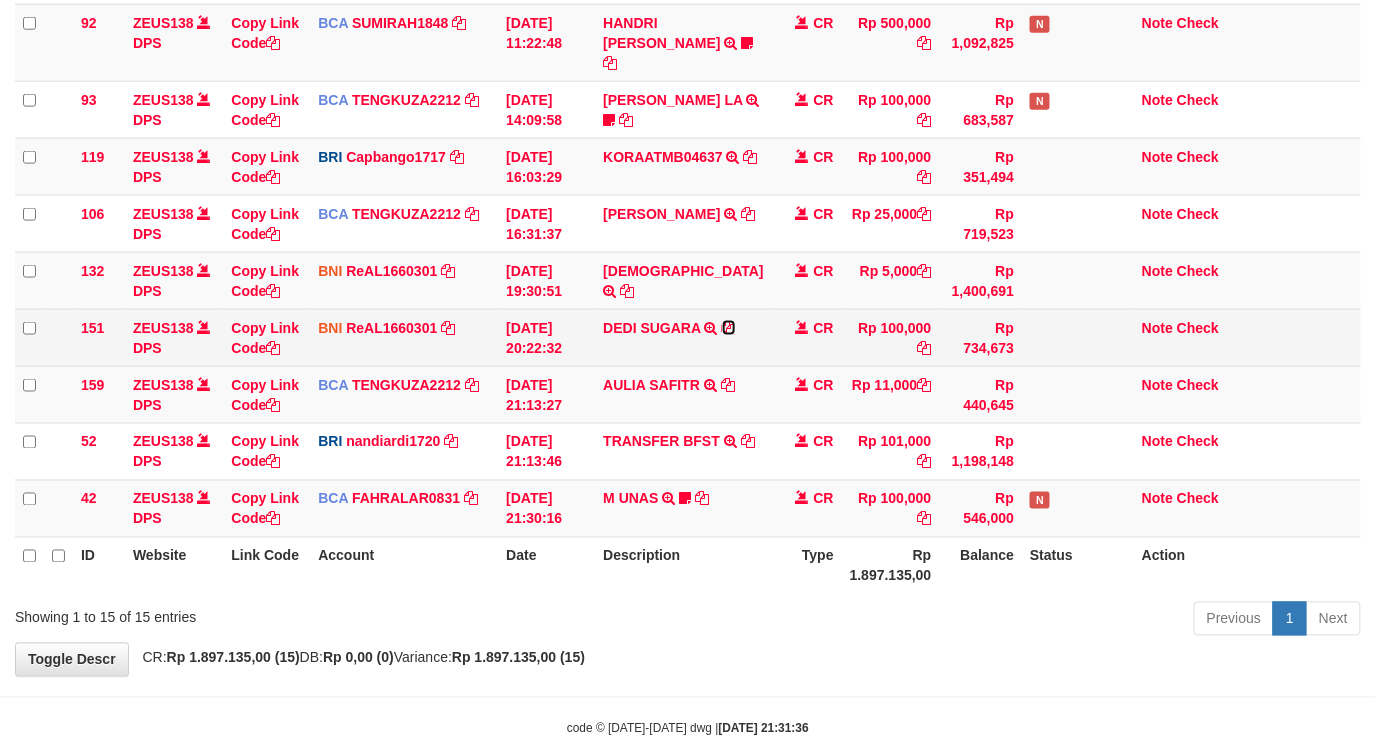 click at bounding box center [729, 328] 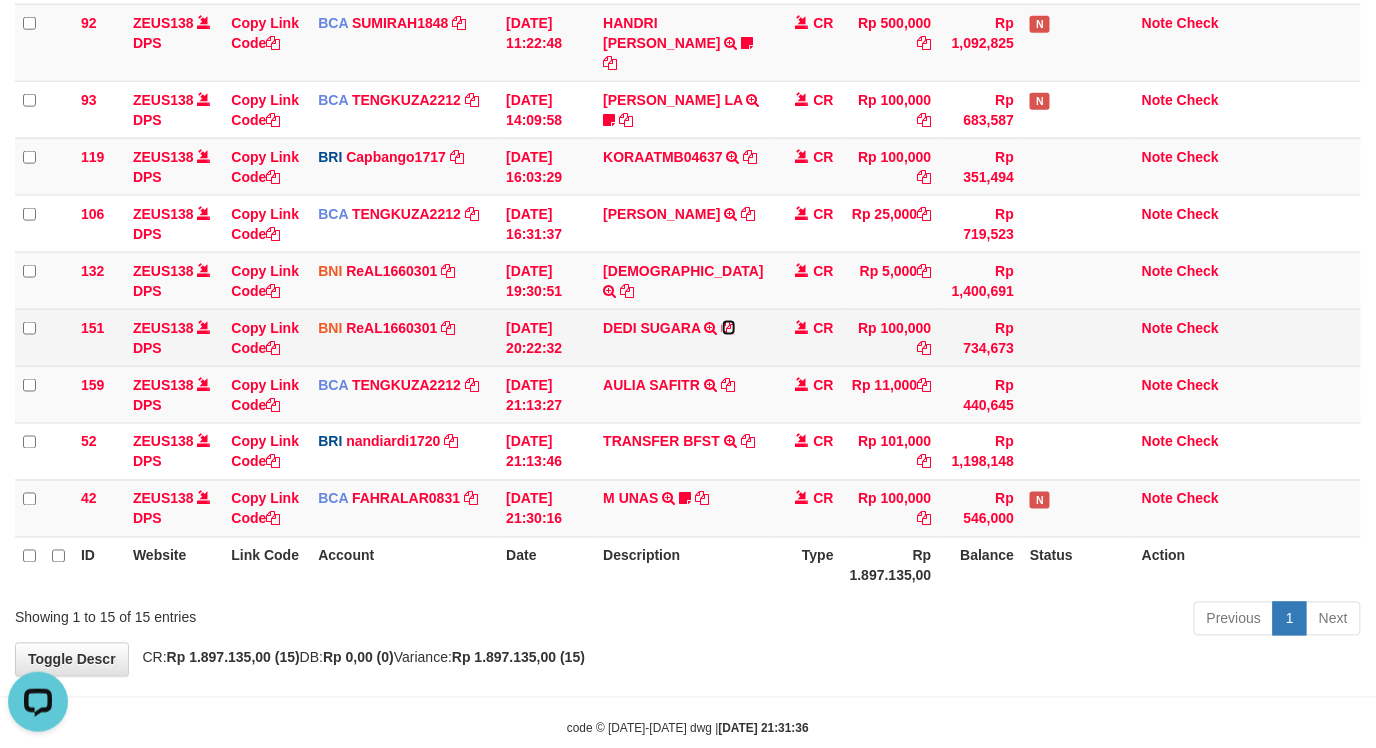 scroll, scrollTop: 0, scrollLeft: 0, axis: both 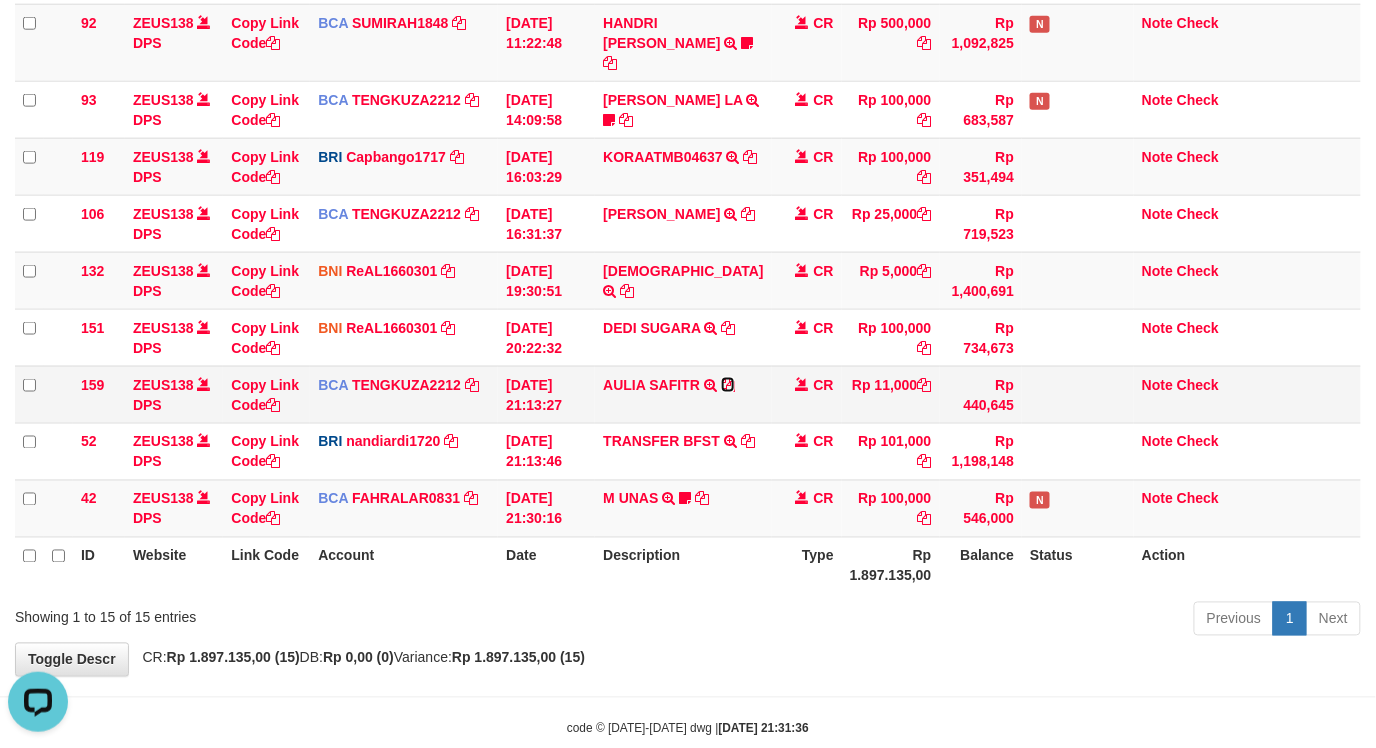 click at bounding box center [728, 385] 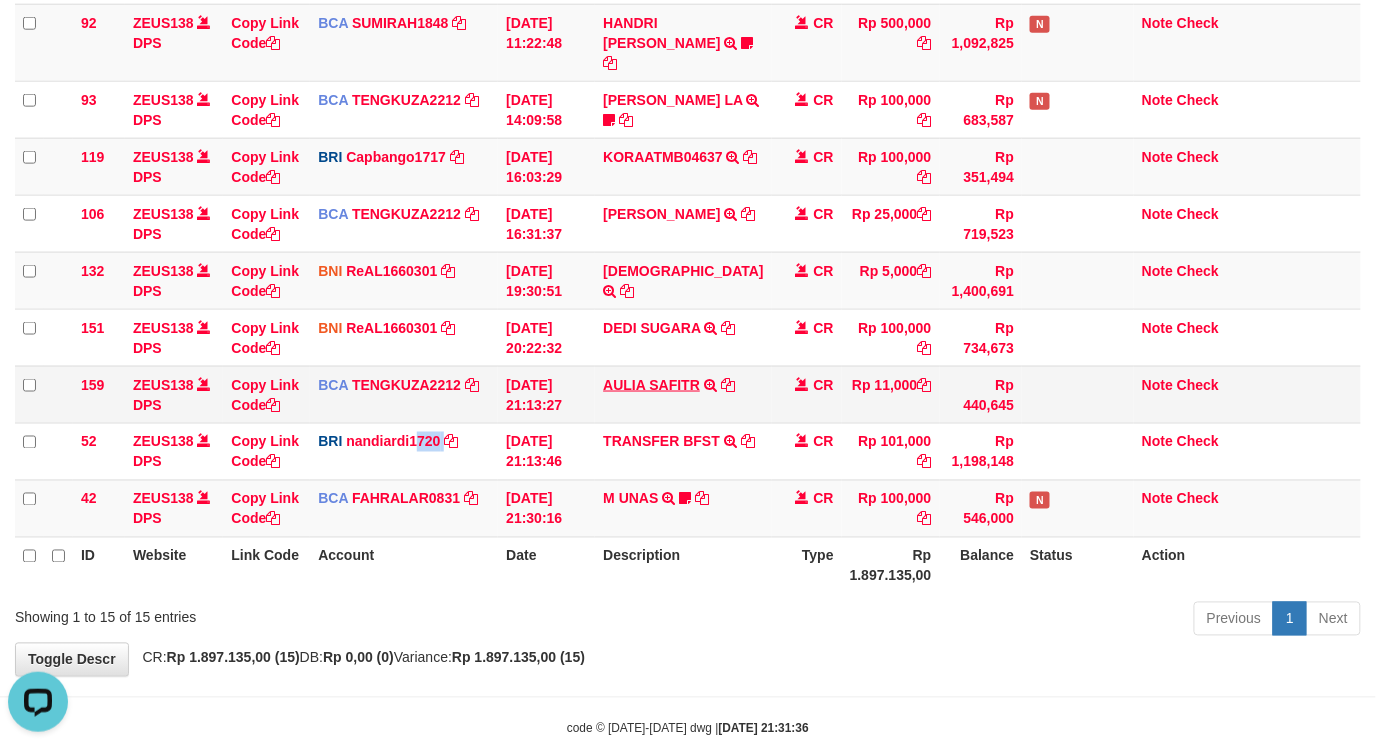 drag, startPoint x: 477, startPoint y: 410, endPoint x: 642, endPoint y: 344, distance: 177.71043 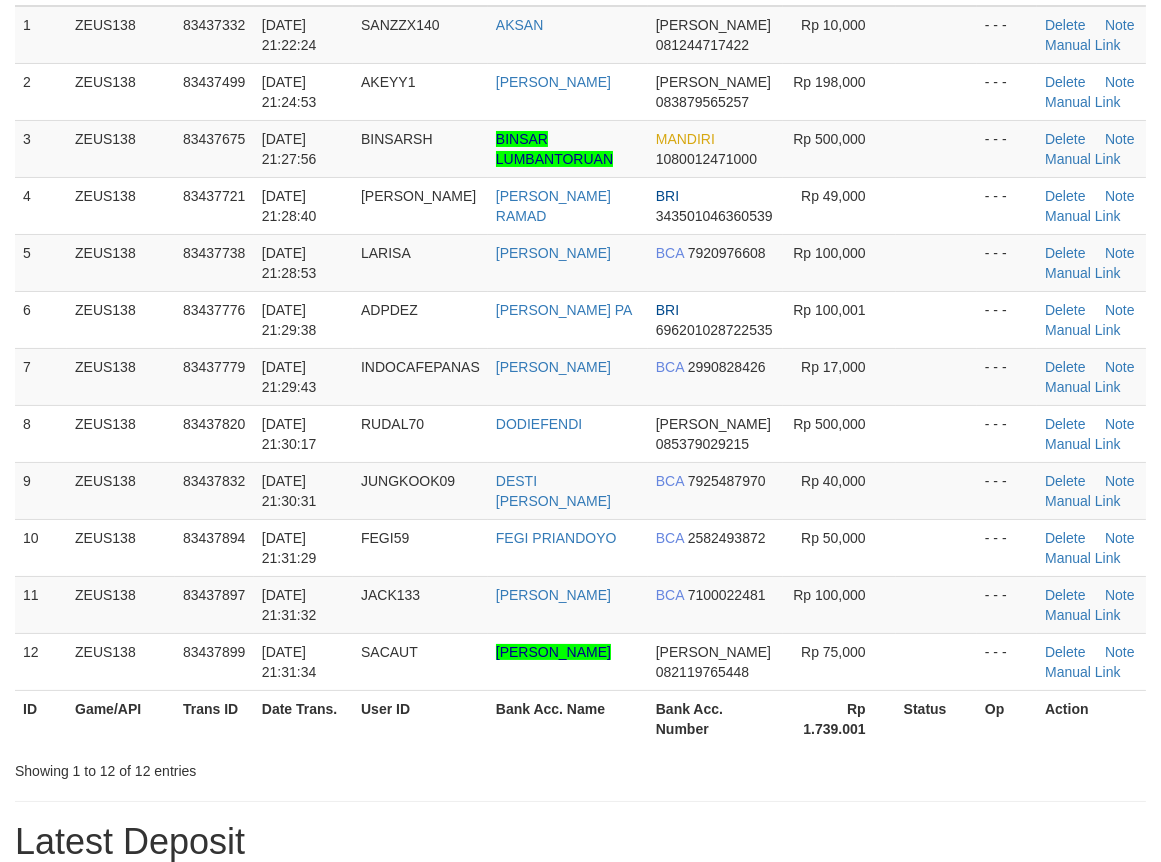 scroll, scrollTop: 541, scrollLeft: 0, axis: vertical 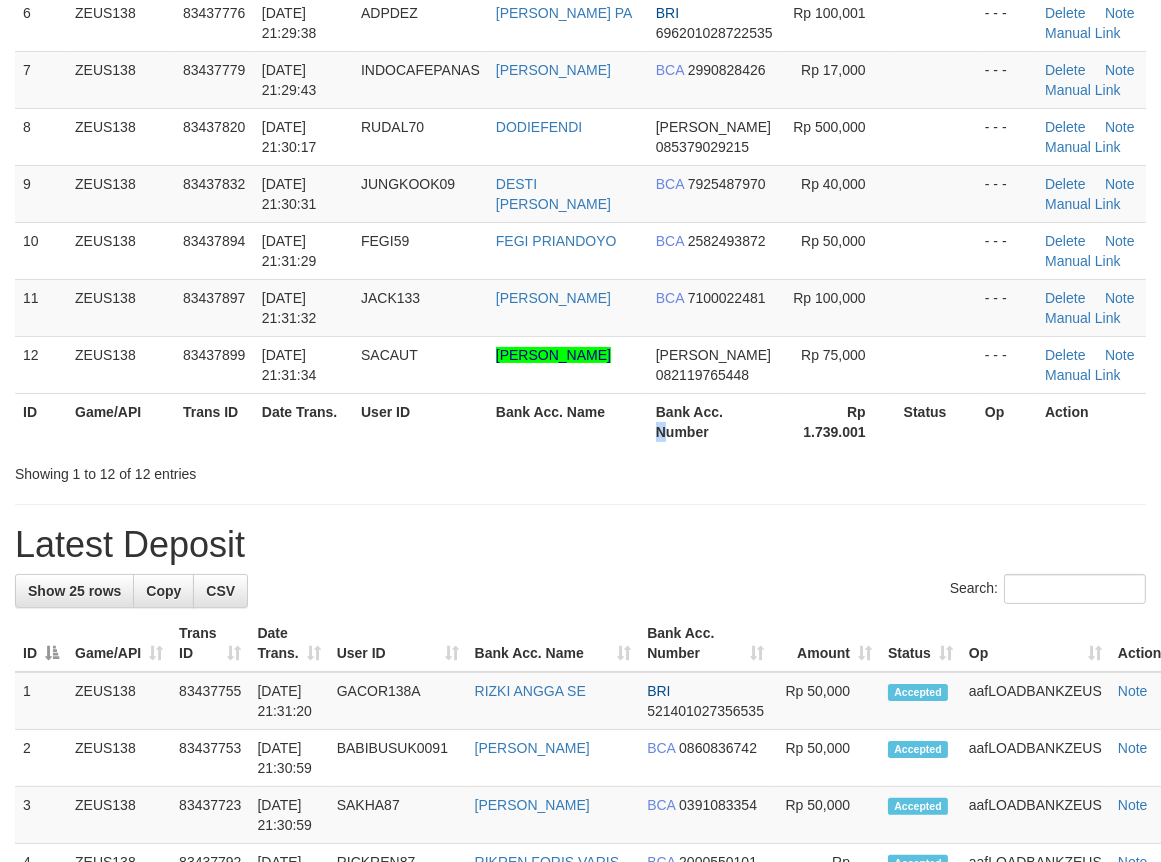 click on "Bank Acc. Number" at bounding box center (715, 421) 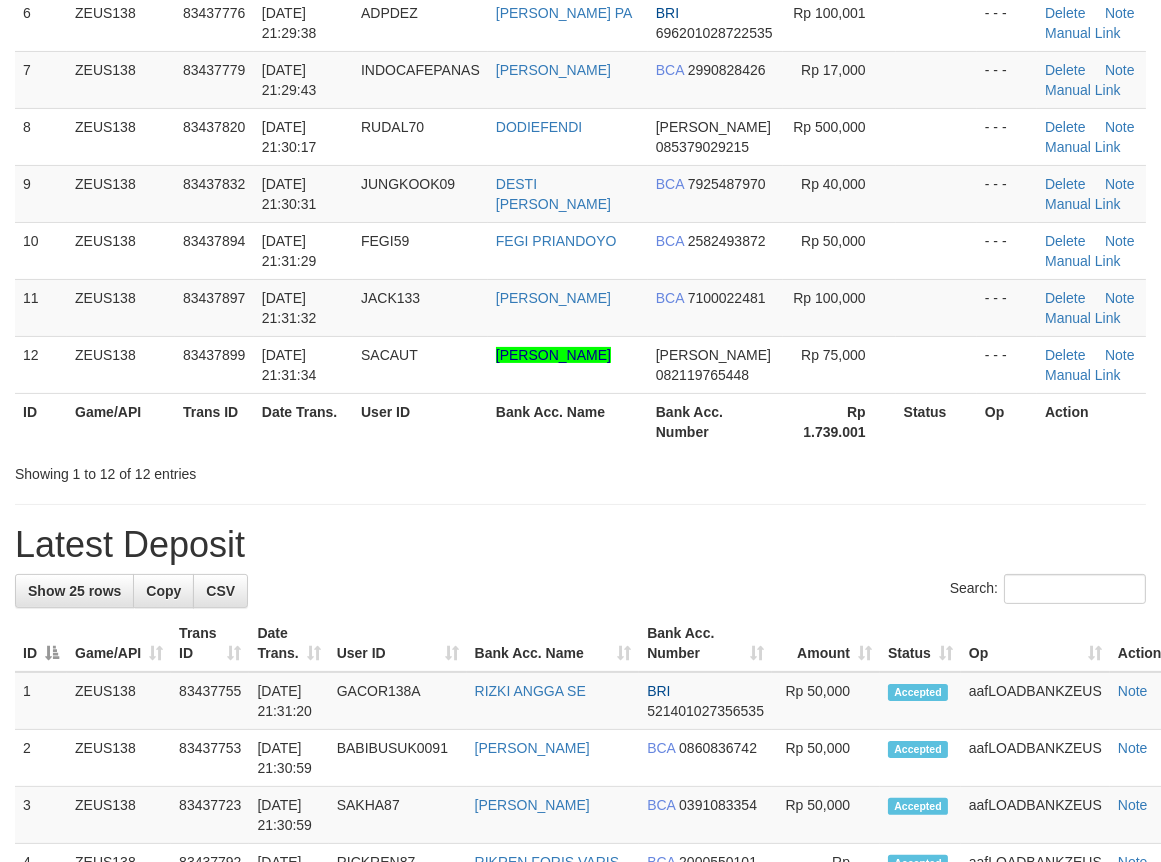 click on "Bank Acc. Number" at bounding box center [715, 421] 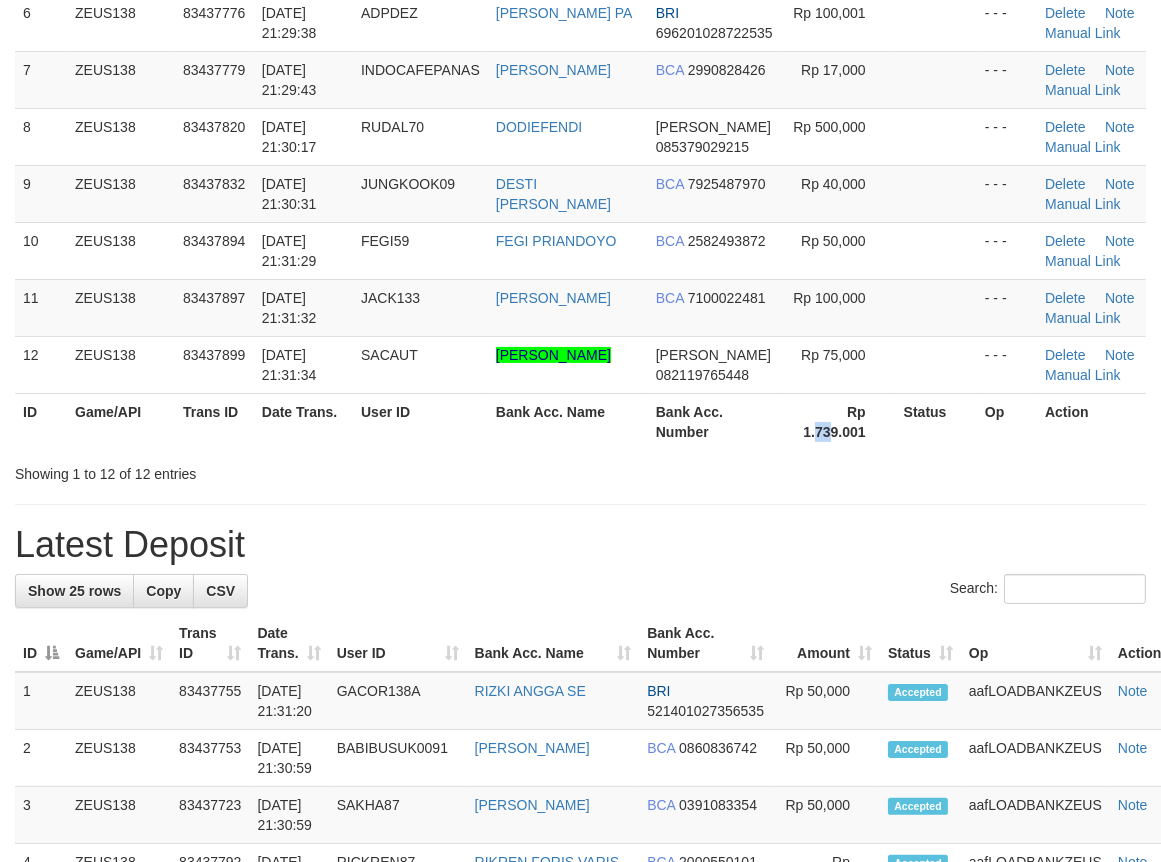 drag, startPoint x: 840, startPoint y: 461, endPoint x: 661, endPoint y: 475, distance: 179.54665 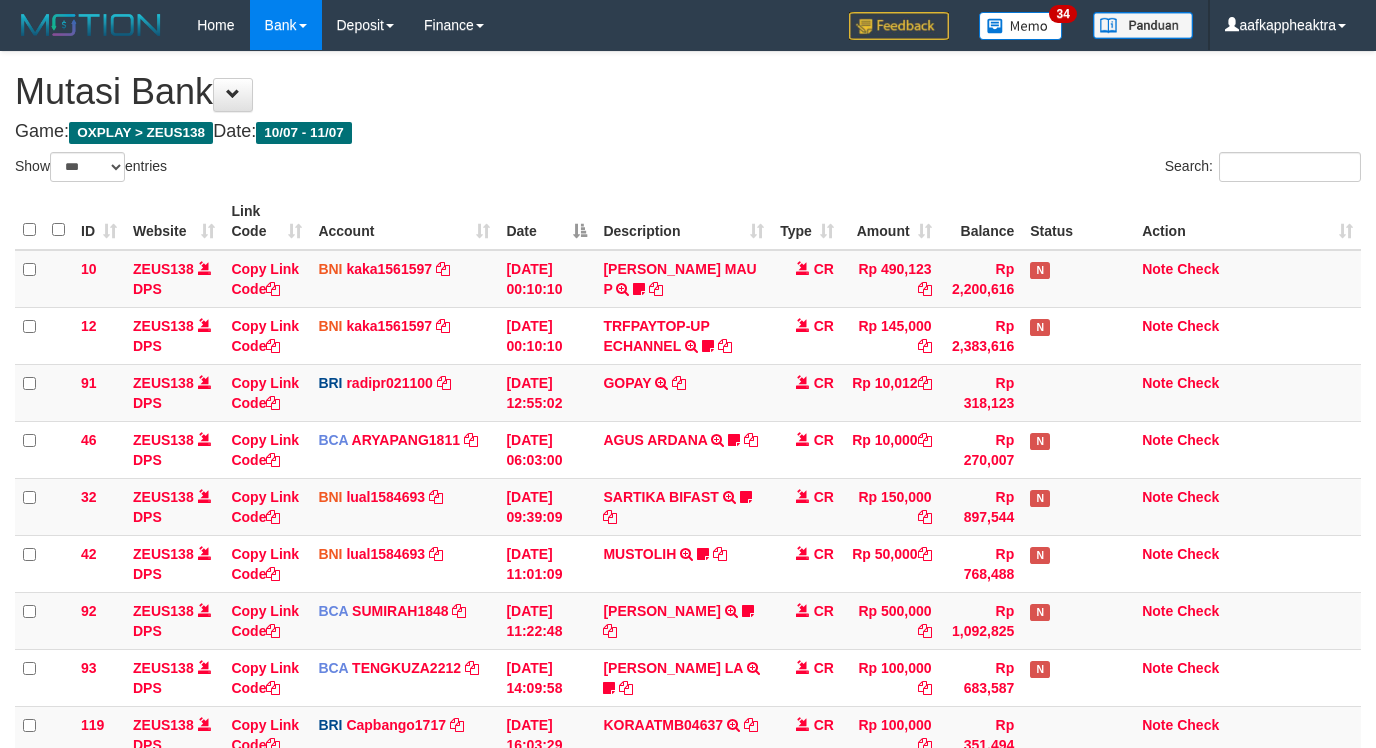 select on "***" 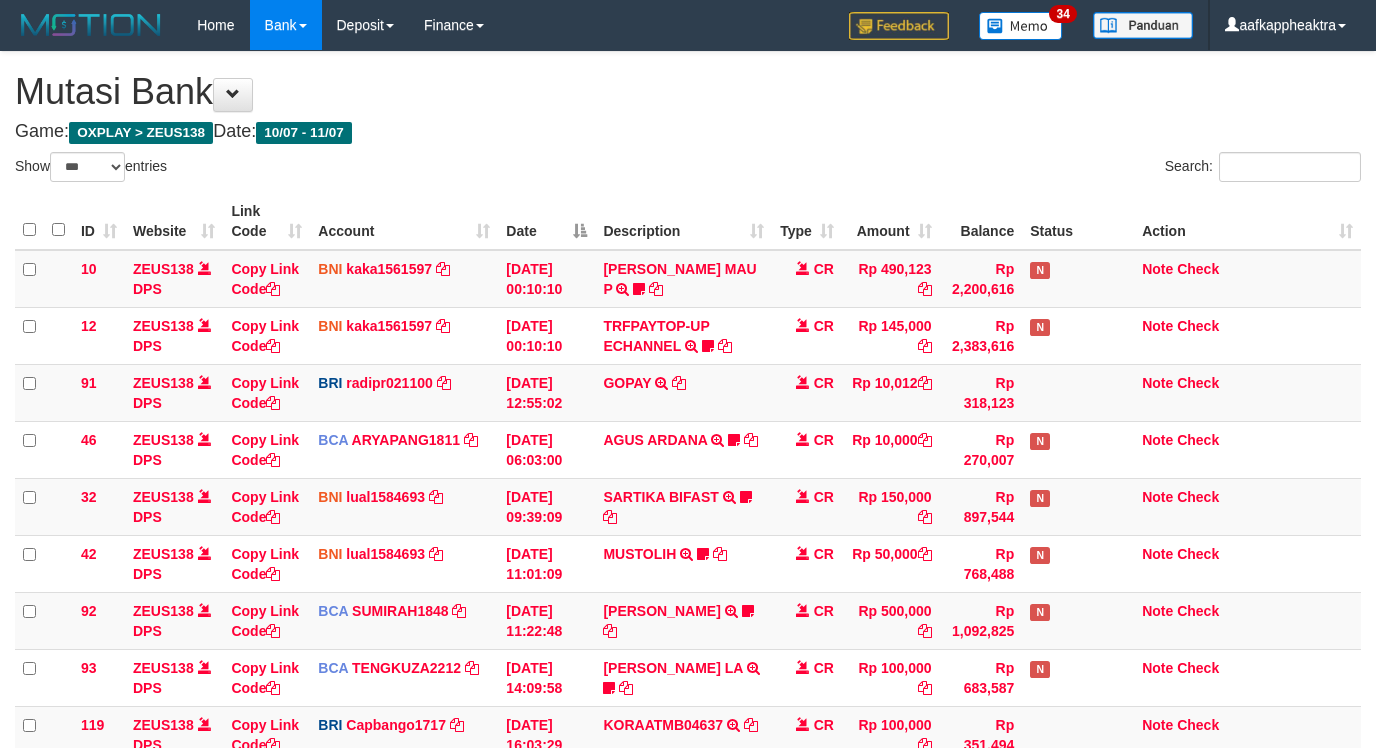scroll, scrollTop: 608, scrollLeft: 0, axis: vertical 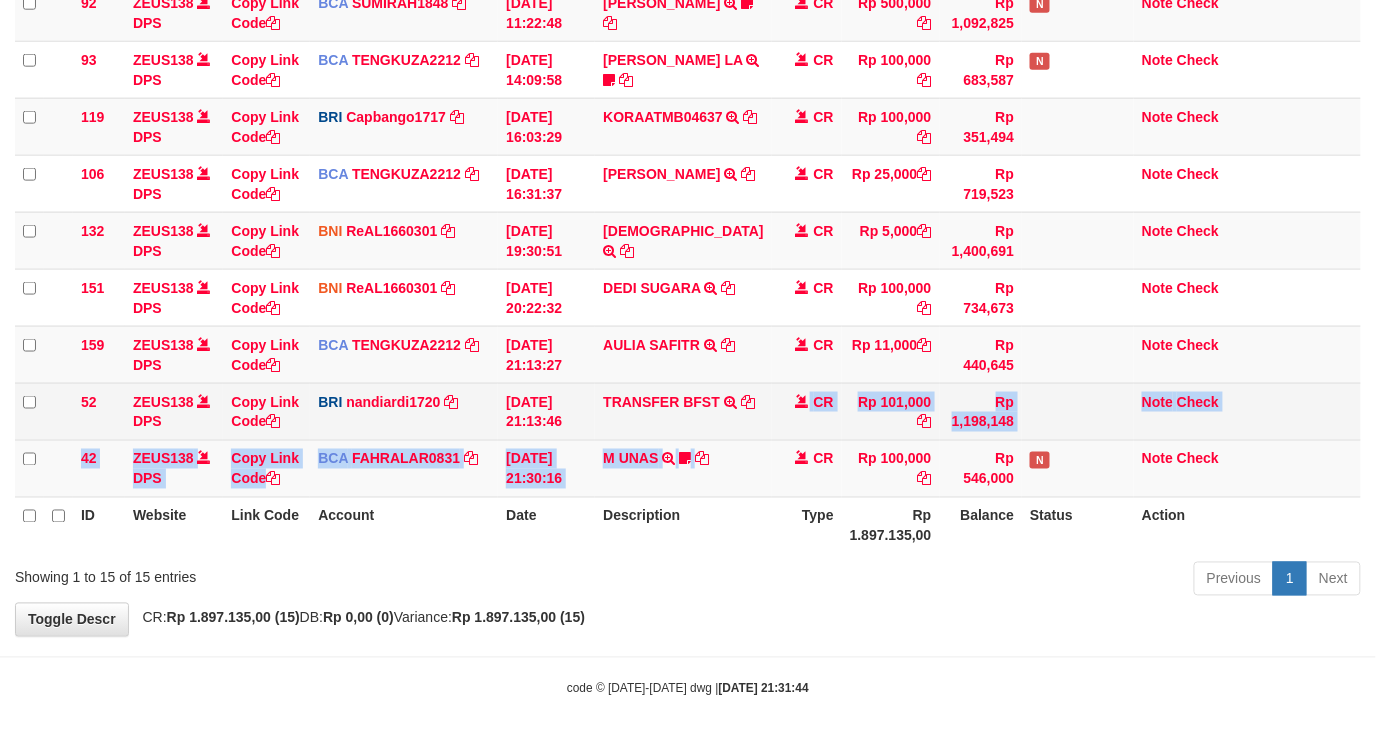 click on "52
ZEUS138    DPS
Copy Link Code
BRI
nandiardi1720
DPS
NANDI ARDIANSYAH
mutasi_20250711_3776 | 52
mutasi_20250711_3776 | 52
11/07/2025 21:13:46
TRANSFER BFST         TRANSFER BFST ASTRIHANDAYA TO NANDI ARDIANSYAH
CR
Rp 101,000
Rp 1,198,148
Note
Check" at bounding box center (688, 411) 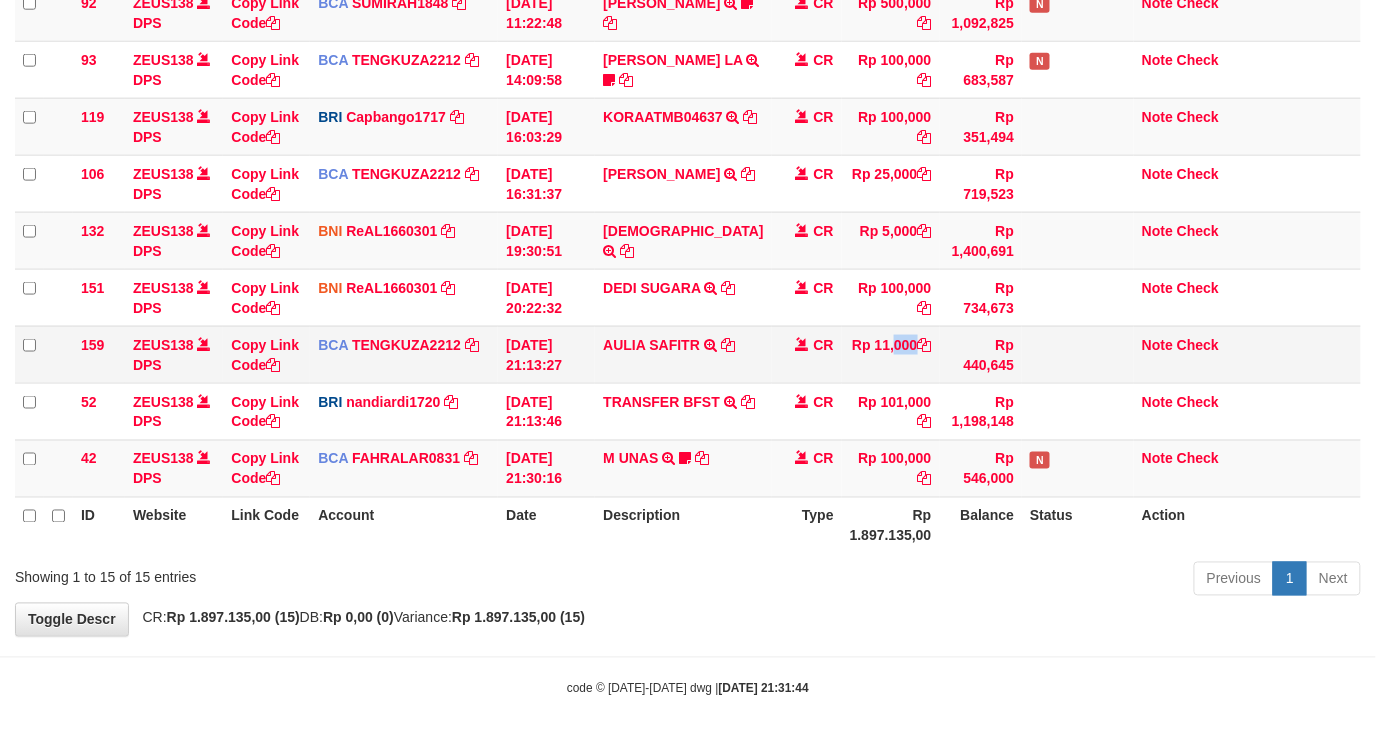 drag, startPoint x: 843, startPoint y: 355, endPoint x: 816, endPoint y: 358, distance: 27.166155 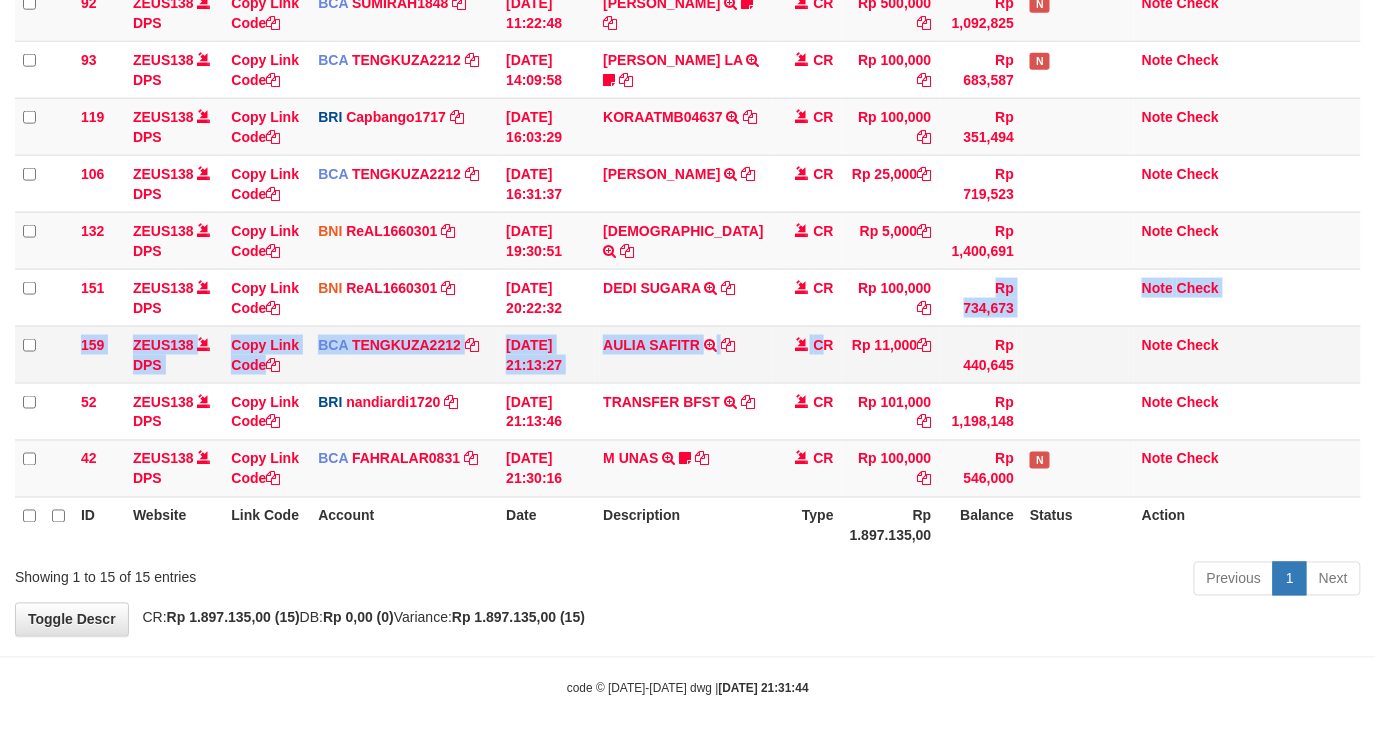 click on "10
ZEUS138    DPS
Copy Link Code
BNI
kaka1561597
DPS
KARMILA
mutasi_20250710_2425 | 10
mutasi_20250710_2425 | 10
10/07/2025 00:10:10
MARIO MATERNUS MAU P            TRF/PAY/TOP-UP ECHANNEL MARIO MATERNUS MAU P    LAKILAKIKUAT99
CR
Rp 490,123
Rp 2,200,616
N
Note
Check
12
ZEUS138    DPS
Copy Link Code
BNI
kaka1561597
DPS
KARMILA" at bounding box center (688, 70) 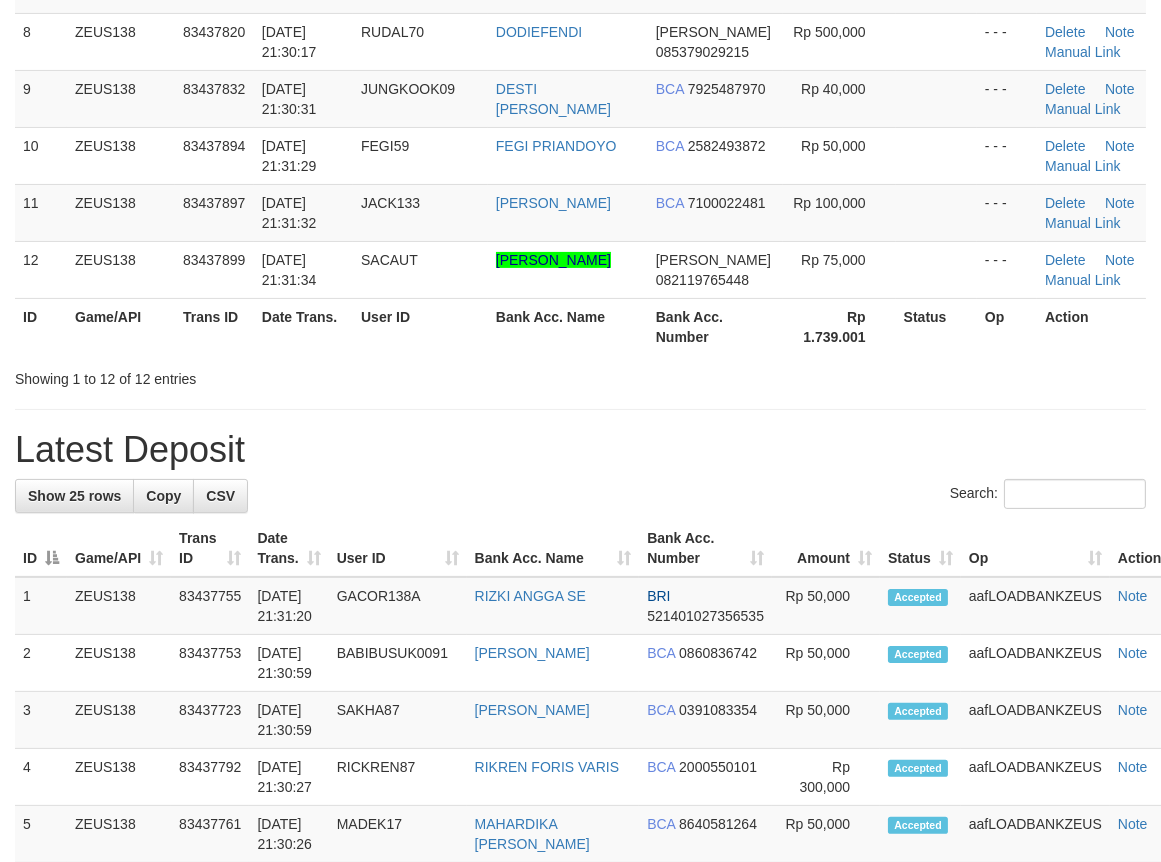 drag, startPoint x: 517, startPoint y: 354, endPoint x: 677, endPoint y: 355, distance: 160.00313 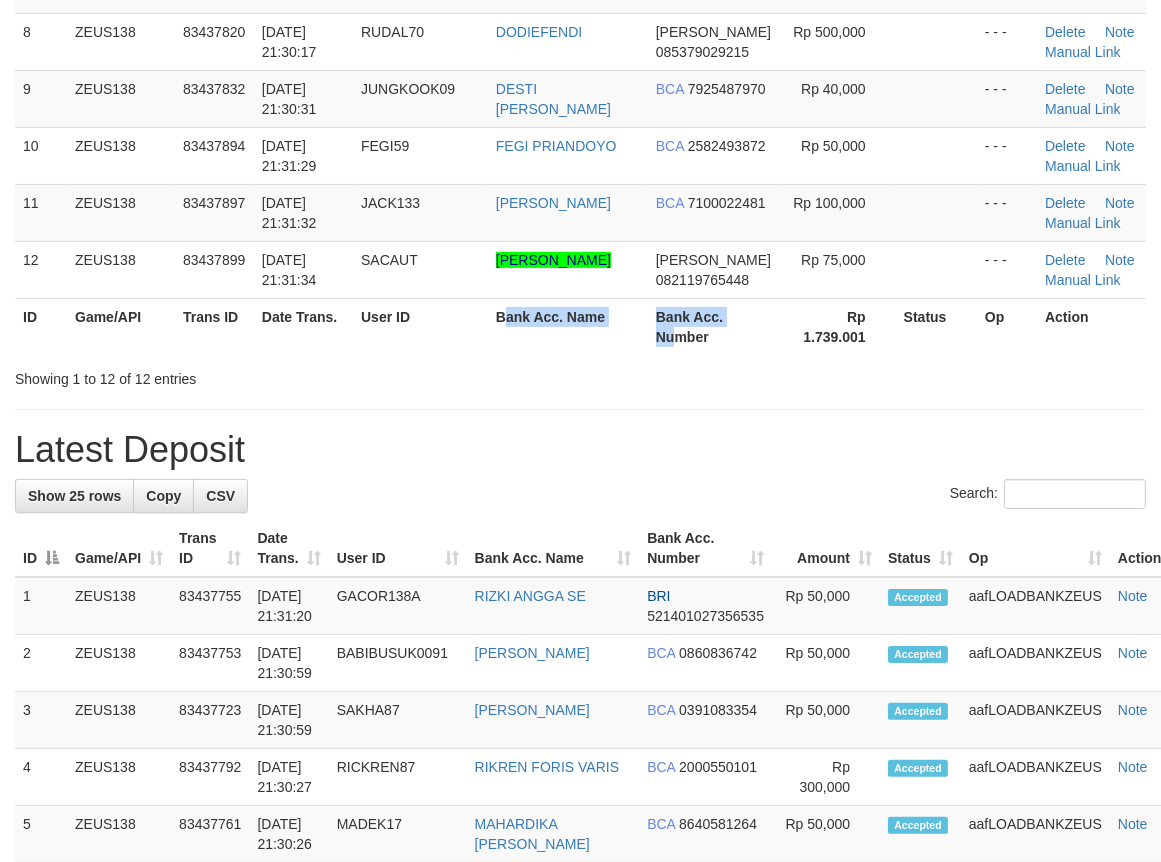 drag, startPoint x: 677, startPoint y: 355, endPoint x: 404, endPoint y: 407, distance: 277.90826 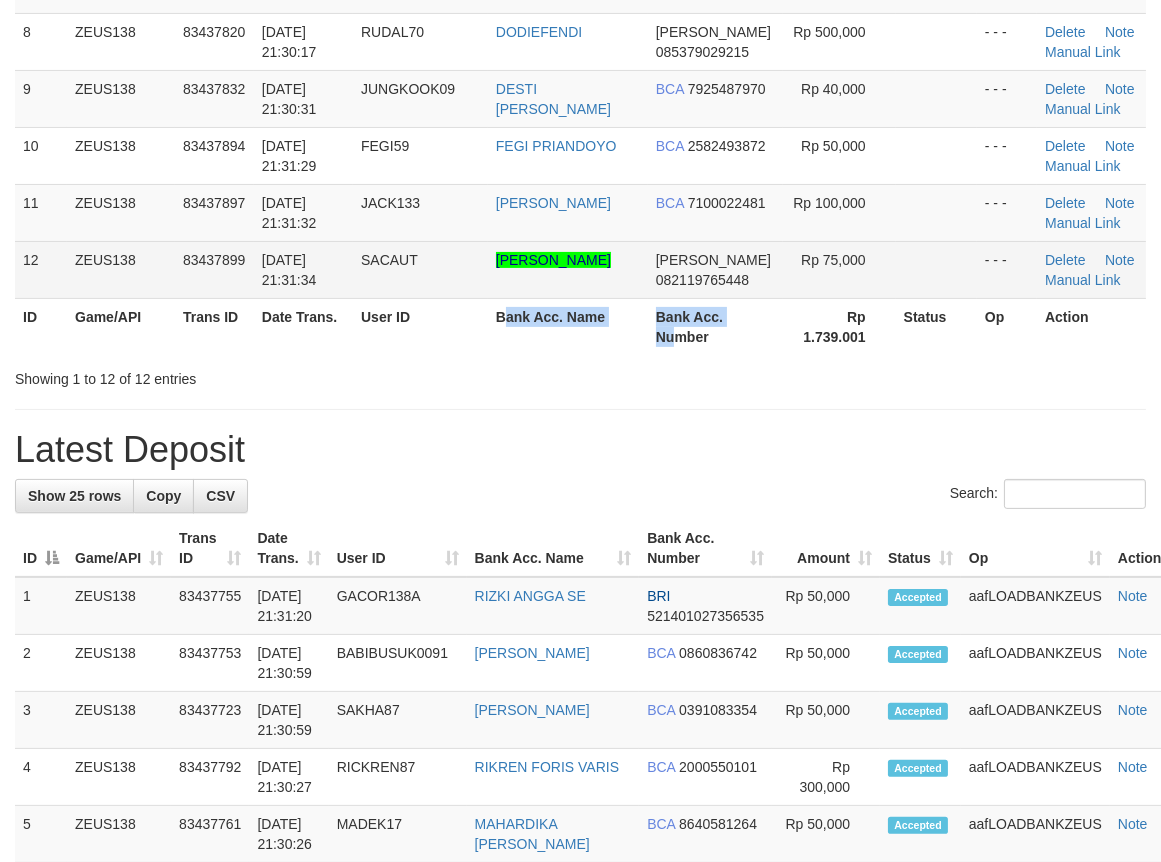 scroll, scrollTop: 541, scrollLeft: 0, axis: vertical 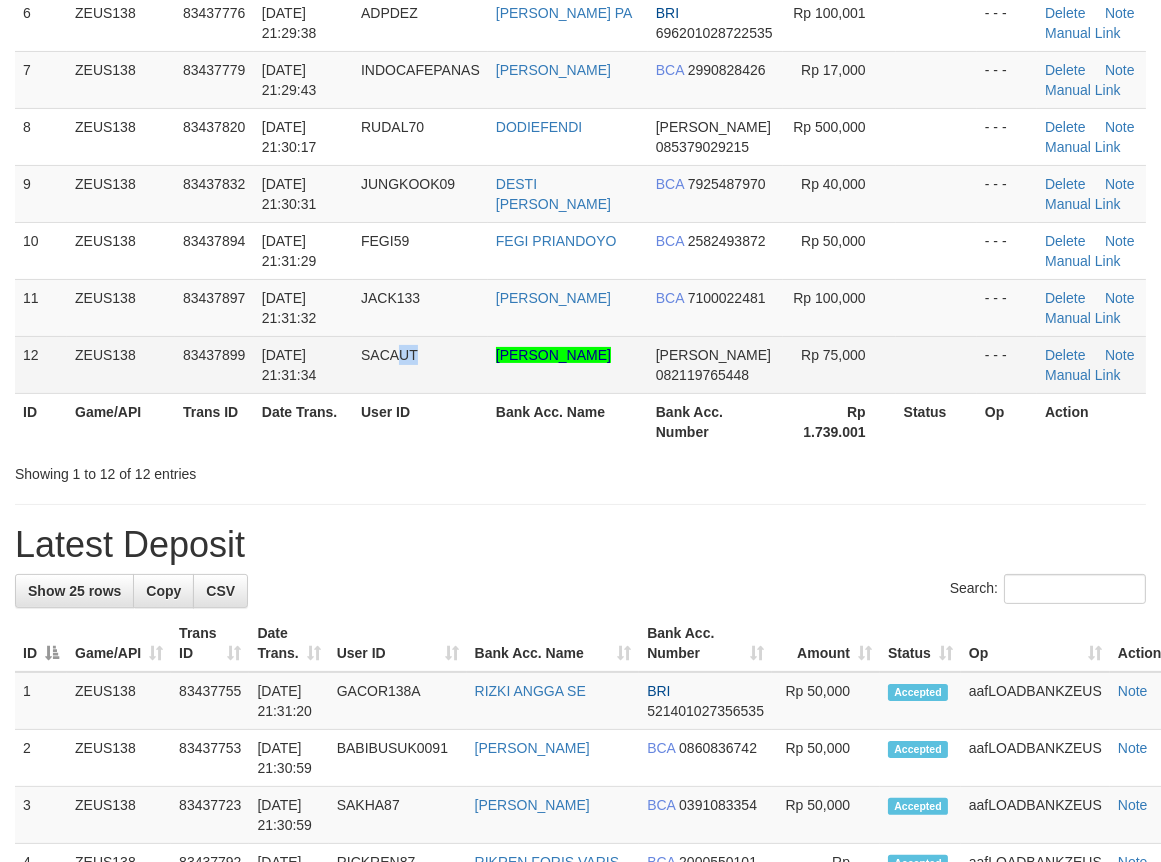 drag, startPoint x: 404, startPoint y: 407, endPoint x: 572, endPoint y: 401, distance: 168.1071 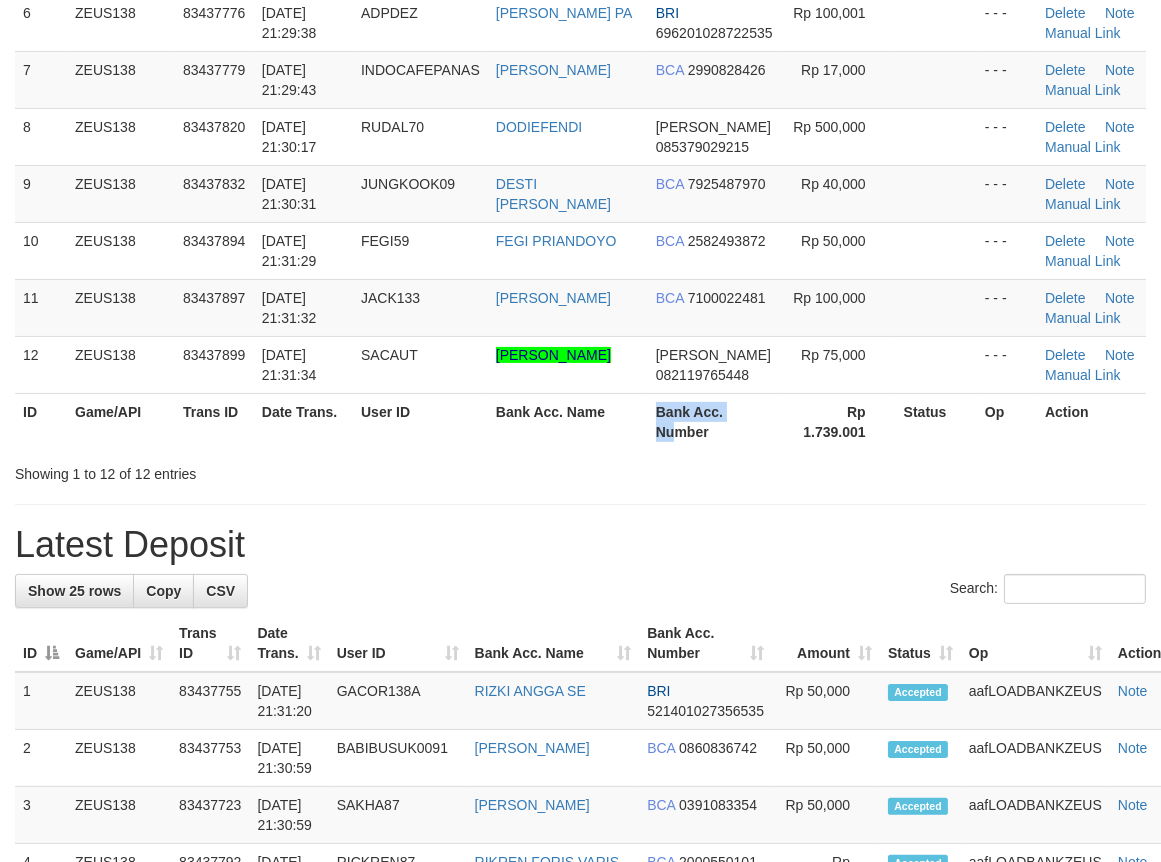 click on "ID Game/API Trans ID Date Trans. User ID Bank Acc. Name Bank Acc. Number Rp 1.739.001 Status Op Action" at bounding box center [580, 421] 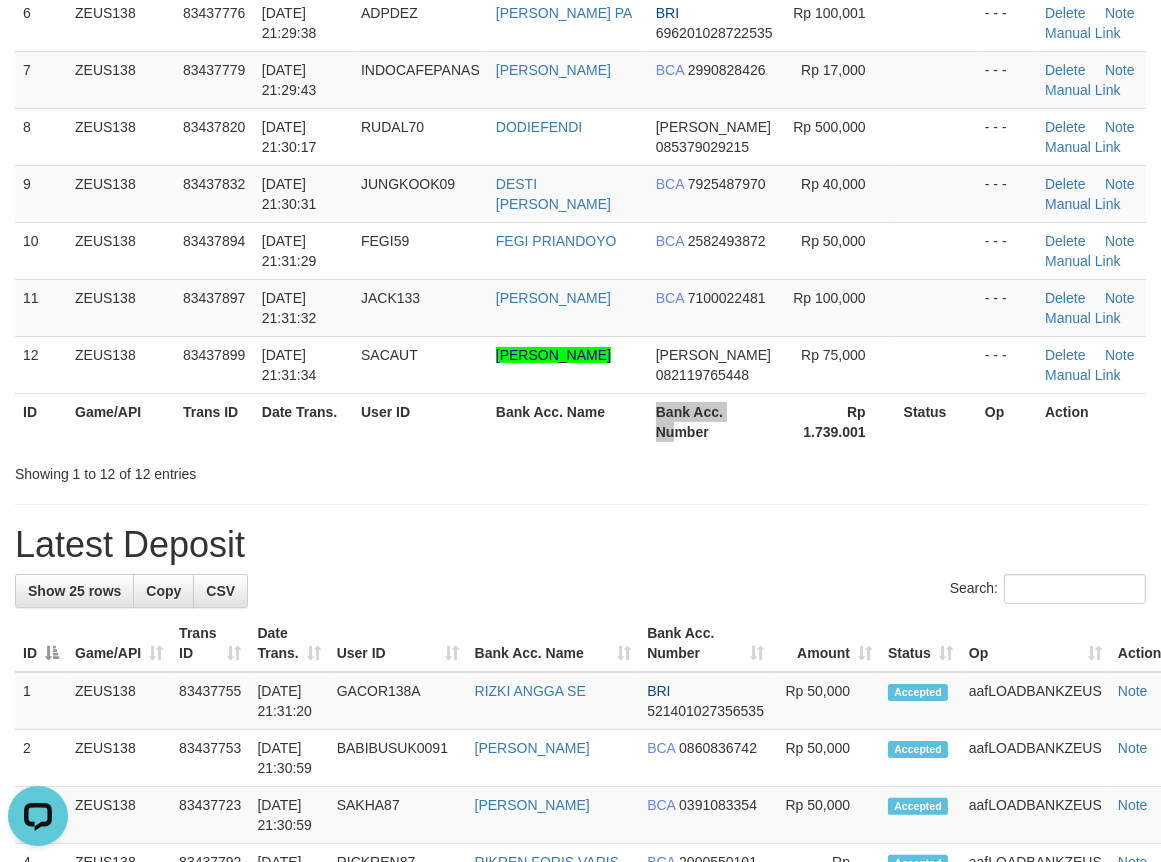 scroll, scrollTop: 0, scrollLeft: 0, axis: both 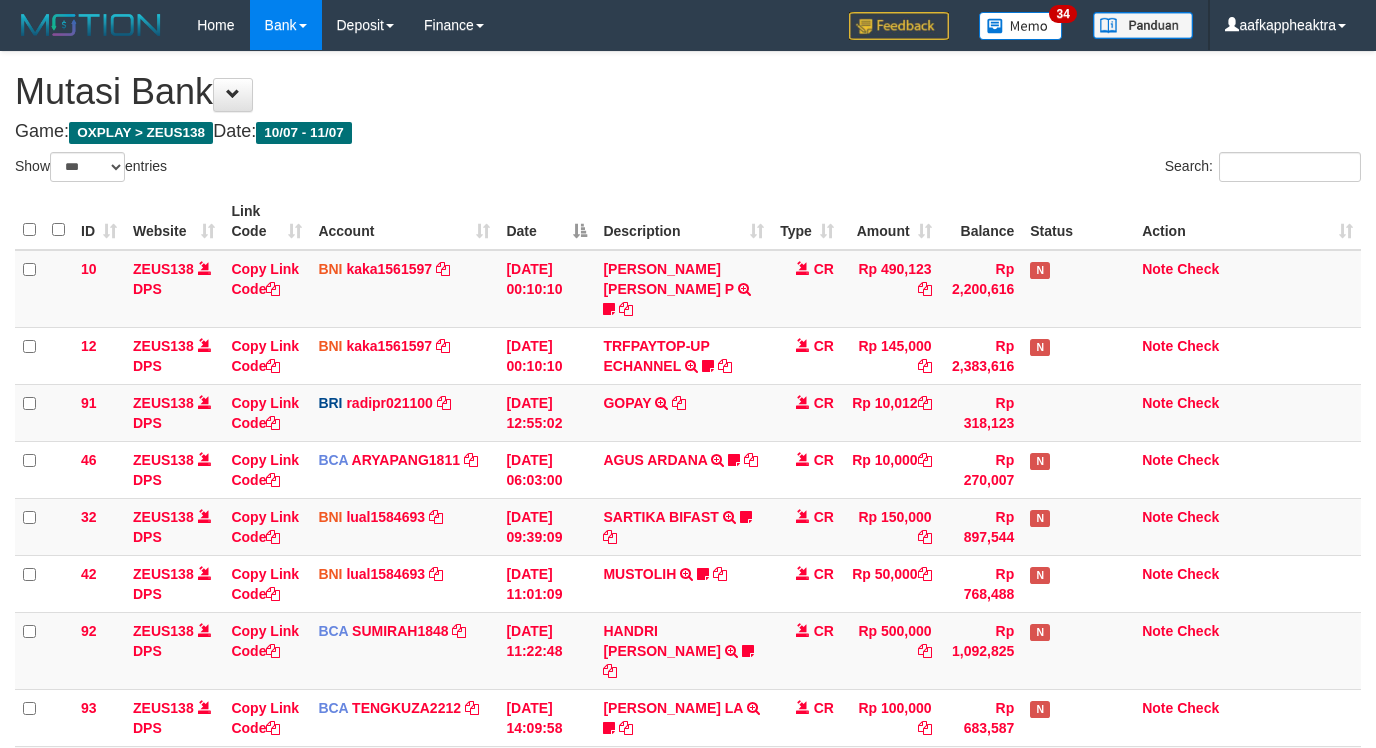 select on "***" 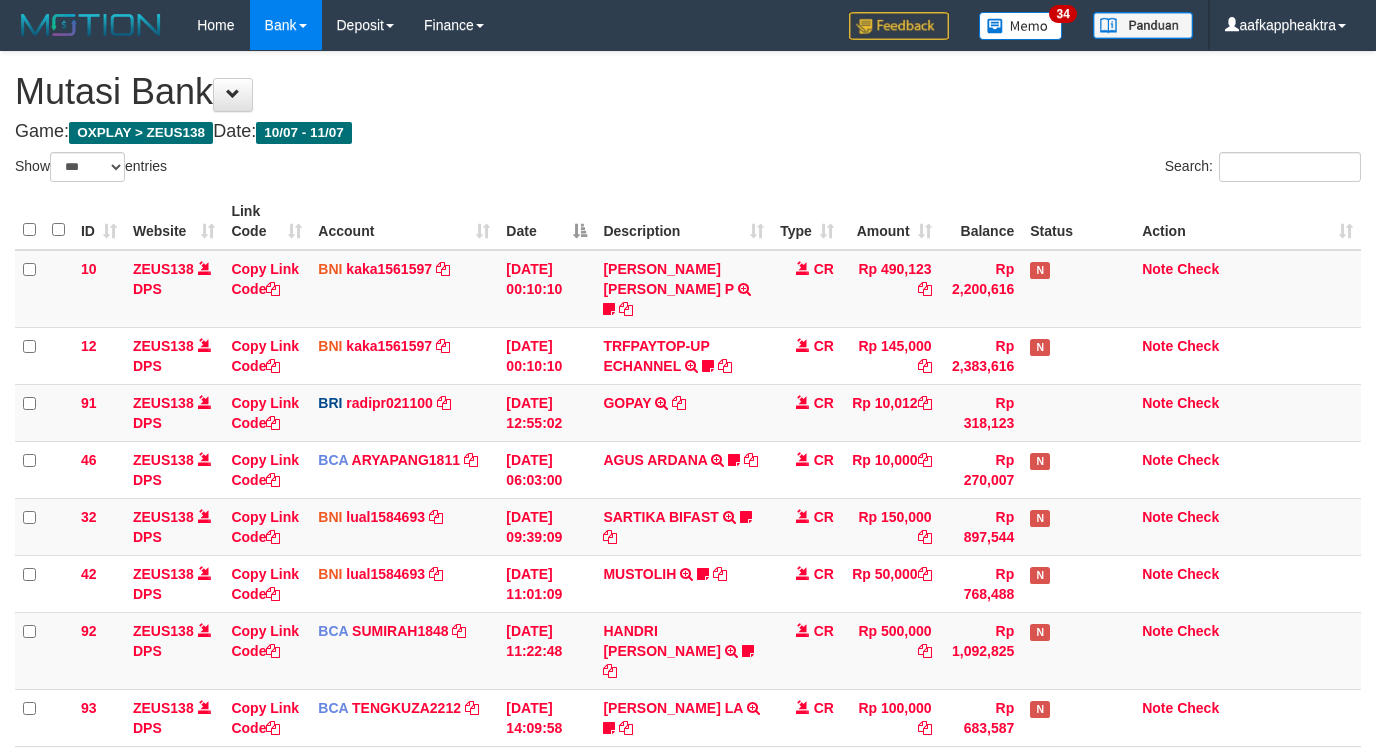 scroll, scrollTop: 608, scrollLeft: 0, axis: vertical 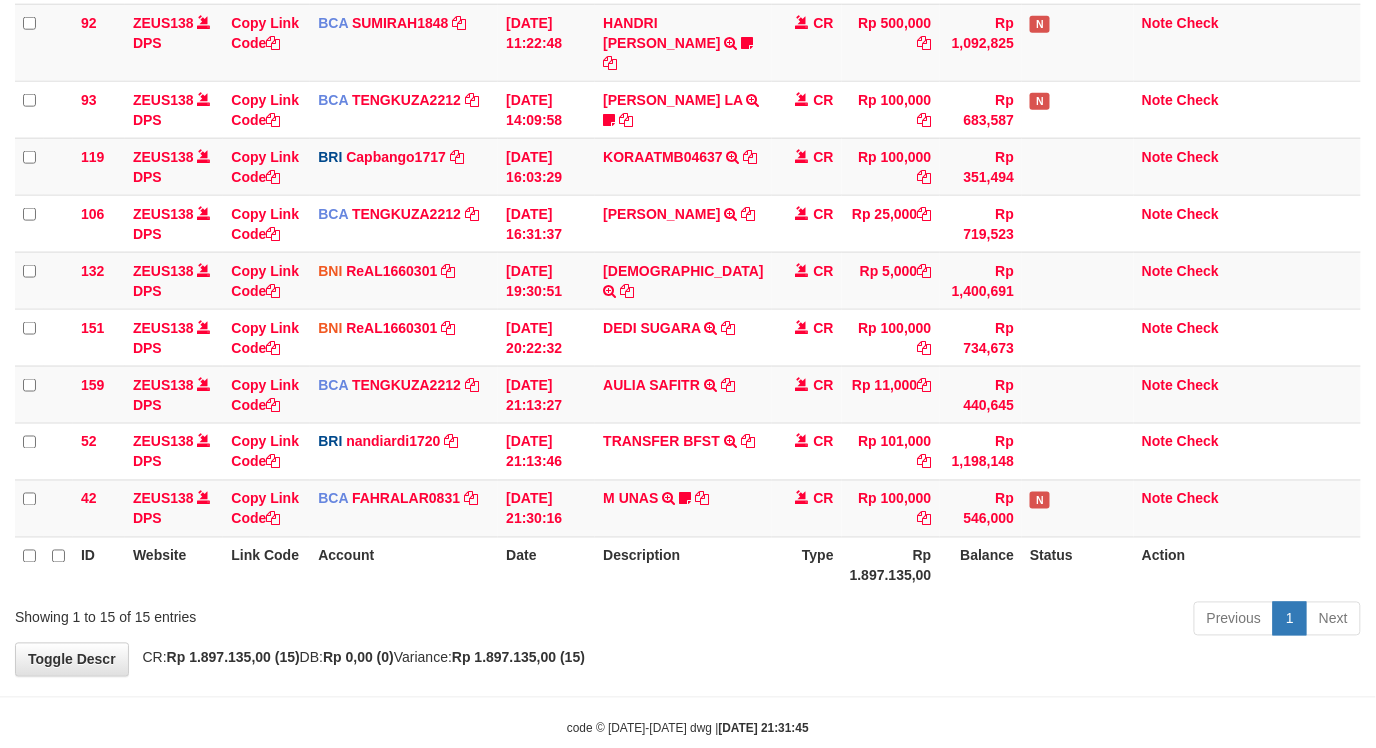 click on "42
ZEUS138    DPS
Copy Link Code
BCA
FAHRALAR0831
DPS
FAHRAL ARROHMAN
mutasi_20250711_4768 | 42
mutasi_20250711_4768 | 42
11/07/2025 21:30:16
M UNAS            TRSF E-BANKING CR 1107/FTSCY/WS95051
100000.002025071190974889 TRFDN-M UNAS ESPAY DEBIT INDONE    WINSSEUZ138
CR
Rp 100,000
Rp 546,000
N
Note
Check" at bounding box center [688, 508] 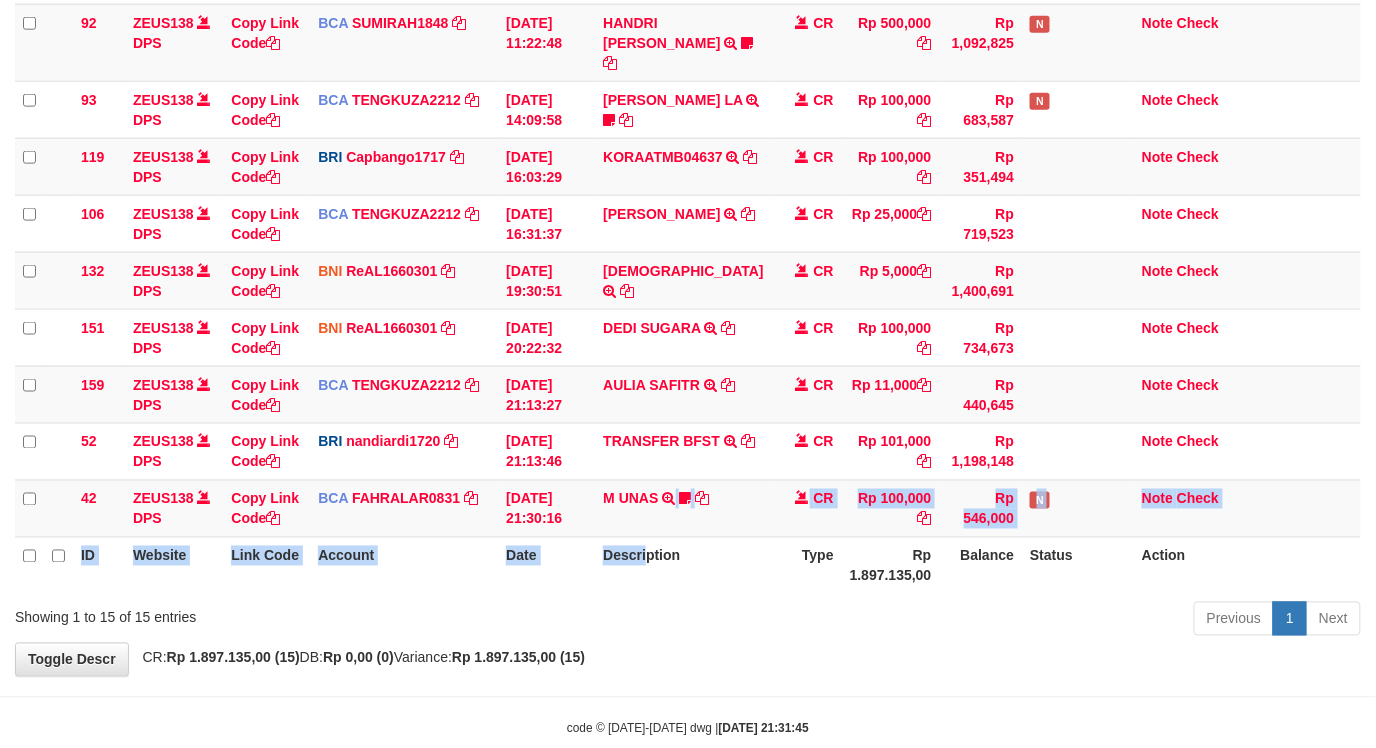 click on "ID Website Link Code Account Date Description Type Amount Balance Status Action
10
ZEUS138    DPS
Copy Link Code
BNI
kaka1561597
DPS
KARMILA
mutasi_20250710_2425 | 10
mutasi_20250710_2425 | 10
10/07/2025 00:10:10
MARIO MATERNUS MAU P            TRF/PAY/TOP-UP ECHANNEL MARIO MATERNUS MAU P    LAKILAKIKUAT99
CR
Rp 490,123
Rp 2,200,616
N
Note
Check
12
ZEUS138    DPS
Copy Link Code" at bounding box center (688, 89) 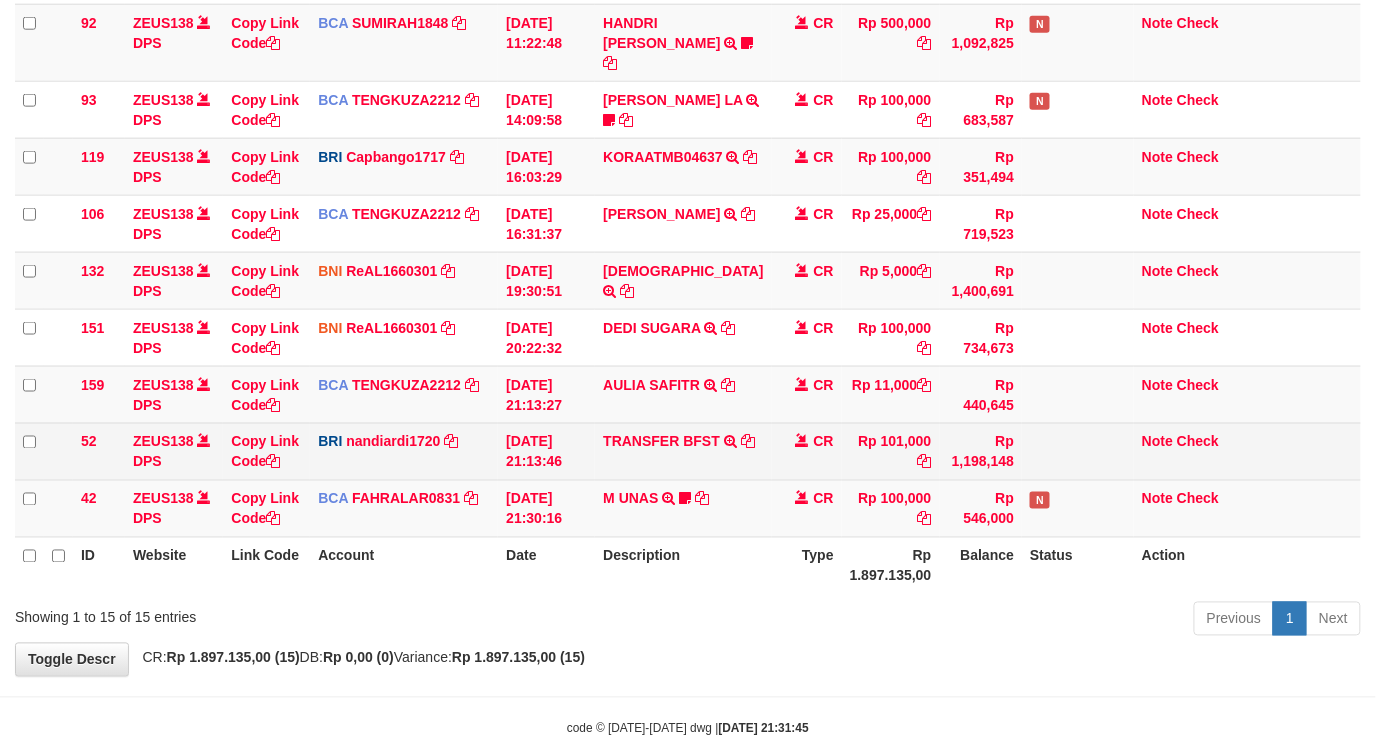 click on "M UNAS            TRSF E-BANKING CR 1107/FTSCY/WS95051
100000.002025071190974889 TRFDN-M UNAS ESPAY DEBIT INDONE    WINSSEUZ138" at bounding box center (683, 508) 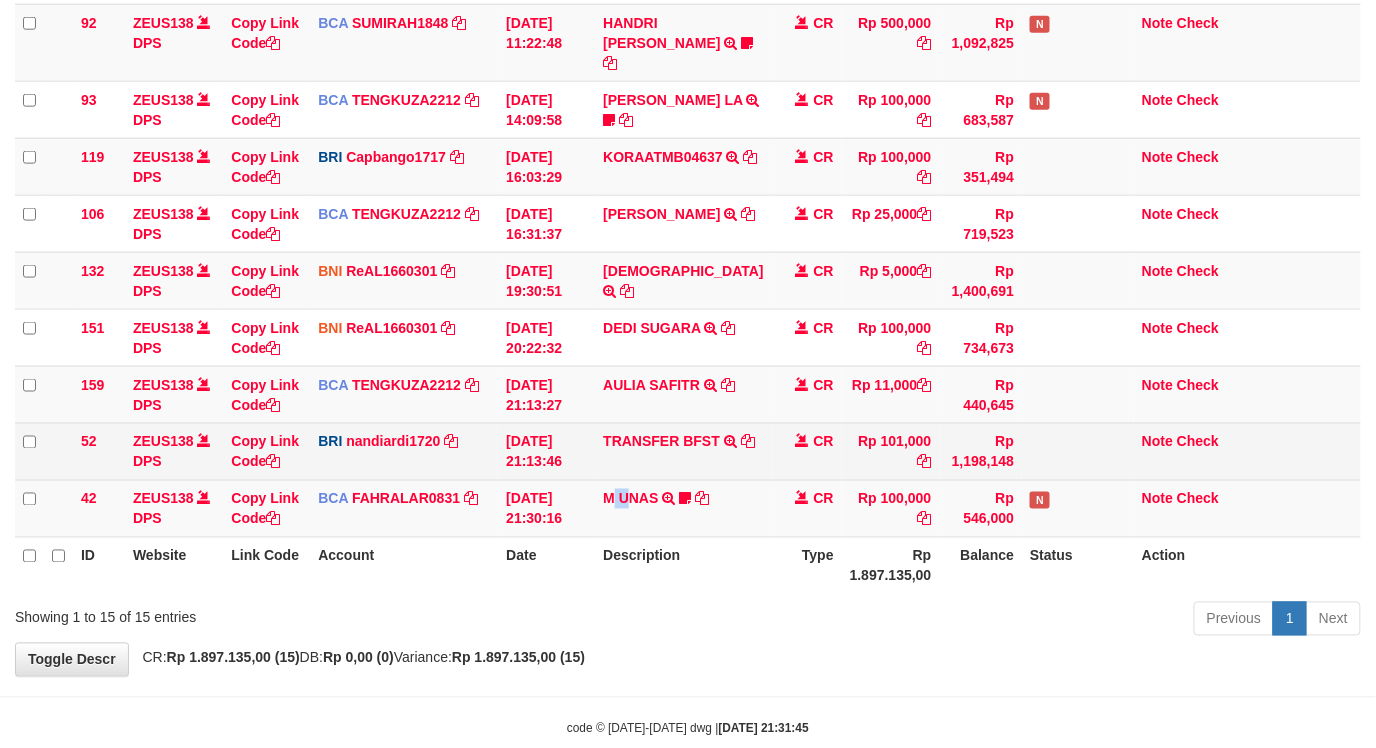 drag, startPoint x: 586, startPoint y: 438, endPoint x: 586, endPoint y: 414, distance: 24 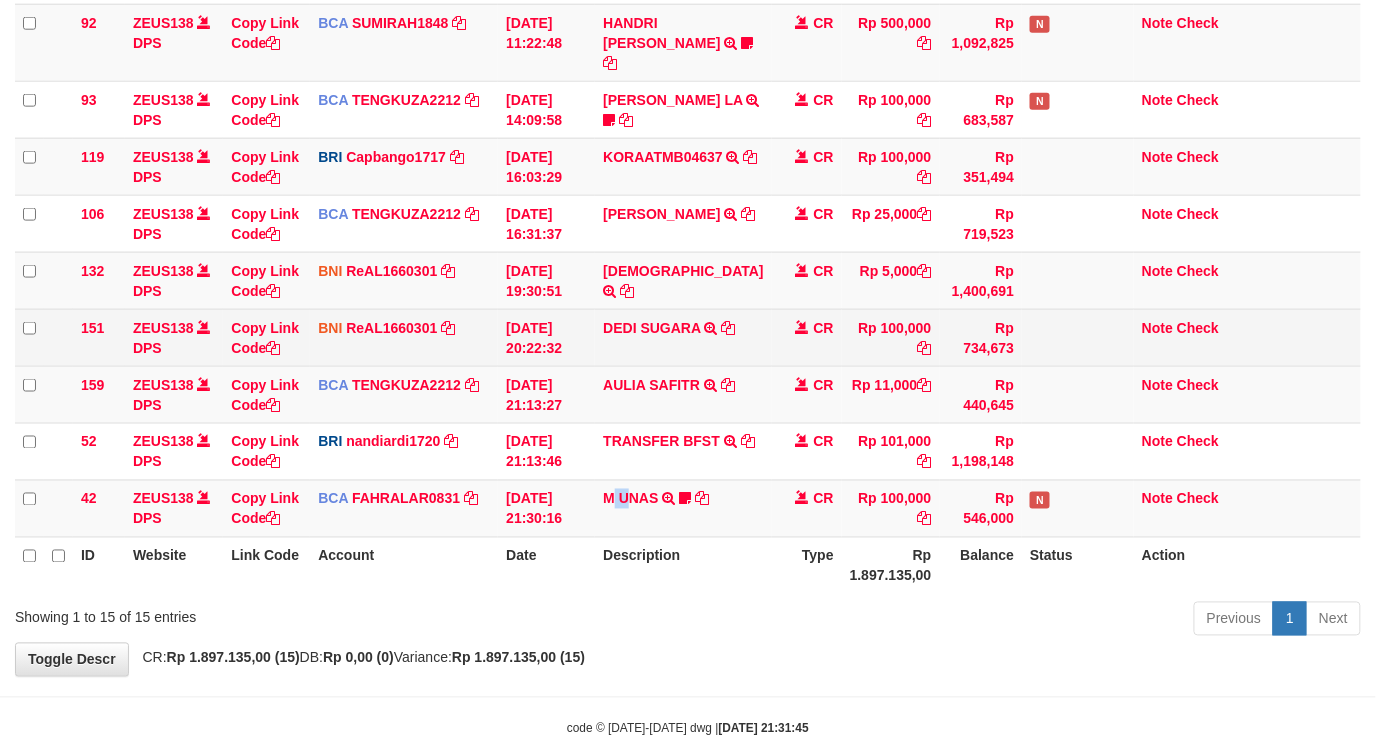 drag, startPoint x: 592, startPoint y: 351, endPoint x: 624, endPoint y: 298, distance: 61.91123 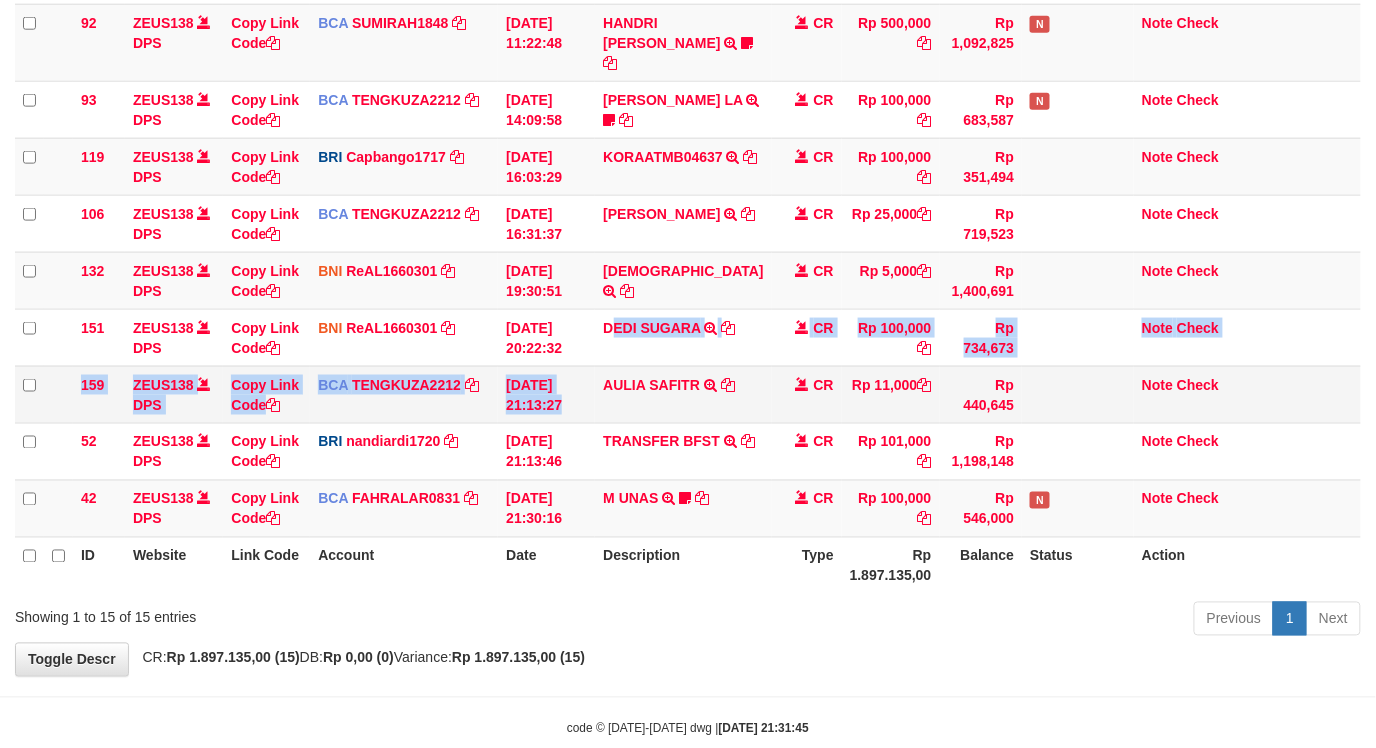 click on "10
ZEUS138    DPS
Copy Link Code
BNI
kaka1561597
DPS
KARMILA
mutasi_20250710_2425 | 10
mutasi_20250710_2425 | 10
10/07/2025 00:10:10
MARIO MATERNUS MAU P            TRF/PAY/TOP-UP ECHANNEL MARIO MATERNUS MAU P    LAKILAKIKUAT99
CR
Rp 490,123
Rp 2,200,616
N
Note
Check
12
ZEUS138    DPS
Copy Link Code
BNI
kaka1561597
DPS
KARMILA" at bounding box center (688, 90) 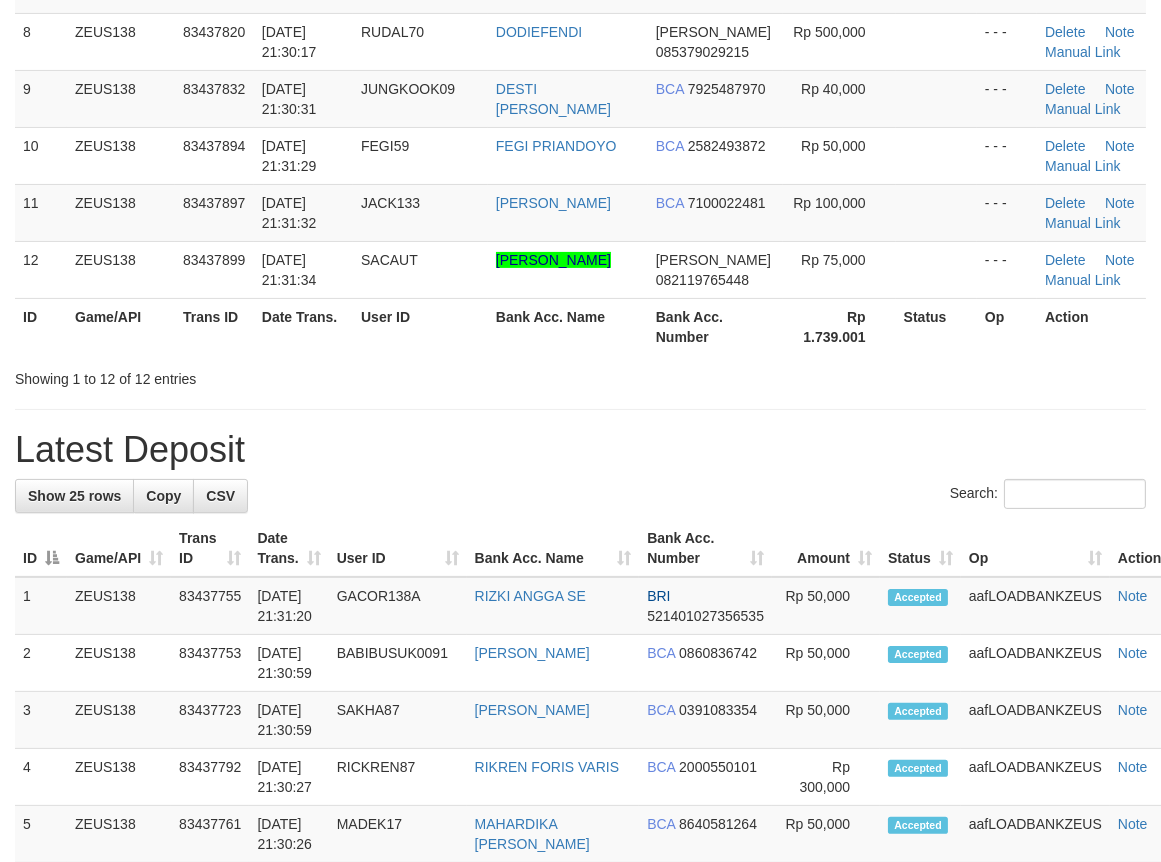 scroll, scrollTop: 541, scrollLeft: 0, axis: vertical 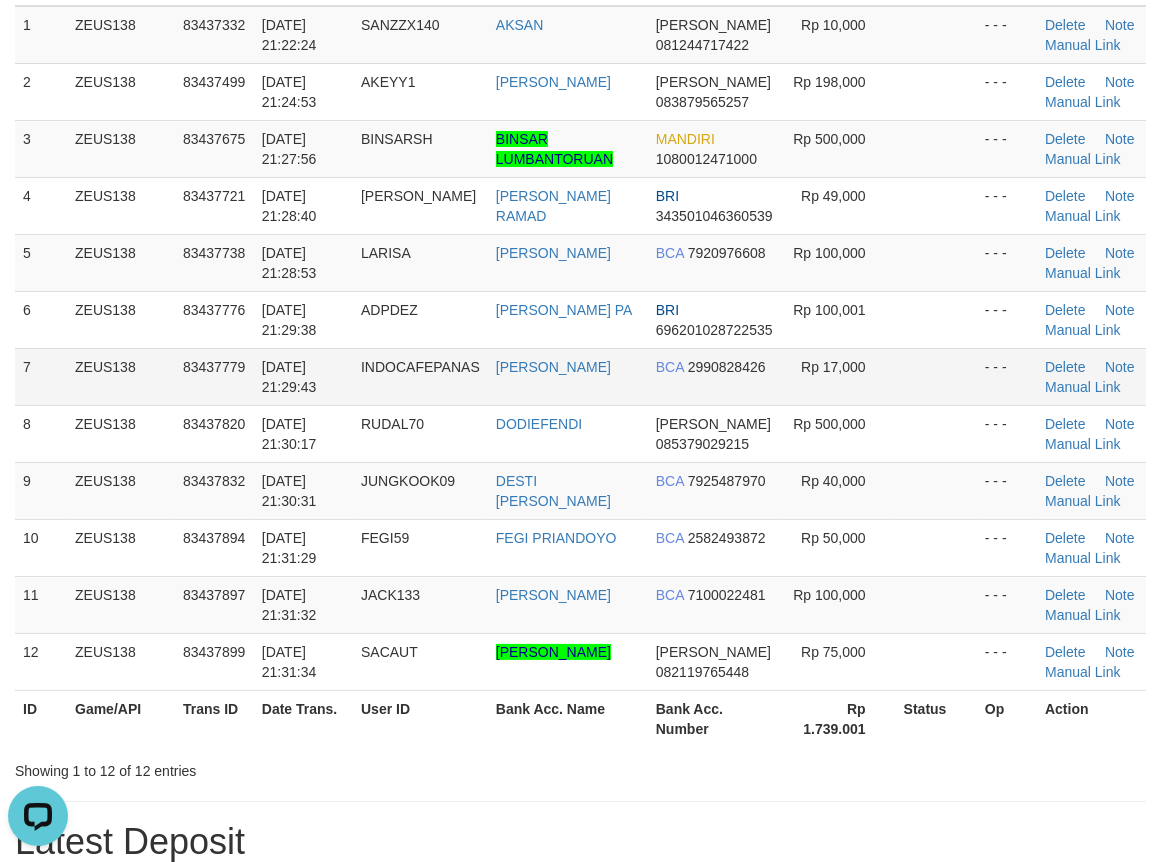 drag, startPoint x: 477, startPoint y: 372, endPoint x: 466, endPoint y: 384, distance: 16.27882 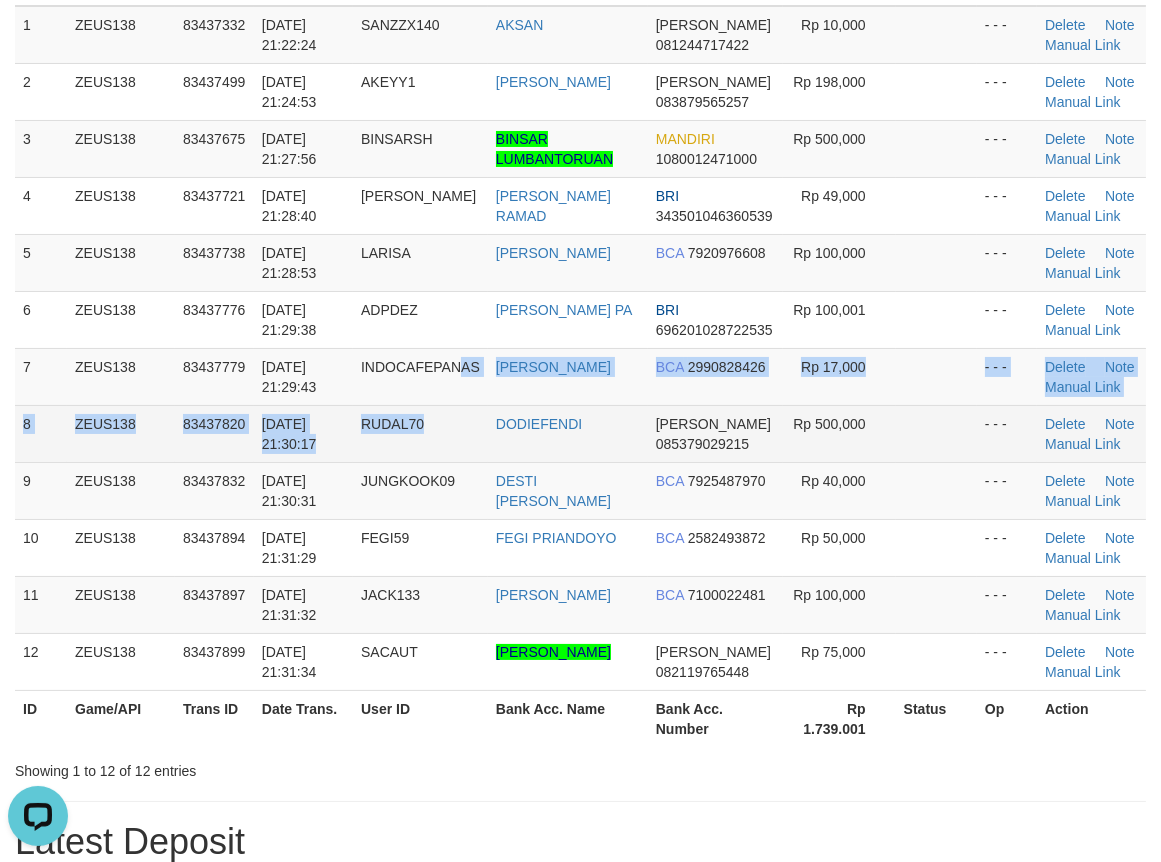 drag, startPoint x: 463, startPoint y: 398, endPoint x: 490, endPoint y: 407, distance: 28.460499 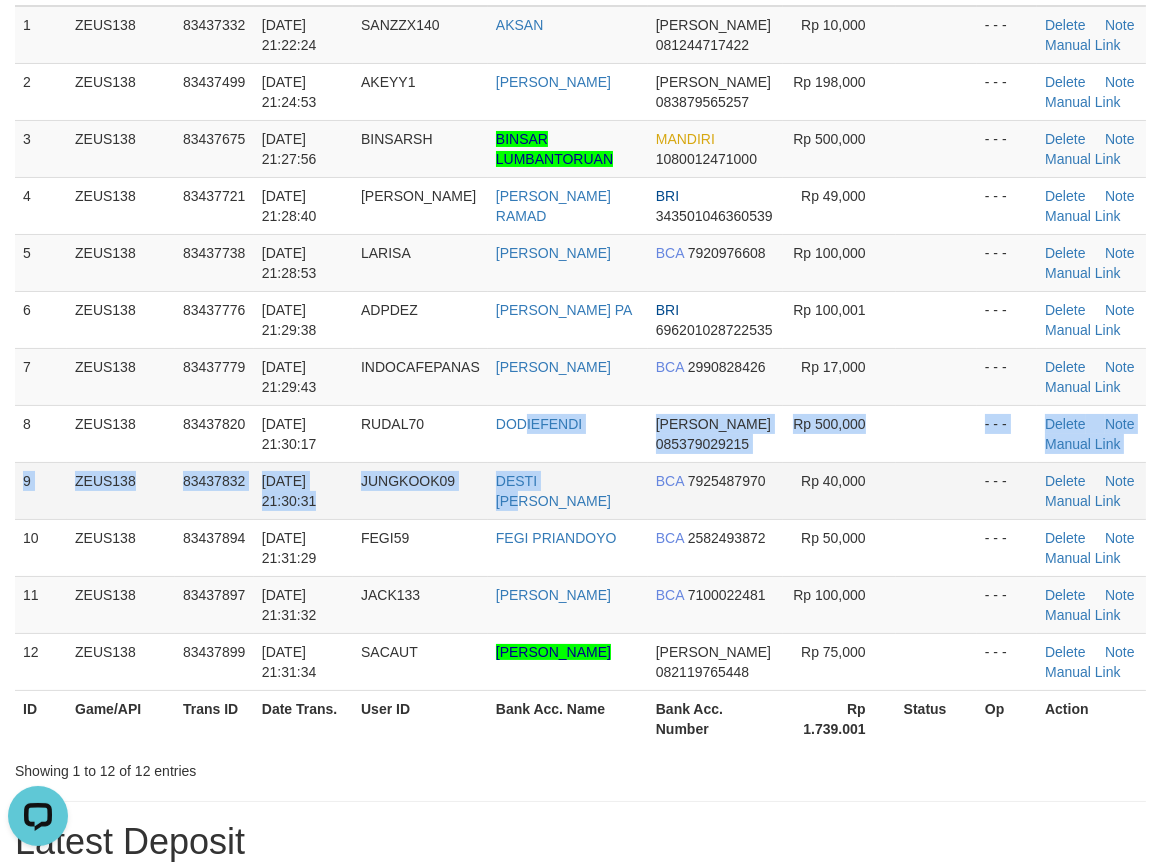 drag, startPoint x: 574, startPoint y: 502, endPoint x: 558, endPoint y: 511, distance: 18.35756 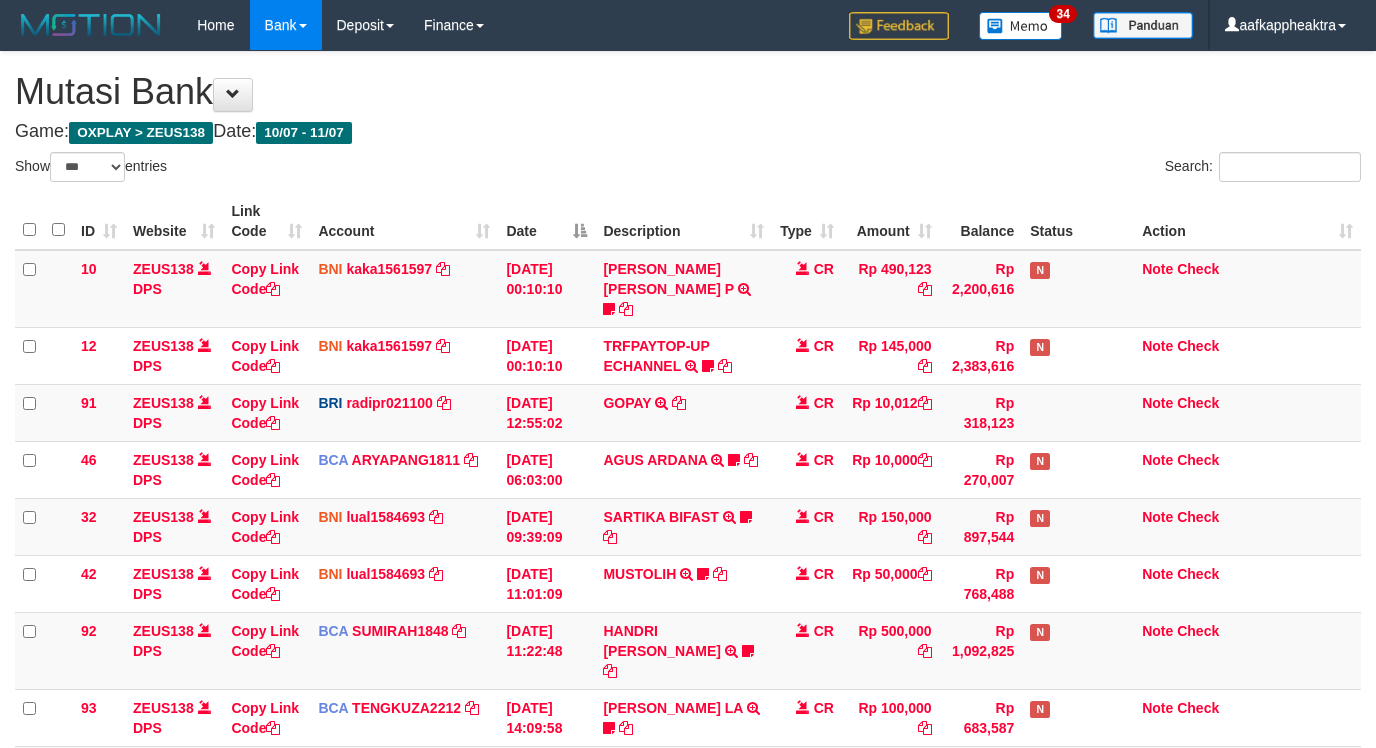 select on "***" 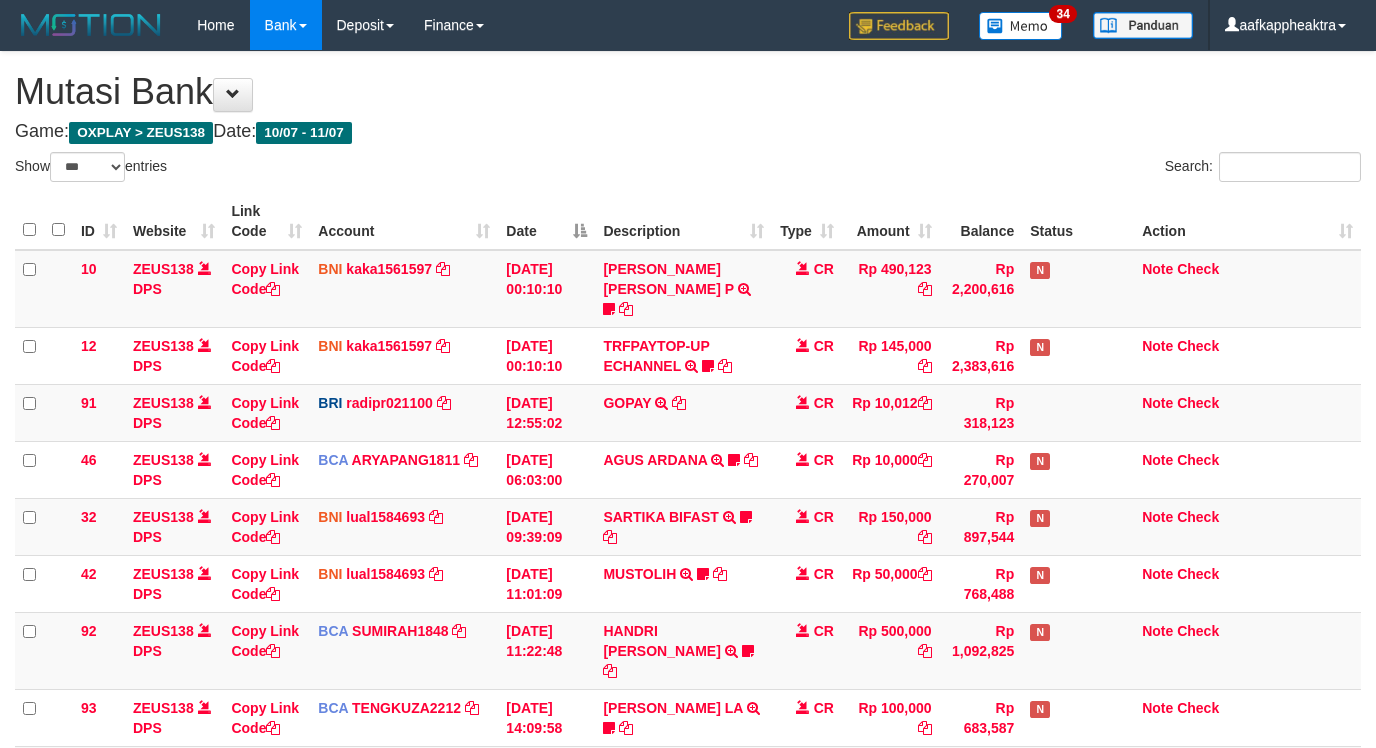 click on "[DATE] 21:13:27" at bounding box center [546, 1002] 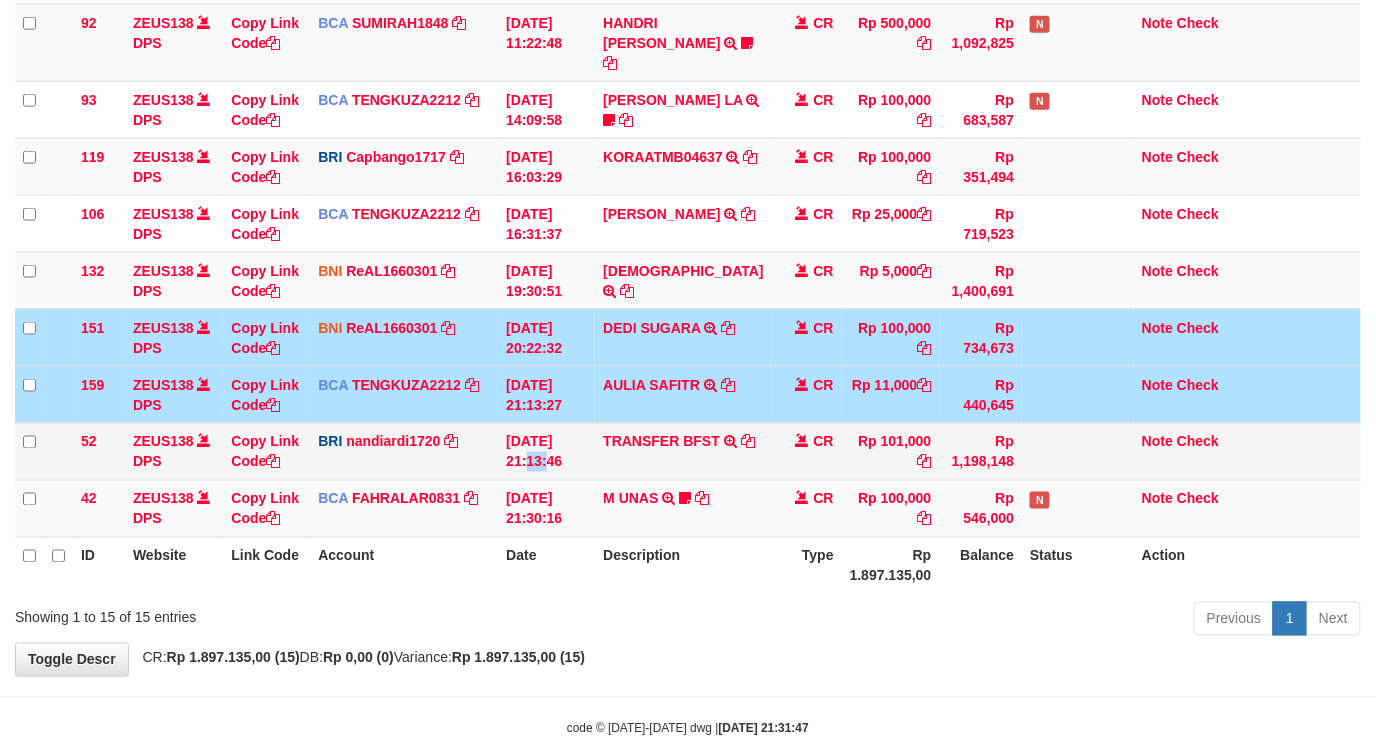 click on "11/07/2025 21:13:46" at bounding box center [546, 451] 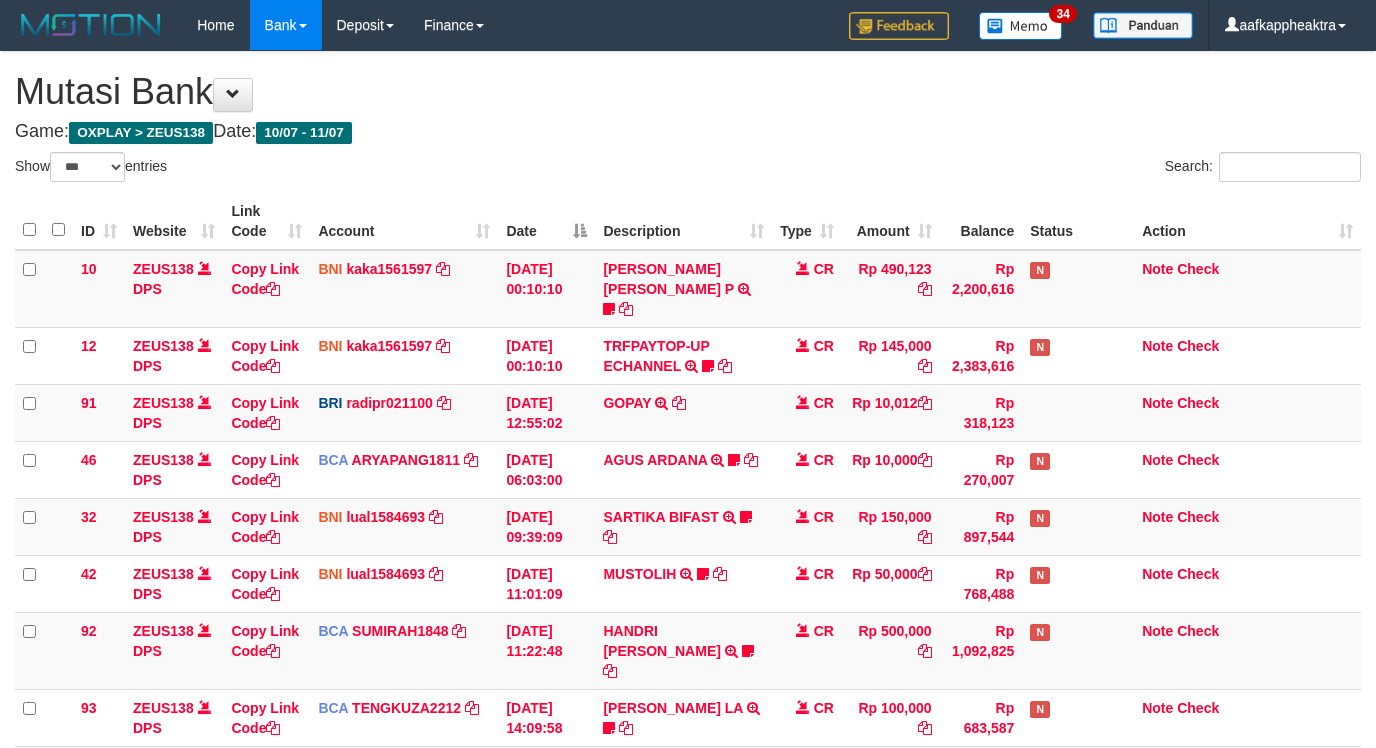 select on "***" 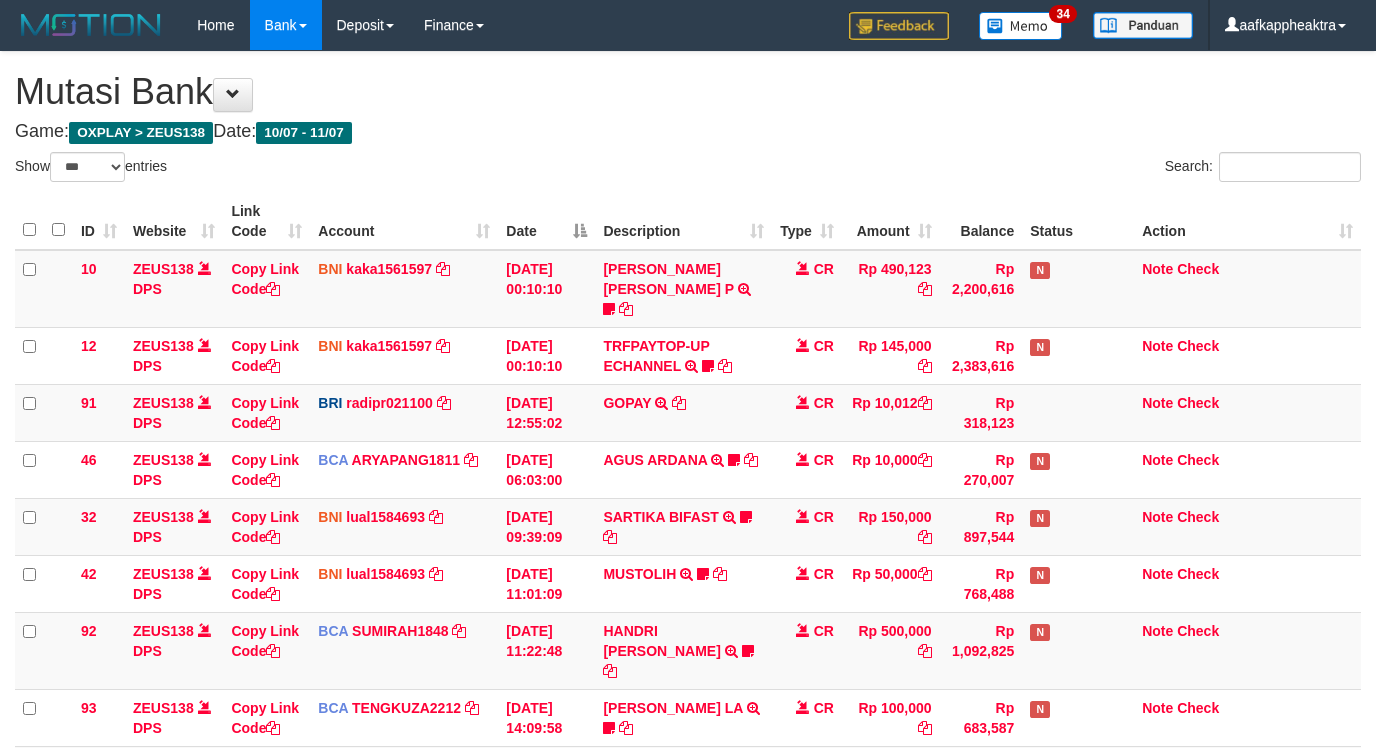 scroll, scrollTop: 608, scrollLeft: 0, axis: vertical 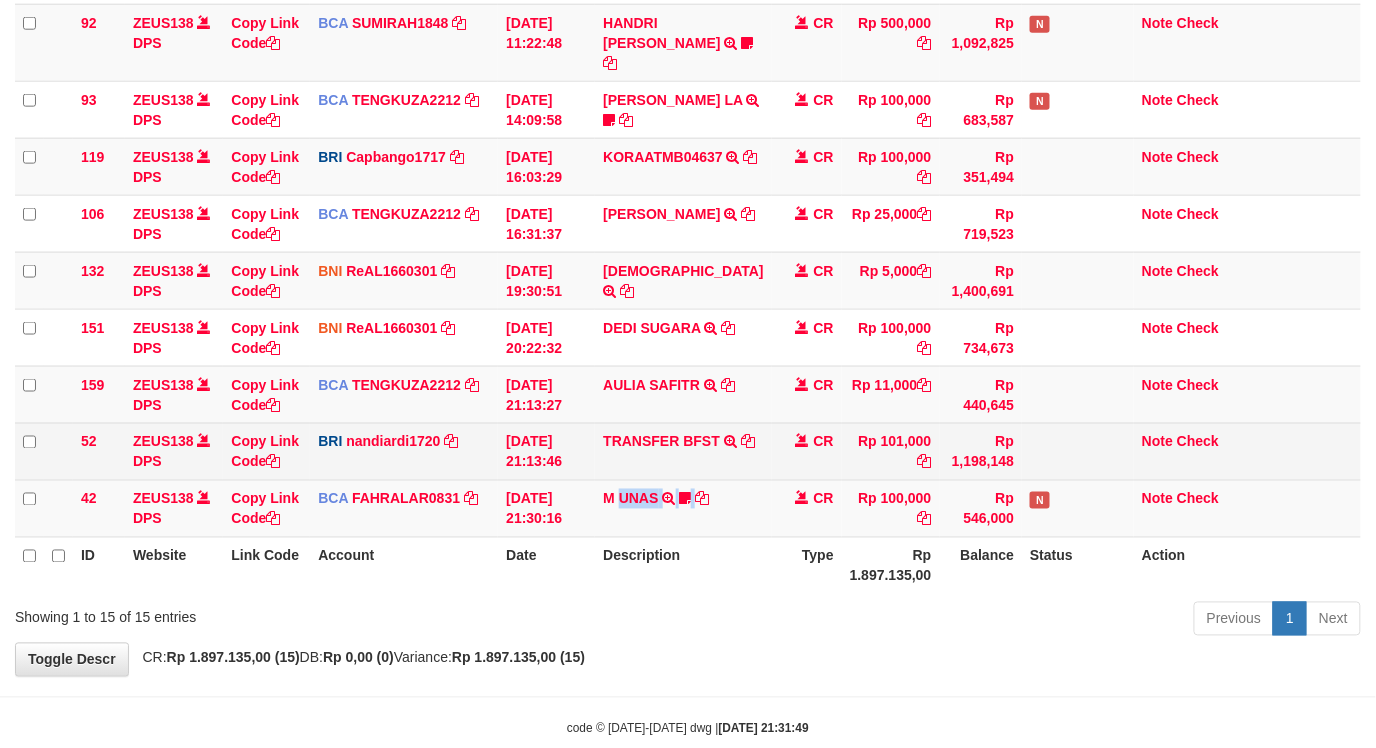 drag, startPoint x: 637, startPoint y: 464, endPoint x: 682, endPoint y: 430, distance: 56.400356 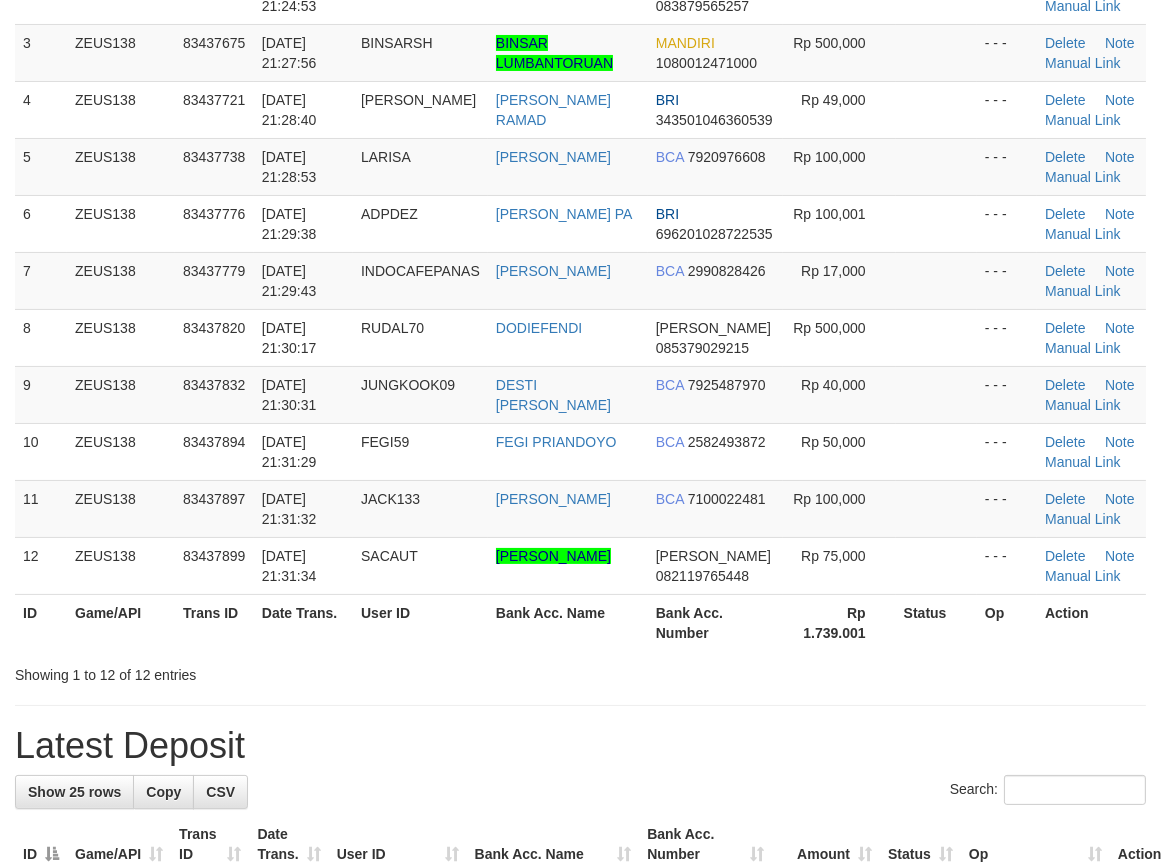 scroll, scrollTop: 244, scrollLeft: 0, axis: vertical 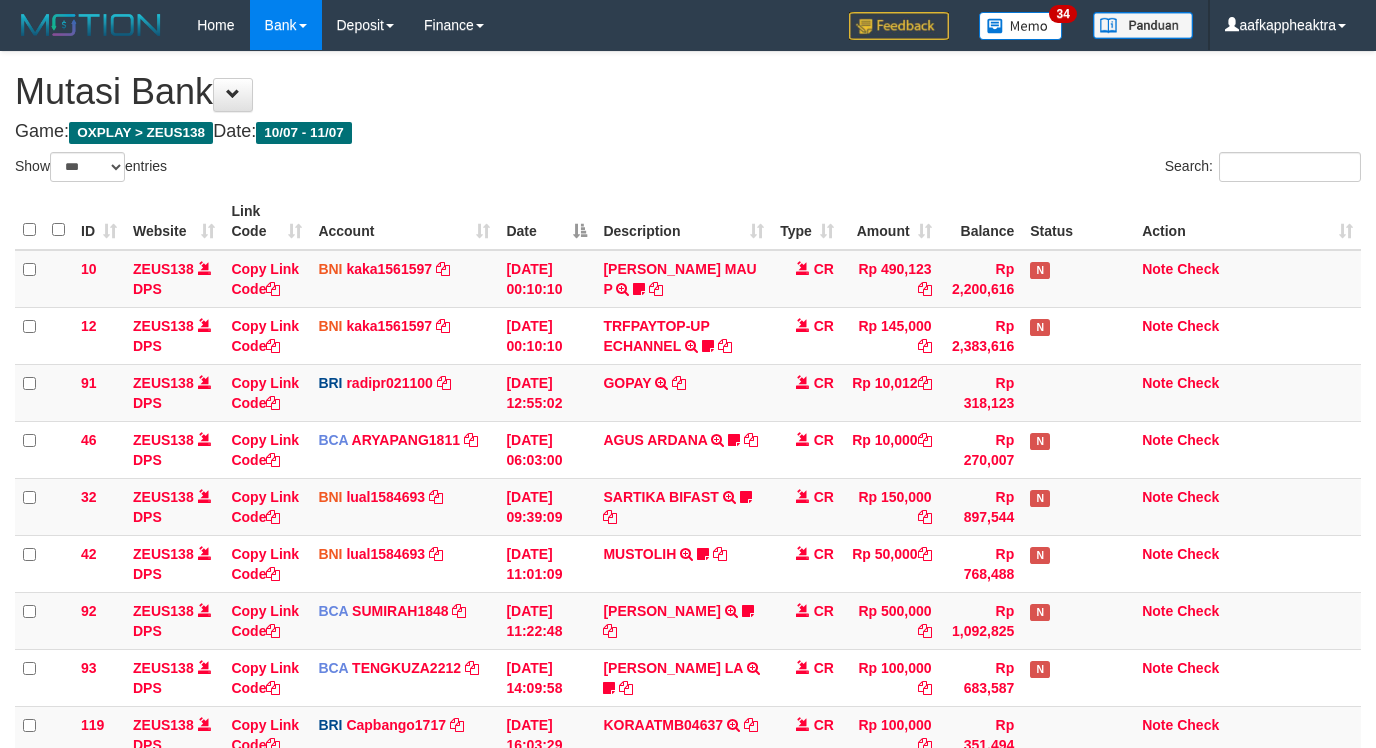 select on "***" 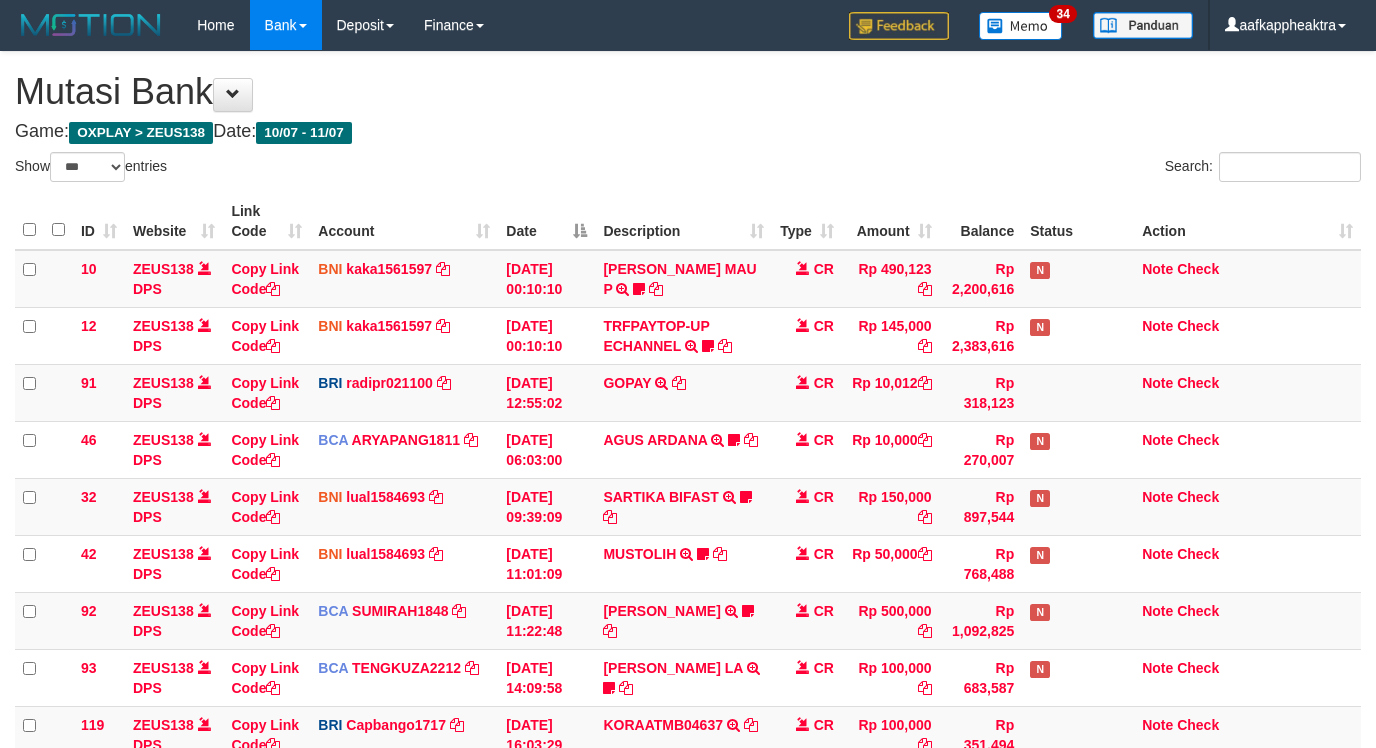 scroll, scrollTop: 608, scrollLeft: 0, axis: vertical 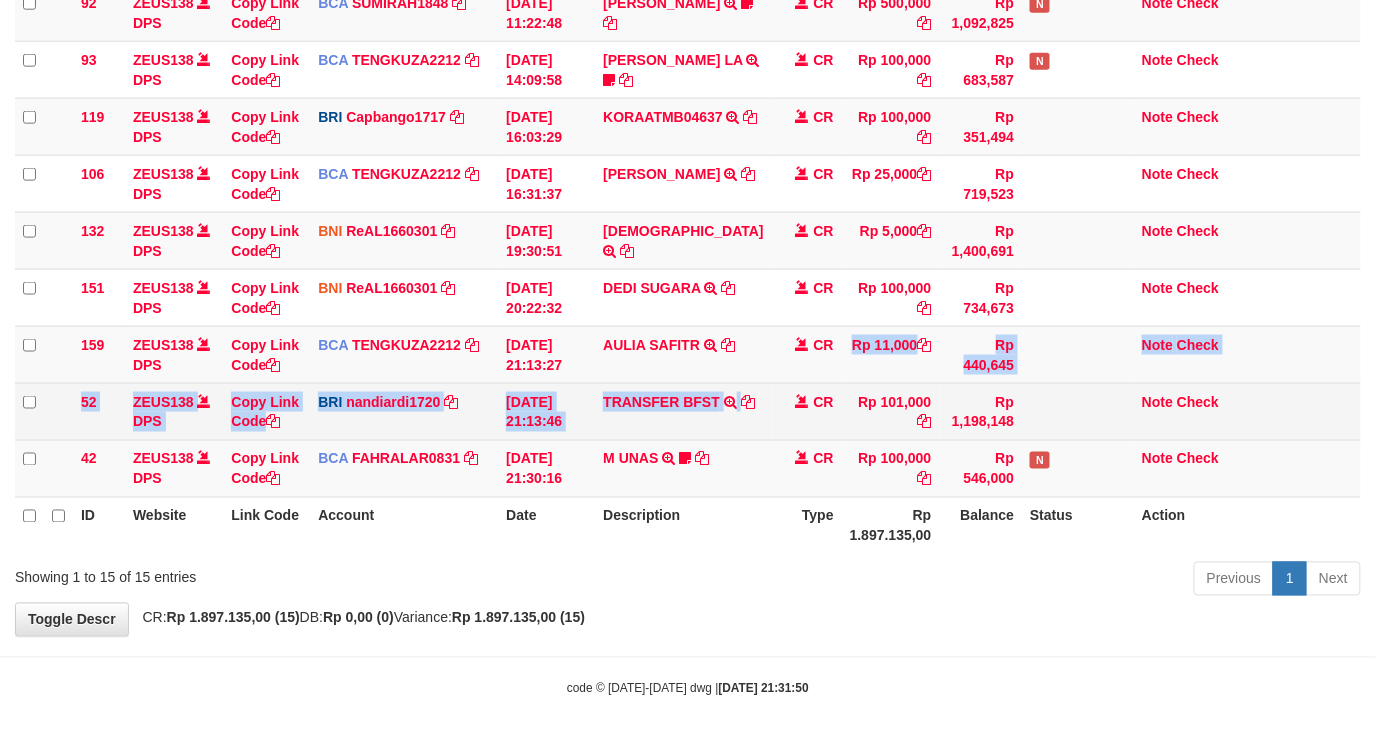 drag, startPoint x: 687, startPoint y: 412, endPoint x: 1390, endPoint y: 433, distance: 703.3136 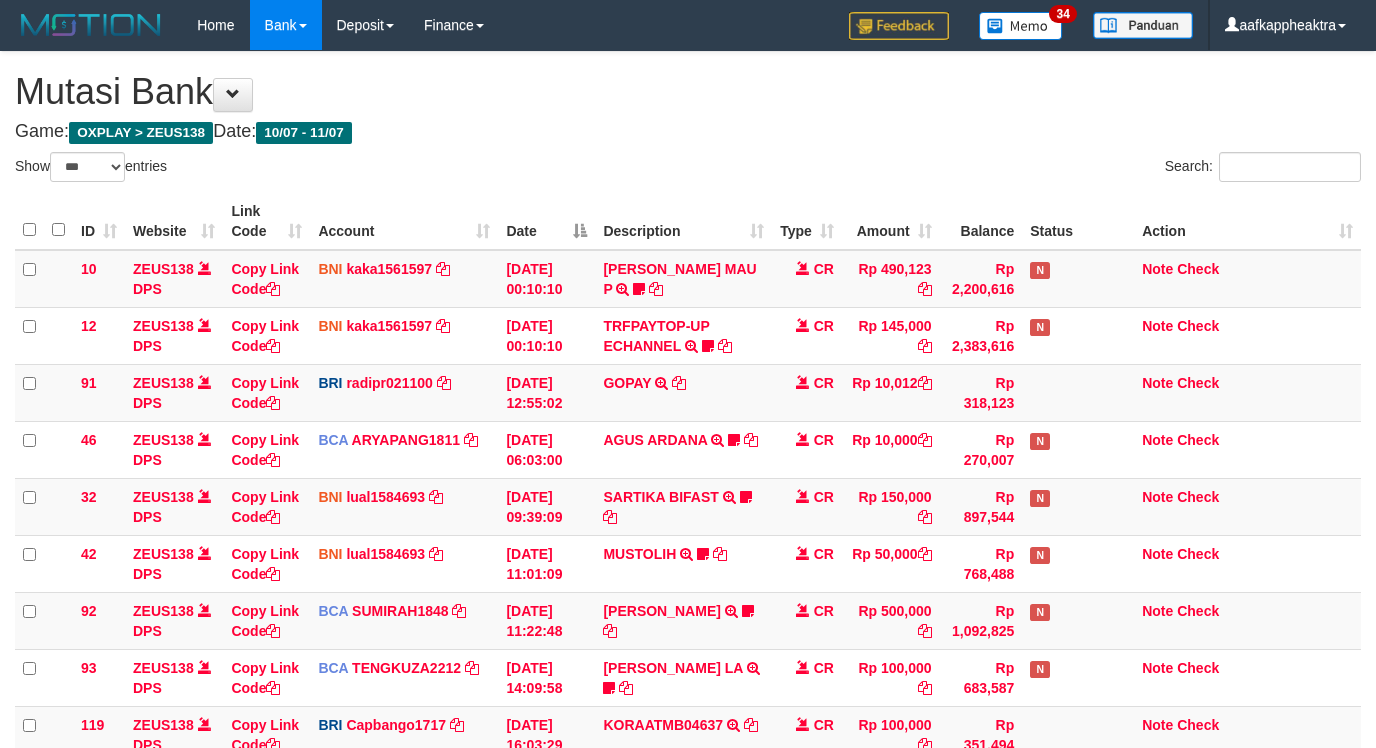 select on "***" 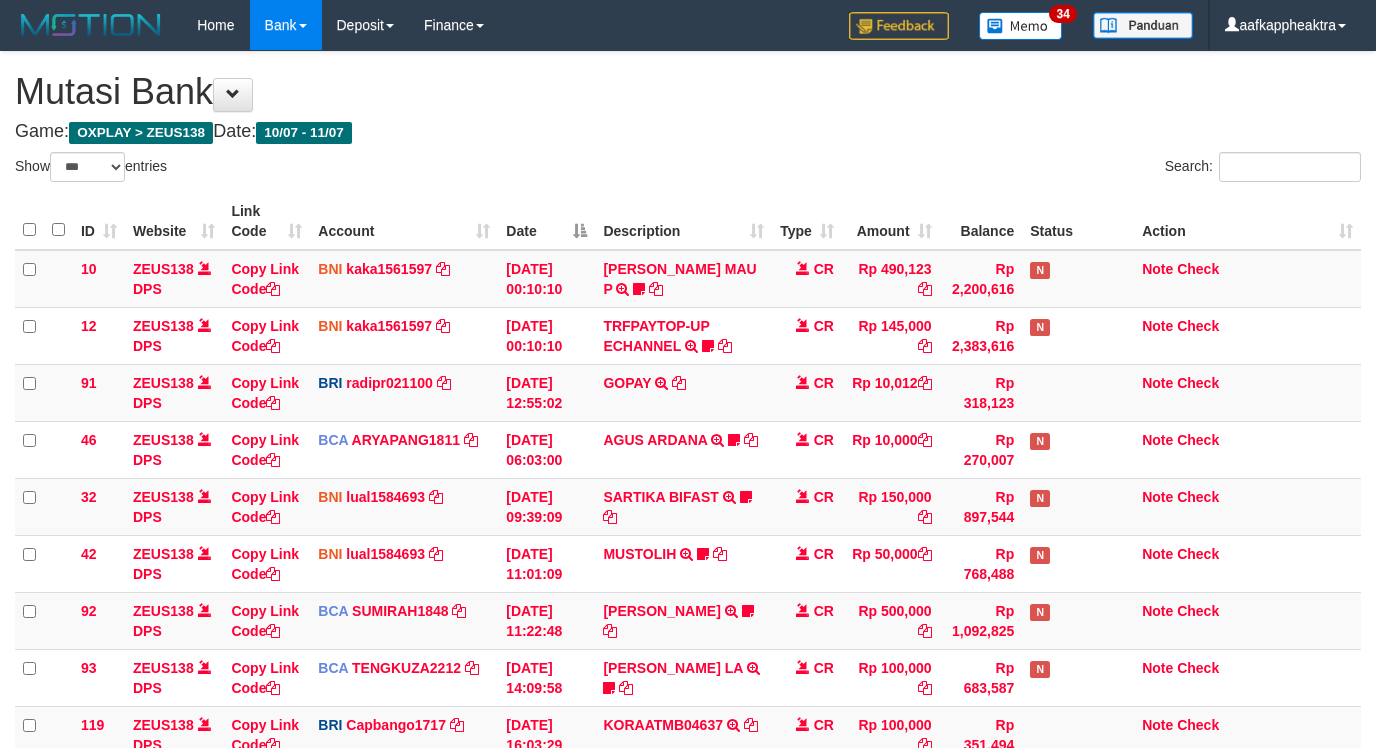 scroll, scrollTop: 608, scrollLeft: 0, axis: vertical 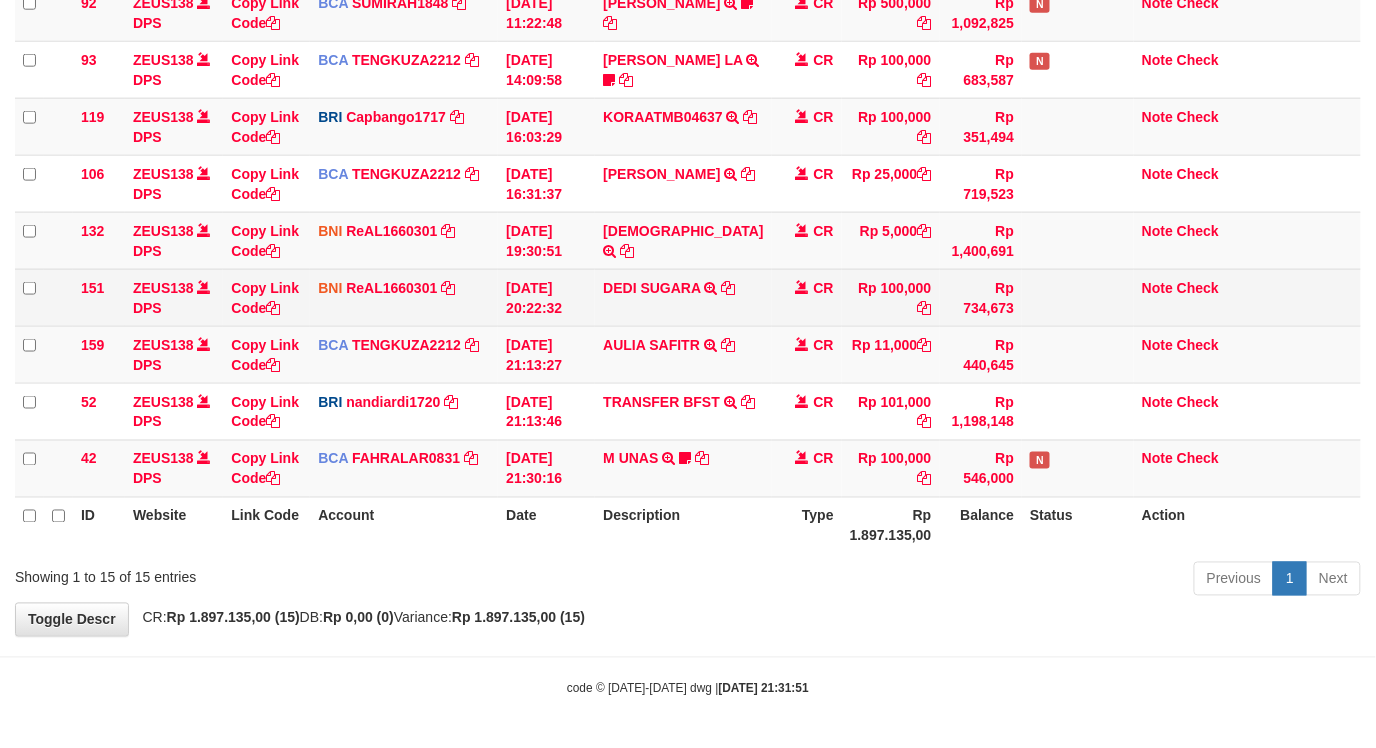 drag, startPoint x: 505, startPoint y: 415, endPoint x: 636, endPoint y: 315, distance: 164.80595 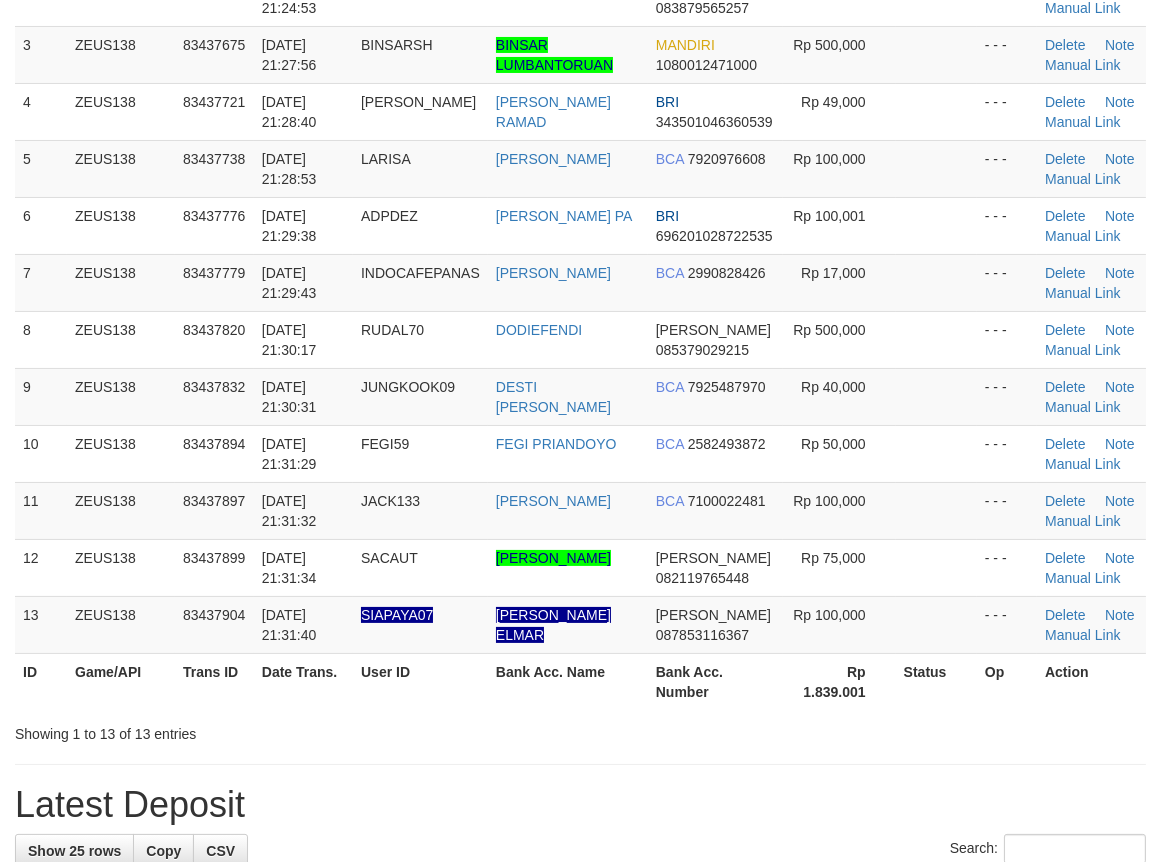 click on "1
ZEUS138
83437332
11/07/2025 21:22:24
SANZZX140
AKSAN
DANA
081244717422
Rp 10,000
- - -
Delete
Note
Manual Link
2
ZEUS138
83437499
11/07/2025 21:24:53
AKEYY1
NENDI NURUL
DANA
083879565257
Rp 198,000
- - -
Delete
Note
Manual Link" at bounding box center (580, 283) 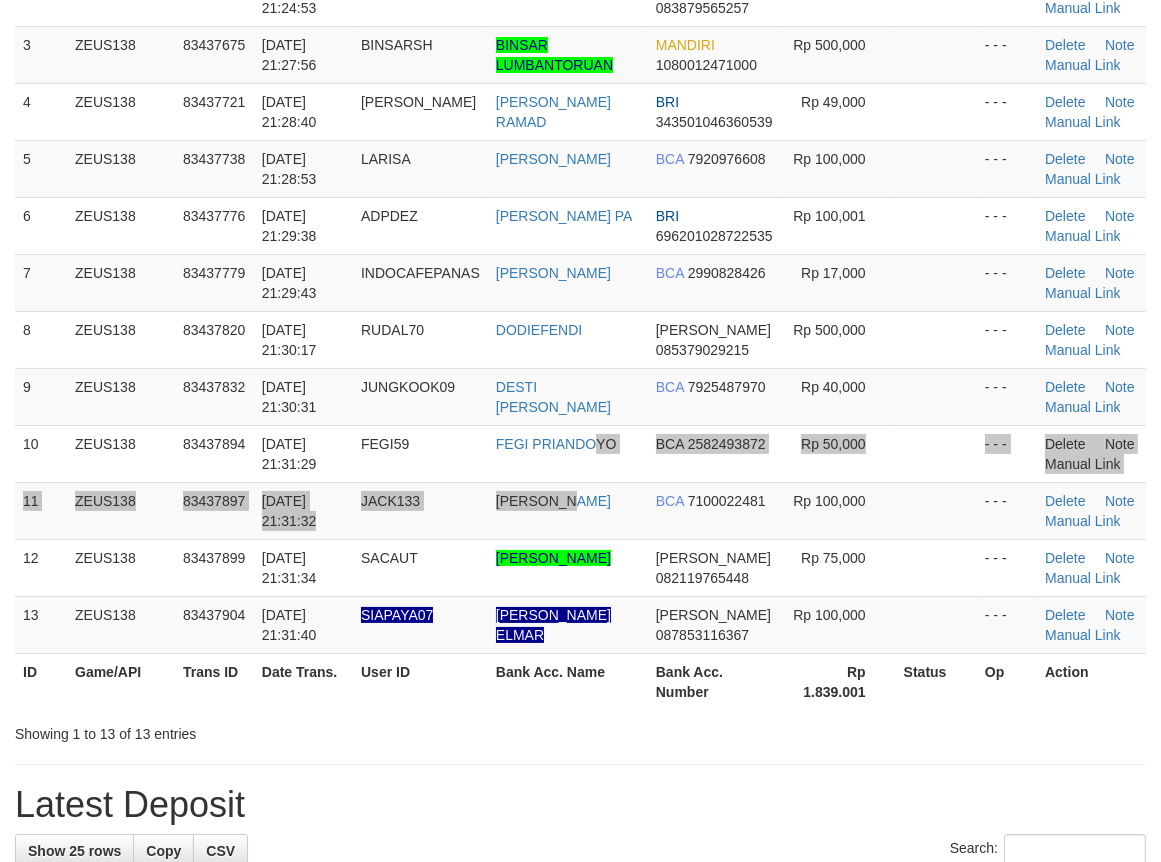 scroll, scrollTop: 244, scrollLeft: 0, axis: vertical 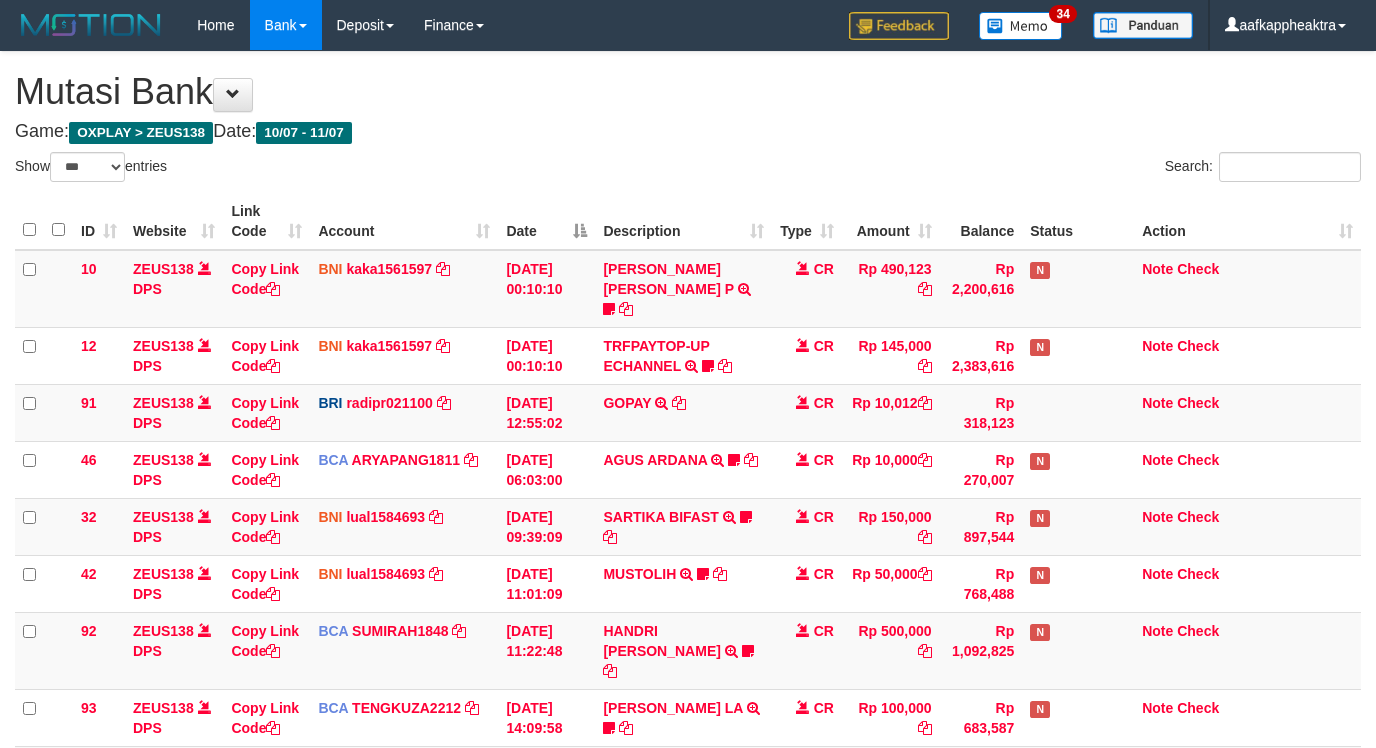 select on "***" 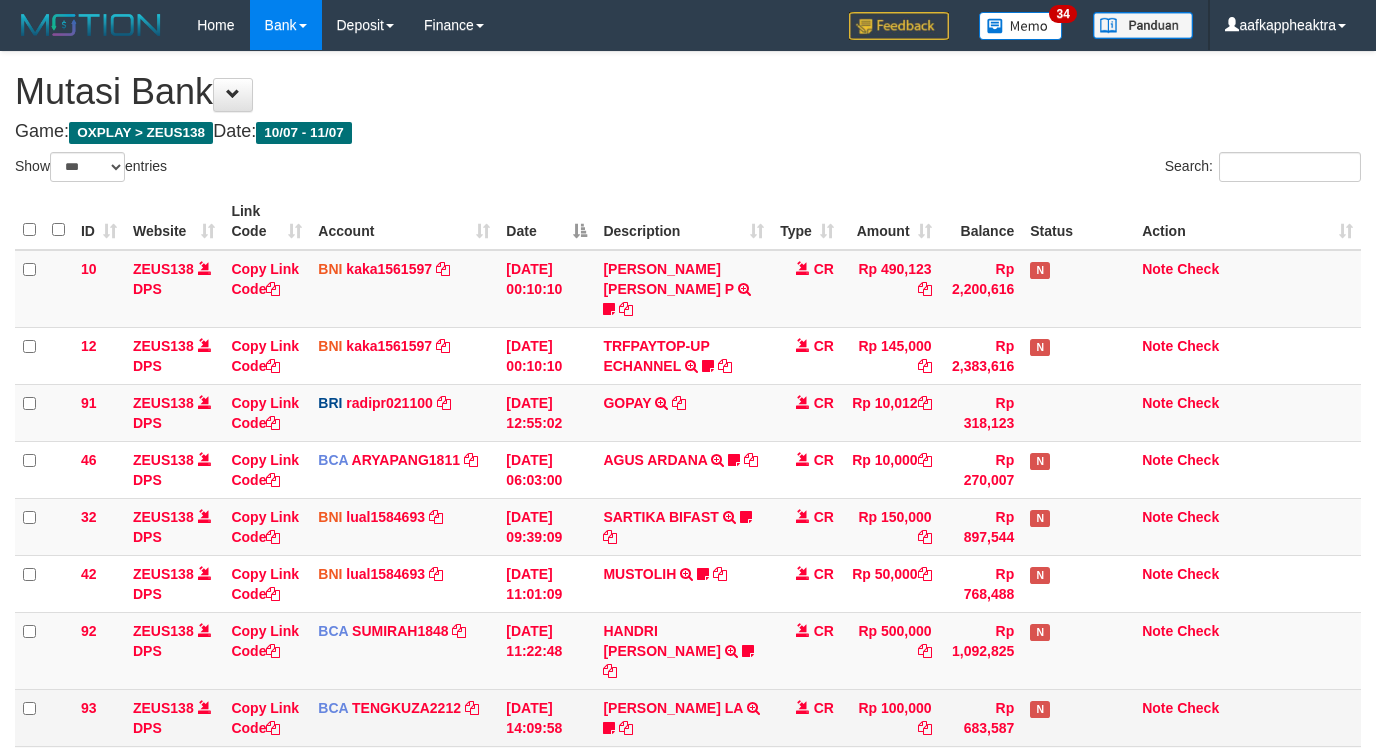 click on "RIKA KOMALA SARI         TRSF E-BANKING CR 1107/FTSCY/WS95271
25000.00YOYO
RIKA KOMALA SARI" at bounding box center [683, 831] 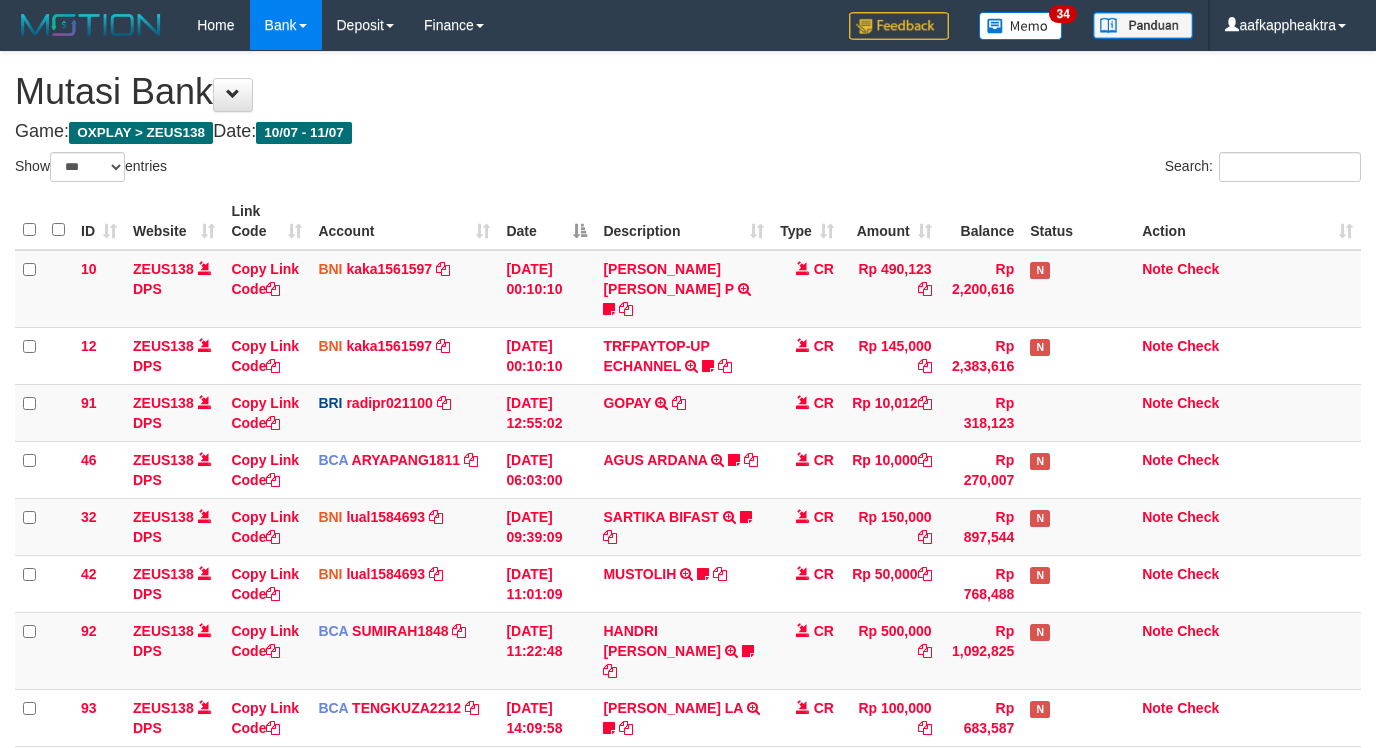 select on "***" 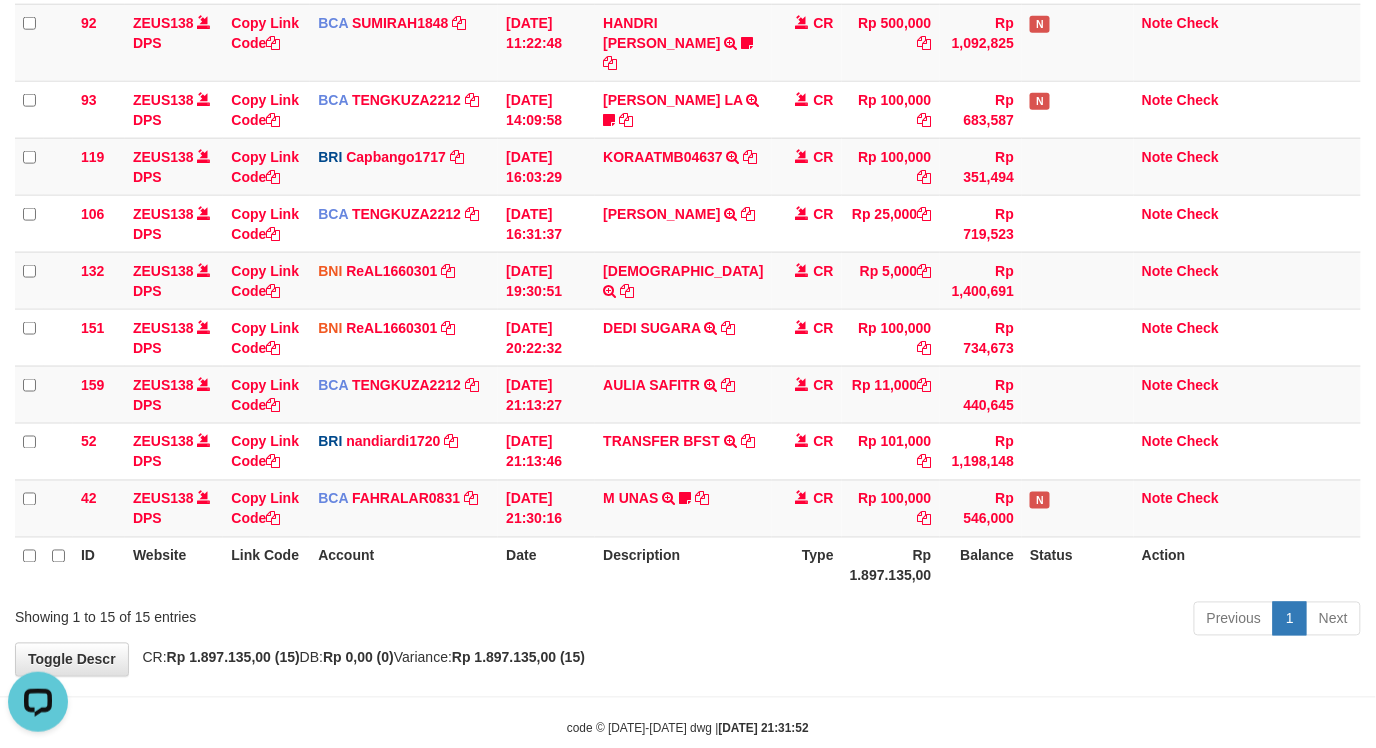 scroll, scrollTop: 0, scrollLeft: 0, axis: both 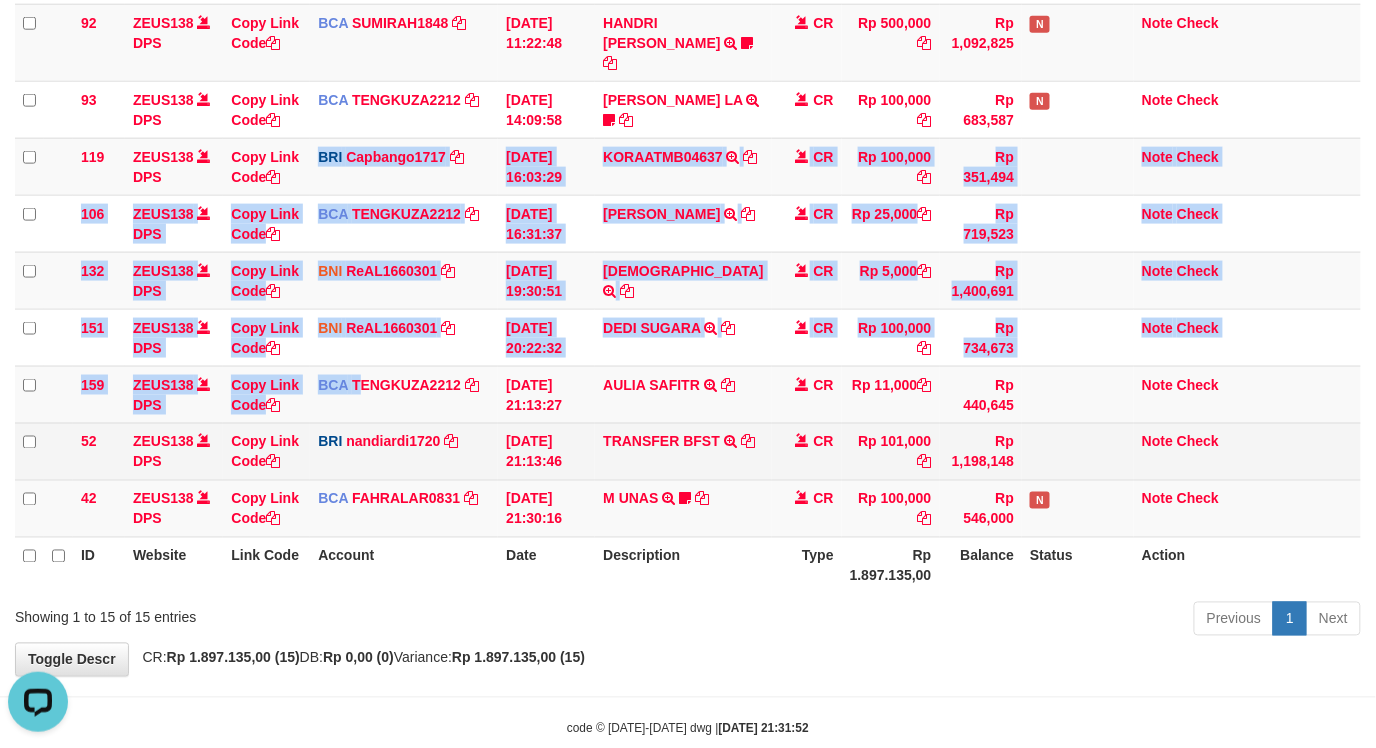click on "10
ZEUS138    DPS
Copy Link Code
BNI
kaka1561597
DPS
KARMILA
mutasi_20250710_2425 | 10
mutasi_20250710_2425 | 10
10/07/2025 00:10:10
MARIO MATERNUS MAU P            TRF/PAY/TOP-UP ECHANNEL MARIO MATERNUS MAU P    LAKILAKIKUAT99
CR
Rp 490,123
Rp 2,200,616
N
Note
Check
12
ZEUS138    DPS
Copy Link Code
BNI
kaka1561597
DPS
KARMILA" at bounding box center (688, 90) 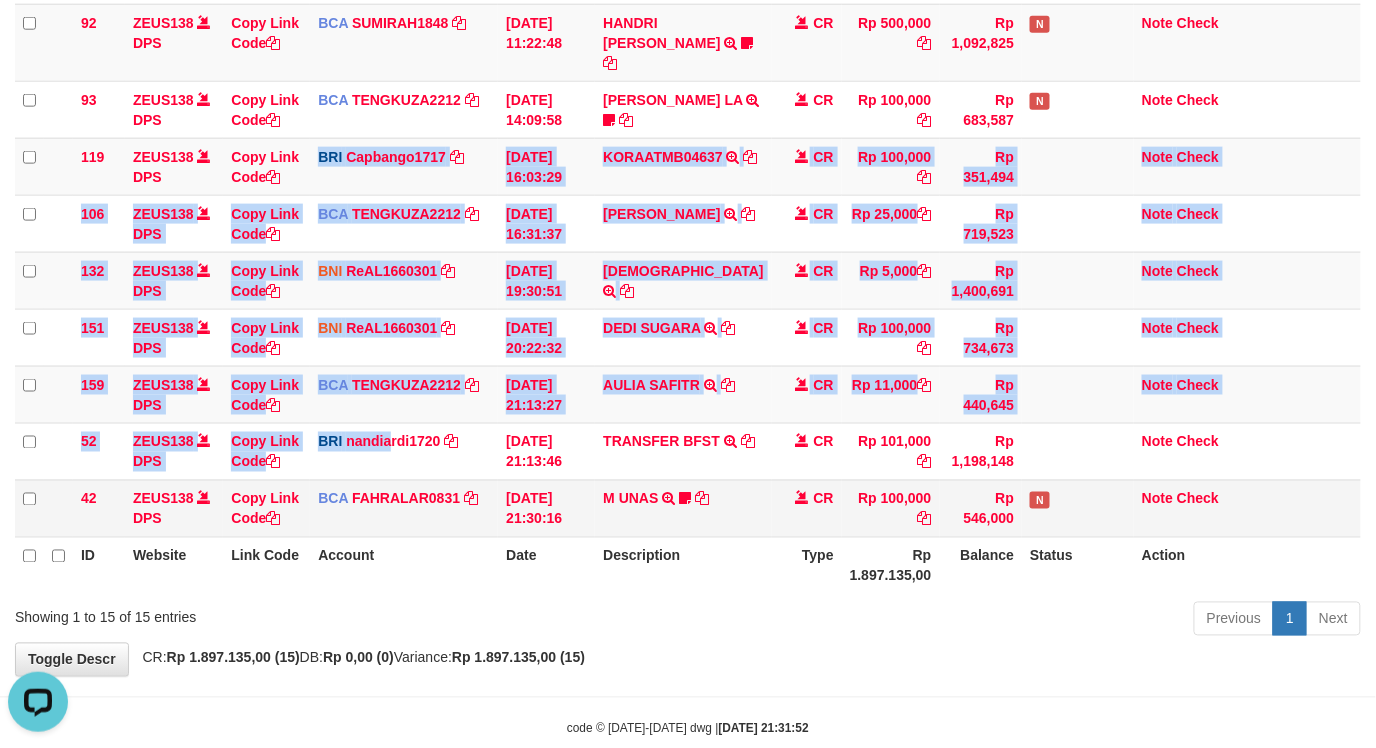 click on "BRI
nandiardi1720
DPS
NANDI ARDIANSYAH
mutasi_20250711_3776 | 52
mutasi_20250711_3776 | 52" at bounding box center (404, 451) 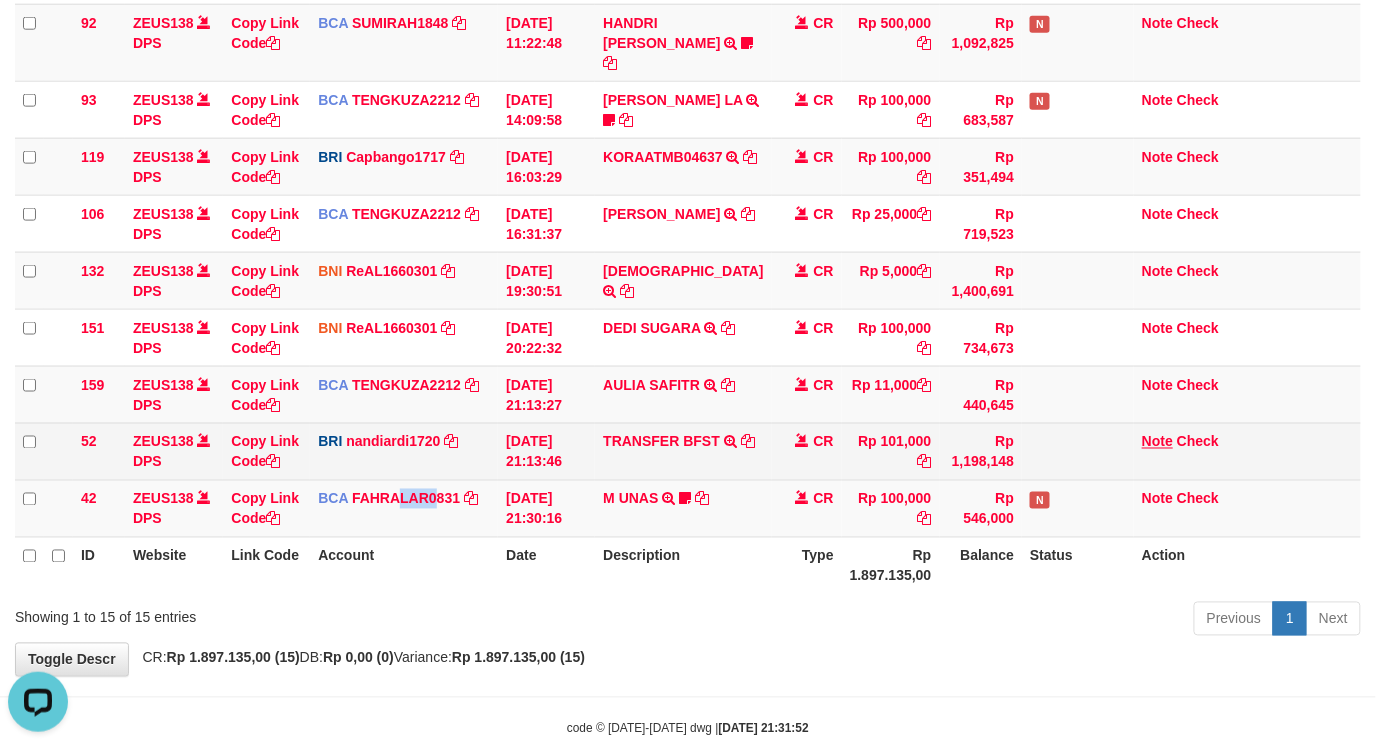 drag, startPoint x: 438, startPoint y: 445, endPoint x: 1133, endPoint y: 397, distance: 696.6556 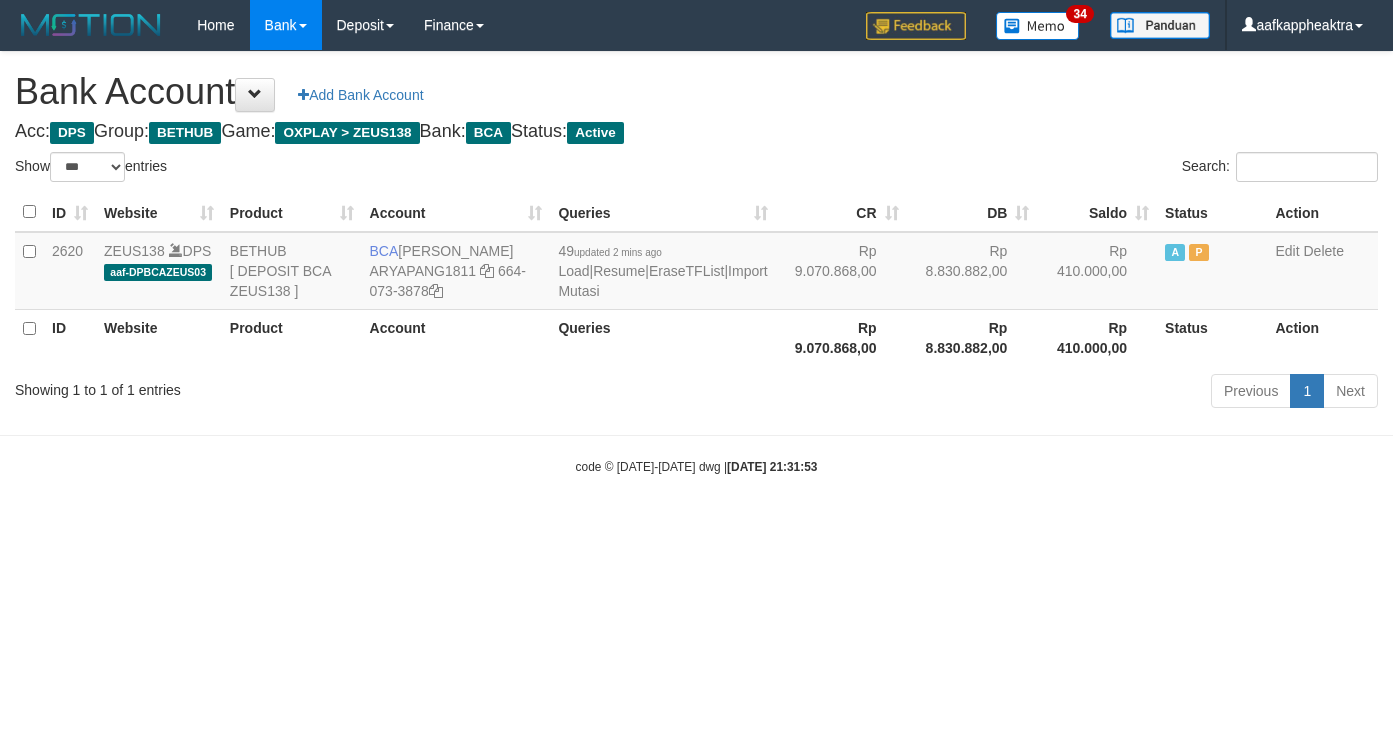 select on "***" 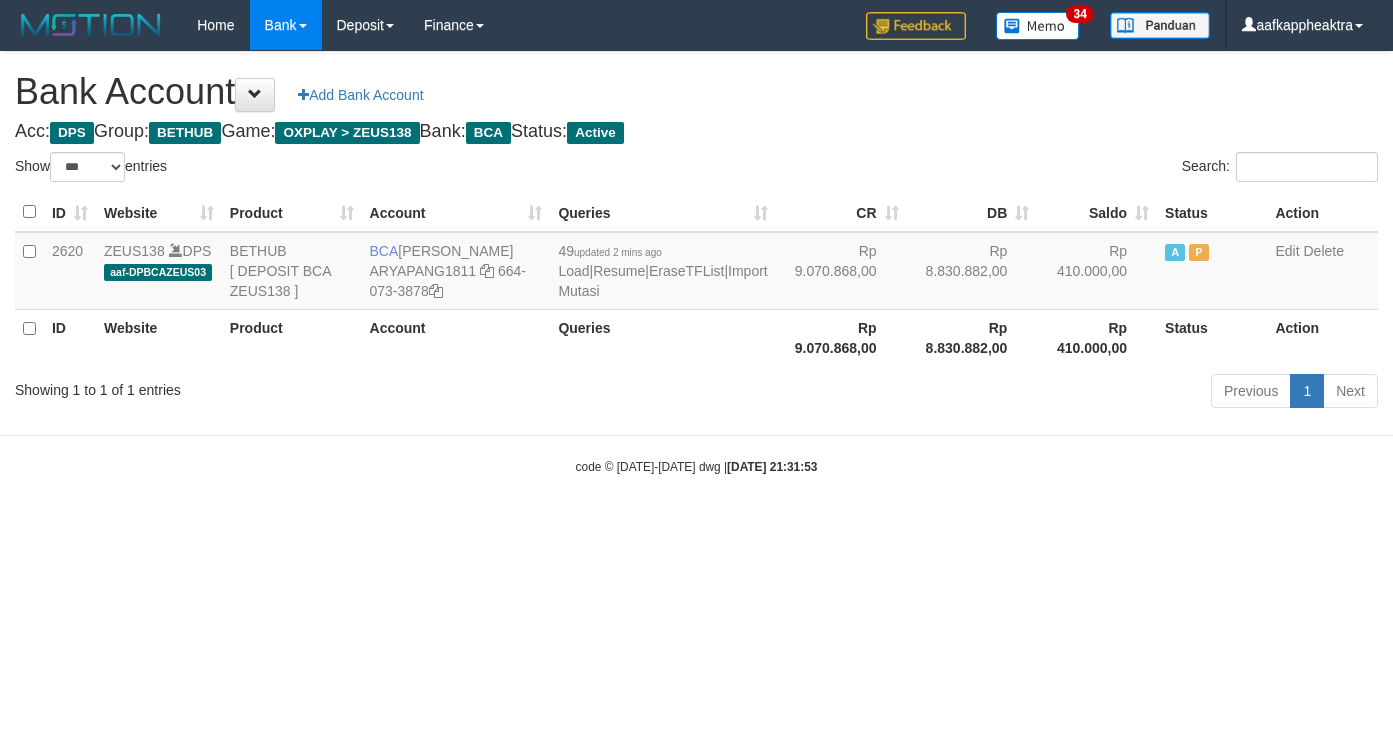 scroll, scrollTop: 0, scrollLeft: 0, axis: both 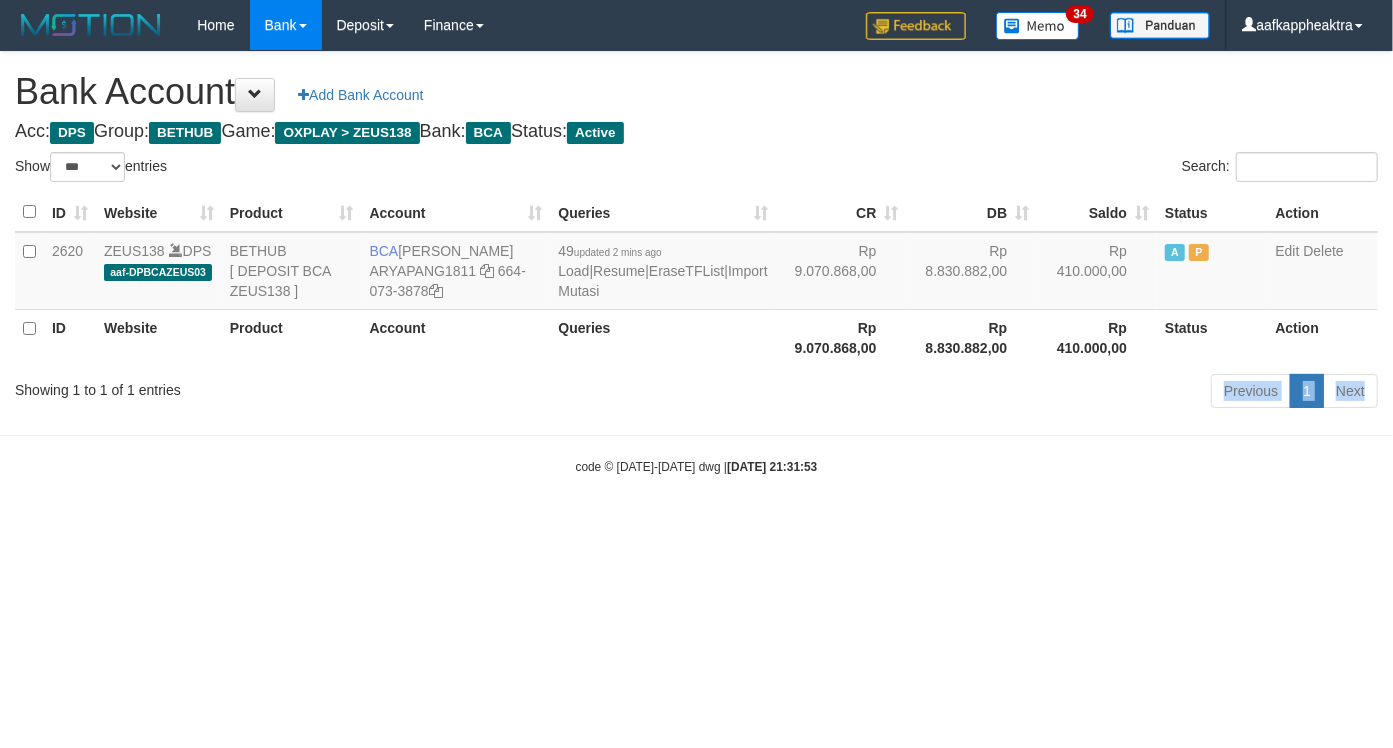 drag, startPoint x: 337, startPoint y: 453, endPoint x: 478, endPoint y: 361, distance: 168.35974 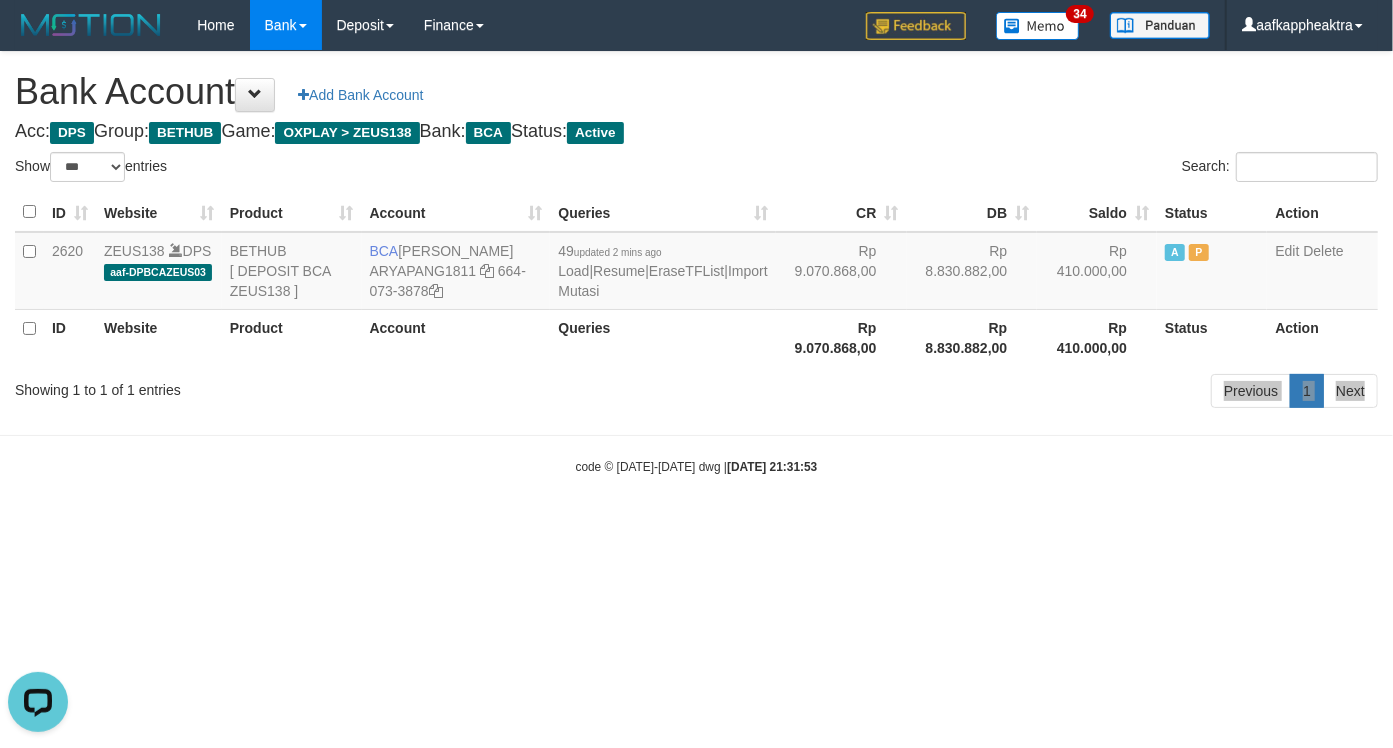 scroll, scrollTop: 0, scrollLeft: 0, axis: both 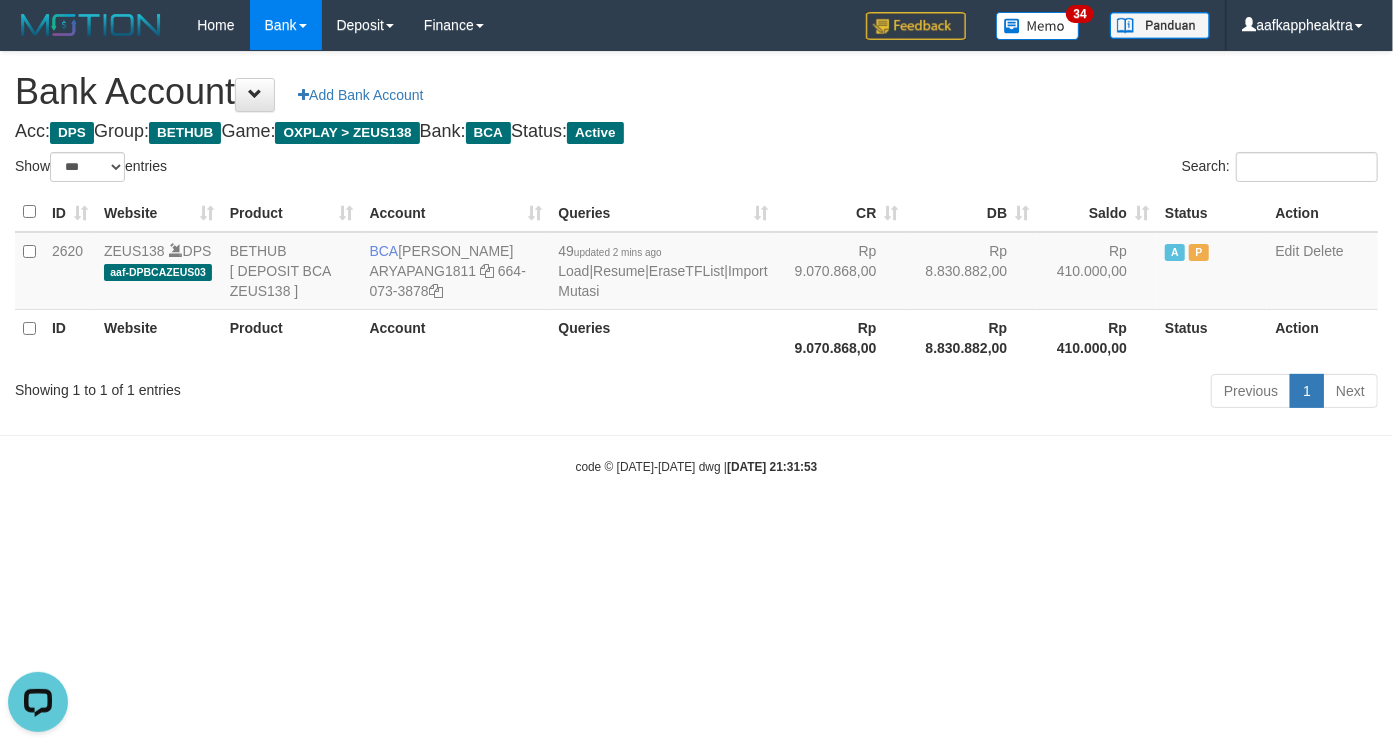click on "Toggle navigation
Home
Bank
Account List
Mutasi Bank
Search
Note Mutasi
Deposit
DPS List
History
Finance
Financial Data
aafkappheaktra
My Profile
Log Out
34" at bounding box center [696, 263] 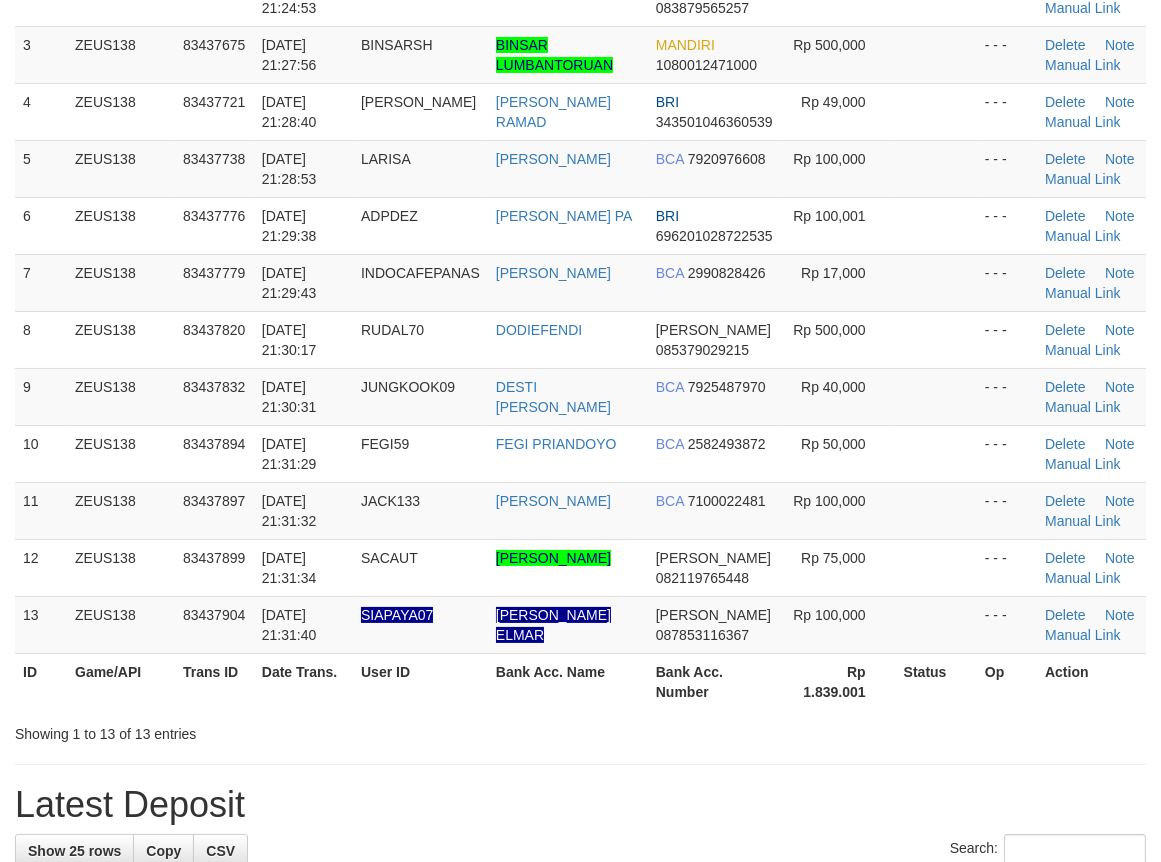 scroll, scrollTop: 244, scrollLeft: 0, axis: vertical 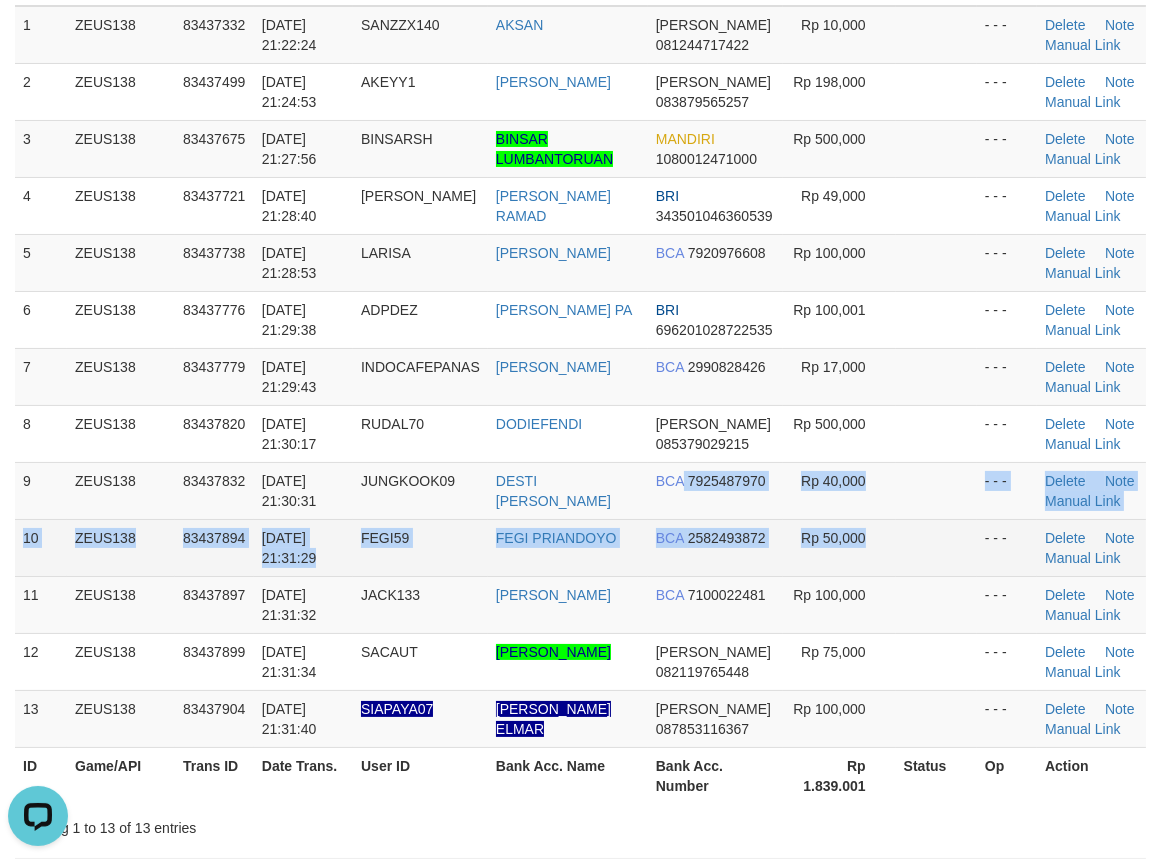 click on "1
ZEUS138
83437332
11/07/2025 21:22:24
SANZZX140
AKSAN
DANA
081244717422
Rp 10,000
- - -
Delete
Note
Manual Link
2
ZEUS138
83437499
11/07/2025 21:24:53
AKEYY1
NENDI NURUL
DANA
083879565257
Rp 198,000
- - -
Delete
Note
Manual Link" at bounding box center (580, 377) 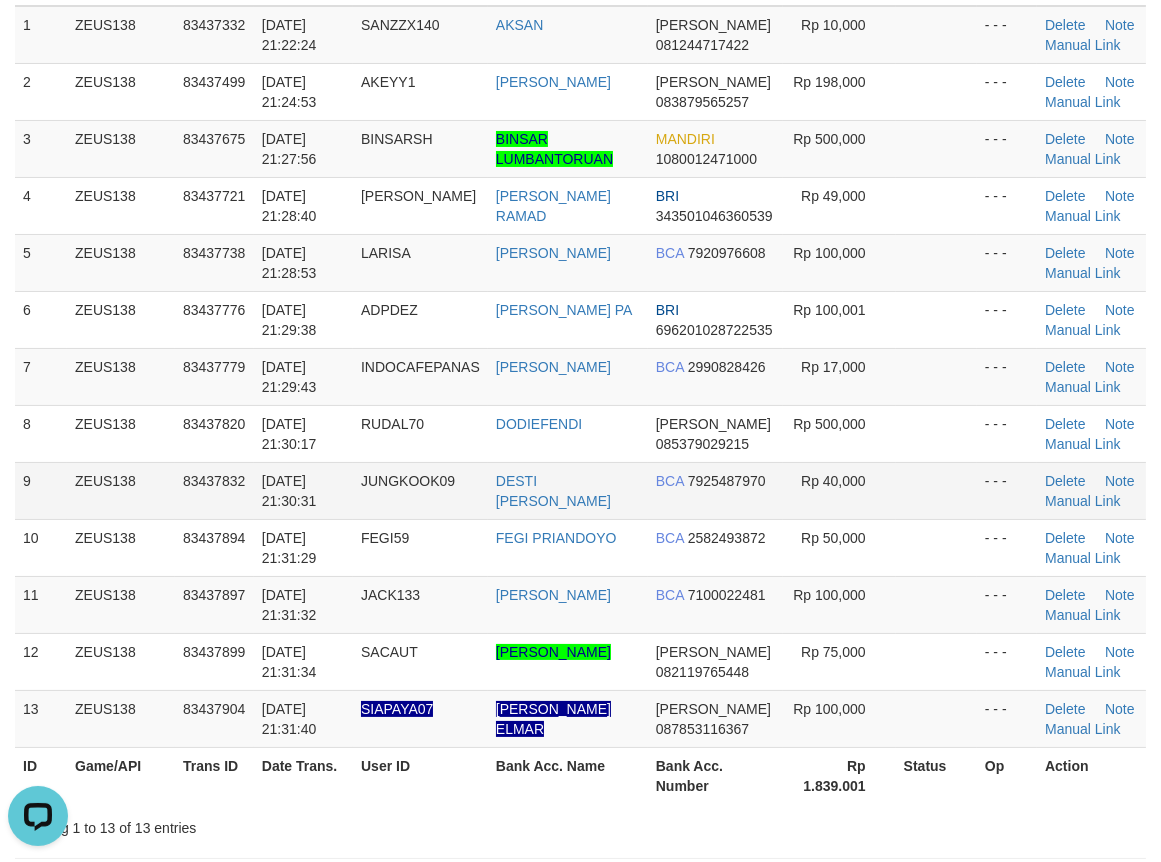 drag, startPoint x: 472, startPoint y: 516, endPoint x: 480, endPoint y: 498, distance: 19.697716 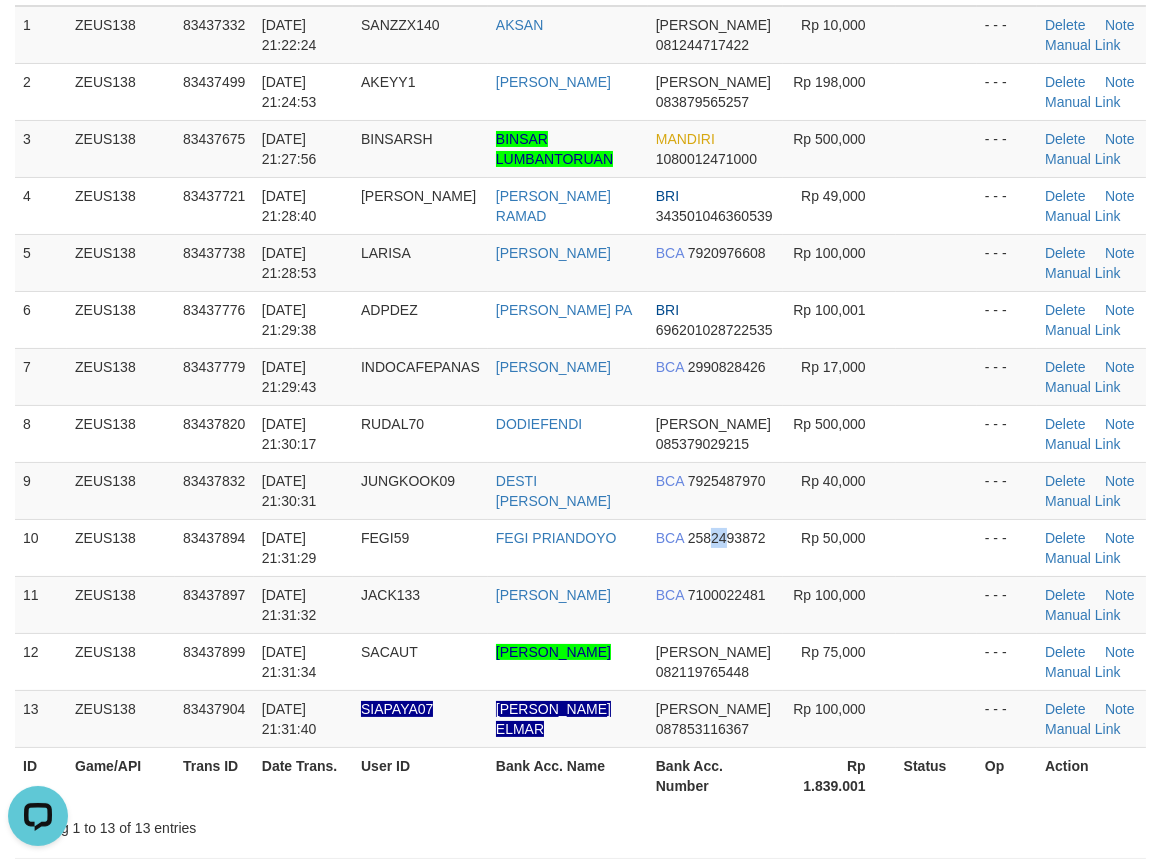 drag, startPoint x: 724, startPoint y: 533, endPoint x: 1, endPoint y: 524, distance: 723.056 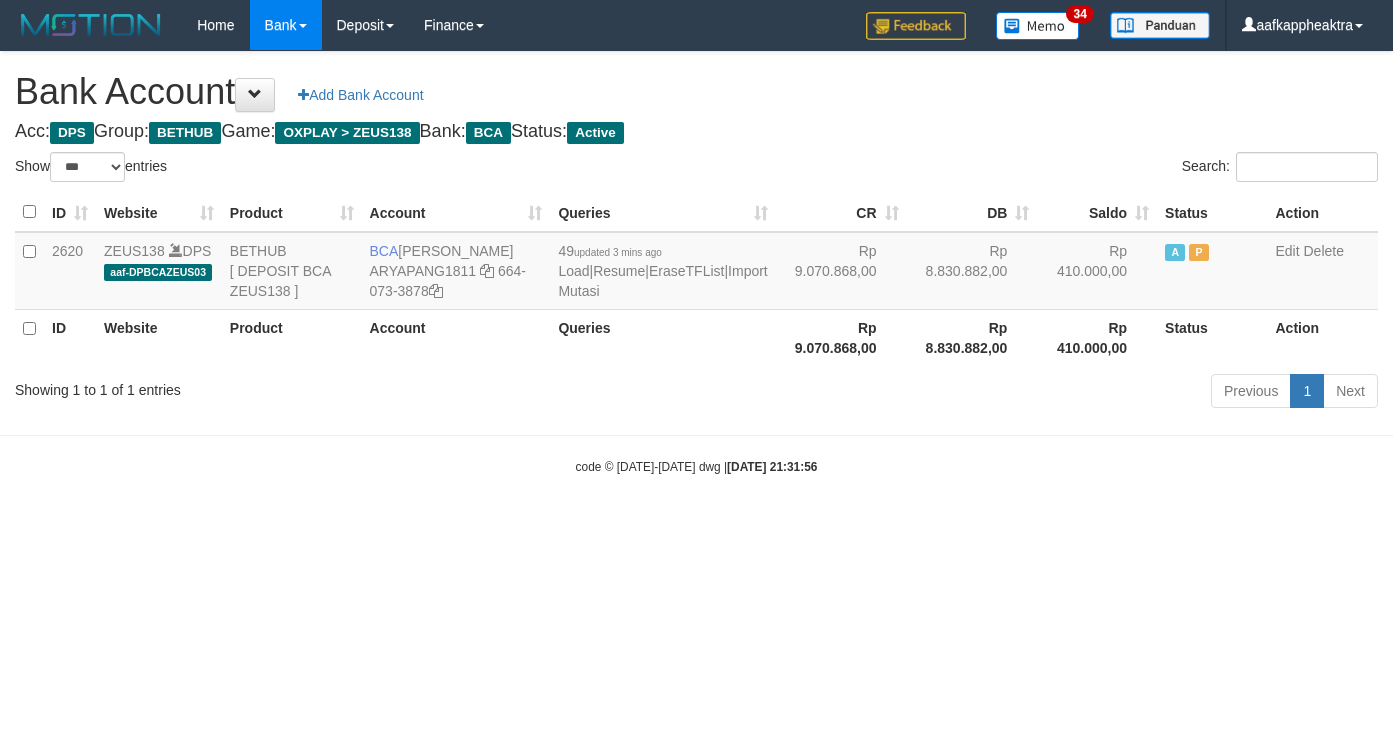 select on "***" 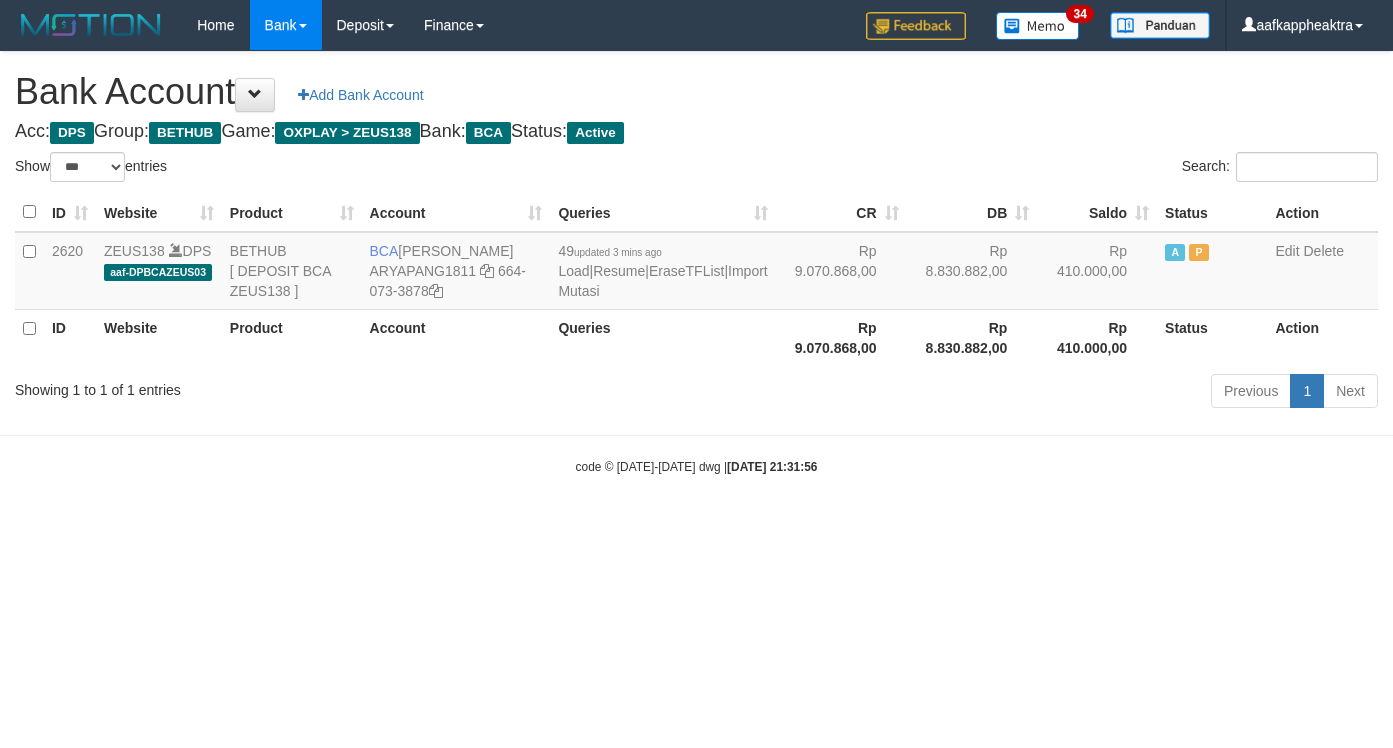 scroll, scrollTop: 0, scrollLeft: 0, axis: both 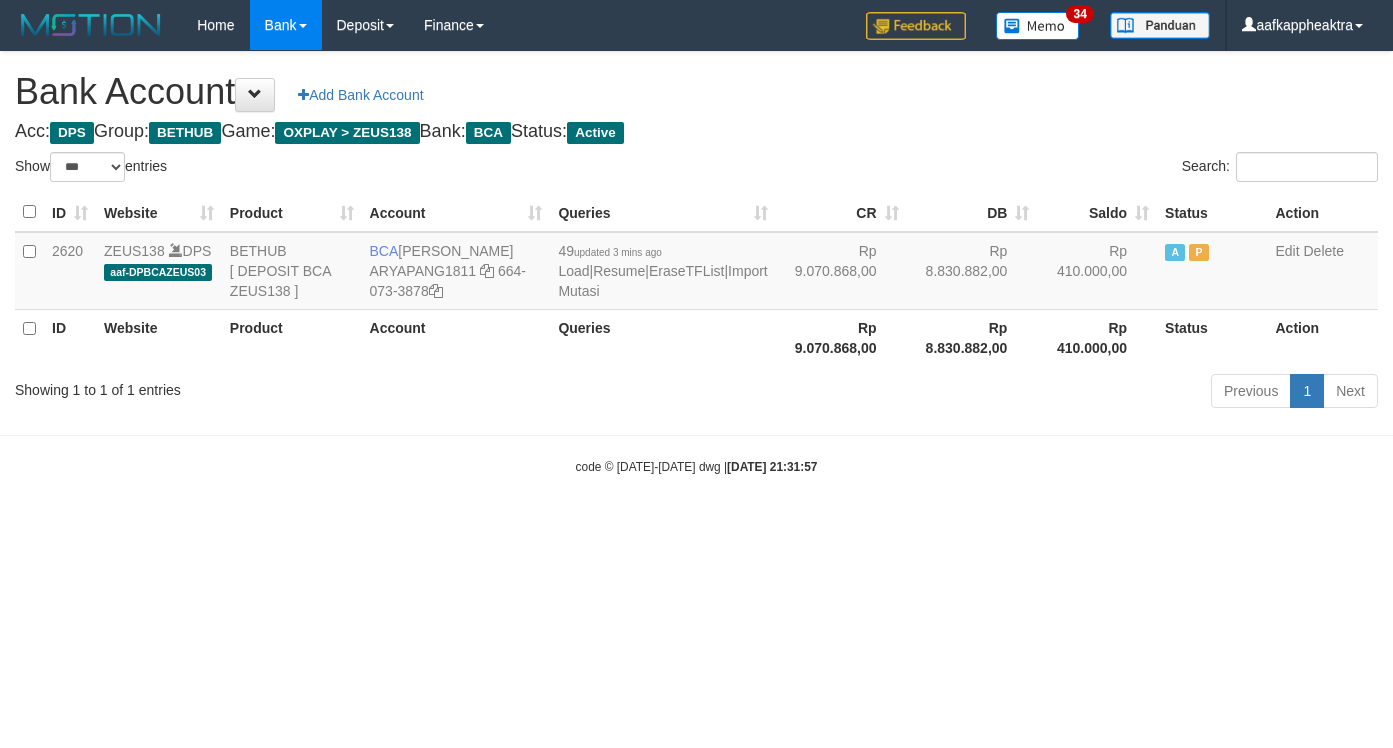 select on "***" 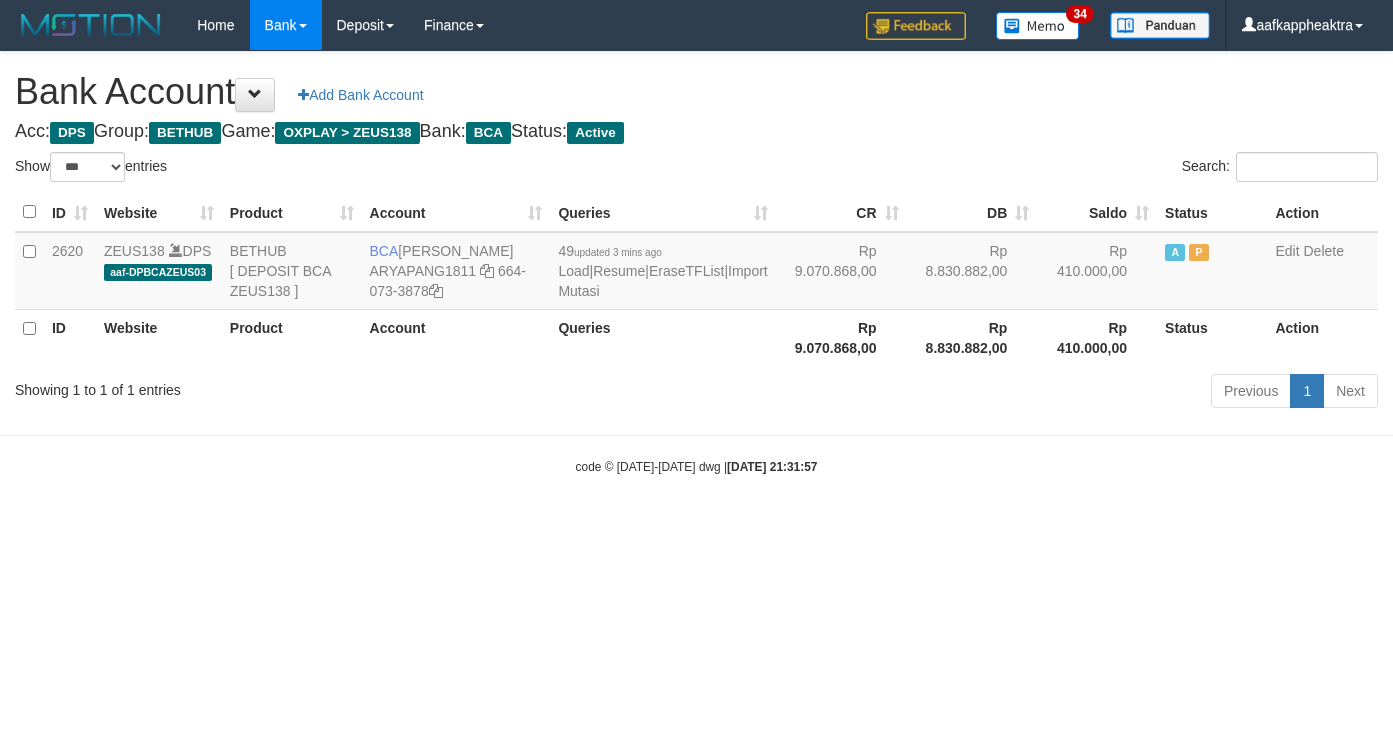 scroll, scrollTop: 0, scrollLeft: 0, axis: both 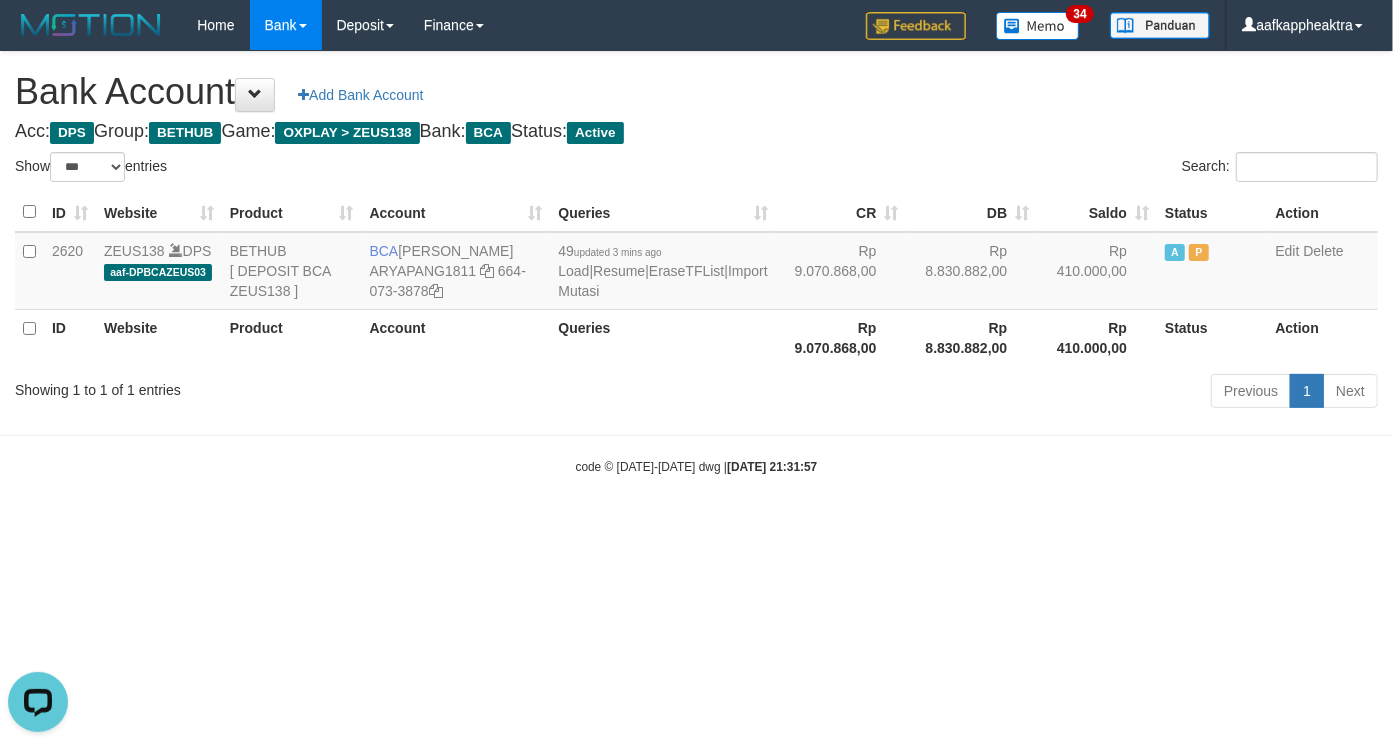 drag, startPoint x: 488, startPoint y: 185, endPoint x: 485, endPoint y: 468, distance: 283.0159 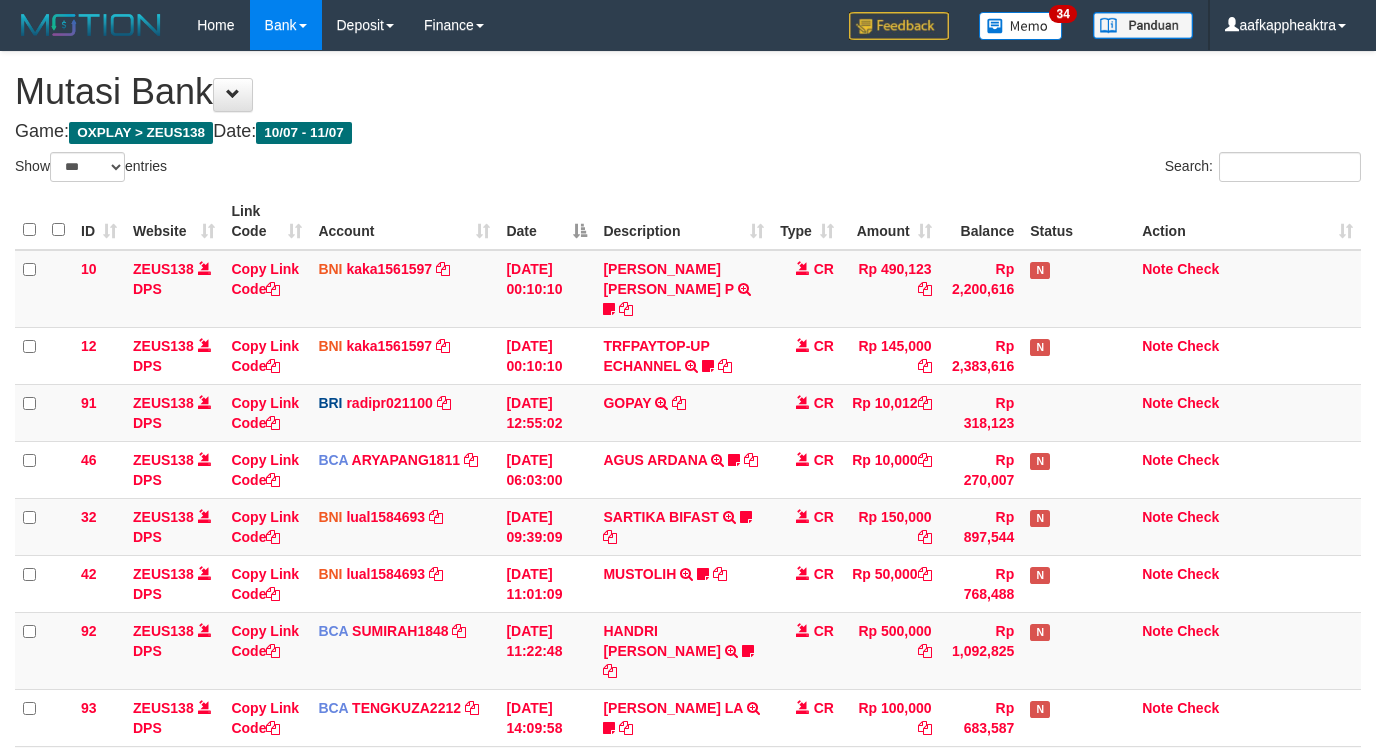 select on "***" 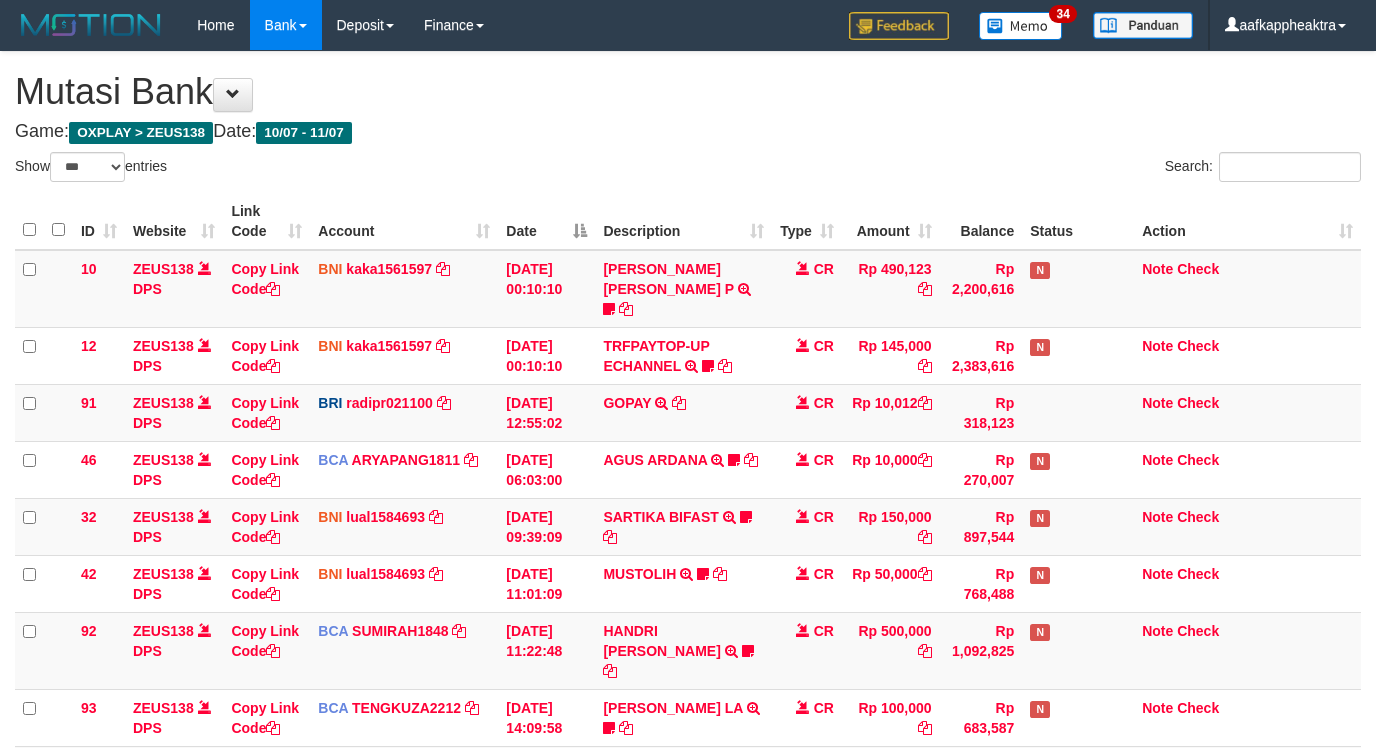 scroll, scrollTop: 608, scrollLeft: 0, axis: vertical 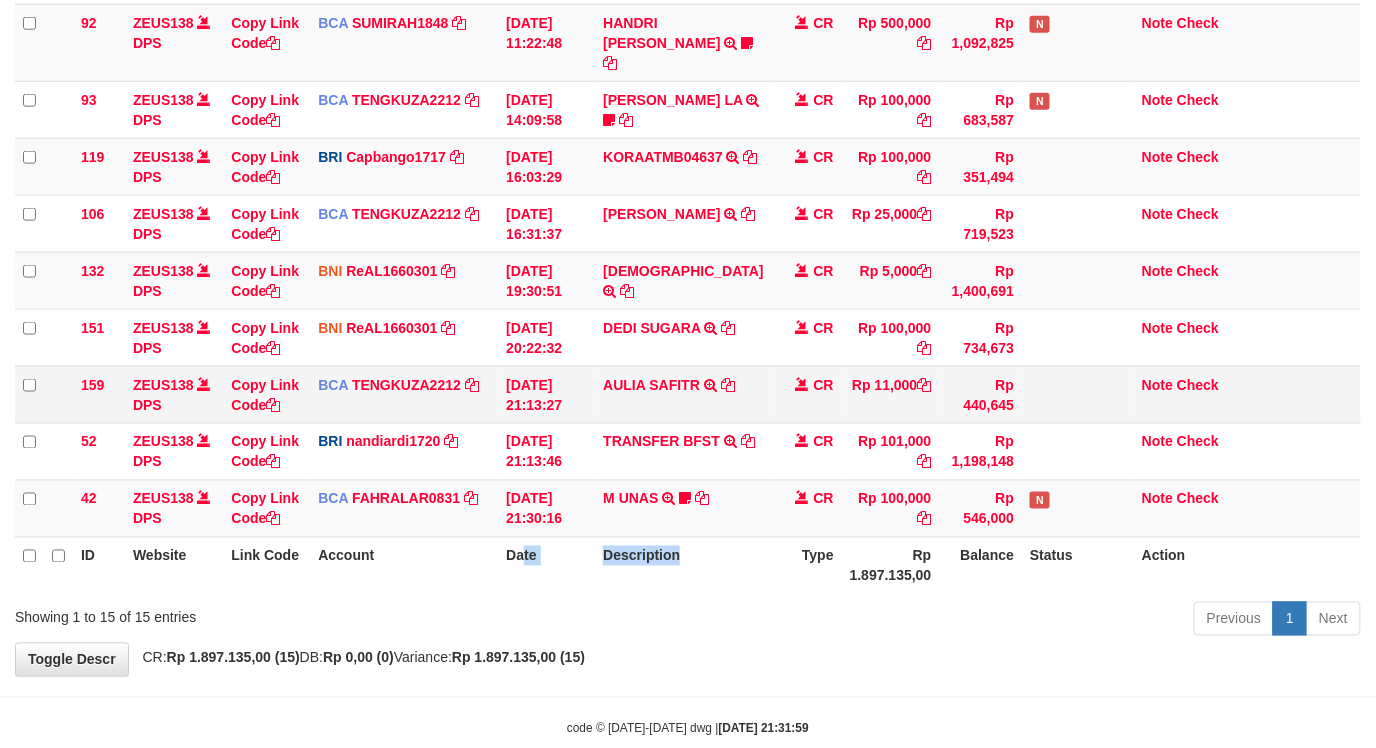 drag, startPoint x: 638, startPoint y: 500, endPoint x: 764, endPoint y: 357, distance: 190.59119 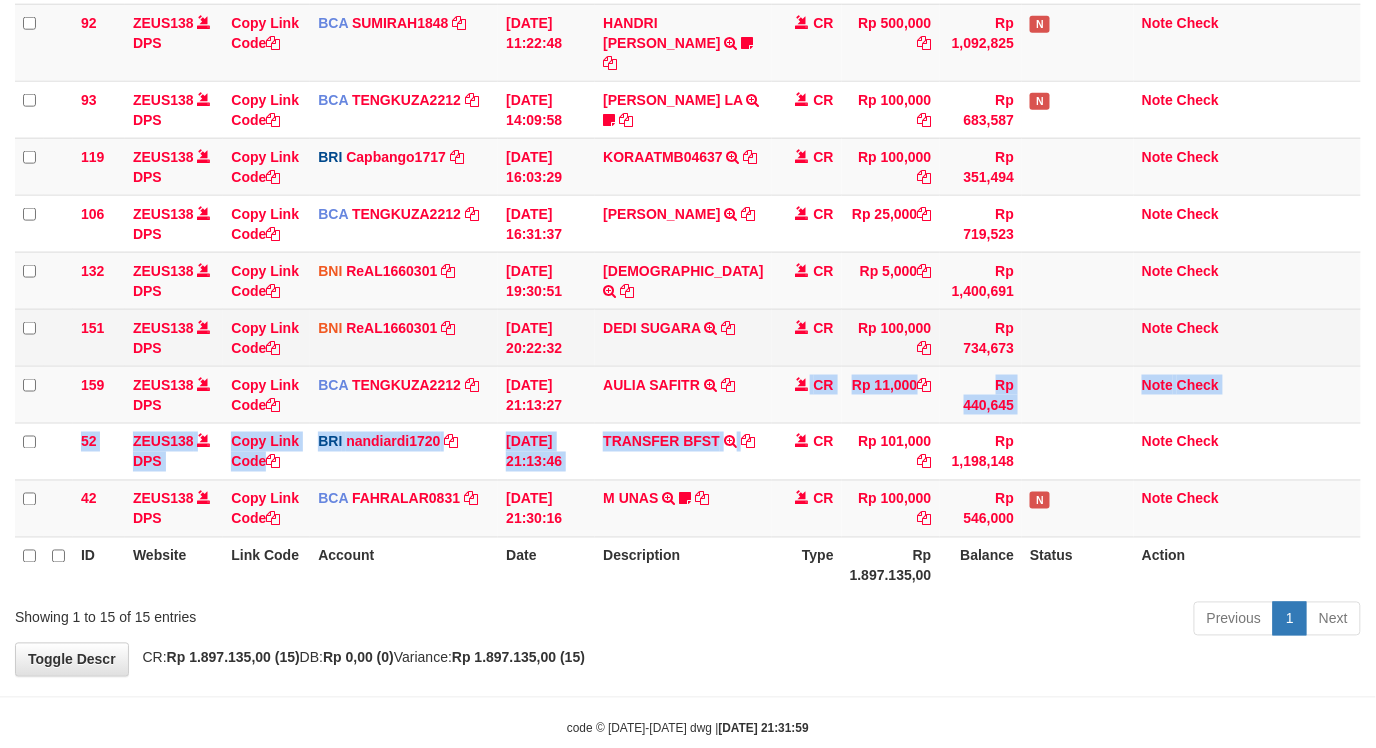 drag, startPoint x: 764, startPoint y: 357, endPoint x: 854, endPoint y: 300, distance: 106.531685 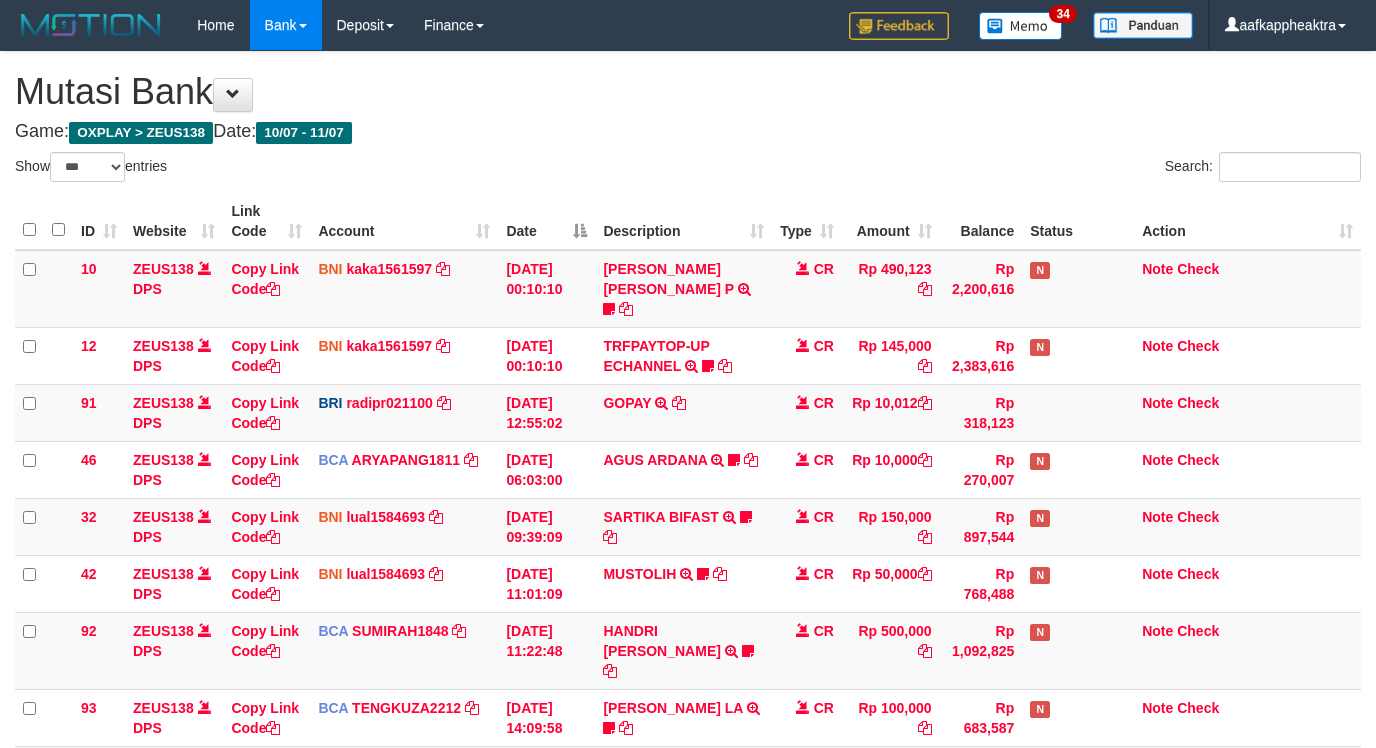 select on "***" 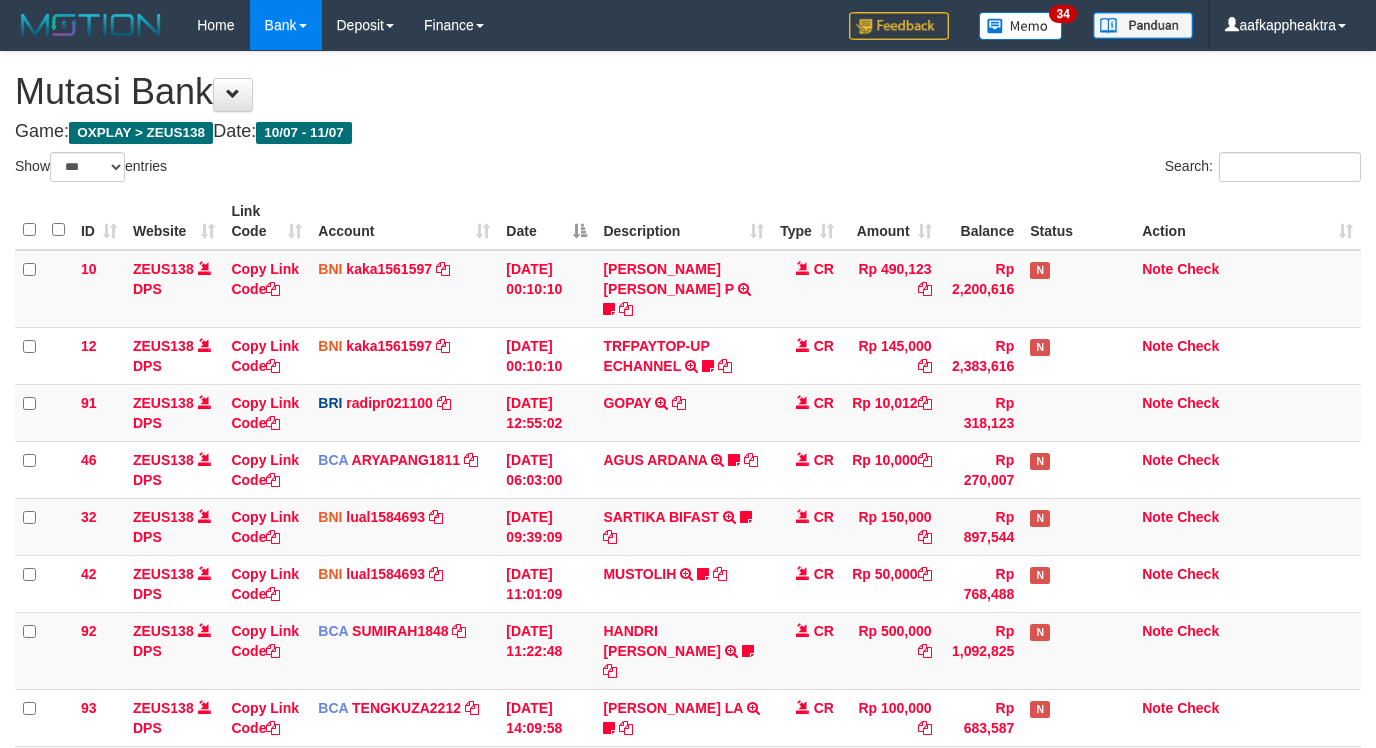 scroll, scrollTop: 608, scrollLeft: 0, axis: vertical 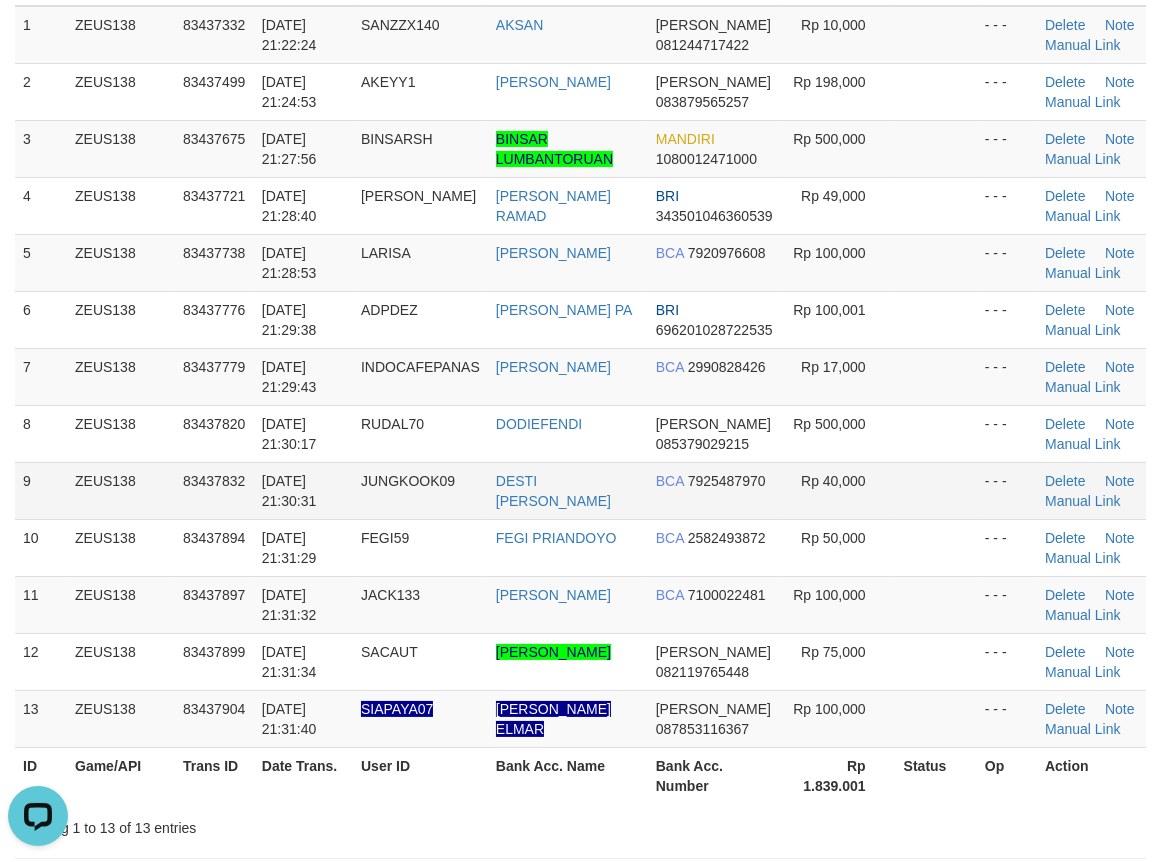 click on "1
ZEUS138
83437332
11/07/2025 21:22:24
SANZZX140
AKSAN
DANA
081244717422
Rp 10,000
- - -
Delete
Note
Manual Link
2
ZEUS138
83437499
11/07/2025 21:24:53
AKEYY1
NENDI NURUL
DANA
083879565257
Rp 198,000
- - -
Delete
Note
Manual Link" at bounding box center [580, 377] 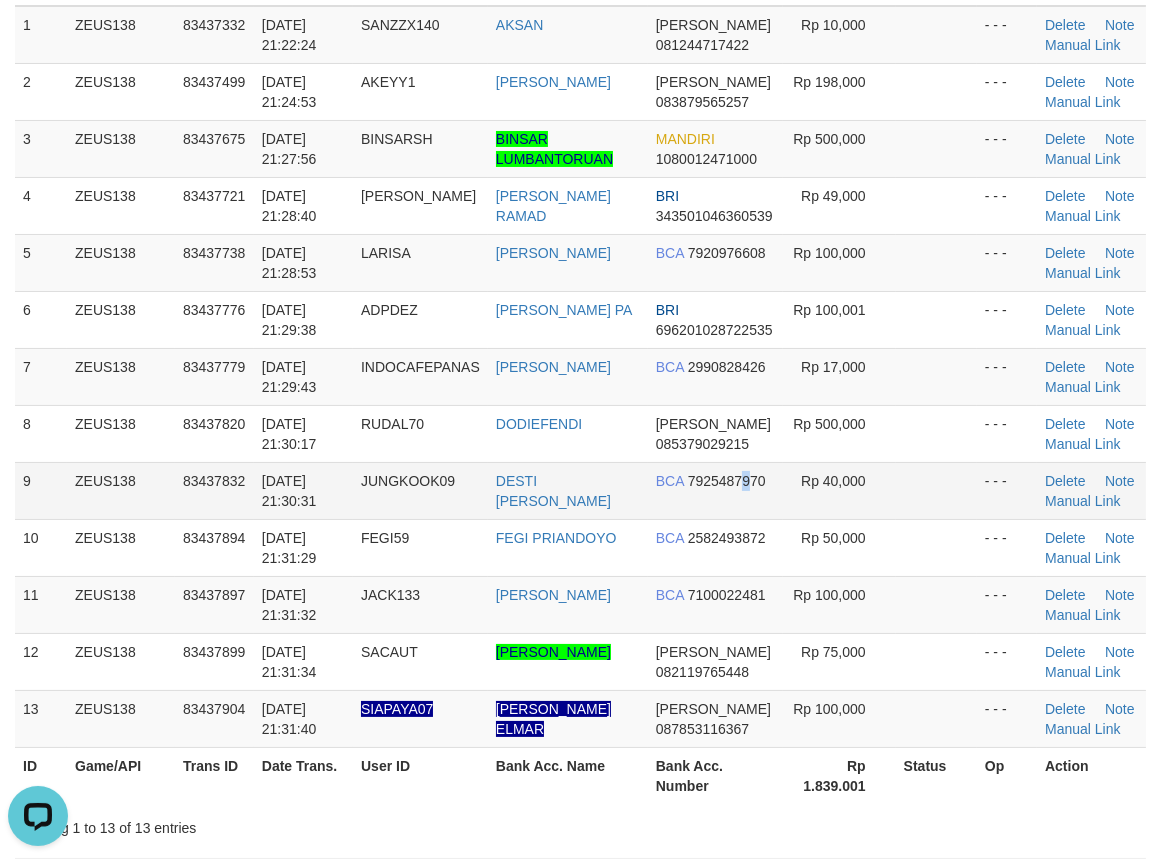 drag, startPoint x: 747, startPoint y: 474, endPoint x: 734, endPoint y: 470, distance: 13.601471 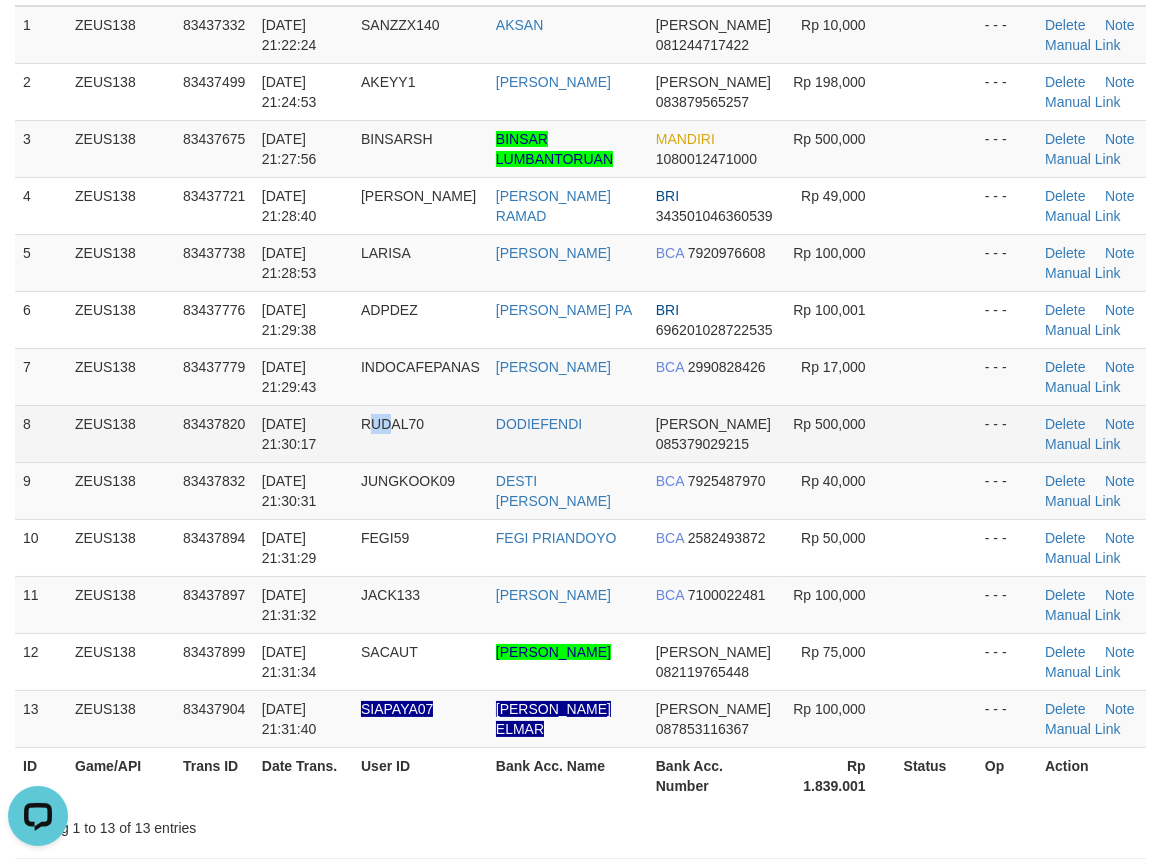 drag, startPoint x: 376, startPoint y: 456, endPoint x: 507, endPoint y: 406, distance: 140.21768 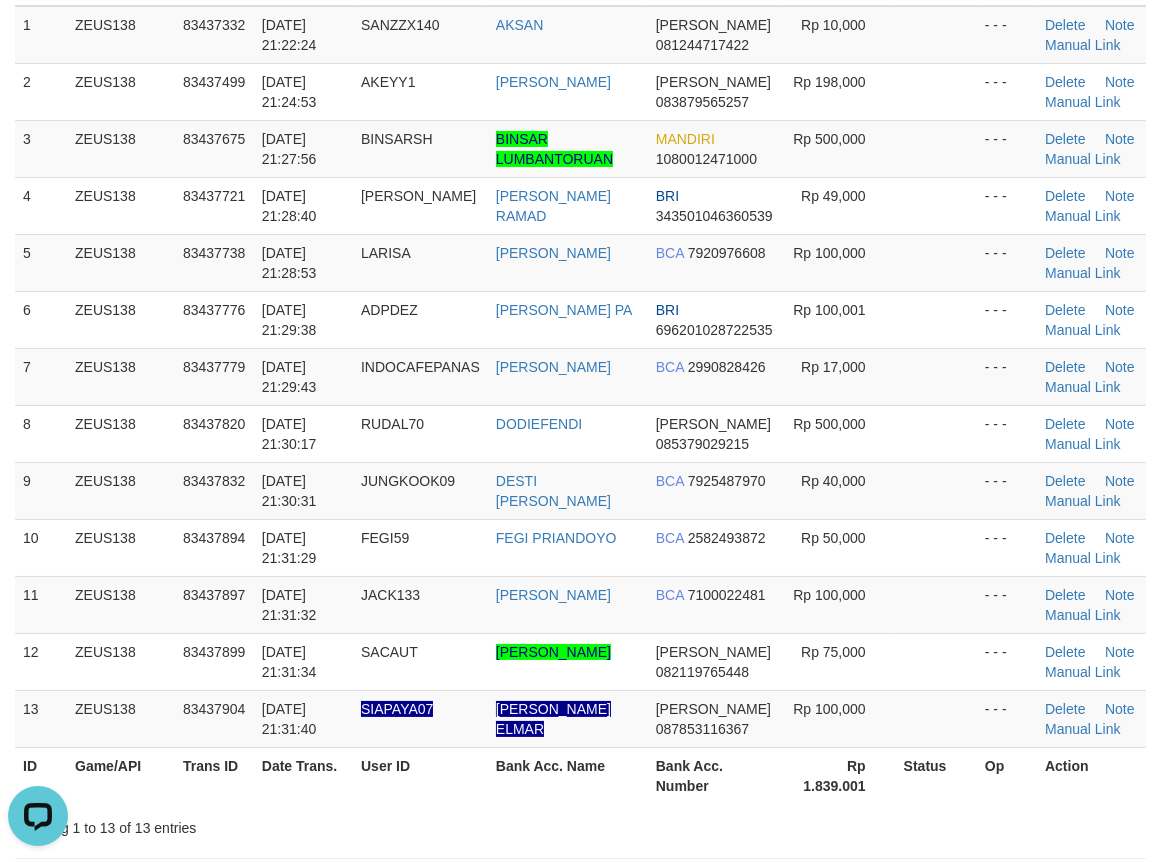 drag, startPoint x: 615, startPoint y: 434, endPoint x: 7, endPoint y: 467, distance: 608.8949 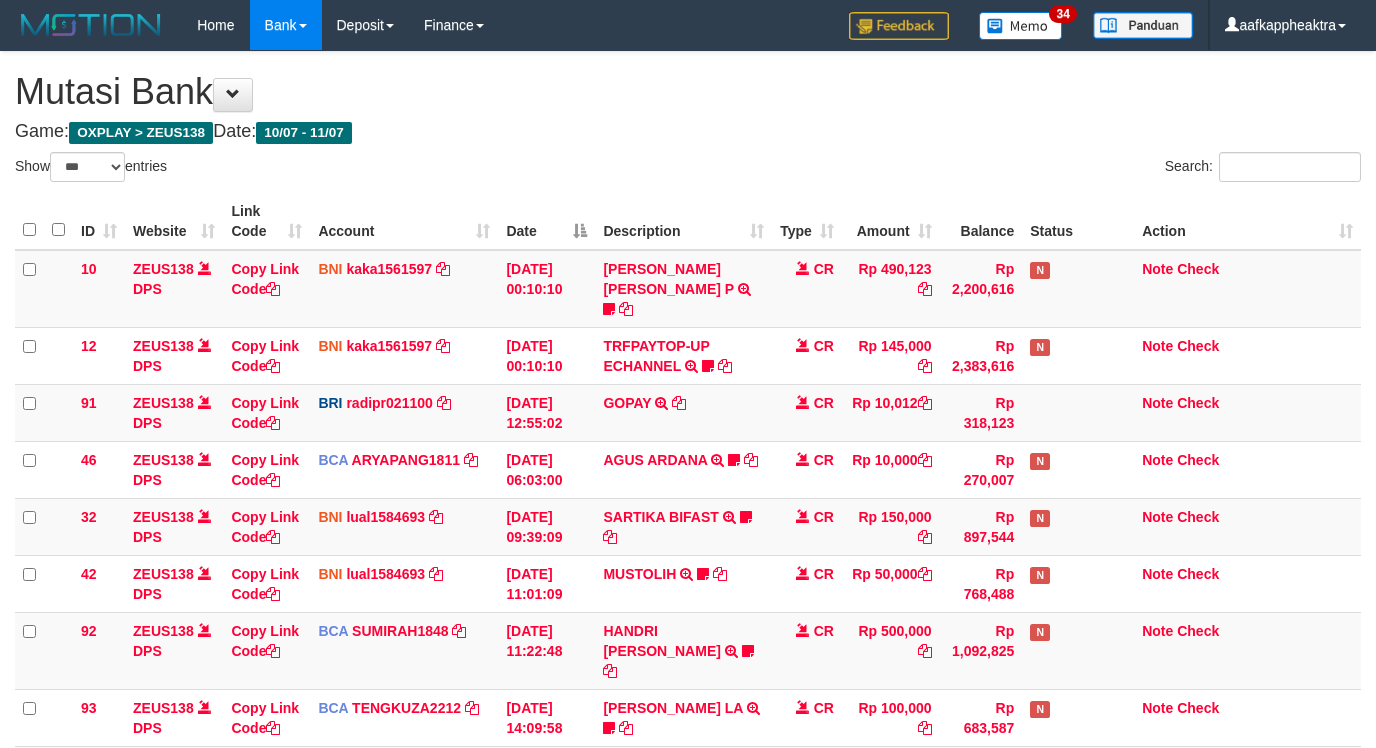 select on "***" 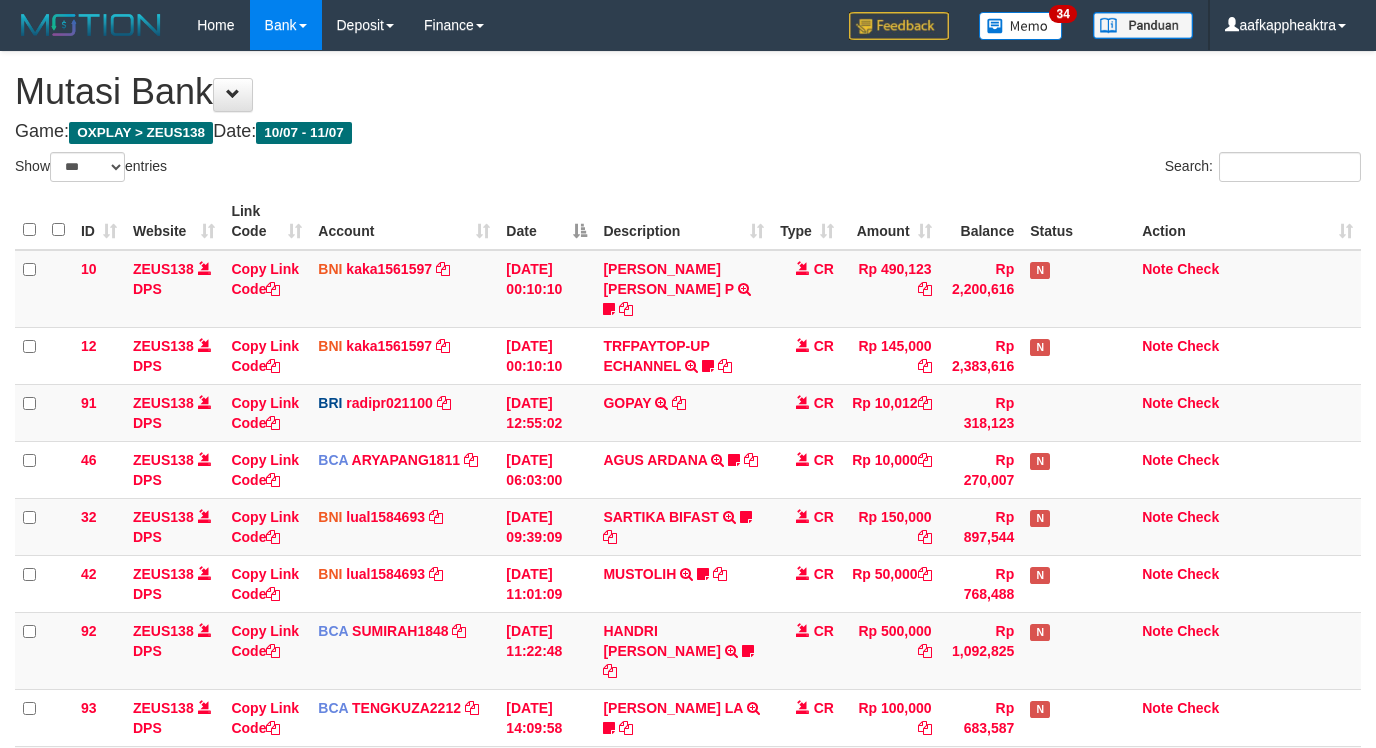 scroll, scrollTop: 608, scrollLeft: 0, axis: vertical 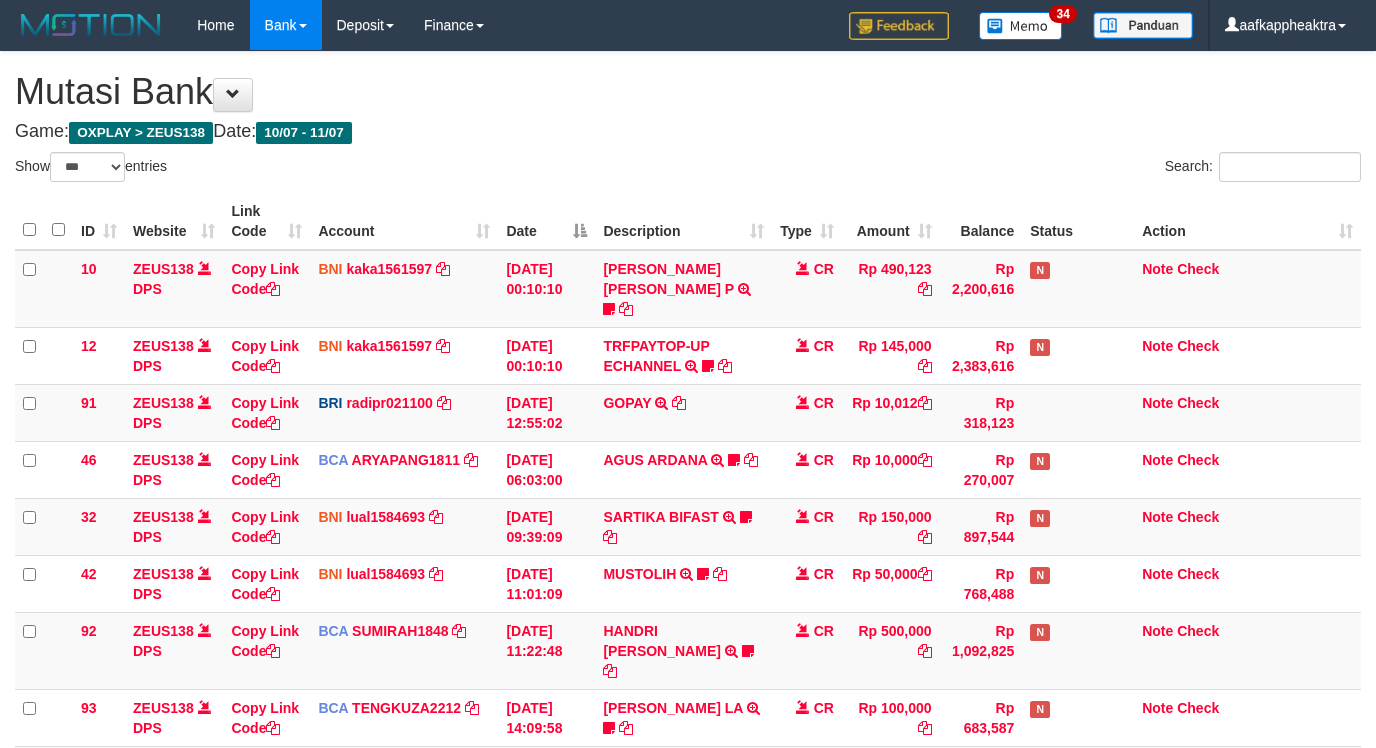 select on "***" 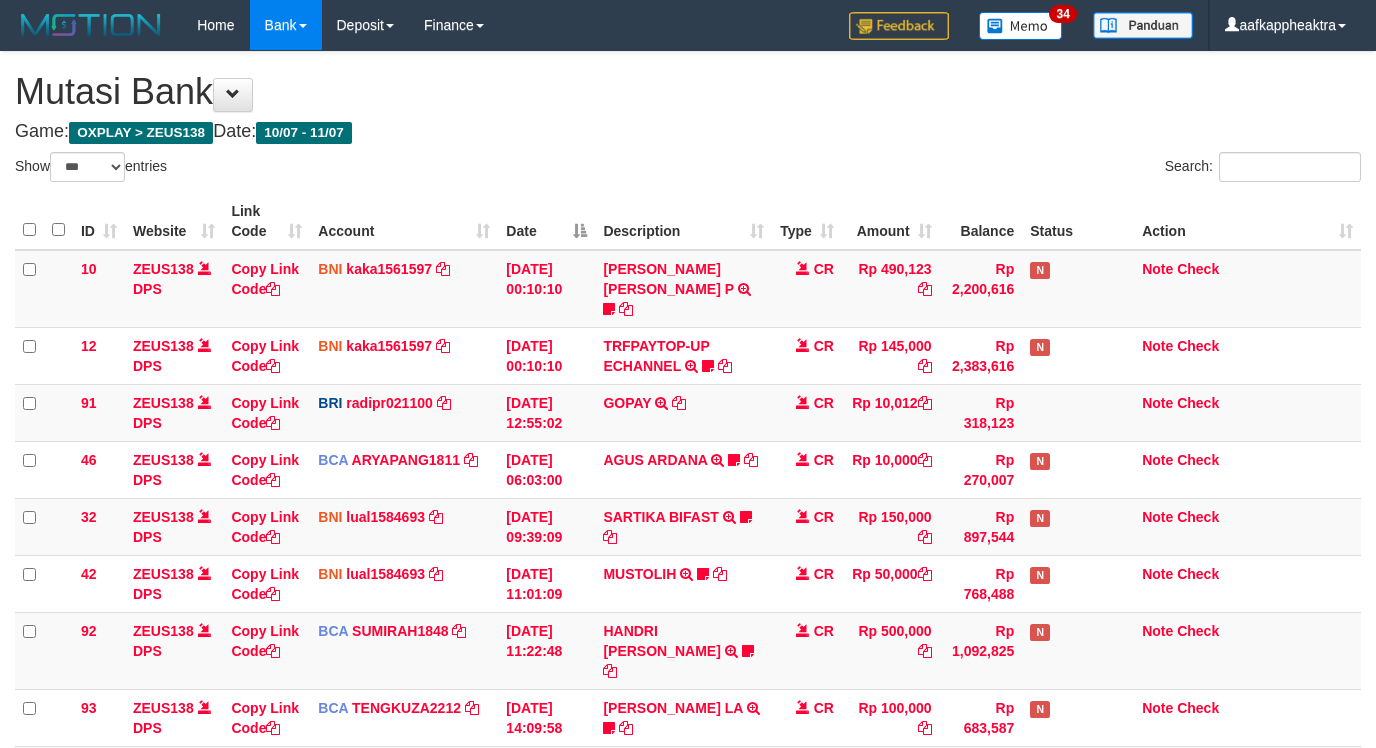 scroll, scrollTop: 608, scrollLeft: 0, axis: vertical 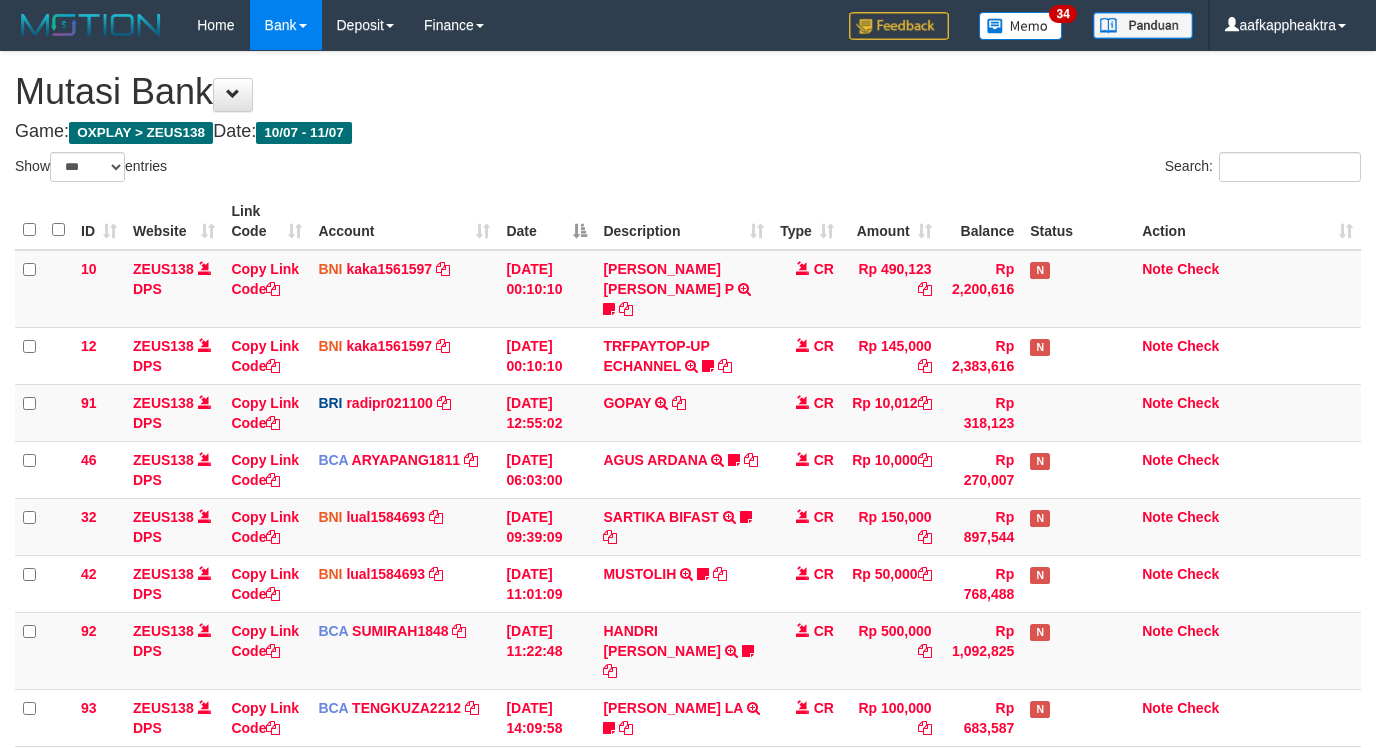 select on "***" 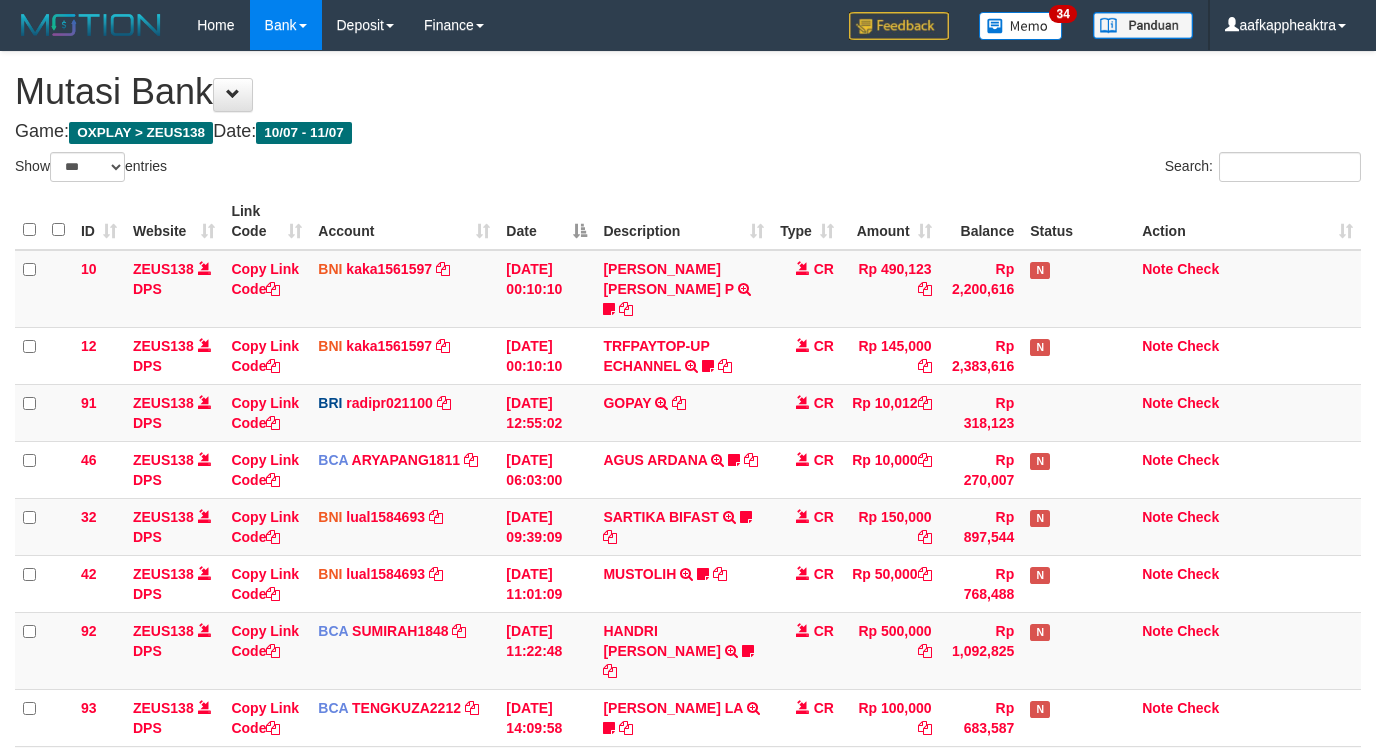 scroll, scrollTop: 608, scrollLeft: 0, axis: vertical 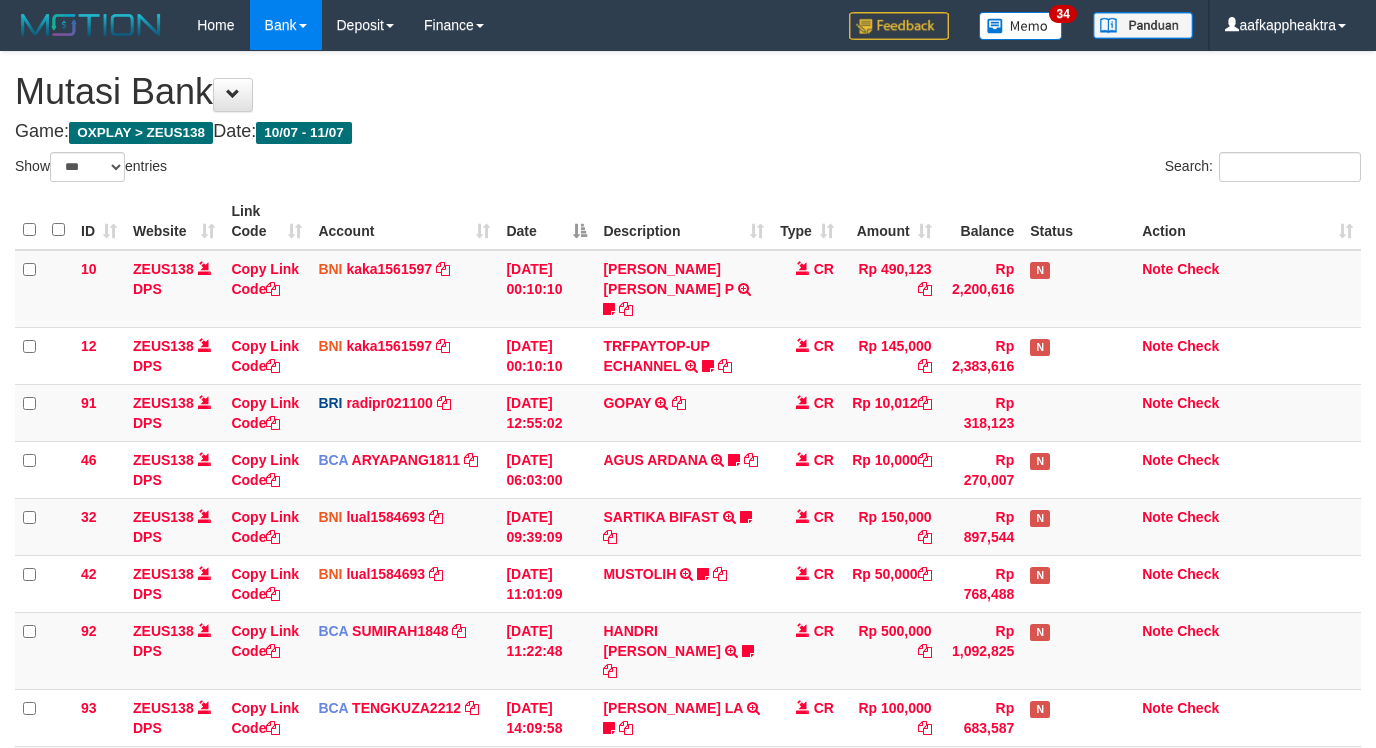 select on "***" 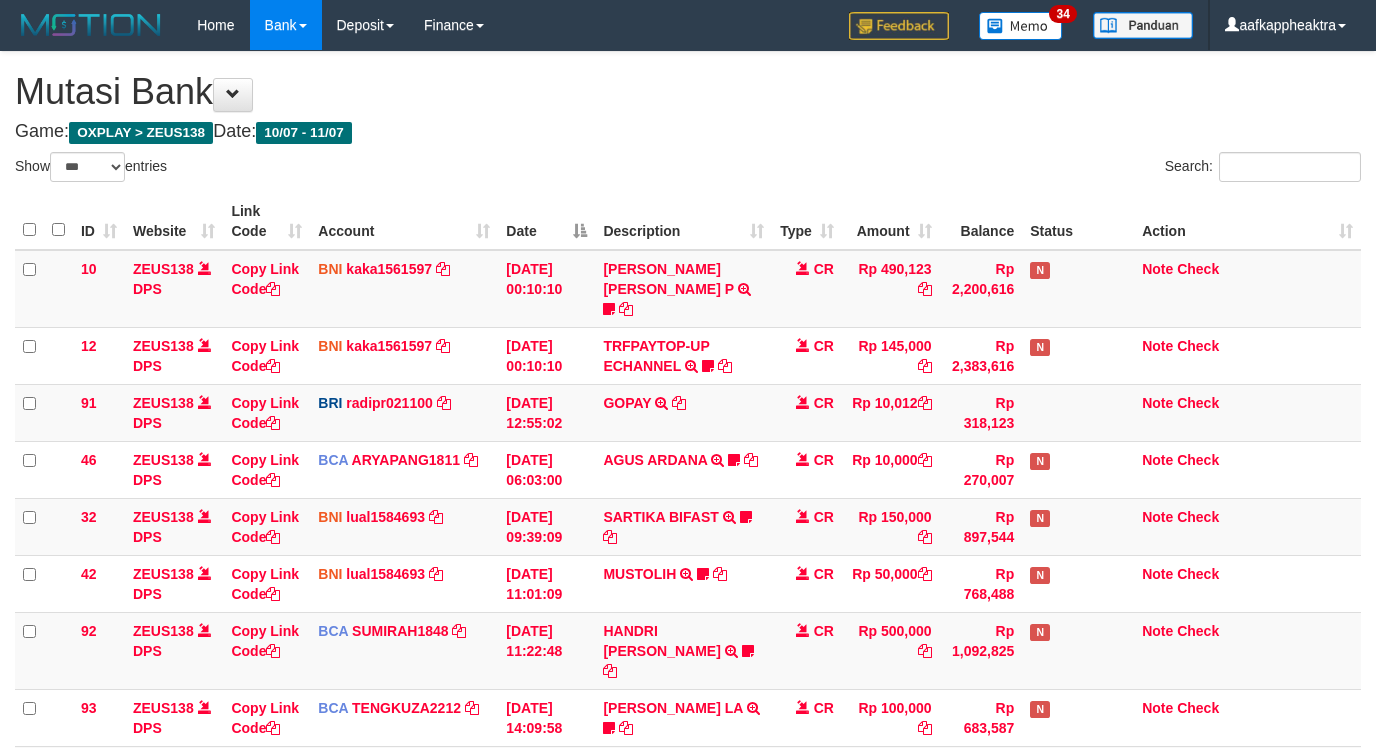scroll, scrollTop: 608, scrollLeft: 0, axis: vertical 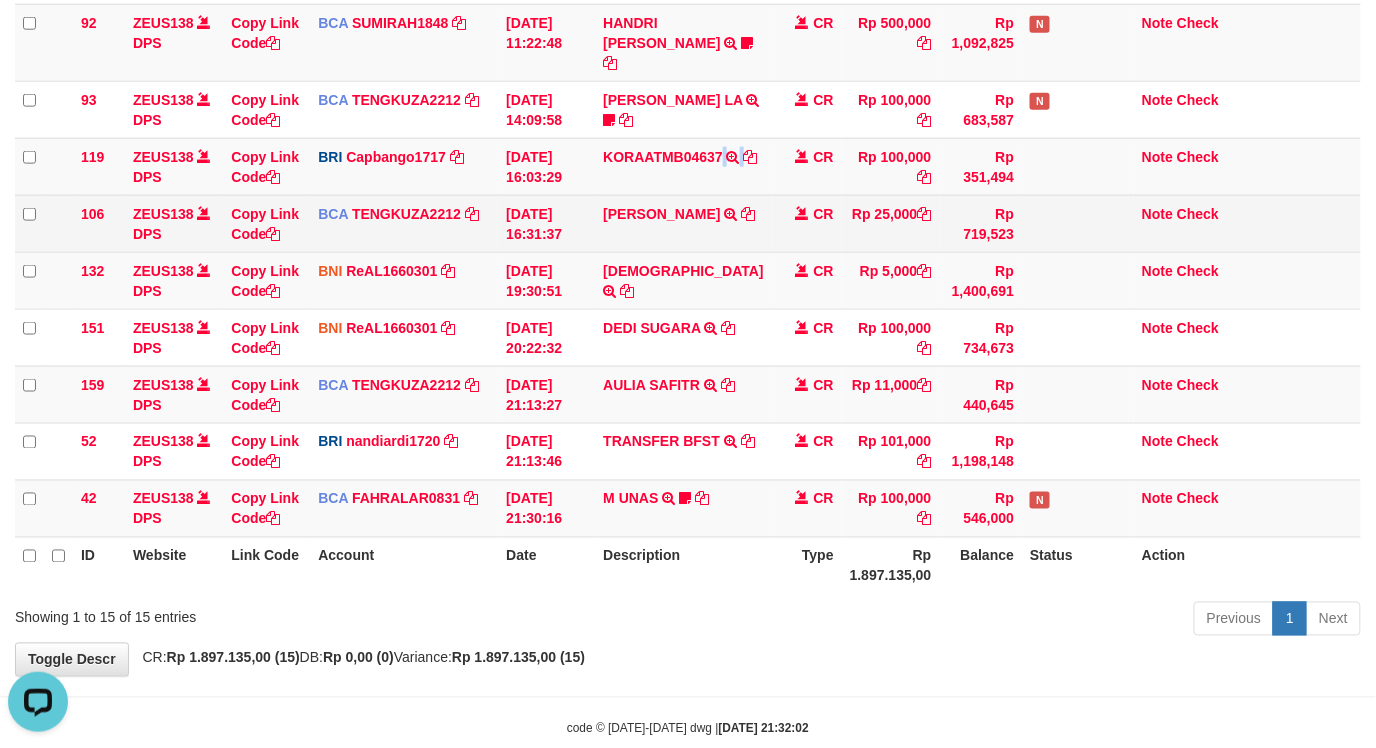 drag, startPoint x: 744, startPoint y: 143, endPoint x: 731, endPoint y: 188, distance: 46.840153 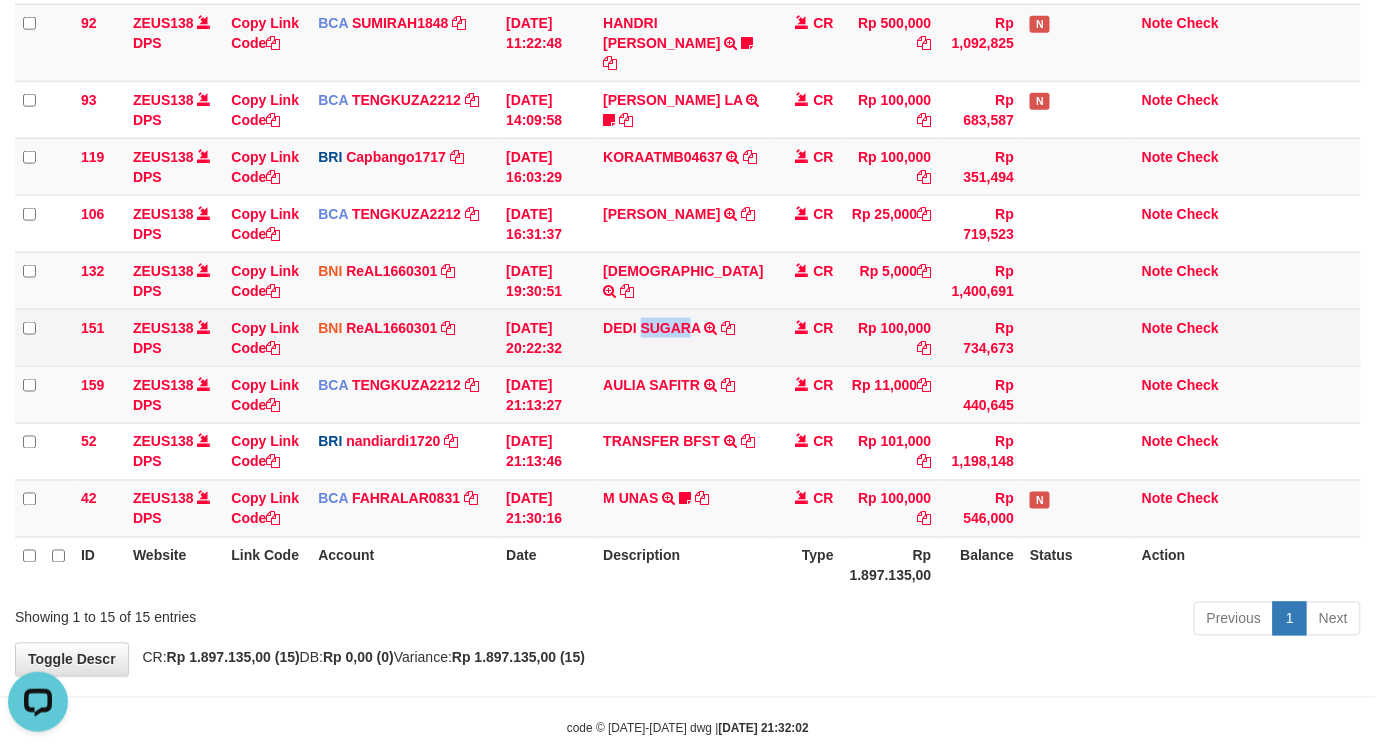click on "DEDI SUGARA         TRANSFER DARI BPK DEDI SUGARA" at bounding box center (683, 337) 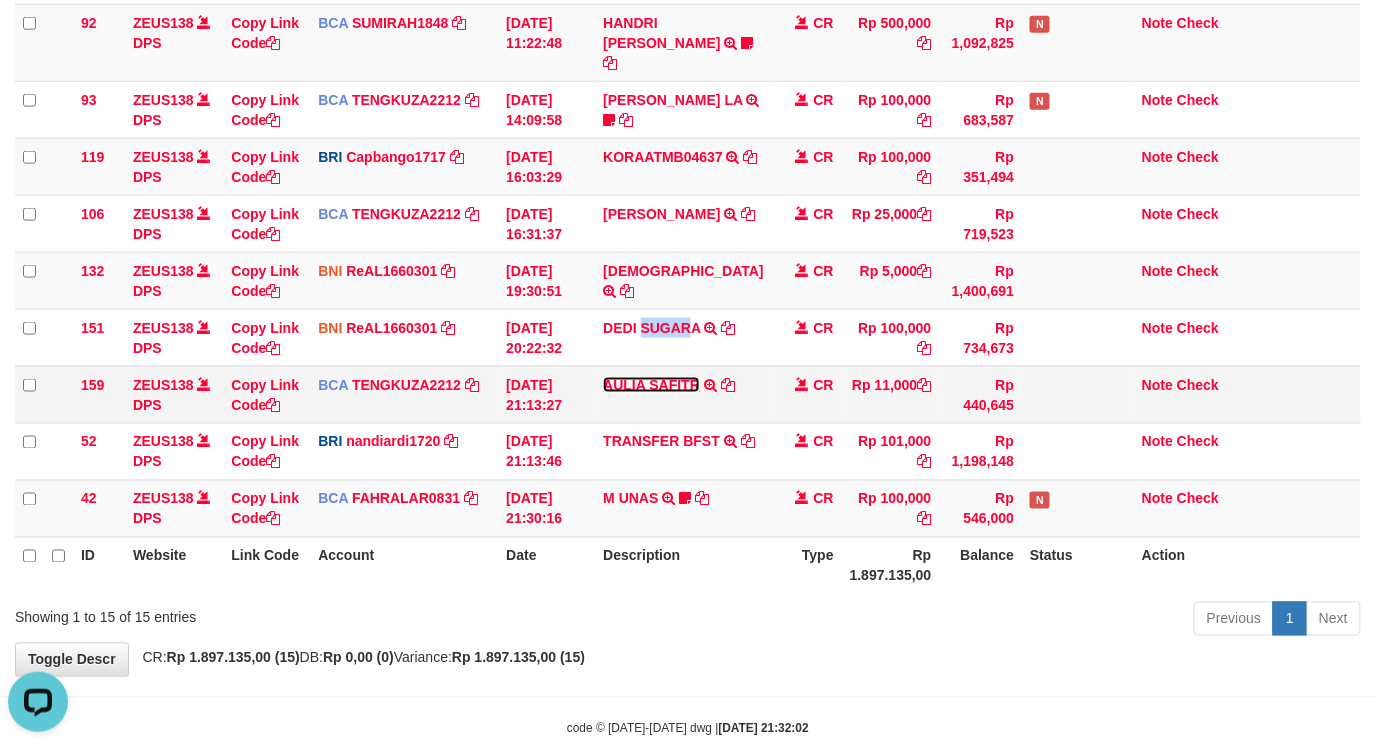 click on "AULIA SAFITR" at bounding box center [651, 385] 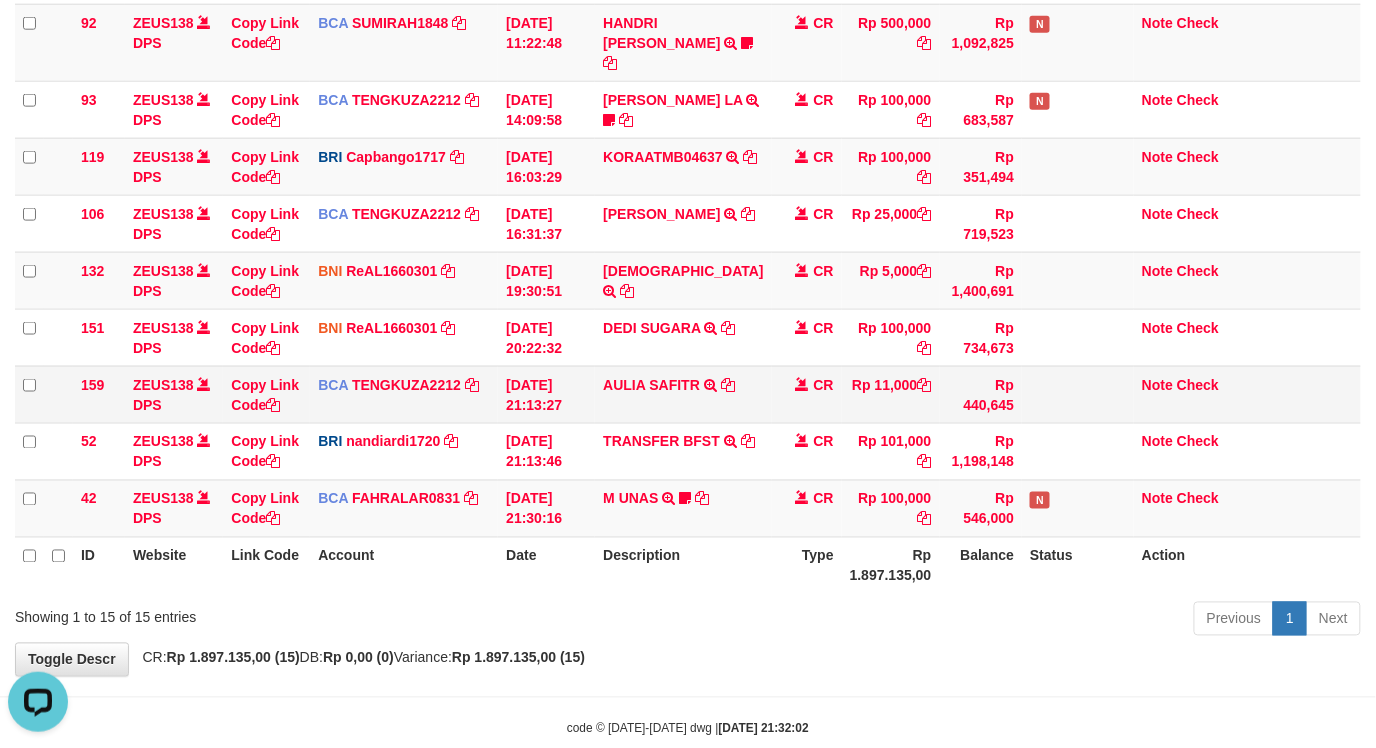 click on "TRSF E-BANKING CR 1107/FTSCY/WS95051
11000.002025071135100395 TRFDN-AULIA SAFITRESPAY DEBIT INDONE" at bounding box center (0, 0) 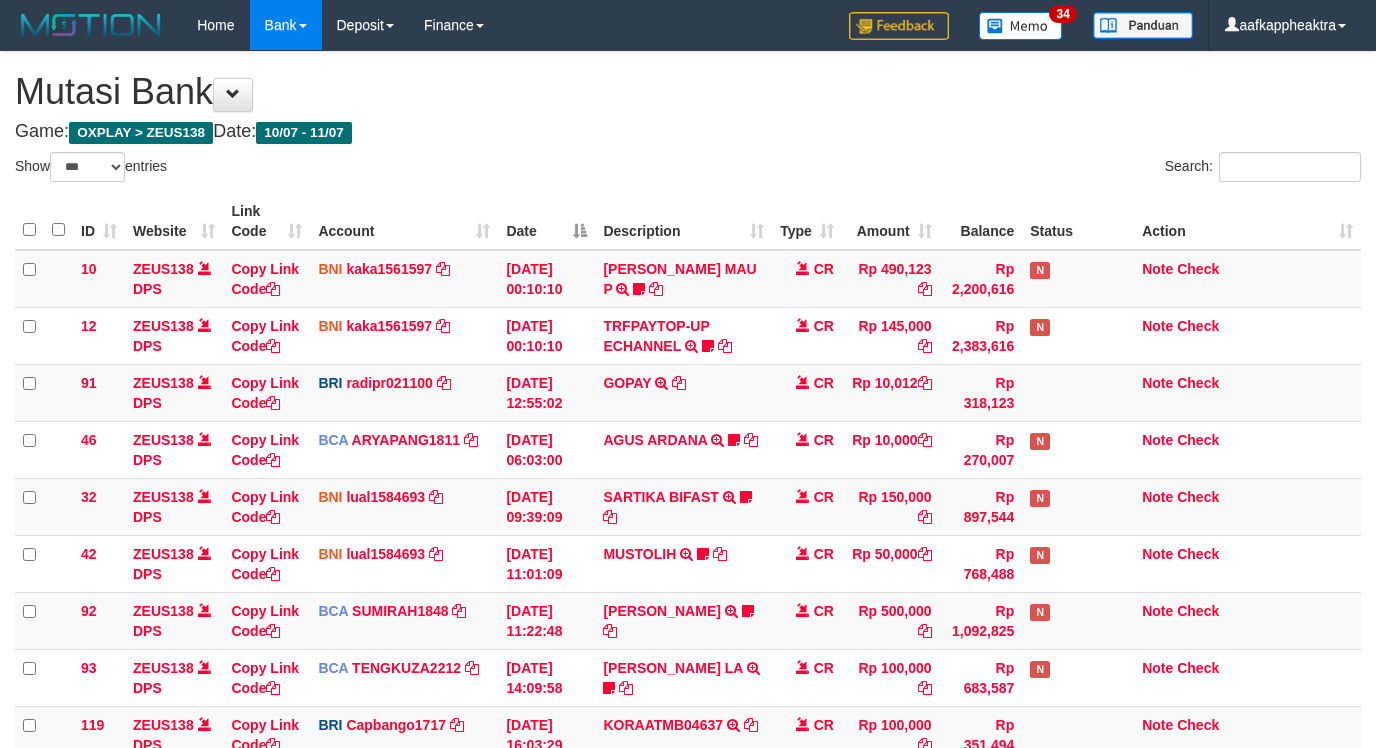 select on "***" 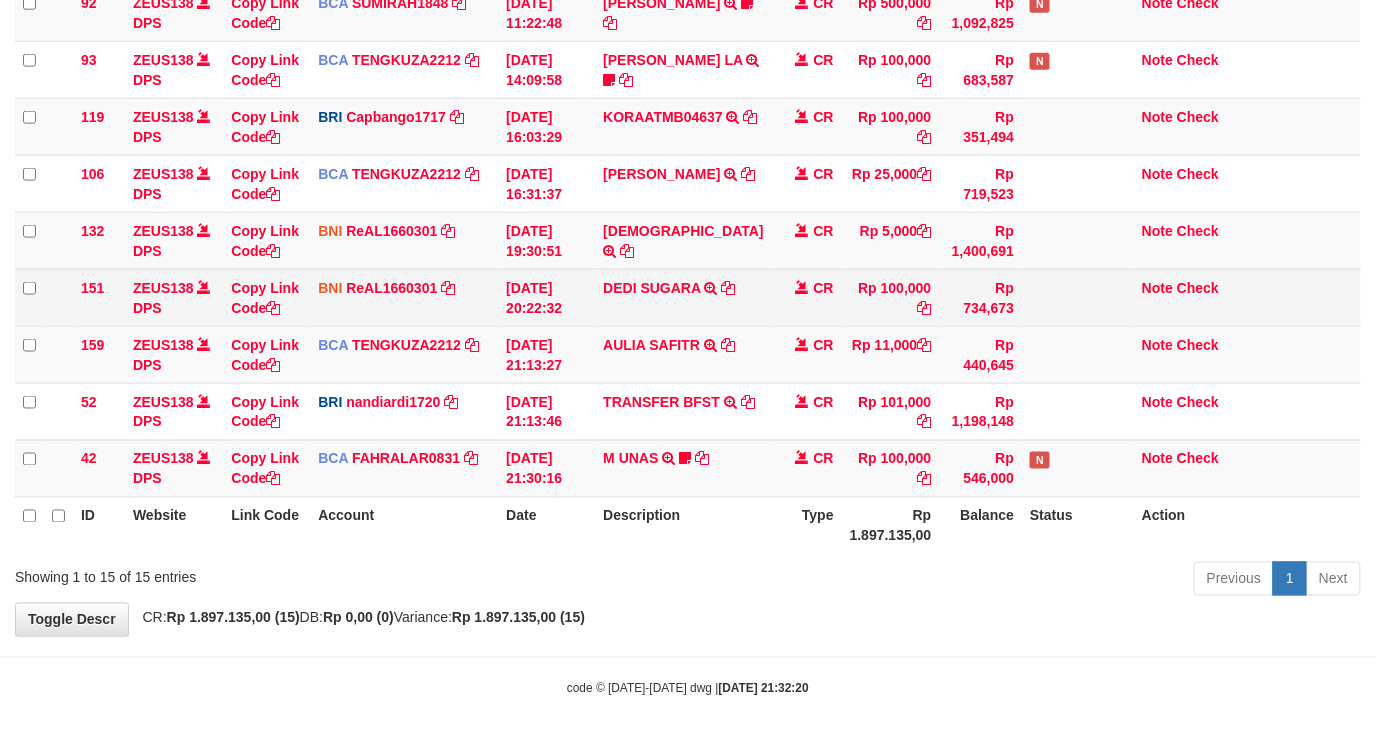 click on "10
ZEUS138    DPS
Copy Link Code
BNI
kaka1561597
DPS
KARMILA
mutasi_20250710_2425 | 10
mutasi_20250710_2425 | 10
[DATE] 00:10:10
[PERSON_NAME] [PERSON_NAME] P            TRF/PAY/TOP-UP ECHANNEL [PERSON_NAME] [PERSON_NAME] P    LAKILAKIKUAT99
CR
Rp 490,123
Rp 2,200,616
N
Note
Check
12
ZEUS138    DPS
Copy Link Code
BNI
kaka1561597
DPS
KARMILA" at bounding box center (688, 70) 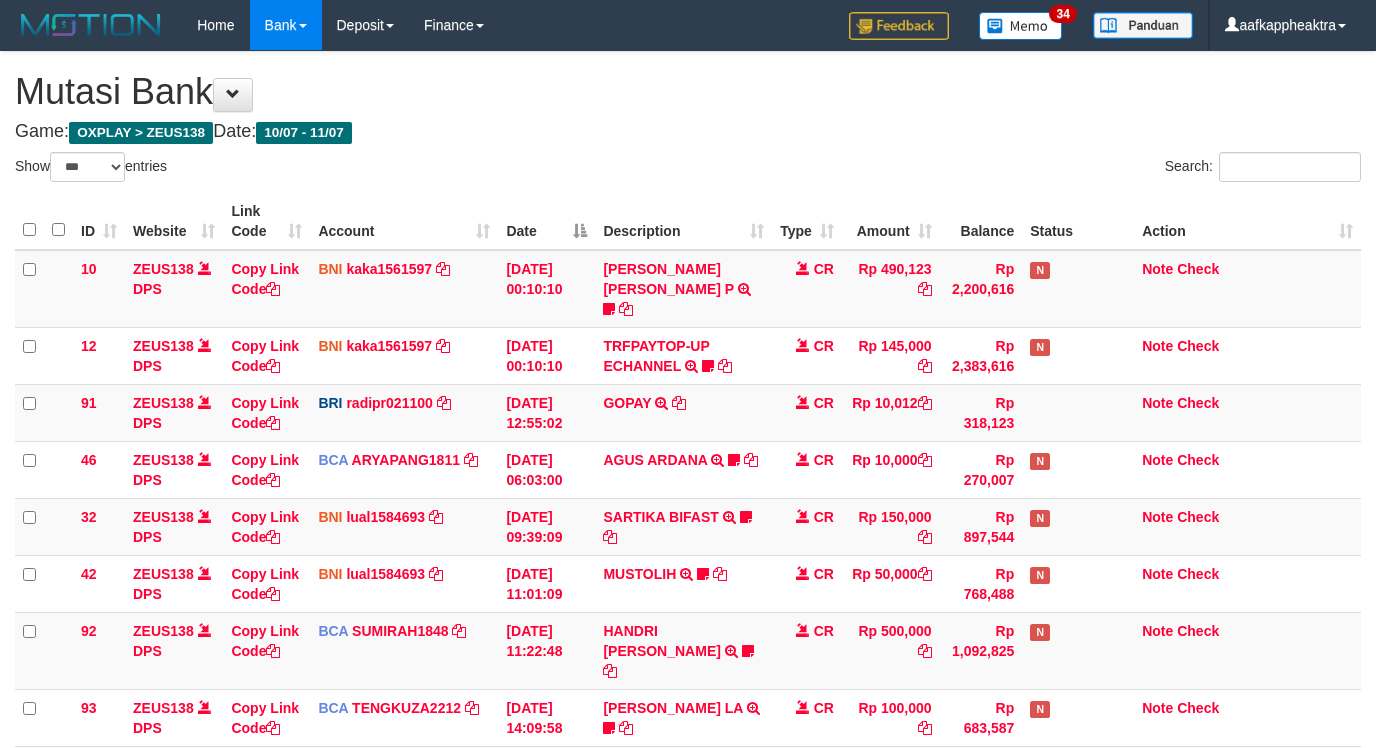 select on "***" 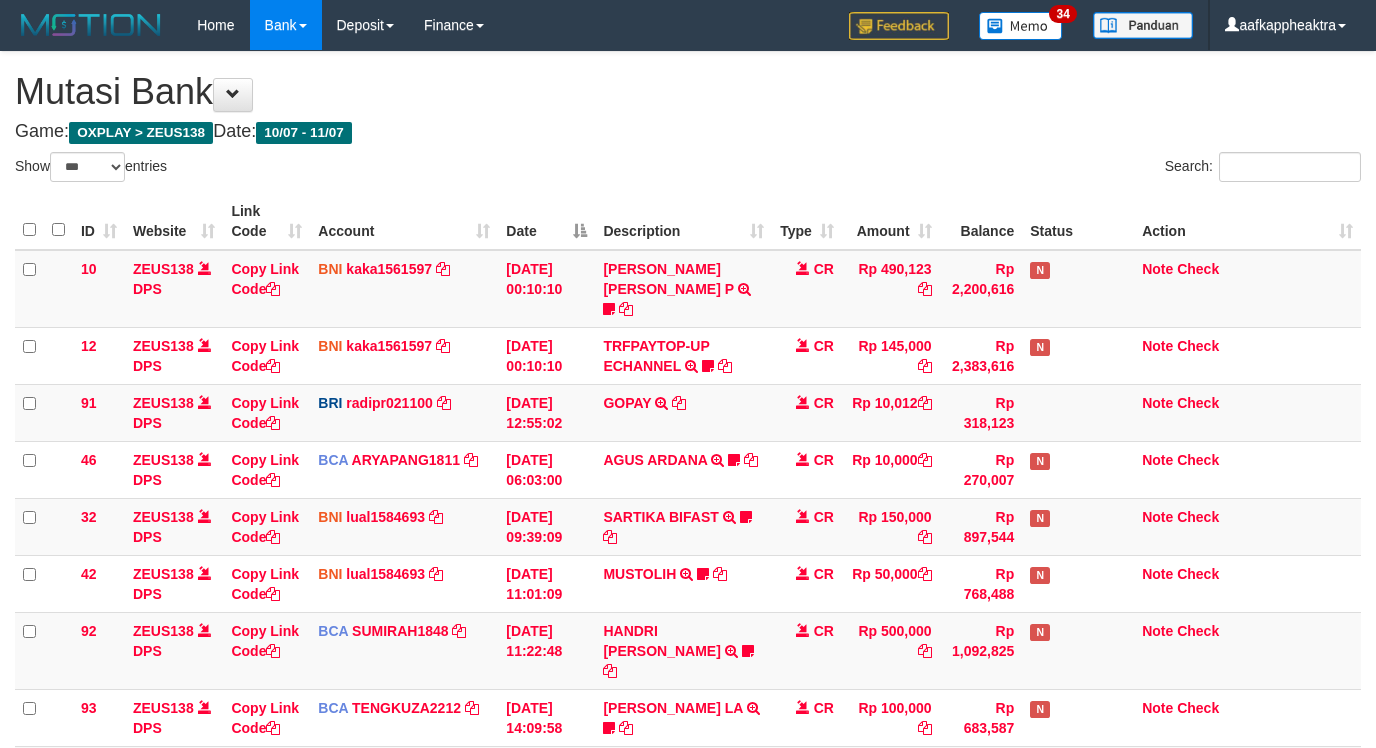 scroll, scrollTop: 608, scrollLeft: 0, axis: vertical 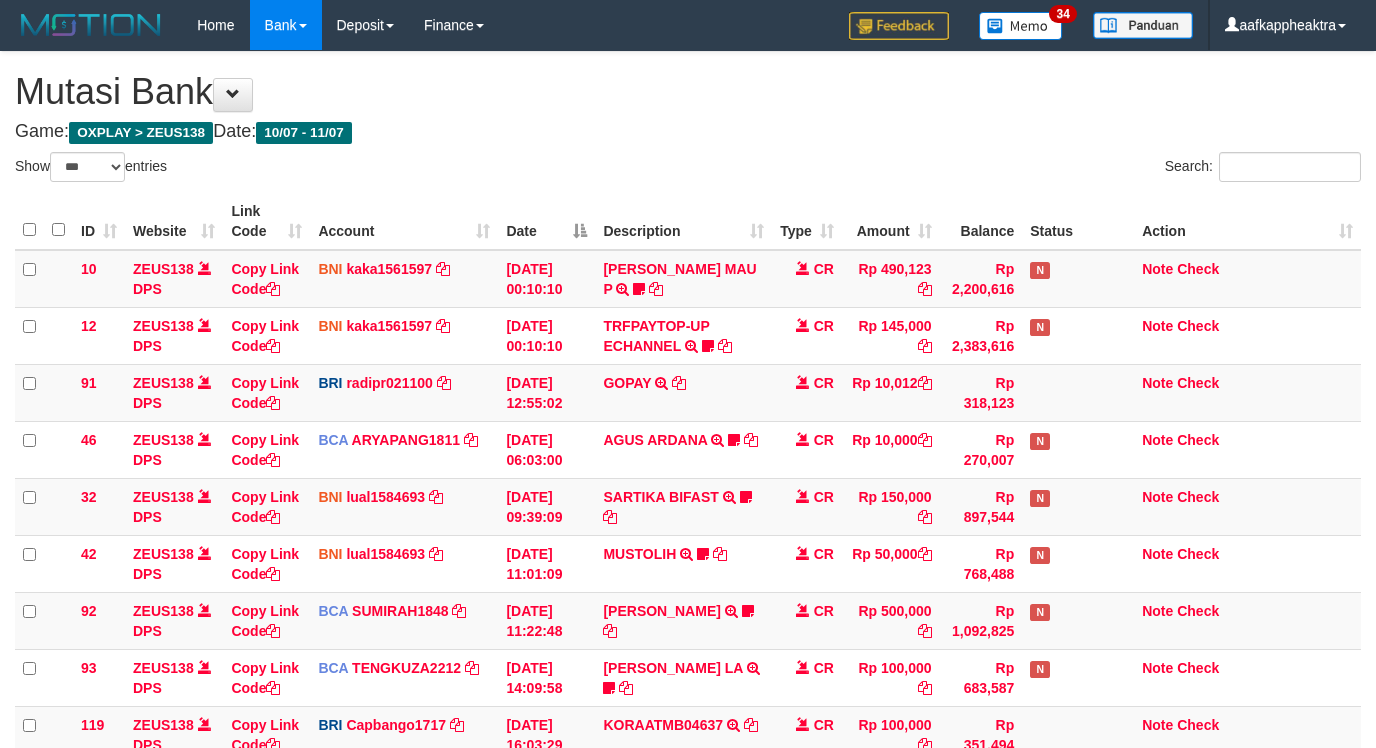 select on "***" 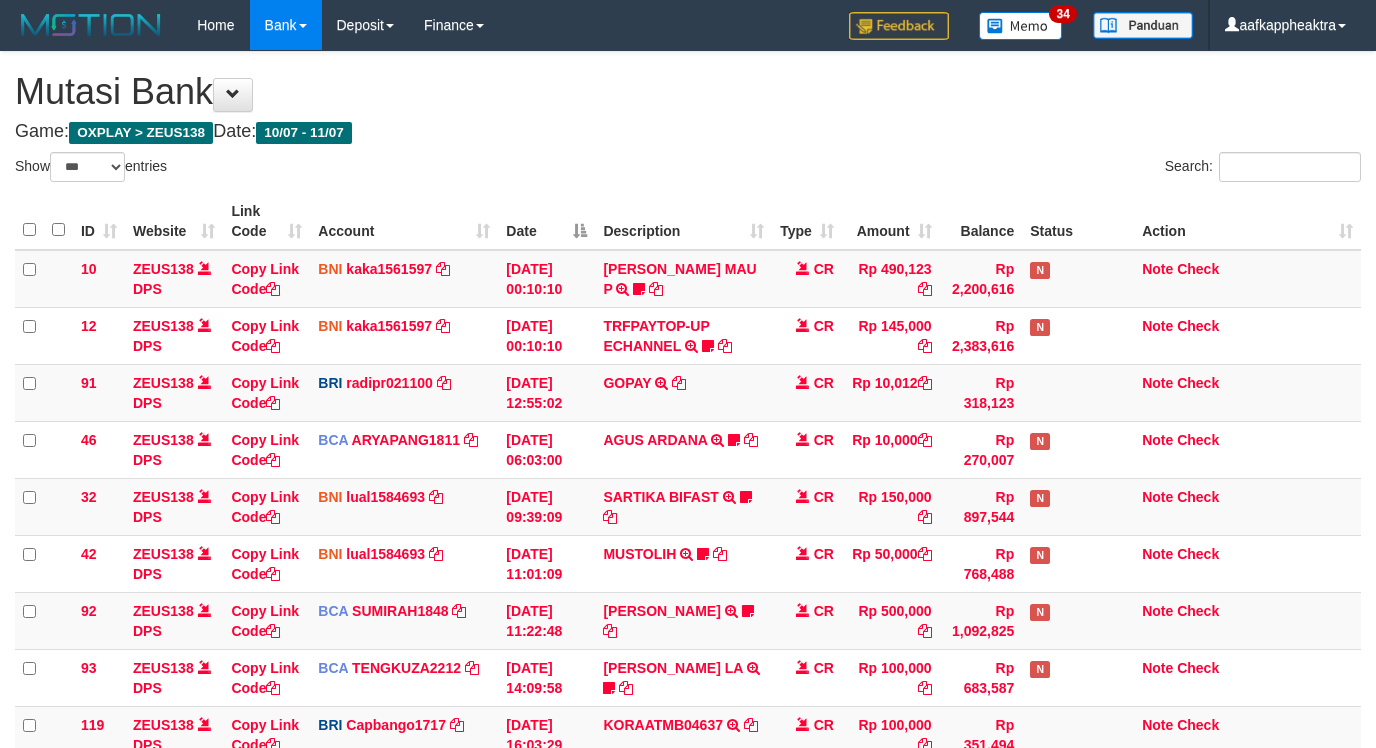 scroll, scrollTop: 608, scrollLeft: 0, axis: vertical 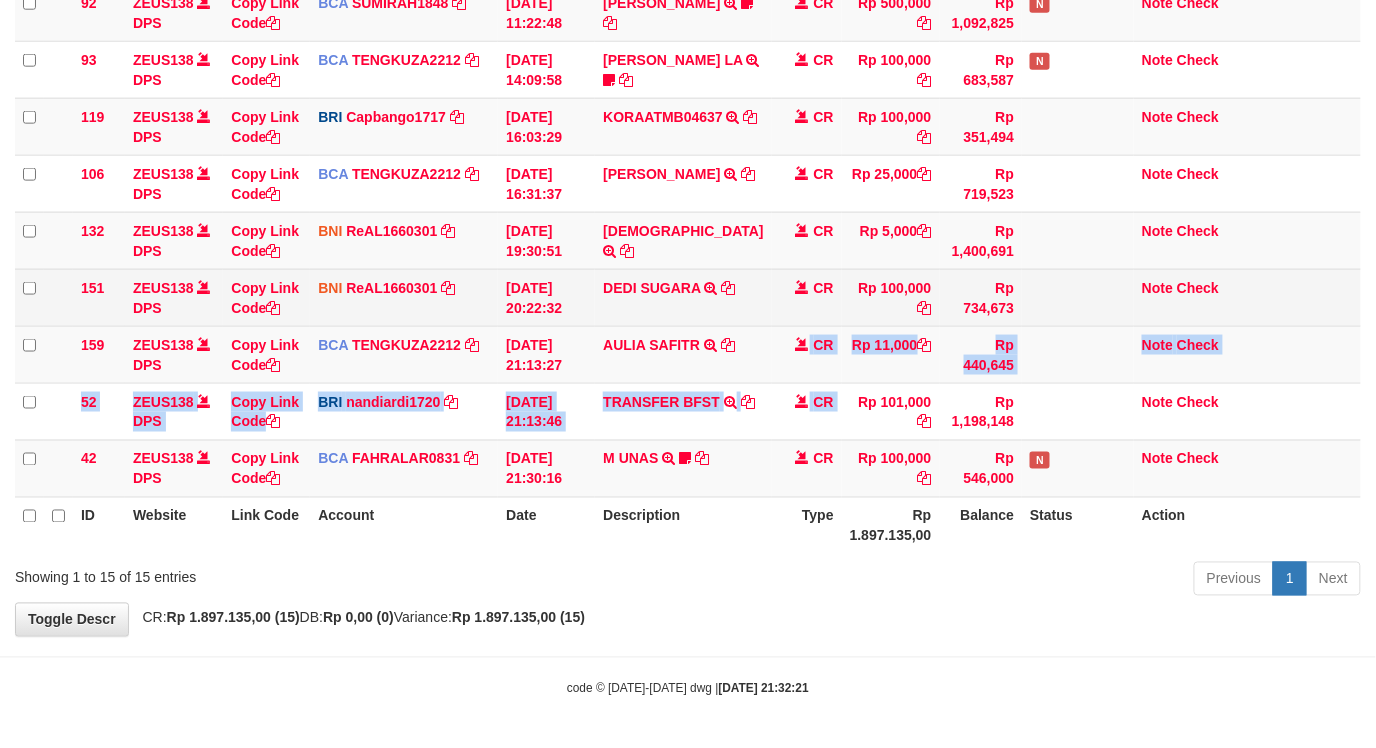 drag, startPoint x: 761, startPoint y: 364, endPoint x: 874, endPoint y: 268, distance: 148.27339 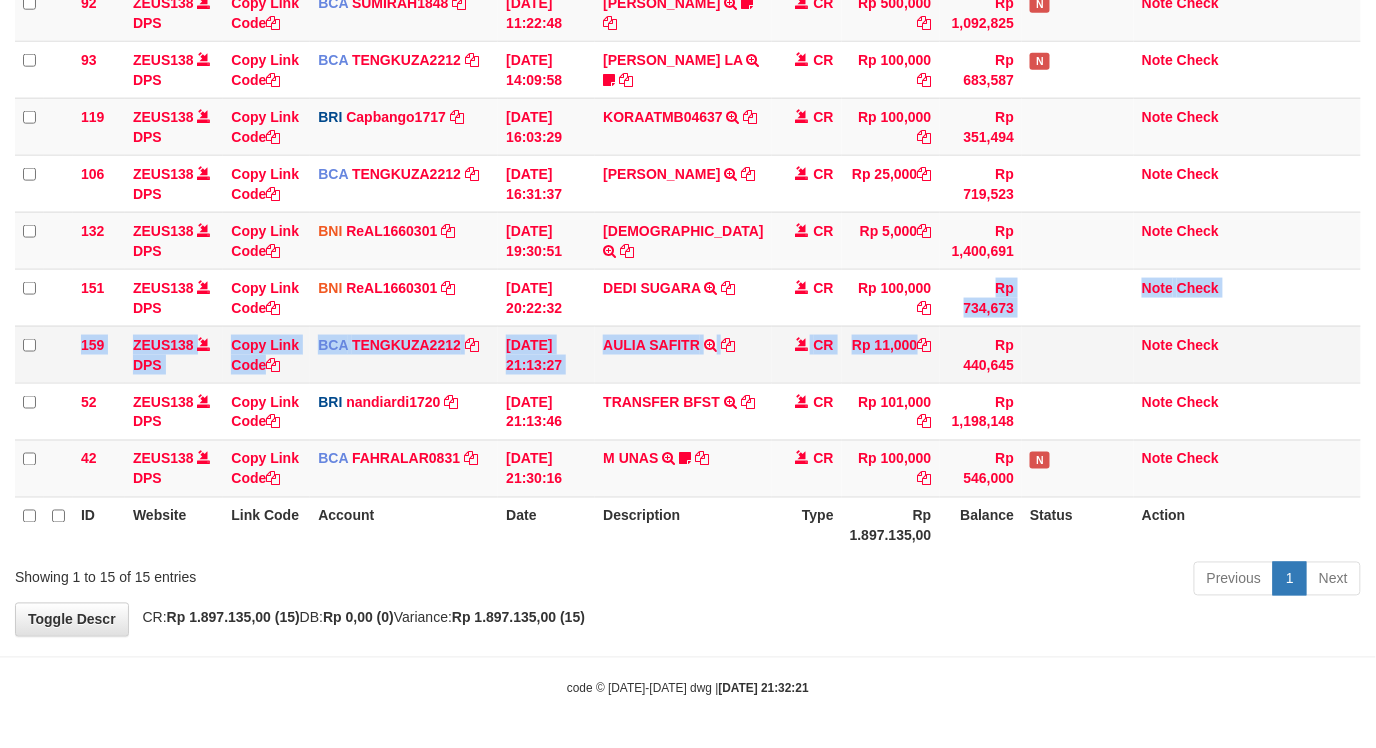 drag, startPoint x: 873, startPoint y: 310, endPoint x: 846, endPoint y: 347, distance: 45.80393 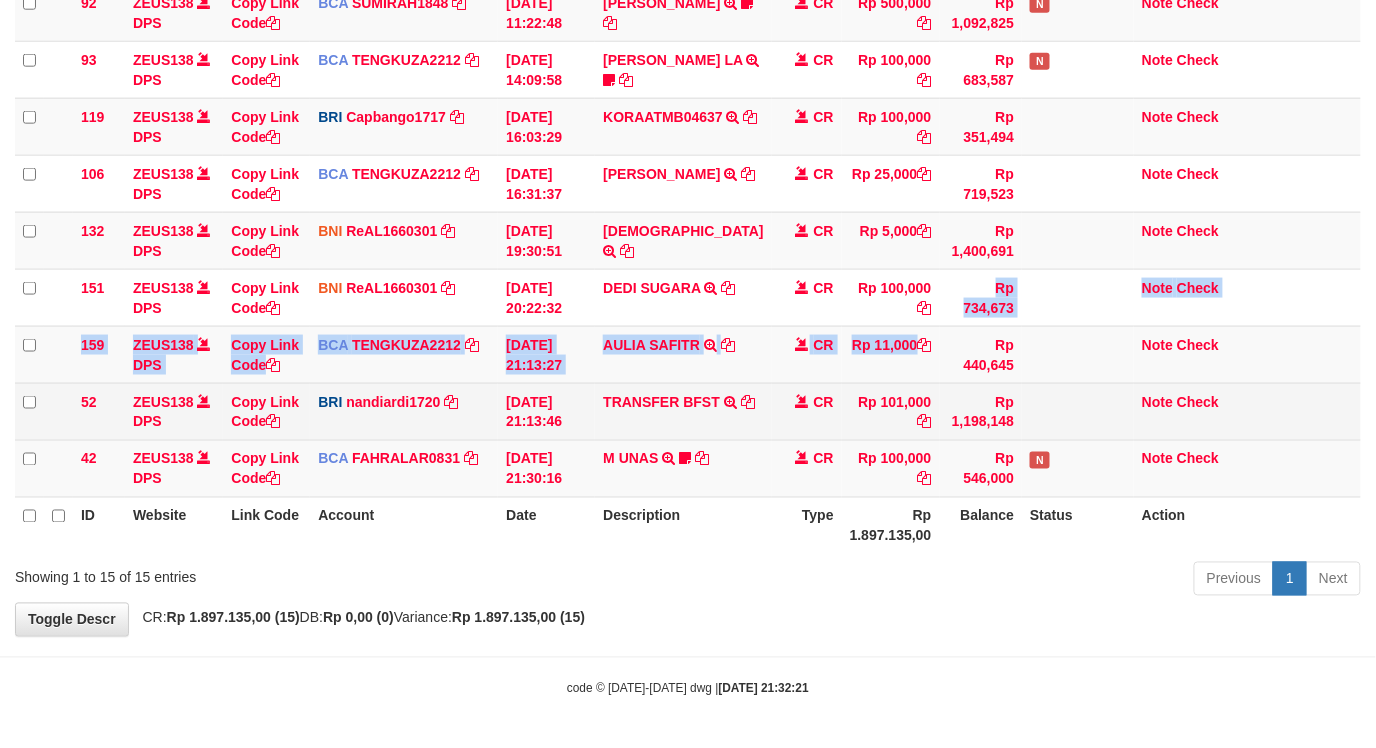 drag, startPoint x: 883, startPoint y: 411, endPoint x: 904, endPoint y: 427, distance: 26.400757 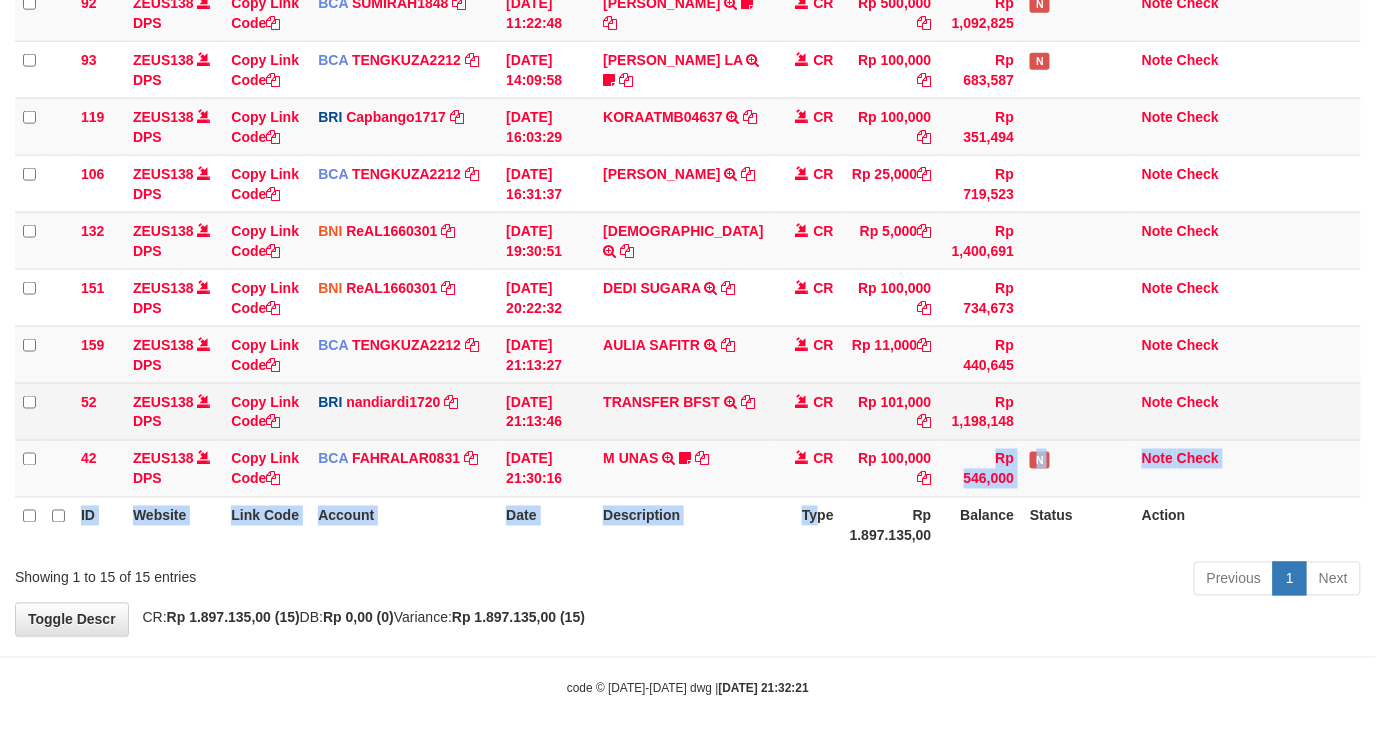 drag, startPoint x: 805, startPoint y: 501, endPoint x: 820, endPoint y: 385, distance: 116.965805 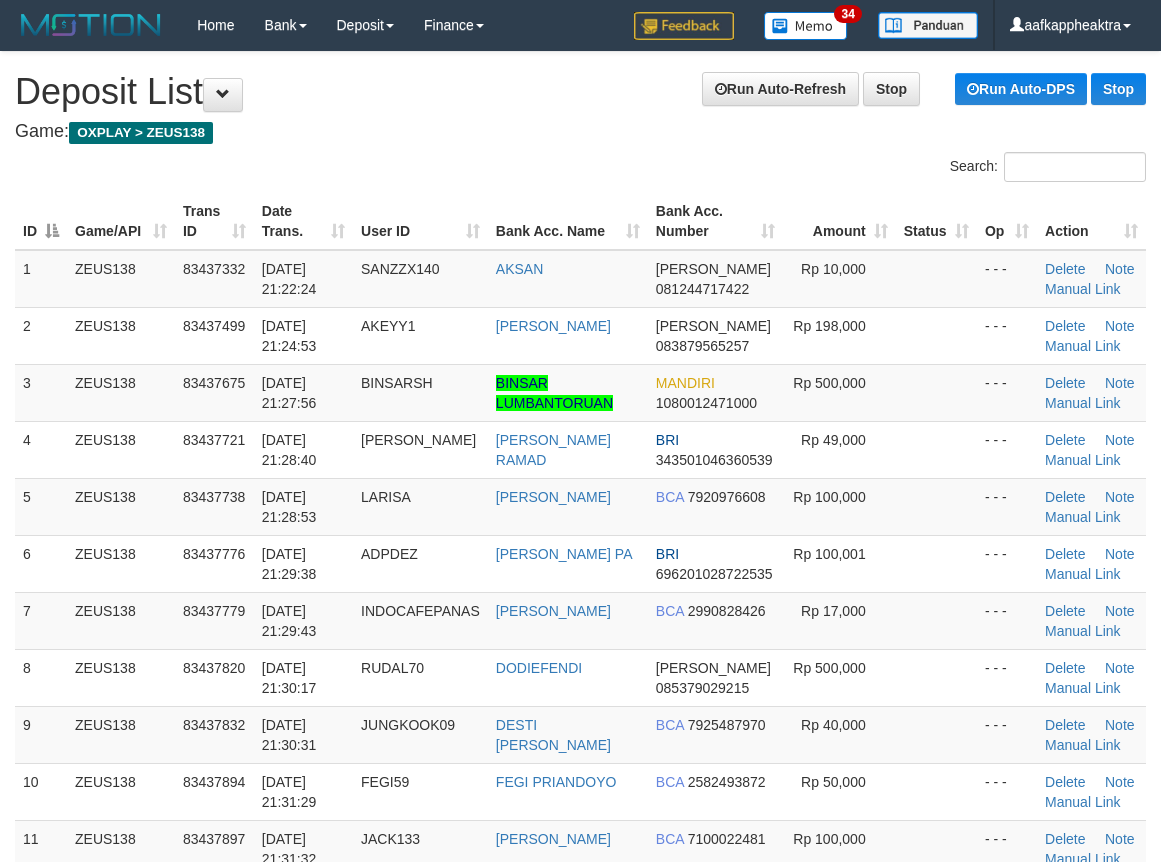 scroll, scrollTop: 244, scrollLeft: 0, axis: vertical 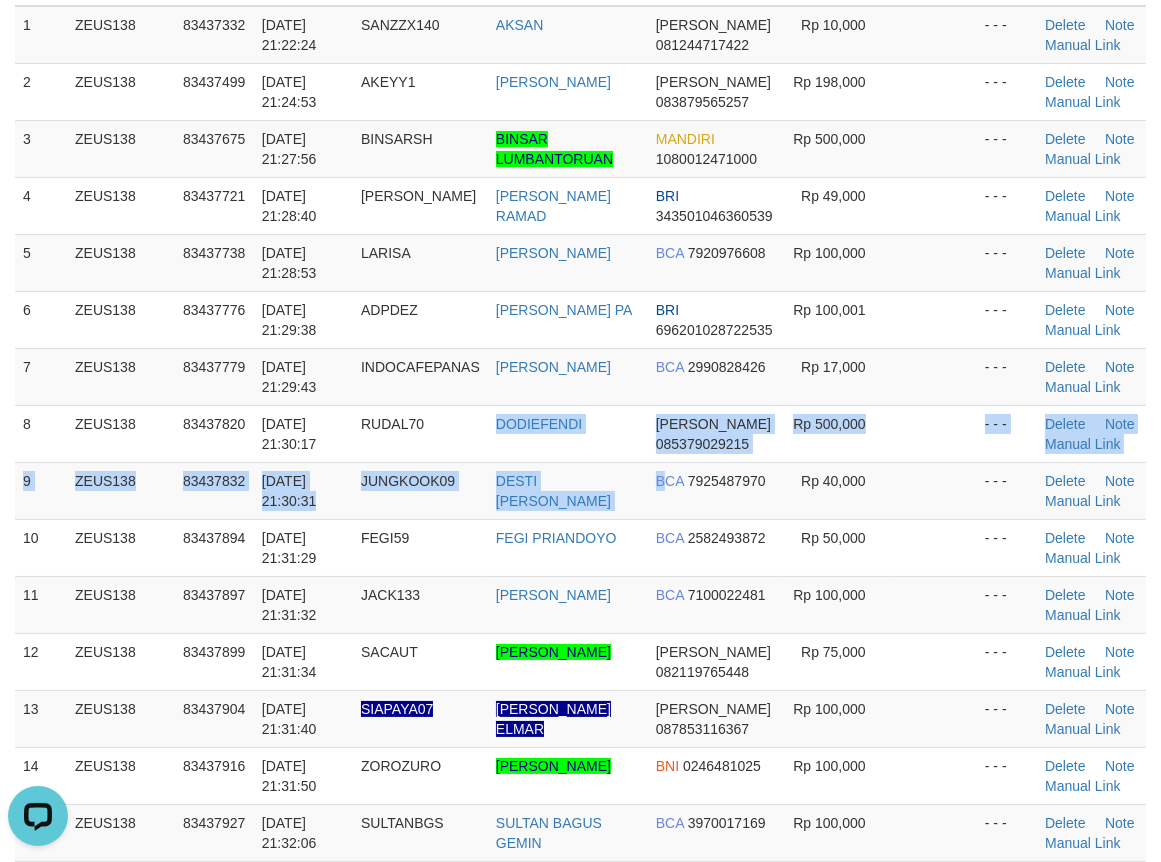 drag, startPoint x: 631, startPoint y: 524, endPoint x: 2, endPoint y: 485, distance: 630.2079 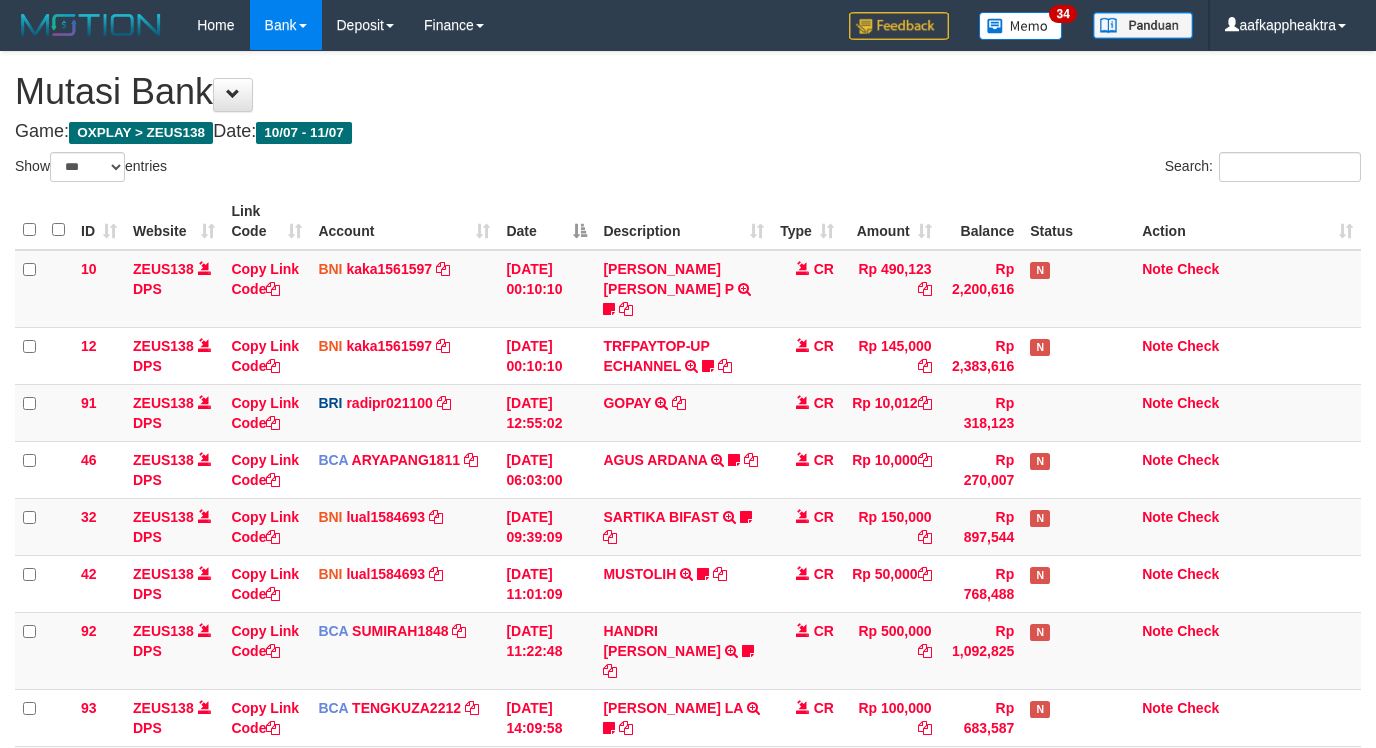 select on "***" 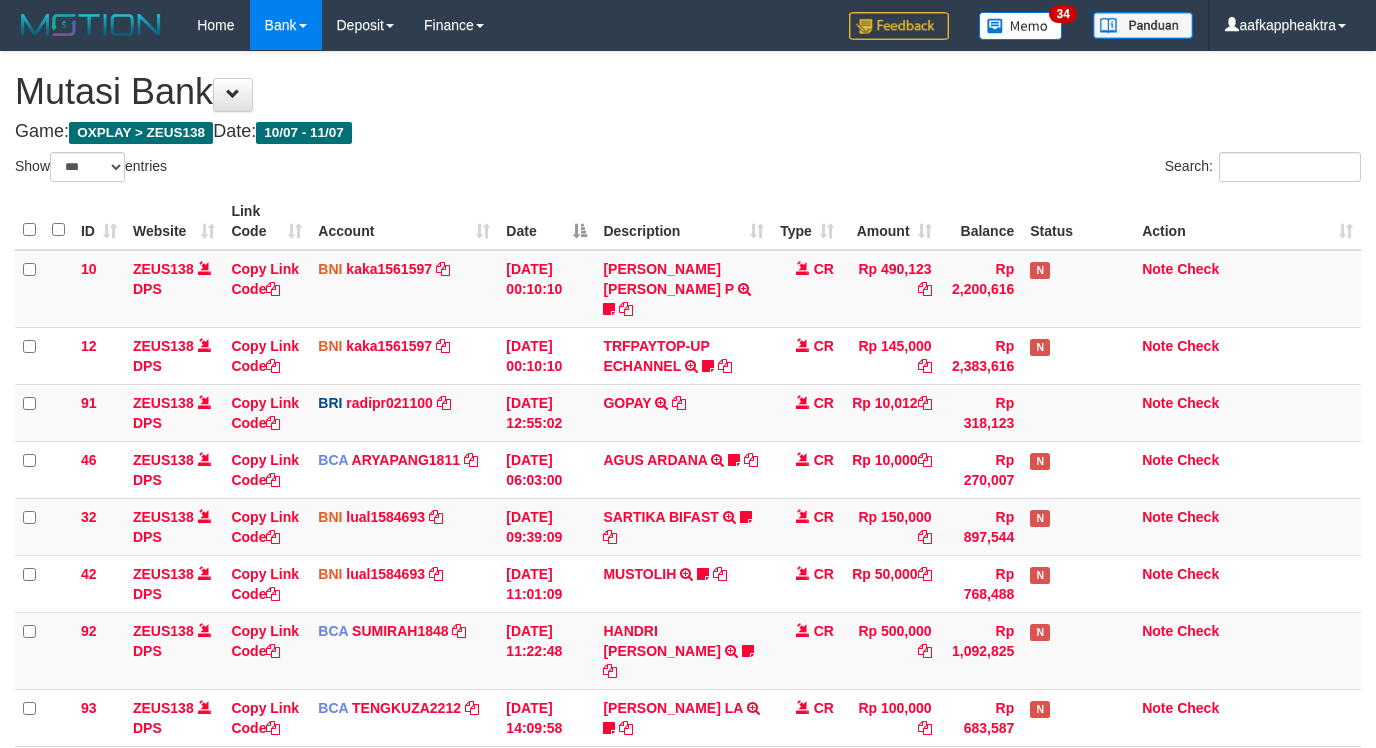scroll, scrollTop: 608, scrollLeft: 0, axis: vertical 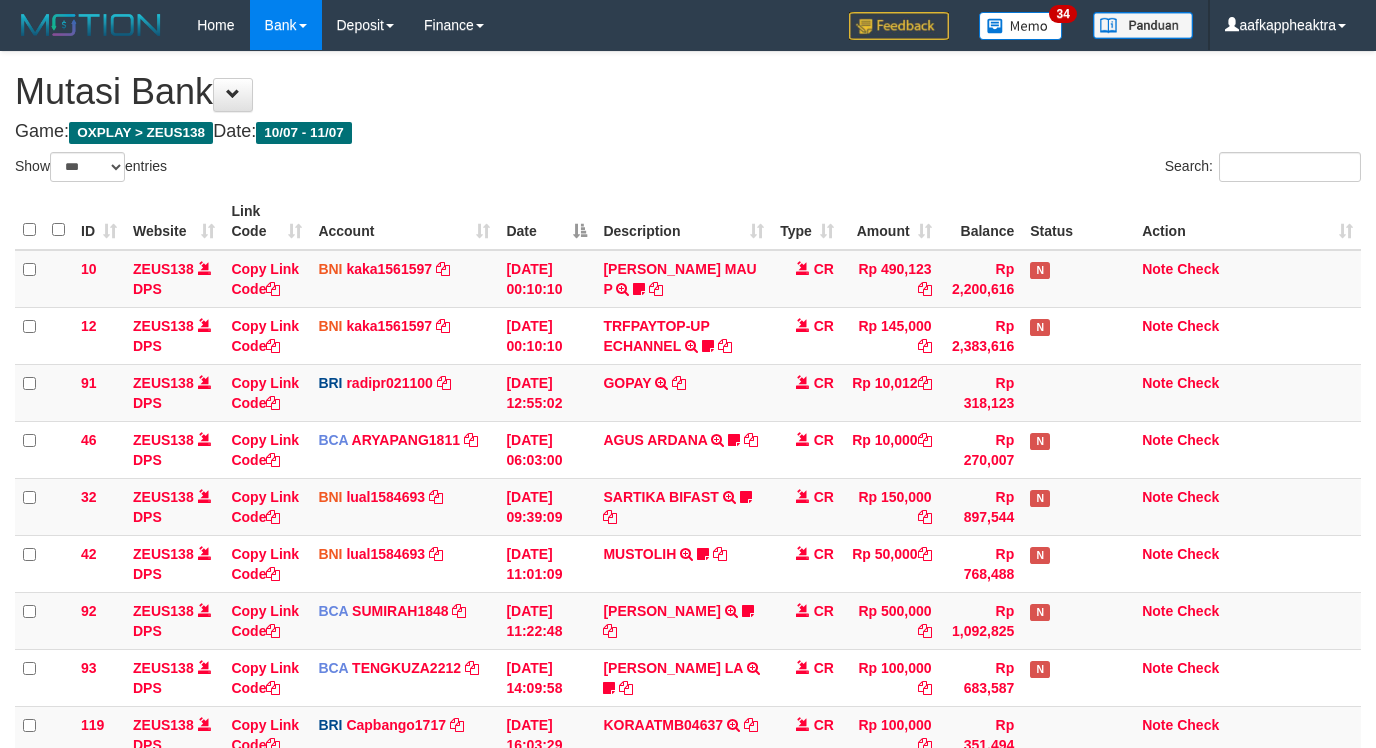 select on "***" 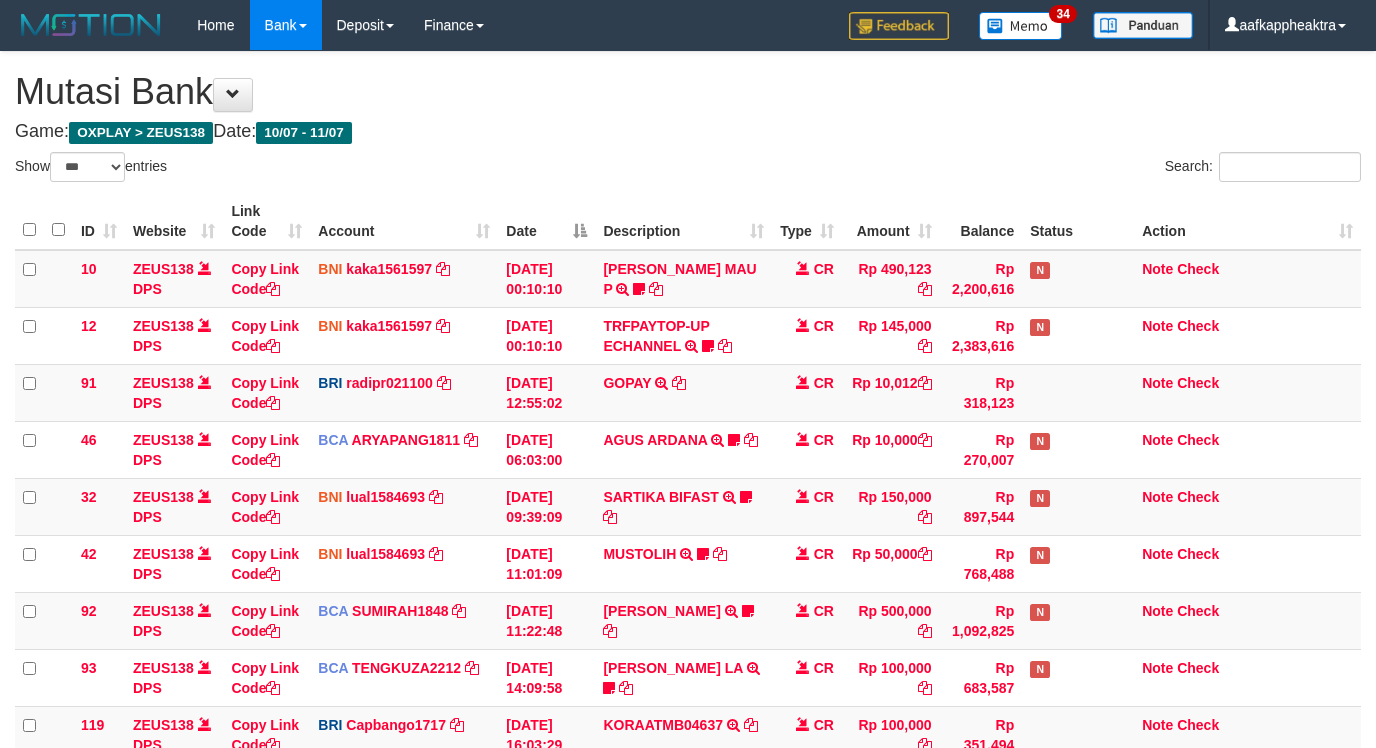 scroll, scrollTop: 608, scrollLeft: 0, axis: vertical 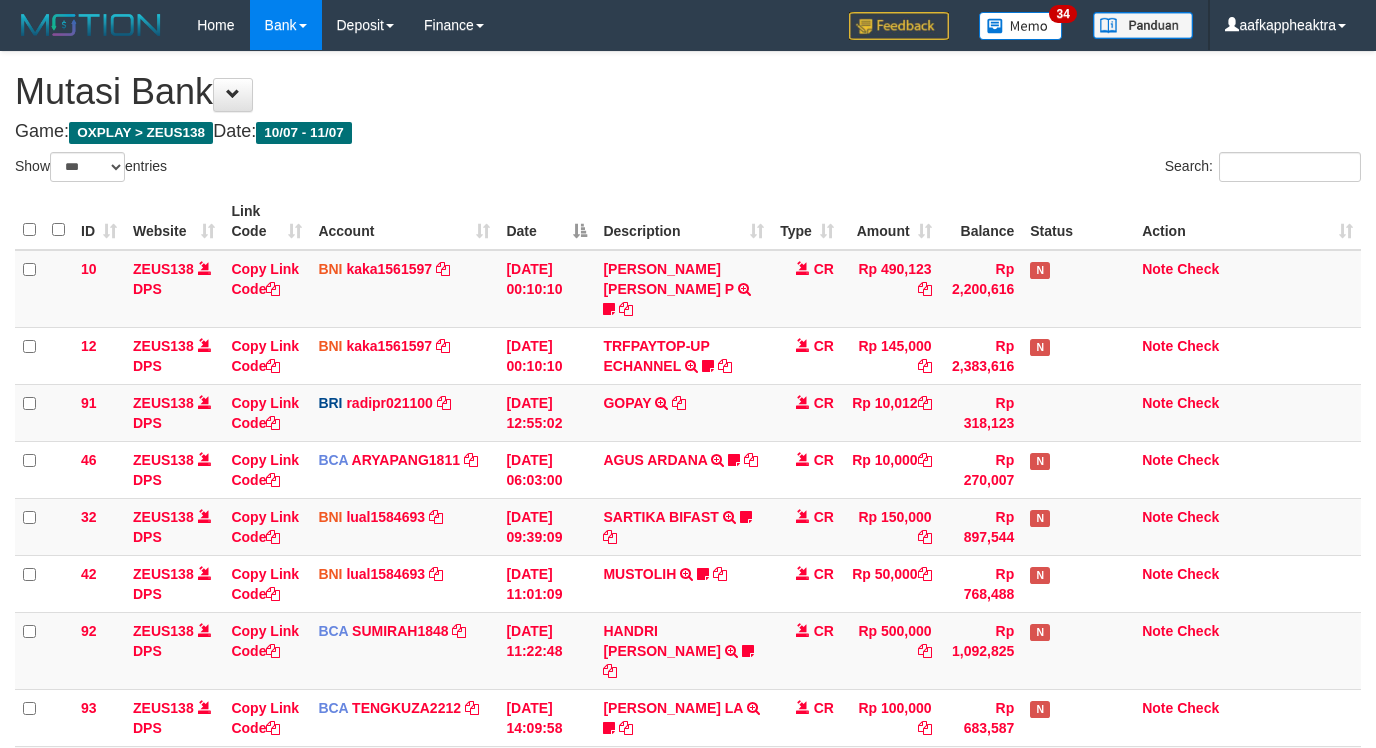 select on "***" 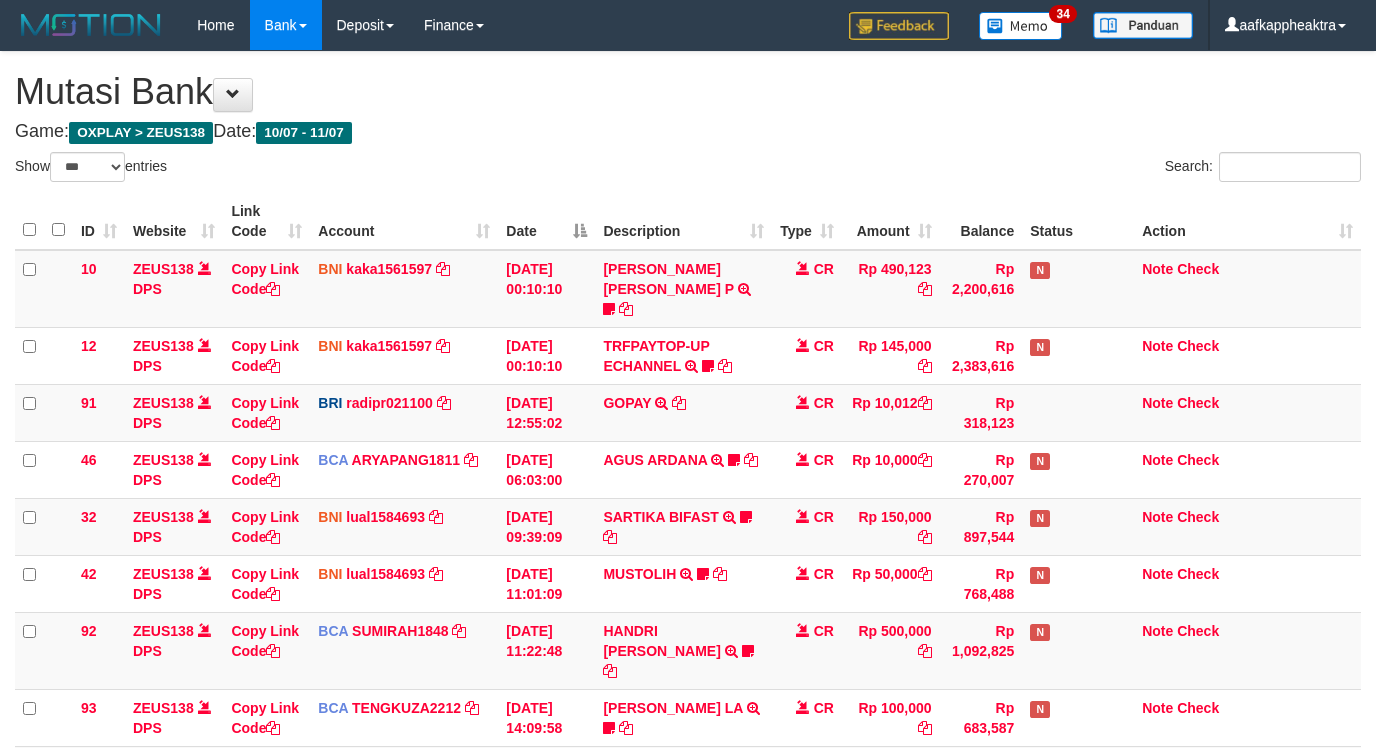 scroll, scrollTop: 608, scrollLeft: 0, axis: vertical 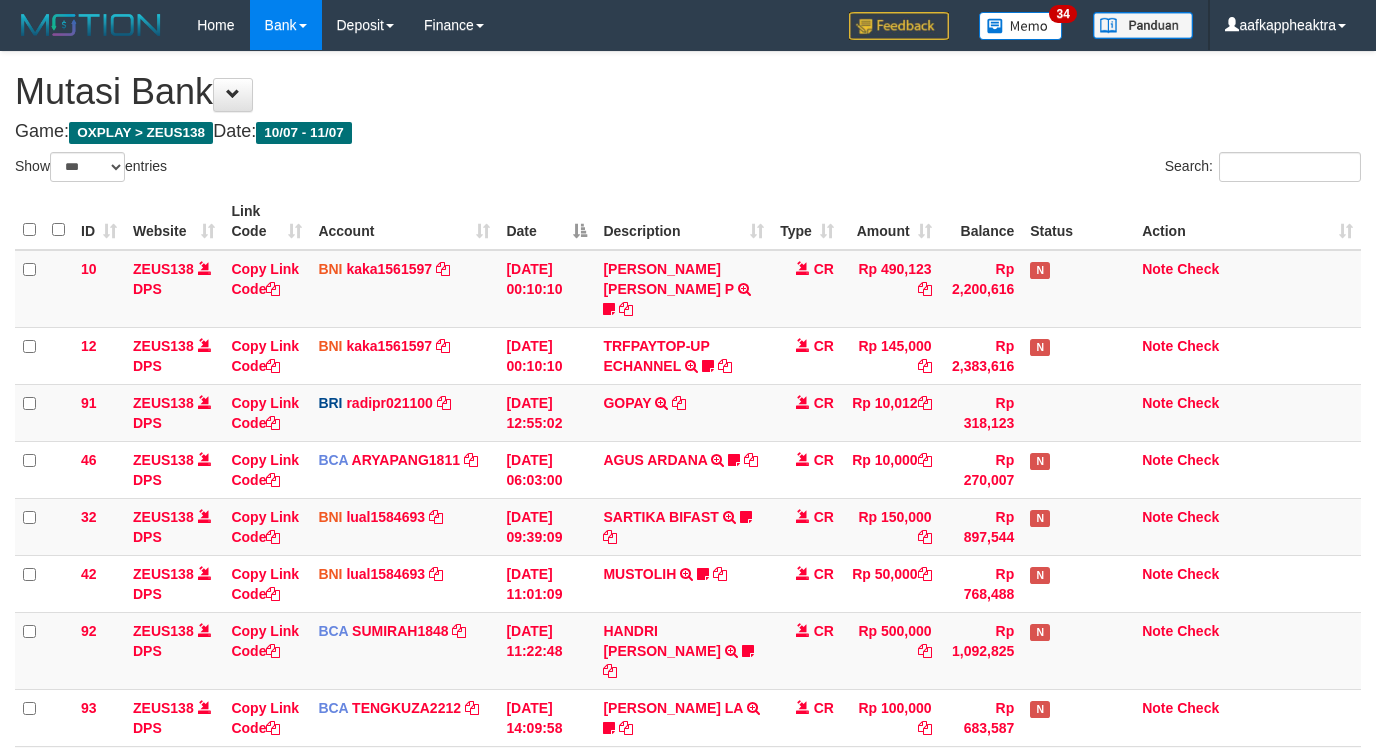 select on "***" 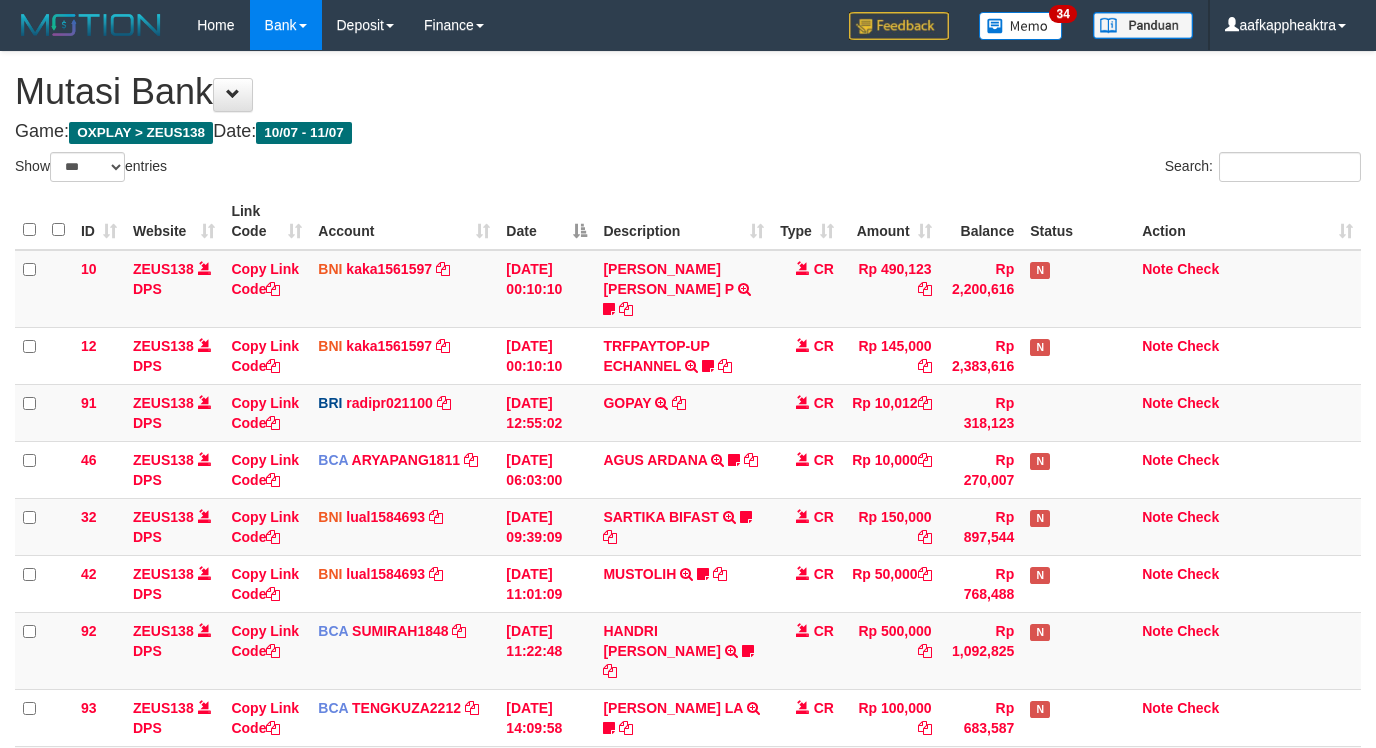 scroll, scrollTop: 608, scrollLeft: 0, axis: vertical 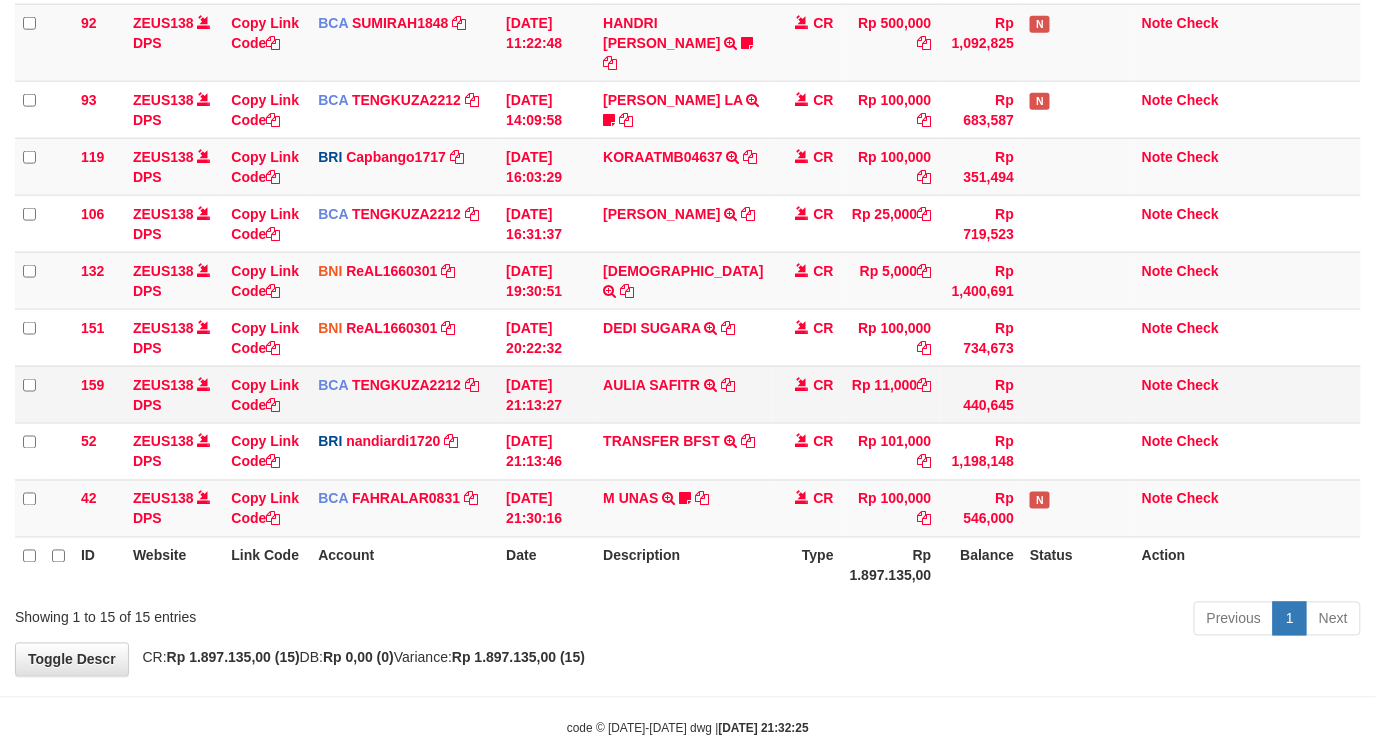 drag, startPoint x: 766, startPoint y: 353, endPoint x: 787, endPoint y: 321, distance: 38.27532 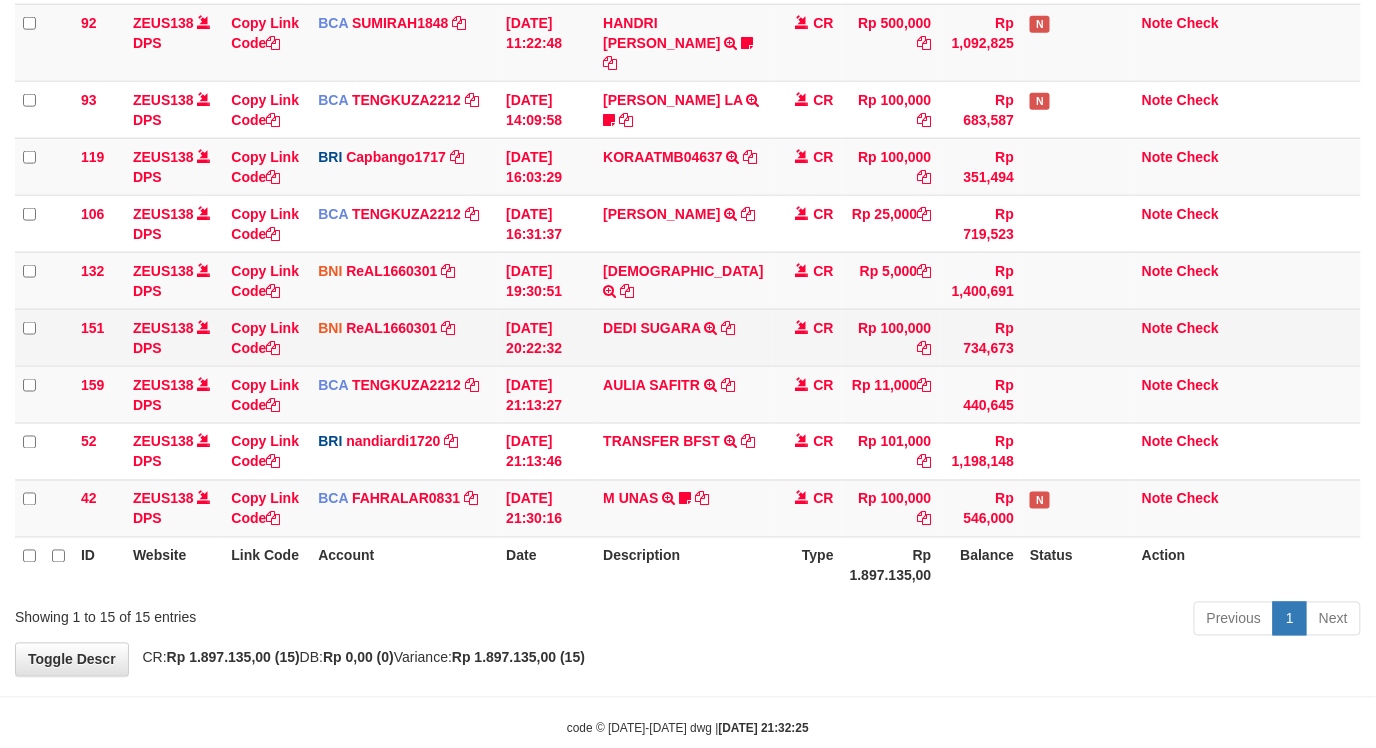 click on "CR" at bounding box center (807, 394) 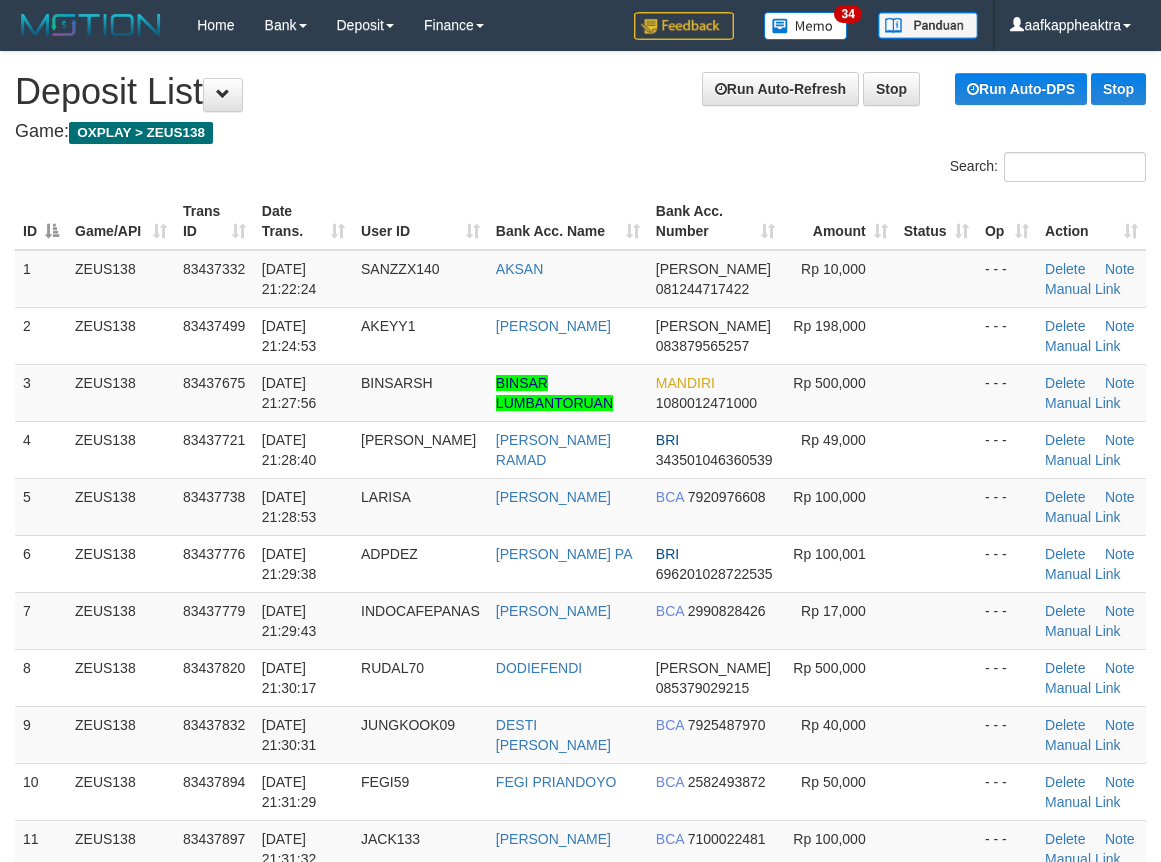 scroll, scrollTop: 244, scrollLeft: 0, axis: vertical 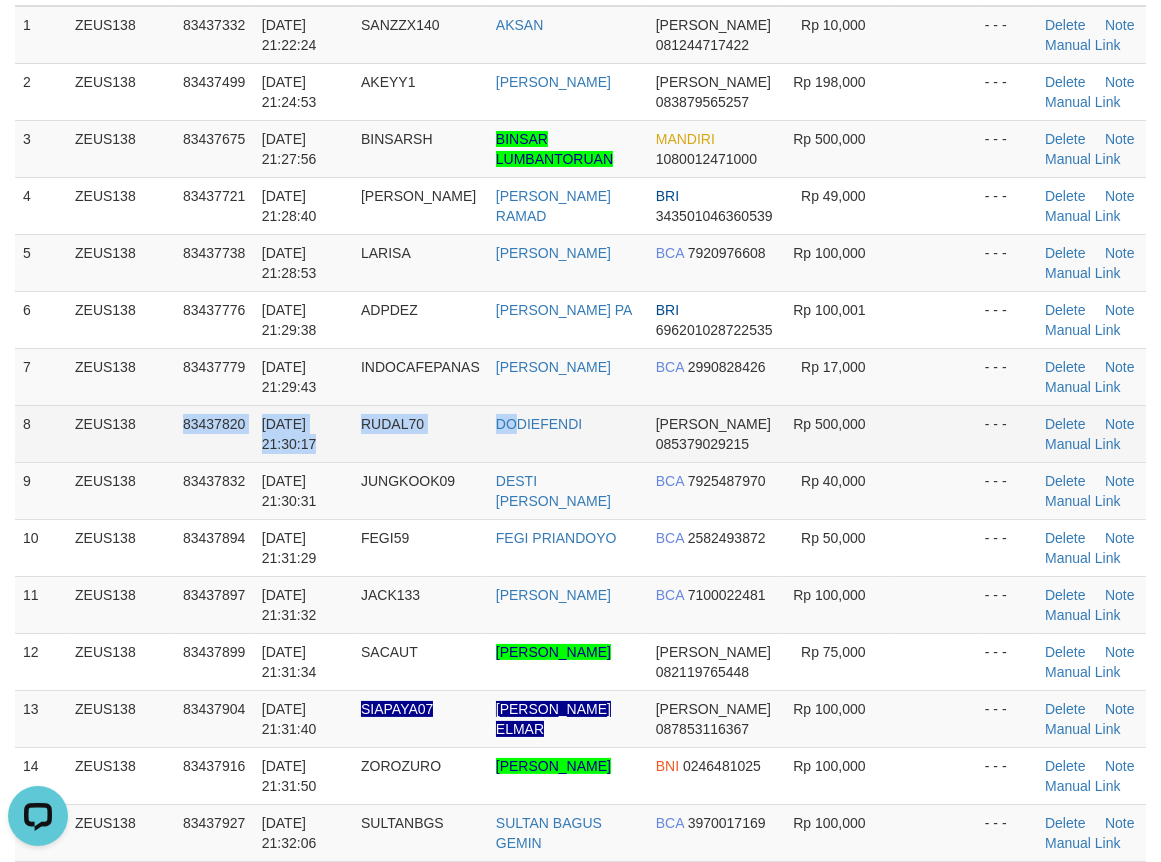 click on "8
ZEUS138
83437820
11/07/2025 21:30:17
RUDAL70
DODIEFENDI
DANA
085379029215
Rp 500,000
- - -
Delete
Note
Manual Link" at bounding box center [580, 433] 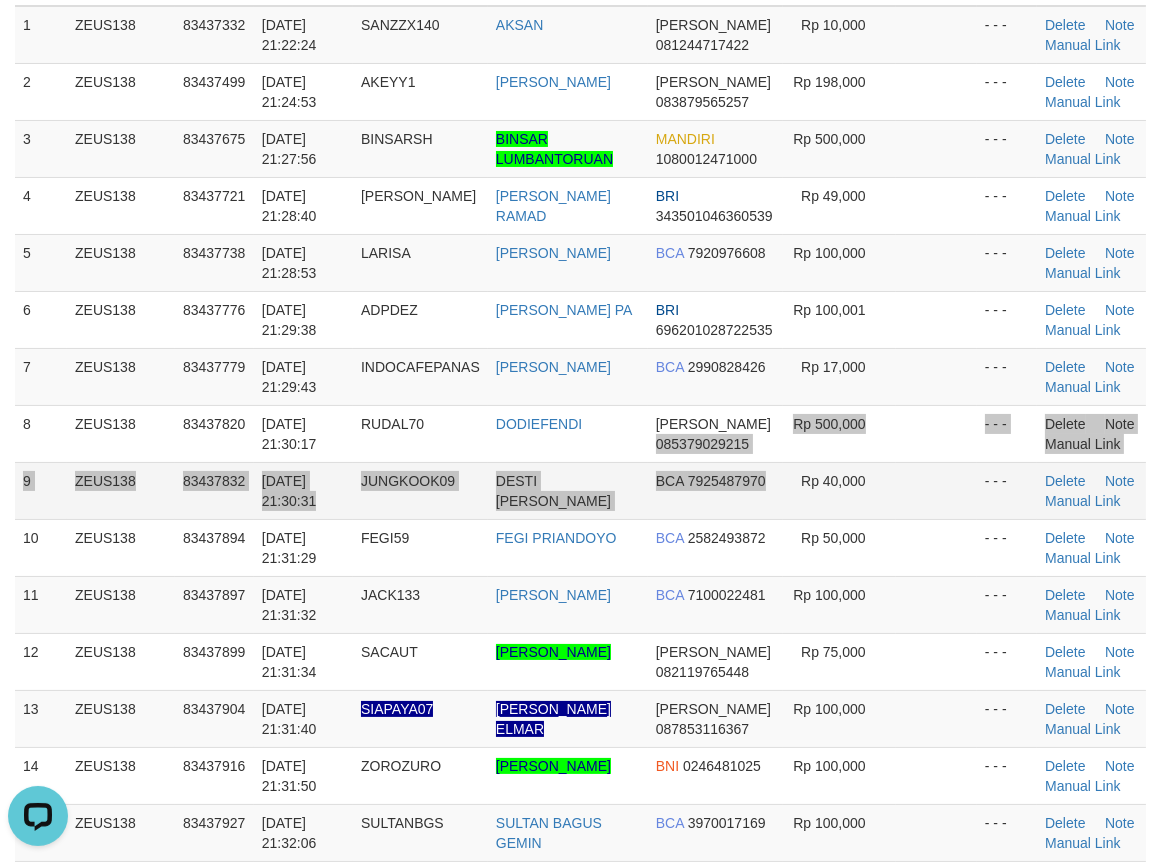 drag, startPoint x: 780, startPoint y: 484, endPoint x: 748, endPoint y: 513, distance: 43.185646 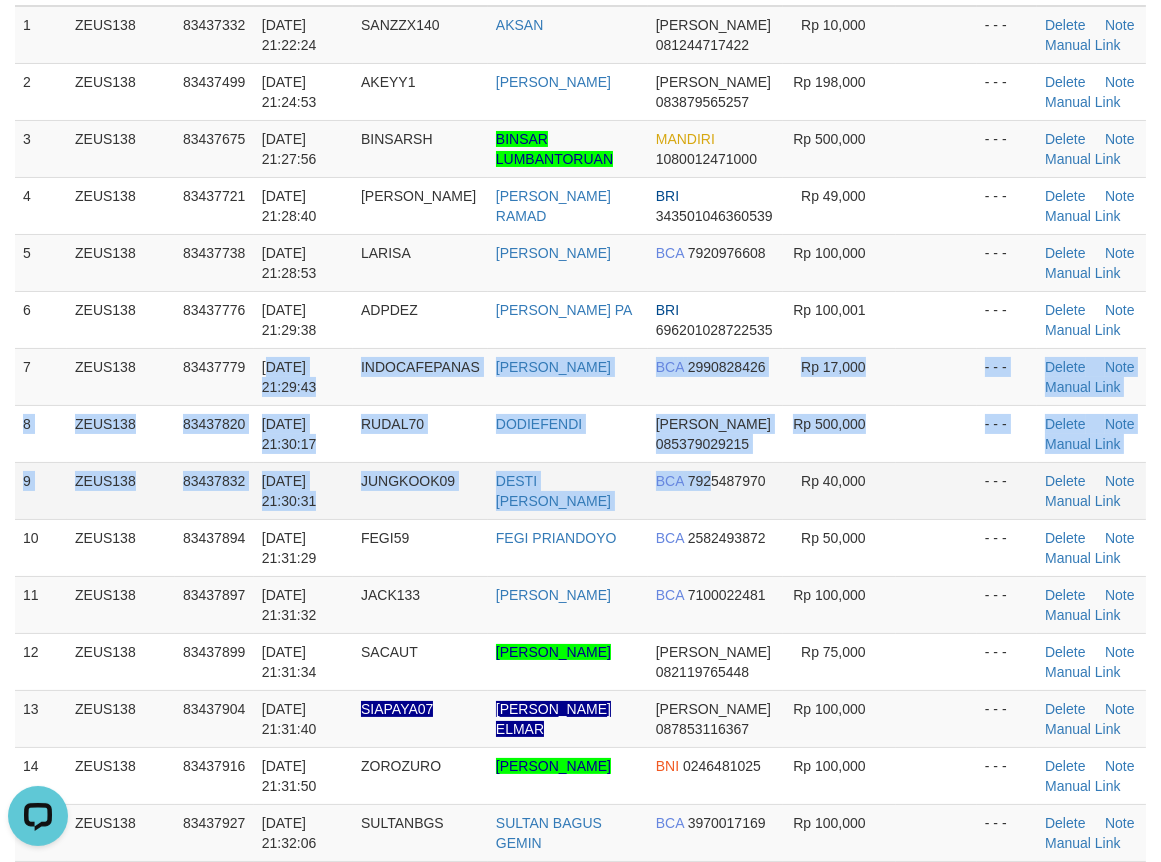 drag, startPoint x: 610, startPoint y: 418, endPoint x: 55, endPoint y: 473, distance: 557.71857 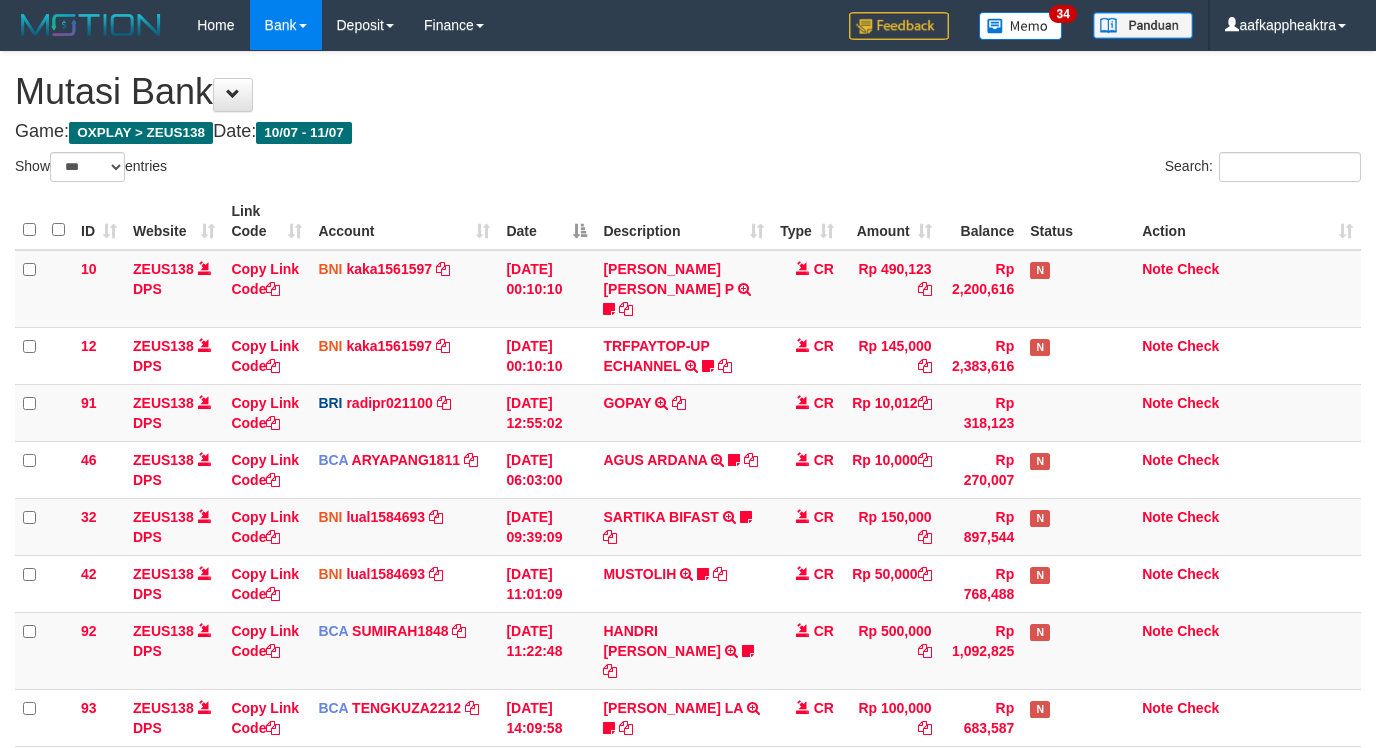 select on "***" 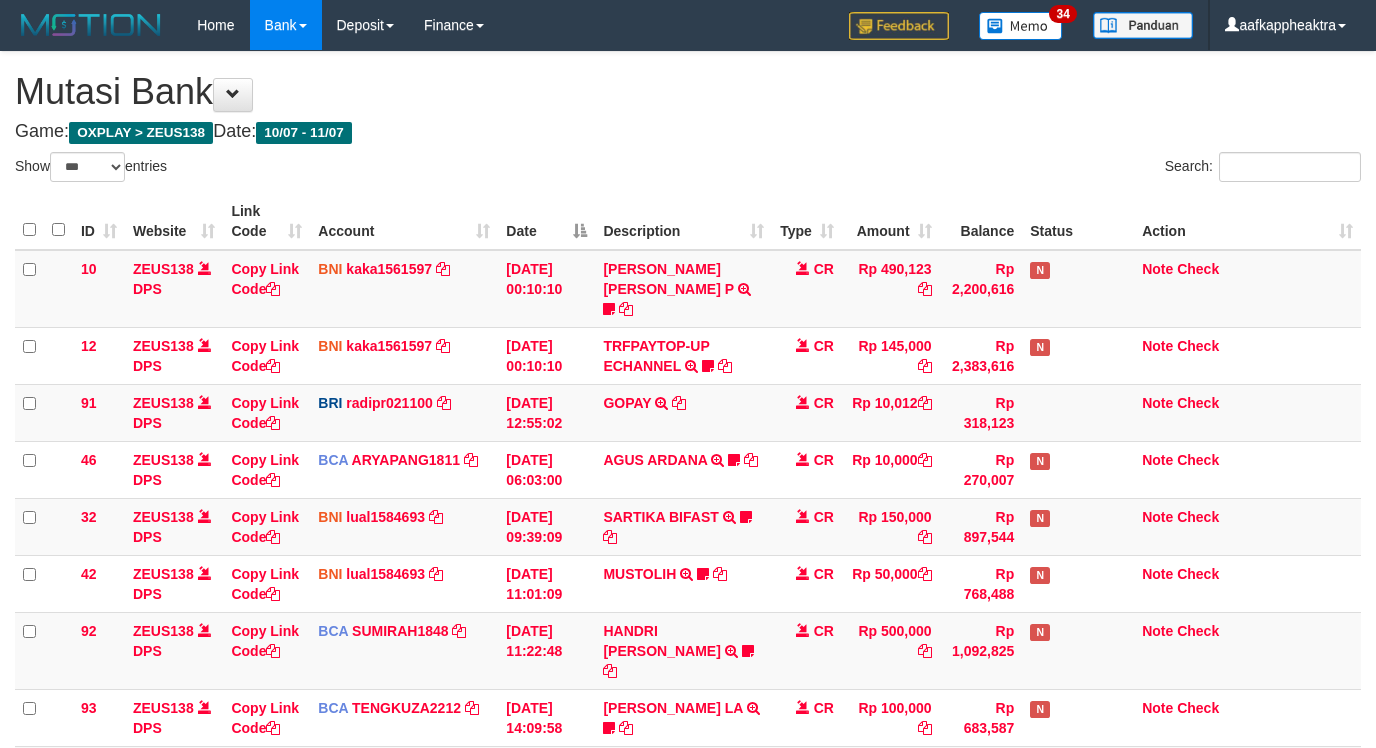 scroll, scrollTop: 608, scrollLeft: 0, axis: vertical 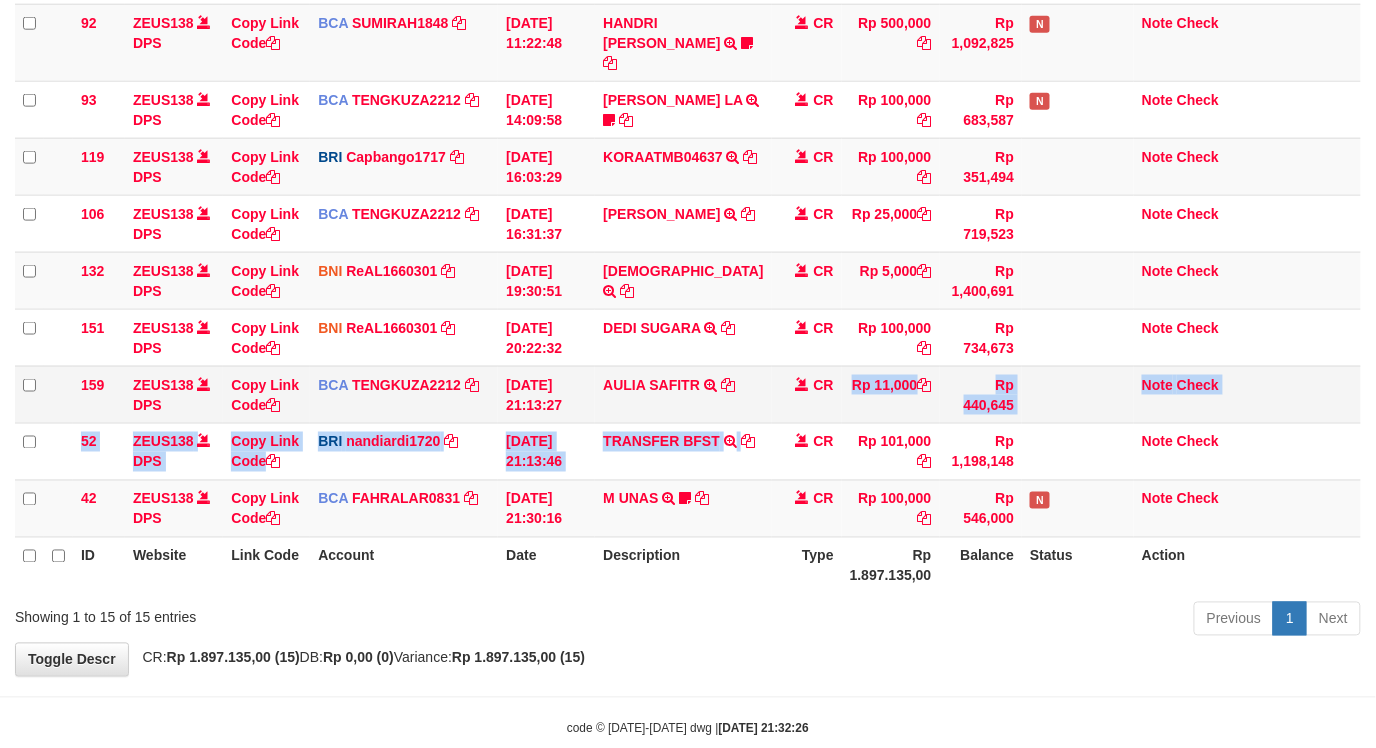 click on "Rp 11,000" at bounding box center (891, 394) 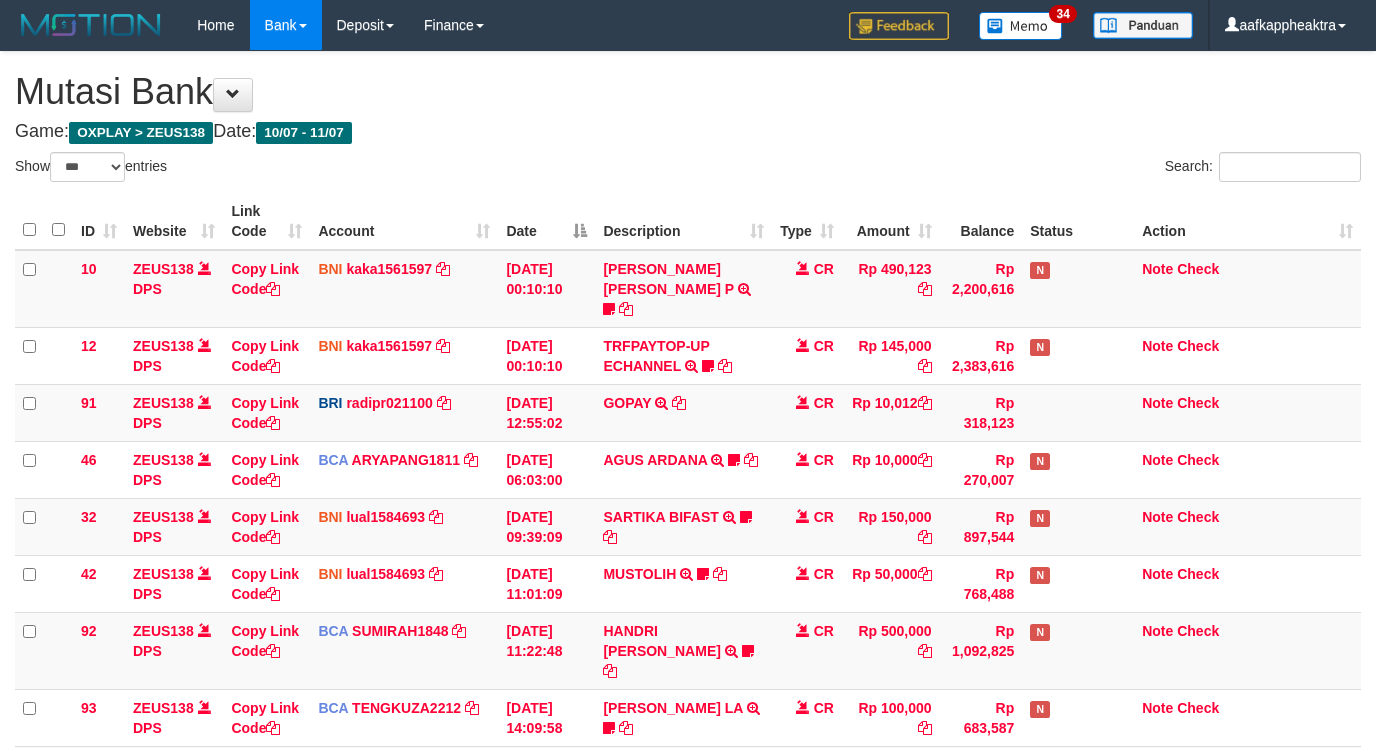 select on "***" 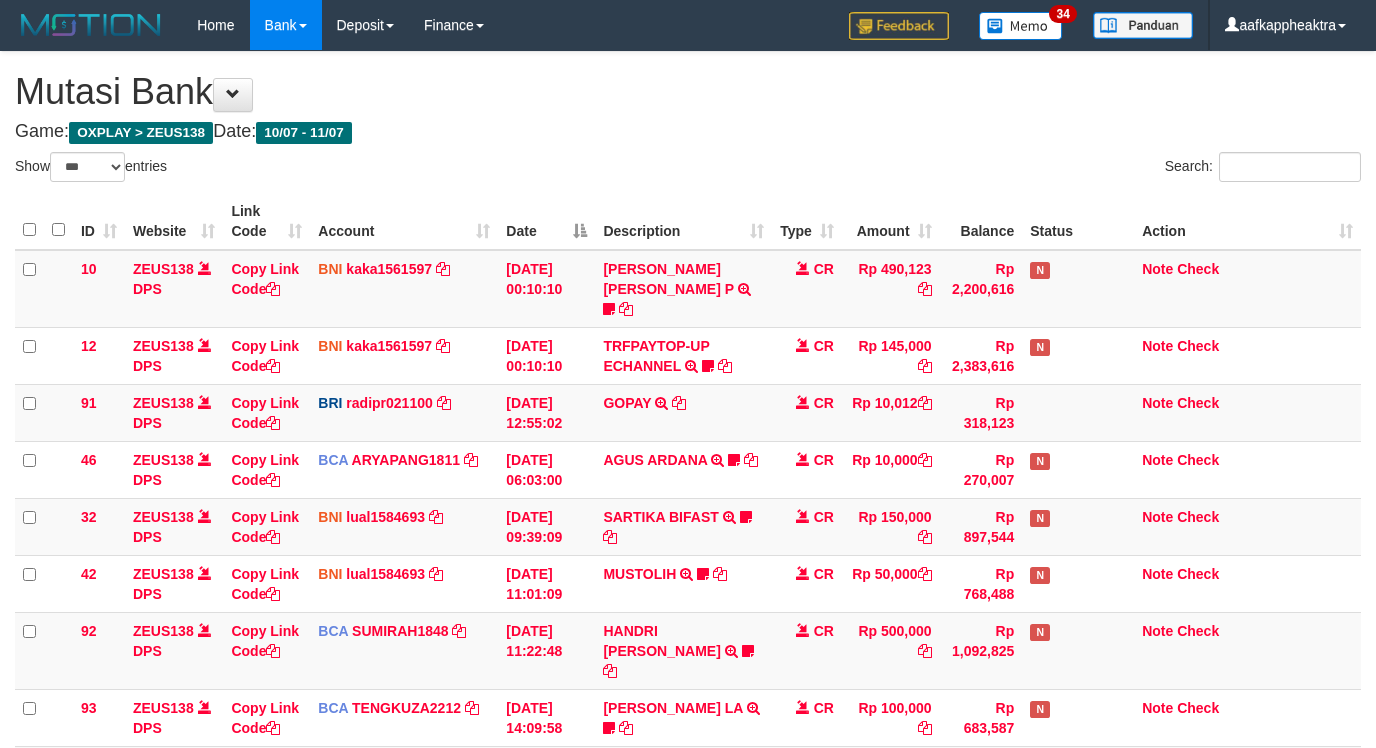 scroll, scrollTop: 608, scrollLeft: 0, axis: vertical 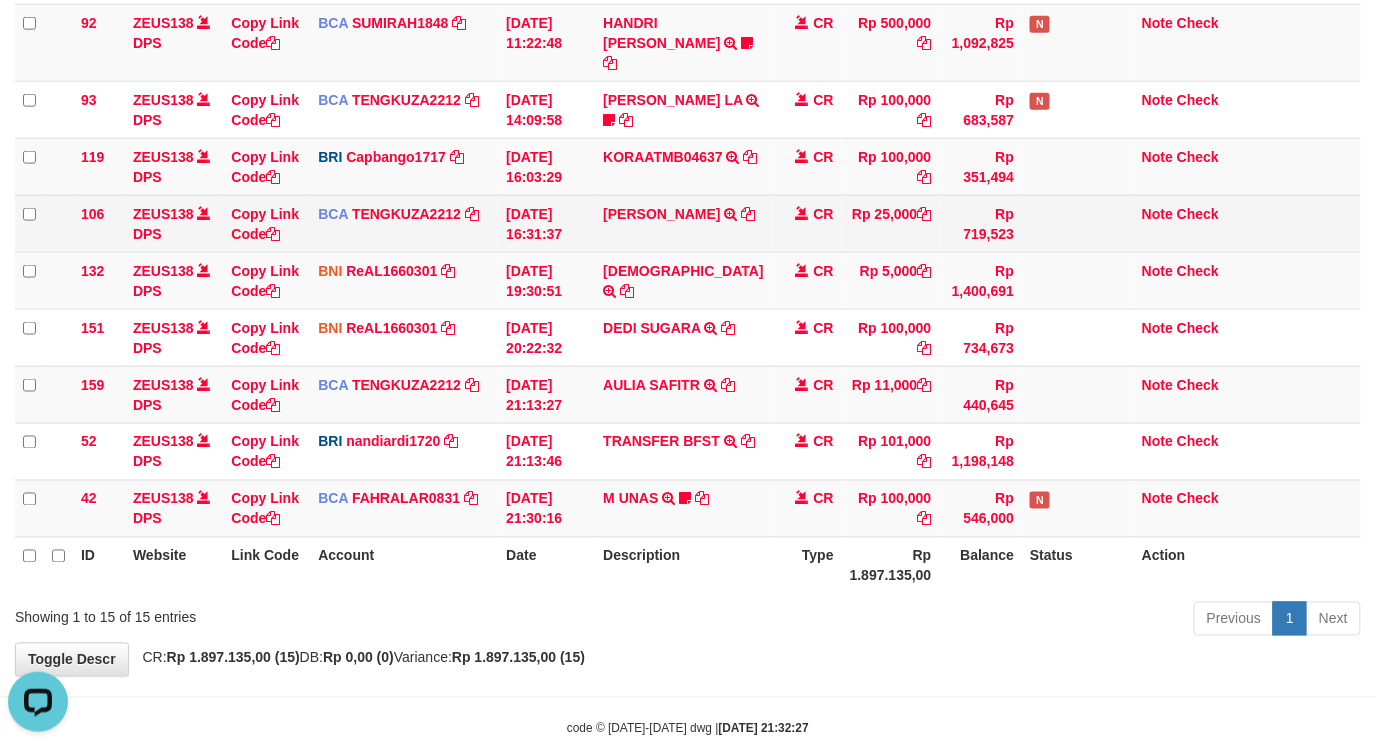 click on "10
ZEUS138    DPS
Copy Link Code
BNI
kaka1561597
DPS
KARMILA
mutasi_20250710_2425 | 10
mutasi_20250710_2425 | 10
[DATE] 00:10:10
[PERSON_NAME] [PERSON_NAME] P            TRF/PAY/TOP-UP ECHANNEL [PERSON_NAME] [PERSON_NAME] P    LAKILAKIKUAT99
CR
Rp 490,123
Rp 2,200,616
N
Note
Check
12
ZEUS138    DPS
Copy Link Code
BNI
kaka1561597
DPS
KARMILA" at bounding box center (688, 90) 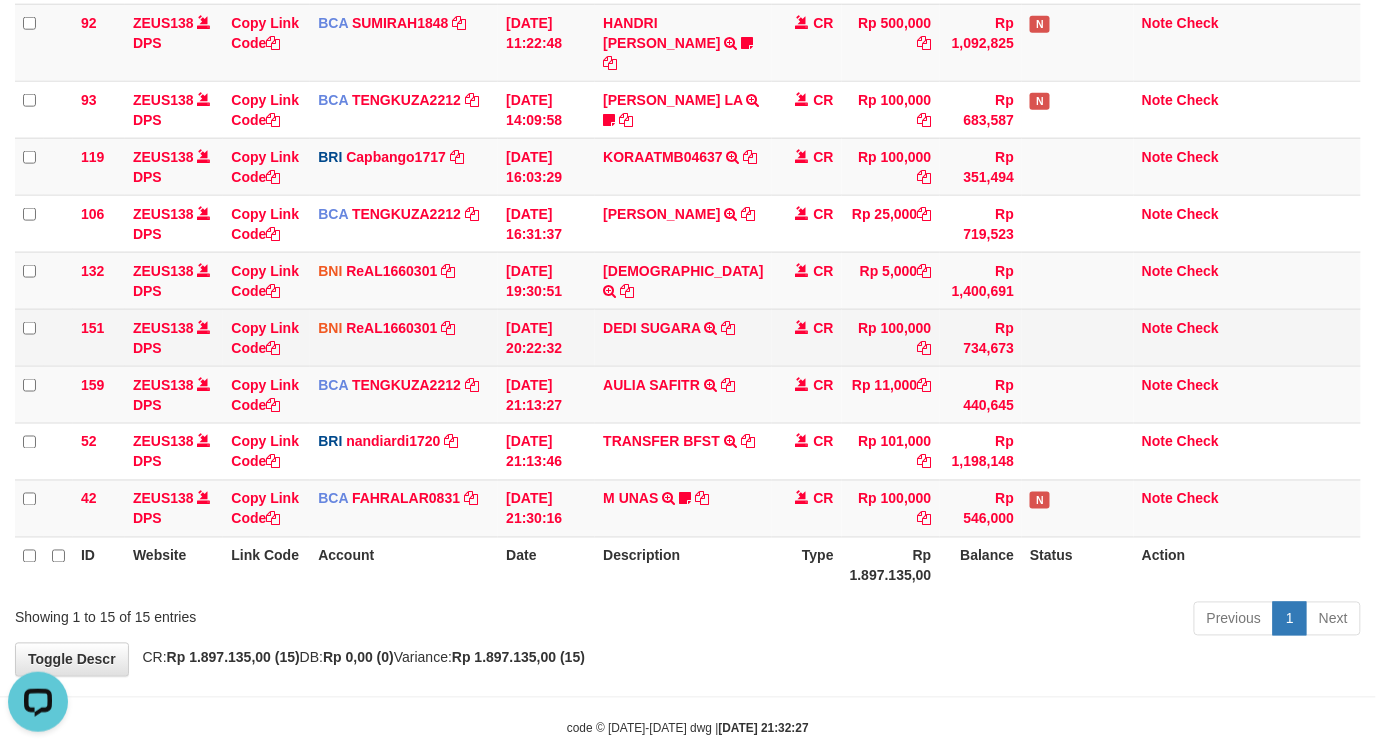 drag, startPoint x: 566, startPoint y: 305, endPoint x: 471, endPoint y: 304, distance: 95.005264 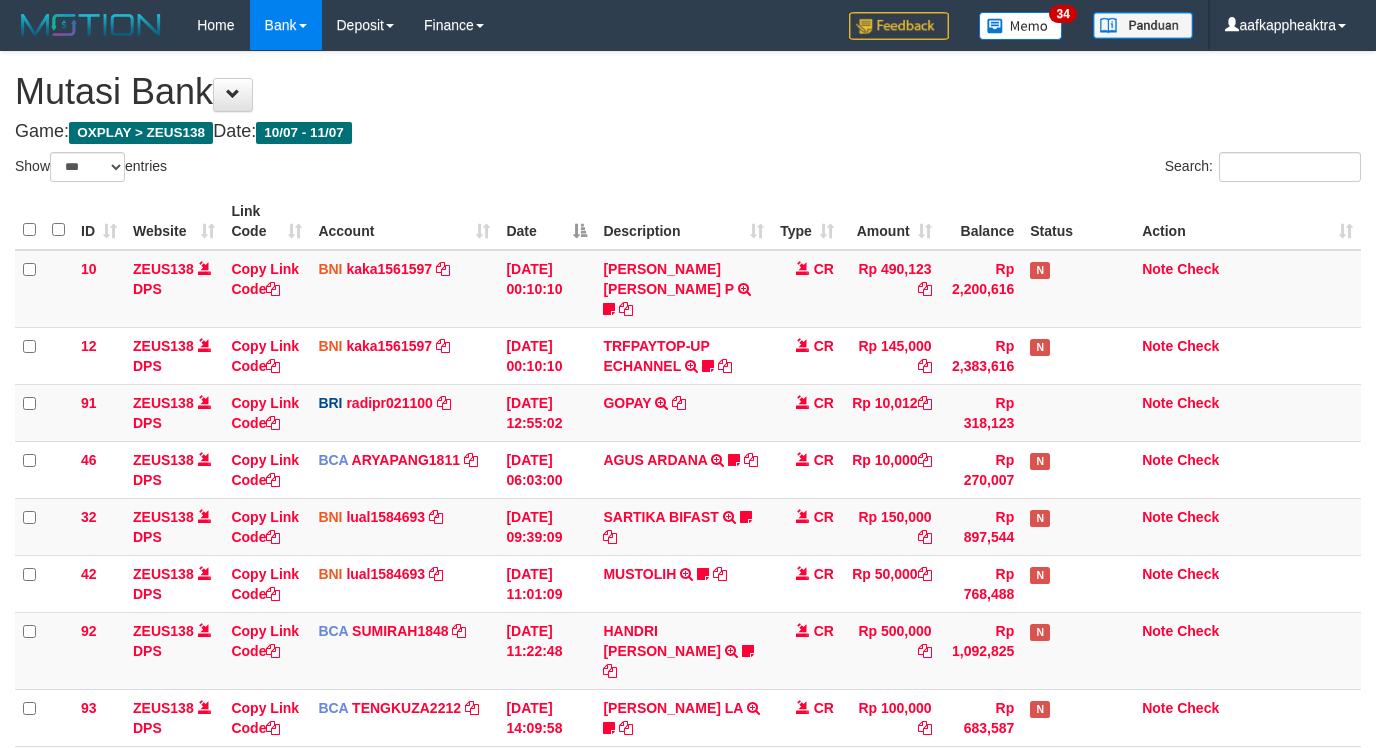 select on "***" 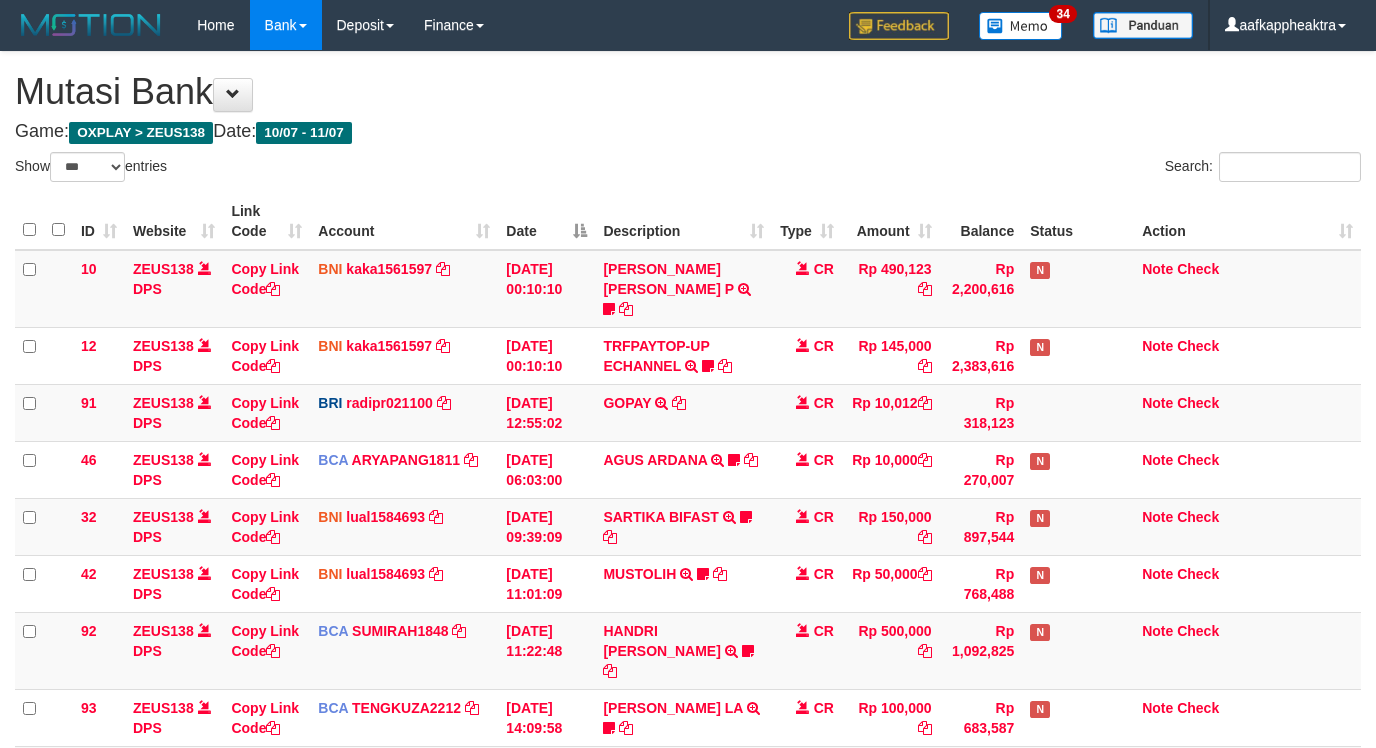 scroll, scrollTop: 608, scrollLeft: 0, axis: vertical 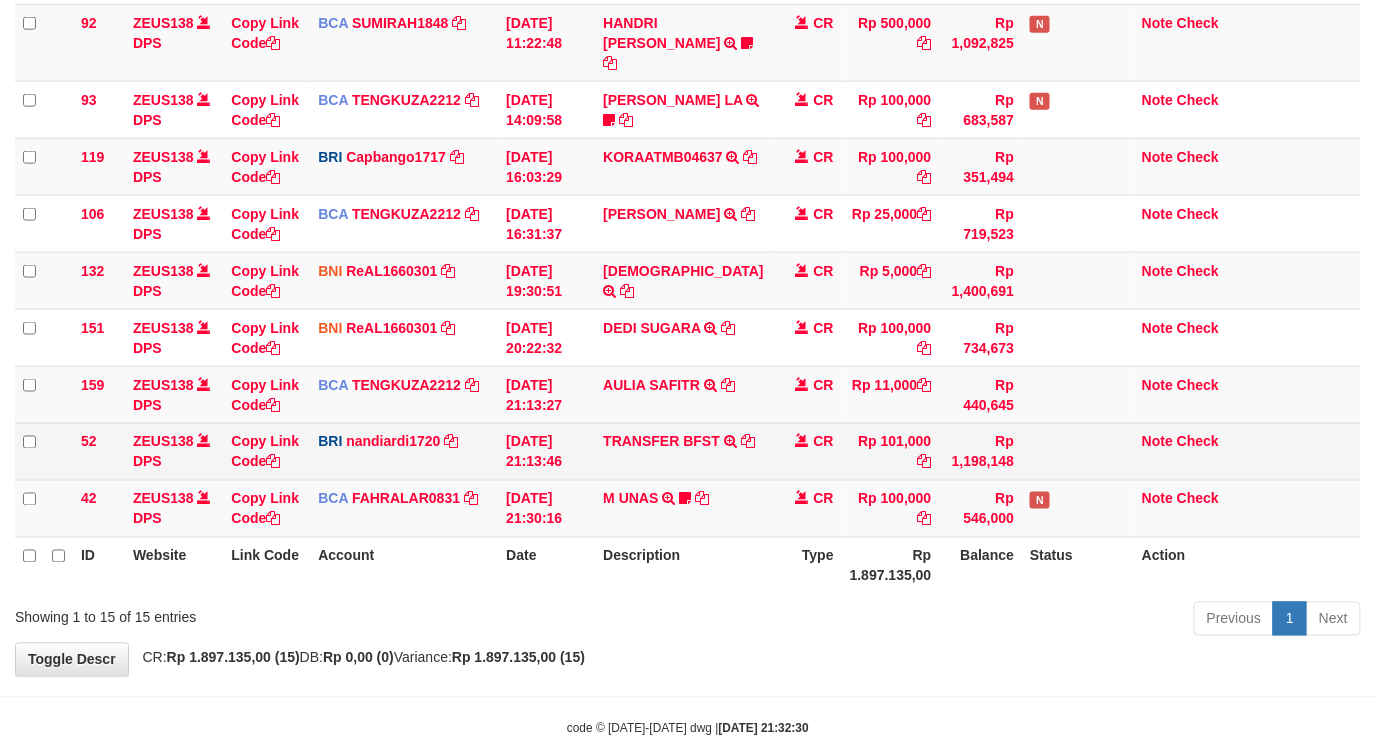 click on "10
ZEUS138    DPS
Copy Link Code
BNI
kaka1561597
DPS
KARMILA
mutasi_20250710_2425 | 10
mutasi_20250710_2425 | 10
[DATE] 00:10:10
[PERSON_NAME] [PERSON_NAME] P            TRF/PAY/TOP-UP ECHANNEL [PERSON_NAME] [PERSON_NAME] P    LAKILAKIKUAT99
CR
Rp 490,123
Rp 2,200,616
N
Note
Check
12
ZEUS138    DPS
Copy Link Code
BNI
kaka1561597
DPS
KARMILA" at bounding box center [688, 90] 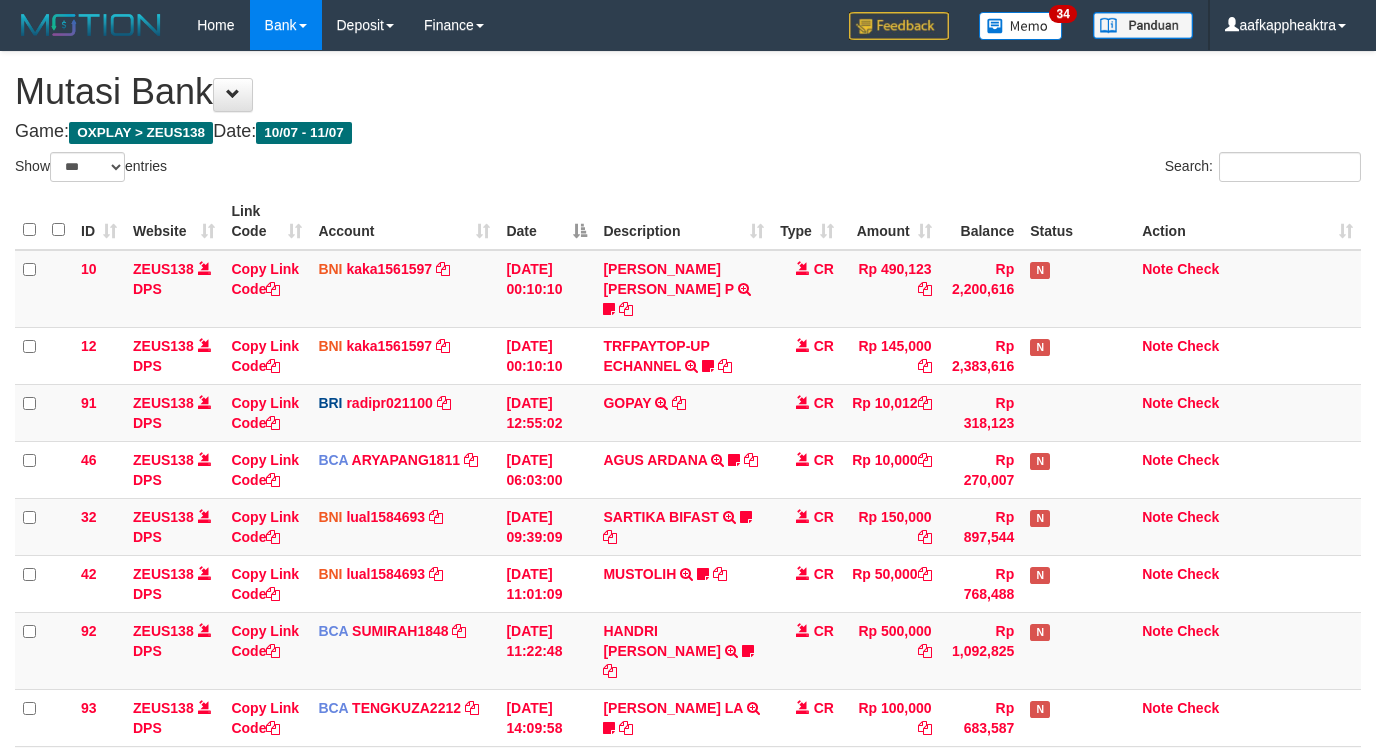 select on "***" 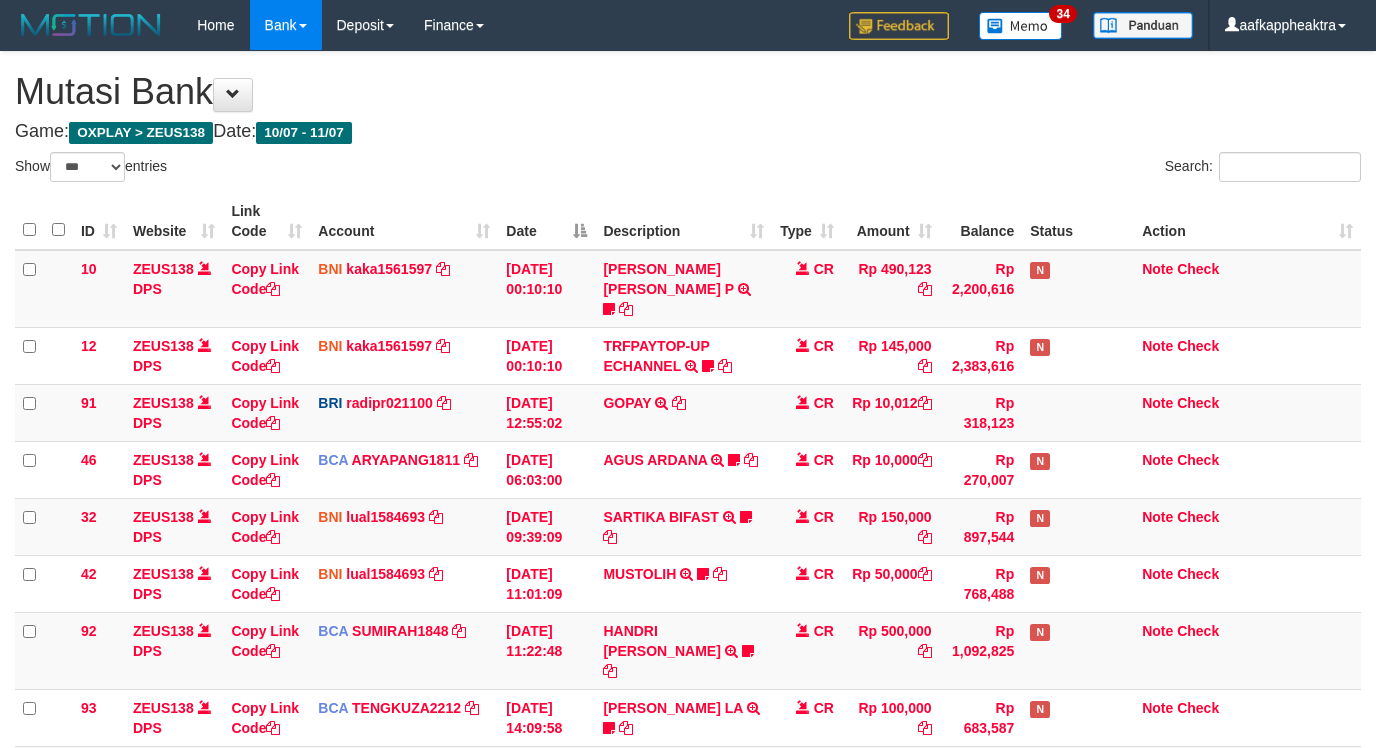 scroll, scrollTop: 608, scrollLeft: 0, axis: vertical 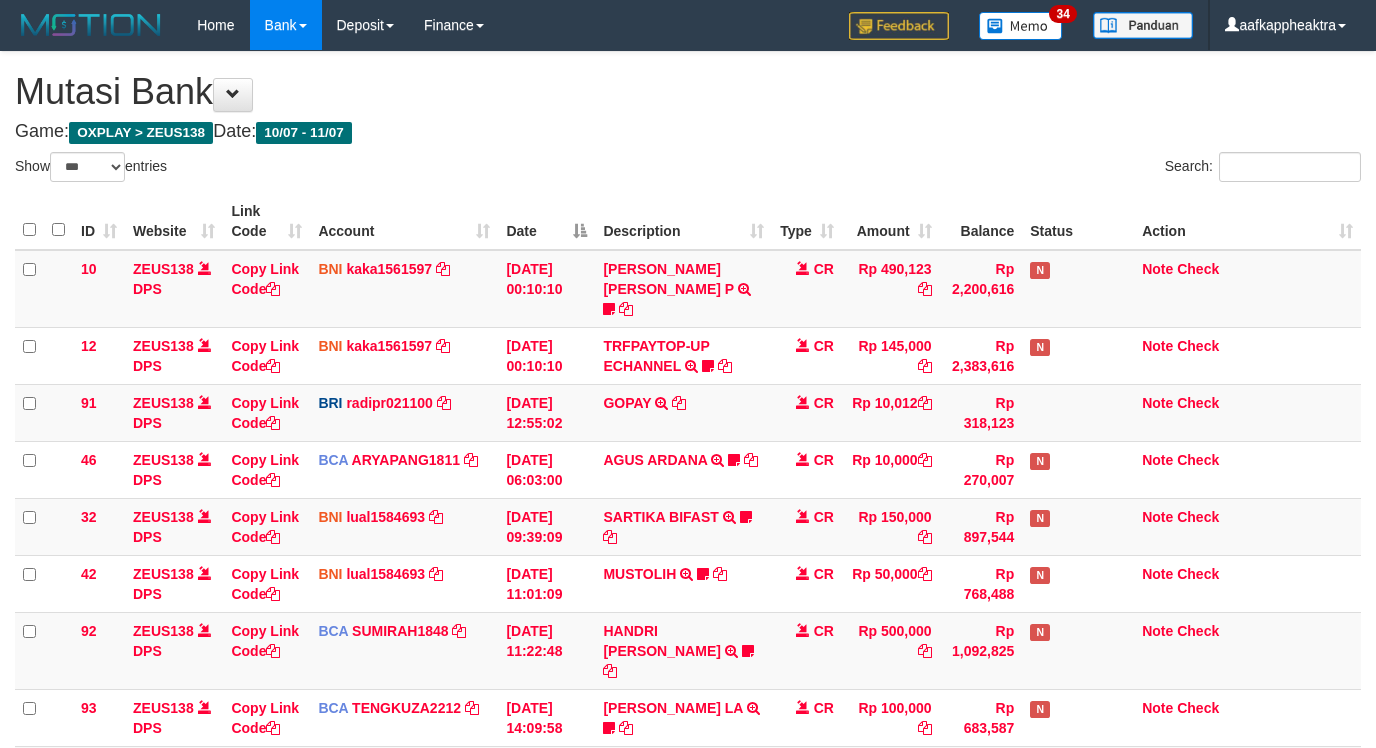 select on "***" 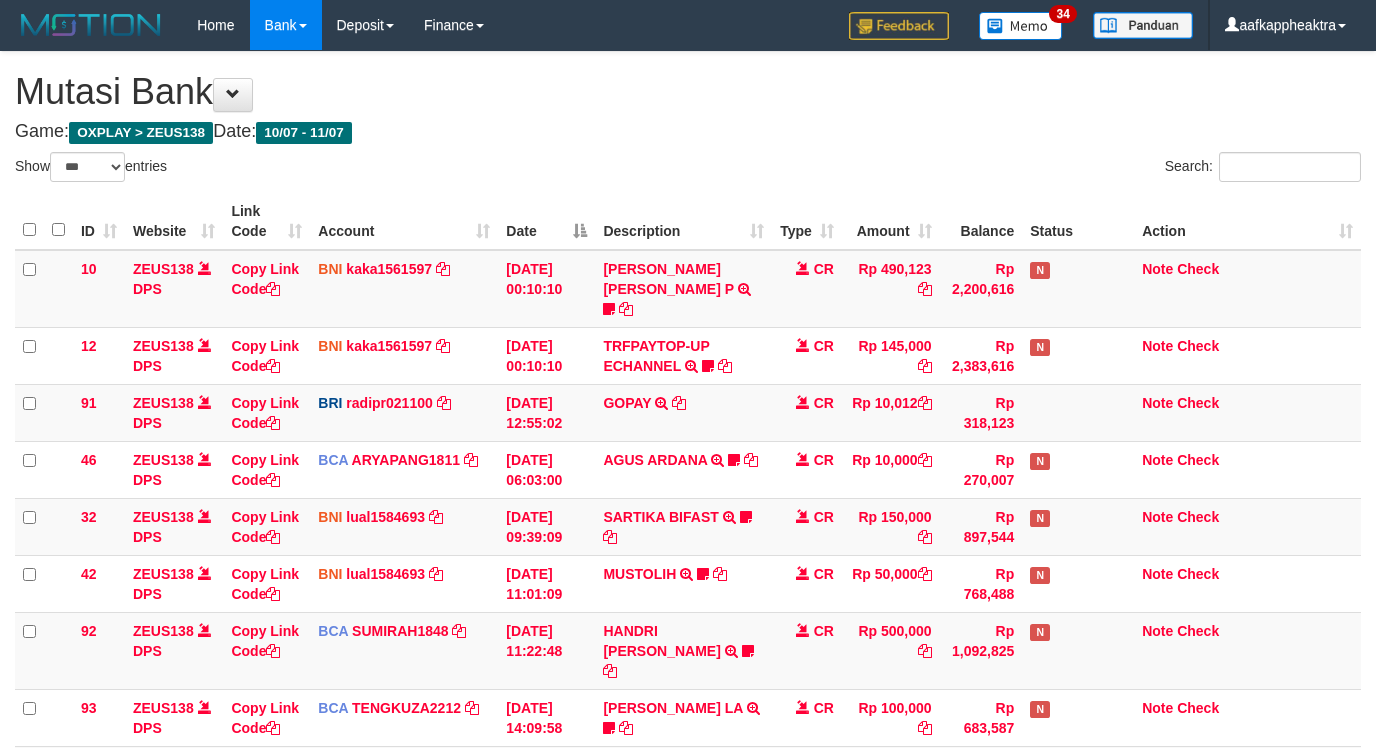 scroll, scrollTop: 665, scrollLeft: 0, axis: vertical 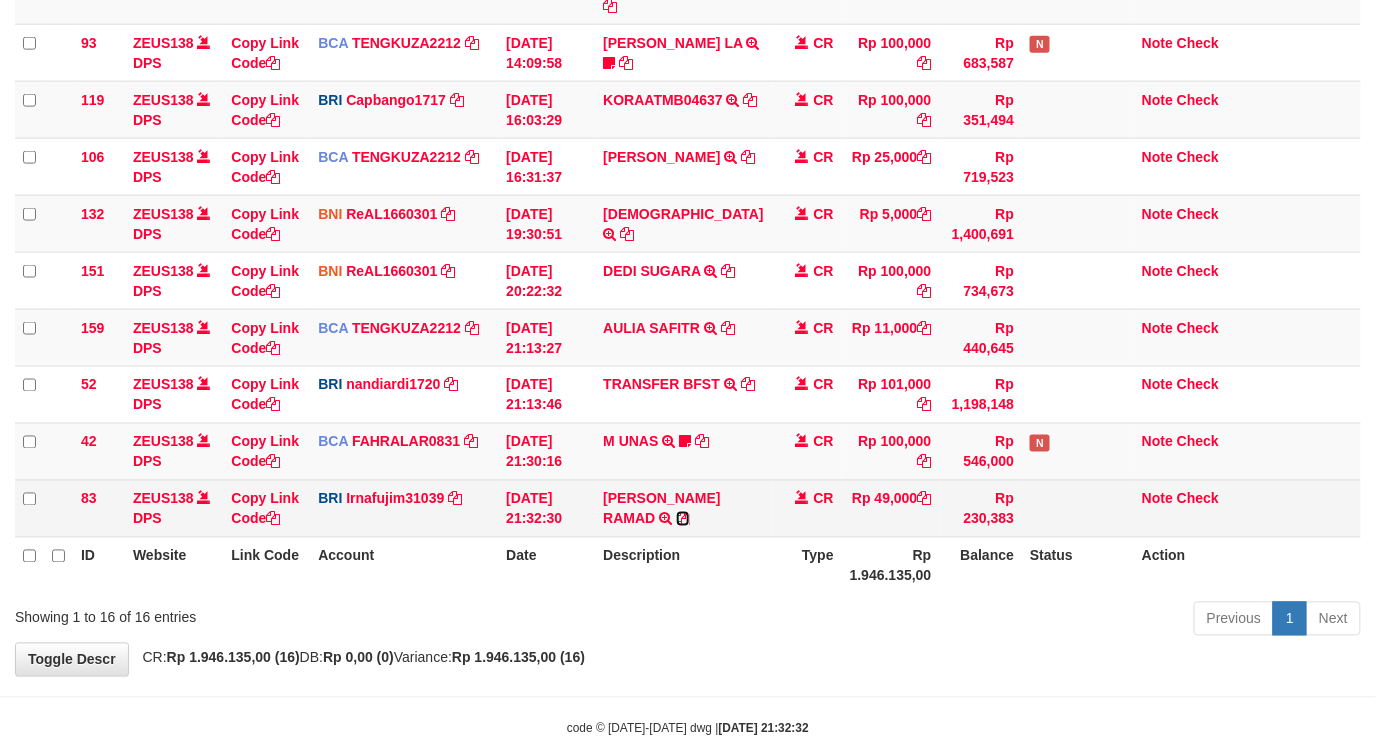 click at bounding box center (683, 519) 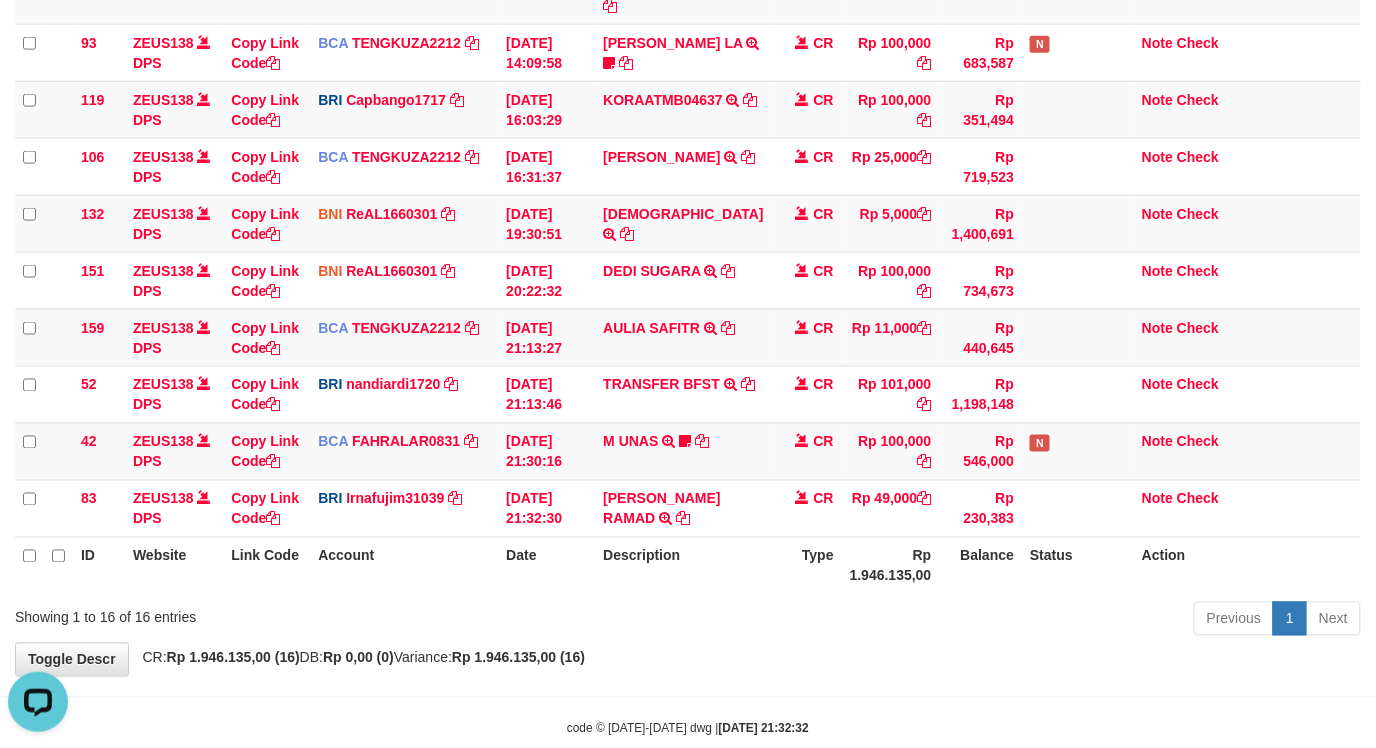 scroll, scrollTop: 0, scrollLeft: 0, axis: both 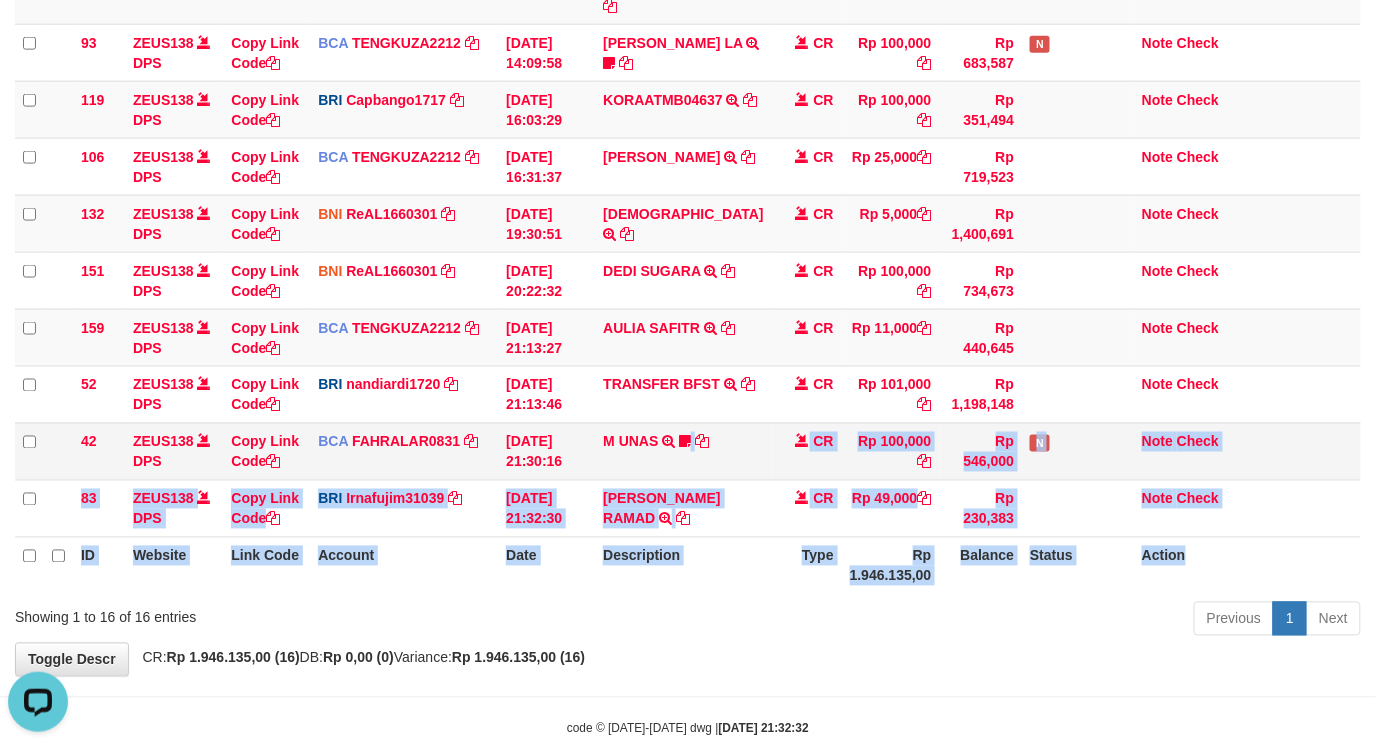 click on "ID Website Link Code Account Date Description Type Amount Balance Status Action
10
ZEUS138    DPS
Copy Link Code
BNI
kaka1561597
DPS
KARMILA
mutasi_20250710_2425 | 10
mutasi_20250710_2425 | 10
10/07/2025 00:10:10
MARIO MATERNUS MAU P            TRF/PAY/TOP-UP ECHANNEL MARIO MATERNUS MAU P    LAKILAKIKUAT99
CR
Rp 490,123
Rp 2,200,616
N
Note
Check
12
ZEUS138    DPS
Copy Link Code" at bounding box center [688, 61] 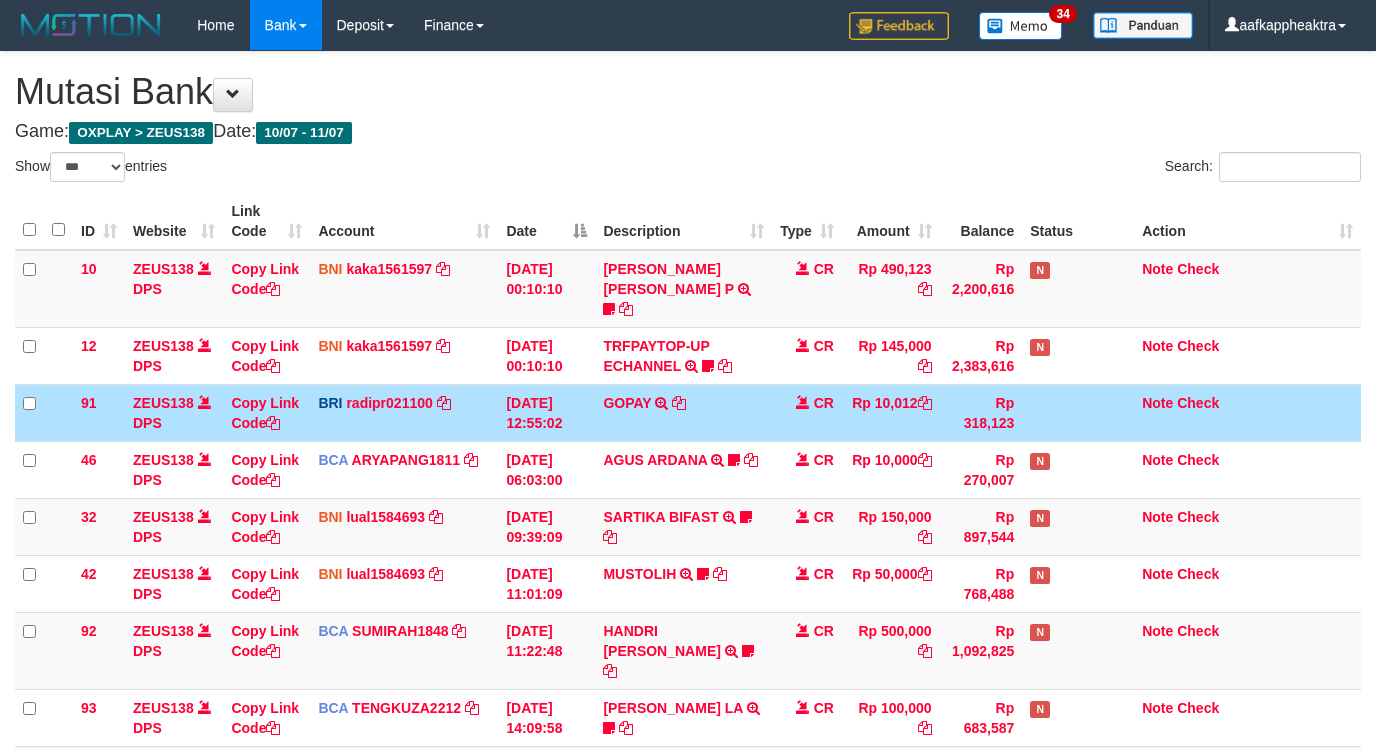 select on "***" 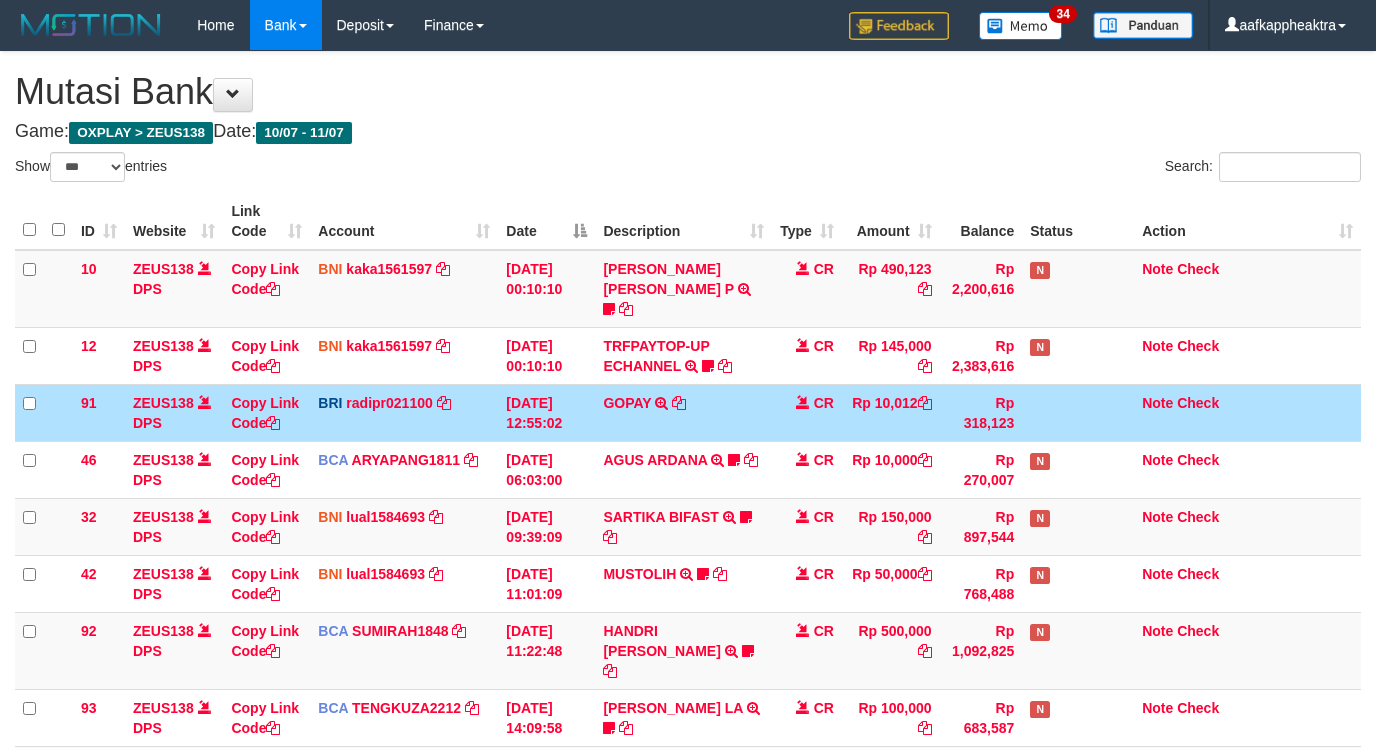 scroll, scrollTop: 0, scrollLeft: 0, axis: both 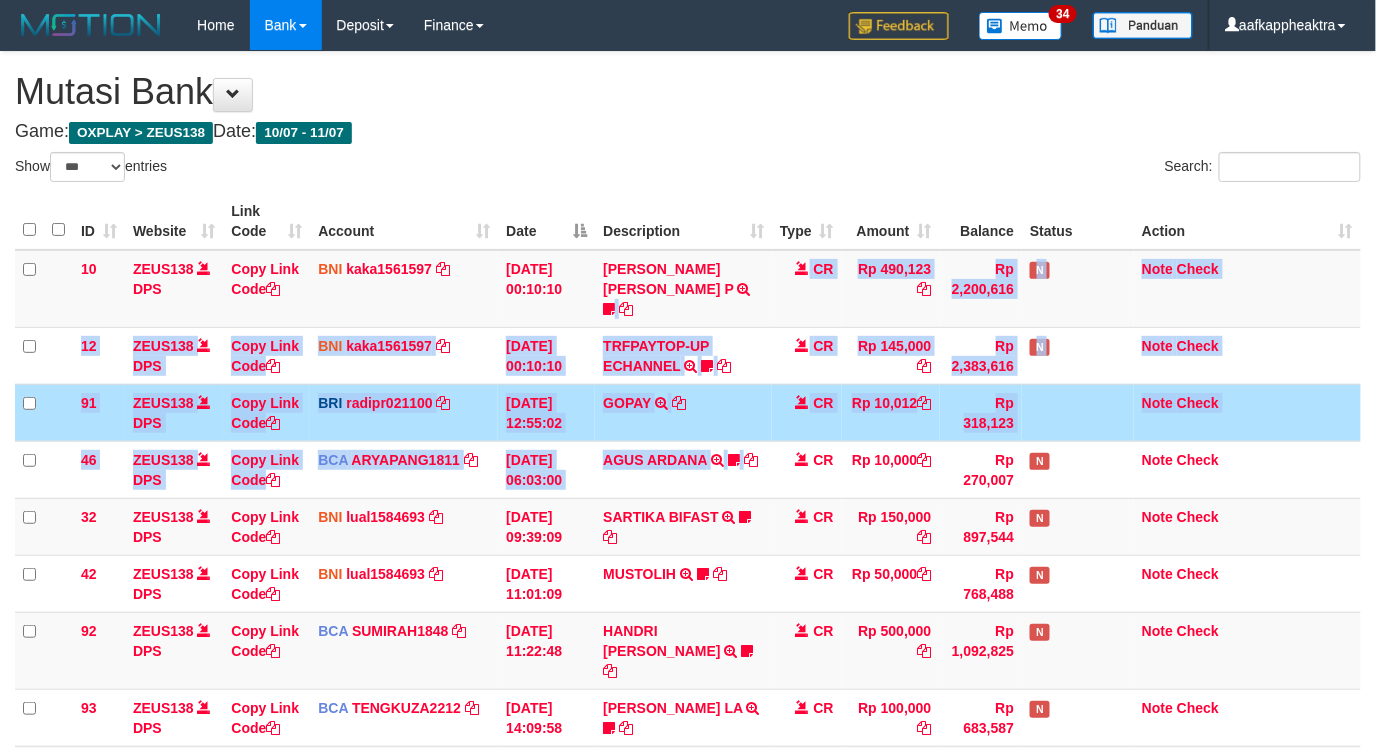 click on "10
ZEUS138    DPS
Copy Link Code
BNI
kaka1561597
DPS
KARMILA
mutasi_20250710_2425 | 10
mutasi_20250710_2425 | 10
[DATE] 00:10:10
[PERSON_NAME] [PERSON_NAME] P            TRF/PAY/TOP-UP ECHANNEL [PERSON_NAME] [PERSON_NAME] P    LAKILAKIKUAT99
CR
Rp 490,123
Rp 2,200,616
N
Note
Check
12
ZEUS138    DPS
Copy Link Code
BNI
kaka1561597
DPS
KARMILA" at bounding box center (688, 698) 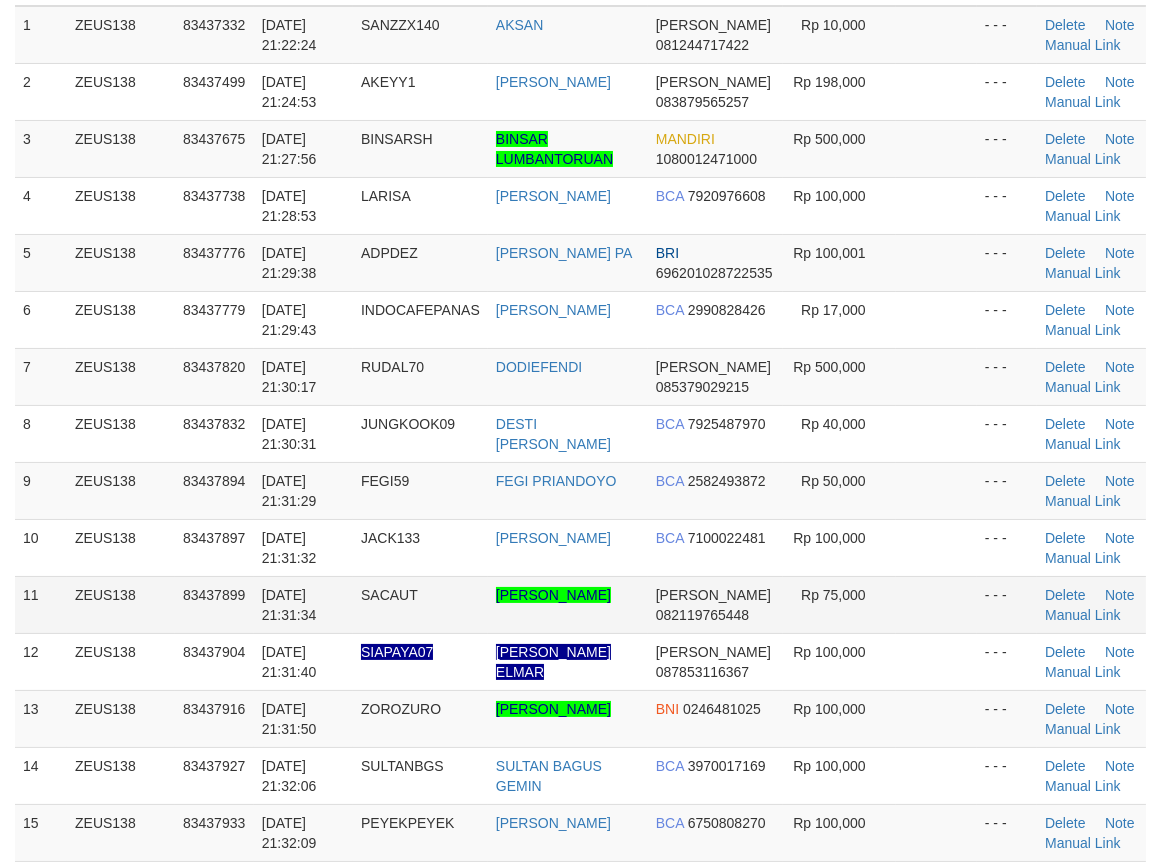 scroll, scrollTop: 392, scrollLeft: 0, axis: vertical 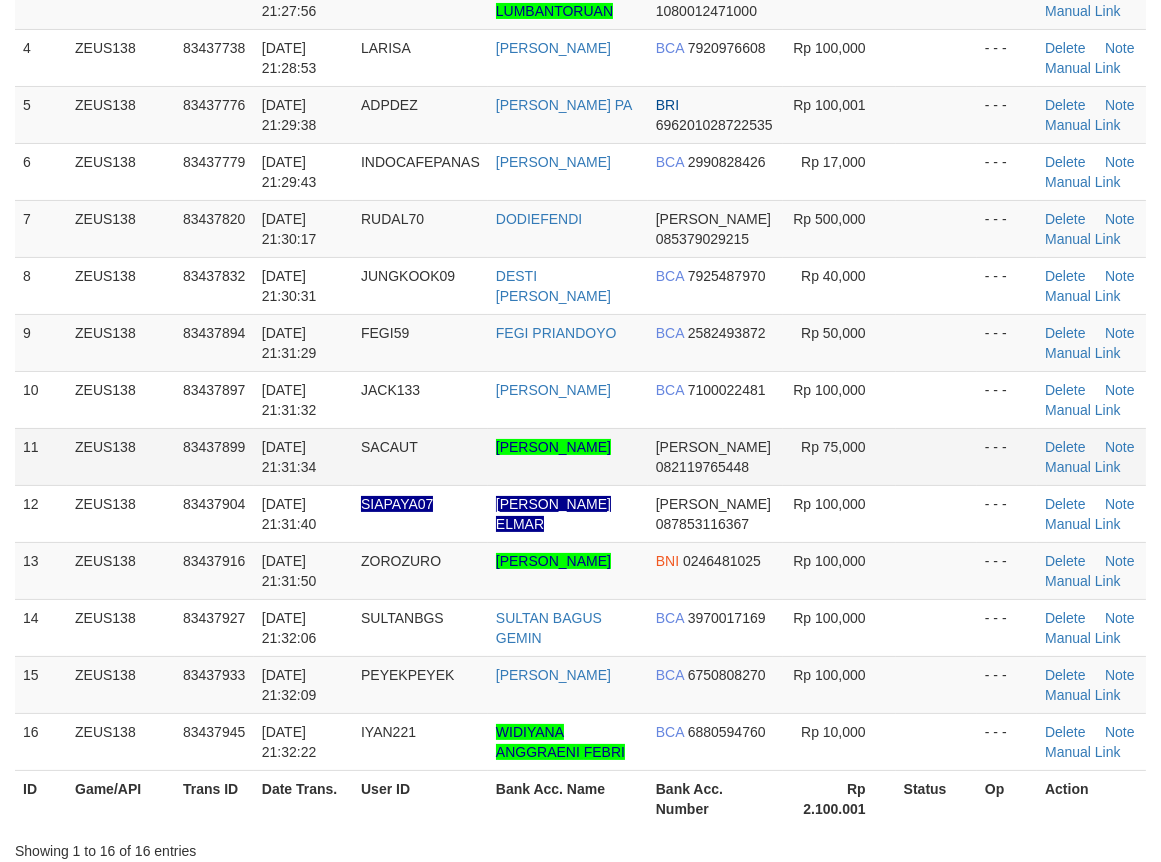 drag, startPoint x: 615, startPoint y: 495, endPoint x: 597, endPoint y: 494, distance: 18.027756 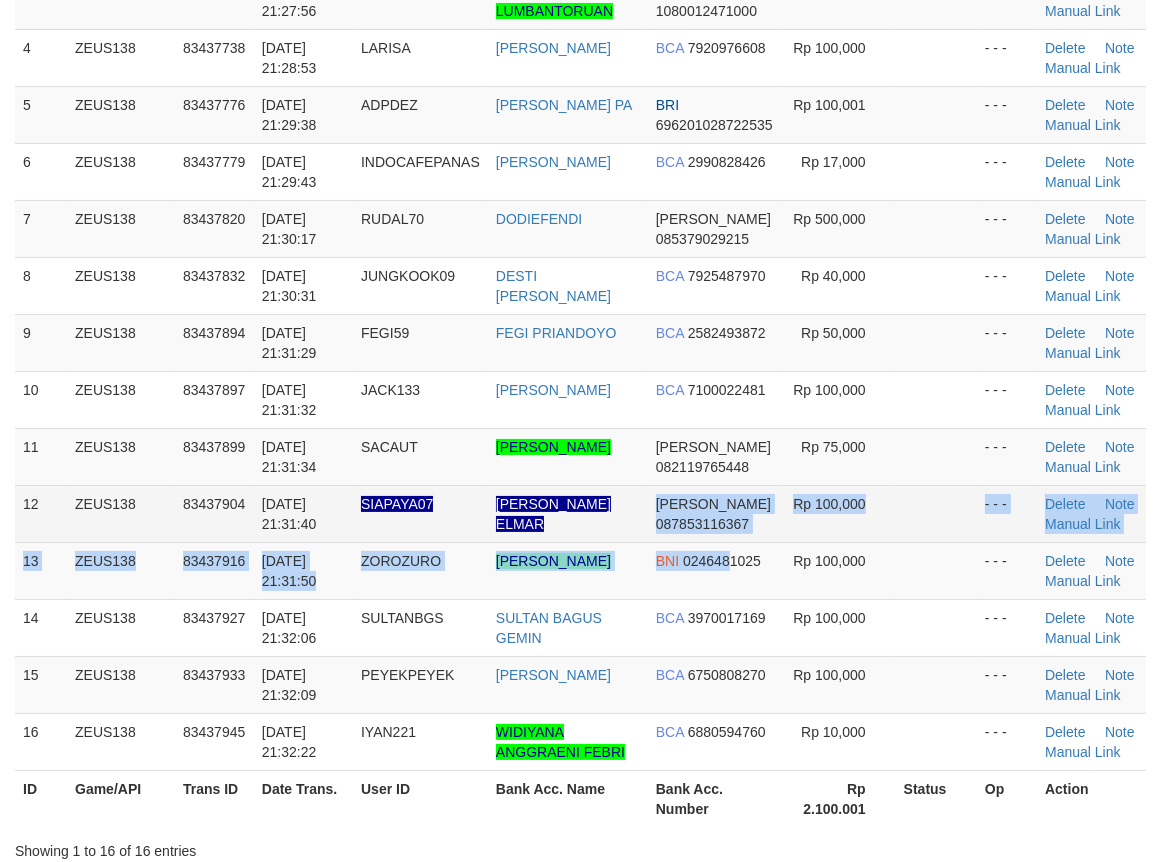 drag, startPoint x: 666, startPoint y: 528, endPoint x: 630, endPoint y: 553, distance: 43.829212 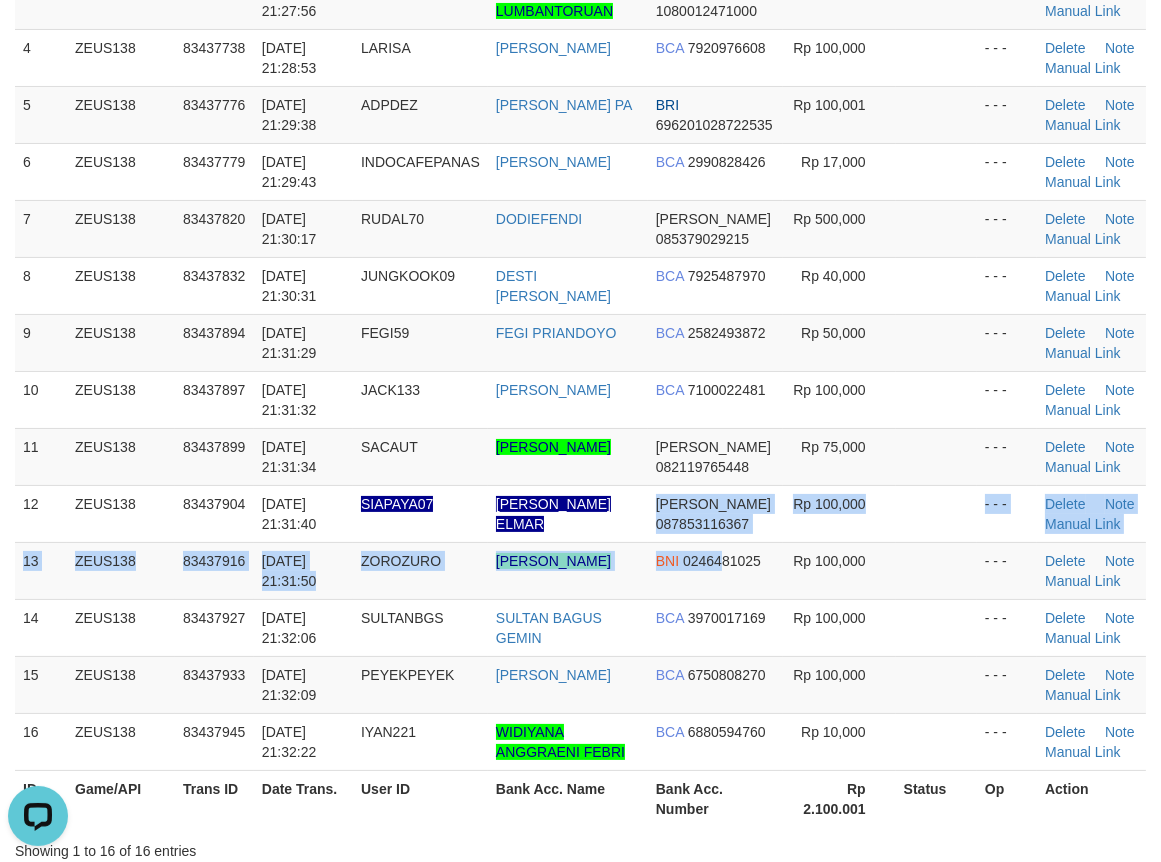 scroll, scrollTop: 0, scrollLeft: 0, axis: both 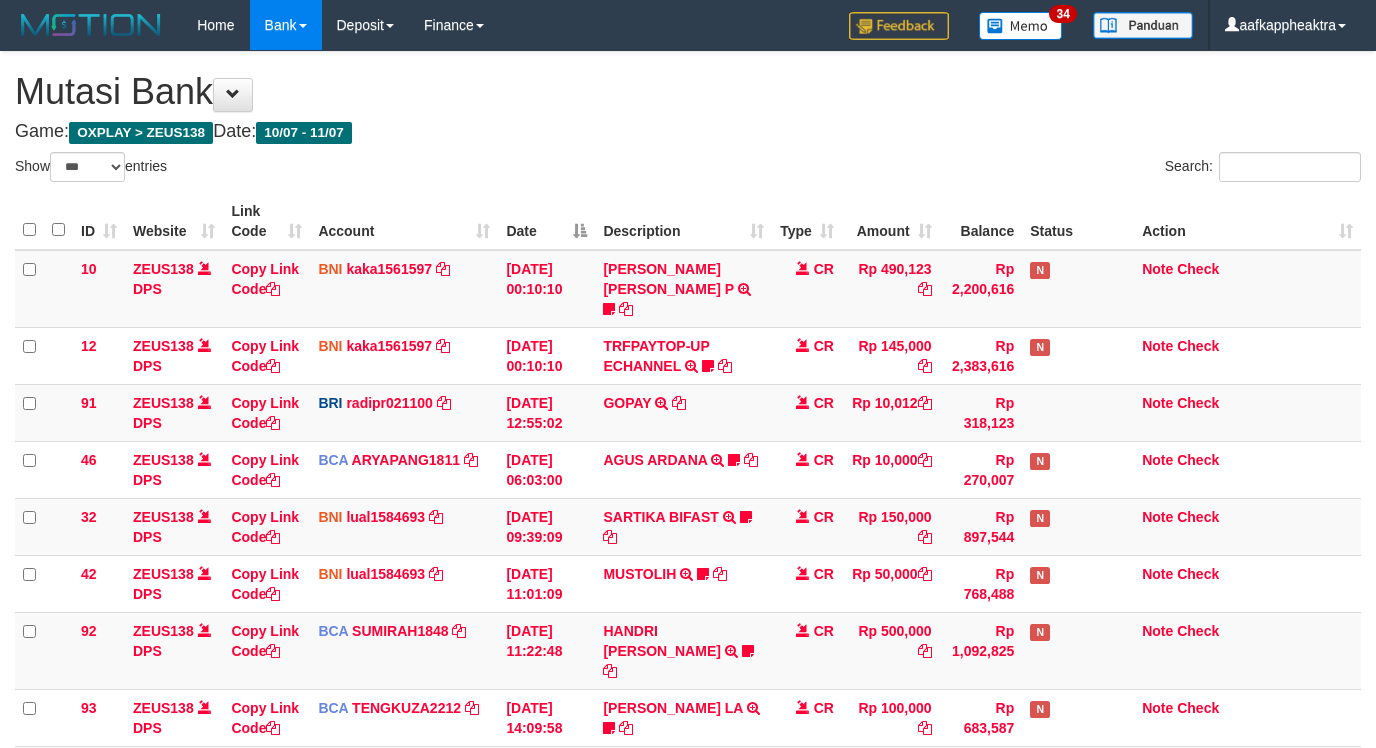 select on "***" 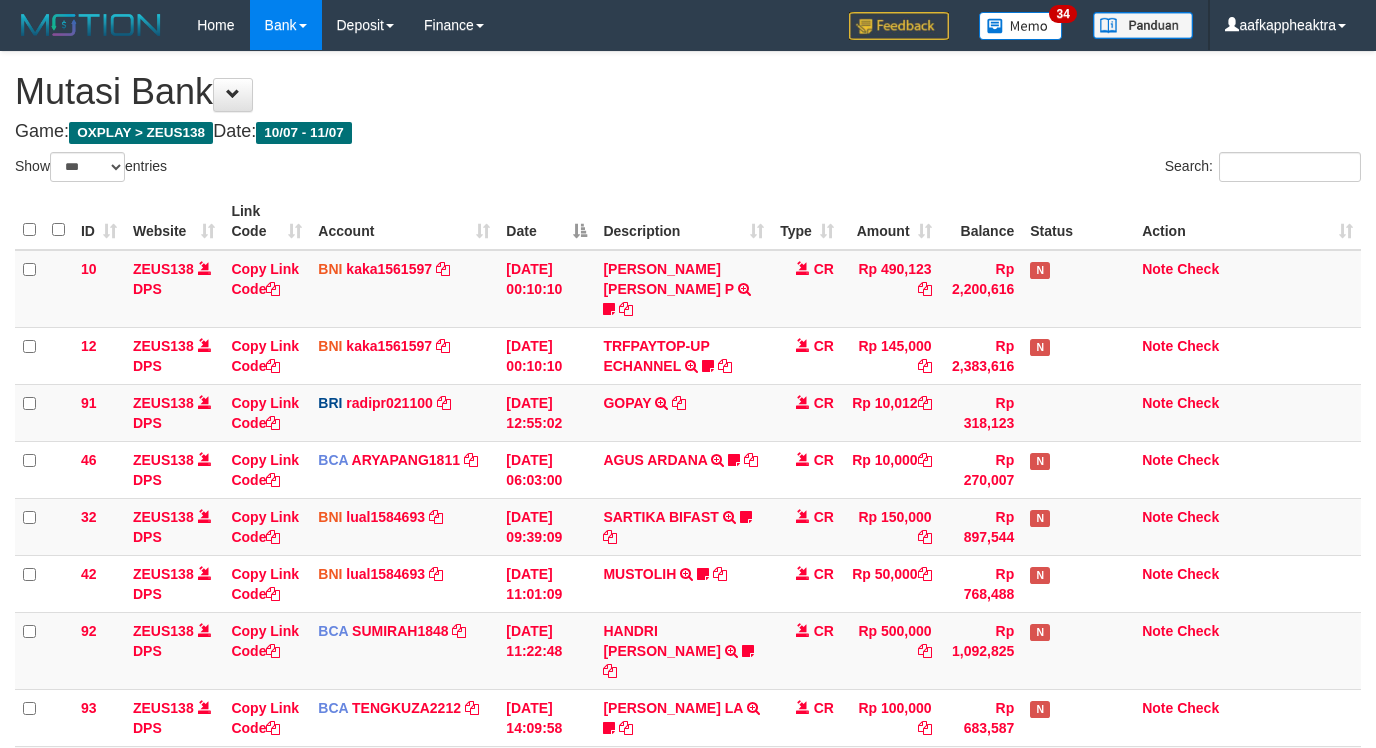 scroll, scrollTop: 444, scrollLeft: 0, axis: vertical 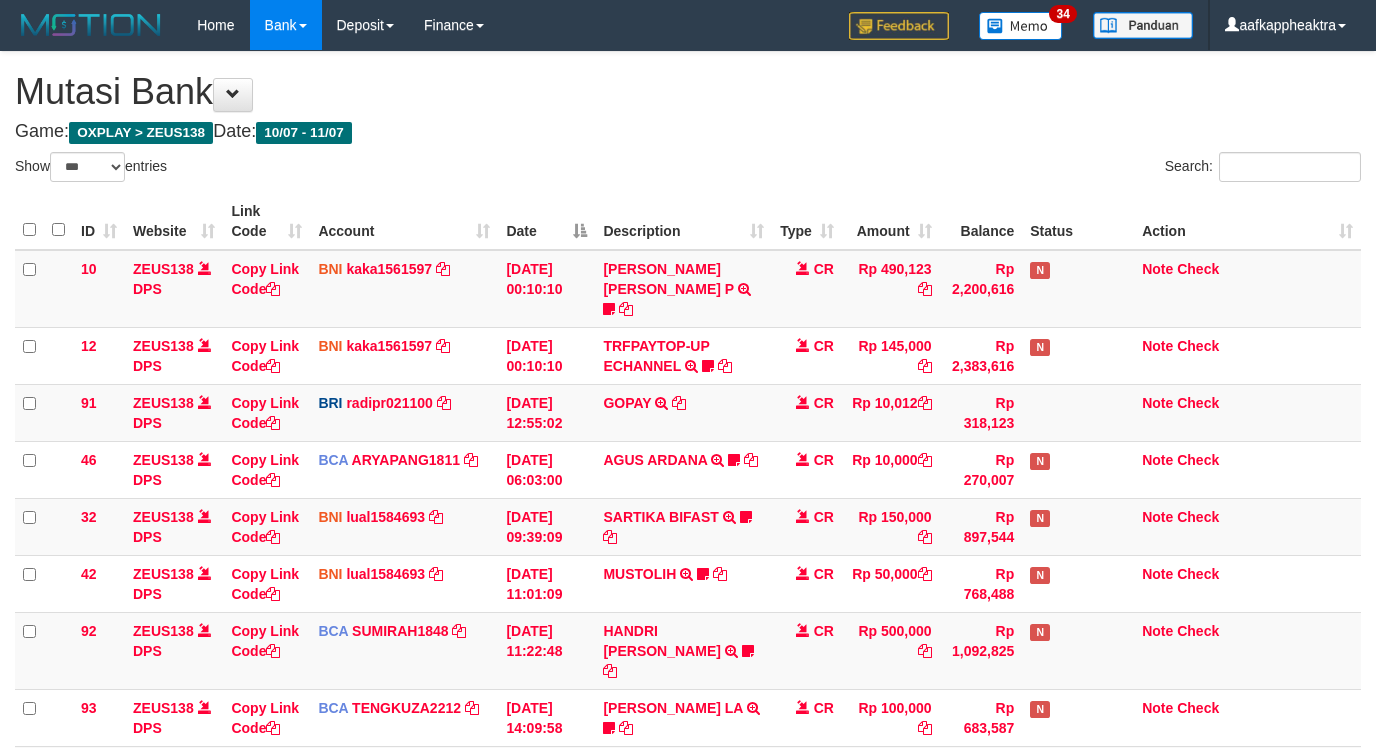 select on "***" 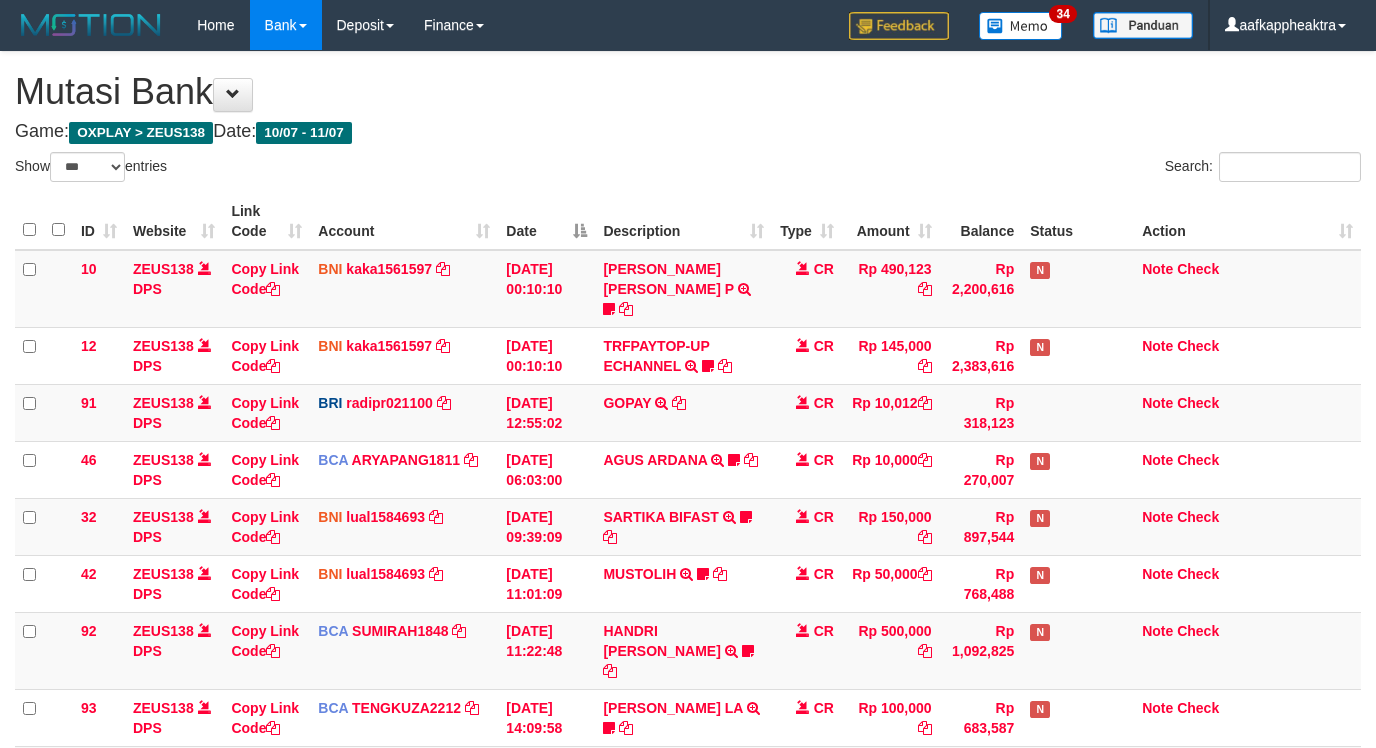 scroll, scrollTop: 492, scrollLeft: 0, axis: vertical 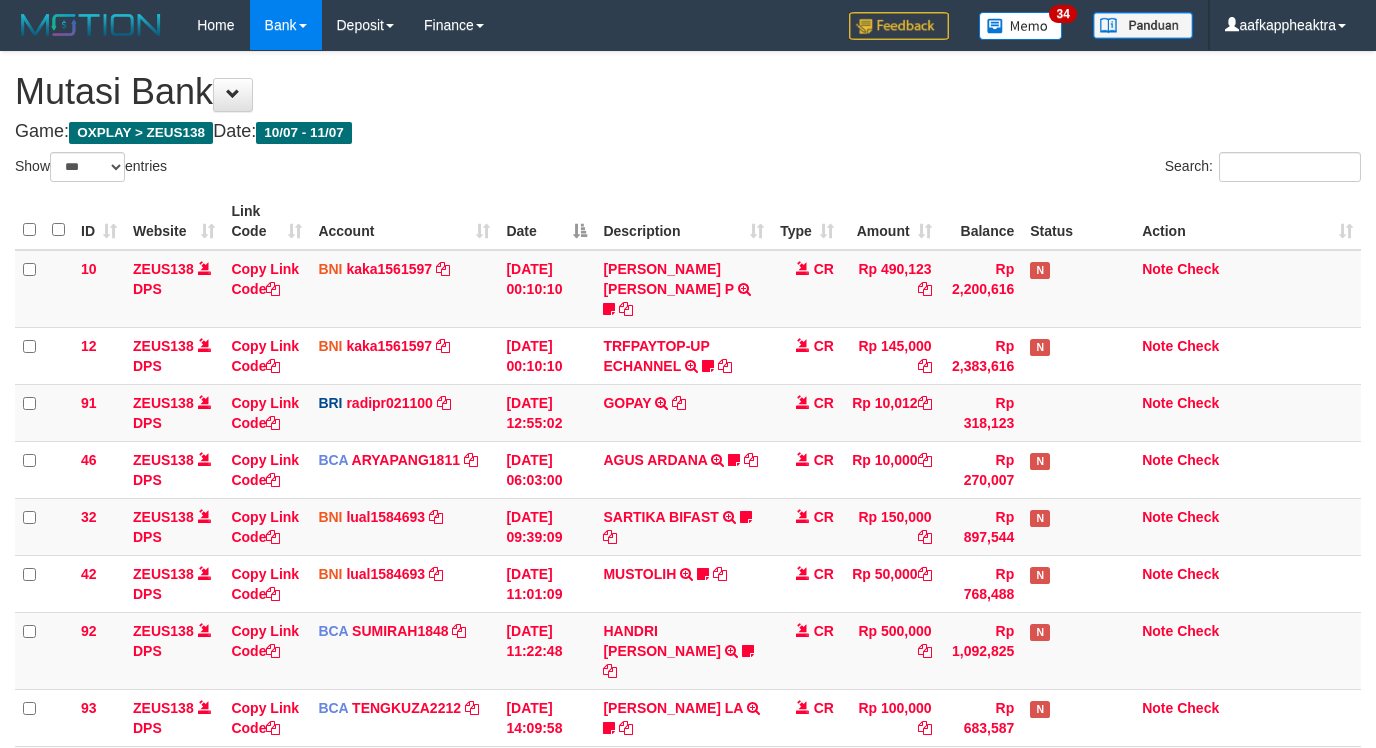 select on "***" 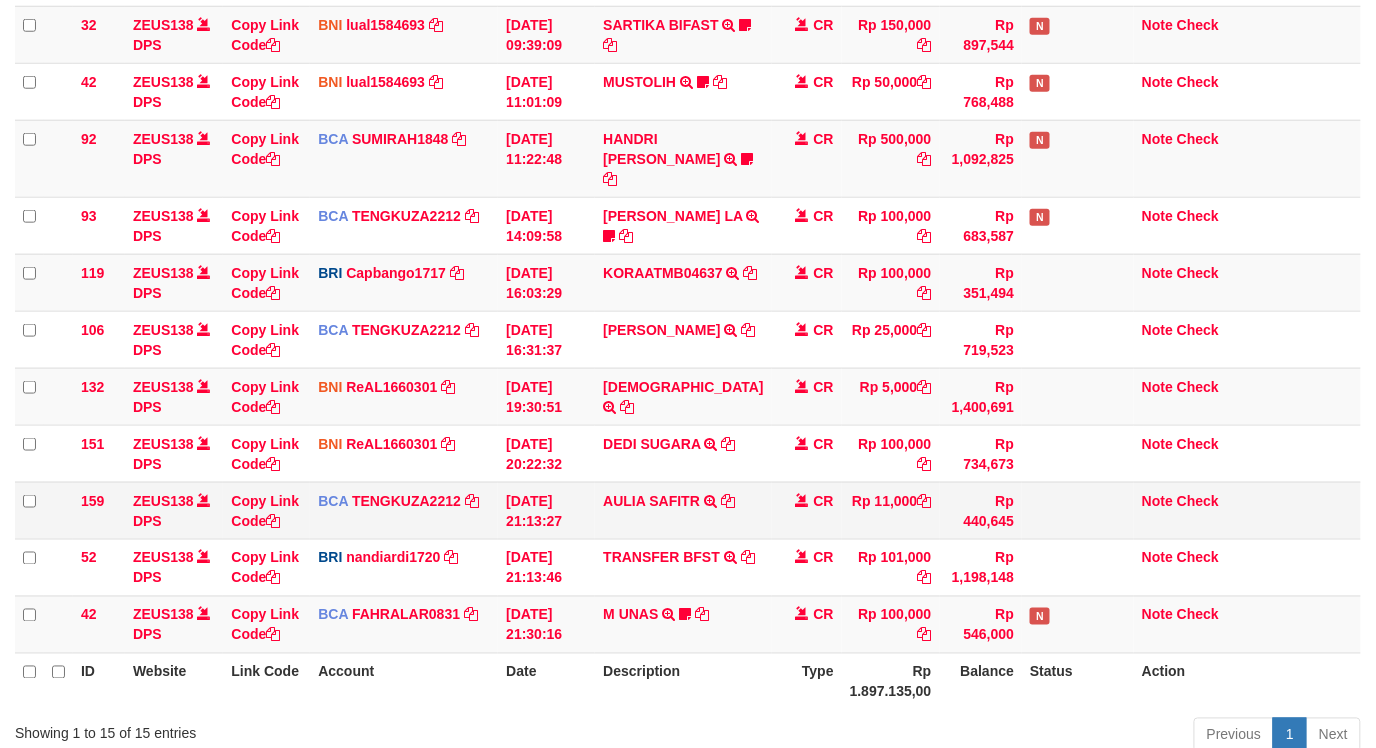 scroll, scrollTop: 444, scrollLeft: 0, axis: vertical 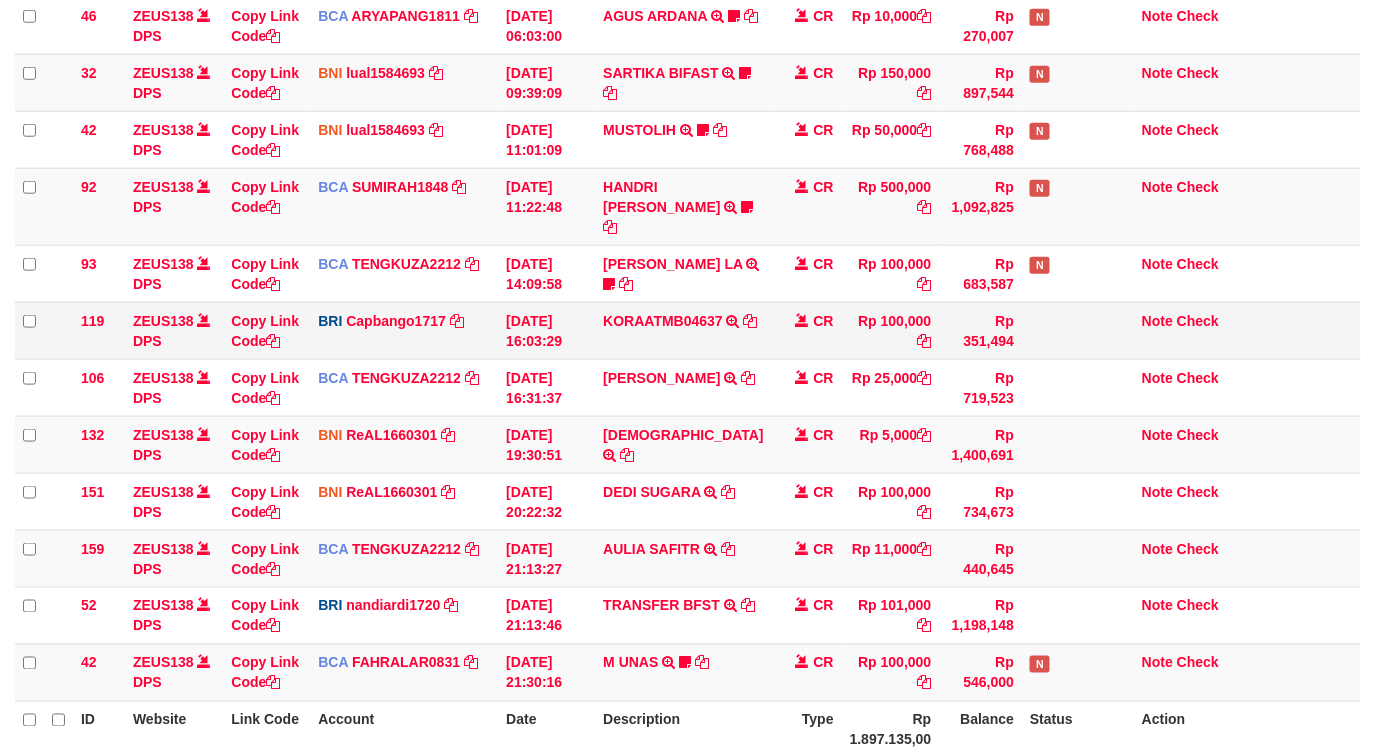 drag, startPoint x: 610, startPoint y: 522, endPoint x: 666, endPoint y: 296, distance: 232.8347 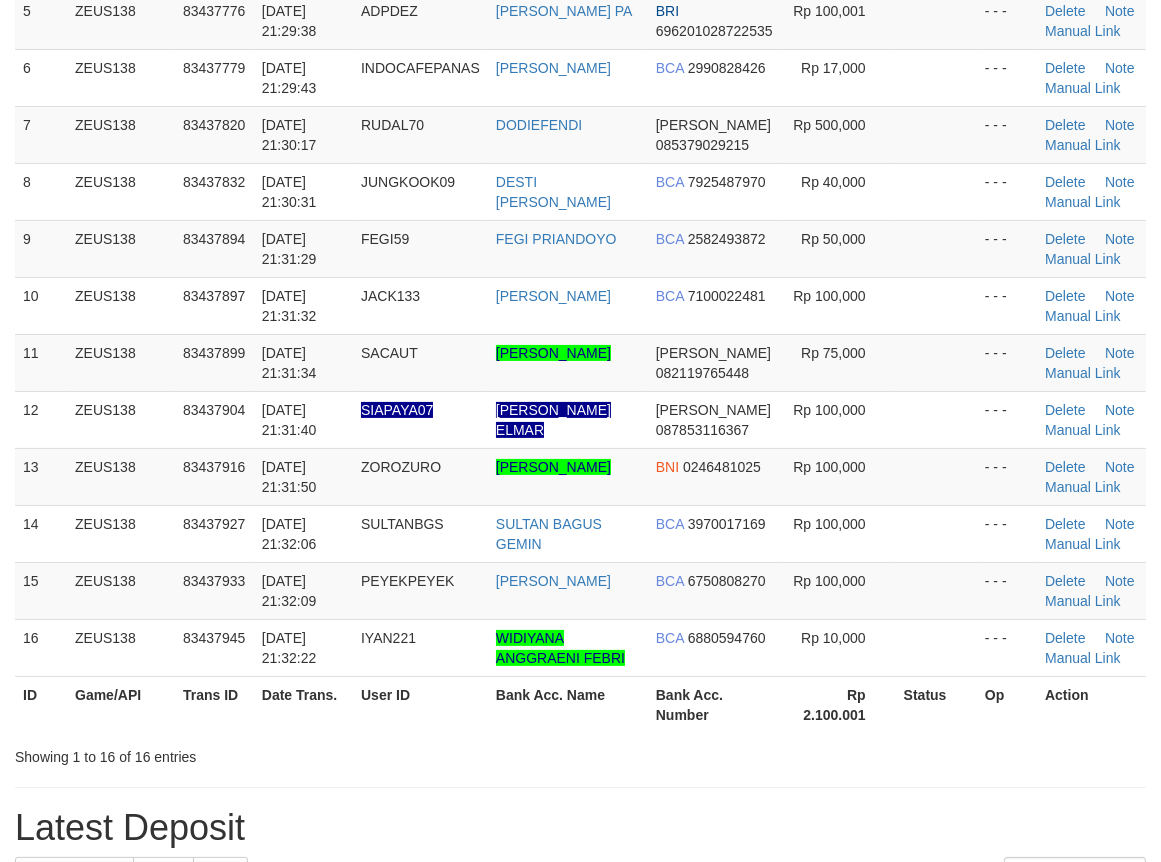 scroll, scrollTop: 392, scrollLeft: 0, axis: vertical 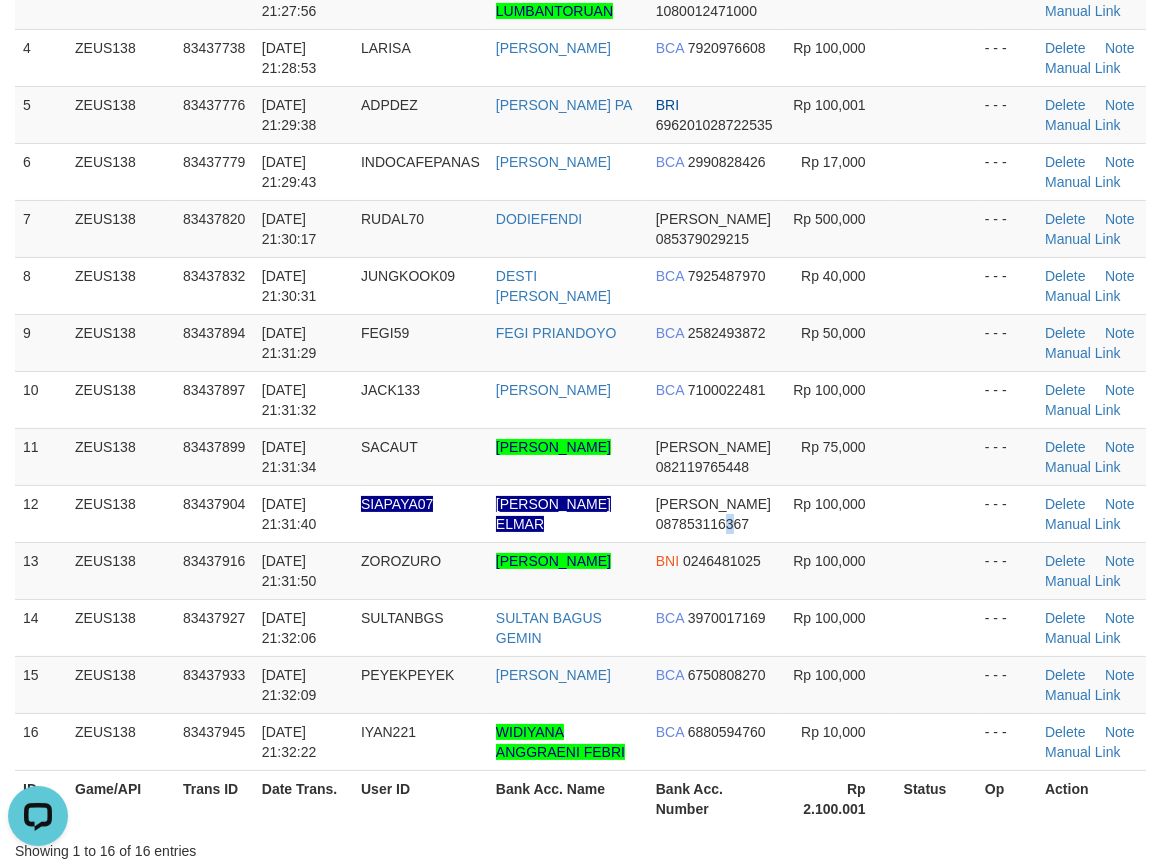 drag, startPoint x: 735, startPoint y: 533, endPoint x: 10, endPoint y: 526, distance: 725.0338 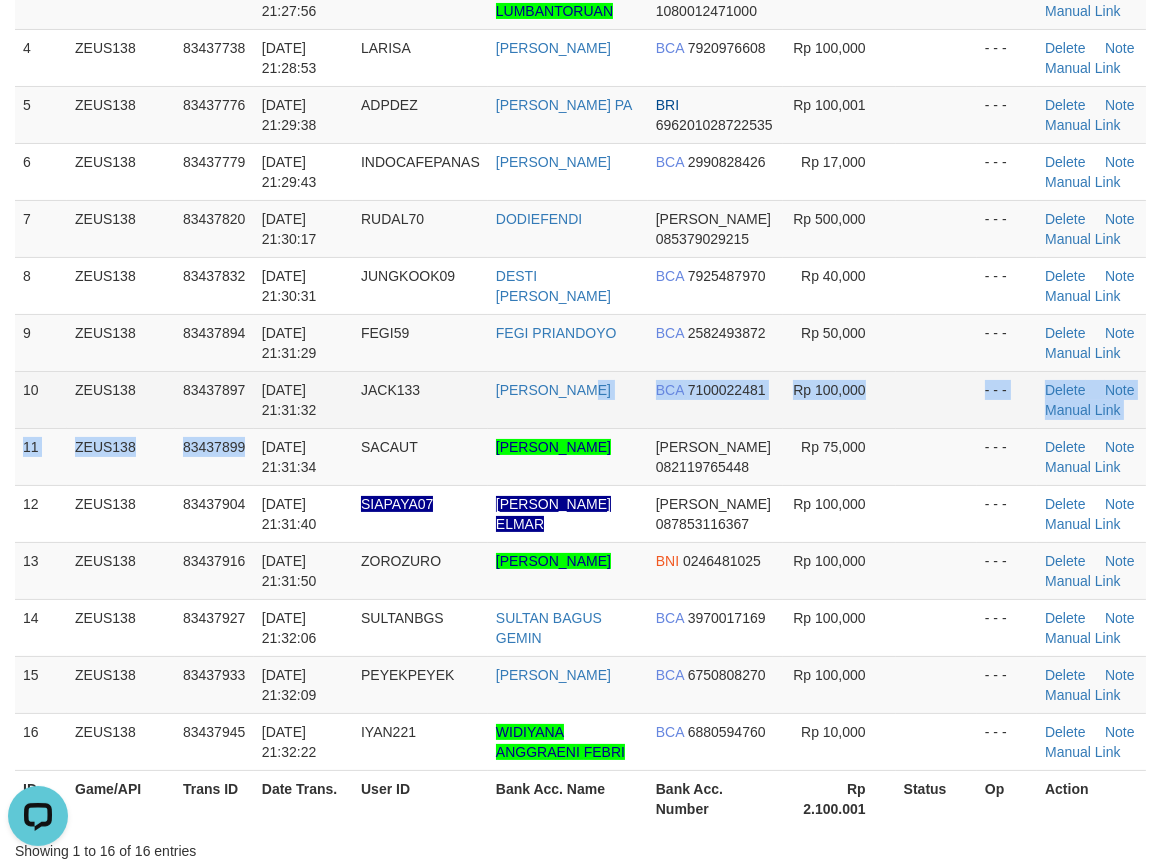 click on "1
ZEUS138
83437332
11/07/2025 21:22:24
SANZZX140
AKSAN
DANA
081244717422
Rp 10,000
- - -
Delete
Note
Manual Link
2
ZEUS138
83437499
11/07/2025 21:24:53
AKEYY1
NENDI NURUL
DANA
083879565257
Rp 198,000
- - -
Delete
Note BCA" at bounding box center [580, 314] 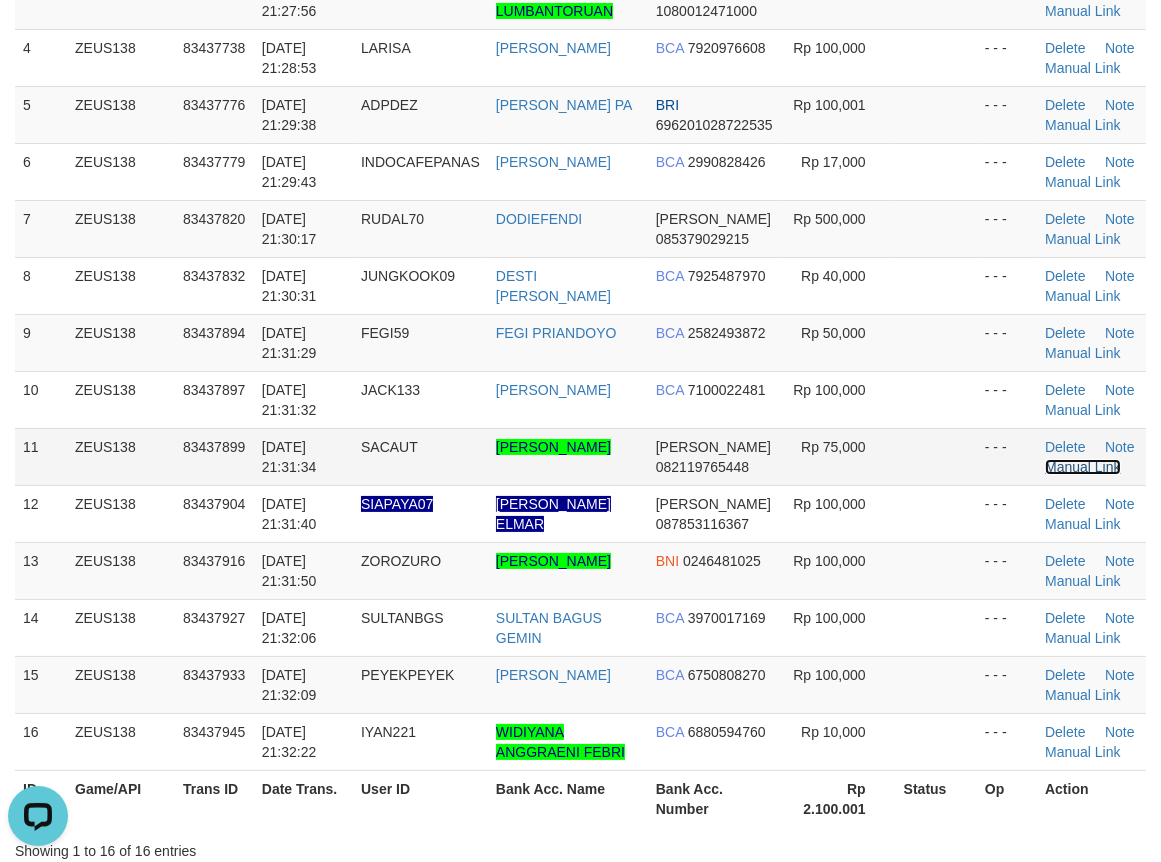 click on "Manual Link" at bounding box center [1083, 467] 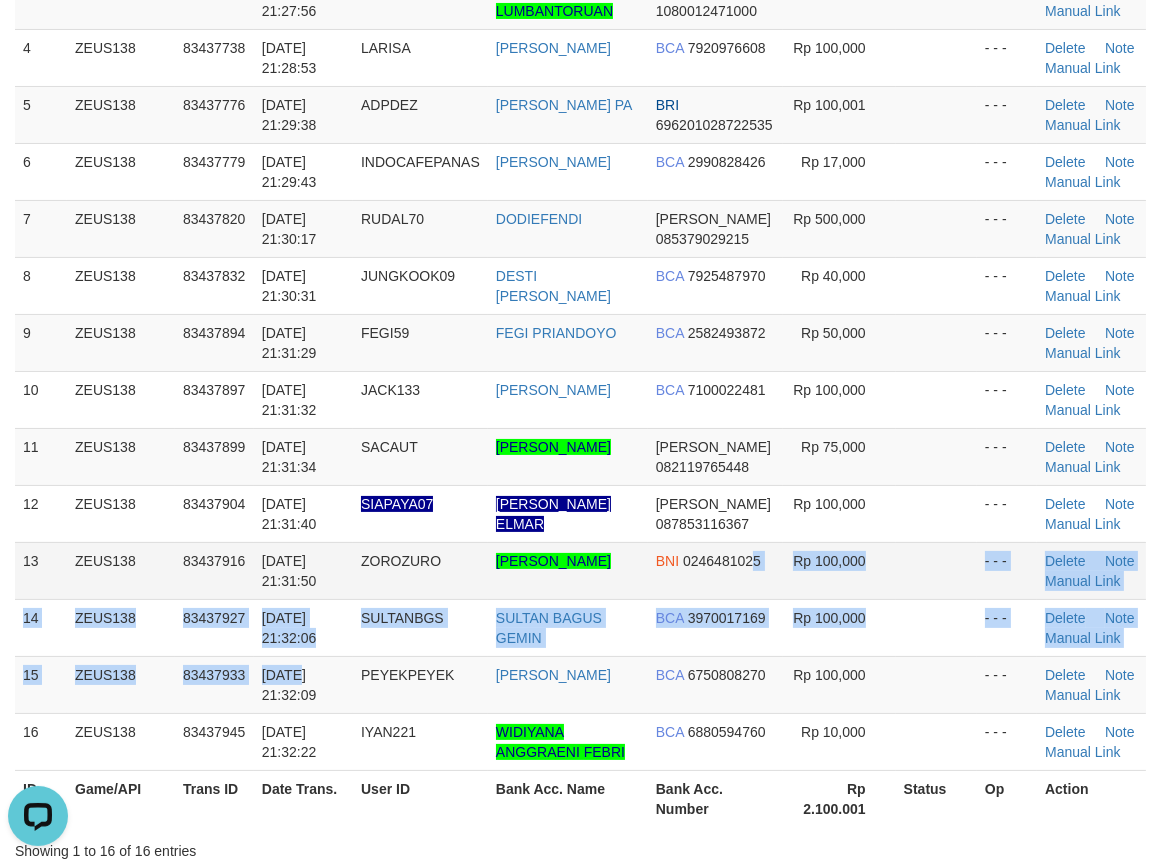 drag, startPoint x: 727, startPoint y: 613, endPoint x: 336, endPoint y: 605, distance: 391.08182 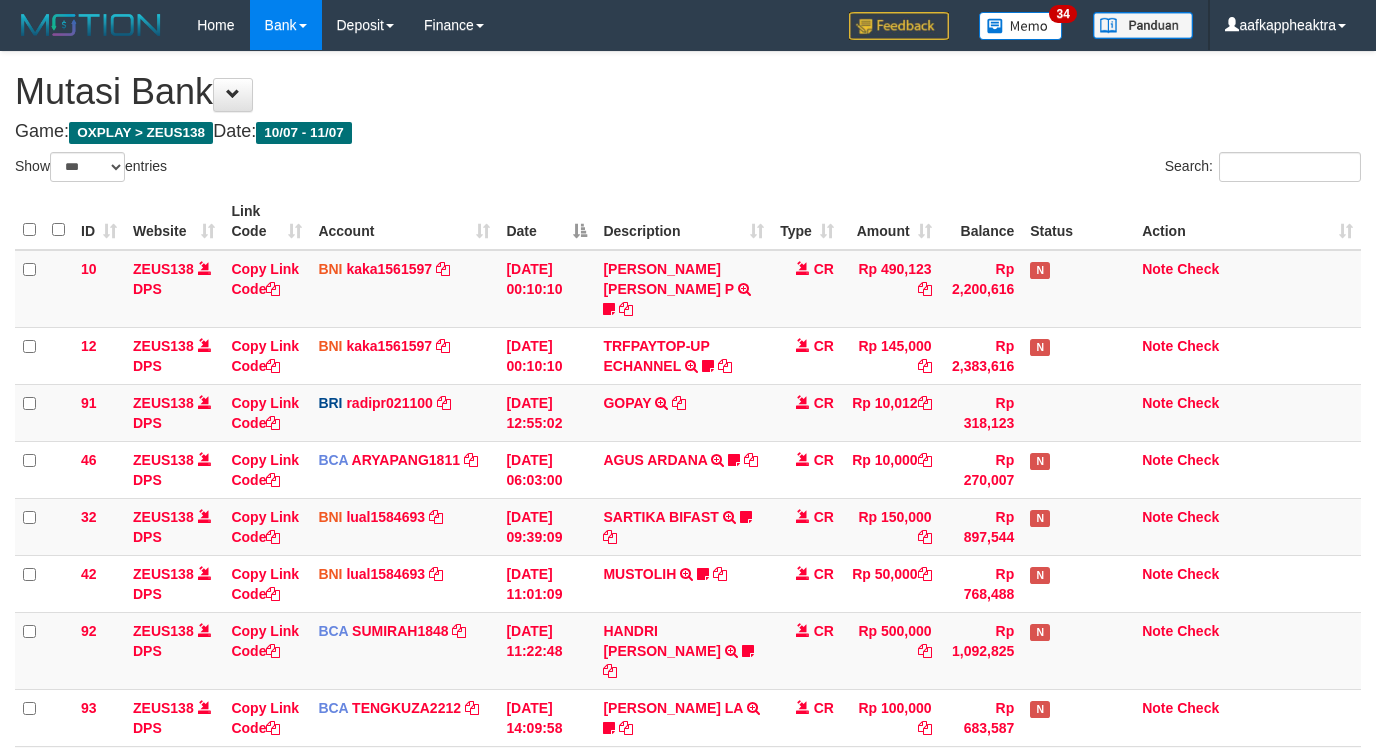 select on "***" 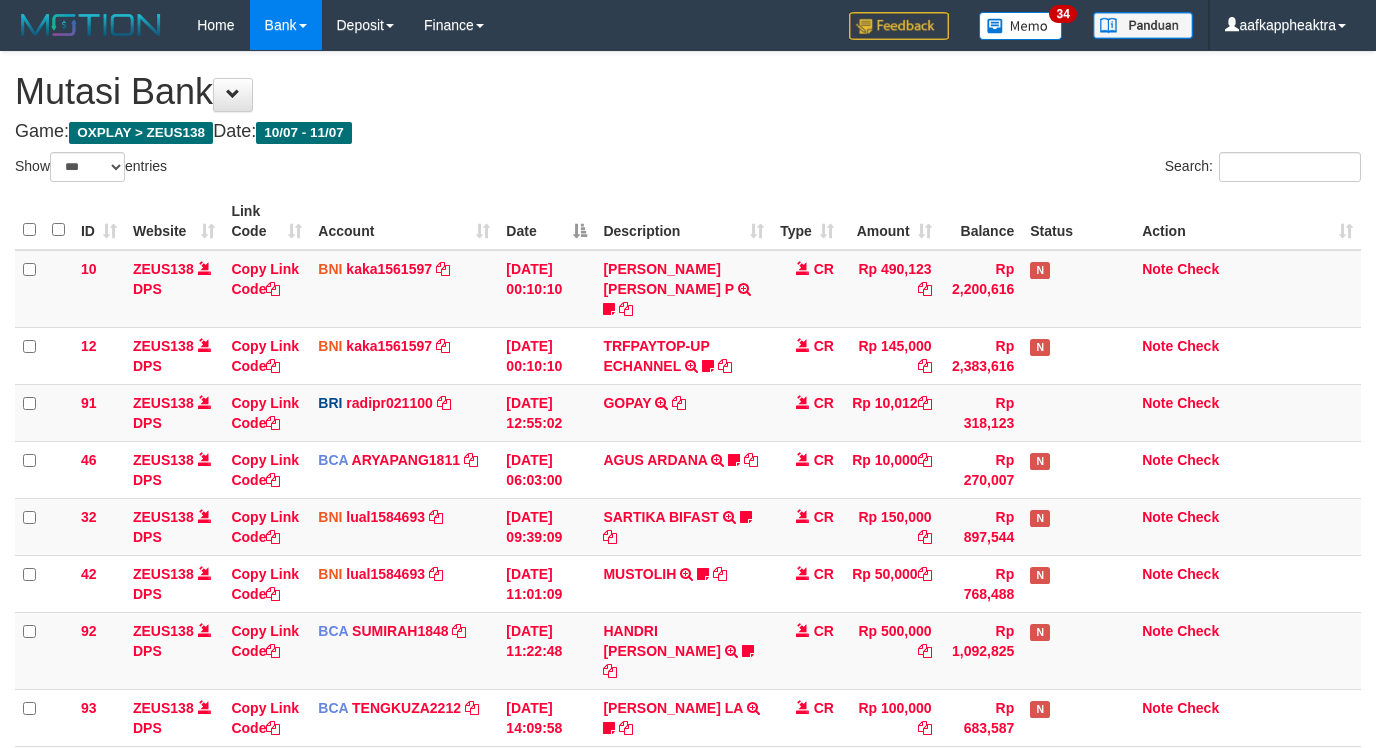 scroll, scrollTop: 492, scrollLeft: 0, axis: vertical 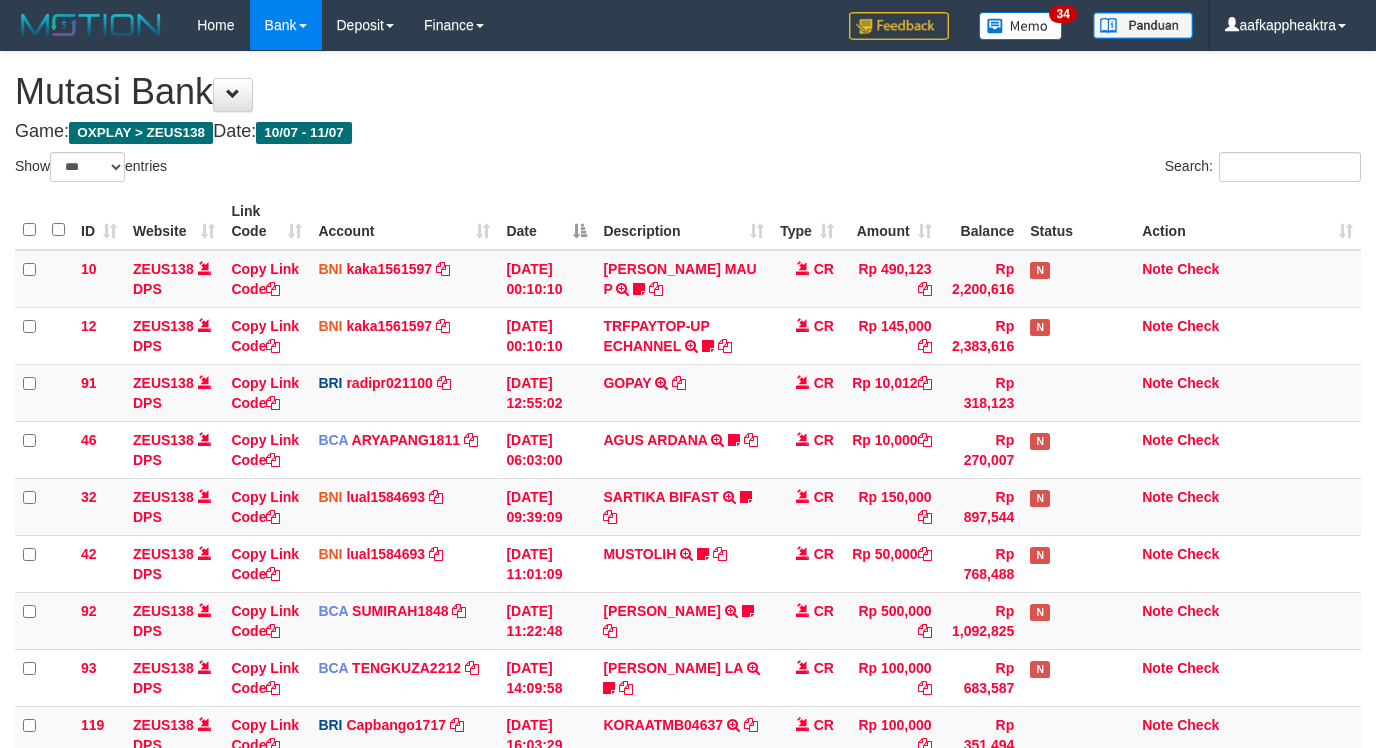 select on "***" 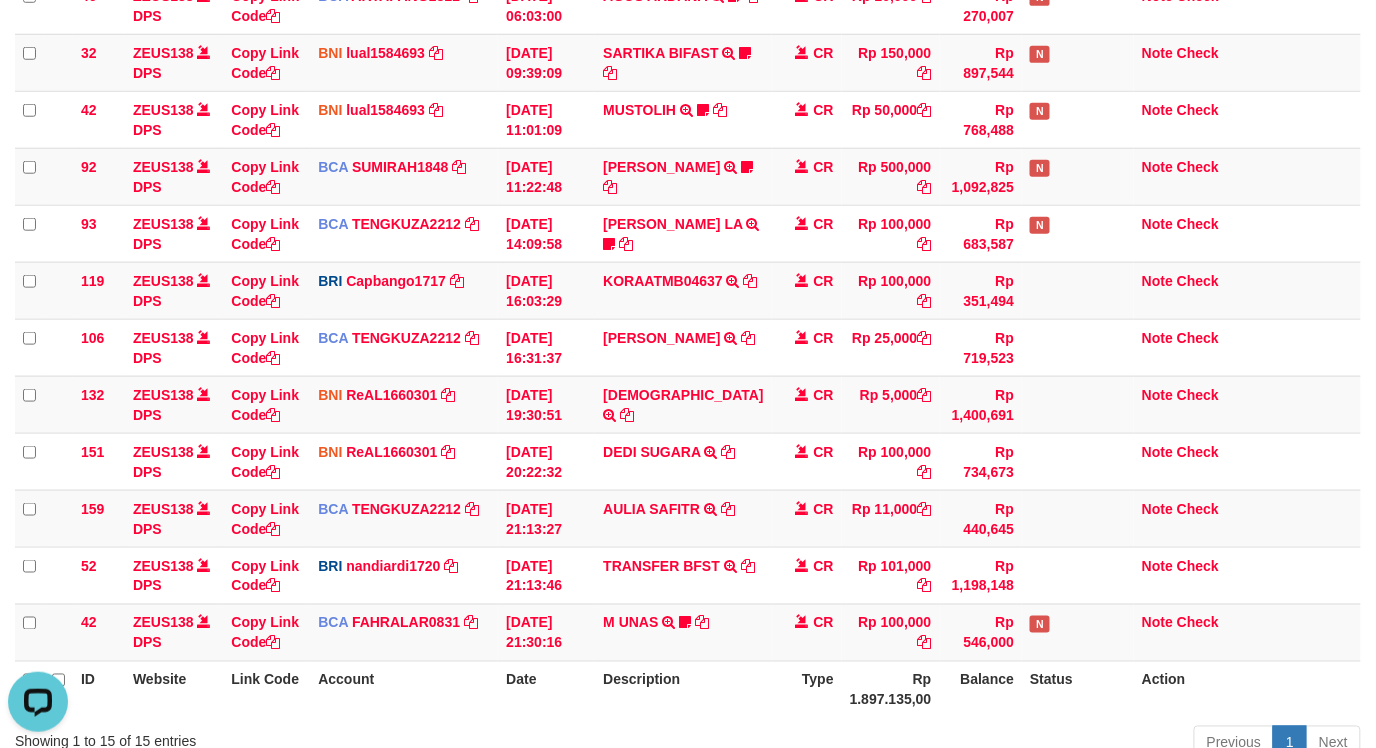 scroll, scrollTop: 0, scrollLeft: 0, axis: both 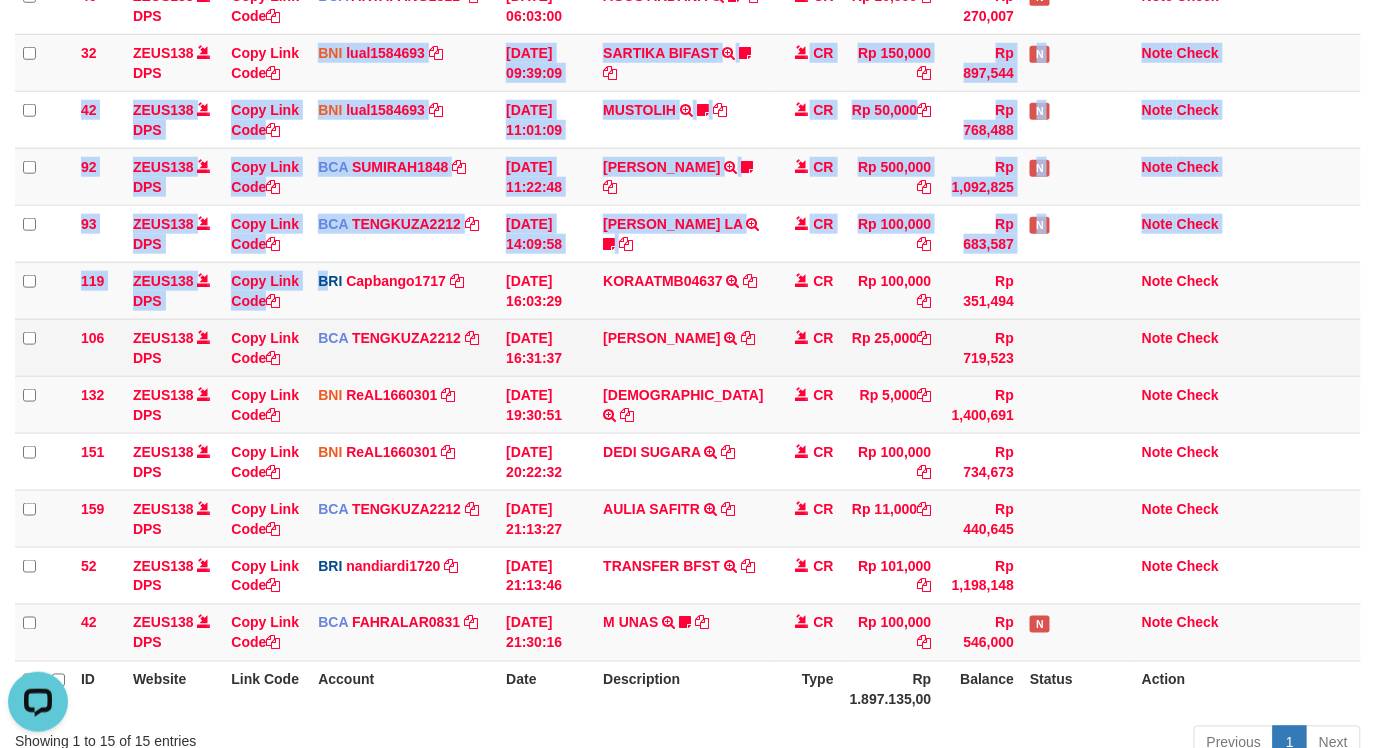 drag, startPoint x: 332, startPoint y: 310, endPoint x: 343, endPoint y: 366, distance: 57.070133 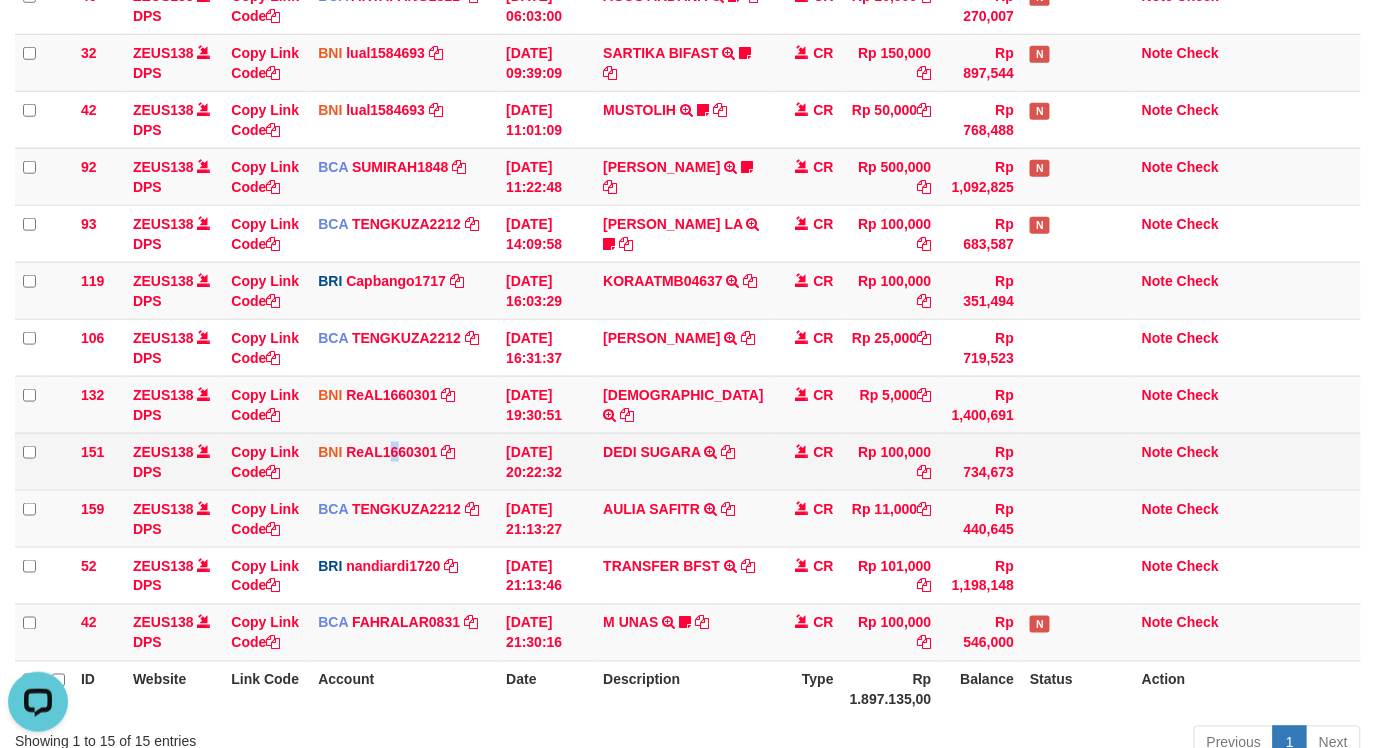 click on "BNI
ReAL1660301
DPS
REYHAN ALMANSYAH
mutasi_20250711_4647 | 151
mutasi_20250711_4647 | 151" at bounding box center [404, 461] 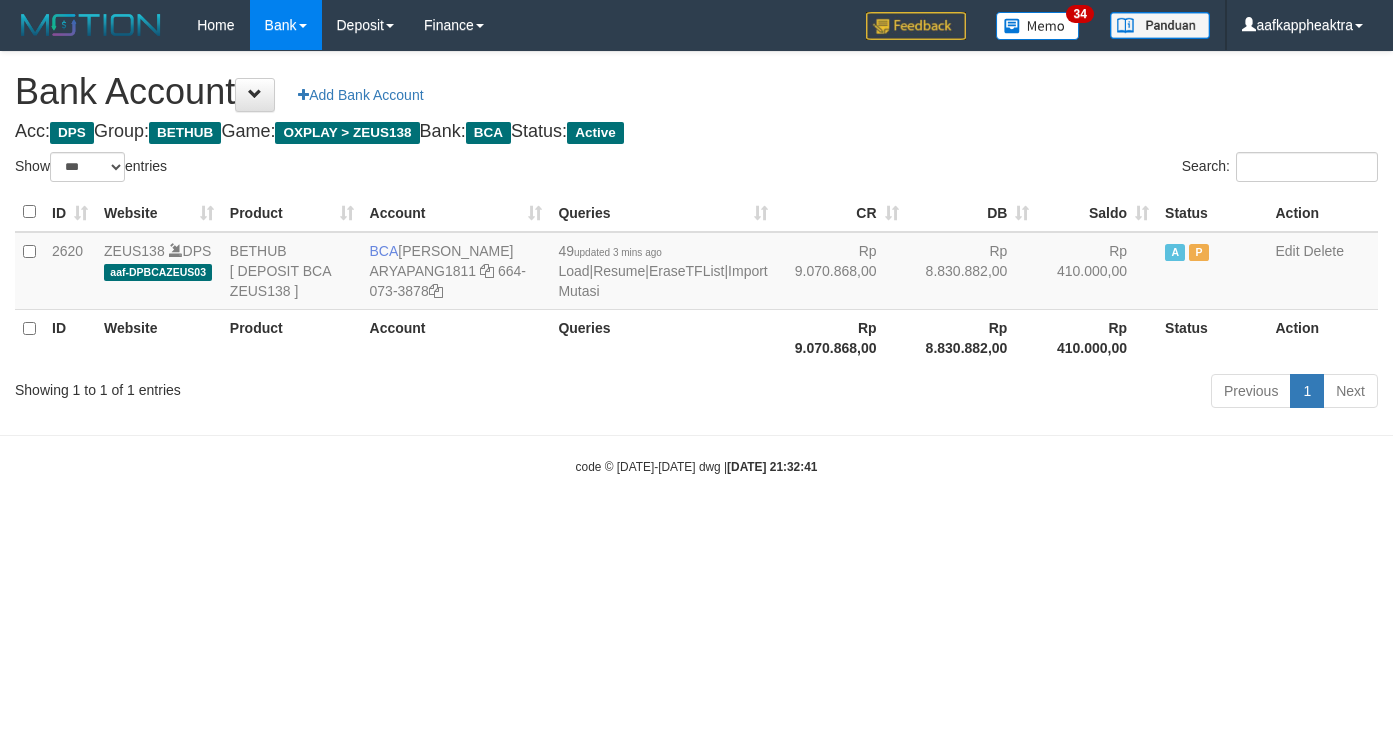 select on "***" 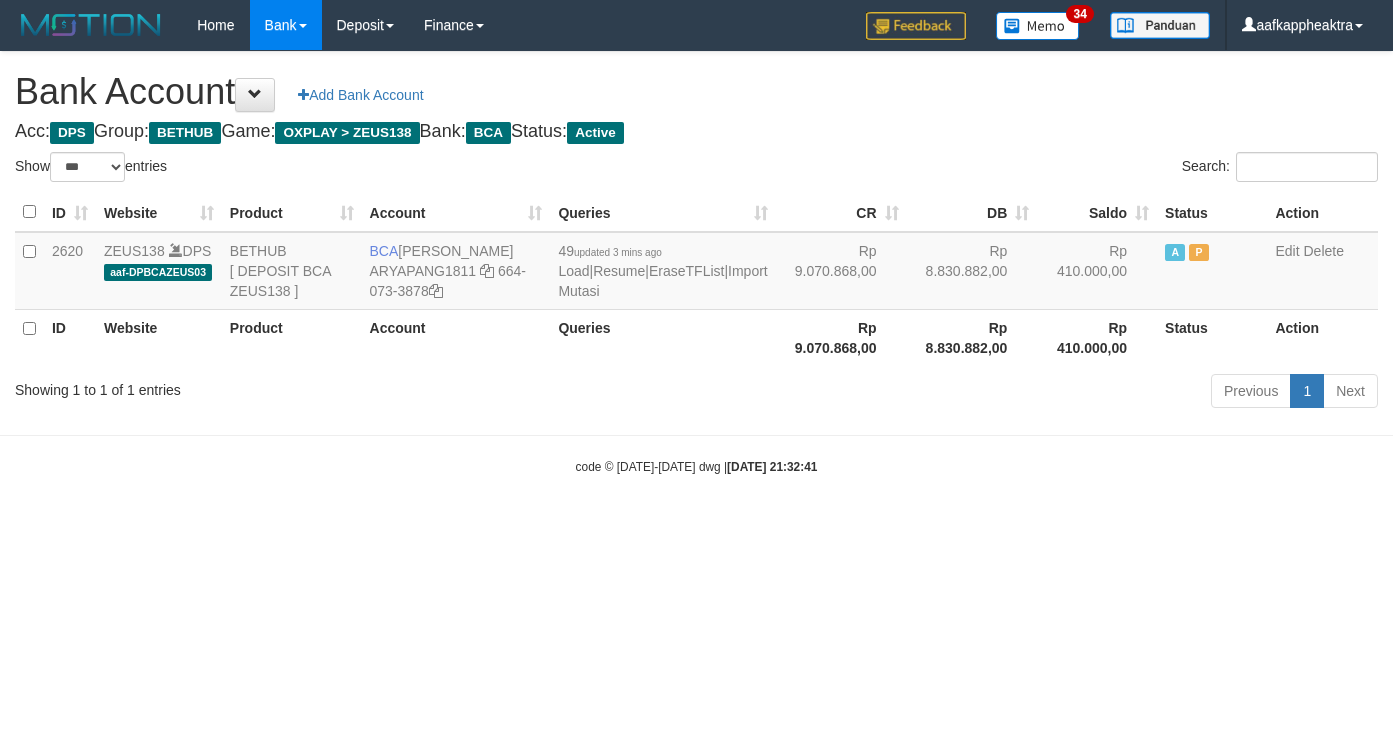 scroll, scrollTop: 0, scrollLeft: 0, axis: both 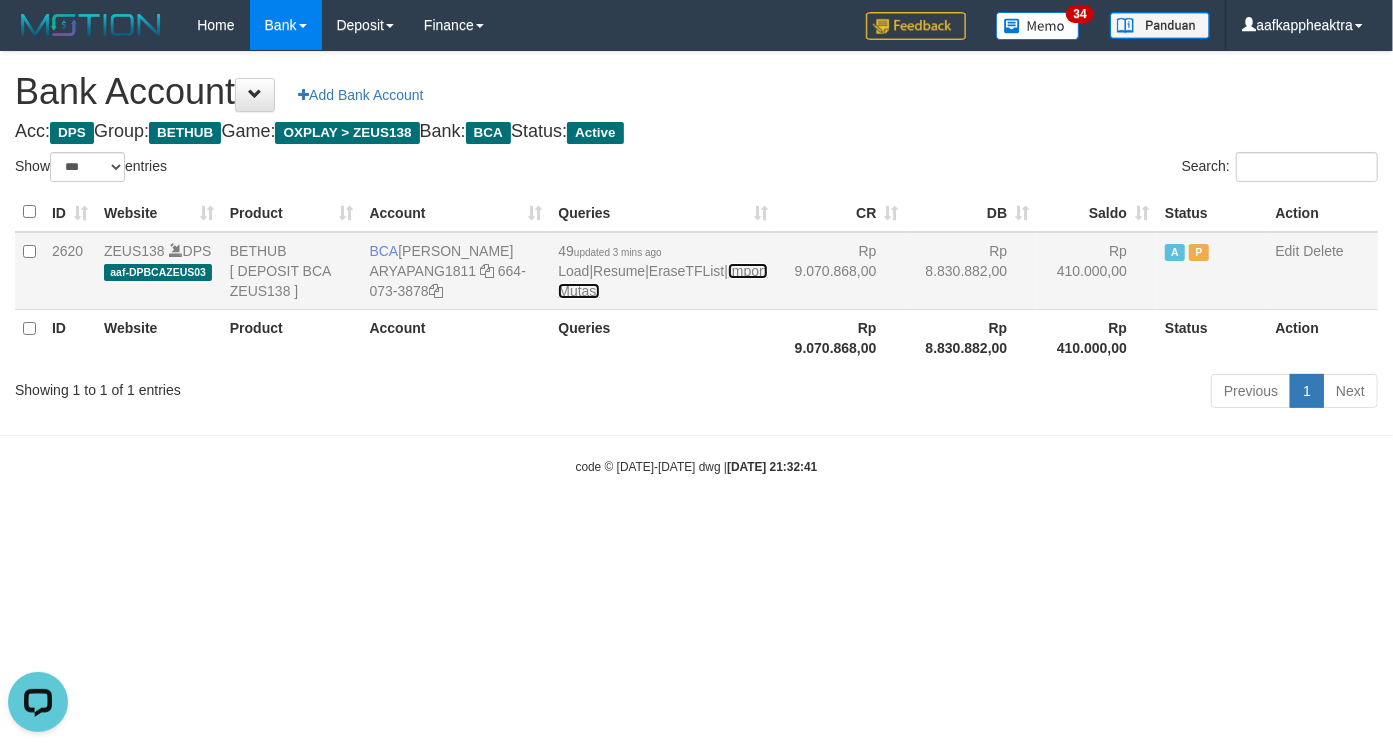 click on "Import Mutasi" at bounding box center (662, 281) 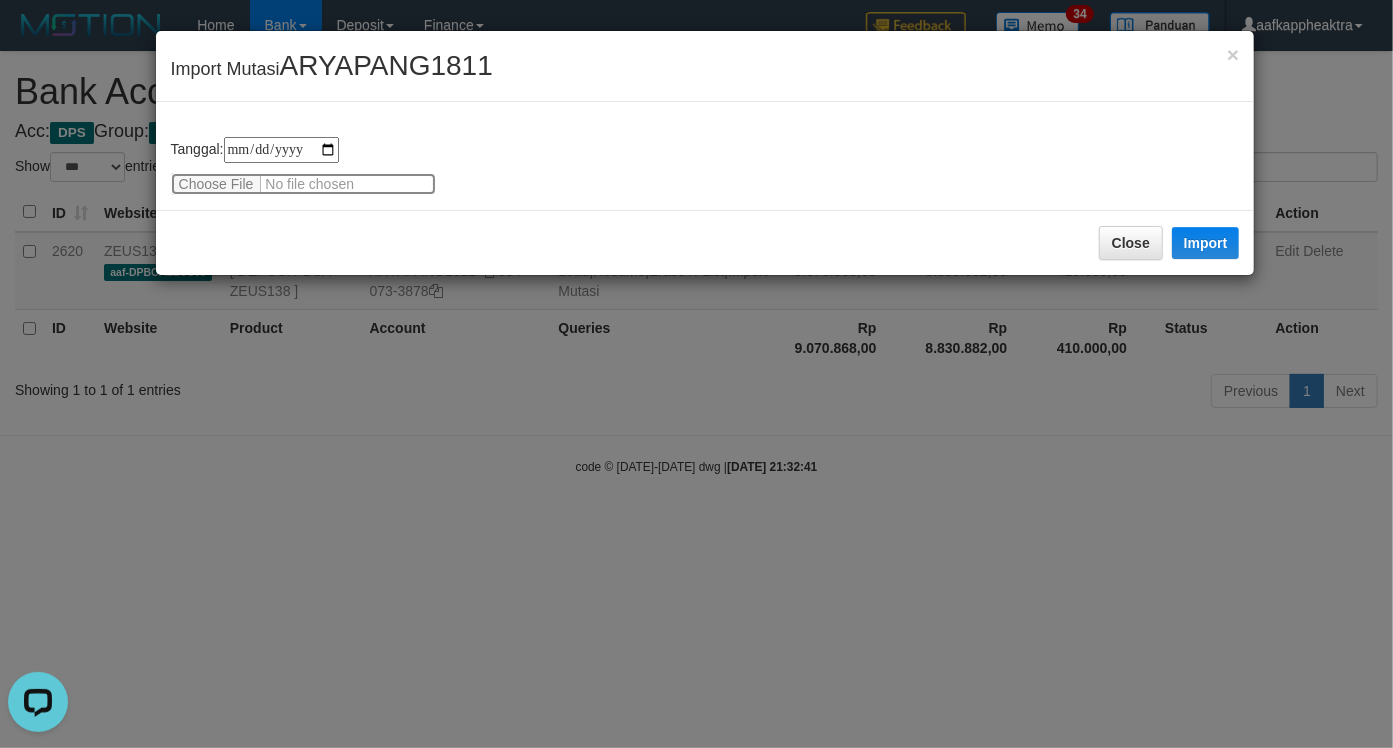 click at bounding box center (303, 184) 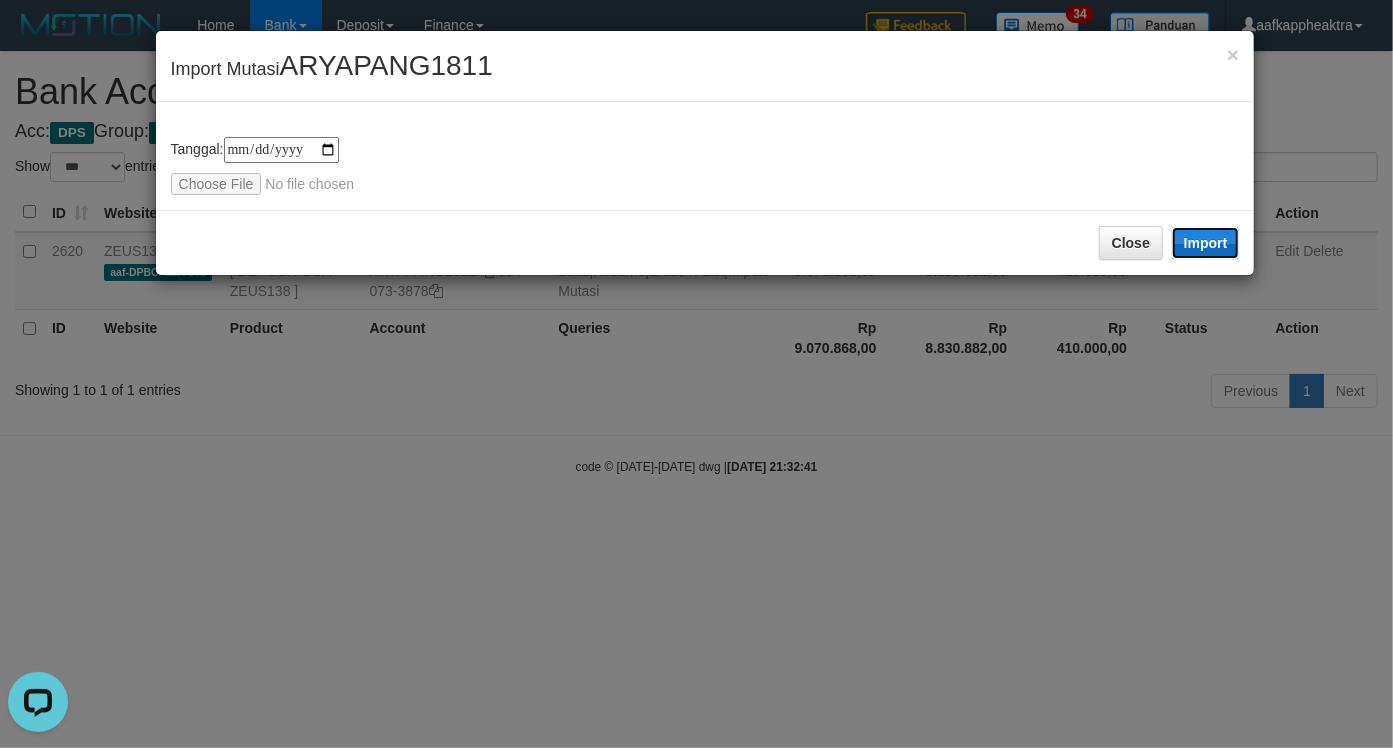 click on "Import" at bounding box center [1206, 243] 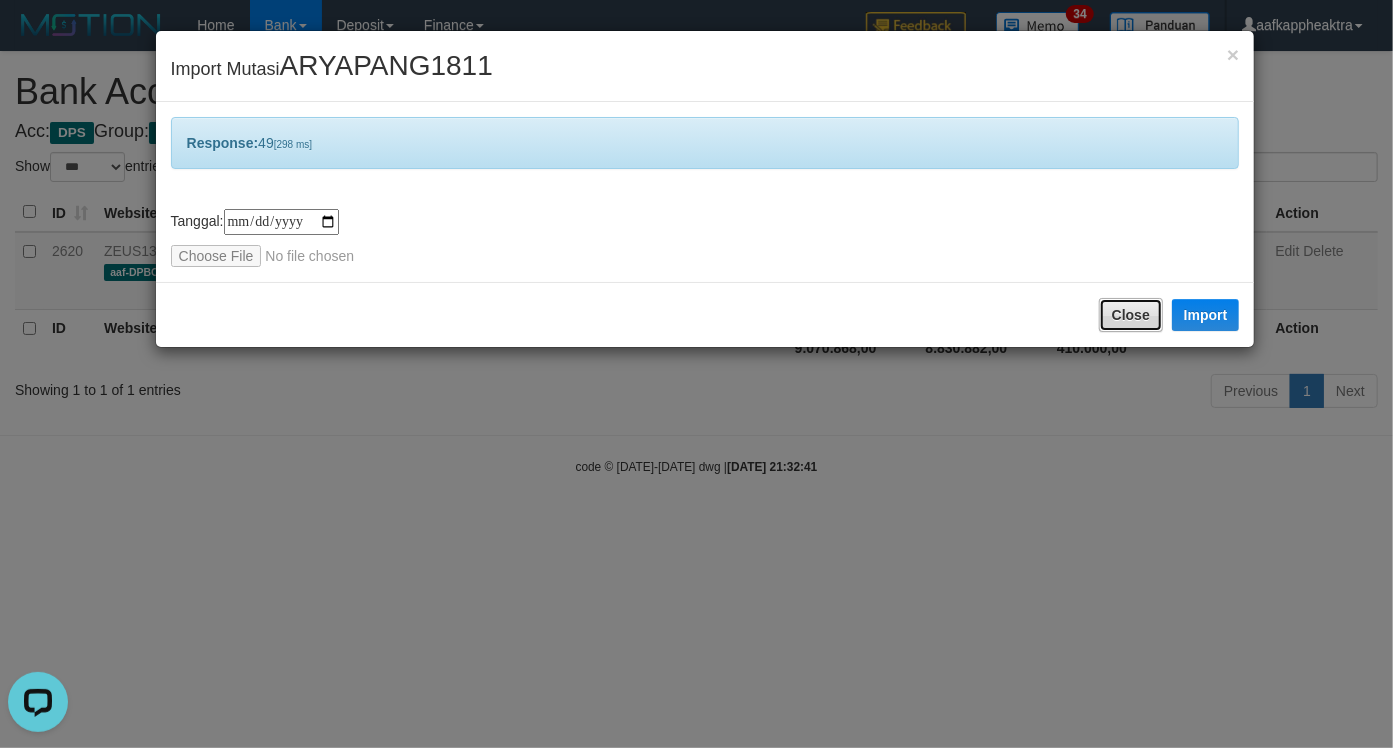 click on "Close" at bounding box center (1131, 315) 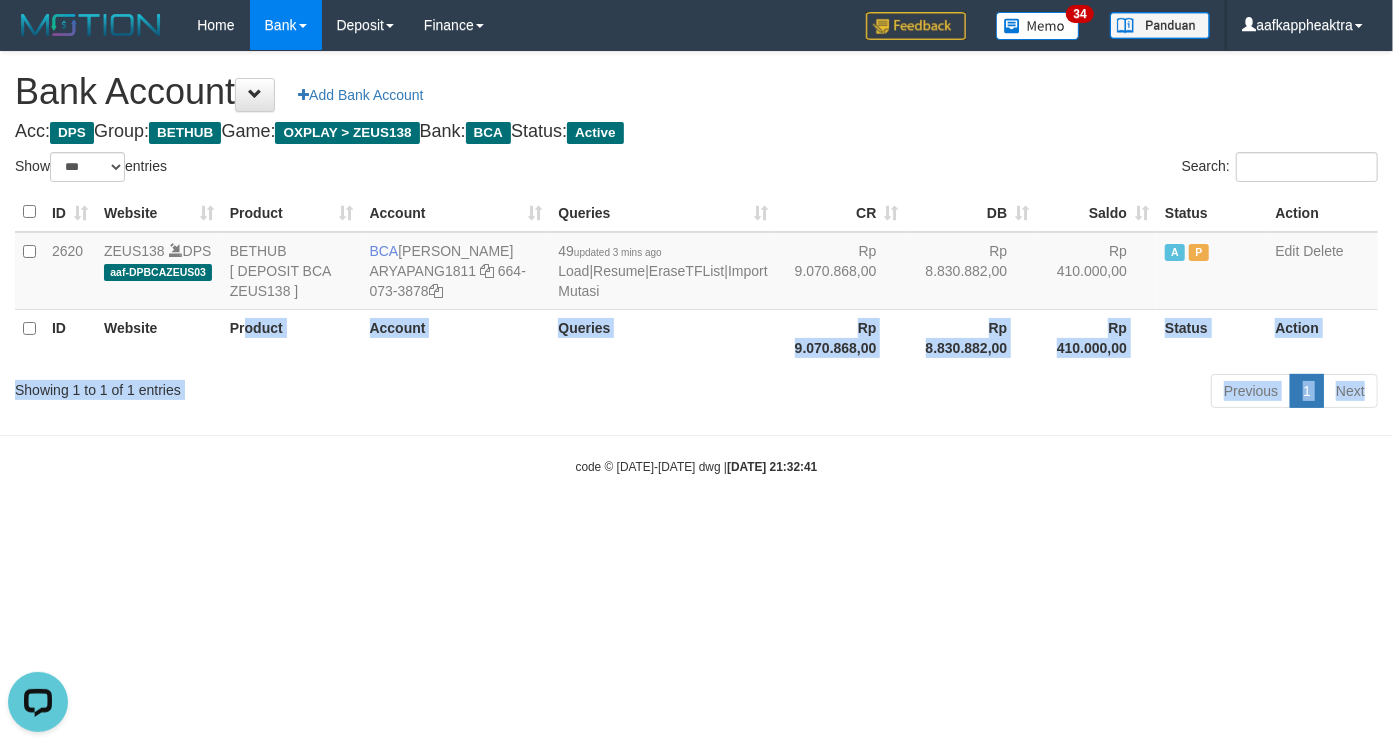 drag, startPoint x: 243, startPoint y: 363, endPoint x: 275, endPoint y: 502, distance: 142.6359 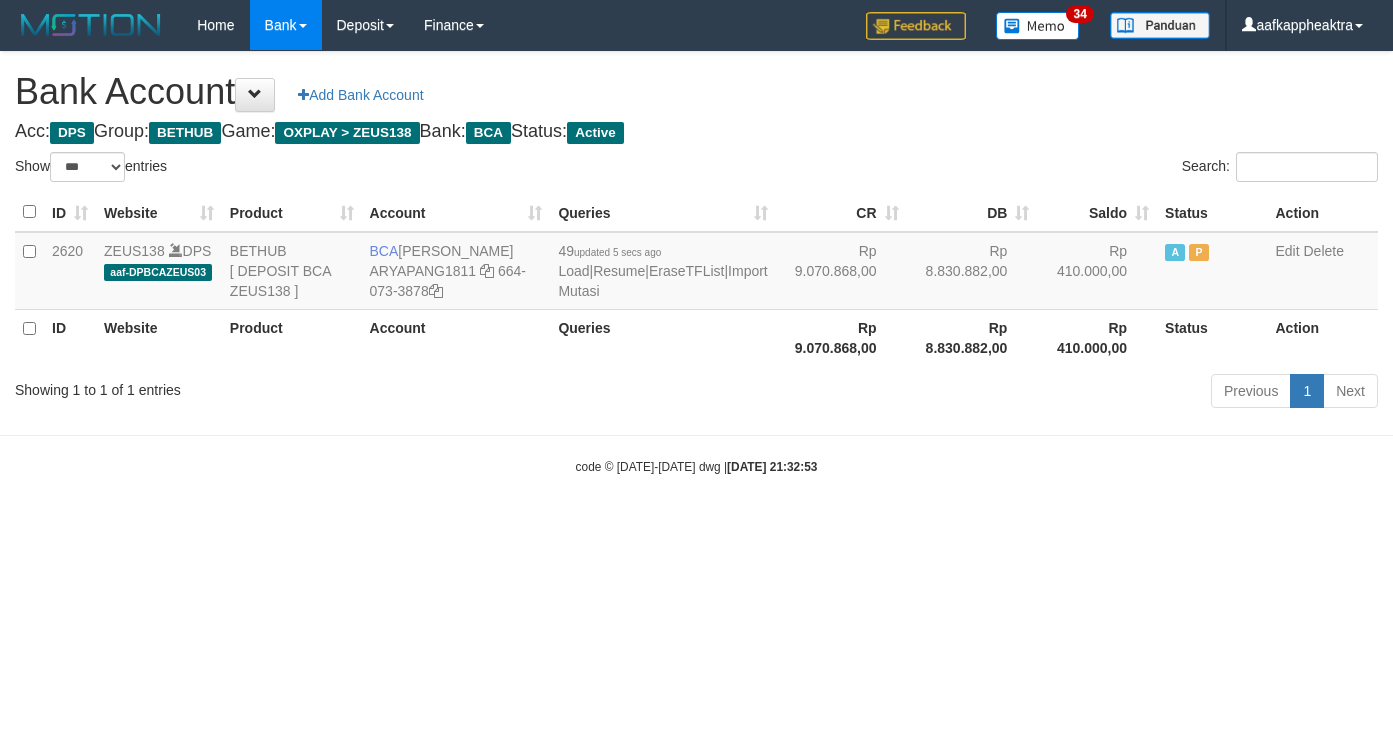 select on "***" 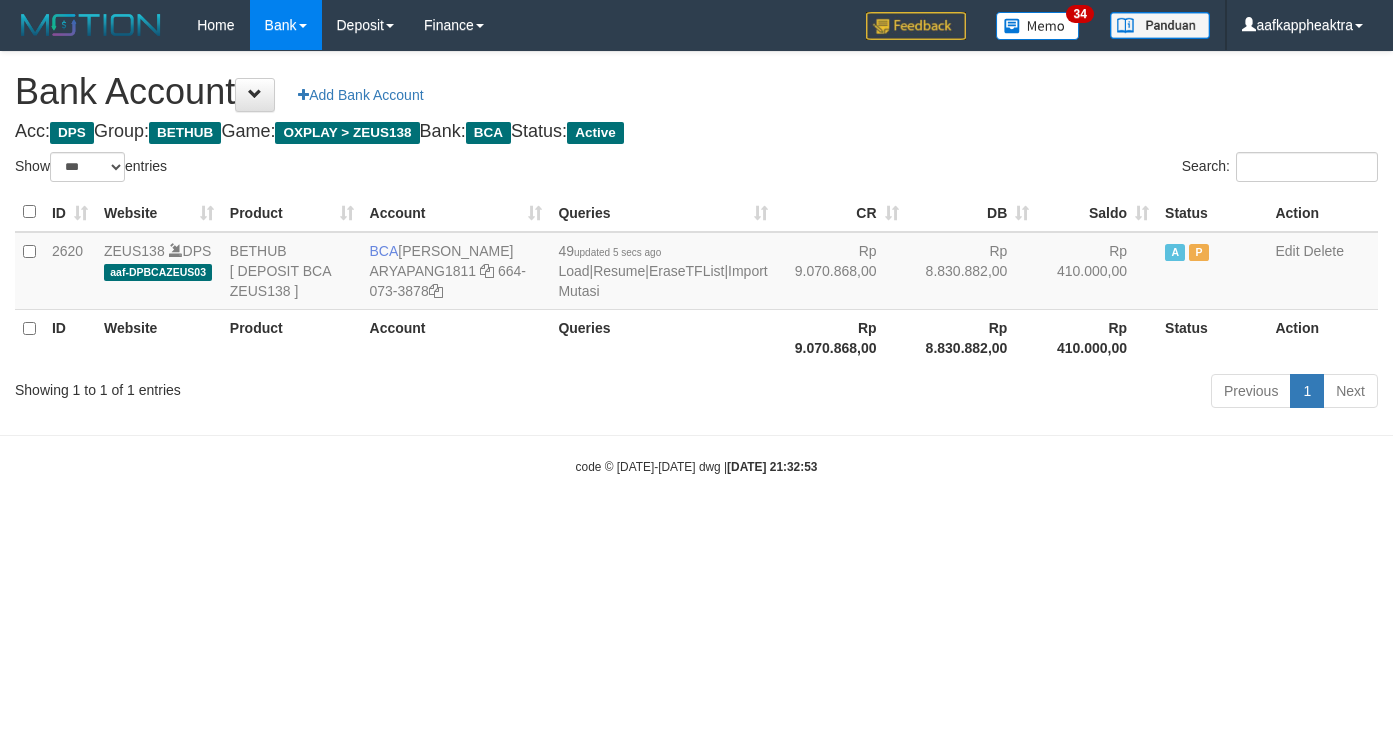 scroll, scrollTop: 0, scrollLeft: 0, axis: both 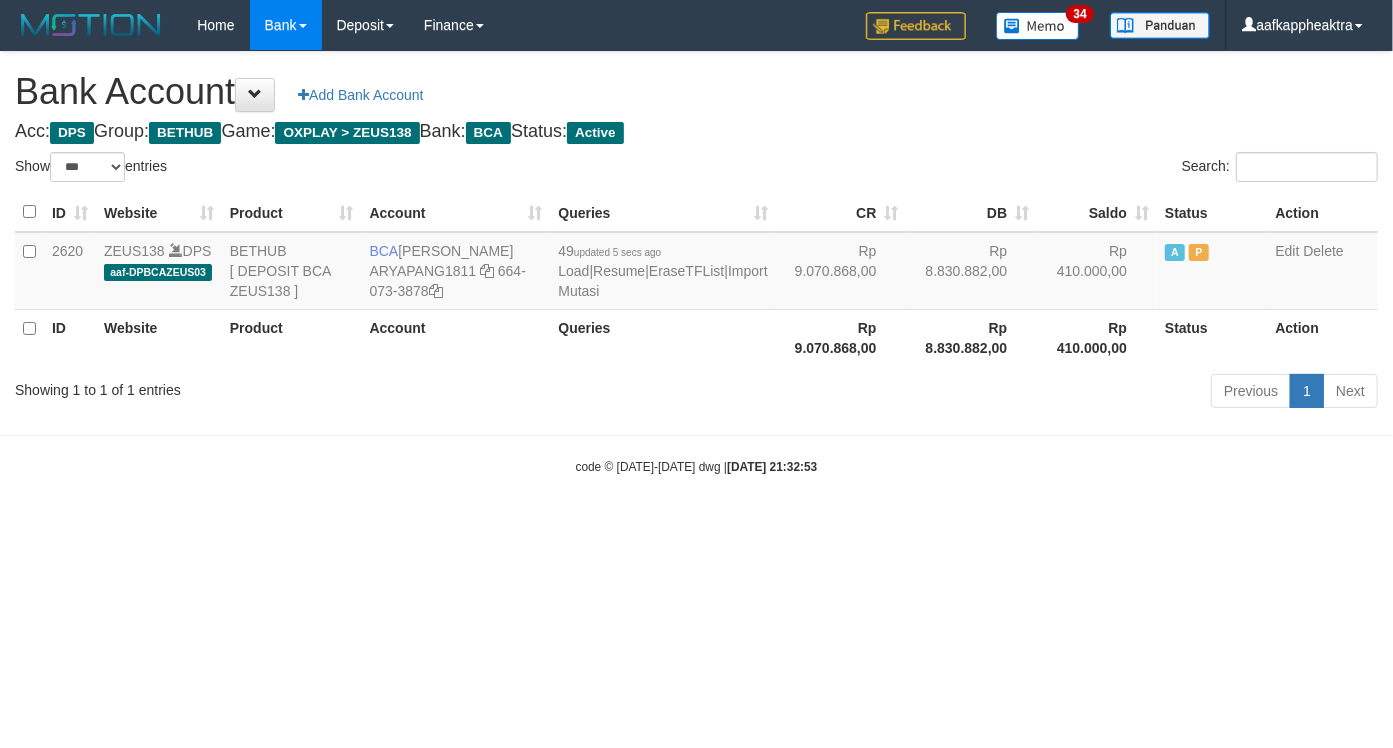 click on "Toggle navigation
Home
Bank
Account List
Mutasi Bank
Search
Note Mutasi
Deposit
DPS List
History
Finance
Financial Data
aafkappheaktra
My Profile
Log Out
34" at bounding box center (696, 263) 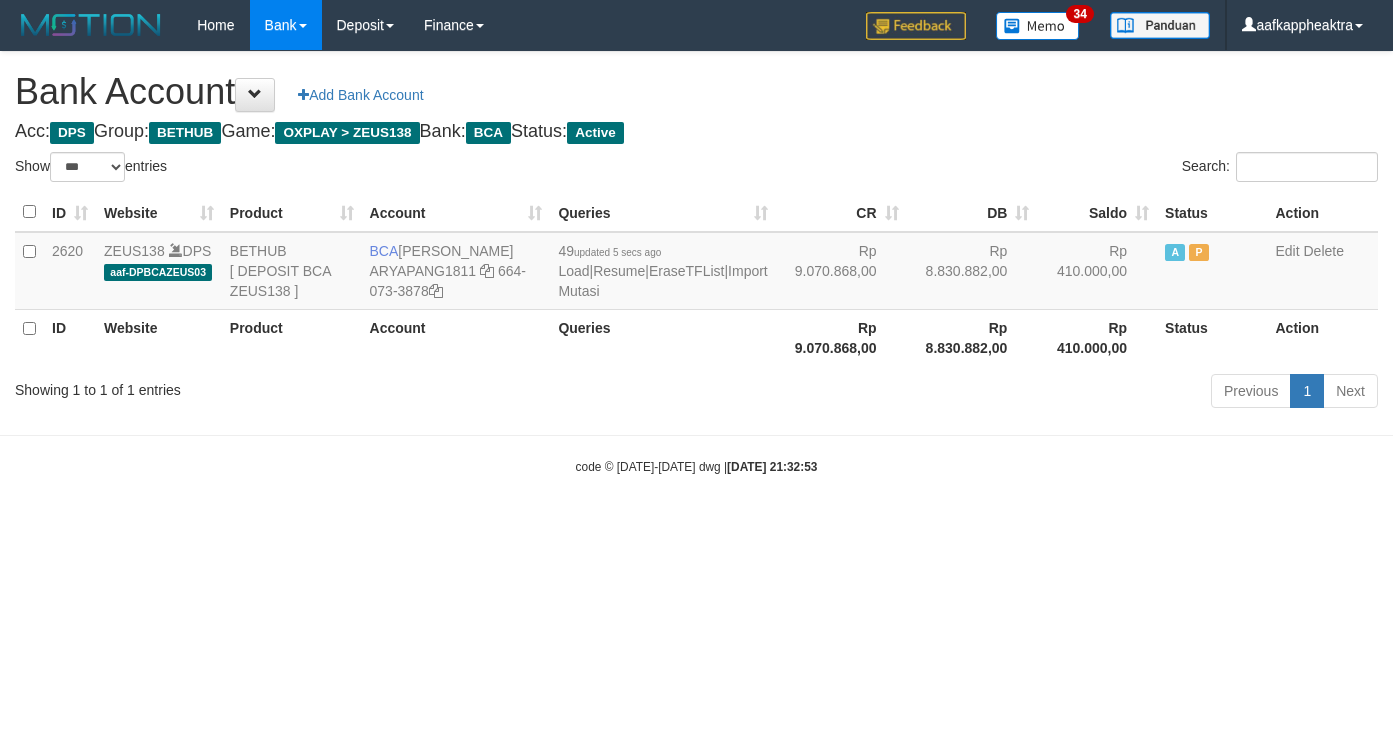 select on "***" 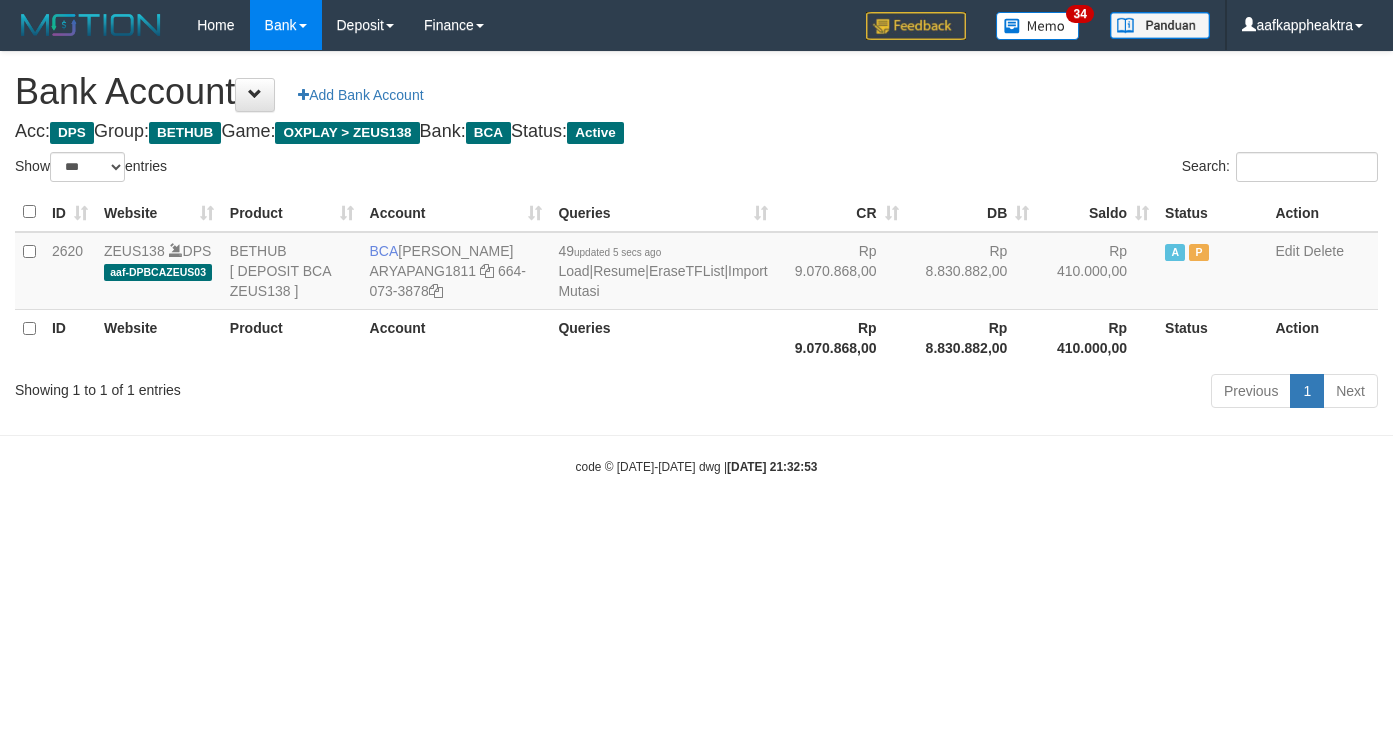scroll, scrollTop: 0, scrollLeft: 0, axis: both 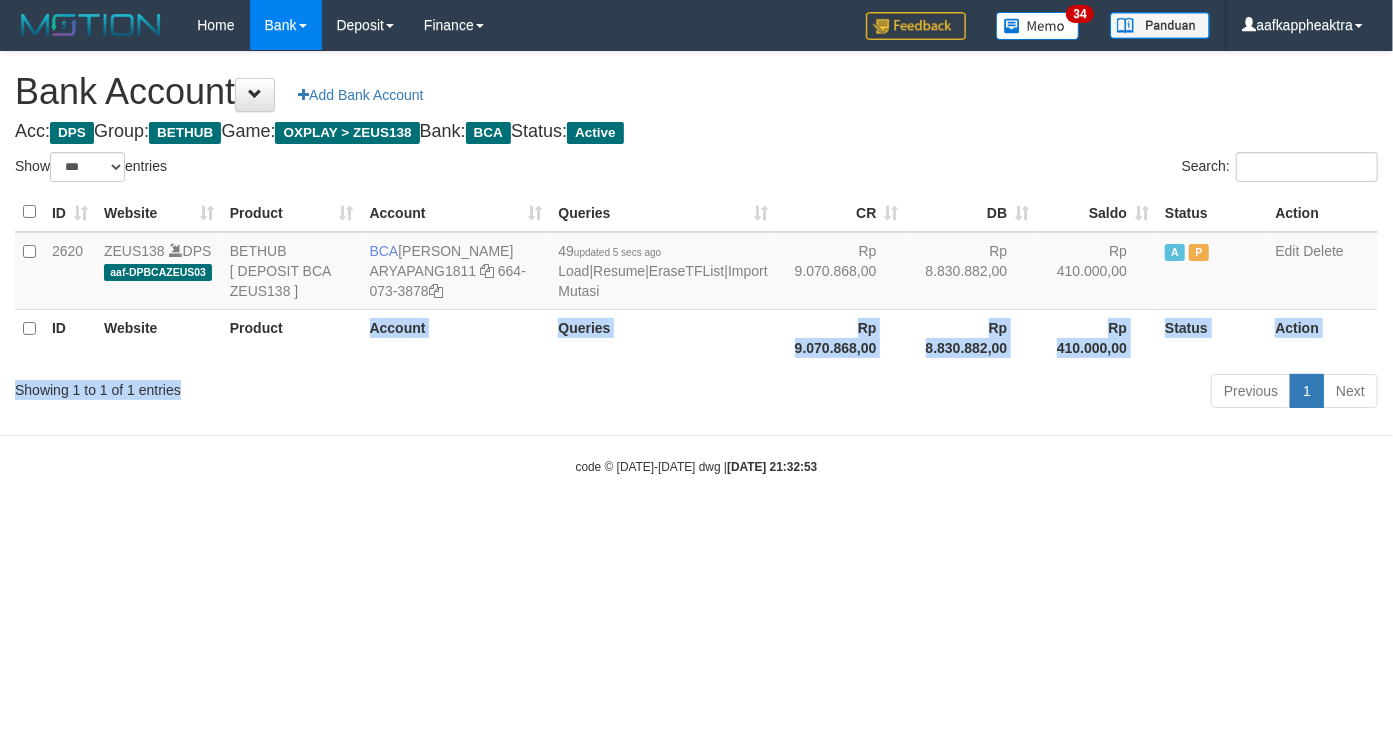 click on "Show  ** ** ** *** ***  entries Search:
ID Website Product Account Queries CR DB Saldo Status Action
2620
ZEUS138
DPS
aaf-DPBCAZEUS03
BETHUB
[ DEPOSIT BCA ZEUS138 ]
BCA
ARYA PANGESTU
ARYAPANG1811
664-073-3878
49  updated 5 secs ago
Load
|
Resume
|
EraseTFList
|
Import Mutasi
Rp 9.070.868,00
Rp 8.830.882,00
Rp 410.000,00
A
P
Edit
Delete
ID Website Product Account Queries Rp 9.070.868,00 Status 1" at bounding box center [696, 283] 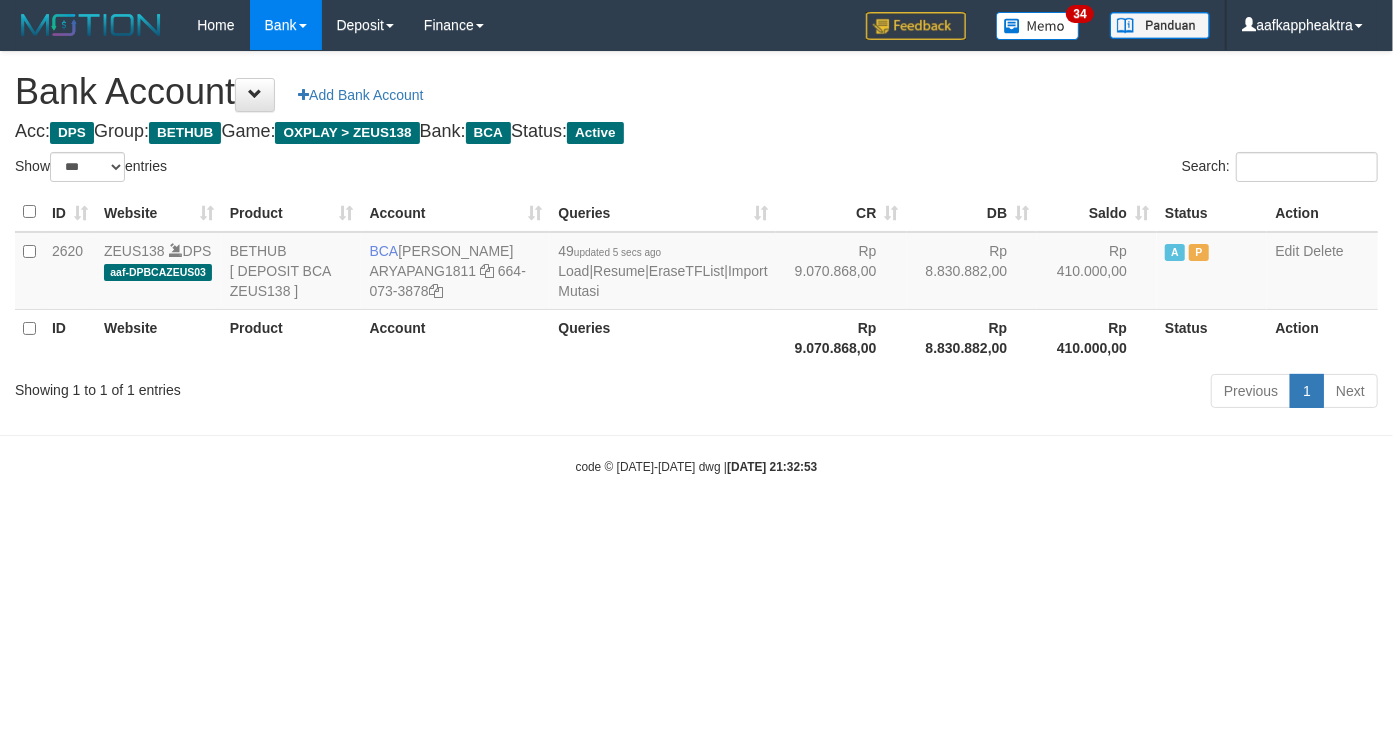click on "Toggle navigation
Home
Bank
Account List
Mutasi Bank
Search
Note Mutasi
Deposit
DPS List
History
Finance
Financial Data
aafkappheaktra
My Profile
Log Out
34" at bounding box center (696, 263) 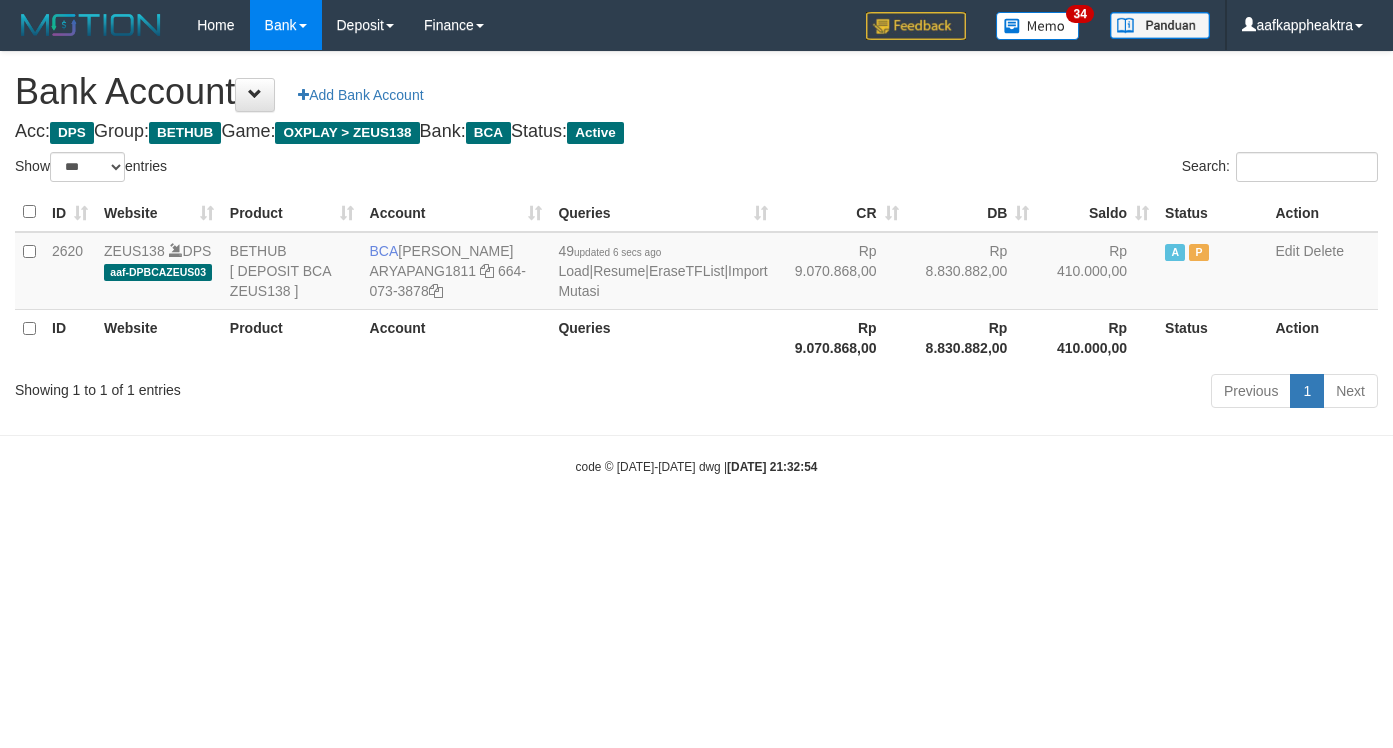select on "***" 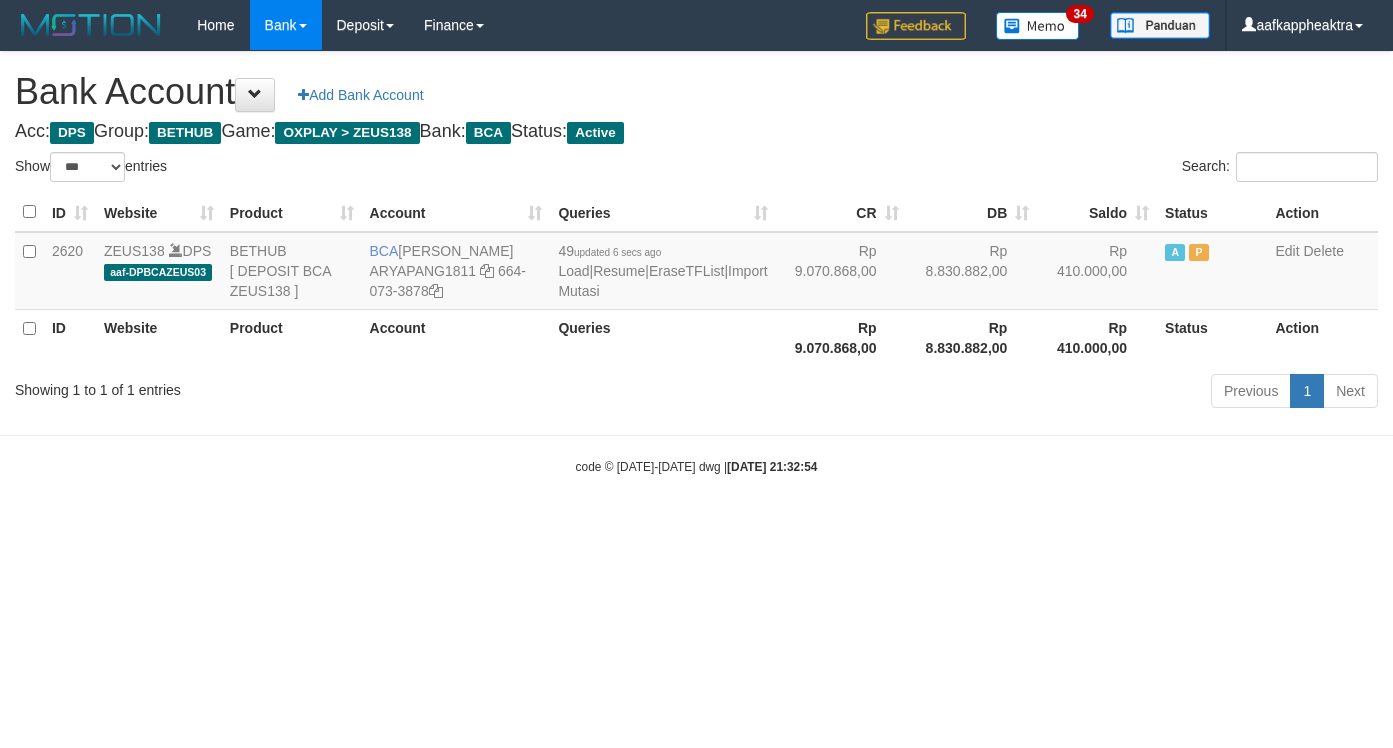 scroll, scrollTop: 0, scrollLeft: 0, axis: both 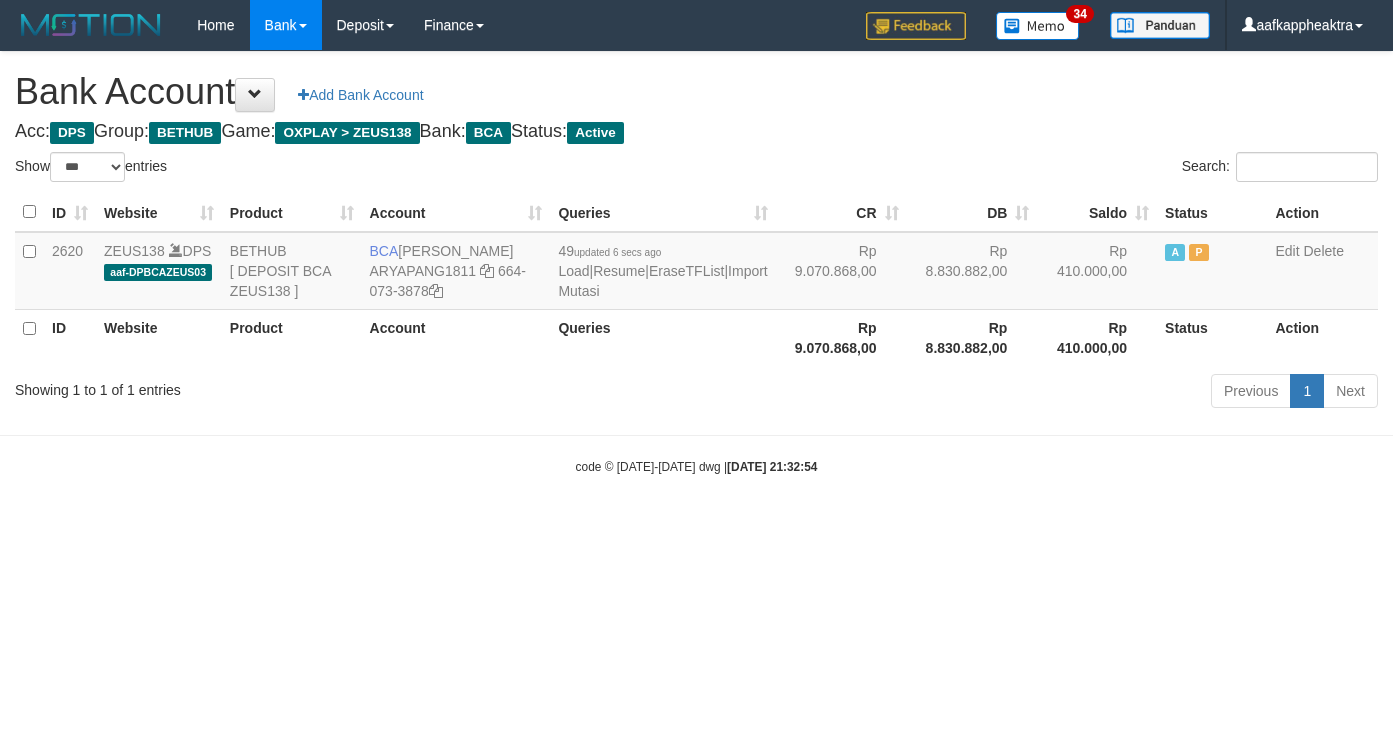select on "***" 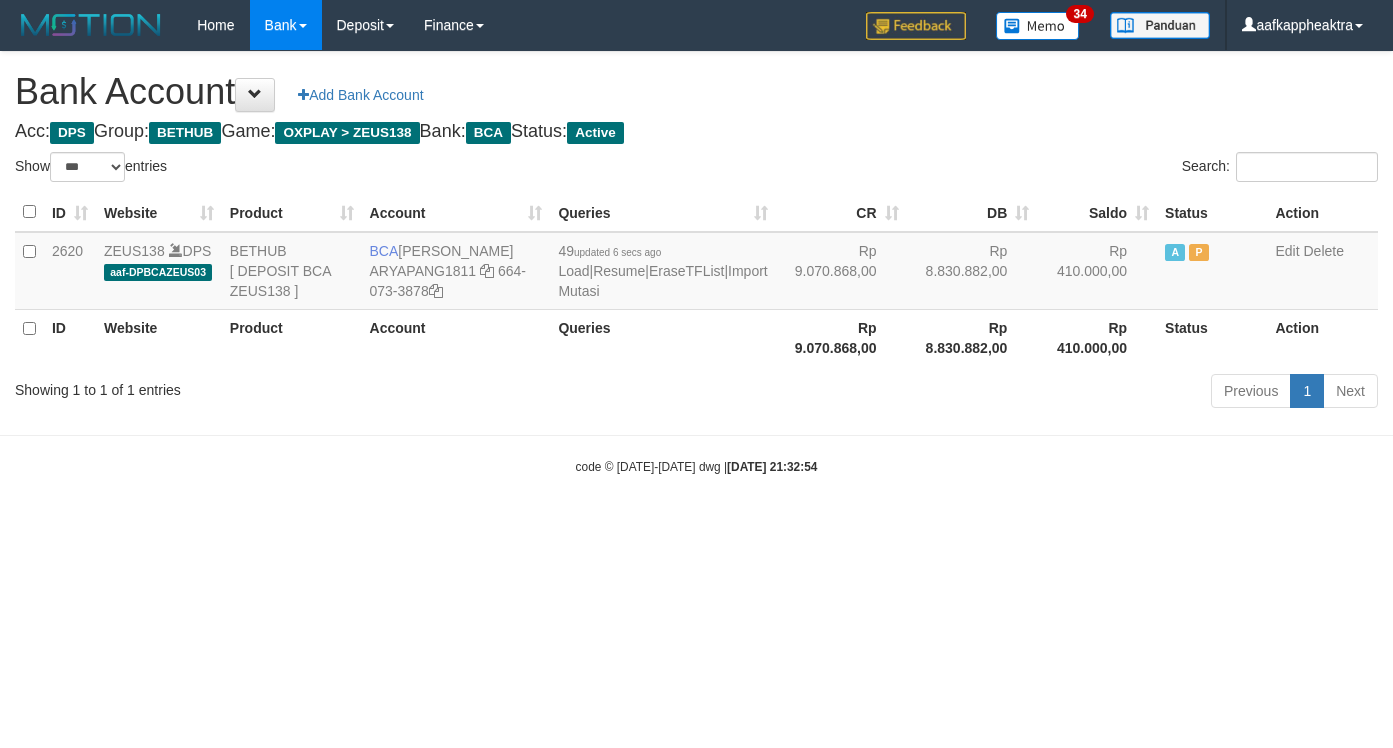 scroll, scrollTop: 0, scrollLeft: 0, axis: both 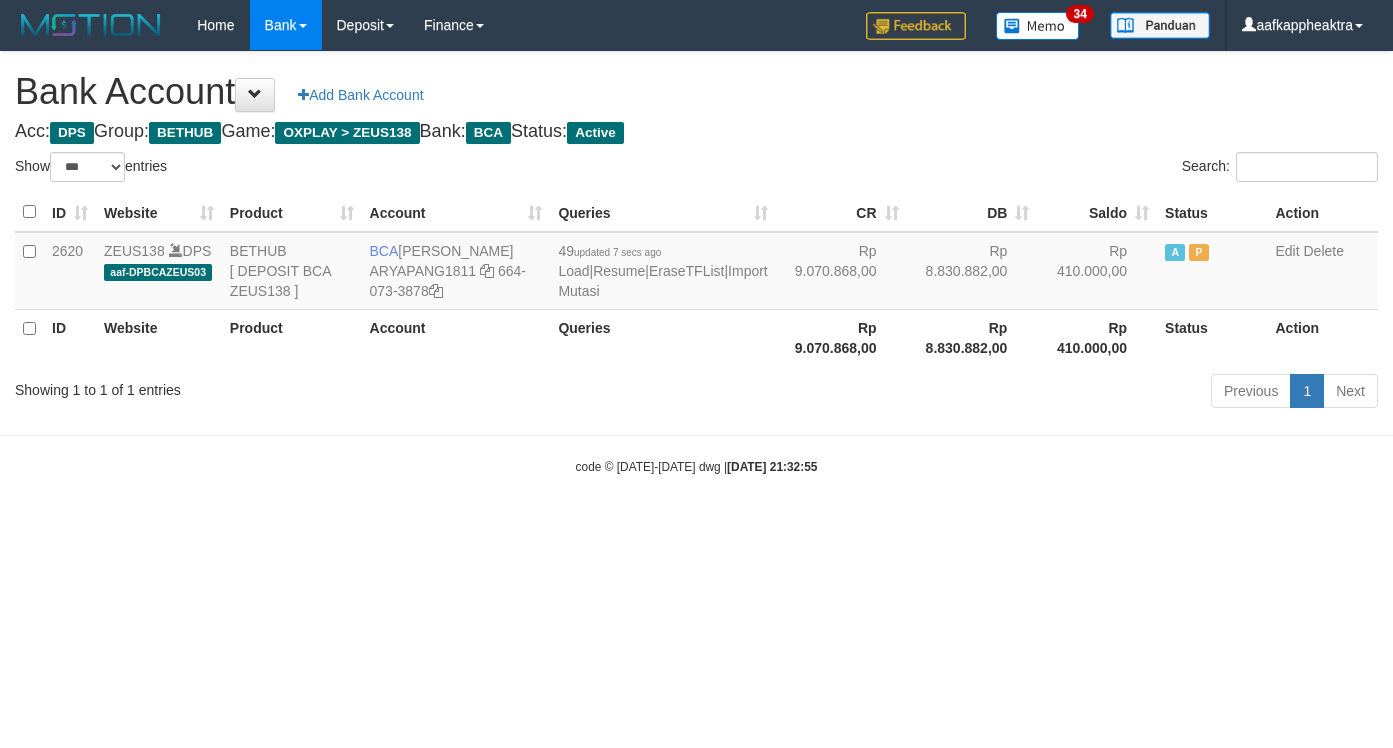 select on "***" 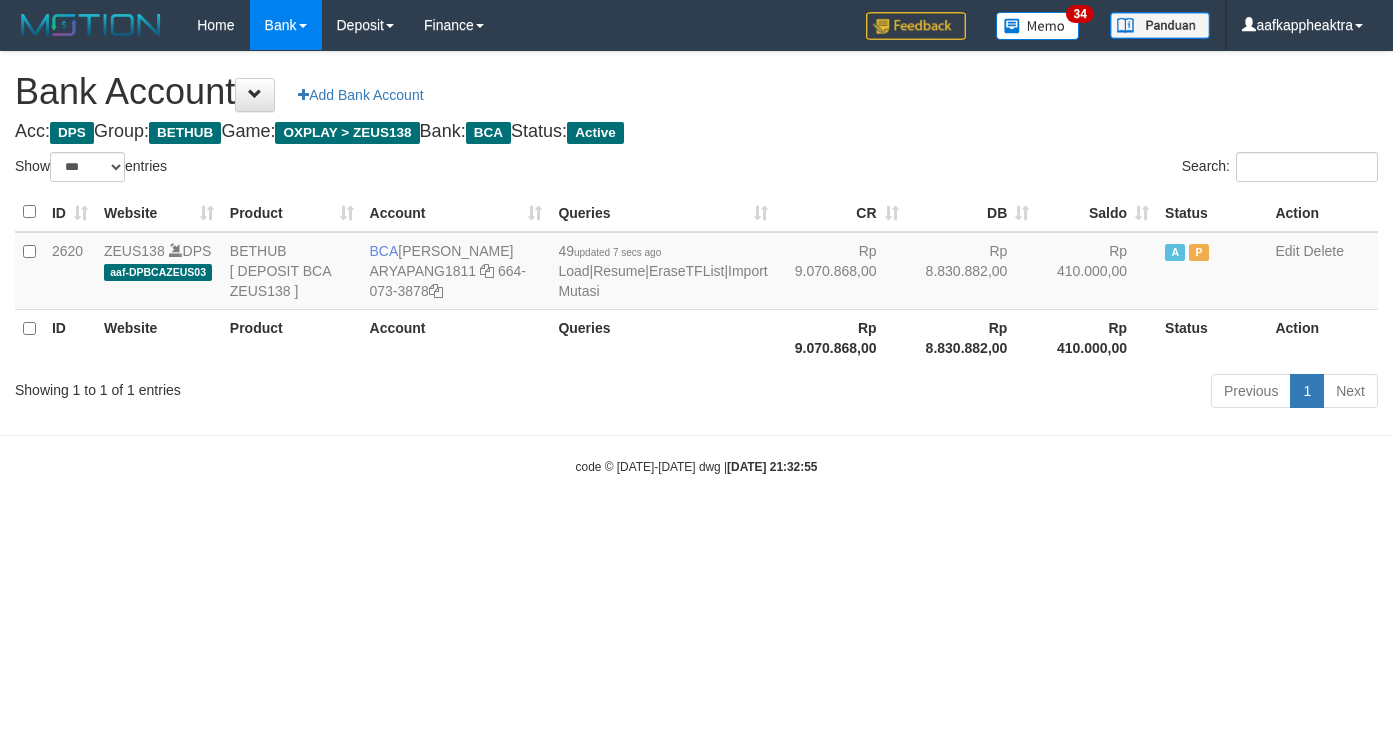 scroll, scrollTop: 0, scrollLeft: 0, axis: both 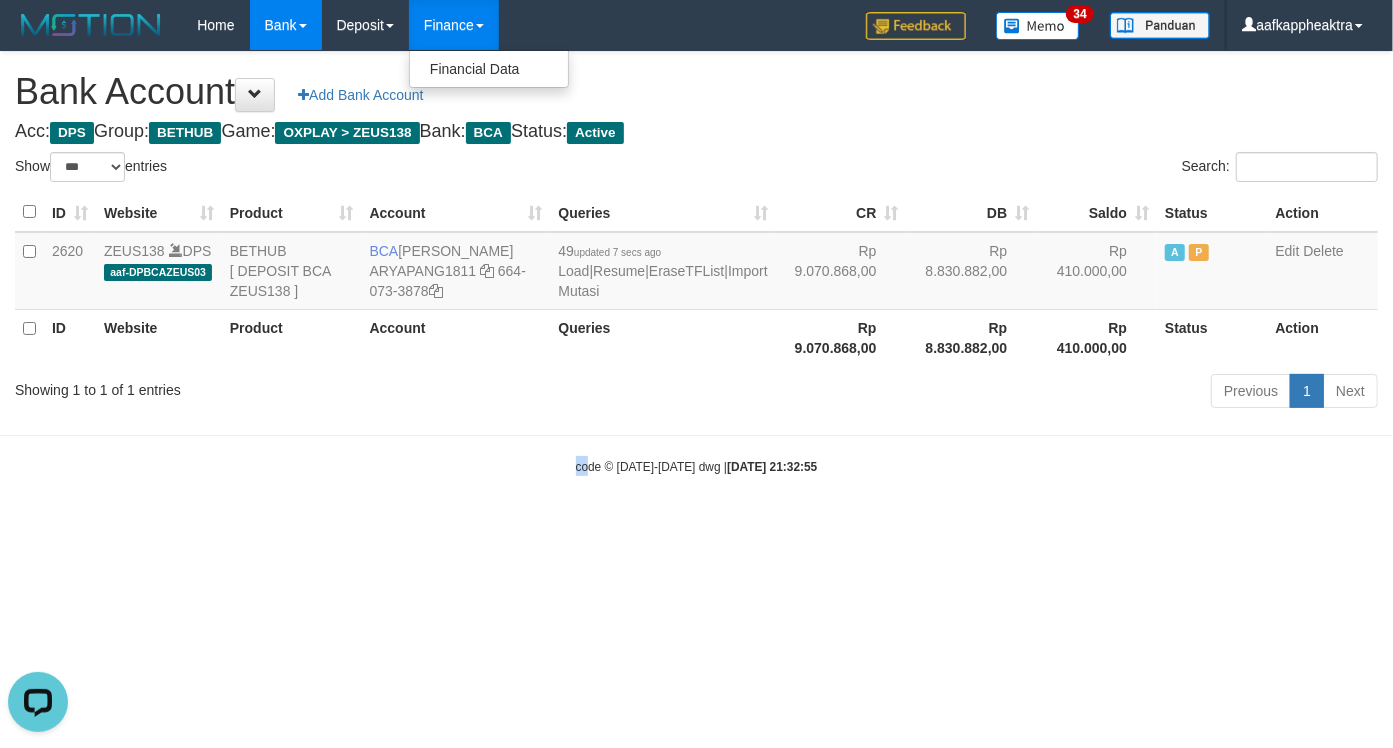 click on "Toggle navigation
Home
Bank
Account List
Mutasi Bank
Search
Note Mutasi
Deposit
DPS List
History
Finance
Financial Data
aafkappheaktra
My Profile
Log Out
34" at bounding box center (696, 263) 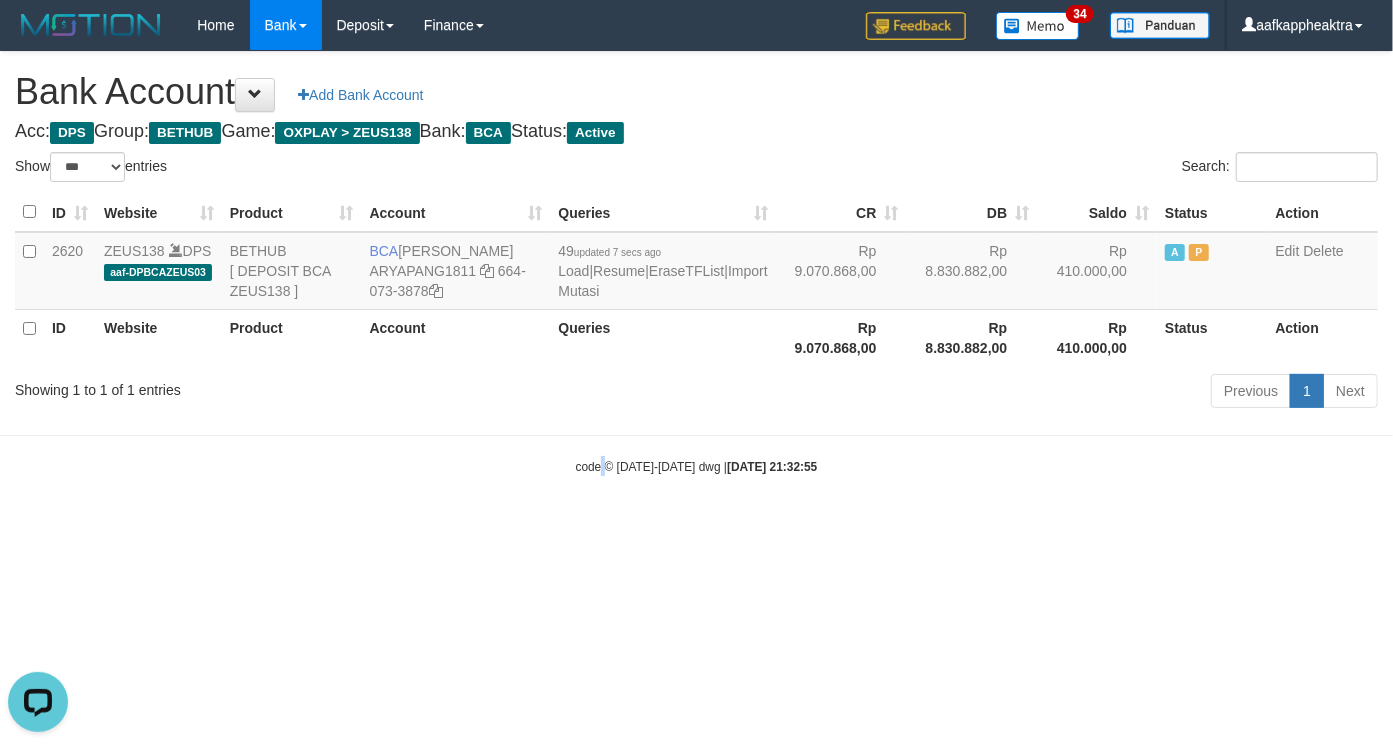 click on "Toggle navigation
Home
Bank
Account List
Mutasi Bank
Search
Note Mutasi
Deposit
DPS List
History
Finance
Financial Data
aafkappheaktra
My Profile
Log Out
34" at bounding box center [696, 263] 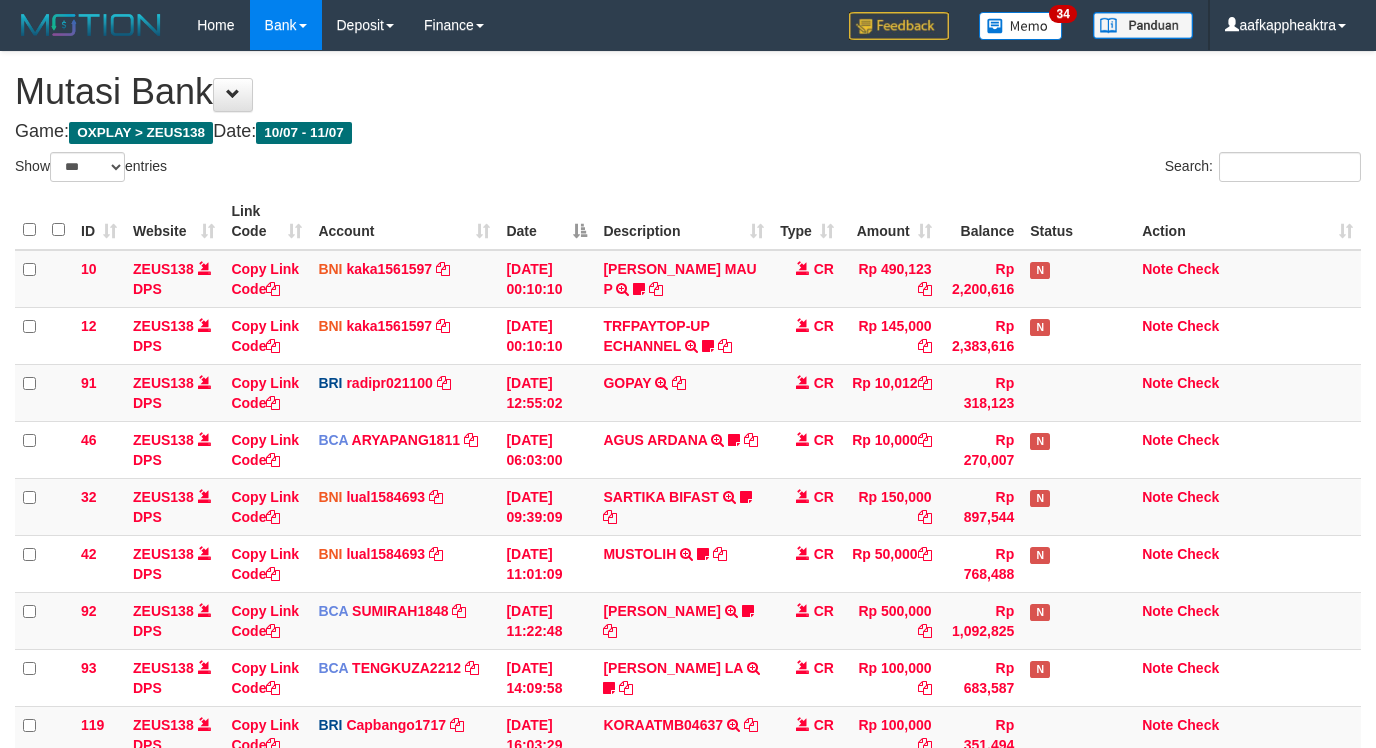 select on "***" 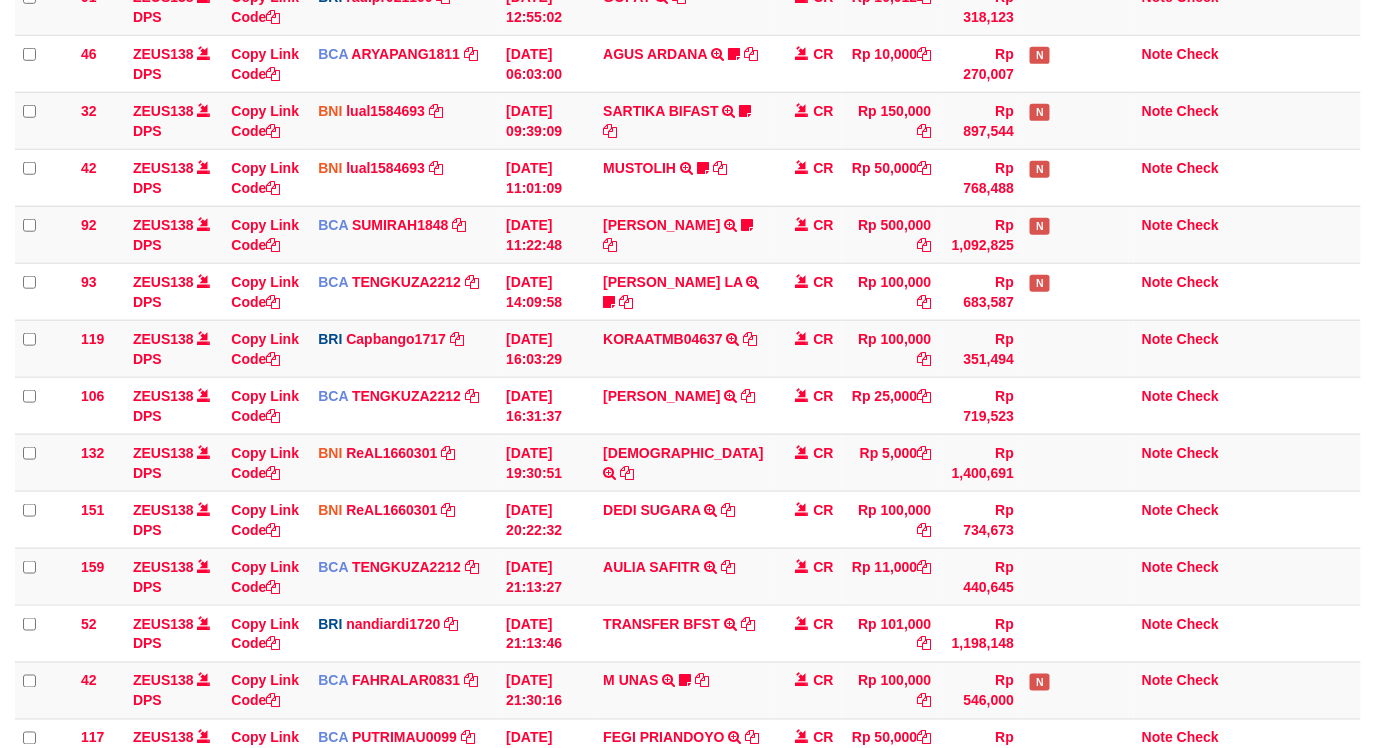 scroll, scrollTop: 444, scrollLeft: 0, axis: vertical 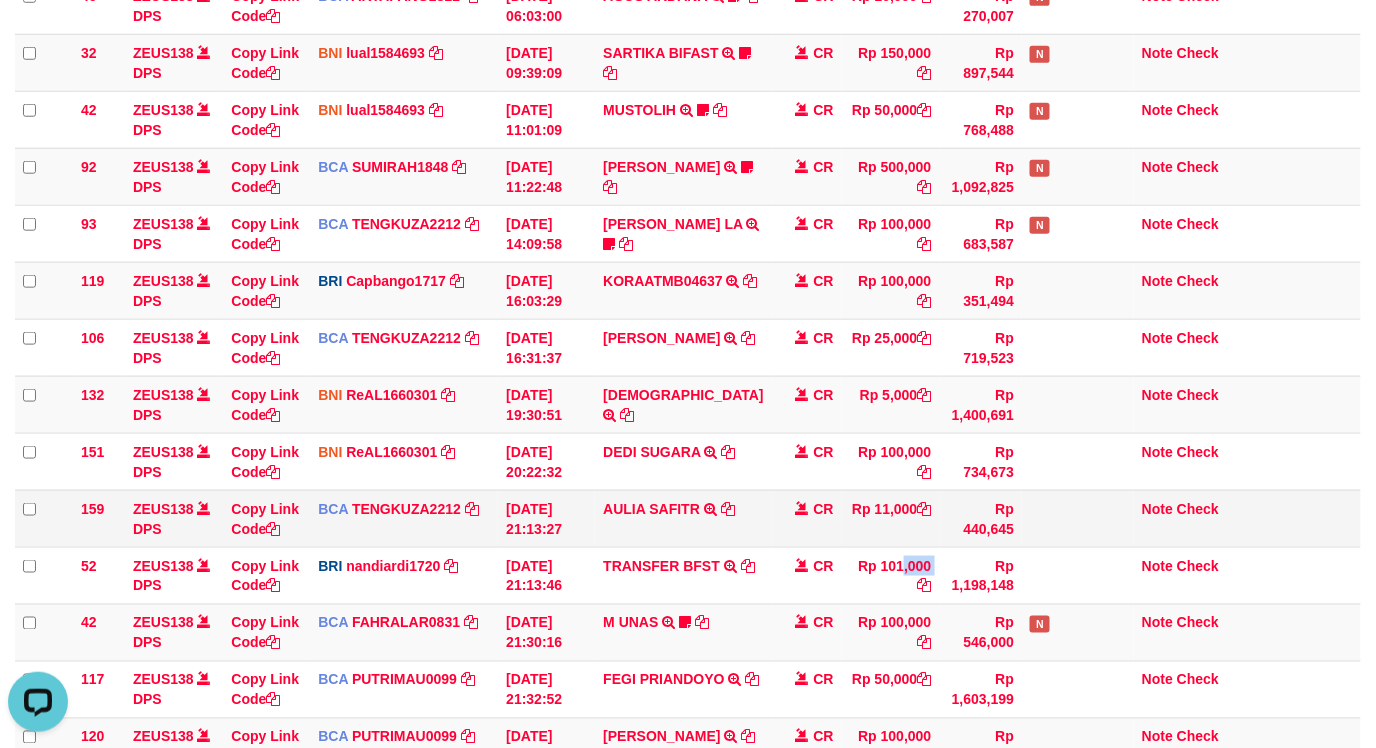 drag, startPoint x: 847, startPoint y: 568, endPoint x: 867, endPoint y: 540, distance: 34.4093 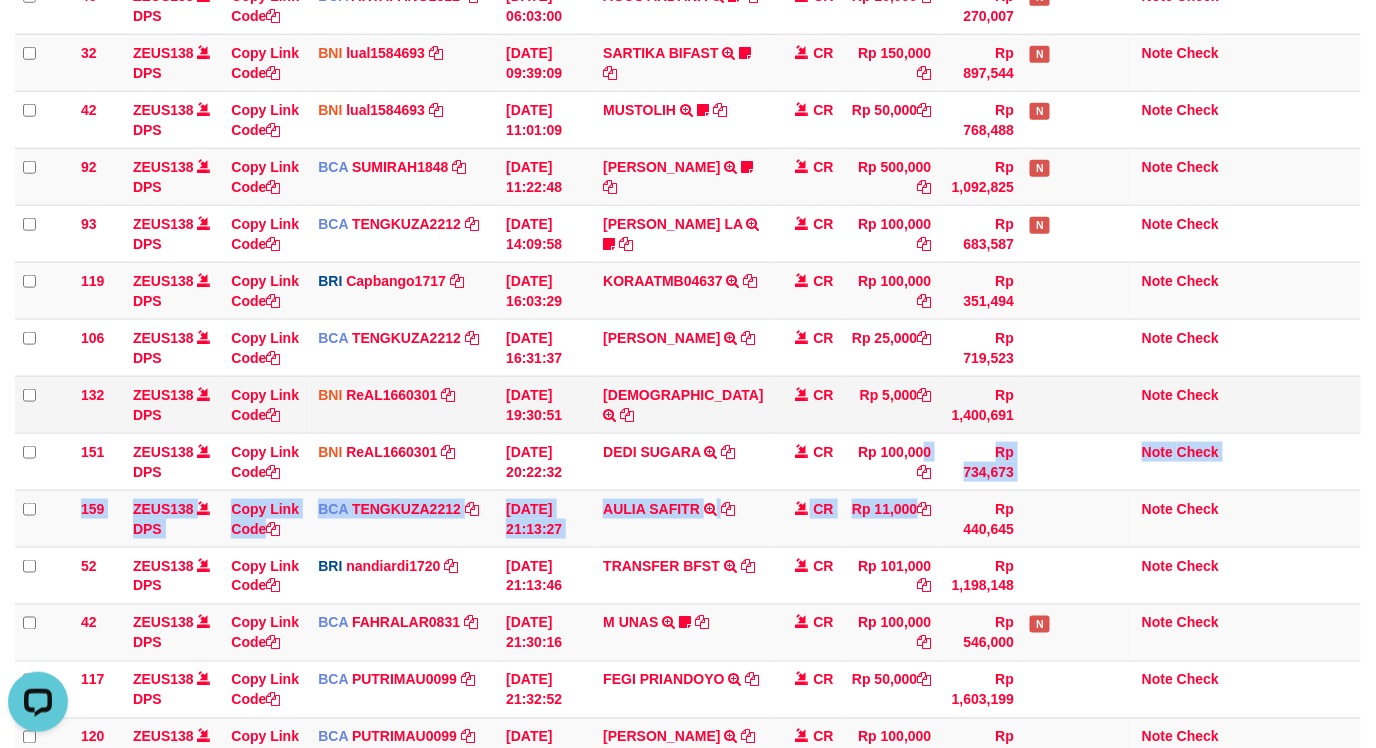 drag, startPoint x: 837, startPoint y: 525, endPoint x: 920, endPoint y: 406, distance: 145.08618 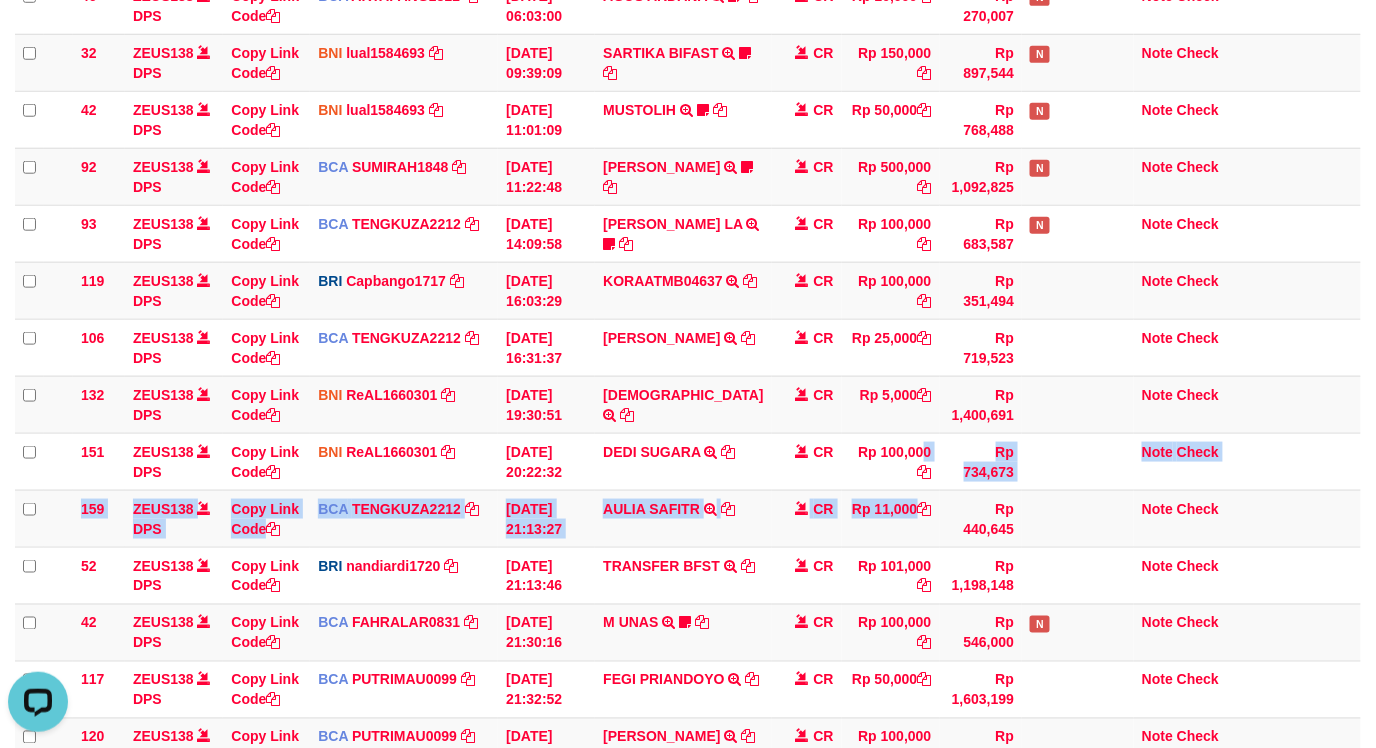 scroll, scrollTop: 888, scrollLeft: 0, axis: vertical 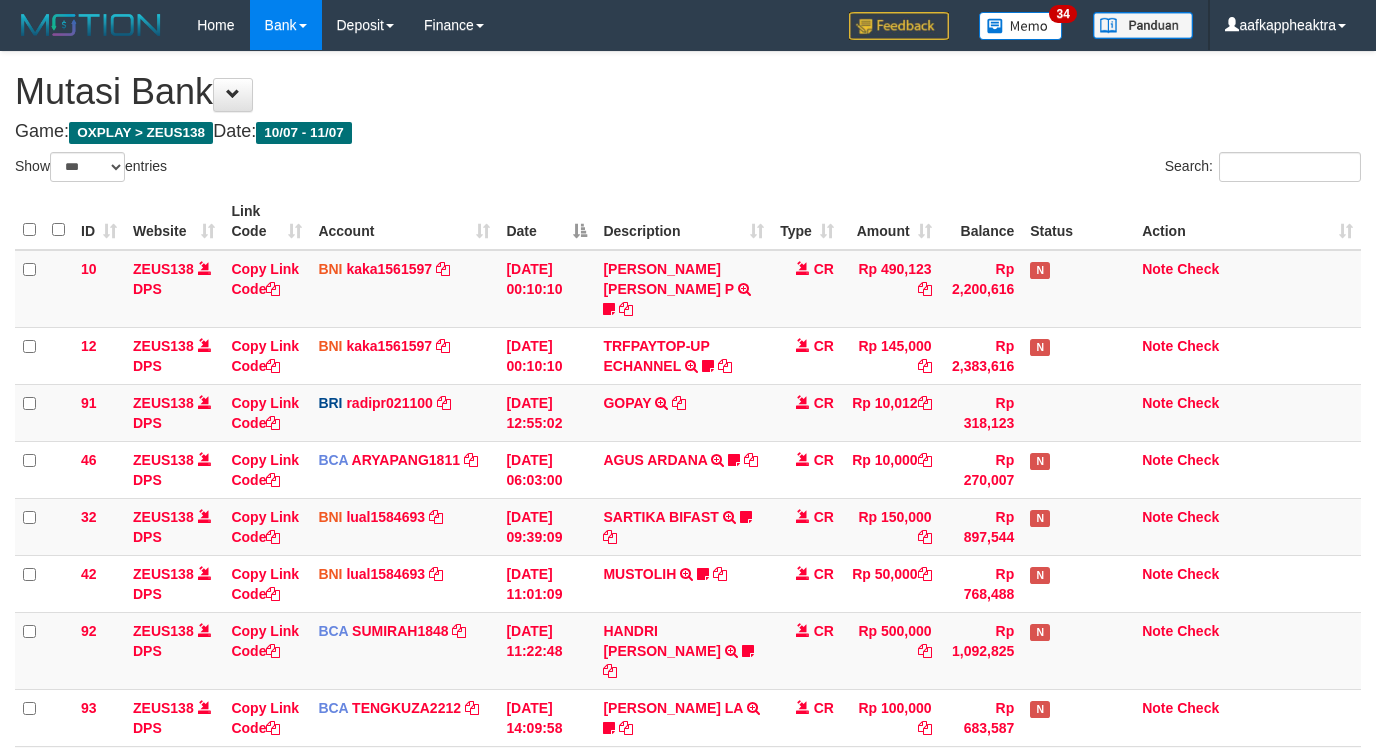 select on "***" 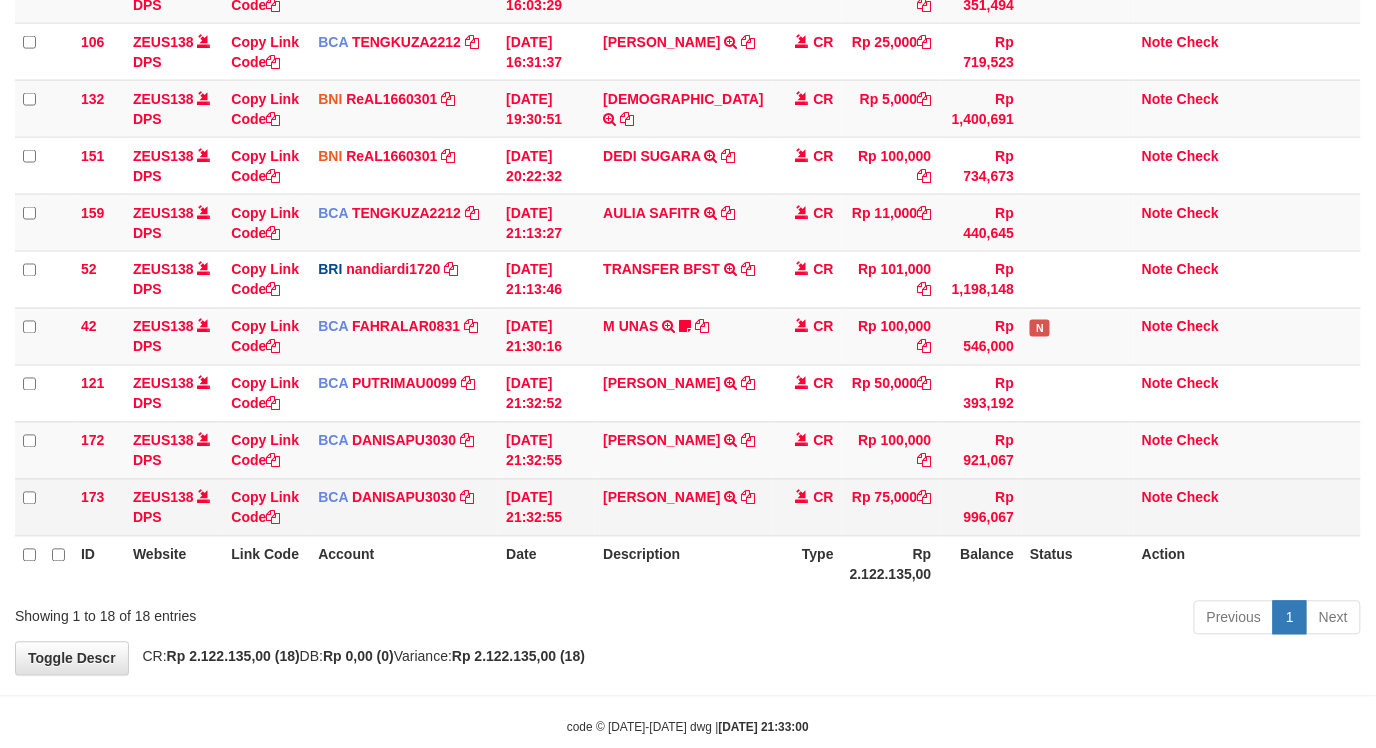 scroll, scrollTop: 780, scrollLeft: 0, axis: vertical 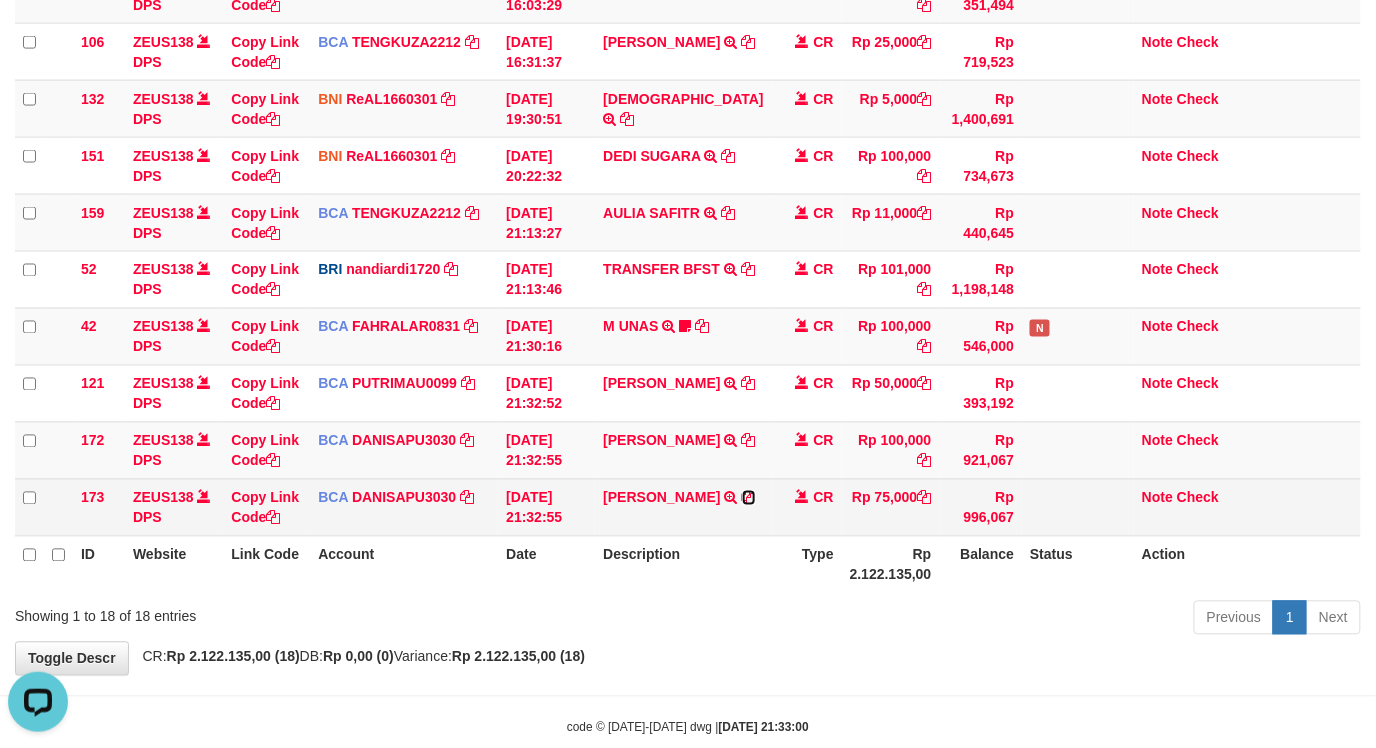 click at bounding box center (749, 498) 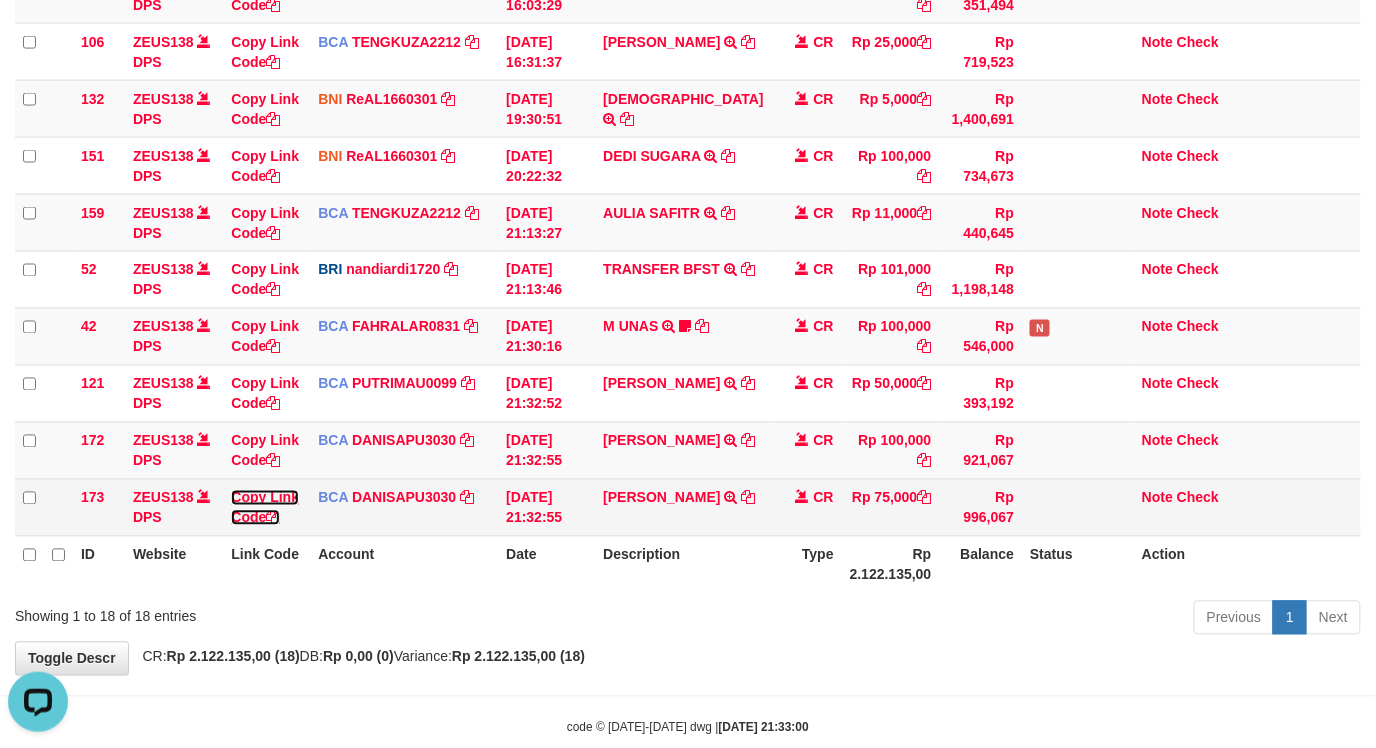 click at bounding box center (273, 518) 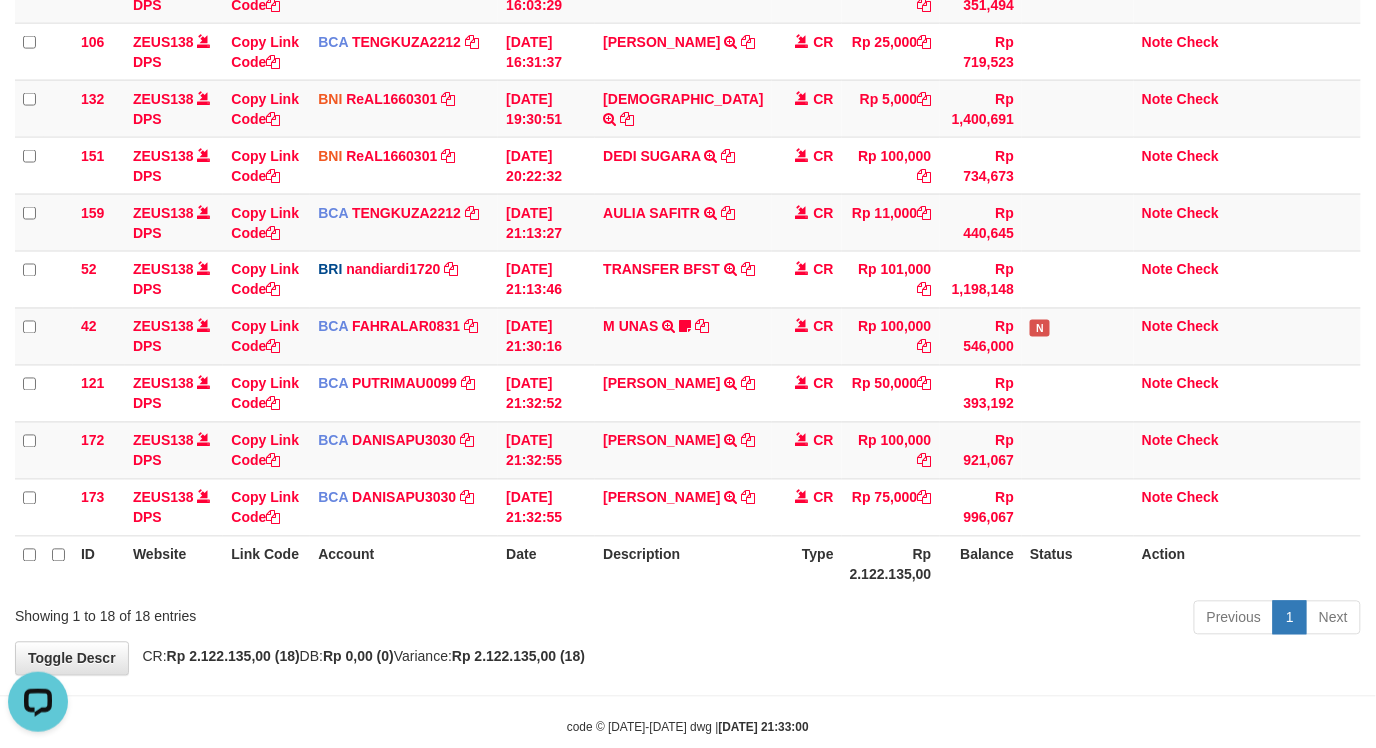 scroll, scrollTop: 0, scrollLeft: 0, axis: both 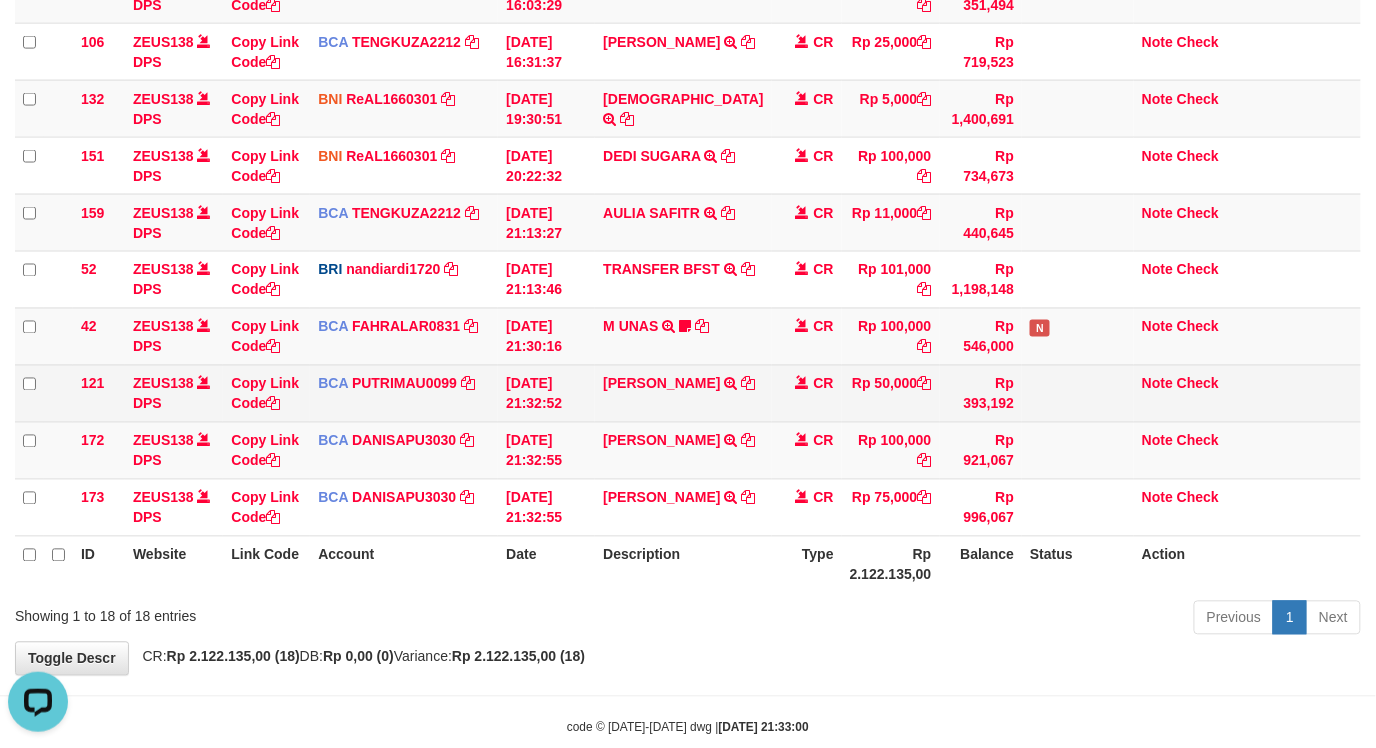 click on "ID Website Link Code Account Date Description Type Amount Balance Status Action
10
ZEUS138    DPS
Copy Link Code
BNI
kaka1561597
DPS
KARMILA
mutasi_20250710_2425 | 10
mutasi_20250710_2425 | 10
10/07/2025 00:10:10
MARIO MATERNUS MAU P            TRF/PAY/TOP-UP ECHANNEL MARIO MATERNUS MAU P    LAKILAKIKUAT99
CR
Rp 490,123
Rp 2,200,616
N
Note
Check
12
ZEUS138    DPS" at bounding box center [688, 3] 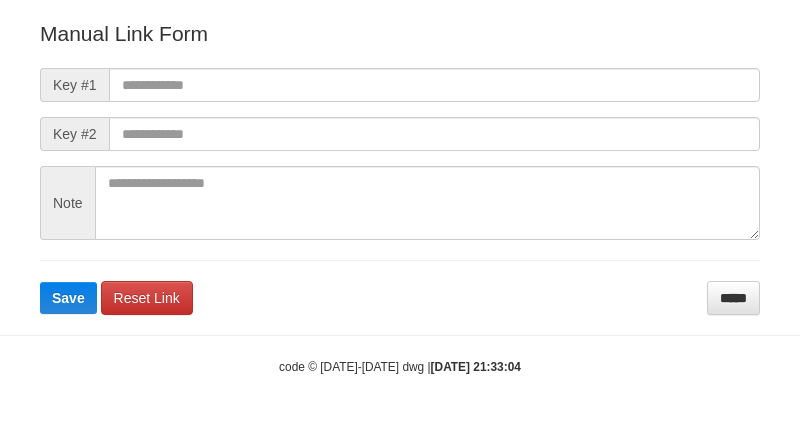 scroll, scrollTop: 242, scrollLeft: 0, axis: vertical 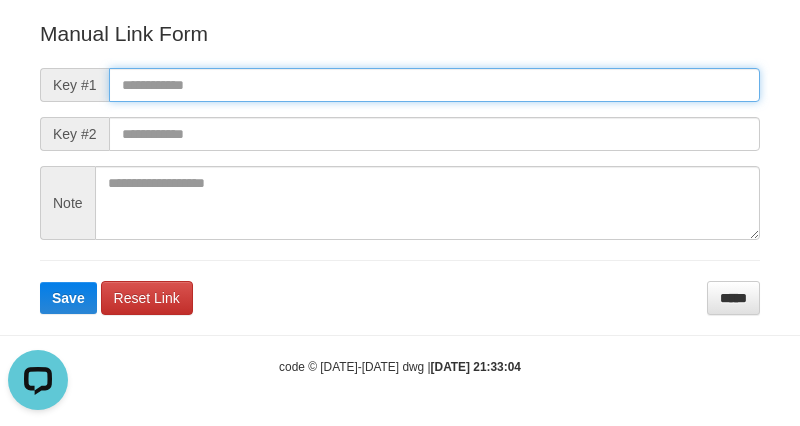 drag, startPoint x: 184, startPoint y: 86, endPoint x: 176, endPoint y: 93, distance: 10.630146 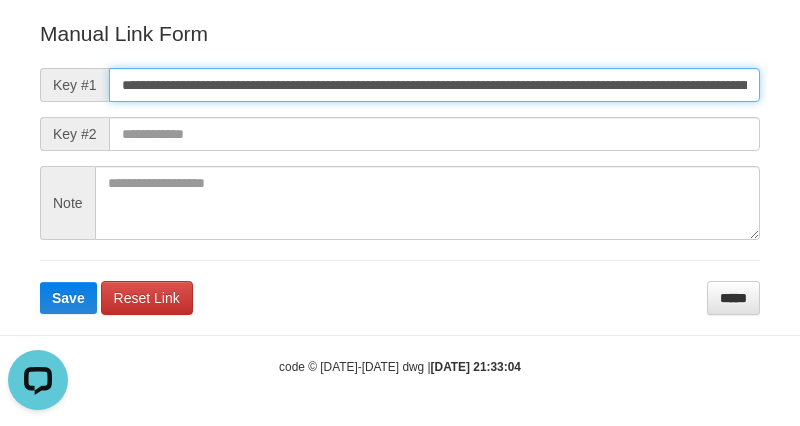 scroll, scrollTop: 0, scrollLeft: 1334, axis: horizontal 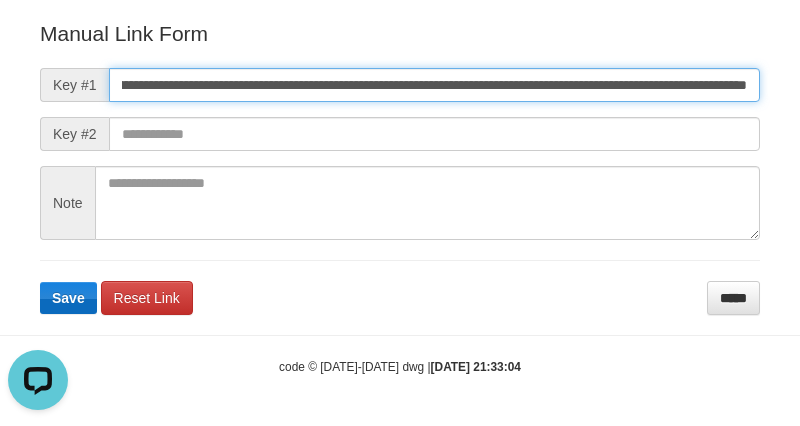 type on "**********" 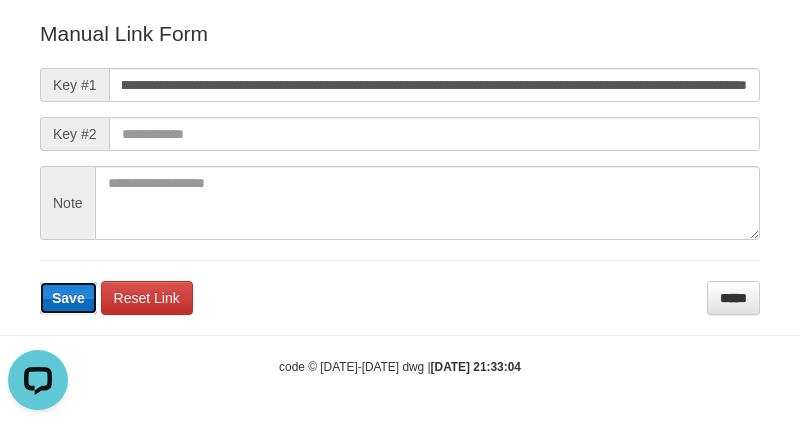 scroll, scrollTop: 0, scrollLeft: 0, axis: both 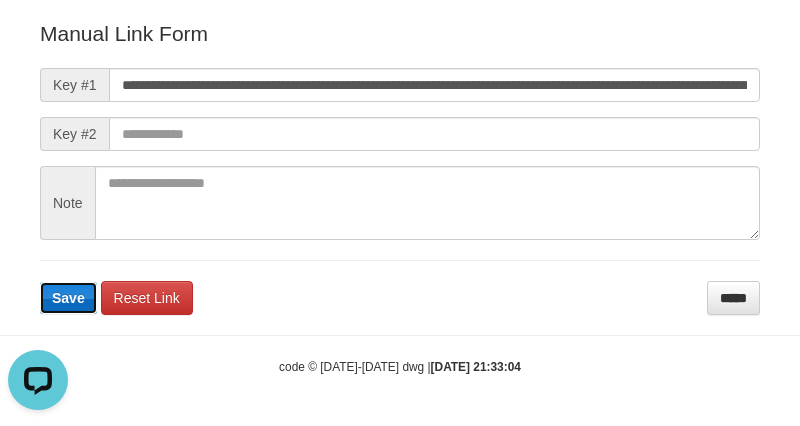 click on "Save" at bounding box center (68, 298) 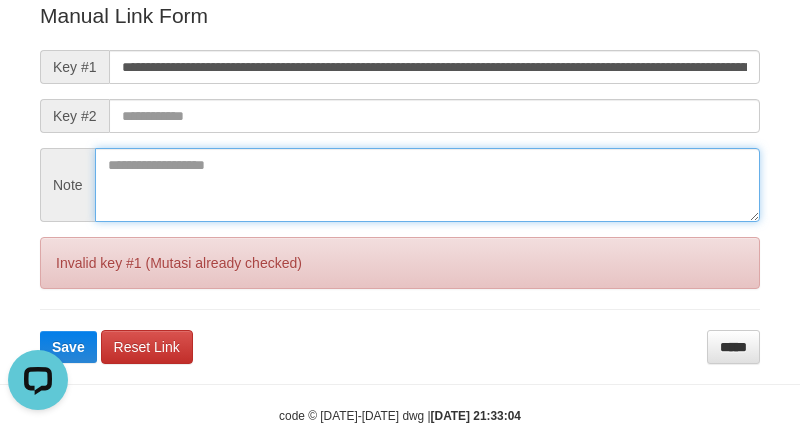 click at bounding box center [427, 185] 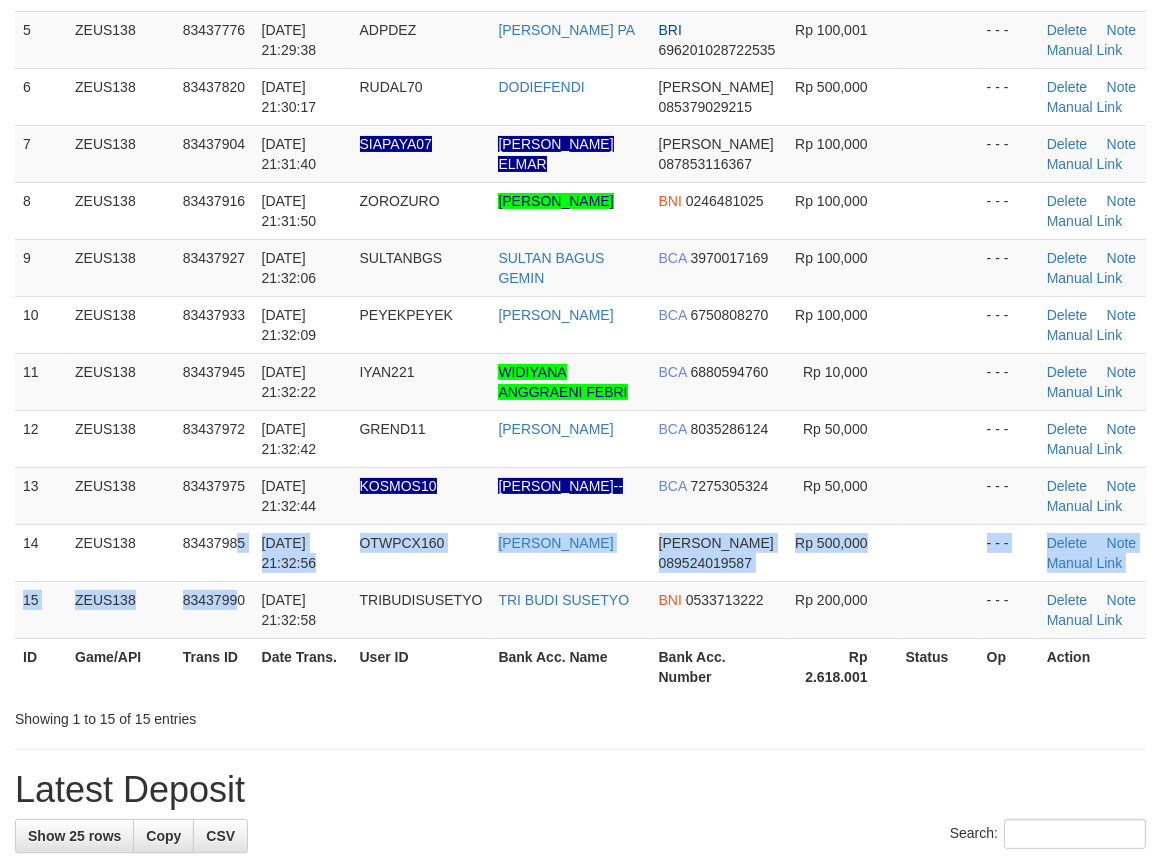 click on "1
ZEUS138
83437332
[DATE] 21:22:24
SANZZX140
[GEOGRAPHIC_DATA][PERSON_NAME]
081244717422
Rp 10,000
- - -
[GEOGRAPHIC_DATA]
Note
Manual Link
2
ZEUS138
83437499
[DATE] 21:24:53
AKEYY1
[PERSON_NAME]
083879565257
Rp 198,000
- - -
[GEOGRAPHIC_DATA]
Note Manual Link" at bounding box center [580, 211] 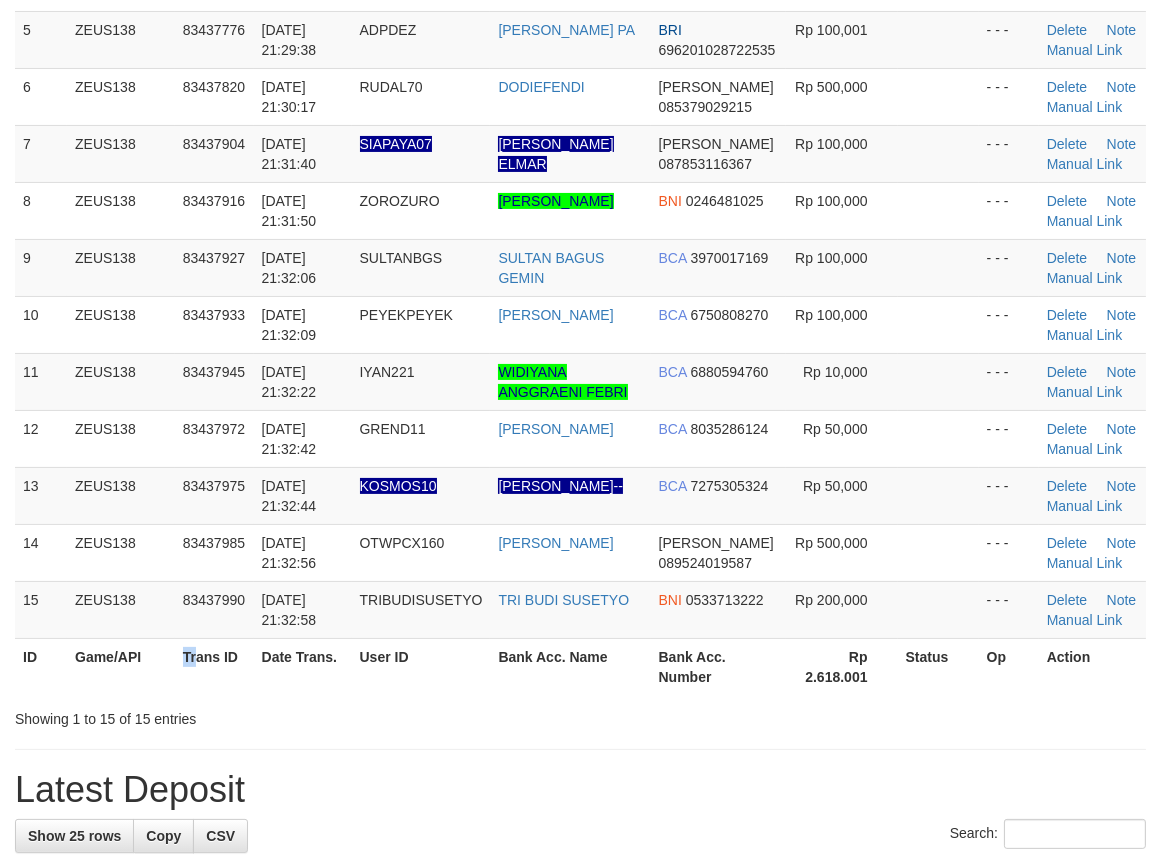 drag, startPoint x: 173, startPoint y: 665, endPoint x: 156, endPoint y: 660, distance: 17.720045 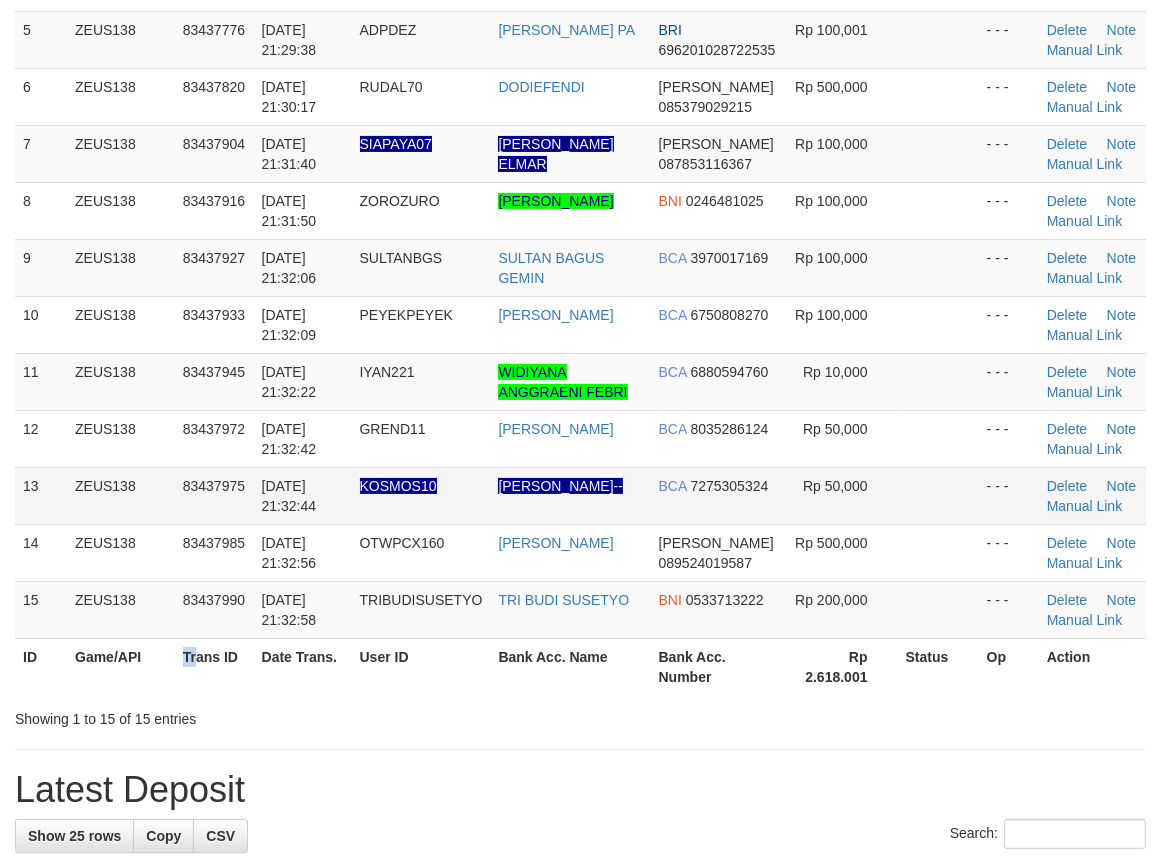 scroll, scrollTop: 392, scrollLeft: 0, axis: vertical 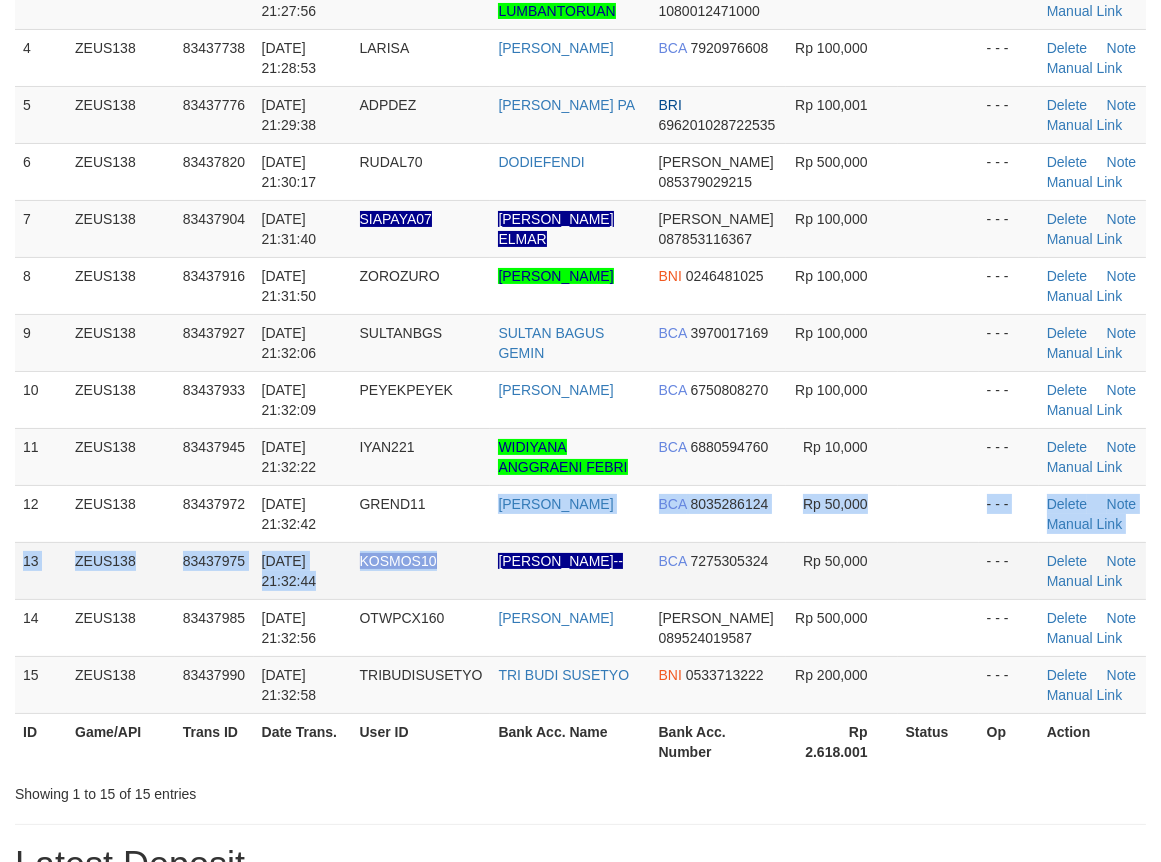 drag, startPoint x: 498, startPoint y: 557, endPoint x: 485, endPoint y: 596, distance: 41.109608 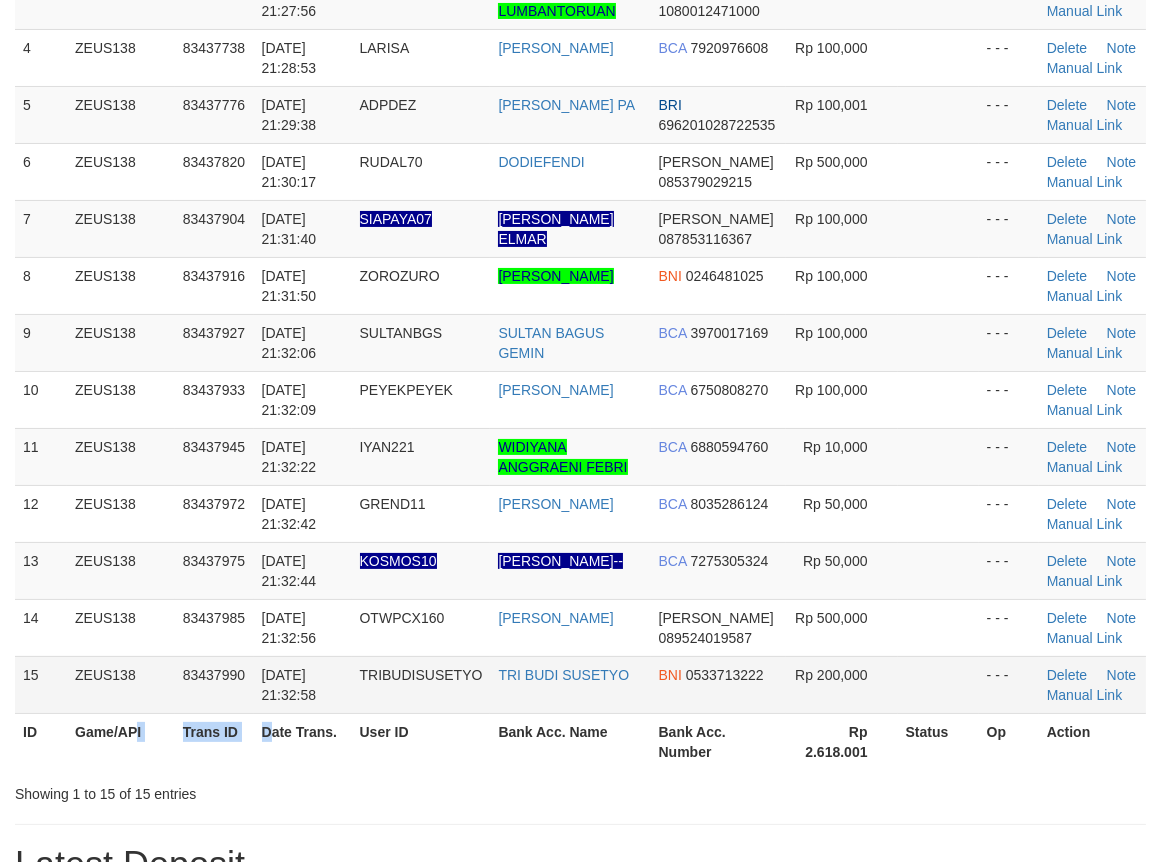 click on "ID Game/API Trans ID Date Trans. User ID Bank Acc. Name Bank Acc. Number Amount Status Op Action
1
ZEUS138
83437332
11/07/2025 21:22:24
SANZZX140
AKSAN
DANA
081244717422
Rp 10,000
- - -
Delete
Note
Manual Link
2
ZEUS138
83437499
11/07/2025 21:24:53
AKEYY1
NENDI NURUL
DANA
083879565257
Rp 198,000
- - -
Note" at bounding box center [580, 285] 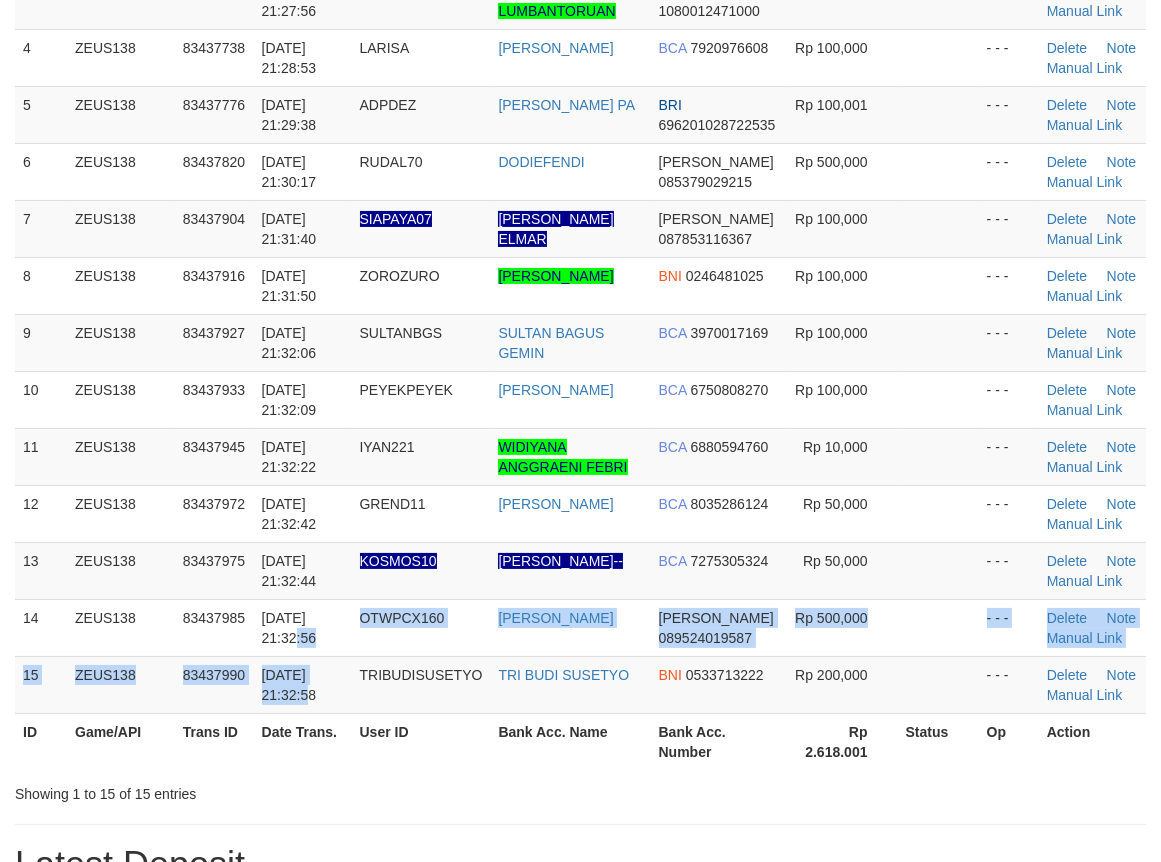 drag, startPoint x: 286, startPoint y: 681, endPoint x: 274, endPoint y: 715, distance: 36.05551 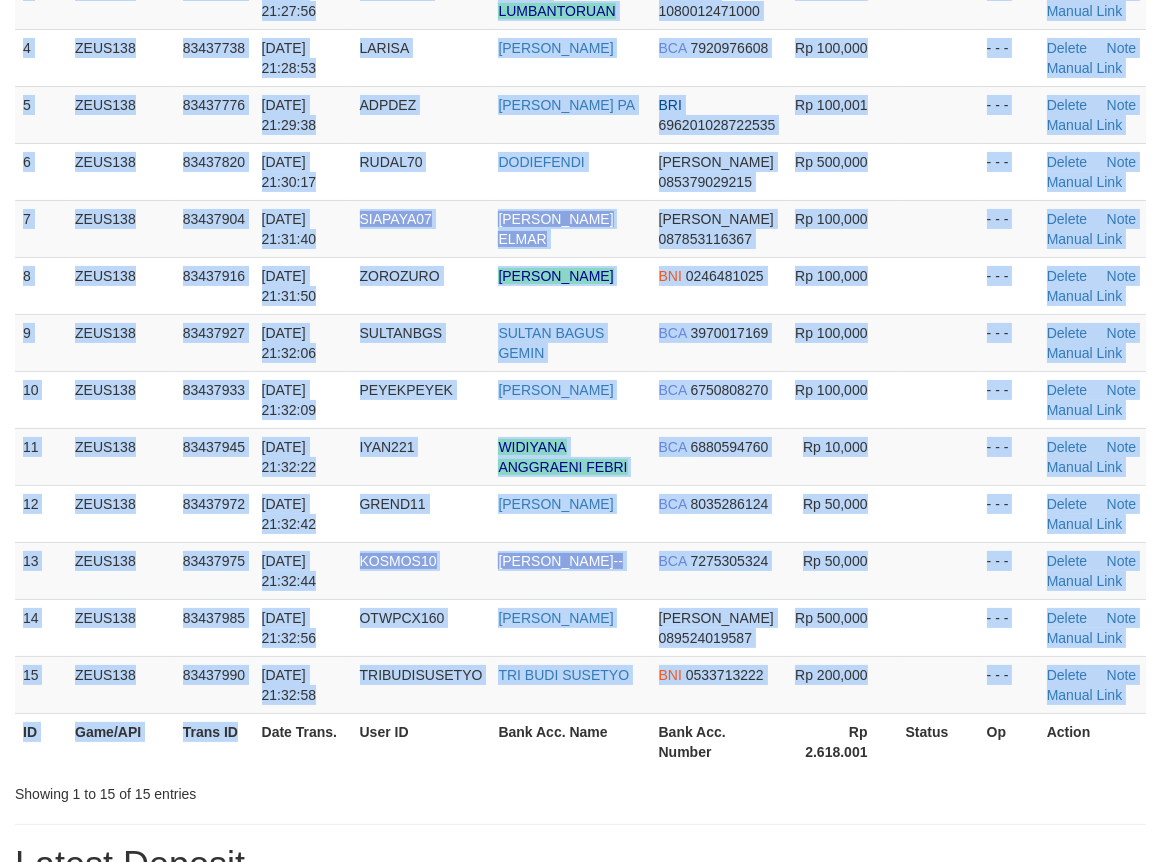 drag, startPoint x: 184, startPoint y: 771, endPoint x: 137, endPoint y: 768, distance: 47.095646 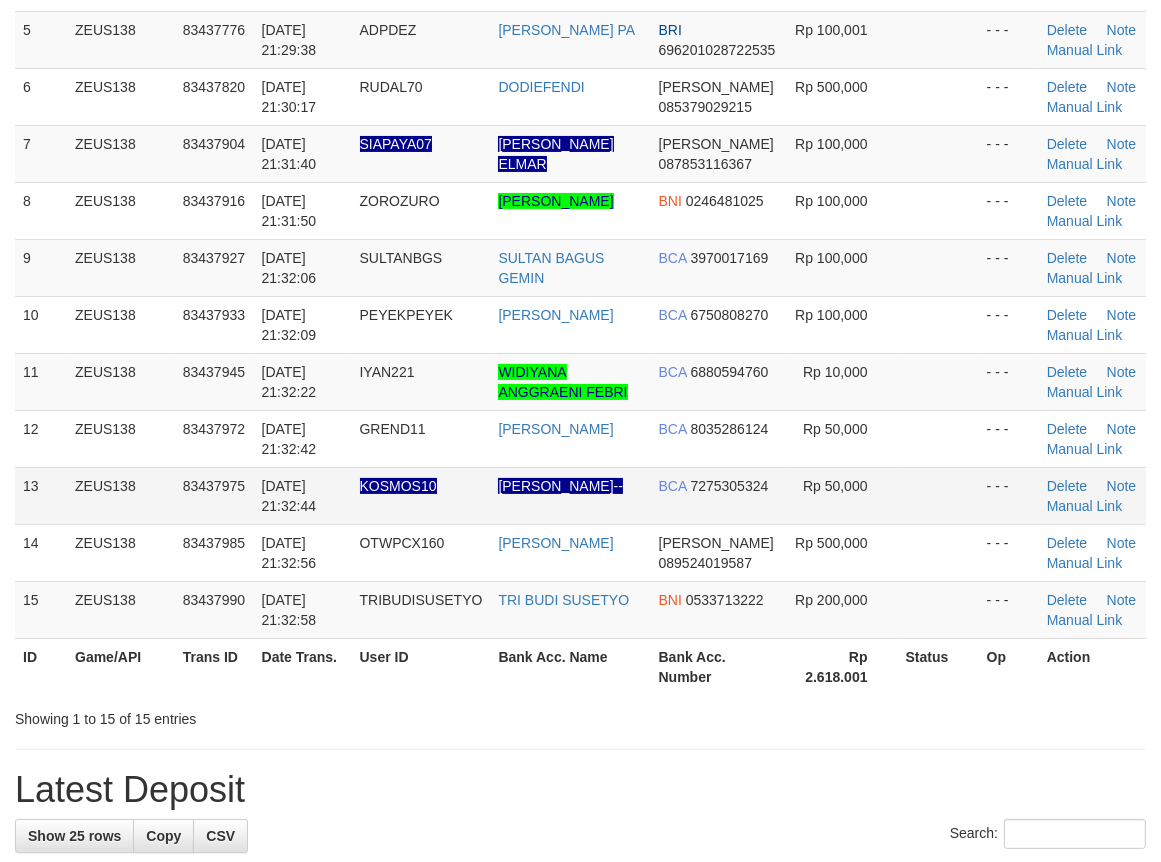 click on "KOSMOS10" at bounding box center [421, 495] 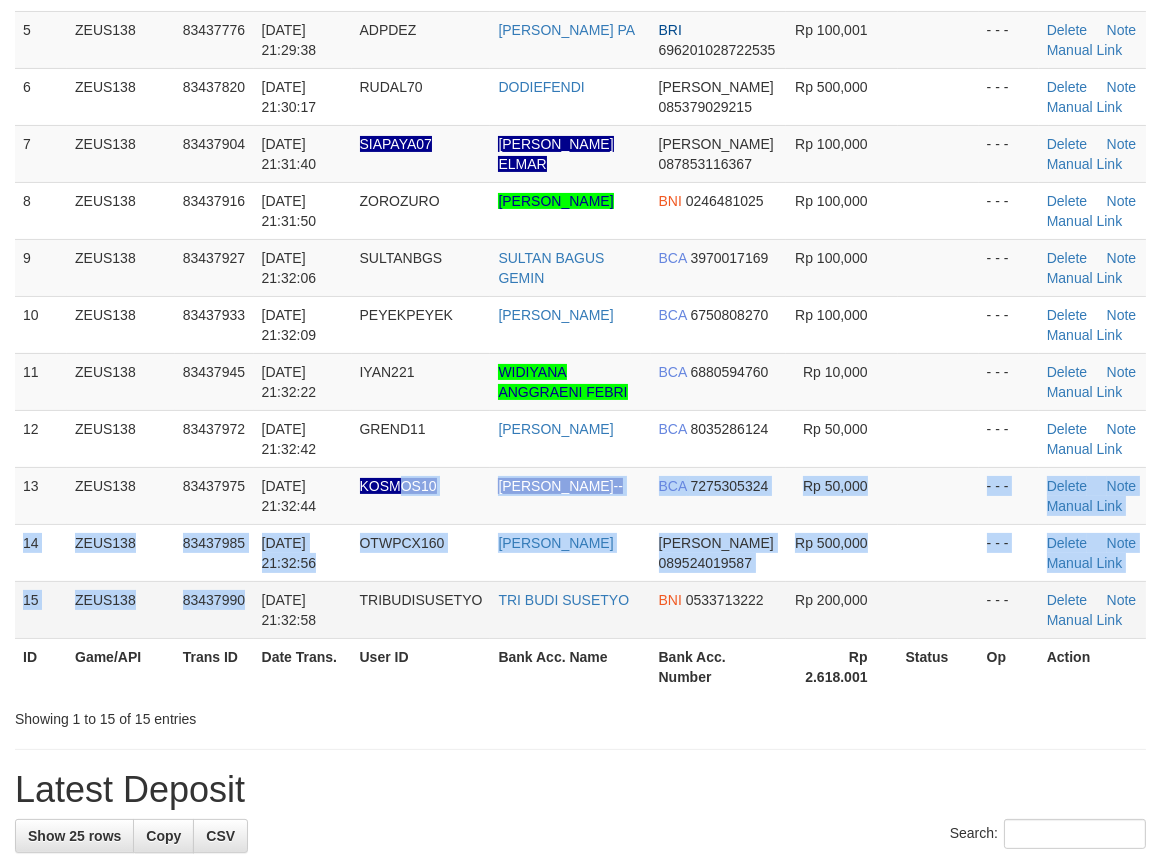 drag, startPoint x: 383, startPoint y: 510, endPoint x: 225, endPoint y: 602, distance: 182.83325 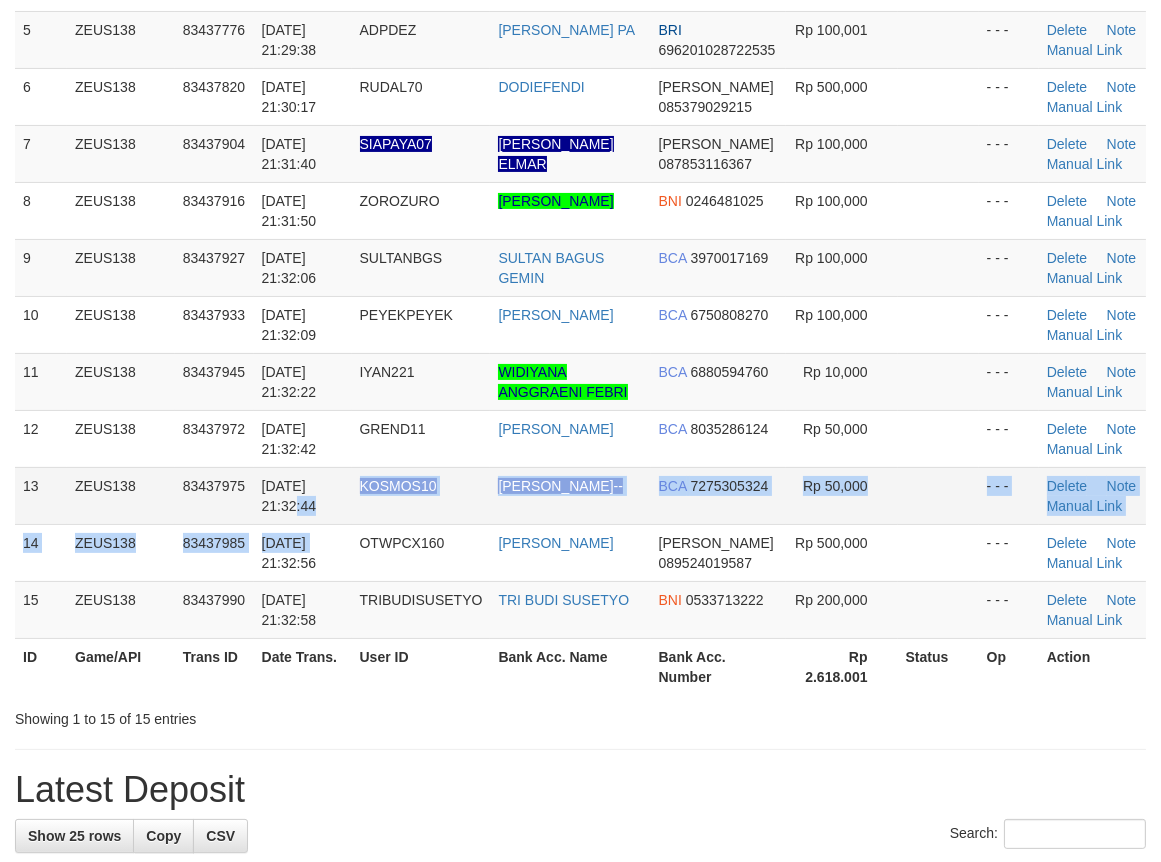 drag, startPoint x: 302, startPoint y: 528, endPoint x: 320, endPoint y: 580, distance: 55.027267 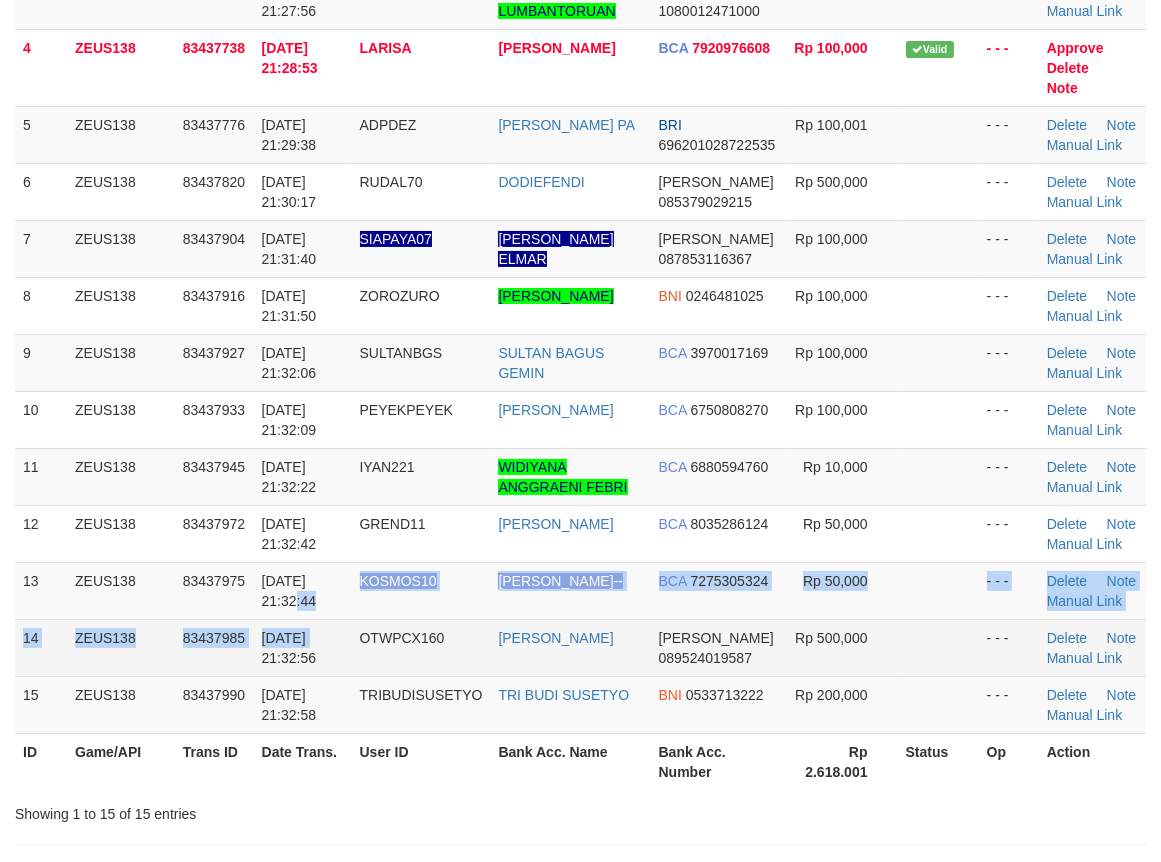 drag, startPoint x: 320, startPoint y: 580, endPoint x: 228, endPoint y: 626, distance: 102.85912 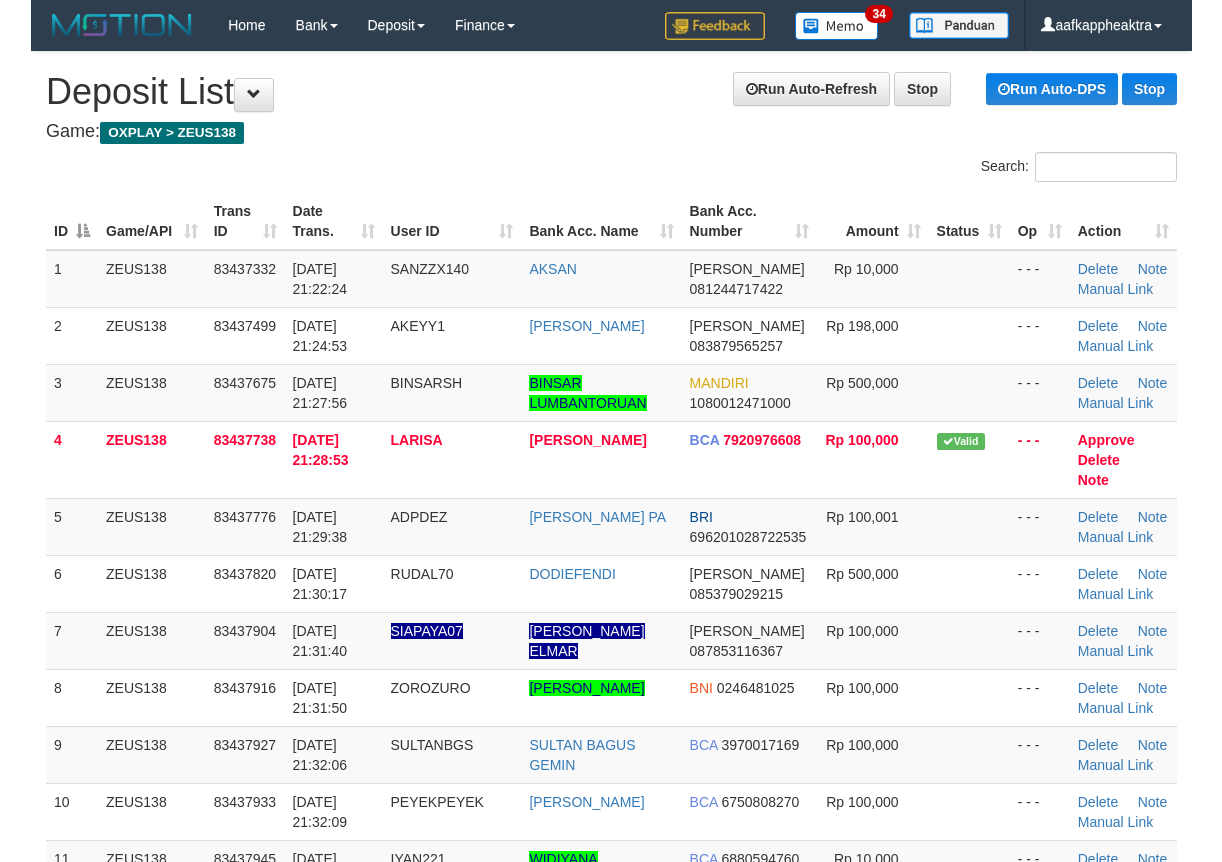 scroll, scrollTop: 392, scrollLeft: 0, axis: vertical 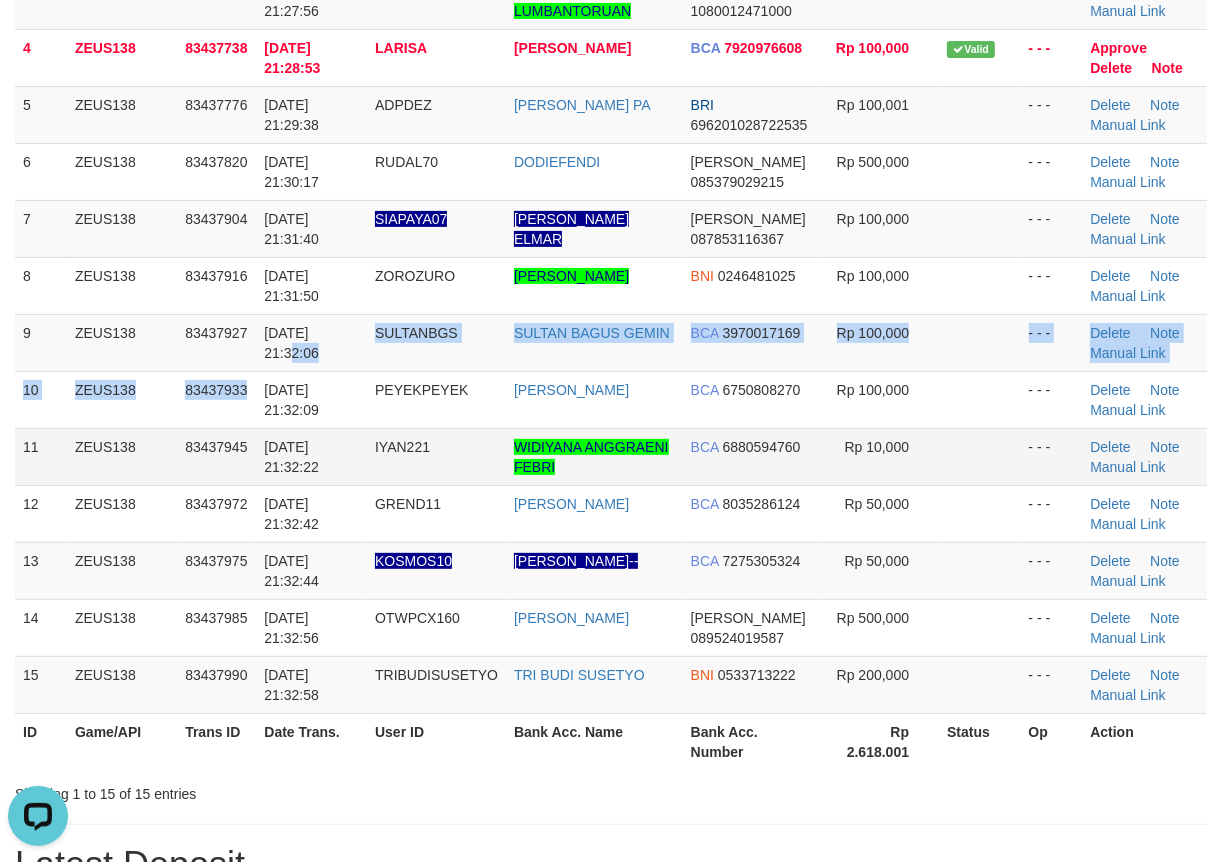 drag, startPoint x: 254, startPoint y: 401, endPoint x: 708, endPoint y: 461, distance: 457.9476 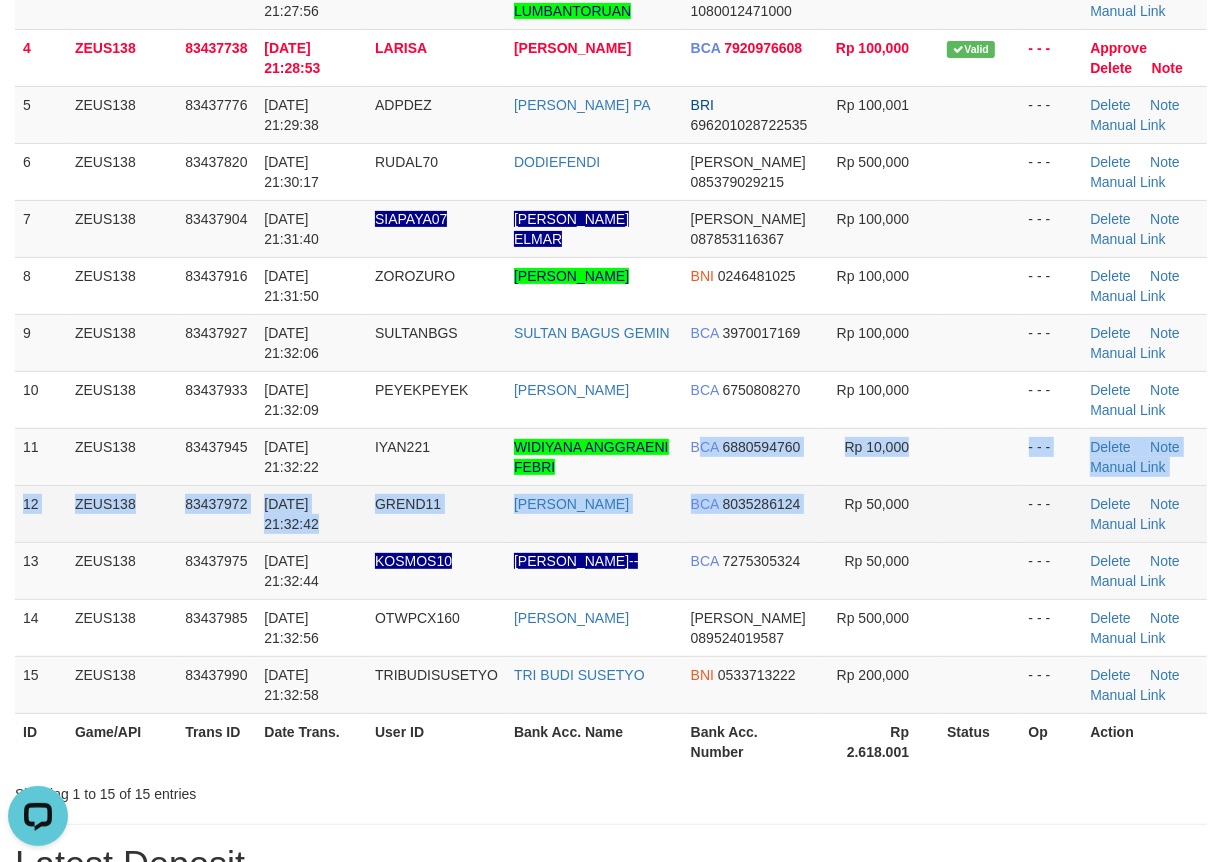 drag, startPoint x: 708, startPoint y: 461, endPoint x: 821, endPoint y: 510, distance: 123.16656 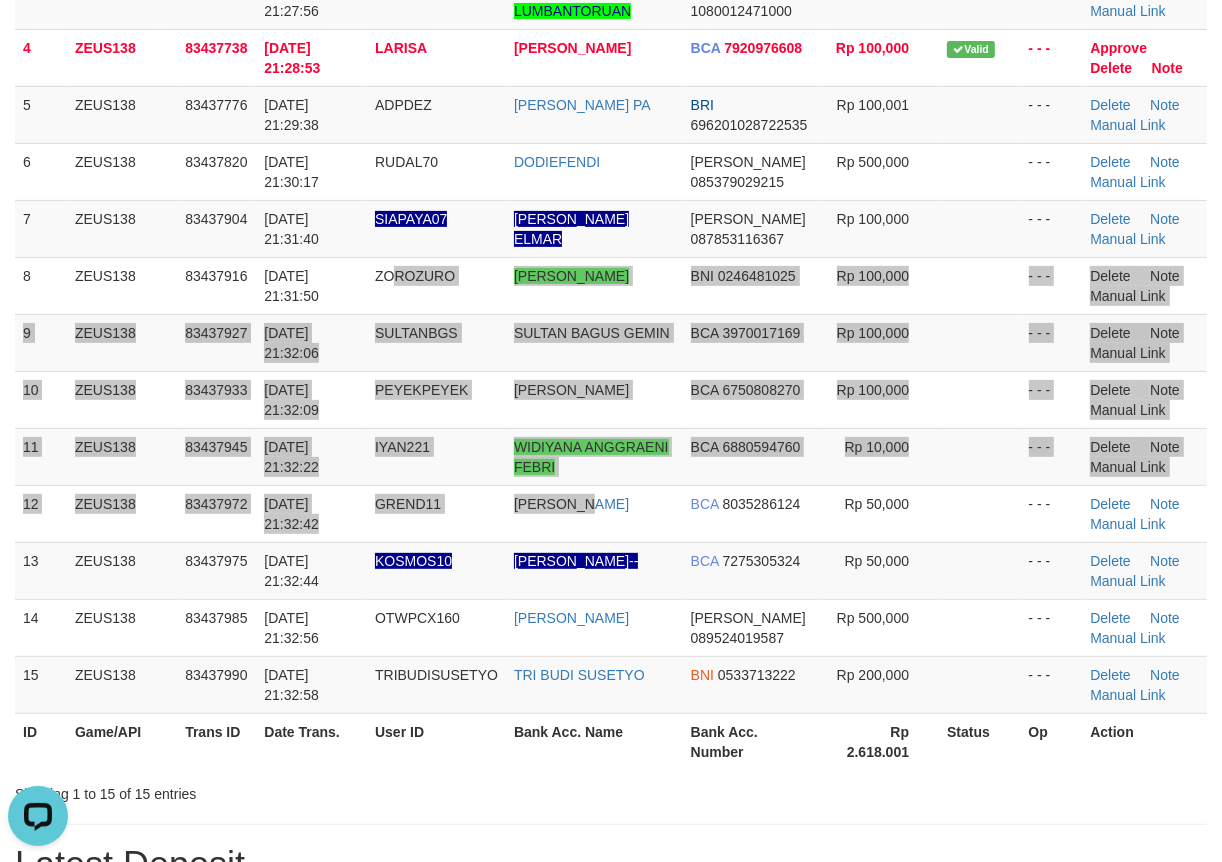 drag, startPoint x: 511, startPoint y: 322, endPoint x: 1, endPoint y: 481, distance: 534.21063 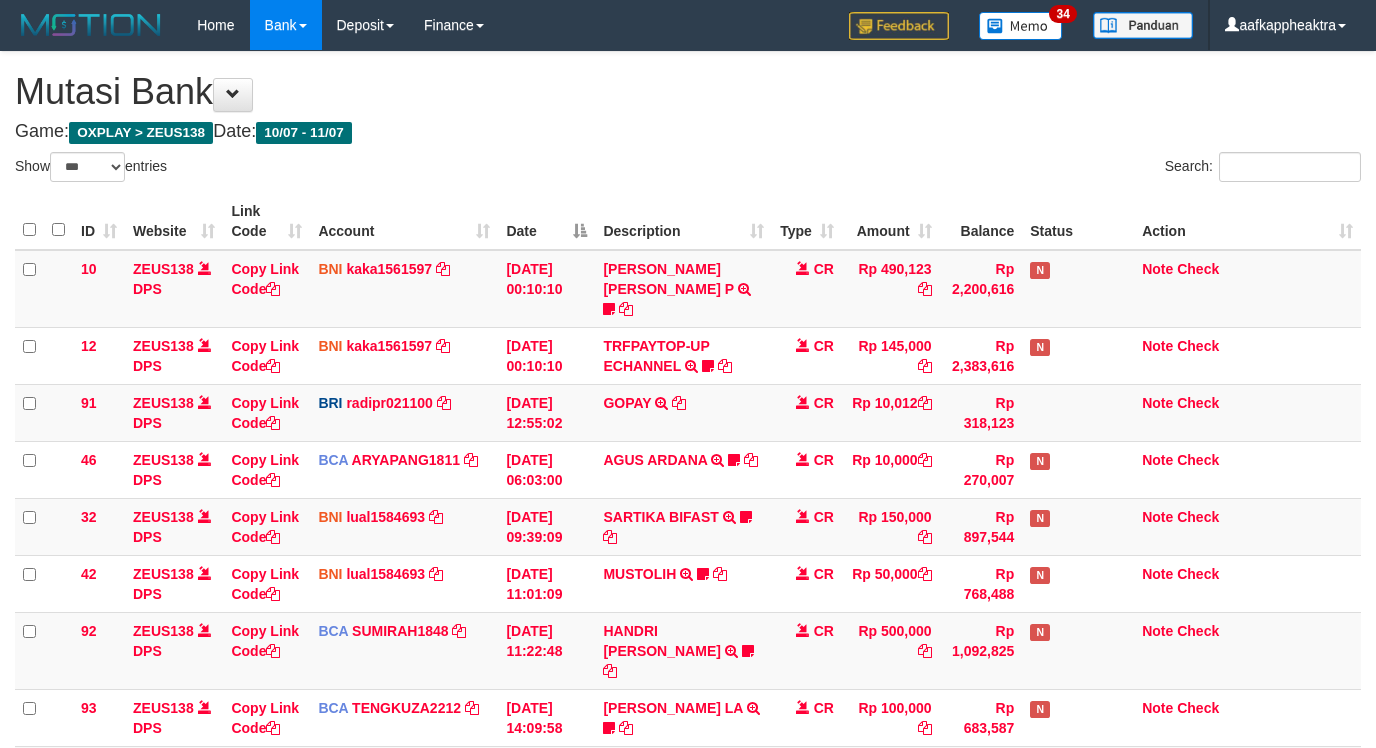 select on "***" 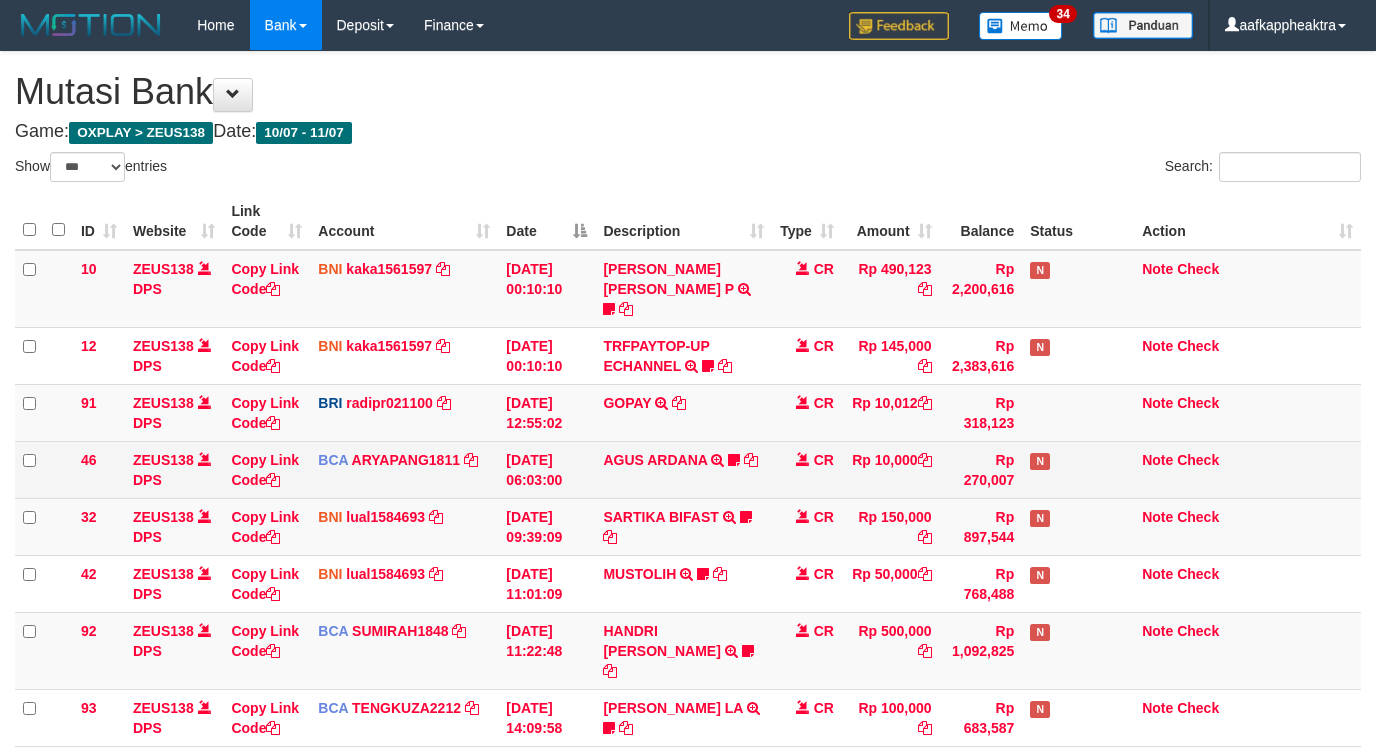scroll, scrollTop: 0, scrollLeft: 0, axis: both 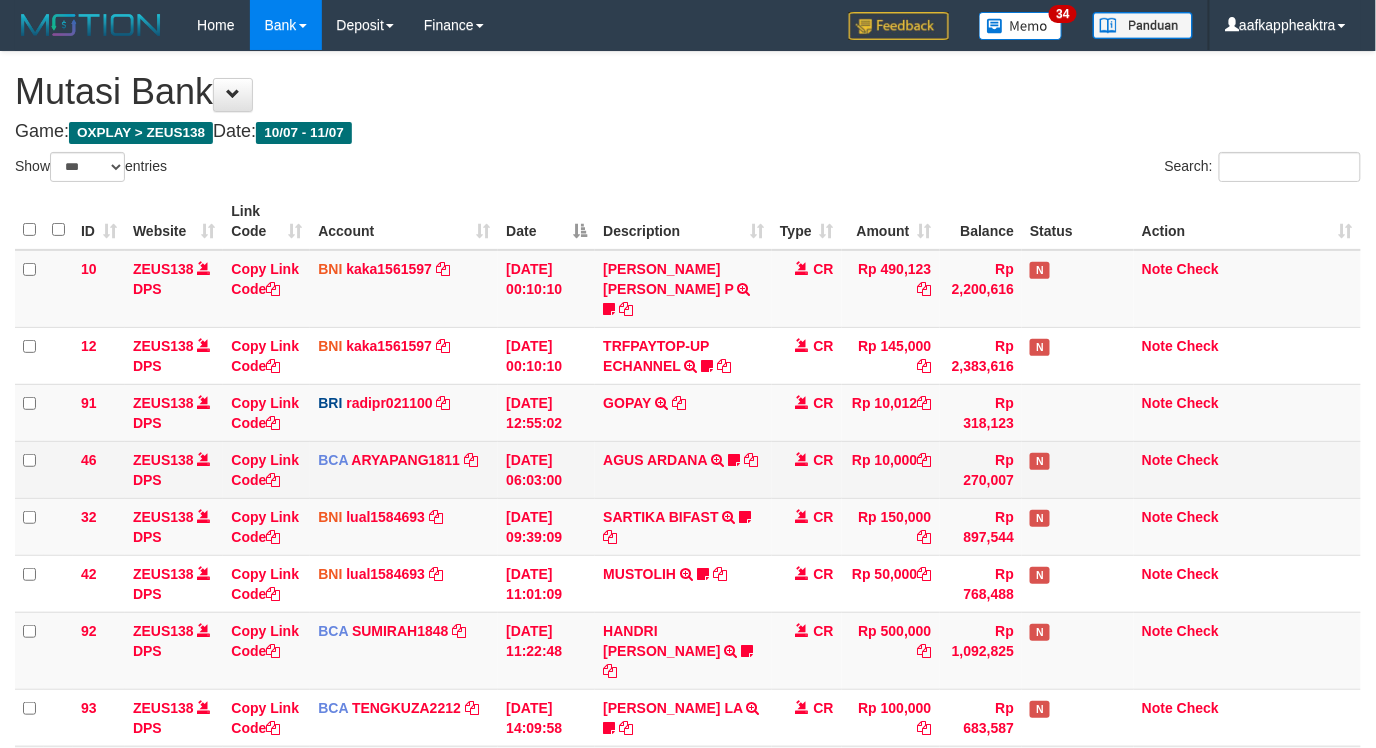 click on "10
ZEUS138    DPS
Copy Link Code
BNI
kaka1561597
DPS
KARMILA
mutasi_20250710_2425 | 10
mutasi_20250710_2425 | 10
[DATE] 00:10:10
[PERSON_NAME] [PERSON_NAME] P            TRF/PAY/TOP-UP ECHANNEL [PERSON_NAME] [PERSON_NAME] P    LAKILAKIKUAT99
CR
Rp 490,123
Rp 2,200,616
N
Note
Check
12
ZEUS138    DPS
Copy Link Code
BNI
kaka1561597
DPS" at bounding box center [688, 755] 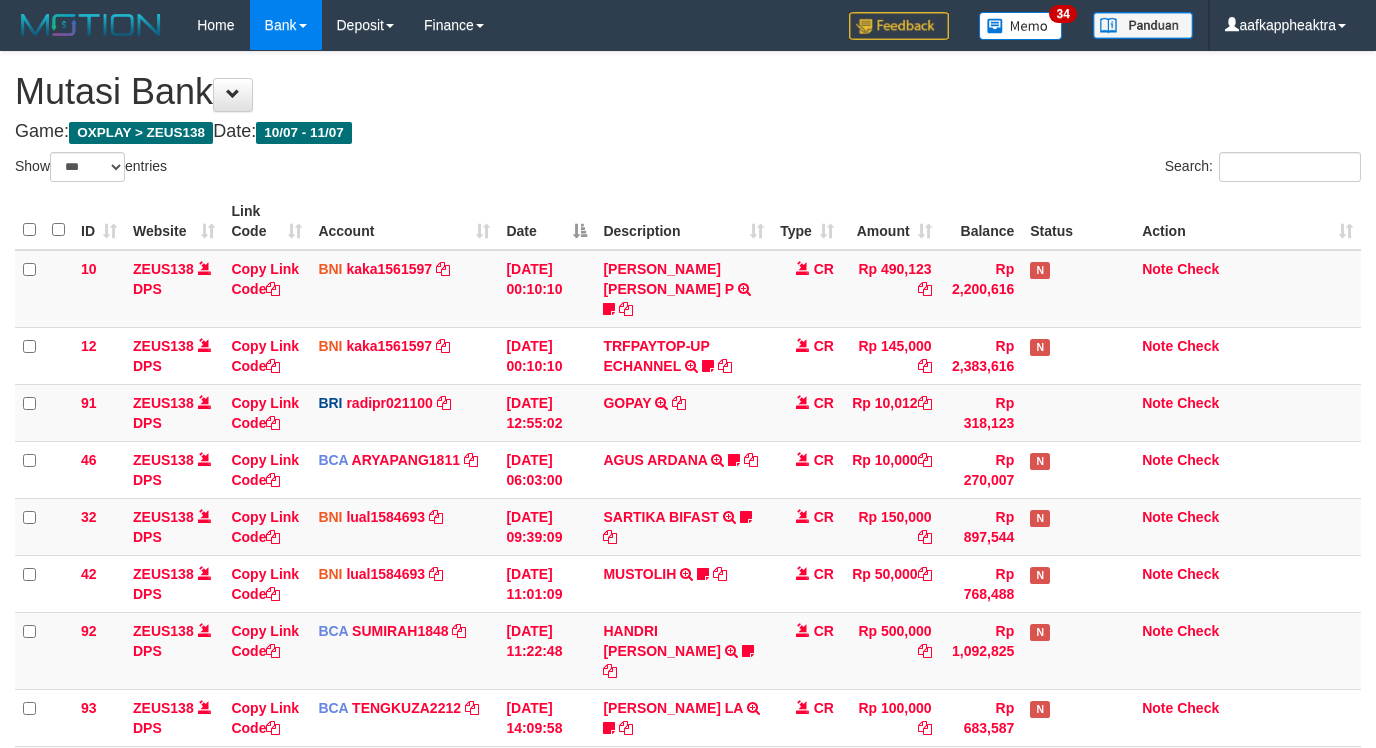 select on "***" 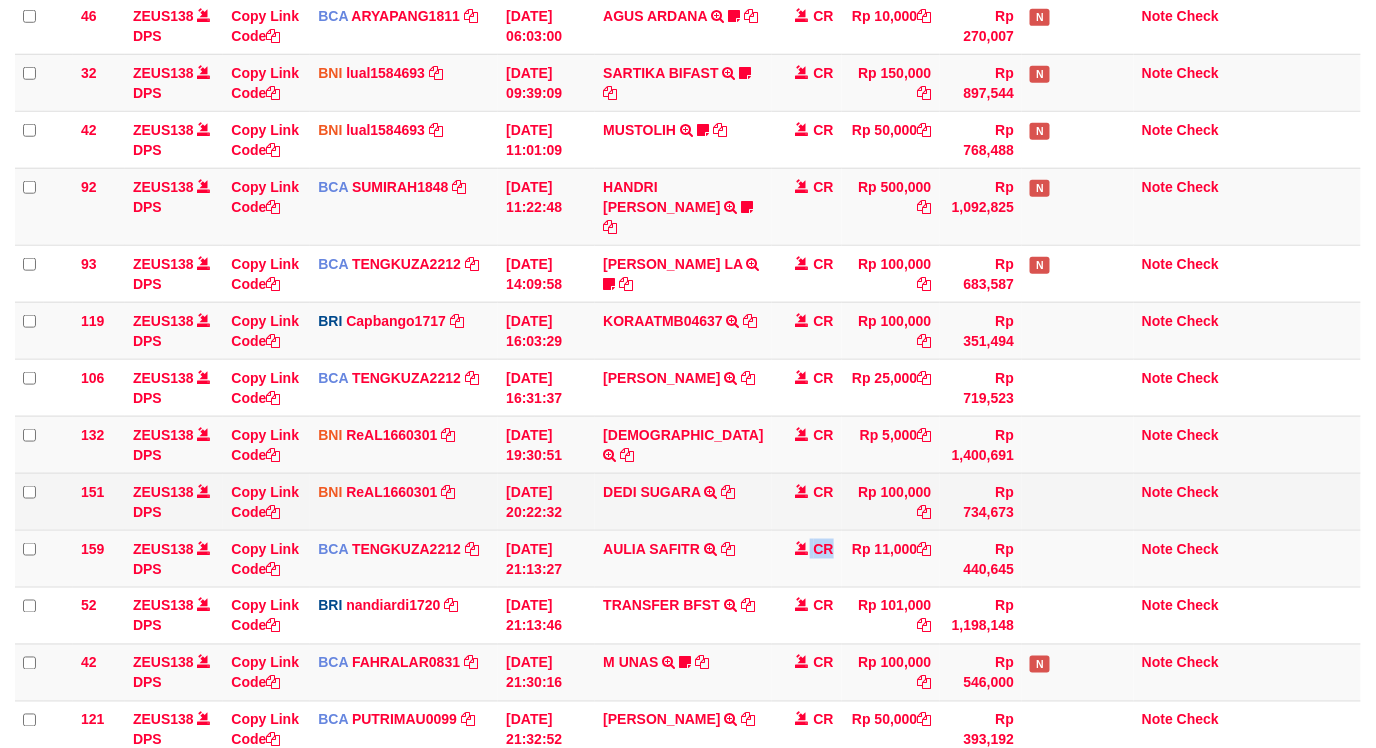 click on "159
ZEUS138    DPS
Copy Link Code
BCA
TENGKUZA2212
DPS
TENGKU ZAKI
mutasi_20250711_3353 | 159
mutasi_20250711_3353 | 159
11/07/2025 21:13:27
AULIA SAFITR         TRSF E-BANKING CR 1107/FTSCY/WS95051
11000.002025071135100395 TRFDN-AULIA SAFITRESPAY DEBIT INDONE
CR
Rp 11,000
Rp 440,645
Note
Check" at bounding box center [688, 558] 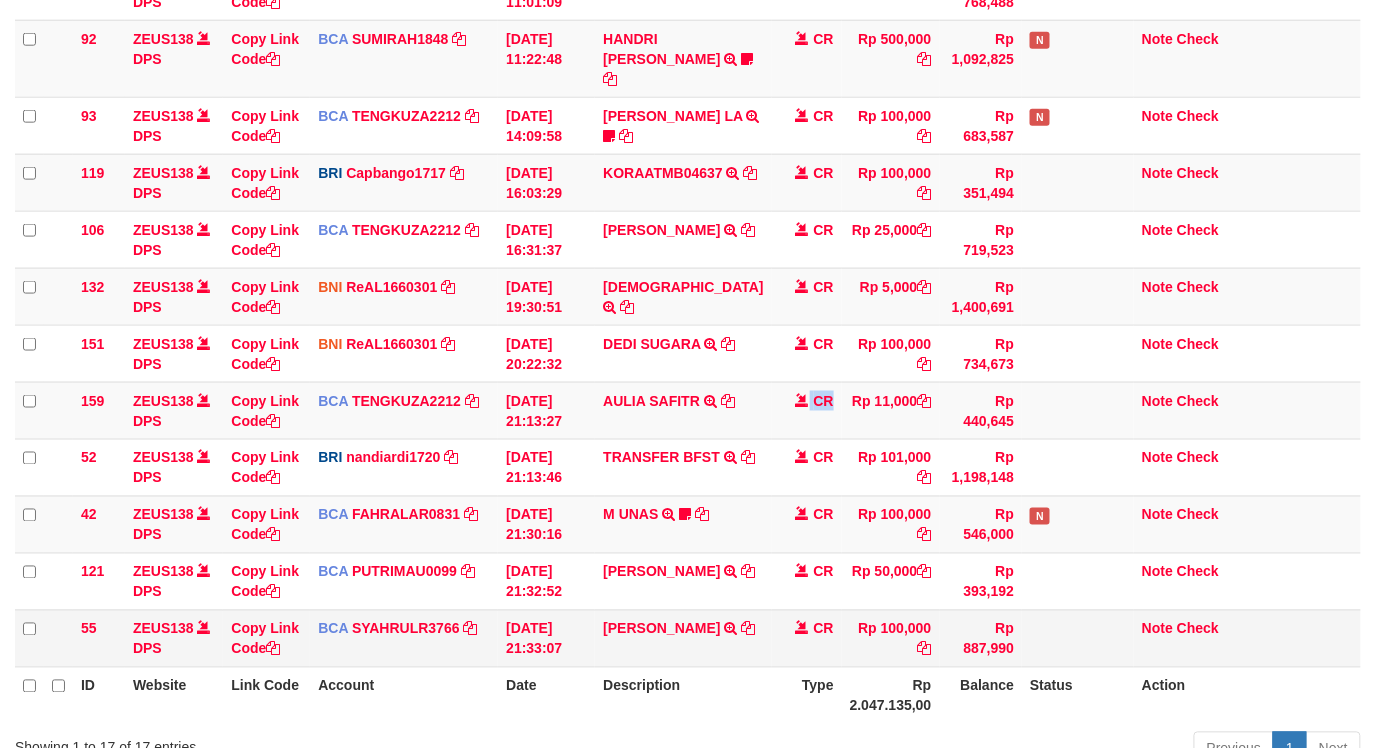 scroll, scrollTop: 723, scrollLeft: 0, axis: vertical 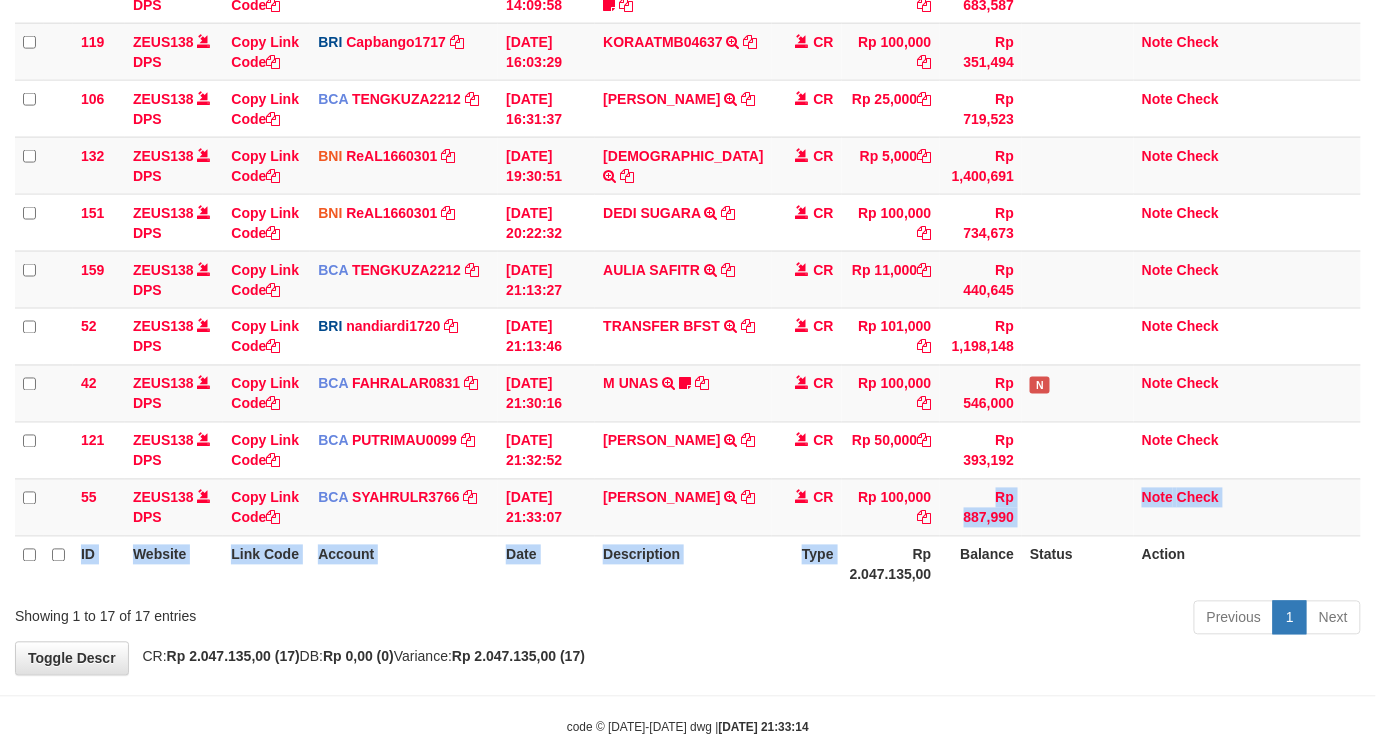 drag, startPoint x: 866, startPoint y: 508, endPoint x: 940, endPoint y: 428, distance: 108.97706 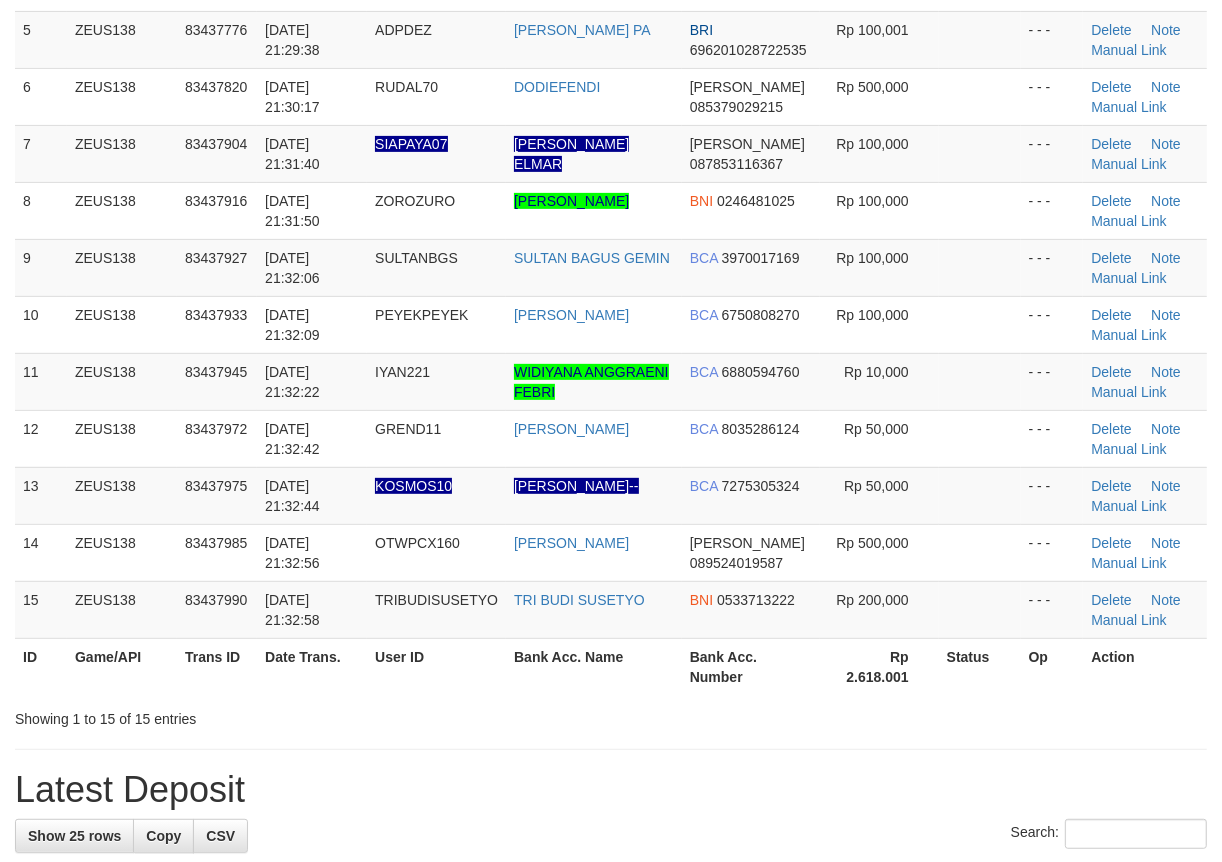 scroll, scrollTop: 392, scrollLeft: 0, axis: vertical 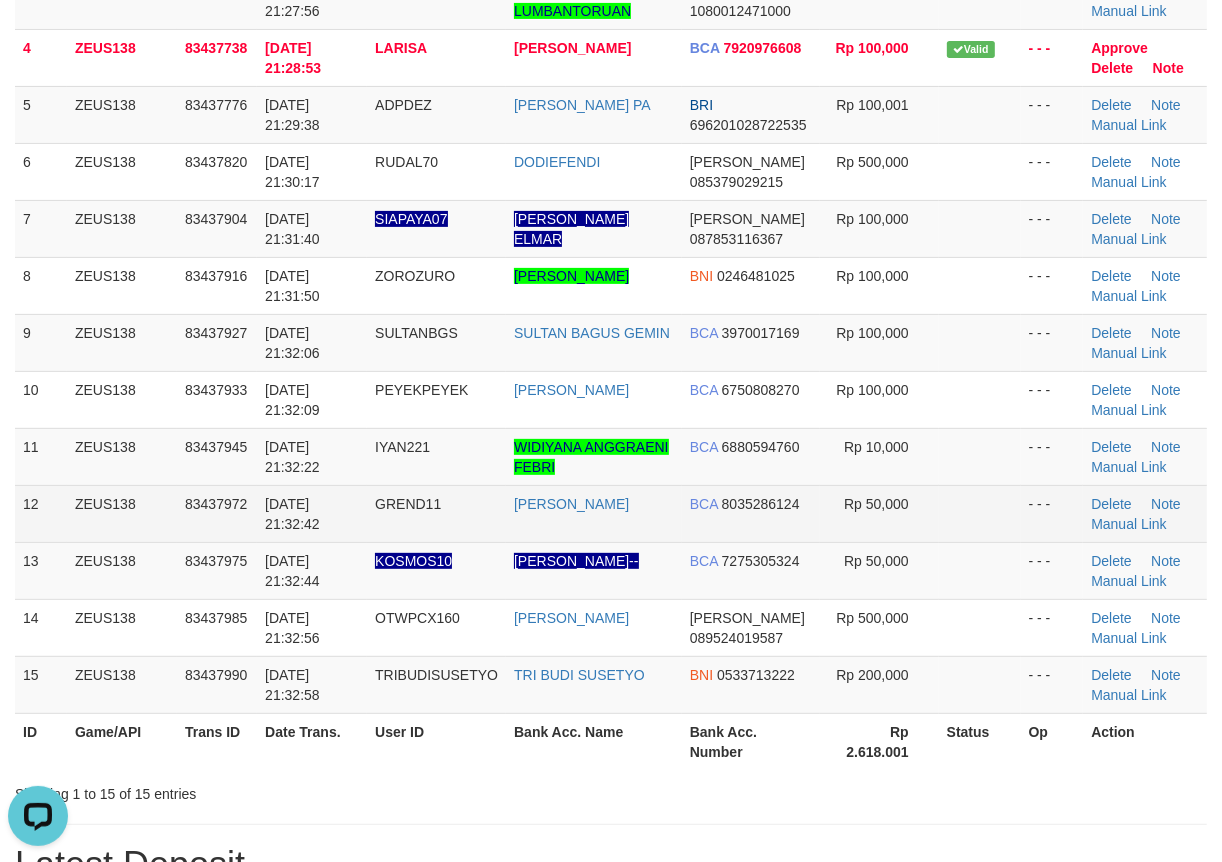 click on "12
ZEUS138
83437972
[DATE] 21:32:42
GREND11
[PERSON_NAME]
BCA
8035286124
Rp 50,000
- - -
[GEOGRAPHIC_DATA]
Note
Manual Link" at bounding box center [611, 513] 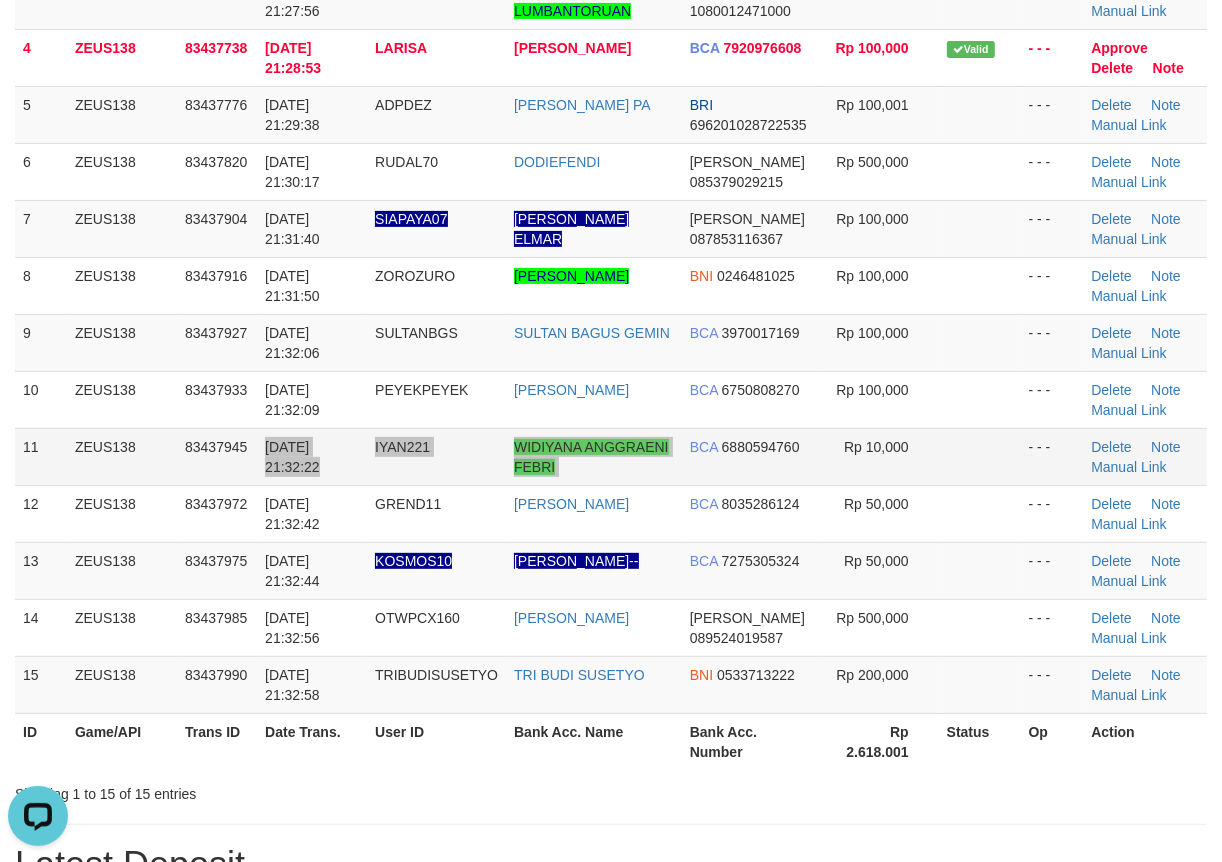 drag, startPoint x: 607, startPoint y: 447, endPoint x: 691, endPoint y: 451, distance: 84.095184 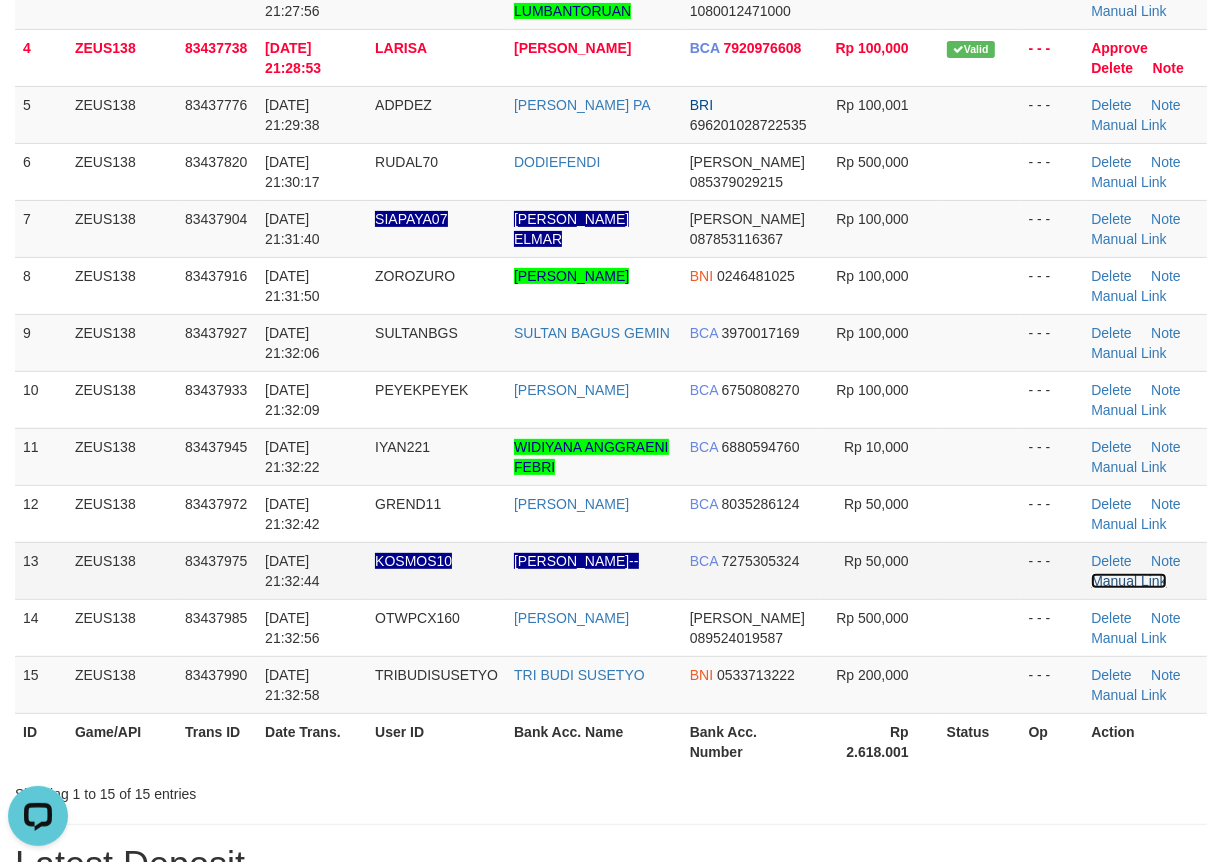 click on "Manual Link" at bounding box center (1129, 581) 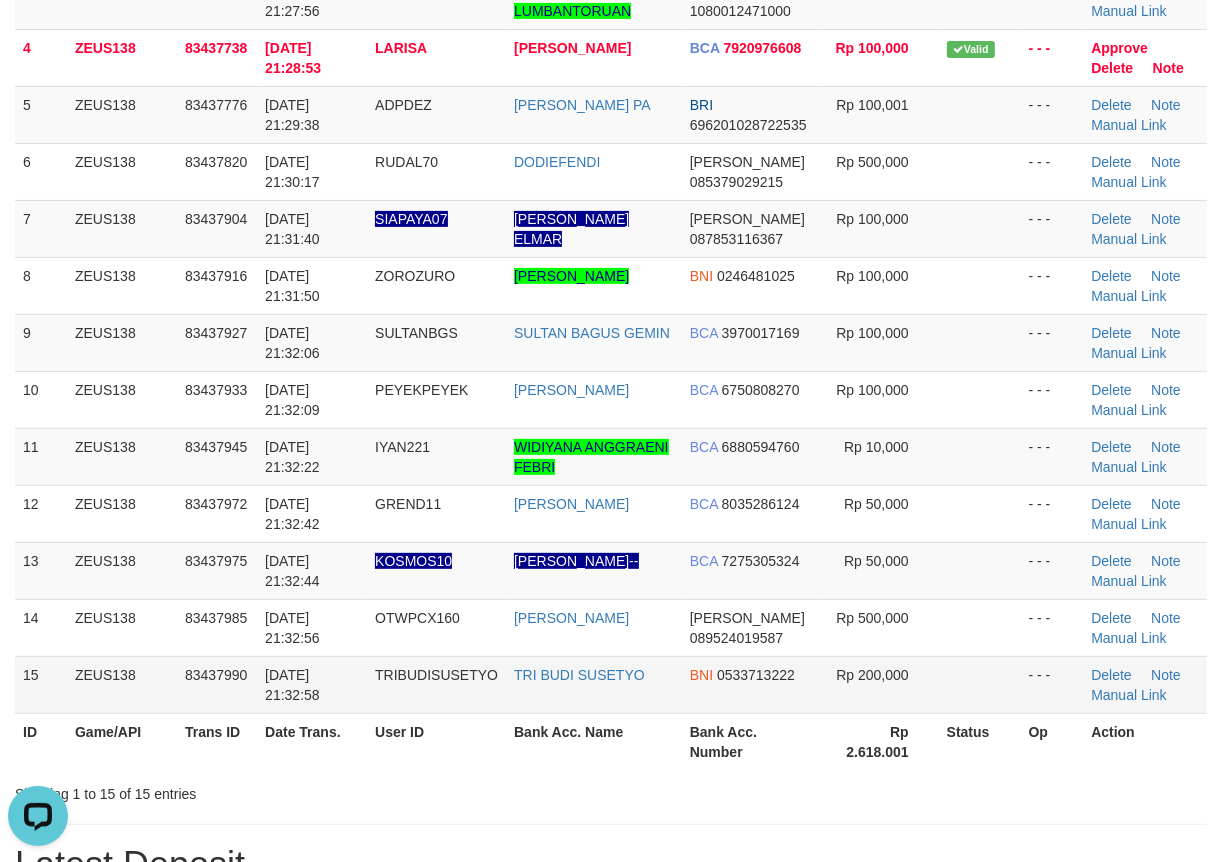 click on "1
ZEUS138
83437332
11/07/2025 21:22:24
SANZZX140
AKSAN
DANA
081244717422
Rp 10,000
- - -
Delete
Note
Manual Link
2
ZEUS138
83437499
11/07/2025 21:24:53
AKEYY1
NENDI NURUL
DANA
083879565257
Rp 198,000
- - -
Delete
Note Manual Link" at bounding box center (611, 286) 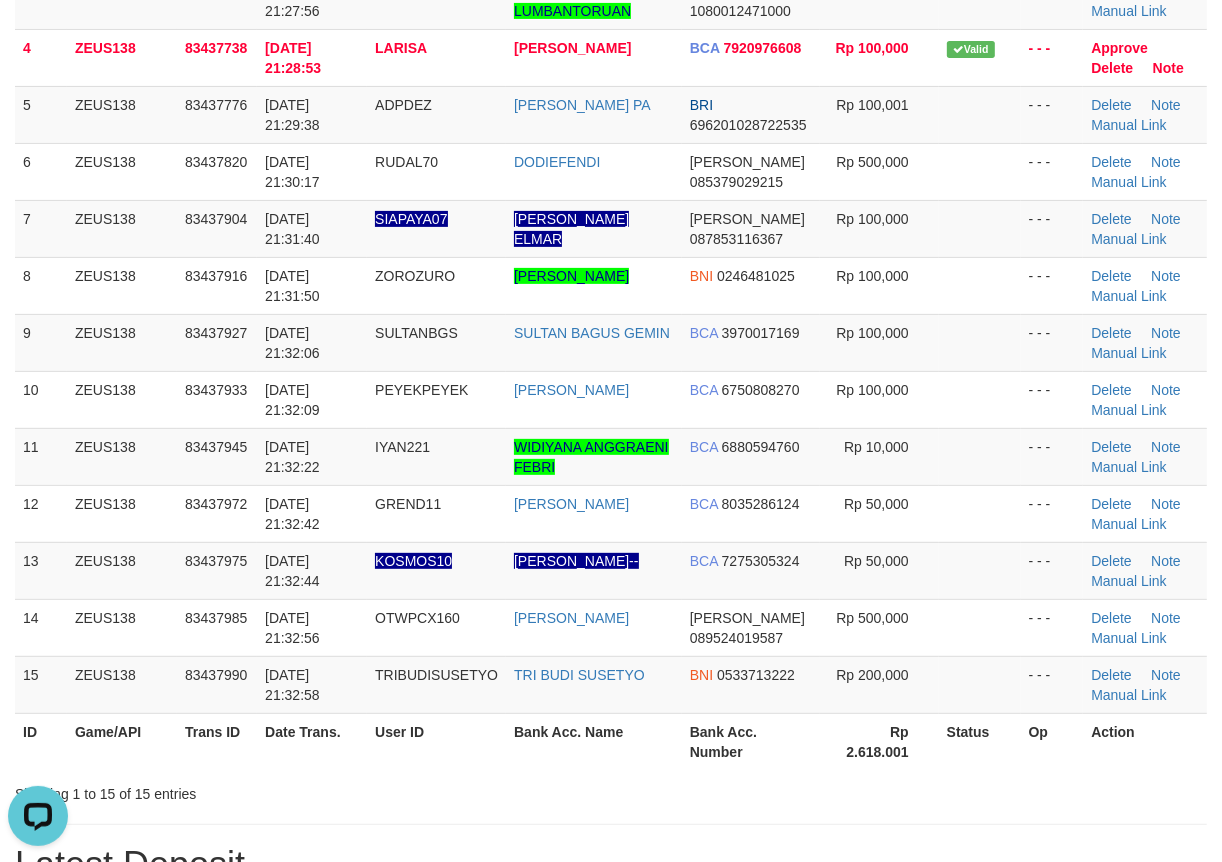 drag, startPoint x: 421, startPoint y: 598, endPoint x: 256, endPoint y: 725, distance: 208.21623 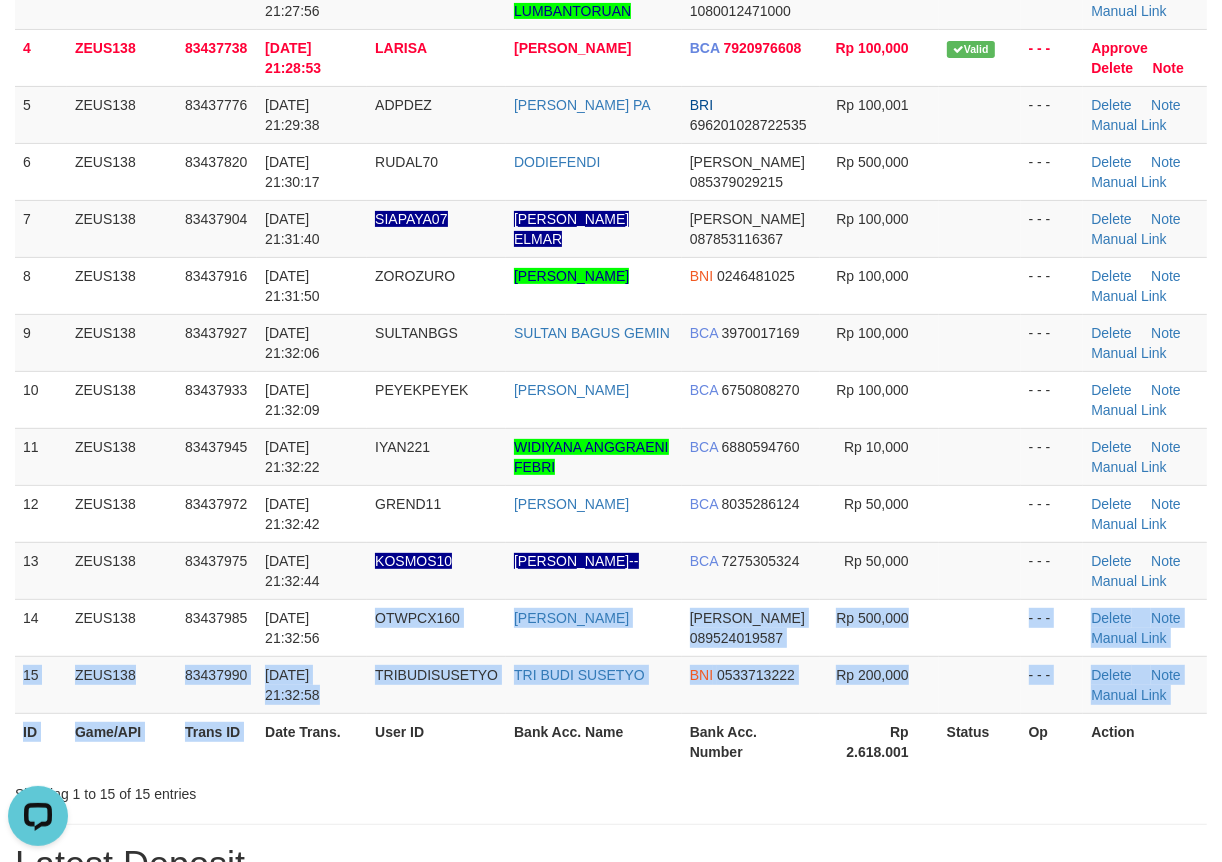 click on "ID Game/API Trans ID Date Trans. User ID Bank Acc. Name Bank Acc. Number Amount Status Op Action
1
ZEUS138
83437332
11/07/2025 21:22:24
SANZZX140
AKSAN
DANA
081244717422
Rp 10,000
- - -
Delete
Note
Manual Link
2
ZEUS138
83437499
11/07/2025 21:24:53
AKEYY1
NENDI NURUL
DANA
083879565257
Rp 198,000
- - -
Note" at bounding box center (611, 285) 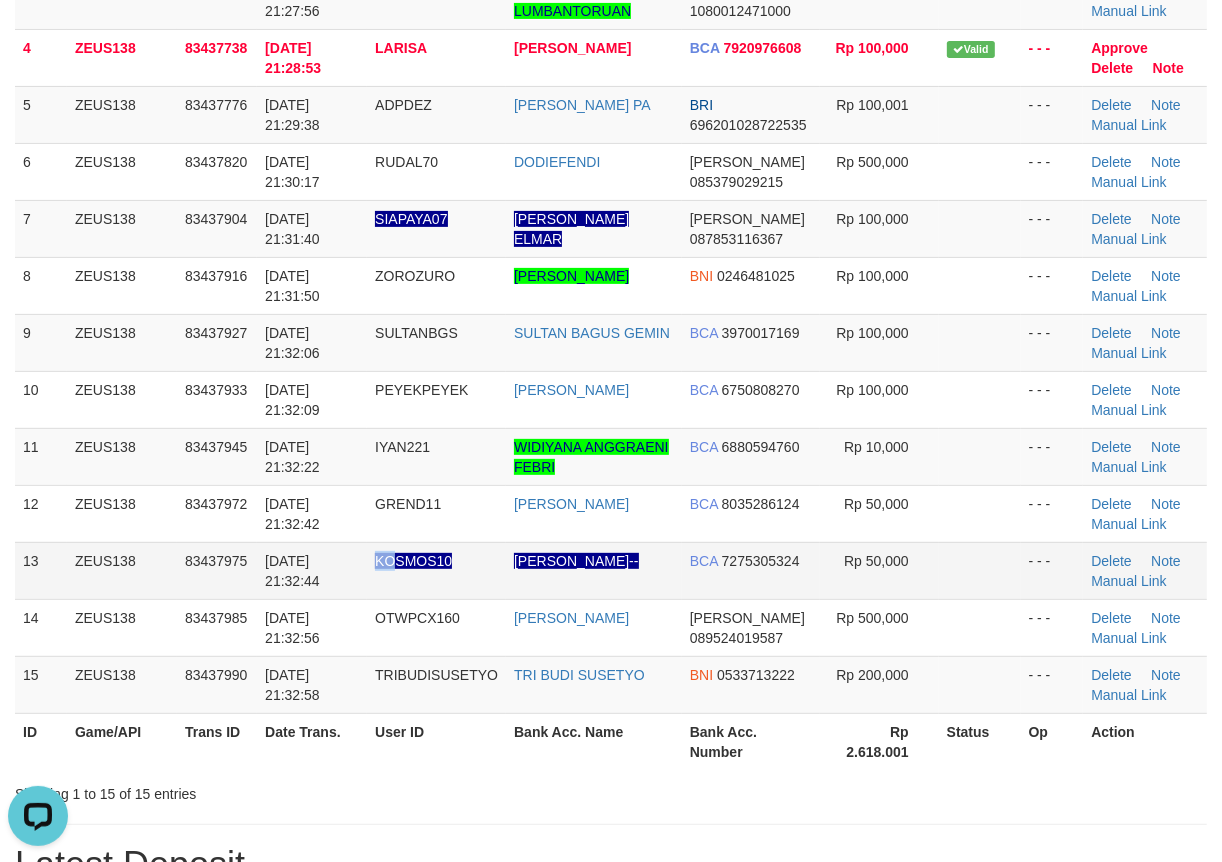 drag, startPoint x: 398, startPoint y: 592, endPoint x: 396, endPoint y: 634, distance: 42.047592 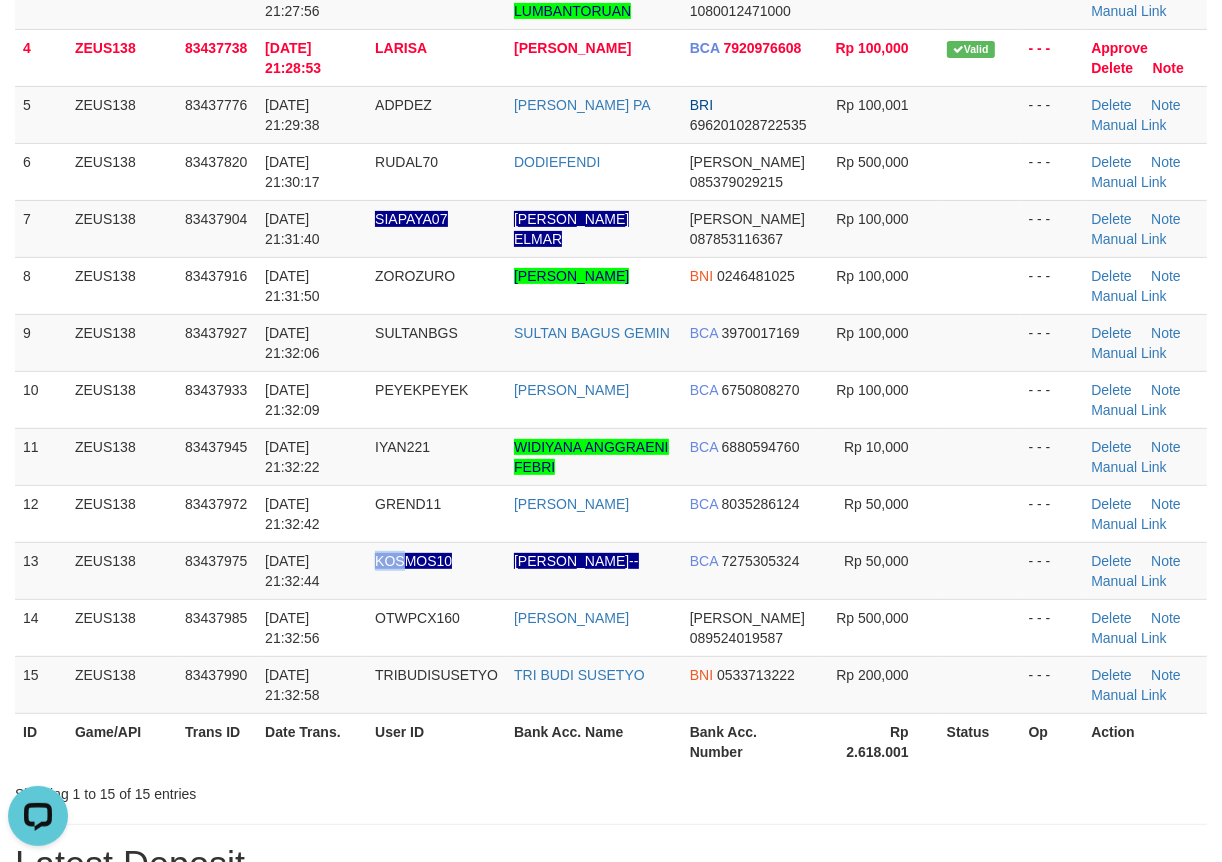 click on "1
ZEUS138
83437332
11/07/2025 21:22:24
SANZZX140
AKSAN
DANA
081244717422
Rp 10,000
- - -
Delete
Note
Manual Link
2
ZEUS138
83437499
11/07/2025 21:24:53
AKEYY1
NENDI NURUL
DANA
083879565257
Rp 198,000
- - -
Delete
Note Manual Link" at bounding box center (611, 286) 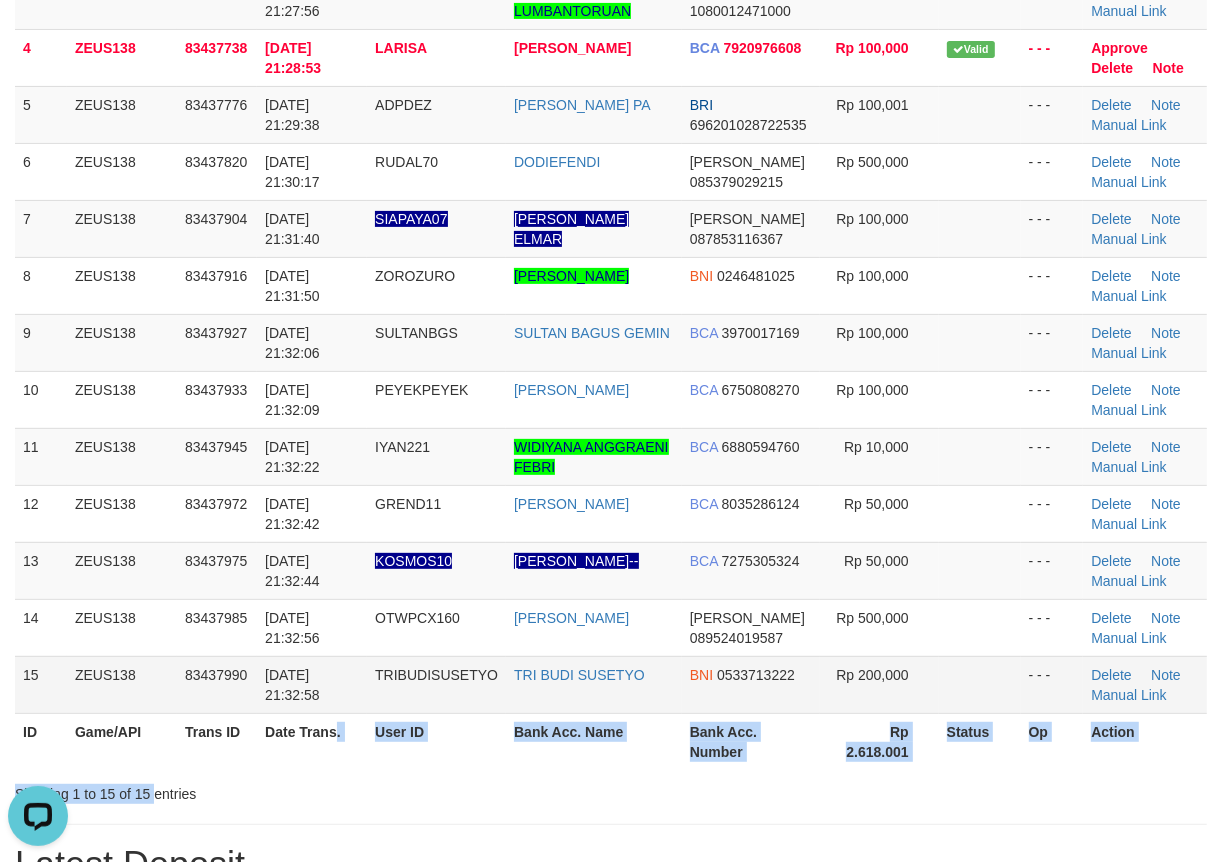 drag, startPoint x: 236, startPoint y: 783, endPoint x: 153, endPoint y: 672, distance: 138.60014 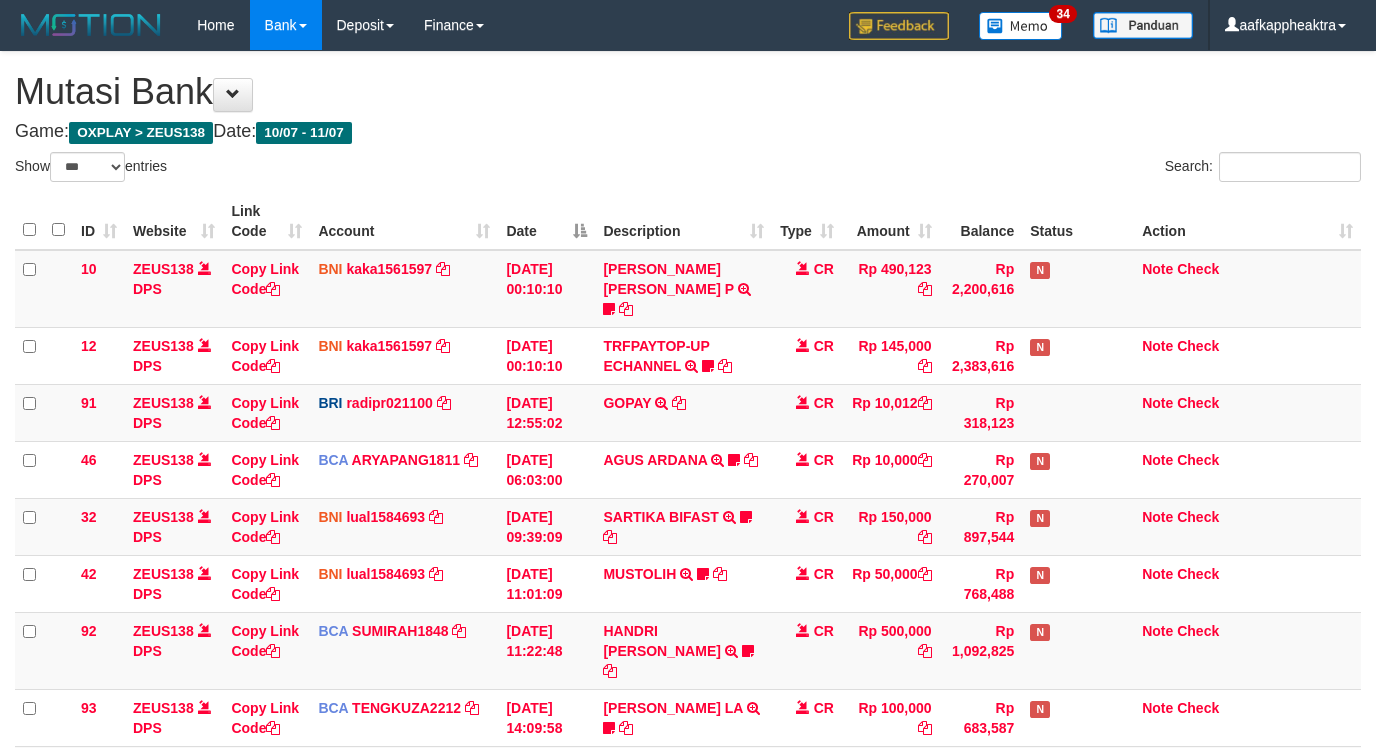 select on "***" 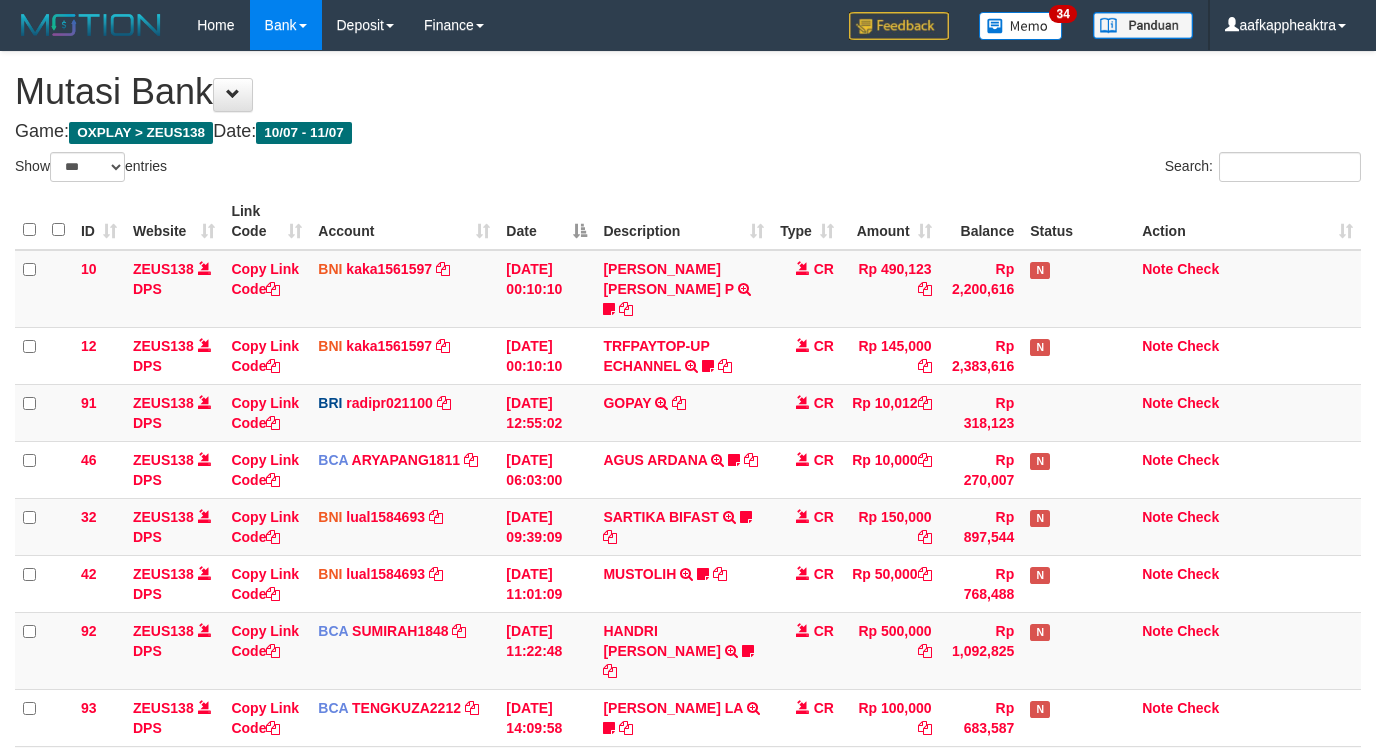 scroll, scrollTop: 723, scrollLeft: 0, axis: vertical 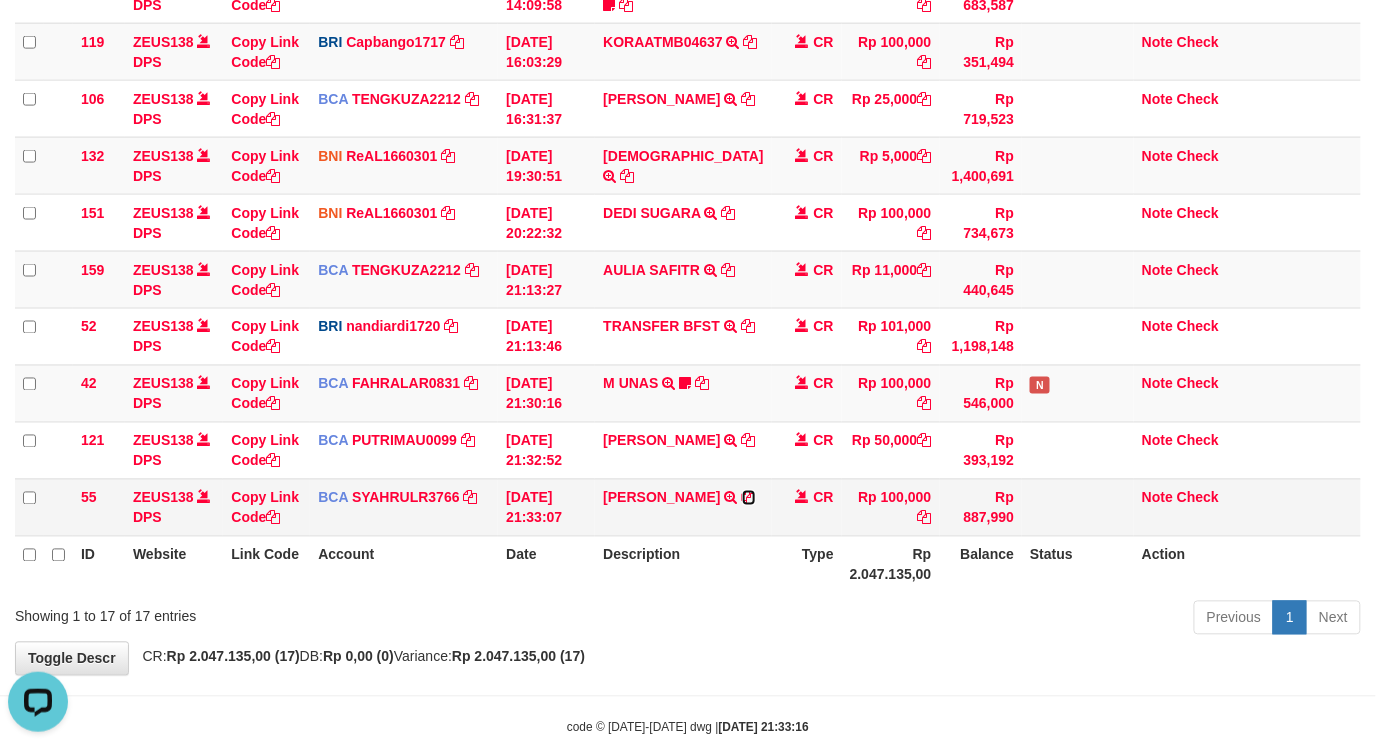 click at bounding box center (749, 498) 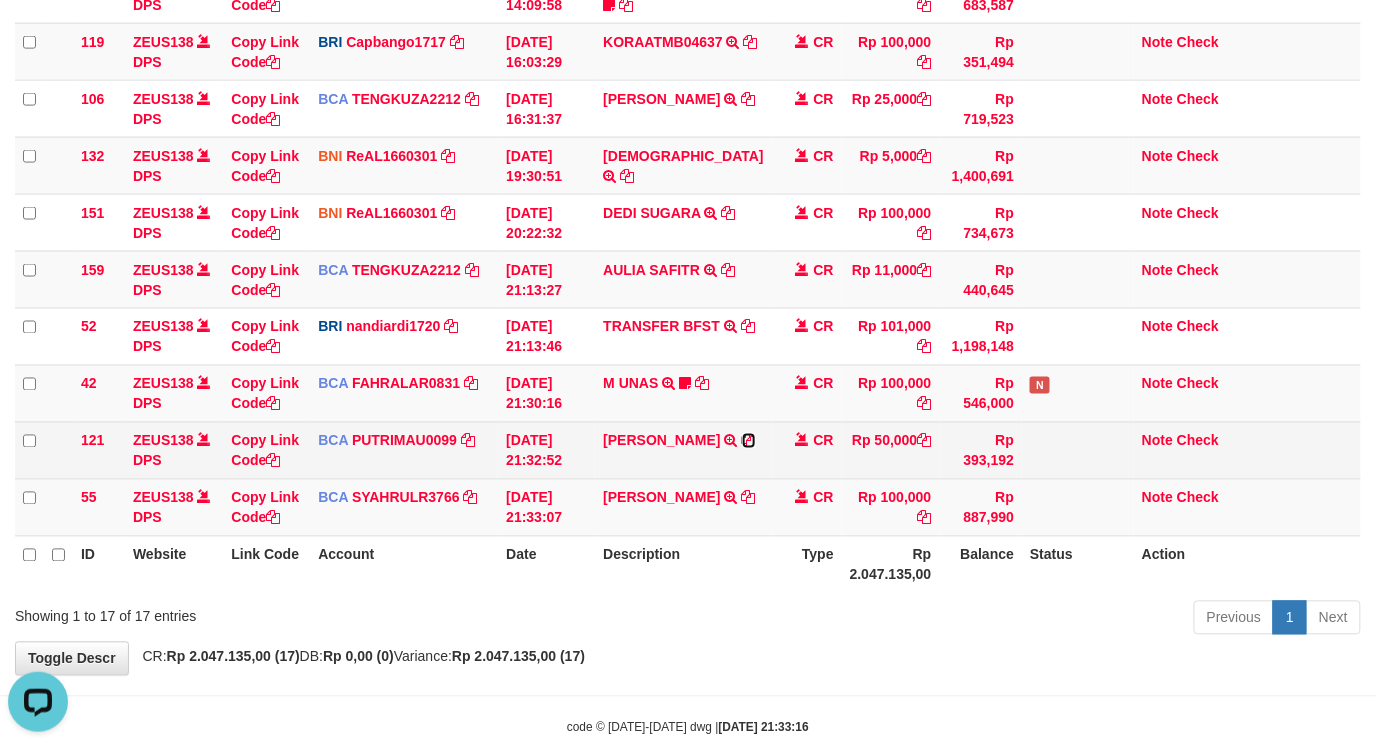 click at bounding box center (749, 441) 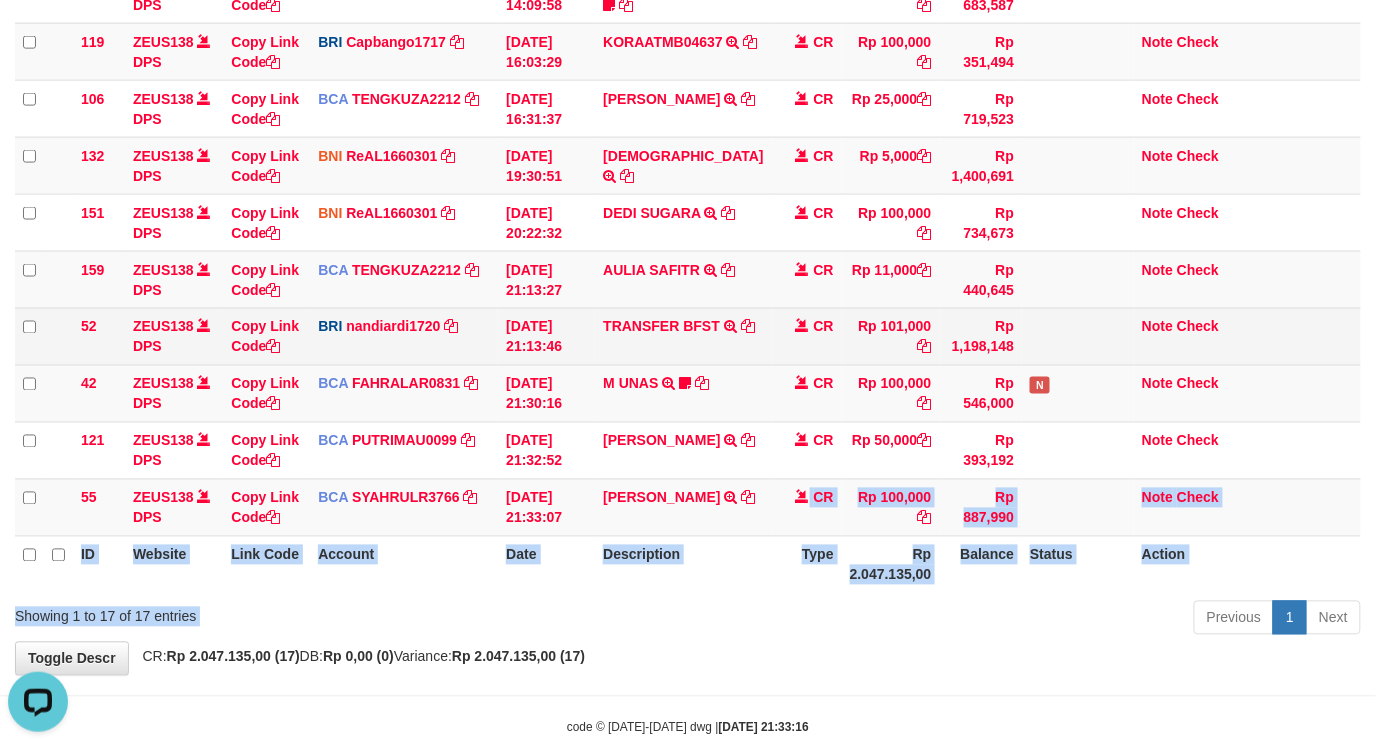 click on "Show  ** ** ** ***  entries Search:
ID Website Link Code Account Date Description Type Amount Balance Status Action
10
ZEUS138    DPS
Copy Link Code
BNI
kaka1561597
DPS
KARMILA
mutasi_20250710_2425 | 10
mutasi_20250710_2425 | 10
10/07/2025 00:10:10
MARIO MATERNUS MAU P            TRF/PAY/TOP-UP ECHANNEL MARIO MATERNUS MAU P    LAKILAKIKUAT99
CR
Rp 490,123
Rp 2,200,616
N
Note
Check
12
ZEUS138    DPS" at bounding box center (688, 35) 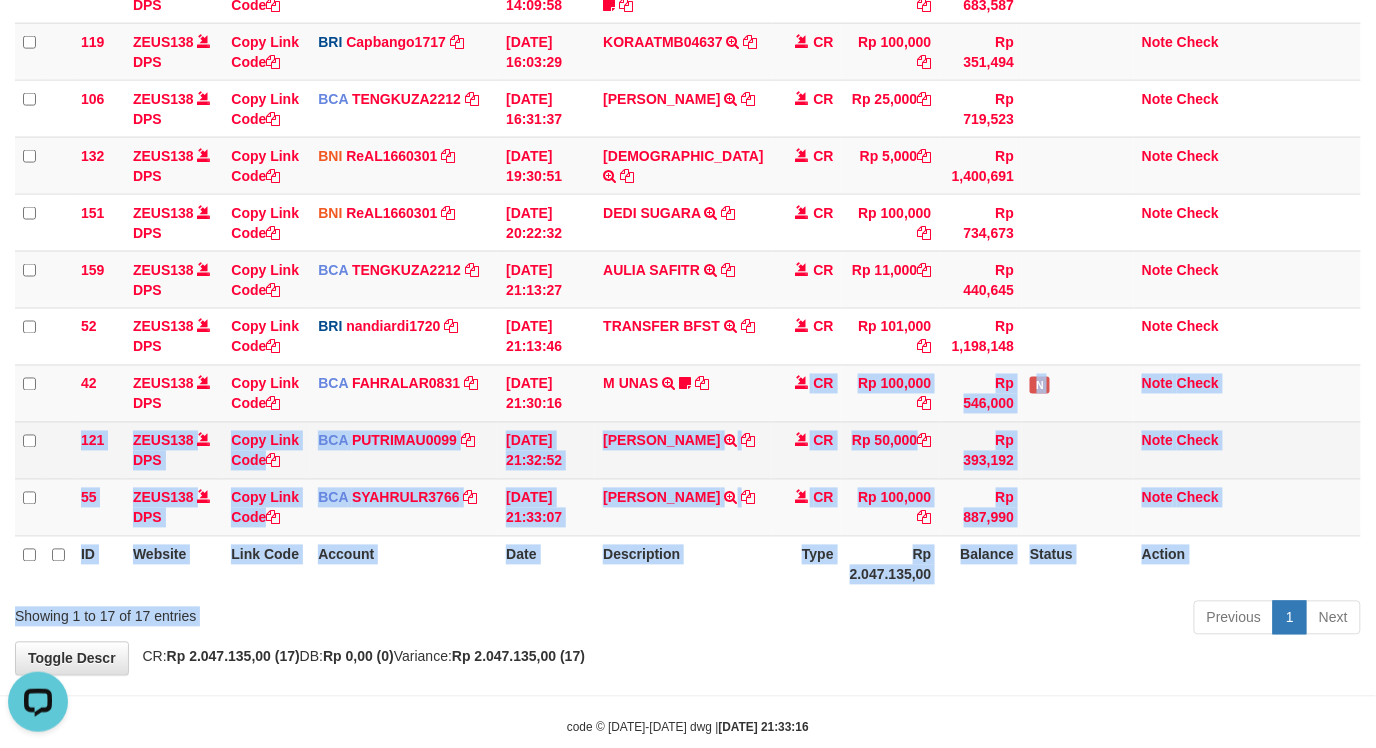 drag, startPoint x: 986, startPoint y: 390, endPoint x: 987, endPoint y: 421, distance: 31.016125 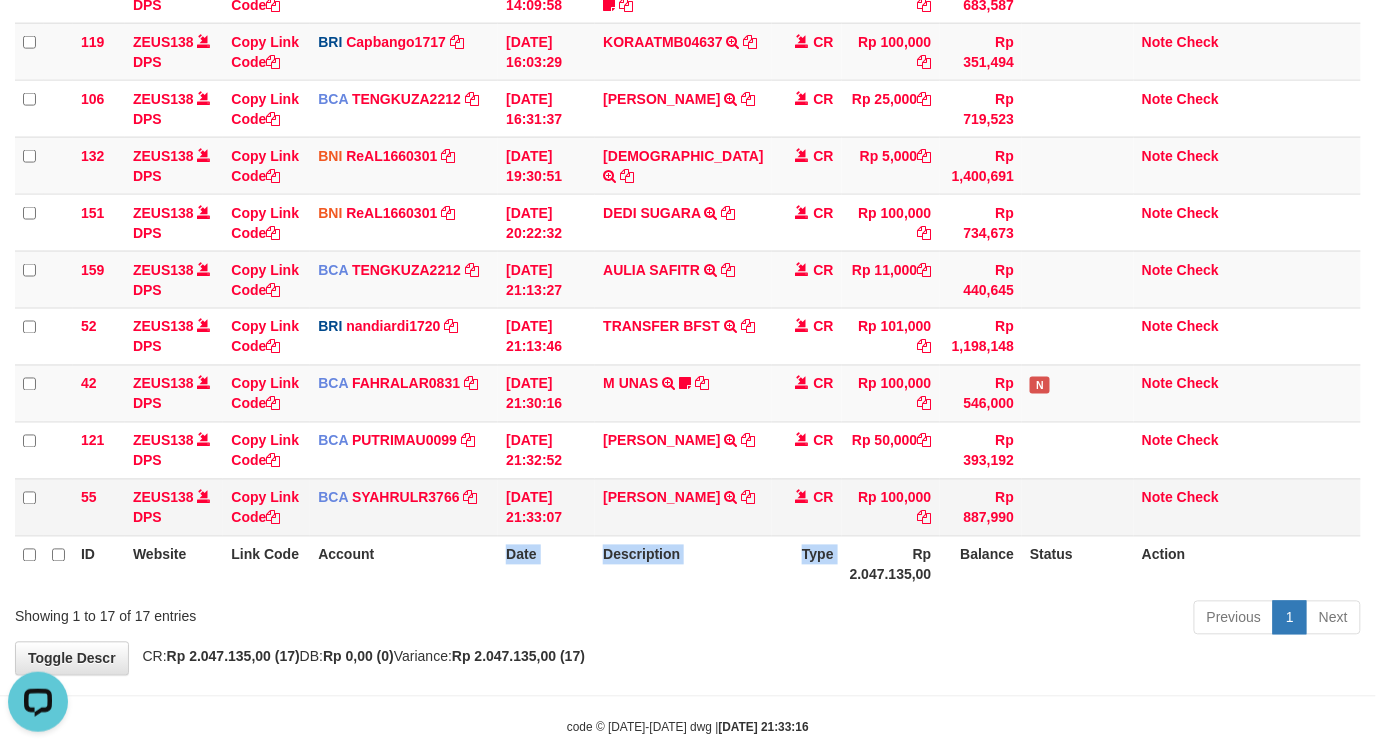 drag, startPoint x: 494, startPoint y: 497, endPoint x: 550, endPoint y: 460, distance: 67.11929 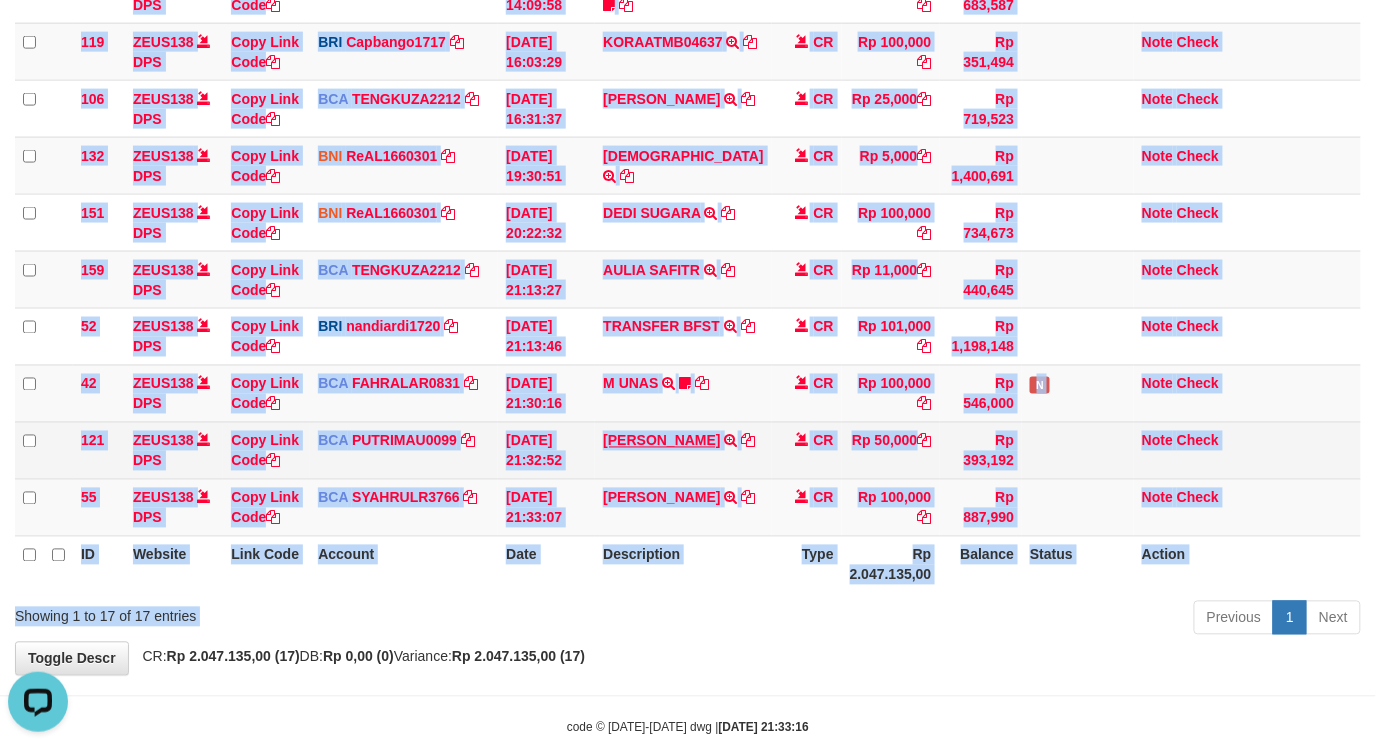 click on "Show  ** ** ** ***  entries Search:
ID Website Link Code Account Date Description Type Amount Balance Status Action
10
ZEUS138    DPS
Copy Link Code
BNI
kaka1561597
DPS
KARMILA
mutasi_20250710_2425 | 10
mutasi_20250710_2425 | 10
10/07/2025 00:10:10
MARIO MATERNUS MAU P            TRF/PAY/TOP-UP ECHANNEL MARIO MATERNUS MAU P    LAKILAKIKUAT99
CR
Rp 490,123
Rp 2,200,616
N
Note
Check
12
ZEUS138    DPS" at bounding box center (688, 35) 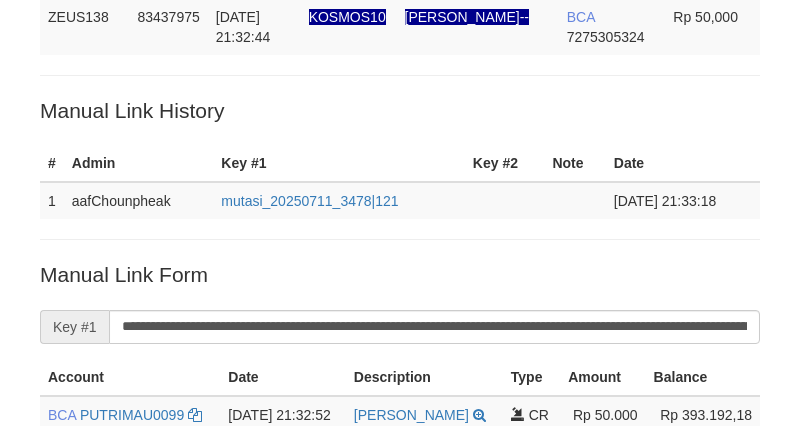 scroll, scrollTop: 480, scrollLeft: 0, axis: vertical 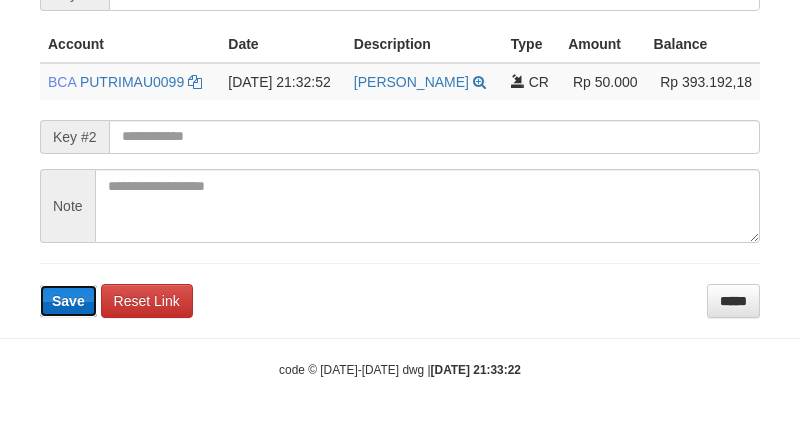 click on "Save" at bounding box center (68, 301) 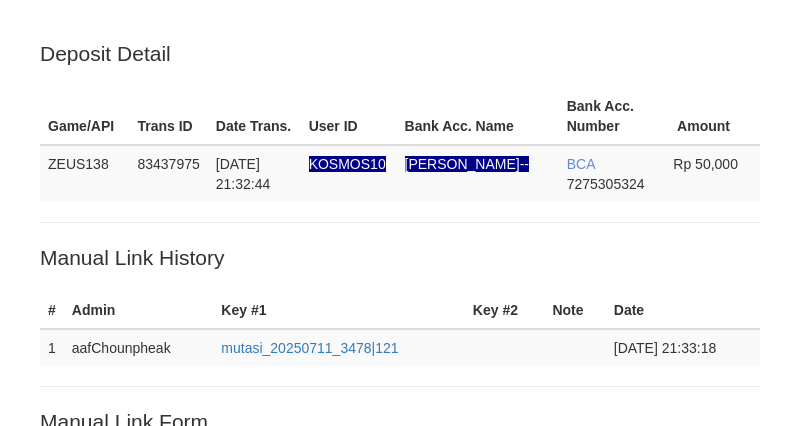 scroll, scrollTop: 480, scrollLeft: 0, axis: vertical 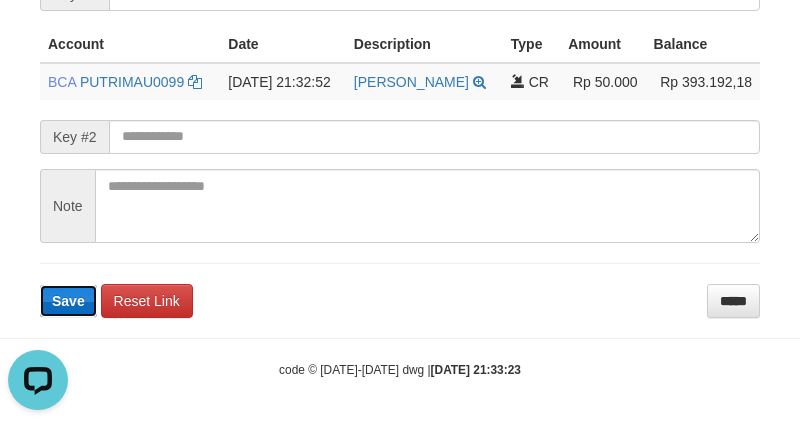 click on "Save" at bounding box center (68, 301) 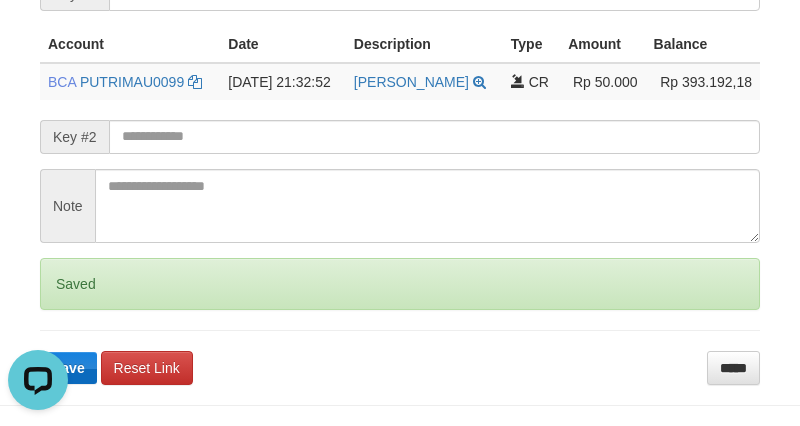 scroll, scrollTop: 546, scrollLeft: 0, axis: vertical 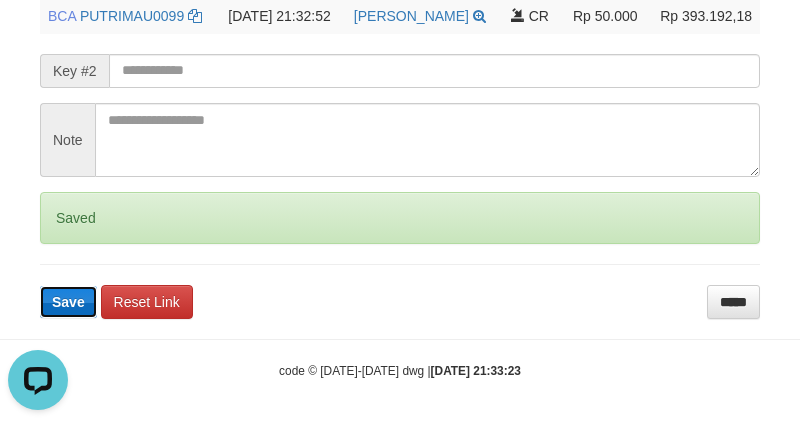 click on "Save" at bounding box center [68, 302] 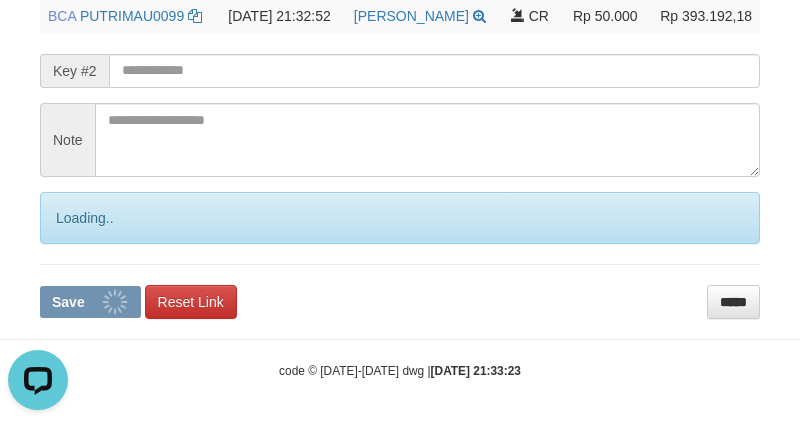 click on "Save" at bounding box center [90, 302] 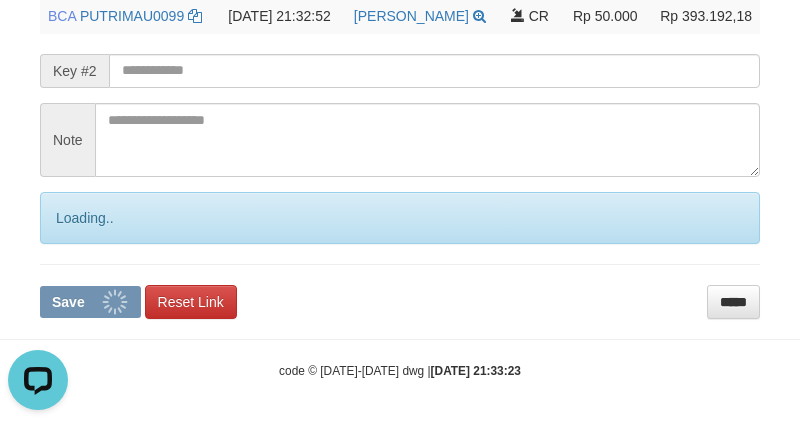 click on "Save" at bounding box center (90, 302) 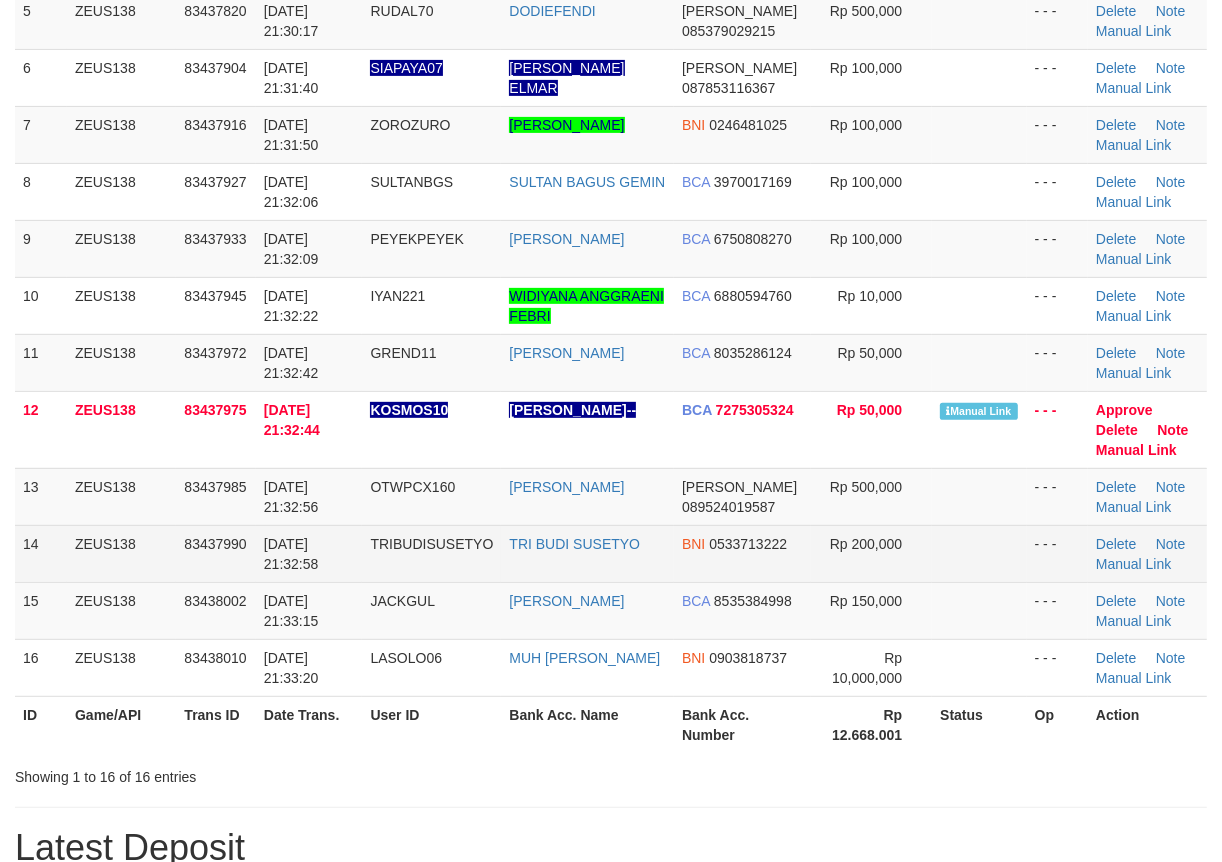 scroll, scrollTop: 392, scrollLeft: 0, axis: vertical 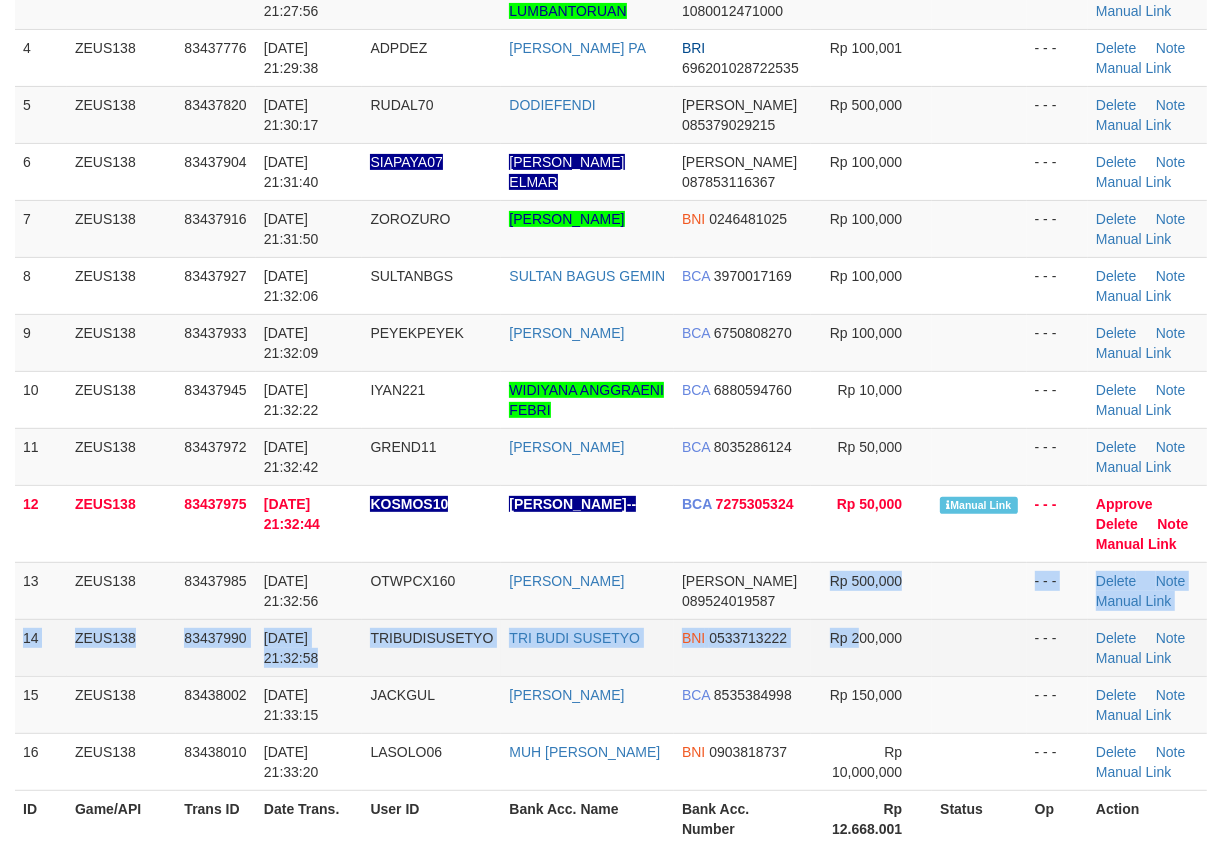 click on "1
ZEUS138
83437332
[DATE] 21:22:24
SANZZX140
[GEOGRAPHIC_DATA][PERSON_NAME]
081244717422
Rp 10,000
- - -
[GEOGRAPHIC_DATA]
Note
Manual Link
2
ZEUS138
83437499
[DATE] 21:24:53
AKEYY1
[PERSON_NAME]
083879565257
Rp 198,000
- - -
[GEOGRAPHIC_DATA]
Note BRI" at bounding box center (611, 324) 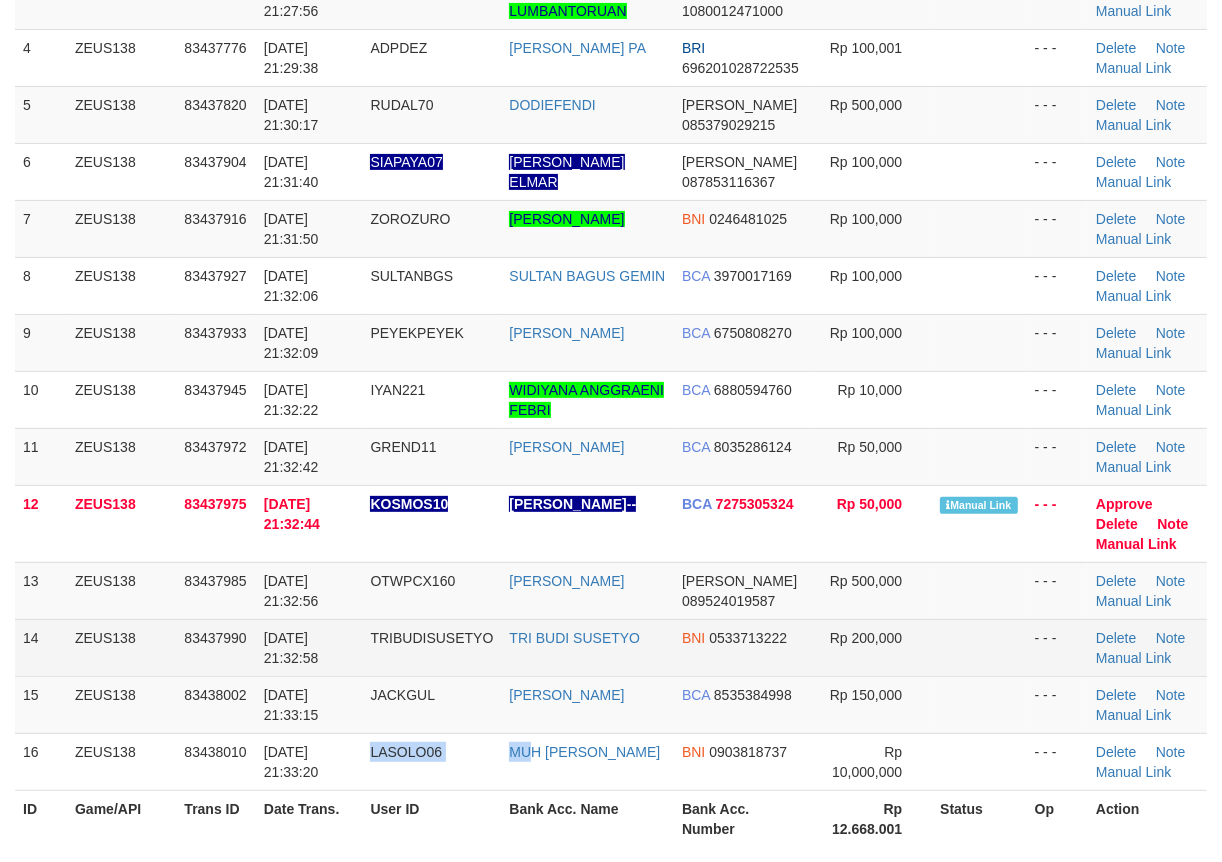 drag, startPoint x: 375, startPoint y: 784, endPoint x: 454, endPoint y: 631, distance: 172.19176 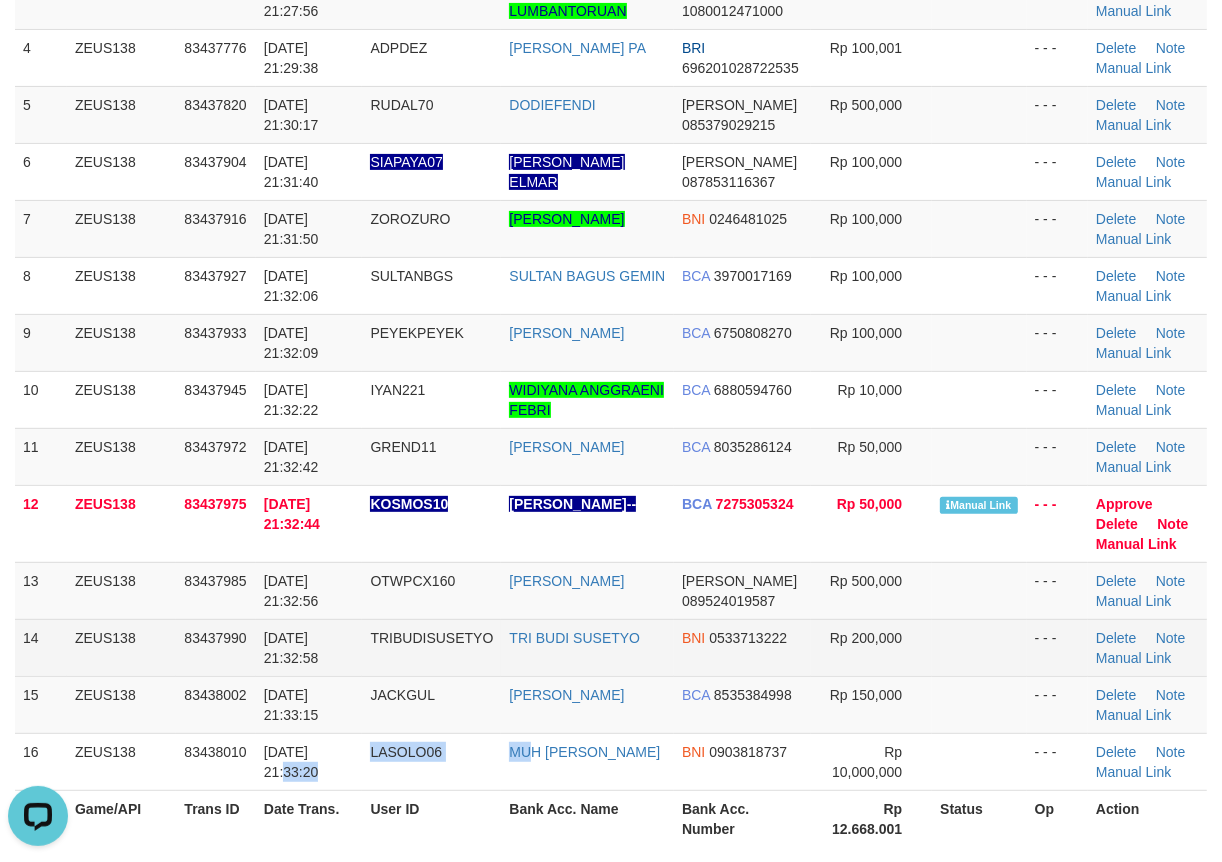 scroll, scrollTop: 0, scrollLeft: 0, axis: both 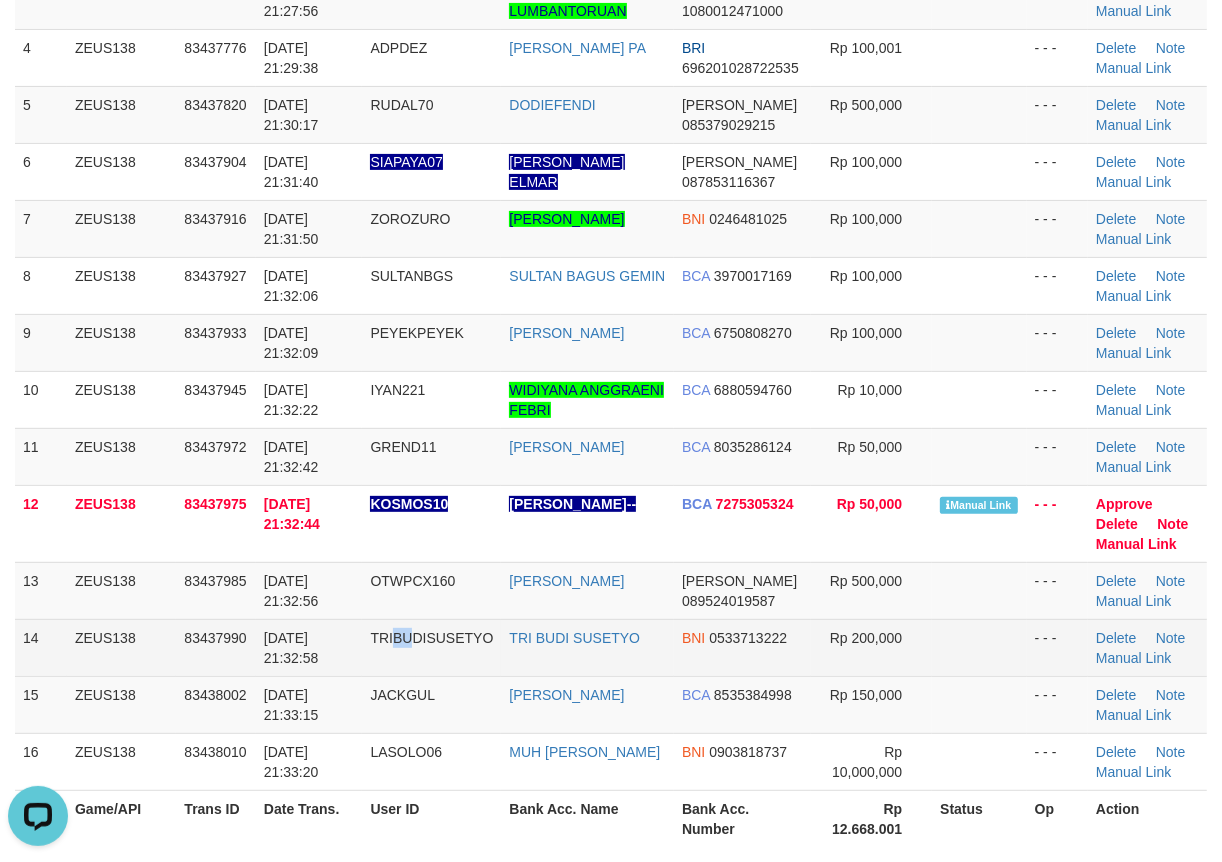 drag, startPoint x: 417, startPoint y: 637, endPoint x: 425, endPoint y: 648, distance: 13.601471 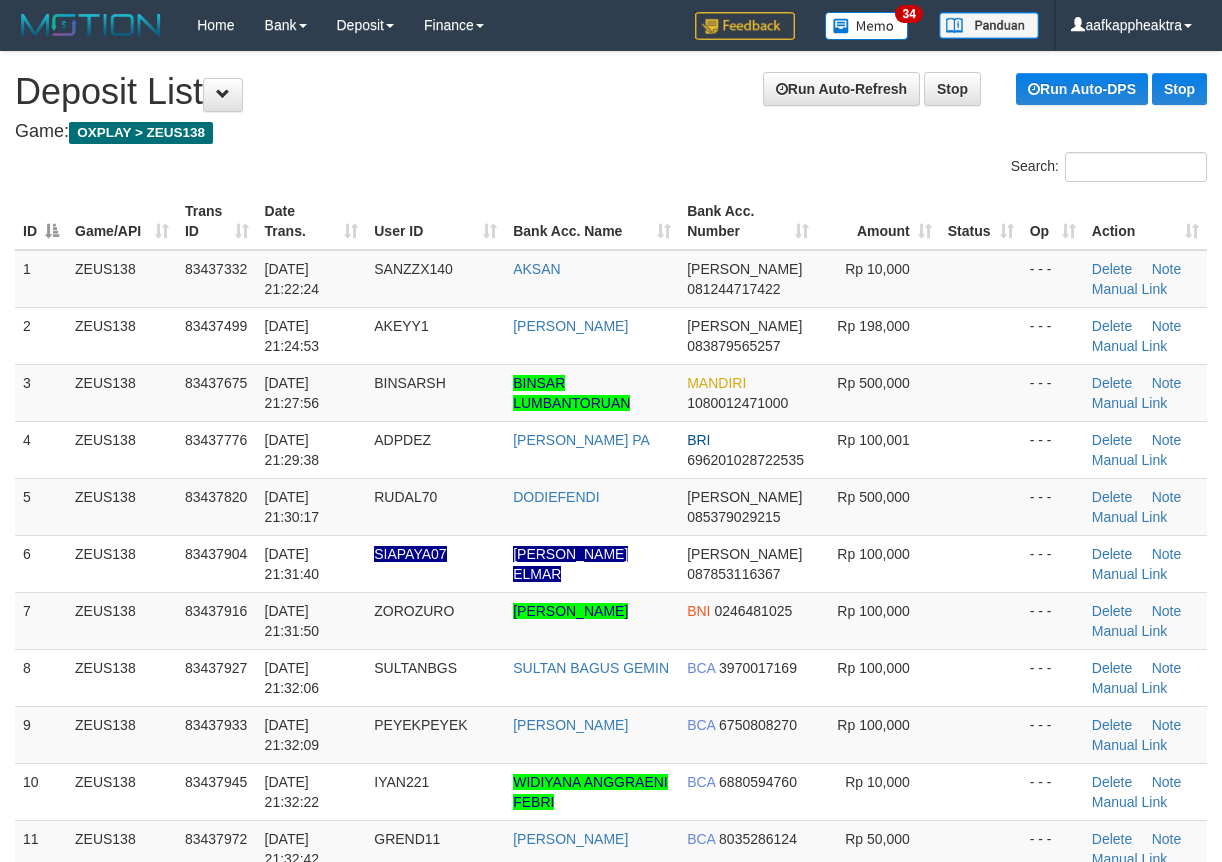 click on "Showing 1 to 15 of 15 entries" at bounding box center [254, 1182] 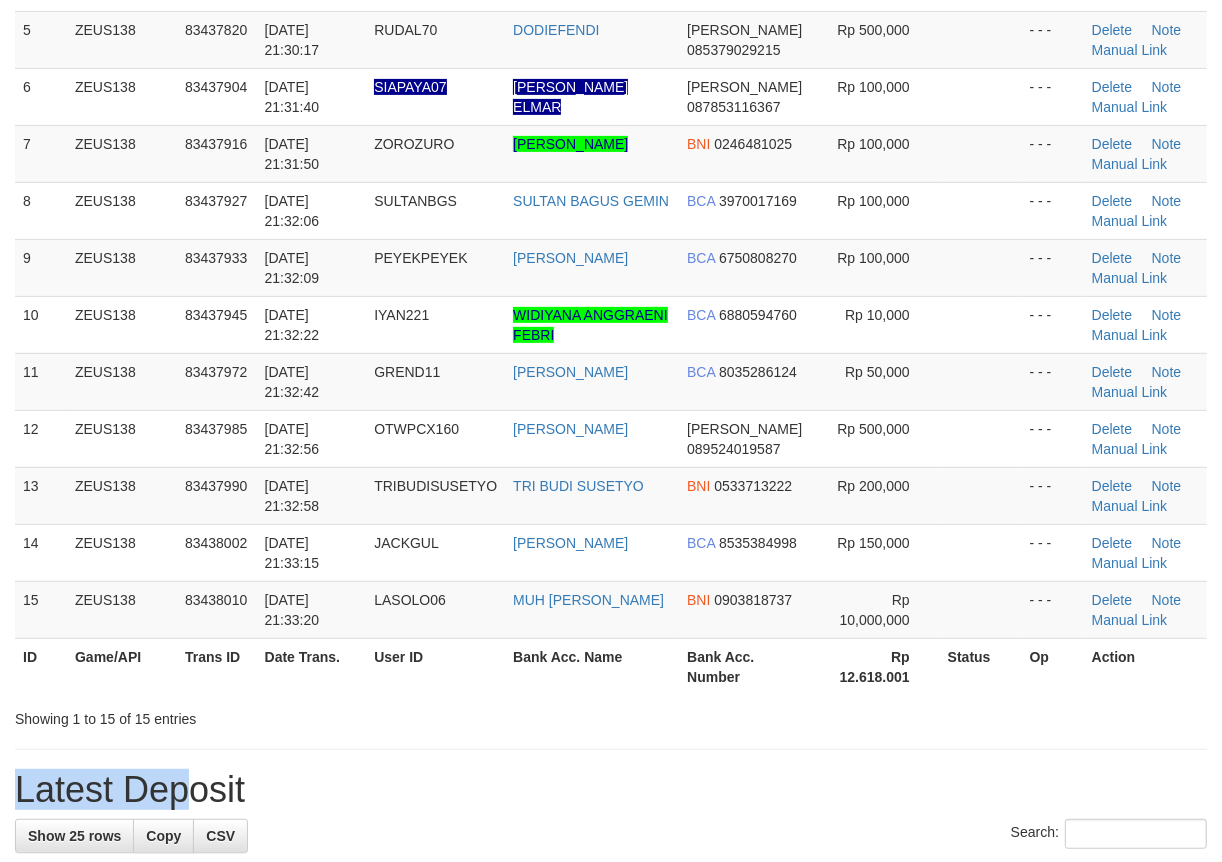 drag, startPoint x: 326, startPoint y: 737, endPoint x: 398, endPoint y: 668, distance: 99.724625 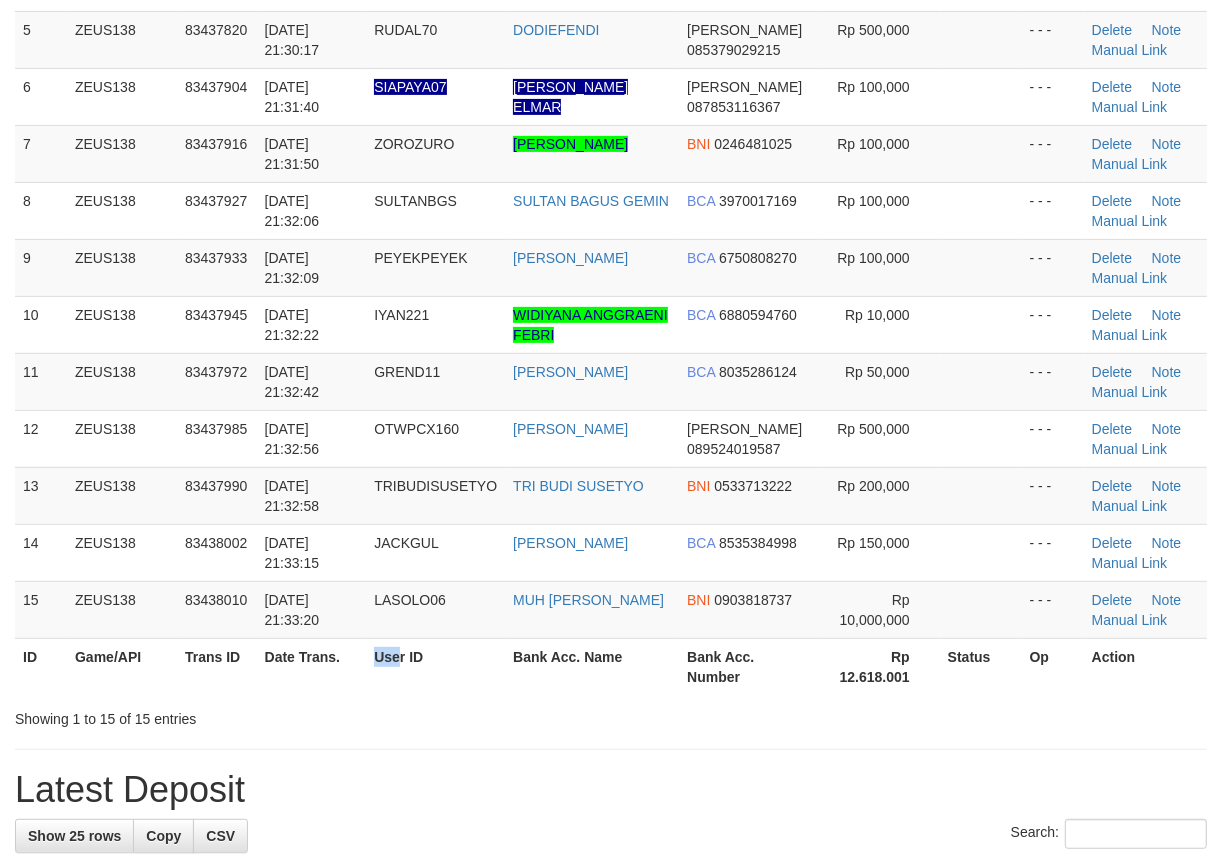 drag, startPoint x: 398, startPoint y: 668, endPoint x: 425, endPoint y: 677, distance: 28.460499 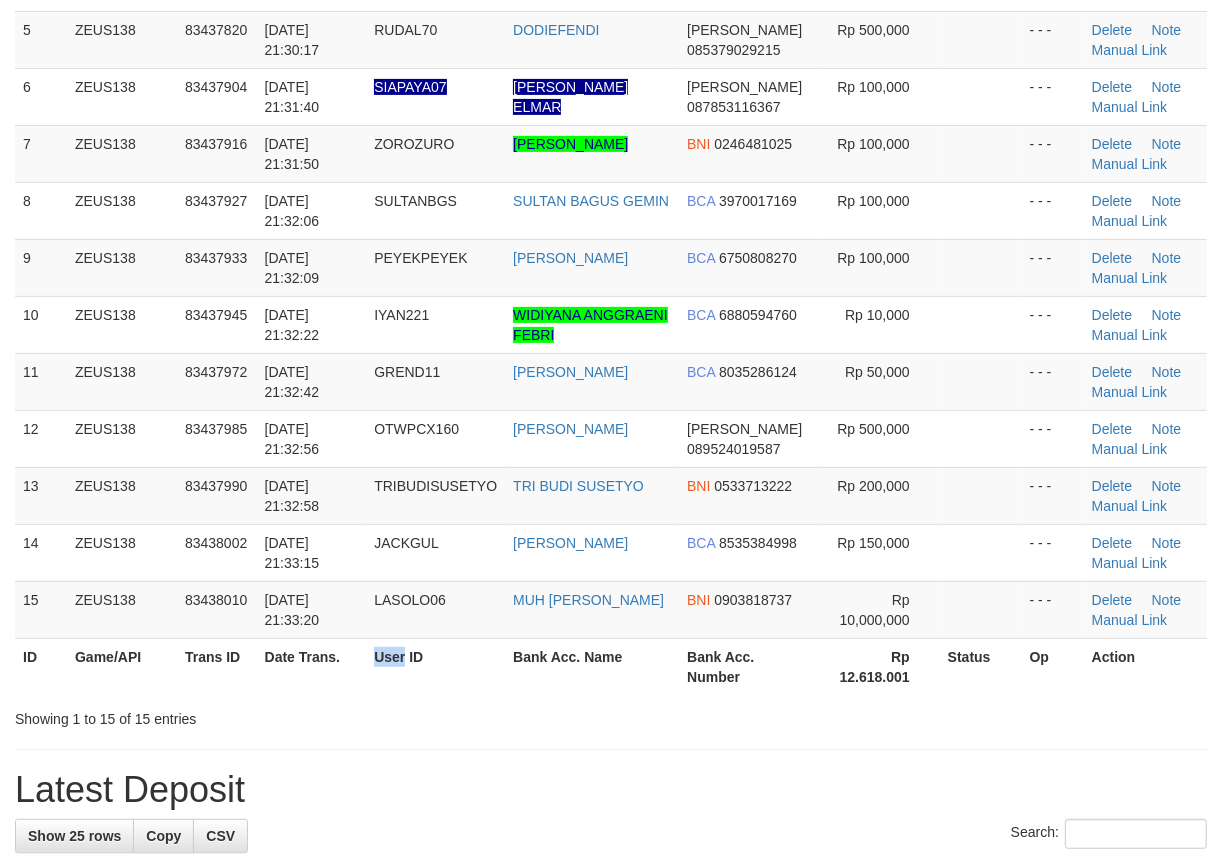 click on "**********" at bounding box center (611, 1030) 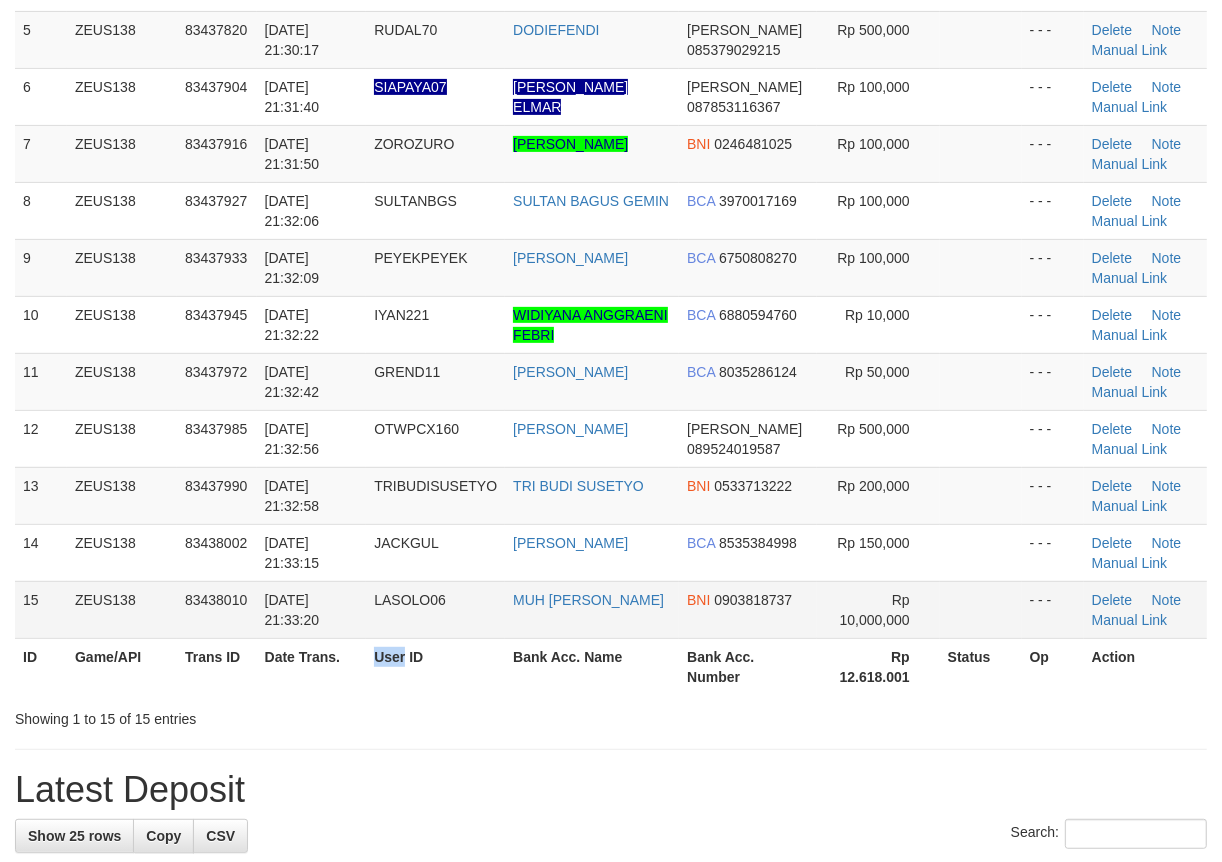 scroll, scrollTop: 392, scrollLeft: 0, axis: vertical 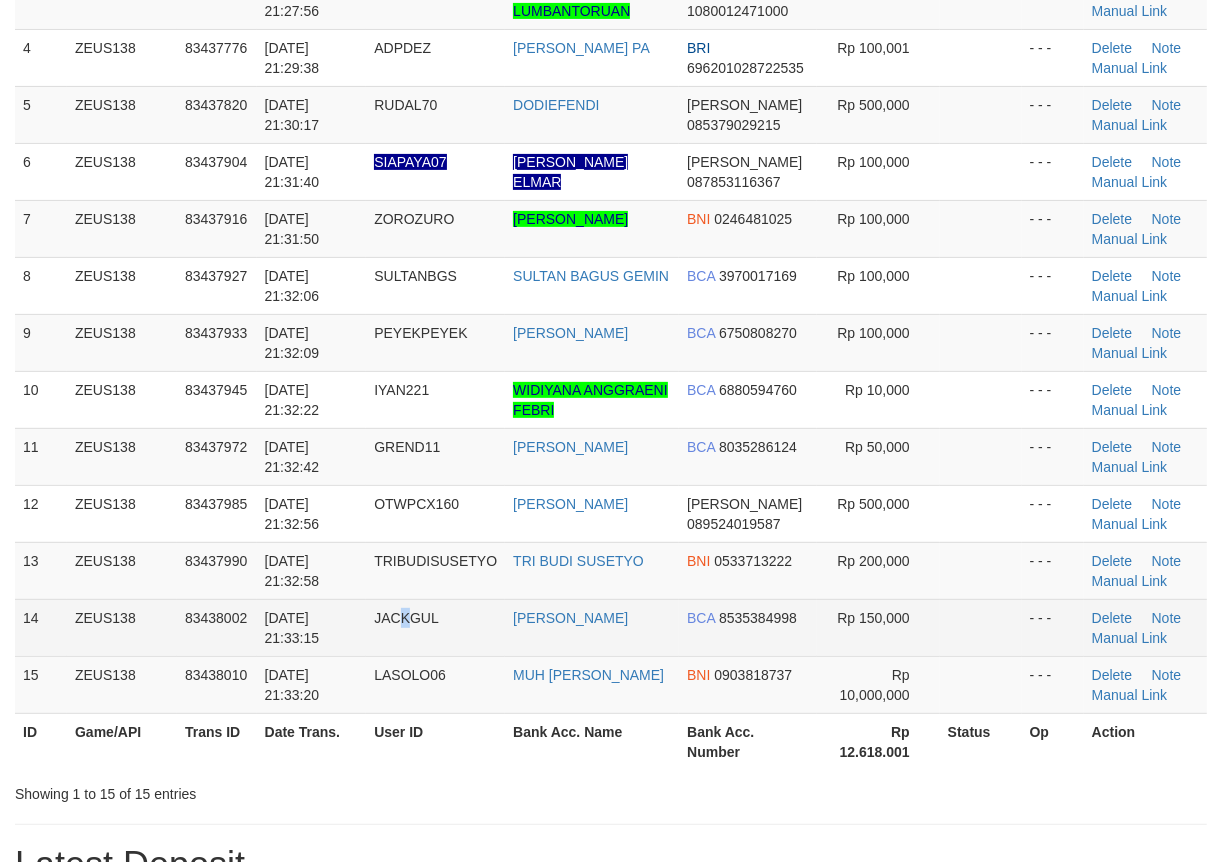 click on "JACKGUL" at bounding box center [435, 627] 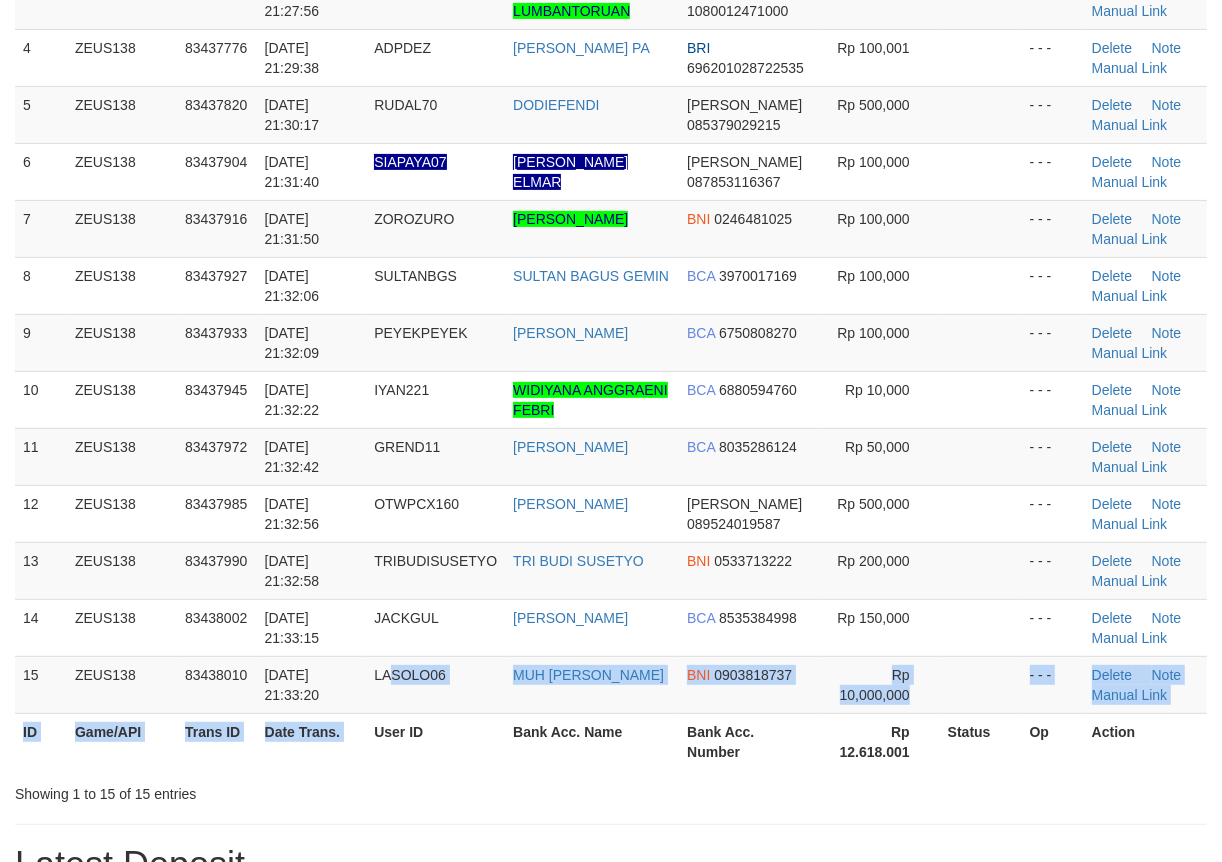 click on "ID Game/API Trans ID Date Trans. User ID Bank Acc. Name Bank Acc. Number Amount Status Op Action
1
ZEUS138
83437332
11/07/2025 21:22:24
SANZZX140
AKSAN
DANA
081244717422
Rp 10,000
- - -
Delete
Note
Manual Link
2
ZEUS138
83437499
11/07/2025 21:24:53
AKEYY1
NENDI NURUL
DANA
083879565257
Rp 198,000
- - -
Note" at bounding box center [611, 285] 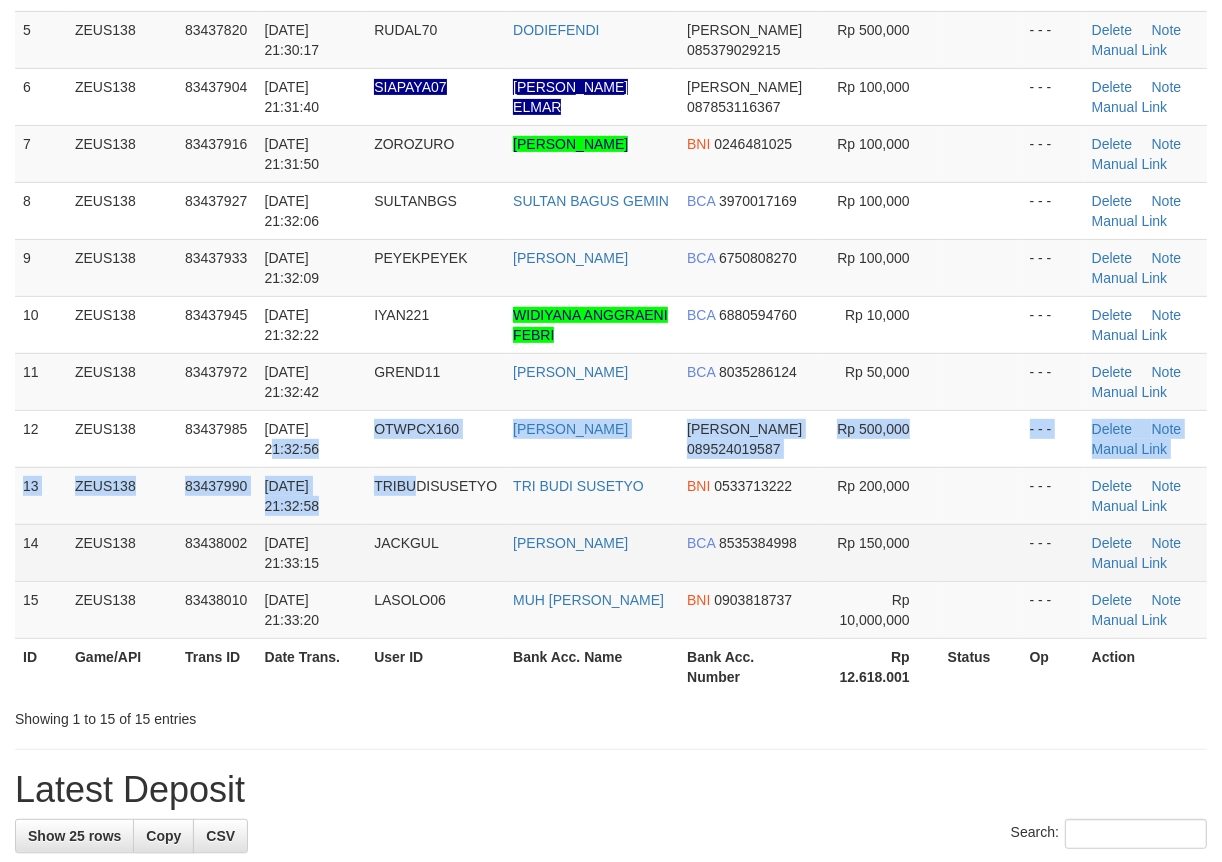 drag, startPoint x: 416, startPoint y: 514, endPoint x: 273, endPoint y: 533, distance: 144.25671 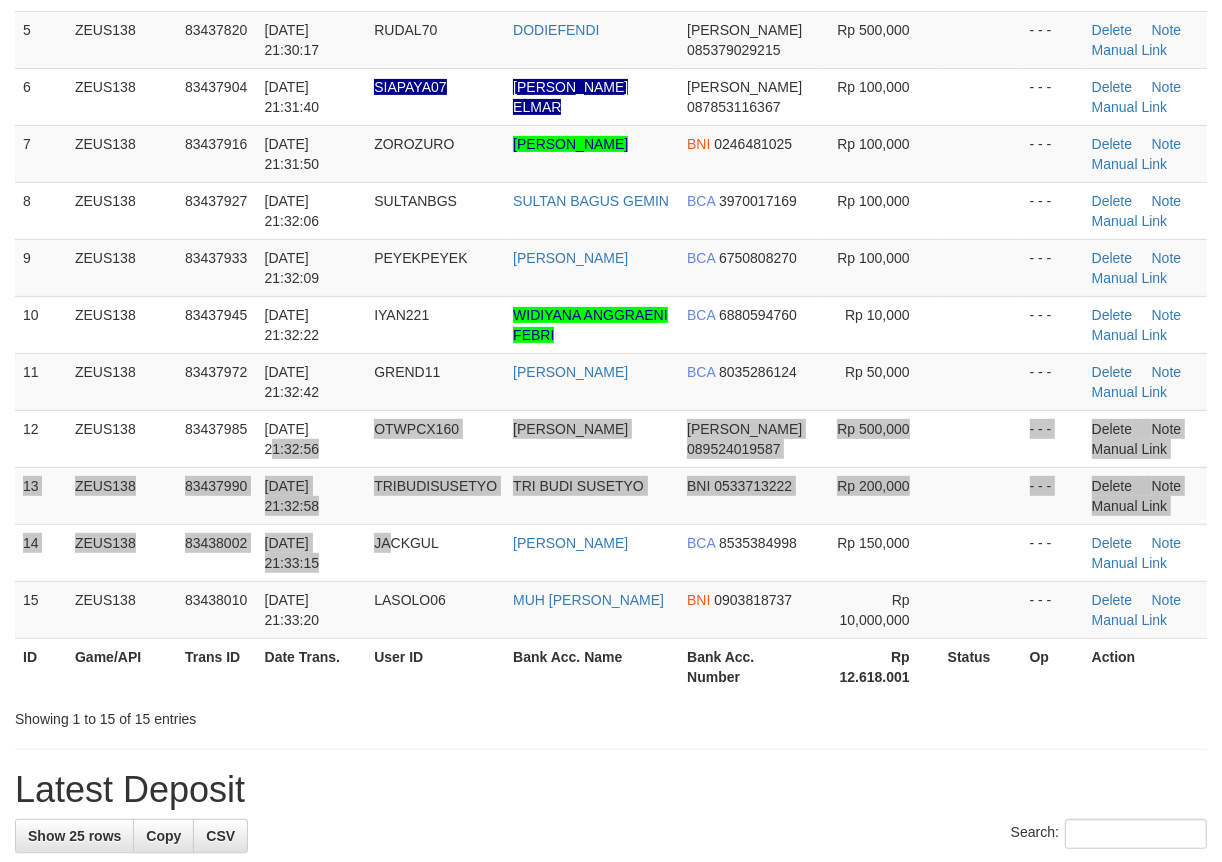 scroll, scrollTop: 392, scrollLeft: 0, axis: vertical 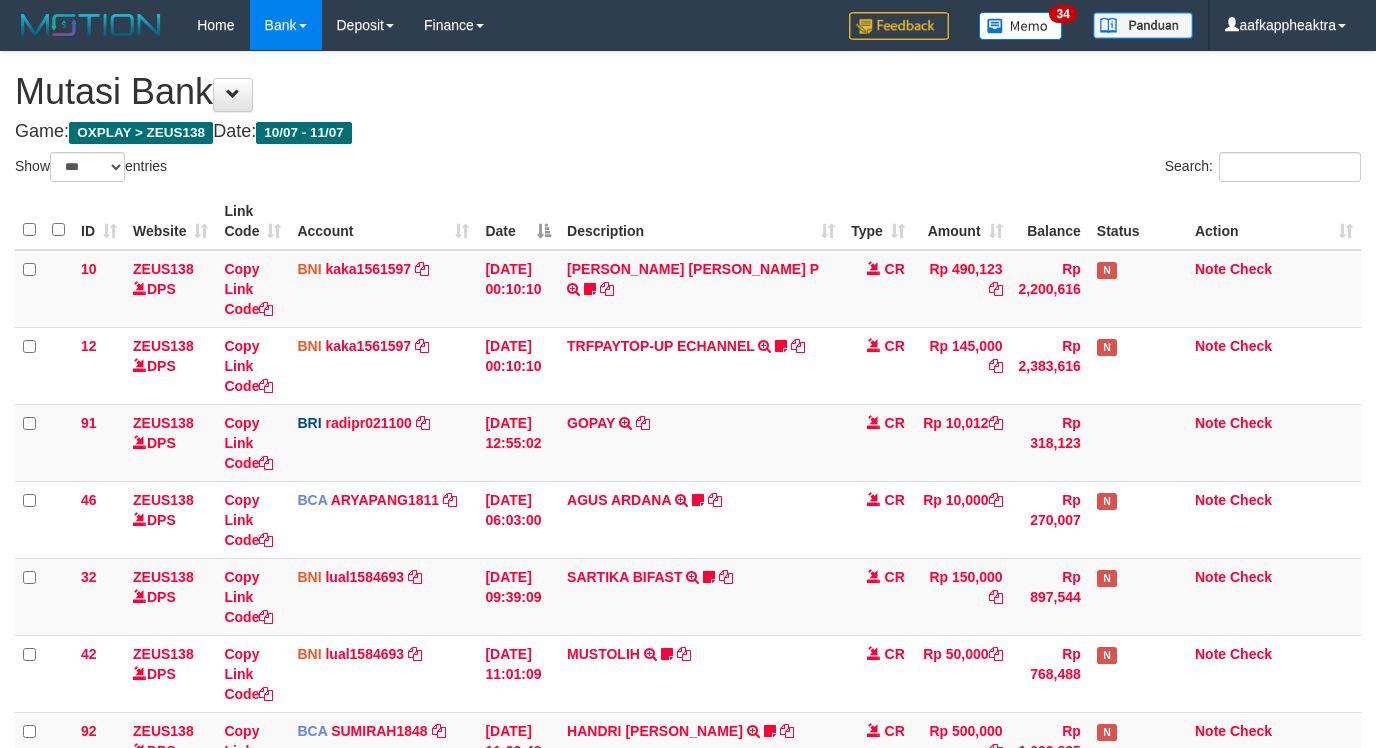 select on "***" 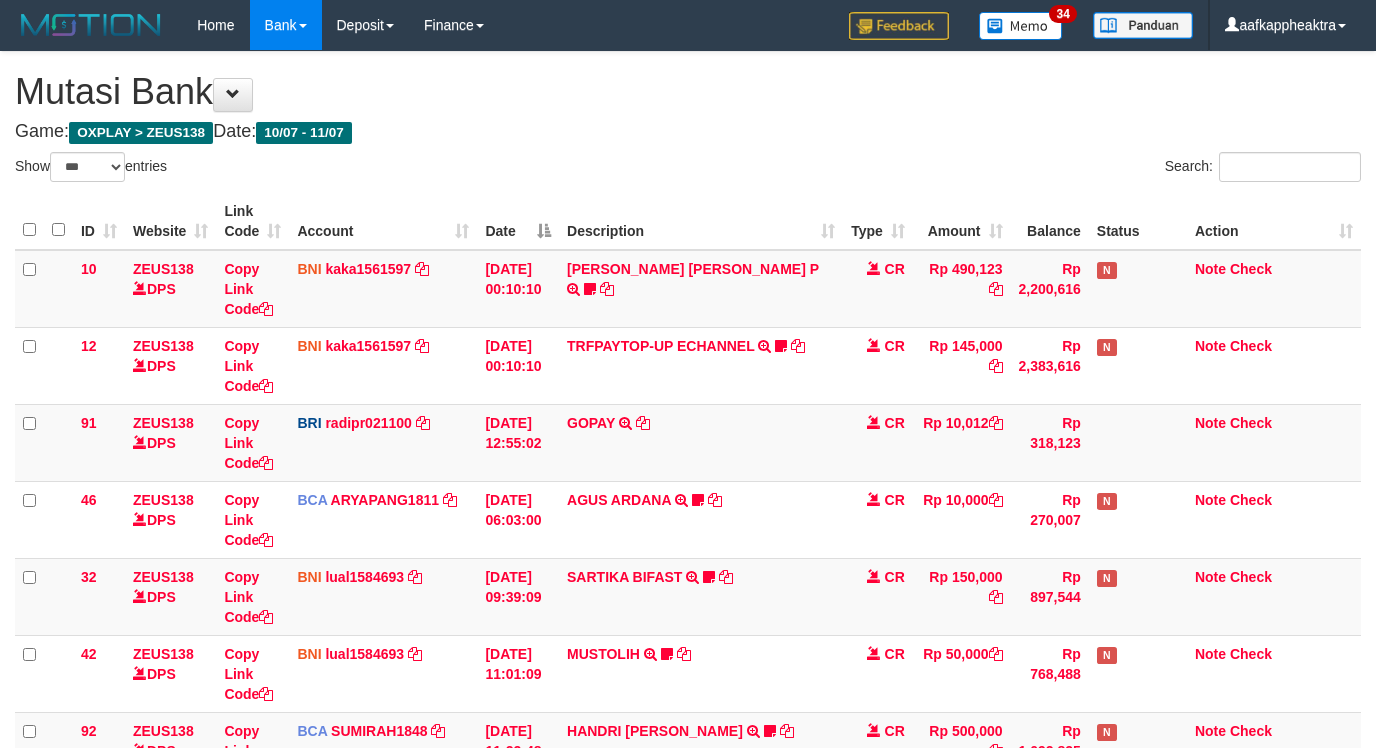 scroll, scrollTop: 913, scrollLeft: 0, axis: vertical 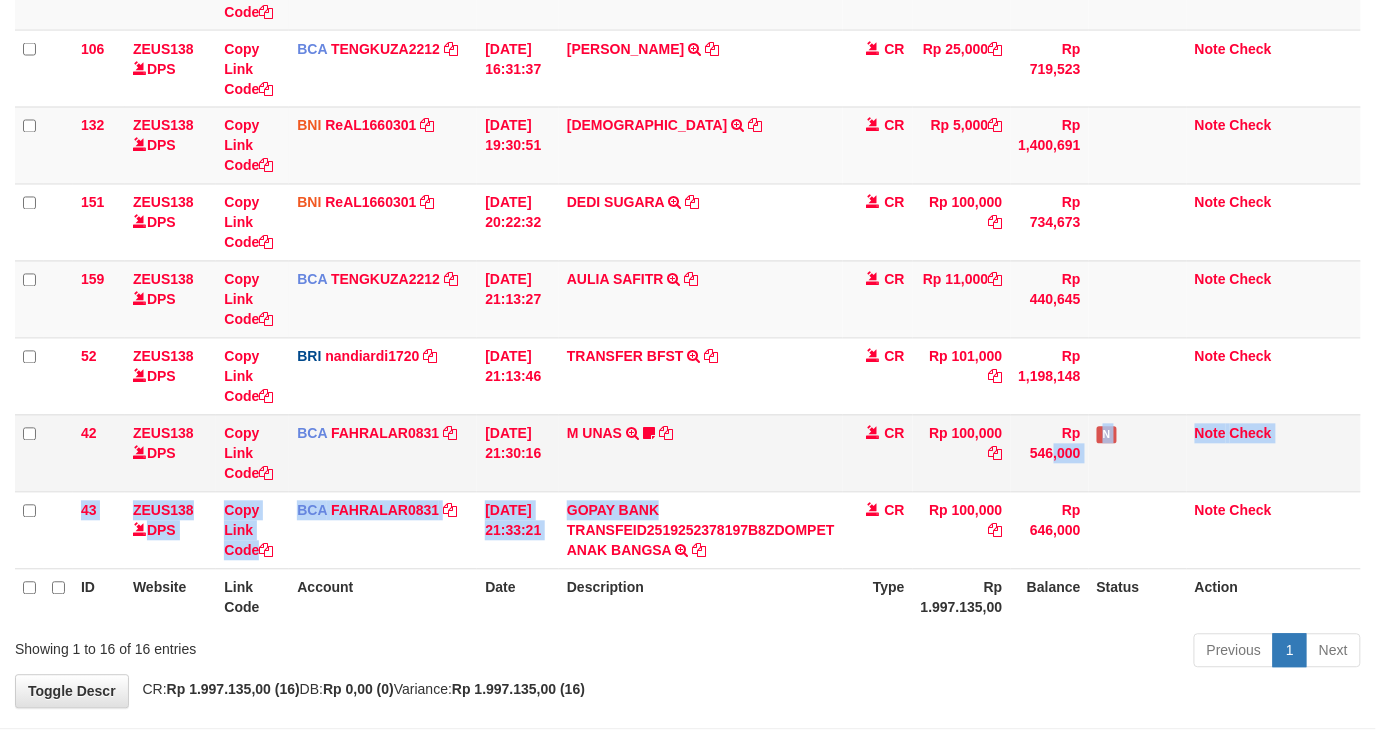 click on "10
ZEUS138    DPS
Copy Link Code
BNI
kaka1561597
DPS
KARMILA
mutasi_20250710_2425 | 10
mutasi_20250710_2425 | 10
[DATE] 00:10:10
[PERSON_NAME] [PERSON_NAME] P            TRF/PAY/TOP-UP ECHANNEL [PERSON_NAME] [PERSON_NAME] P    LAKILAKIKUAT99
CR
Rp 490,123
Rp 2,200,616
N
Note
Check
12
ZEUS138    DPS
Copy Link Code
BNI
kaka1561597
DPS
KARMILA" at bounding box center (688, -47) 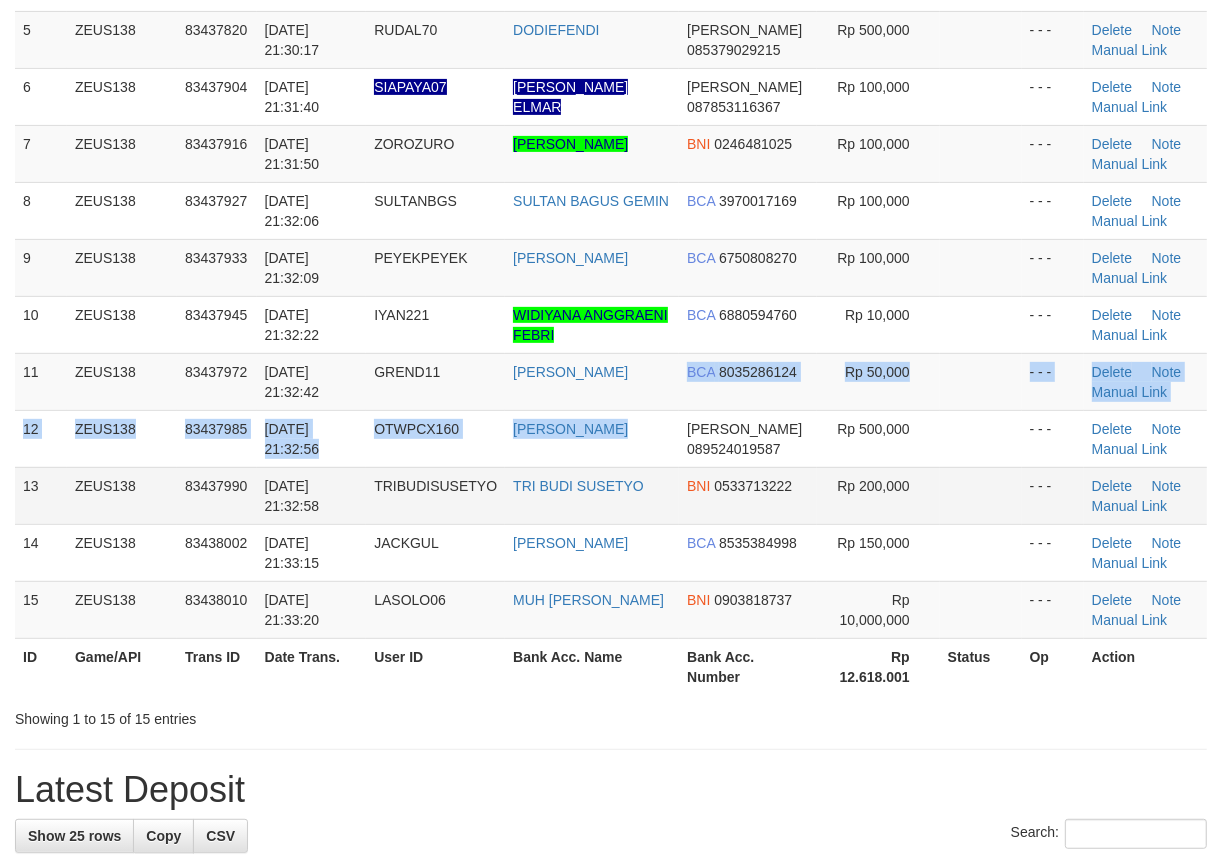 click on "1
ZEUS138
83437332
11/07/2025 21:22:24
SANZZX140
AKSAN
DANA
081244717422
Rp 10,000
- - -
Delete
Note
Manual Link
2
ZEUS138
83437499
11/07/2025 21:24:53
AKEYY1
NENDI NURUL
DANA
083879565257
Rp 198,000
- - -
Delete
Note Manual Link" at bounding box center [611, 211] 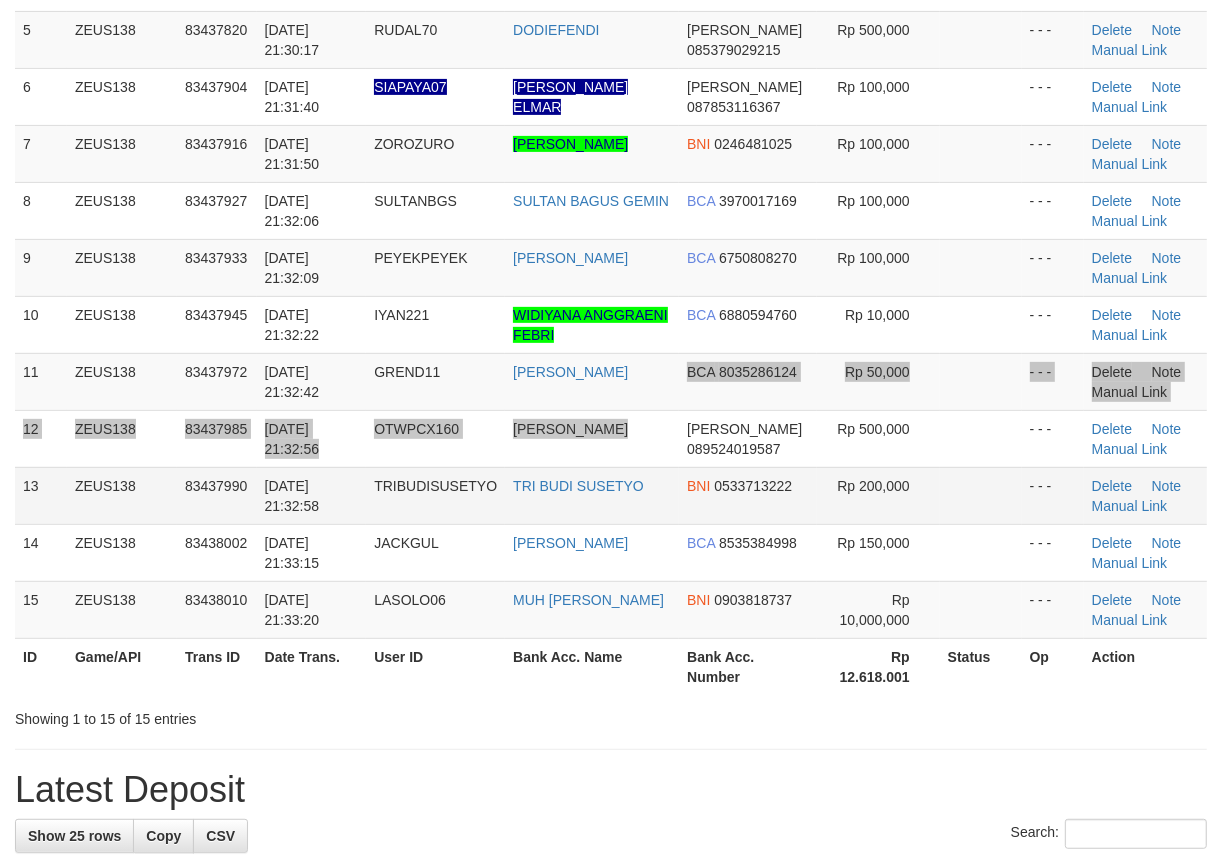 scroll, scrollTop: 392, scrollLeft: 0, axis: vertical 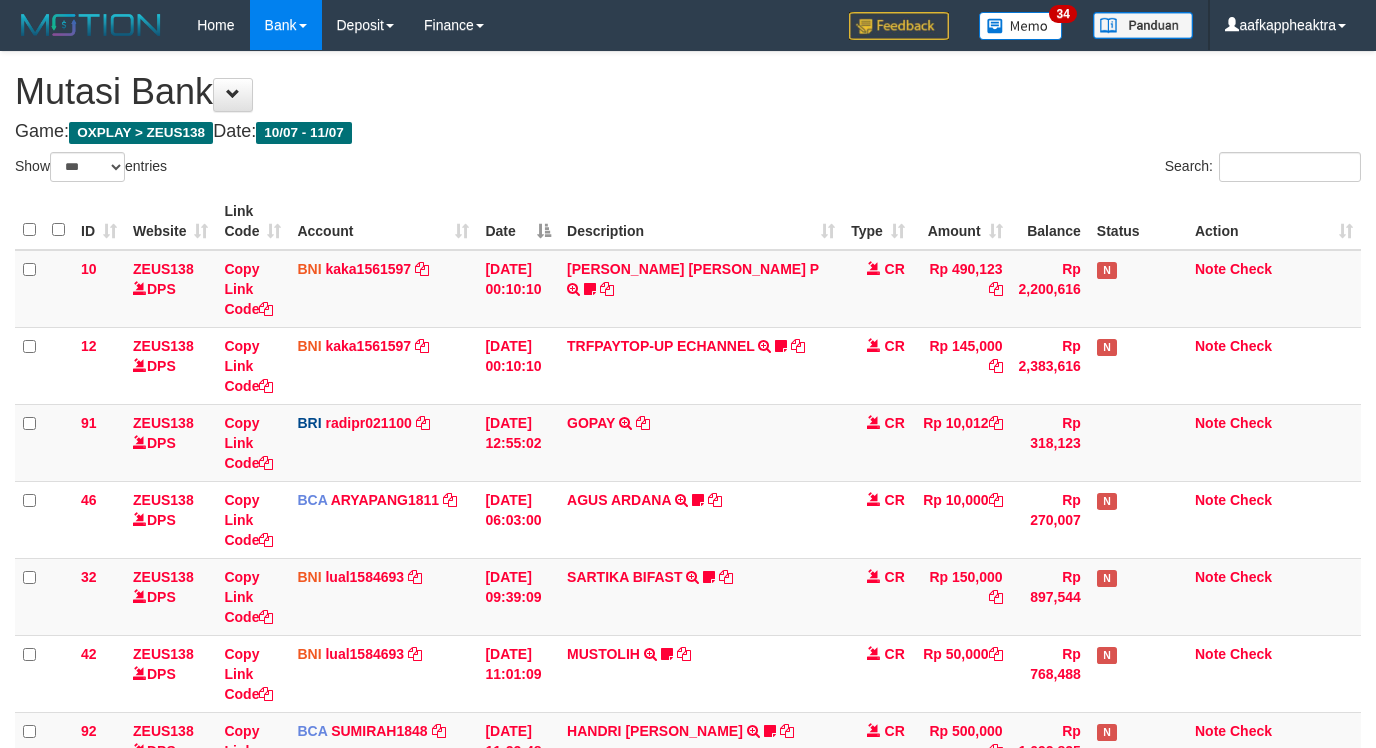 select on "***" 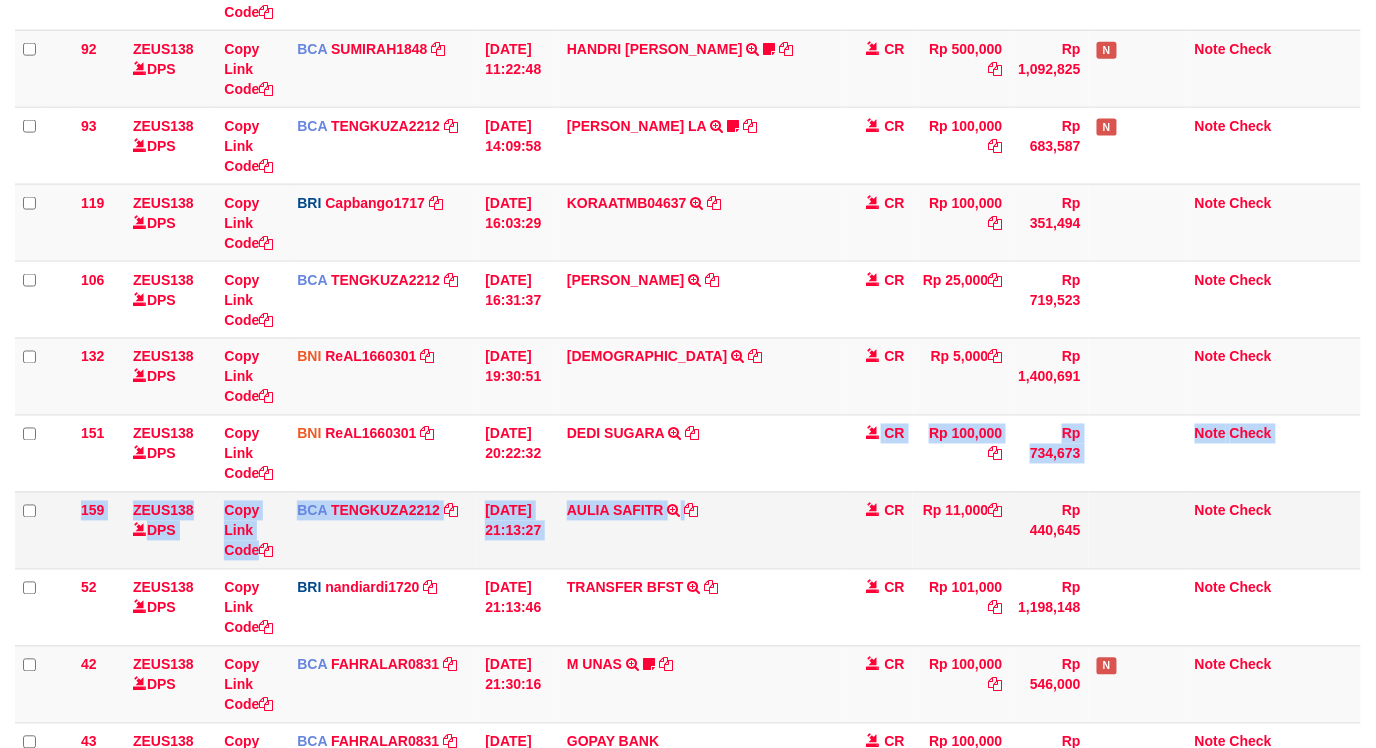 scroll, scrollTop: 723, scrollLeft: 0, axis: vertical 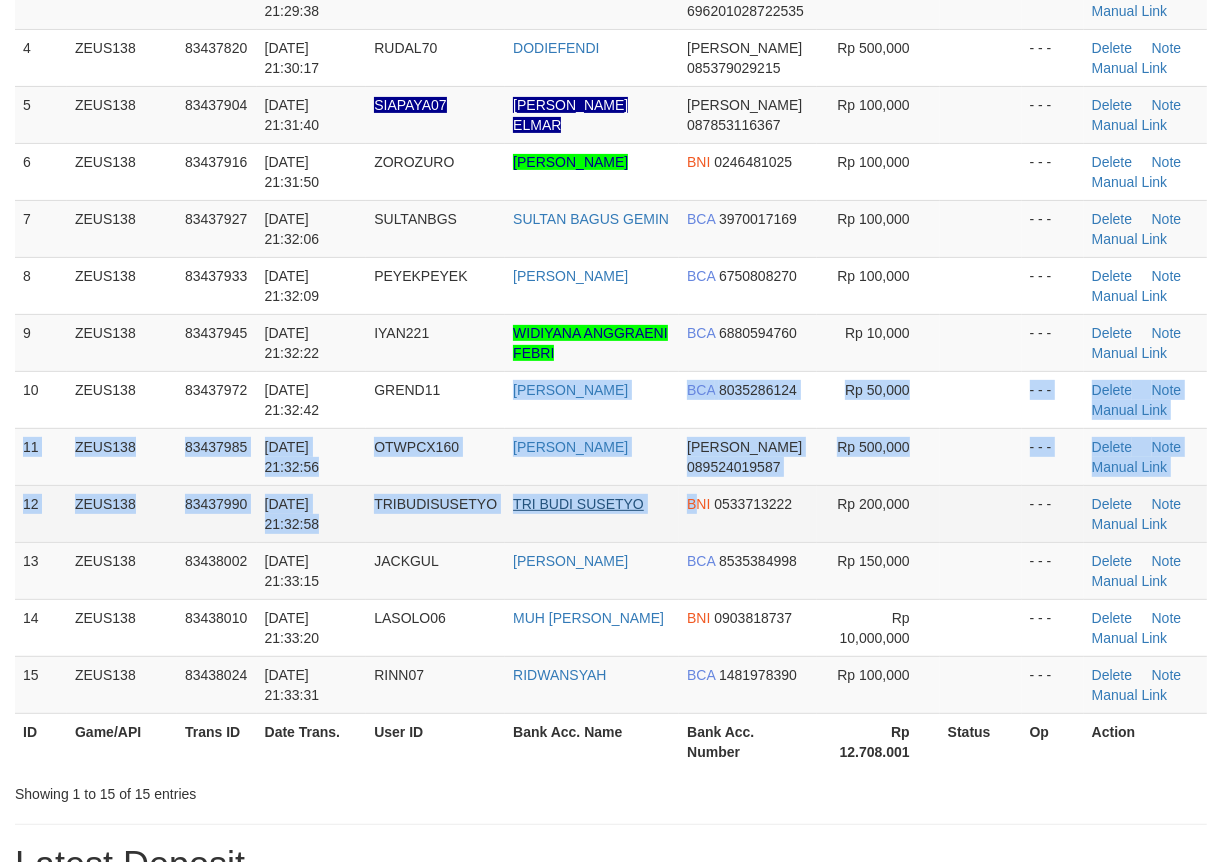 drag, startPoint x: 720, startPoint y: 485, endPoint x: 644, endPoint y: 502, distance: 77.87811 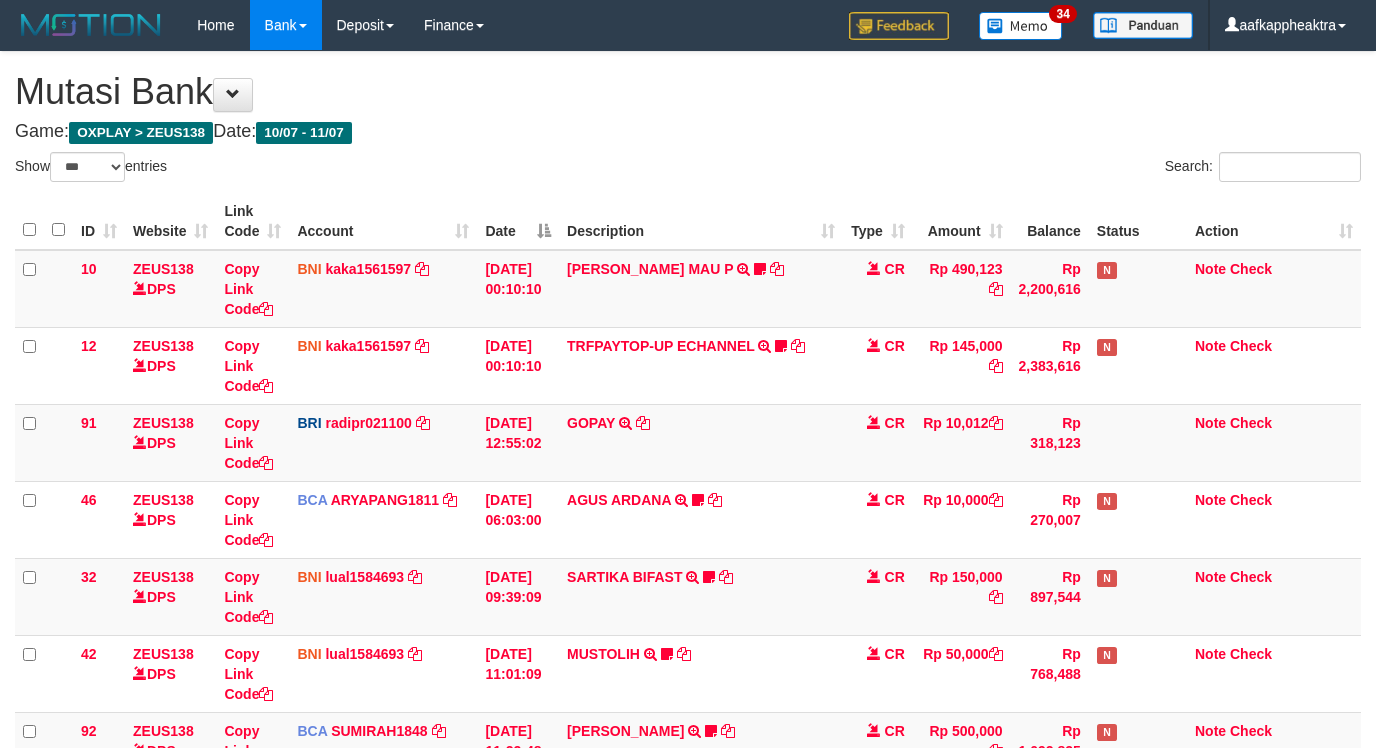 select on "***" 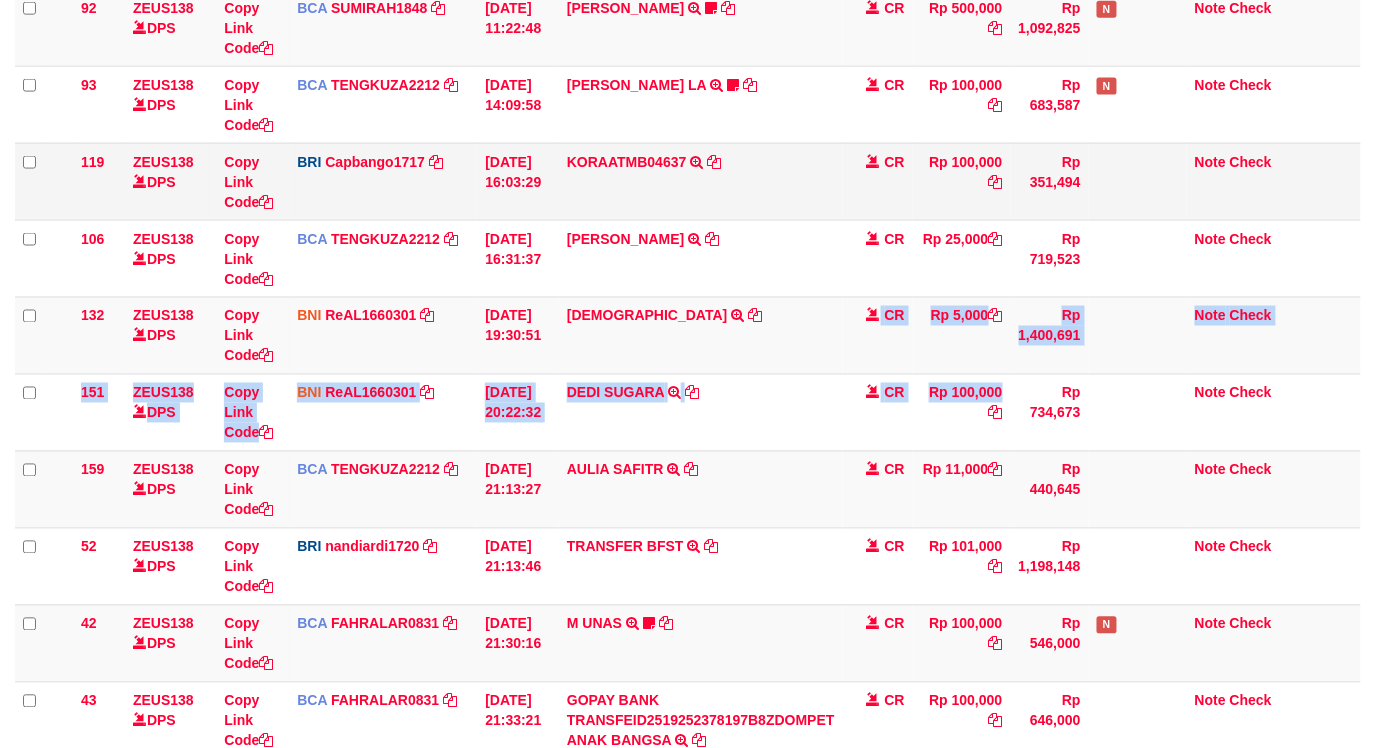click on "10
ZEUS138    DPS
Copy Link Code
BNI
kaka1561597
DPS
KARMILA
mutasi_20250710_2425 | 10
mutasi_20250710_2425 | 10
[DATE] 00:10:10
[PERSON_NAME] MAU P            TRF/PAY/TOP-UP ECHANNEL [PERSON_NAME] MAU P    LAKILAKIKUAT99
CR
Rp 490,123
Rp 2,200,616
N
Note
Check
12
ZEUS138    DPS
Copy Link Code
BNI
kaka1561597
DPS
KARMILA" at bounding box center [688, 143] 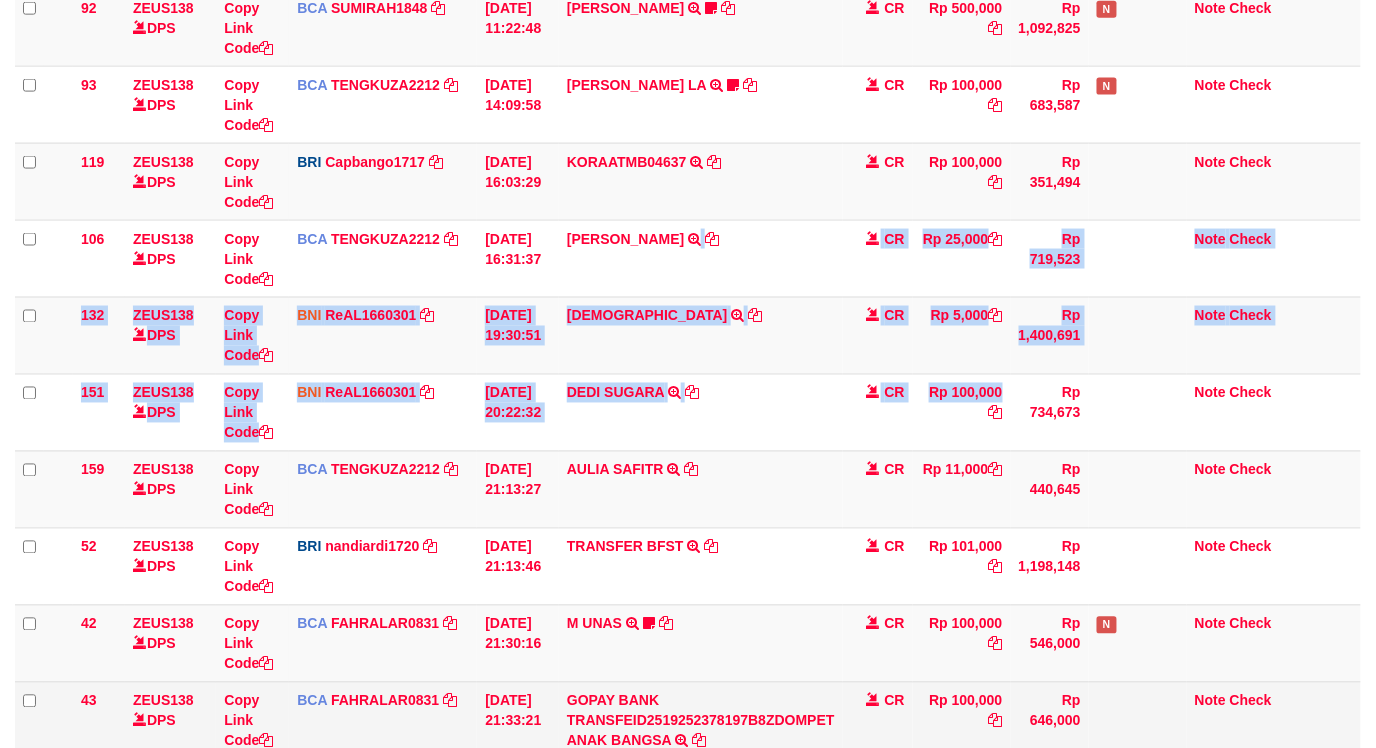 scroll, scrollTop: 985, scrollLeft: 0, axis: vertical 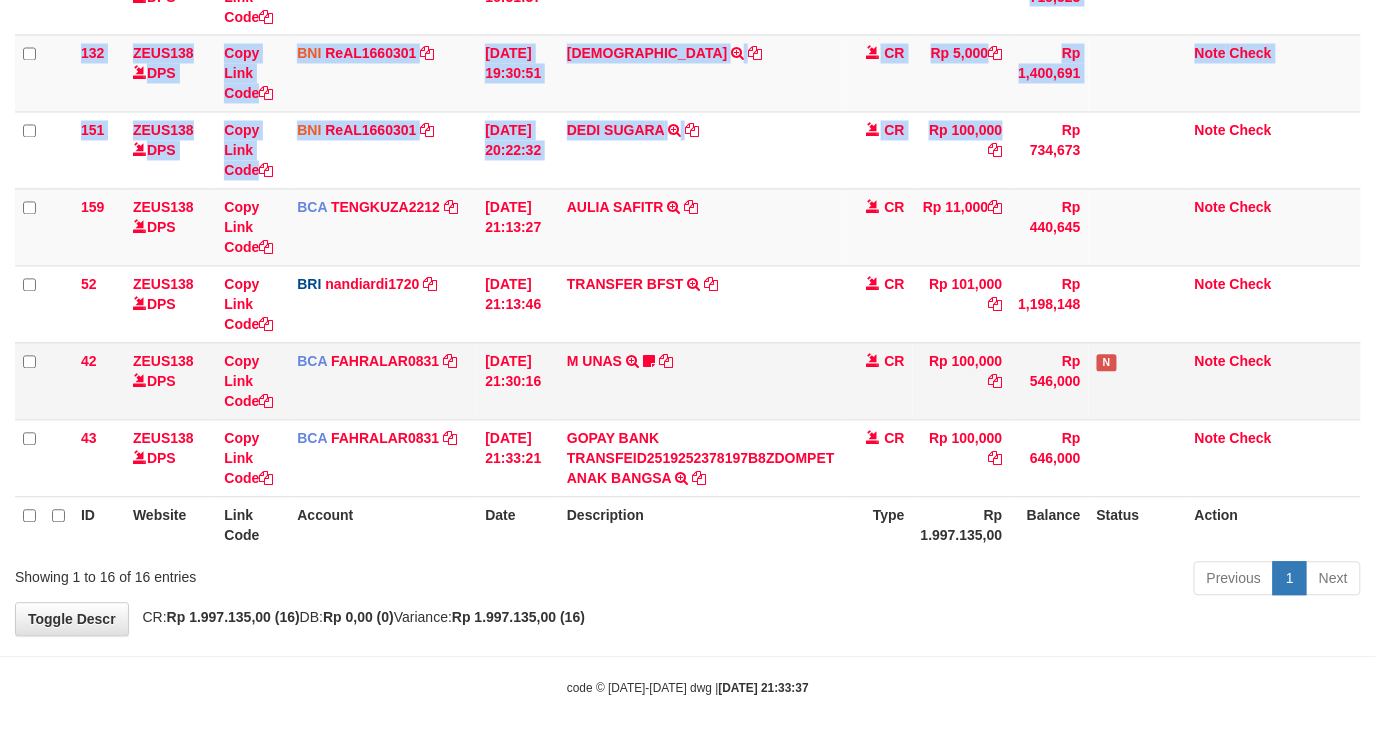 click on "GOPAY BANK TRANSFEID2519252378197B8ZDOMPET ANAK BANGSA         TRSF E-BANKING CR 1107/FTSCY/WS95051
100000.00GOPAY BANK TRANSFEID2519252378197B8ZDOMPET ANAK BANGSA" at bounding box center (701, 458) 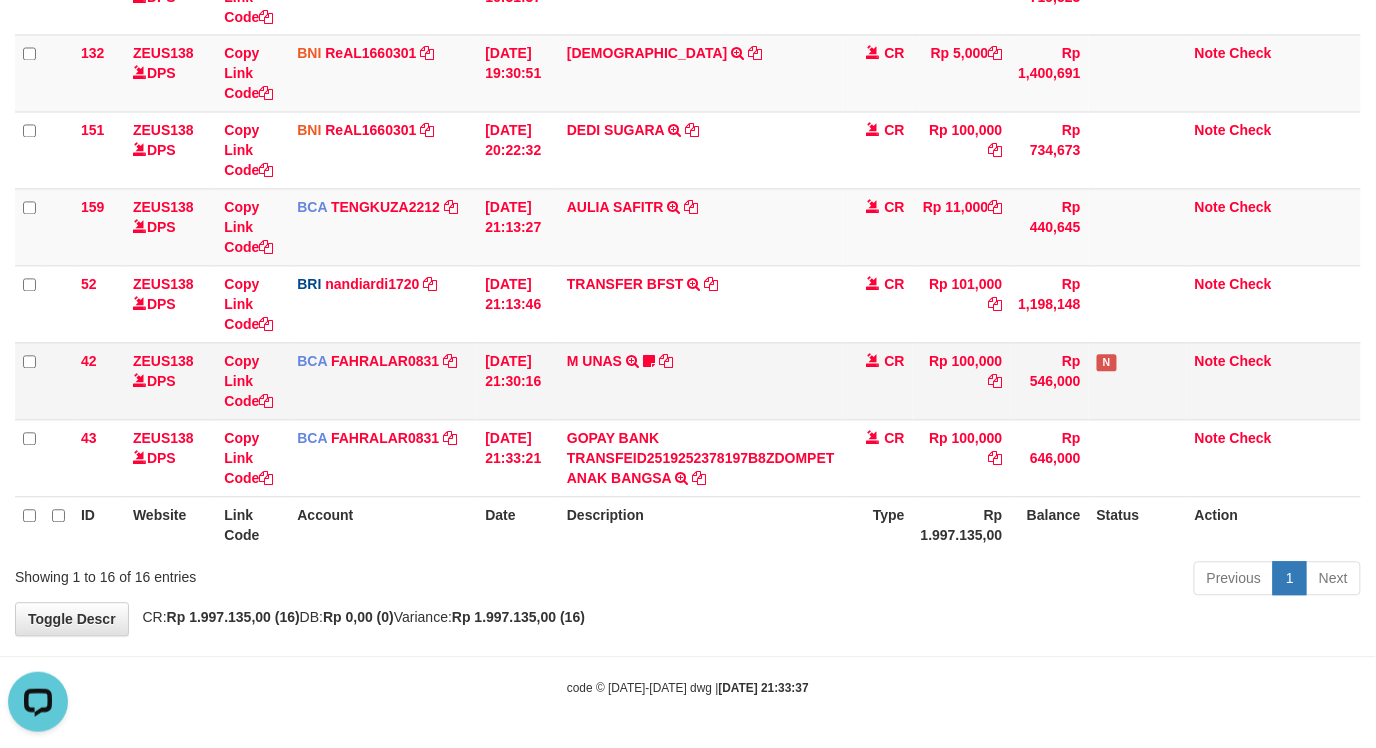 scroll, scrollTop: 0, scrollLeft: 0, axis: both 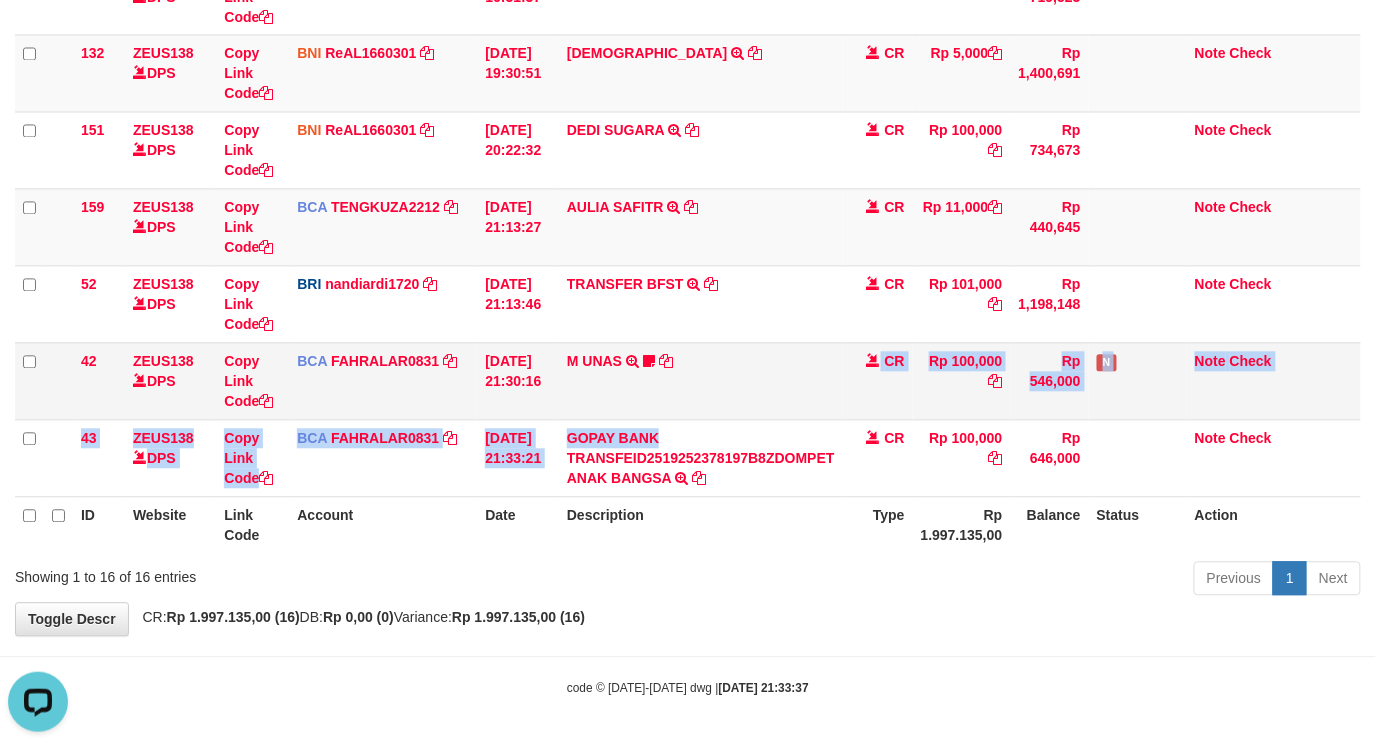 click on "10
ZEUS138    DPS
Copy Link Code
BNI
kaka1561597
DPS
KARMILA
mutasi_20250710_2425 | 10
mutasi_20250710_2425 | 10
[DATE] 00:10:10
[PERSON_NAME] MAU P            TRF/PAY/TOP-UP ECHANNEL [PERSON_NAME] MAU P    LAKILAKIKUAT99
CR
Rp 490,123
Rp 2,200,616
N
Note
Check
12
ZEUS138    DPS
Copy Link Code
BNI
kaka1561597
DPS
KARMILA" at bounding box center (688, -119) 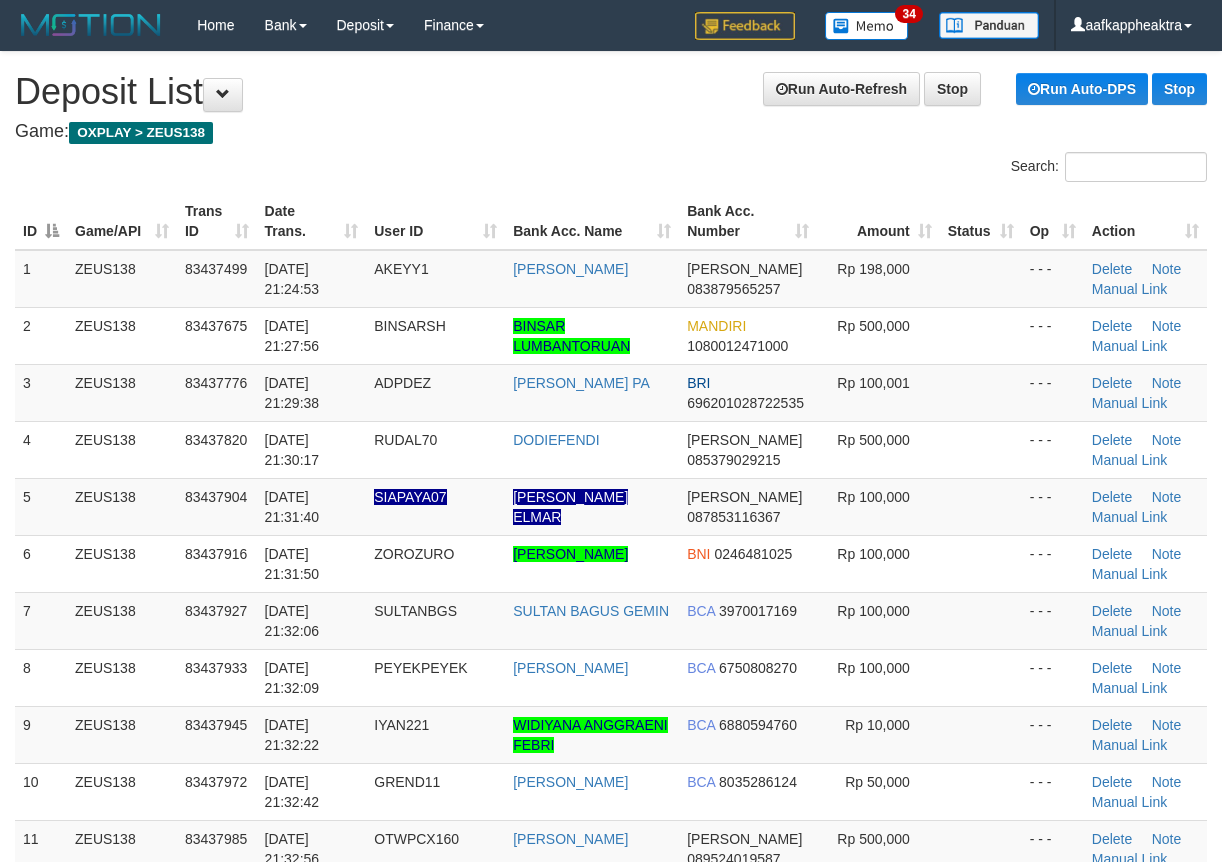 scroll, scrollTop: 467, scrollLeft: 0, axis: vertical 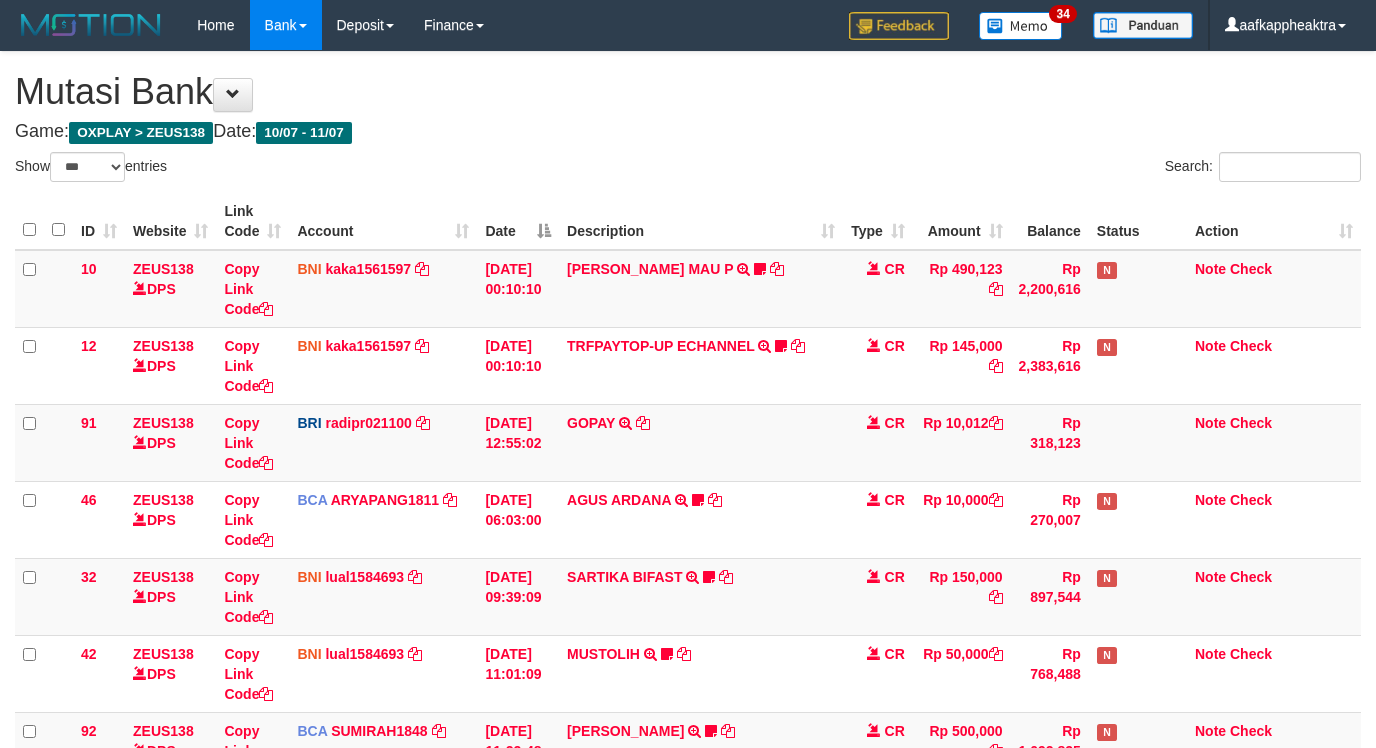select on "***" 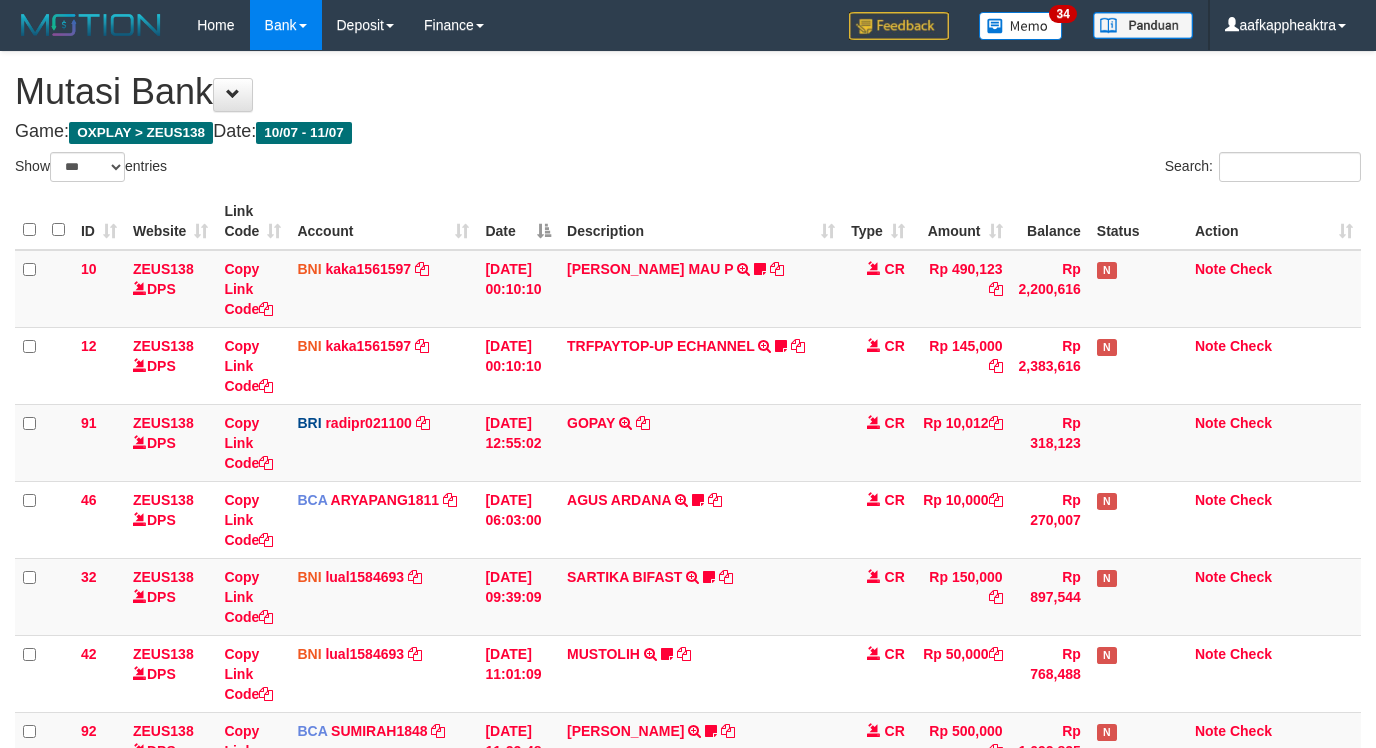 click on "10
ZEUS138    DPS
Copy Link Code
BNI
kaka1561597
DPS
KARMILA
mutasi_20250710_2425 | 10
mutasi_20250710_2425 | 10
[DATE] 00:10:10
[PERSON_NAME] MAU P            TRF/PAY/TOP-UP ECHANNEL [PERSON_NAME] MAU P    LAKILAKIKUAT99
CR
Rp 490,123
Rp 2,200,616
N
Note
Check
12
ZEUS138    DPS
Copy Link Code
BNI
kaka1561597
DPS
KARMILA" at bounding box center [688, 866] 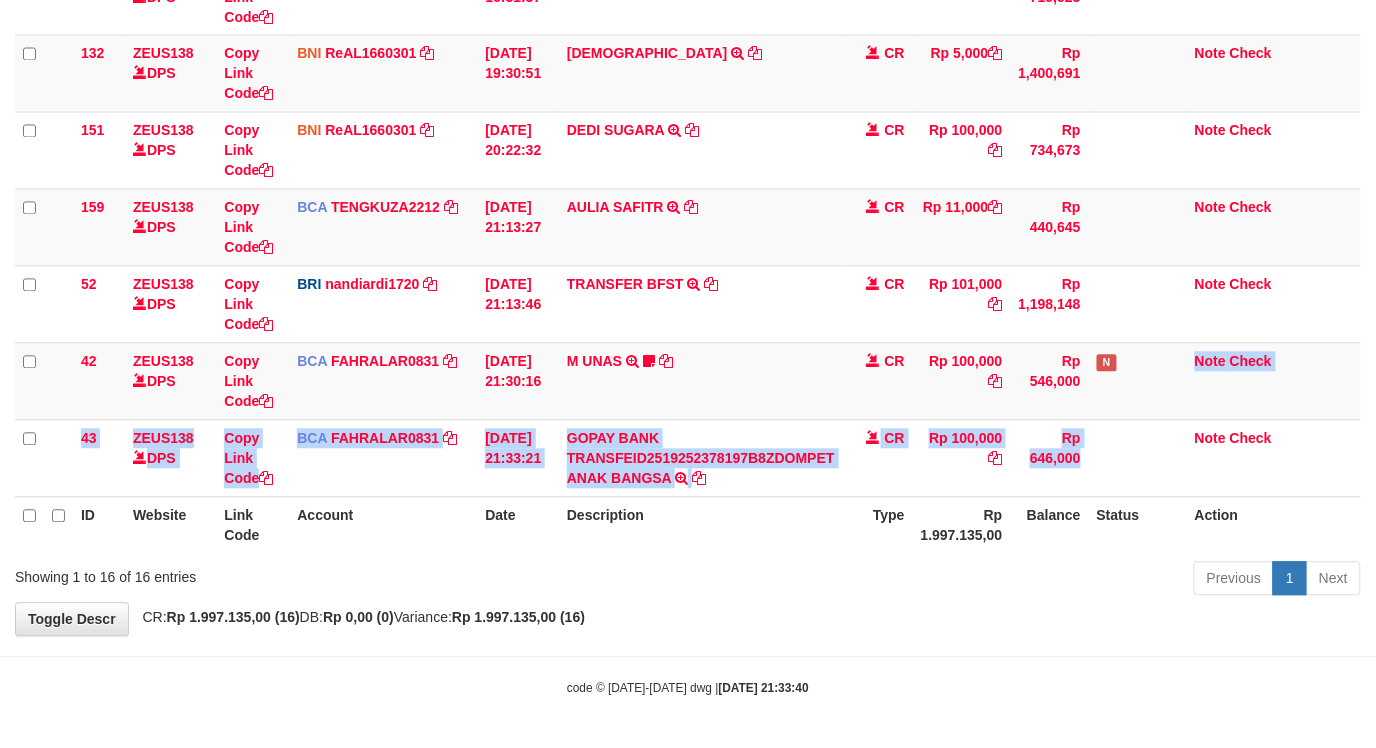 scroll, scrollTop: 985, scrollLeft: 0, axis: vertical 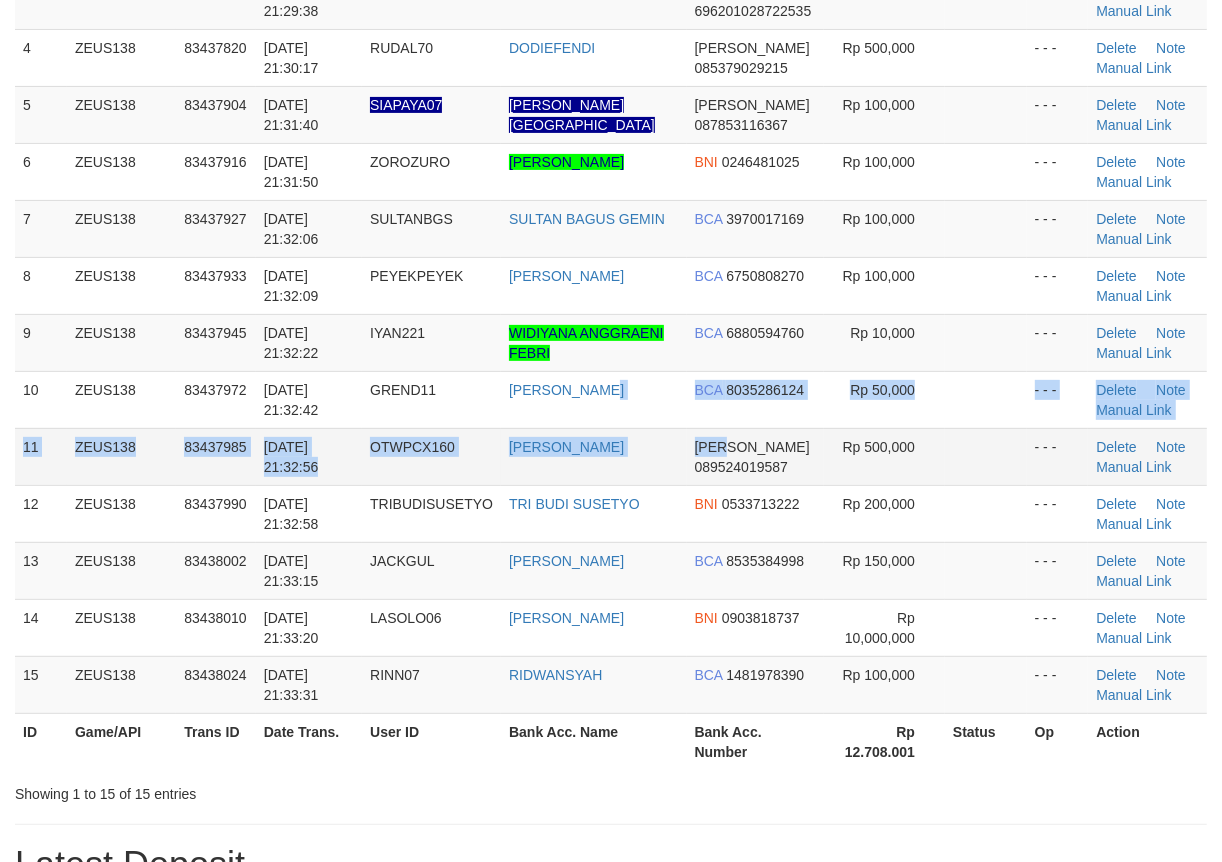 drag, startPoint x: 768, startPoint y: 396, endPoint x: 786, endPoint y: 447, distance: 54.08327 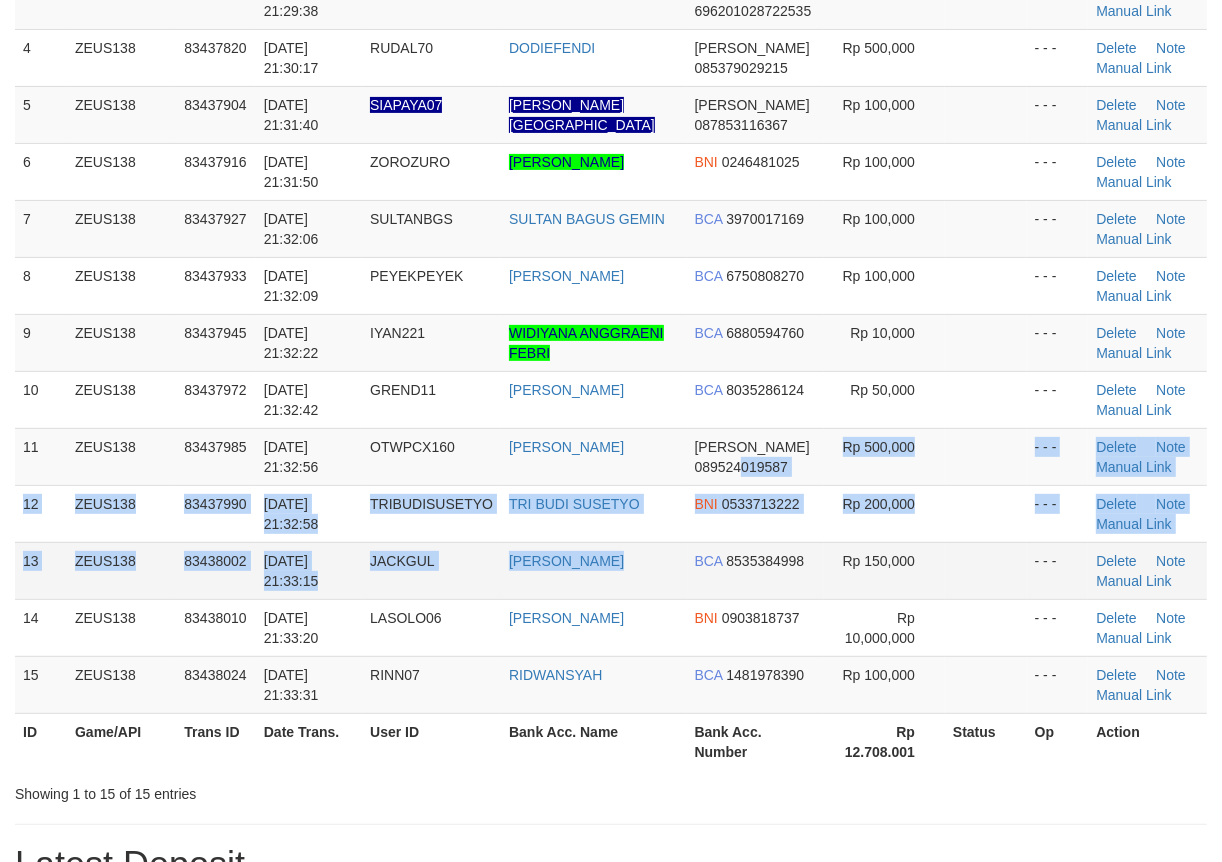 drag, startPoint x: 670, startPoint y: 518, endPoint x: 688, endPoint y: 541, distance: 29.206163 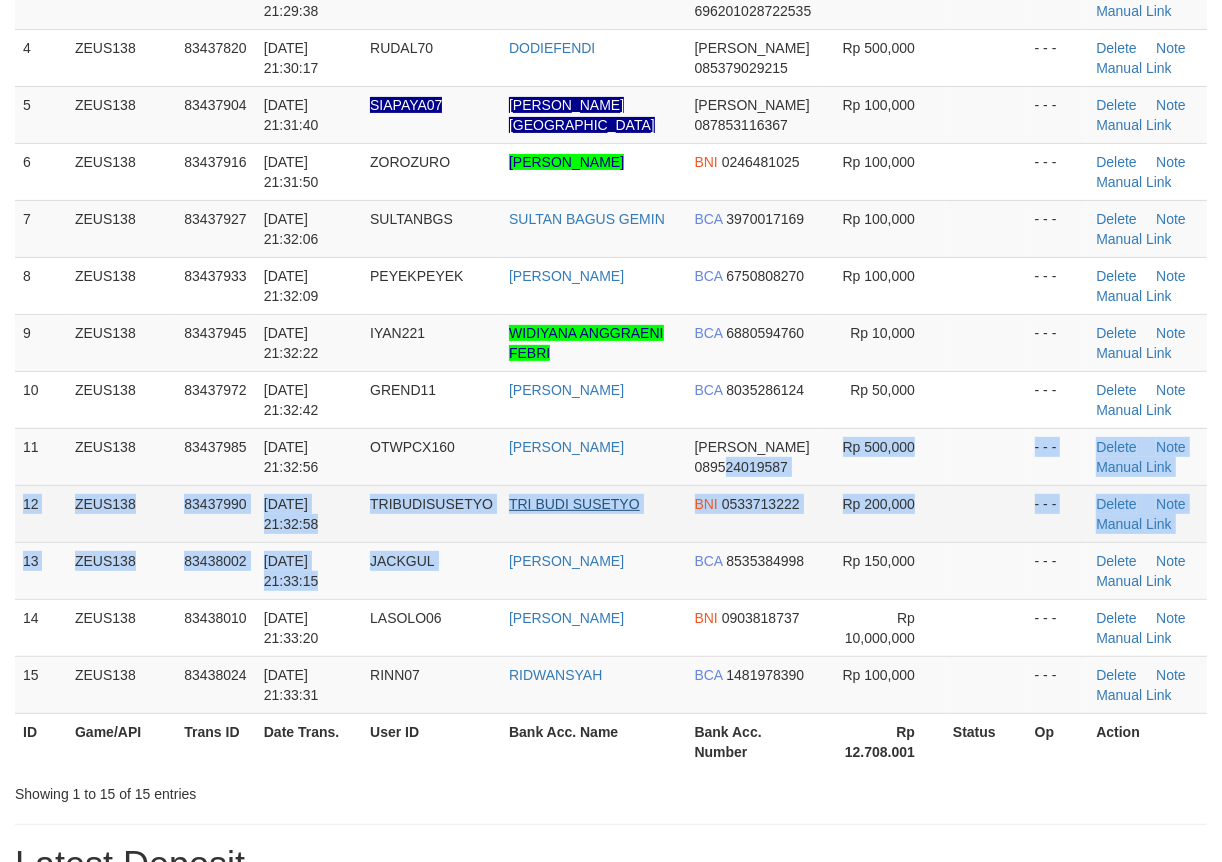 drag, startPoint x: 712, startPoint y: 491, endPoint x: 575, endPoint y: 501, distance: 137.36447 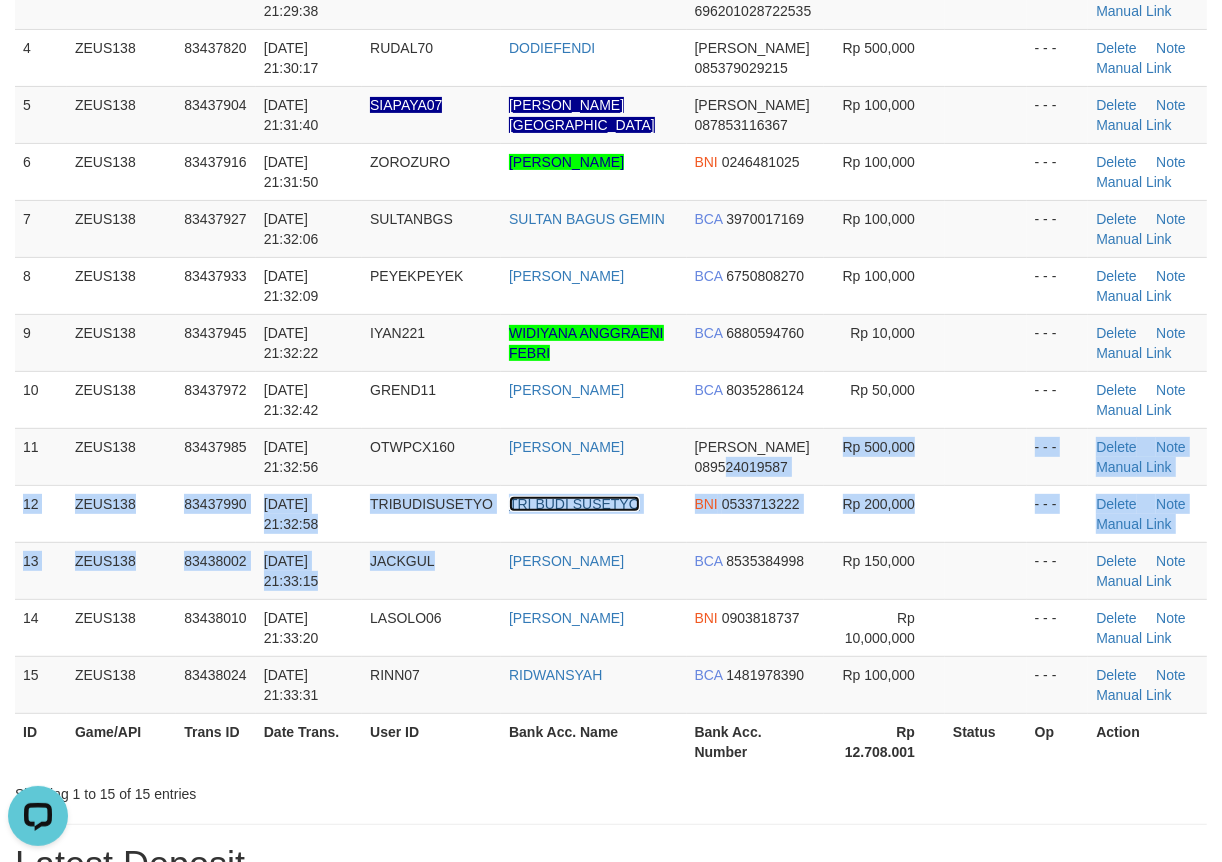 scroll, scrollTop: 0, scrollLeft: 0, axis: both 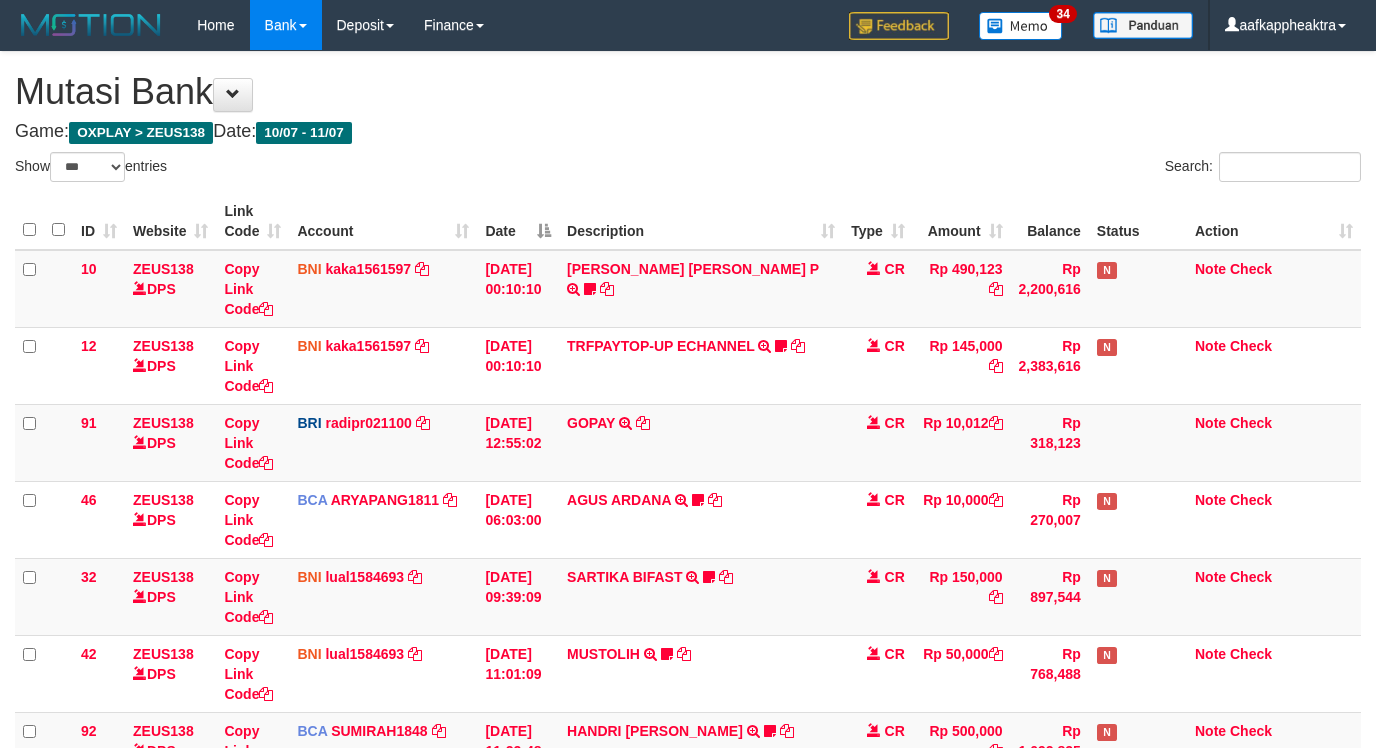 select on "***" 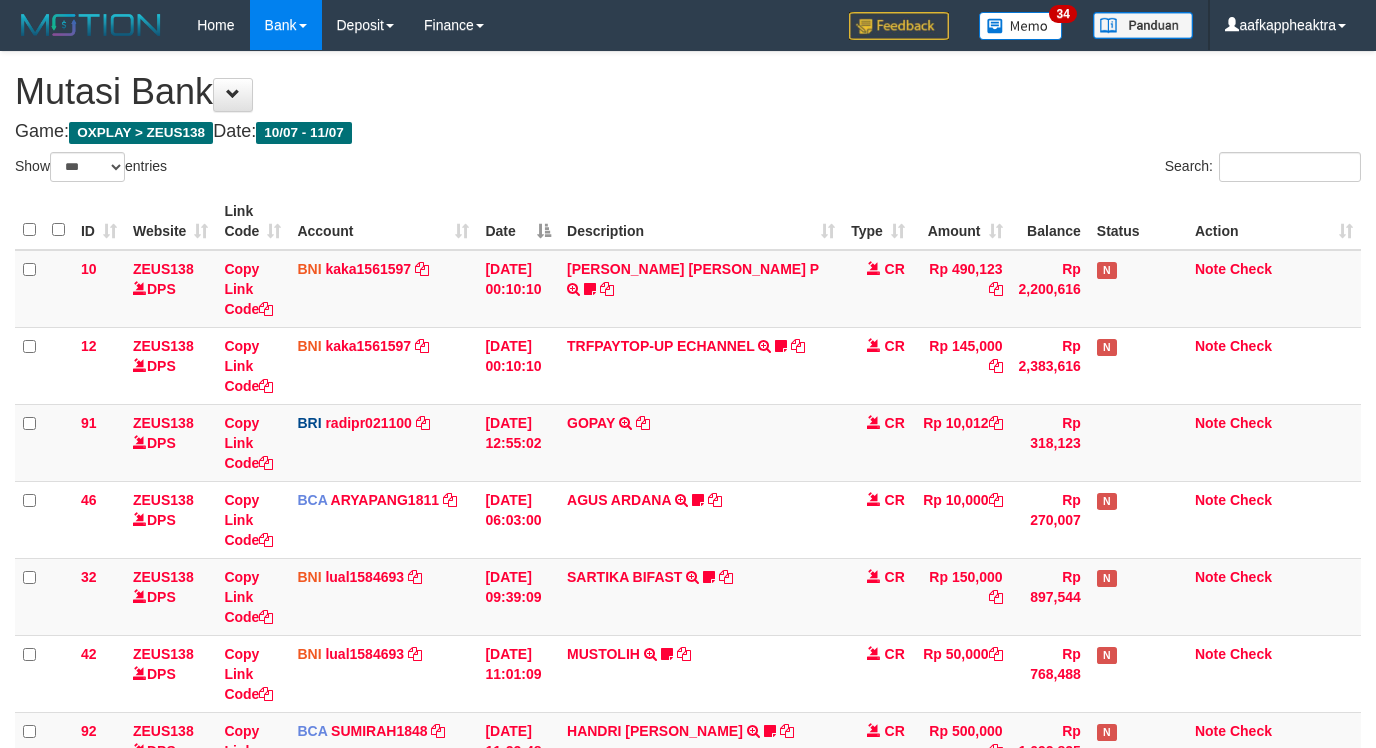 scroll, scrollTop: 985, scrollLeft: 0, axis: vertical 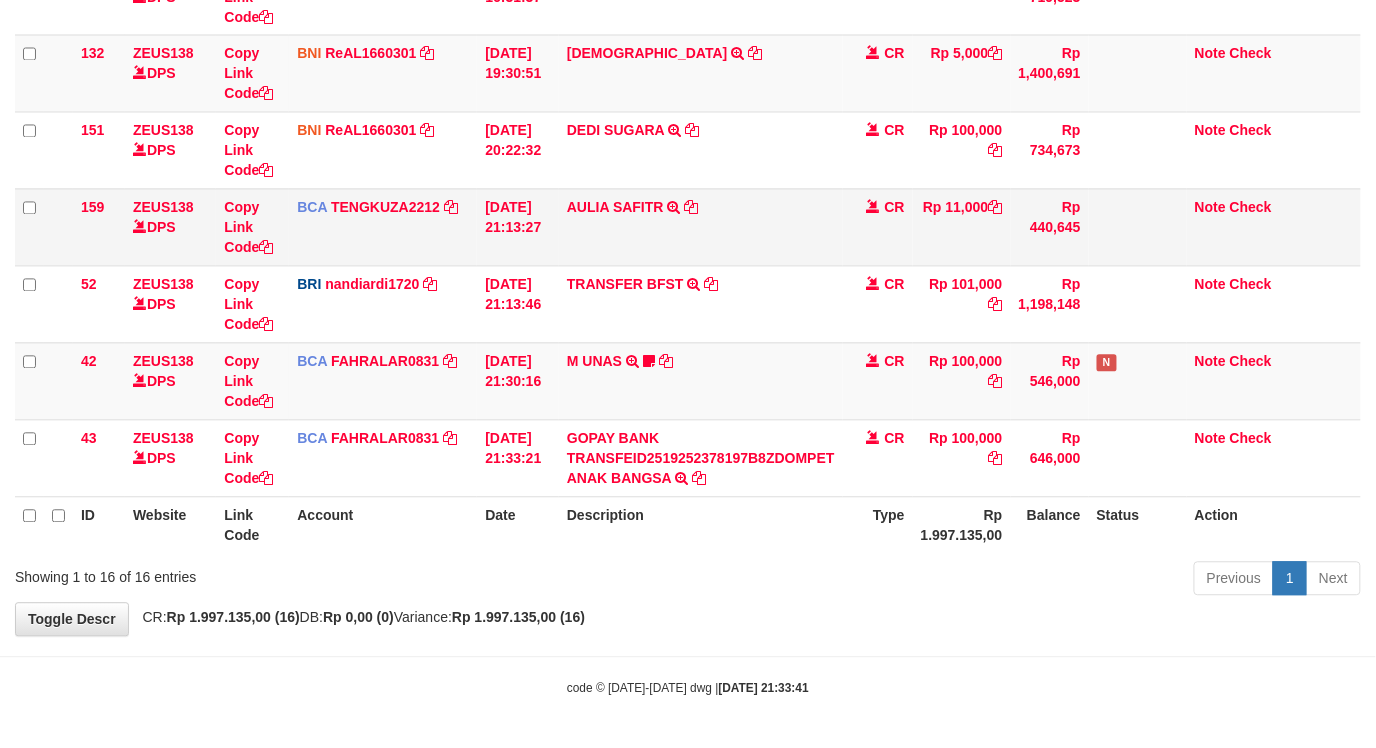 drag, startPoint x: 686, startPoint y: 438, endPoint x: 1065, endPoint y: 235, distance: 429.94186 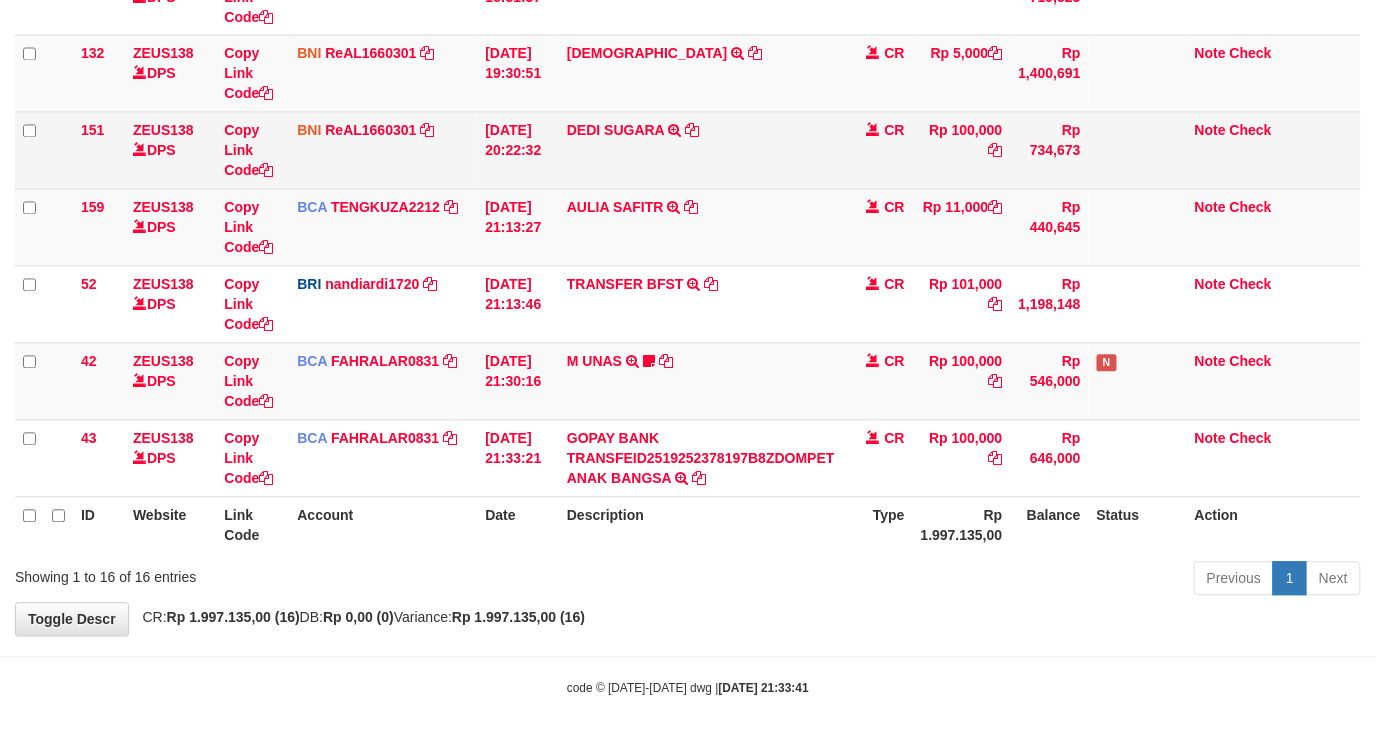 drag, startPoint x: 1065, startPoint y: 235, endPoint x: 1083, endPoint y: 183, distance: 55.027267 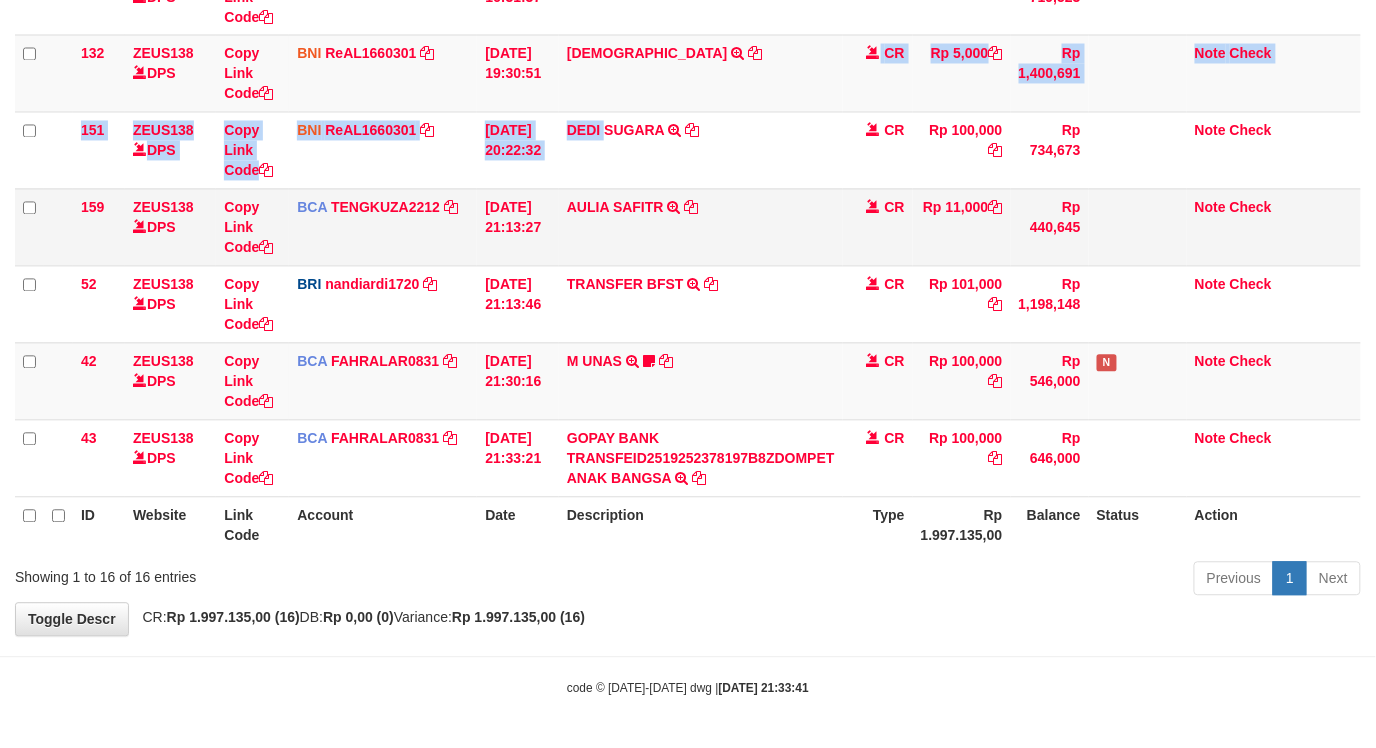 drag, startPoint x: 602, startPoint y: 147, endPoint x: 713, endPoint y: 237, distance: 142.90207 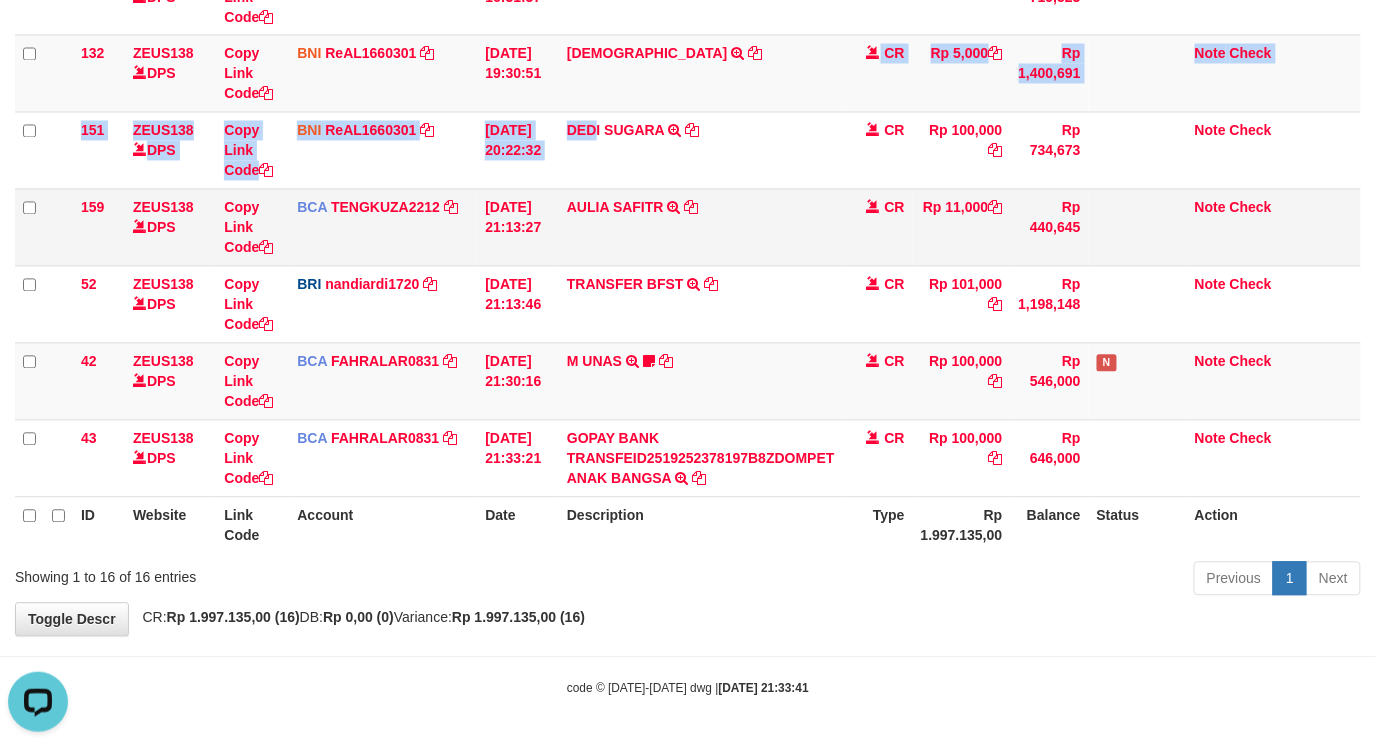 scroll, scrollTop: 0, scrollLeft: 0, axis: both 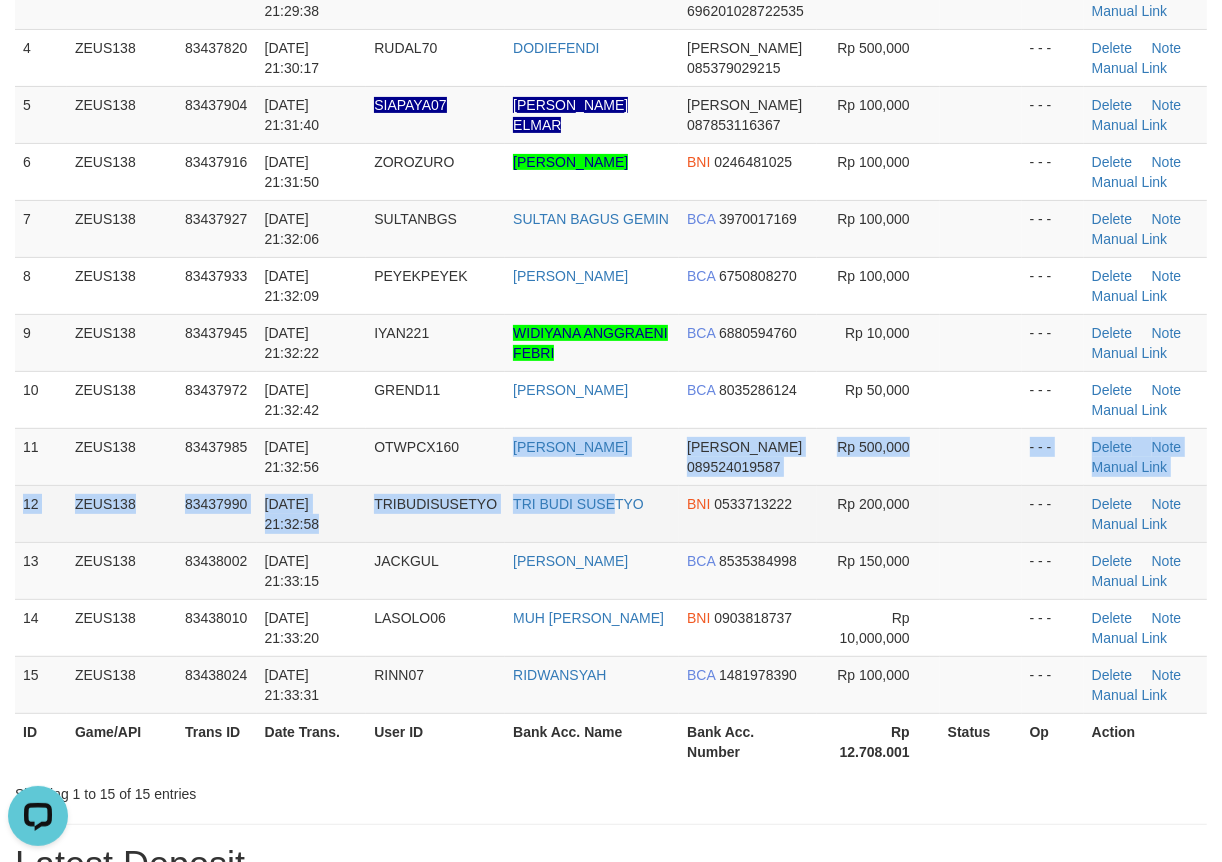 click on "1
ZEUS138
83437499
11/07/2025 21:24:53
AKEYY1
NENDI NURUL
DANA
083879565257
Rp 198,000
- - -
Delete
Note
Manual Link
2
ZEUS138
83437675
11/07/2025 21:27:56
BINSARSH
BINSAR LUMBANTORUAN
MANDIRI
1080012471000
Rp 500,000
- - -
Delete Note" at bounding box center [611, 286] 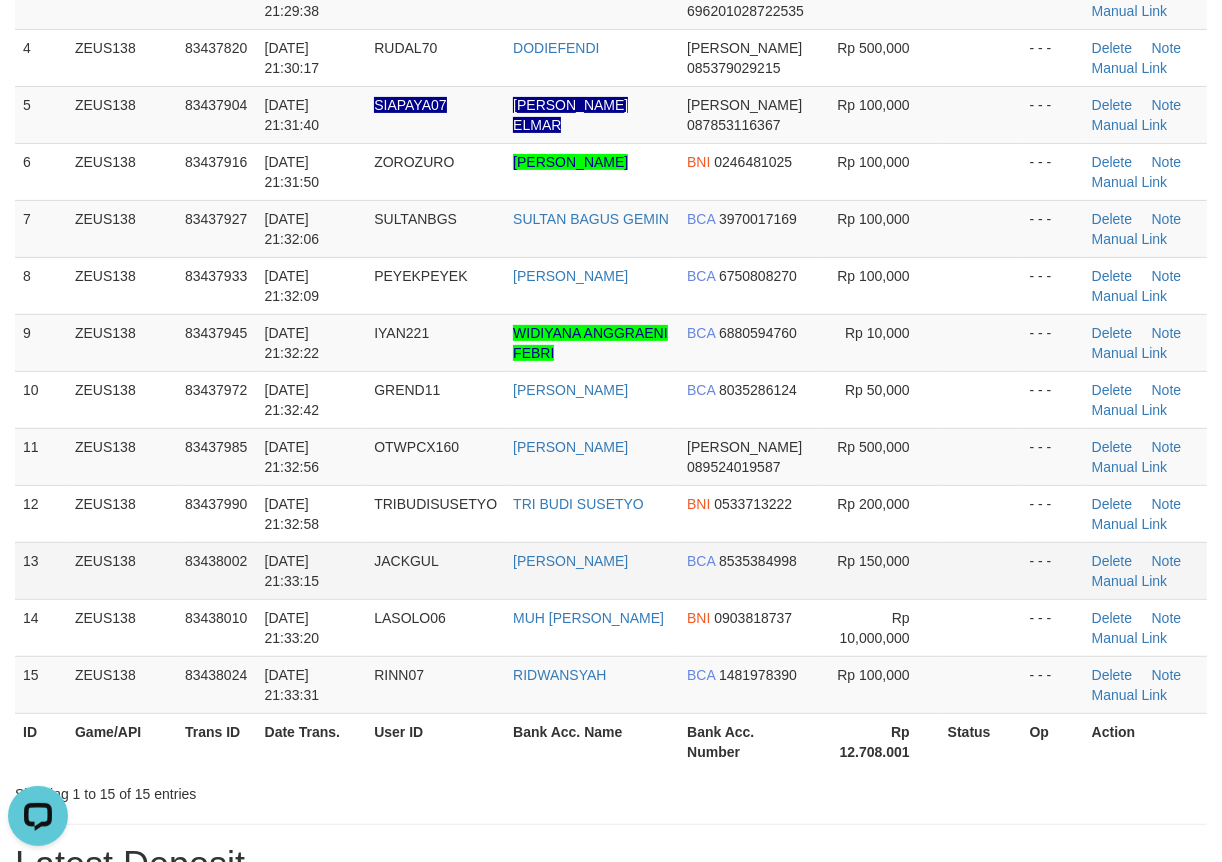 click on "ADHA NURKARIM" at bounding box center (592, 570) 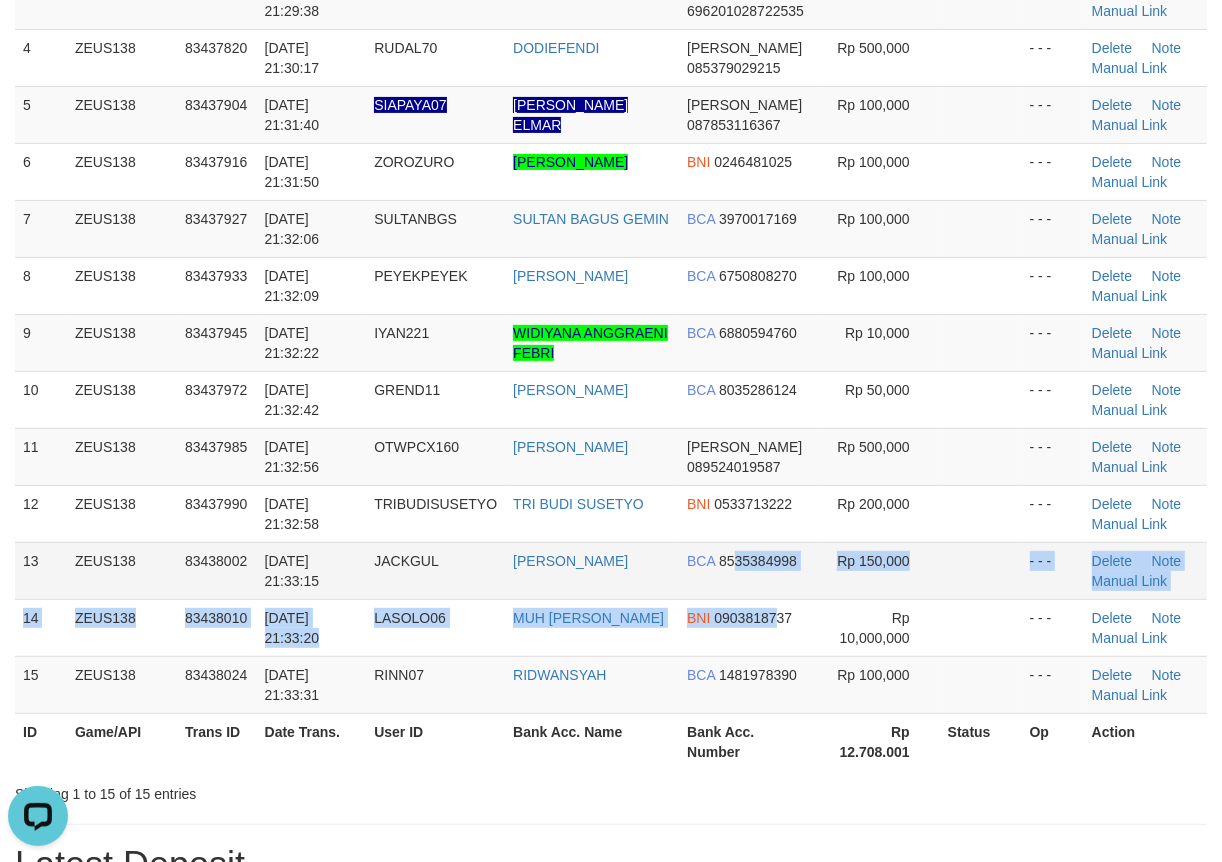 drag, startPoint x: 775, startPoint y: 605, endPoint x: 720, endPoint y: 570, distance: 65.192024 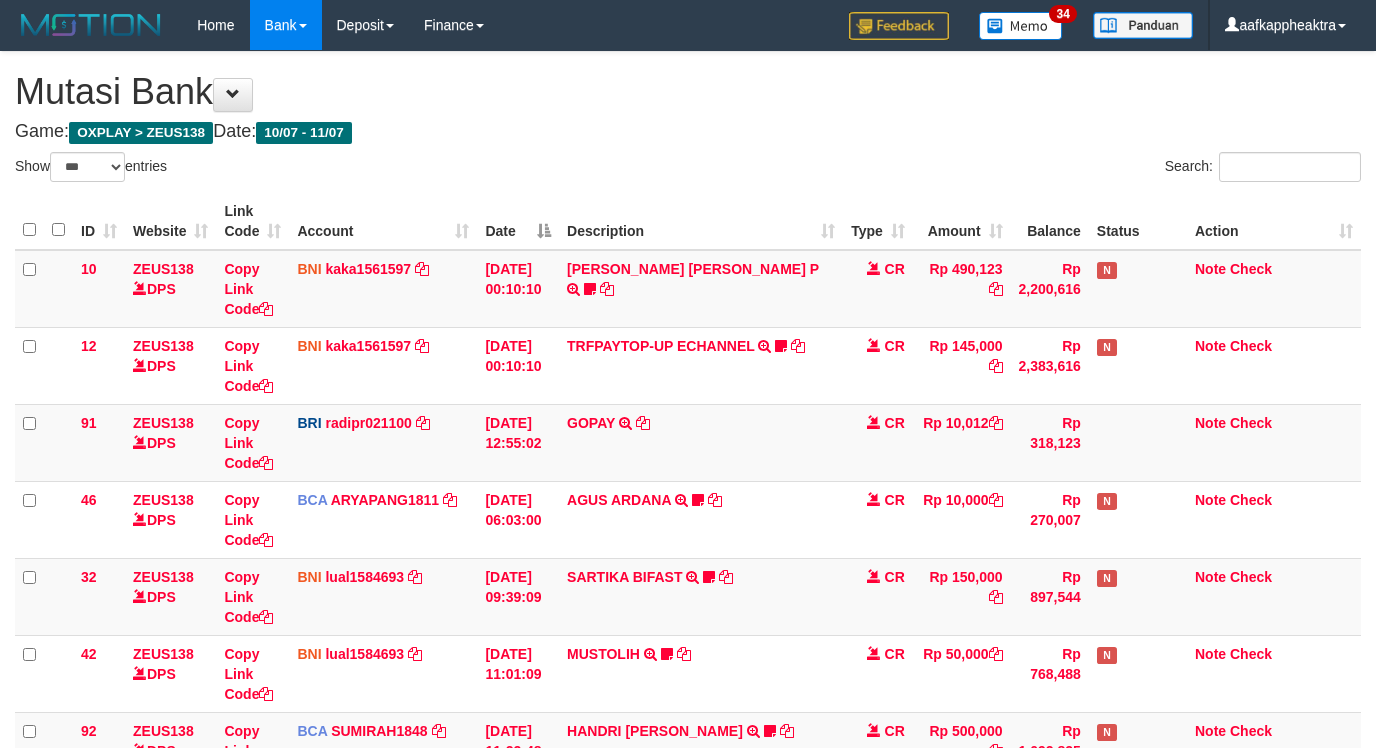 select on "***" 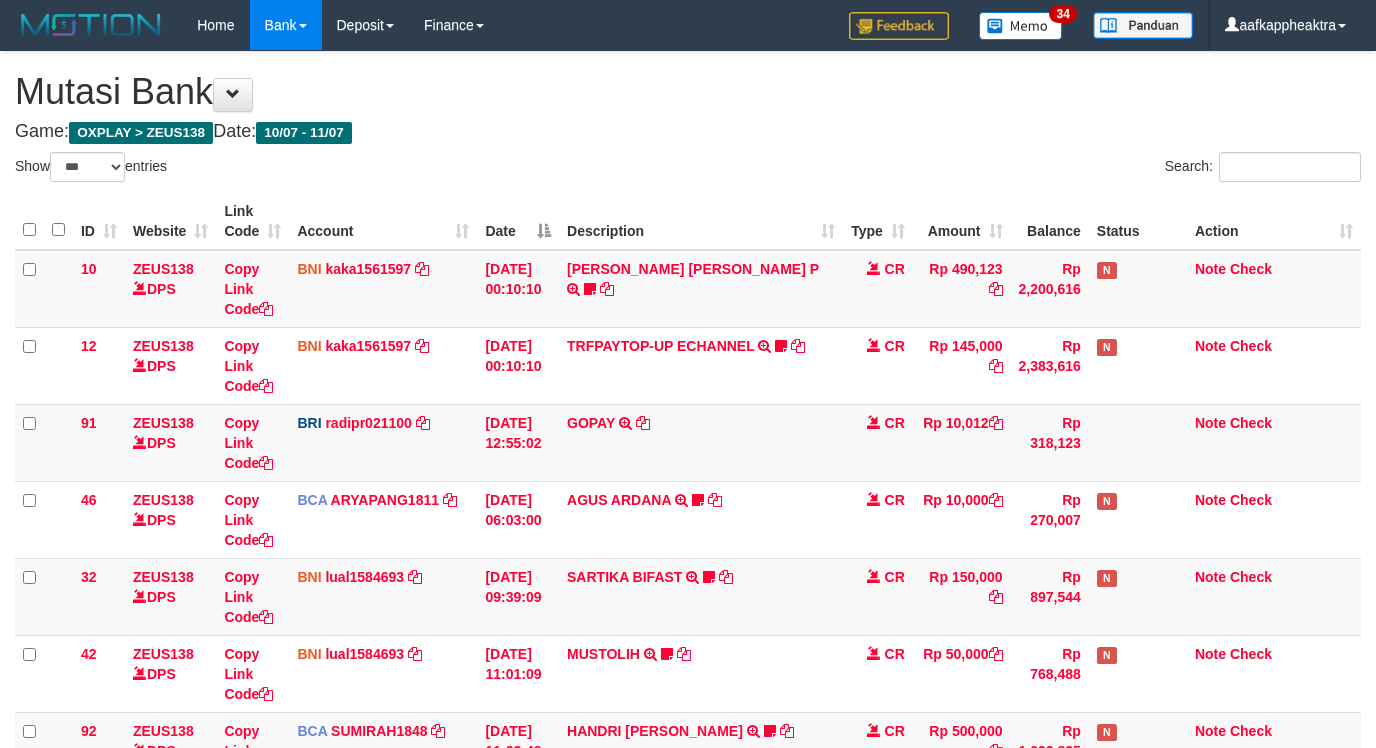scroll, scrollTop: 985, scrollLeft: 0, axis: vertical 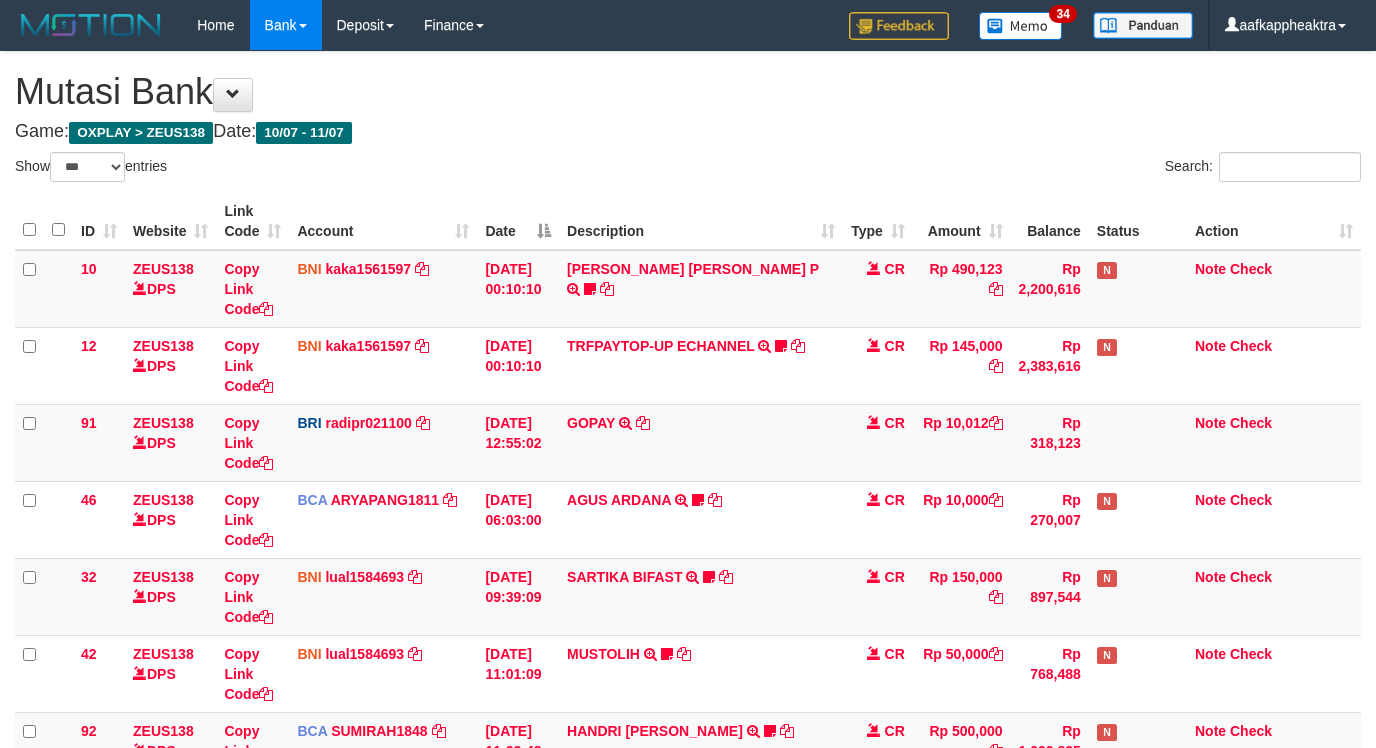 select on "***" 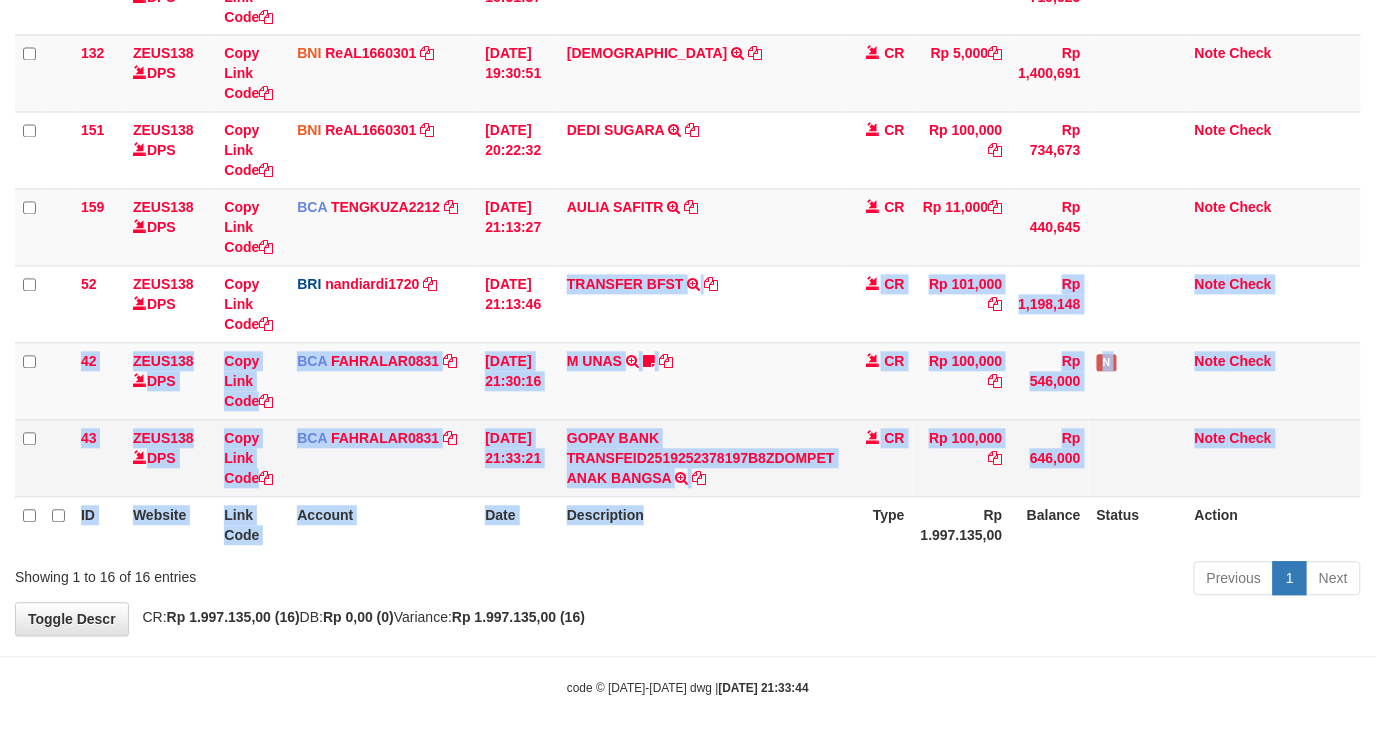 click on "10
ZEUS138    DPS
Copy Link Code
BNI
kaka1561597
DPS
KARMILA
mutasi_20250710_2425 | 10
mutasi_20250710_2425 | 10
[DATE] 00:10:10
[PERSON_NAME] MAU P            TRF/PAY/TOP-UP ECHANNEL [PERSON_NAME] MAU P    LAKILAKIKUAT99
CR
Rp 490,123
Rp 2,200,616
N
Note
Check
12
ZEUS138    DPS
Copy Link Code
BNI
kaka1561597
DPS
KARMILA" at bounding box center (688, -119) 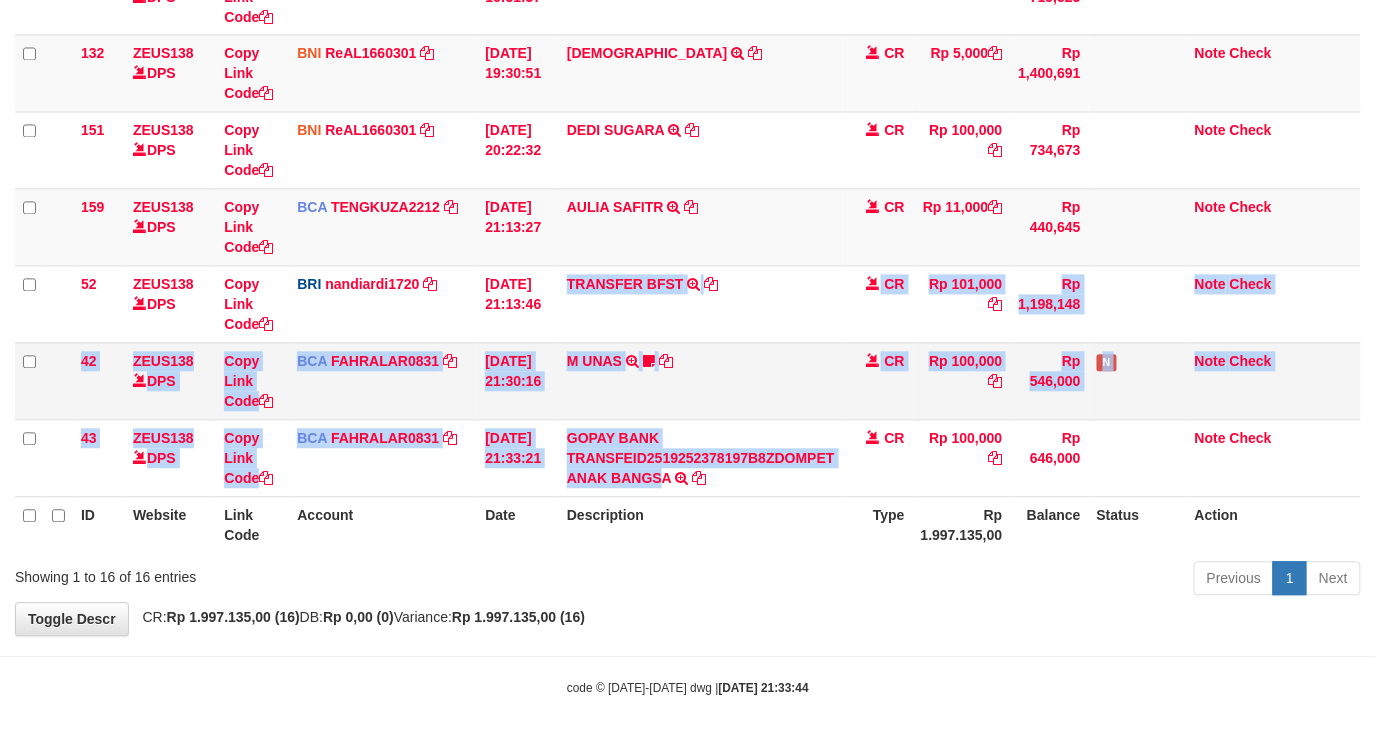 scroll, scrollTop: 985, scrollLeft: 0, axis: vertical 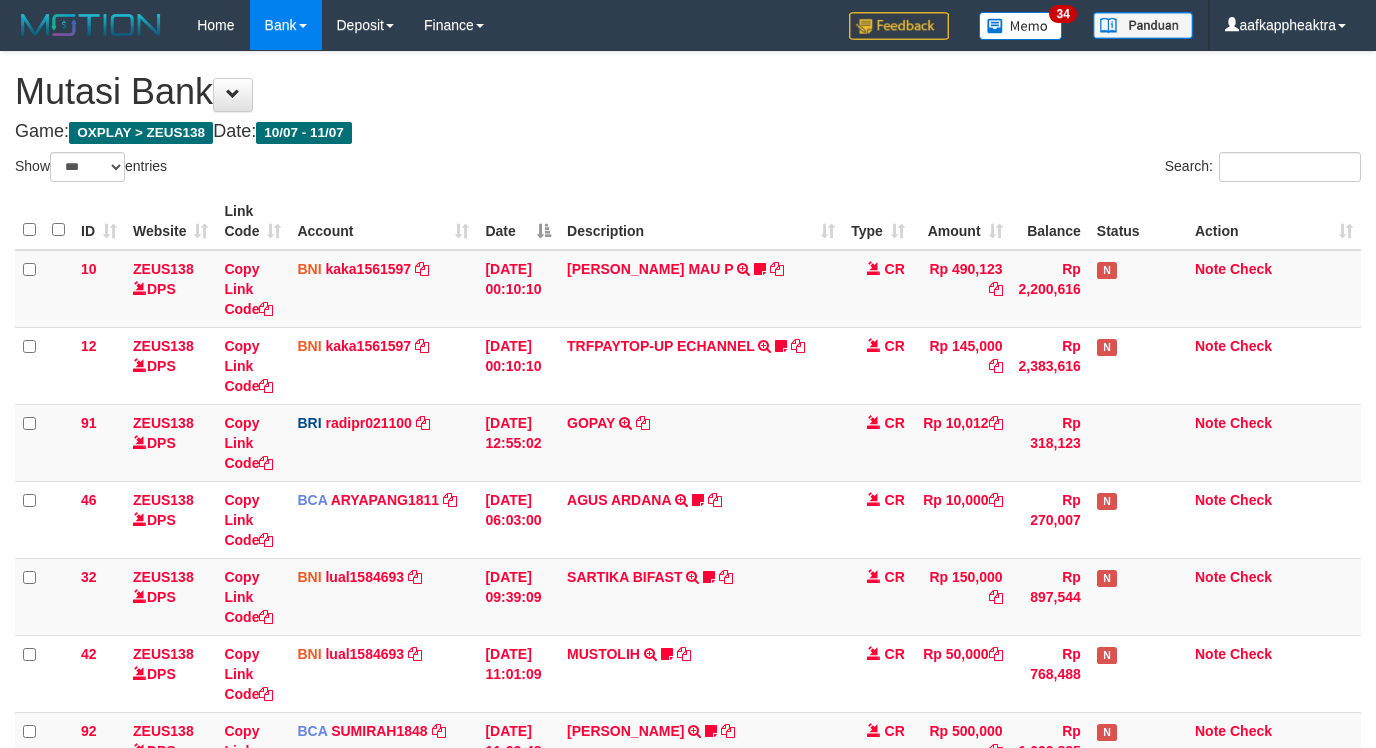select on "***" 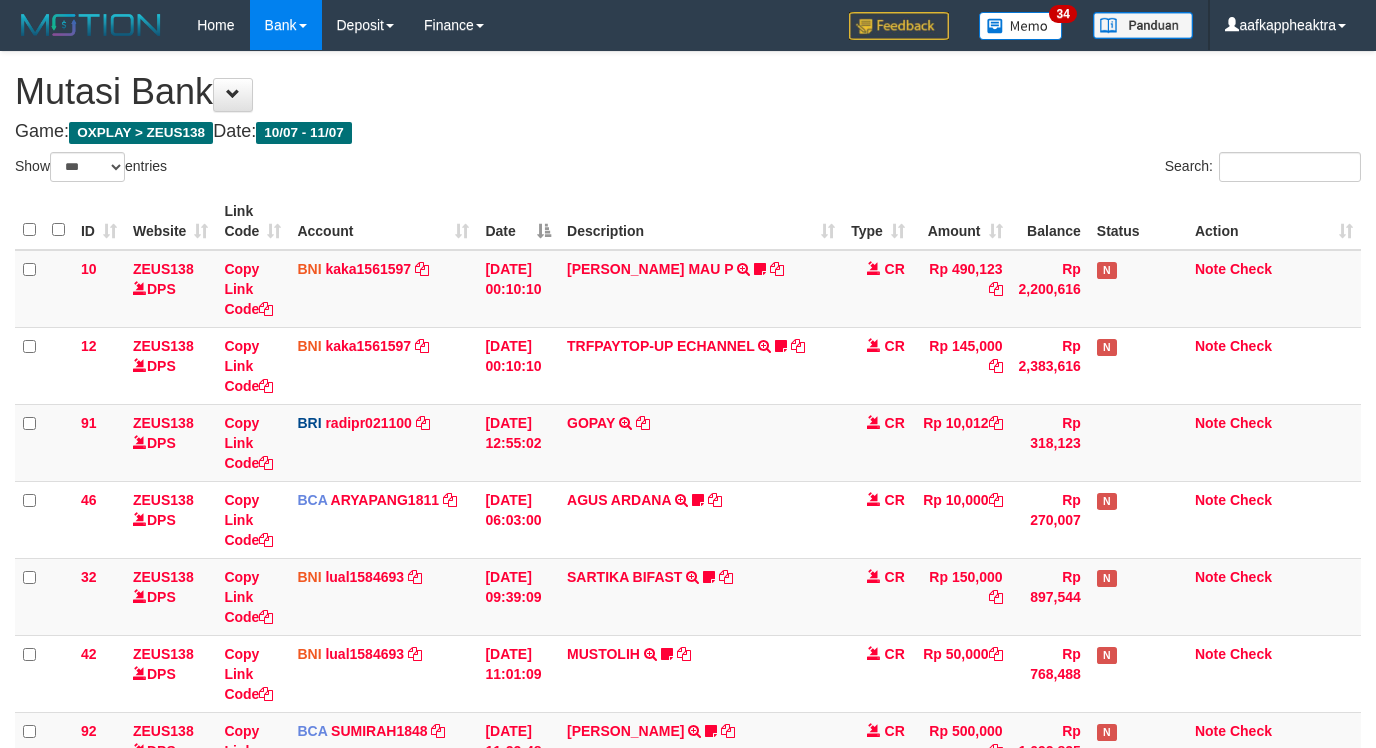 scroll, scrollTop: 985, scrollLeft: 0, axis: vertical 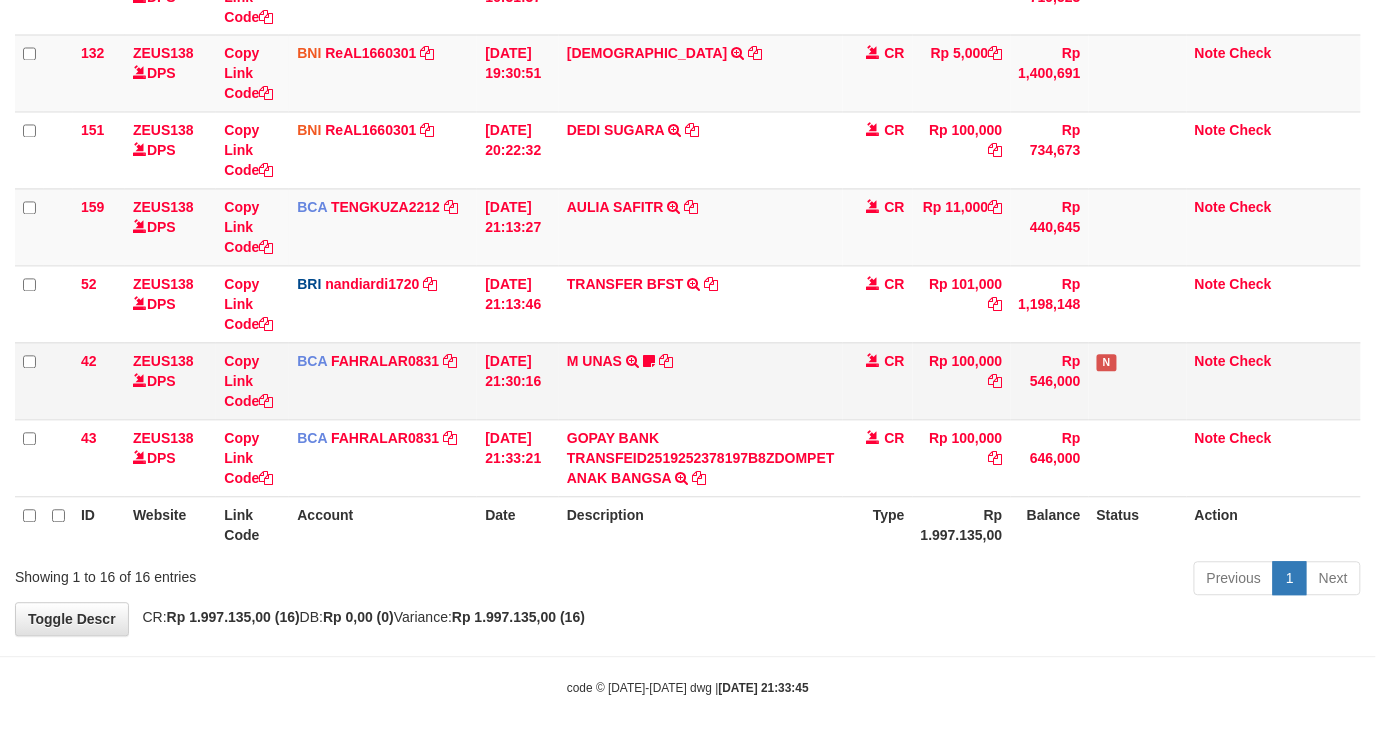 drag, startPoint x: 977, startPoint y: 424, endPoint x: 905, endPoint y: 410, distance: 73.34848 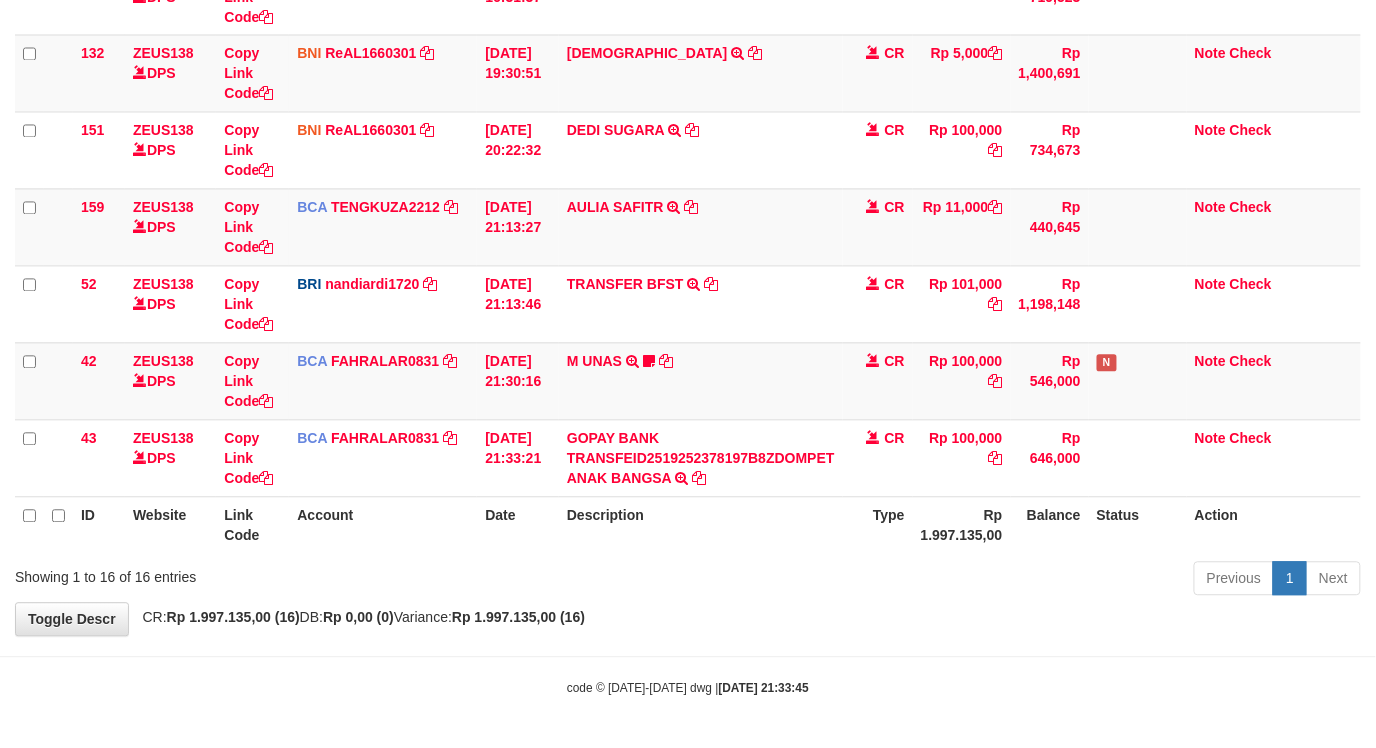 drag, startPoint x: 895, startPoint y: 407, endPoint x: 842, endPoint y: 554, distance: 156.2626 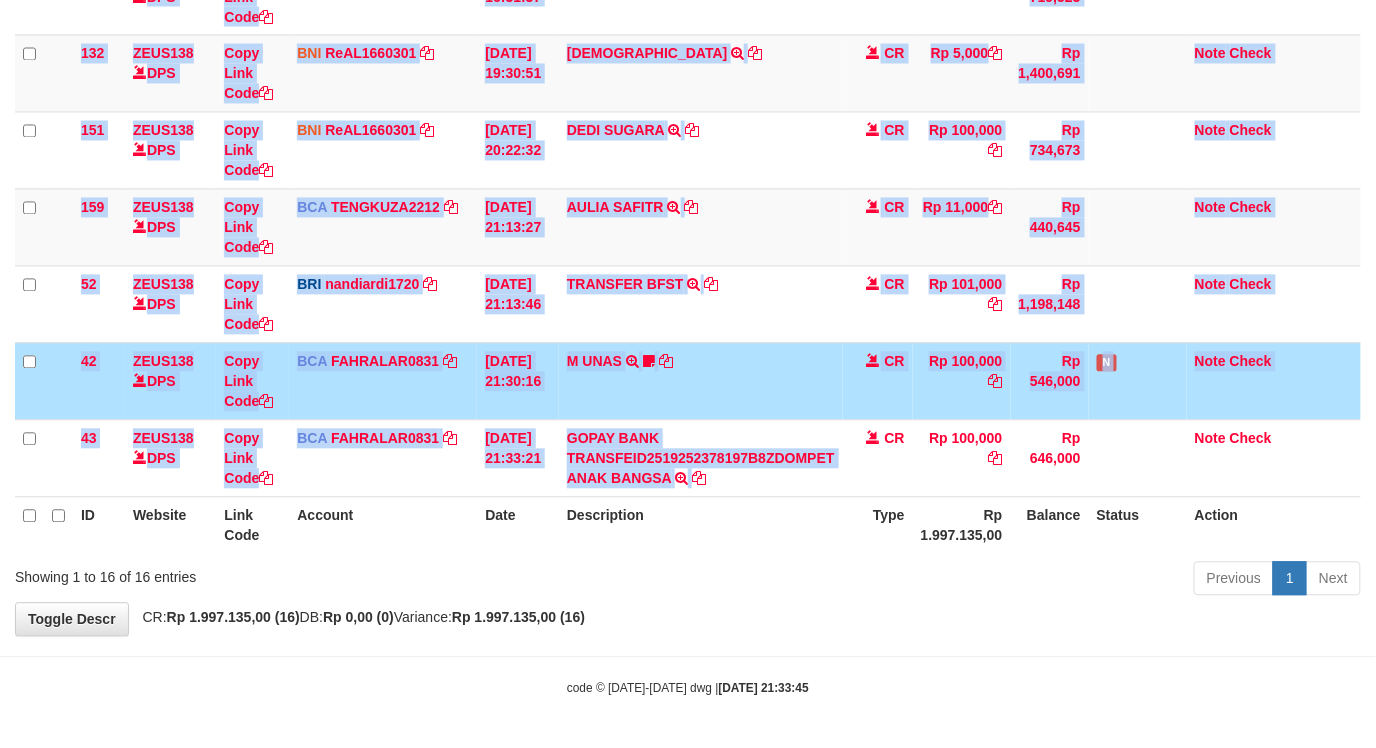 drag, startPoint x: 842, startPoint y: 554, endPoint x: 778, endPoint y: 554, distance: 64 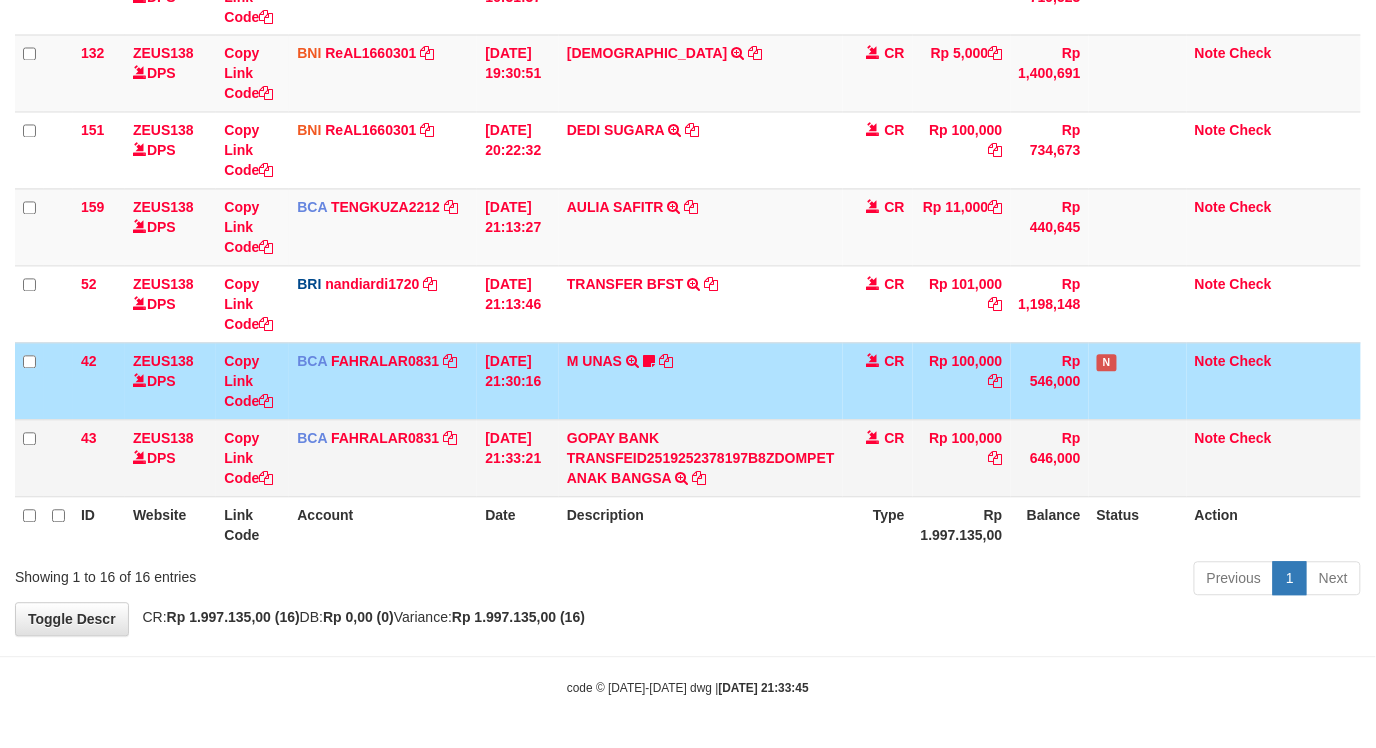 click on "GOPAY BANK TRANSFEID2519252378197B8ZDOMPET ANAK BANGSA         TRSF E-BANKING CR 1107/FTSCY/WS95051
100000.00GOPAY BANK TRANSFEID2519252378197B8ZDOMPET ANAK BANGSA" at bounding box center [701, 458] 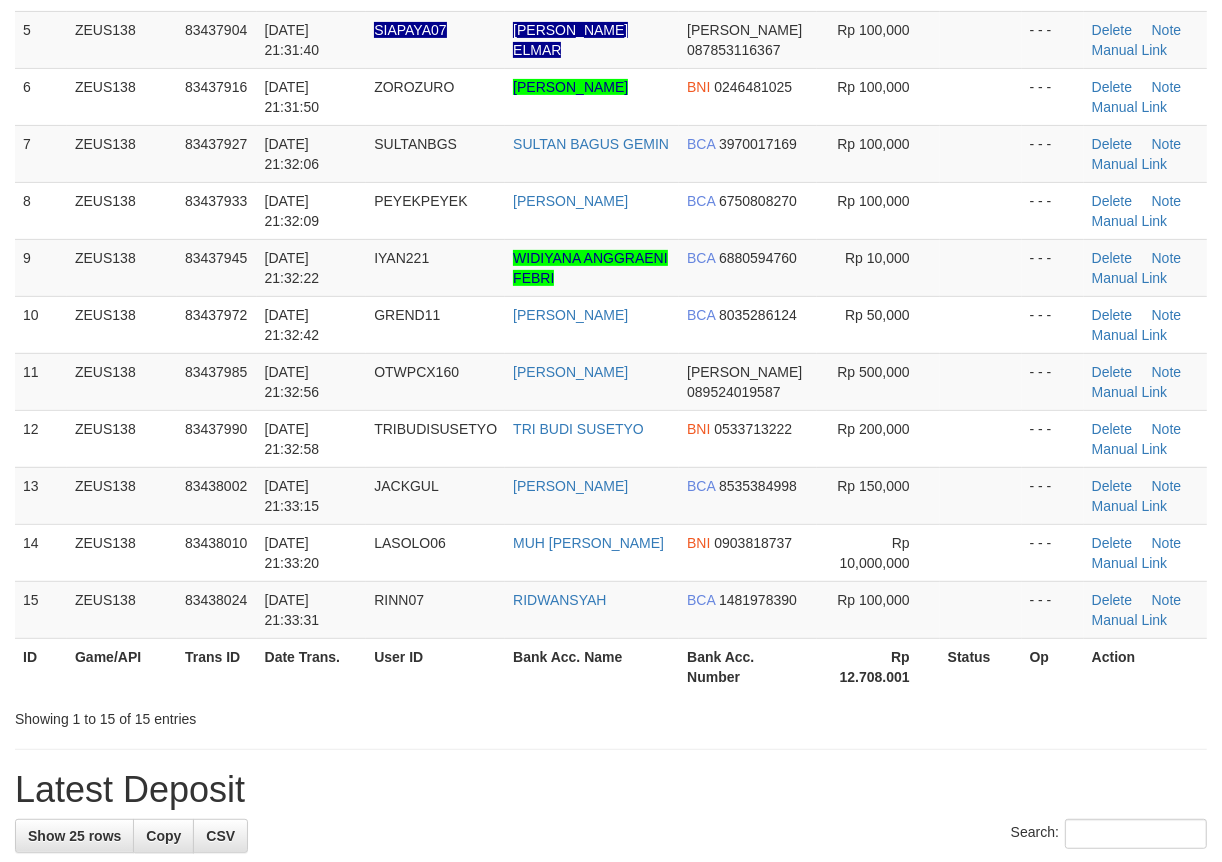 scroll, scrollTop: 392, scrollLeft: 0, axis: vertical 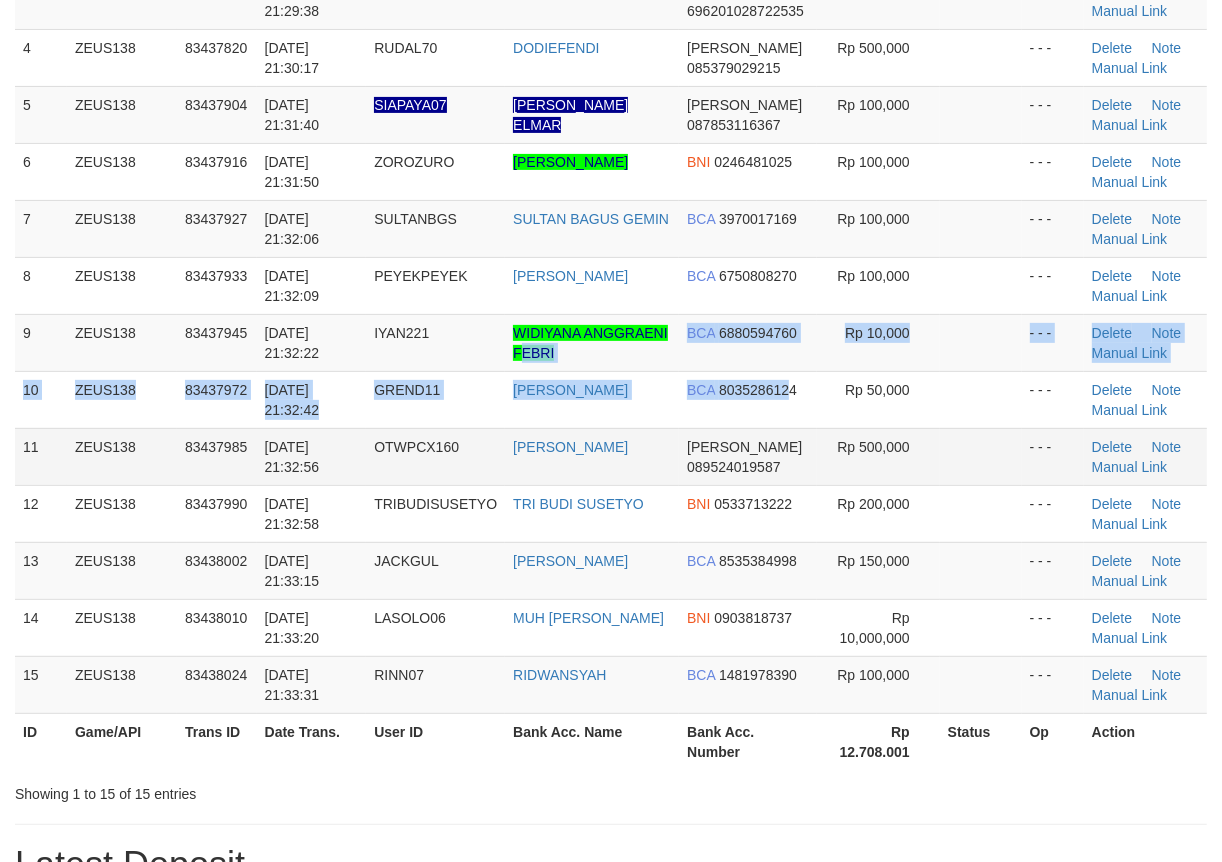 drag, startPoint x: 790, startPoint y: 413, endPoint x: 135, endPoint y: 442, distance: 655.64166 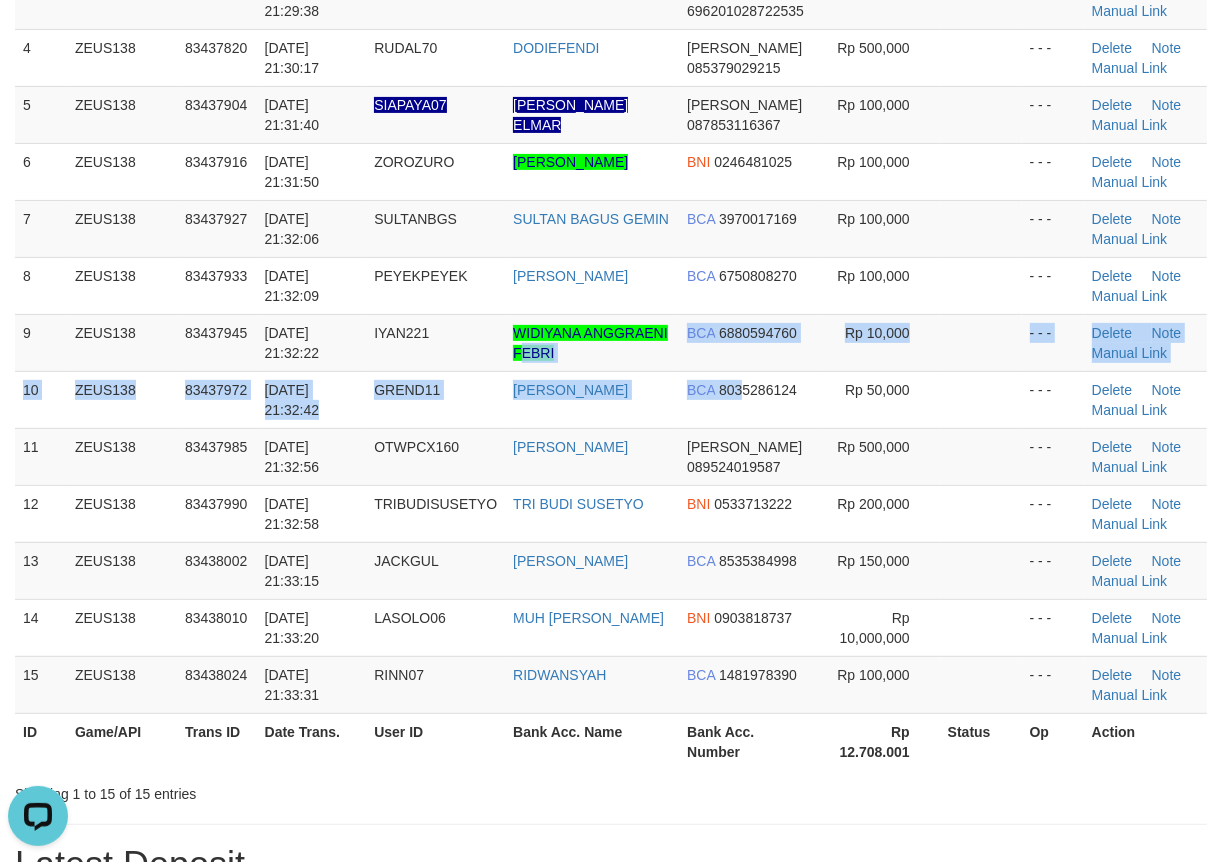 scroll, scrollTop: 0, scrollLeft: 0, axis: both 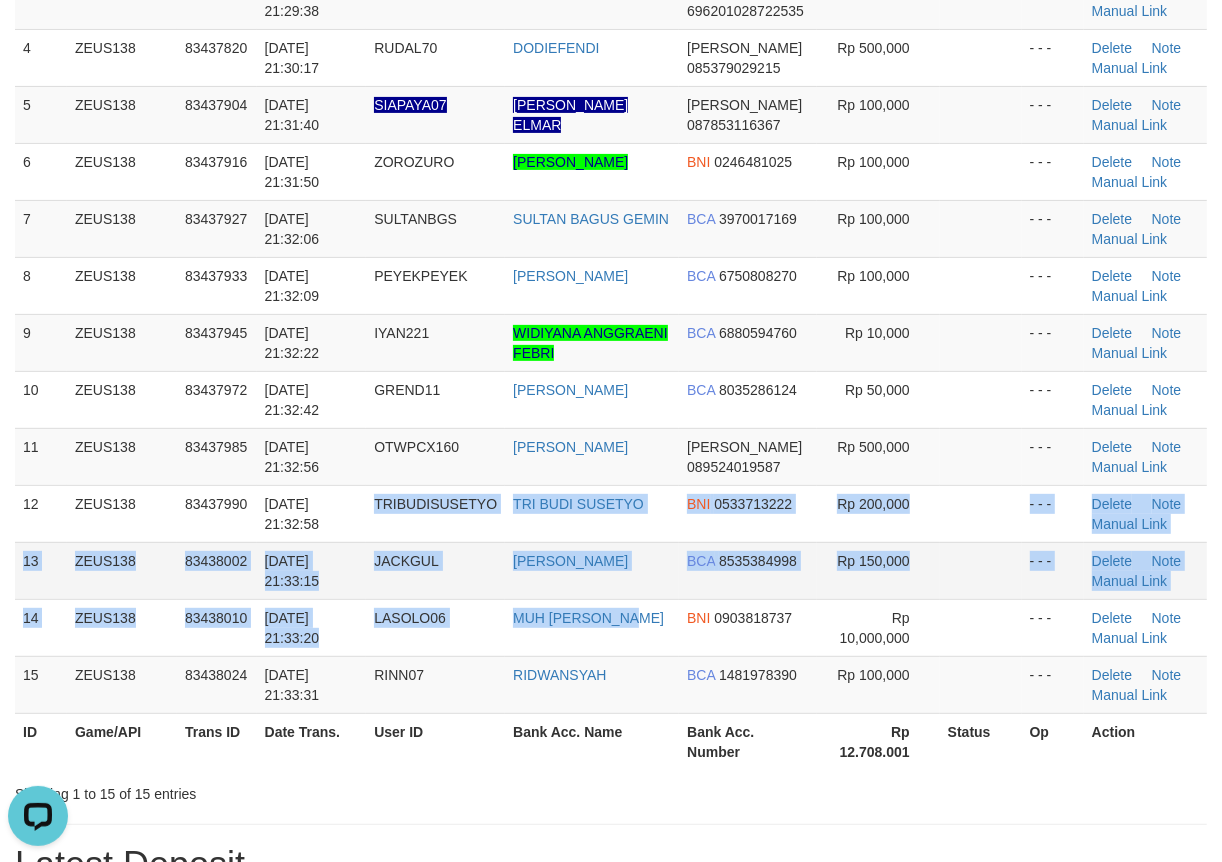 drag, startPoint x: 631, startPoint y: 603, endPoint x: 362, endPoint y: 572, distance: 270.78036 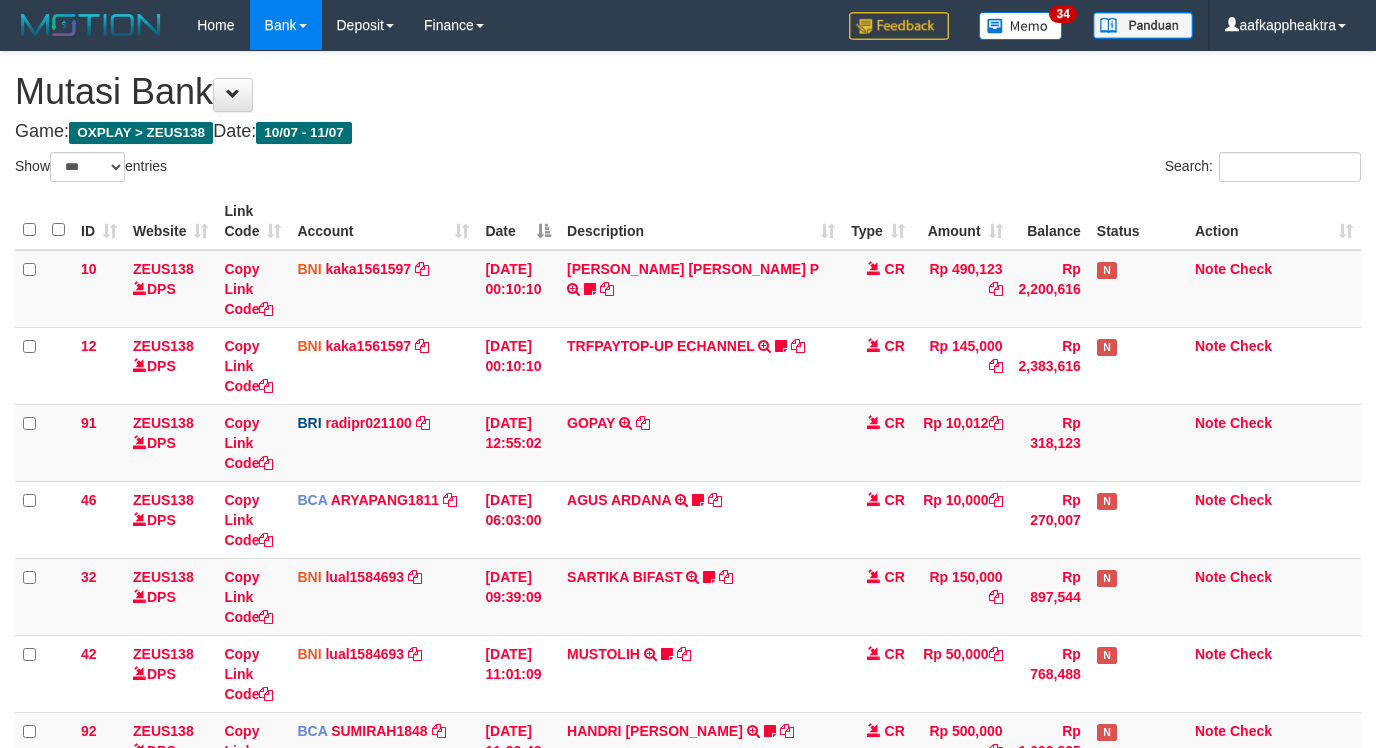 select on "***" 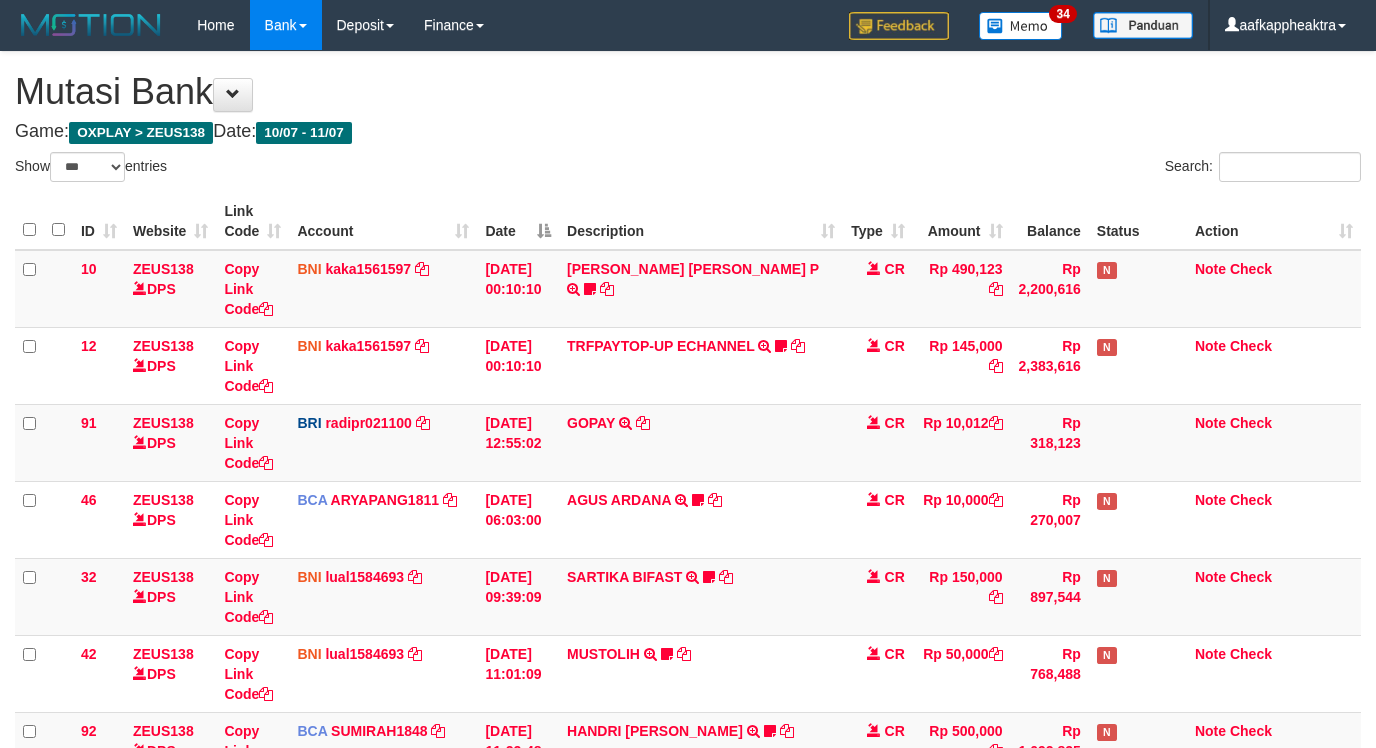 scroll, scrollTop: 985, scrollLeft: 0, axis: vertical 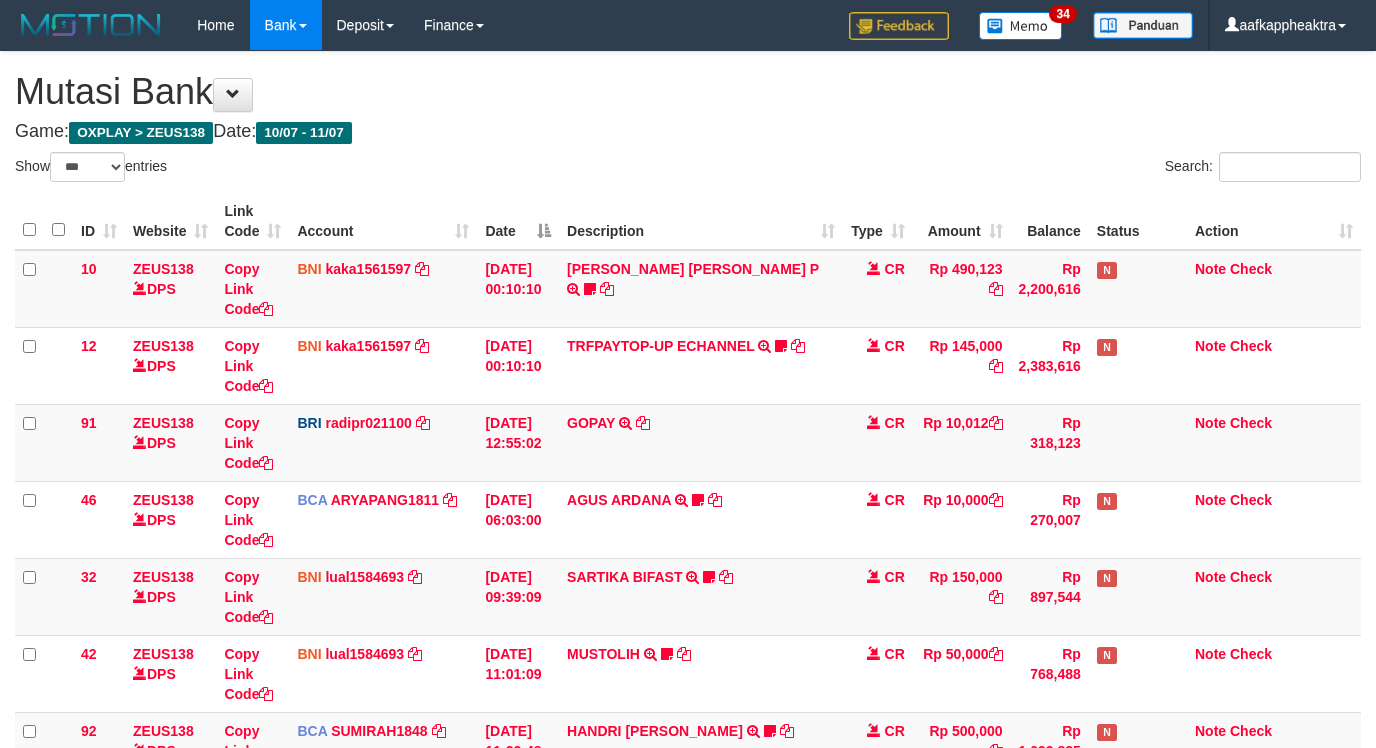 select on "***" 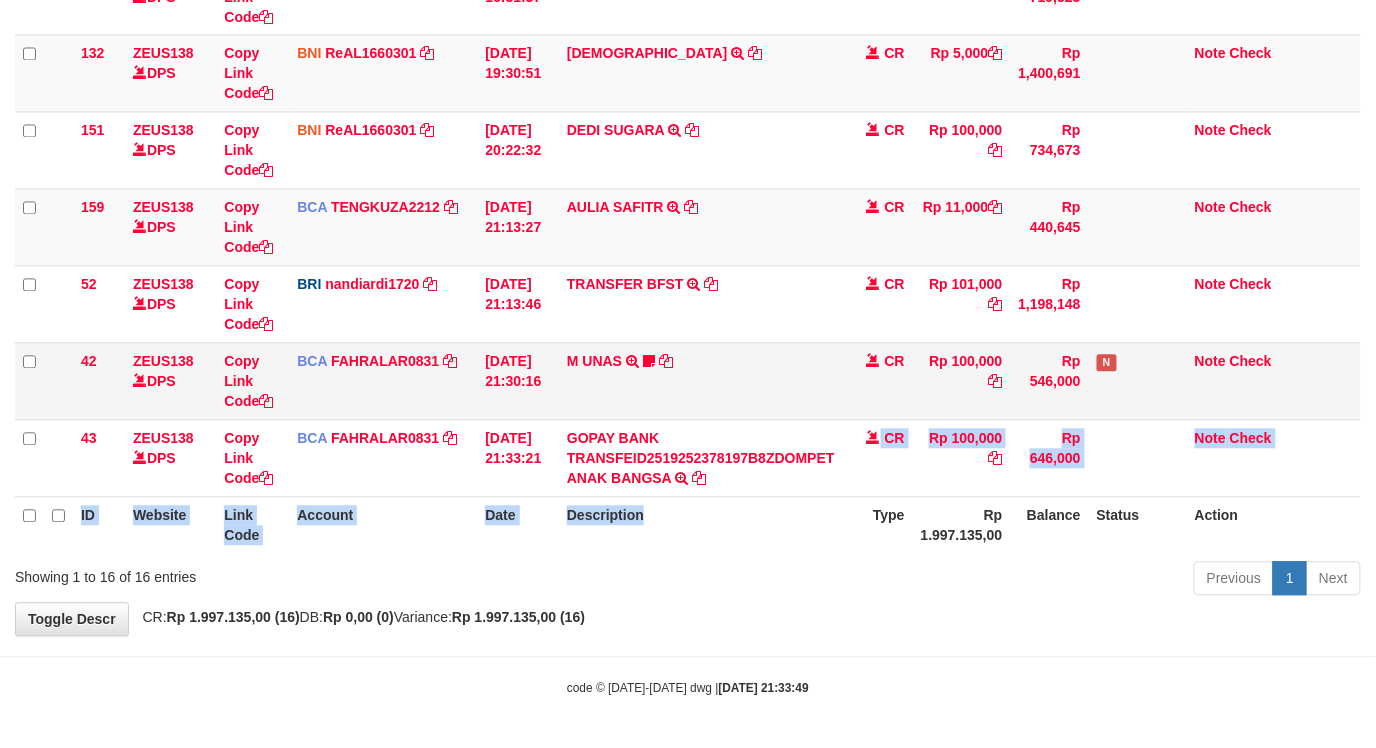 click on "ID Website Link Code Account Date Description Type Amount Balance Status Action
10
ZEUS138    DPS
Copy Link Code
BNI
kaka1561597
DPS
KARMILA
mutasi_20250710_2425 | 10
mutasi_20250710_2425 | 10
10/07/2025 00:10:10
MARIO MATERNUS MAU P            TRF/PAY/TOP-UP ECHANNEL MARIO MATERNUS MAU P    LAKILAKIKUAT99
CR
Rp 490,123
Rp 2,200,616
N
Note
Check
12
ZEUS138    DPS
Copy Link Code" at bounding box center [688, -119] 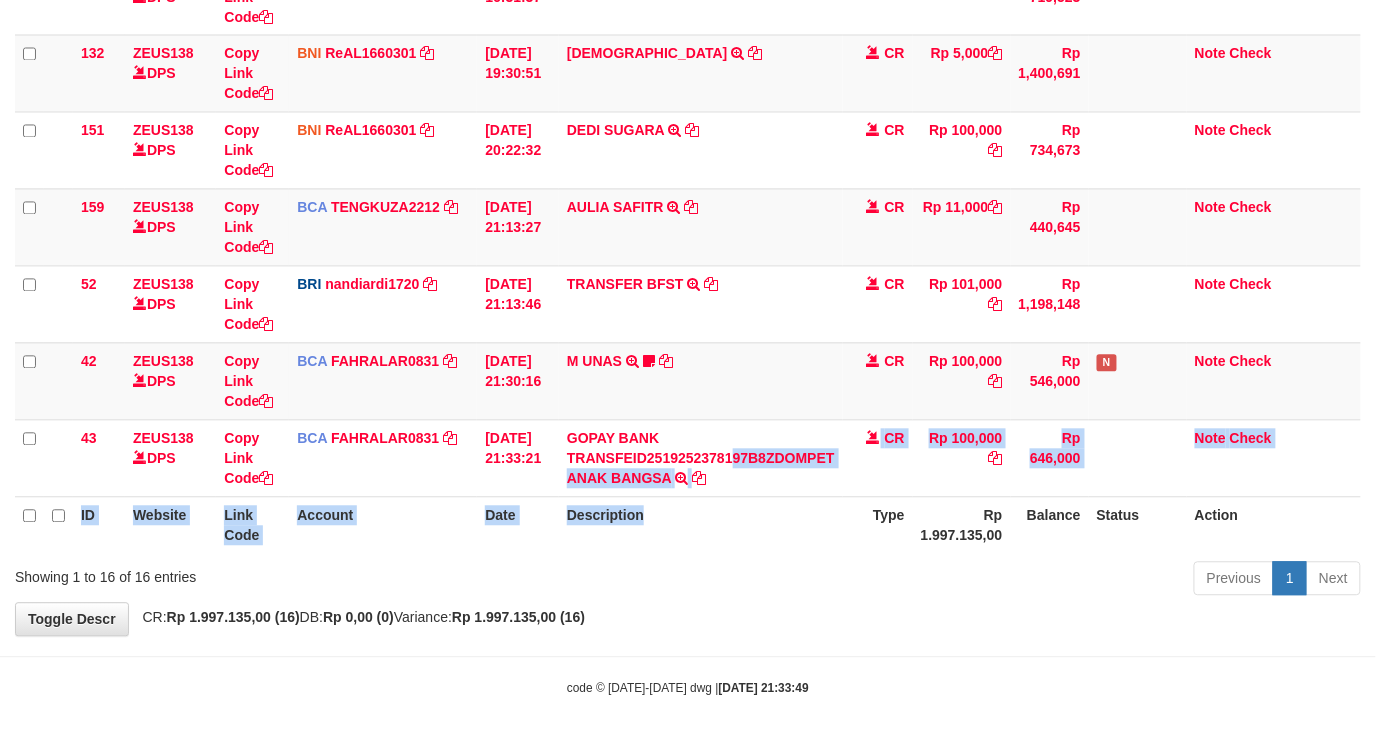 scroll, scrollTop: 985, scrollLeft: 0, axis: vertical 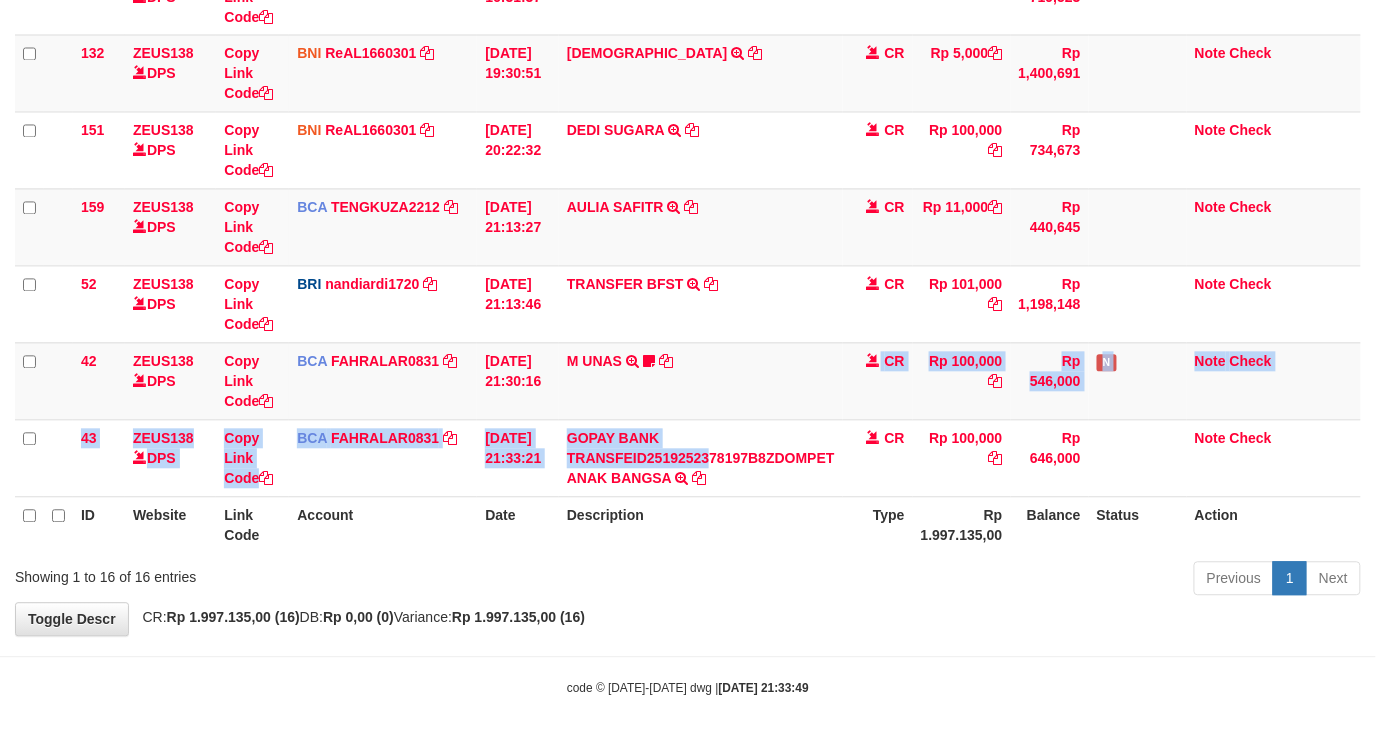 drag, startPoint x: 813, startPoint y: 410, endPoint x: 16, endPoint y: 670, distance: 838.33704 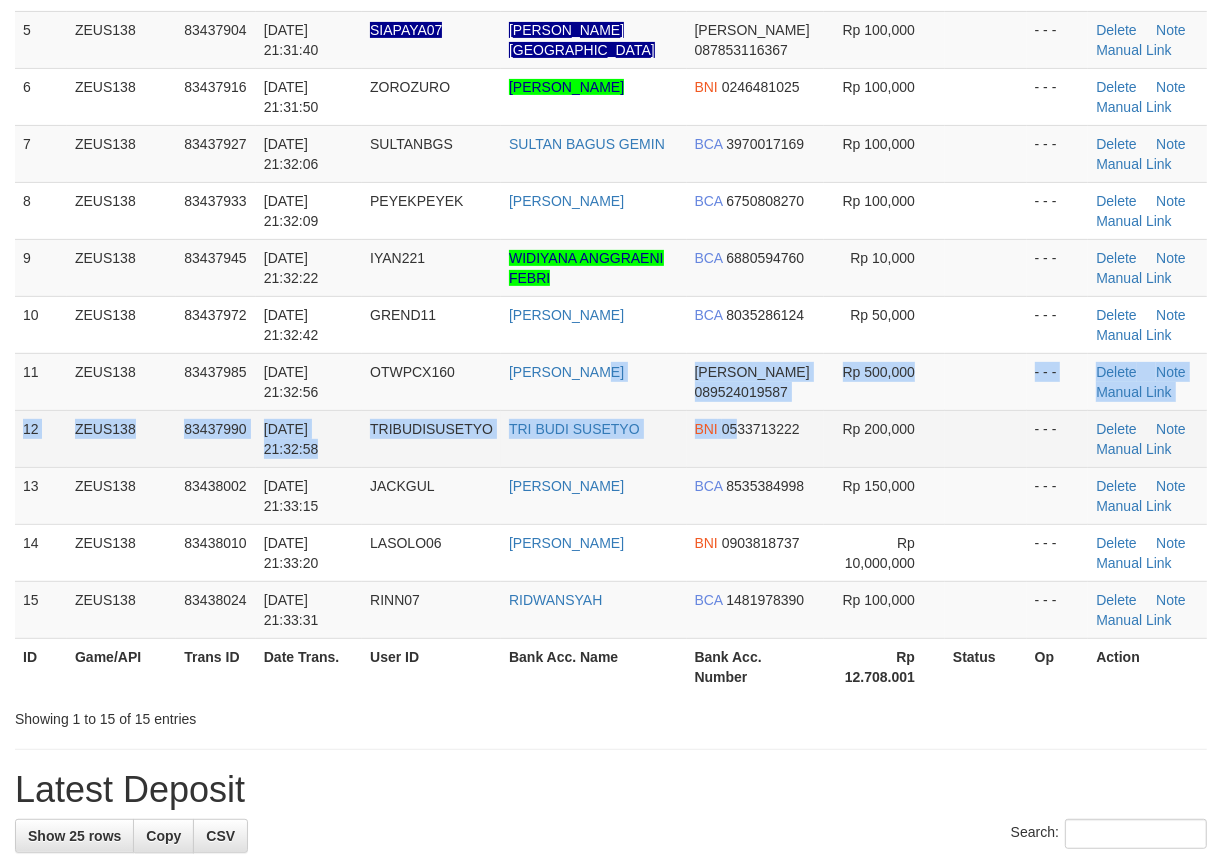 drag, startPoint x: 731, startPoint y: 425, endPoint x: 678, endPoint y: 435, distance: 53.935146 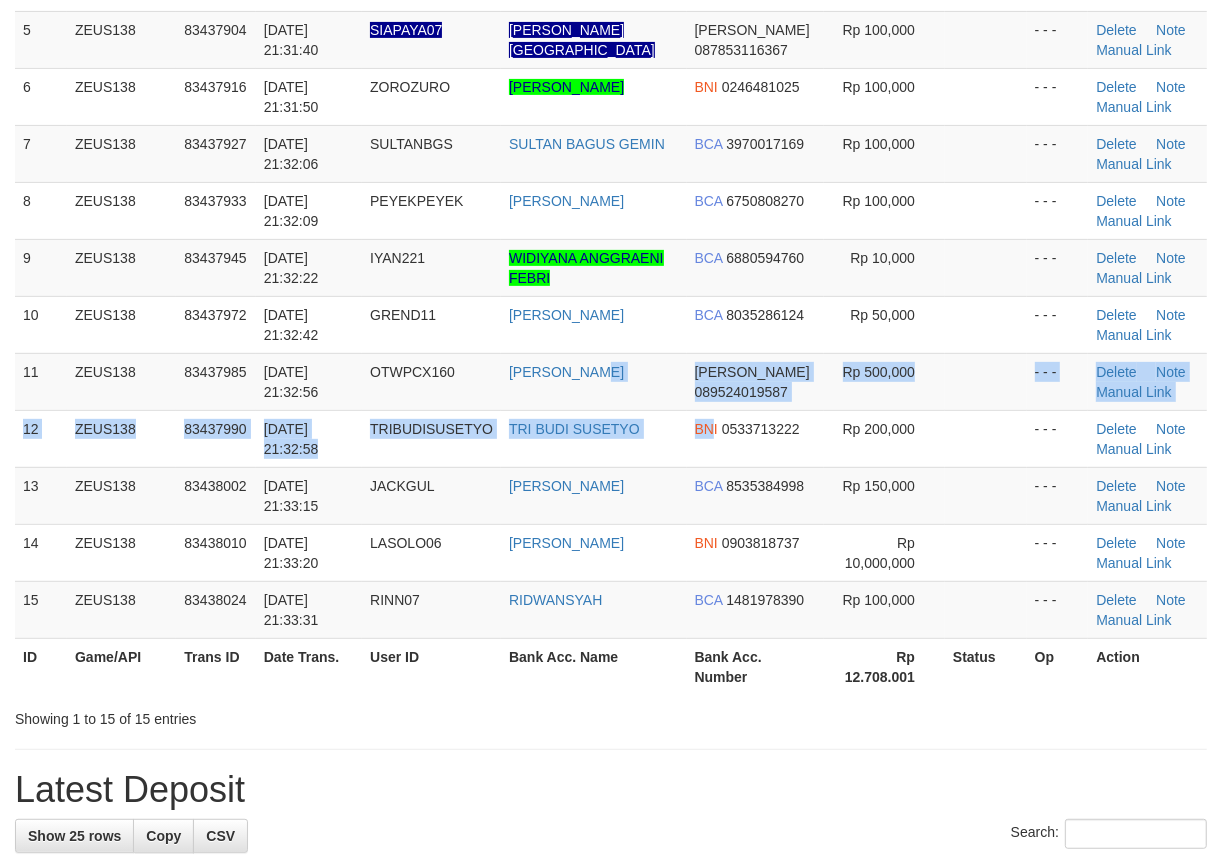 scroll, scrollTop: 392, scrollLeft: 0, axis: vertical 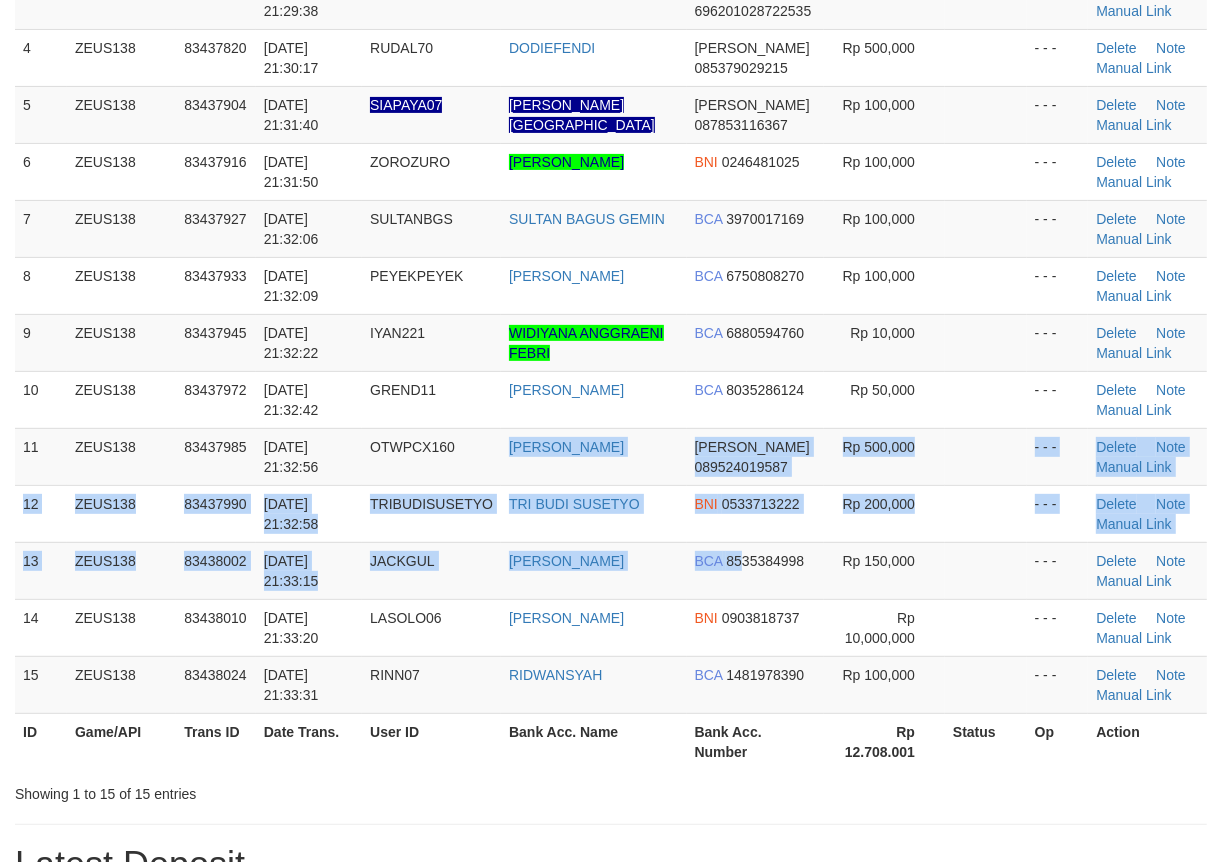 drag, startPoint x: 700, startPoint y: 511, endPoint x: 7, endPoint y: 553, distance: 694.27155 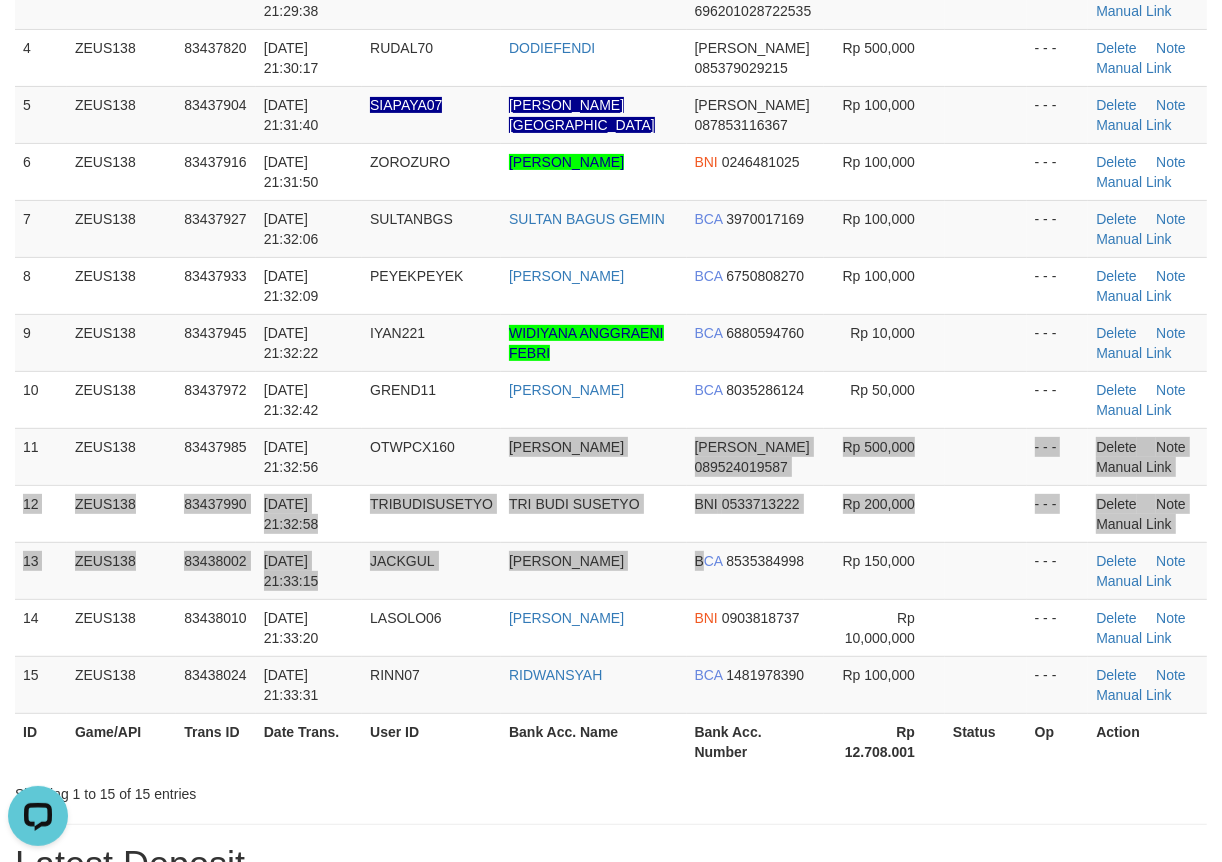 scroll, scrollTop: 0, scrollLeft: 0, axis: both 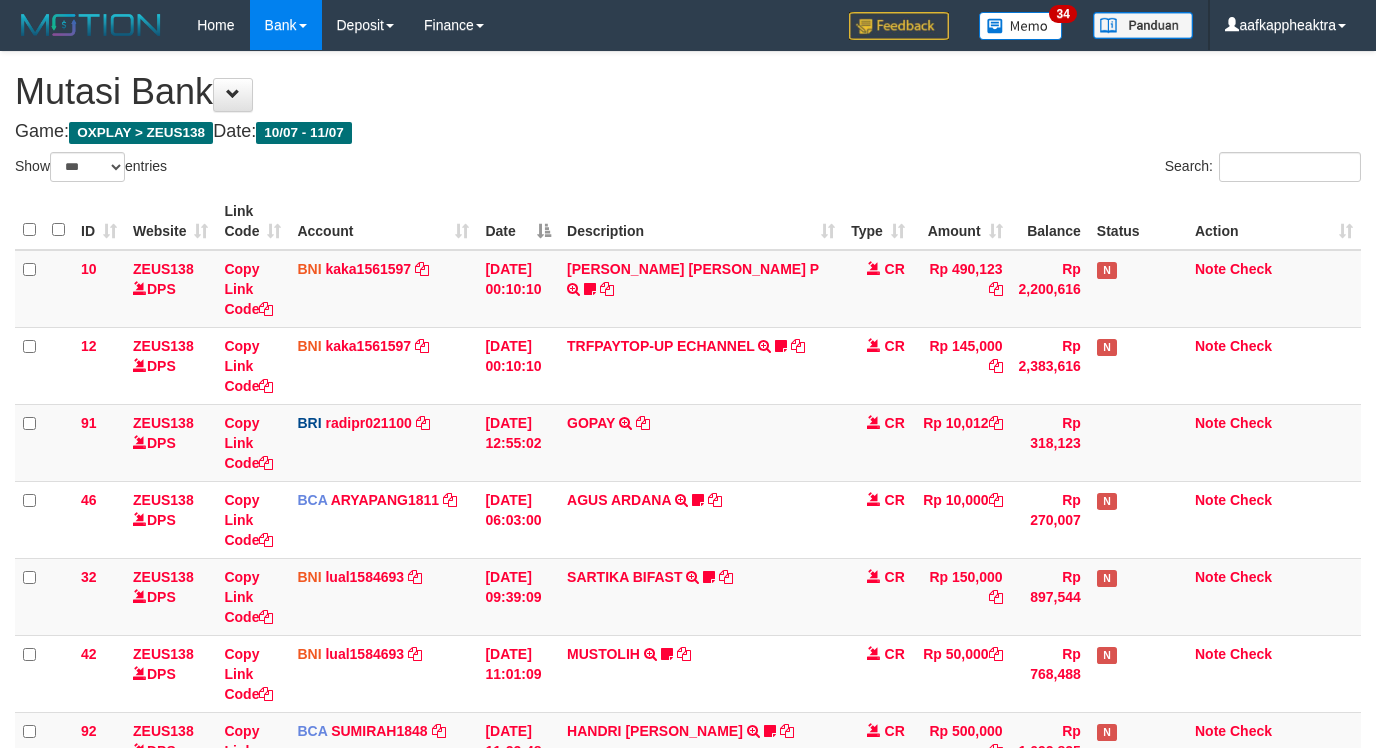 select on "***" 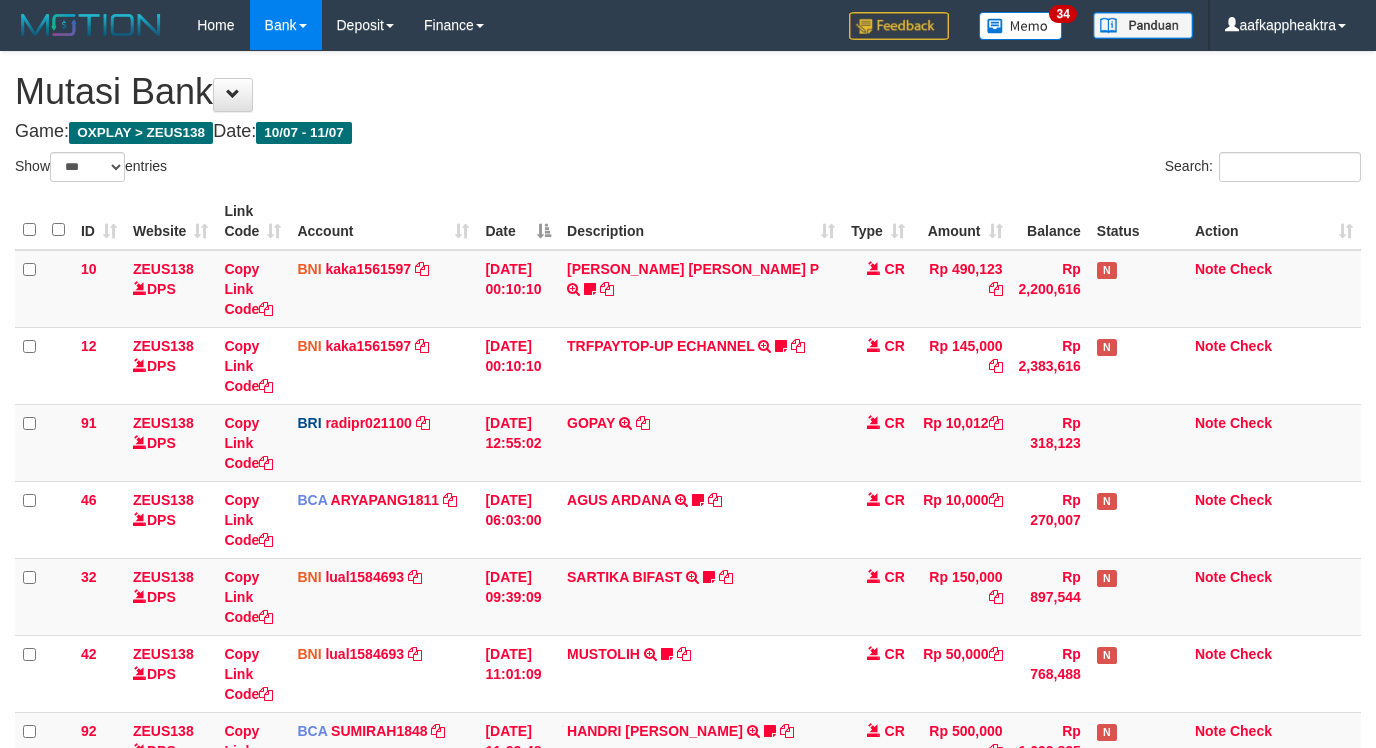 scroll, scrollTop: 985, scrollLeft: 0, axis: vertical 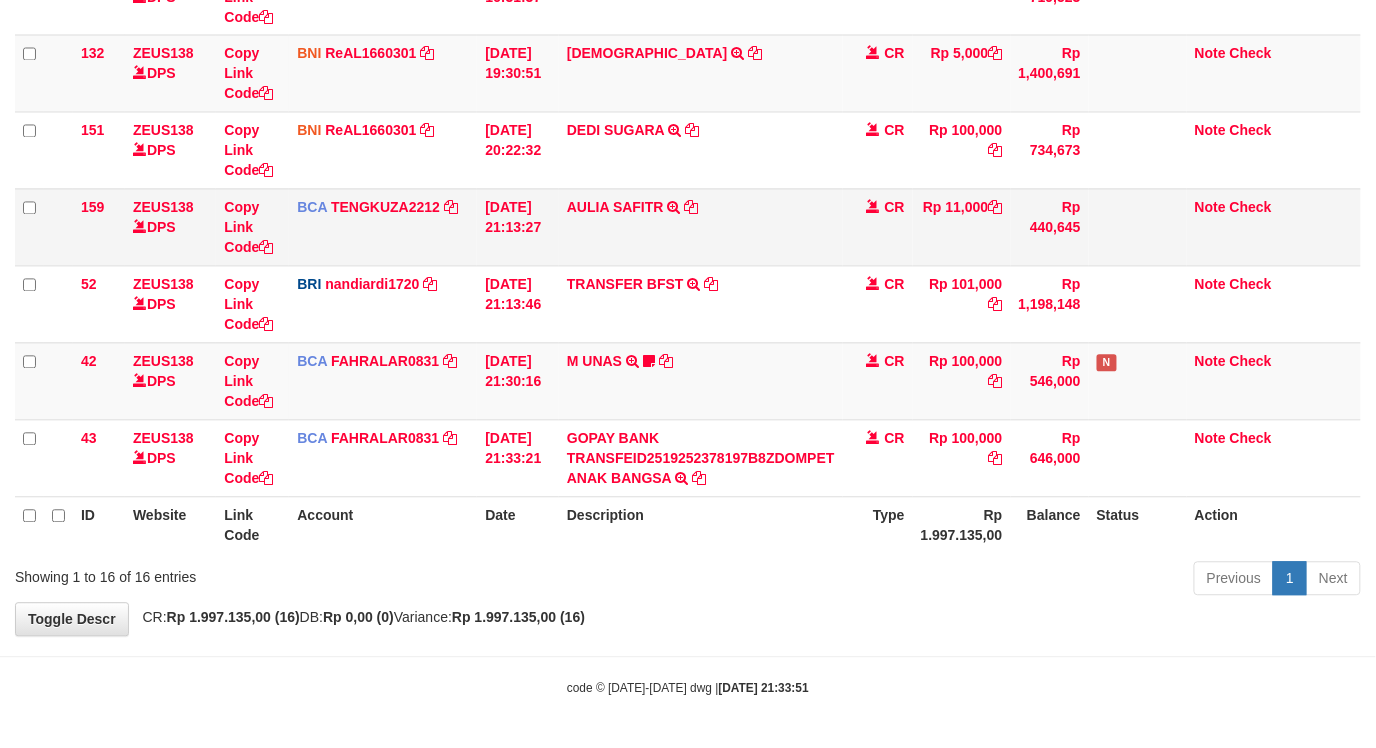 drag, startPoint x: 543, startPoint y: 196, endPoint x: 560, endPoint y: 216, distance: 26.24881 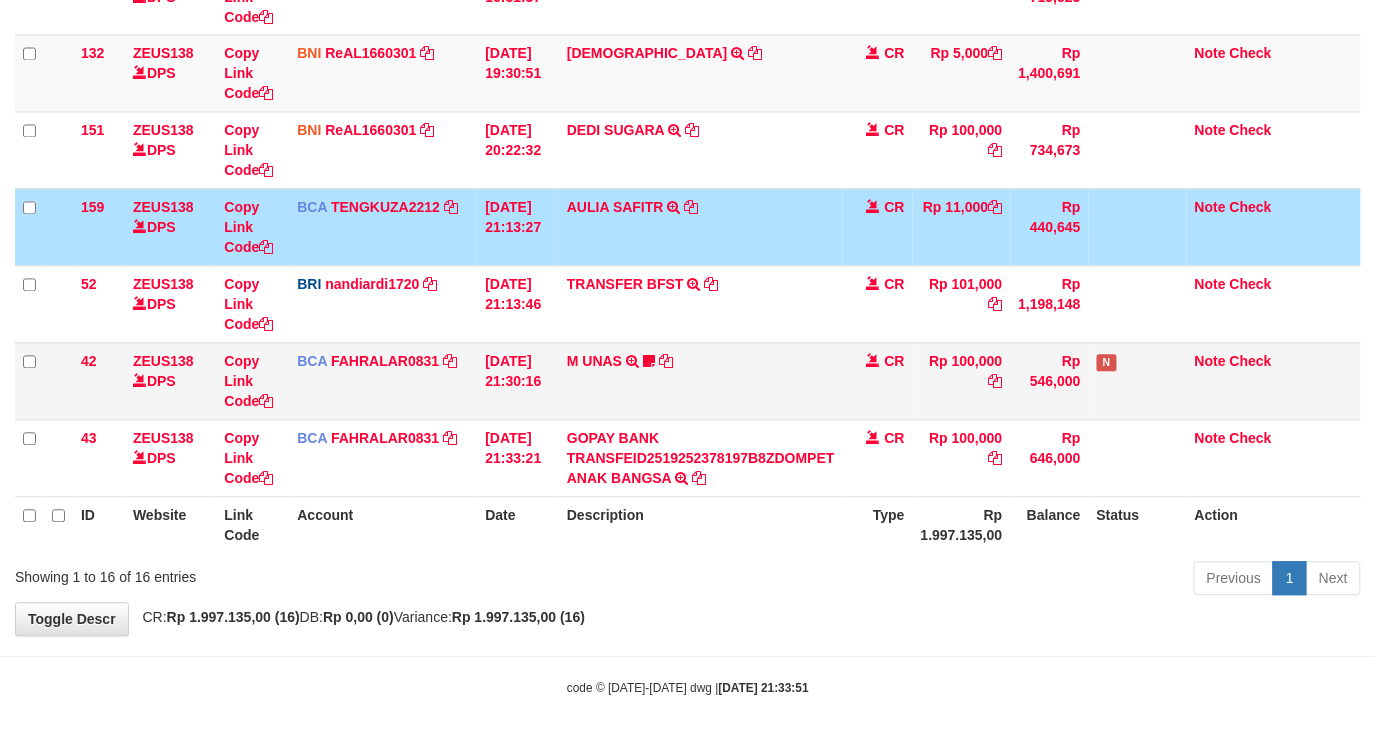 click on "10
ZEUS138    DPS
Copy Link Code
BNI
kaka1561597
DPS
KARMILA
mutasi_20250710_2425 | 10
mutasi_20250710_2425 | 10
10/07/2025 00:10:10
MARIO MATERNUS MAU P            TRF/PAY/TOP-UP ECHANNEL MARIO MATERNUS MAU P    LAKILAKIKUAT99
CR
Rp 490,123
Rp 2,200,616
N
Note
Check
12
ZEUS138    DPS
Copy Link Code
BNI
kaka1561597
DPS
KARMILA" at bounding box center (688, -119) 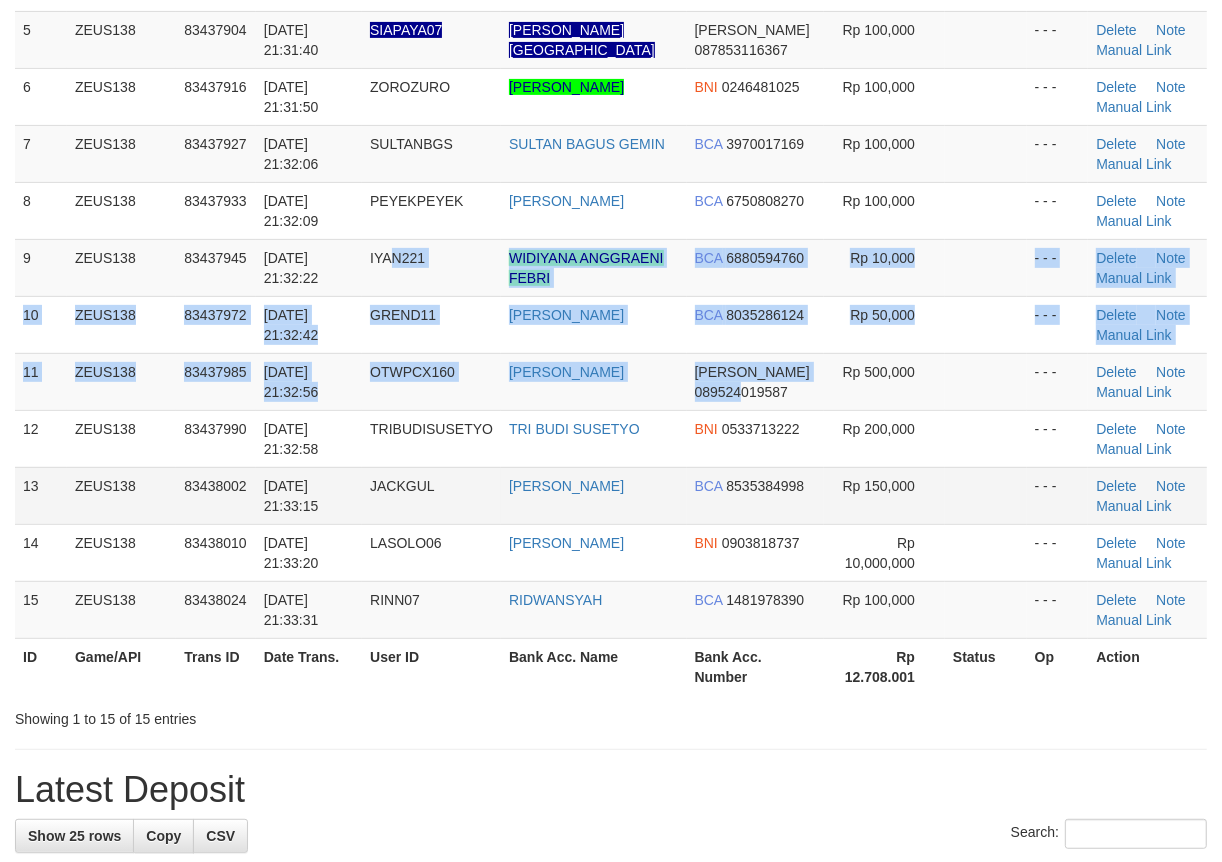 drag, startPoint x: 734, startPoint y: 405, endPoint x: 585, endPoint y: 493, distance: 173.04623 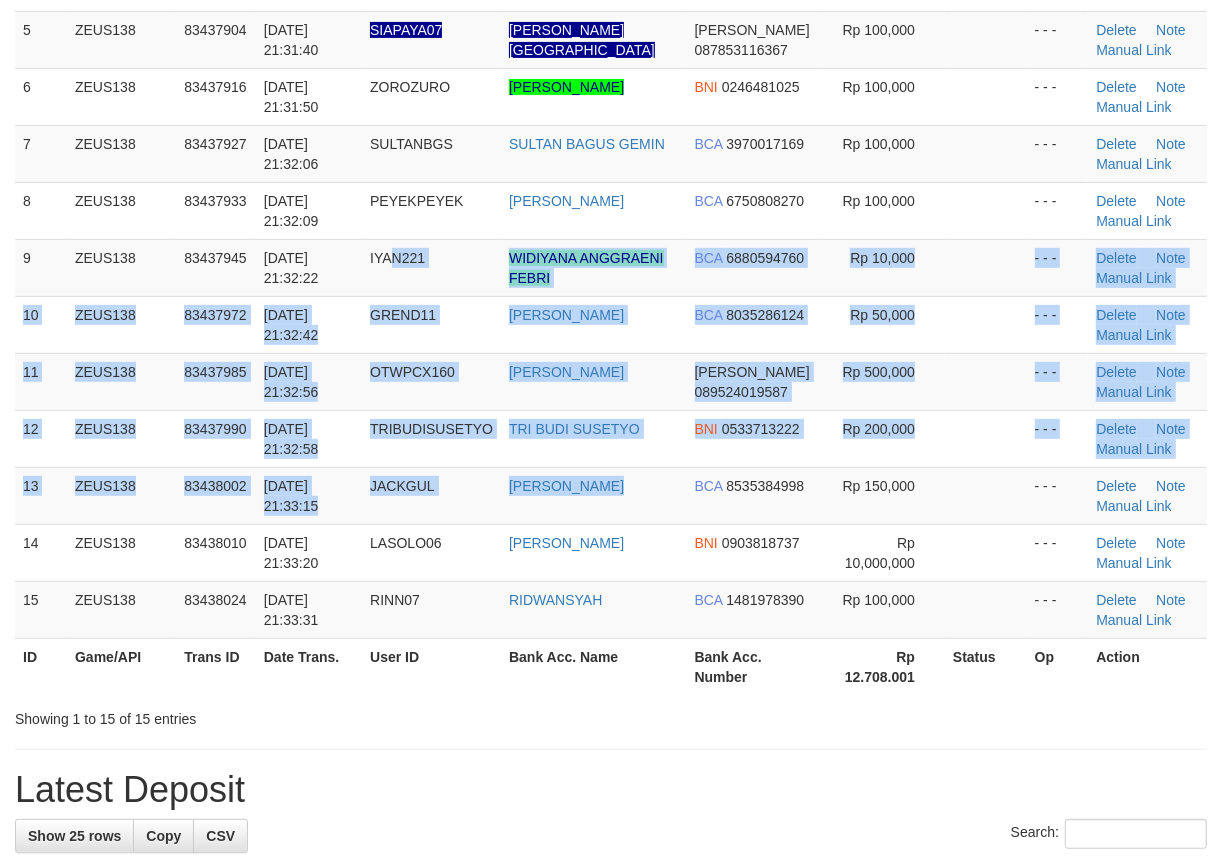 scroll, scrollTop: 392, scrollLeft: 0, axis: vertical 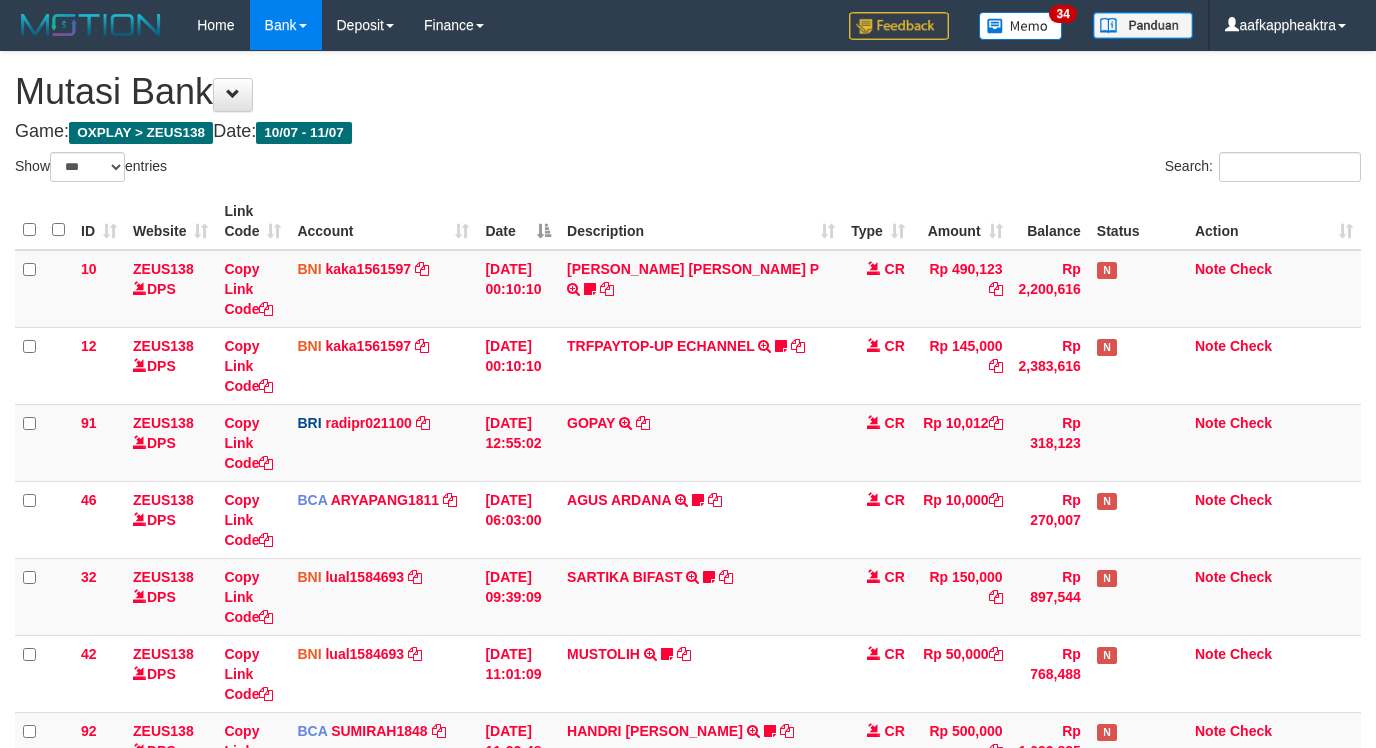 select on "***" 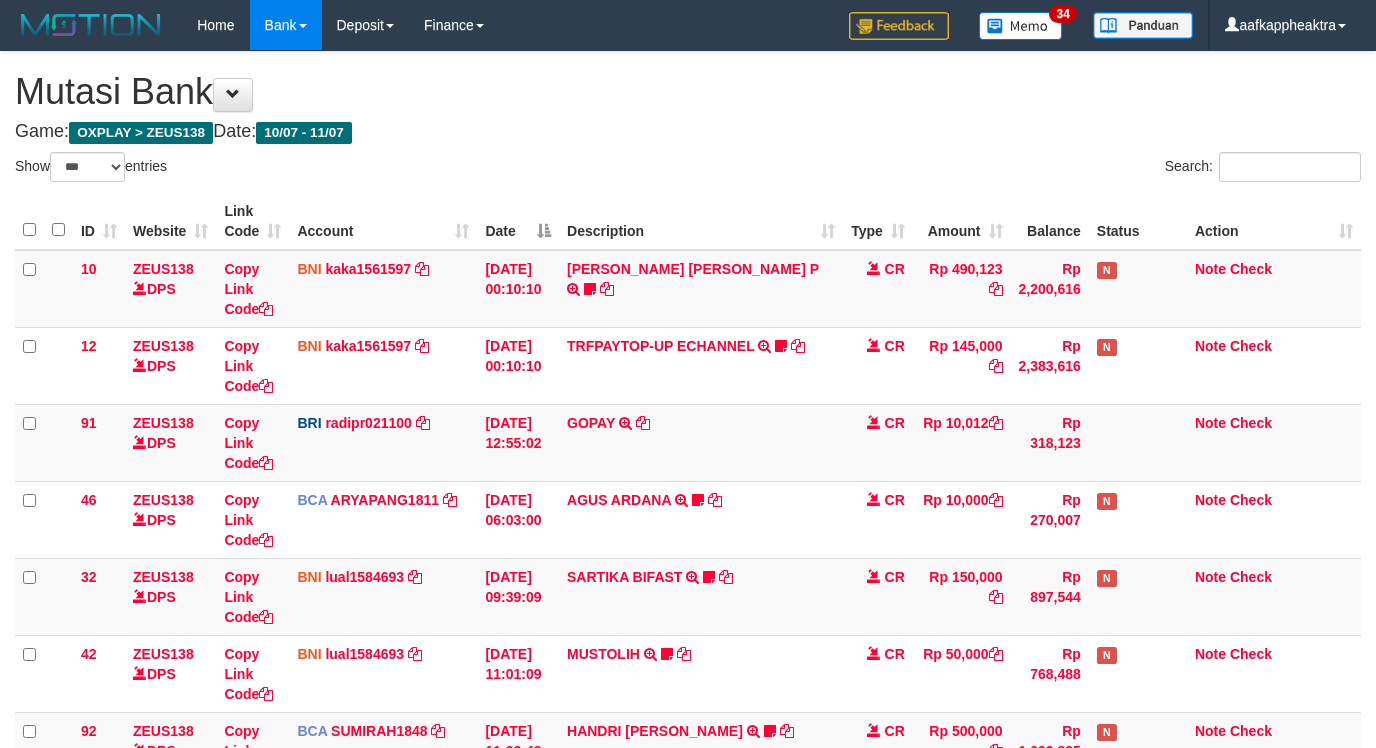 scroll, scrollTop: 985, scrollLeft: 0, axis: vertical 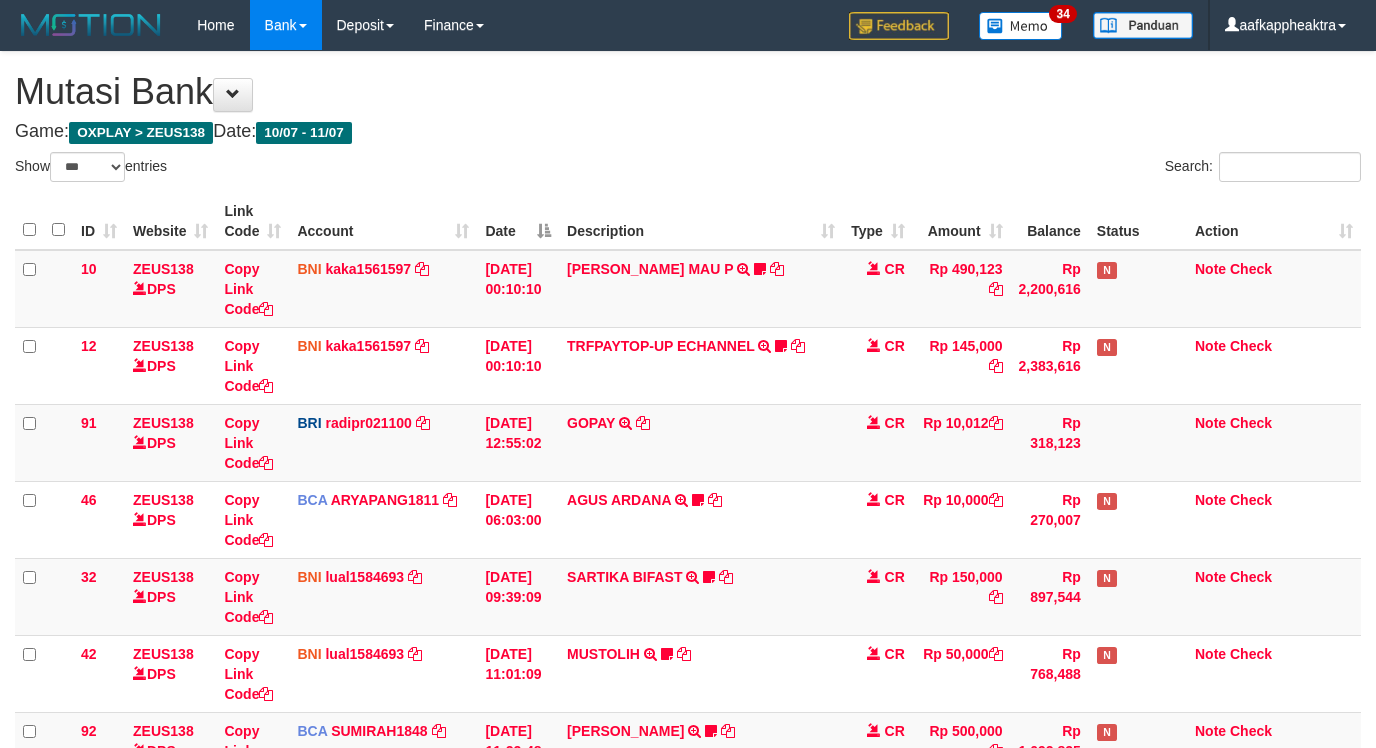 select on "***" 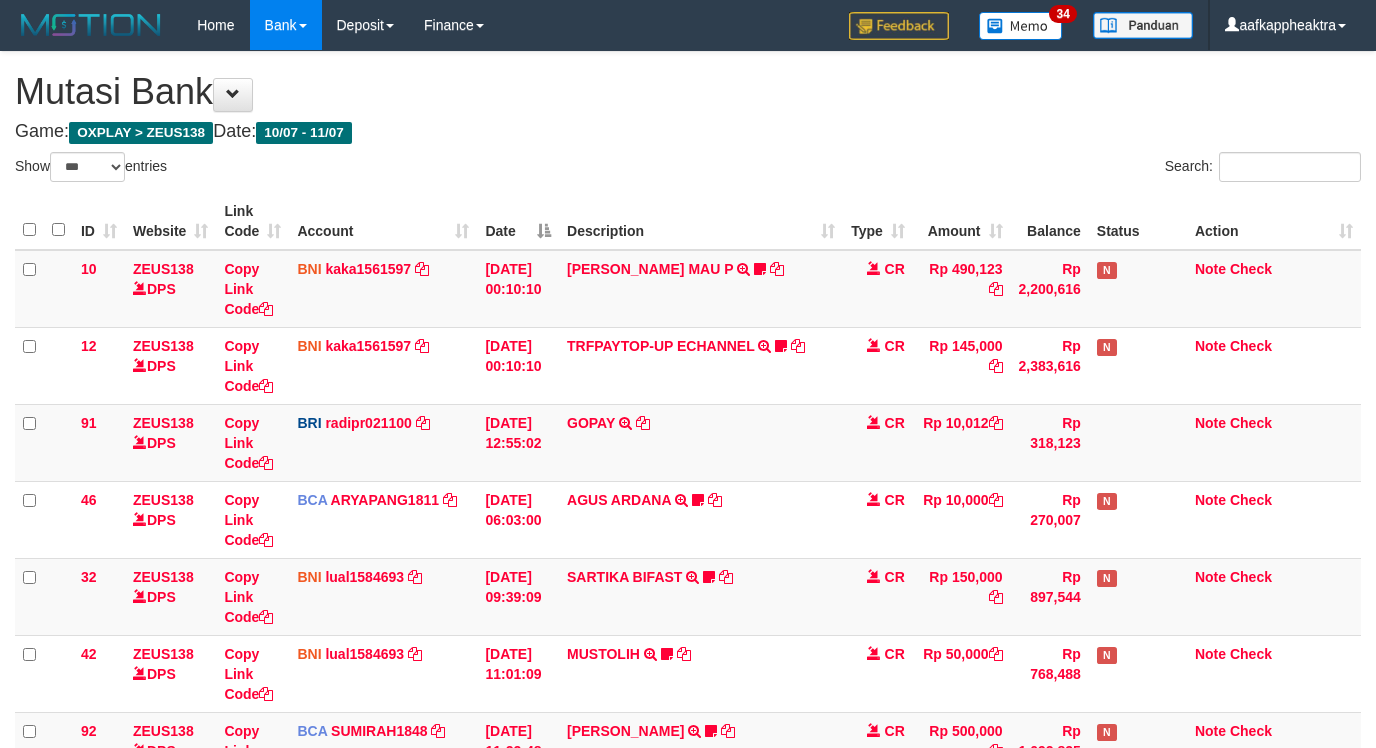 scroll, scrollTop: 985, scrollLeft: 0, axis: vertical 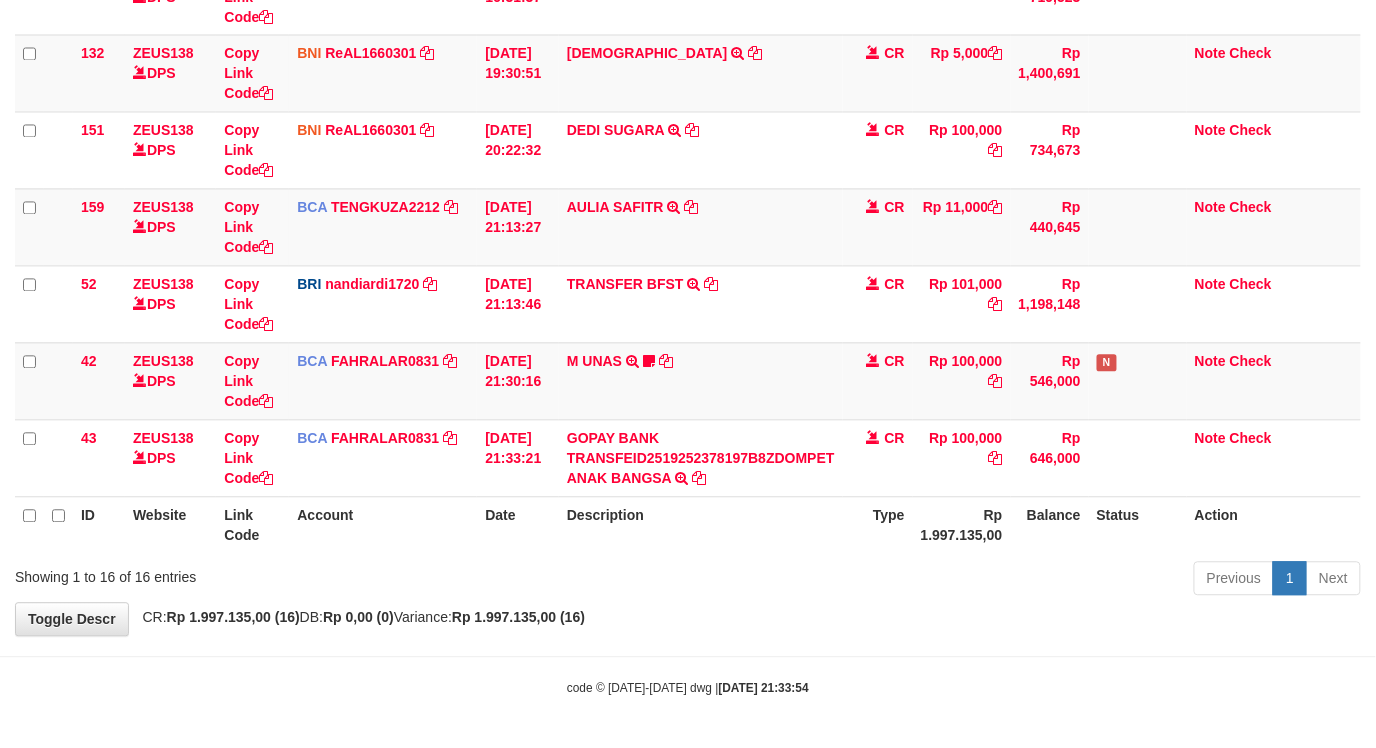 drag, startPoint x: 1146, startPoint y: 438, endPoint x: 1390, endPoint y: 350, distance: 259.38388 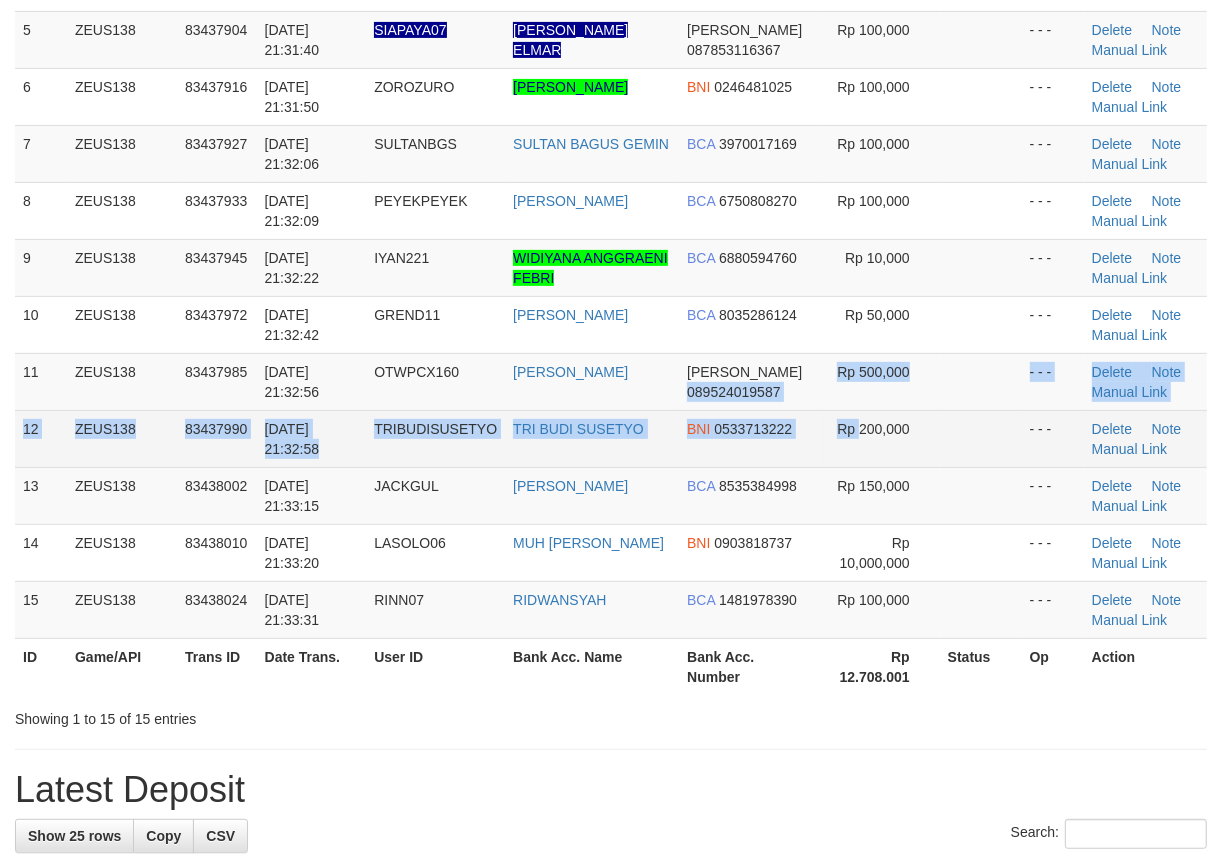 scroll, scrollTop: 392, scrollLeft: 0, axis: vertical 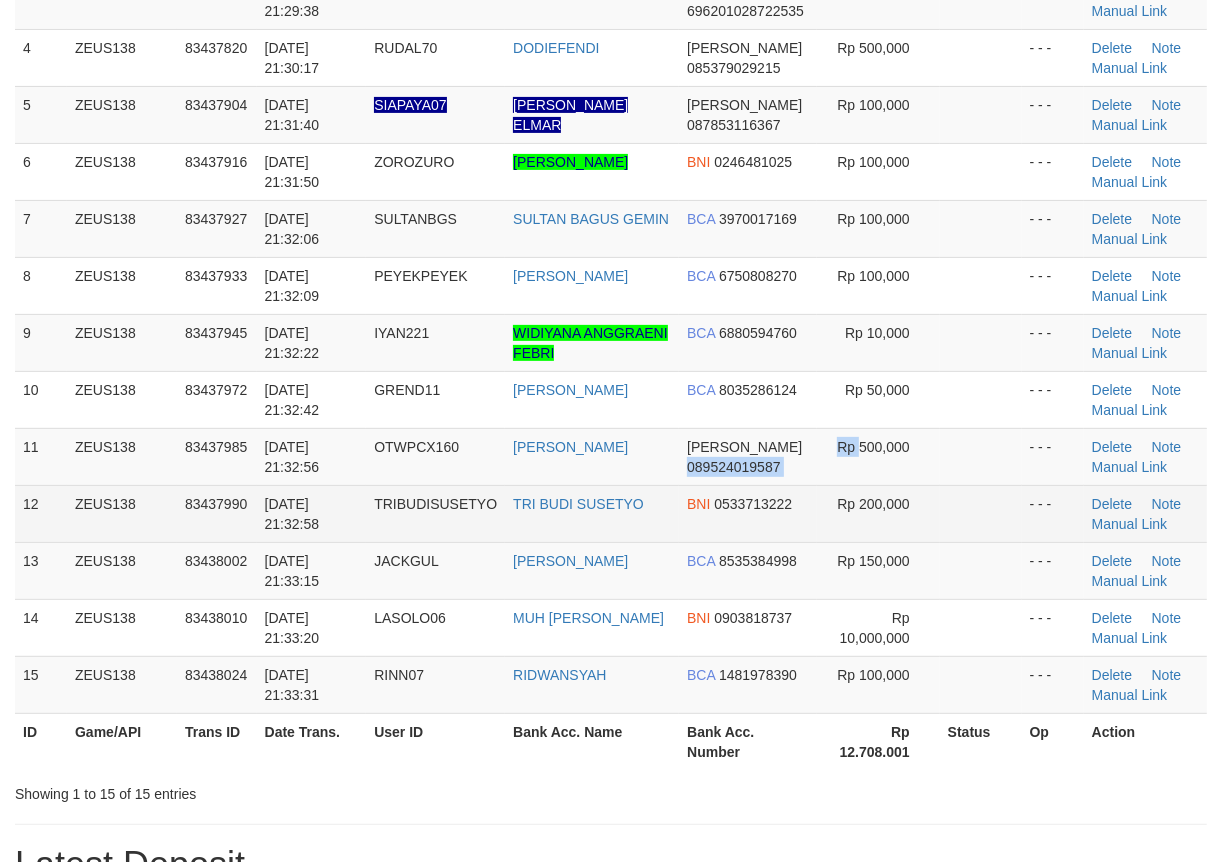 drag, startPoint x: 863, startPoint y: 445, endPoint x: 514, endPoint y: 448, distance: 349.0129 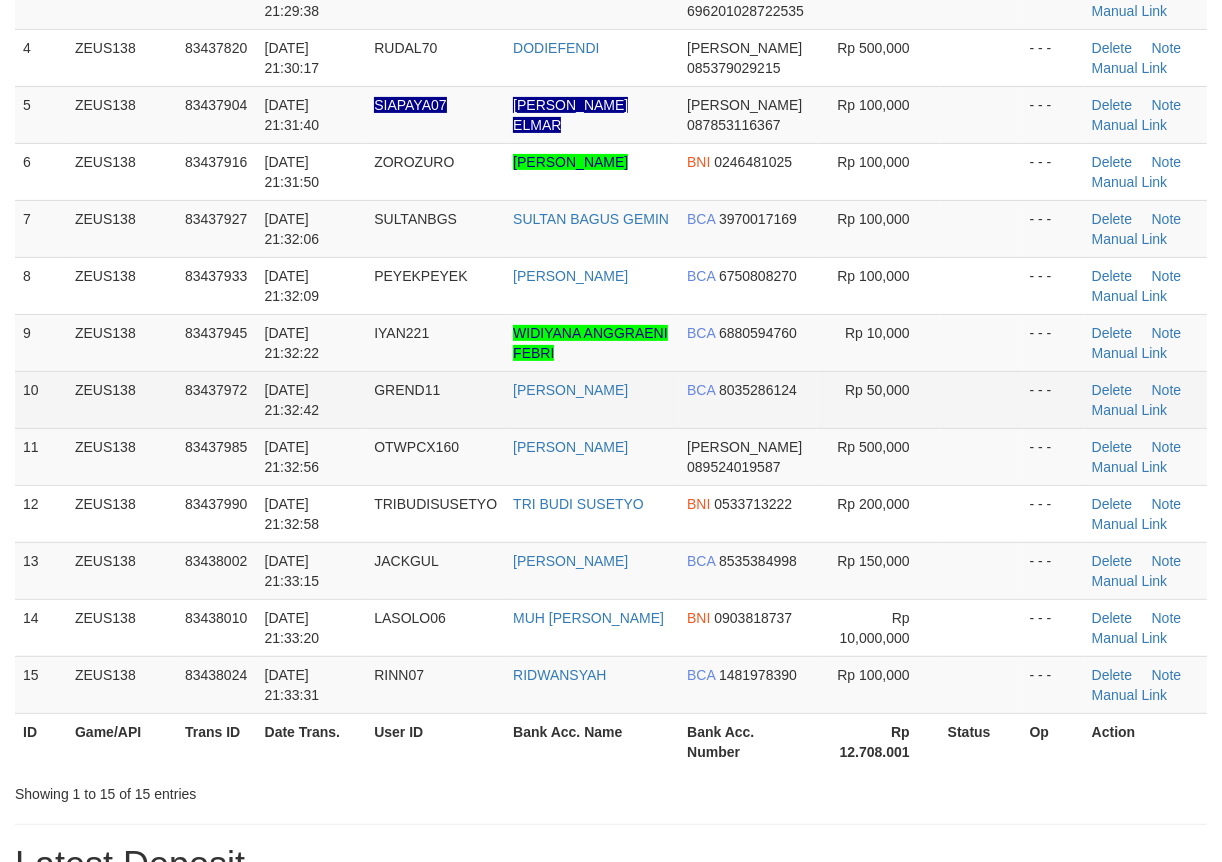 drag, startPoint x: 676, startPoint y: 376, endPoint x: 166, endPoint y: 414, distance: 511.41373 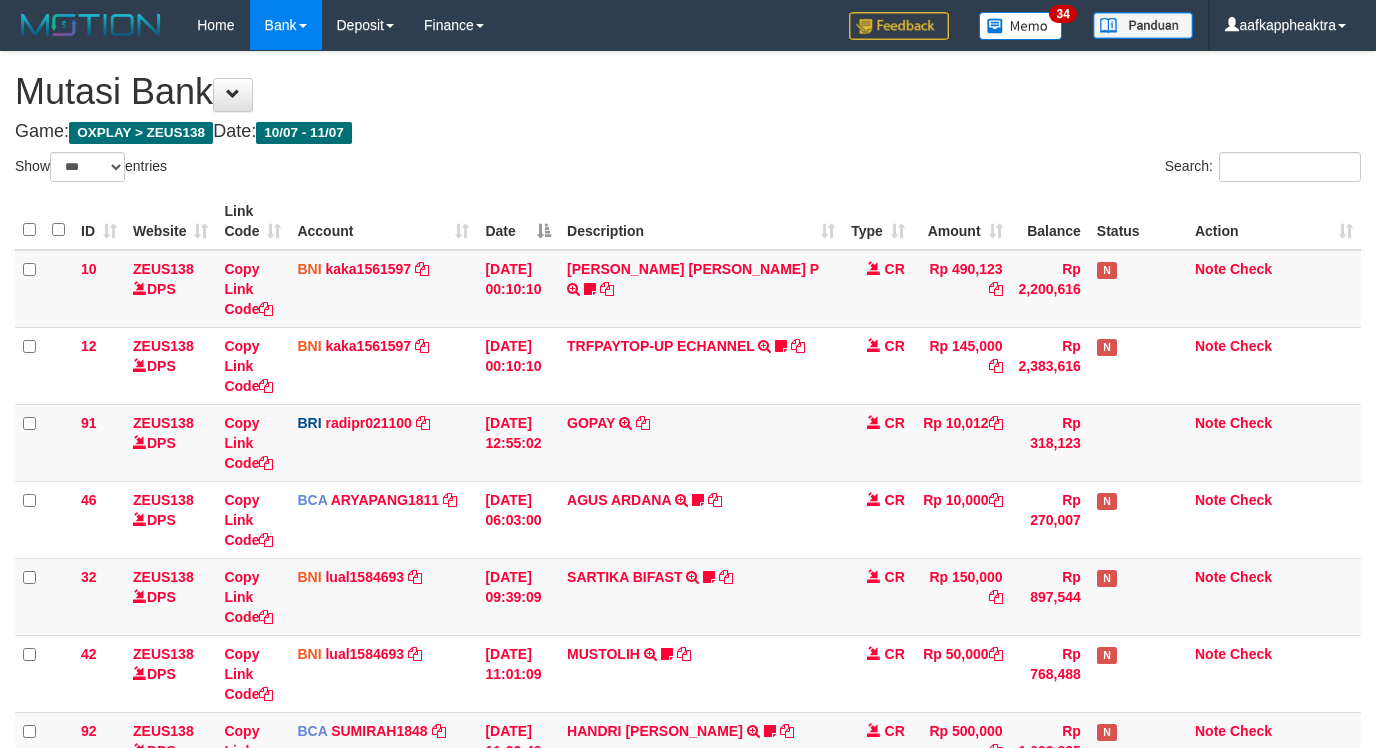 select on "***" 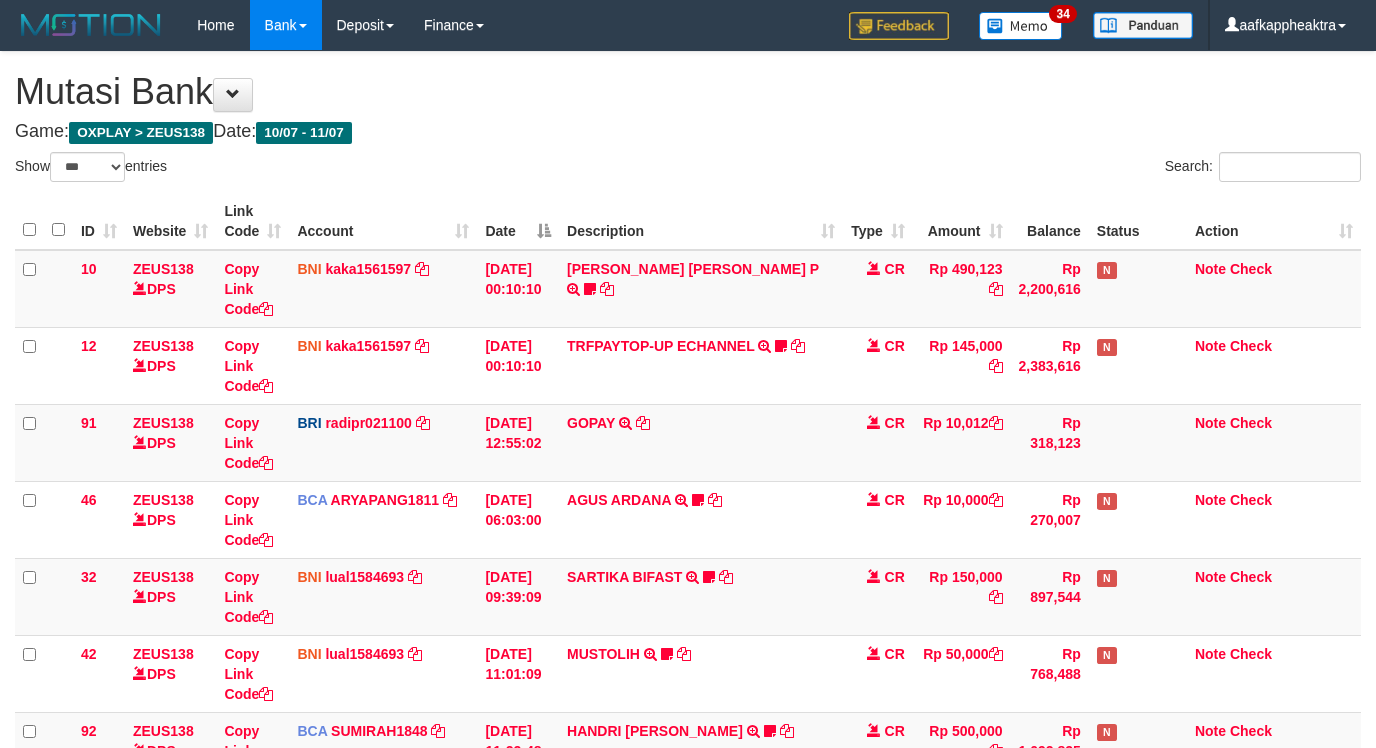 scroll, scrollTop: 985, scrollLeft: 0, axis: vertical 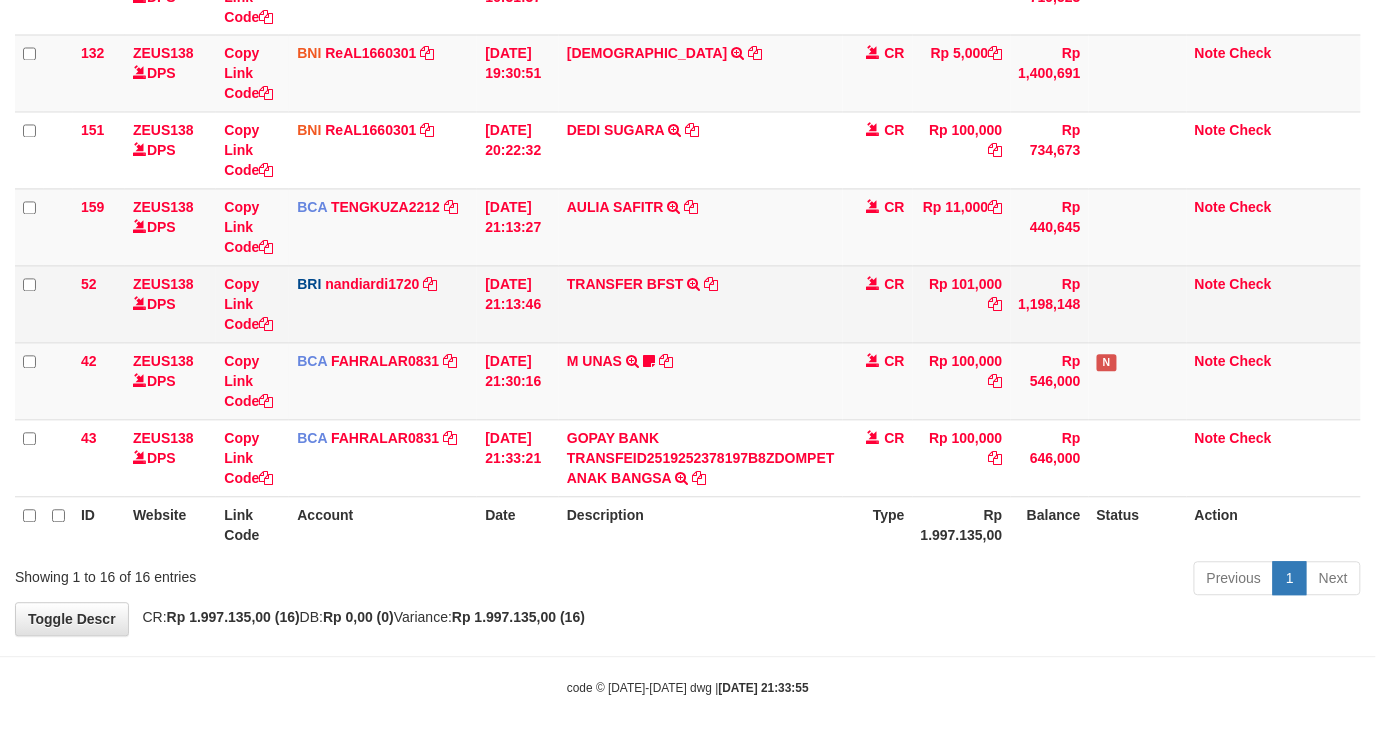 drag, startPoint x: 884, startPoint y: 398, endPoint x: 971, endPoint y: 271, distance: 153.94154 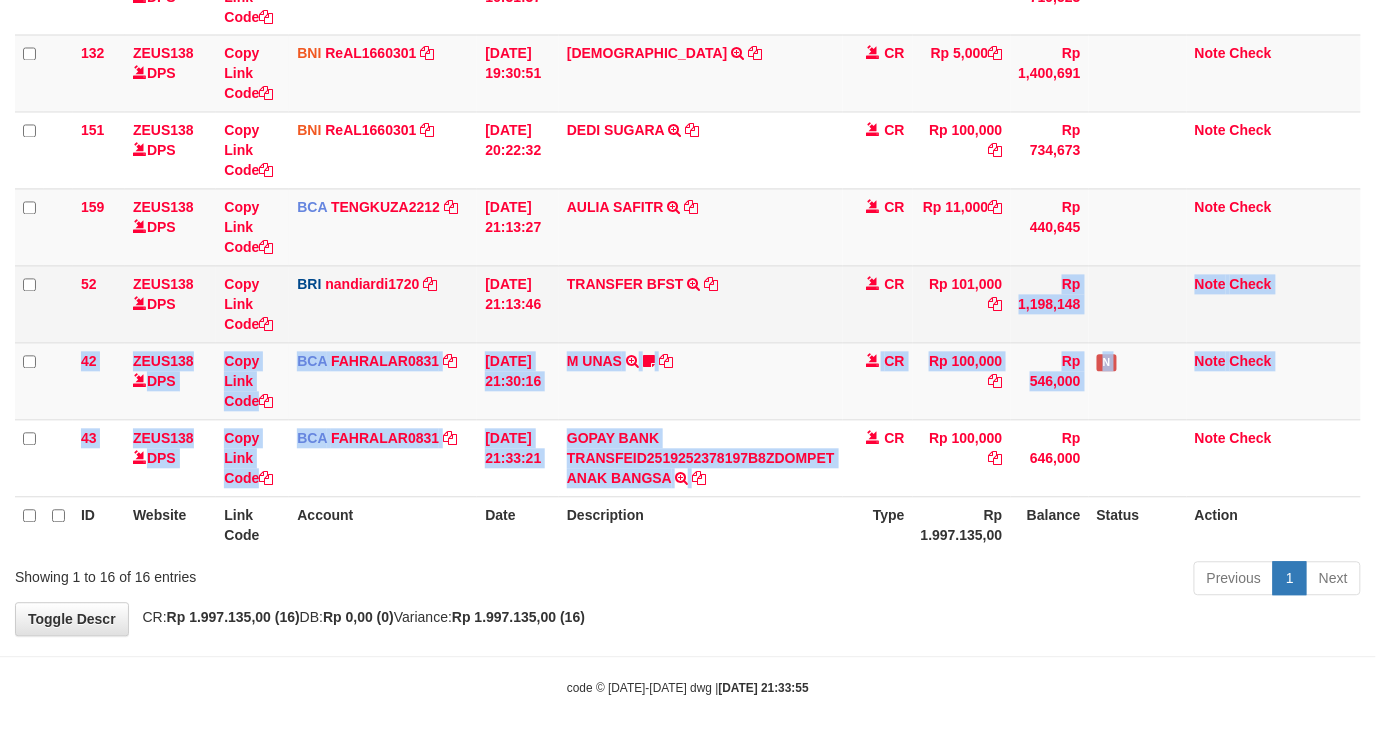 click on "10
ZEUS138    DPS
Copy Link Code
BNI
kaka1561597
DPS
KARMILA
mutasi_20250710_2425 | 10
mutasi_20250710_2425 | 10
10/07/2025 00:10:10
MARIO MATERNUS MAU P            TRF/PAY/TOP-UP ECHANNEL MARIO MATERNUS MAU P    LAKILAKIKUAT99
CR
Rp 490,123
Rp 2,200,616
N
Note
Check
12
ZEUS138    DPS
Copy Link Code
BNI
kaka1561597
DPS
KARMILA" at bounding box center [688, -119] 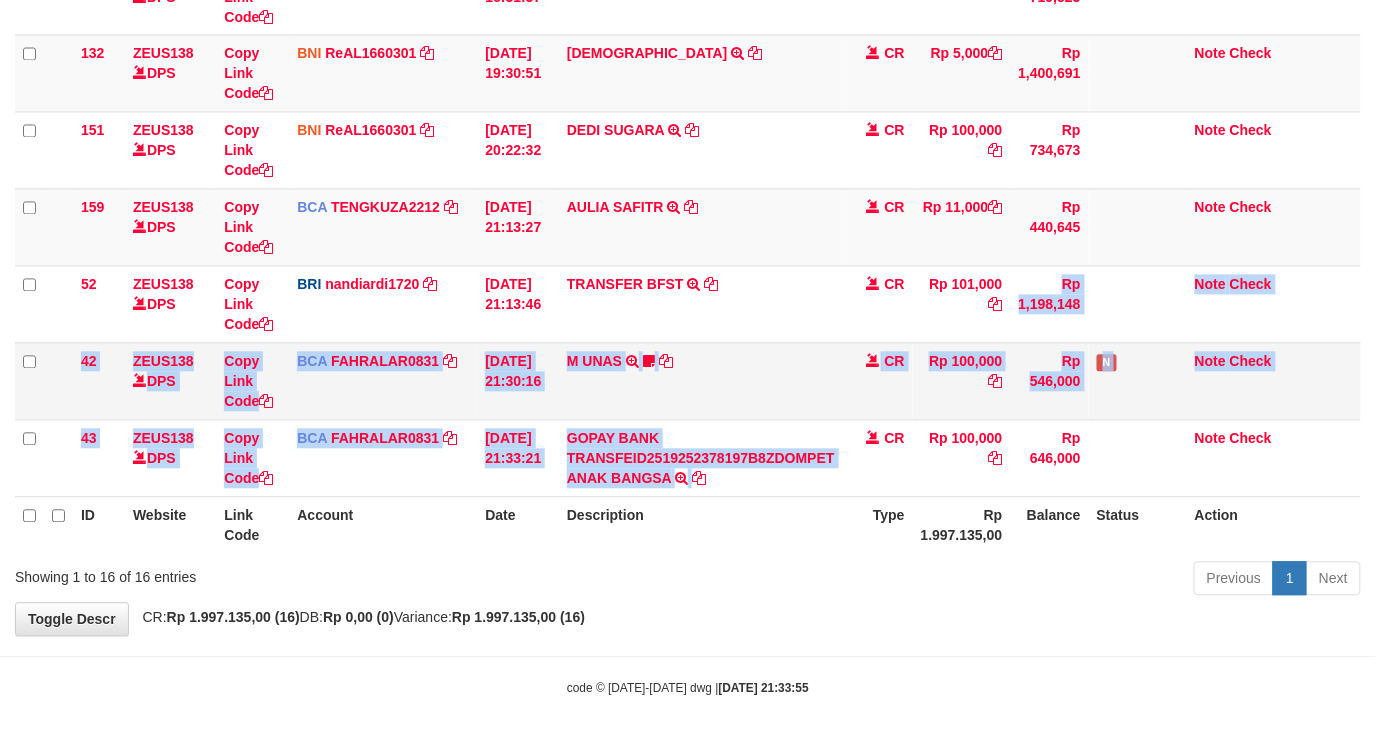 drag, startPoint x: 985, startPoint y: 330, endPoint x: 954, endPoint y: 343, distance: 33.61547 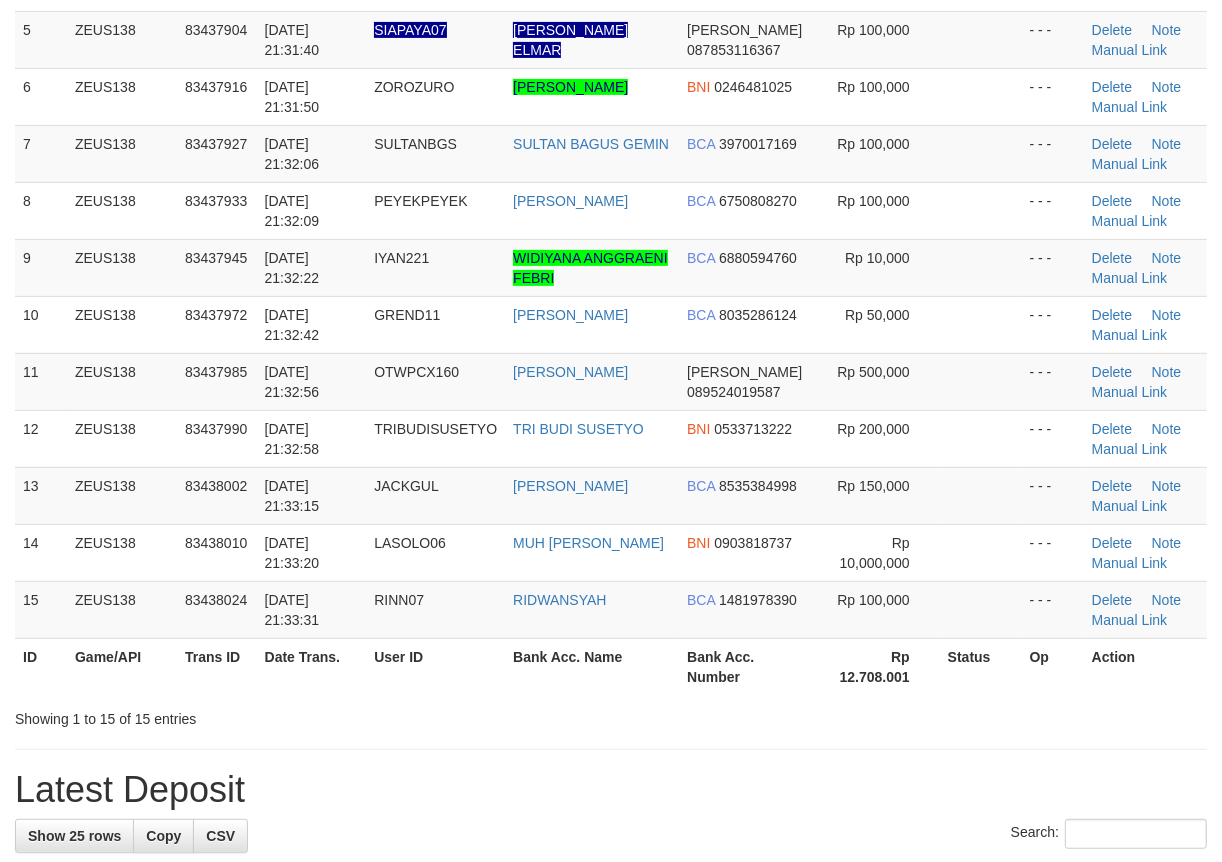 scroll, scrollTop: 392, scrollLeft: 0, axis: vertical 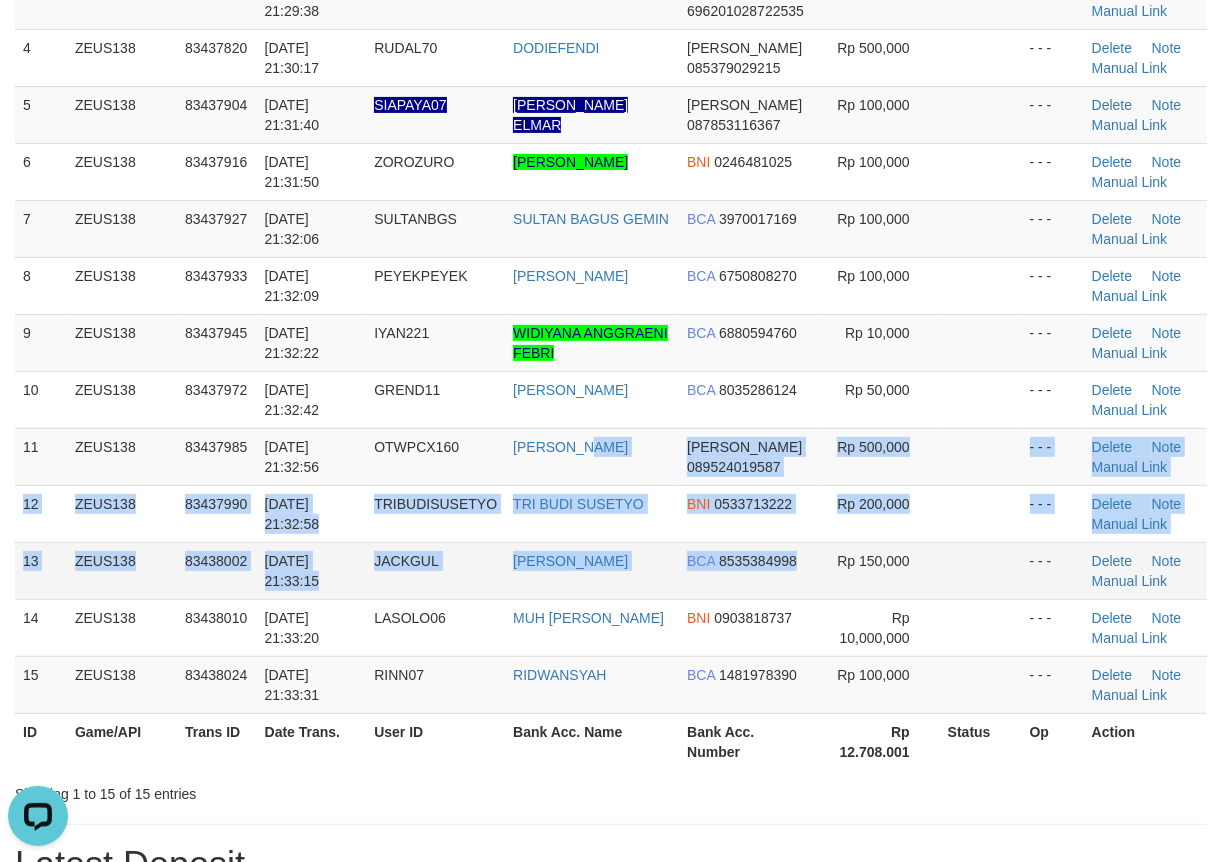 click on "1
ZEUS138
83437499
[DATE] 21:24:53
AKEYY1
[PERSON_NAME]
083879565257
Rp 198,000
- - -
[GEOGRAPHIC_DATA]
Note
Manual Link
2
ZEUS138
83437675
[DATE] 21:27:56
[GEOGRAPHIC_DATA]
BINSAR LUMBANTORUAN
MANDIRI
1080012471000
Rp 500,000
- - -
Delete Note" at bounding box center [611, 286] 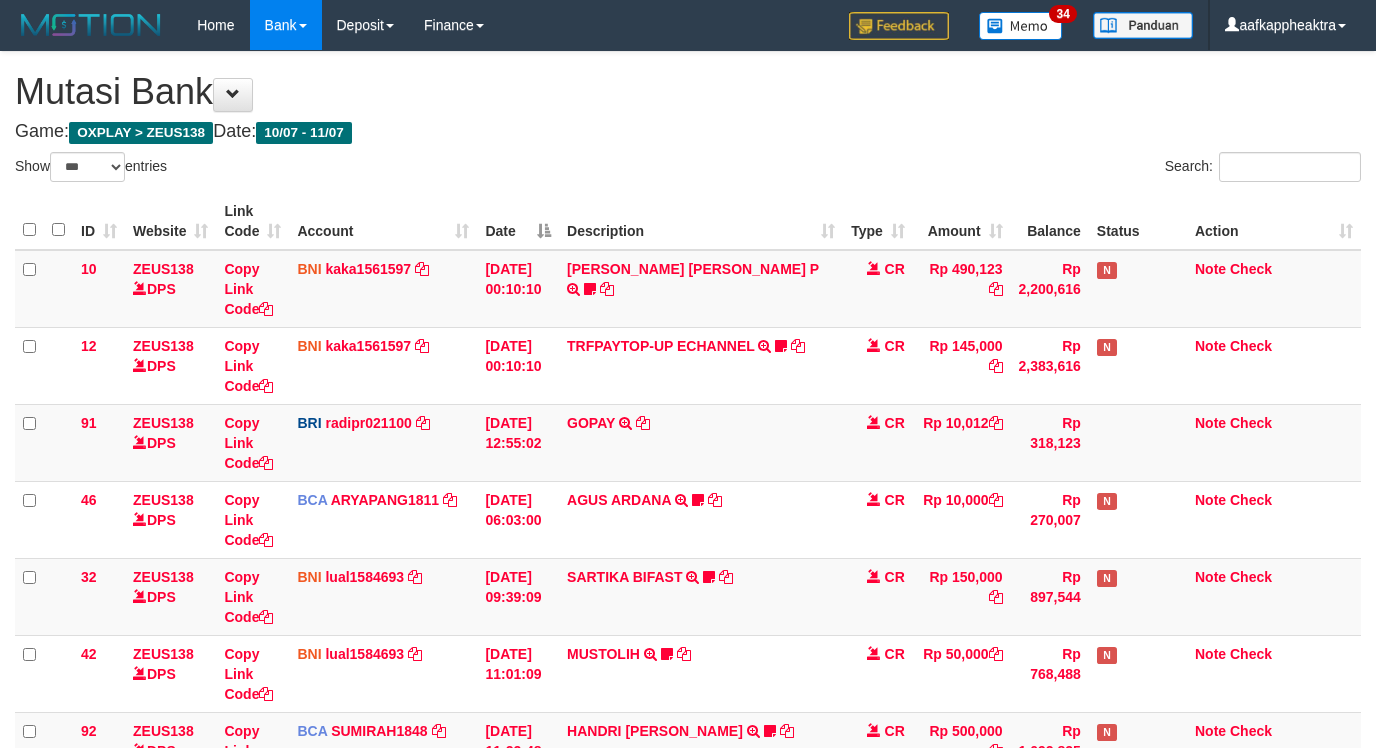 select on "***" 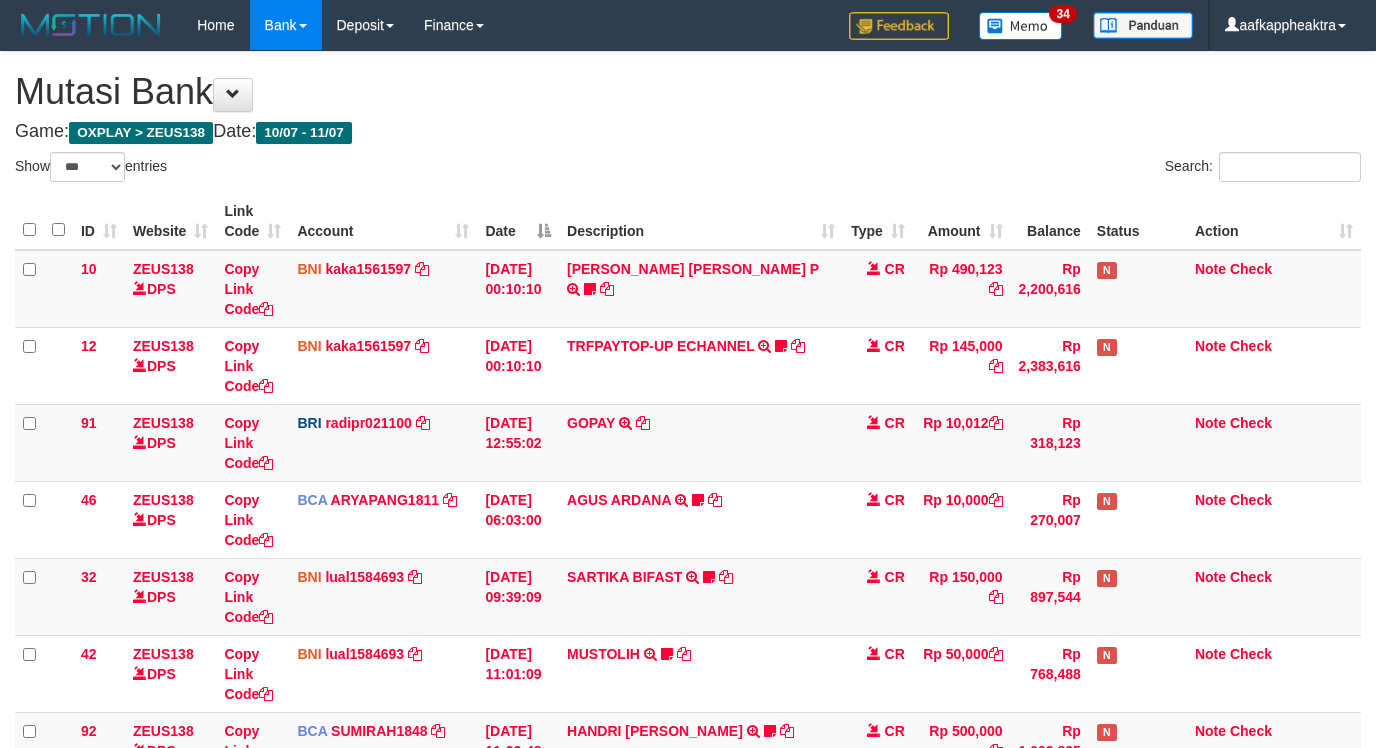 scroll, scrollTop: 985, scrollLeft: 0, axis: vertical 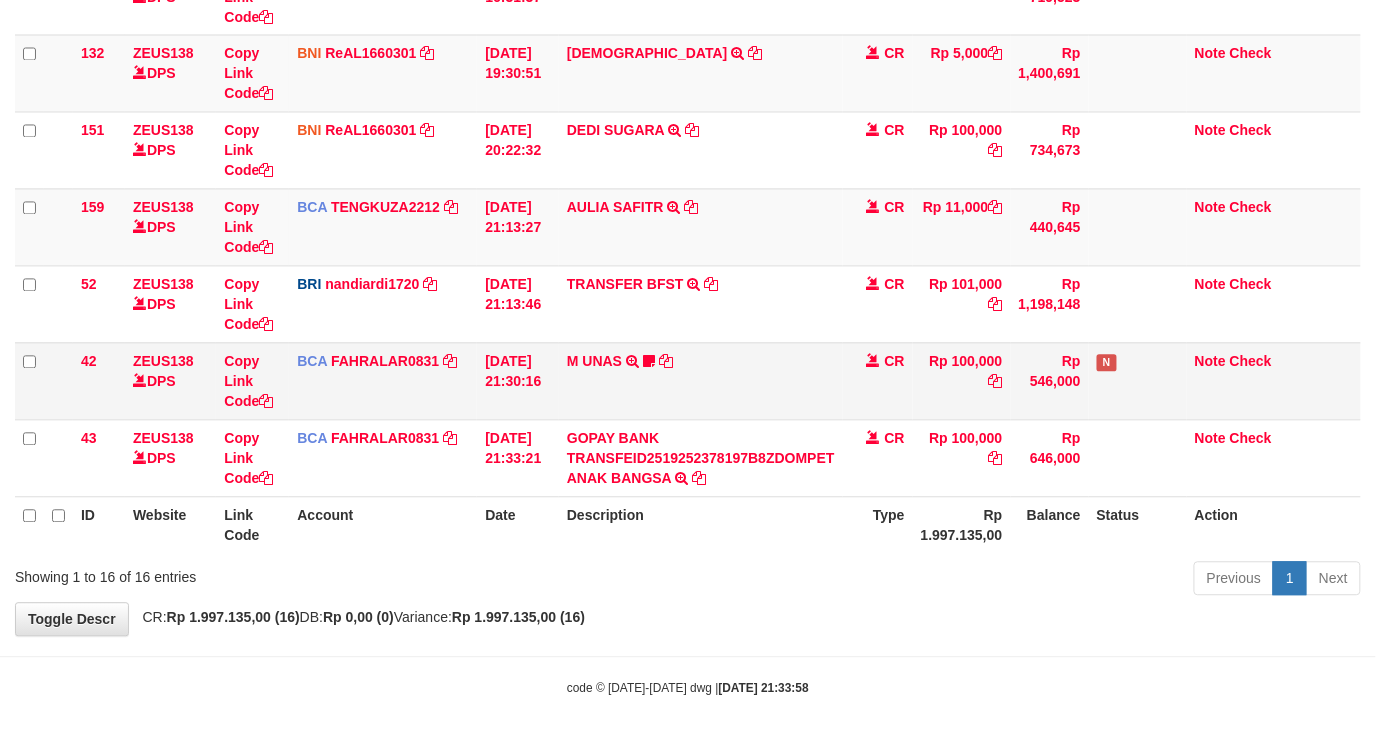 drag, startPoint x: 826, startPoint y: 353, endPoint x: 850, endPoint y: 353, distance: 24 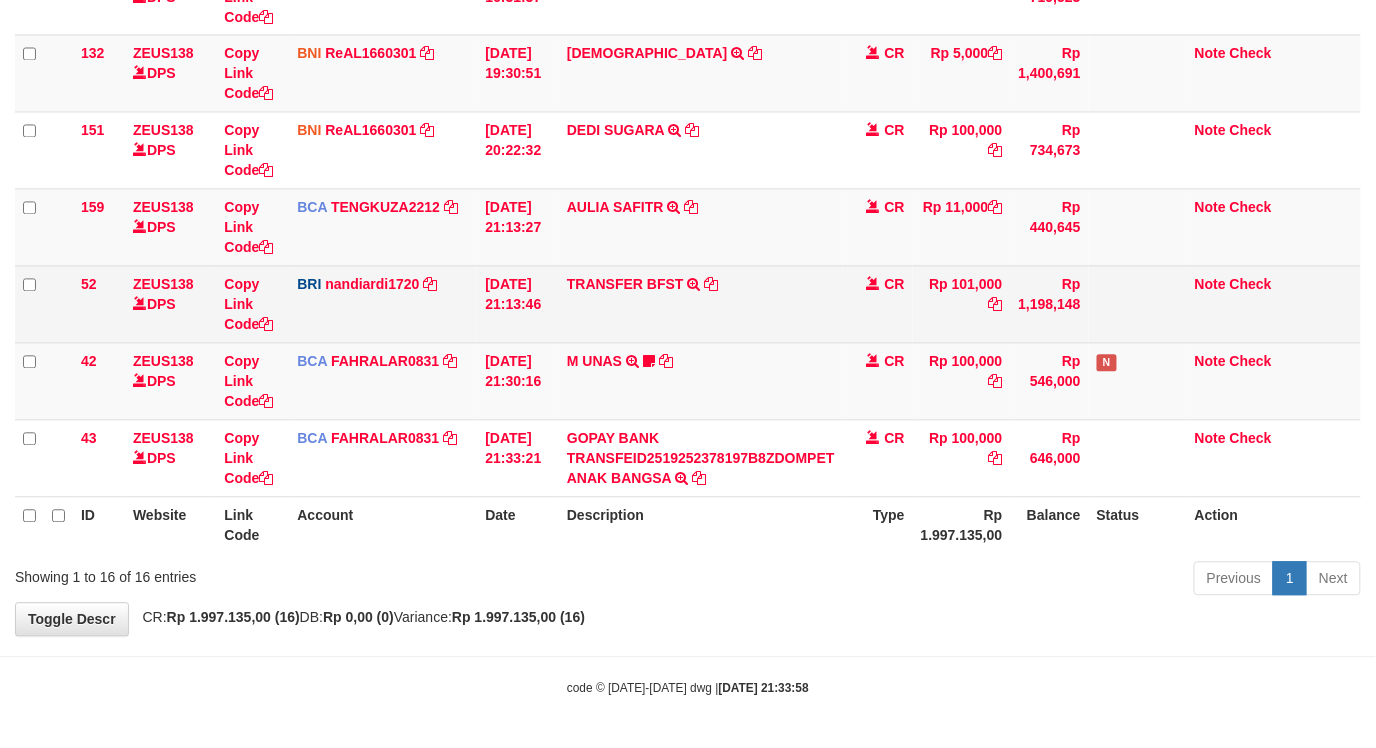 drag, startPoint x: 850, startPoint y: 353, endPoint x: 922, endPoint y: 340, distance: 73.1642 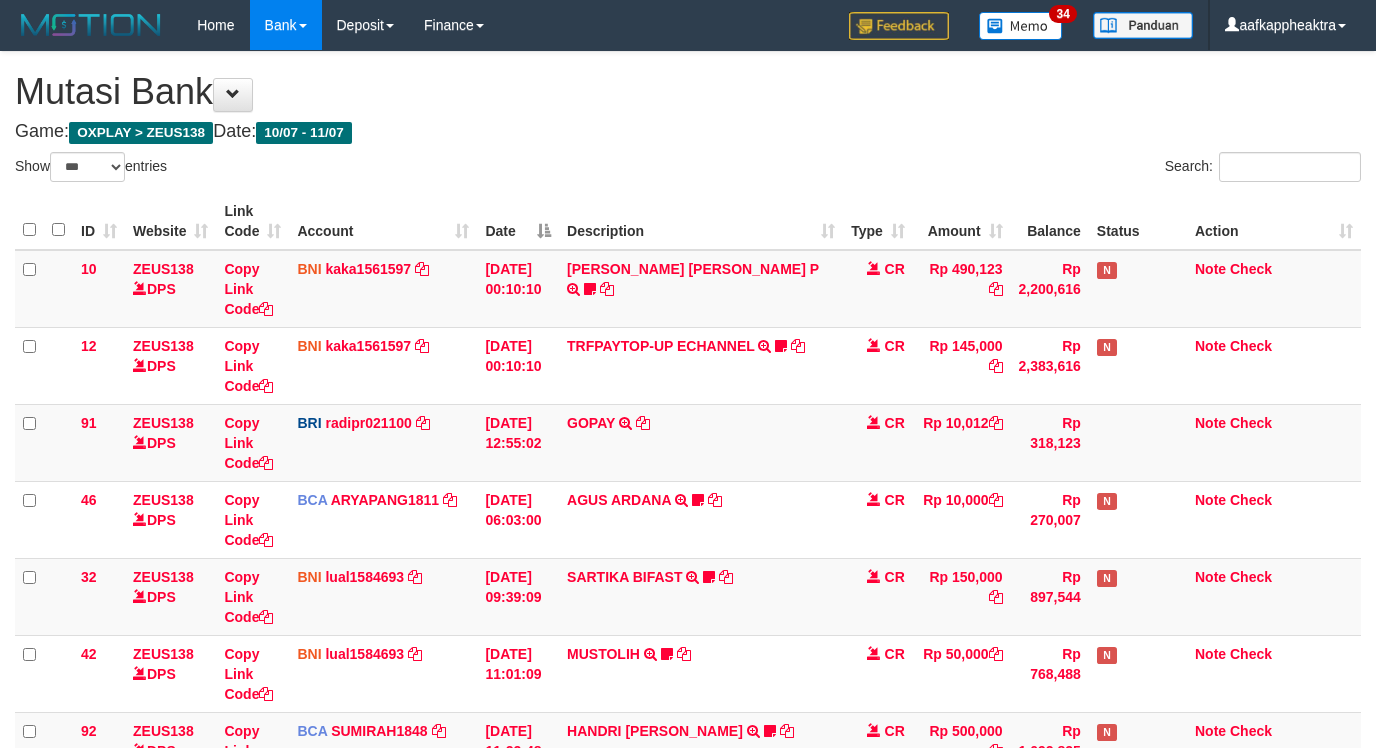 select on "***" 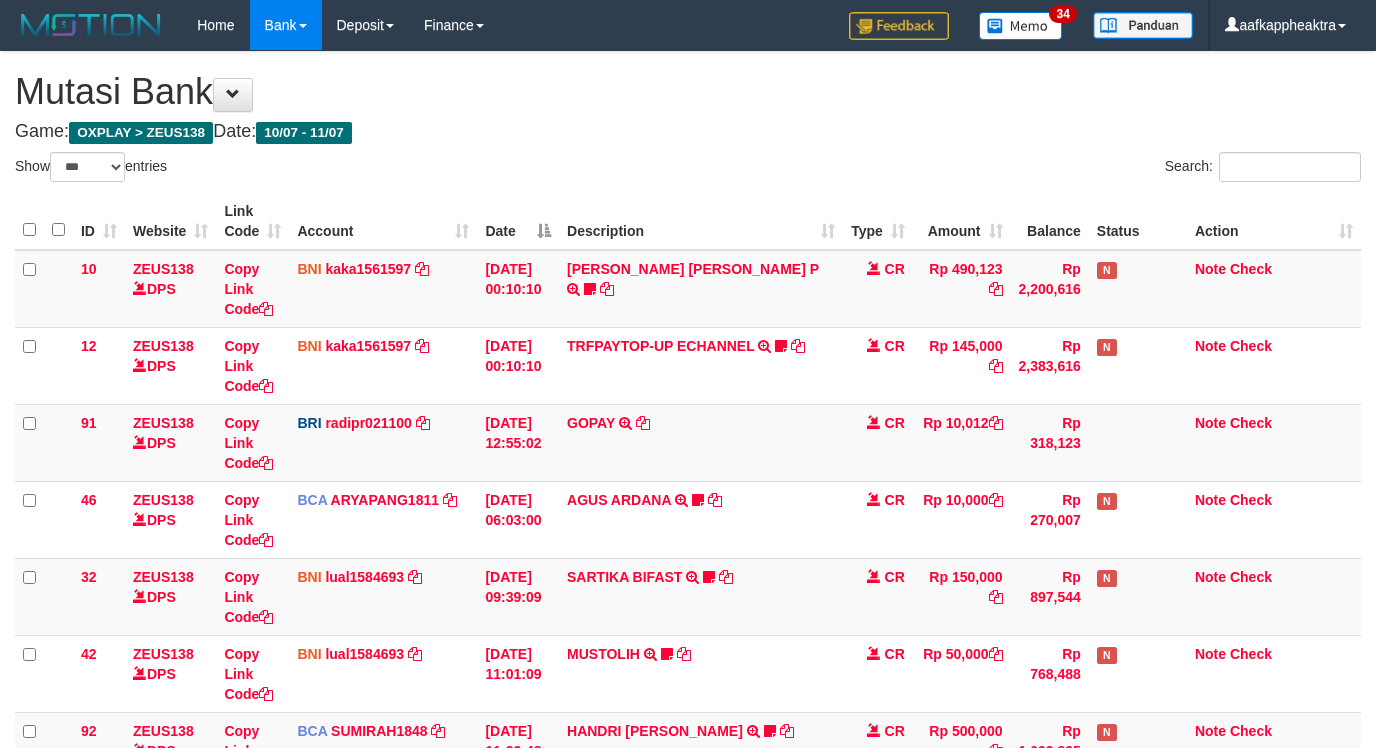 scroll, scrollTop: 985, scrollLeft: 0, axis: vertical 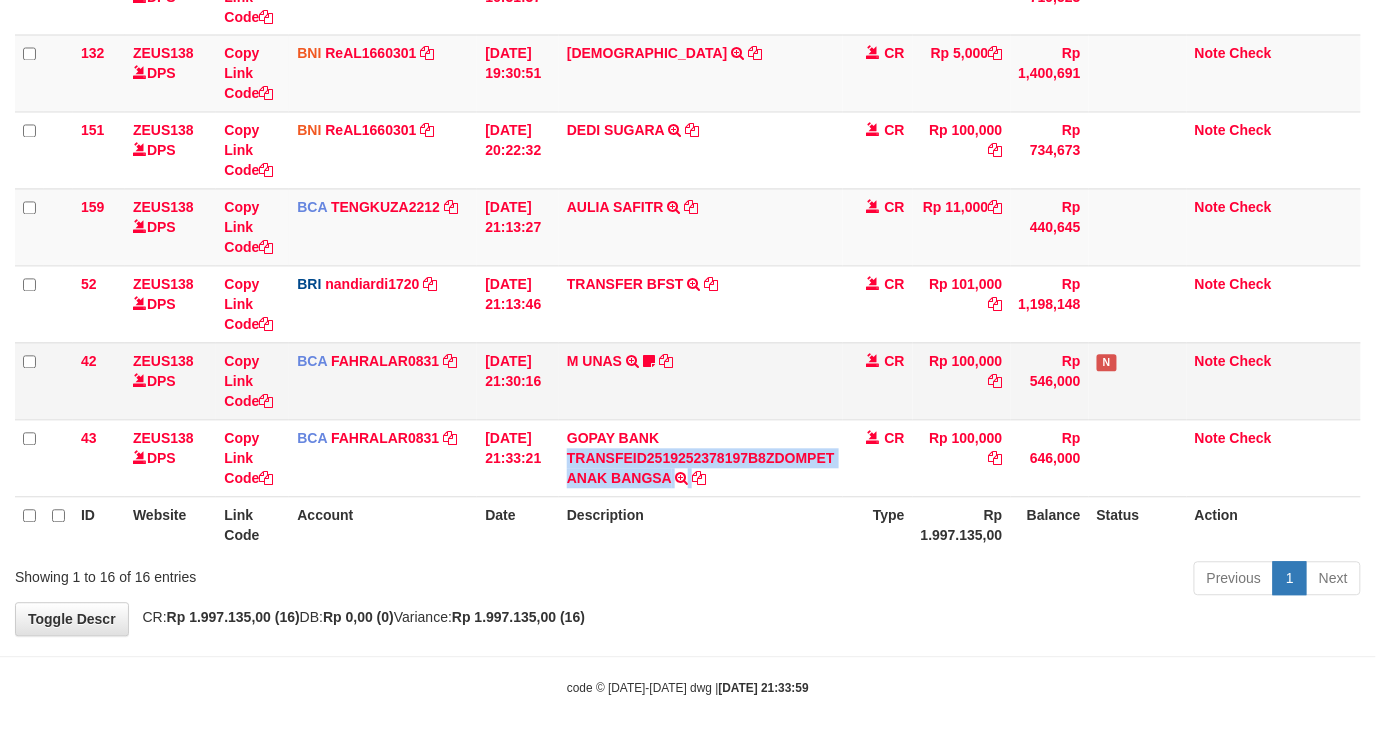 drag, startPoint x: 751, startPoint y: 454, endPoint x: 833, endPoint y: 344, distance: 137.20058 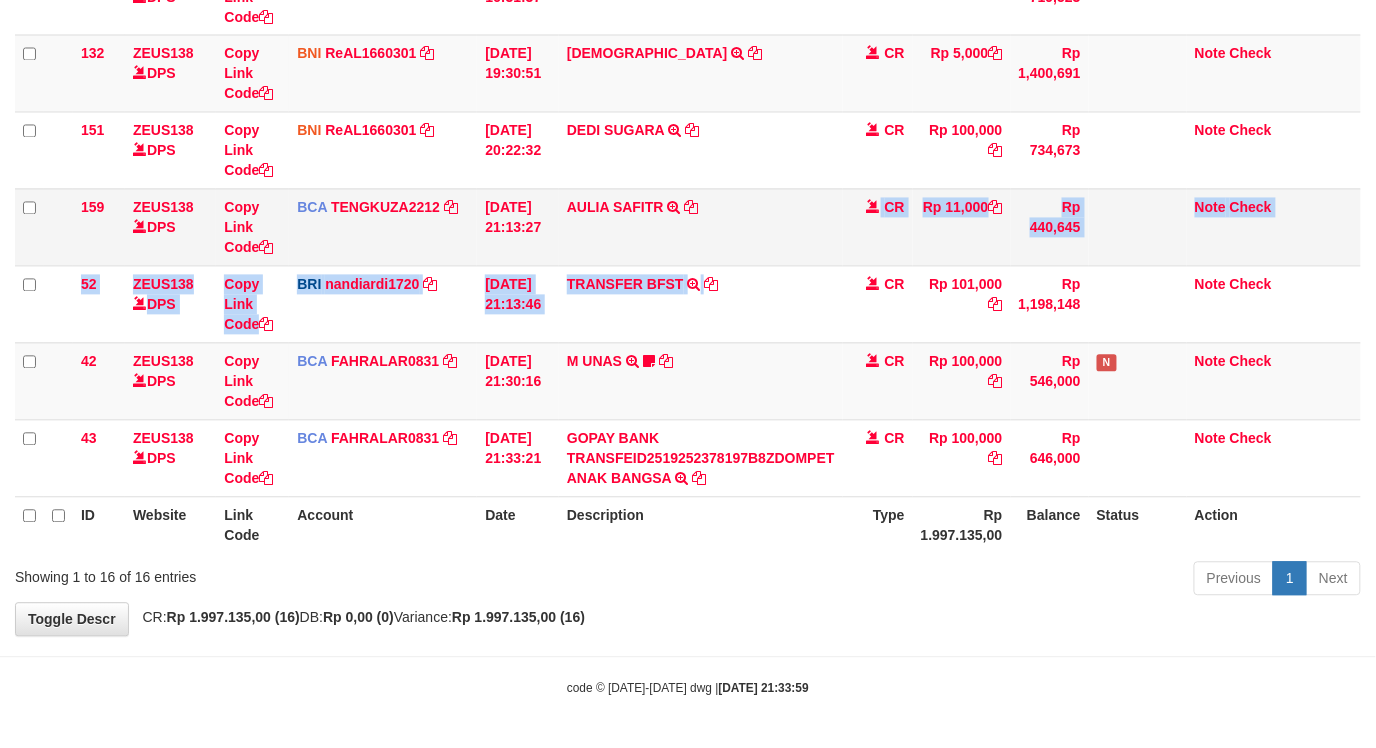 drag, startPoint x: 757, startPoint y: 274, endPoint x: 758, endPoint y: 251, distance: 23.021729 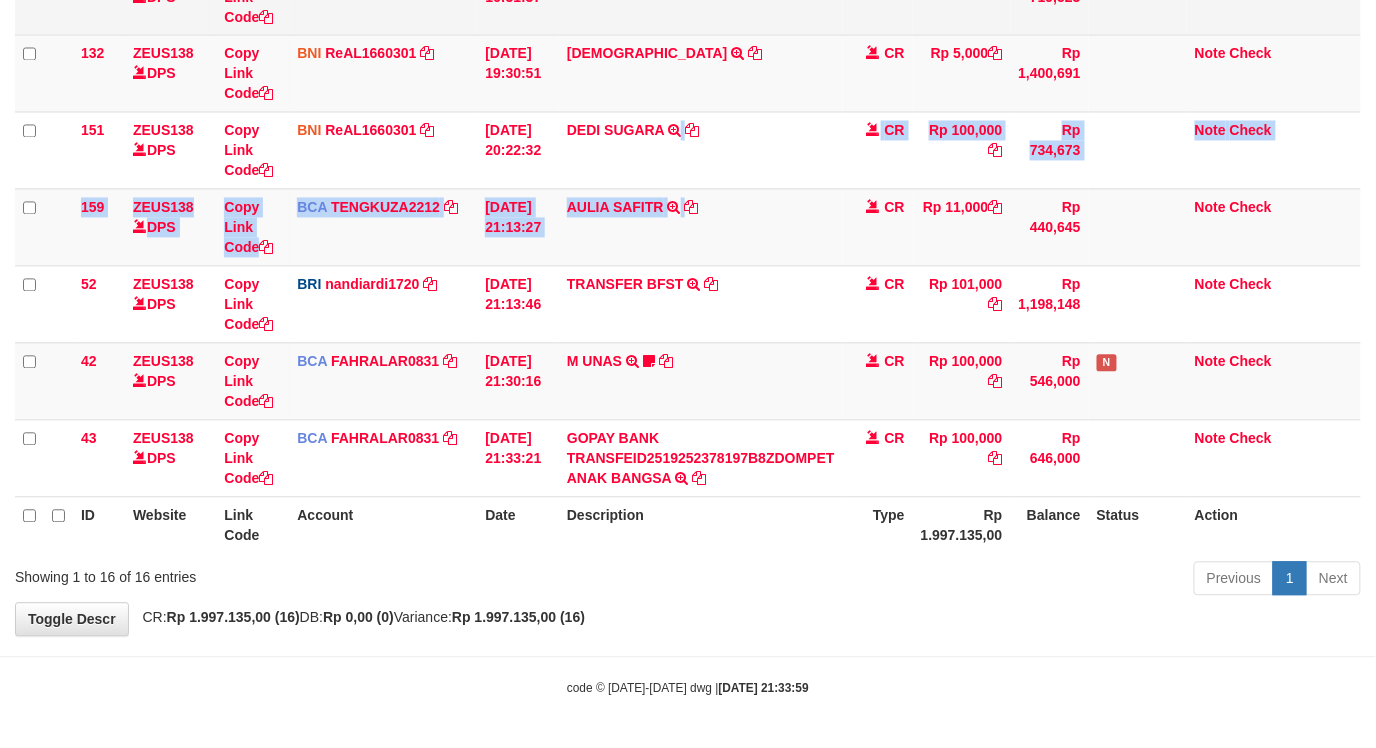 drag, startPoint x: 675, startPoint y: 182, endPoint x: 515, endPoint y: 0, distance: 242.33035 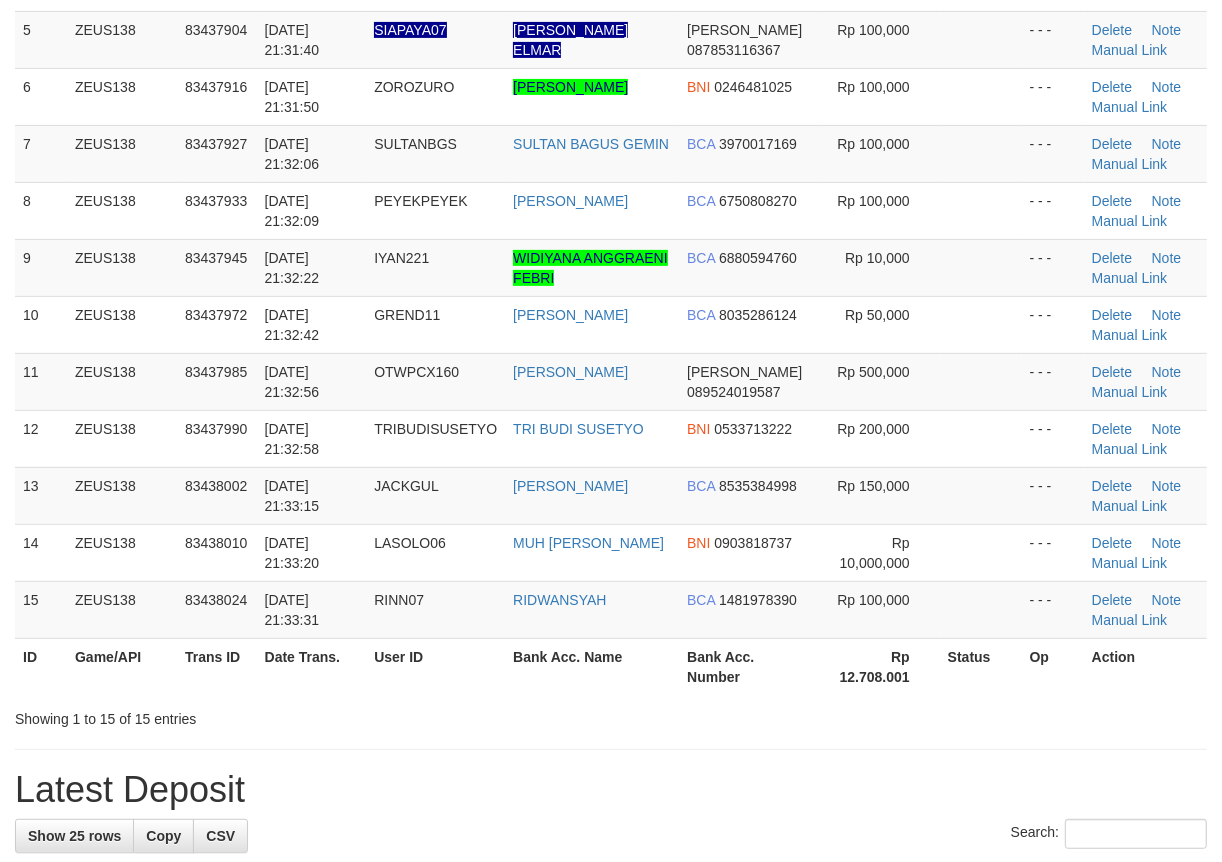 scroll, scrollTop: 392, scrollLeft: 0, axis: vertical 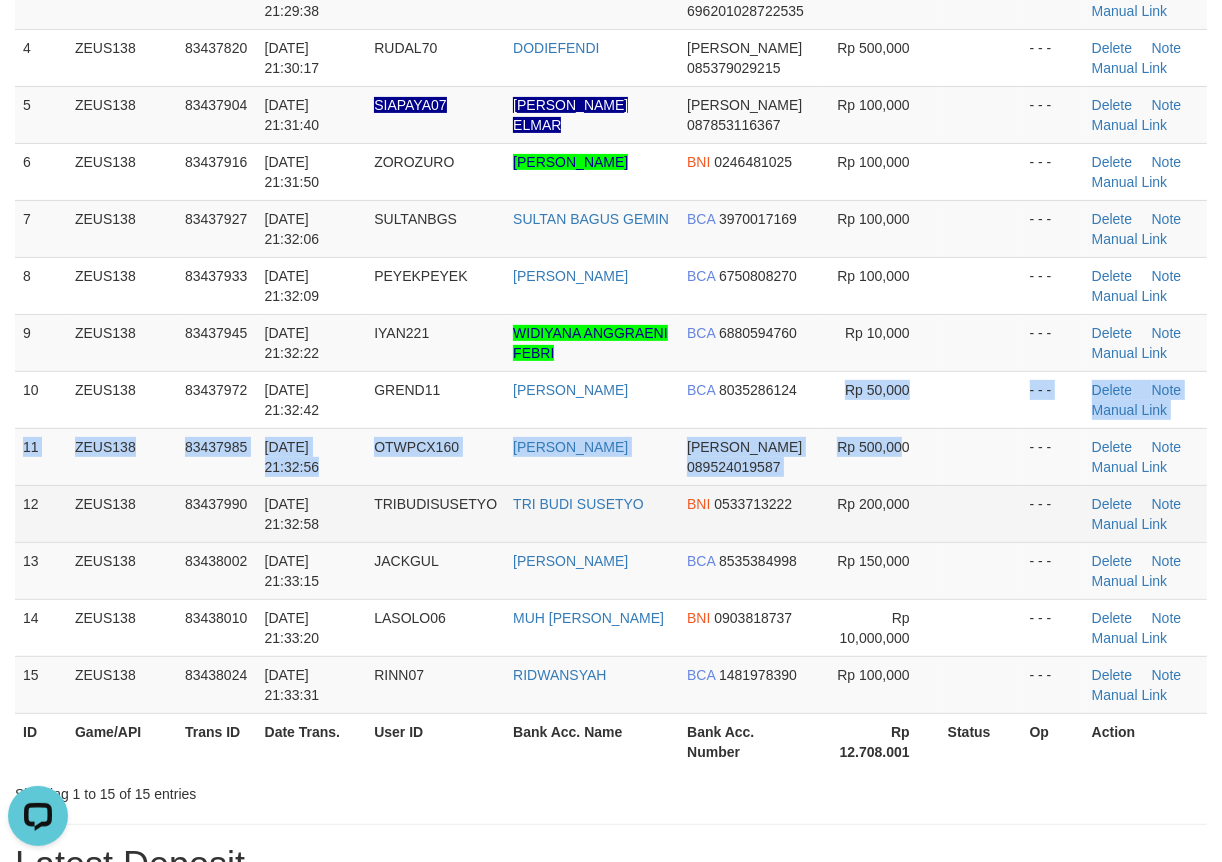 drag, startPoint x: 905, startPoint y: 470, endPoint x: 522, endPoint y: 492, distance: 383.63135 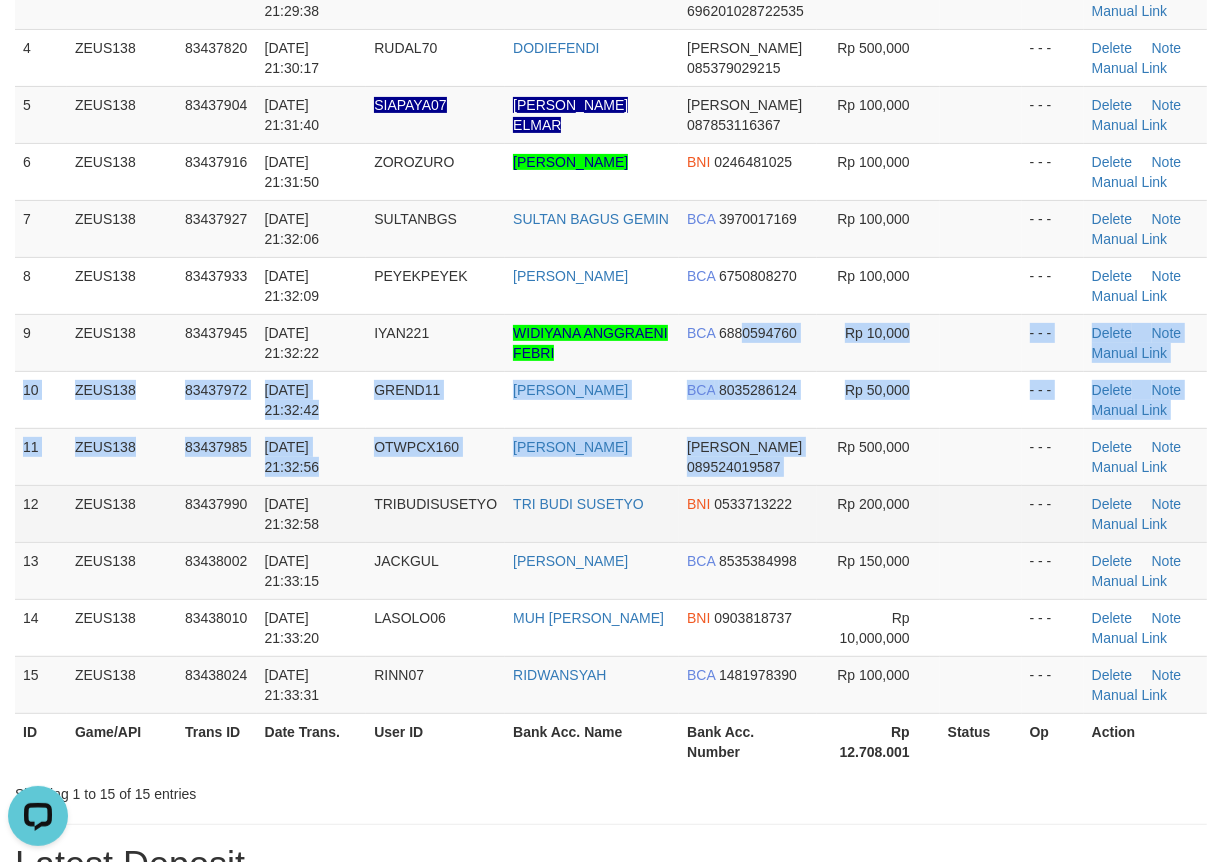 drag, startPoint x: 820, startPoint y: 454, endPoint x: 311, endPoint y: 484, distance: 509.88333 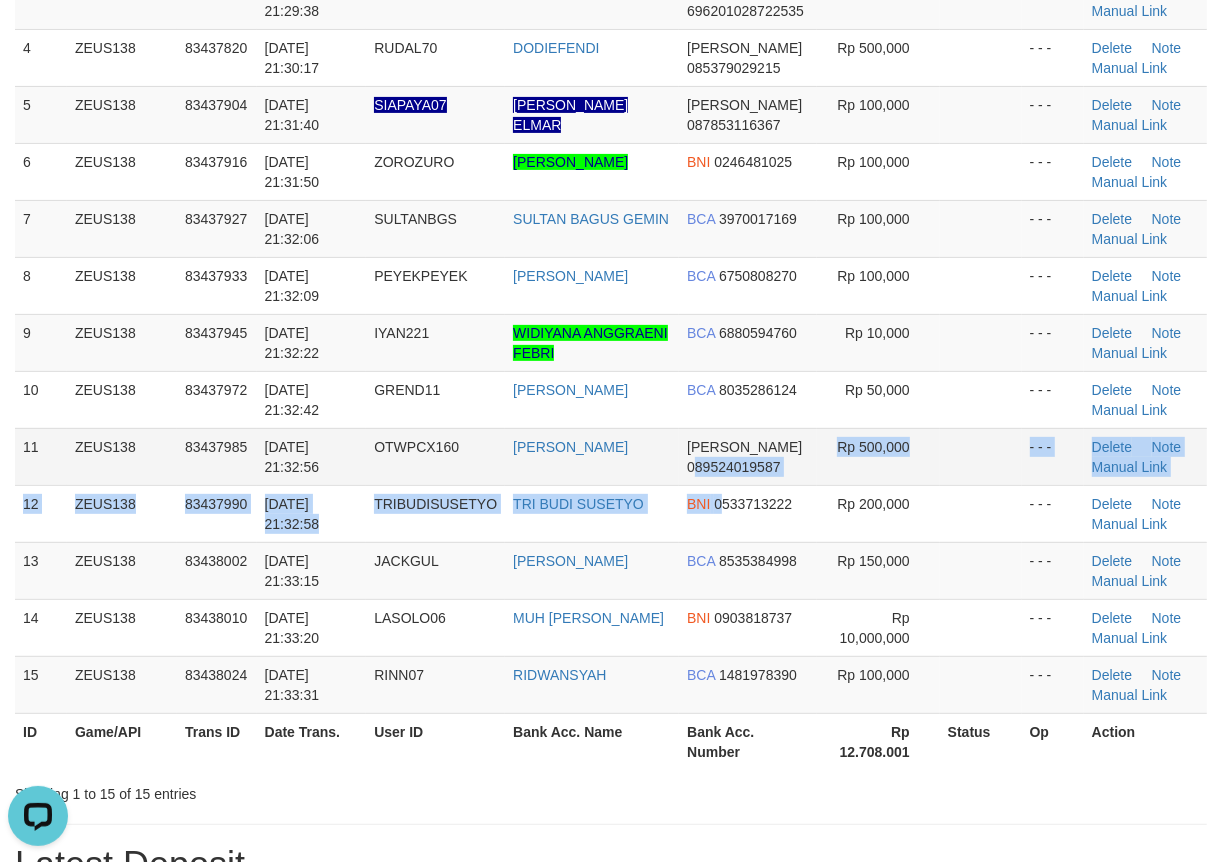 drag, startPoint x: 715, startPoint y: 498, endPoint x: 27, endPoint y: 432, distance: 691.15845 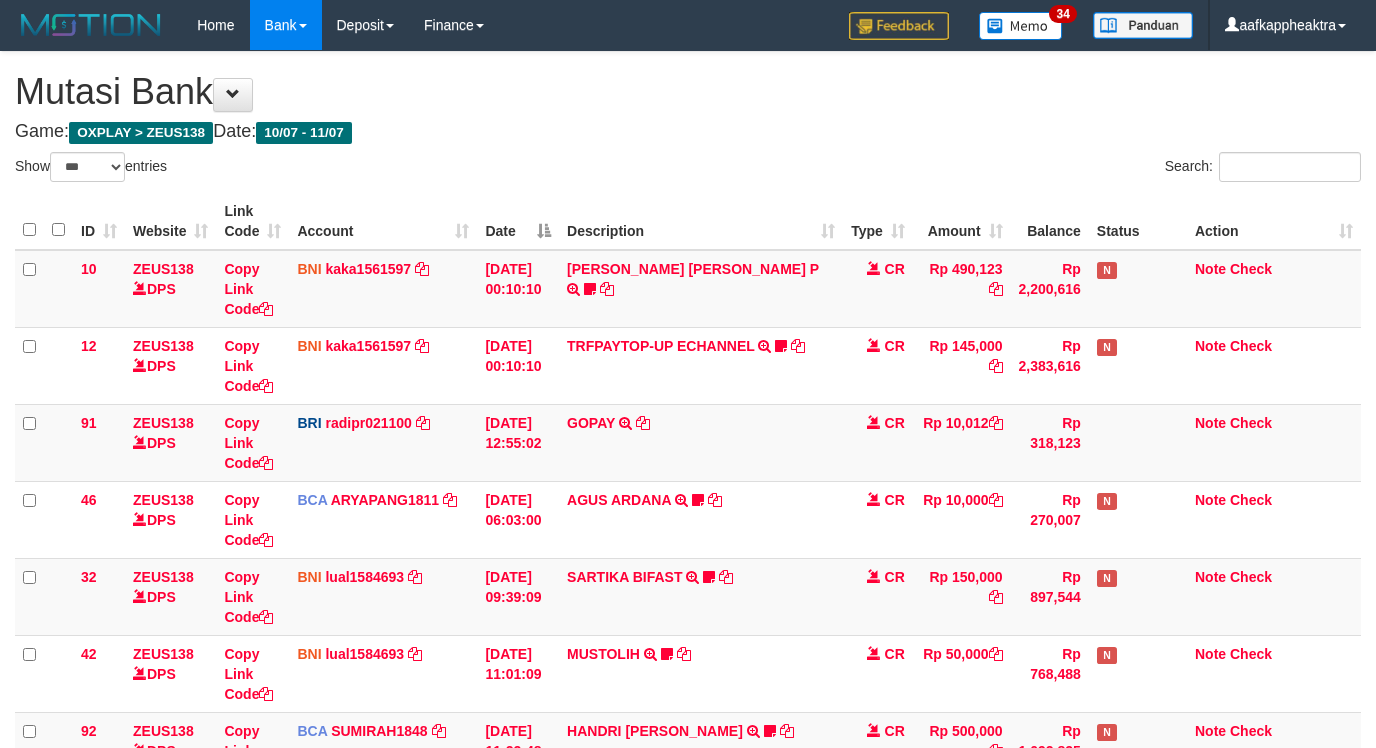 select on "***" 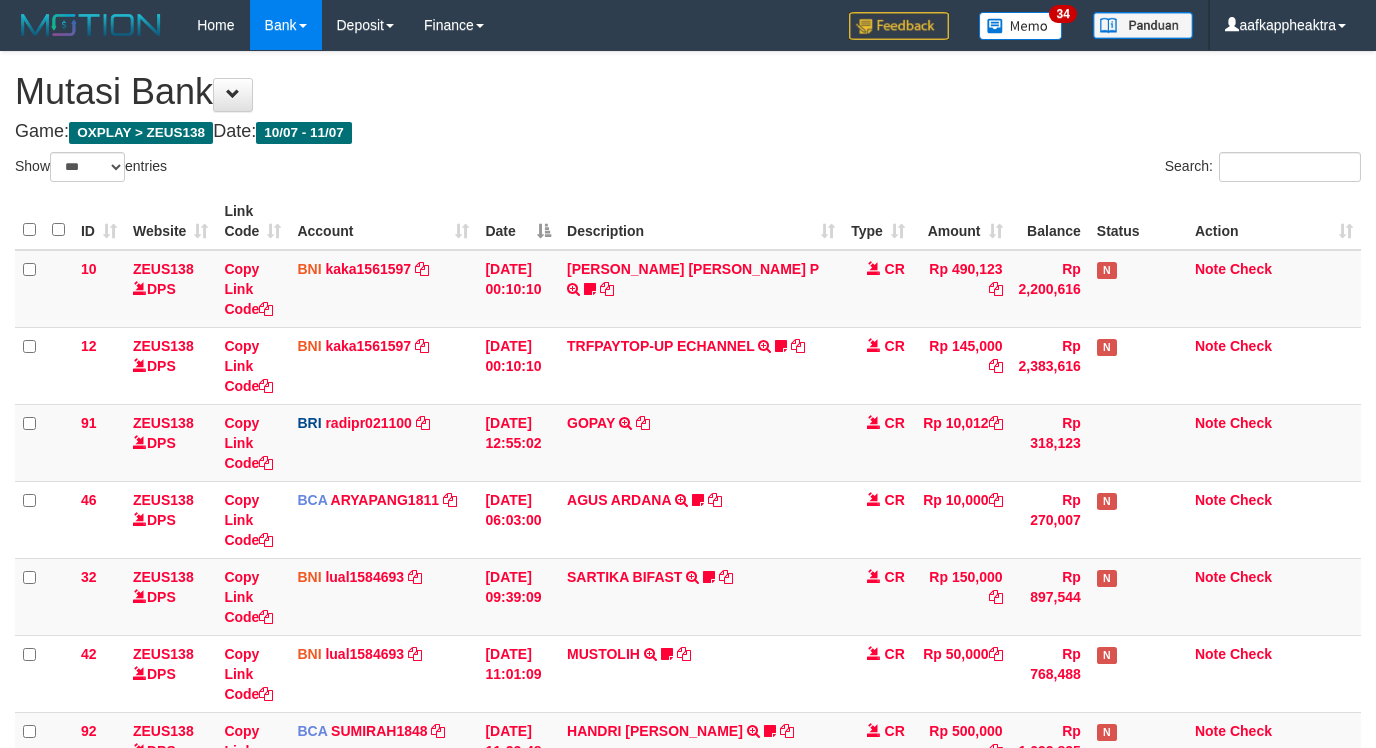 scroll, scrollTop: 985, scrollLeft: 0, axis: vertical 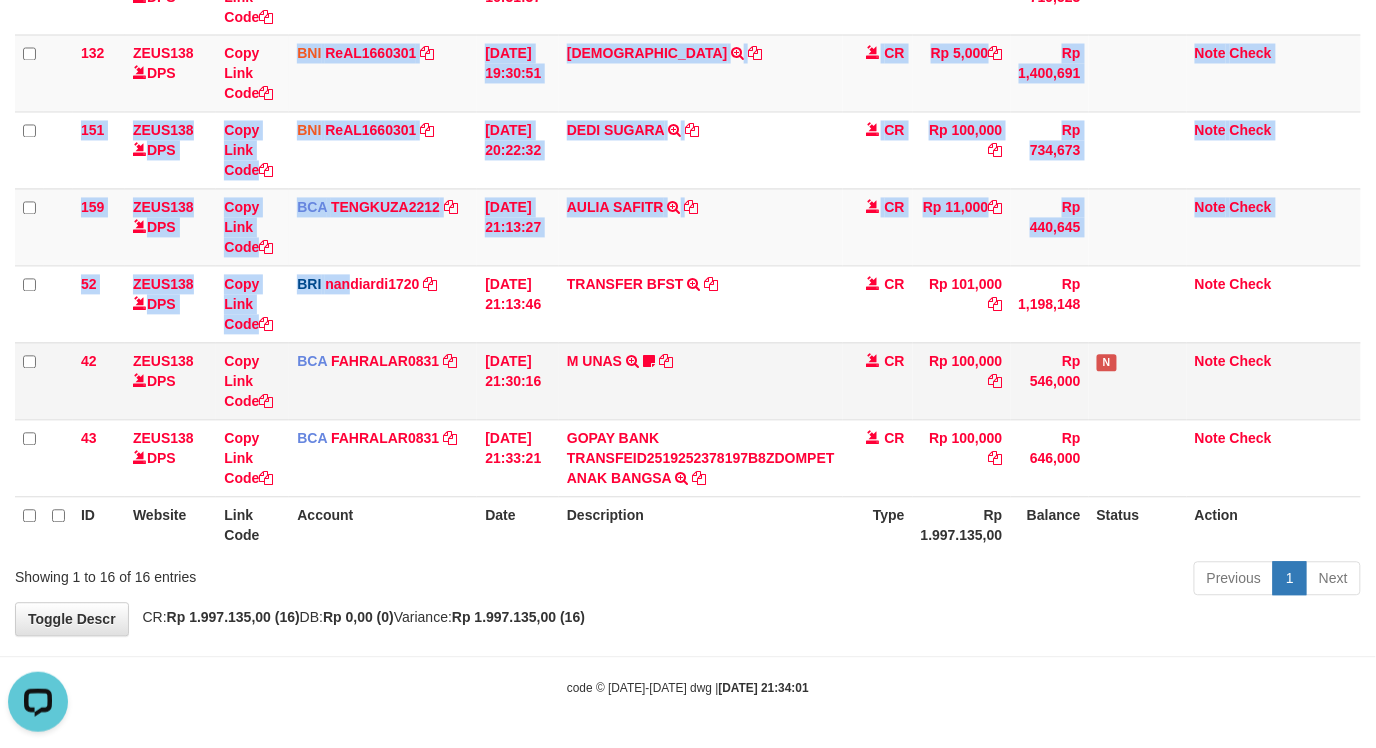 drag, startPoint x: 346, startPoint y: 272, endPoint x: 392, endPoint y: 342, distance: 83.761566 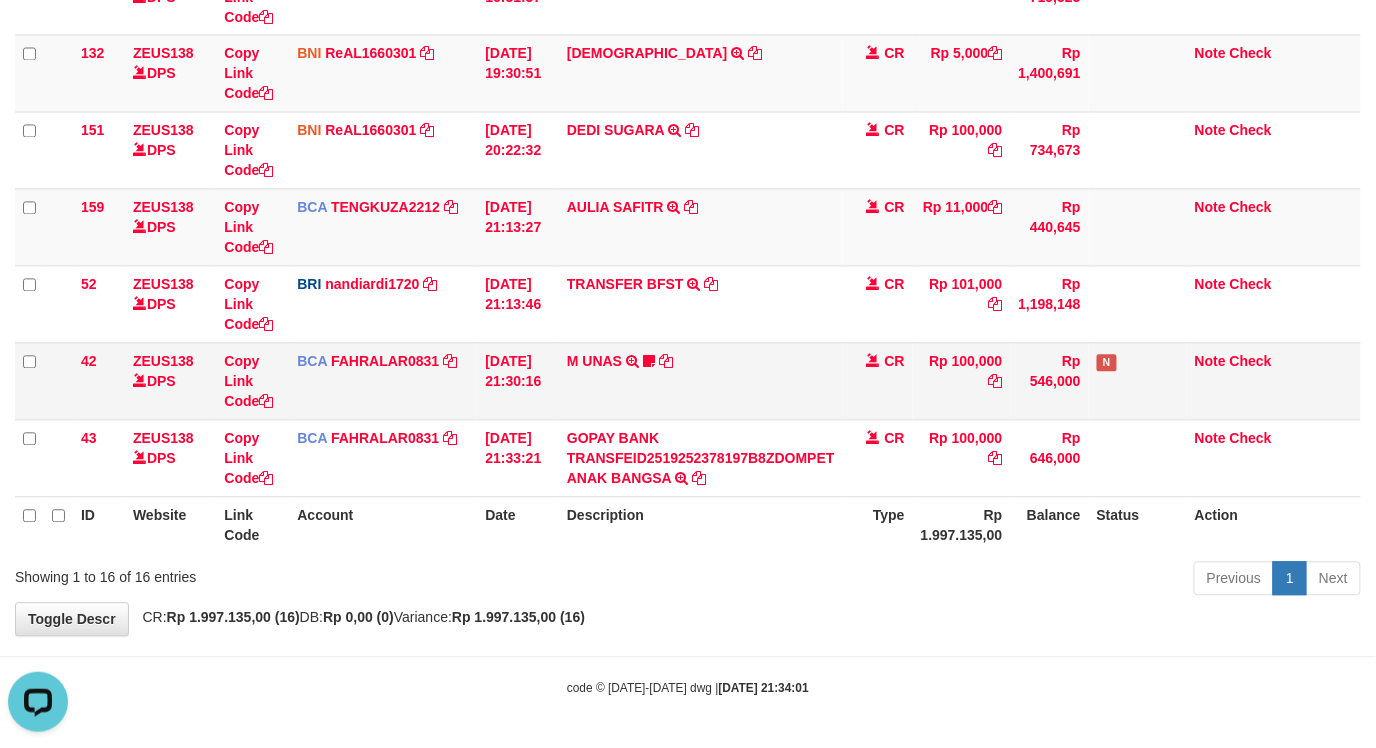 drag, startPoint x: 467, startPoint y: 407, endPoint x: 860, endPoint y: 386, distance: 393.56067 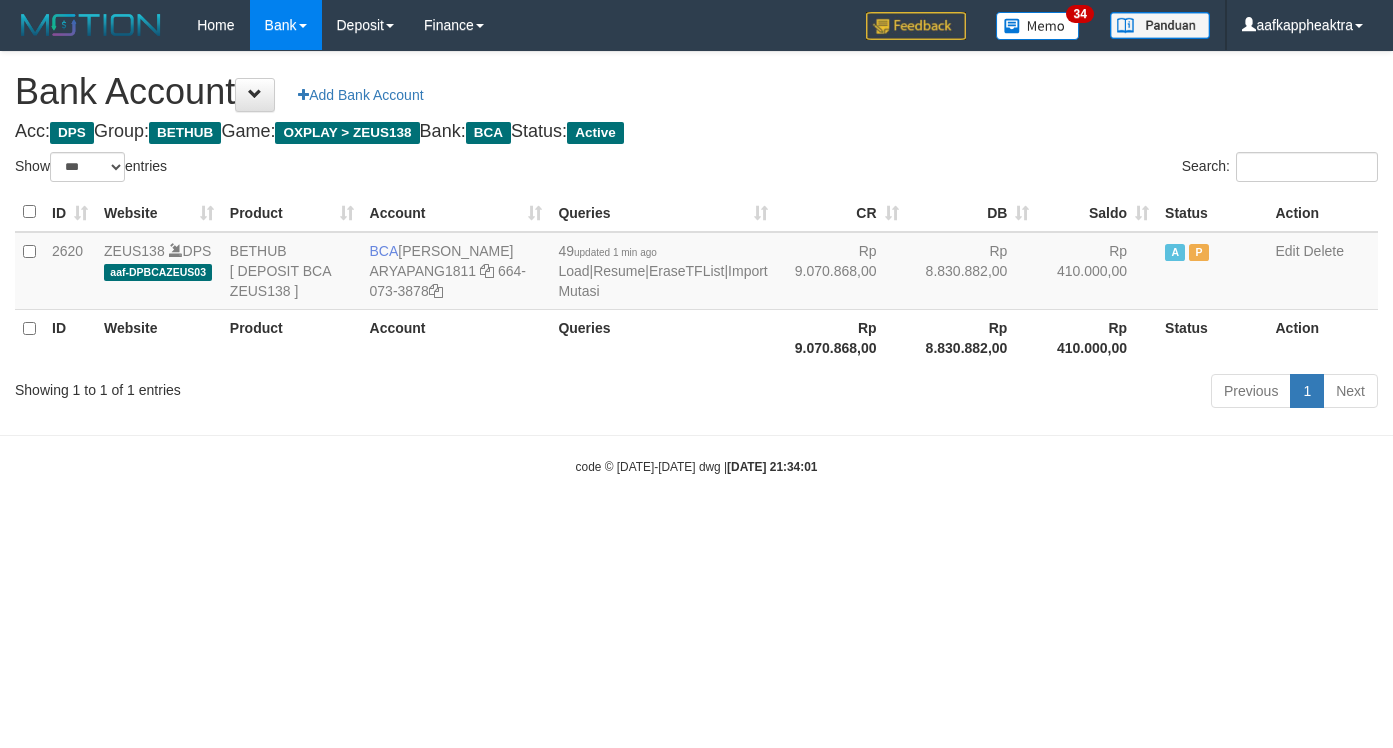 select on "***" 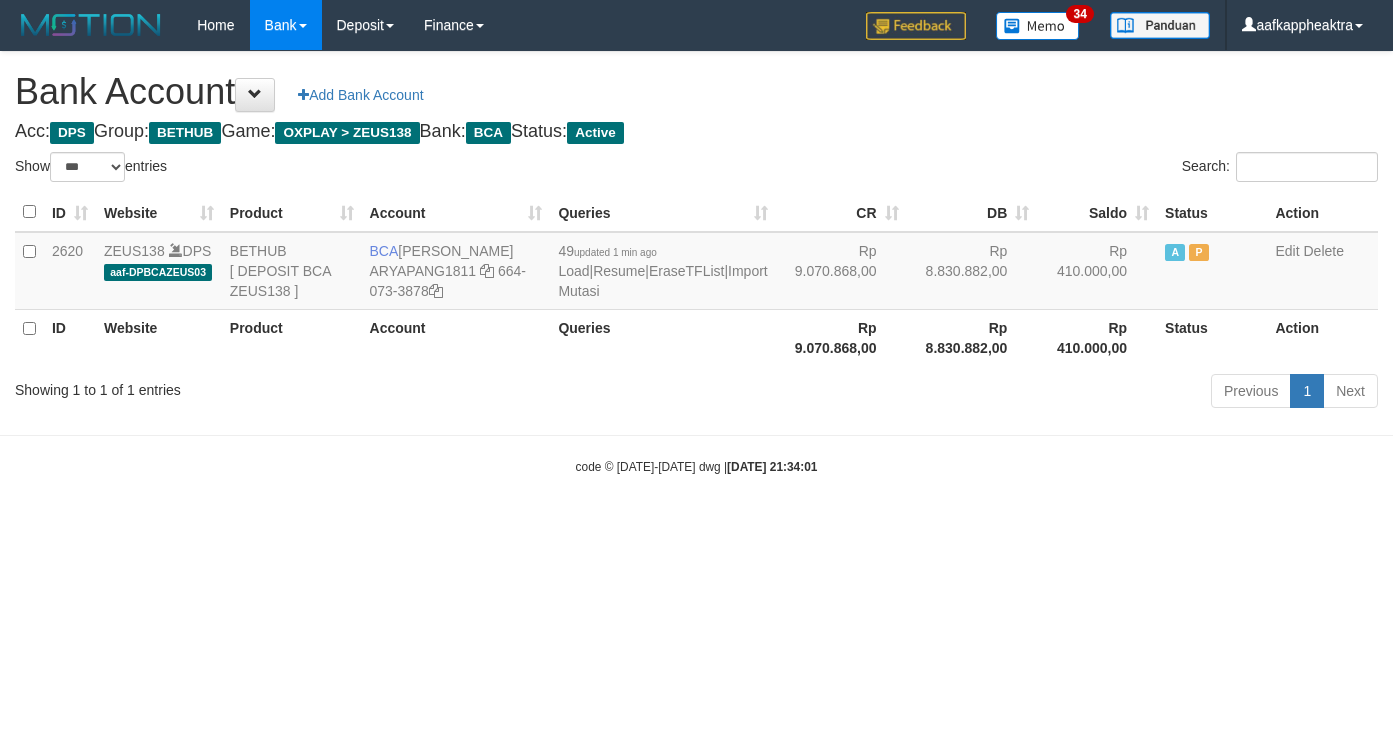 scroll, scrollTop: 0, scrollLeft: 0, axis: both 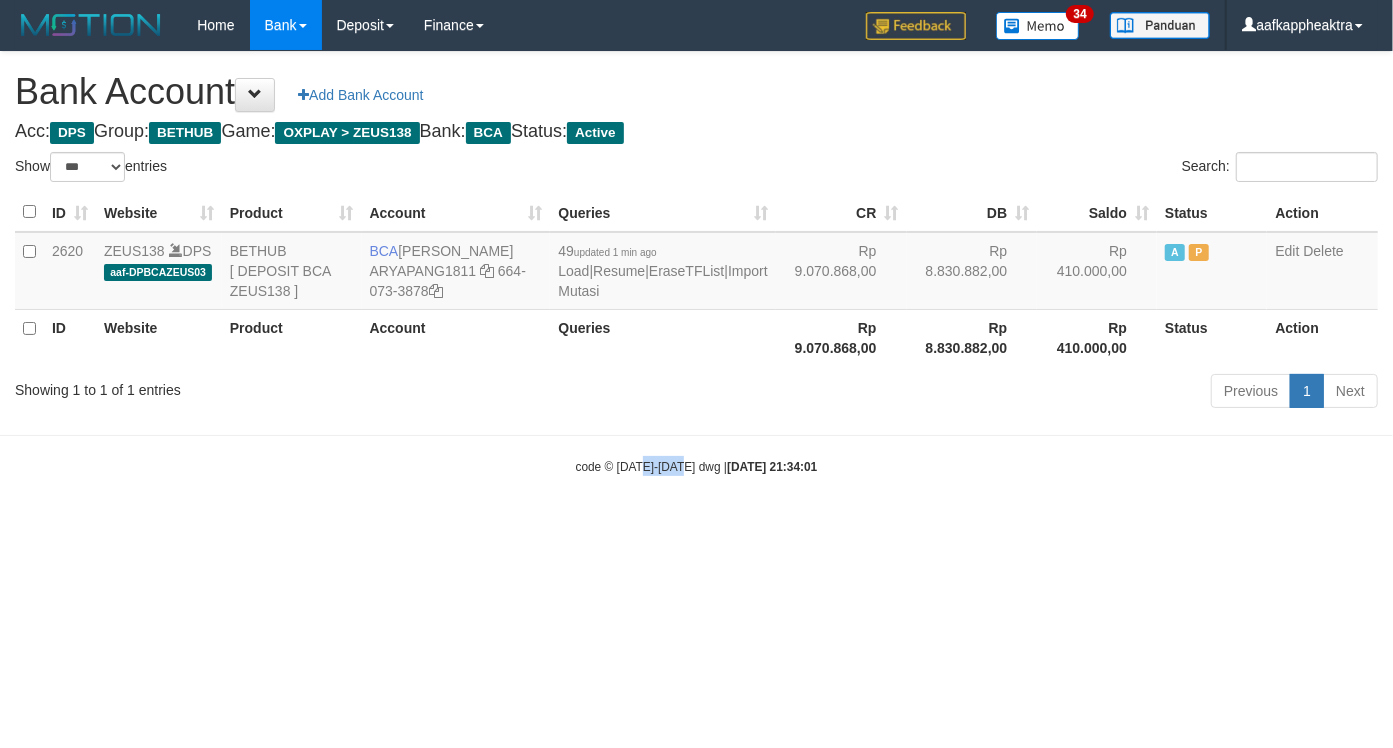 click on "Toggle navigation
Home
Bank
Account List
Mutasi Bank
Search
Note Mutasi
Deposit
DPS List
History
Finance
Financial Data
aafkappheaktra
My Profile
Log Out
34" at bounding box center [696, 263] 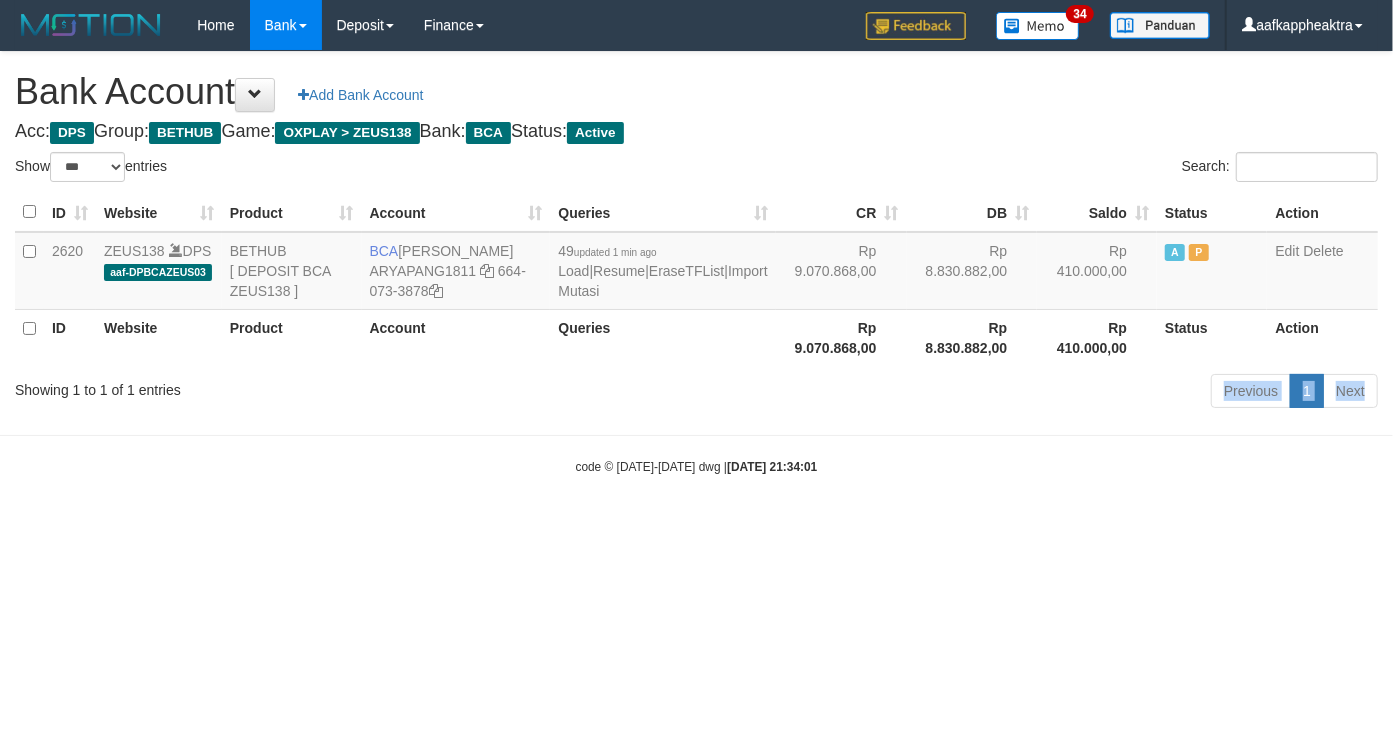 click on "Previous 1 Next" at bounding box center [986, 393] 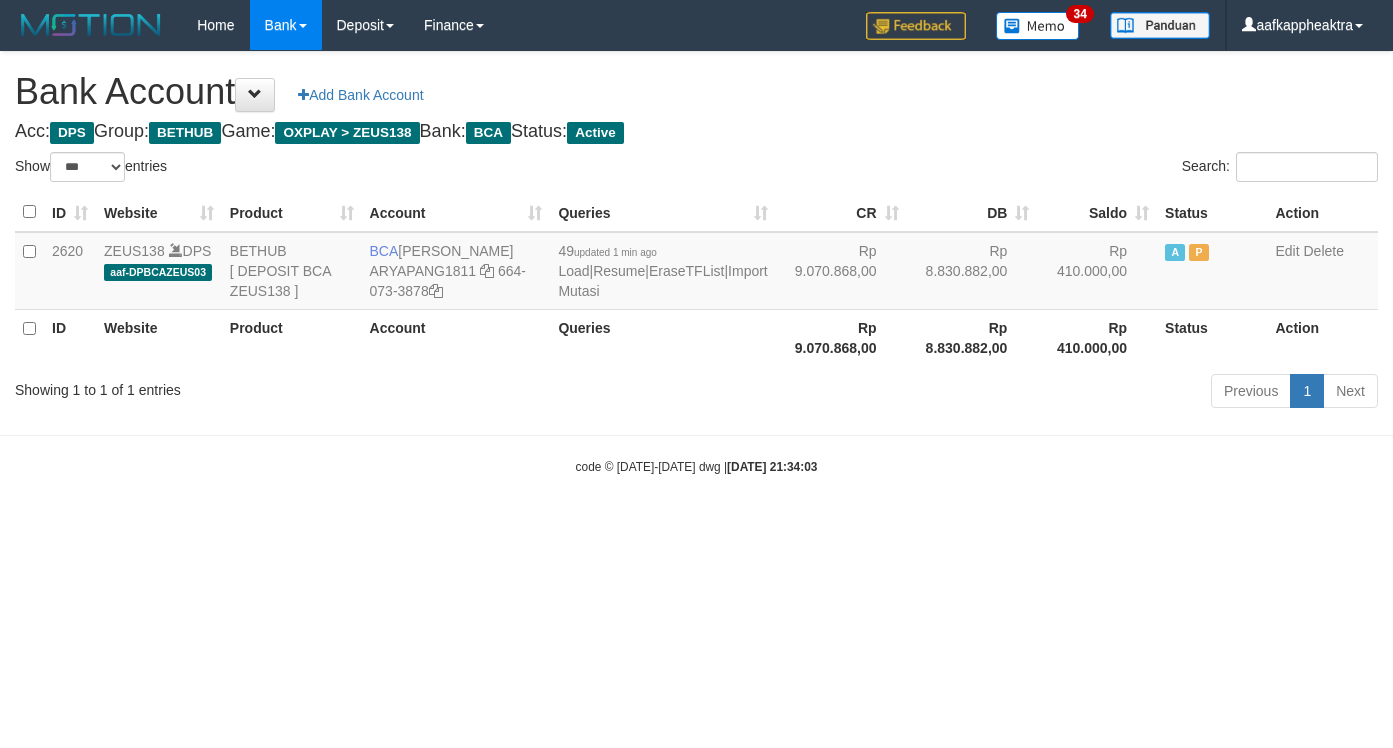 select on "***" 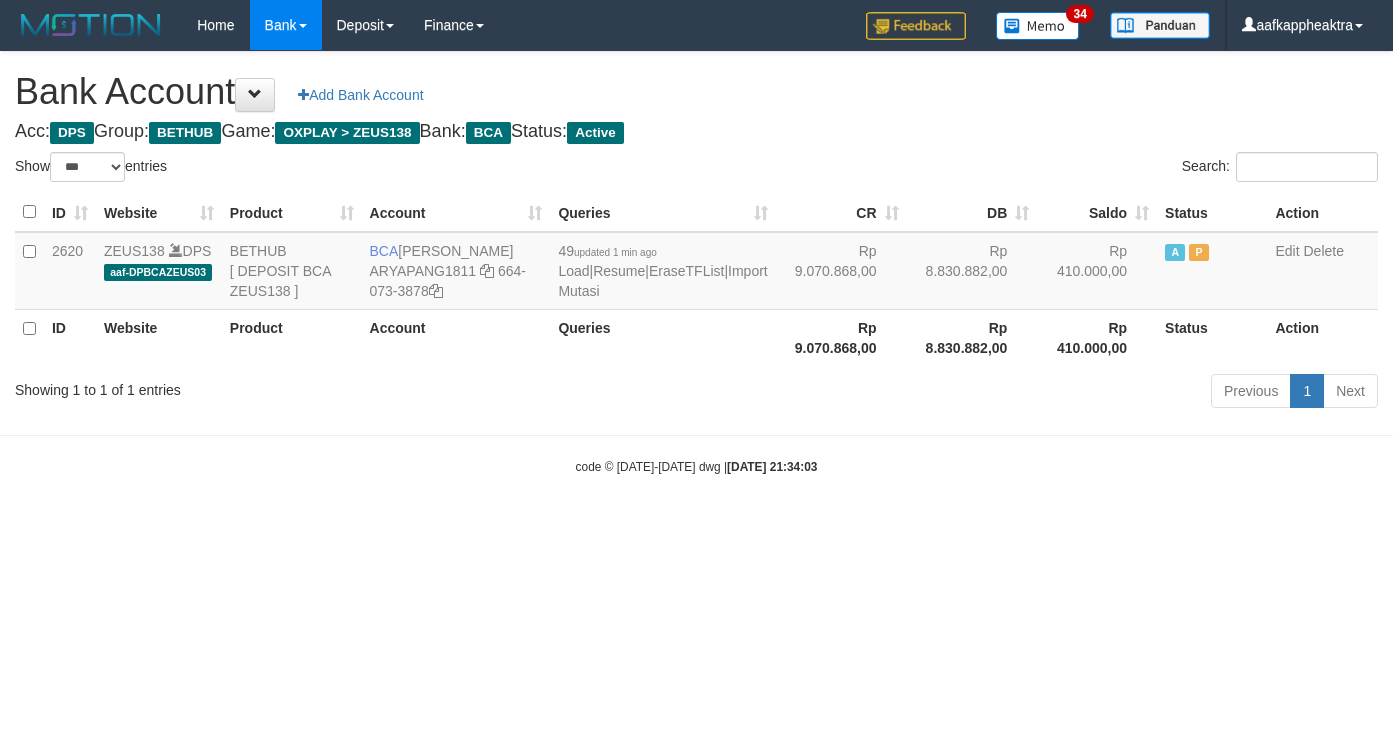scroll, scrollTop: 0, scrollLeft: 0, axis: both 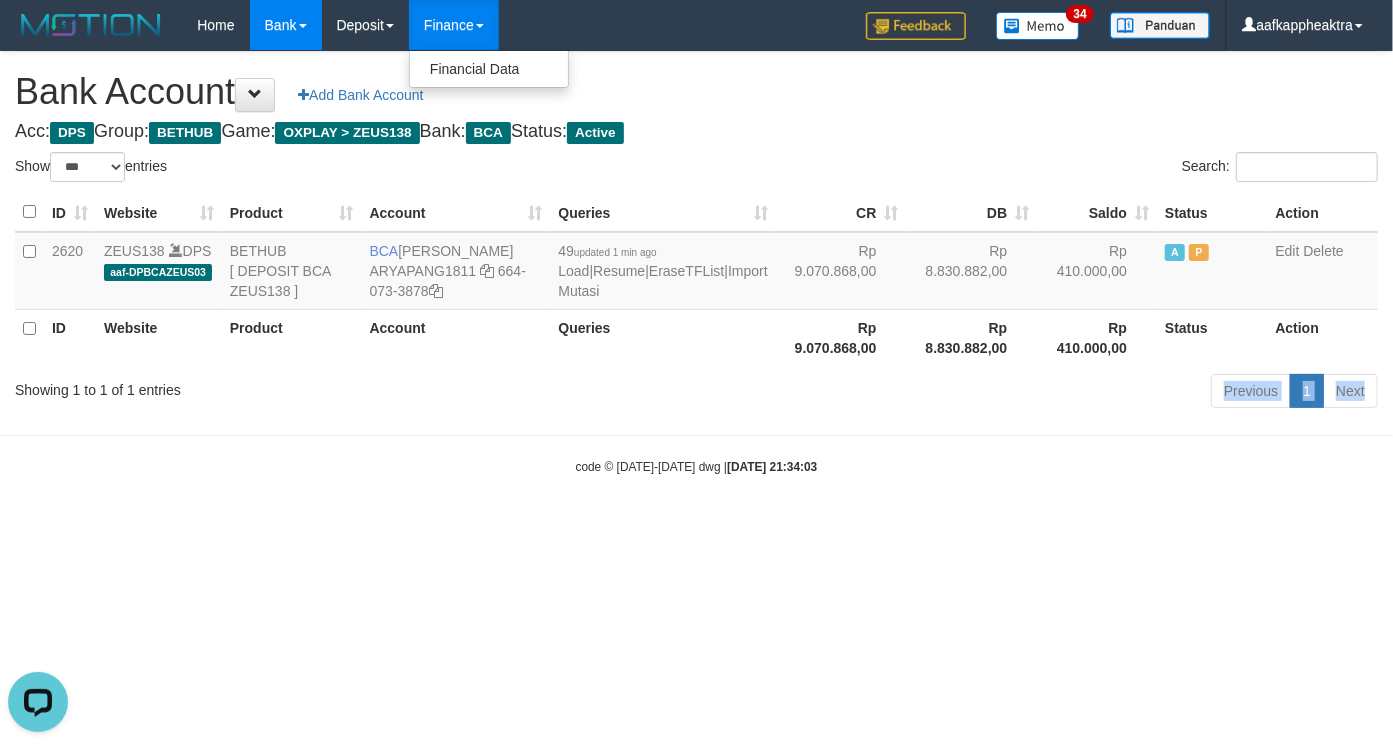 click on "Toggle navigation
Home
Bank
Account List
Mutasi Bank
Search
Note Mutasi
Deposit
DPS List
History
Finance
Financial Data
aafkappheaktra
My Profile
Log Out
34" at bounding box center [696, 263] 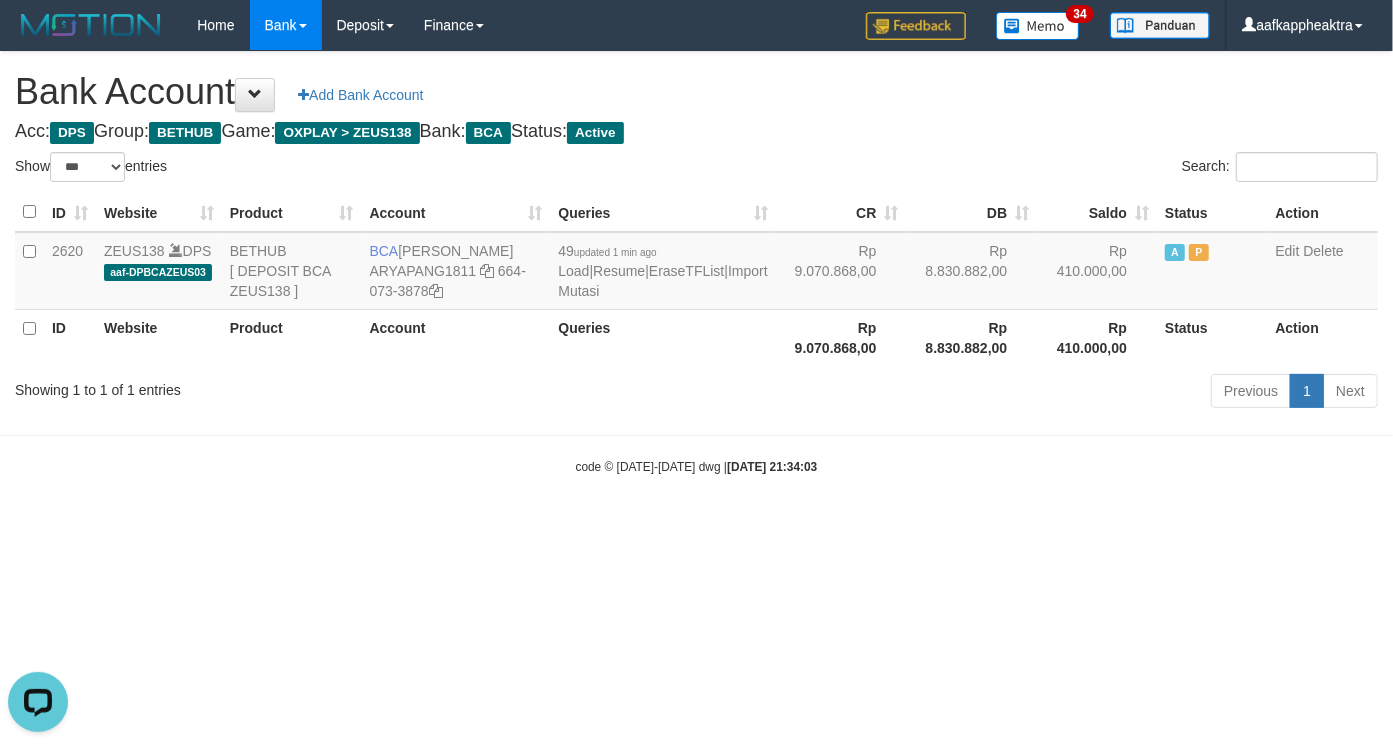 drag, startPoint x: 424, startPoint y: 466, endPoint x: 408, endPoint y: 453, distance: 20.615528 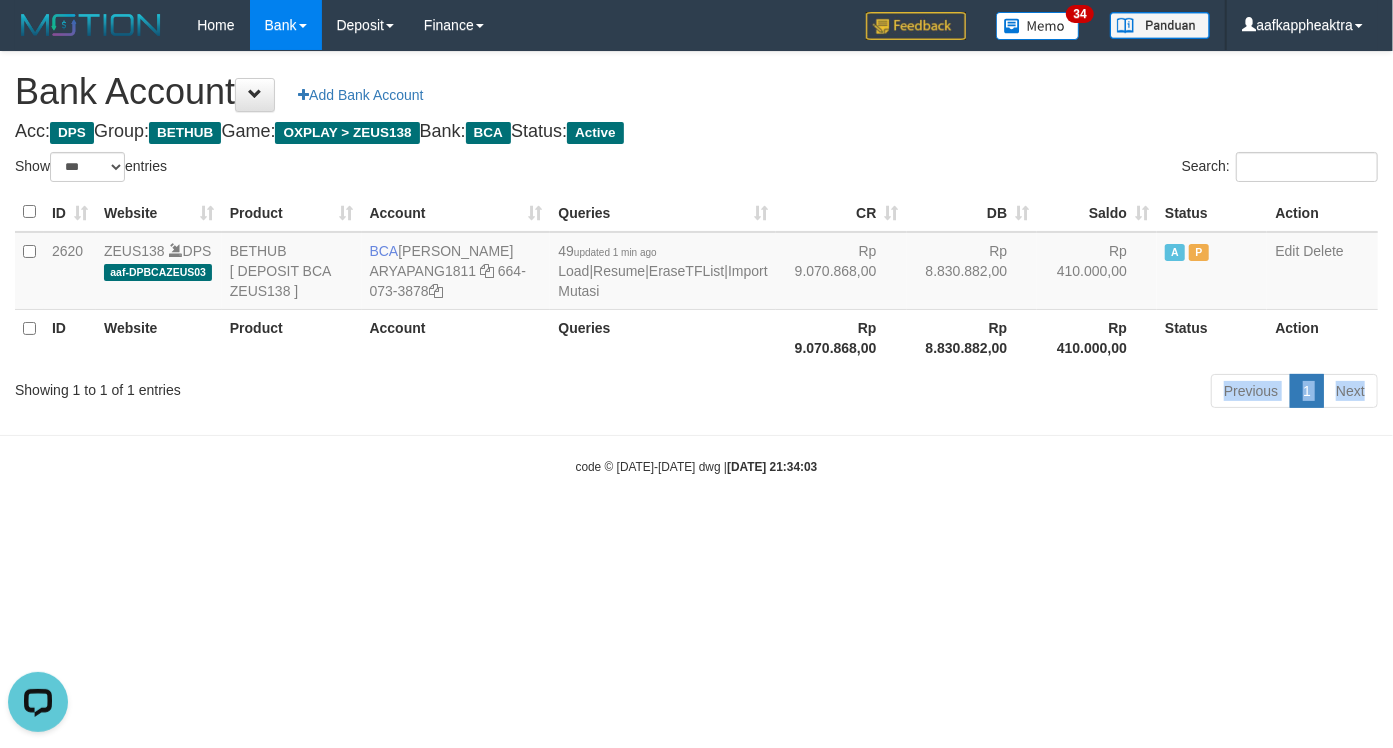 drag, startPoint x: 426, startPoint y: 405, endPoint x: 453, endPoint y: 392, distance: 29.966648 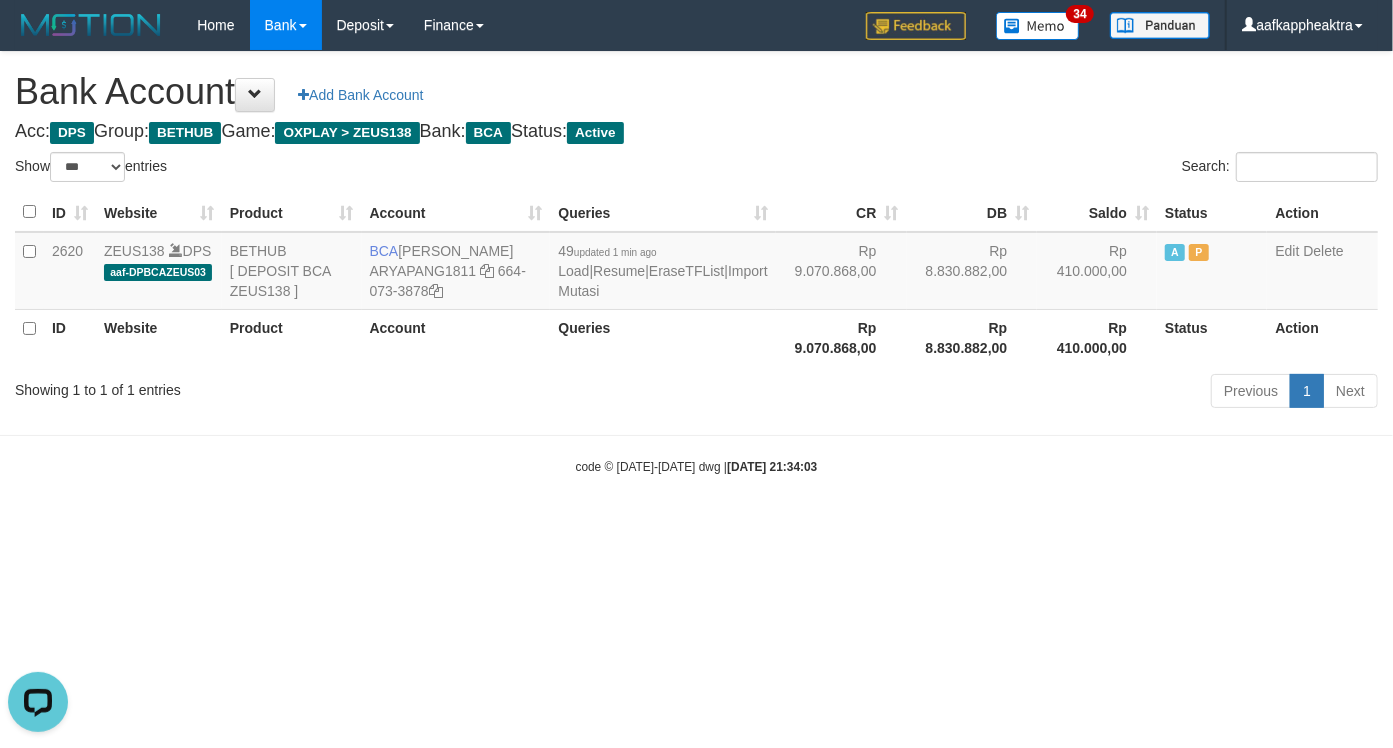 click on "code © 2012-2018 dwg |  2025/07/11 21:34:03" at bounding box center (696, 466) 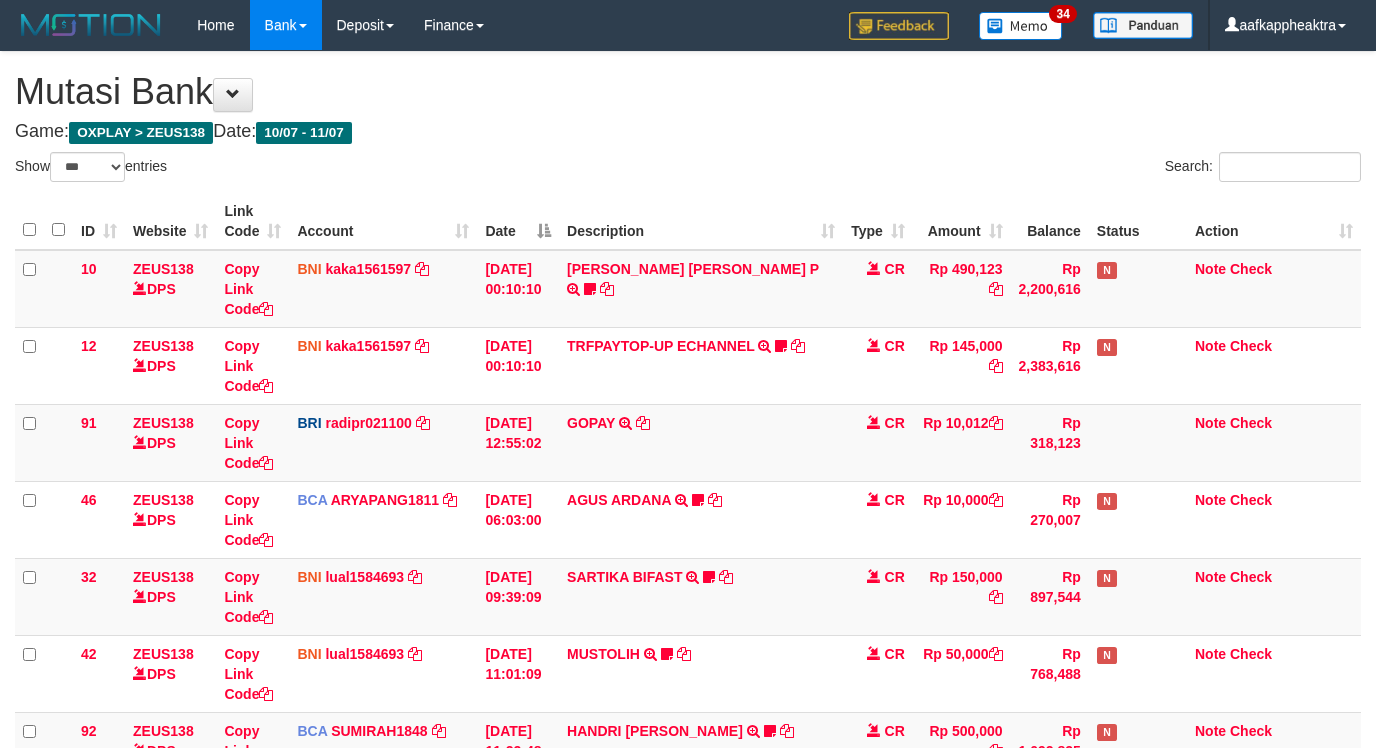 select on "***" 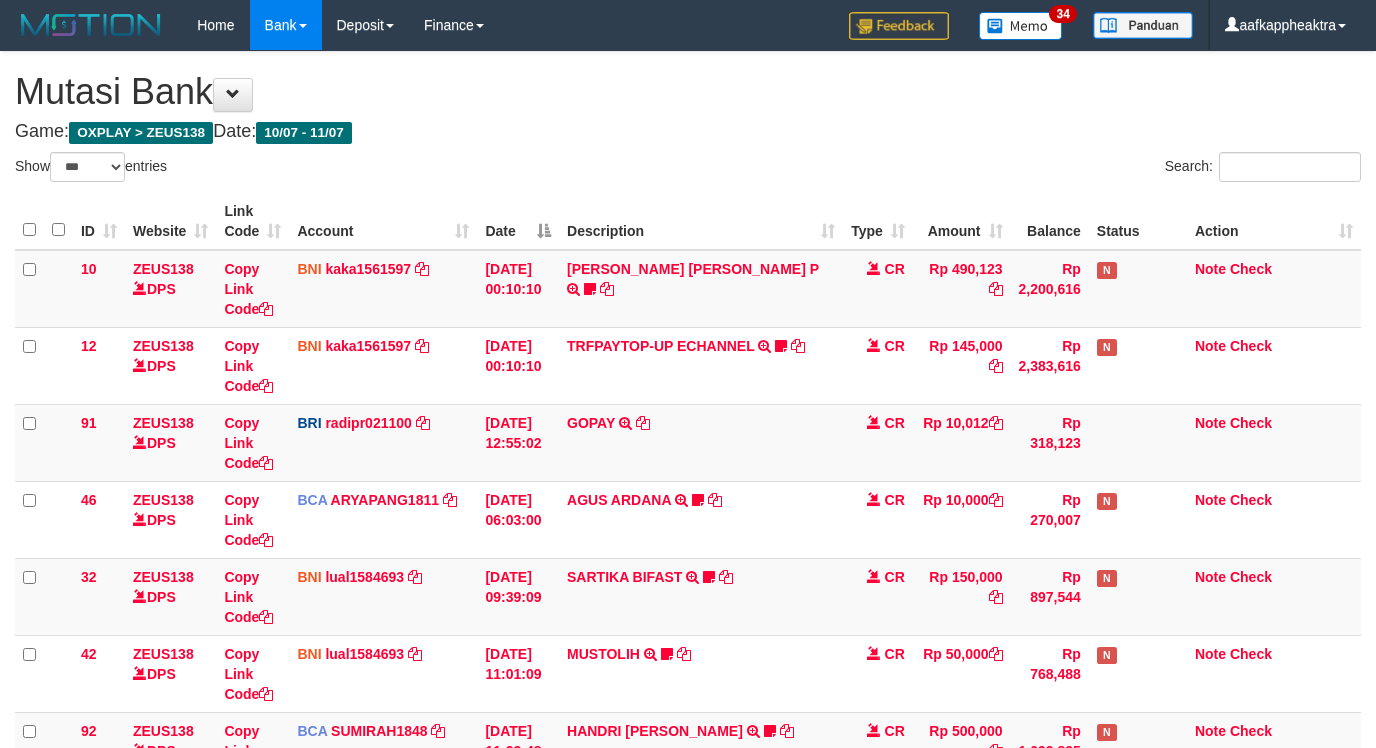 scroll, scrollTop: 985, scrollLeft: 0, axis: vertical 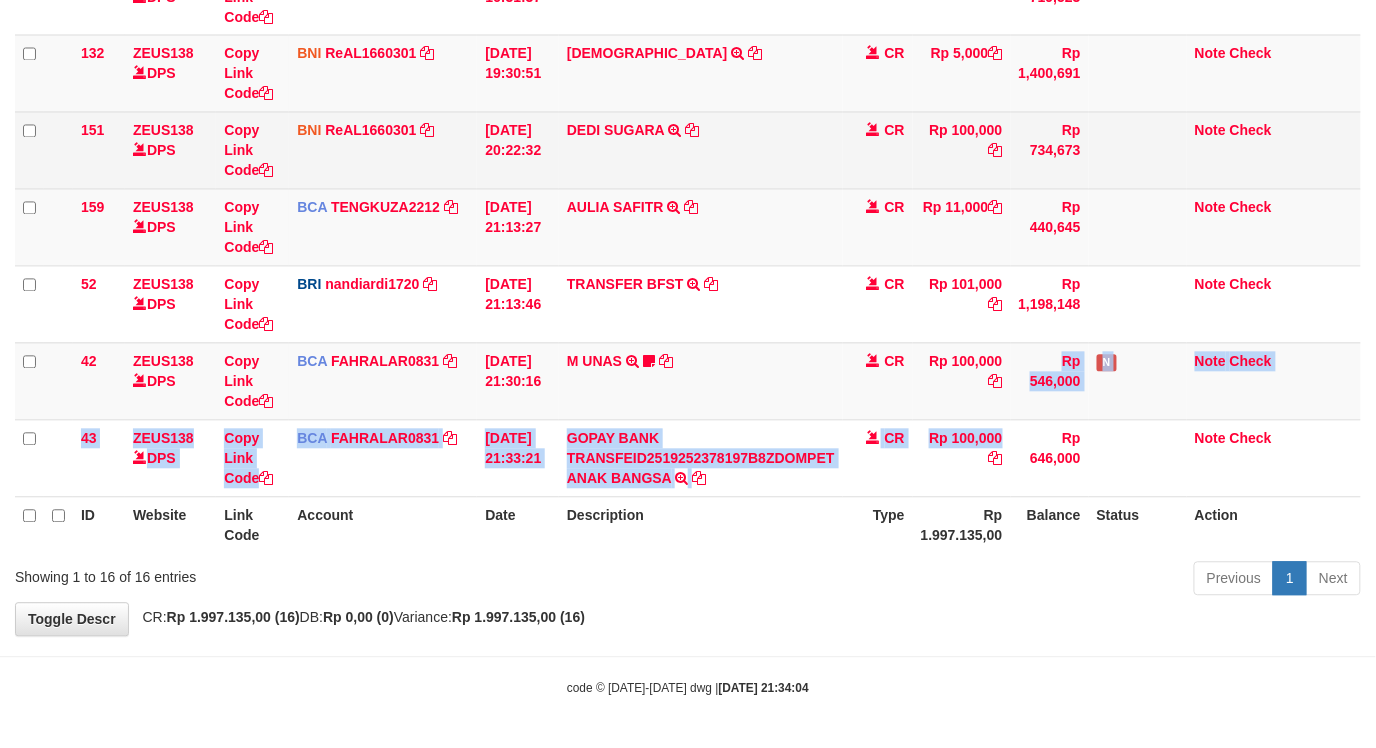drag, startPoint x: 920, startPoint y: 382, endPoint x: 1150, endPoint y: 151, distance: 325.977 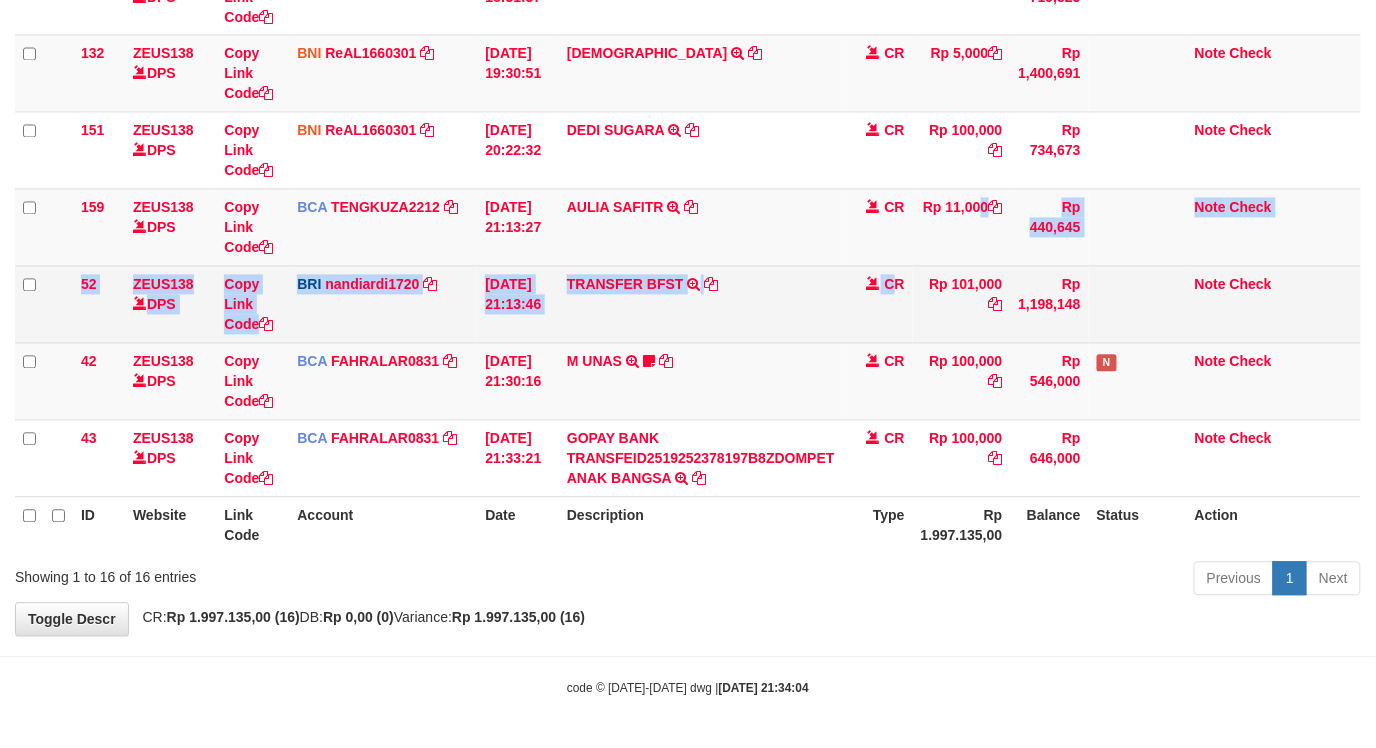drag, startPoint x: 882, startPoint y: 297, endPoint x: 761, endPoint y: 268, distance: 124.42668 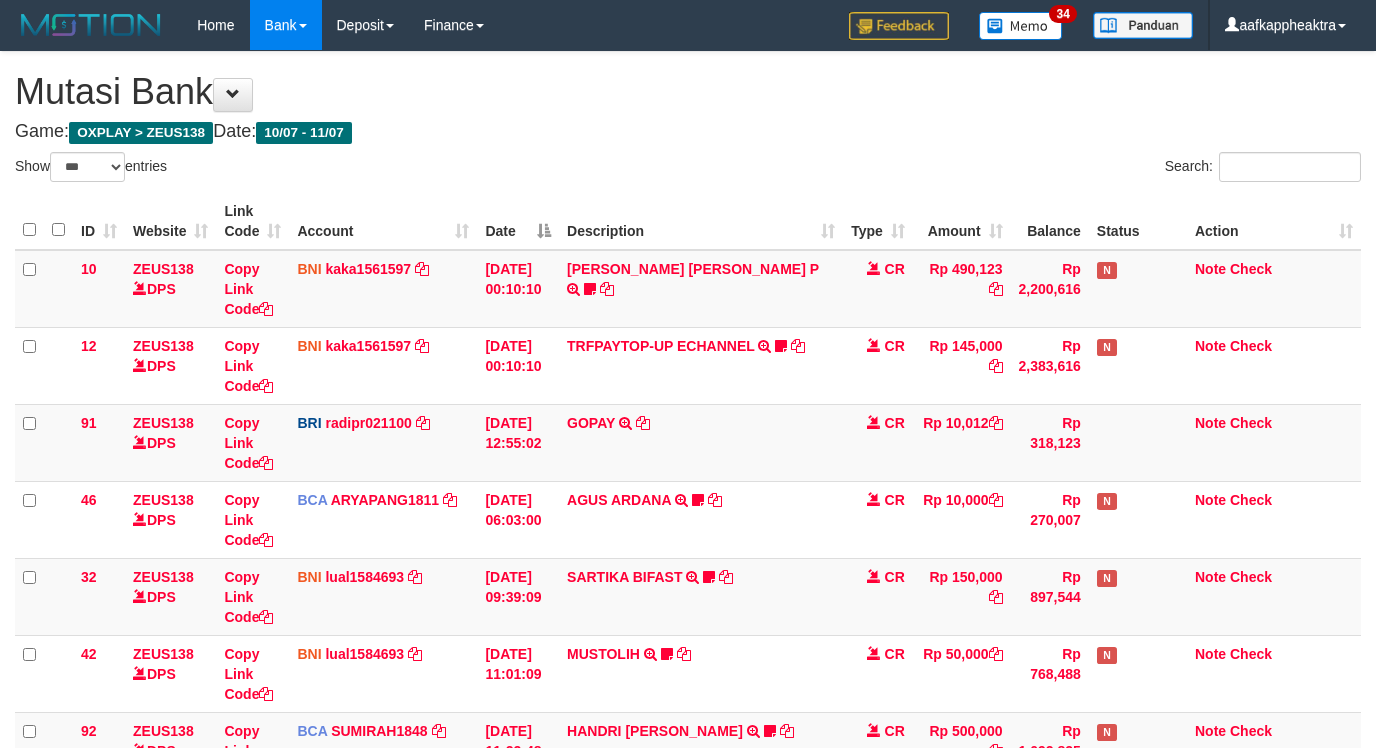select on "***" 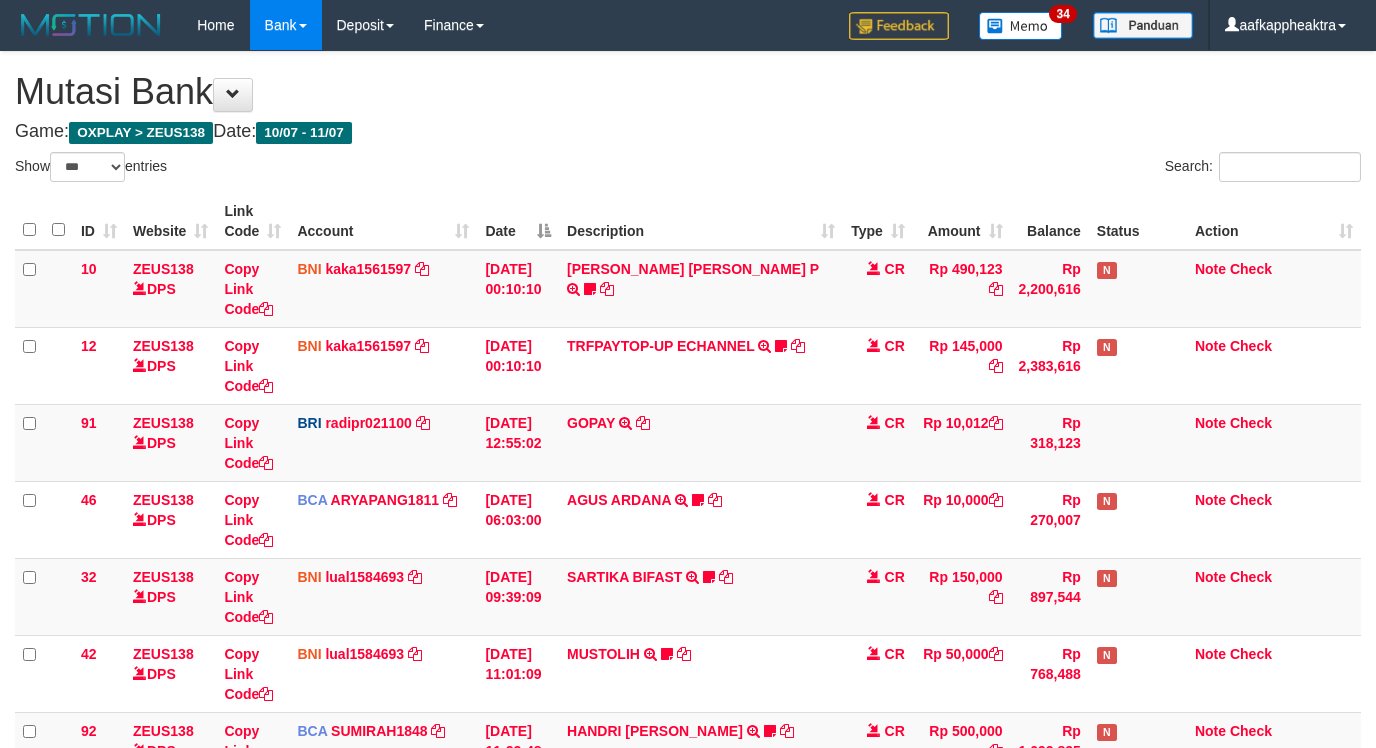 scroll, scrollTop: 985, scrollLeft: 0, axis: vertical 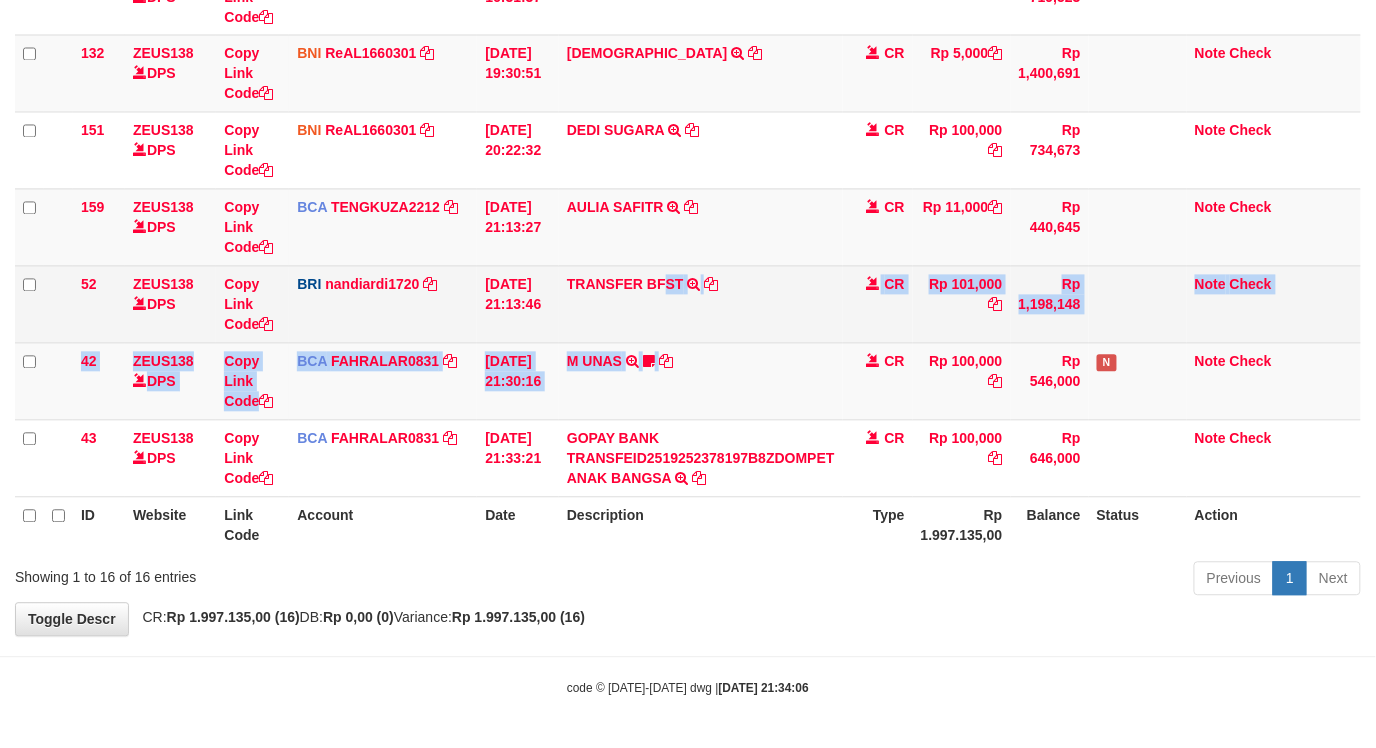 click on "10
ZEUS138    DPS
Copy Link Code
BNI
kaka1561597
DPS
KARMILA
mutasi_20250710_2425 | 10
mutasi_20250710_2425 | 10
10/07/2025 00:10:10
MARIO MATERNUS MAU P            TRF/PAY/TOP-UP ECHANNEL MARIO MATERNUS MAU P    LAKILAKIKUAT99
CR
Rp 490,123
Rp 2,200,616
N
Note
Check
12
ZEUS138    DPS
Copy Link Code
BNI
kaka1561597
DPS
KARMILA" at bounding box center [688, -119] 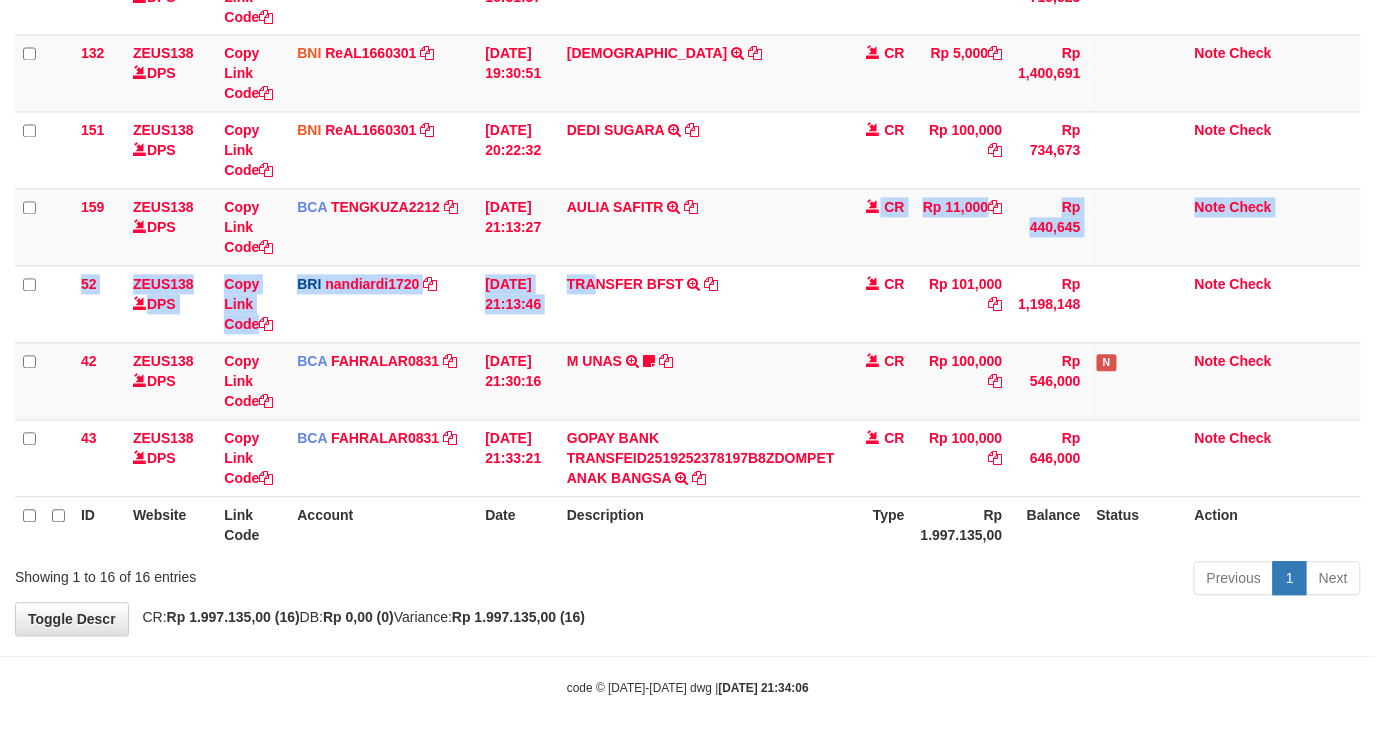 drag, startPoint x: 722, startPoint y: 252, endPoint x: 1380, endPoint y: 223, distance: 658.63873 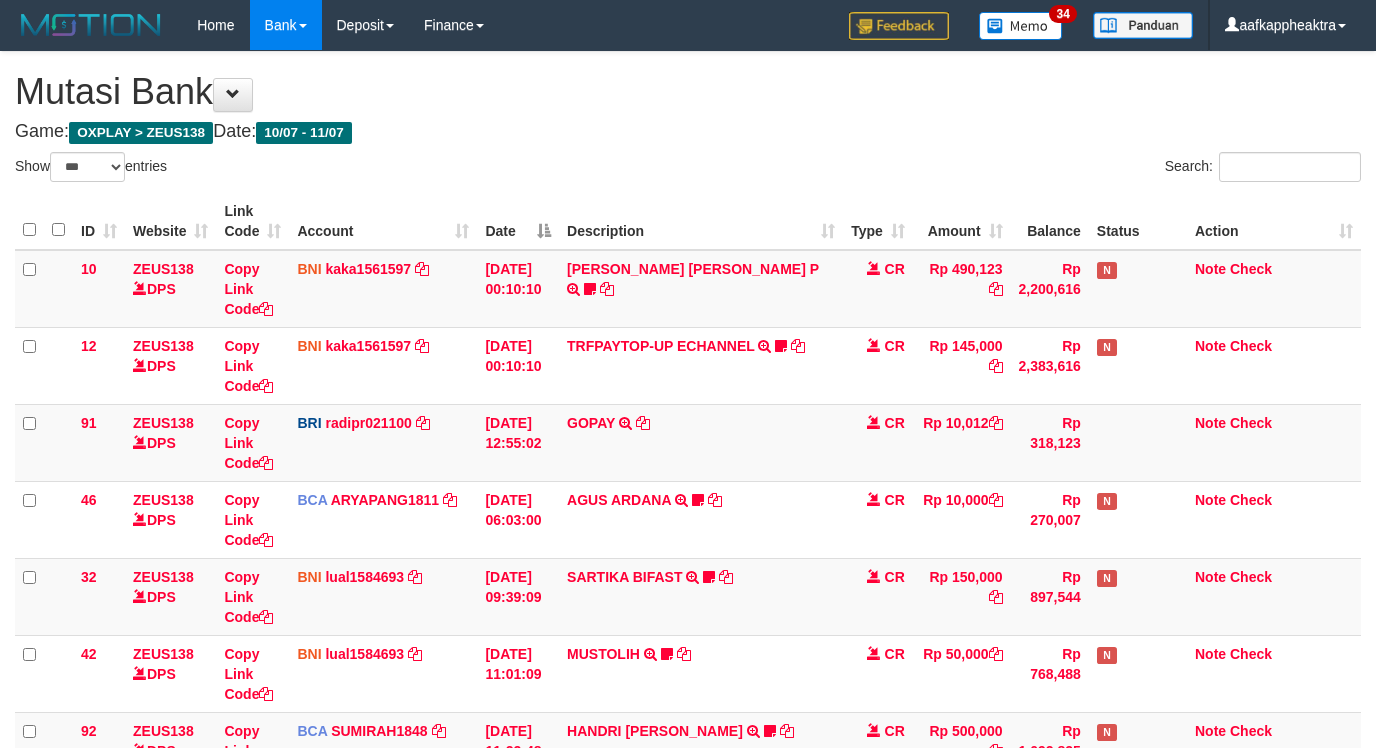 select on "***" 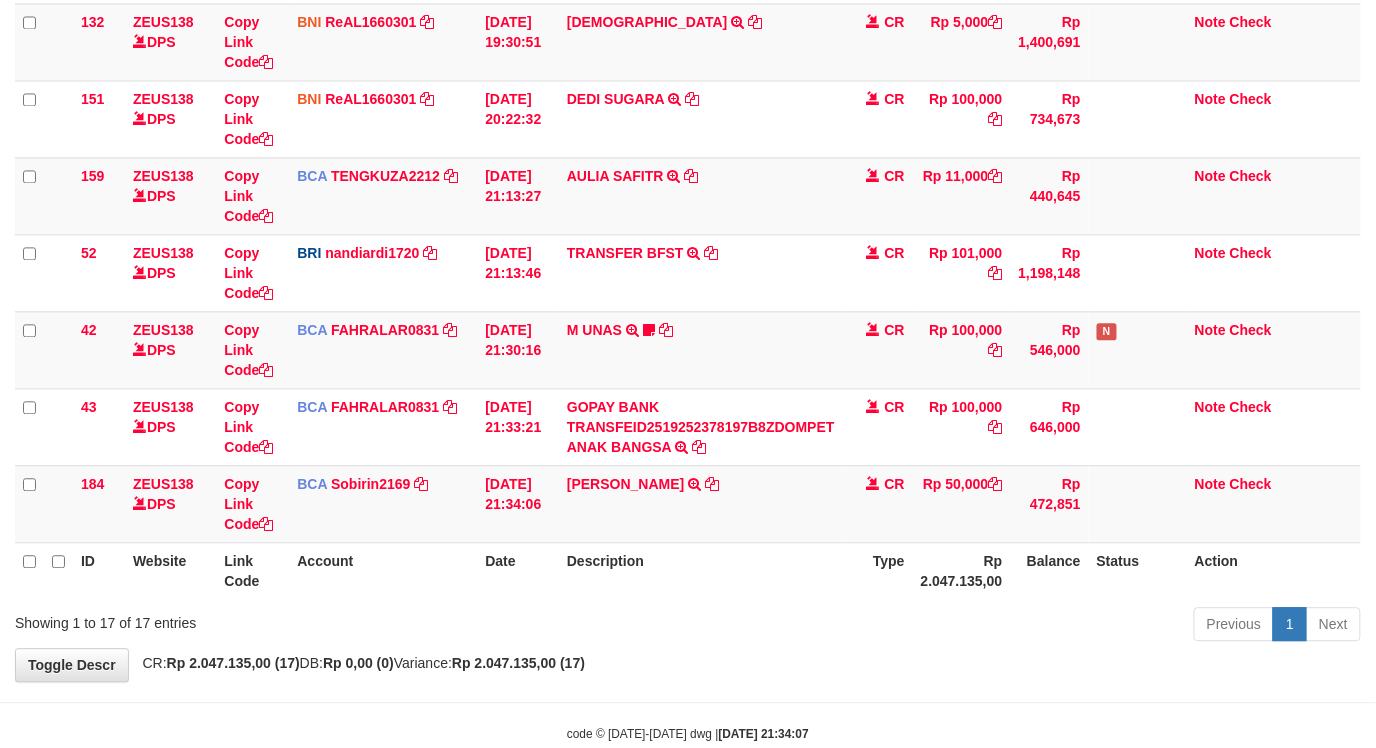 scroll, scrollTop: 985, scrollLeft: 0, axis: vertical 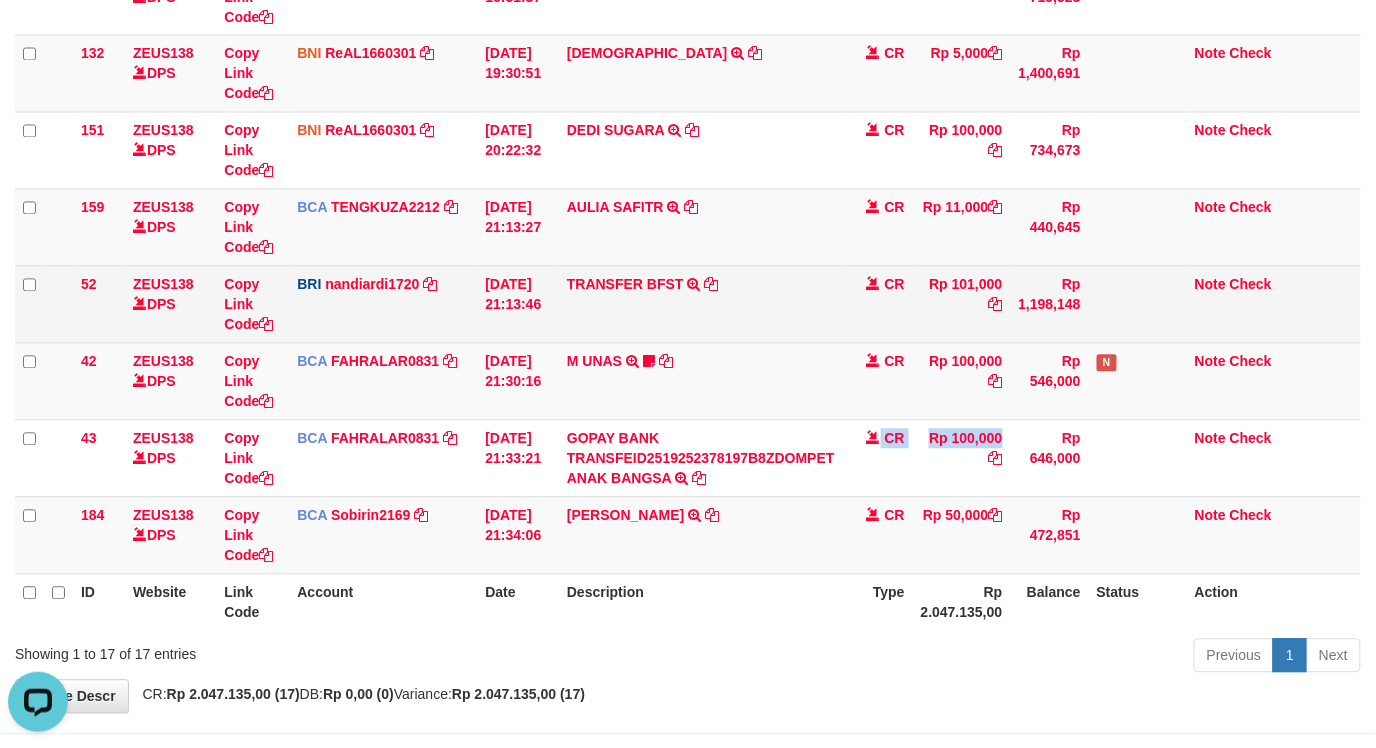 click on "43
ZEUS138    DPS
Copy Link Code
BCA
FAHRALAR0831
DPS
FAHRAL ARROHMAN
mutasi_20250711_4768 | 43
mutasi_20250711_4768 | 43
11/07/2025 21:33:21
GOPAY BANK TRANSFEID2519252378197B8ZDOMPET ANAK BANGSA         TRSF E-BANKING CR 1107/FTSCY/WS95051
100000.00GOPAY BANK TRANSFEID2519252378197B8ZDOMPET ANAK BANGSA
CR
Rp 100,000
Rp 646,000
Note
Check" at bounding box center [688, 458] 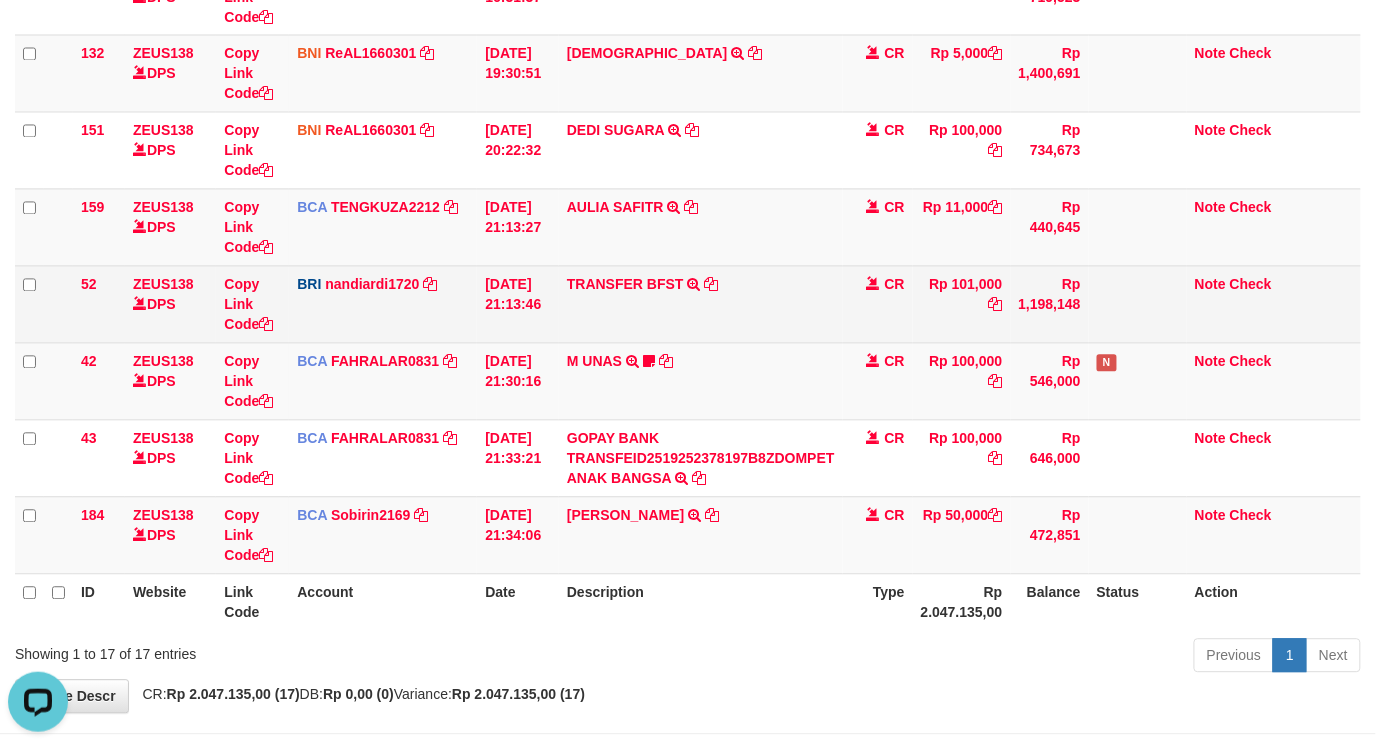 click on "10
ZEUS138    DPS
Copy Link Code
BNI
kaka1561597
DPS
KARMILA
mutasi_20250710_2425 | 10
mutasi_20250710_2425 | 10
10/07/2025 00:10:10
MARIO MATERNUS MAU P            TRF/PAY/TOP-UP ECHANNEL MARIO MATERNUS MAU P    LAKILAKIKUAT99
CR
Rp 490,123
Rp 2,200,616
N
Note
Check
12
ZEUS138    DPS
Copy Link Code
BNI
kaka1561597
DPS" at bounding box center (688, -80) 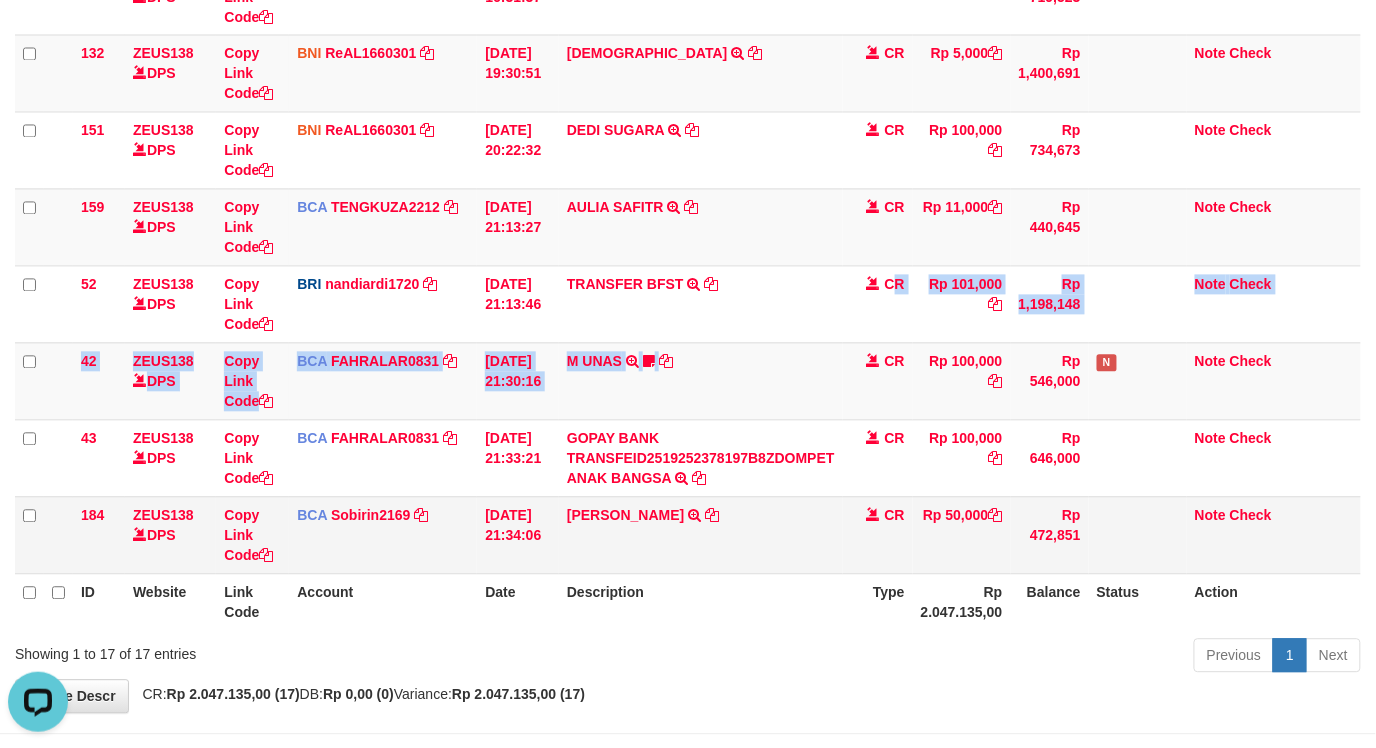 drag, startPoint x: 926, startPoint y: 552, endPoint x: 916, endPoint y: 563, distance: 14.866069 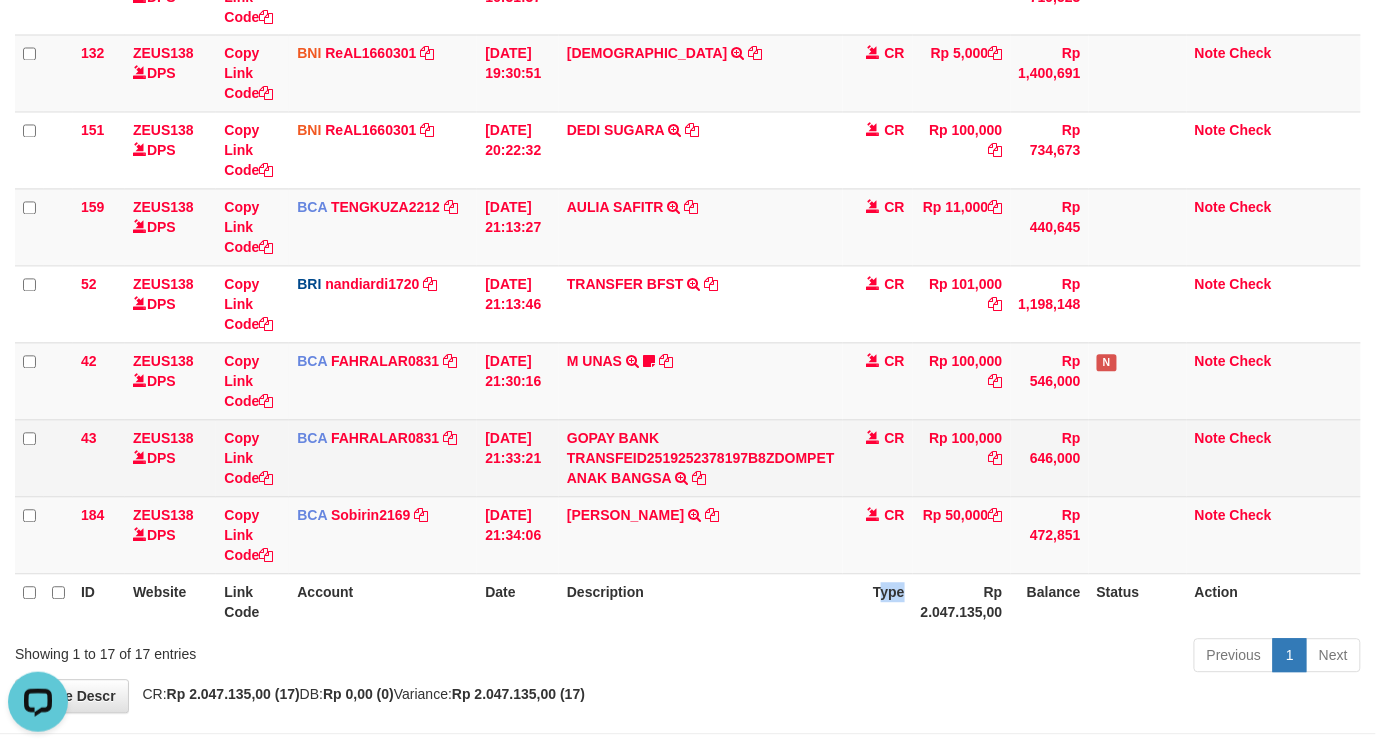 drag, startPoint x: 883, startPoint y: 590, endPoint x: 894, endPoint y: 438, distance: 152.3975 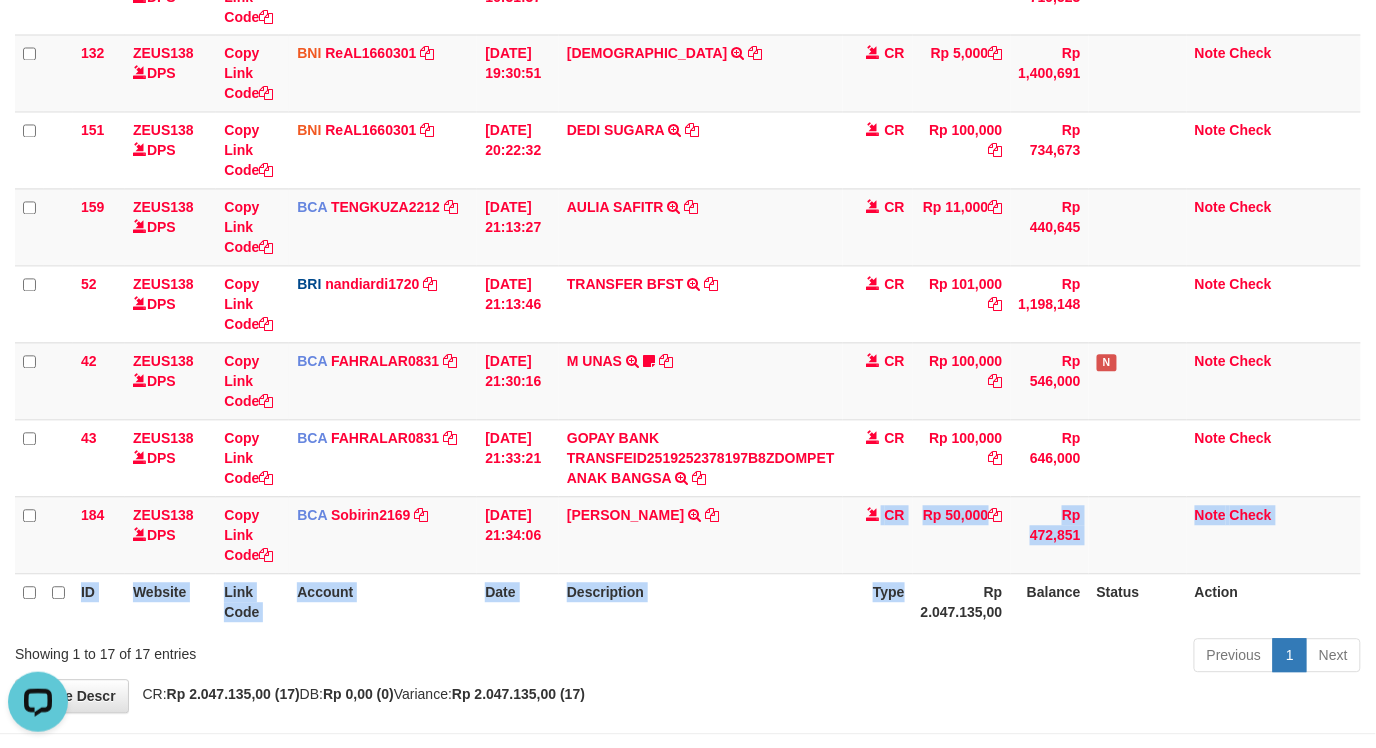 scroll, scrollTop: 1062, scrollLeft: 0, axis: vertical 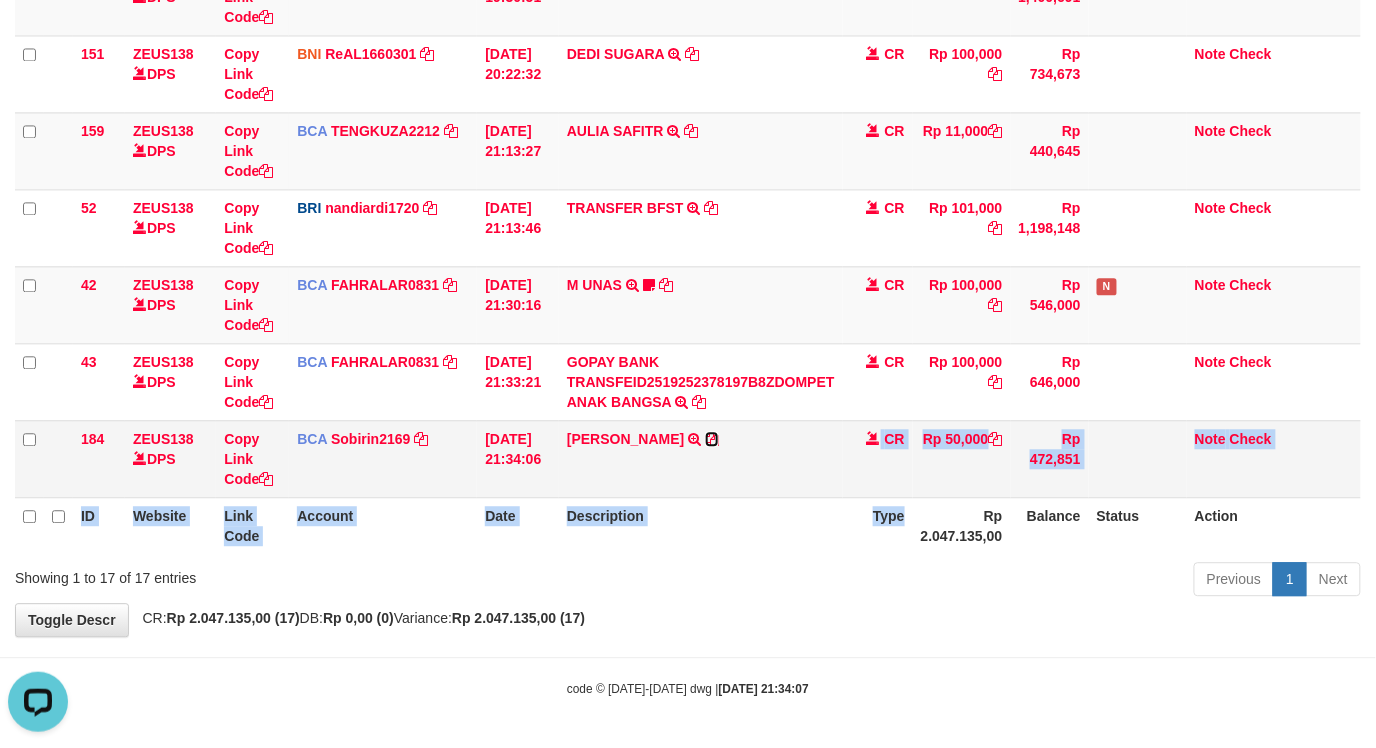click at bounding box center [712, 439] 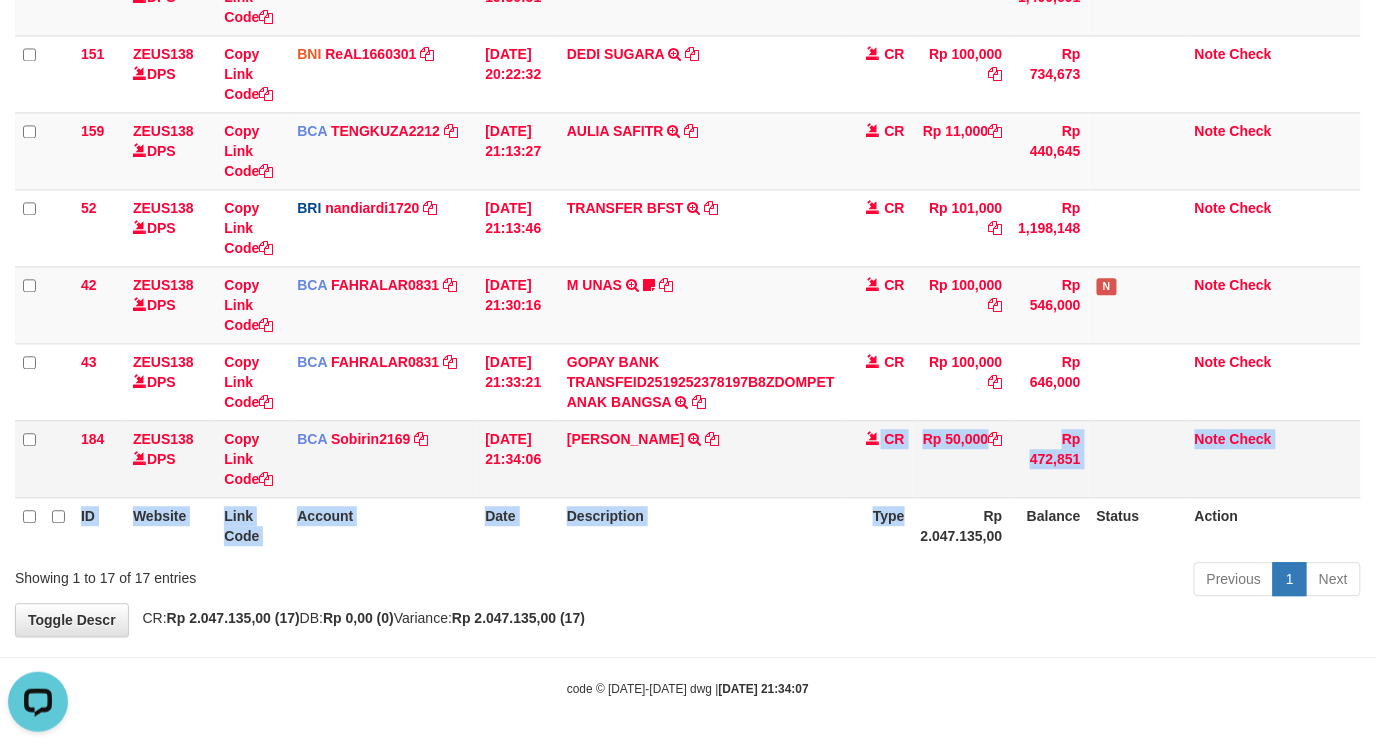 copy on "CR
Rp 50,000
Rp 472,851
Note
Check
ID Website Link Code Account Date Description Type" 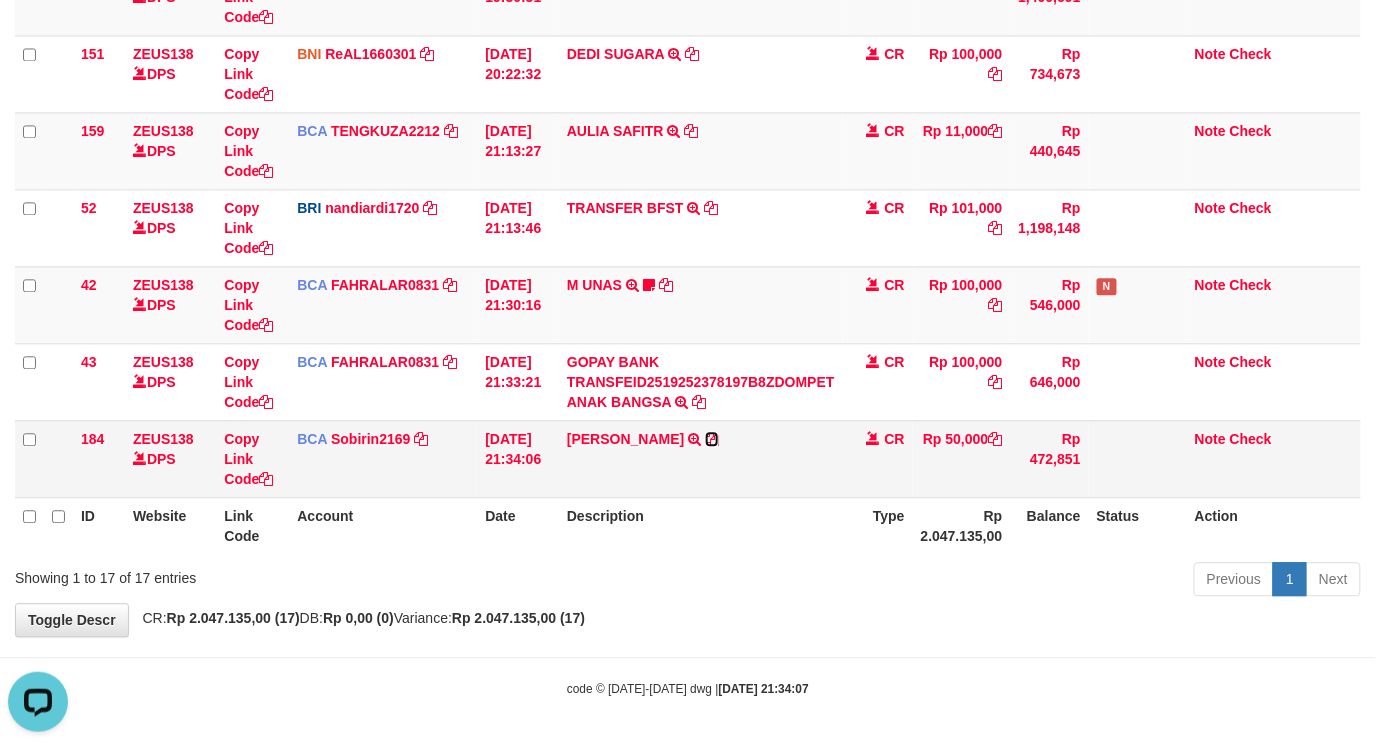 click at bounding box center [712, 439] 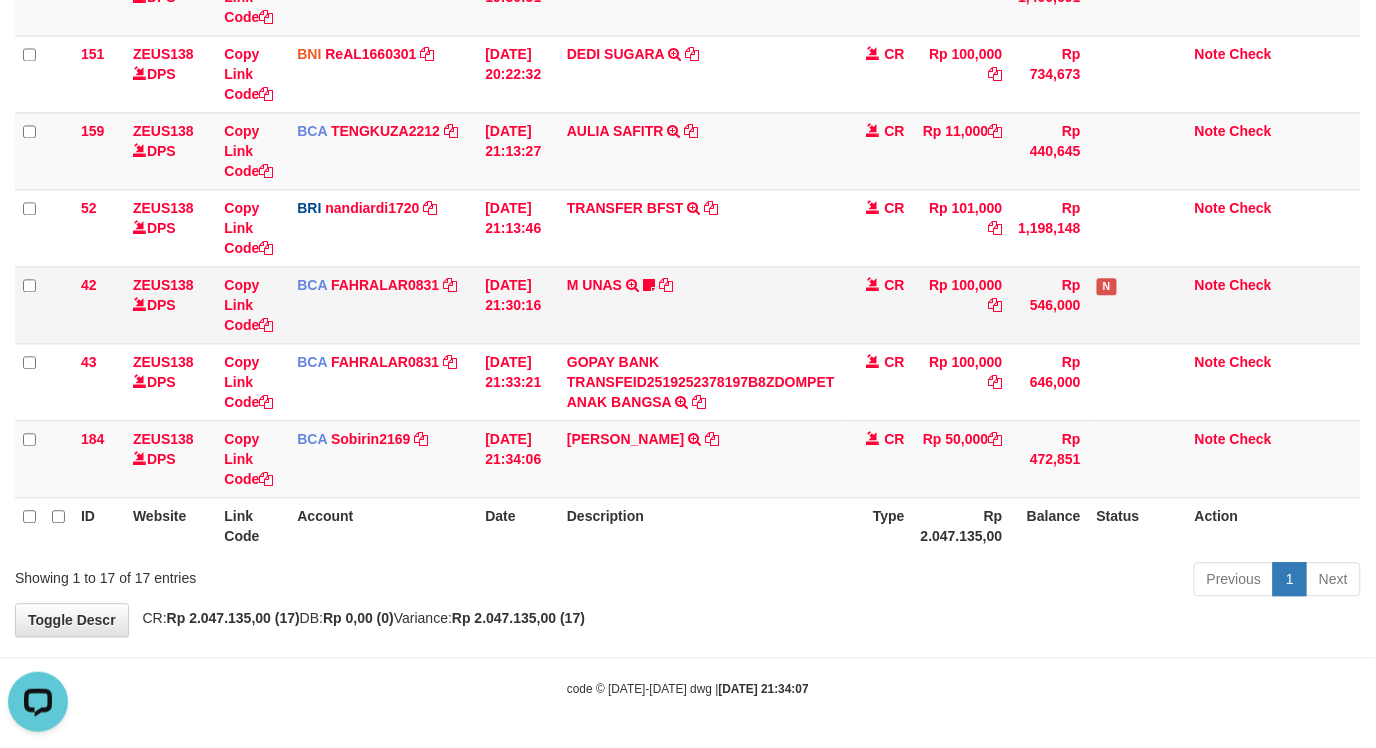 click on "N" at bounding box center [1138, 304] 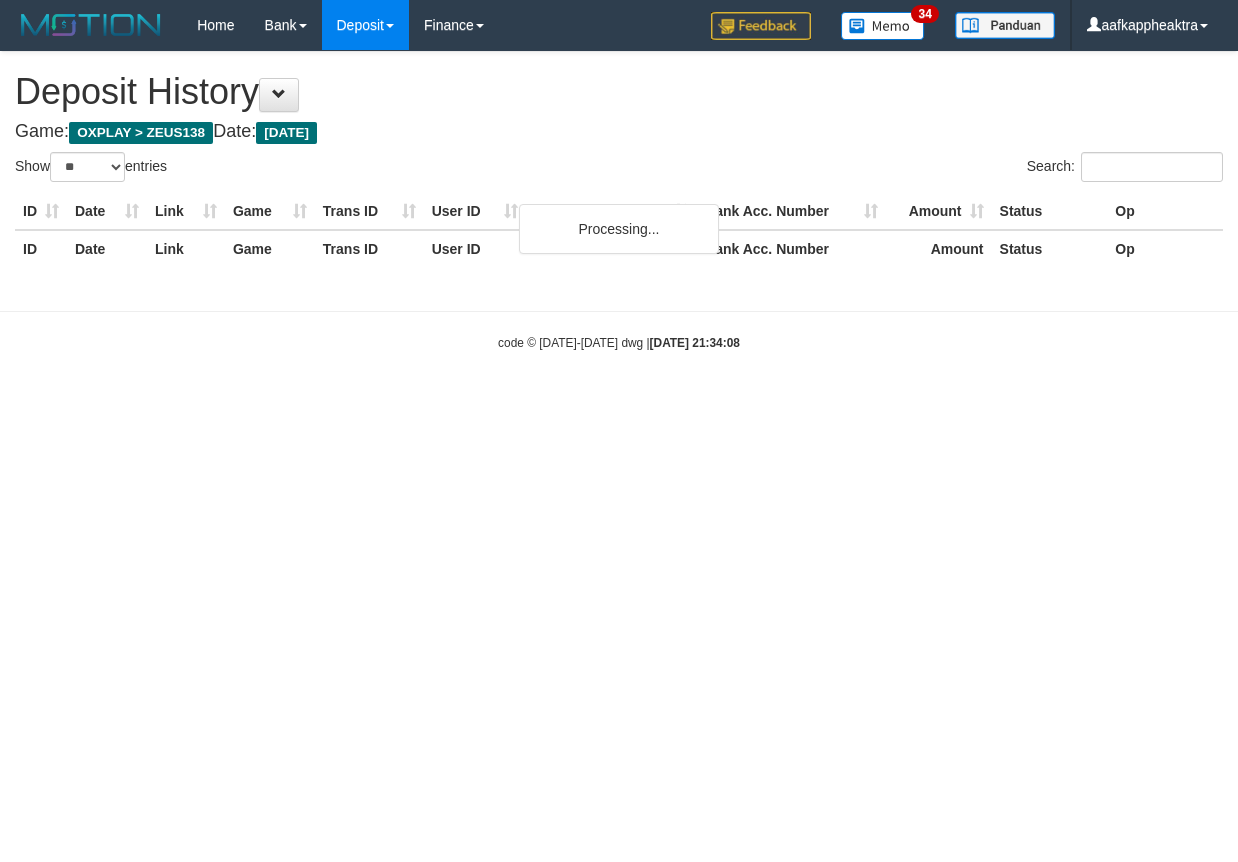 select on "**" 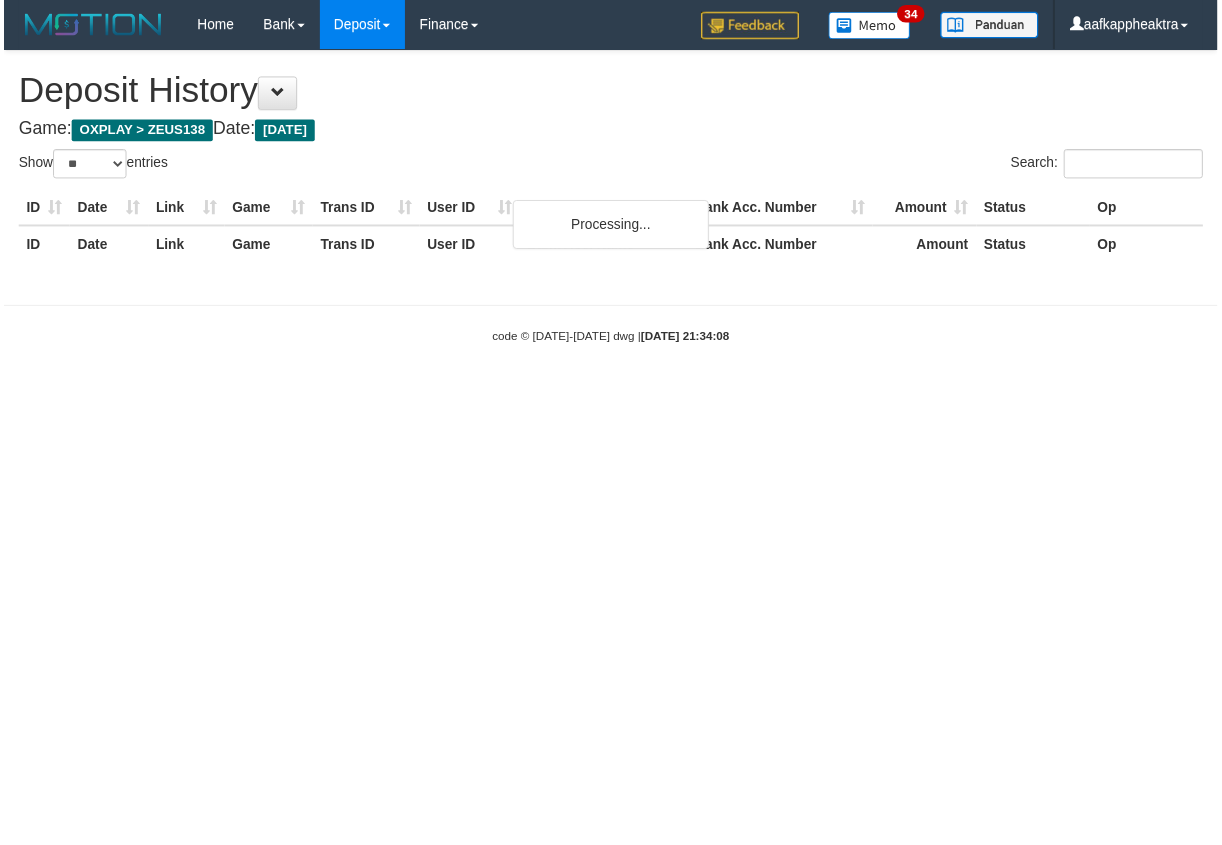 scroll, scrollTop: 0, scrollLeft: 0, axis: both 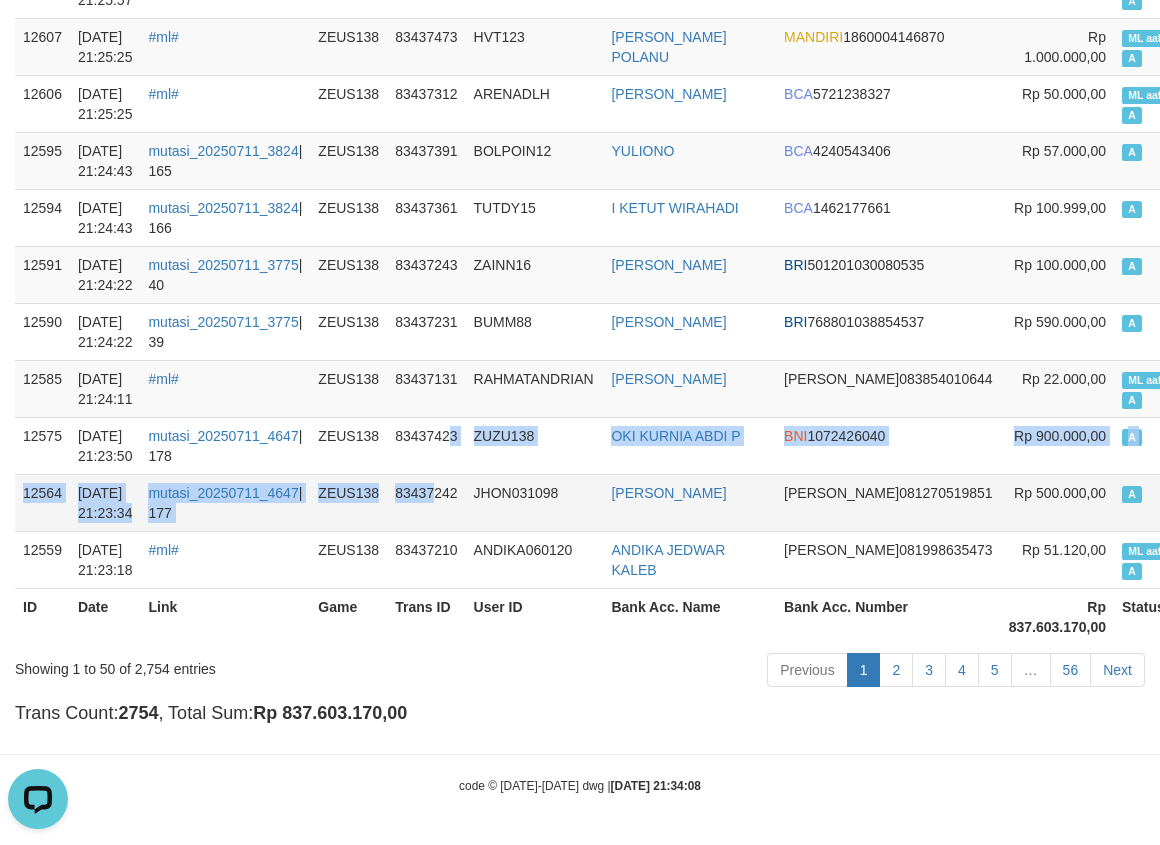 click on "12760 11/07/2025 21:33:27 #ml# ZEUS138 83437975 KOSMOS10 AHMAD FAUZAN--   BCA  7275305324 Rp 50.000,00 ML aafChounpheak   A   aafLOADBANKZEUS 12759 11/07/2025 21:33:16 mutasi_20250711_3543  | 55 ZEUS138 83437738 LARISA MOHAMMAD ARDIN   BCA  7920976608 Rp 100.000,00 A   aafLOADBANKZEUS 12757 11/07/2025 21:33:06 #ml# ZEUS138 83437899 SACAUT MARTIN DAVID PATOGU HUTAGALUNG   DANA  082119765448 Rp 75.000,00 ML aafChounpheak   A   aafLOADBANKZEUS 12756 11/07/2025 21:33:06 mutasi_20250711_3824  | 172 ZEUS138 83437897 JACK133 IBNU MAULANA AZIS   BCA  7100022481 Rp 100.000,00 A   aafLOADBANKZEUS 12752 11/07/2025 21:32:57 mutasi_20250711_3478  | 120 ZEUS138 83437973 MASBOY888 ANDI SUPRIYATNA   BCA  2060733085 Rp 100.000,00 A   aafLOADBANKZEUS 12751 11/07/2025 21:32:57 mutasi_20250711_3478  | 117 ZEUS138 83437894 FEGI59 FEGI PRIANDOYO   BCA  2582493872 Rp 50.000,00 A   aafLOADBANKZEUS 12750 11/07/2025 21:32:56 mutasi_20250711_3478  | 118 ZEUS138 83437832 JUNGKOOK09 DESTI TANIA   BCA  7925487970 Rp 40.000,00 A   12749" at bounding box center (704, -837) 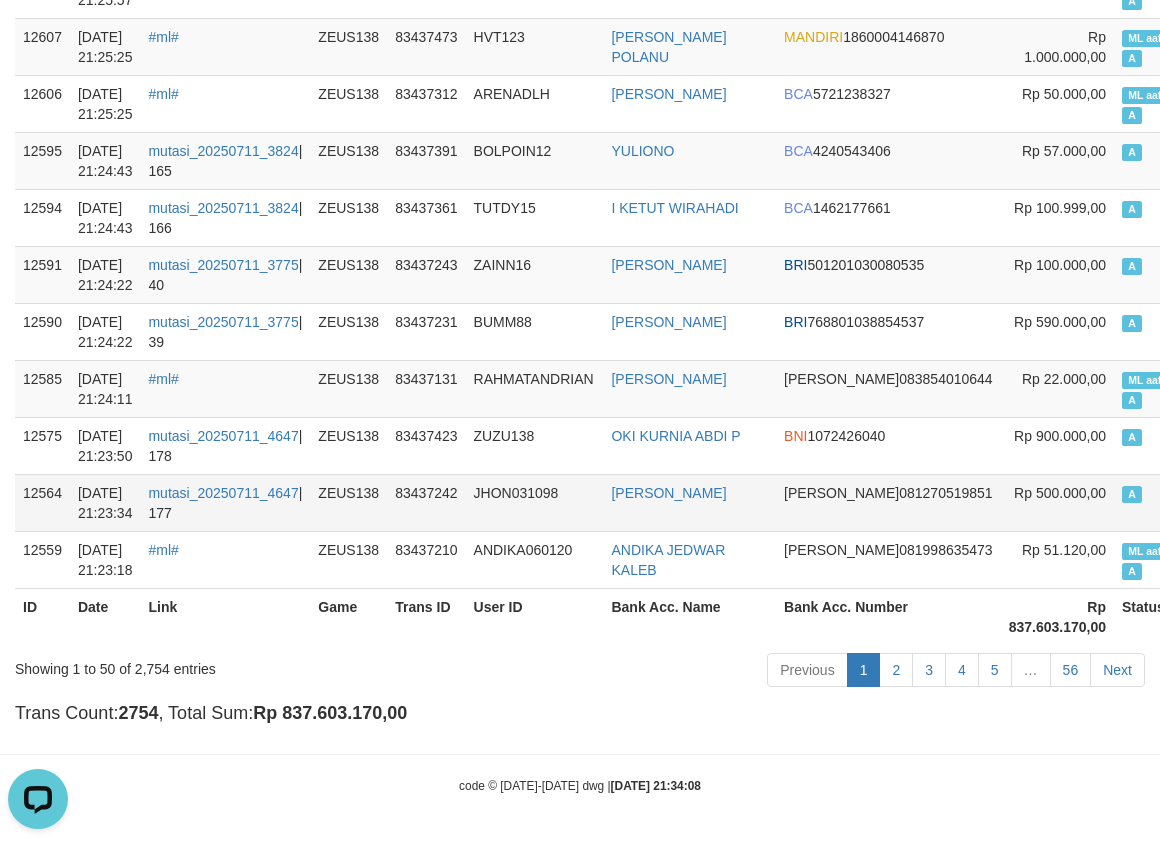click on "83437242" at bounding box center (426, 502) 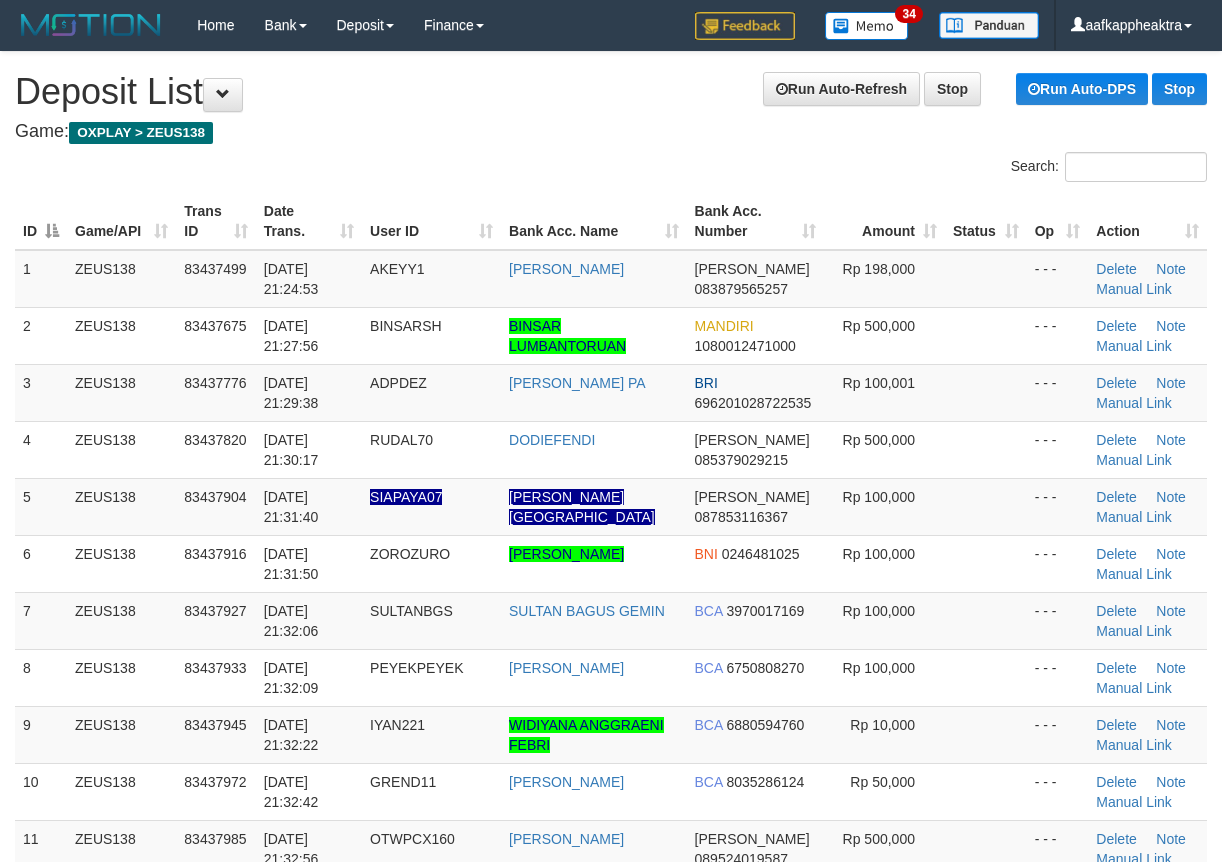 scroll, scrollTop: 392, scrollLeft: 0, axis: vertical 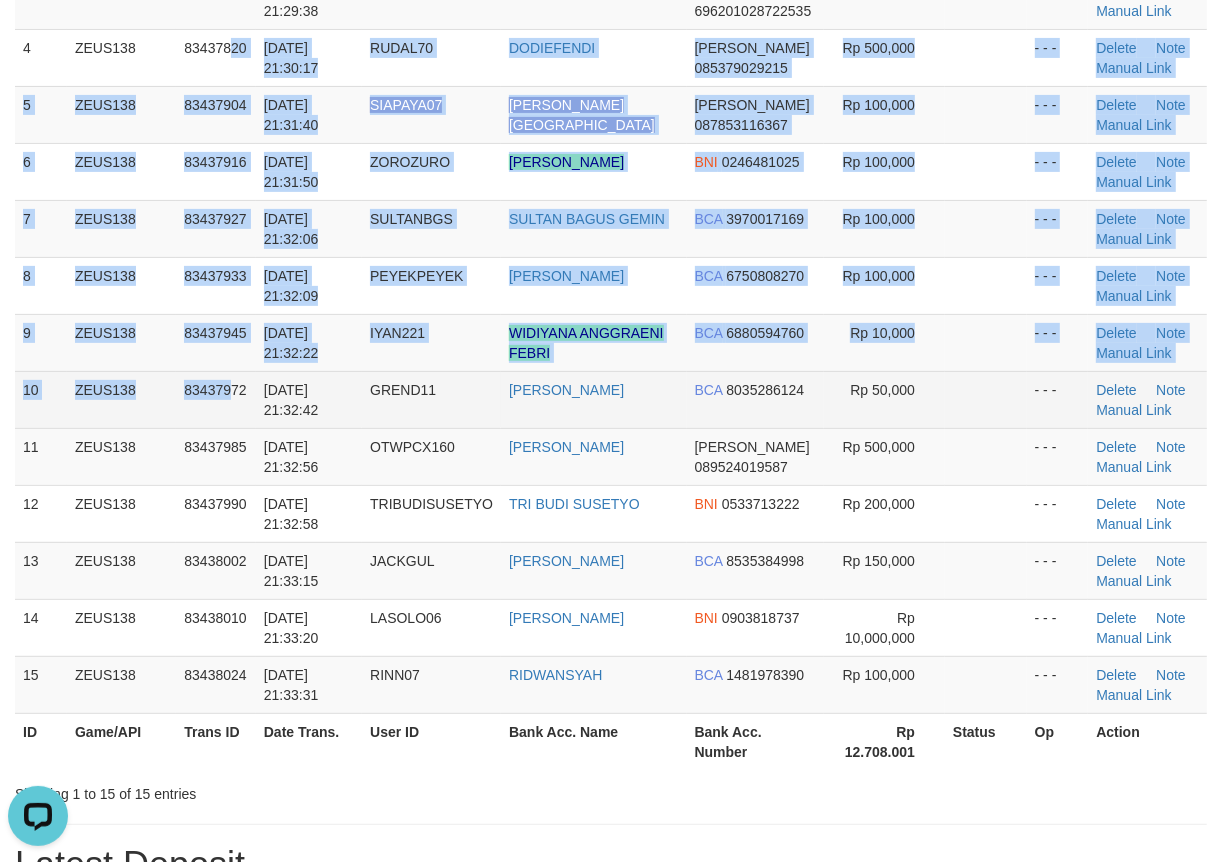 click on "1
ZEUS138
83437499
[DATE] 21:24:53
AKEYY1
[PERSON_NAME]
083879565257
Rp 198,000
- - -
[GEOGRAPHIC_DATA]
Note
Manual Link
2
ZEUS138
83437675
[DATE] 21:27:56
[GEOGRAPHIC_DATA]
[PERSON_NAME]
MANDIRI
1080012471000
Rp 500,000
- - -
Delete Note" at bounding box center (611, 286) 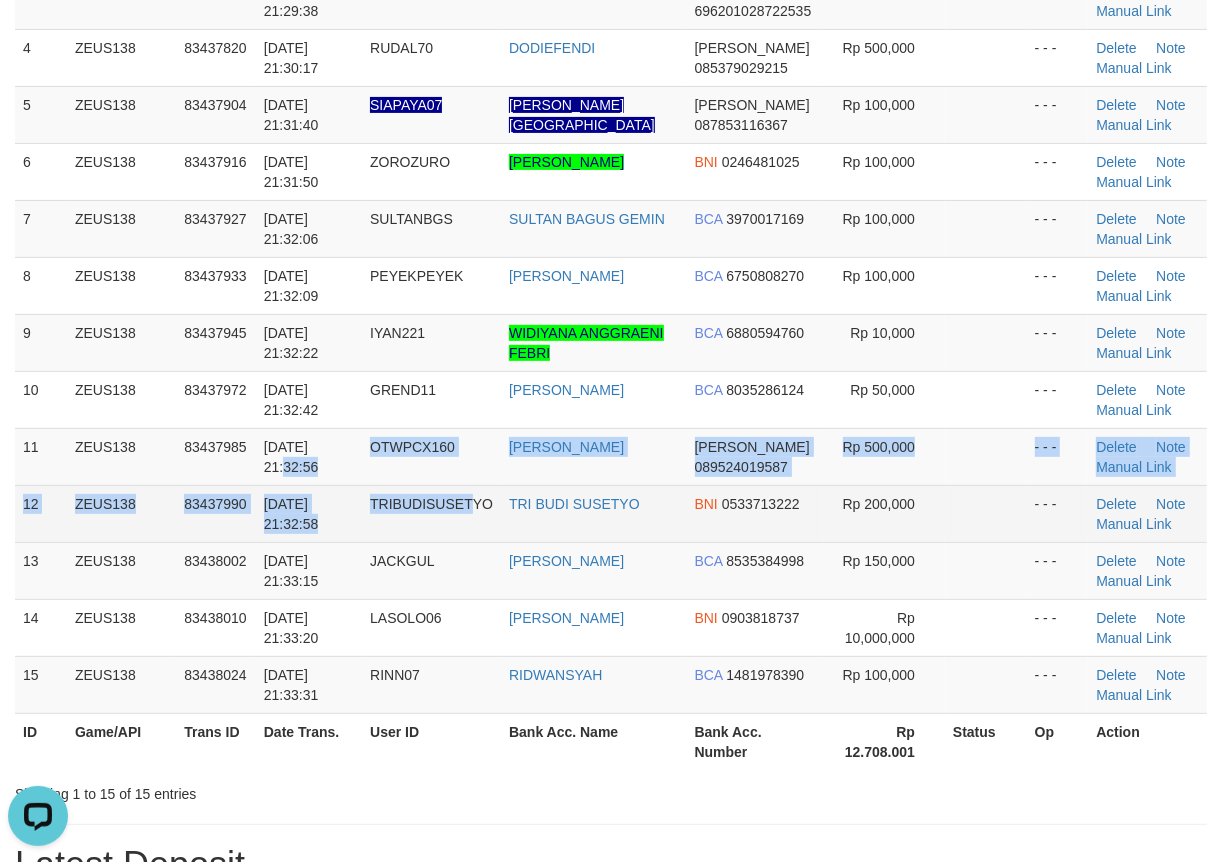click on "1
ZEUS138
83437499
11/07/2025 21:24:53
AKEYY1
NENDI NURUL
DANA
083879565257
Rp 198,000
- - -
Delete
Note
Manual Link
2
ZEUS138
83437675
11/07/2025 21:27:56
BINSARSH
BINSAR LUMBANTORUAN
MANDIRI
1080012471000
Rp 500,000
- - -
Delete Note" at bounding box center (611, 286) 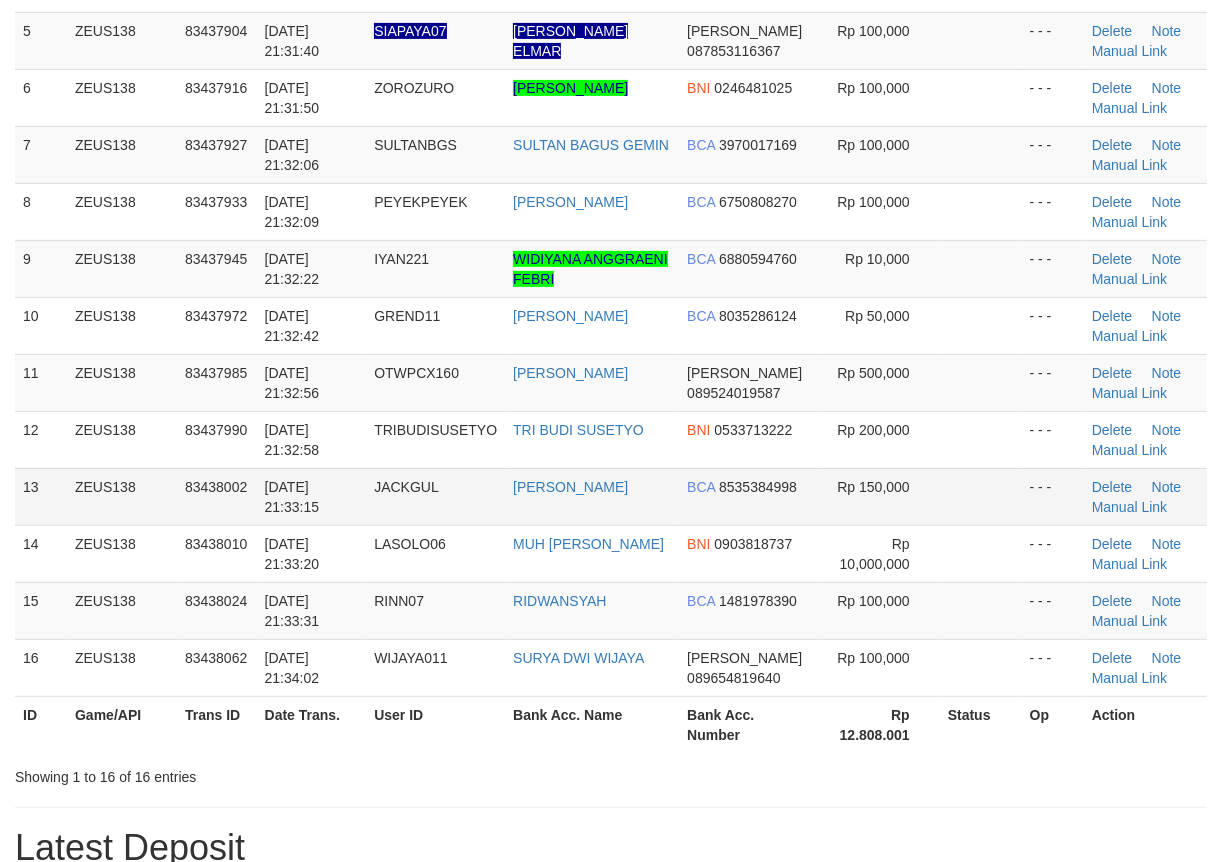 click on "JACKGUL" at bounding box center [435, 496] 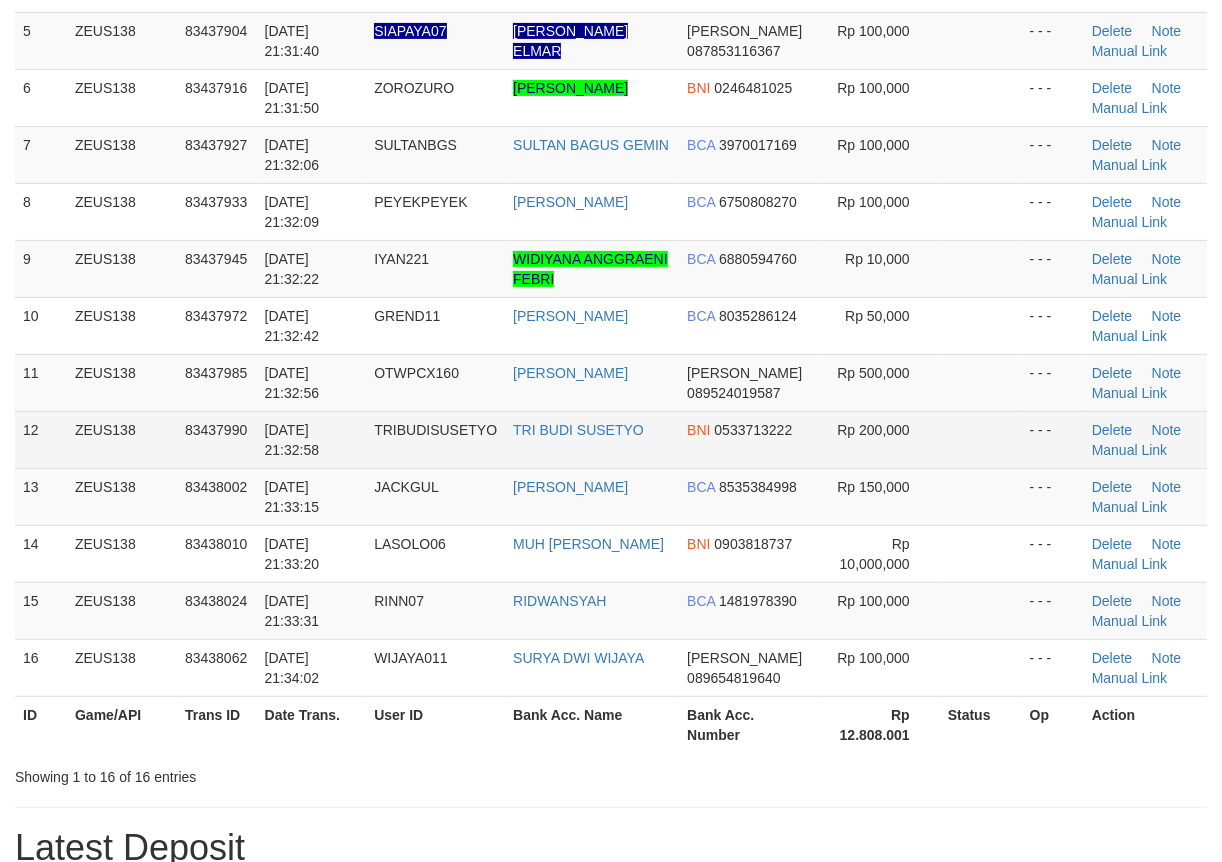 scroll, scrollTop: 392, scrollLeft: 0, axis: vertical 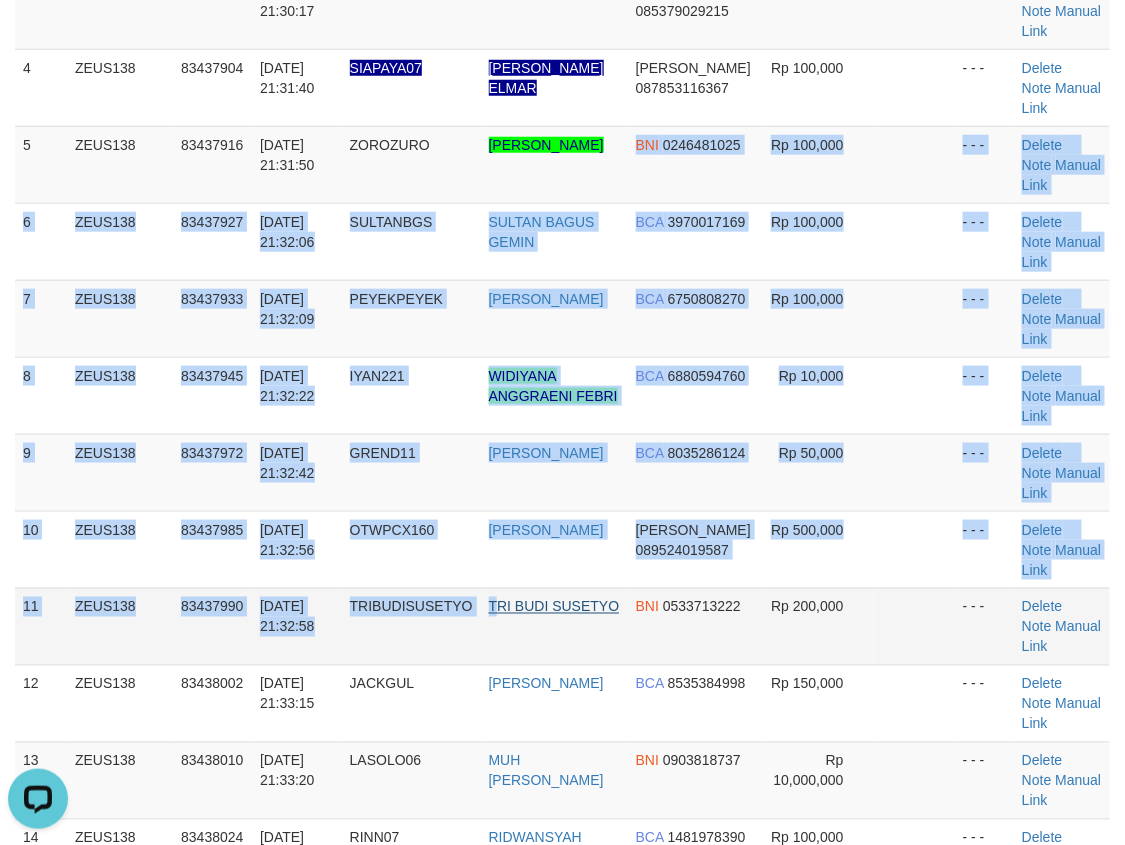 drag, startPoint x: 582, startPoint y: 424, endPoint x: 505, endPoint y: 598, distance: 190.27611 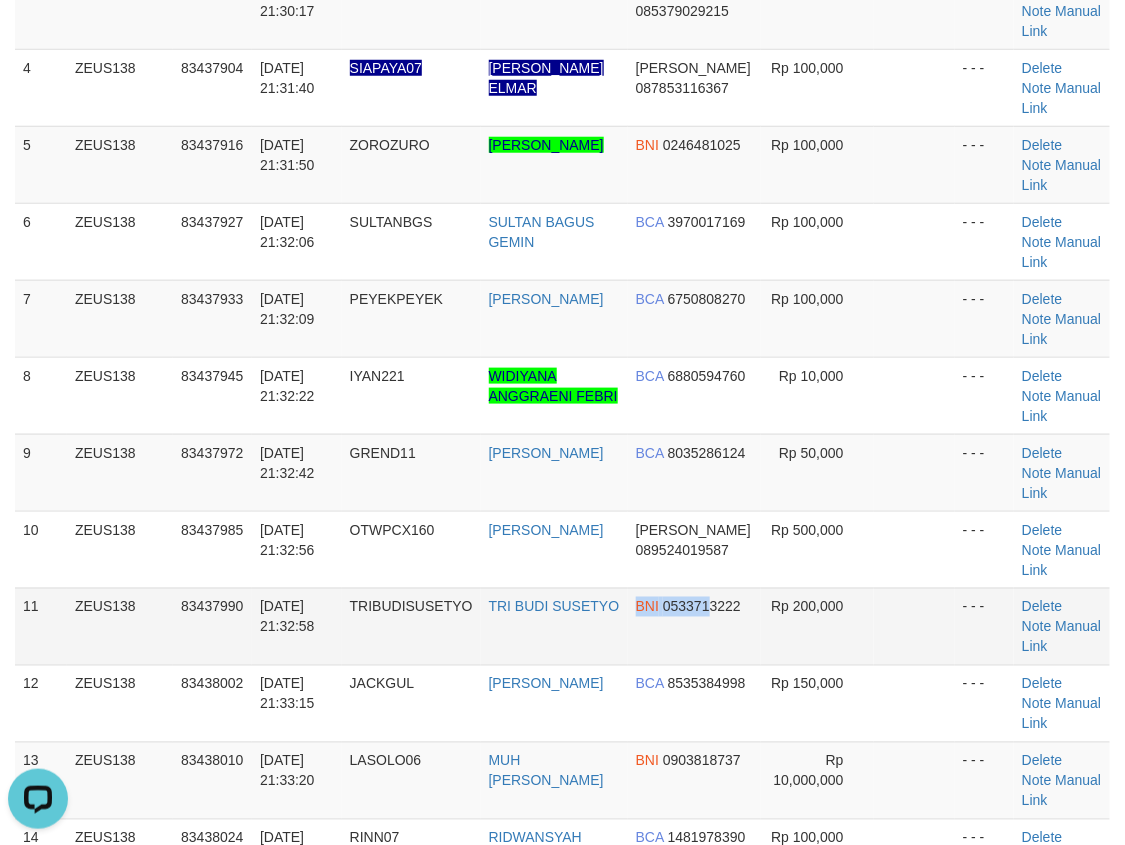 drag, startPoint x: 660, startPoint y: 616, endPoint x: 633, endPoint y: 654, distance: 46.615448 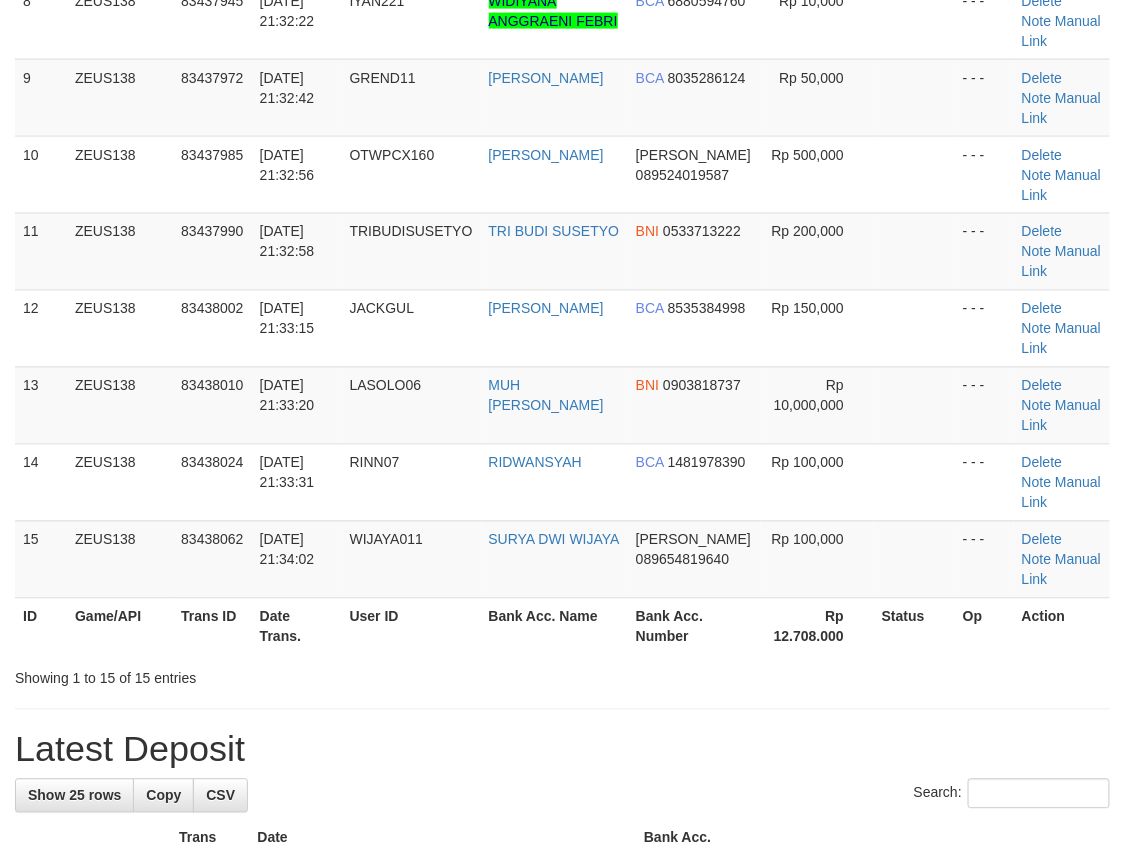 scroll, scrollTop: 432, scrollLeft: 0, axis: vertical 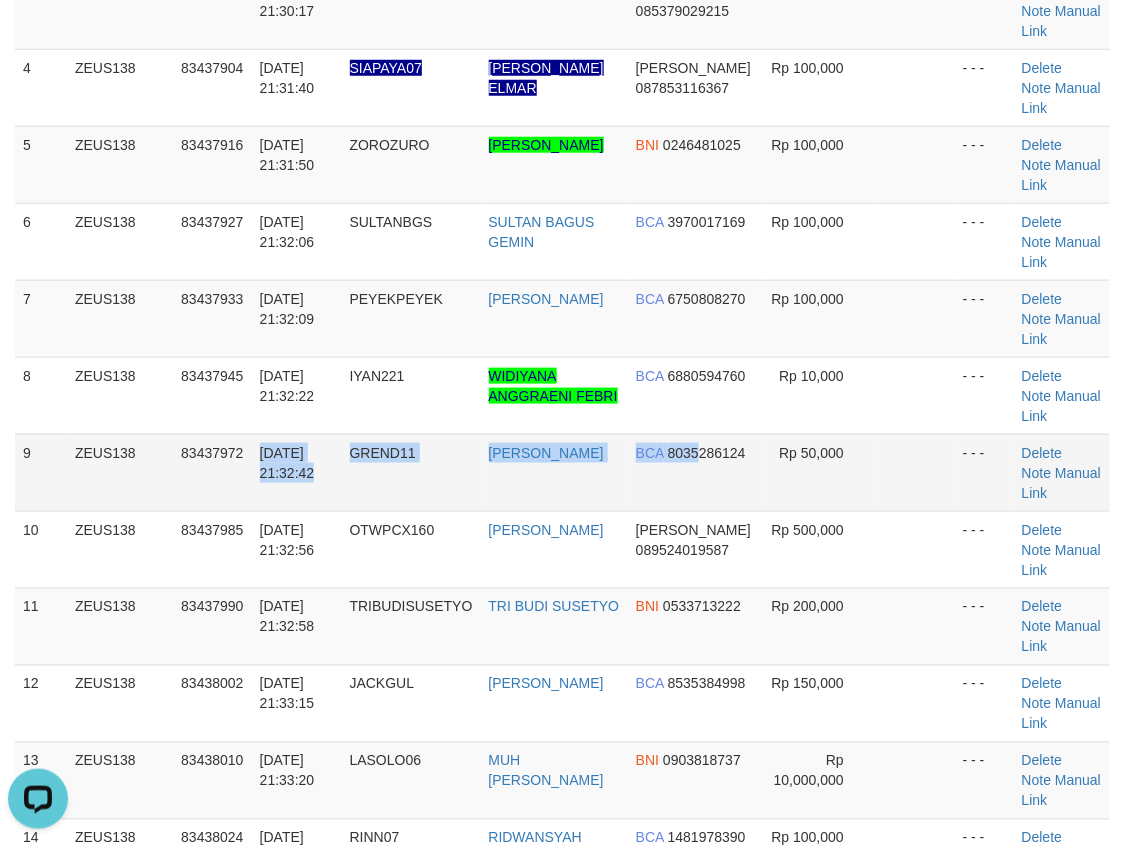 click on "9
ZEUS138
83437972
[DATE] 21:32:42
GREND11
[PERSON_NAME]
BCA
8035286124
Rp 50,000
- - -
[GEOGRAPHIC_DATA]
Note
Manual Link" at bounding box center [562, 472] 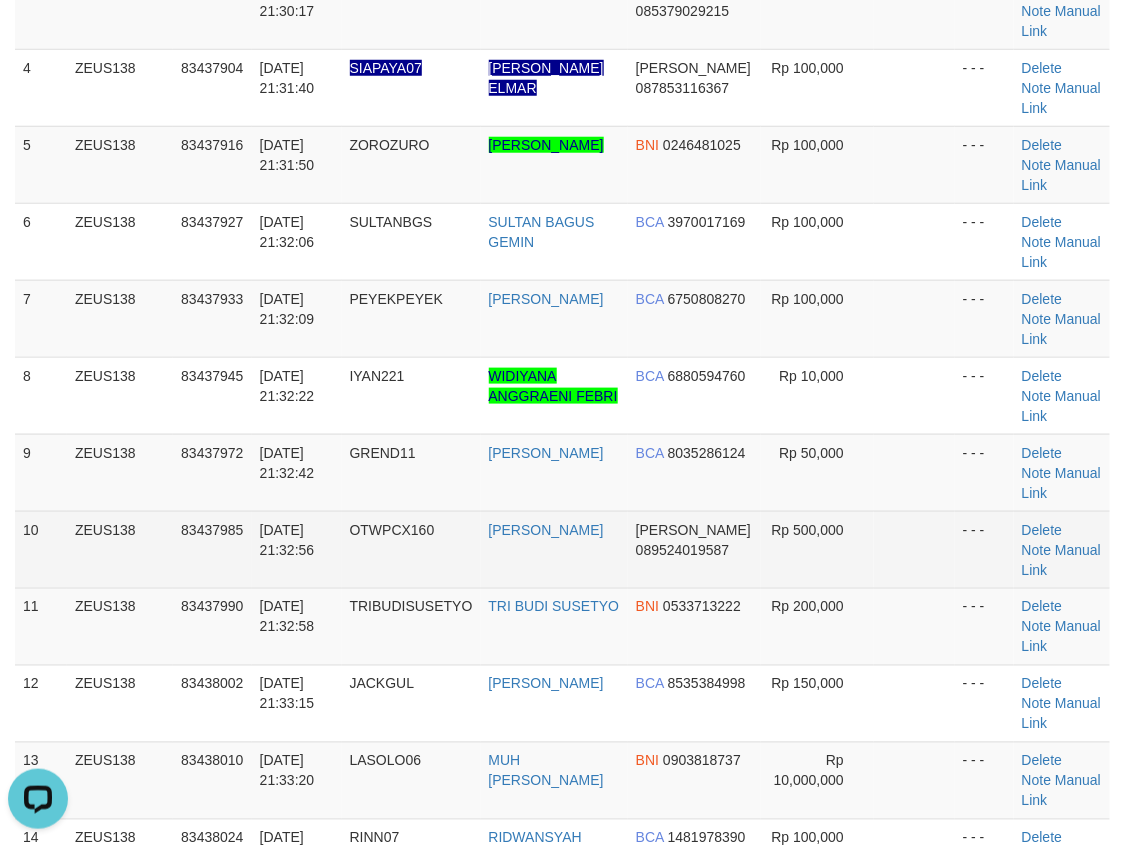click on "DANA
089524019587" at bounding box center (694, 549) 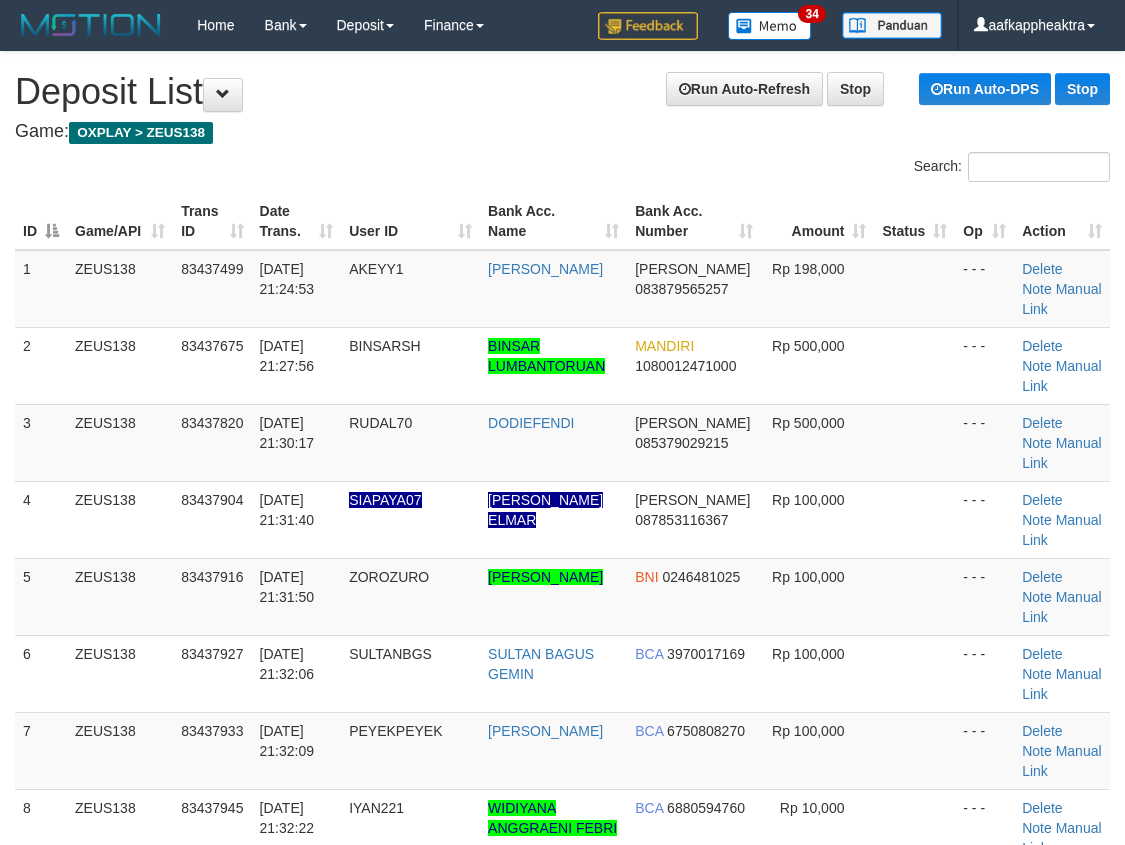 scroll, scrollTop: 434, scrollLeft: 0, axis: vertical 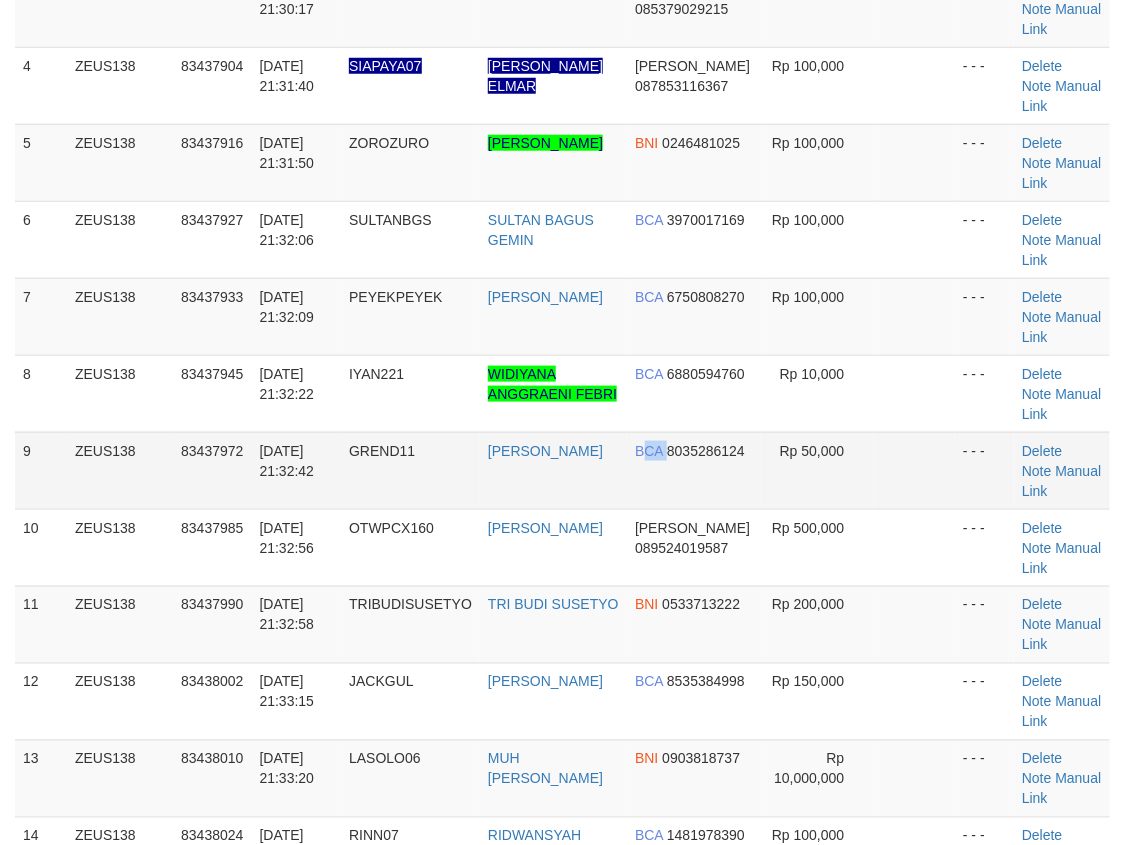 click on "BCA
8035286124" at bounding box center (694, 470) 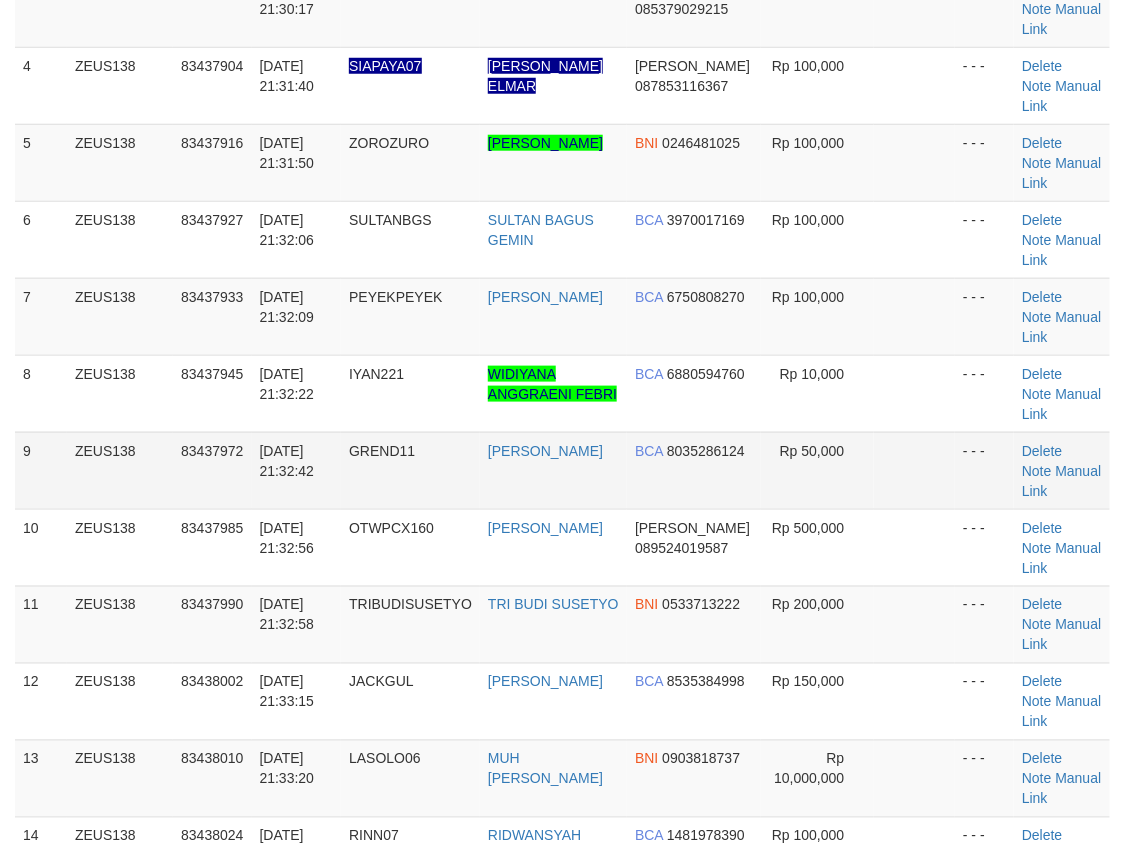 click on "BCA
8035286124" at bounding box center (694, 470) 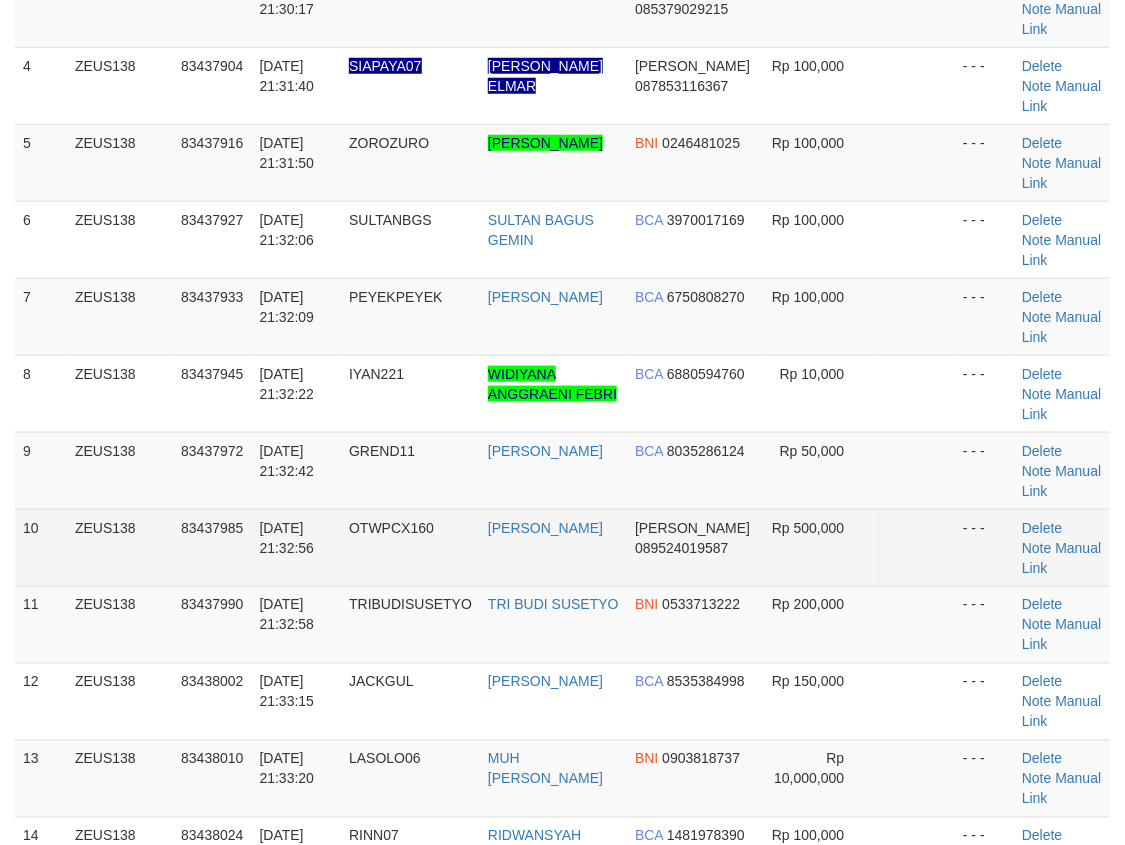 drag, startPoint x: 693, startPoint y: 505, endPoint x: 643, endPoint y: 513, distance: 50.635956 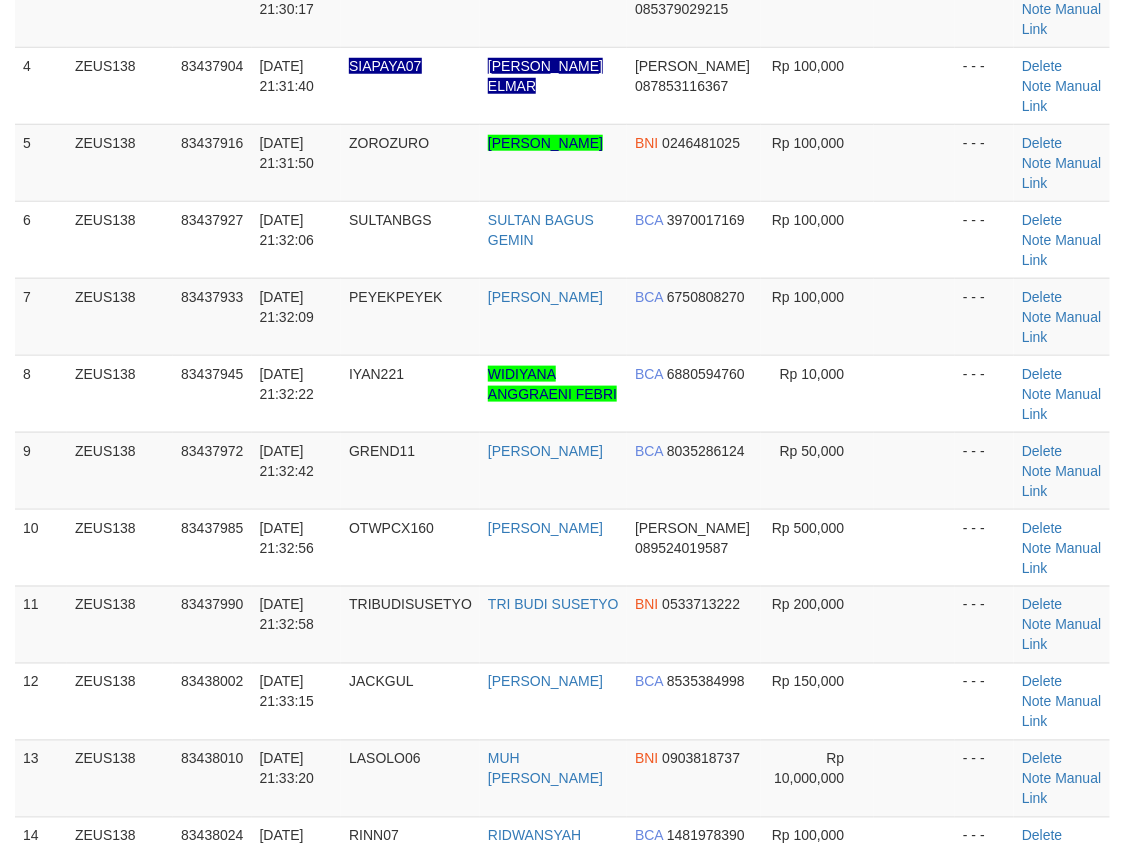 scroll, scrollTop: 432, scrollLeft: 0, axis: vertical 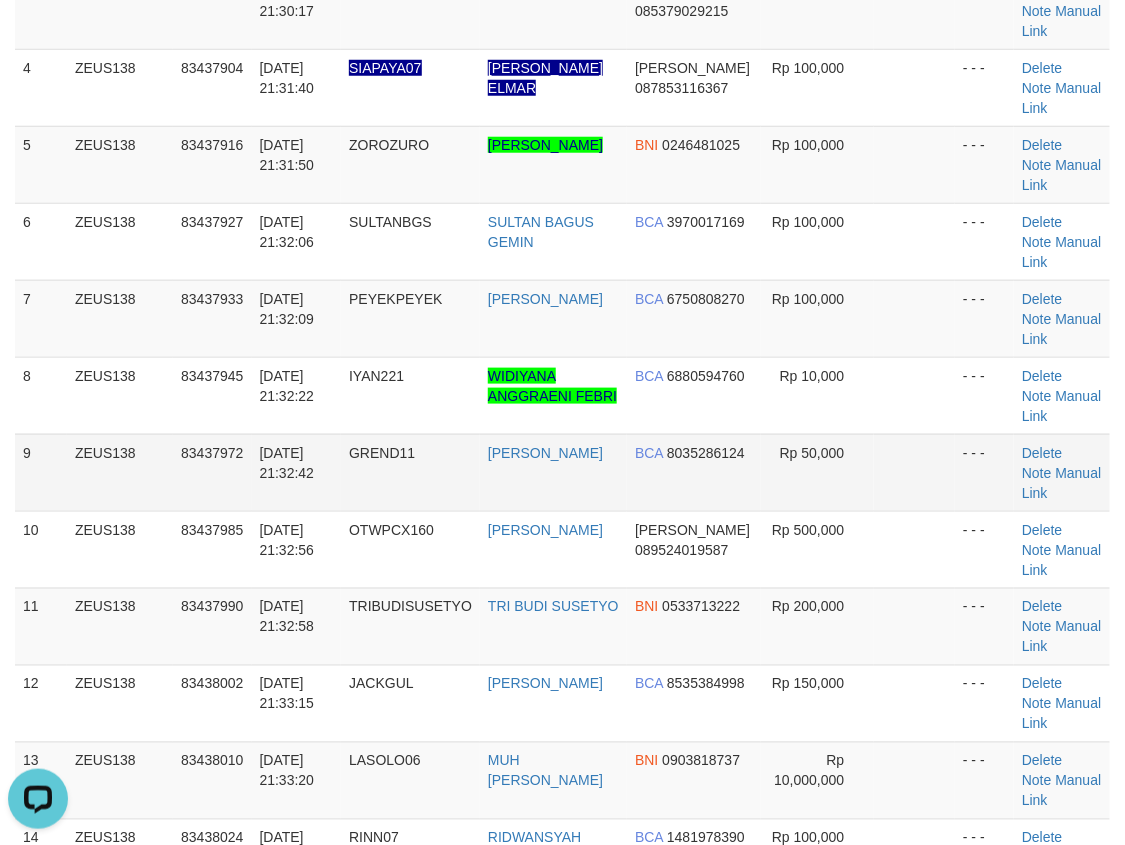 drag, startPoint x: 578, startPoint y: 477, endPoint x: 351, endPoint y: 505, distance: 228.72035 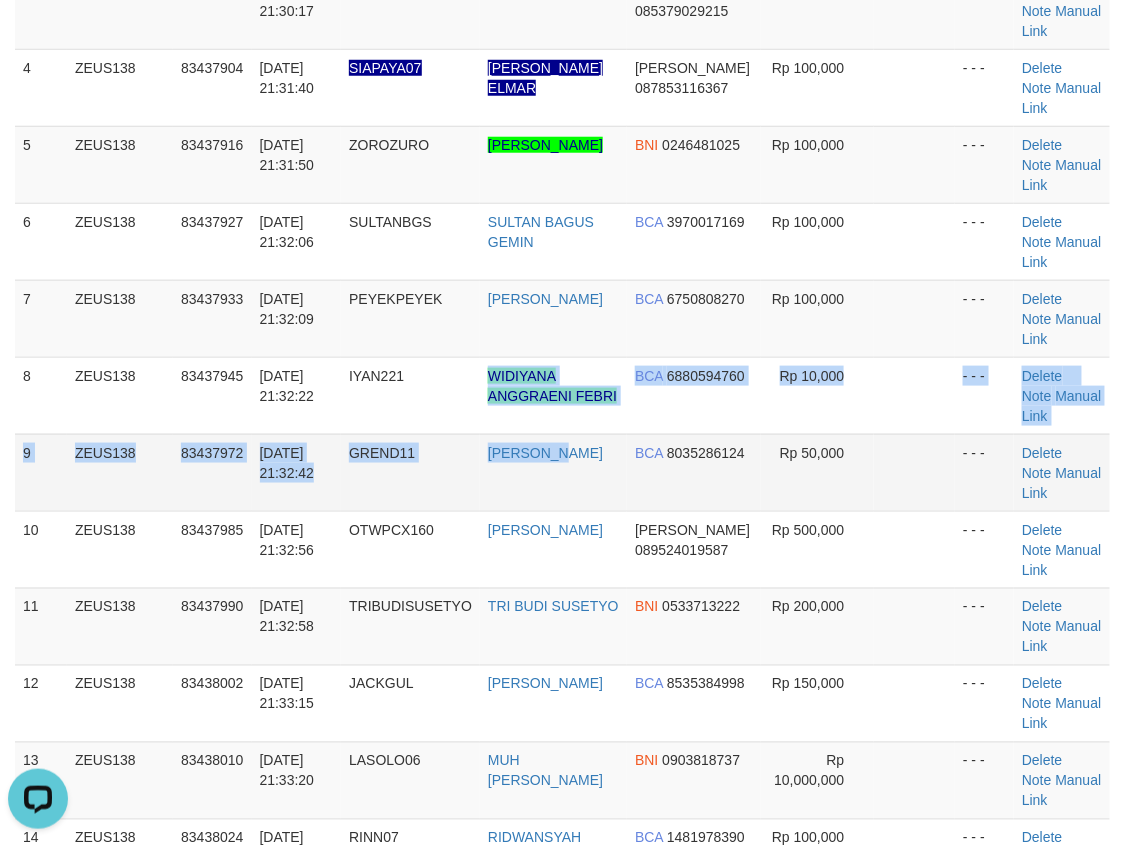 drag, startPoint x: 535, startPoint y: 430, endPoint x: 336, endPoint y: 483, distance: 205.93689 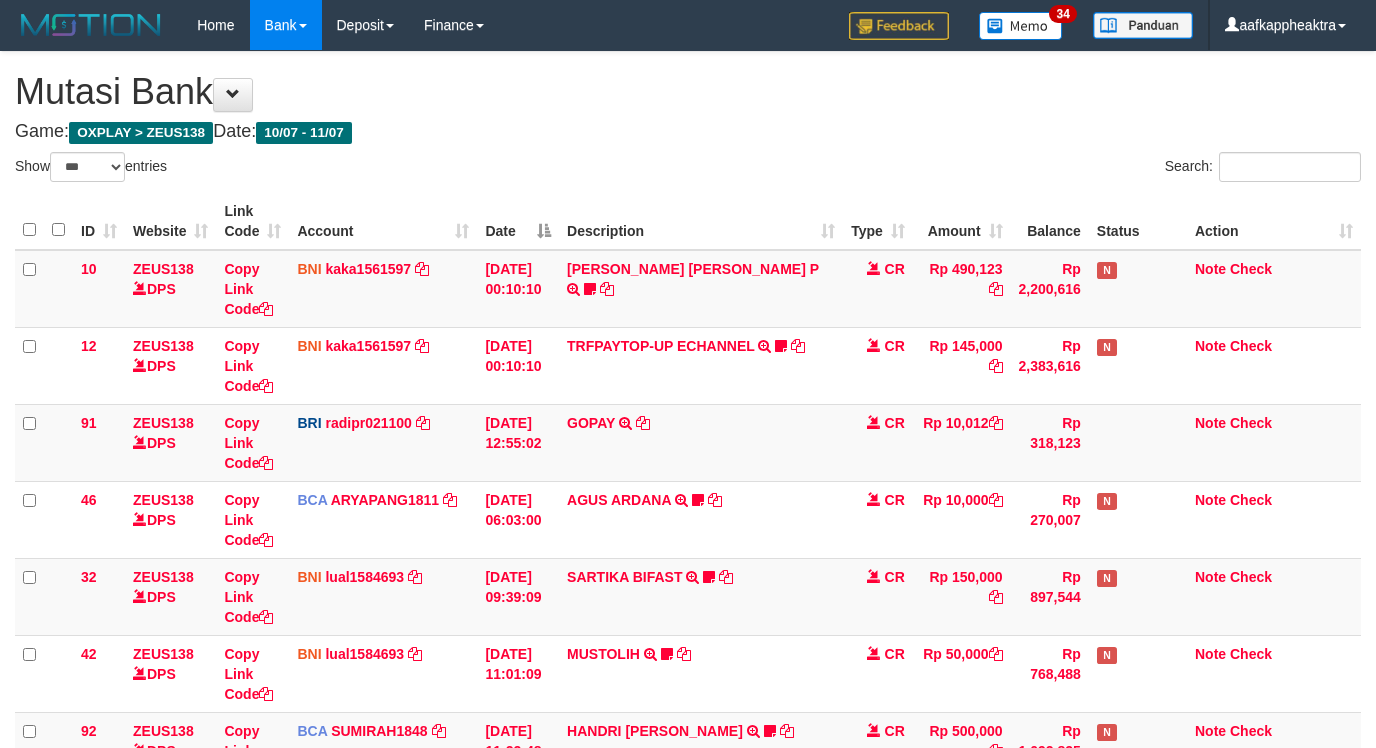 select on "***" 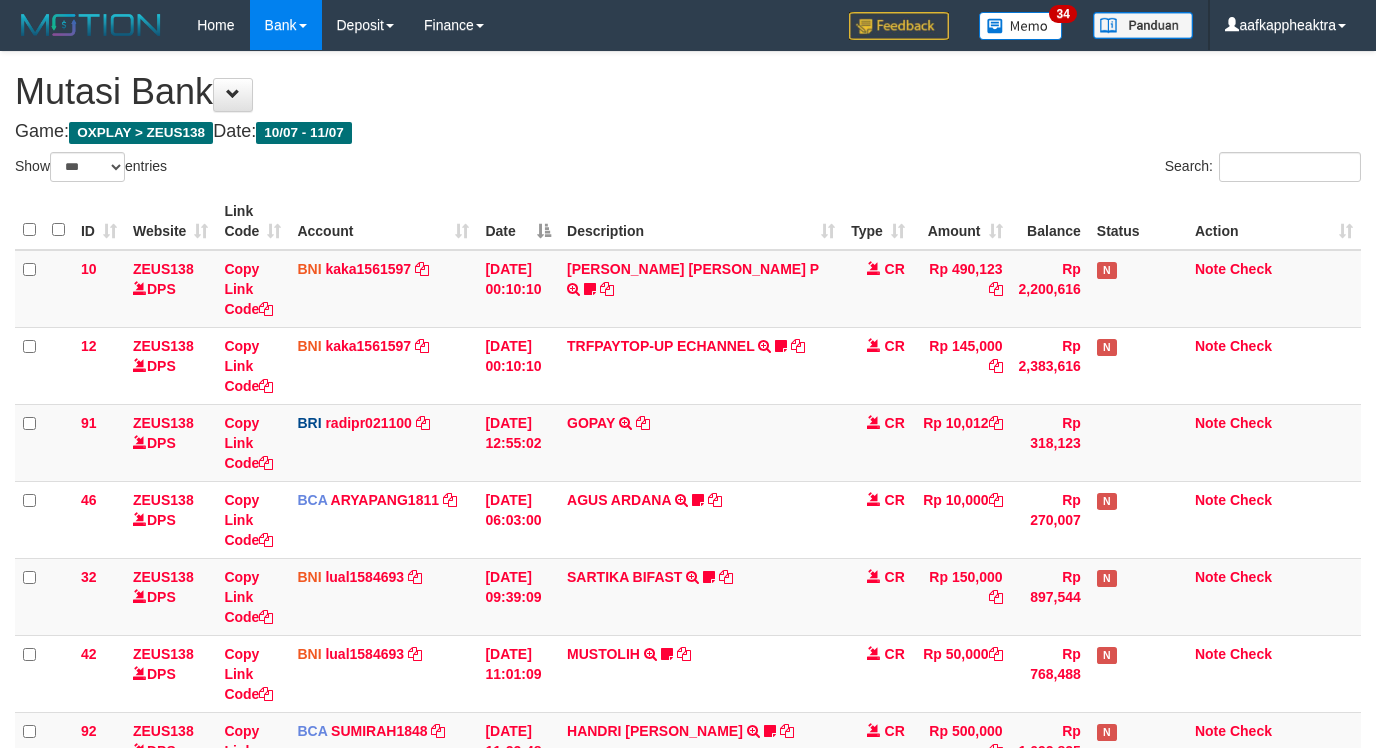 scroll, scrollTop: 1062, scrollLeft: 0, axis: vertical 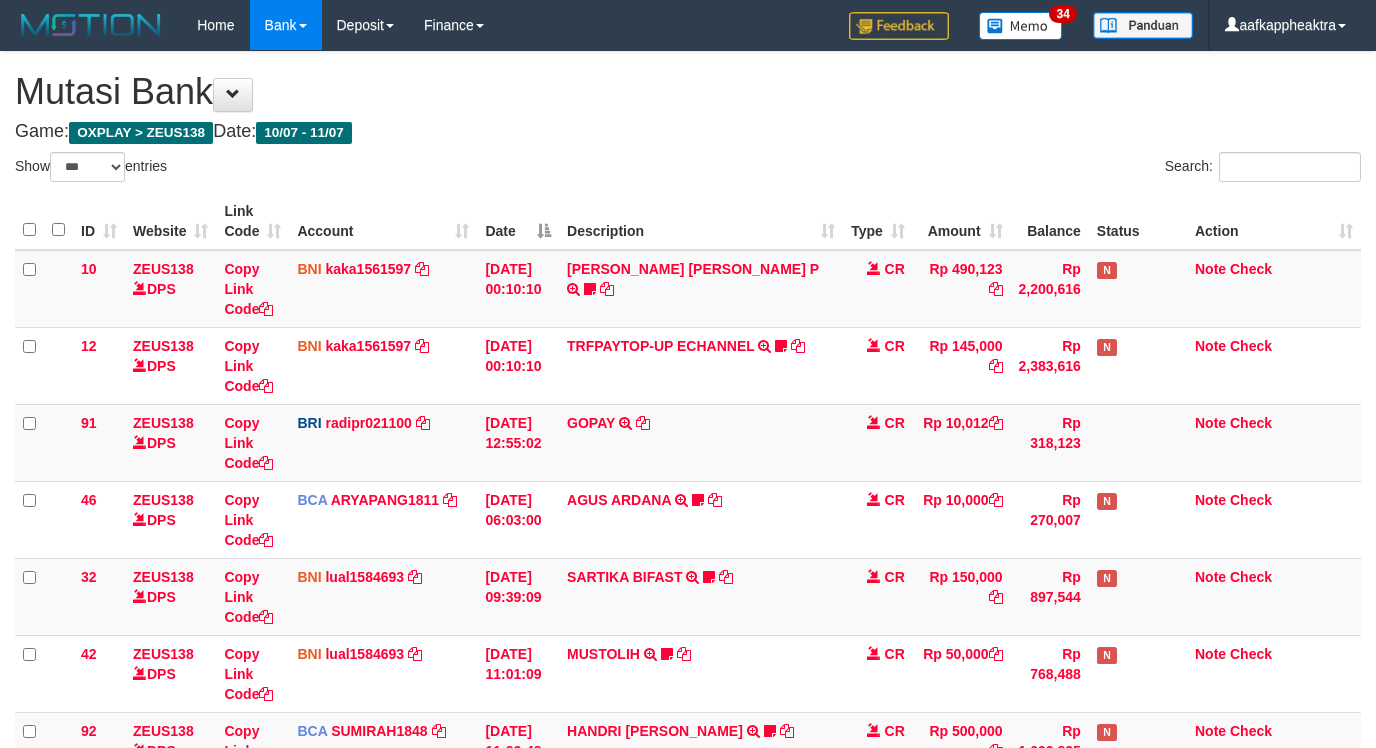 select on "***" 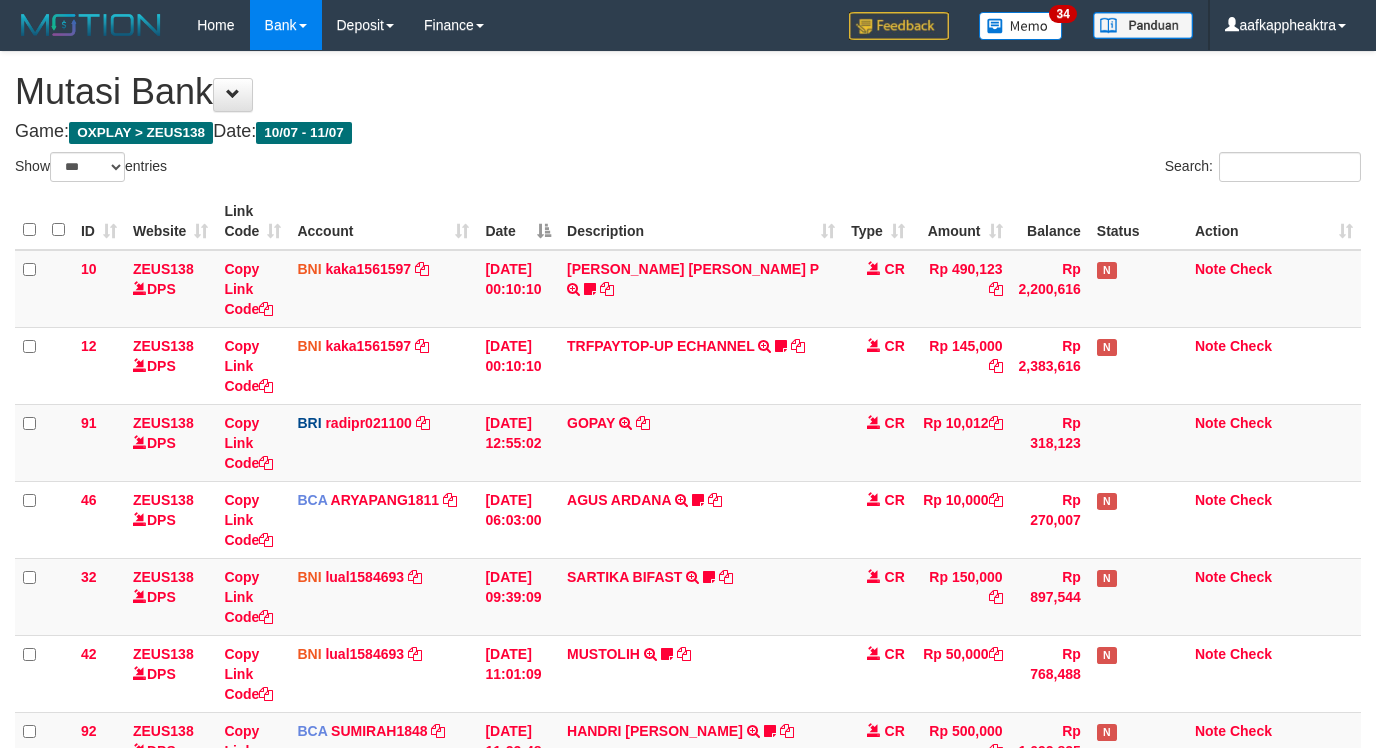 scroll, scrollTop: 1062, scrollLeft: 0, axis: vertical 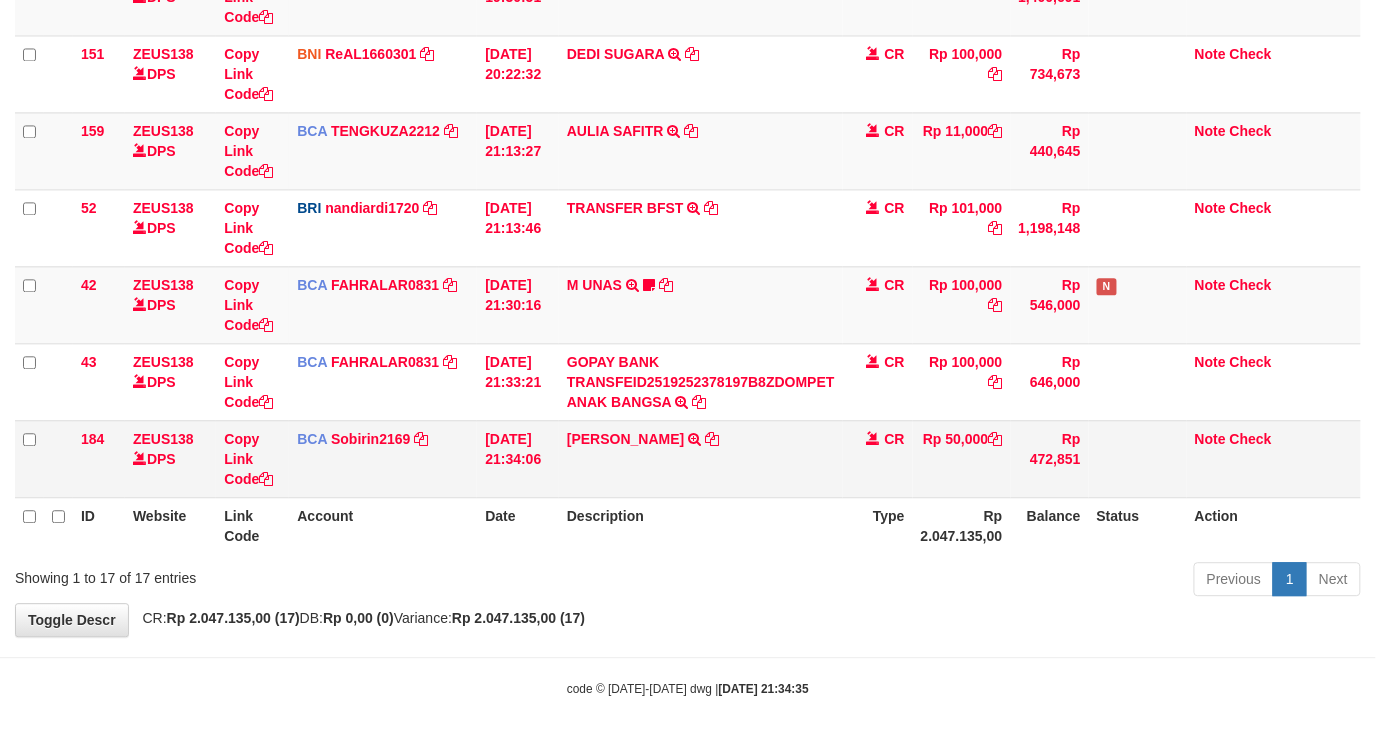 click on "ALDRIYAN IMAM FAIZ         TRSF E-BANKING CR 07/11 ZX041
ALDRIYAN IMAM FAIZ" at bounding box center [701, 458] 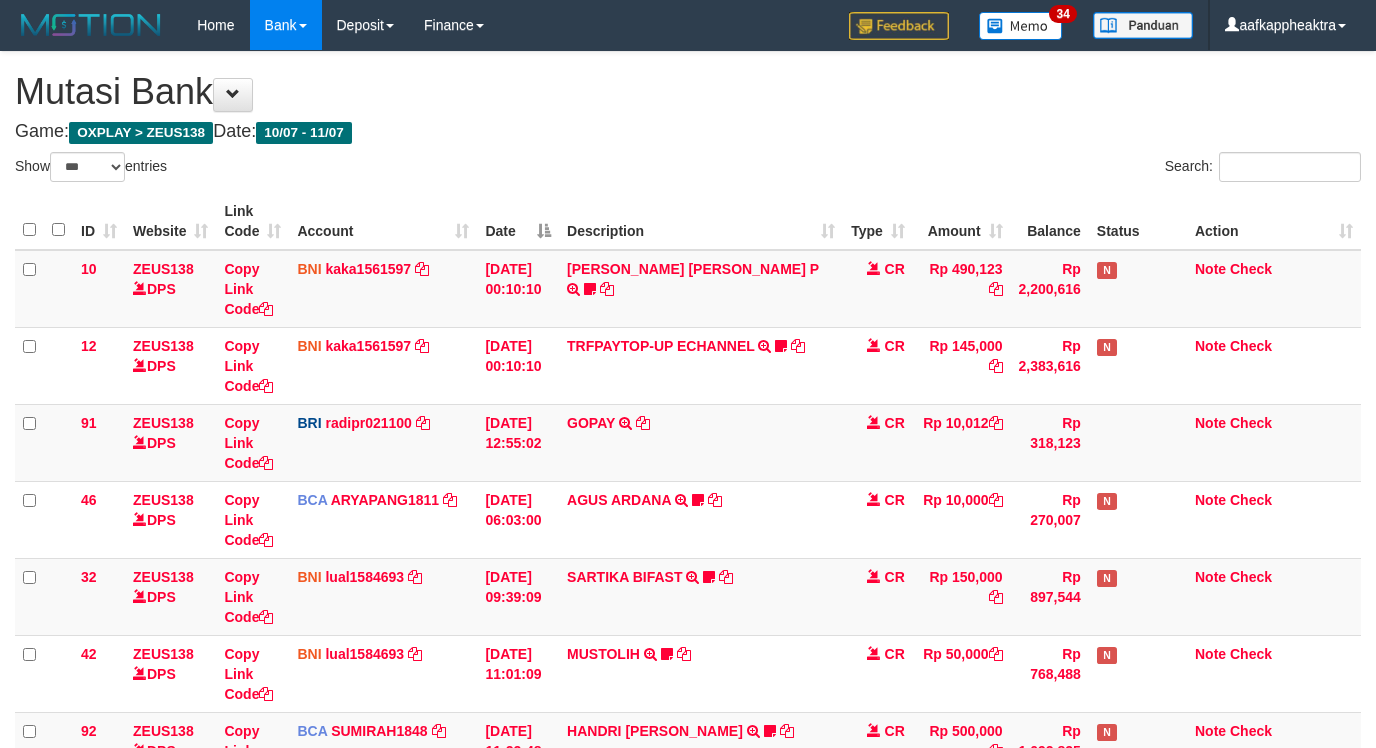 select on "***" 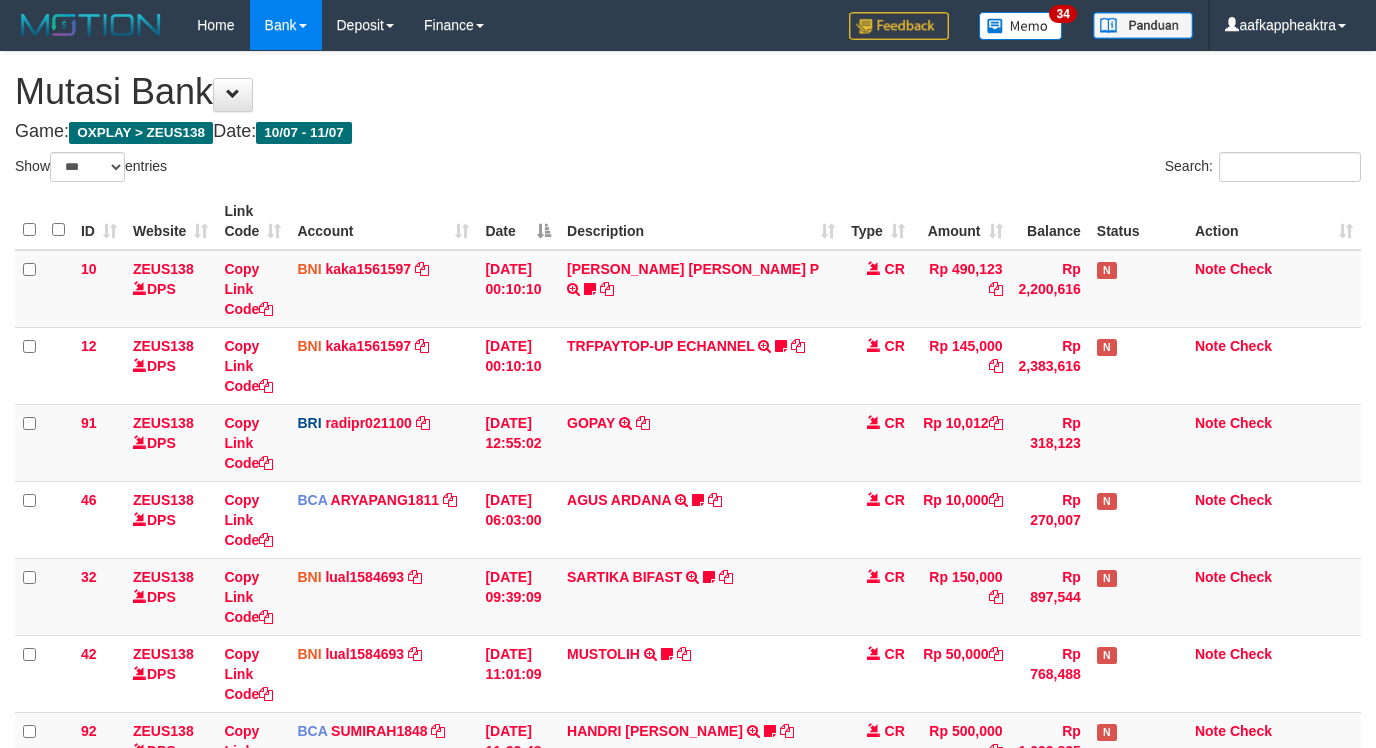 scroll, scrollTop: 1062, scrollLeft: 0, axis: vertical 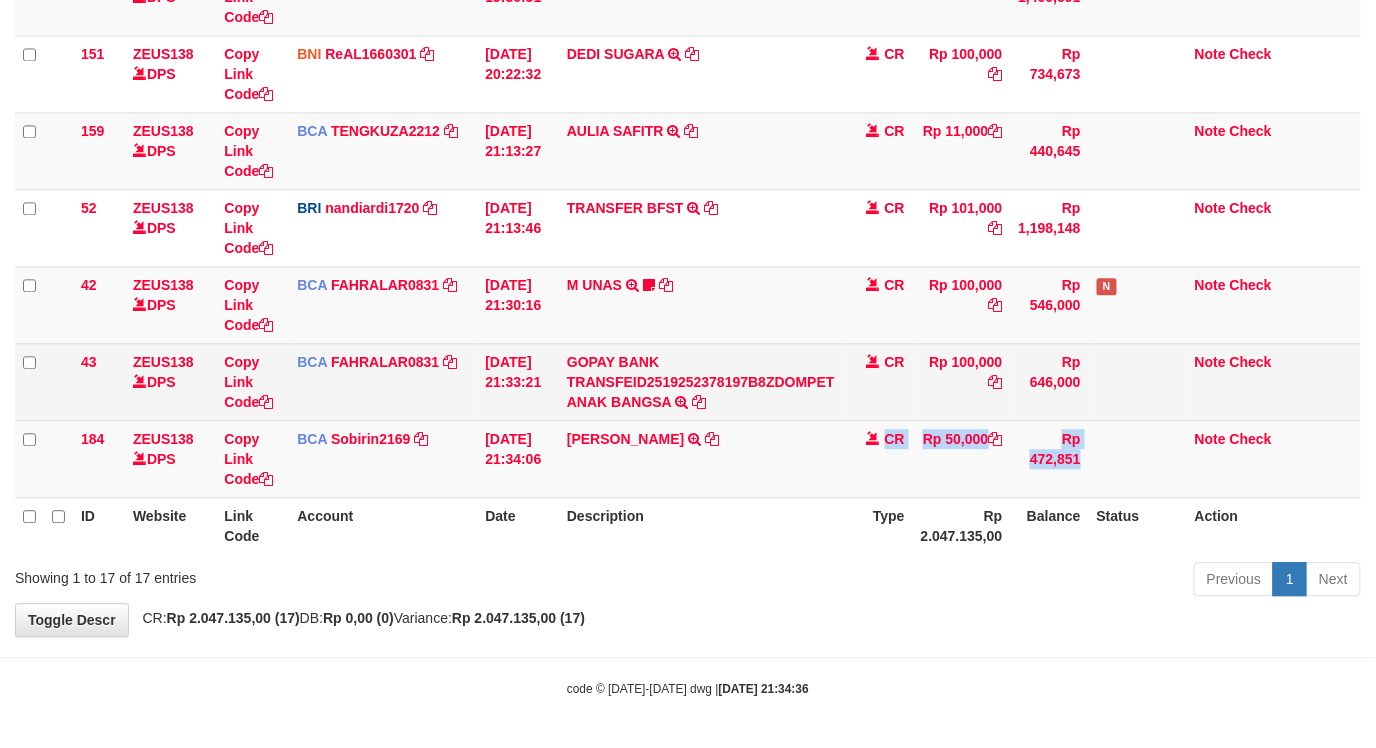 drag, startPoint x: 1093, startPoint y: 477, endPoint x: 993, endPoint y: 344, distance: 166.40012 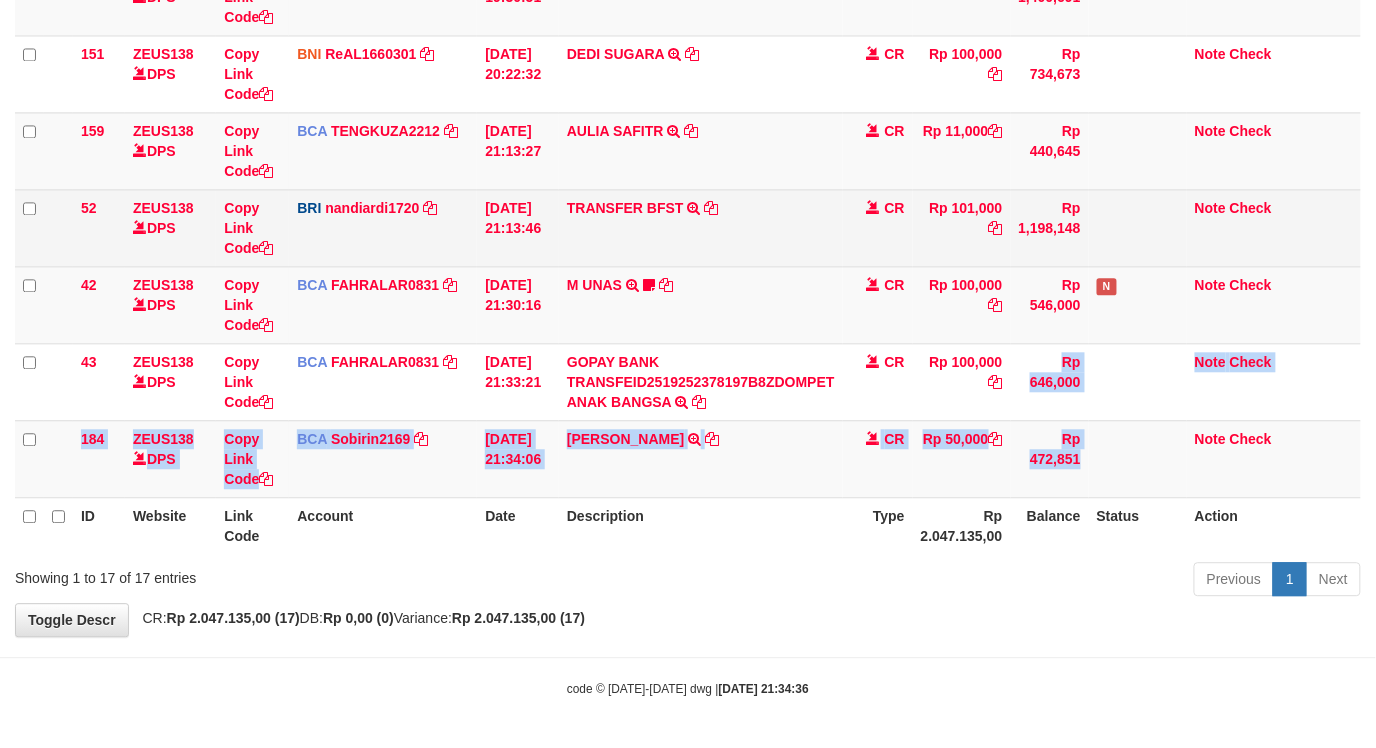 drag, startPoint x: 1097, startPoint y: 233, endPoint x: 1145, endPoint y: 228, distance: 48.259712 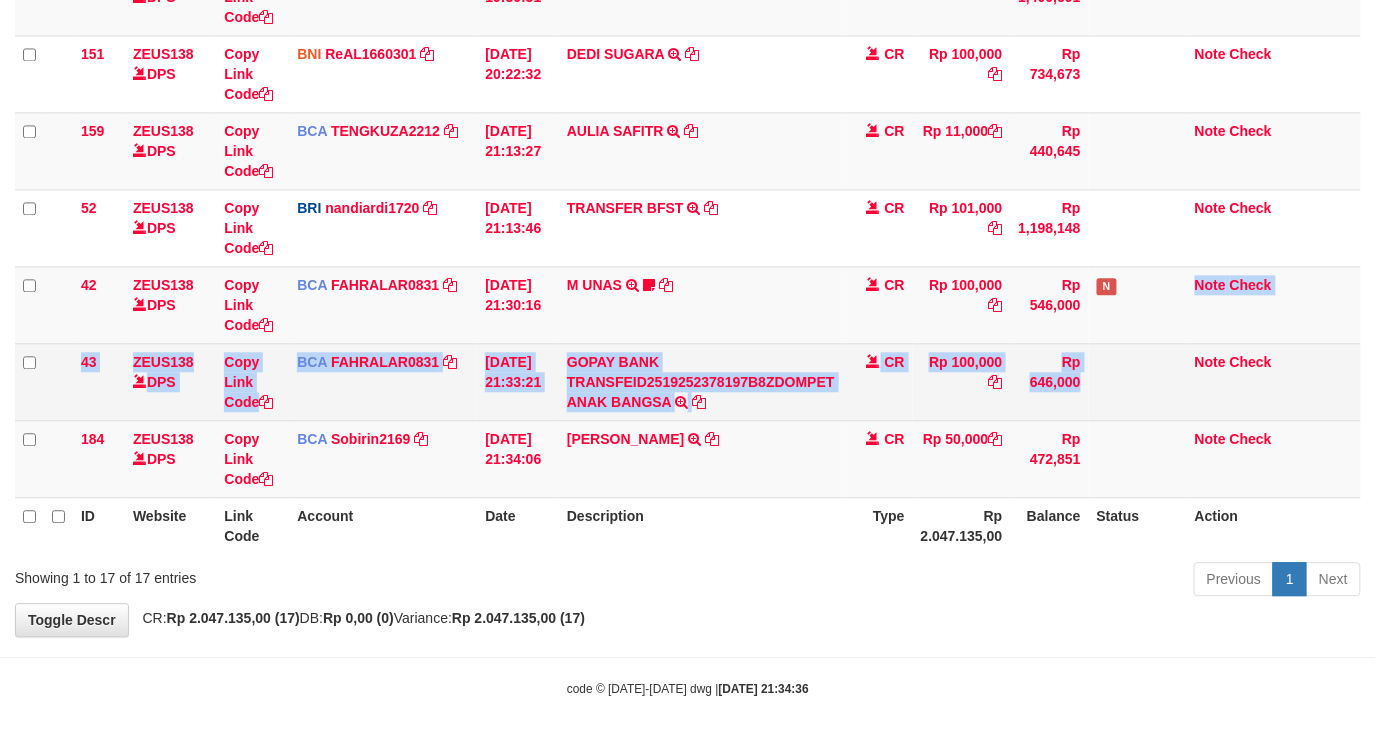 drag, startPoint x: 1114, startPoint y: 325, endPoint x: 1097, endPoint y: 397, distance: 73.97973 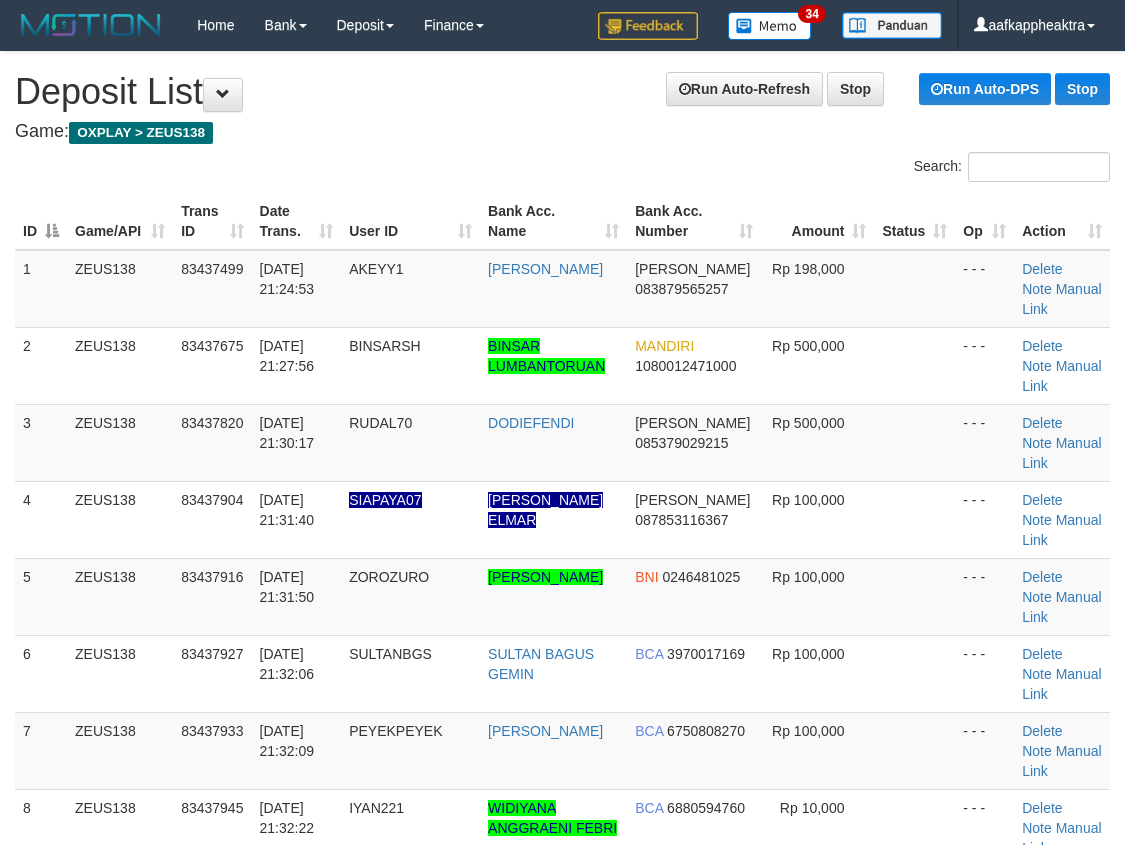scroll, scrollTop: 432, scrollLeft: 0, axis: vertical 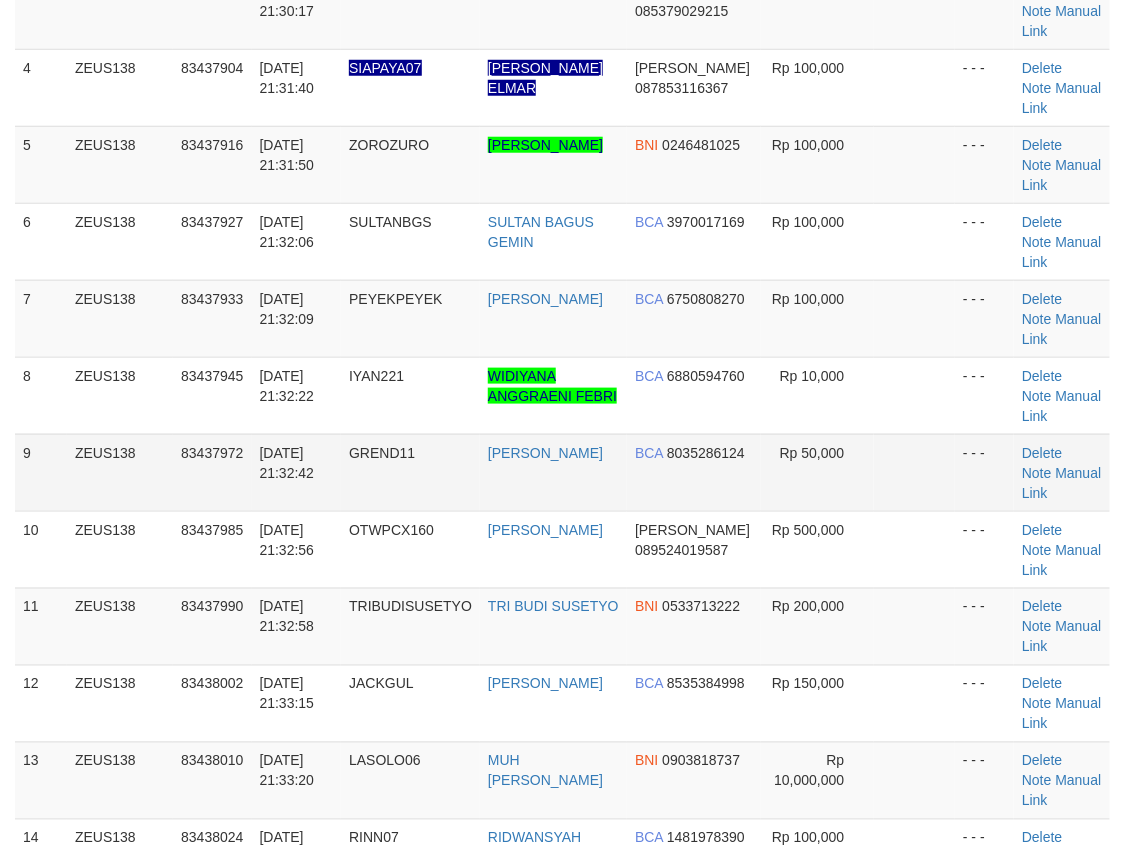 drag, startPoint x: 725, startPoint y: 475, endPoint x: 254, endPoint y: 496, distance: 471.46793 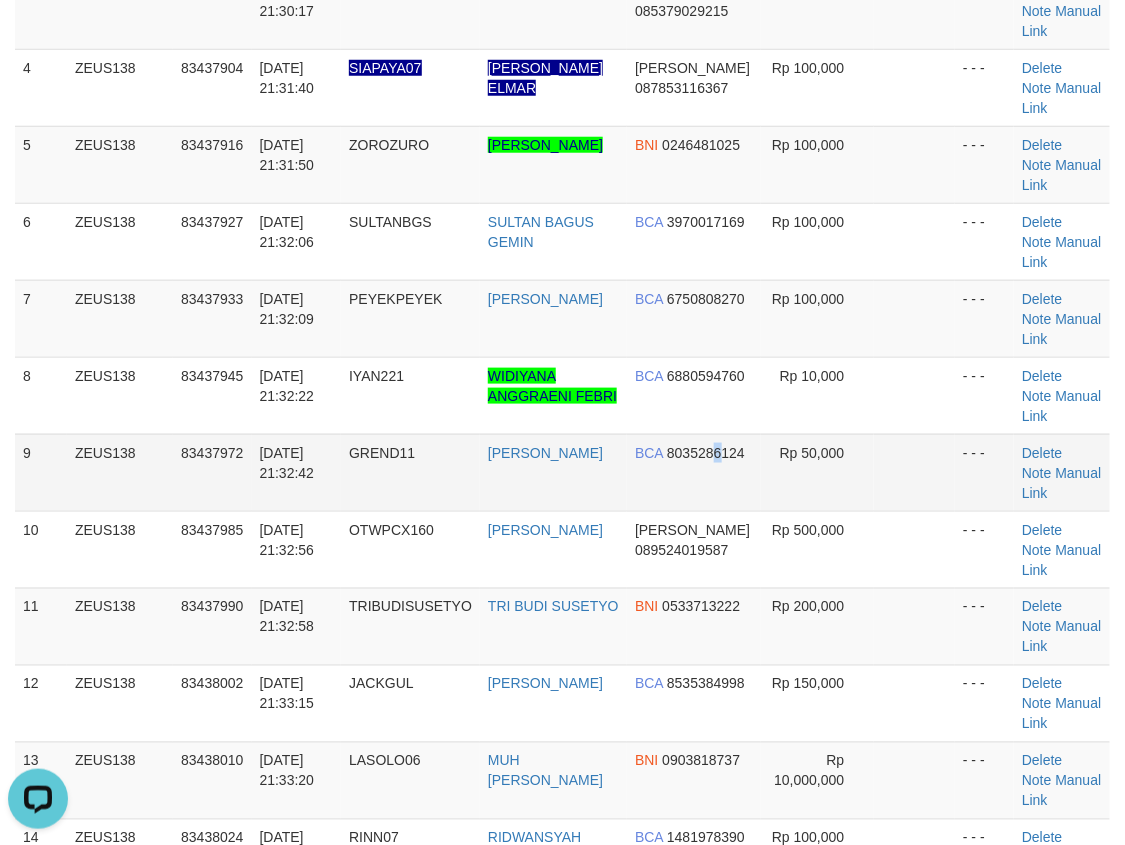 scroll, scrollTop: 0, scrollLeft: 0, axis: both 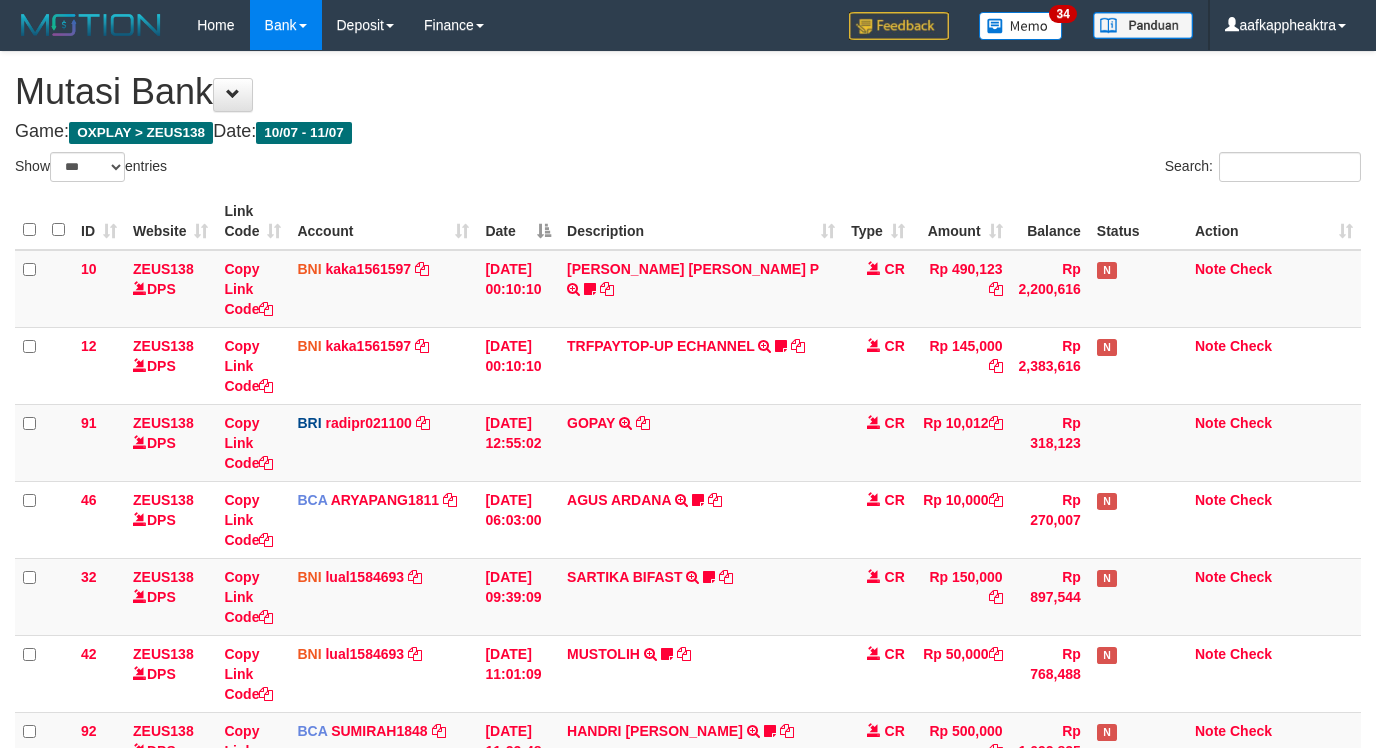 select on "***" 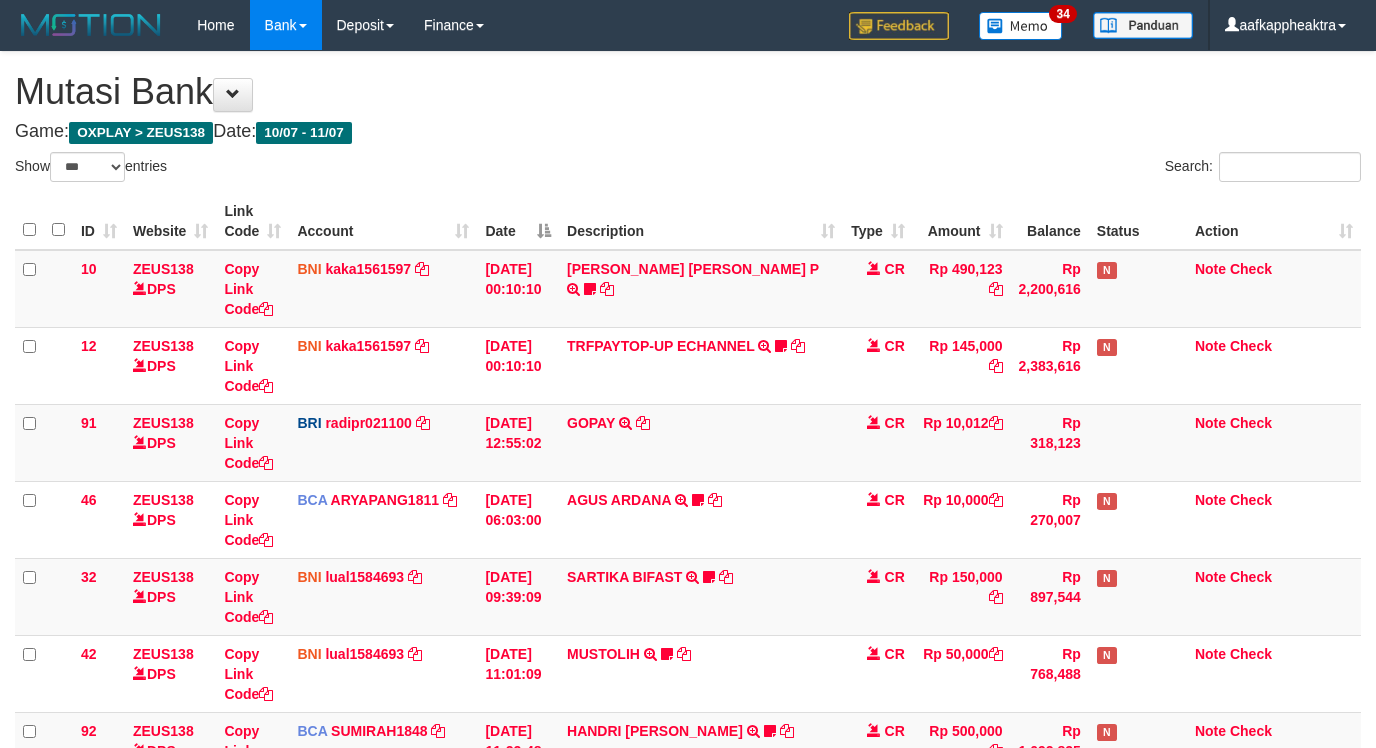 scroll, scrollTop: 1062, scrollLeft: 0, axis: vertical 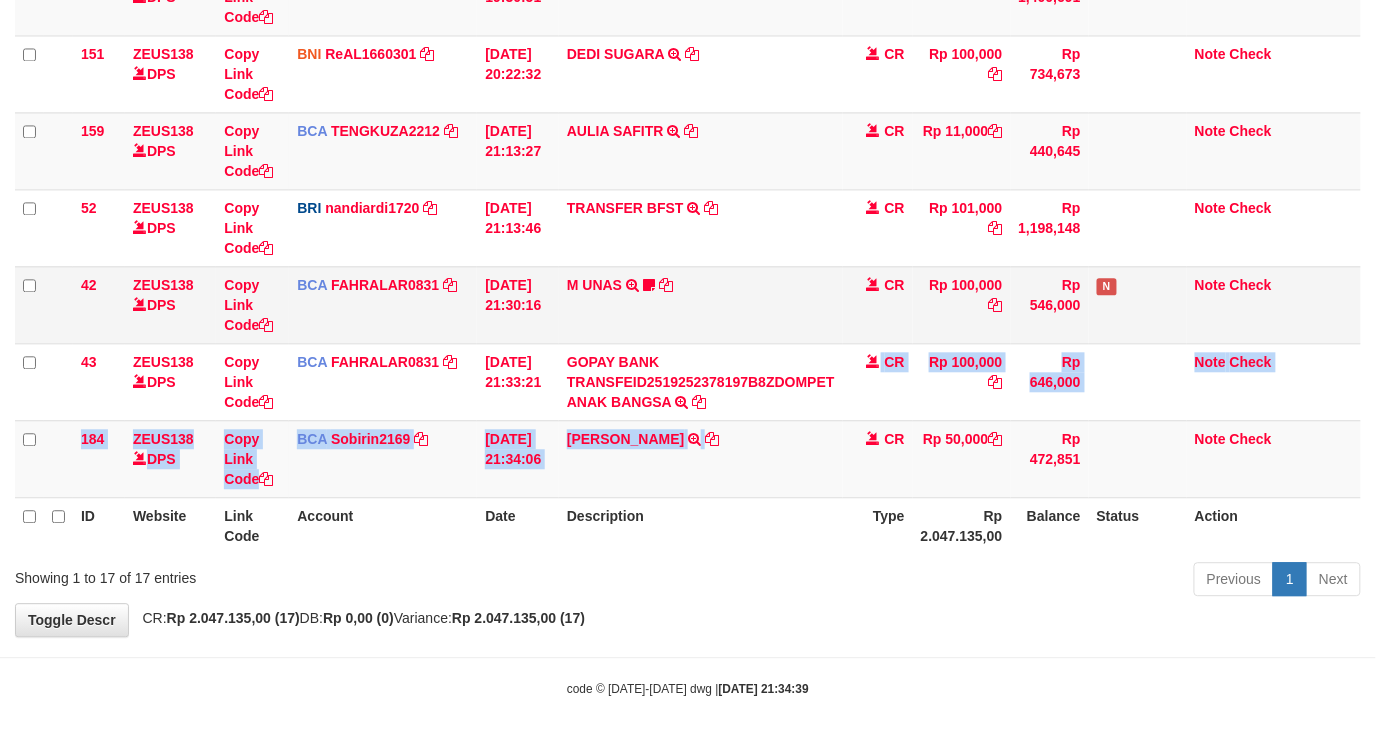 drag, startPoint x: 828, startPoint y: 413, endPoint x: 943, endPoint y: 291, distance: 167.6574 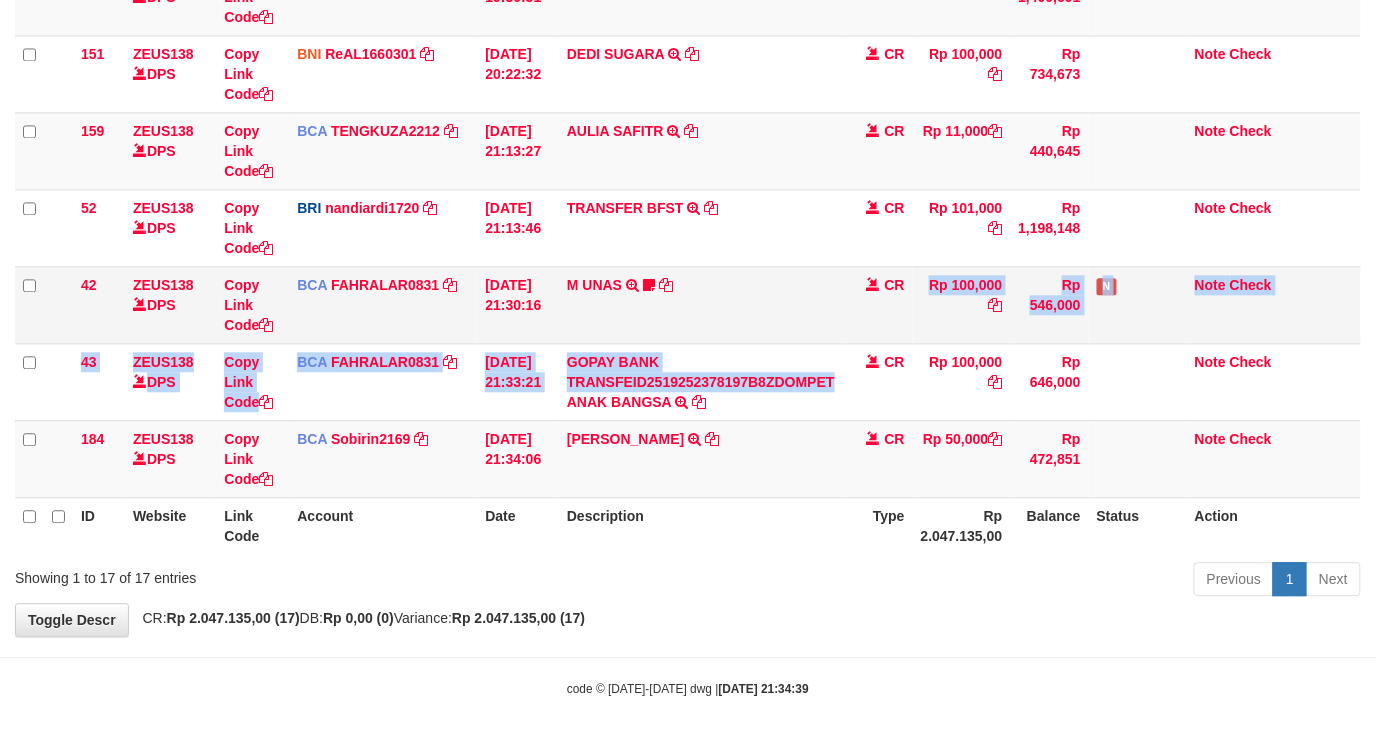 drag, startPoint x: 836, startPoint y: 385, endPoint x: 867, endPoint y: 288, distance: 101.8332 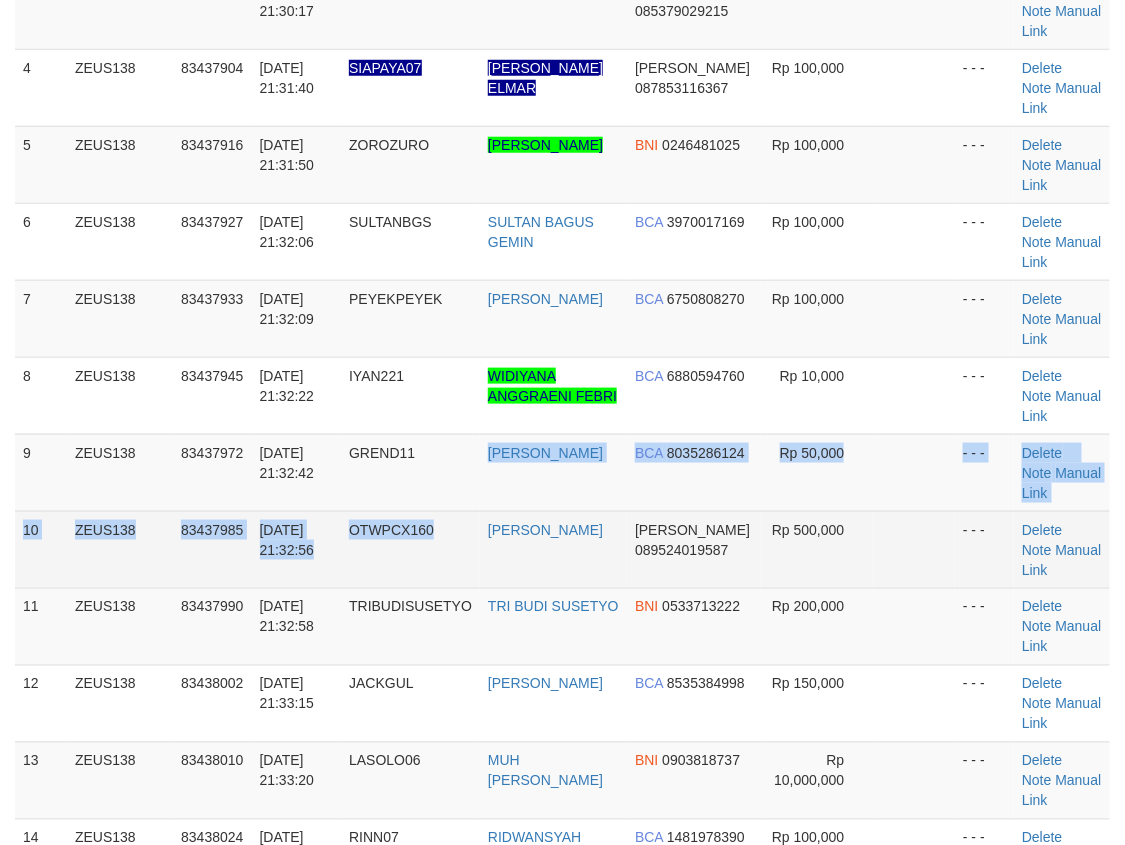 drag, startPoint x: 470, startPoint y: 523, endPoint x: 466, endPoint y: 498, distance: 25.317978 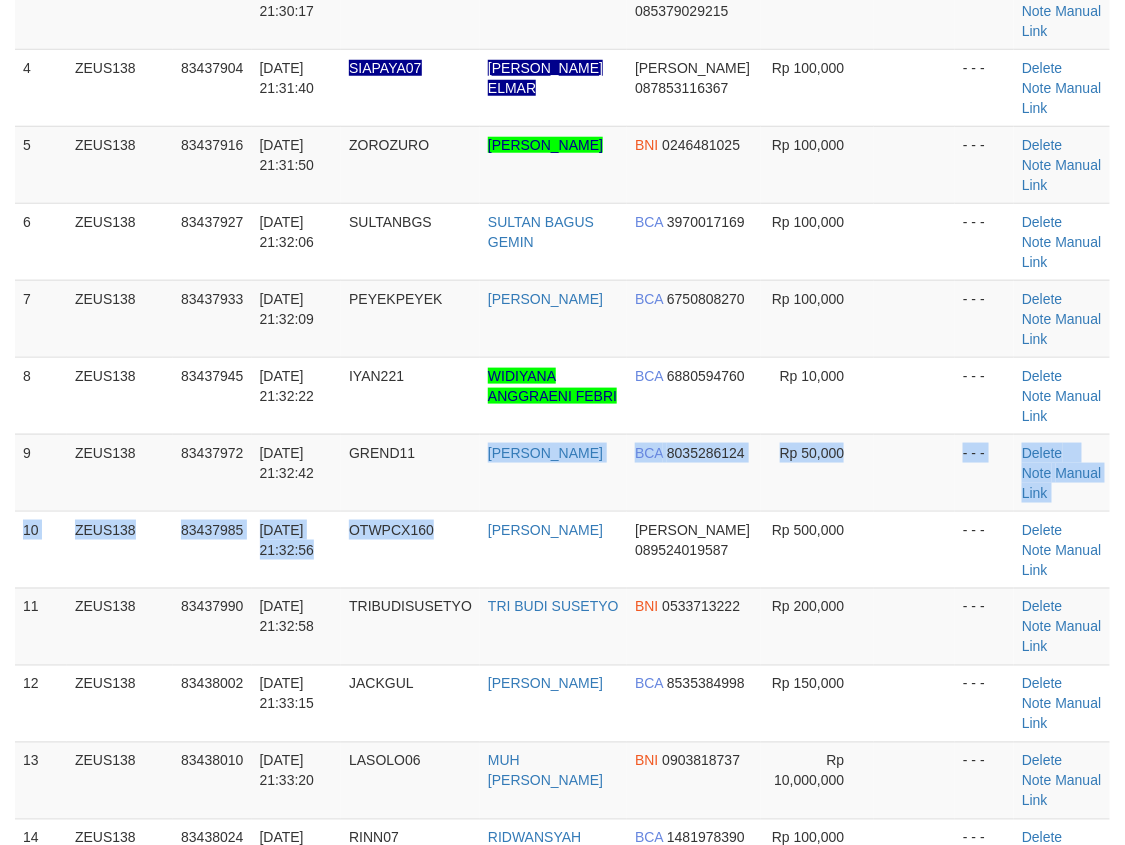 scroll, scrollTop: 876, scrollLeft: 0, axis: vertical 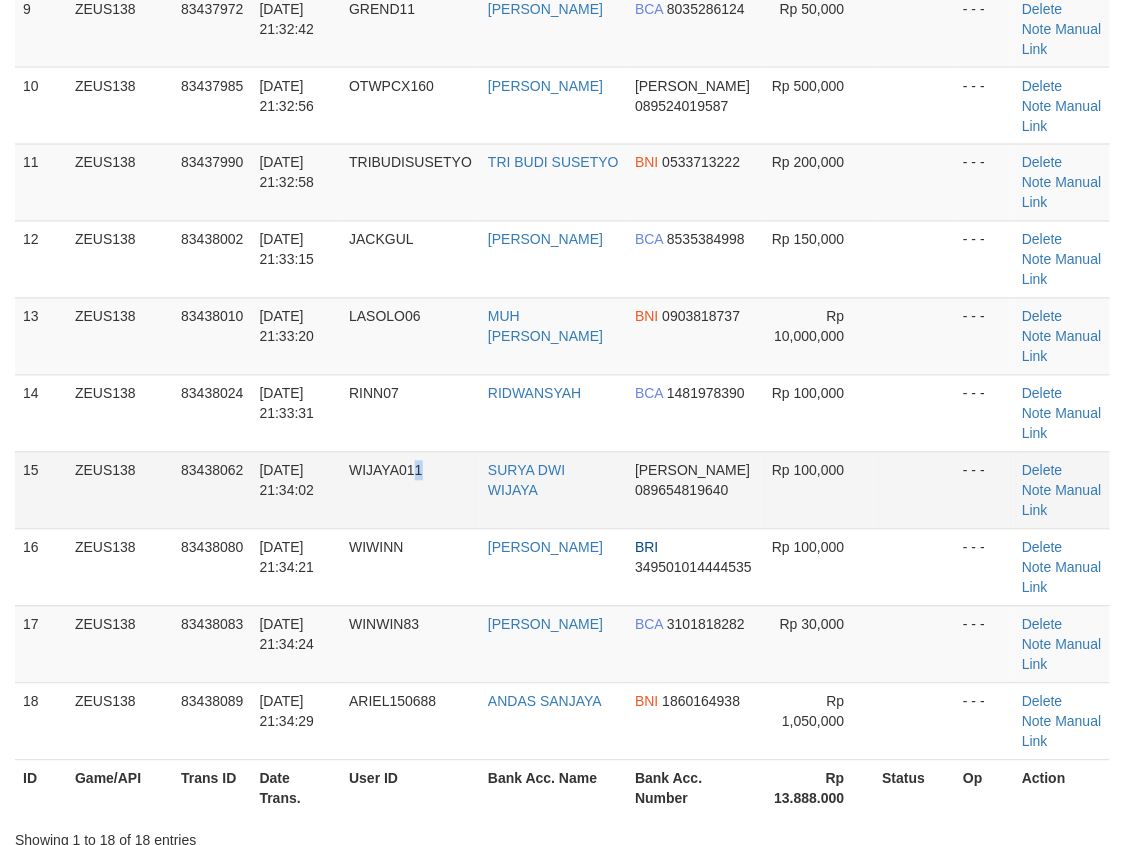 click on "WIJAYA011" at bounding box center [410, 490] 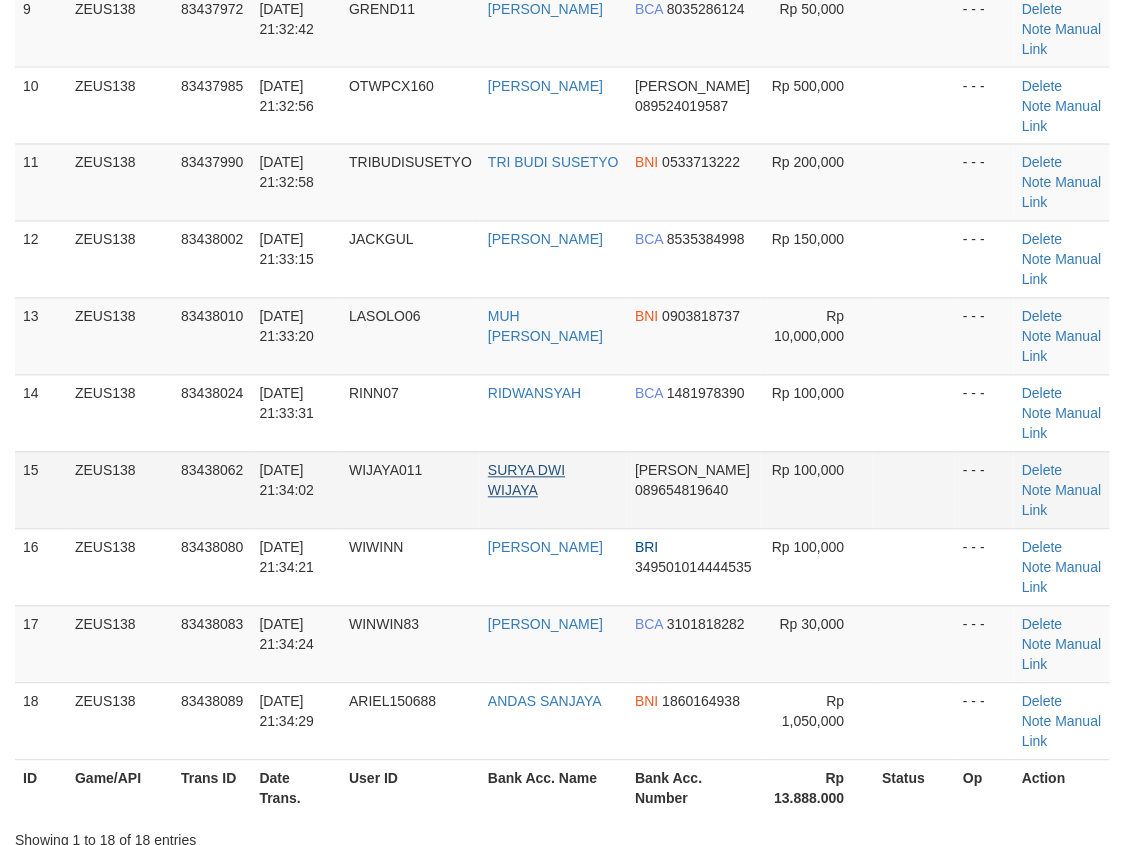 drag, startPoint x: 427, startPoint y: 462, endPoint x: 507, endPoint y: 468, distance: 80.224686 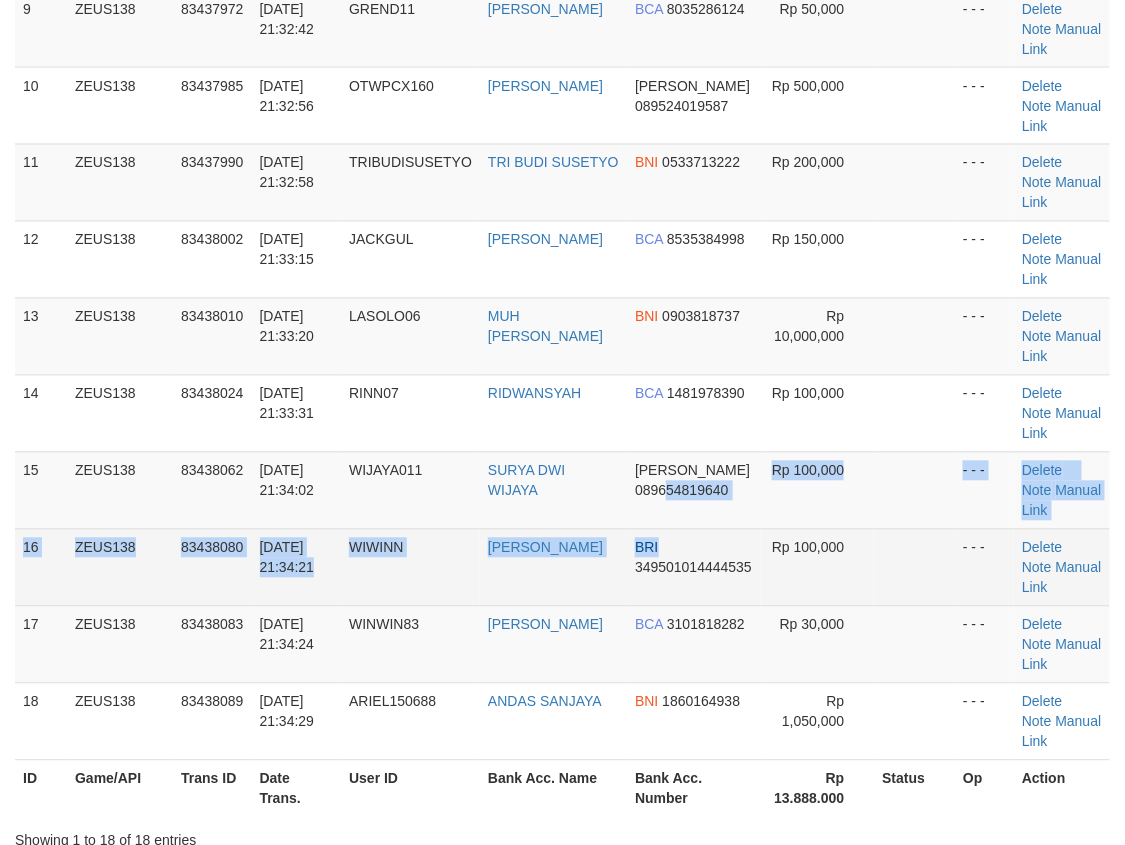click on "1
ZEUS138
83437499
11/07/2025 21:24:53
AKEYY1
NENDI NURUL
DANA
083879565257
Rp 198,000
- - -
Delete
Note
Manual Link
2
ZEUS138
83437675
11/07/2025 21:27:56
BINSARSH
BINSAR LUMBANTORUAN
MANDIRI
1080012471000
Rp 500,000
- - -
Delete Note" at bounding box center [562, 67] 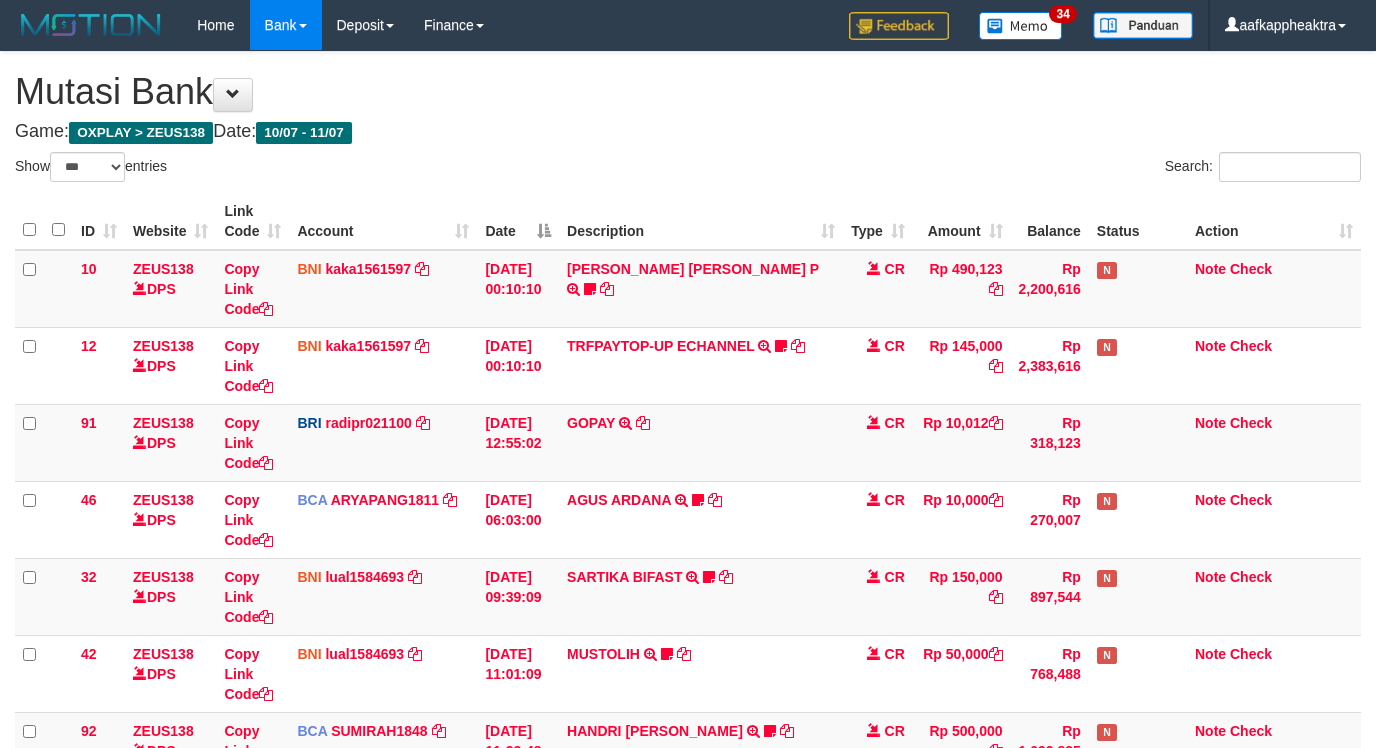select on "***" 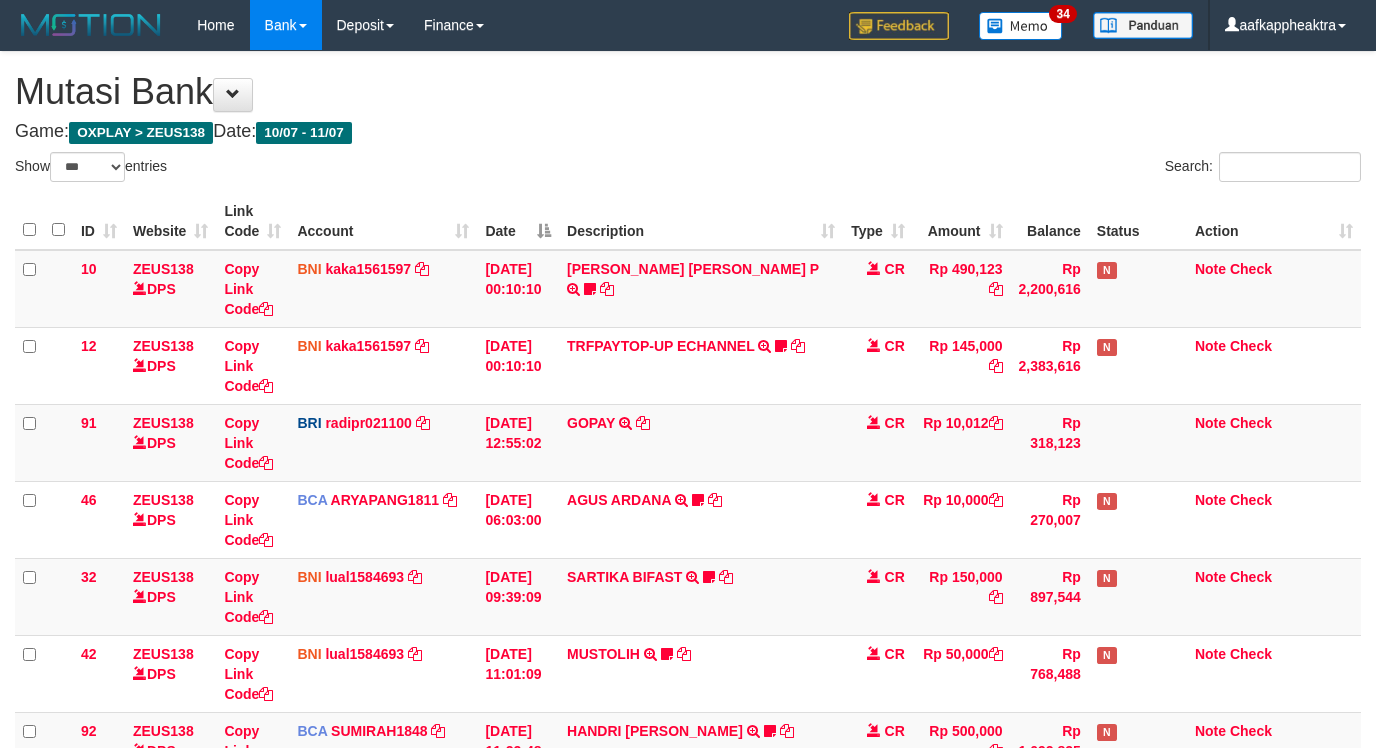 scroll, scrollTop: 1062, scrollLeft: 0, axis: vertical 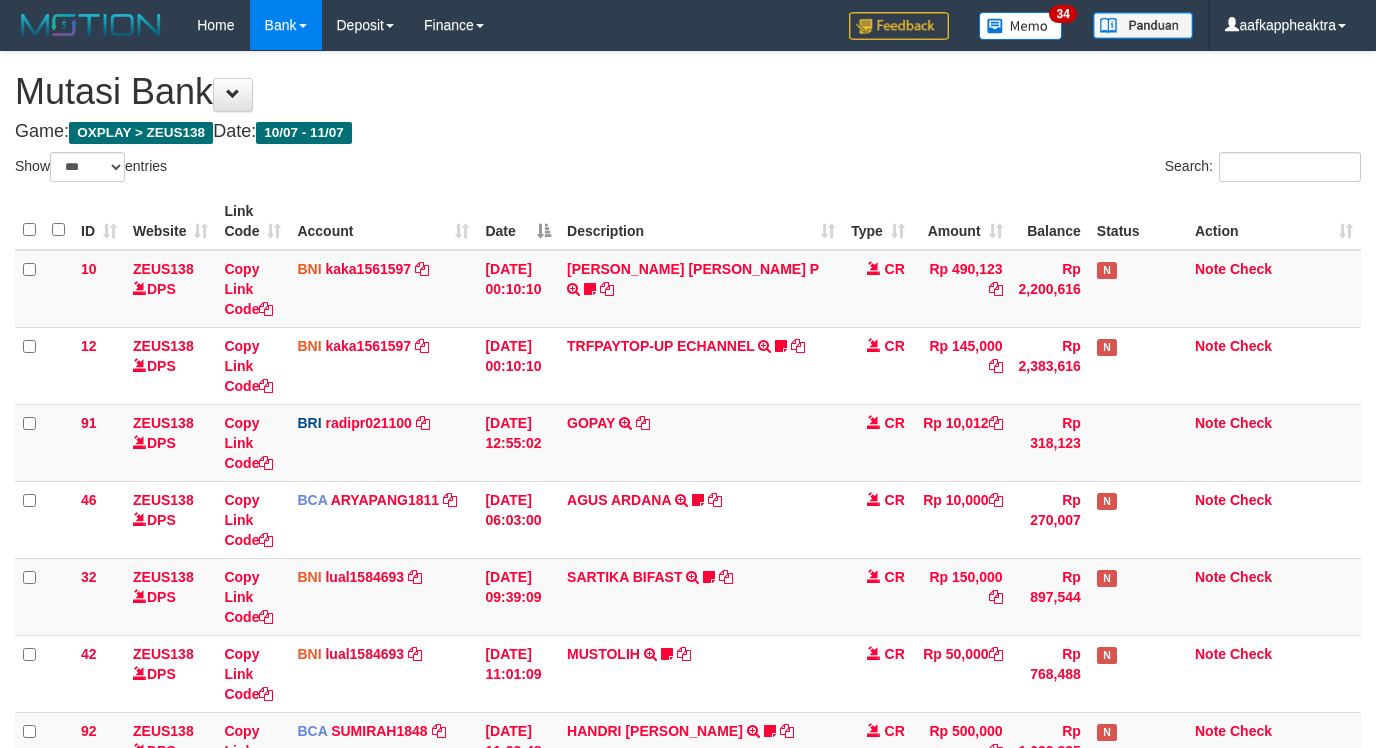 select on "***" 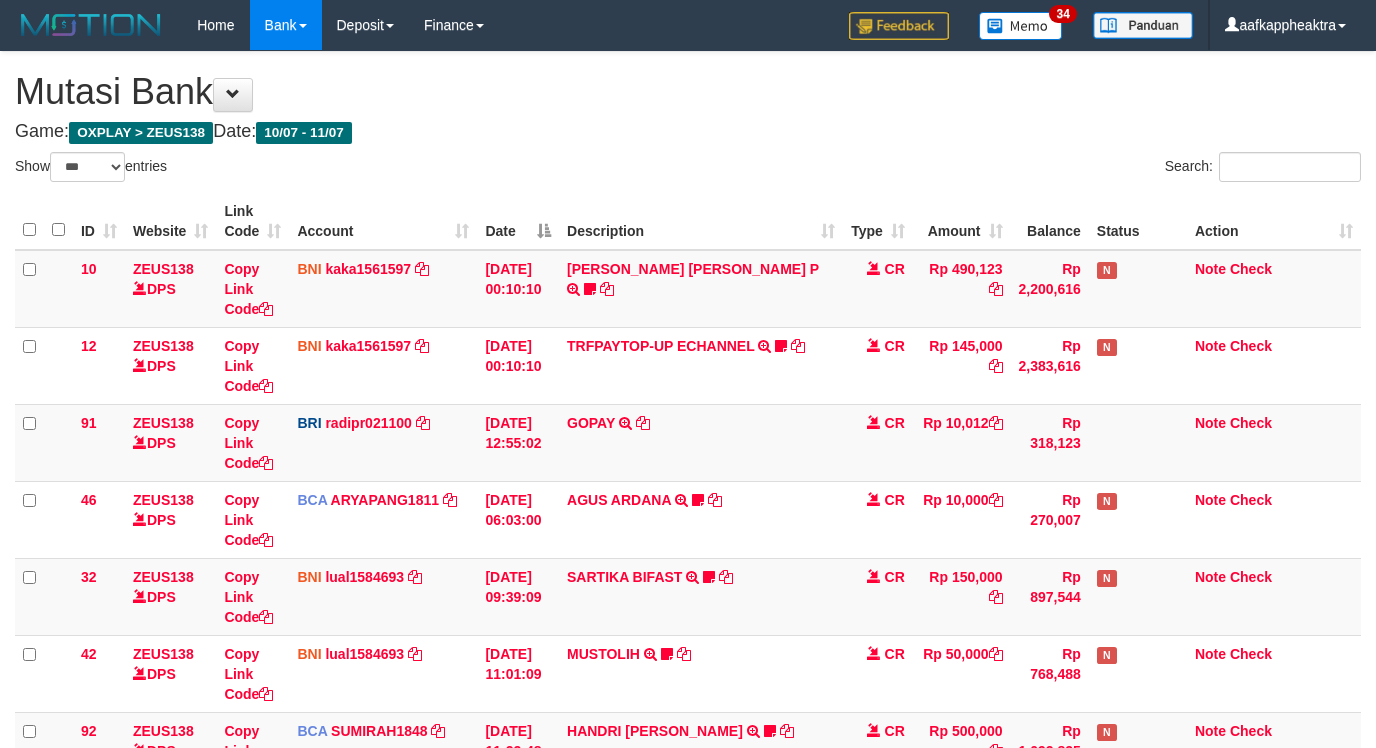 scroll, scrollTop: 1062, scrollLeft: 0, axis: vertical 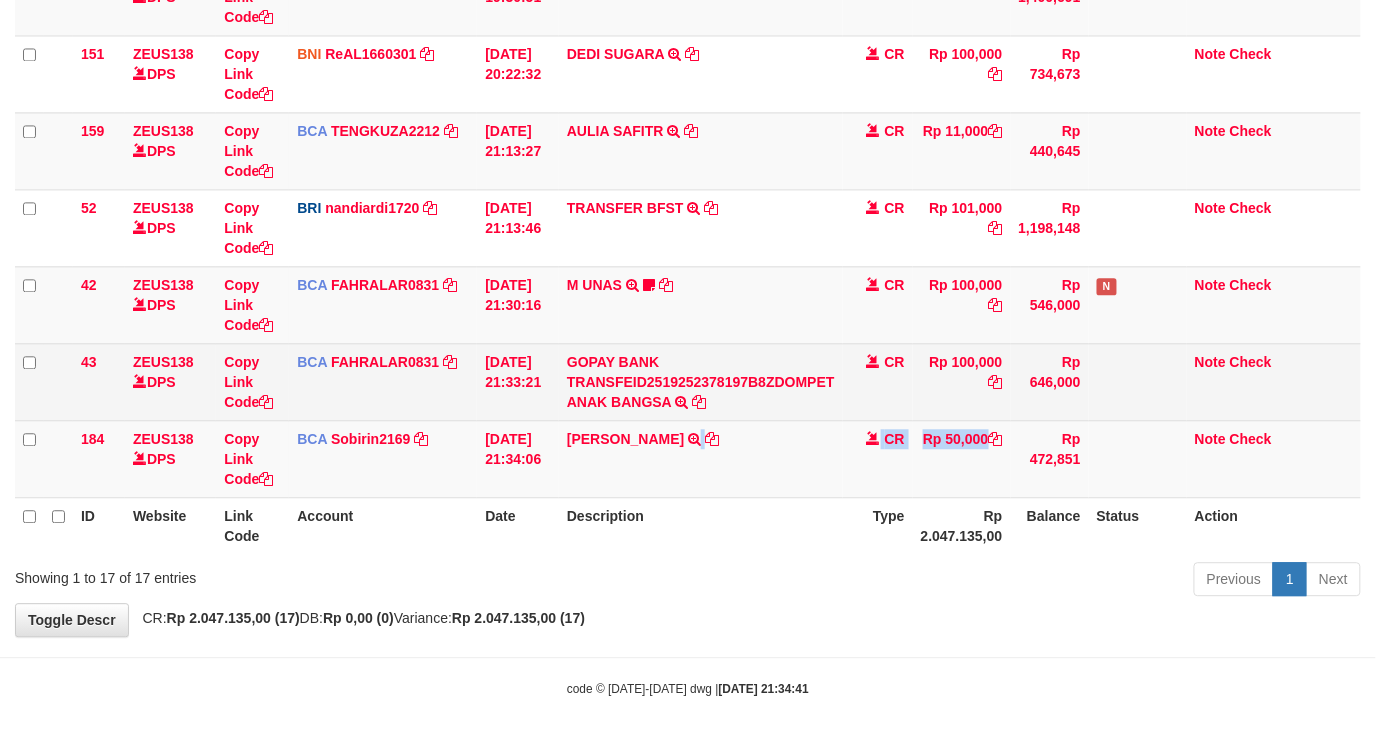 click on "184
ZEUS138    DPS
Copy Link Code
BCA
Sobirin2169
DPS
SOBIRIN
mutasi_20250711_2440 | 184
mutasi_20250711_2440 | 184
11/07/2025 21:34:06
ALDRIYAN IMAM FAIZ         TRSF E-BANKING CR 07/11 ZX041
ALDRIYAN IMAM FAIZ
CR
Rp 50,000
Rp 472,851
Note
Check" at bounding box center (688, 458) 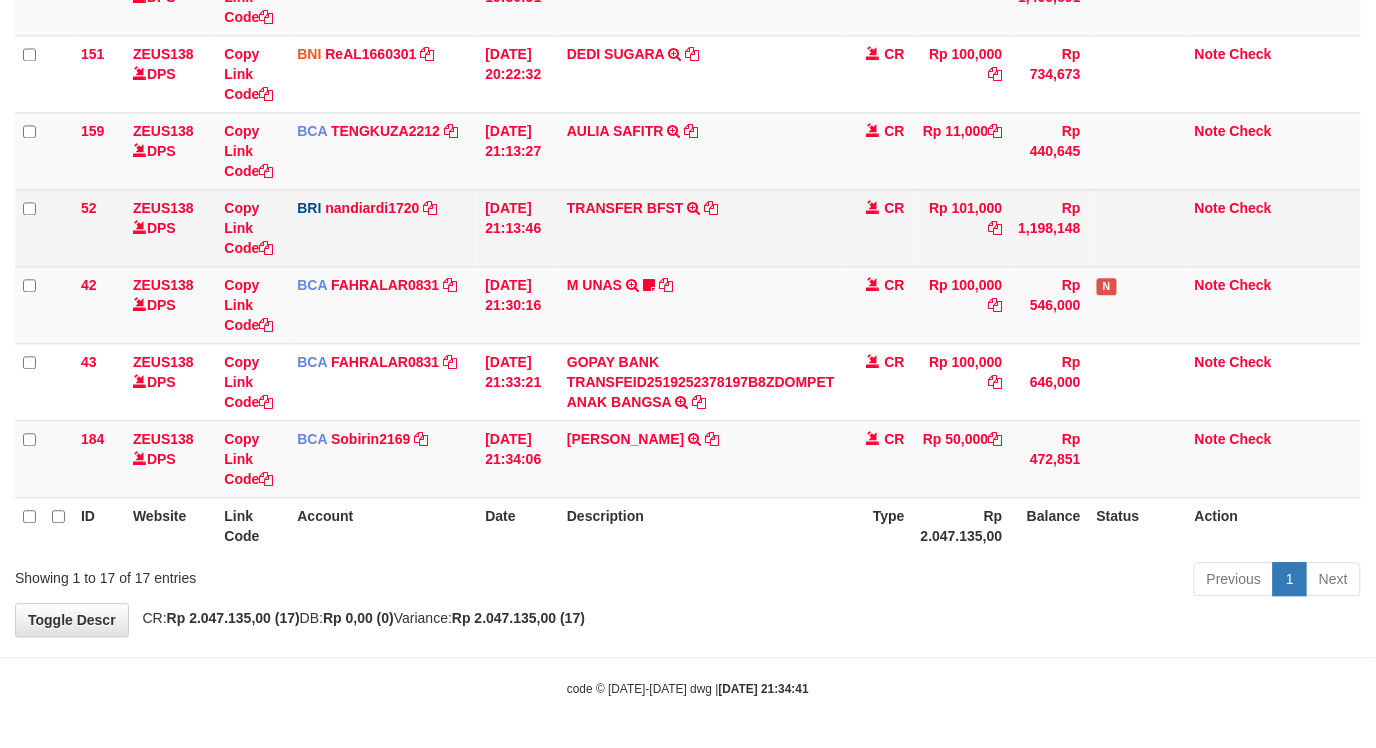 click on "Rp 101,000" at bounding box center [962, 227] 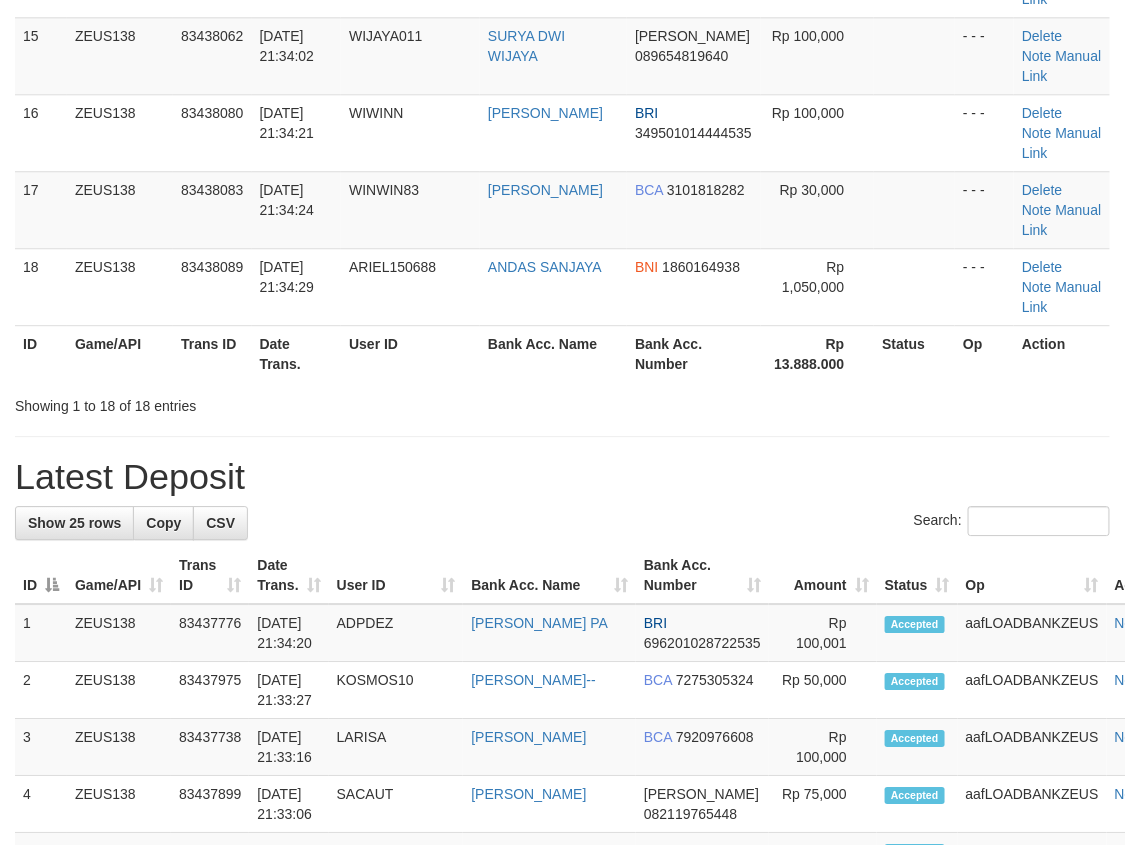 scroll, scrollTop: 876, scrollLeft: 0, axis: vertical 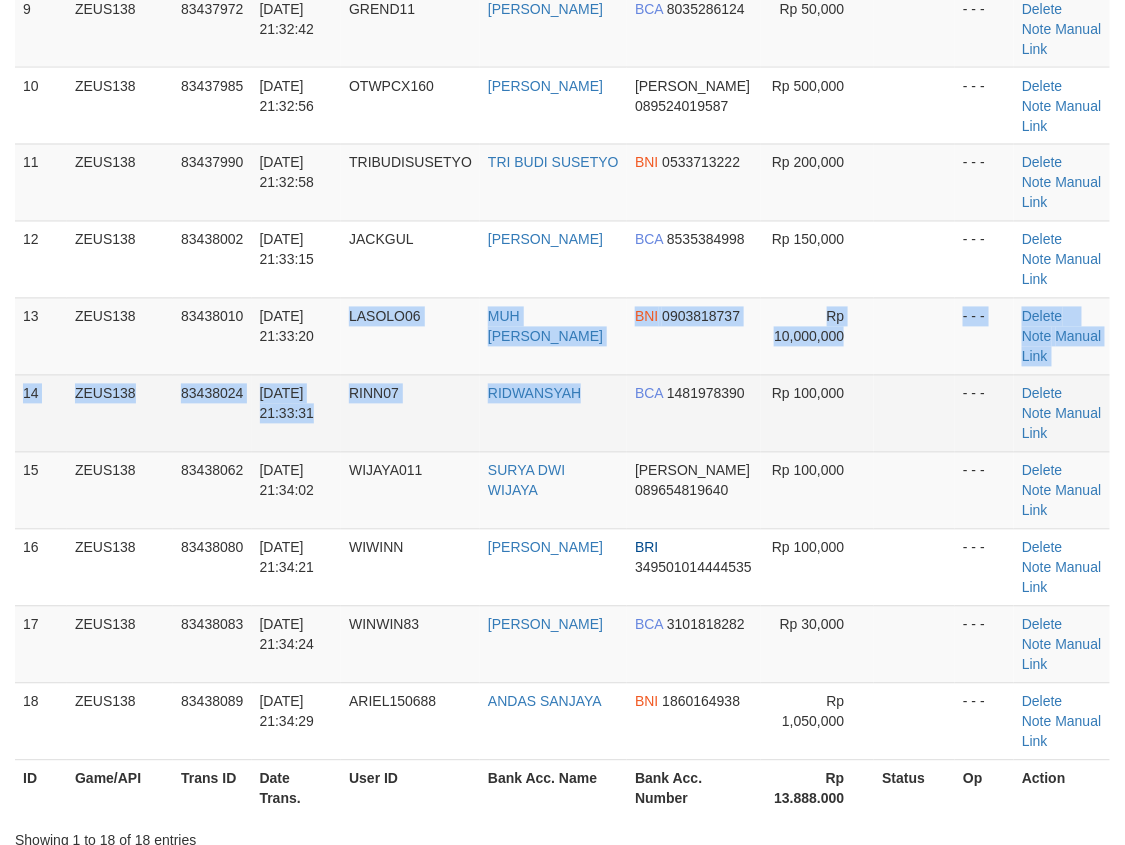 click on "1
ZEUS138
83437499
[DATE] 21:24:53
AKEYY1
[PERSON_NAME]
083879565257
Rp 198,000
- - -
[GEOGRAPHIC_DATA]
Note
Manual Link
2
ZEUS138
83437675
[DATE] 21:27:56
[GEOGRAPHIC_DATA]
BINSAR LUMBANTORUAN
MANDIRI
1080012471000
Rp 500,000
- - -
Delete Note" at bounding box center [562, 67] 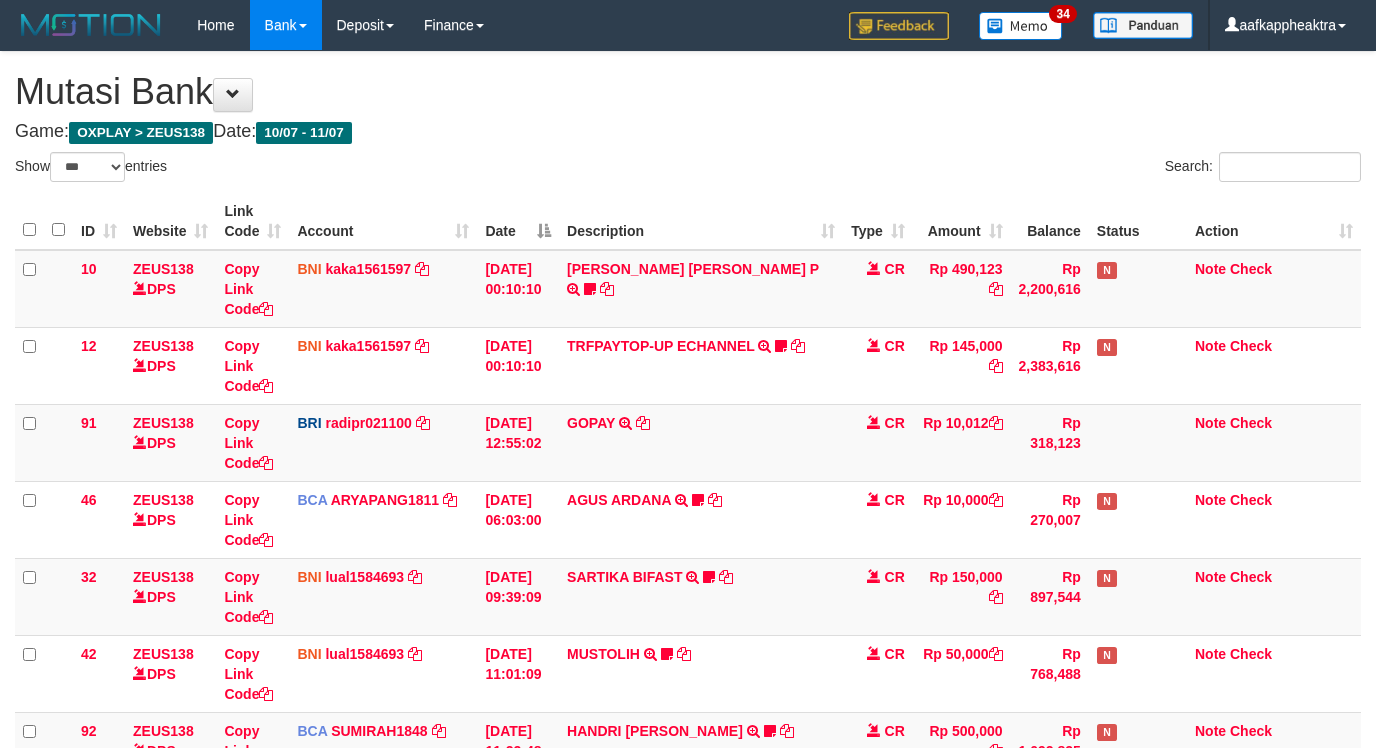 select on "***" 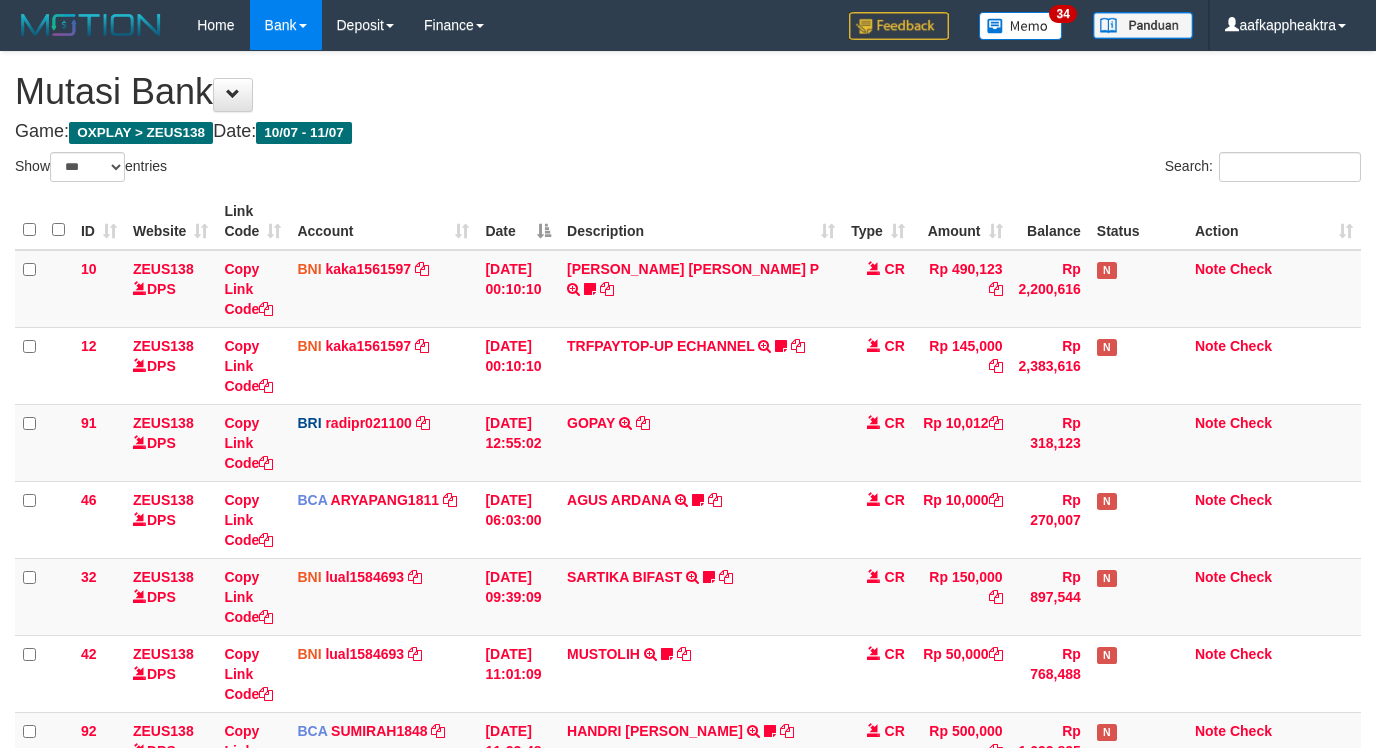 scroll, scrollTop: 1062, scrollLeft: 0, axis: vertical 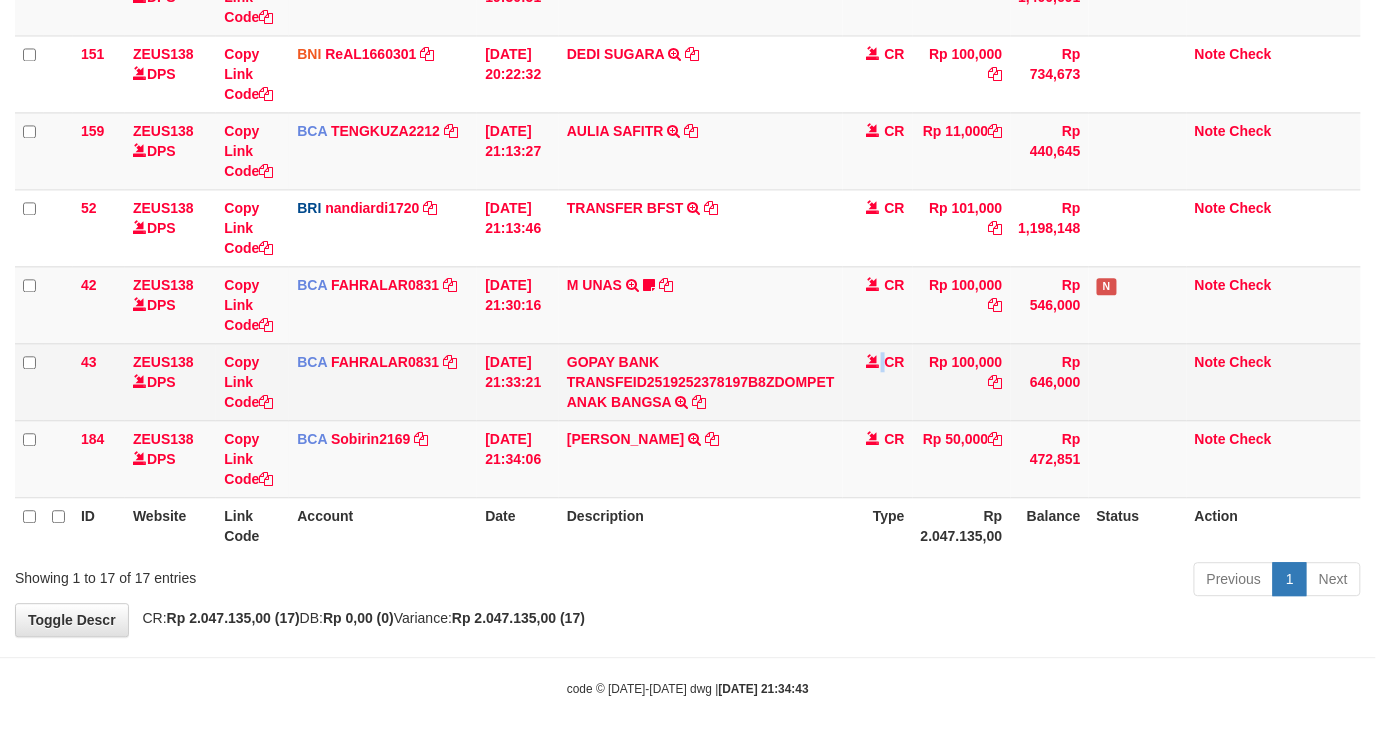 drag, startPoint x: 887, startPoint y: 346, endPoint x: 884, endPoint y: 374, distance: 28.160255 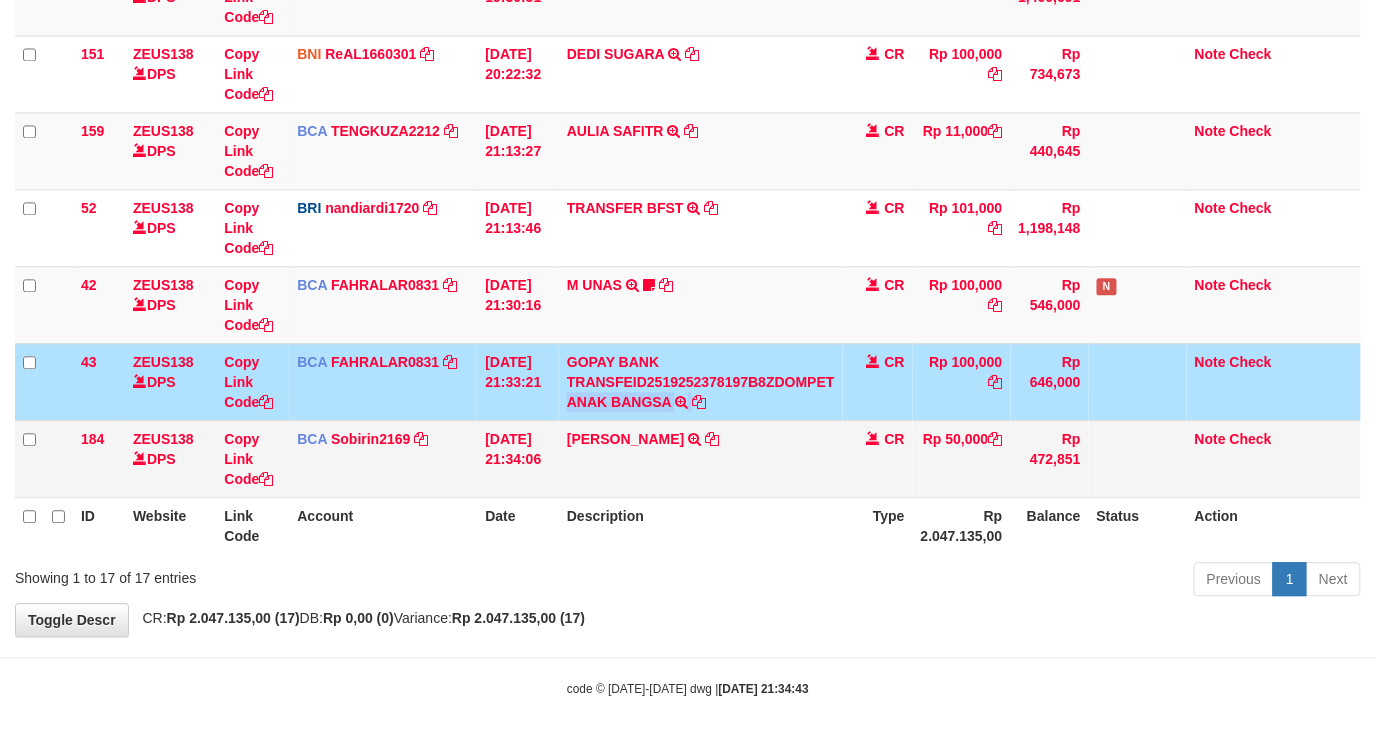 click on "10
ZEUS138    DPS
Copy Link Code
BNI
kaka1561597
DPS
KARMILA
mutasi_20250710_2425 | 10
mutasi_20250710_2425 | 10
10/07/2025 00:10:10
MARIO MATERNUS MAU P            TRF/PAY/TOP-UP ECHANNEL MARIO MATERNUS MAU P    LAKILAKIKUAT99
CR
Rp 490,123
Rp 2,200,616
N
Note
Check
12
ZEUS138    DPS
Copy Link Code
BNI
kaka1561597
DPS" at bounding box center [688, -157] 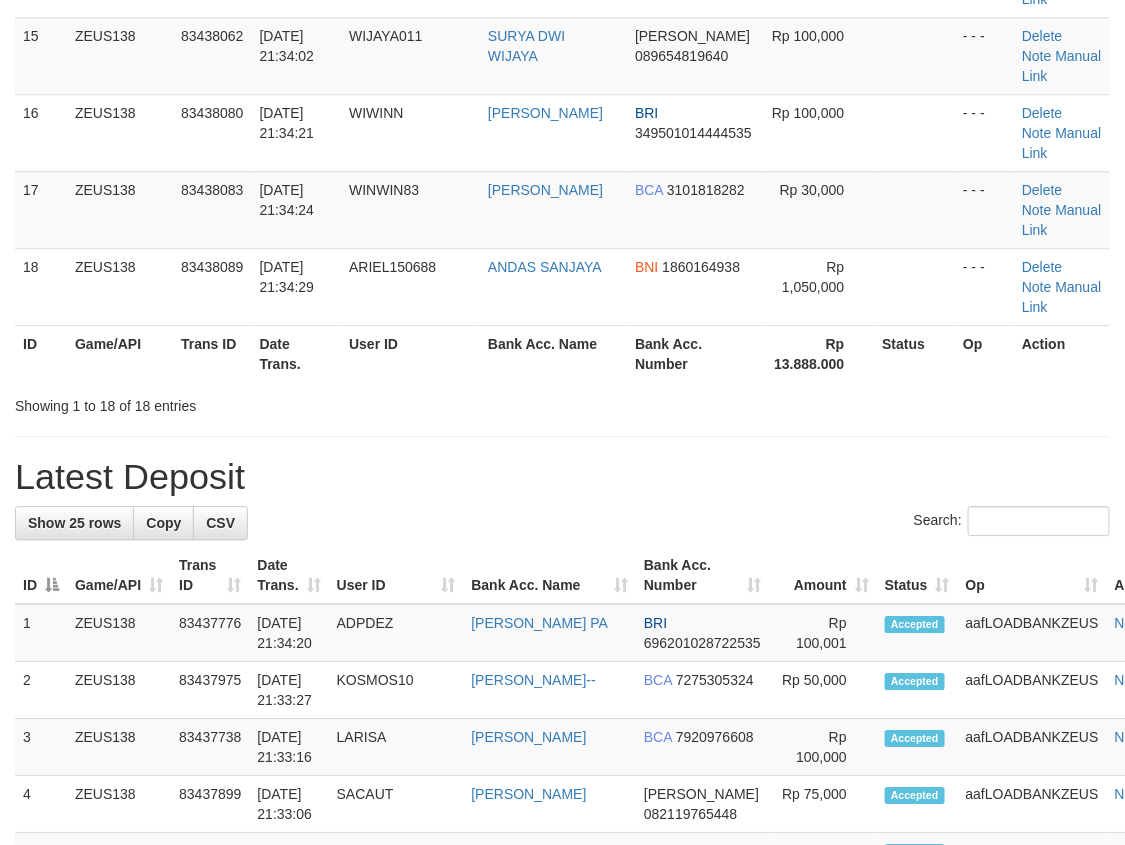 scroll, scrollTop: 876, scrollLeft: 0, axis: vertical 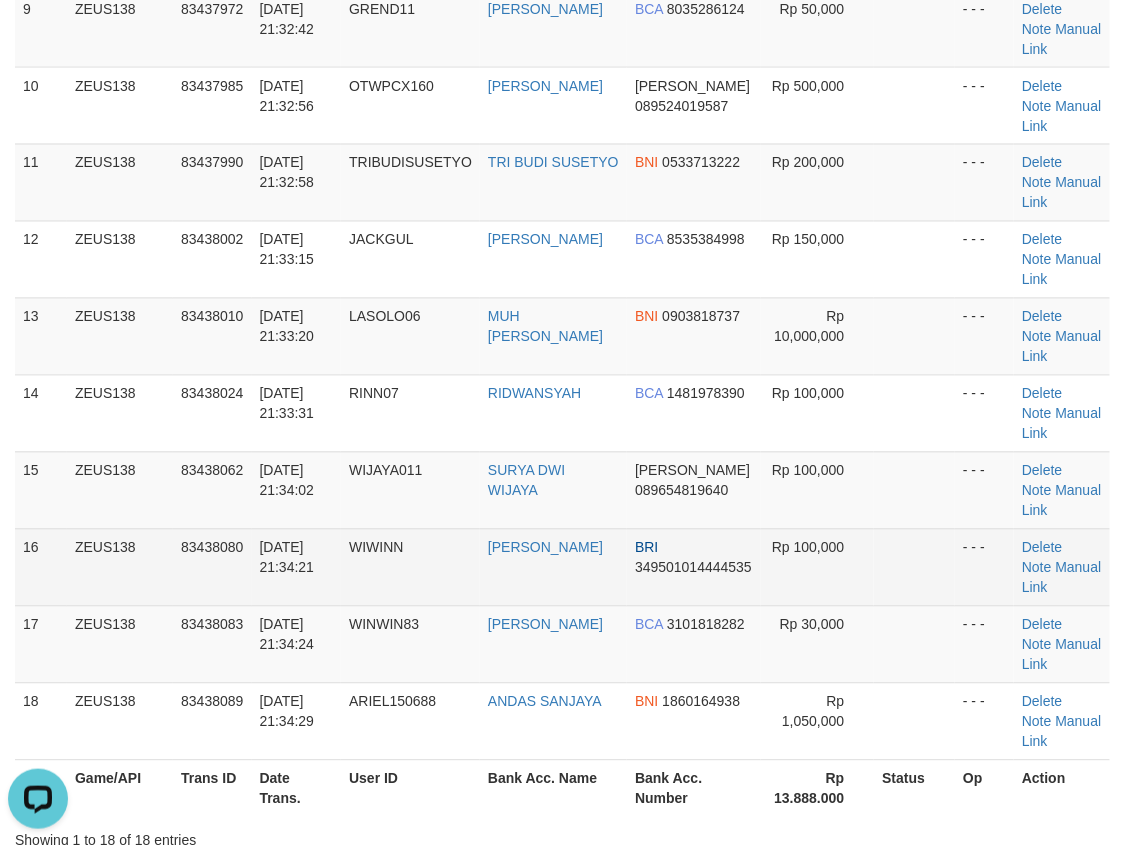 click on "1
ZEUS138
83437499
[DATE] 21:24:53
AKEYY1
[PERSON_NAME]
083879565257
Rp 198,000
- - -
[GEOGRAPHIC_DATA]
Note
Manual Link
2
ZEUS138
83437675
[DATE] 21:27:56
[GEOGRAPHIC_DATA]
BINSAR LUMBANTORUAN
MANDIRI
1080012471000
Rp 500,000
- - -
Delete Note" at bounding box center [562, 67] 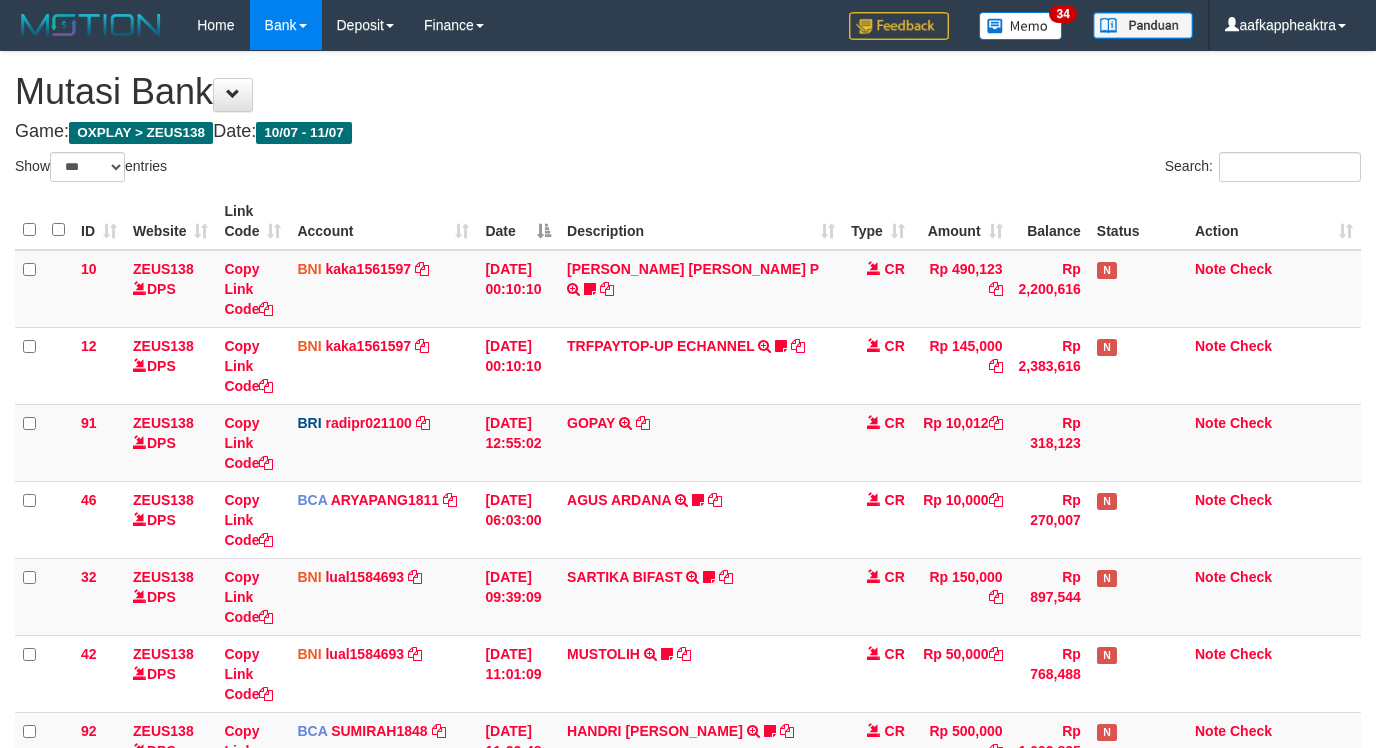 select on "***" 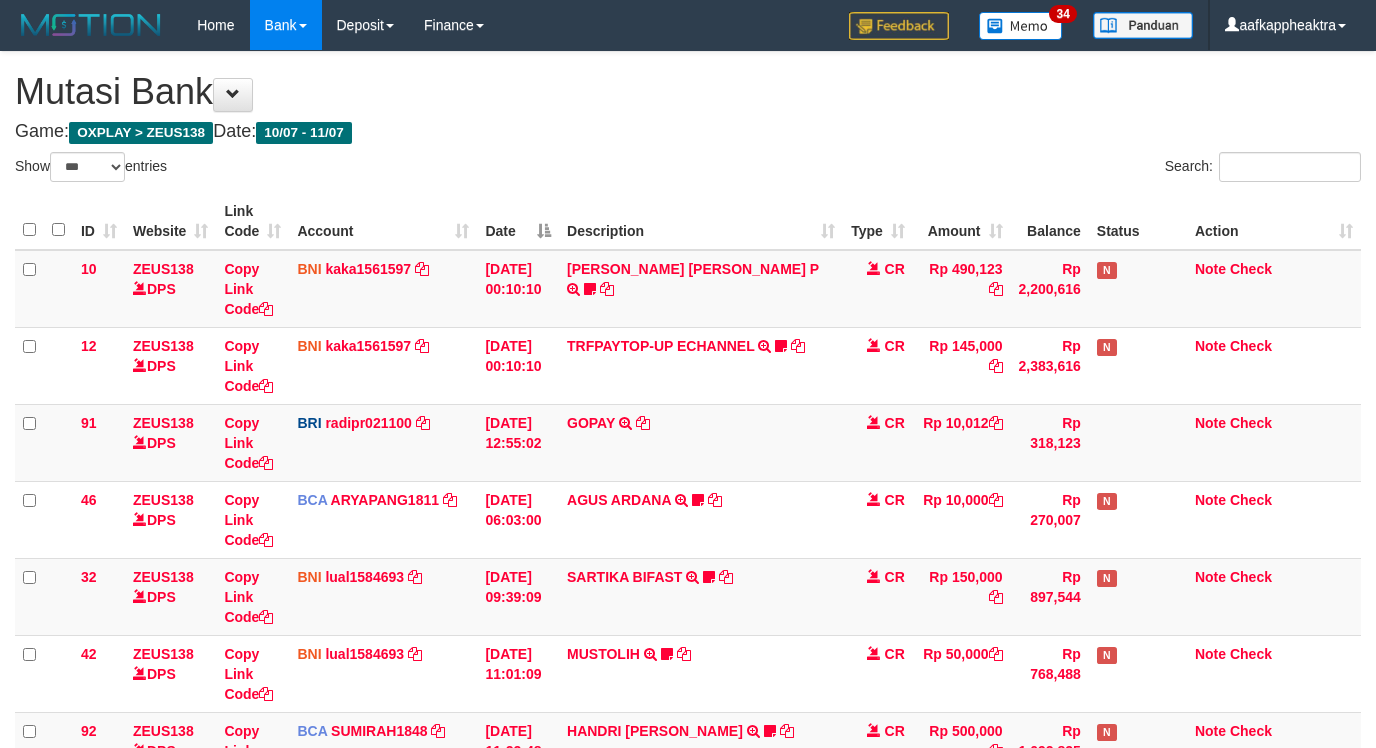 scroll, scrollTop: 1140, scrollLeft: 0, axis: vertical 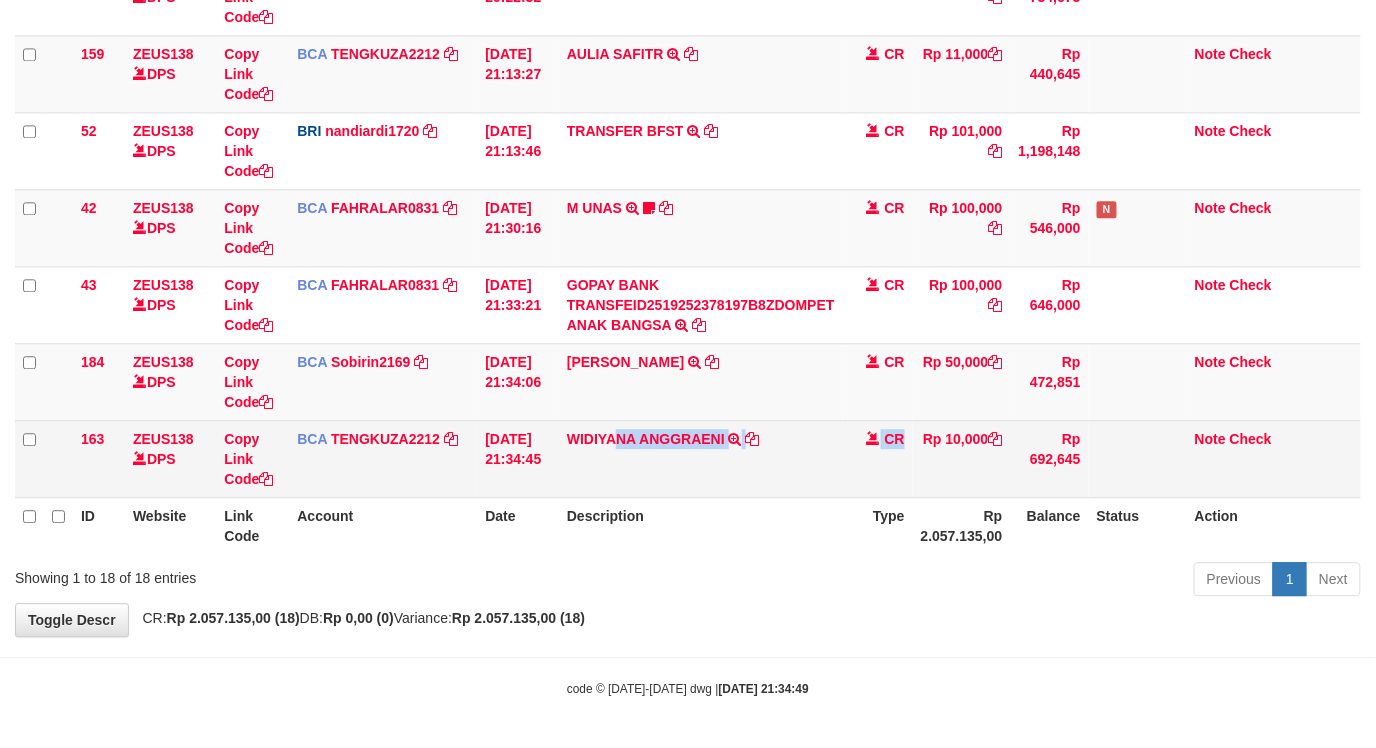 drag, startPoint x: 634, startPoint y: 452, endPoint x: 637, endPoint y: 421, distance: 31.144823 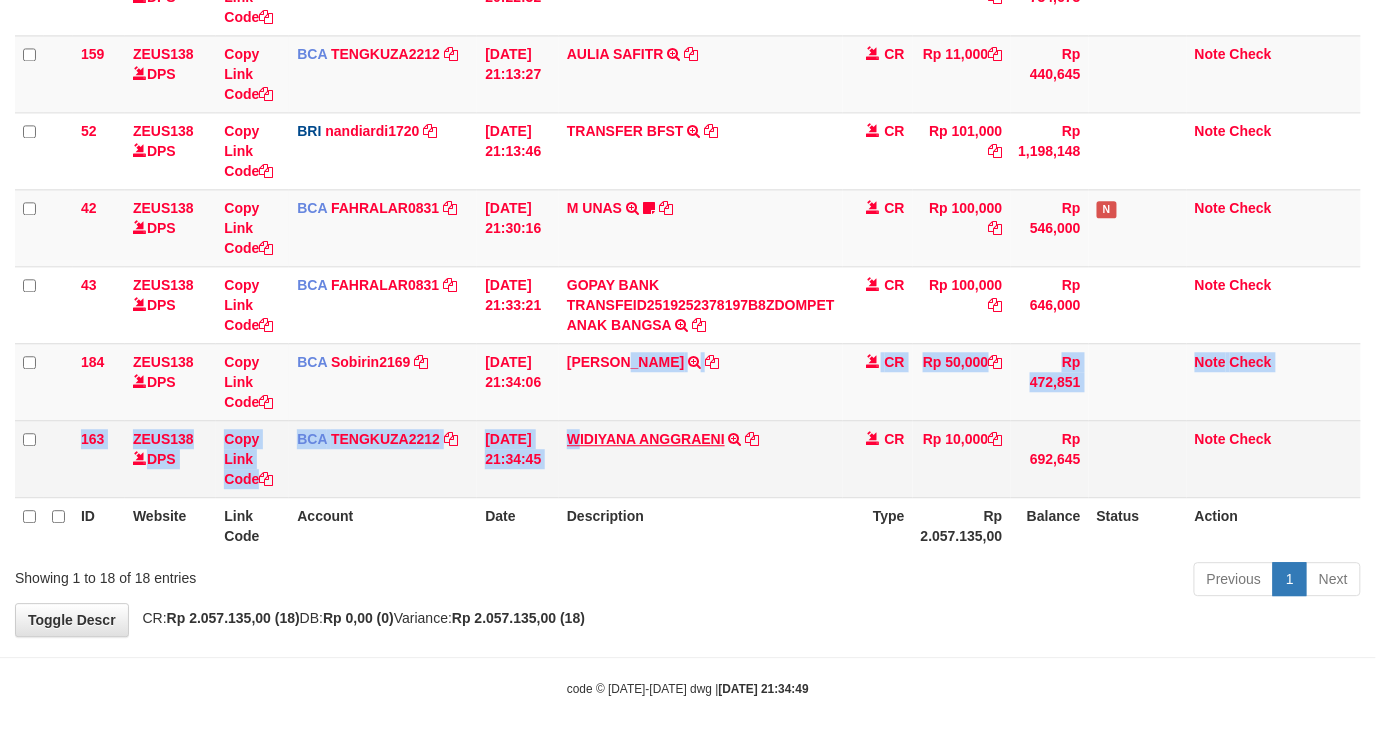 click on "10
ZEUS138    DPS
Copy Link Code
BNI
kaka1561597
DPS
KARMILA
mutasi_20250710_2425 | 10
mutasi_20250710_2425 | 10
10/07/2025 00:10:10
MARIO MATERNUS MAU P            TRF/PAY/TOP-UP ECHANNEL MARIO MATERNUS MAU P    LAKILAKIKUAT99
CR
Rp 490,123
Rp 2,200,616
N
Note
Check
12
ZEUS138    DPS
Copy Link Code
BNI
kaka1561597
DPS" at bounding box center [688, -196] 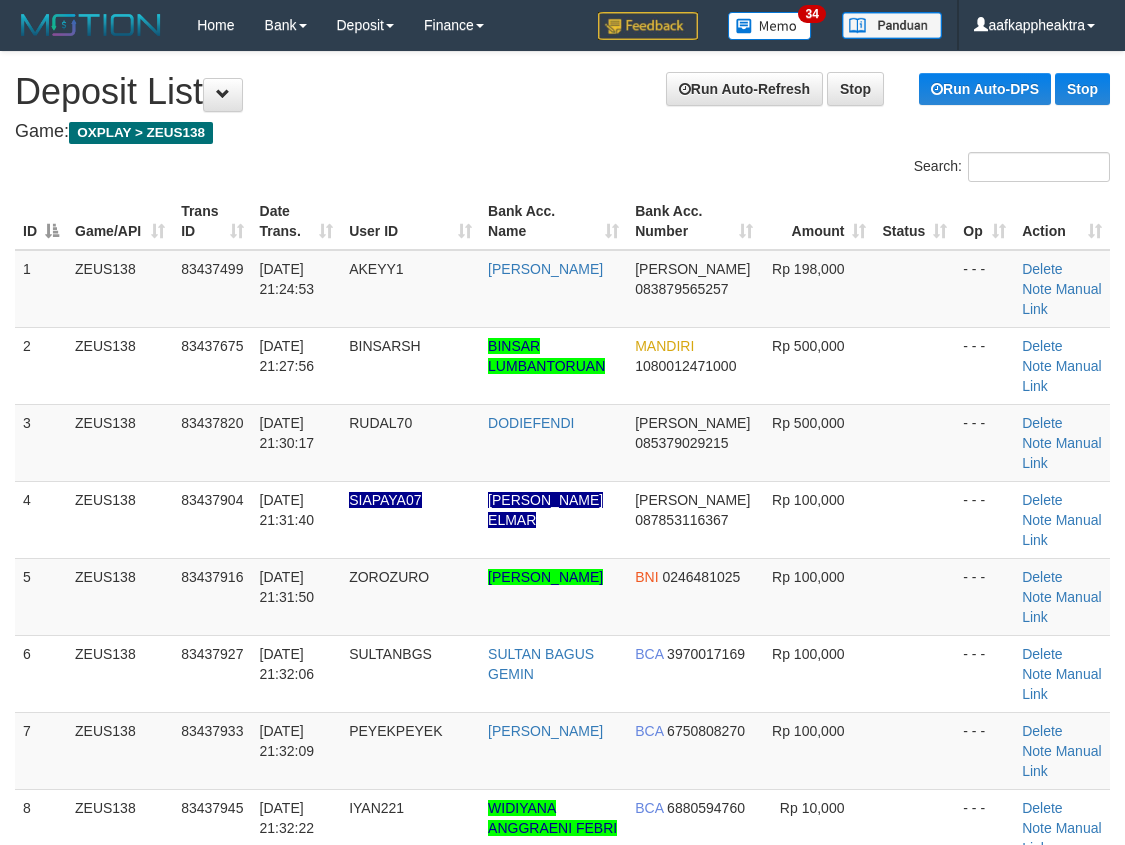 scroll, scrollTop: 1311, scrollLeft: 0, axis: vertical 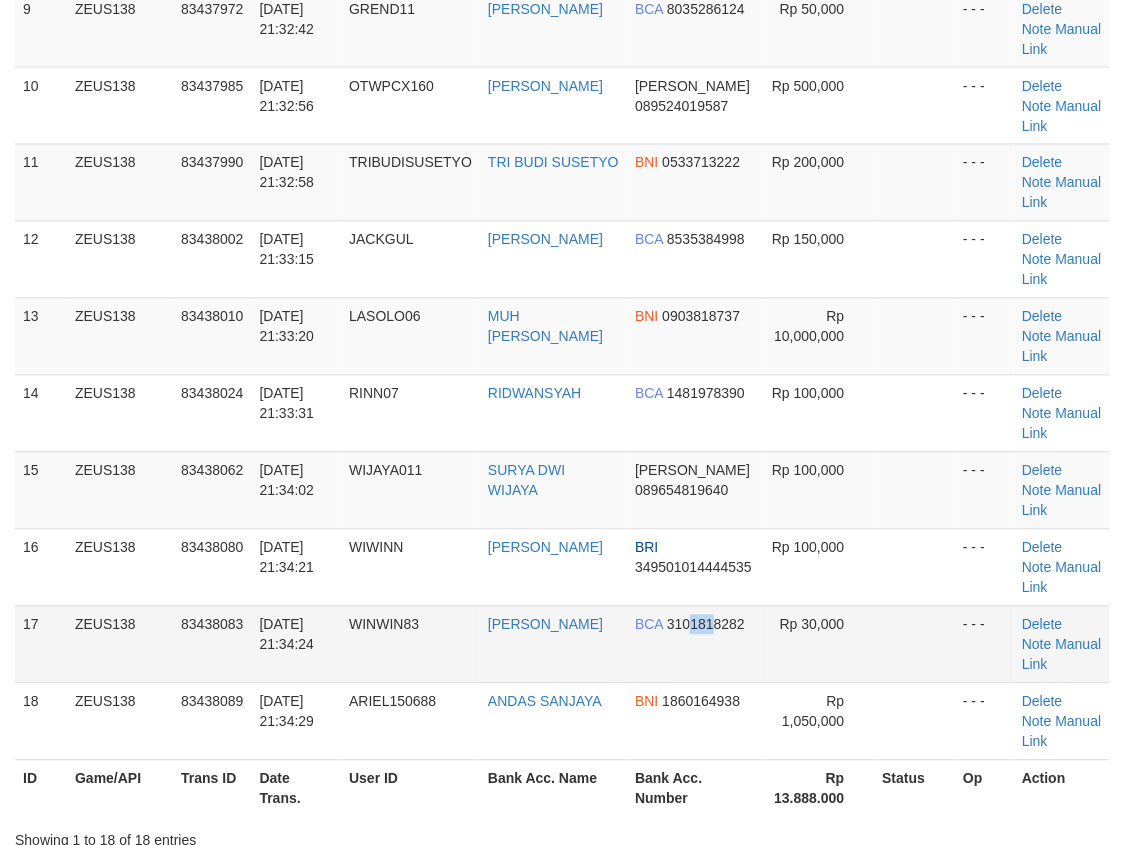 drag, startPoint x: 702, startPoint y: 675, endPoint x: 575, endPoint y: 675, distance: 127 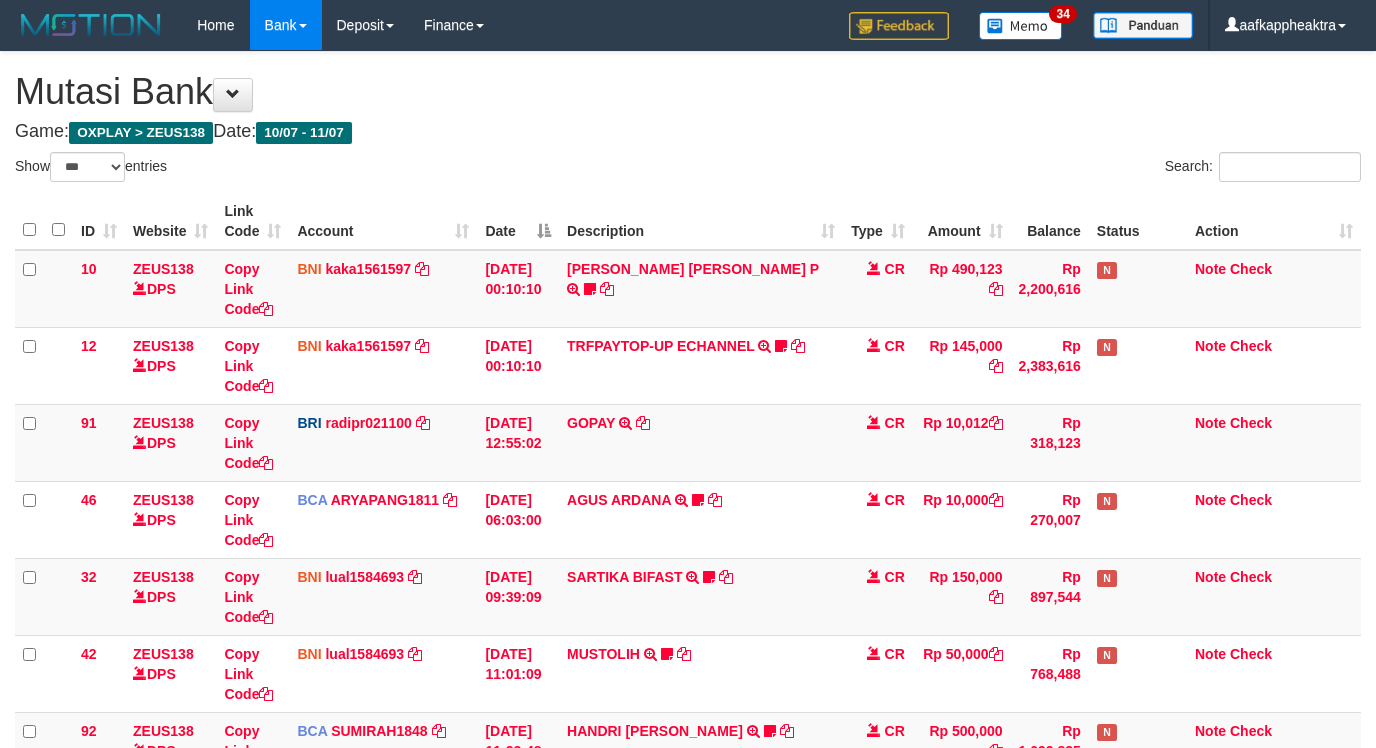 select on "***" 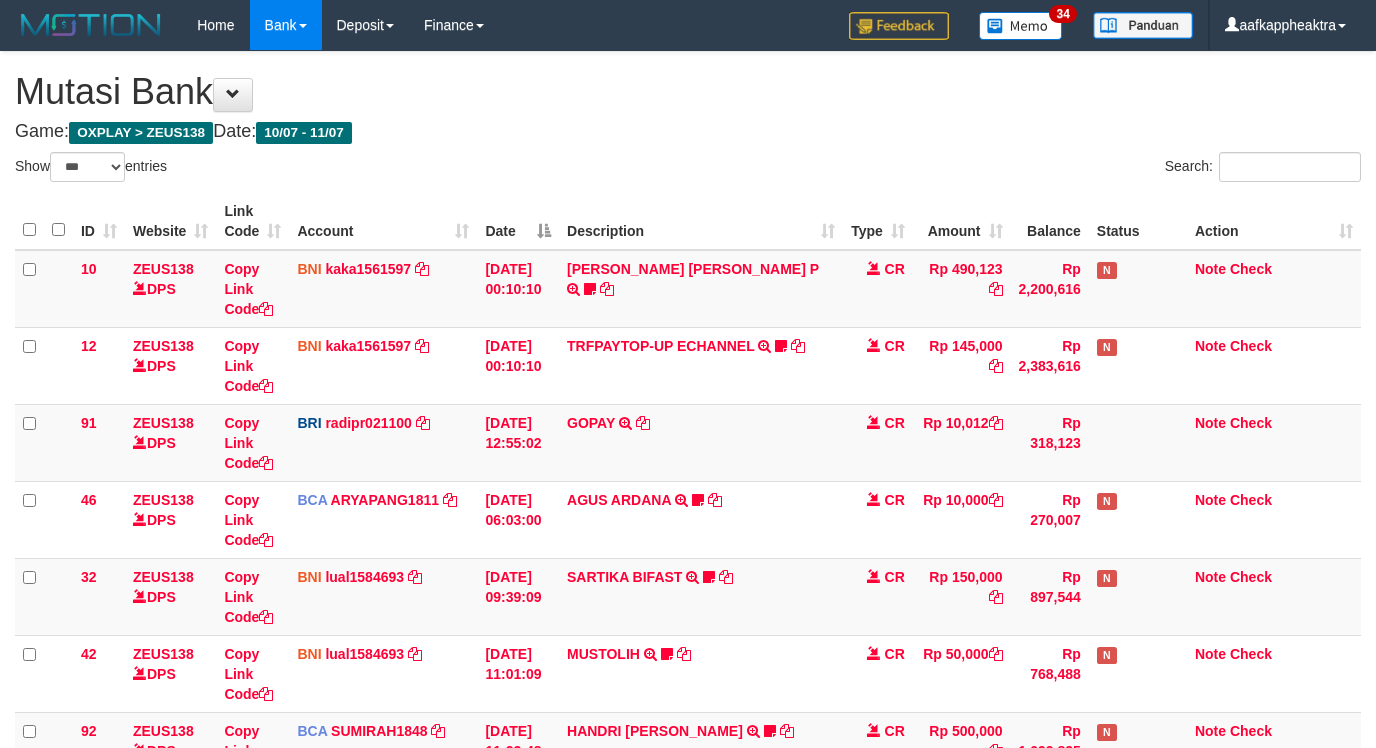 scroll, scrollTop: 1140, scrollLeft: 0, axis: vertical 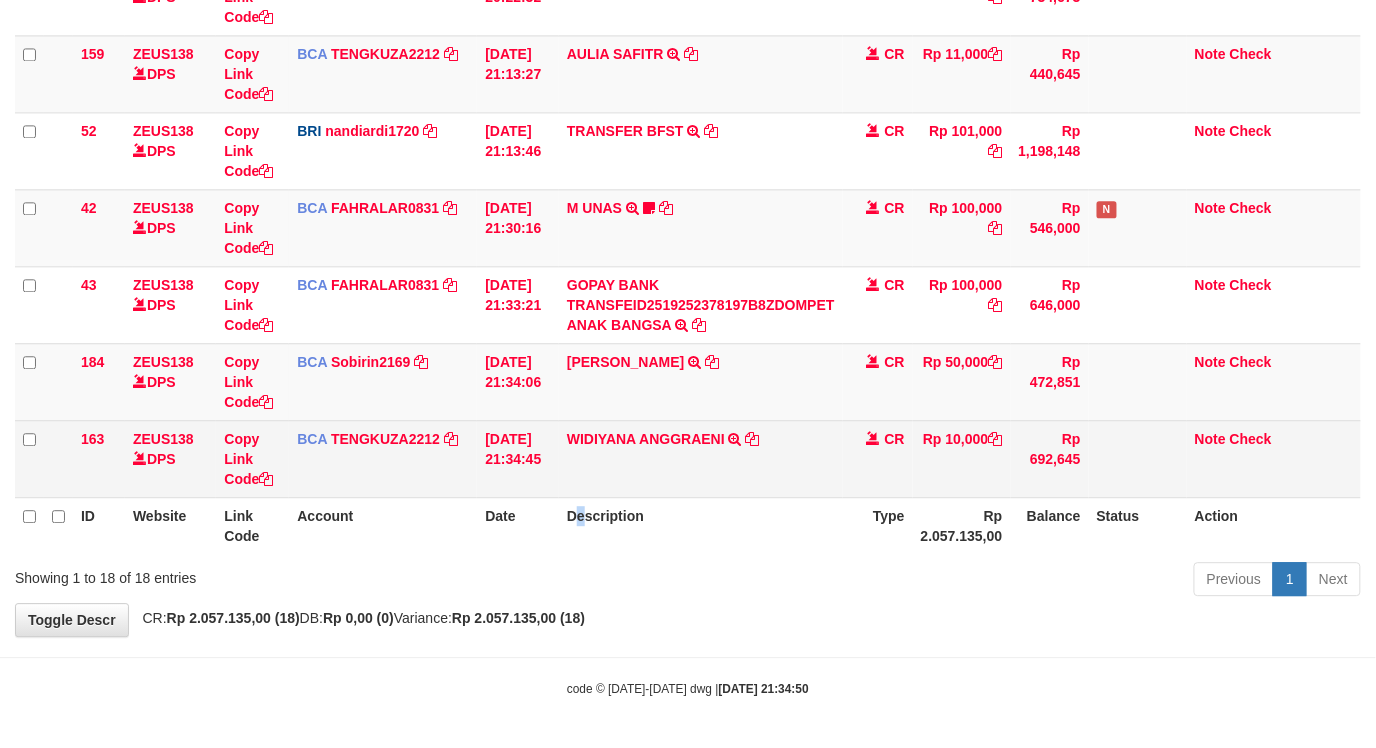click on "Description" at bounding box center (701, 525) 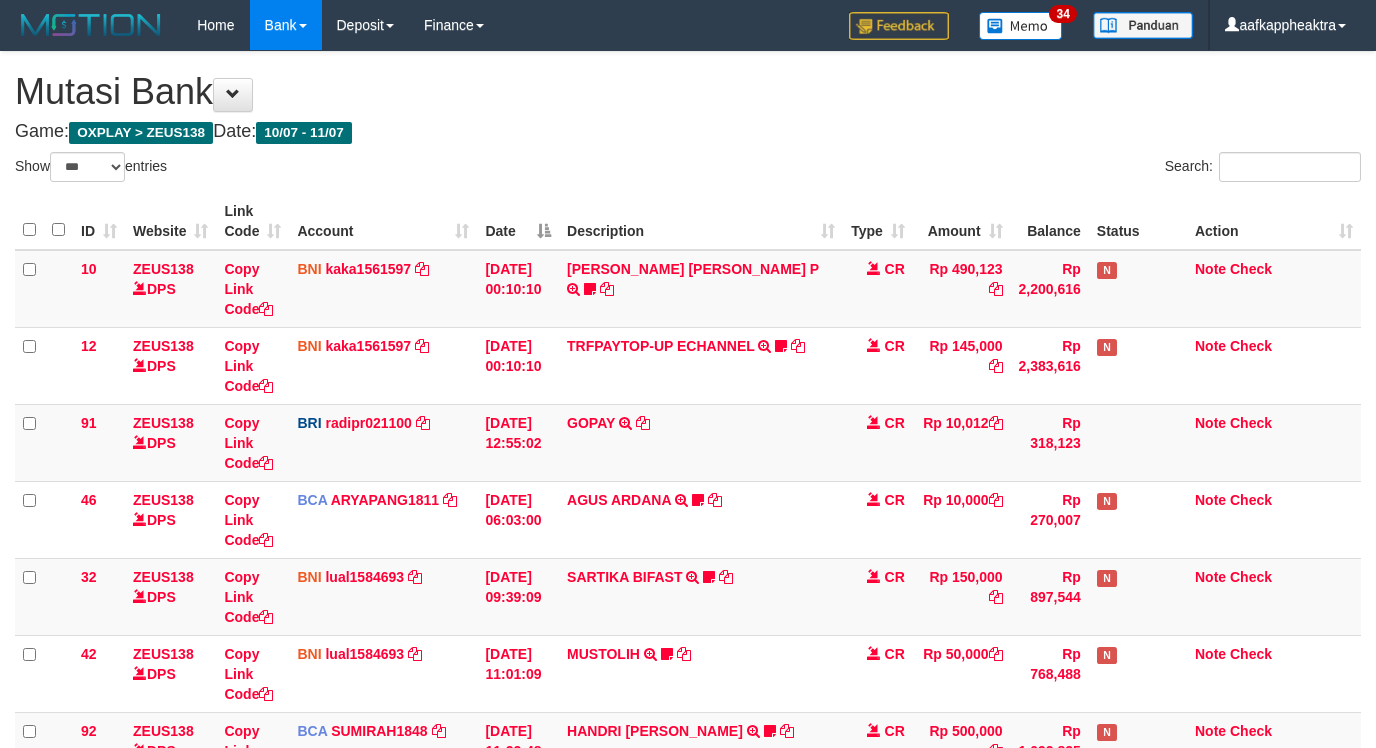 select on "***" 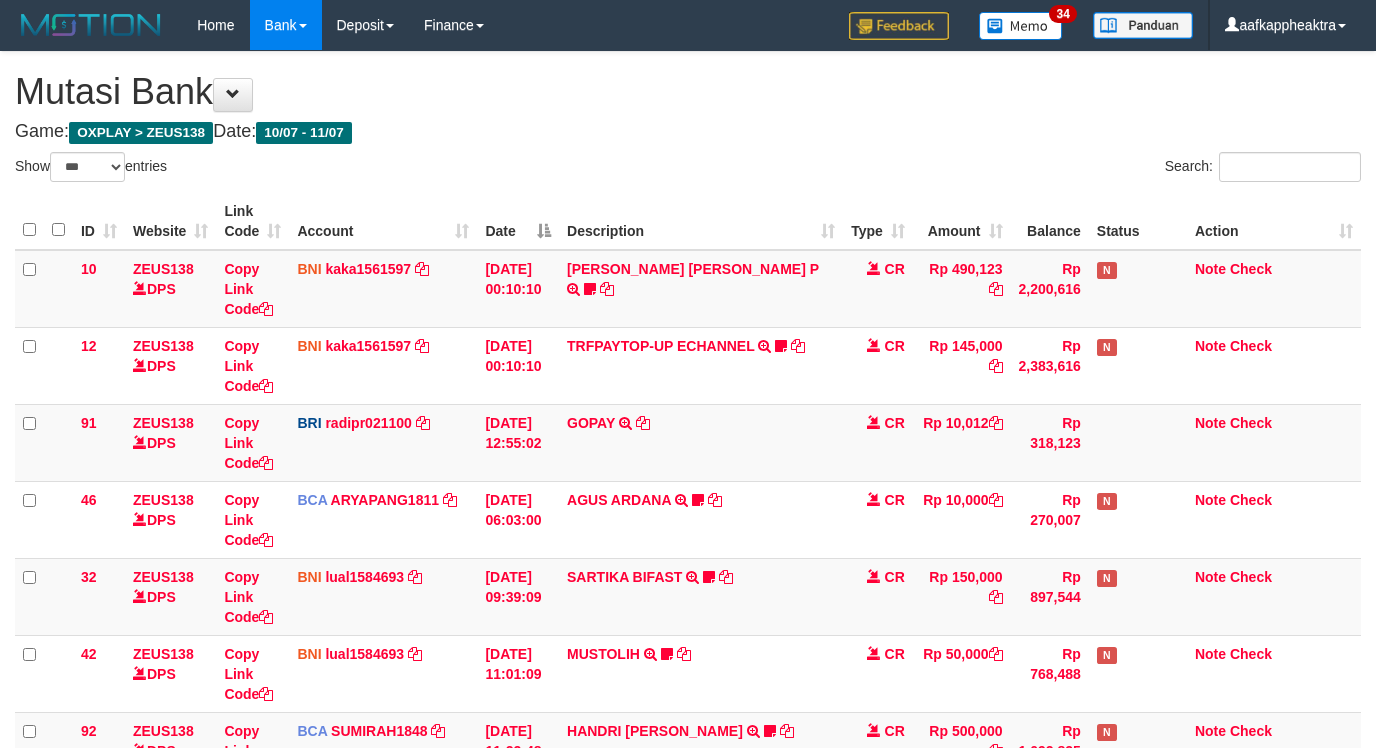 scroll, scrollTop: 1140, scrollLeft: 0, axis: vertical 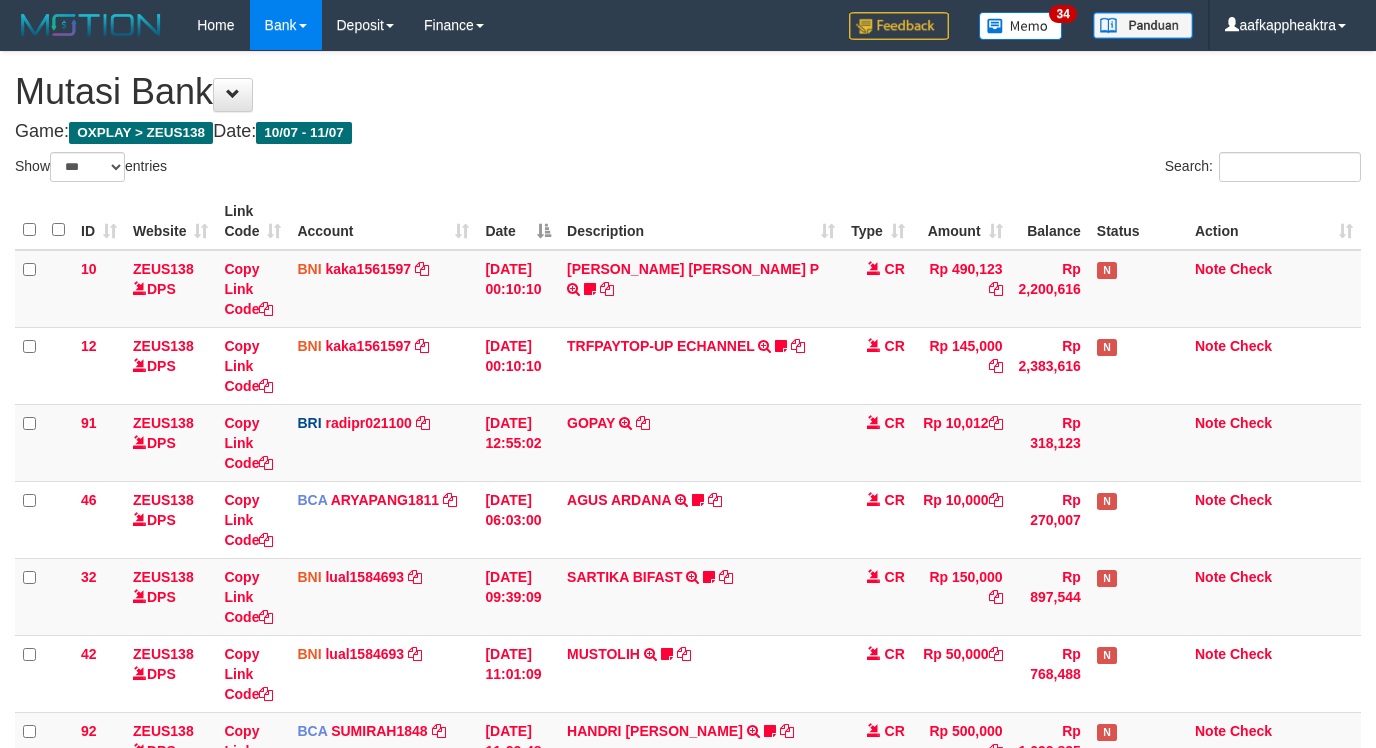 select on "***" 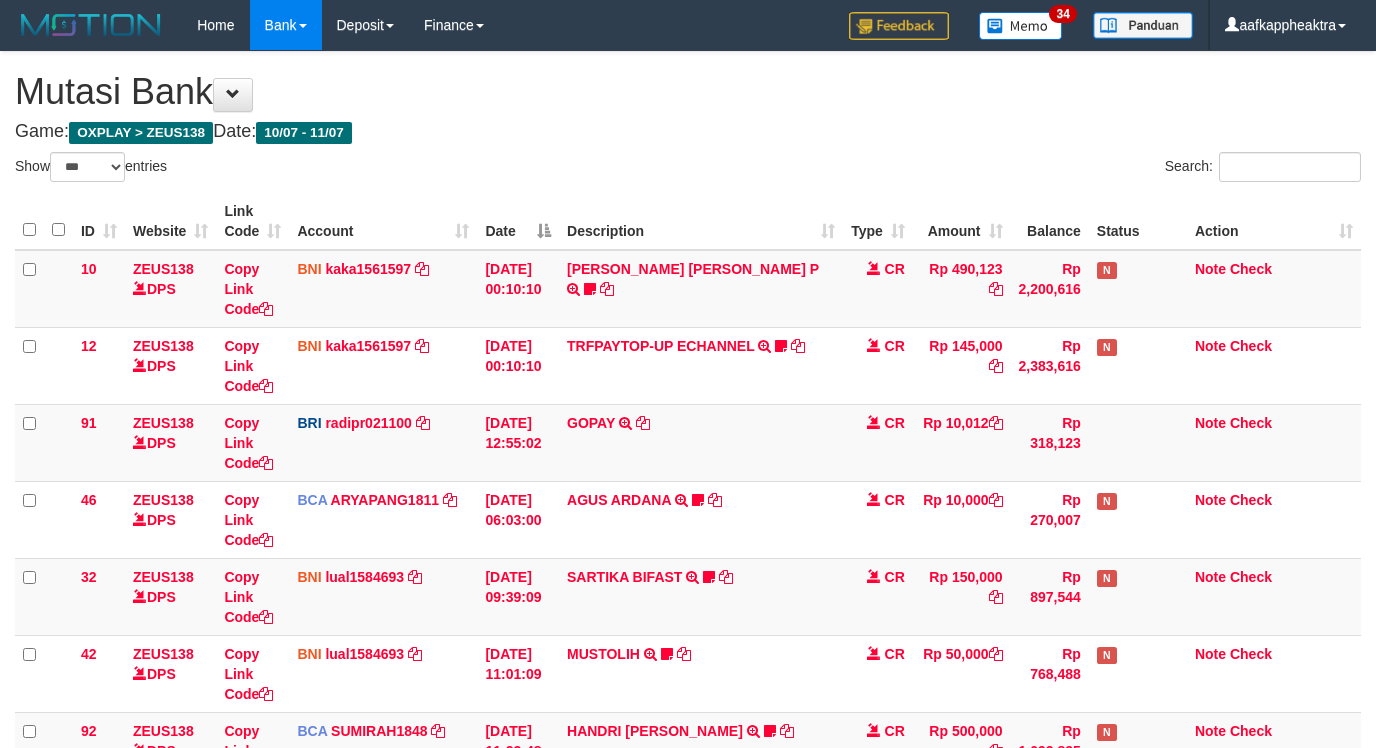 scroll, scrollTop: 1140, scrollLeft: 0, axis: vertical 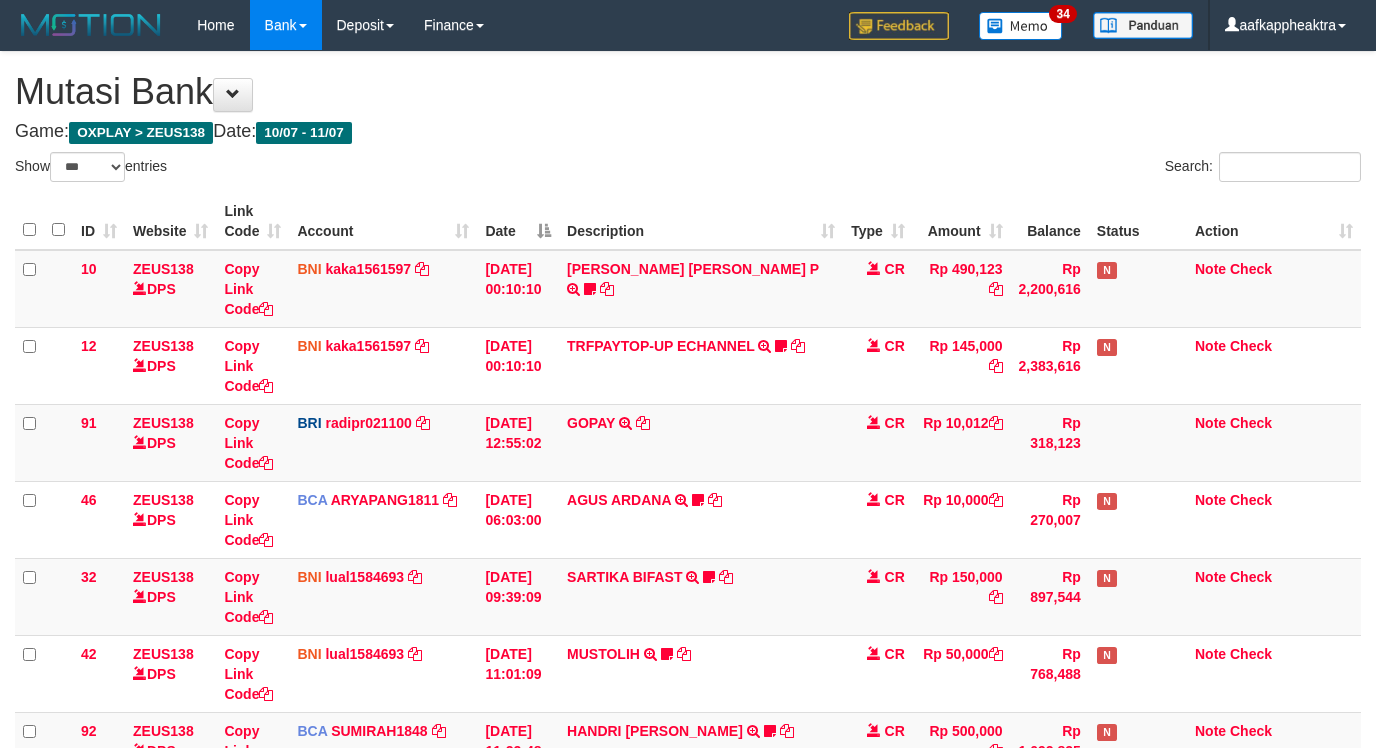 select on "***" 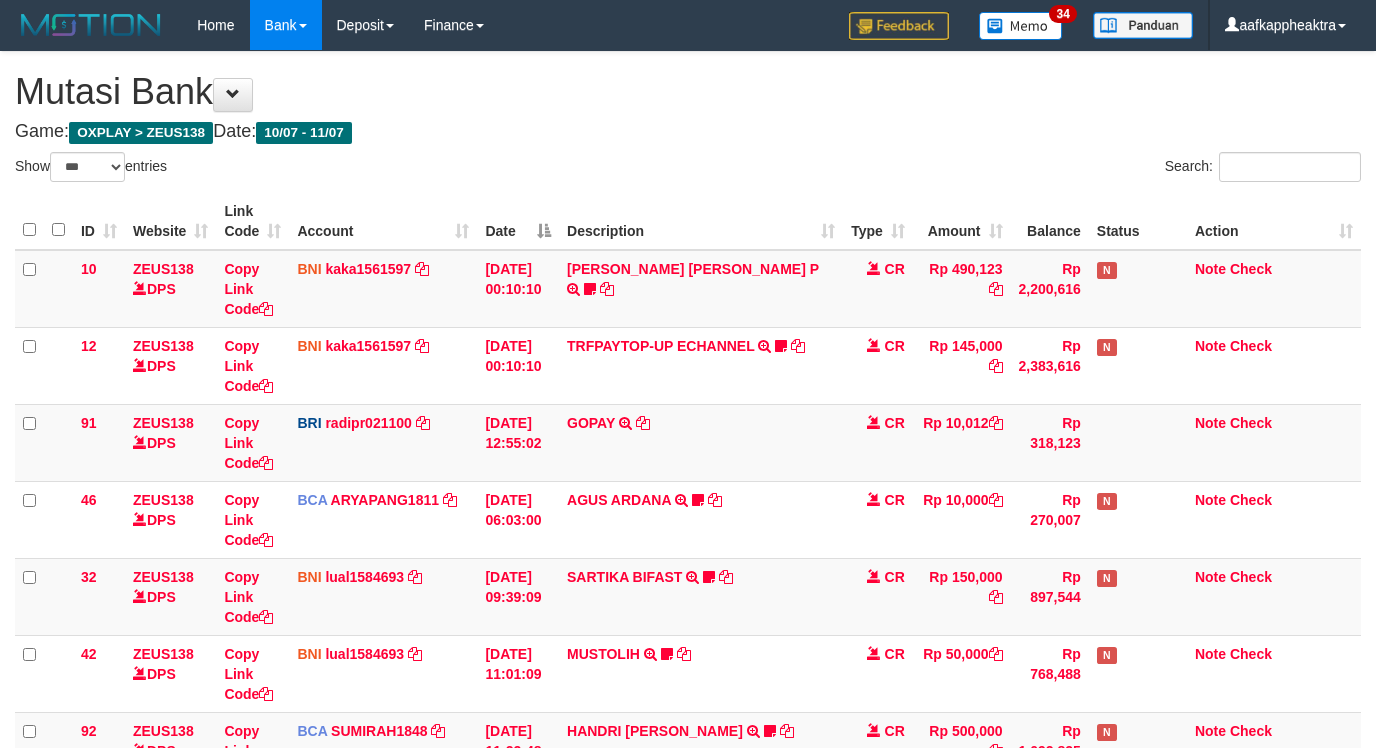 scroll, scrollTop: 1140, scrollLeft: 0, axis: vertical 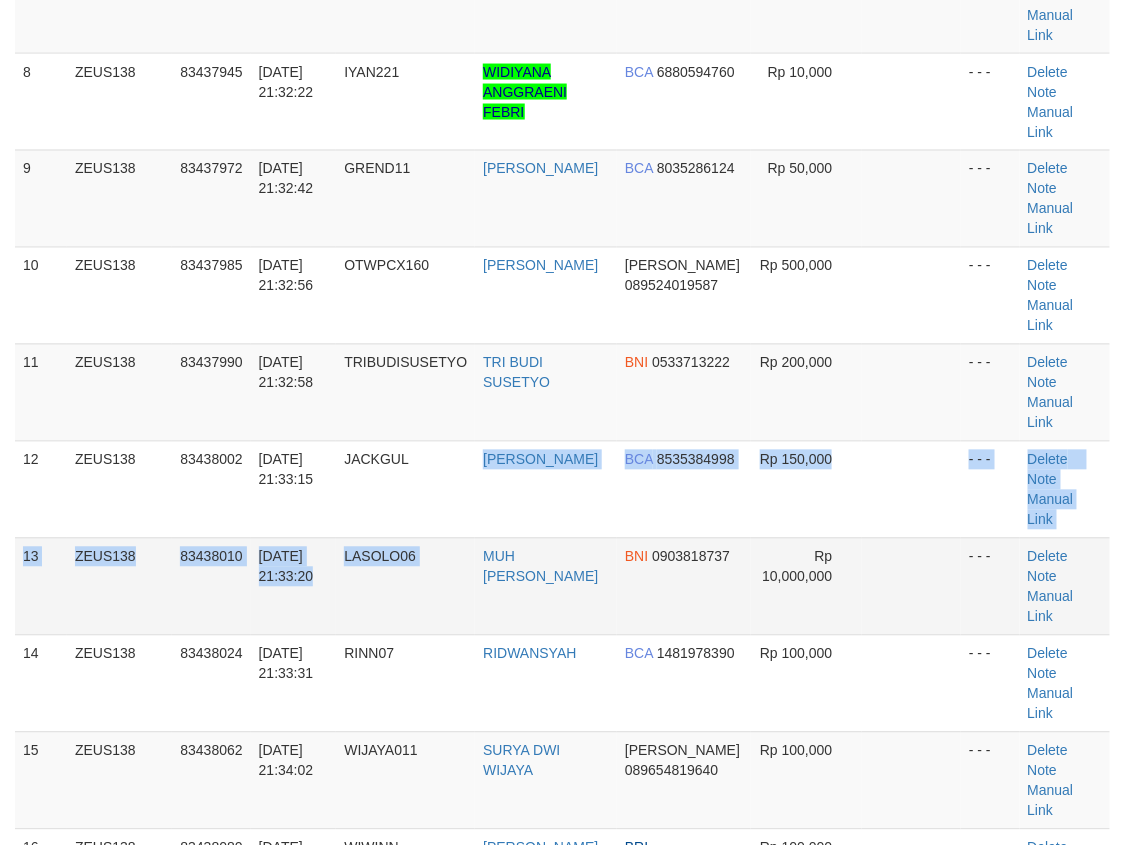 drag, startPoint x: 454, startPoint y: 545, endPoint x: 423, endPoint y: 531, distance: 34.0147 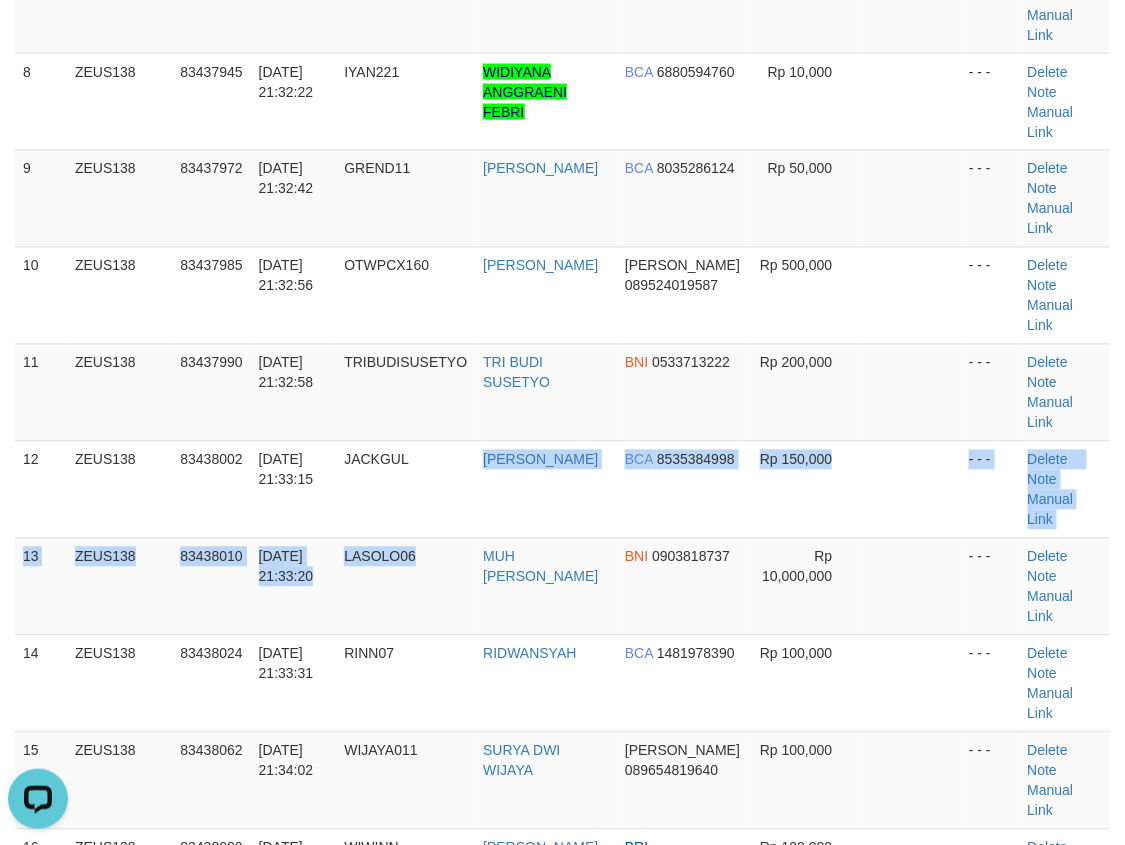 scroll, scrollTop: 0, scrollLeft: 0, axis: both 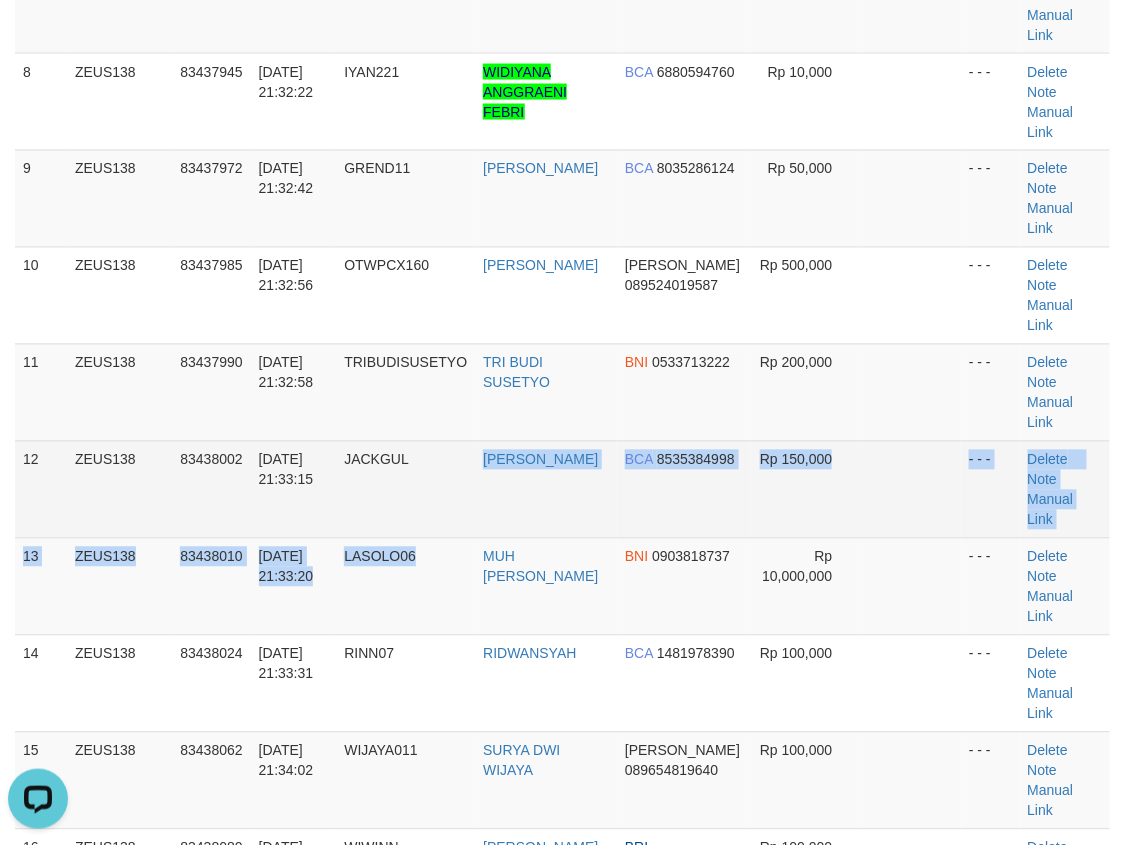 click on "1
ZEUS138
83437499
11/07/2025 21:24:53
AKEYY1
NENDI NURUL
DANA
083879565257
Rp 198,000
- - -
Delete
Note
Manual Link
2
ZEUS138
83437675
11/07/2025 21:27:56
BINSARSH
BINSAR LUMBANTORUAN
MANDIRI
1080012471000
Rp 500,000
- - -
BNI" at bounding box center (562, 286) 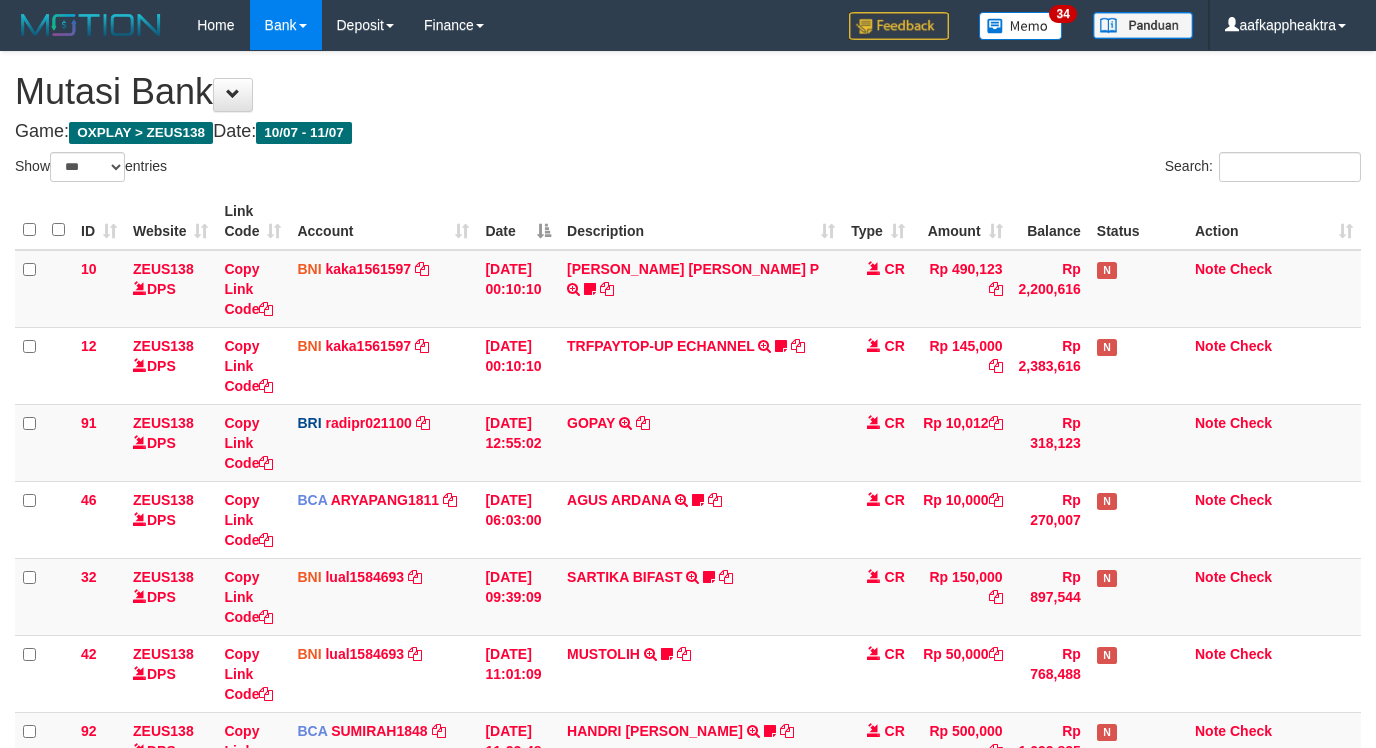select on "***" 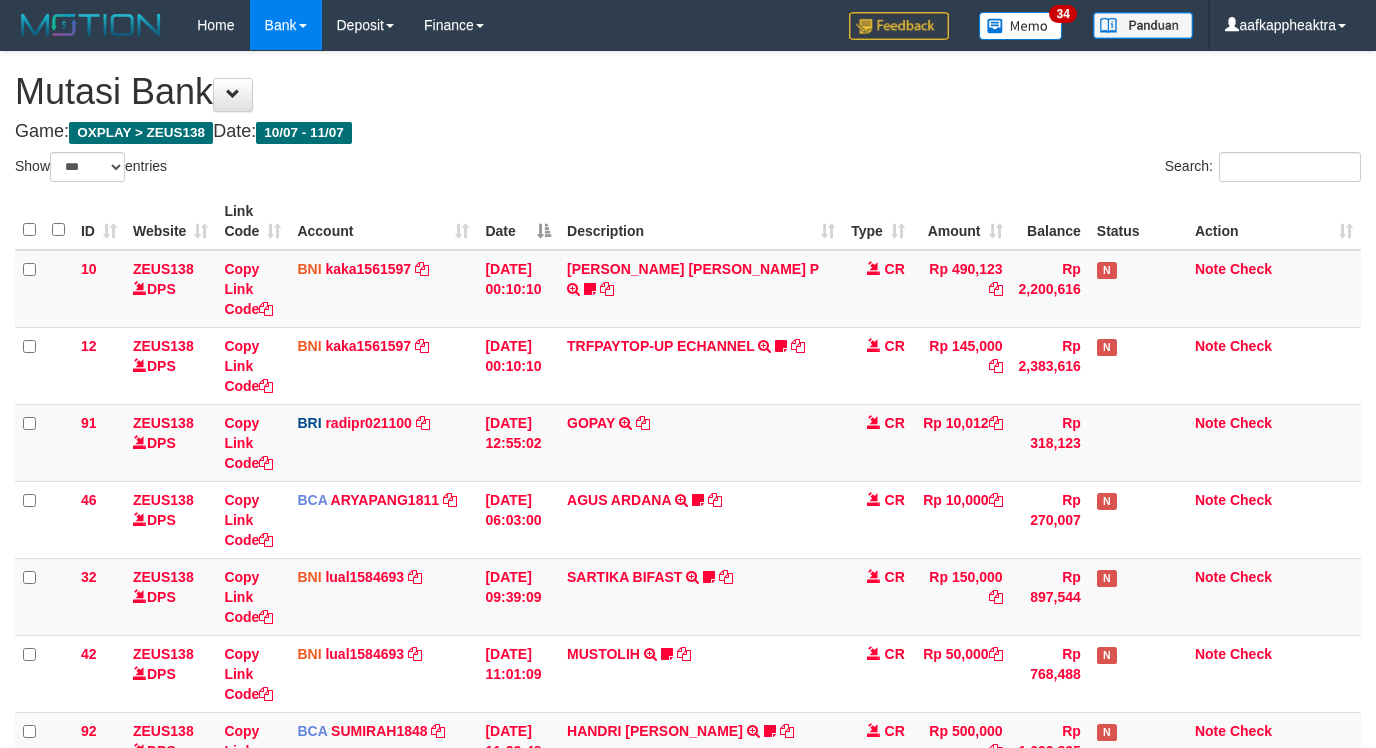 scroll, scrollTop: 1140, scrollLeft: 0, axis: vertical 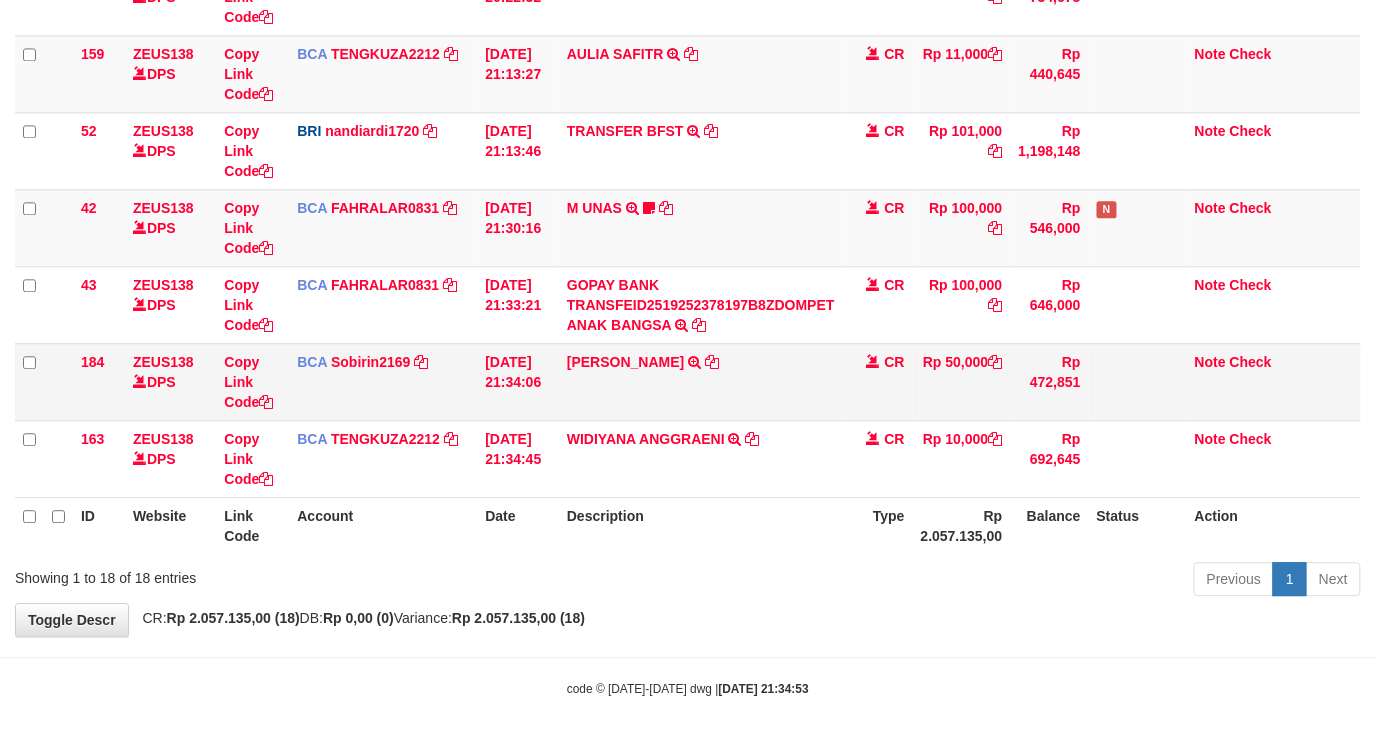 click on "ALDRIYAN IMAM FAIZ         TRSF E-BANKING CR 07/11 ZX041
ALDRIYAN IMAM FAIZ" at bounding box center [701, 381] 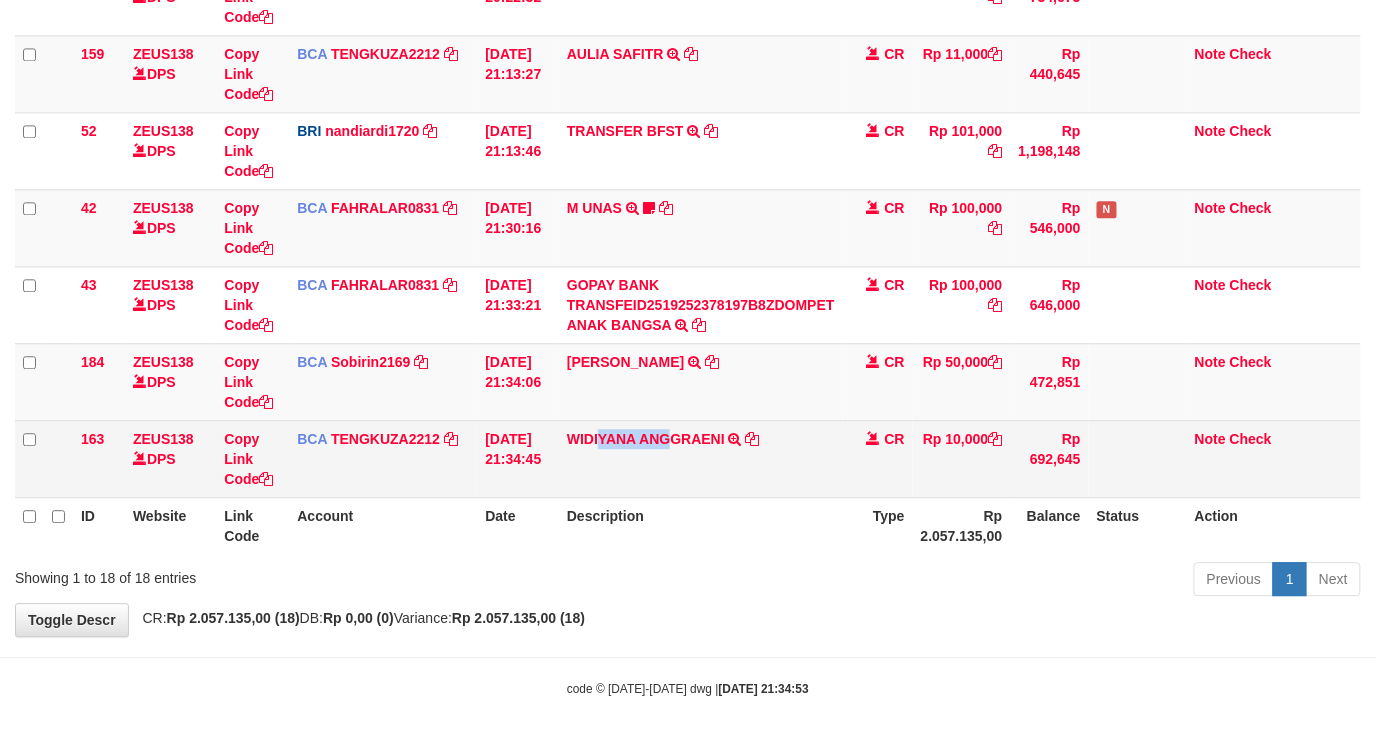 drag, startPoint x: 611, startPoint y: 485, endPoint x: 1385, endPoint y: 442, distance: 775.19354 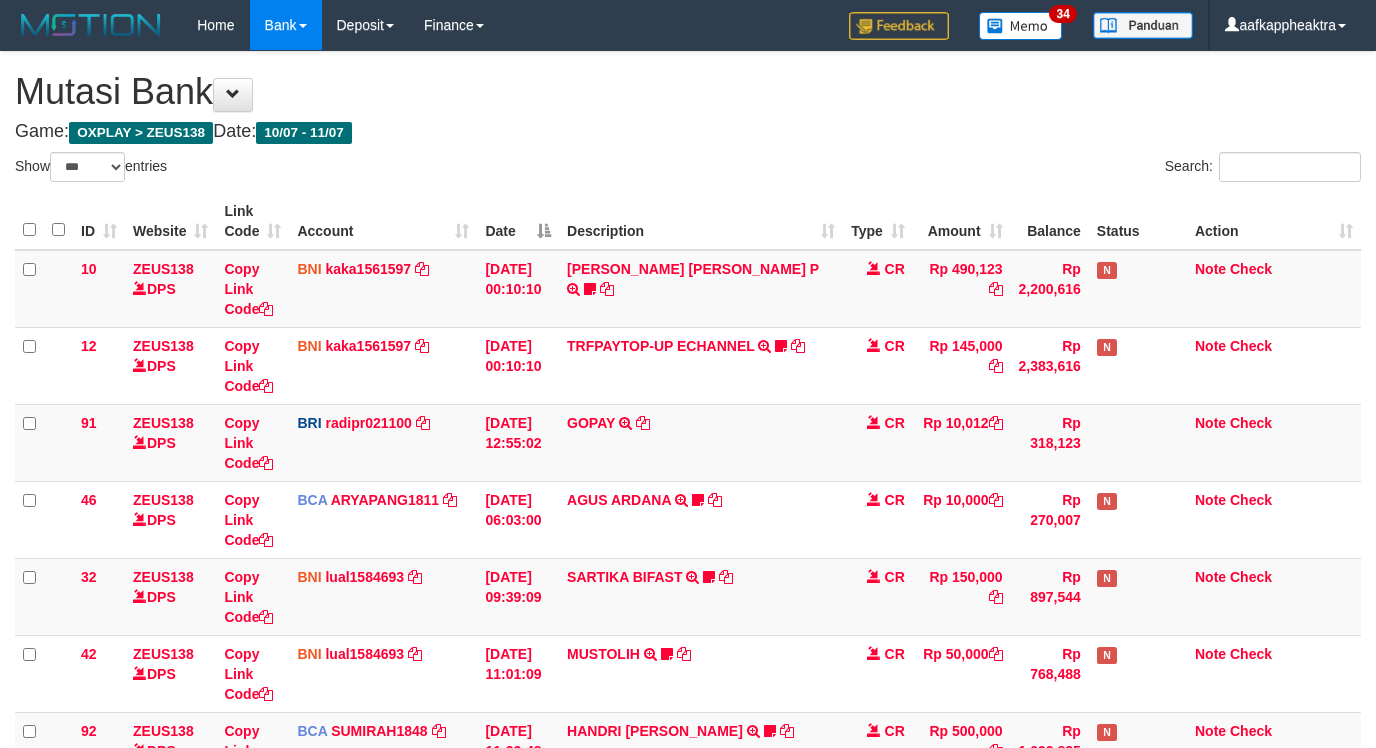 select on "***" 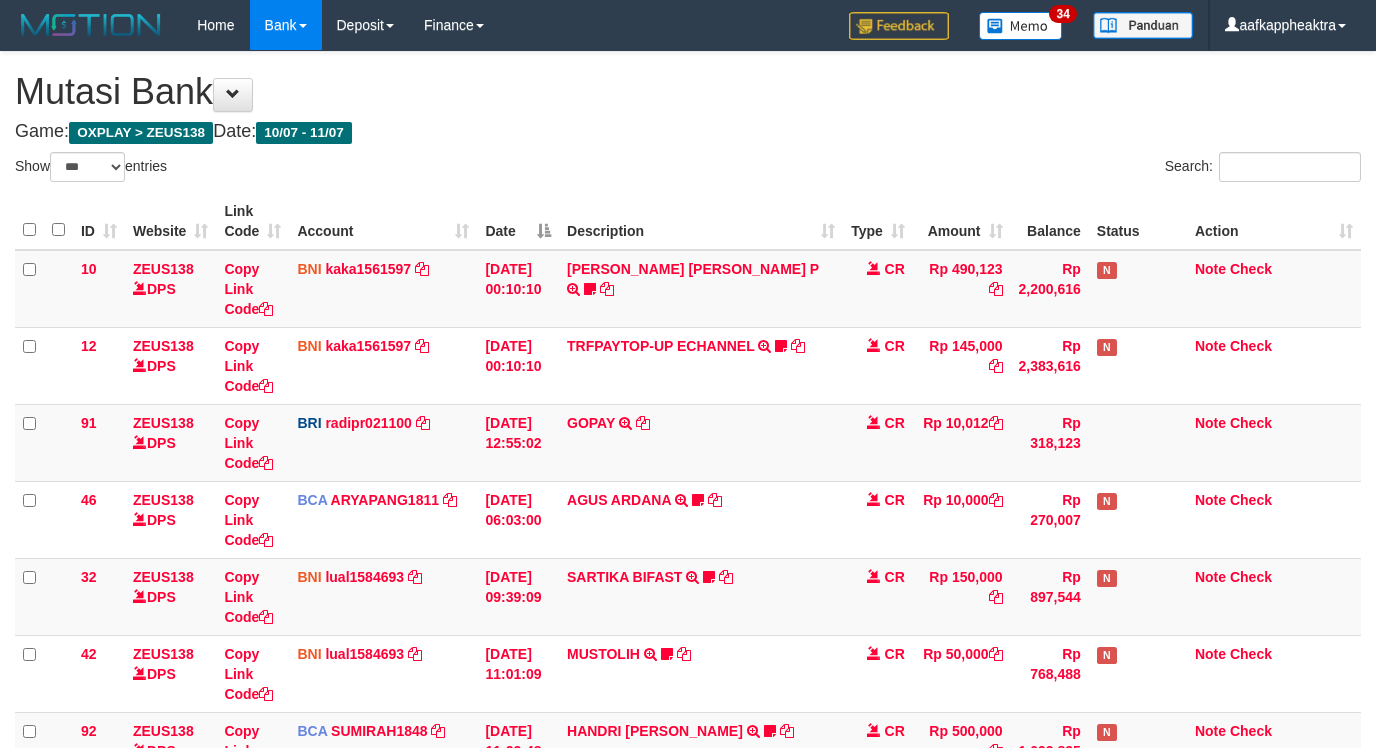 scroll, scrollTop: 1140, scrollLeft: 0, axis: vertical 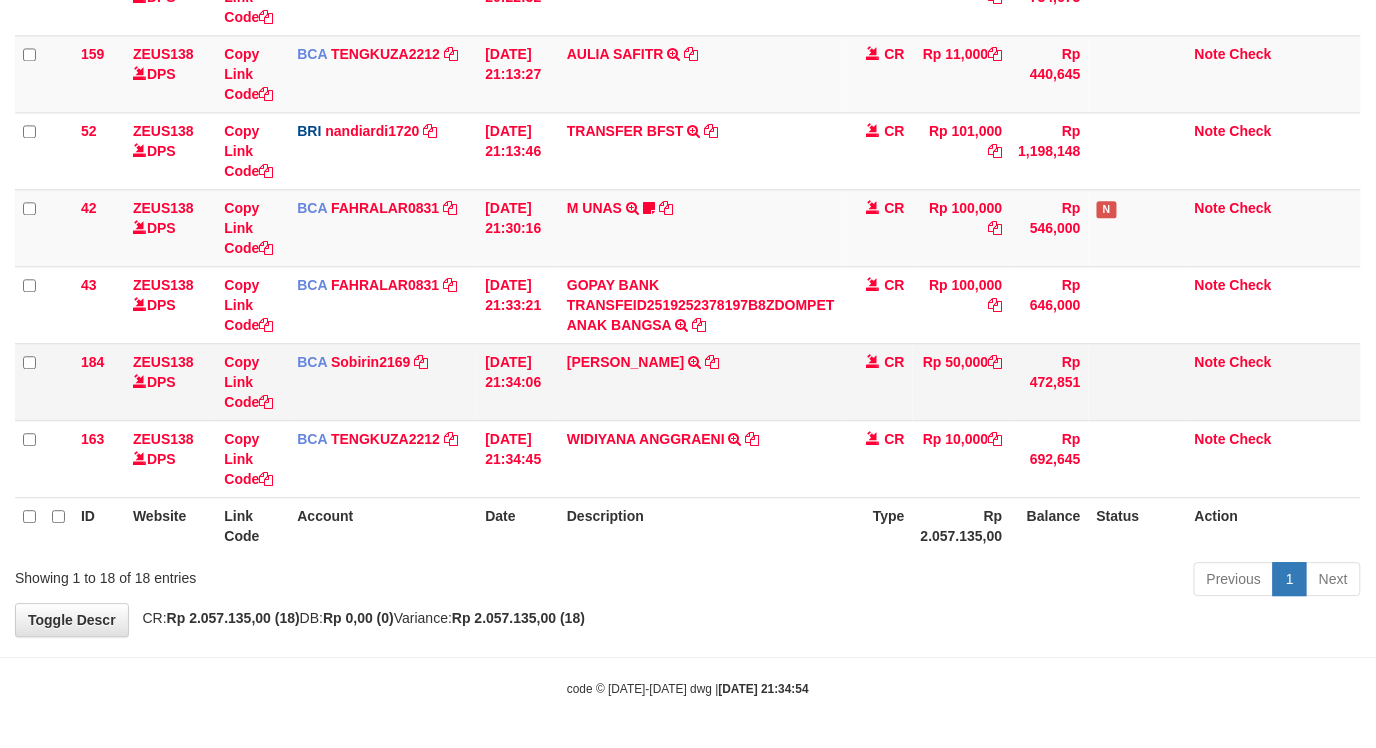 click on "Rp 50,000" at bounding box center (962, 381) 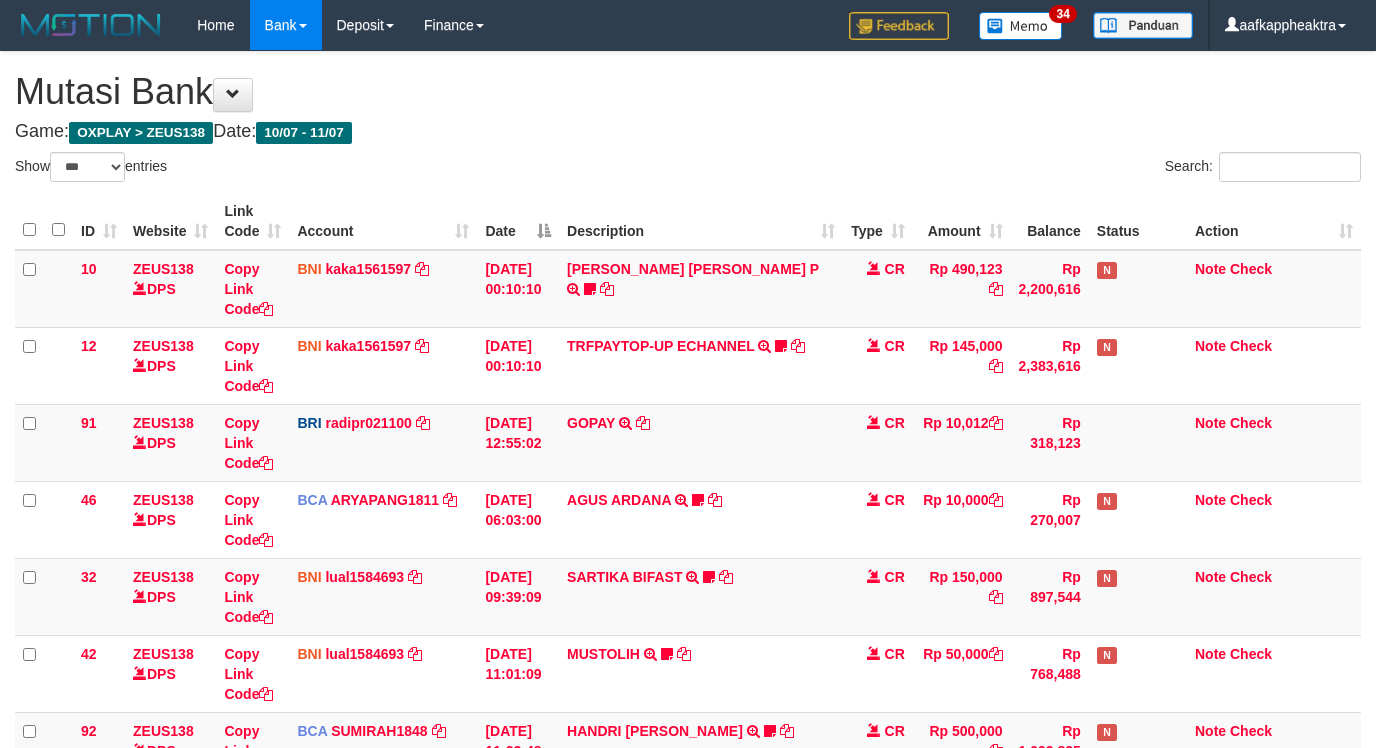 select on "***" 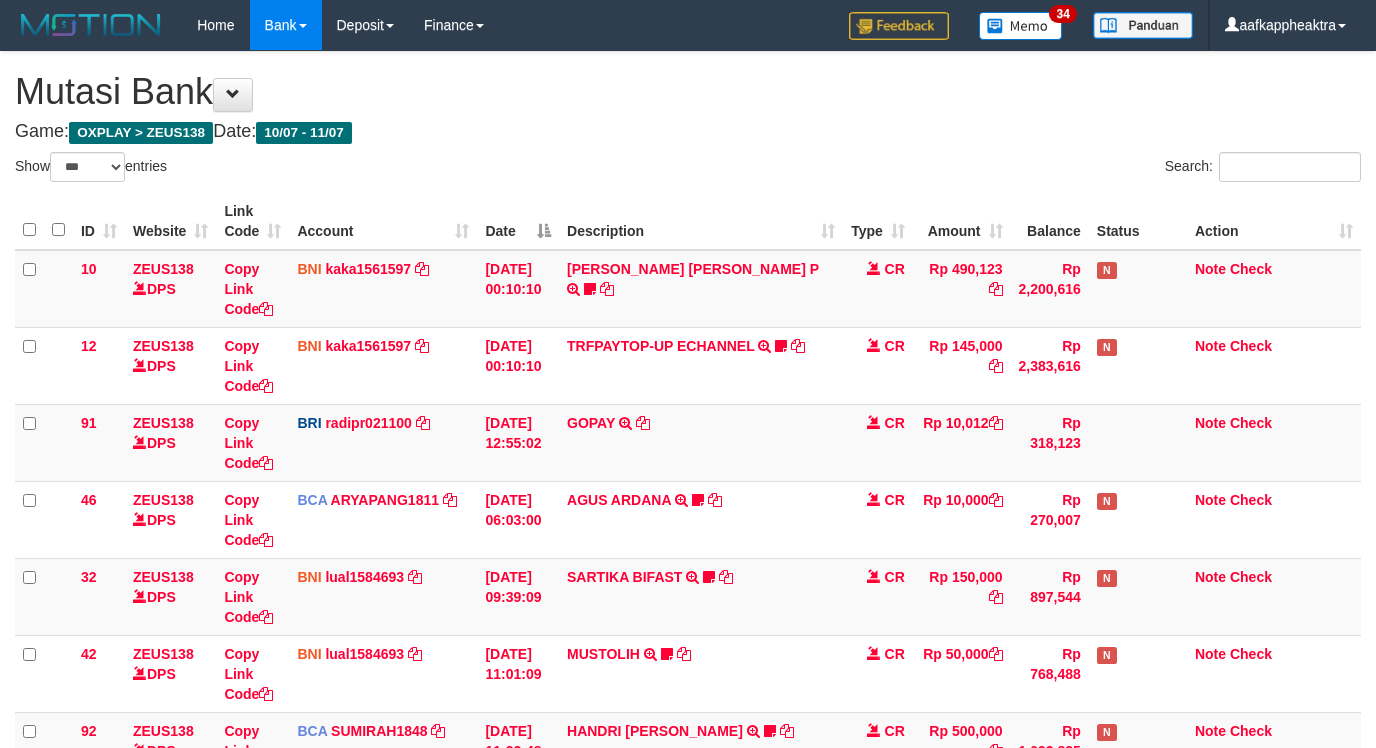 scroll, scrollTop: 1140, scrollLeft: 0, axis: vertical 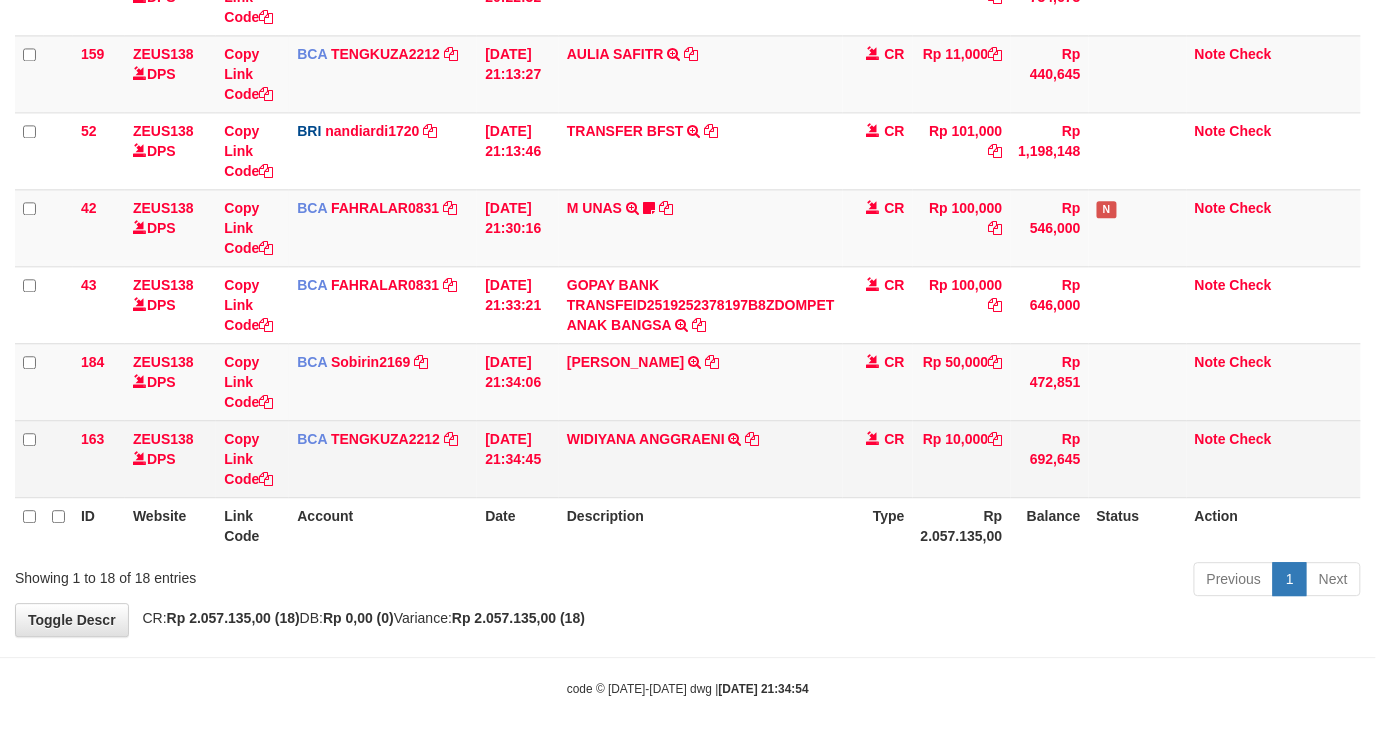 click on "WIDIYANA ANGGRAENI         TRSF E-BANKING CR 1107/FTSCY/WS95031
10000.00WIDIYANA ANGGRAENI" at bounding box center (701, 458) 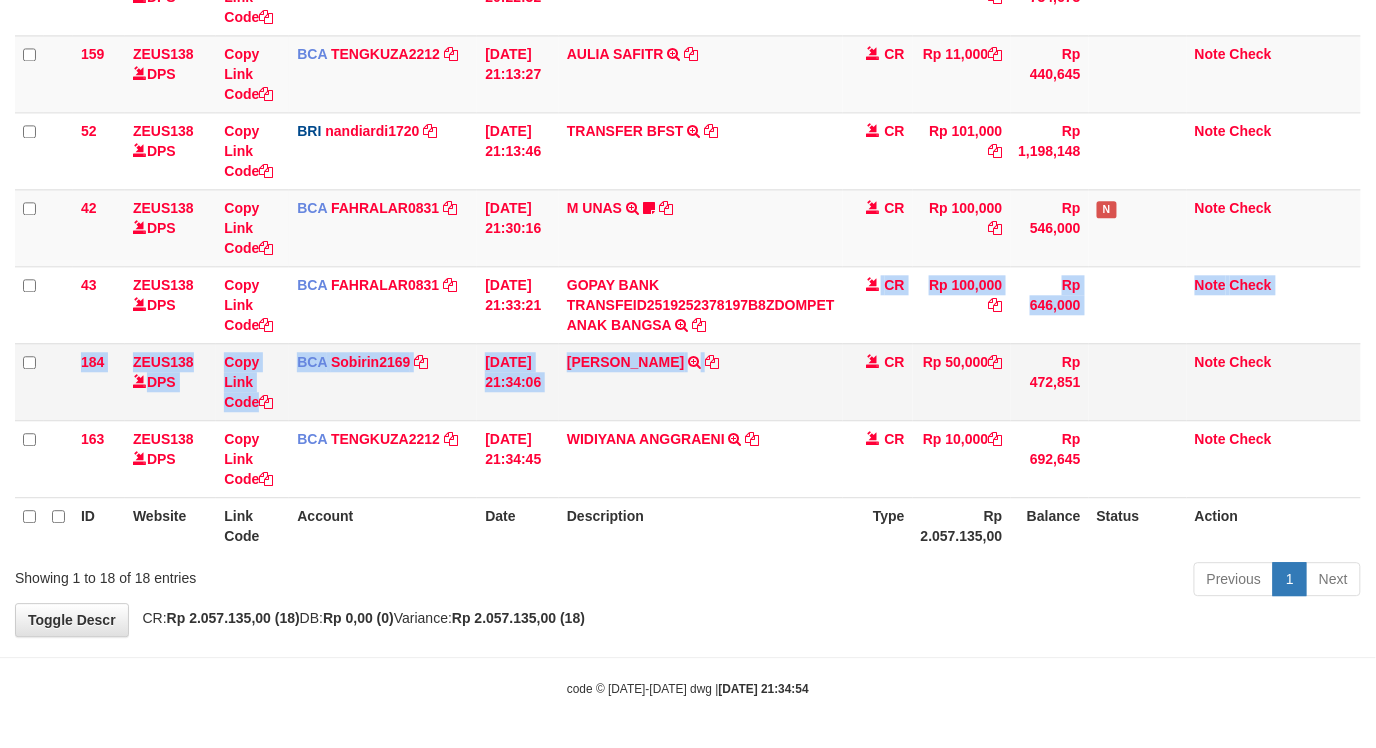 click on "10
ZEUS138    DPS
Copy Link Code
BNI
kaka1561597
DPS
KARMILA
mutasi_20250710_2425 | 10
mutasi_20250710_2425 | 10
[DATE] 00:10:10
[PERSON_NAME] [PERSON_NAME] P            TRF/PAY/TOP-UP ECHANNEL [PERSON_NAME] [PERSON_NAME] P    LAKILAKIKUAT99
CR
Rp 490,123
Rp 2,200,616
N
Note
Check
12
ZEUS138    DPS
Copy Link Code
BNI
kaka1561597
DPS" at bounding box center (688, -196) 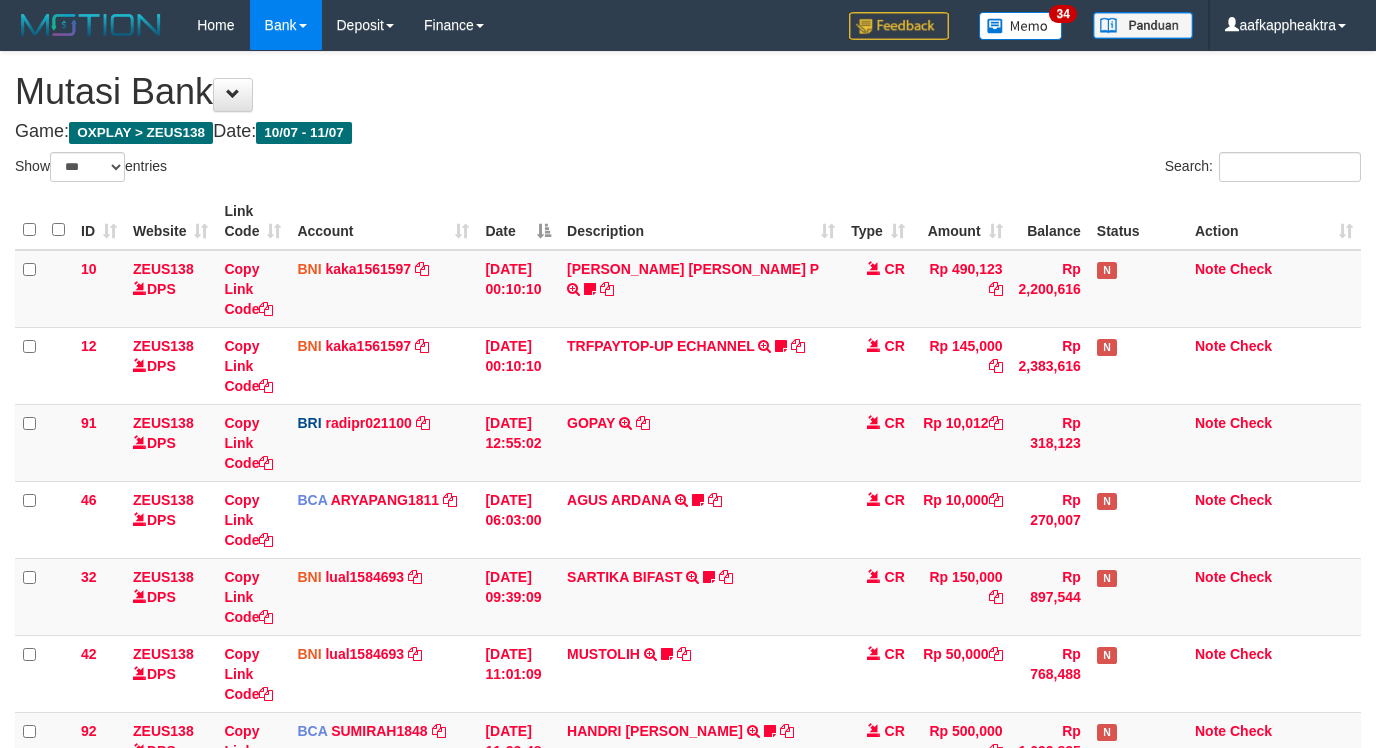 select on "***" 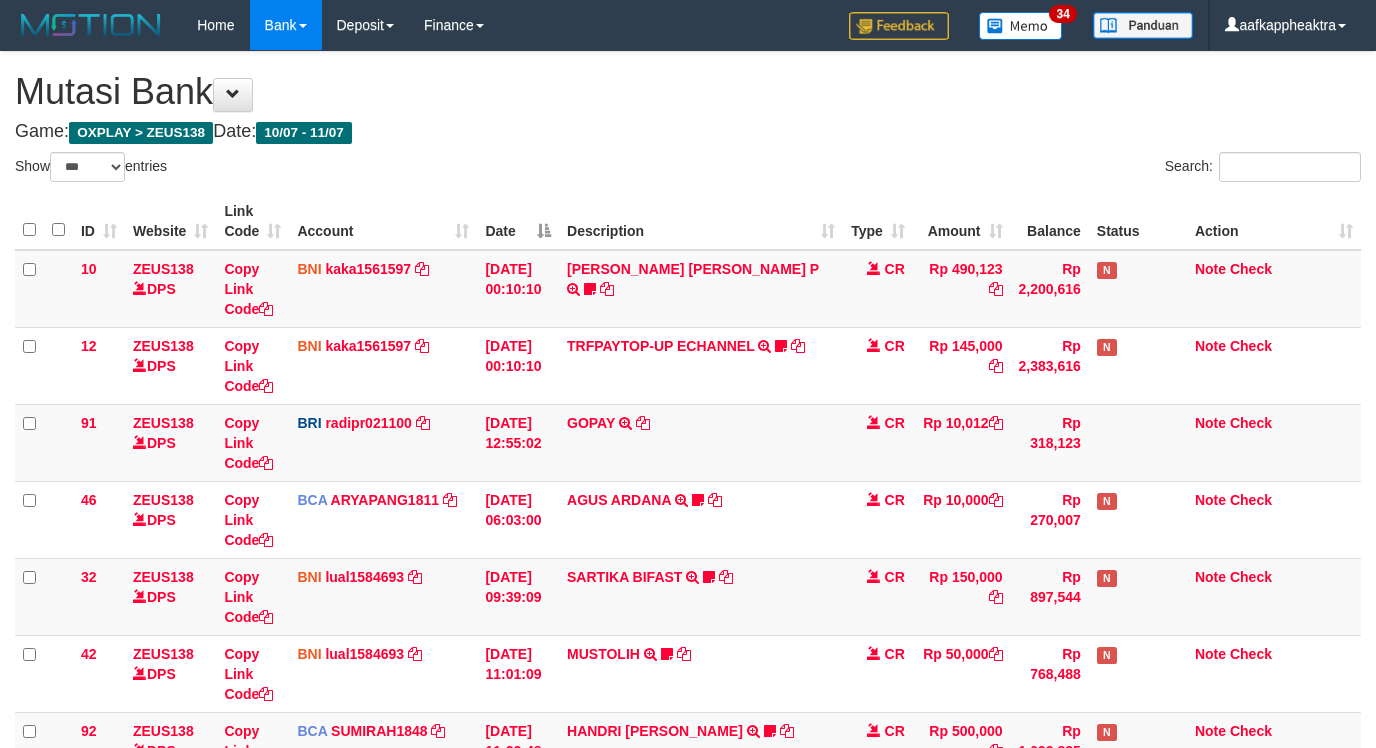 scroll, scrollTop: 1140, scrollLeft: 0, axis: vertical 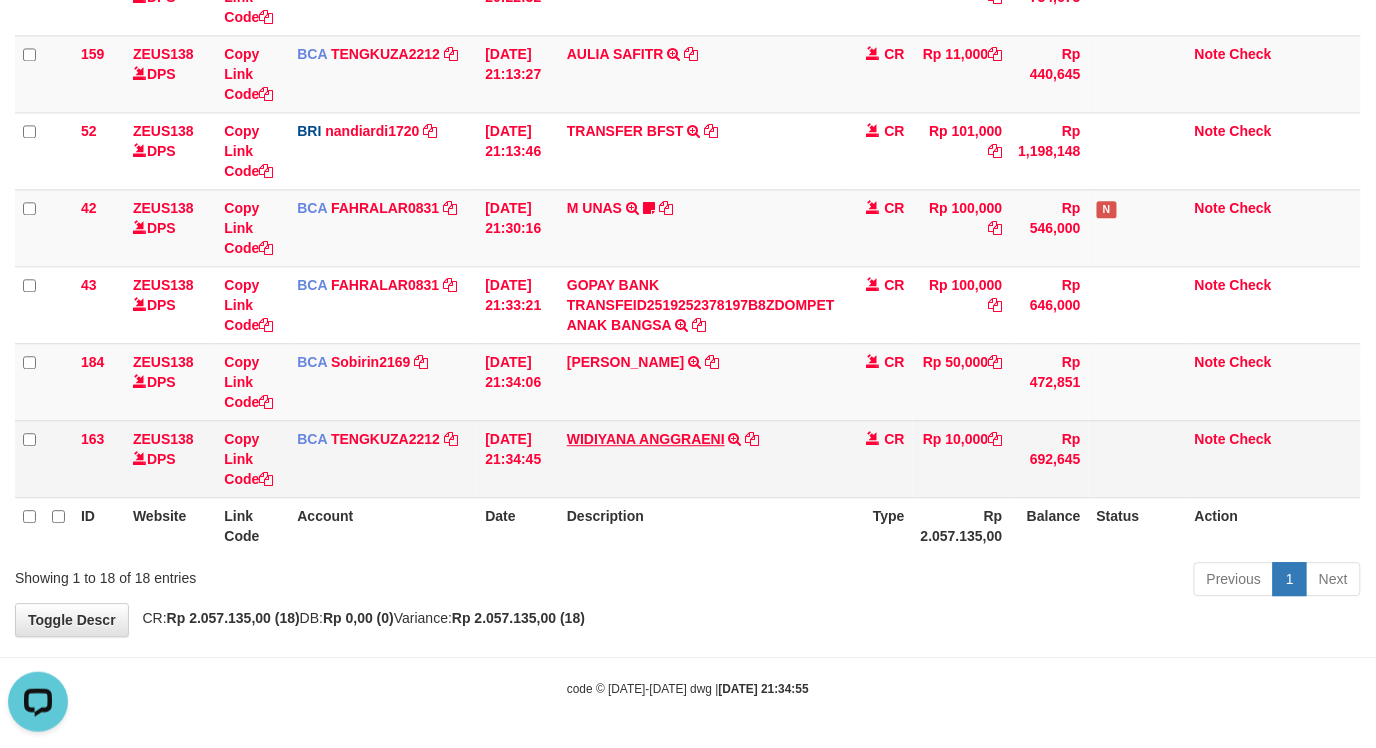 click on "WIDIYANA ANGGRAENI         TRSF E-BANKING CR 1107/FTSCY/WS95031
10000.00WIDIYANA ANGGRAENI" at bounding box center [701, 458] 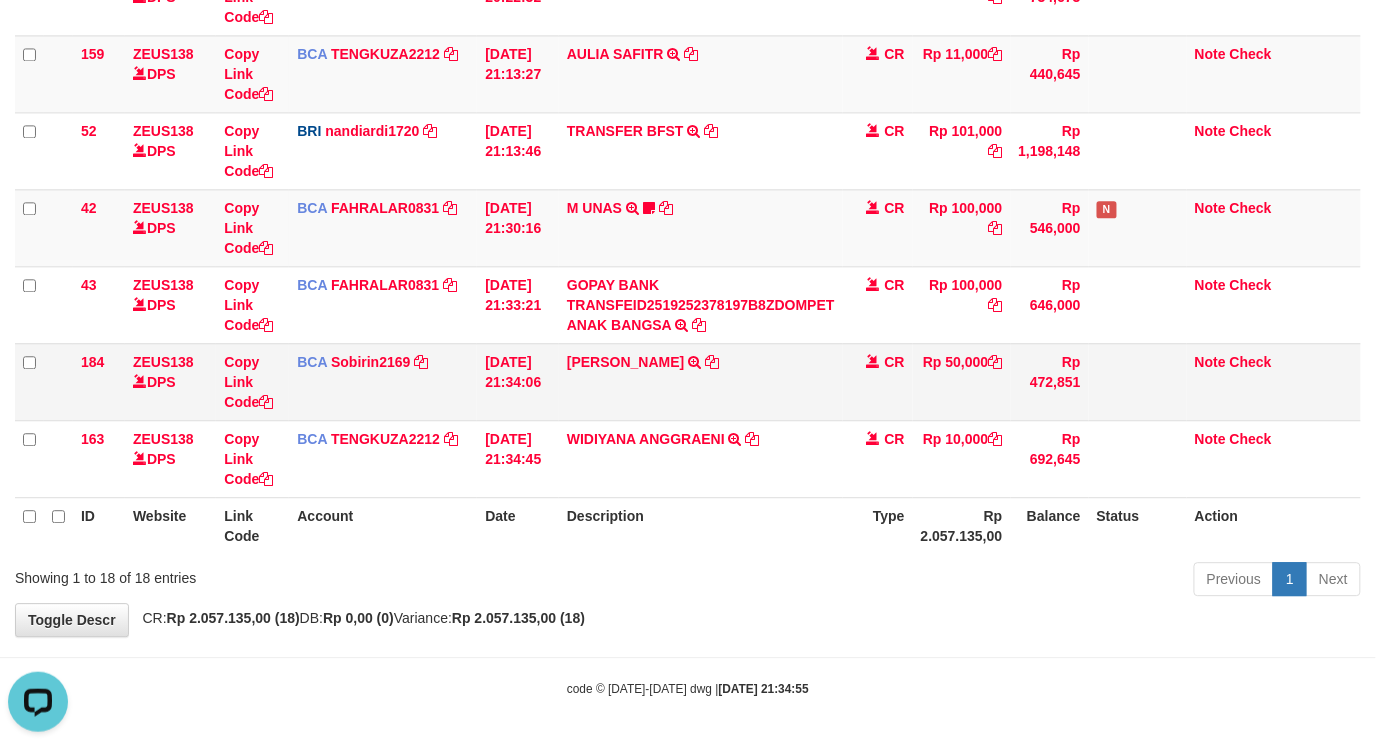 drag, startPoint x: 713, startPoint y: 397, endPoint x: 776, endPoint y: 408, distance: 63.953106 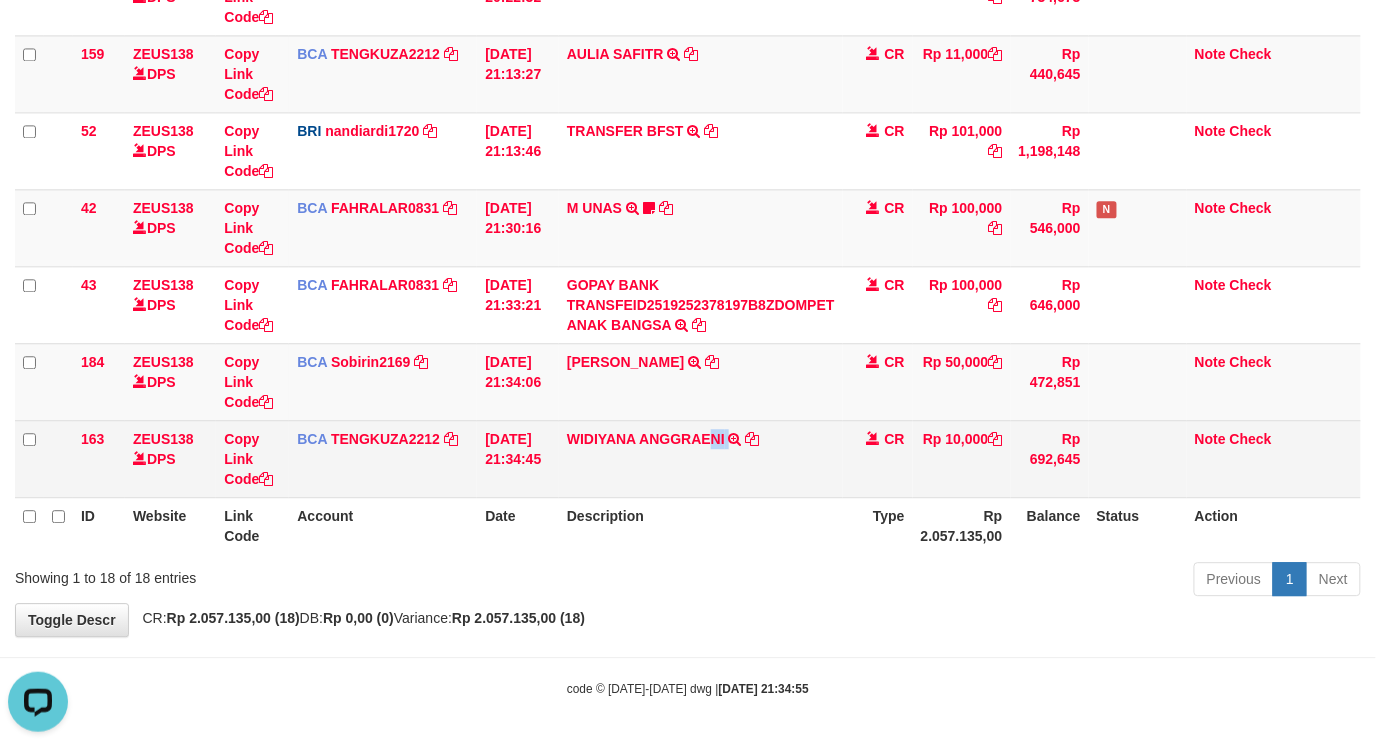 click on "WIDIYANA ANGGRAENI         TRSF E-BANKING CR 1107/FTSCY/WS95031
10000.00WIDIYANA ANGGRAENI" at bounding box center (701, 458) 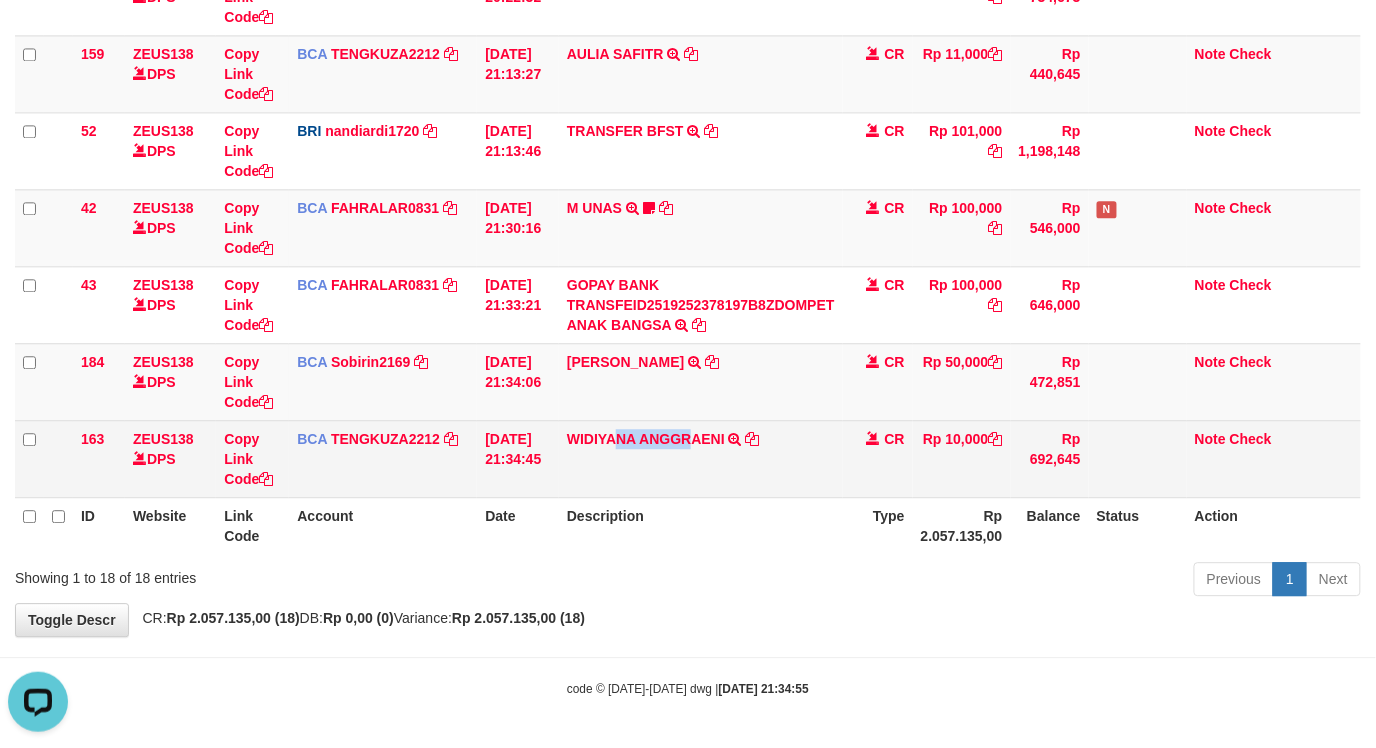 drag, startPoint x: 617, startPoint y: 476, endPoint x: 1388, endPoint y: 417, distance: 773.25415 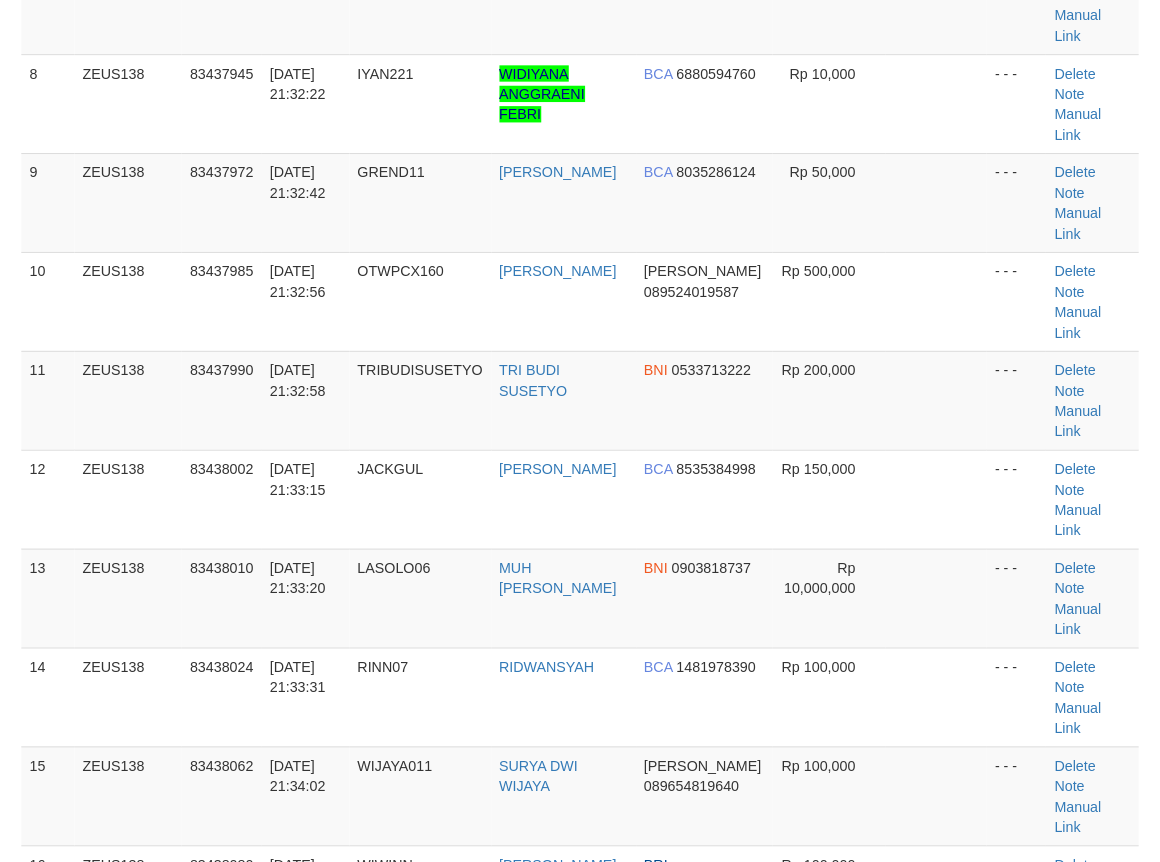 scroll, scrollTop: 756, scrollLeft: 0, axis: vertical 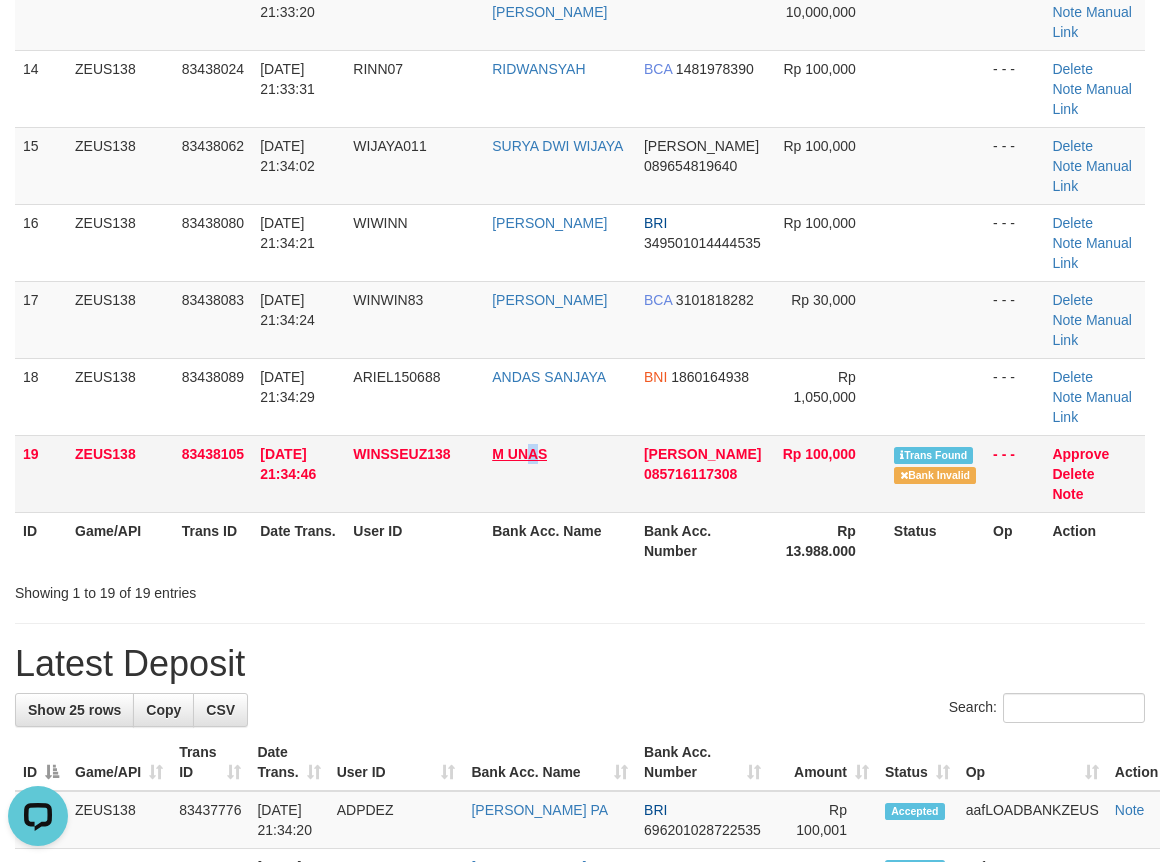 drag, startPoint x: 540, startPoint y: 442, endPoint x: 530, endPoint y: 450, distance: 12.806249 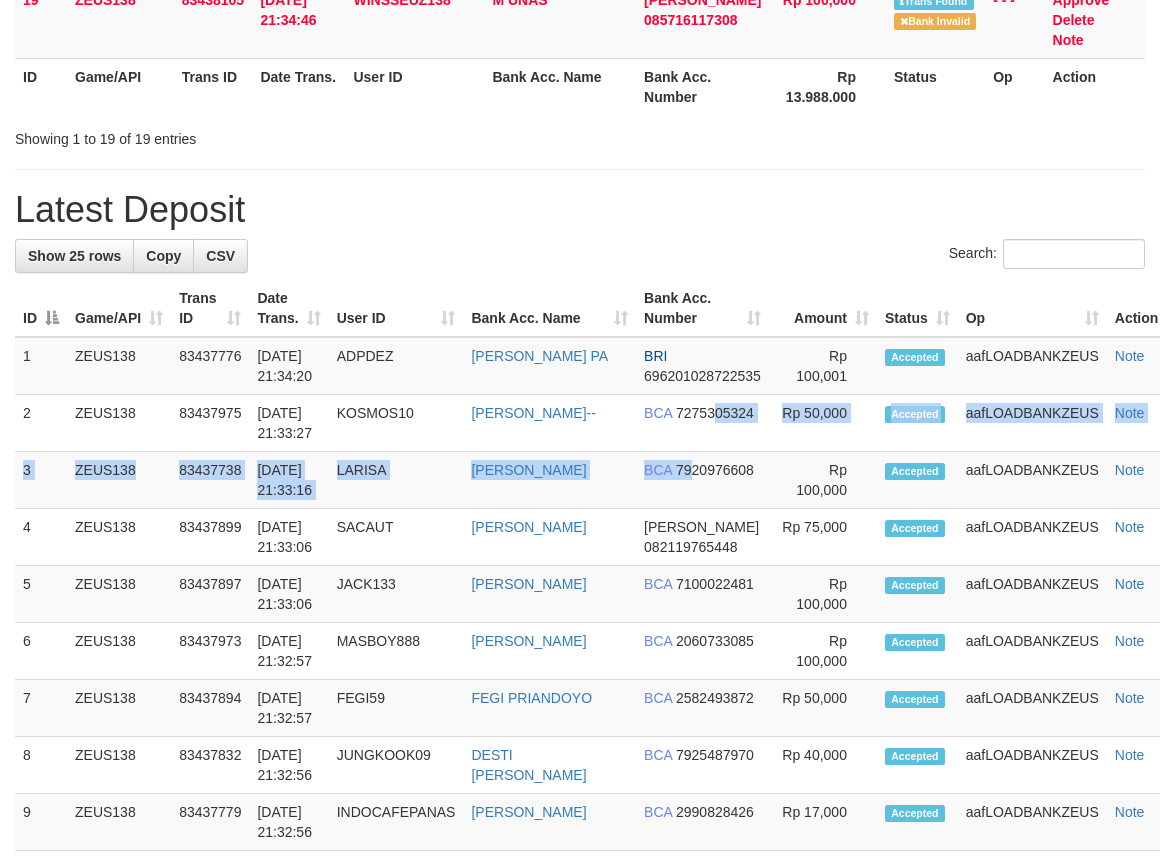 click on "1
ZEUS138
83437776
11/07/2025 21:34:20
ADPDEZ
ALFIAN DIAS PA
BRI
696201028722535" at bounding box center (601, 1050) 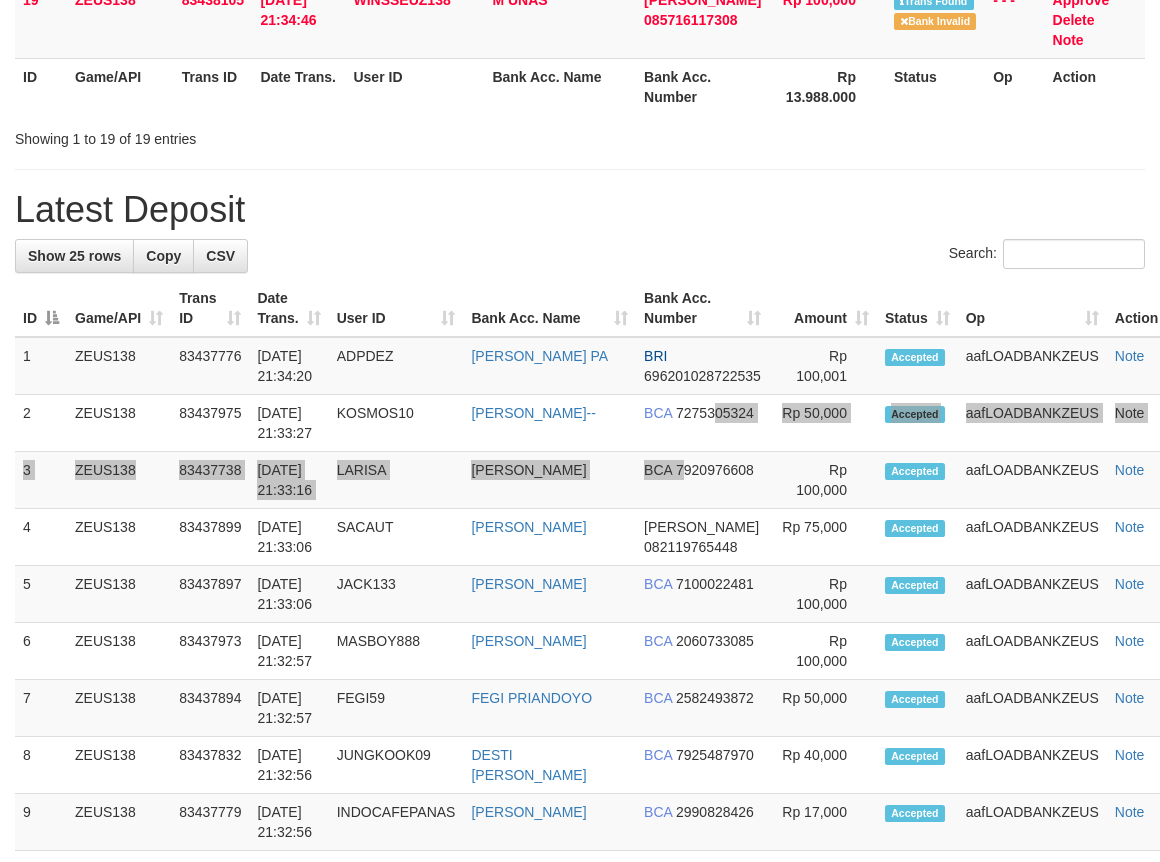 scroll, scrollTop: 1201, scrollLeft: 0, axis: vertical 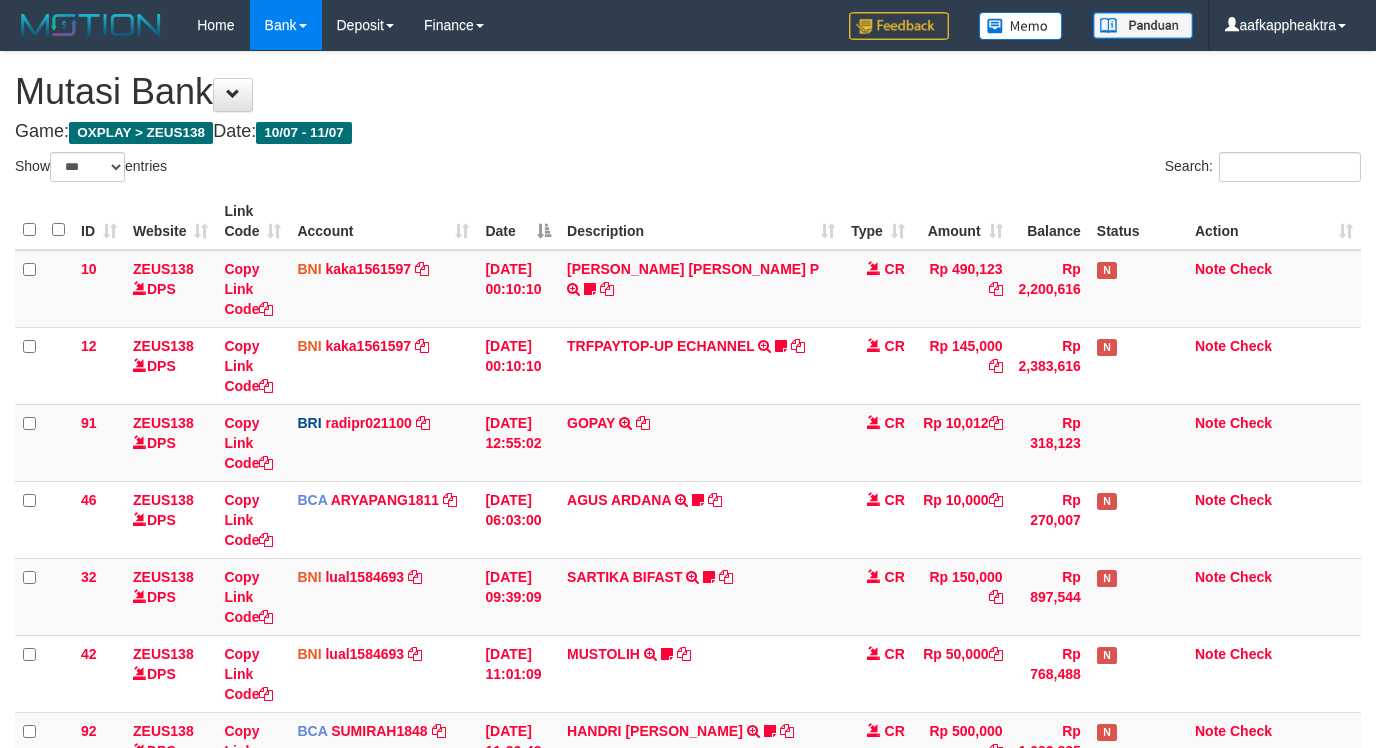 select on "***" 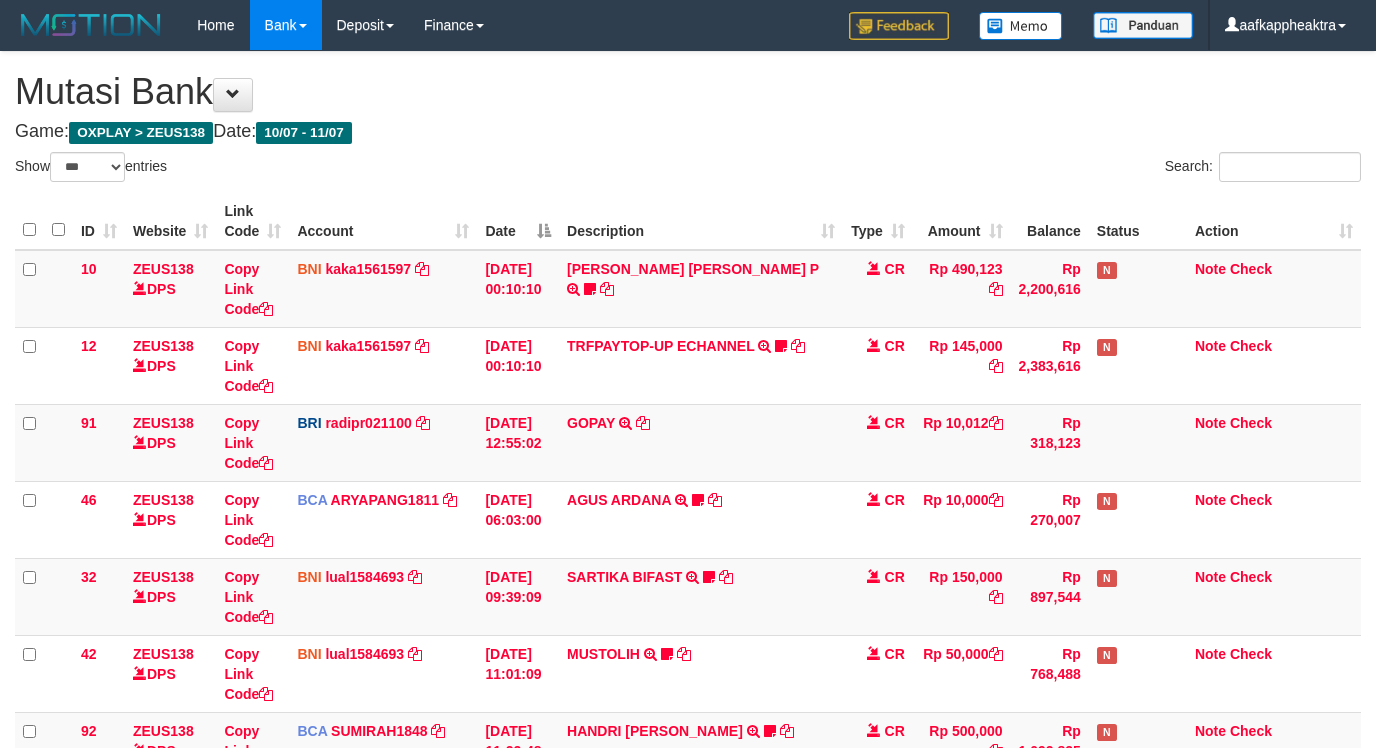 scroll, scrollTop: 1140, scrollLeft: 0, axis: vertical 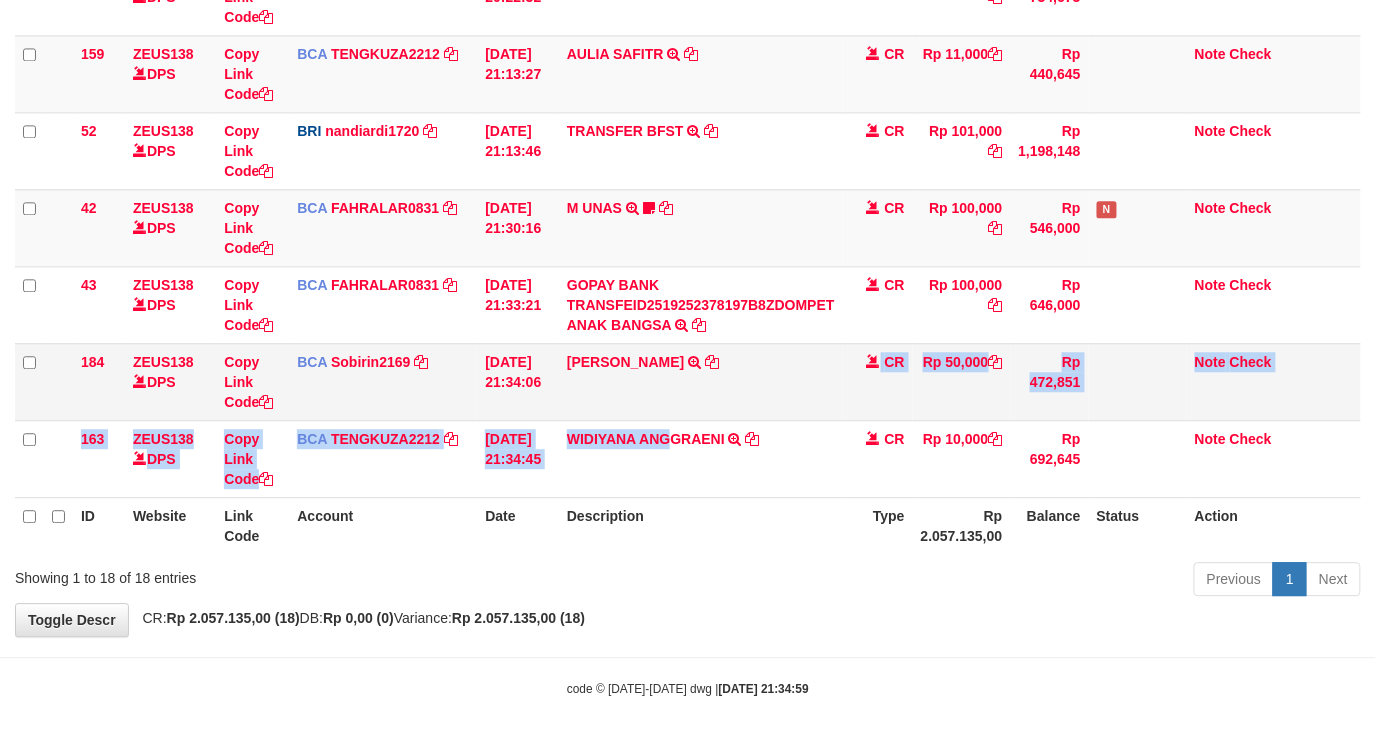 drag, startPoint x: 784, startPoint y: 364, endPoint x: 1071, endPoint y: 360, distance: 287.02786 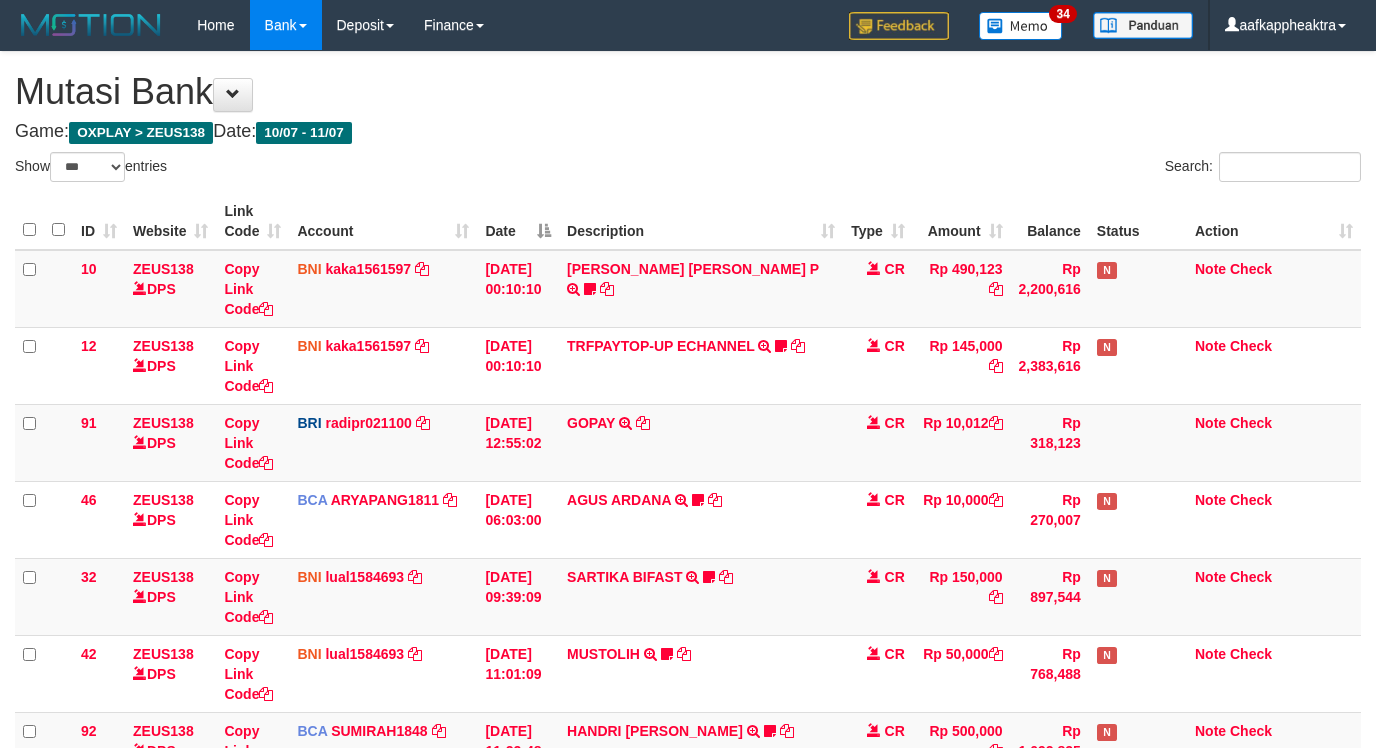 select on "***" 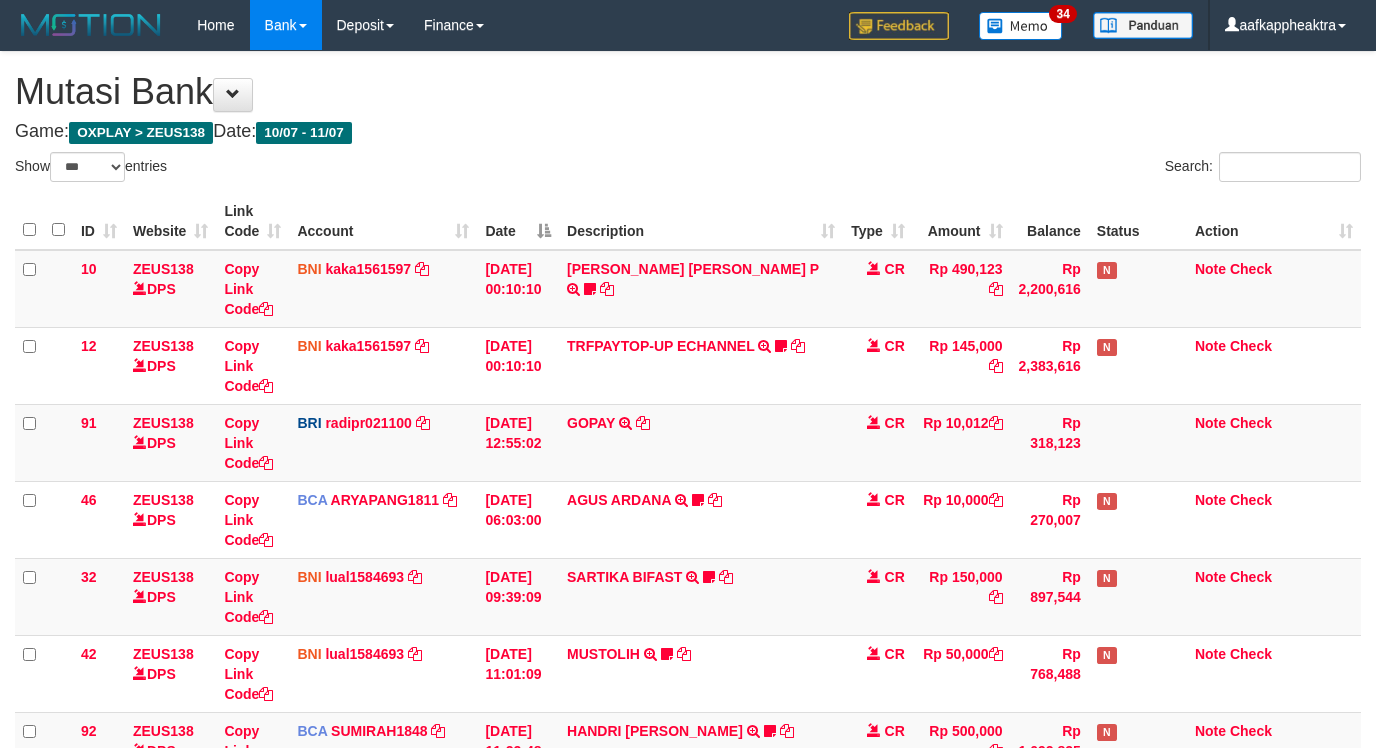 scroll, scrollTop: 1140, scrollLeft: 0, axis: vertical 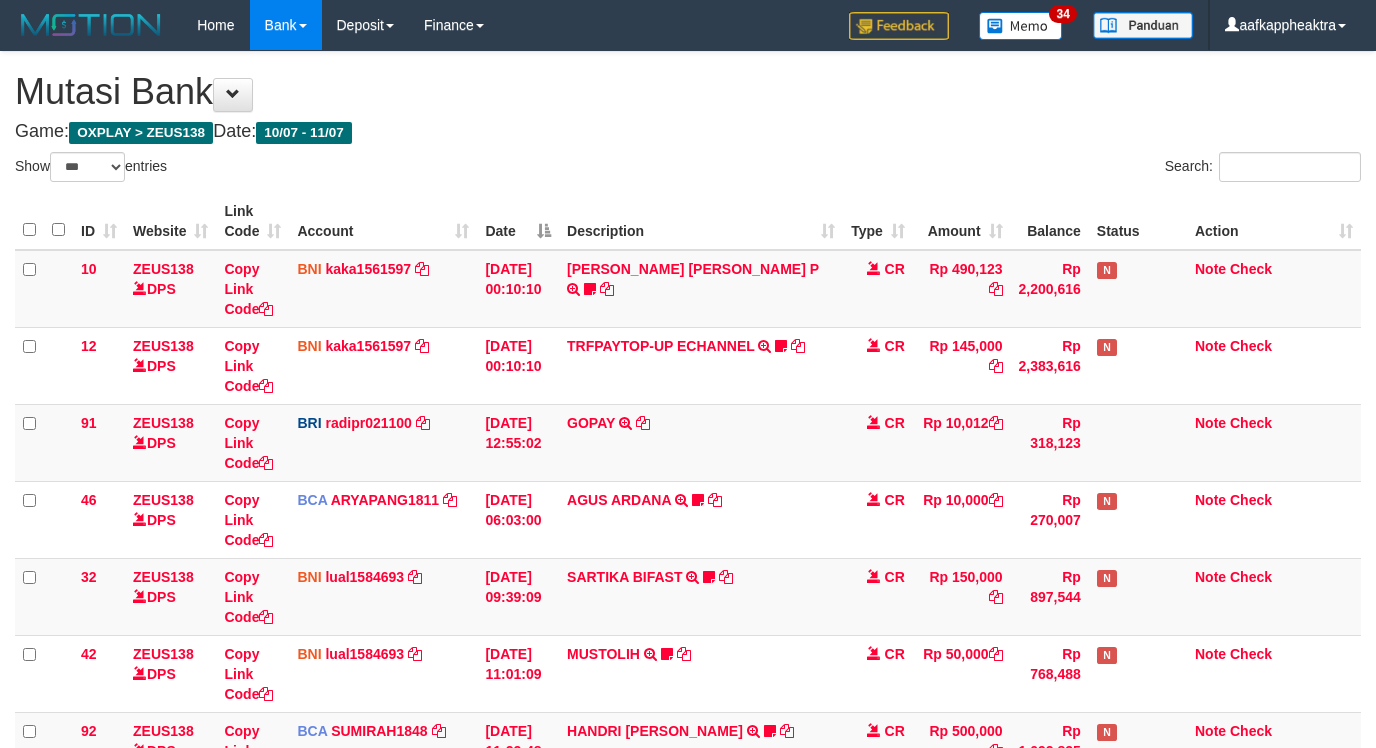 select on "***" 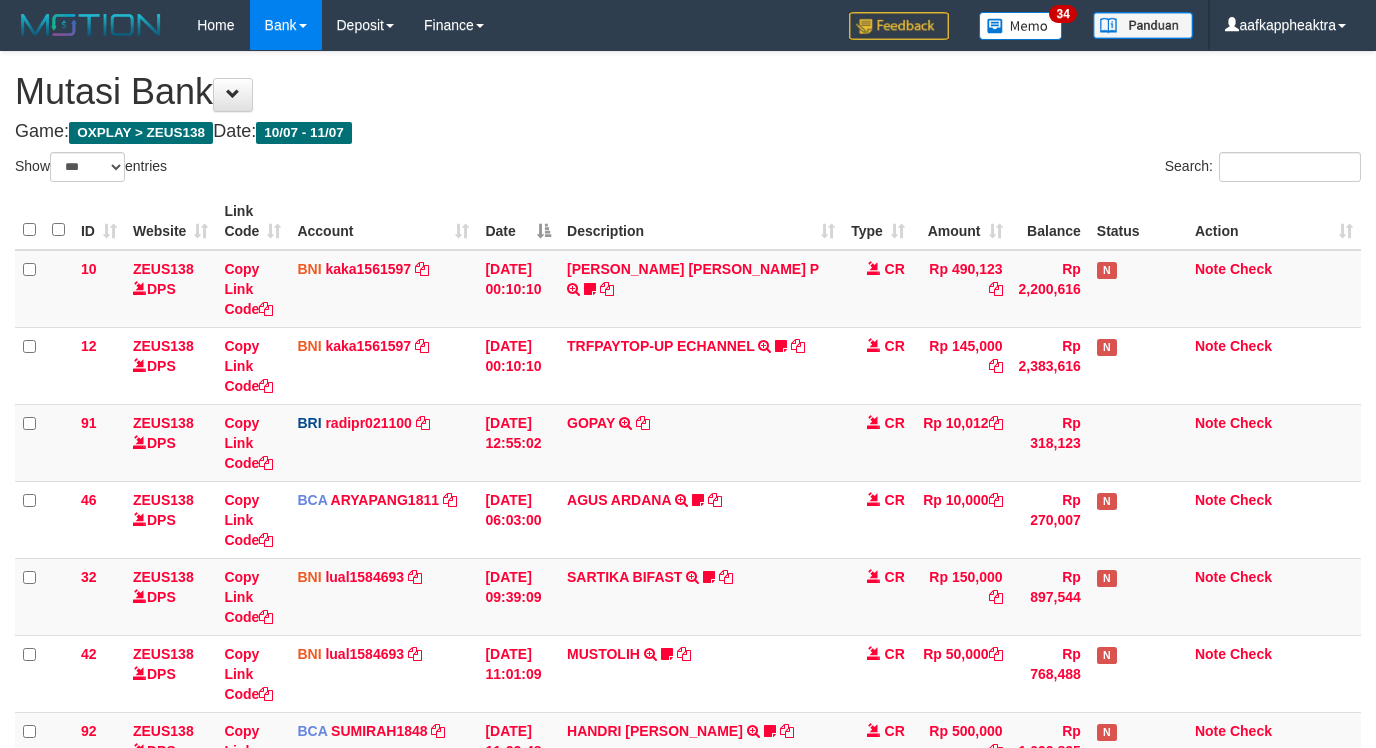 scroll, scrollTop: 1140, scrollLeft: 0, axis: vertical 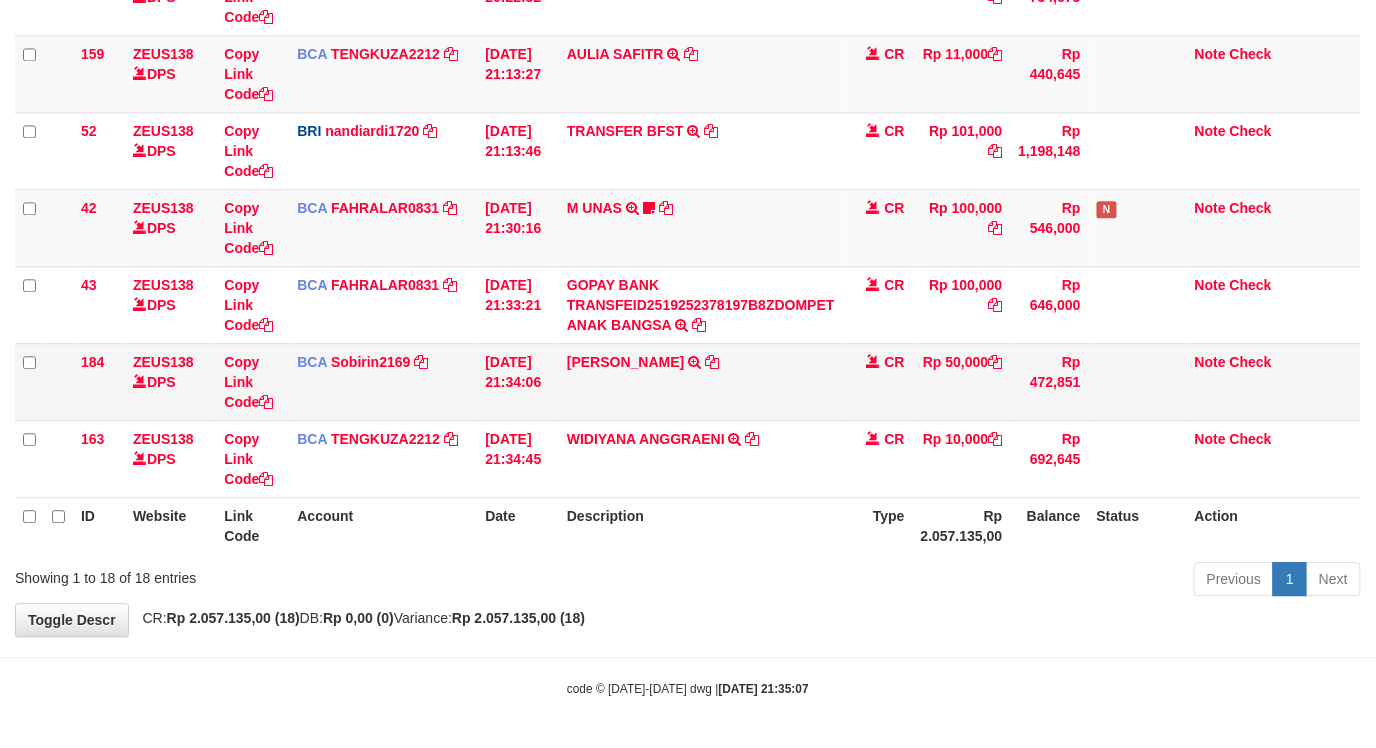 click on "184
ZEUS138    DPS
Copy Link Code
BCA
Sobirin2169
DPS
SOBIRIN
mutasi_20250711_2440 | 184
mutasi_20250711_2440 | 184
11/07/2025 21:34:06
ALDRIYAN IMAM FAIZ         TRSF E-BANKING CR 07/11 ZX041
ALDRIYAN IMAM FAIZ
CR
Rp 50,000
Rp 472,851
Note
Check" at bounding box center [688, 381] 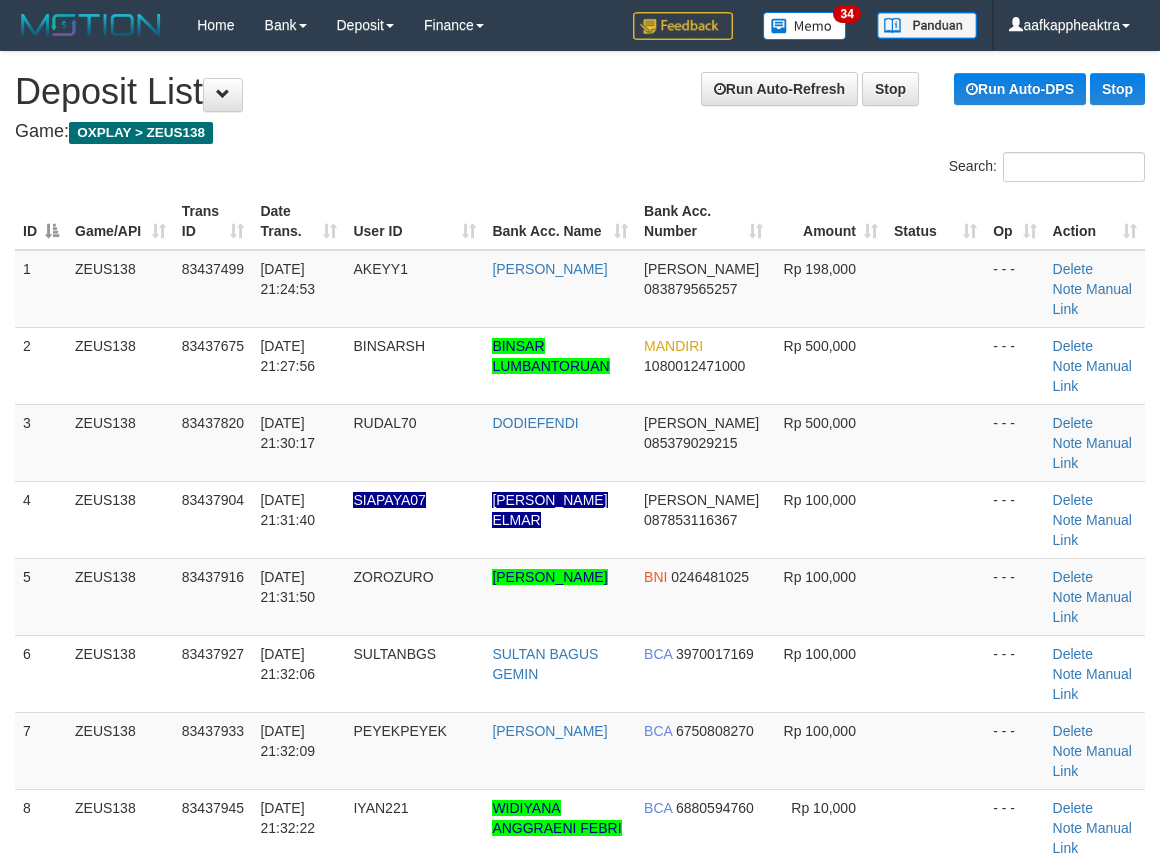 scroll, scrollTop: 1358, scrollLeft: 0, axis: vertical 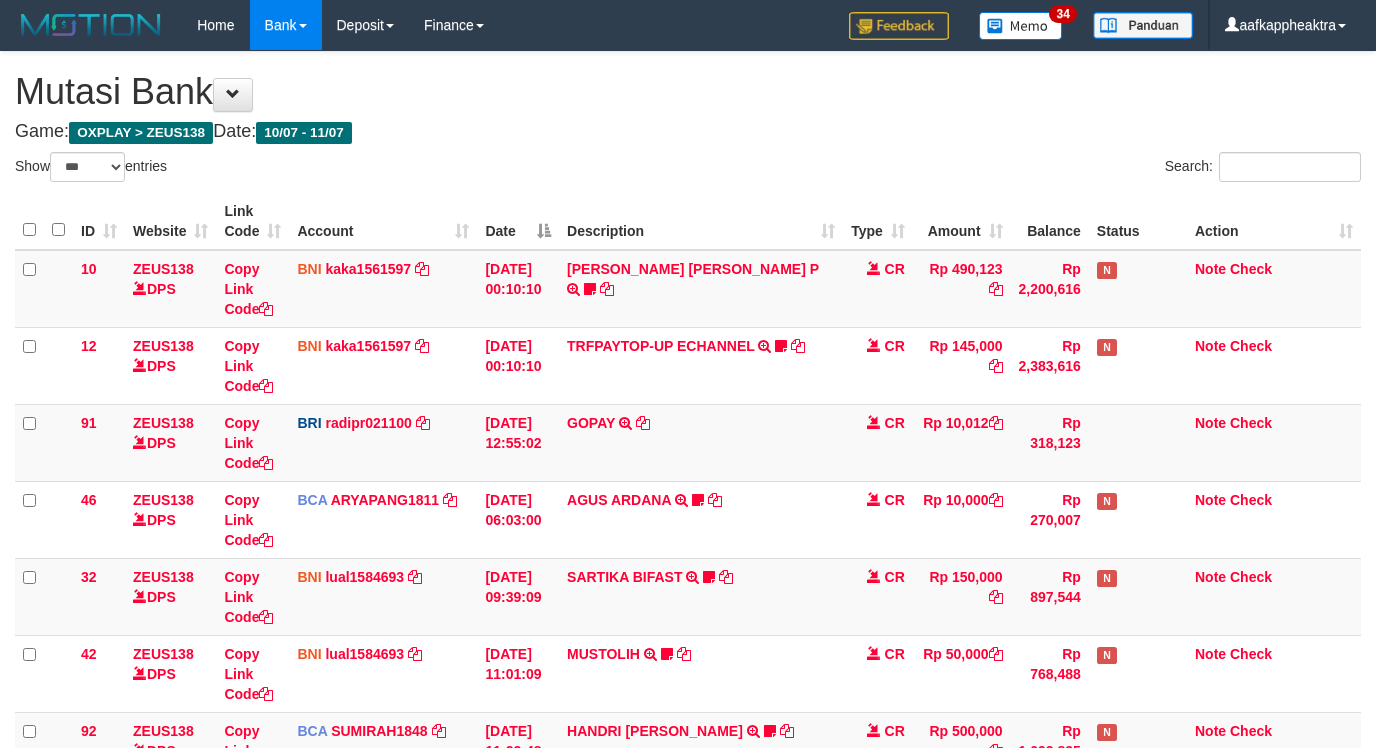 select on "***" 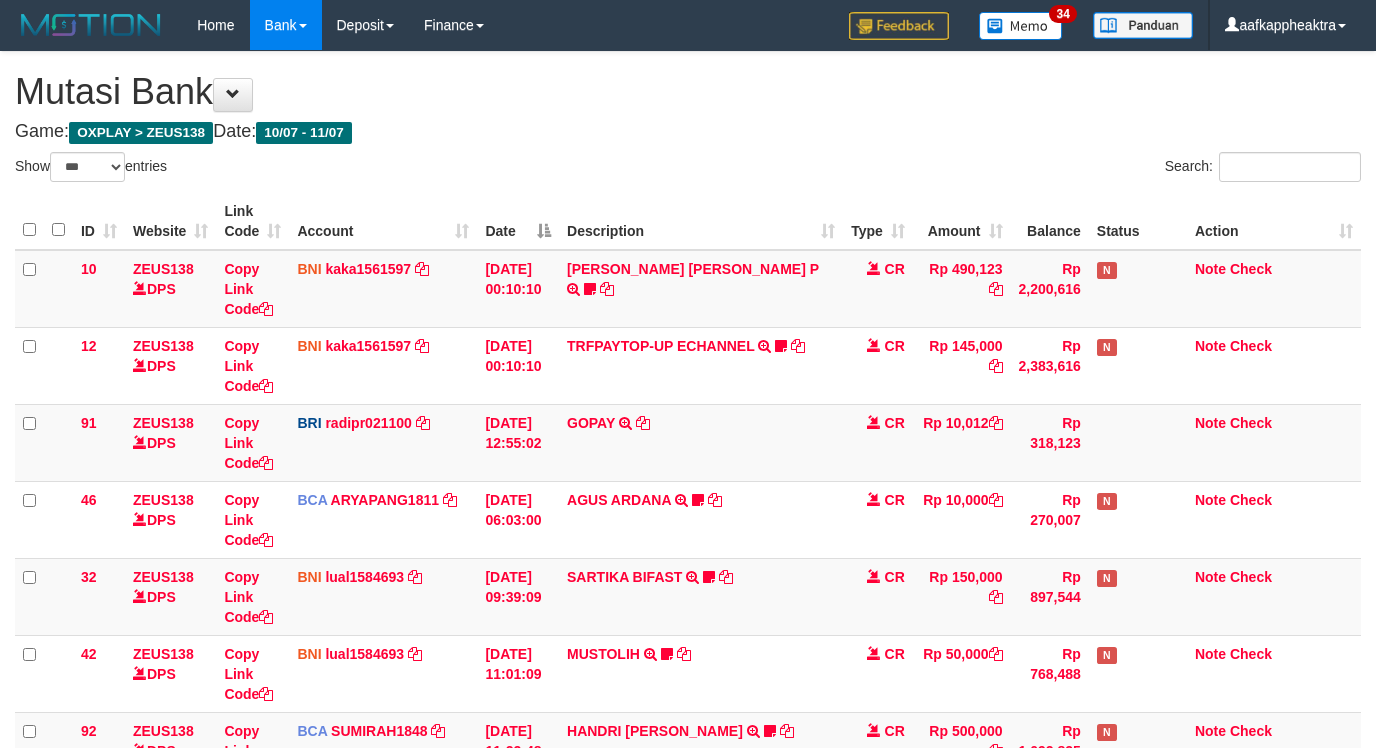 scroll, scrollTop: 1140, scrollLeft: 0, axis: vertical 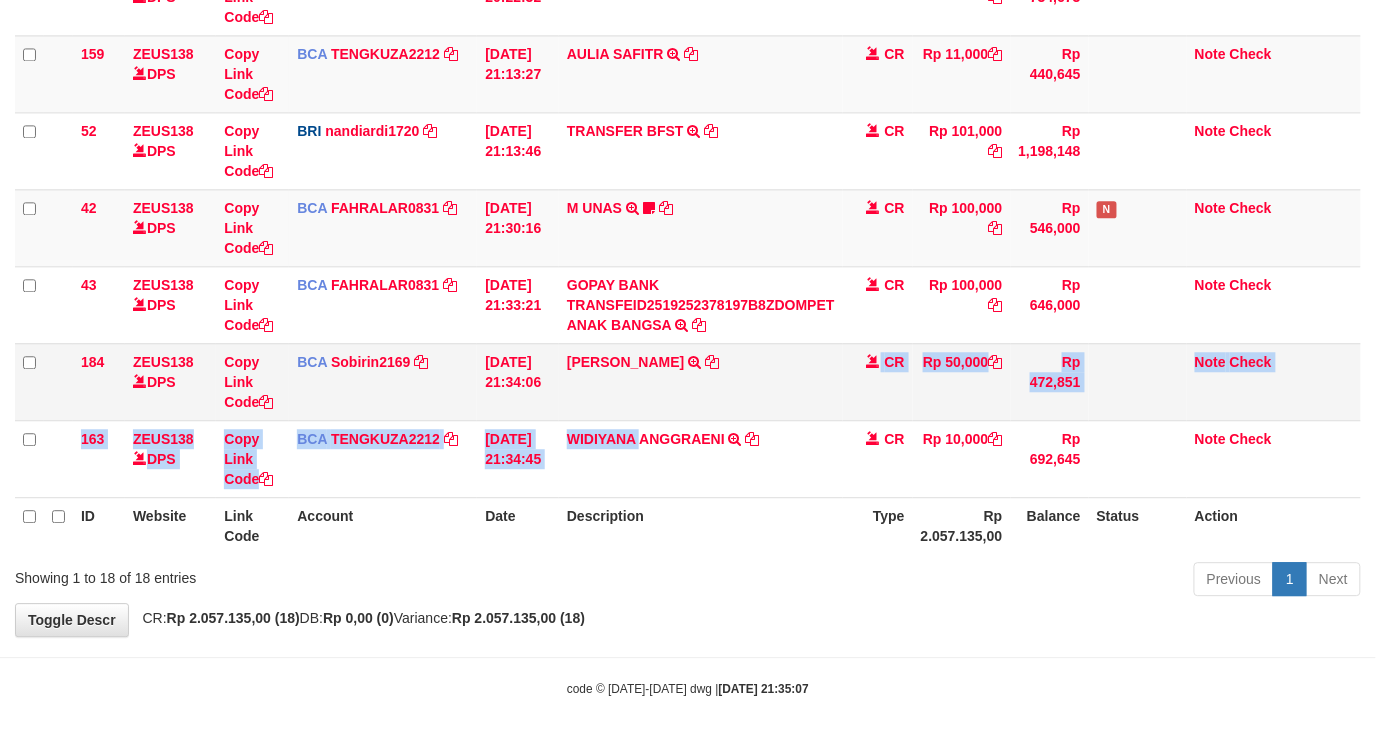 click on "10
ZEUS138    DPS
Copy Link Code
BNI
kaka1561597
DPS
KARMILA
mutasi_20250710_2425 | 10
mutasi_20250710_2425 | 10
10/07/2025 00:10:10
MARIO MATERNUS MAU P            TRF/PAY/TOP-UP ECHANNEL MARIO MATERNUS MAU P    LAKILAKIKUAT99
CR
Rp 490,123
Rp 2,200,616
N
Note
Check
12
ZEUS138    DPS
Copy Link Code
BNI
kaka1561597
DPS" at bounding box center (688, -196) 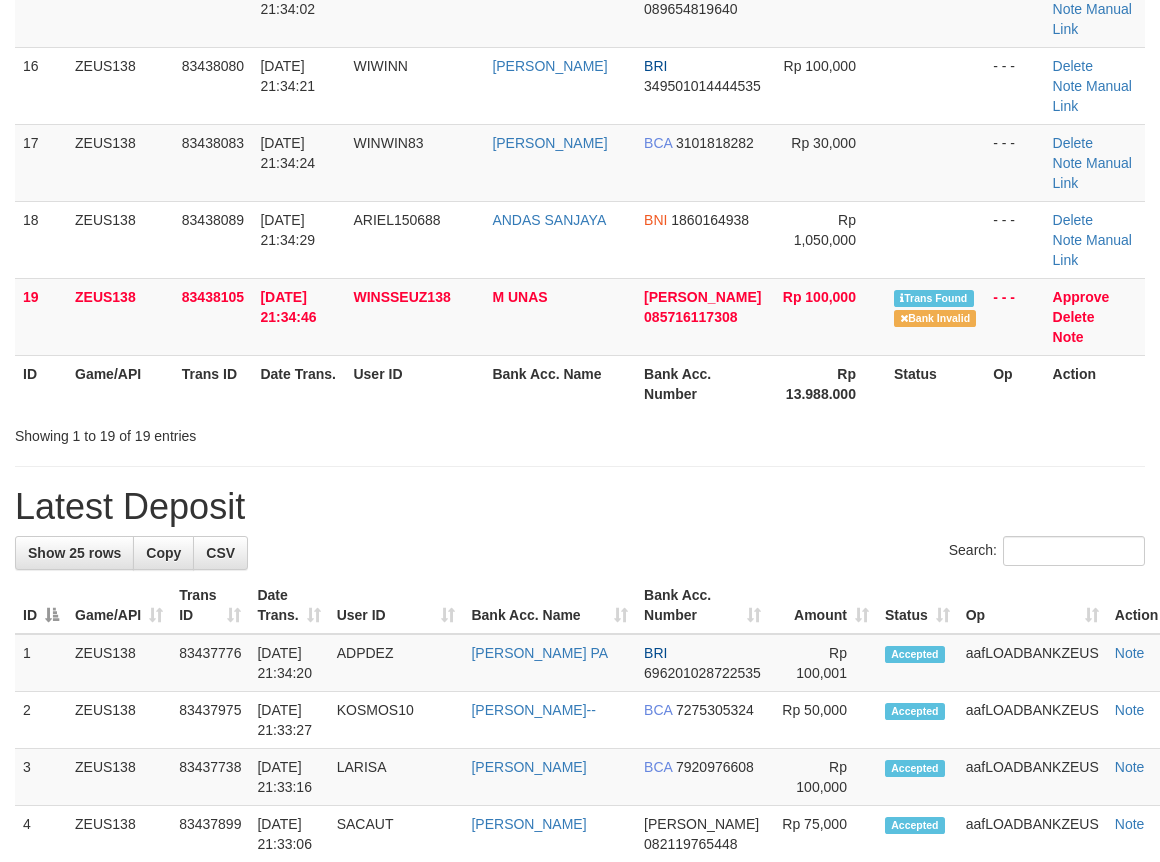 drag, startPoint x: 508, startPoint y: 492, endPoint x: 351, endPoint y: 507, distance: 157.71494 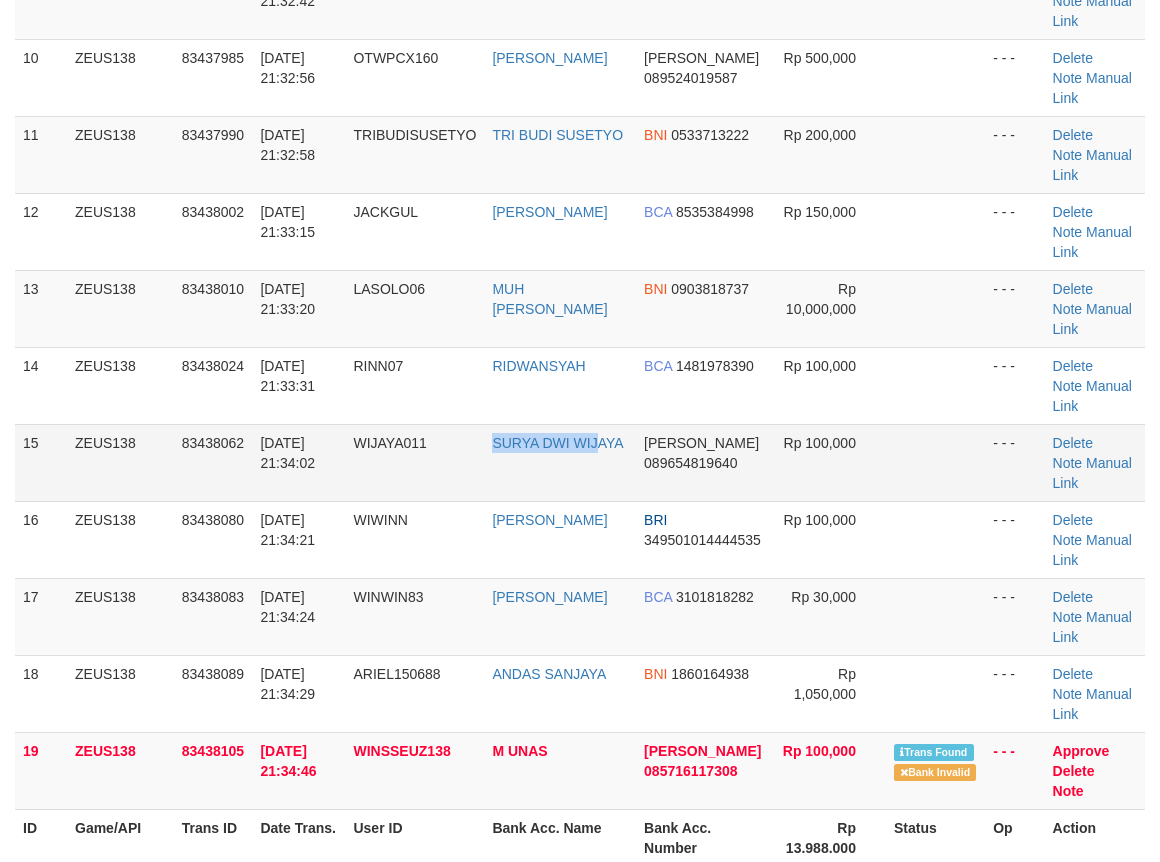 click on "15
ZEUS138
83438062
[DATE] 21:34:02
WIJAYA011
[PERSON_NAME] DWI [PERSON_NAME]
089654819640
Rp 100,000
- - -
[GEOGRAPHIC_DATA]
Note
Manual Link" at bounding box center [580, 462] 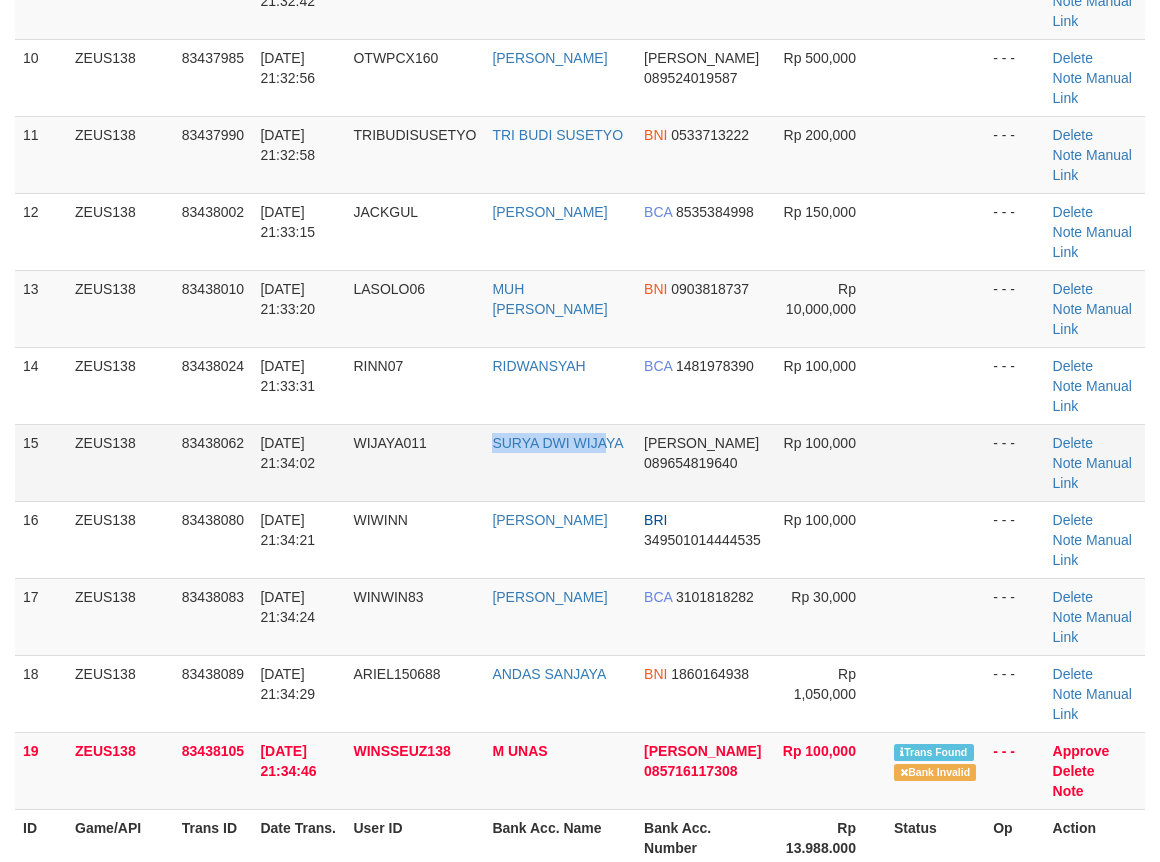 click on "SURYA DWI WIJAYA" at bounding box center [560, 462] 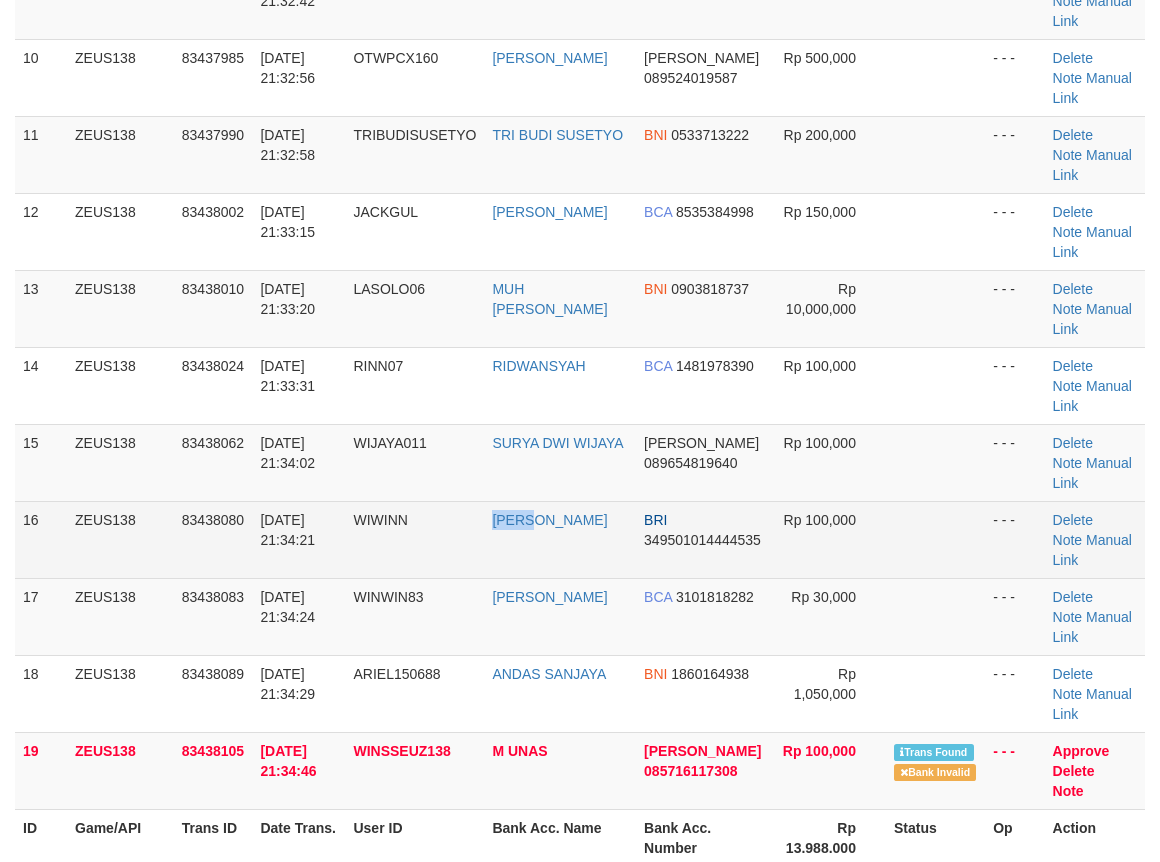 drag, startPoint x: 492, startPoint y: 503, endPoint x: 444, endPoint y: 500, distance: 48.09366 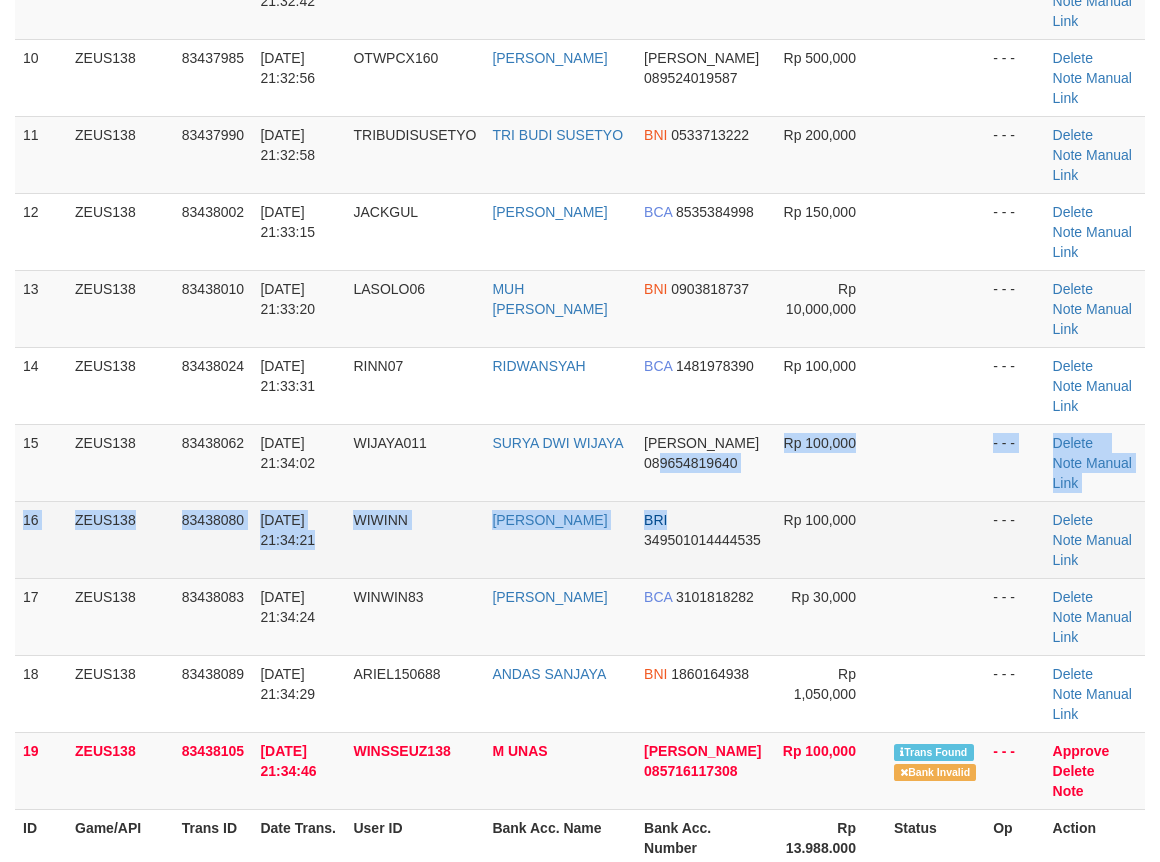 drag, startPoint x: 673, startPoint y: 503, endPoint x: 264, endPoint y: 504, distance: 409.00122 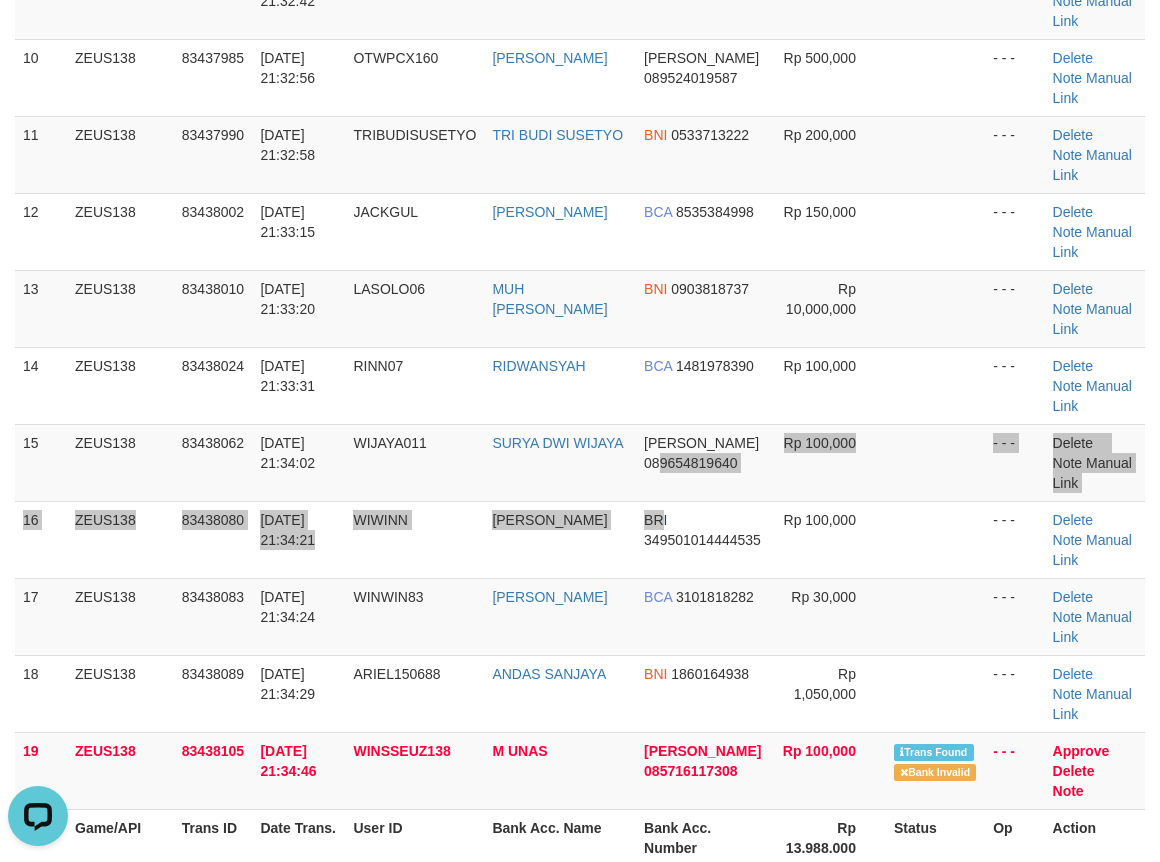 scroll, scrollTop: 0, scrollLeft: 0, axis: both 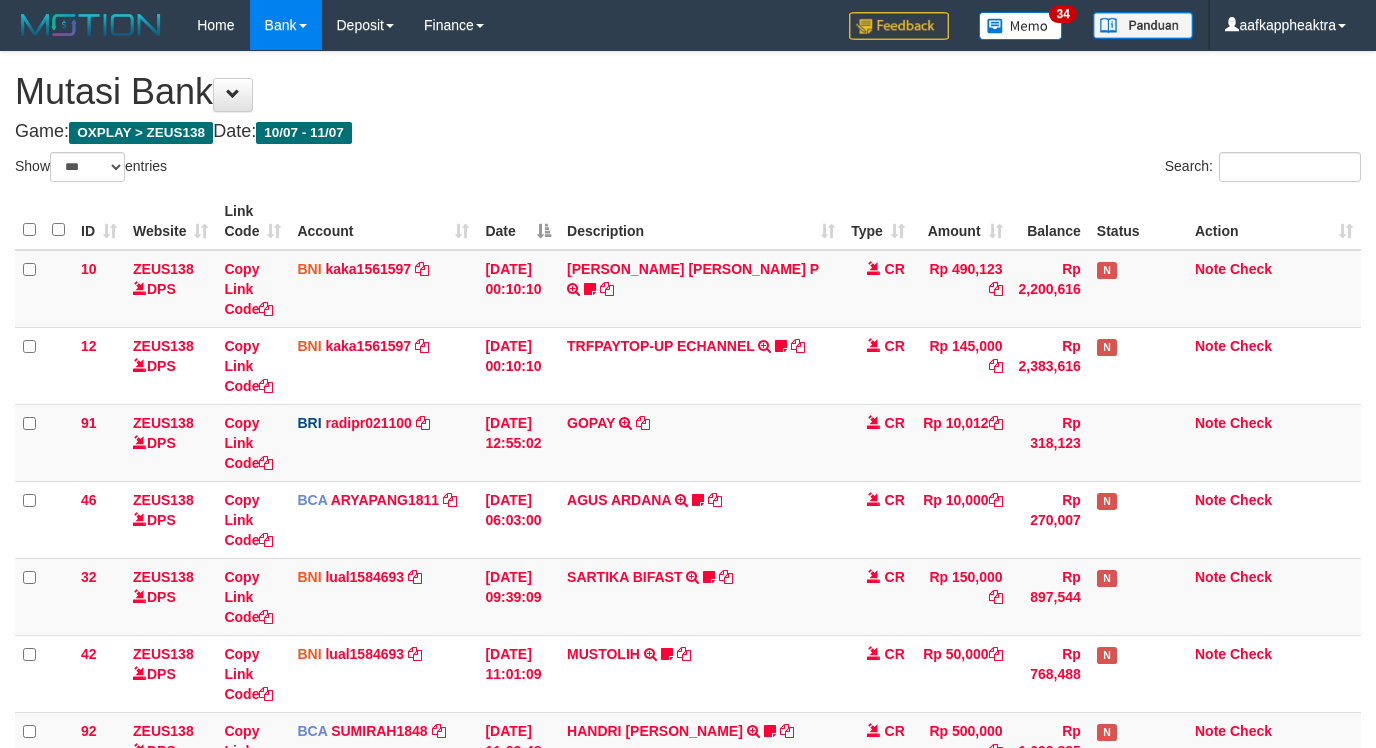 select on "***" 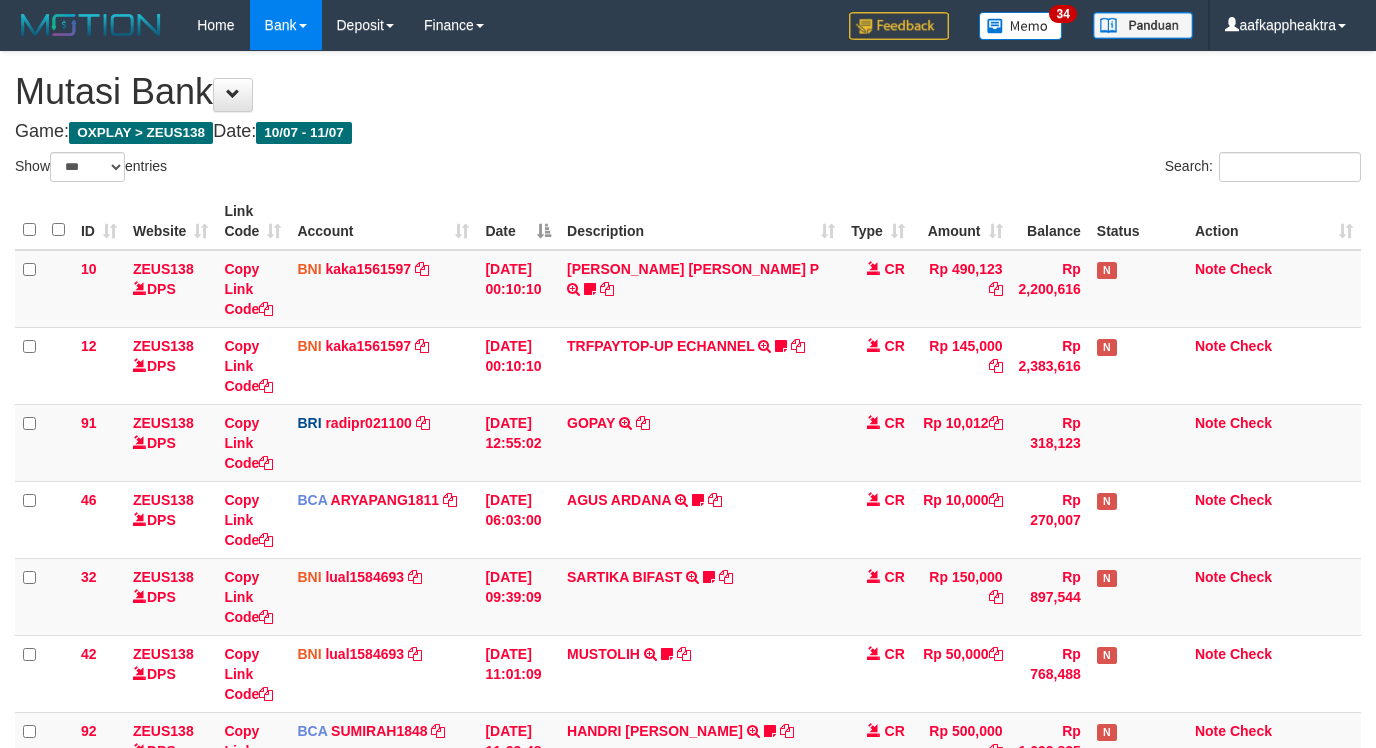scroll, scrollTop: 1140, scrollLeft: 0, axis: vertical 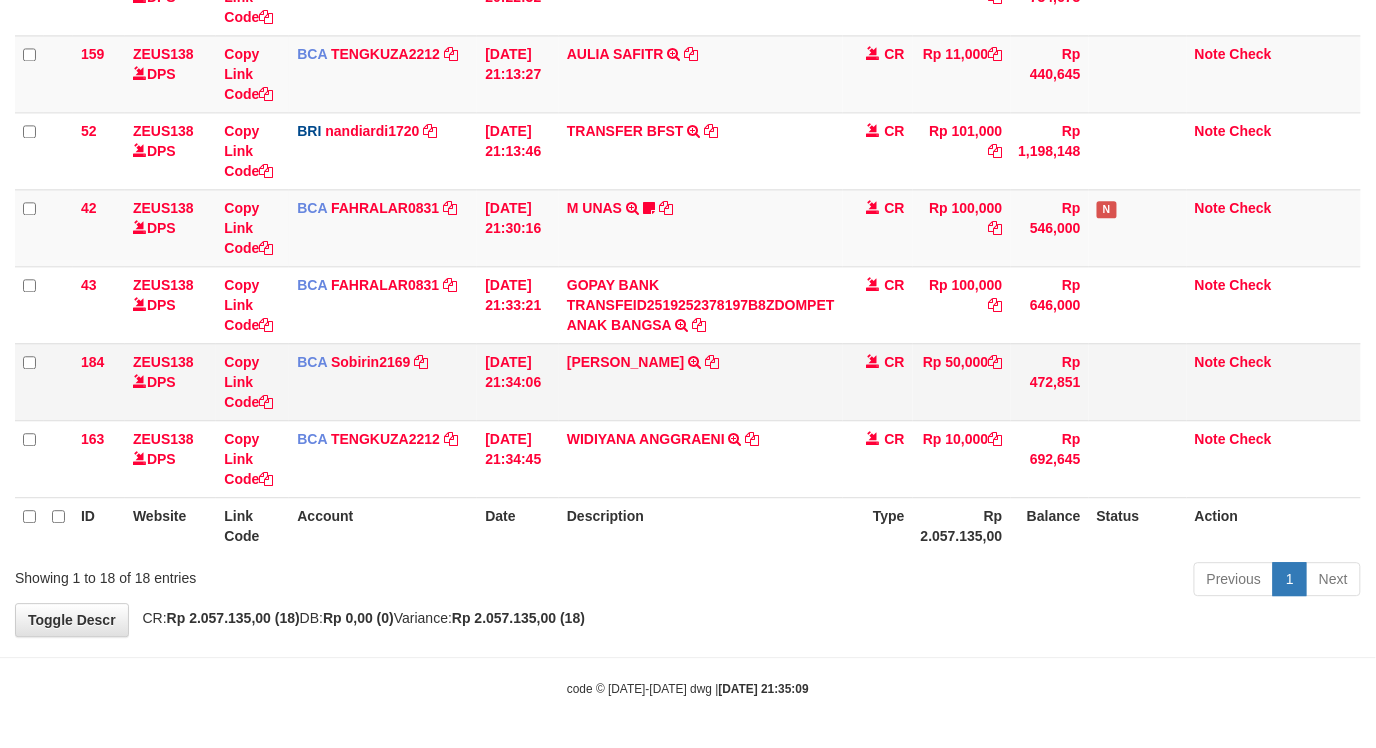 click on "10
ZEUS138    DPS
Copy Link Code
BNI
kaka1561597
DPS
KARMILA
mutasi_20250710_2425 | 10
mutasi_20250710_2425 | 10
10/07/2025 00:10:10
MARIO MATERNUS MAU P            TRF/PAY/TOP-UP ECHANNEL MARIO MATERNUS MAU P    LAKILAKIKUAT99
CR
Rp 490,123
Rp 2,200,616
N
Note
Check
12
ZEUS138    DPS
Copy Link Code
BNI
kaka1561597
DPS" at bounding box center [688, -196] 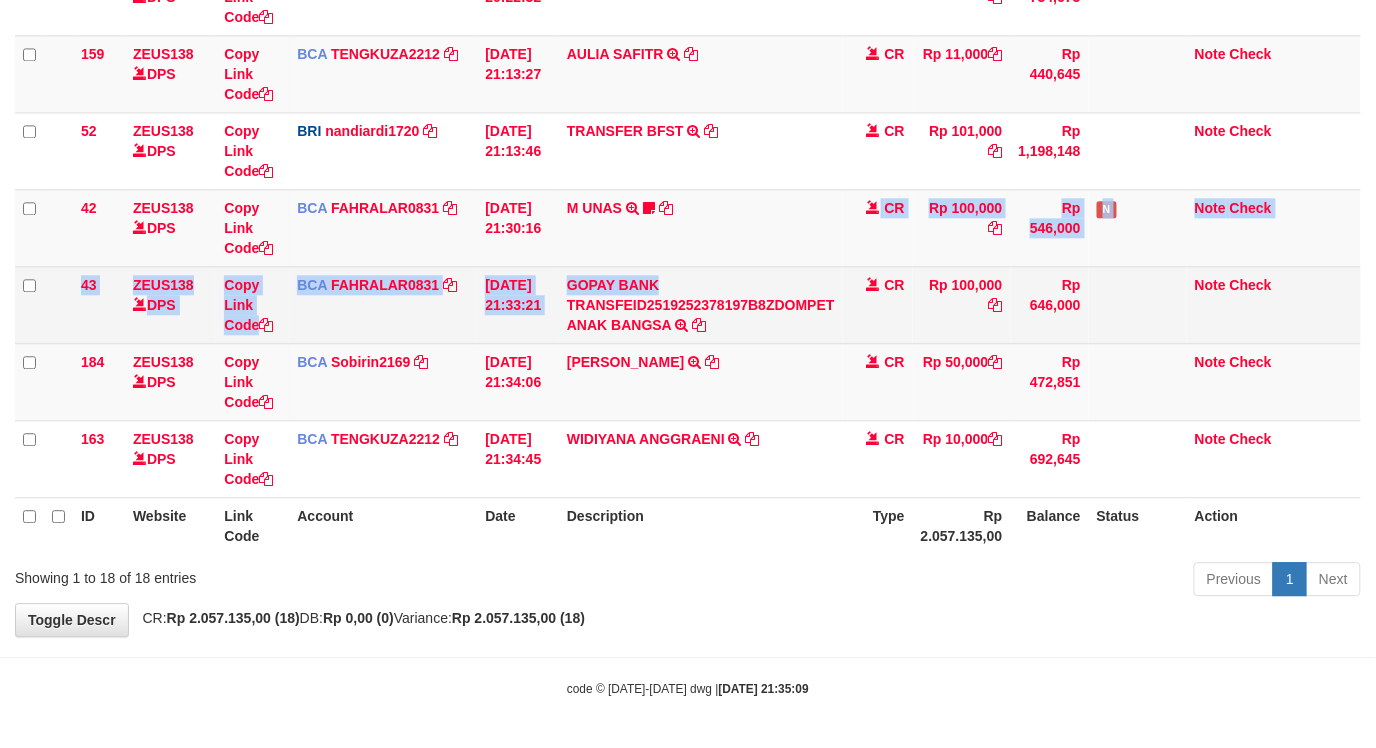 click on "10
ZEUS138    DPS
Copy Link Code
BNI
kaka1561597
DPS
KARMILA
mutasi_20250710_2425 | 10
mutasi_20250710_2425 | 10
10/07/2025 00:10:10
MARIO MATERNUS MAU P            TRF/PAY/TOP-UP ECHANNEL MARIO MATERNUS MAU P    LAKILAKIKUAT99
CR
Rp 490,123
Rp 2,200,616
N
Note
Check
12
ZEUS138    DPS
Copy Link Code
BNI
kaka1561597
DPS" at bounding box center [688, -196] 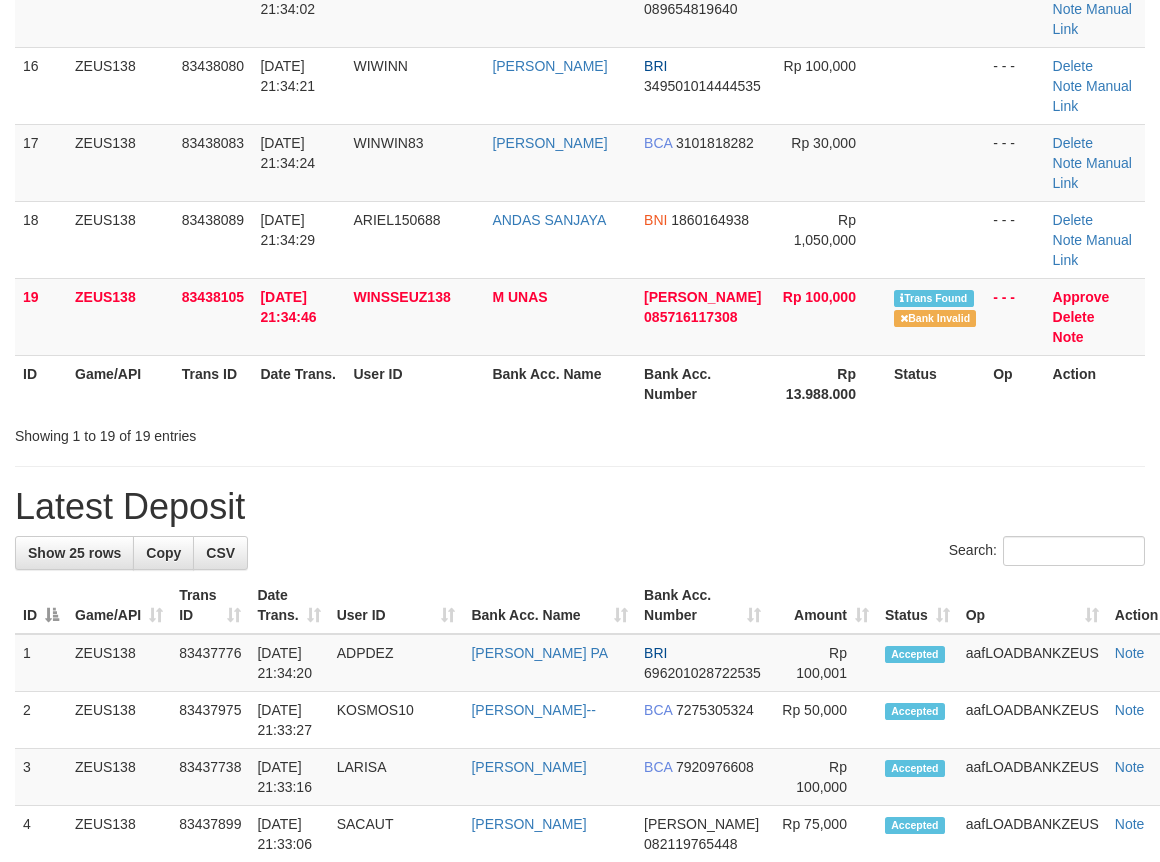 scroll, scrollTop: 904, scrollLeft: 0, axis: vertical 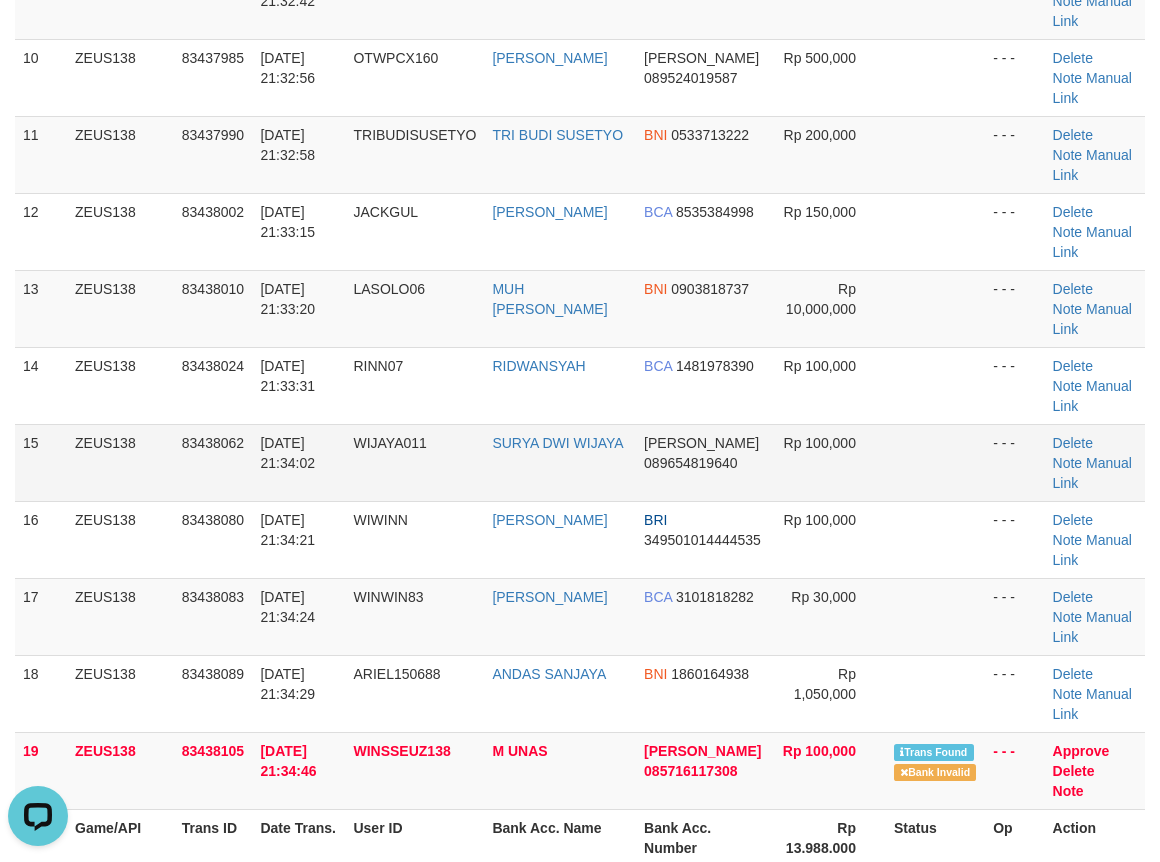 click on "1
ZEUS138
83437499
[DATE] 21:24:53
AKEYY1
[PERSON_NAME]
083879565257
Rp 198,000
- - -
[GEOGRAPHIC_DATA]
Note
Manual Link
2
ZEUS138
83437675
[DATE] 21:27:56
[GEOGRAPHIC_DATA]
BINSAR LUMBANTORUAN
MANDIRI
1080012471000
Rp 500,000
- - -
BNI" at bounding box center (580, 78) 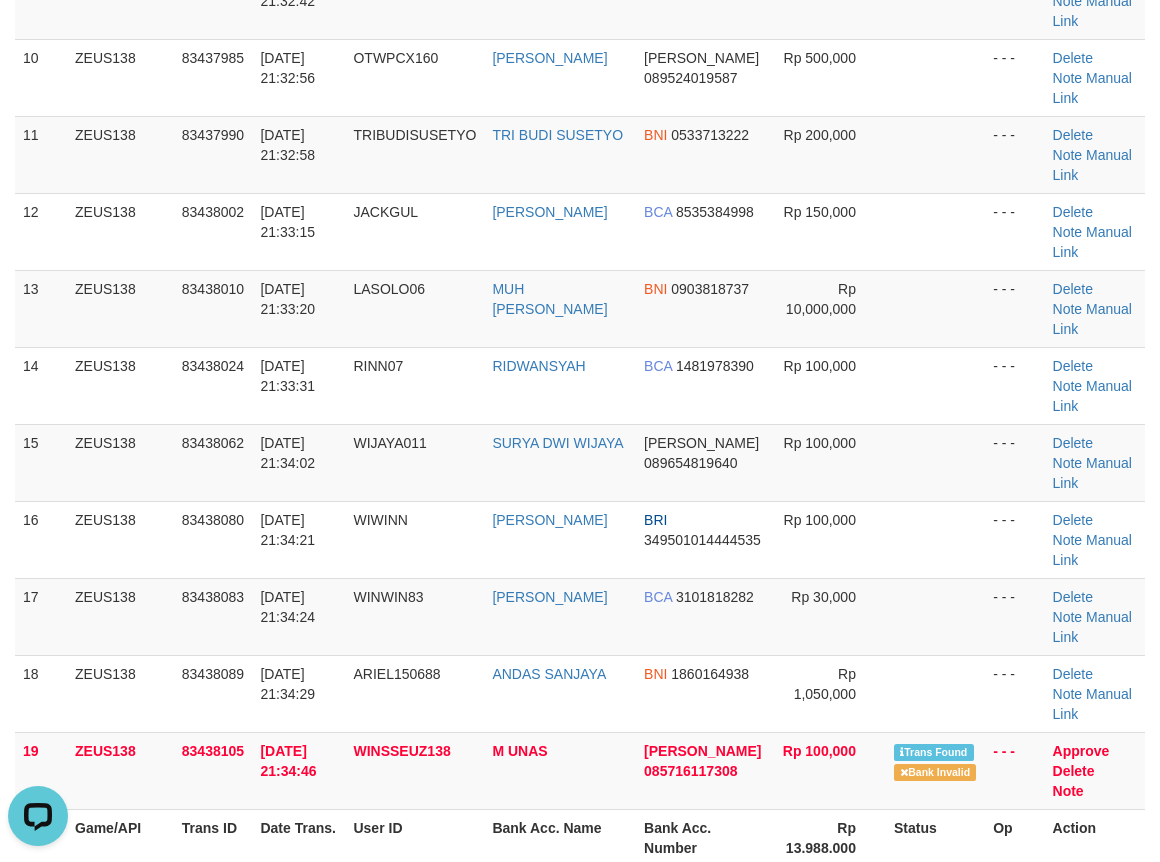 scroll, scrollTop: 385, scrollLeft: 0, axis: vertical 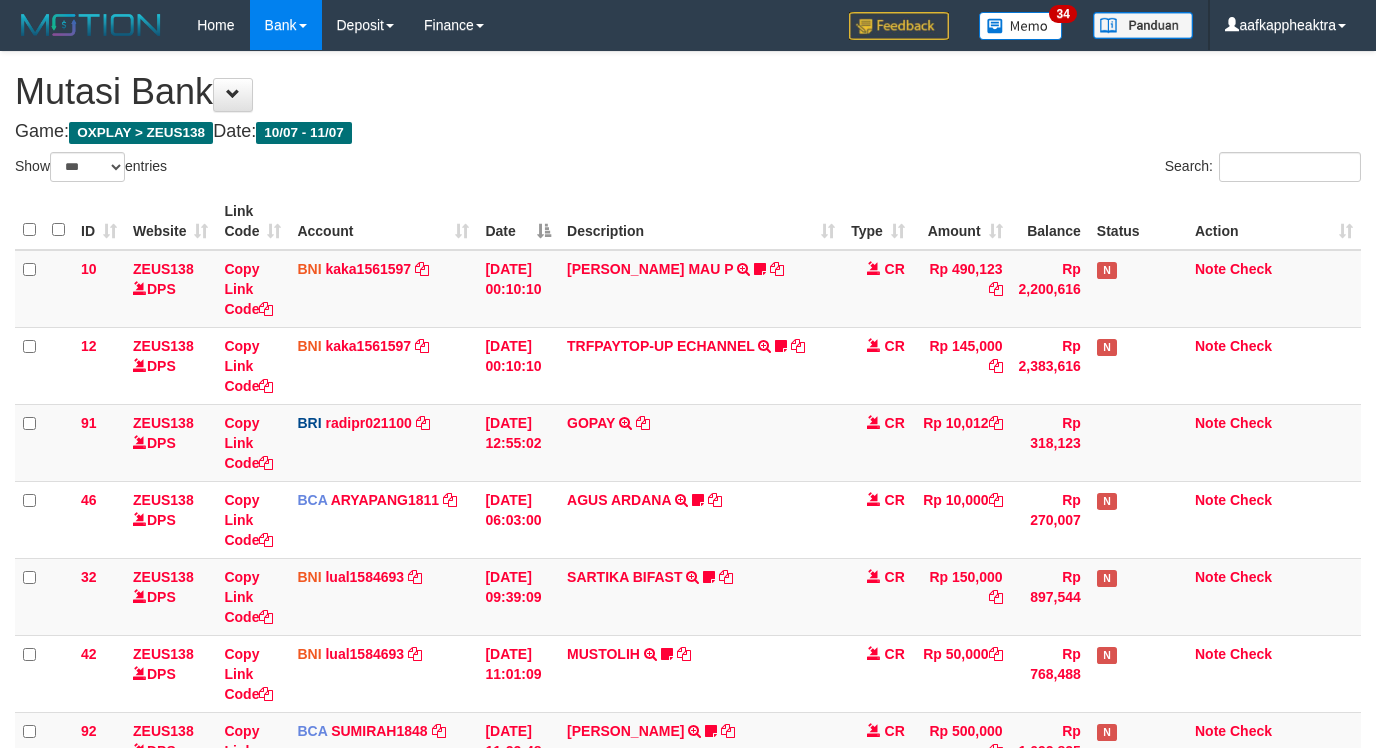 select on "***" 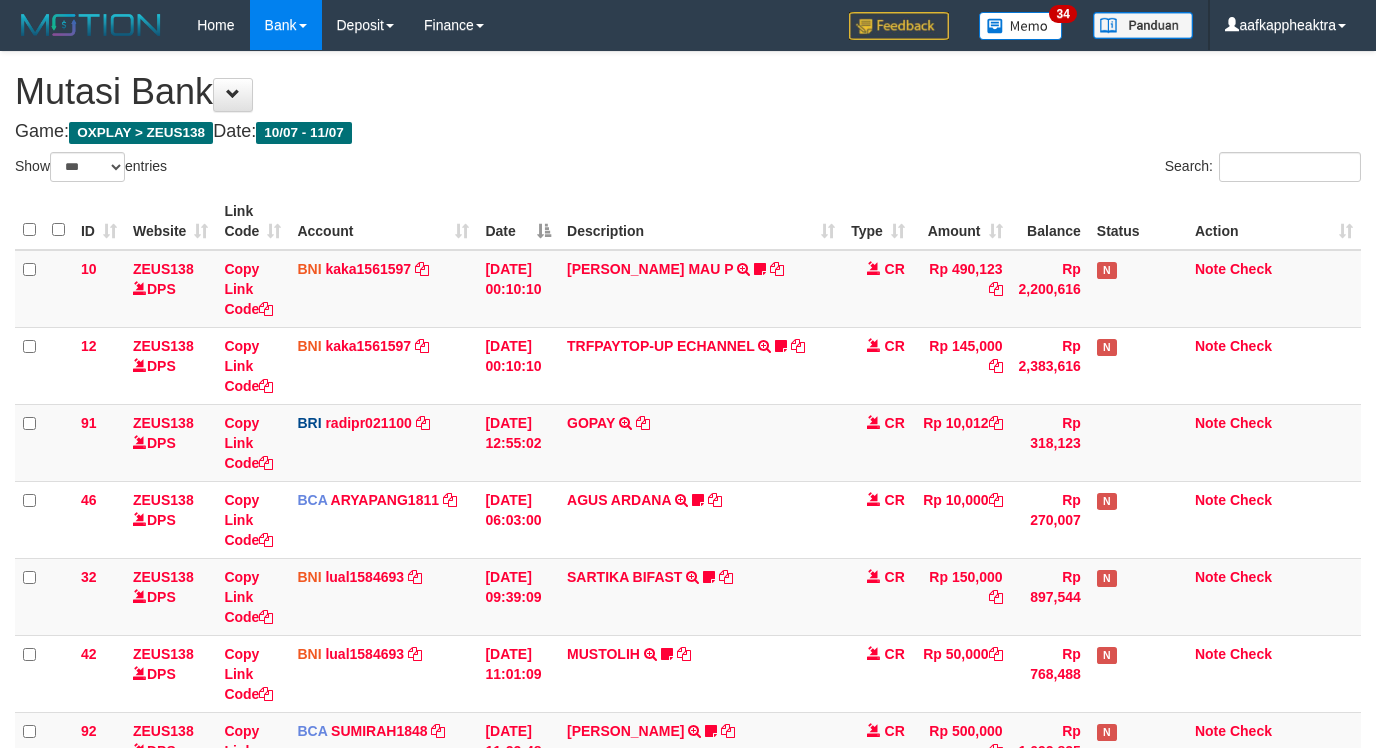 scroll, scrollTop: 1140, scrollLeft: 0, axis: vertical 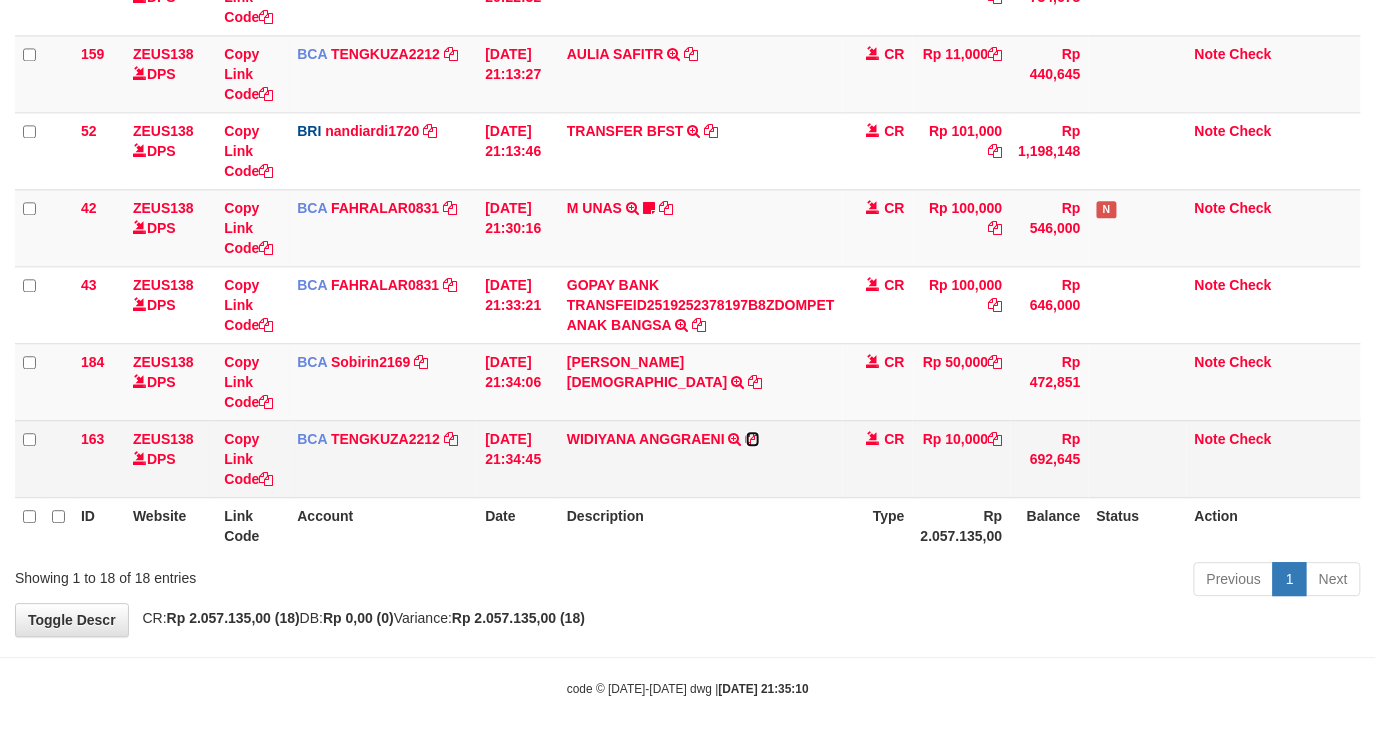 click at bounding box center (753, 439) 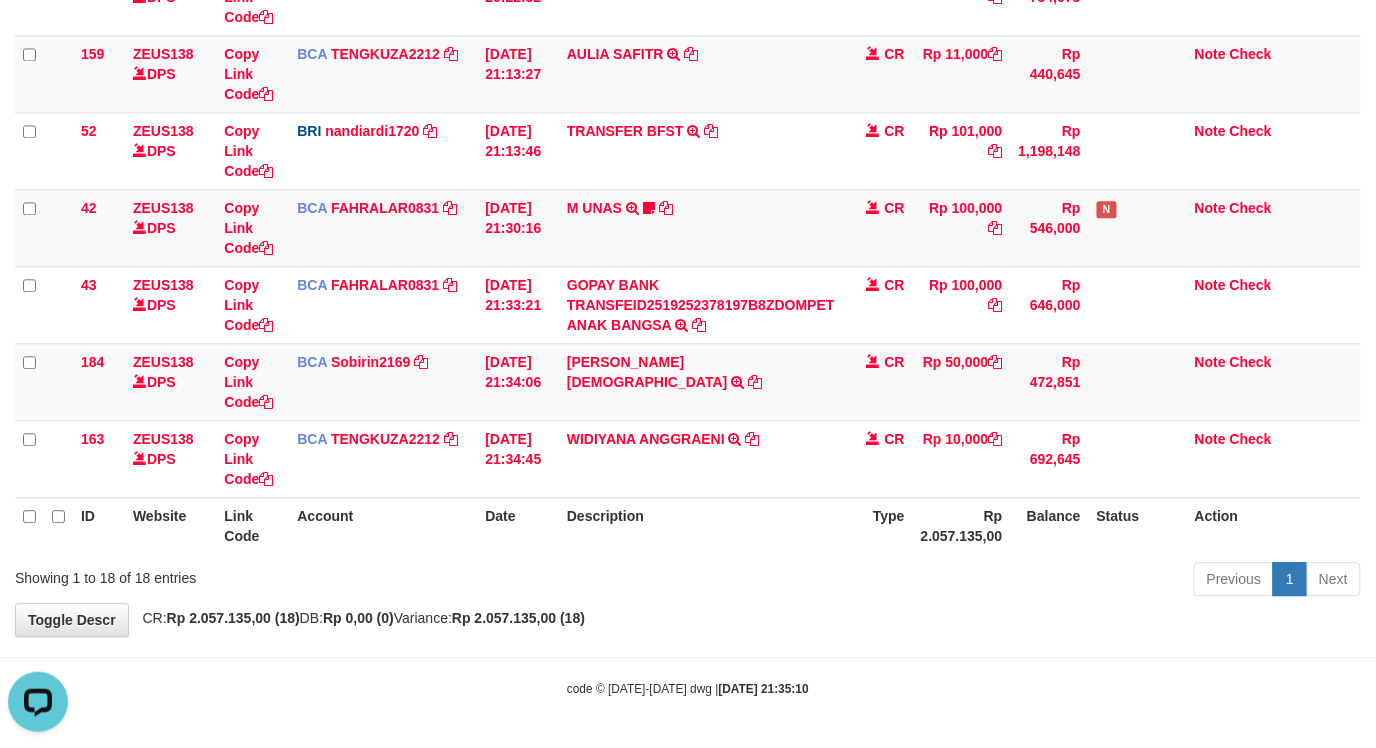 scroll, scrollTop: 0, scrollLeft: 0, axis: both 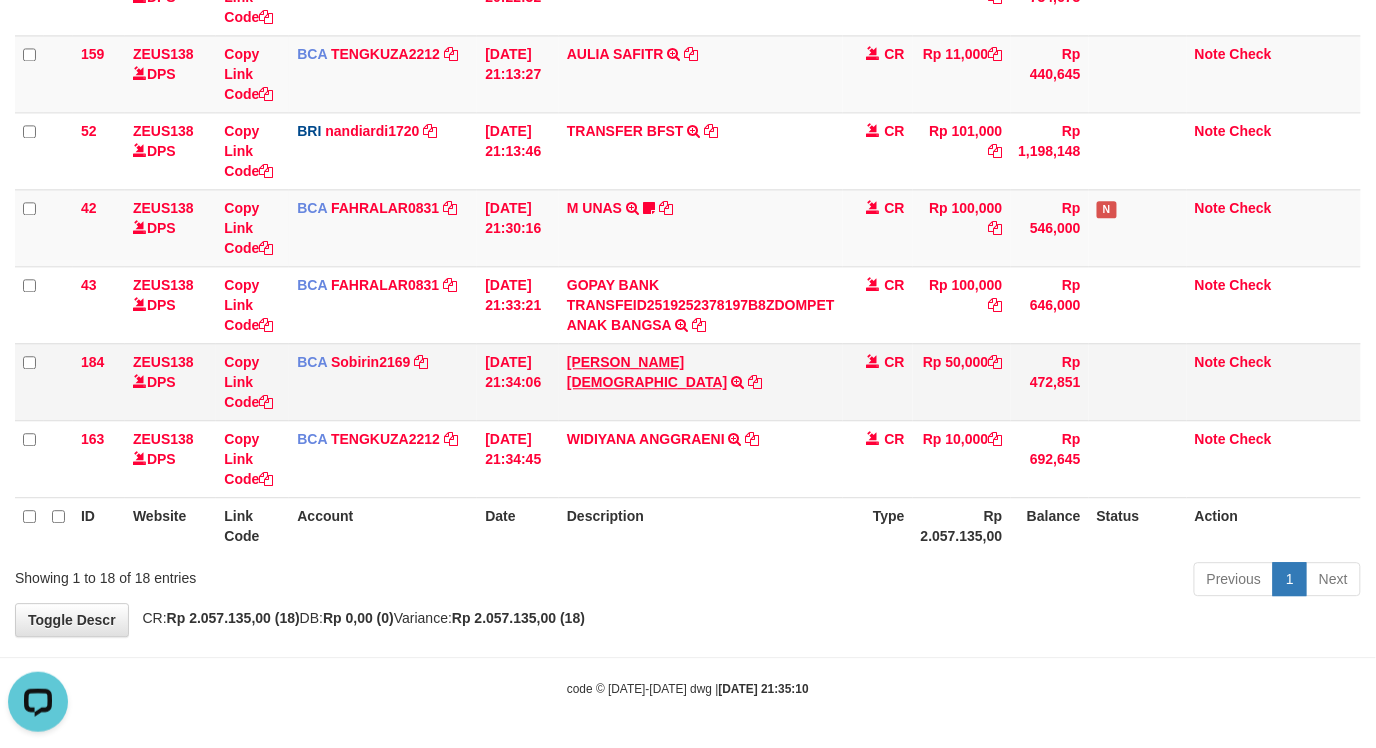 drag, startPoint x: 548, startPoint y: 483, endPoint x: 656, endPoint y: 366, distance: 159.22626 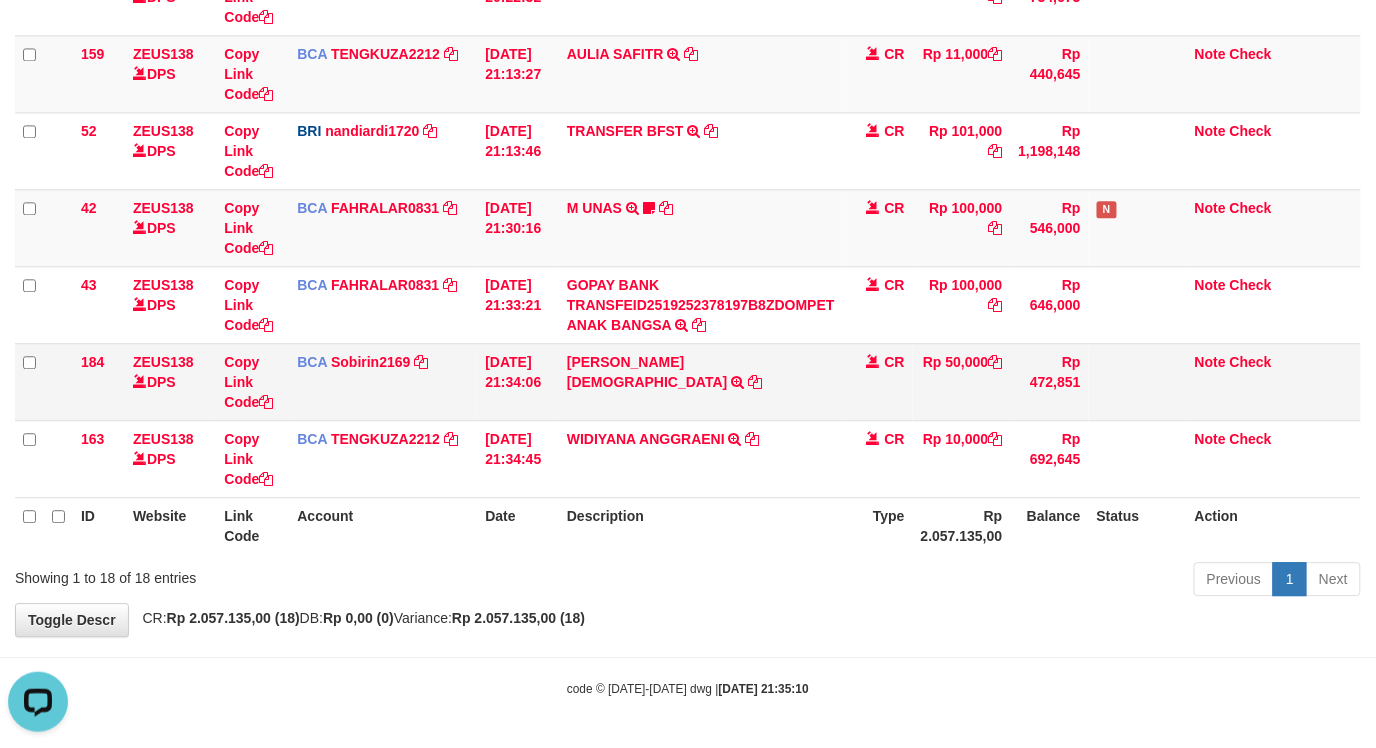 click on "ALDRIYAN IMAM FAIZ         TRSF E-BANKING CR 07/11 ZX041
ALDRIYAN IMAM FAIZ" at bounding box center [701, 381] 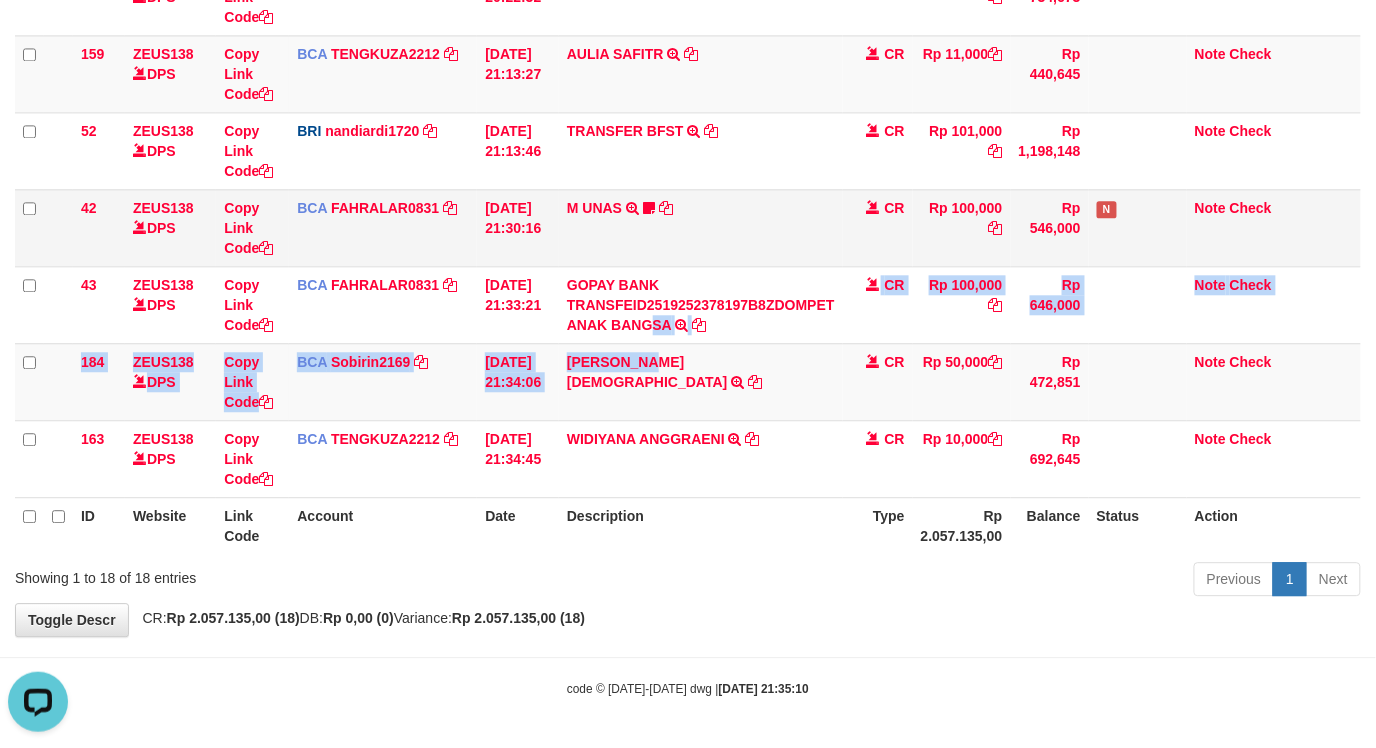 drag, startPoint x: 650, startPoint y: 346, endPoint x: 627, endPoint y: 228, distance: 120.22063 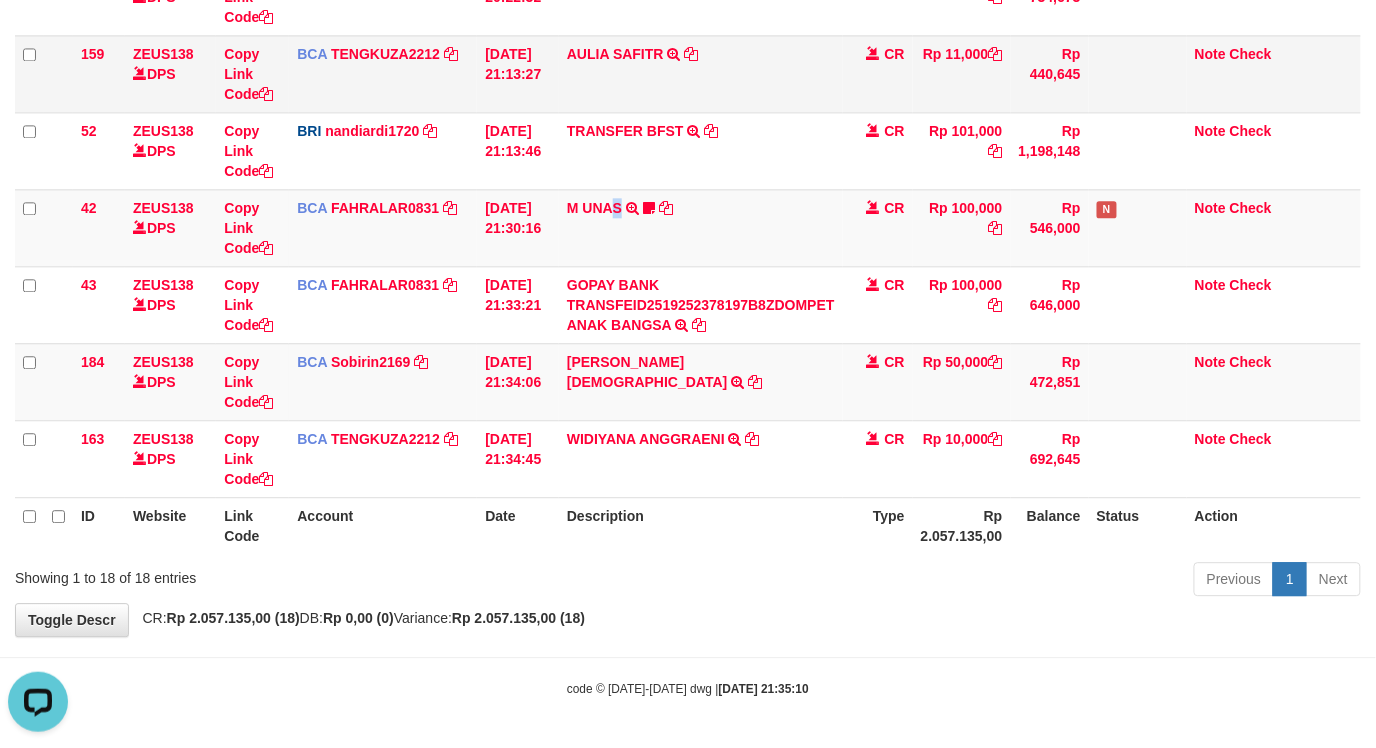 click on "10
ZEUS138    DPS
Copy Link Code
BNI
kaka1561597
DPS
KARMILA
mutasi_20250710_2425 | 10
mutasi_20250710_2425 | 10
10/07/2025 00:10:10
MARIO MATERNUS MAU P            TRF/PAY/TOP-UP ECHANNEL MARIO MATERNUS MAU P    LAKILAKIKUAT99
CR
Rp 490,123
Rp 2,200,616
N
Note
Check
12
ZEUS138    DPS
Copy Link Code
BNI
kaka1561597
DPS" at bounding box center (688, -196) 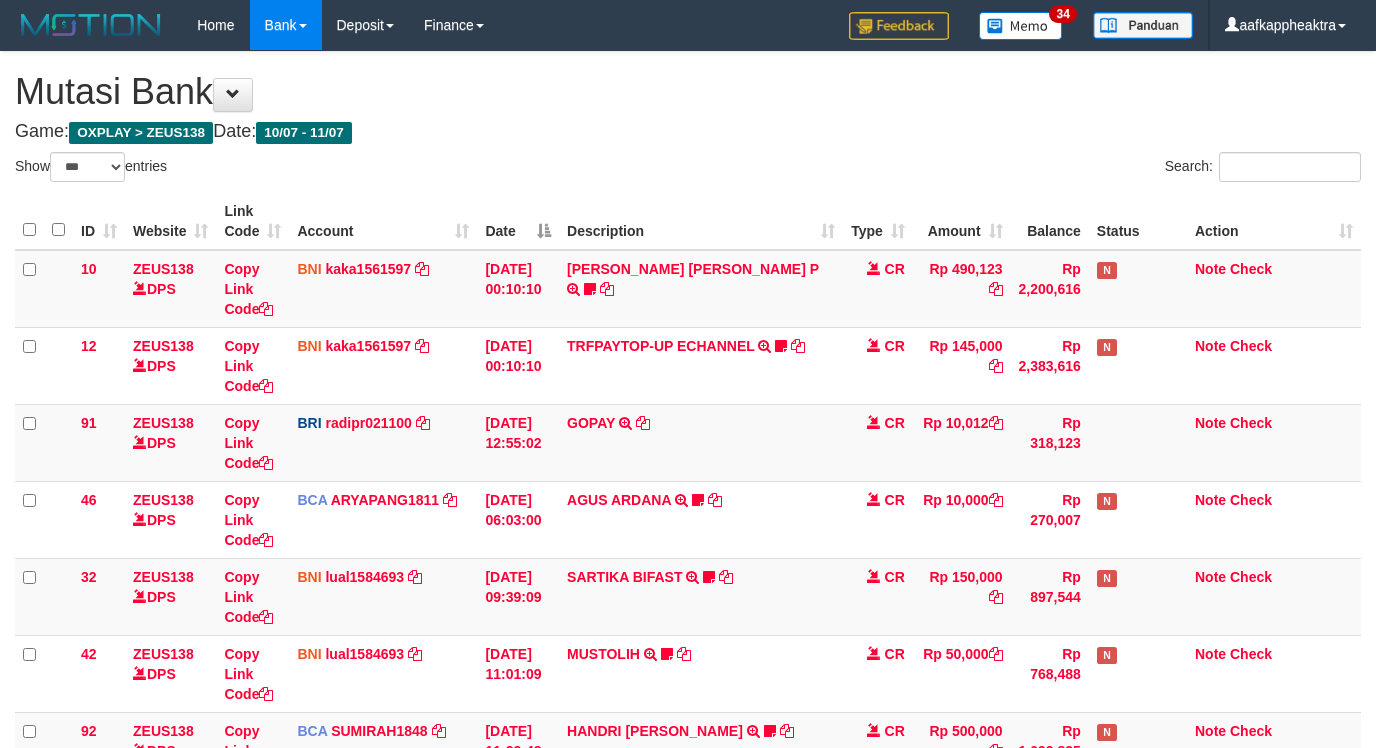 select on "***" 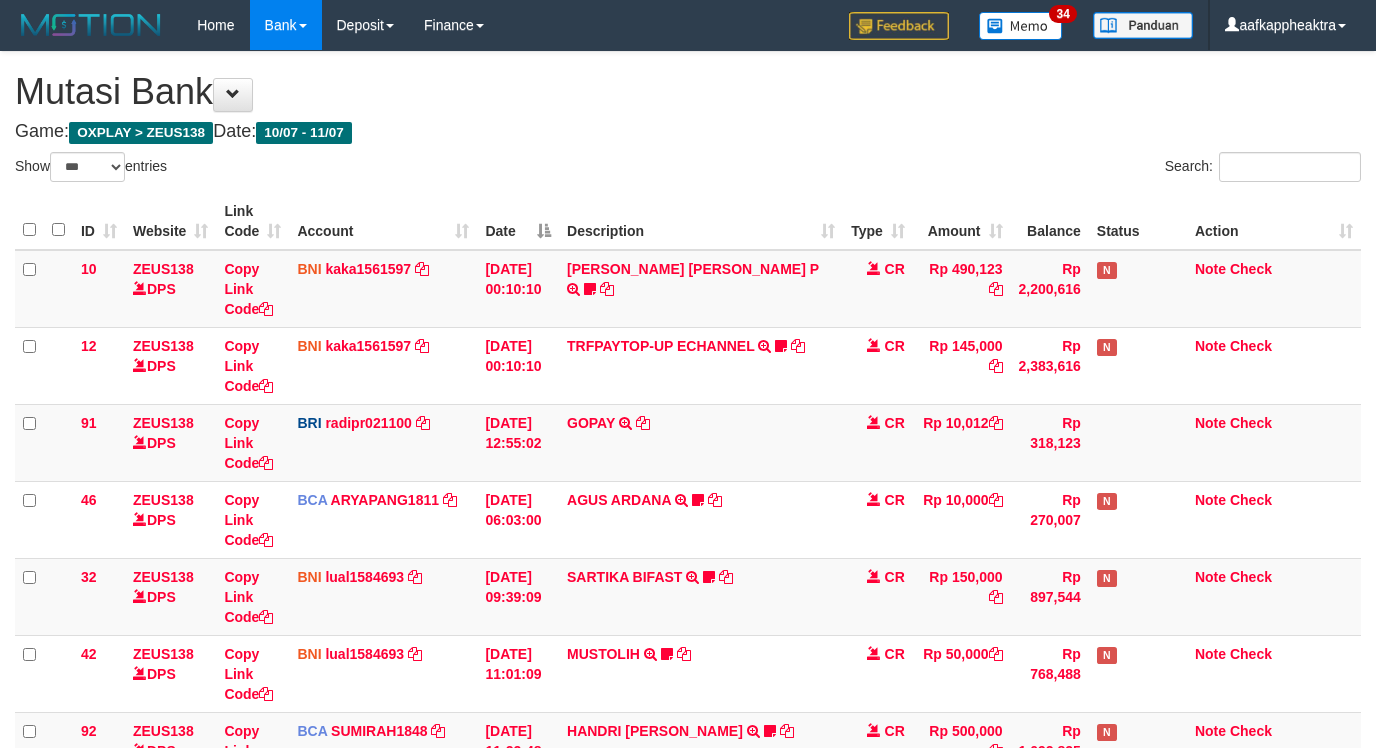 scroll, scrollTop: 1062, scrollLeft: 0, axis: vertical 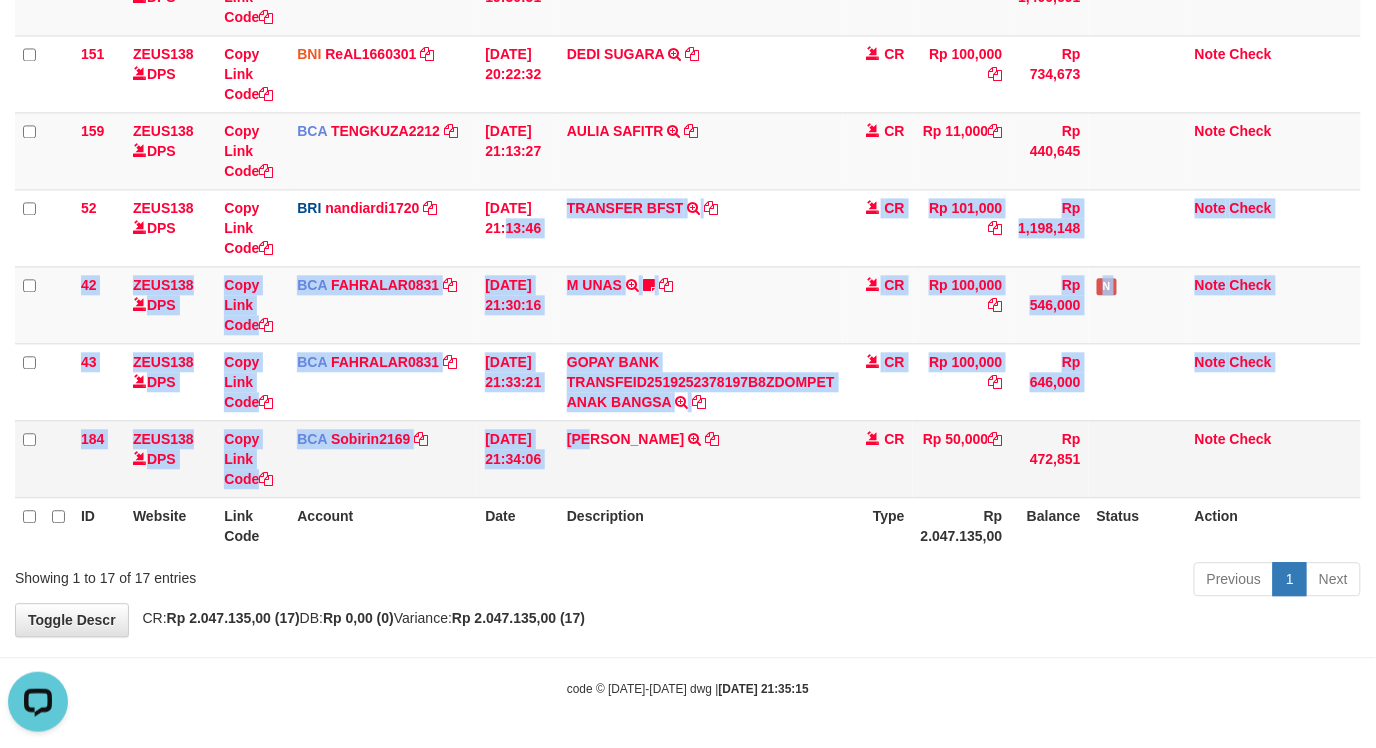 drag, startPoint x: 604, startPoint y: 462, endPoint x: 611, endPoint y: 487, distance: 25.96151 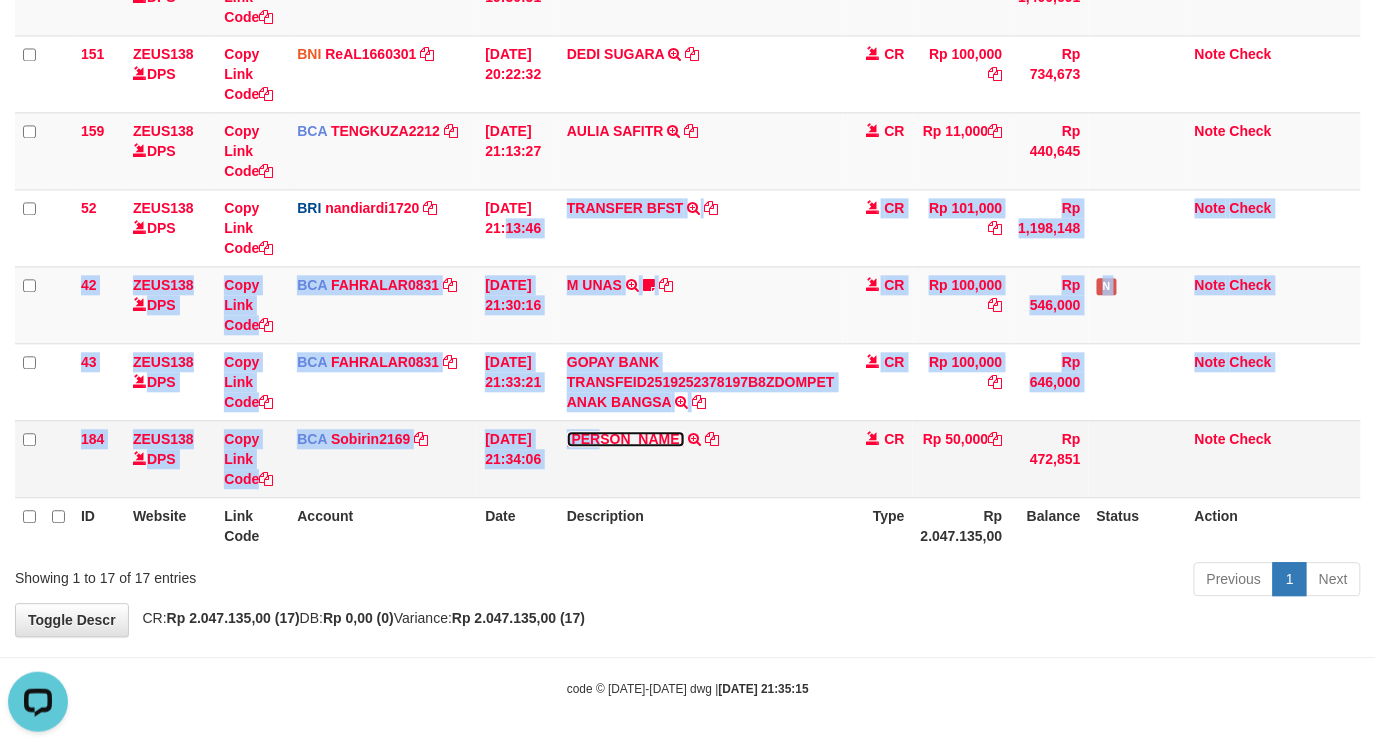drag, startPoint x: 635, startPoint y: 445, endPoint x: 618, endPoint y: 465, distance: 26.24881 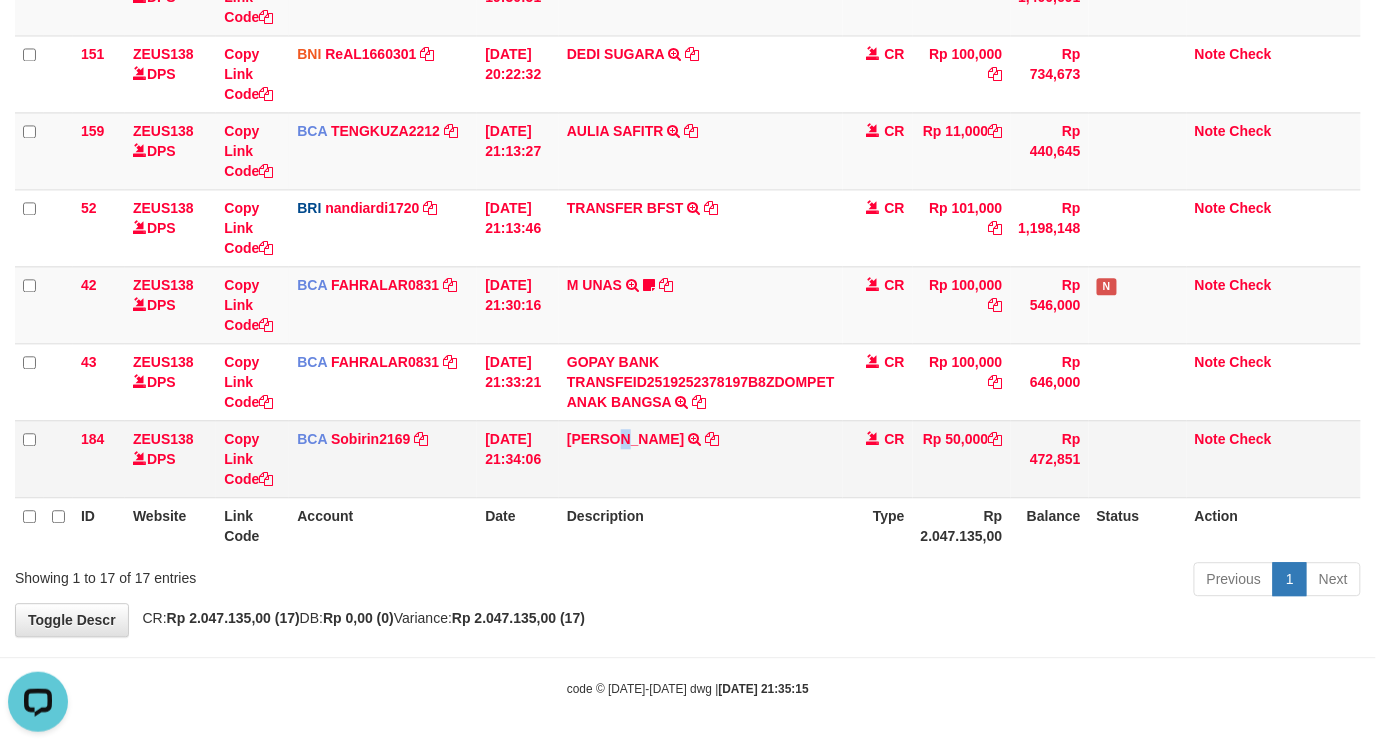 click on "ALDRIYAN IMAM FAIZ         TRSF E-BANKING CR 07/11 ZX041
ALDRIYAN IMAM FAIZ" at bounding box center [701, 458] 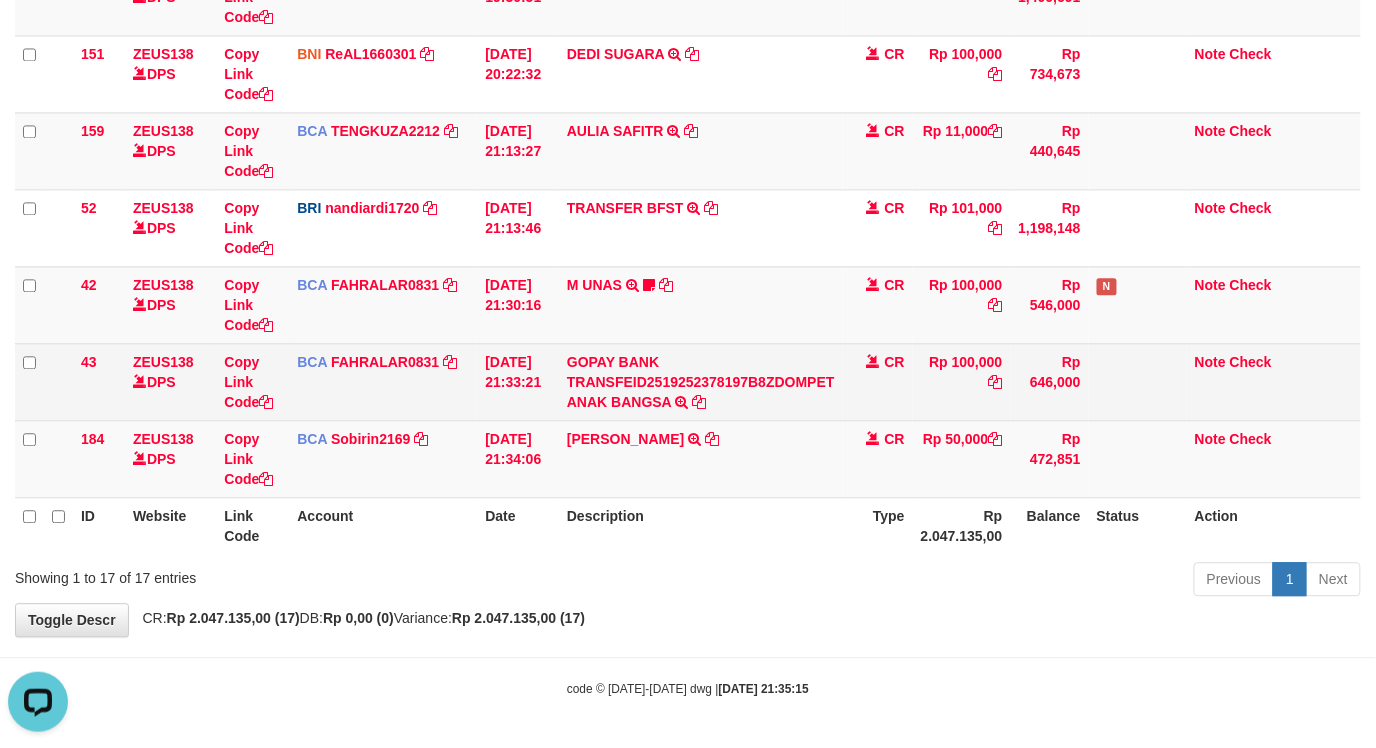 click on "ALDRIYAN IMAM FAIZ         TRSF E-BANKING CR 07/11 ZX041
ALDRIYAN IMAM FAIZ" at bounding box center (701, 458) 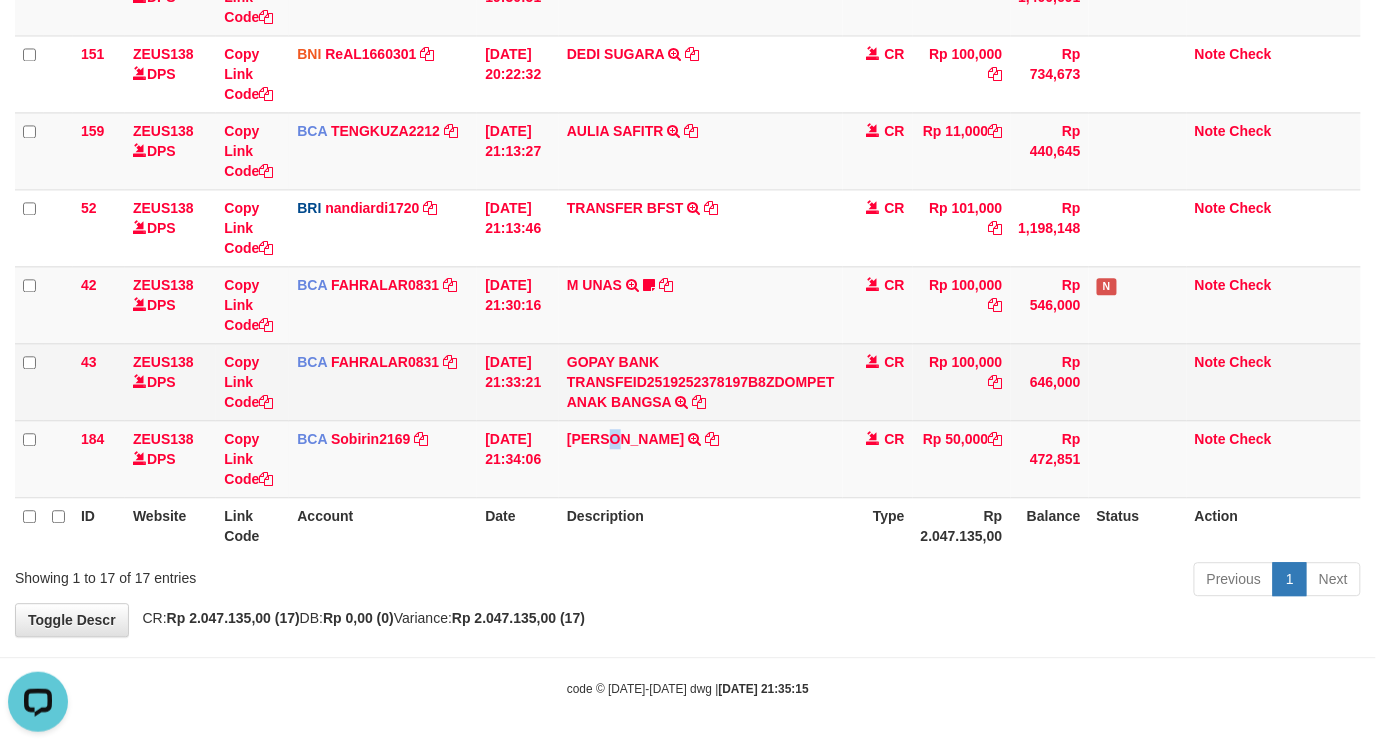 click on "Rp 100,000" at bounding box center [962, 304] 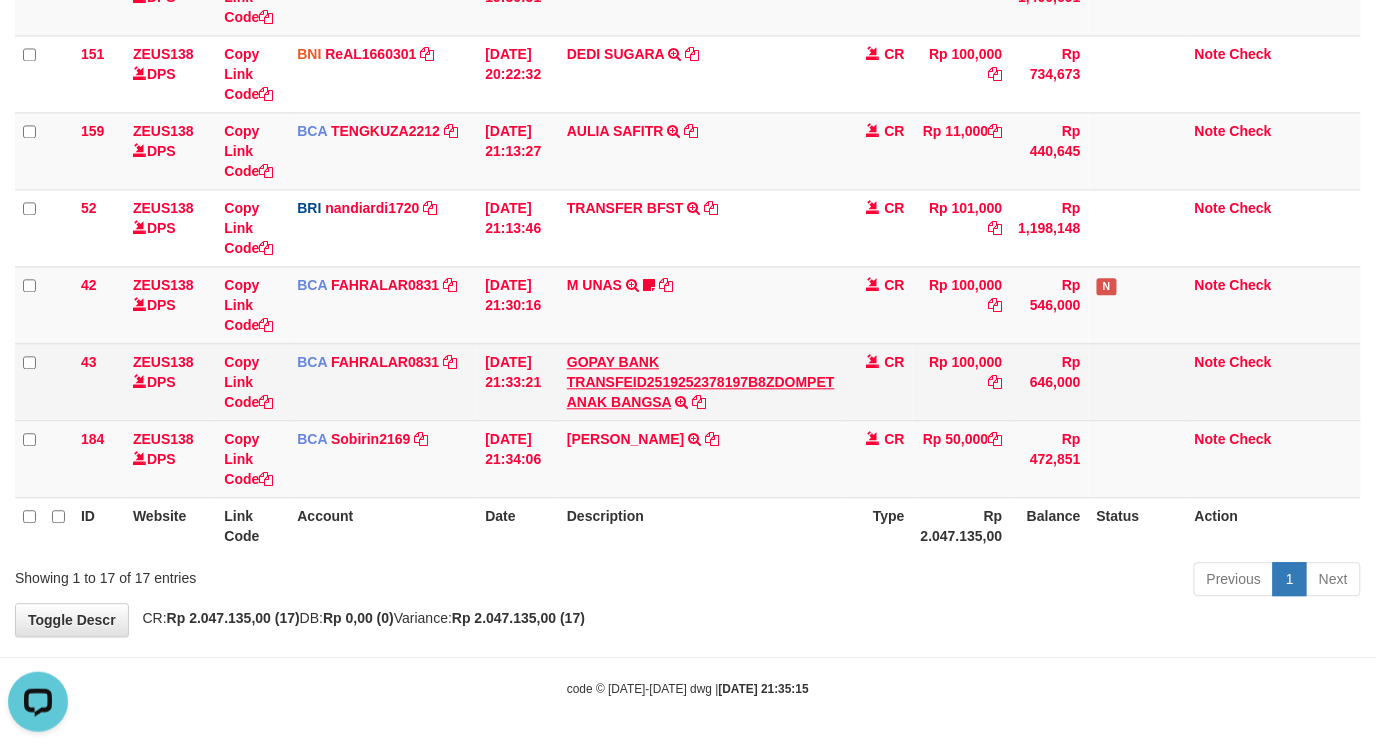 drag, startPoint x: 673, startPoint y: 500, endPoint x: 627, endPoint y: 394, distance: 115.55086 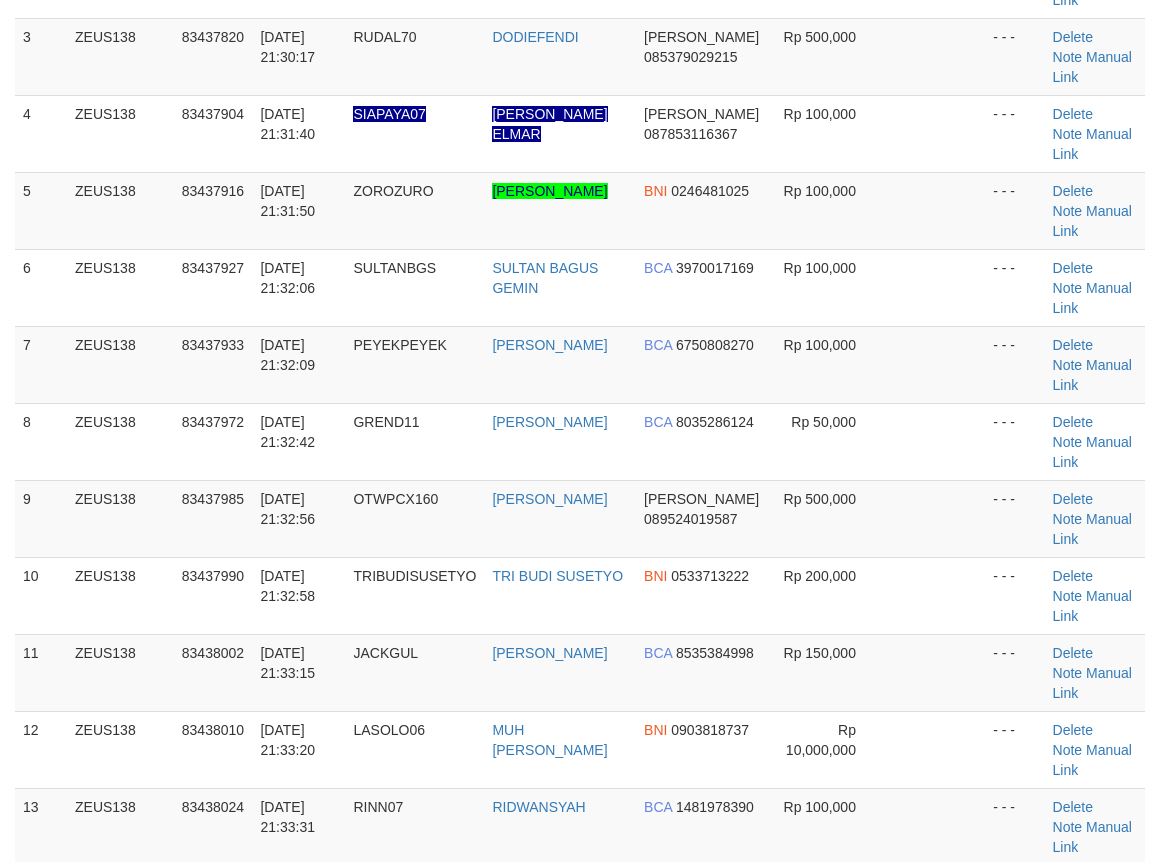 scroll, scrollTop: 385, scrollLeft: 0, axis: vertical 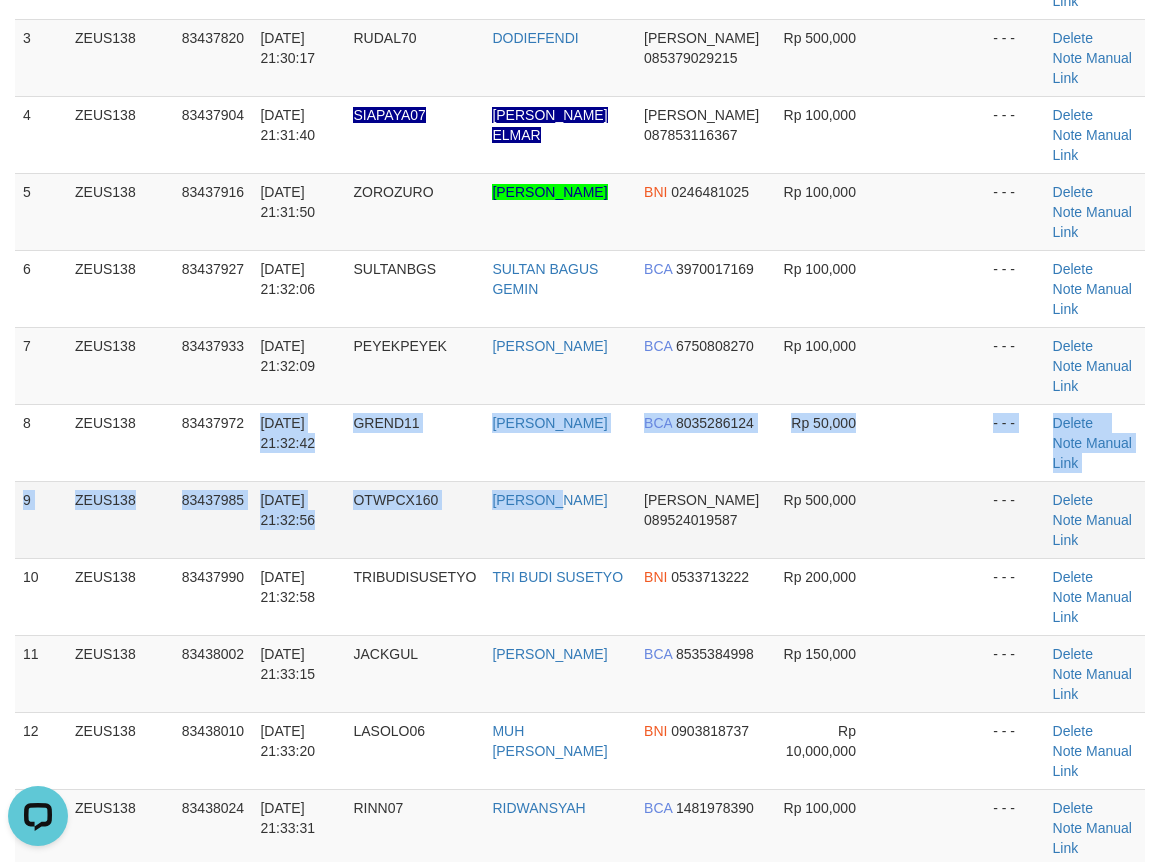 click on "1
ZEUS138
83437499
11/07/2025 21:24:53
AKEYY1
NENDI NURUL
DANA
083879565257
Rp 198,000
- - -
Delete
Note
Manual Link
2
ZEUS138
83437675
11/07/2025 21:27:56
BINSARSH
BINSAR LUMBANTORUAN
MANDIRI
1080012471000
Rp 500,000
- - -
Delete Note" at bounding box center (580, 558) 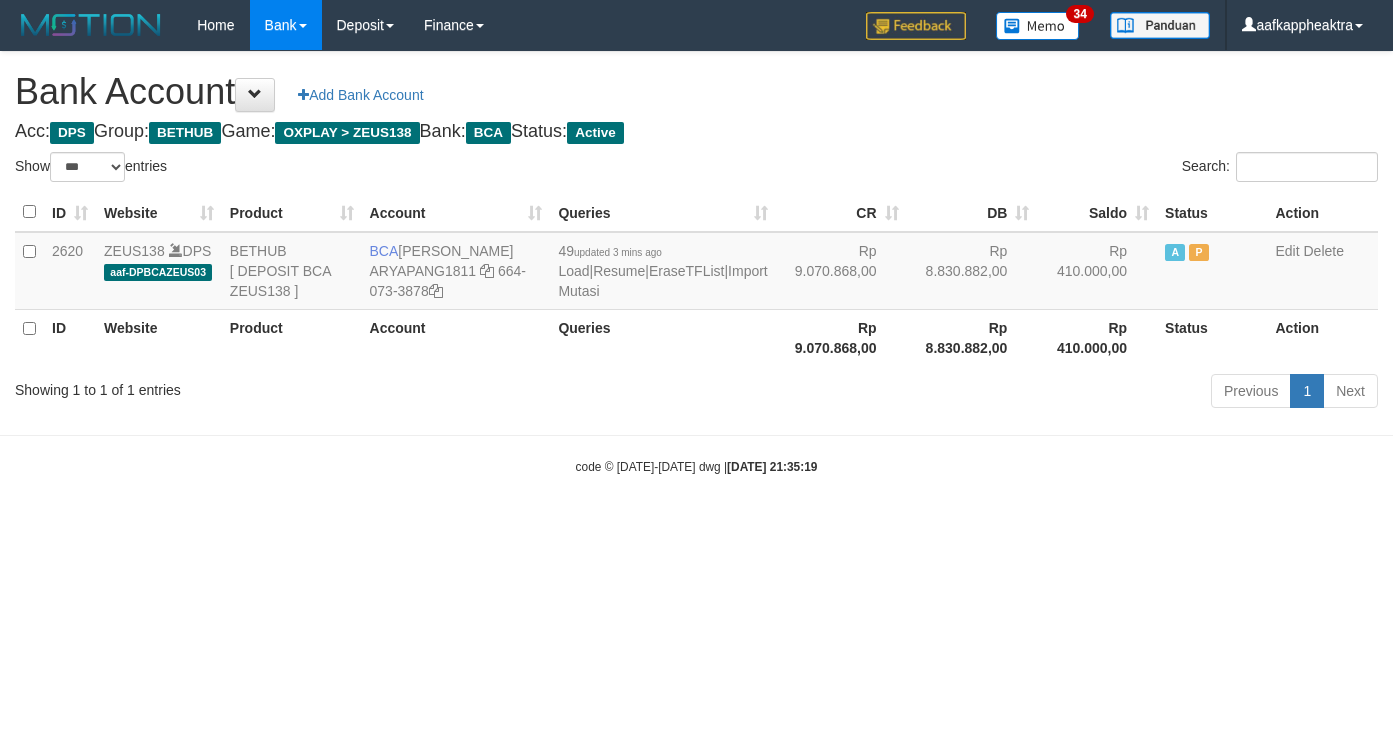 select on "***" 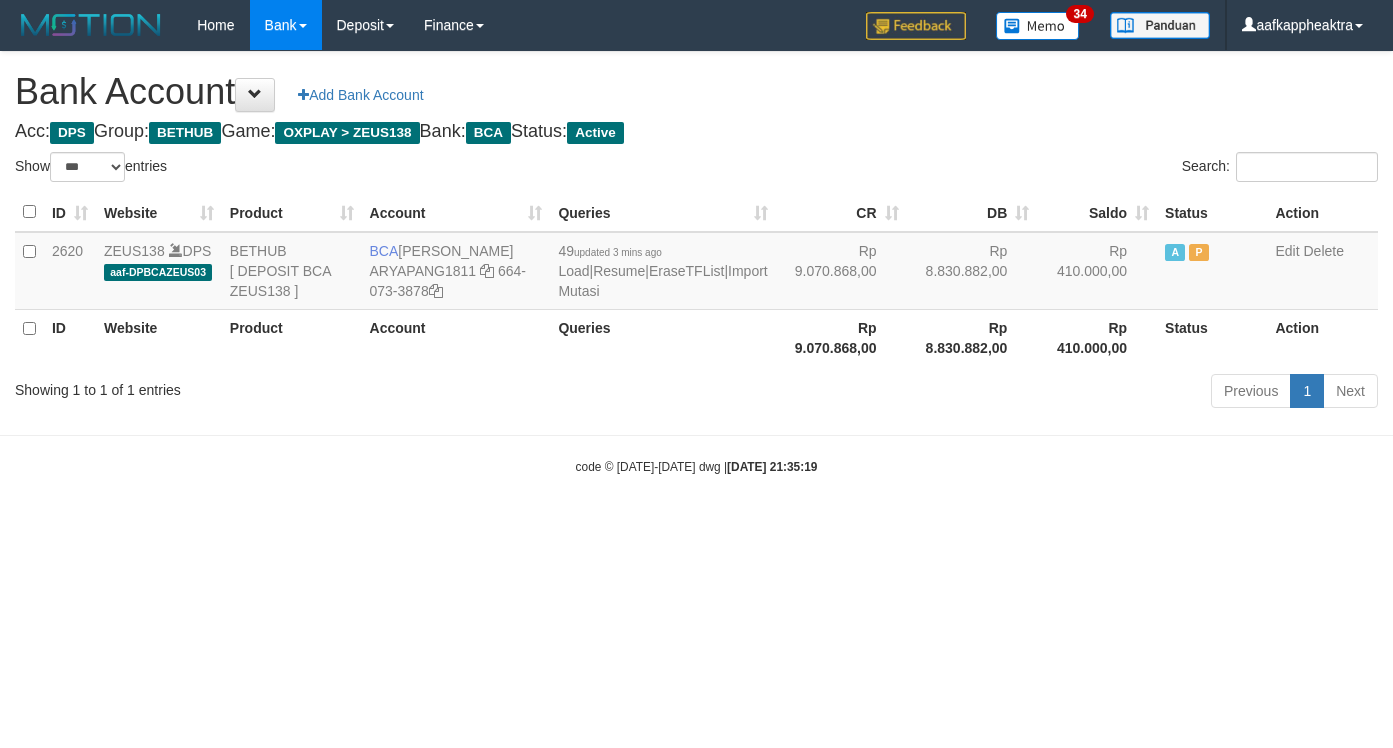 scroll, scrollTop: 0, scrollLeft: 0, axis: both 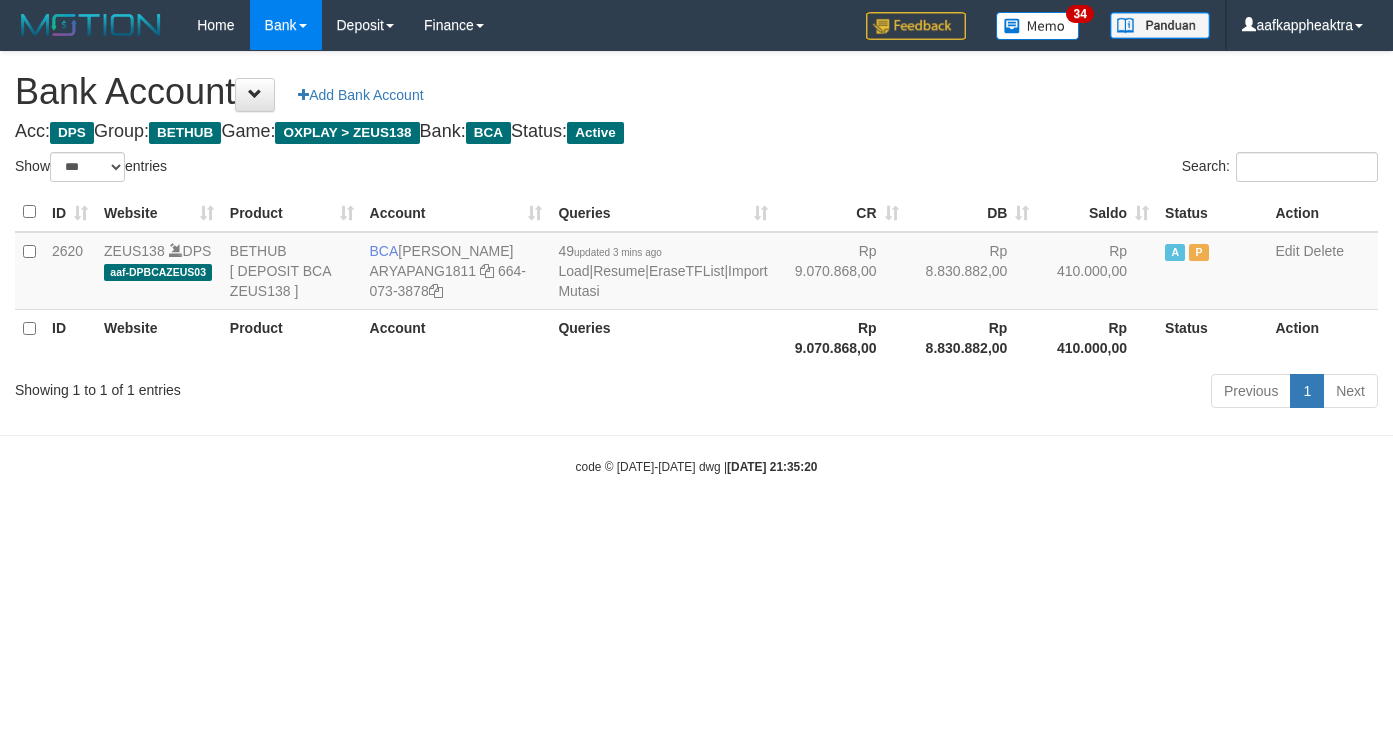 select on "***" 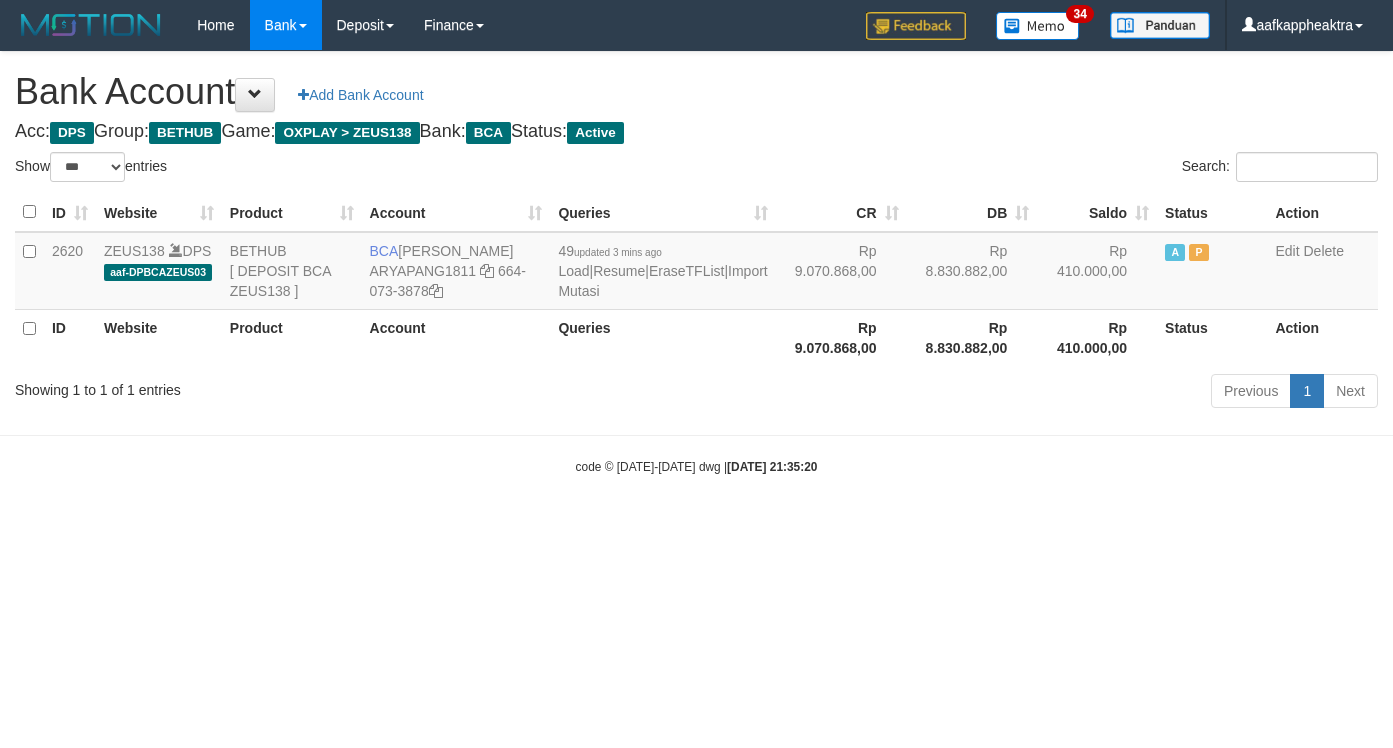 scroll, scrollTop: 0, scrollLeft: 0, axis: both 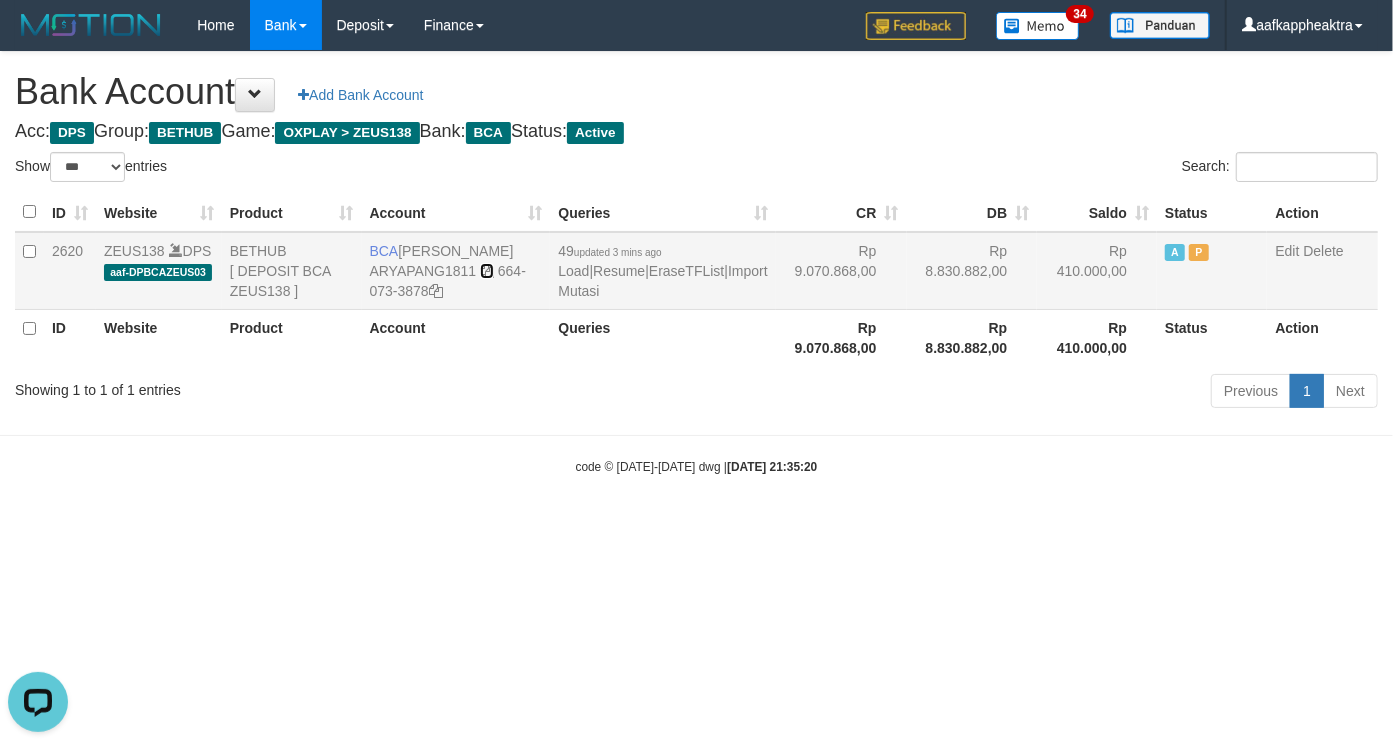 click at bounding box center [487, 271] 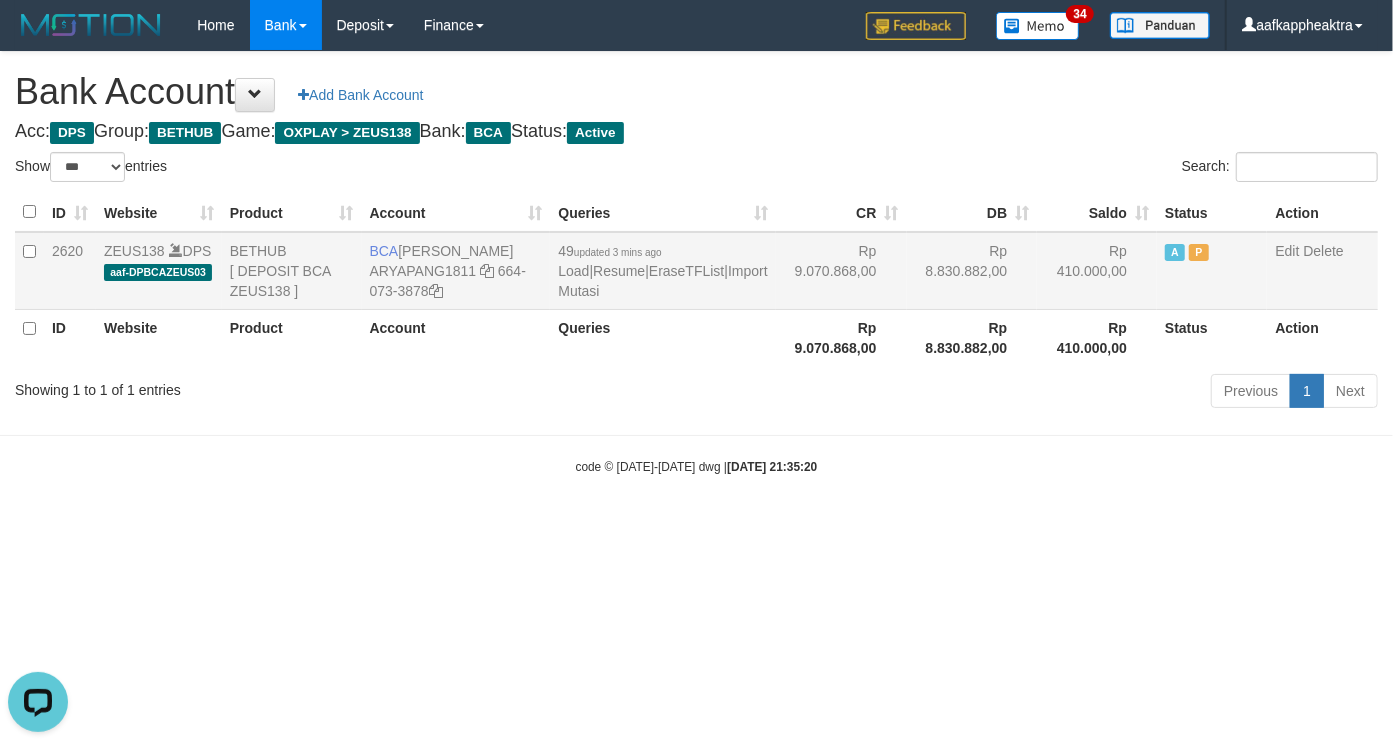 drag, startPoint x: 528, startPoint y: 242, endPoint x: 366, endPoint y: 252, distance: 162.30835 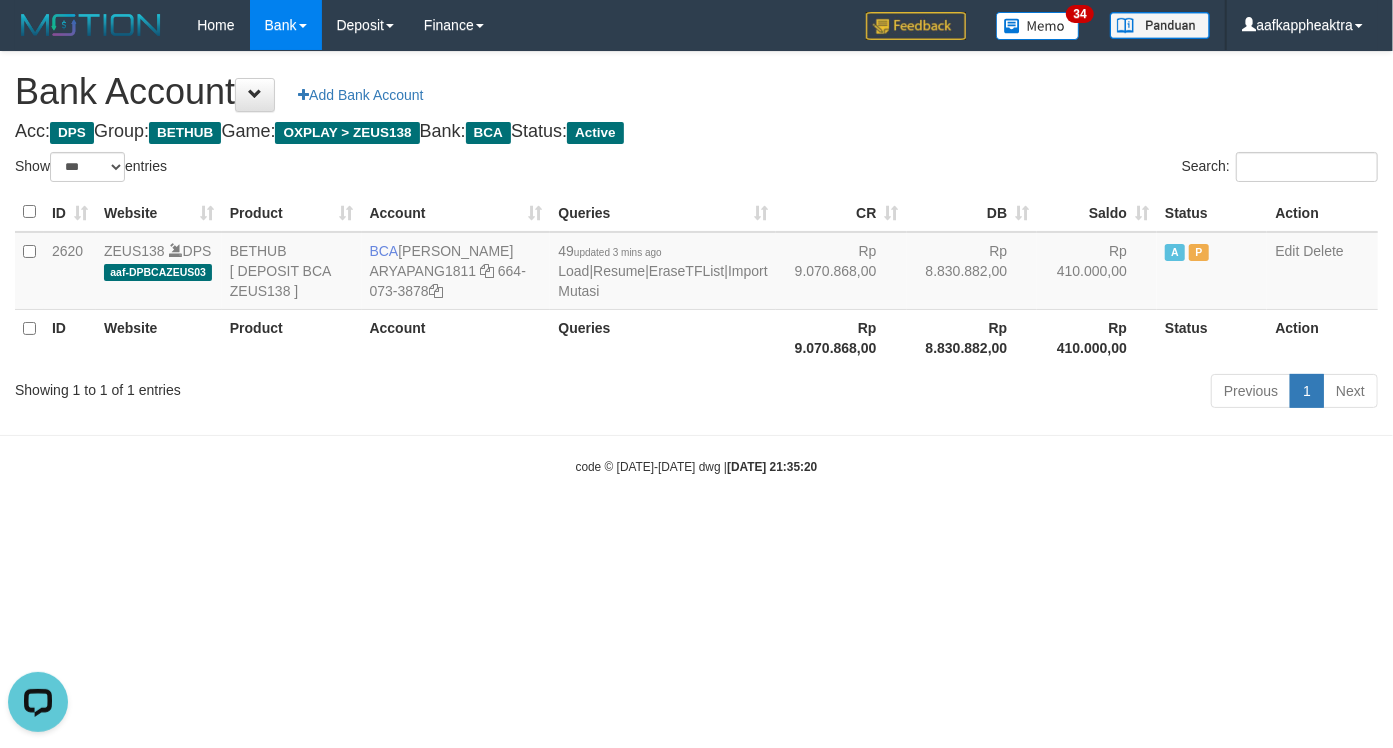 drag, startPoint x: 872, startPoint y: 447, endPoint x: 905, endPoint y: 496, distance: 59.07622 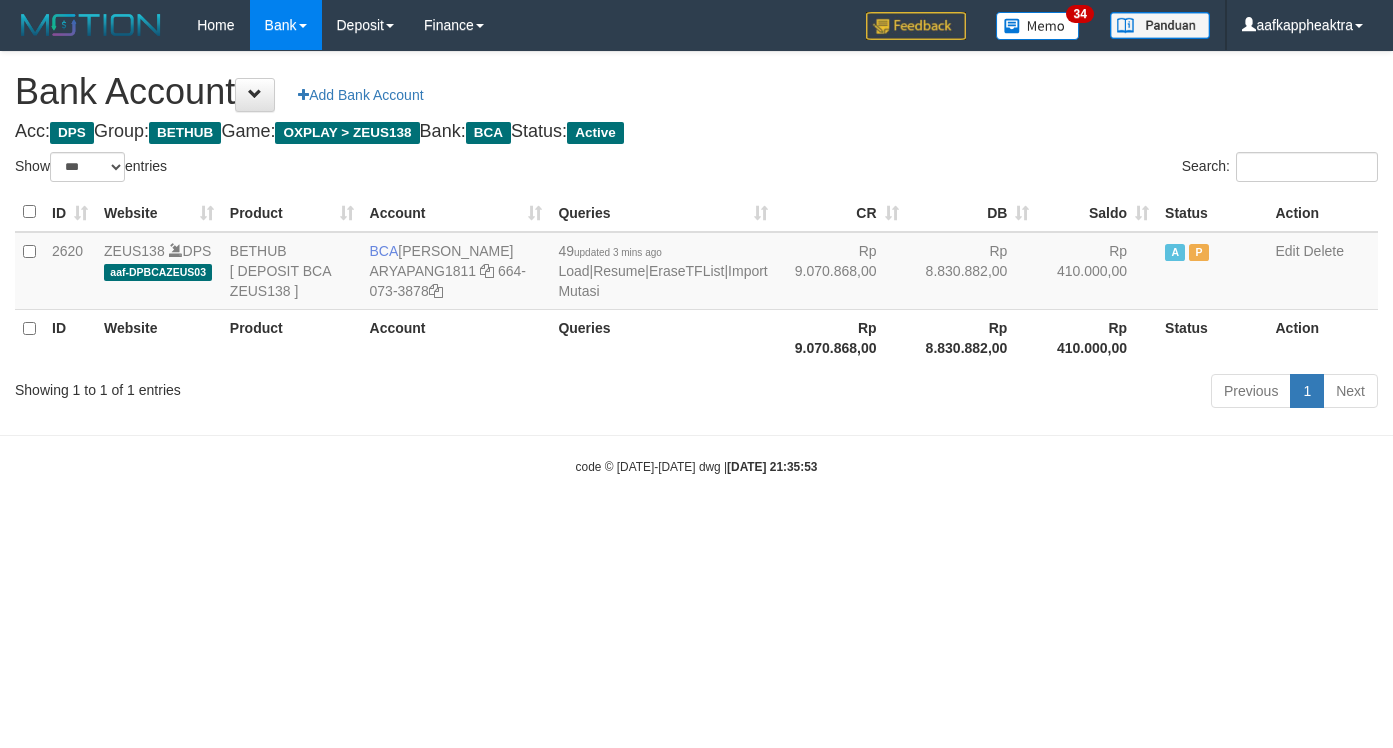 select on "***" 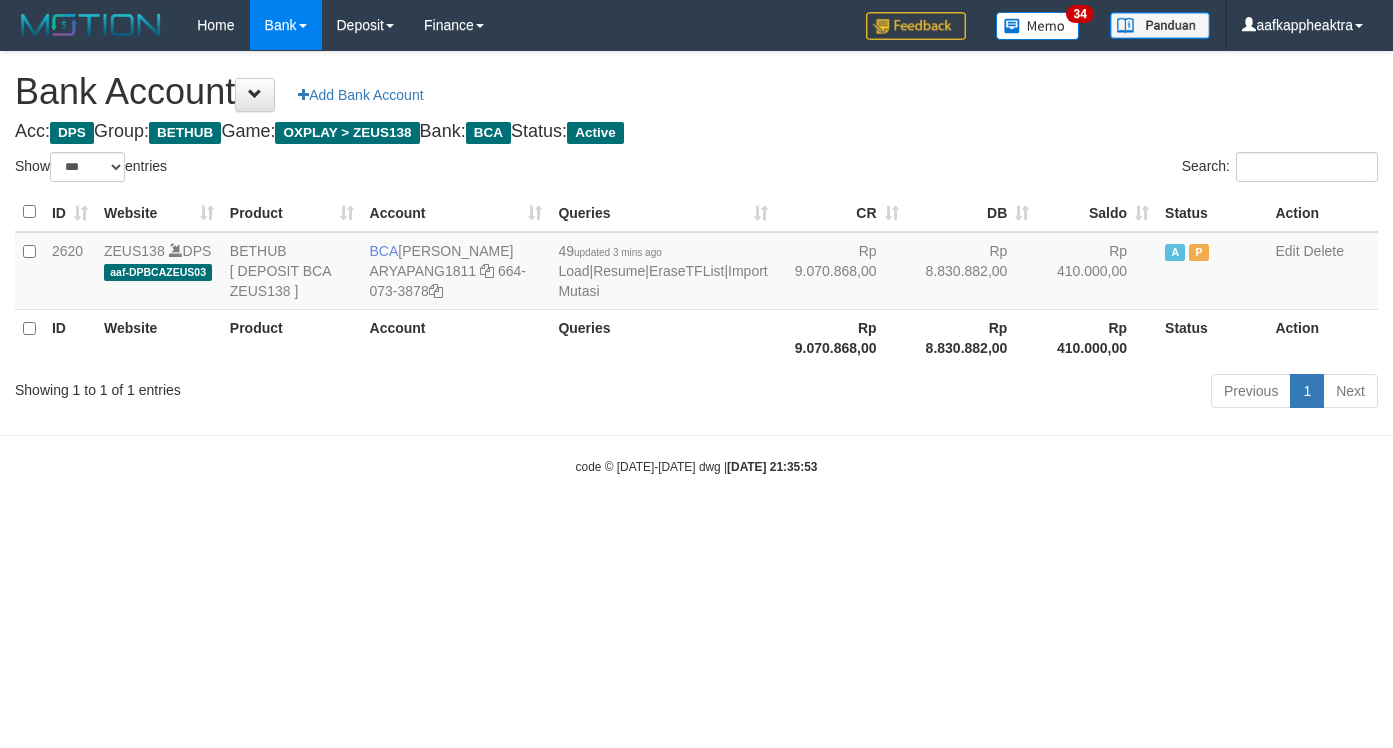 scroll, scrollTop: 0, scrollLeft: 0, axis: both 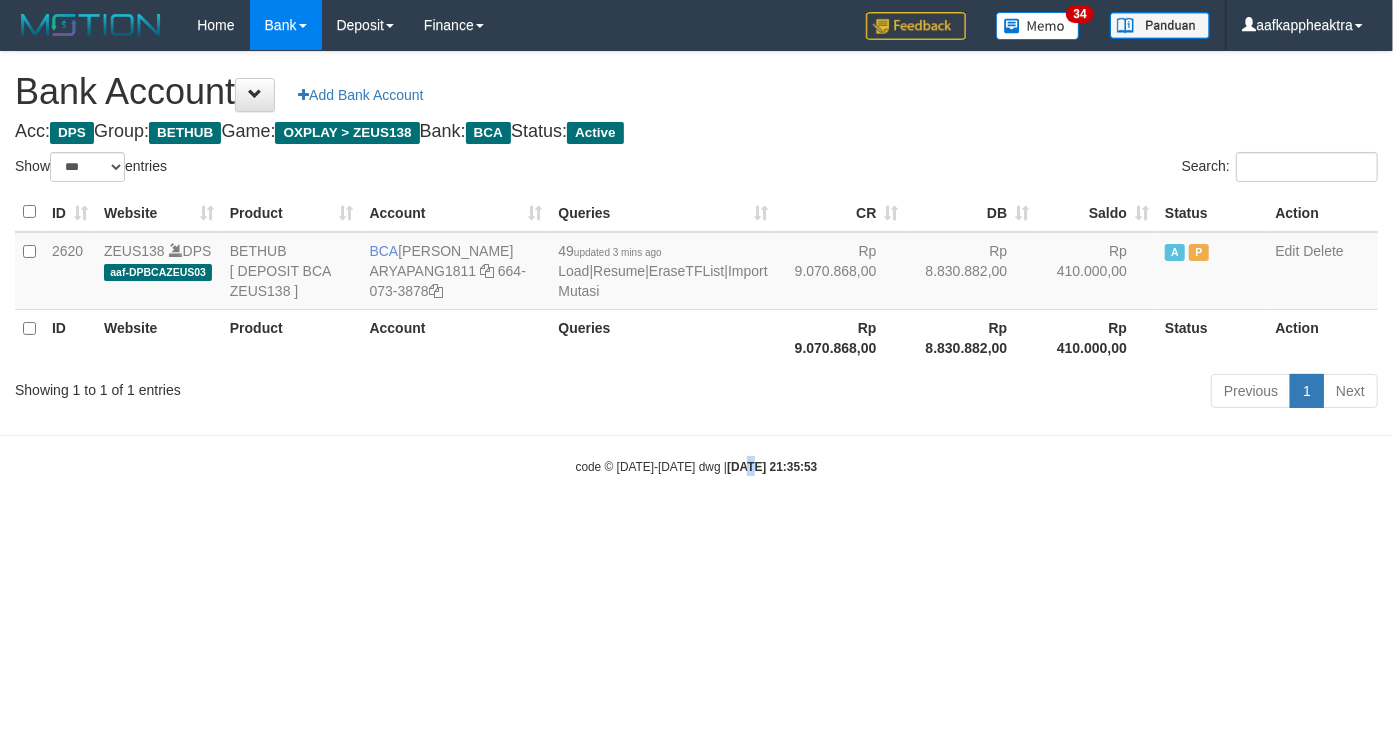 click on "Toggle navigation
Home
Bank
Account List
Mutasi Bank
Search
Note Mutasi
Deposit
DPS List
History
Finance
Financial Data
aafkappheaktra
My Profile
Log Out
34" at bounding box center (696, 263) 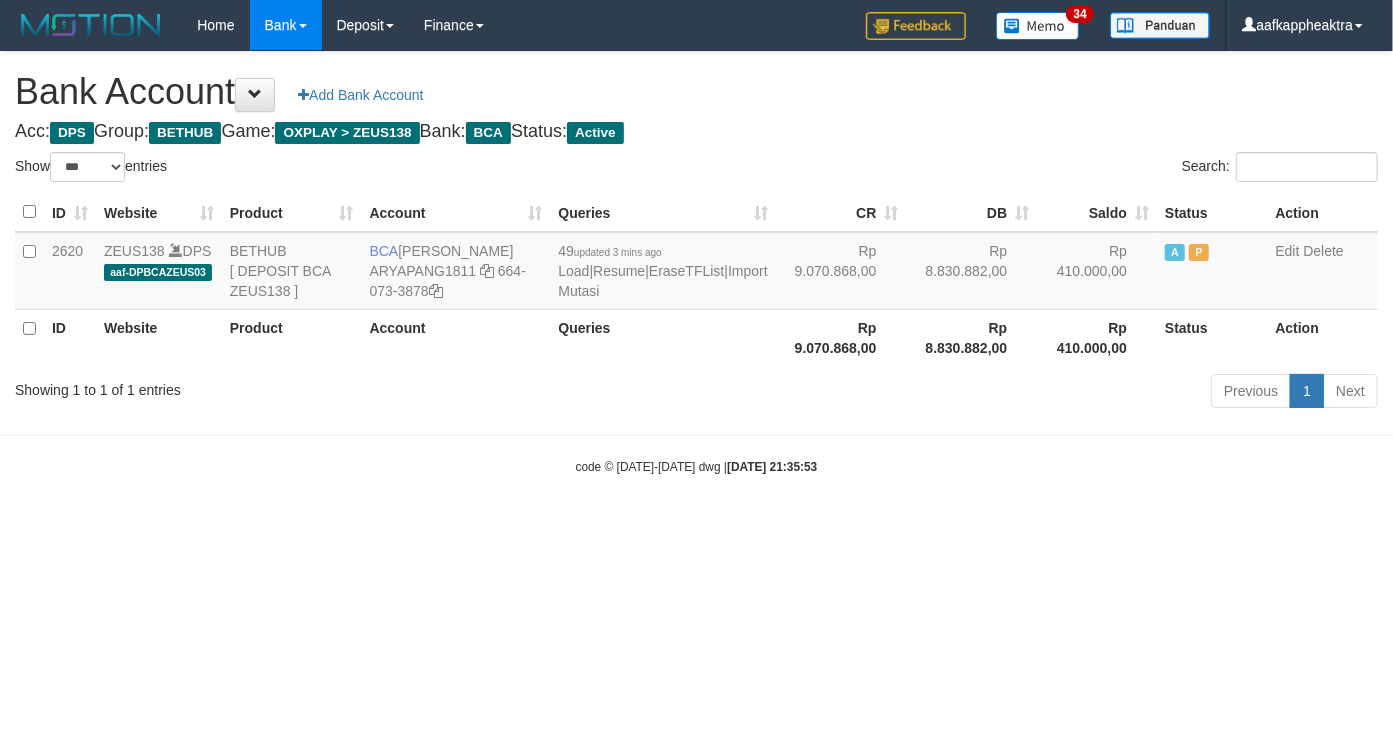 click on "Toggle navigation
Home
Bank
Account List
Mutasi Bank
Search
Note Mutasi
Deposit
DPS List
History
Finance
Financial Data
aafkappheaktra
My Profile
Log Out
34" at bounding box center [696, 263] 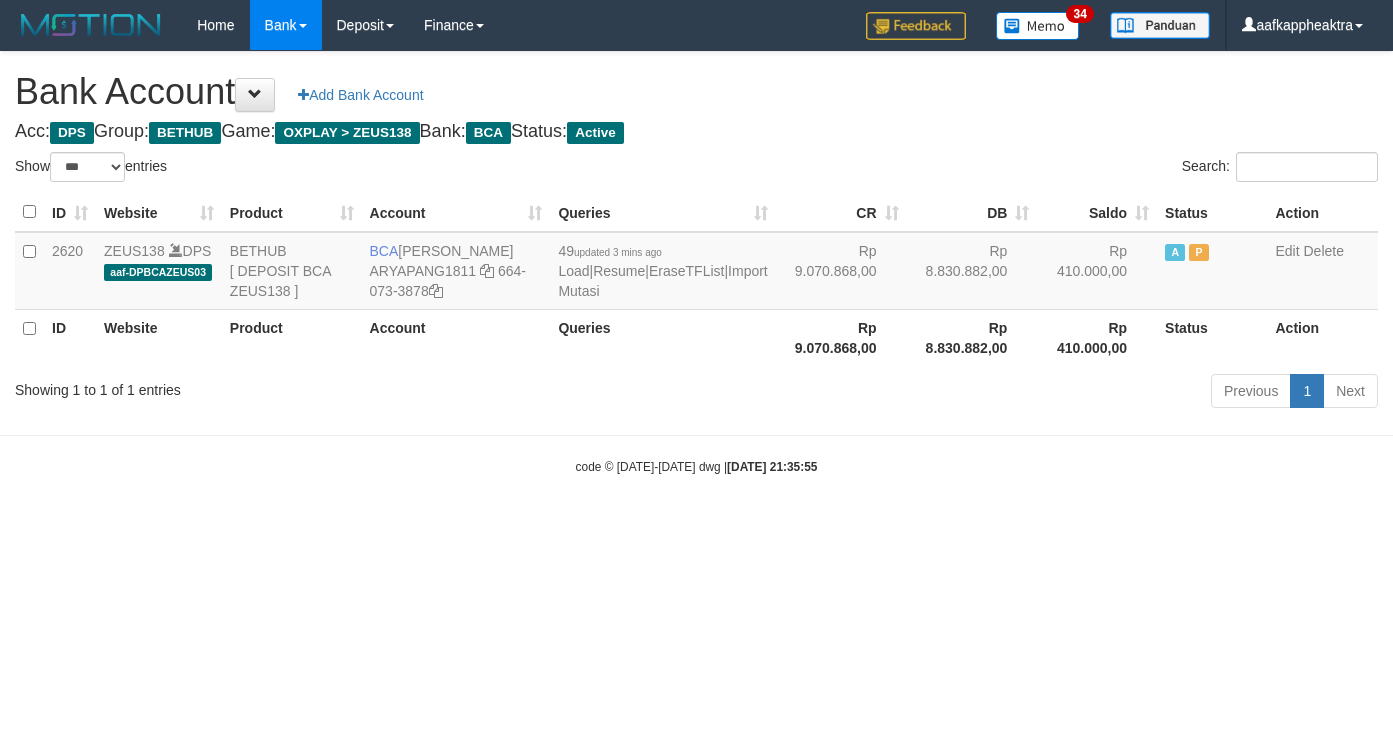 select on "***" 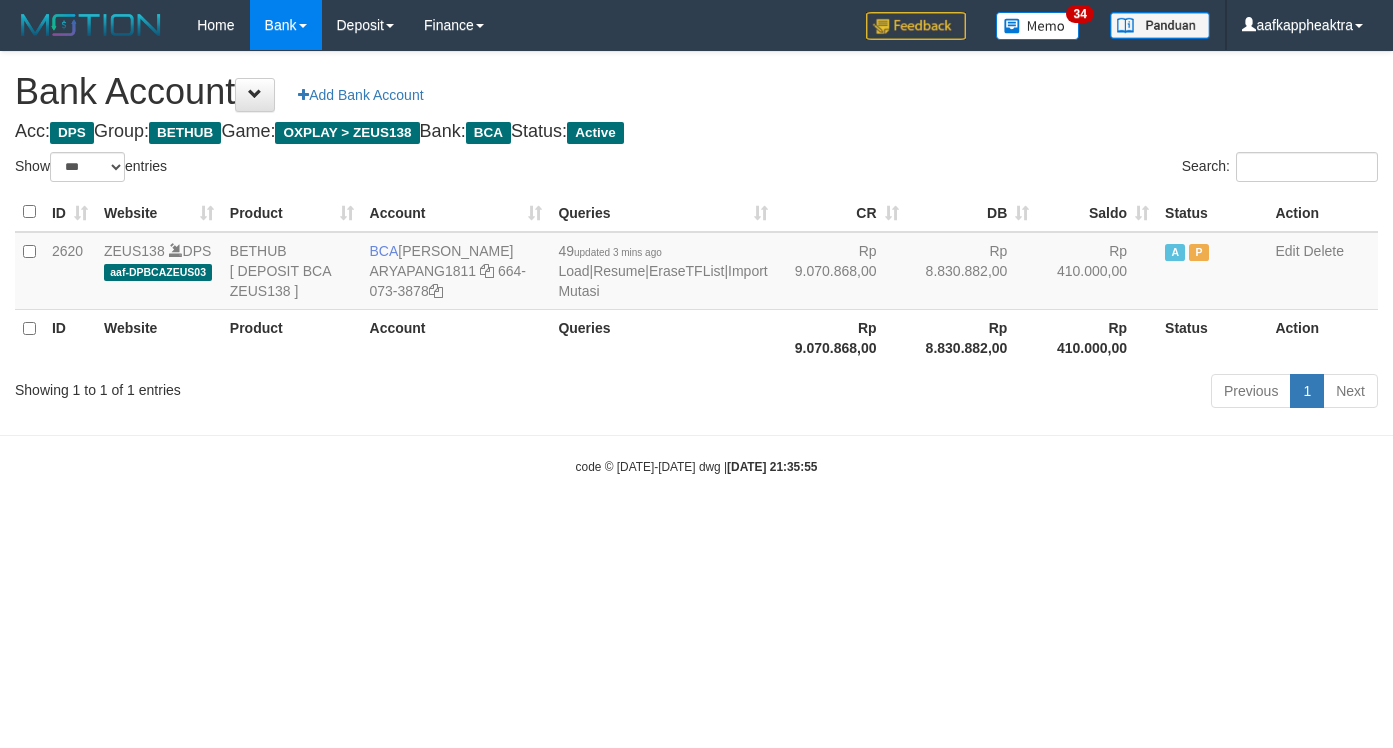 scroll, scrollTop: 0, scrollLeft: 0, axis: both 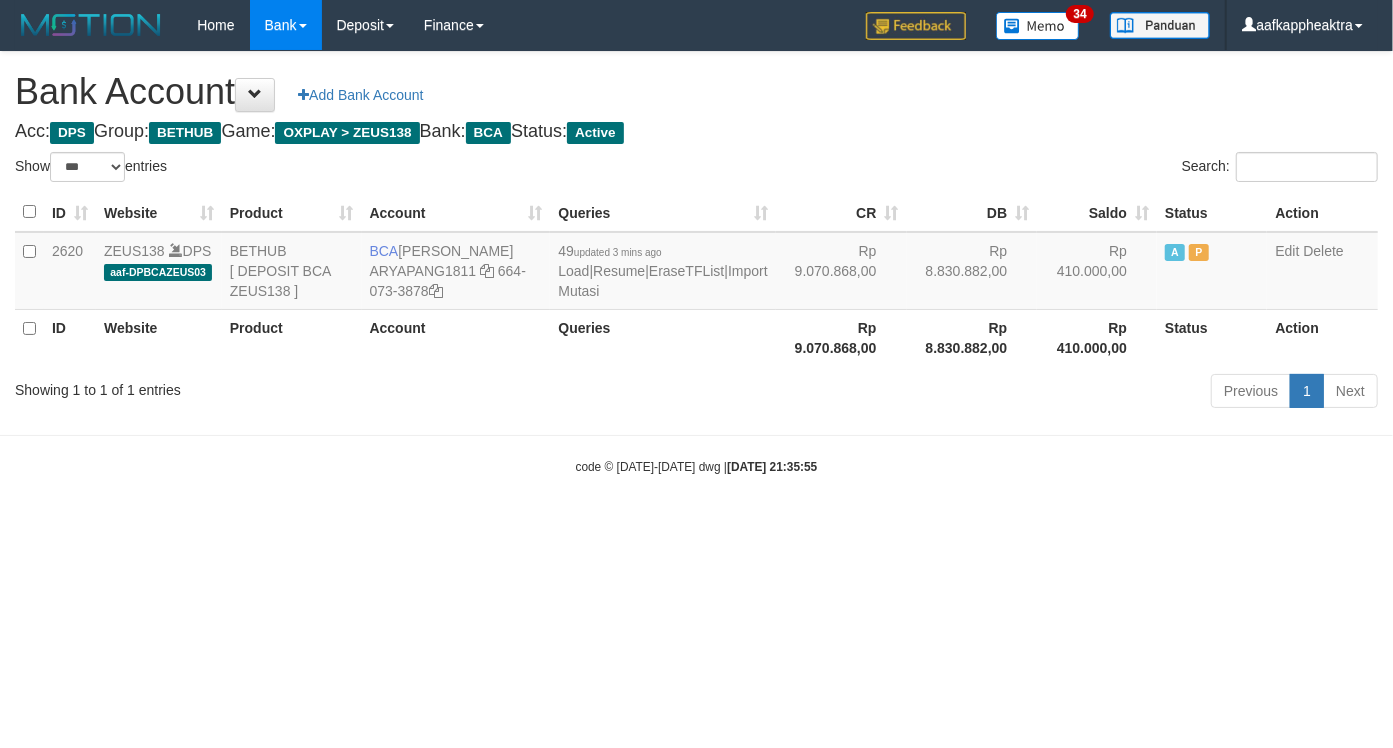 click on "code © 2012-2018 dwg |  2025/07/11 21:35:55" at bounding box center [696, 466] 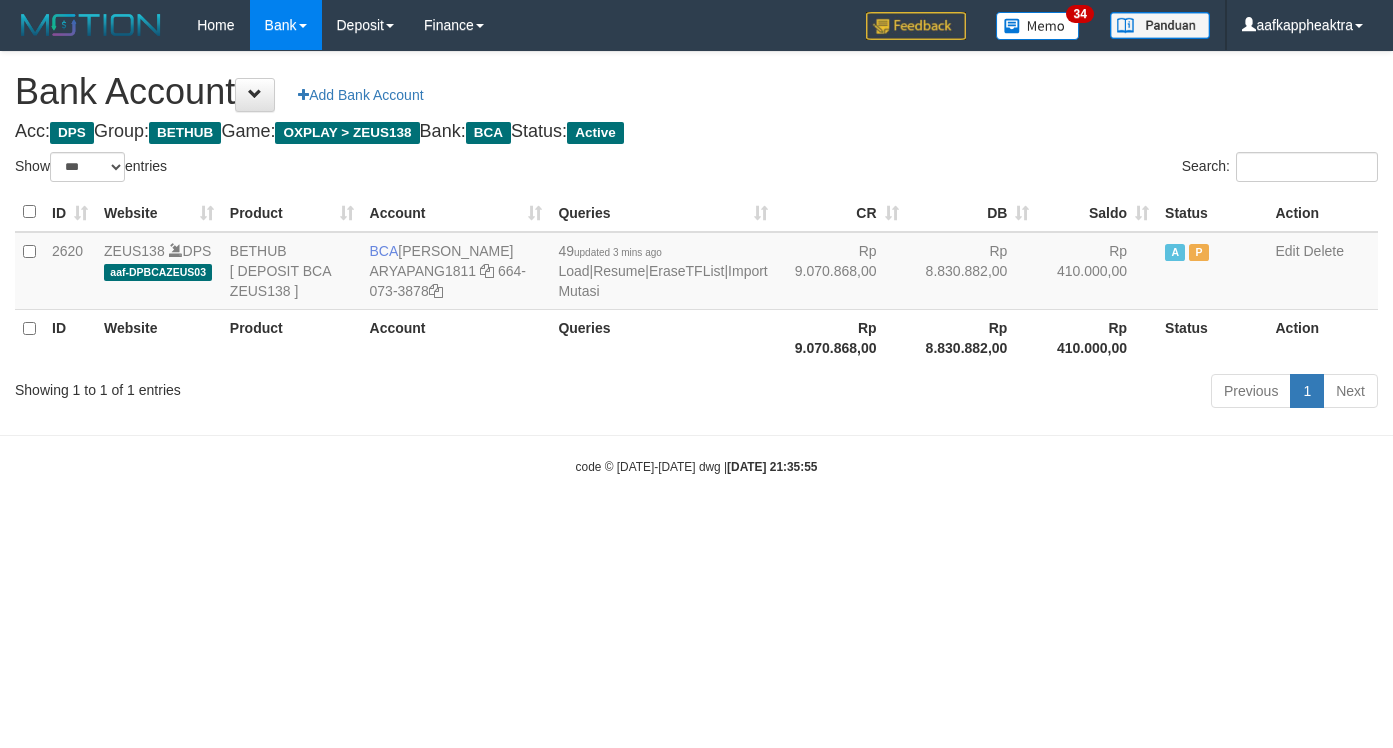 select on "***" 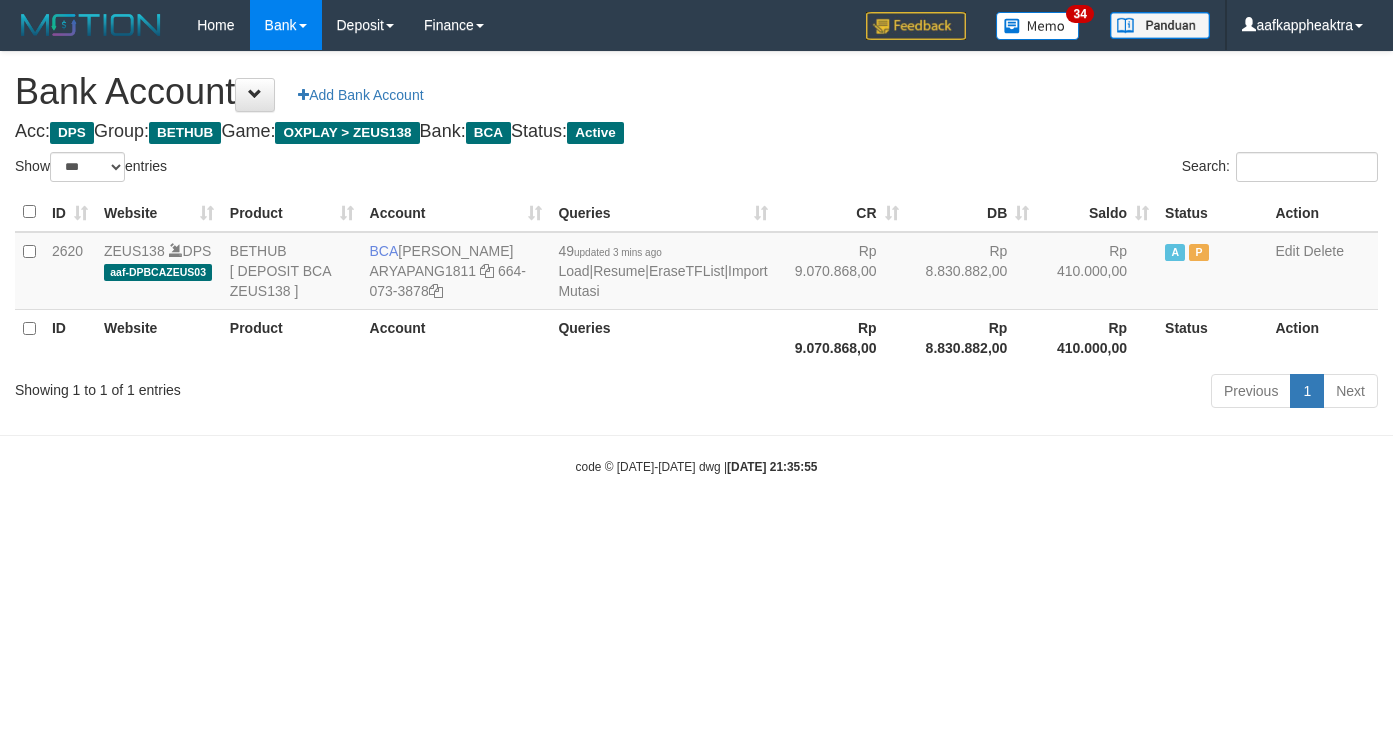 scroll, scrollTop: 0, scrollLeft: 0, axis: both 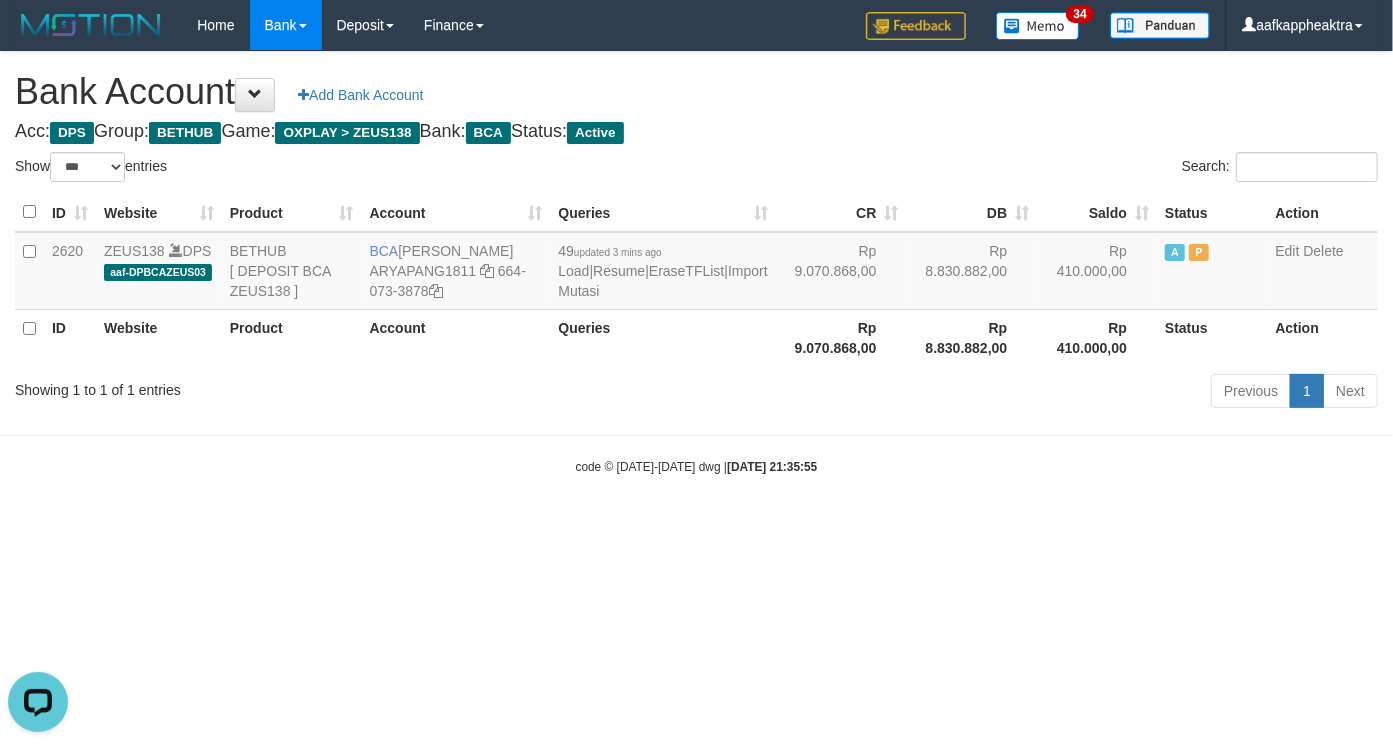 drag, startPoint x: 421, startPoint y: 447, endPoint x: 385, endPoint y: 457, distance: 37.363083 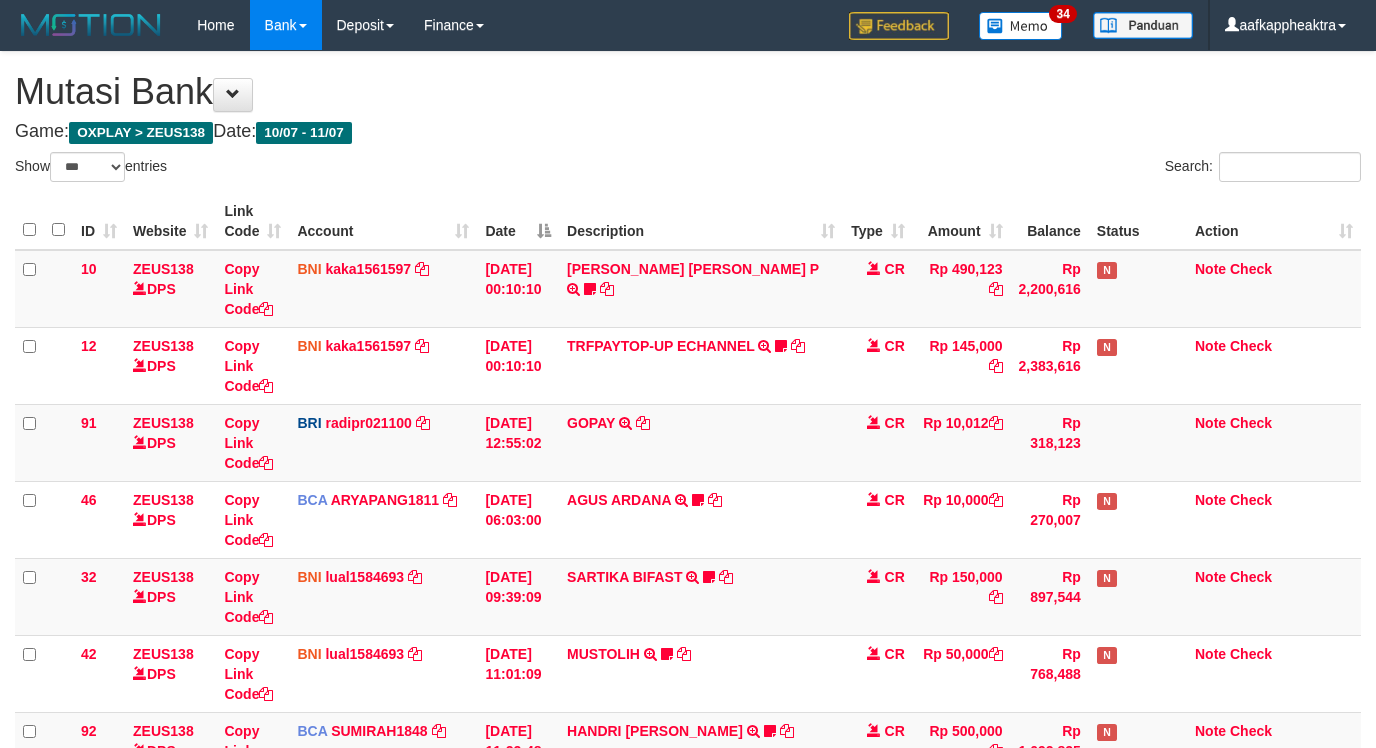 select on "***" 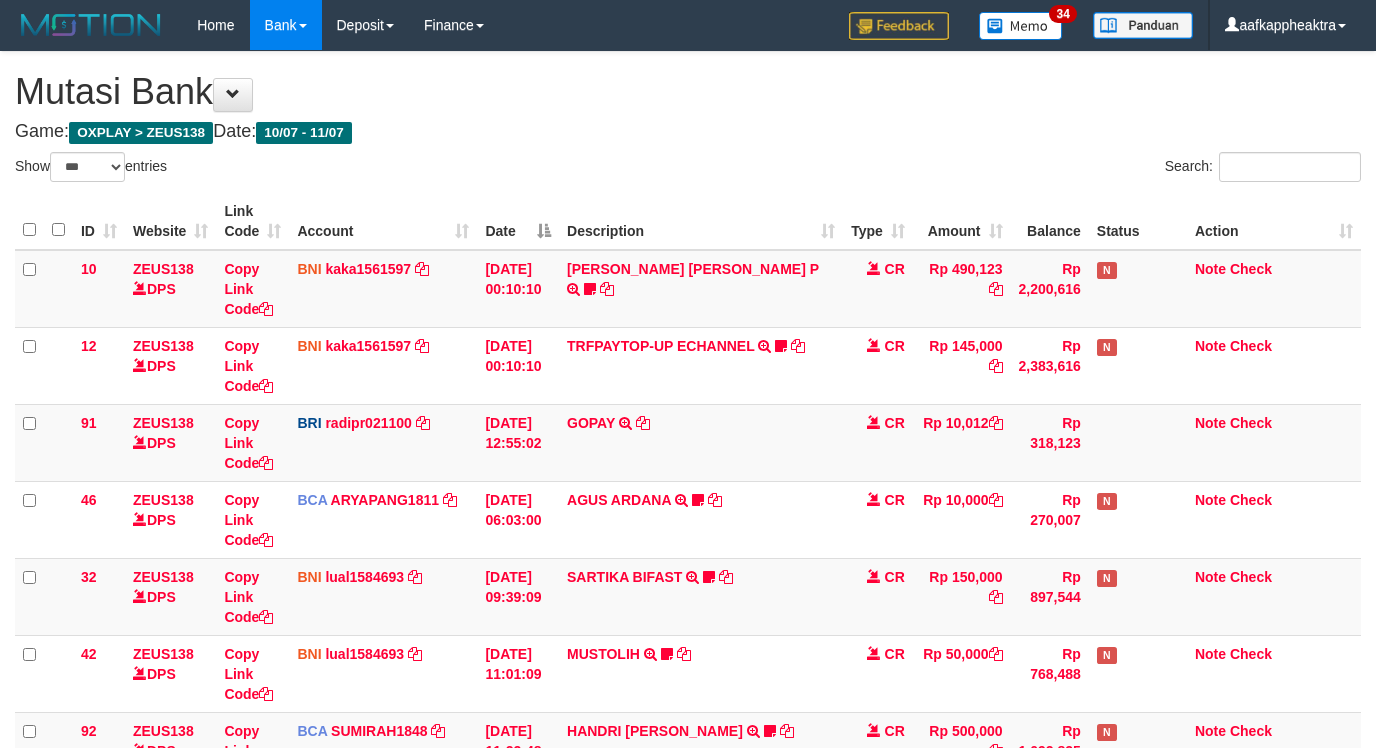 scroll, scrollTop: 1062, scrollLeft: 0, axis: vertical 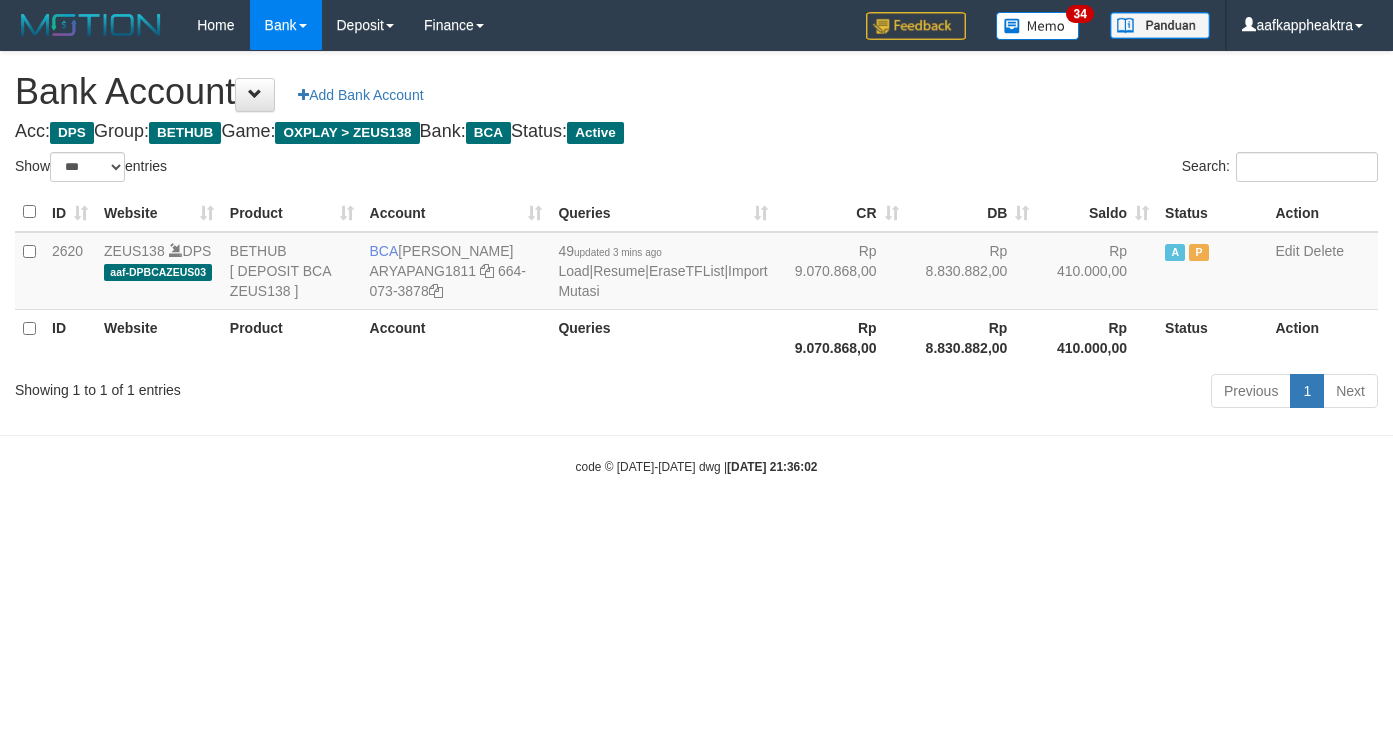 select on "***" 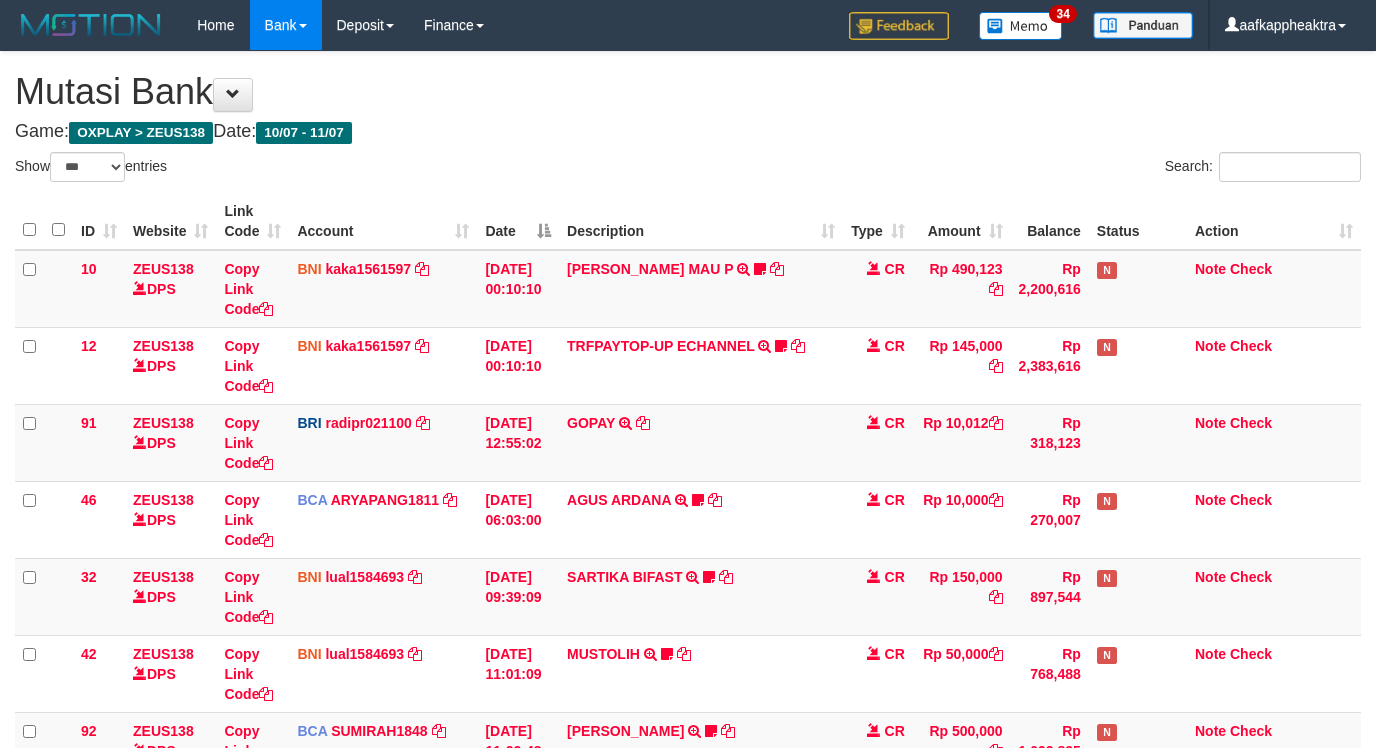 select on "***" 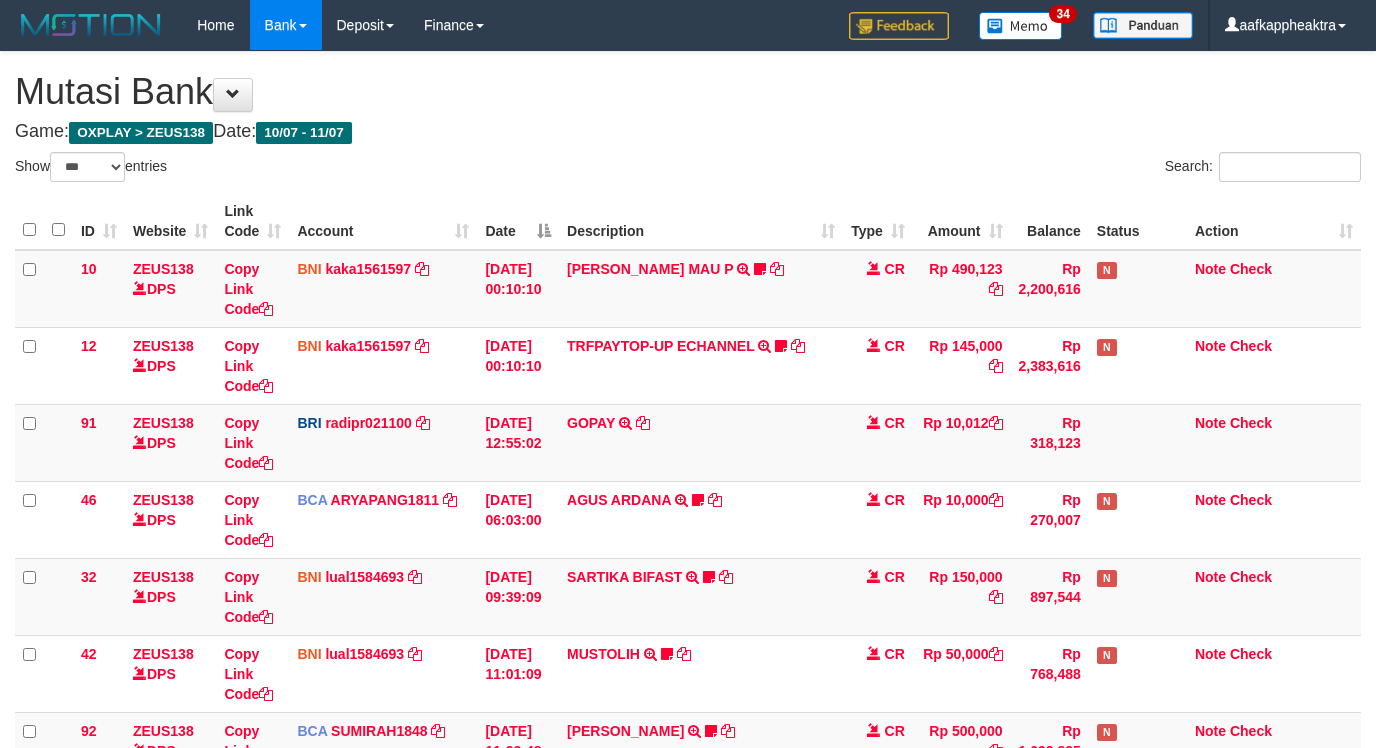 scroll, scrollTop: 1062, scrollLeft: 0, axis: vertical 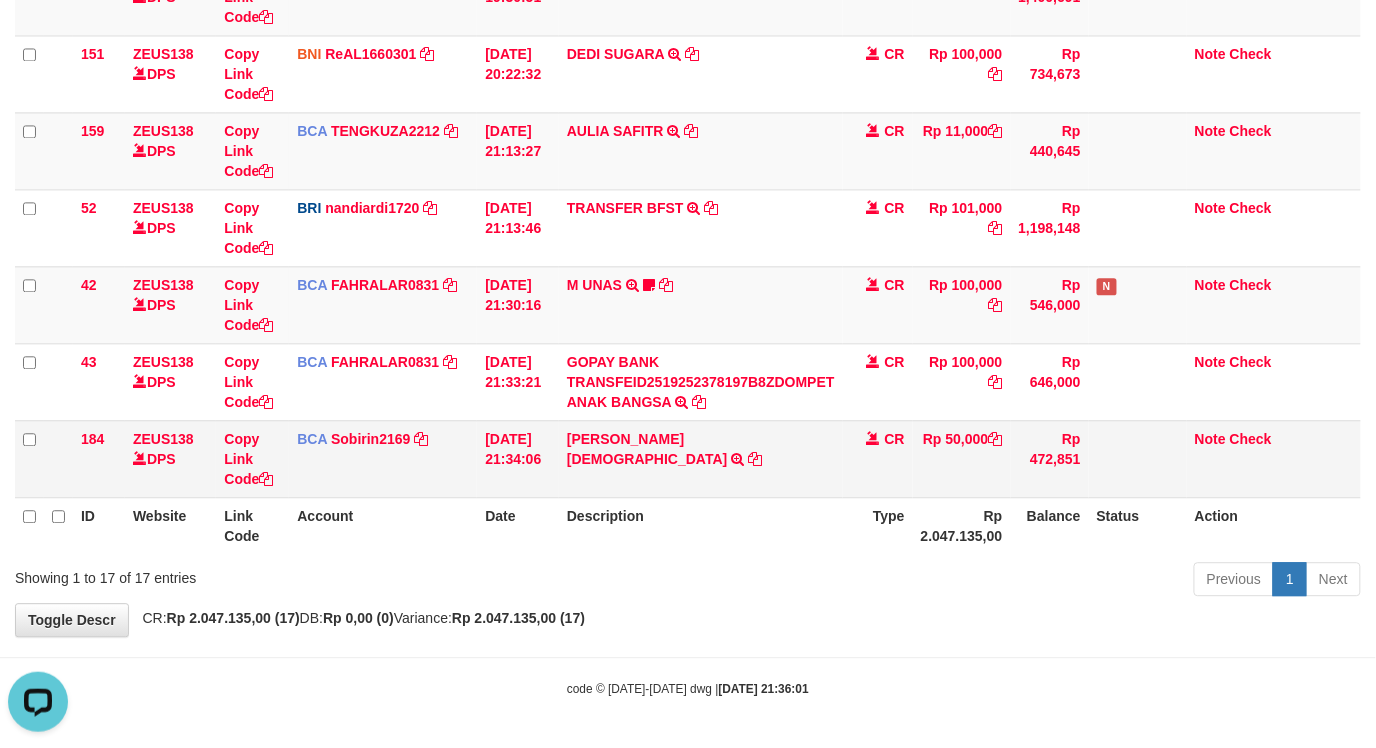 drag, startPoint x: 1153, startPoint y: 425, endPoint x: 1147, endPoint y: 462, distance: 37.48333 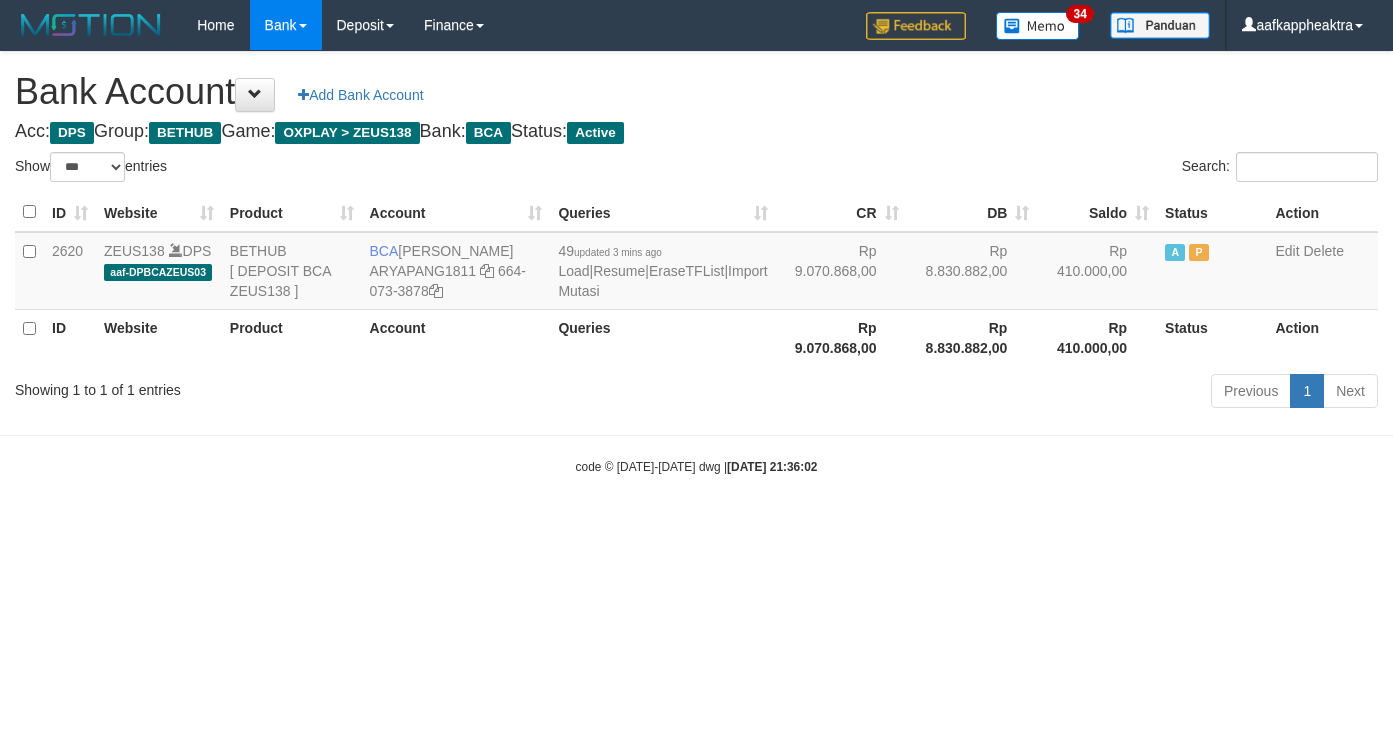select on "***" 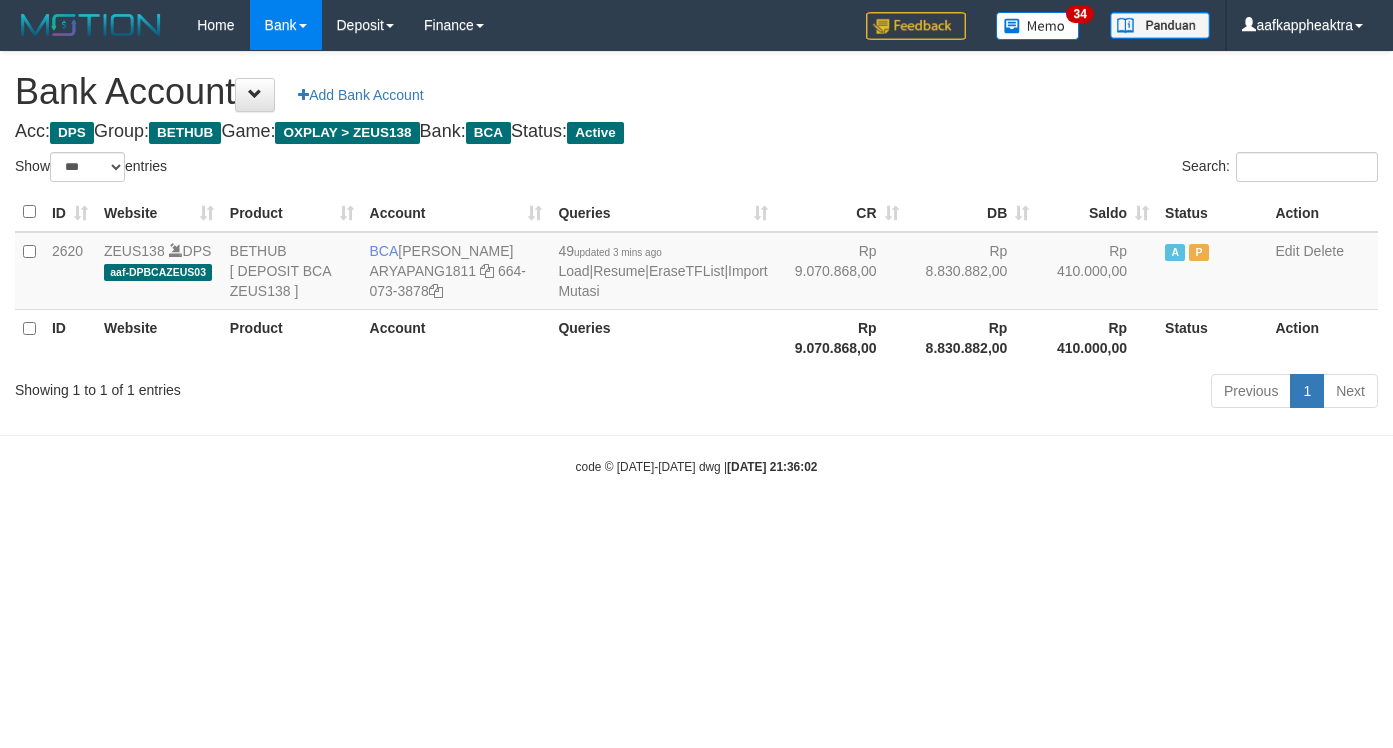 scroll, scrollTop: 0, scrollLeft: 0, axis: both 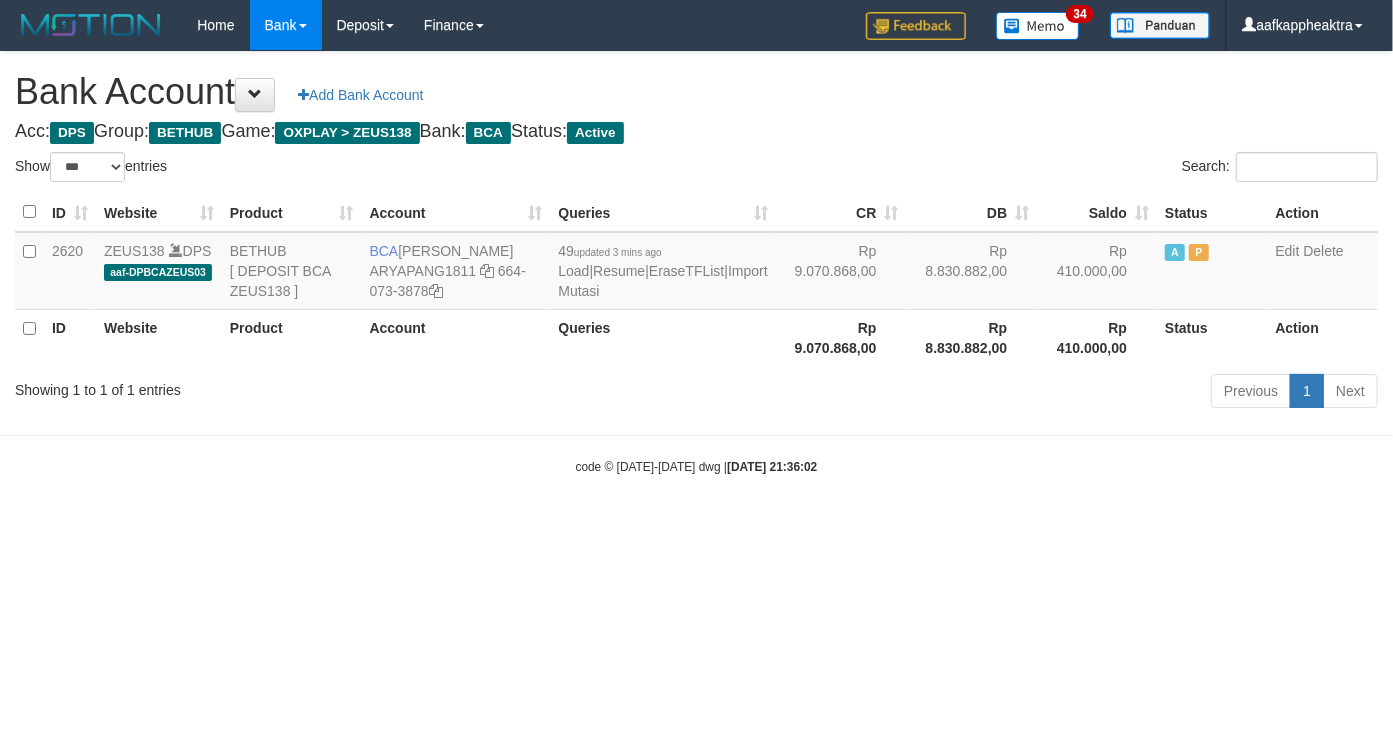 click on "Toggle navigation
Home
Bank
Account List
Mutasi Bank
Search
Note Mutasi
Deposit
DPS List
History
Finance
Financial Data
aafkappheaktra
My Profile
Log Out
34" at bounding box center [696, 263] 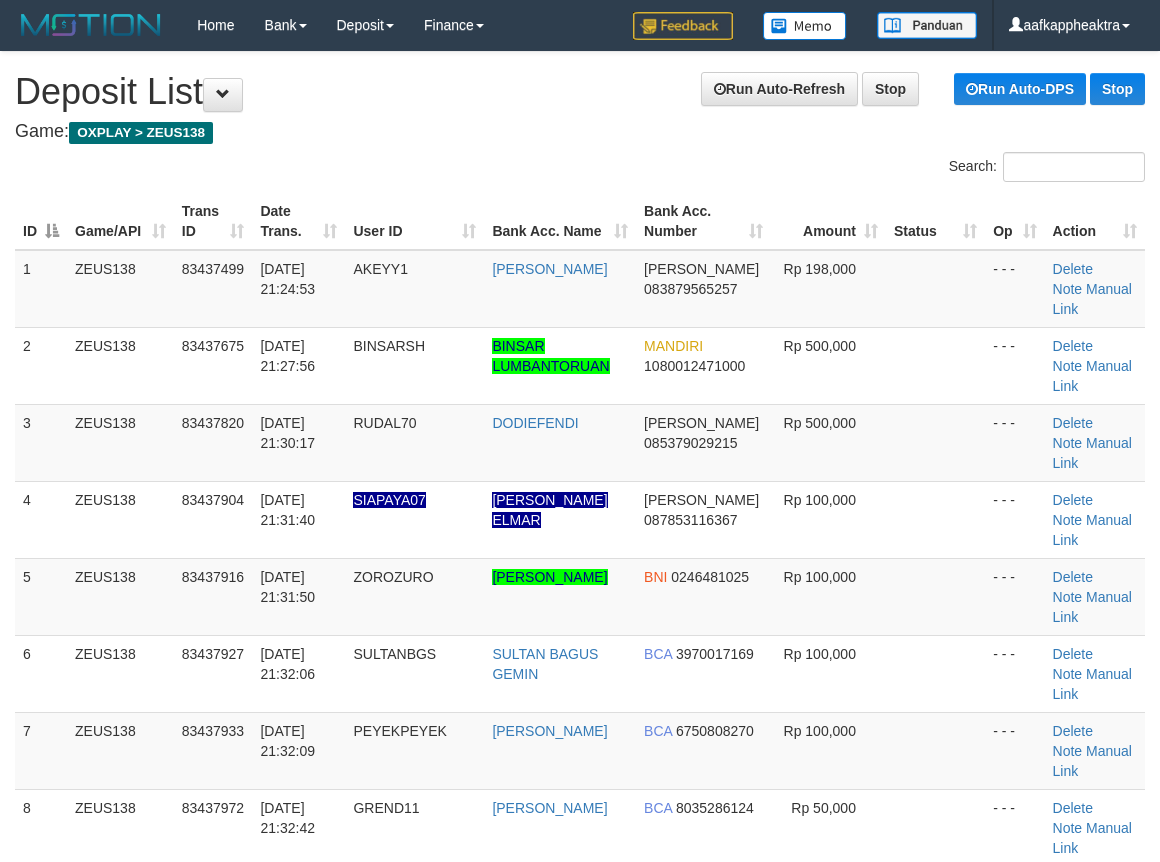 scroll, scrollTop: 385, scrollLeft: 0, axis: vertical 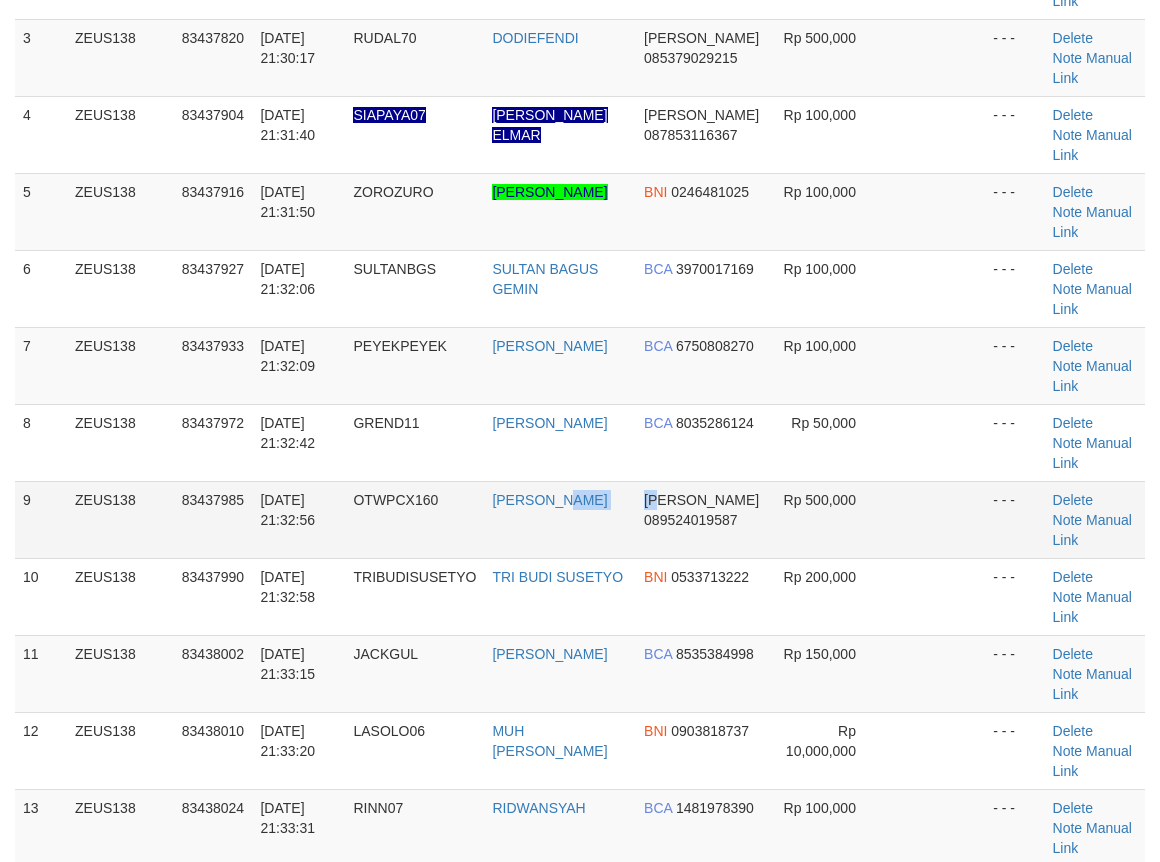 click on "9
ZEUS138
83437985
[DATE] 21:32:56
OTWPCX160
[PERSON_NAME]
[PERSON_NAME]
089524019587
Rp 500,000
- - -
[GEOGRAPHIC_DATA]
Note
Manual Link" at bounding box center (580, 519) 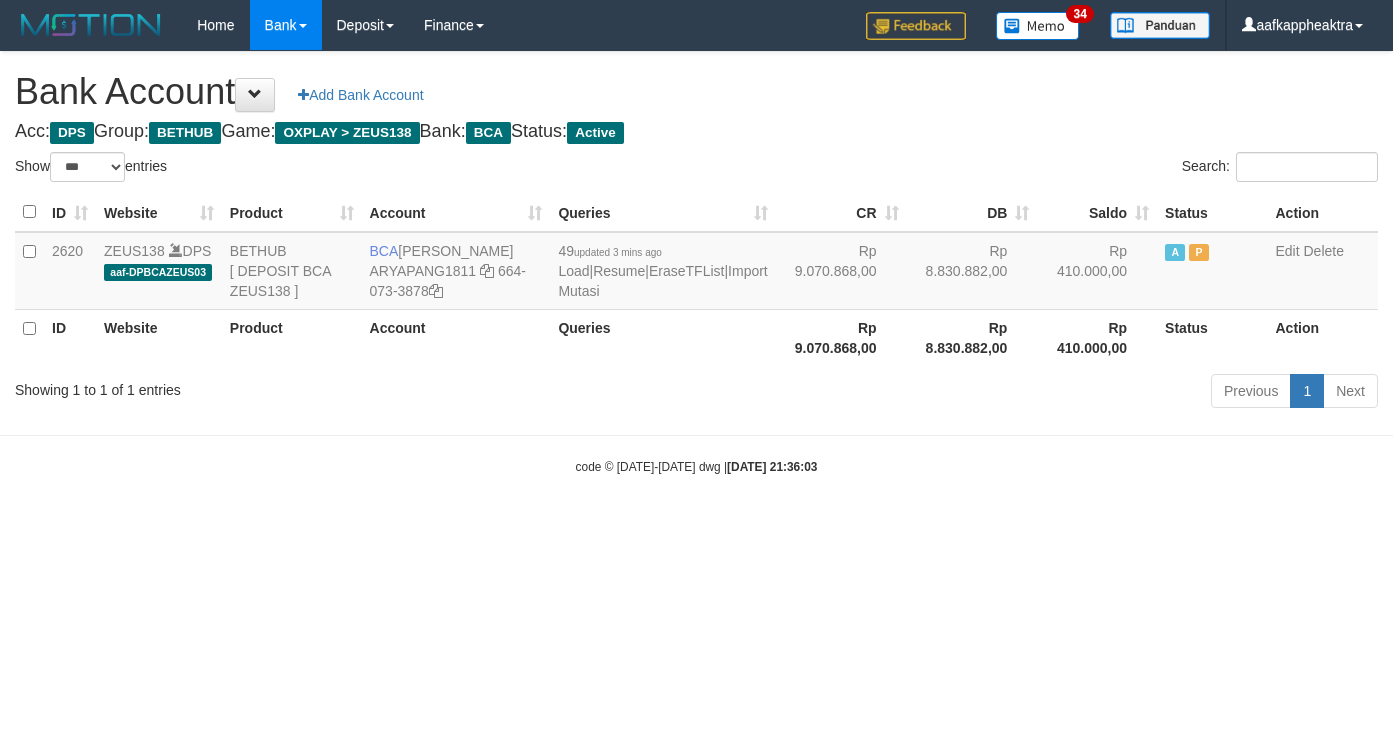 select on "***" 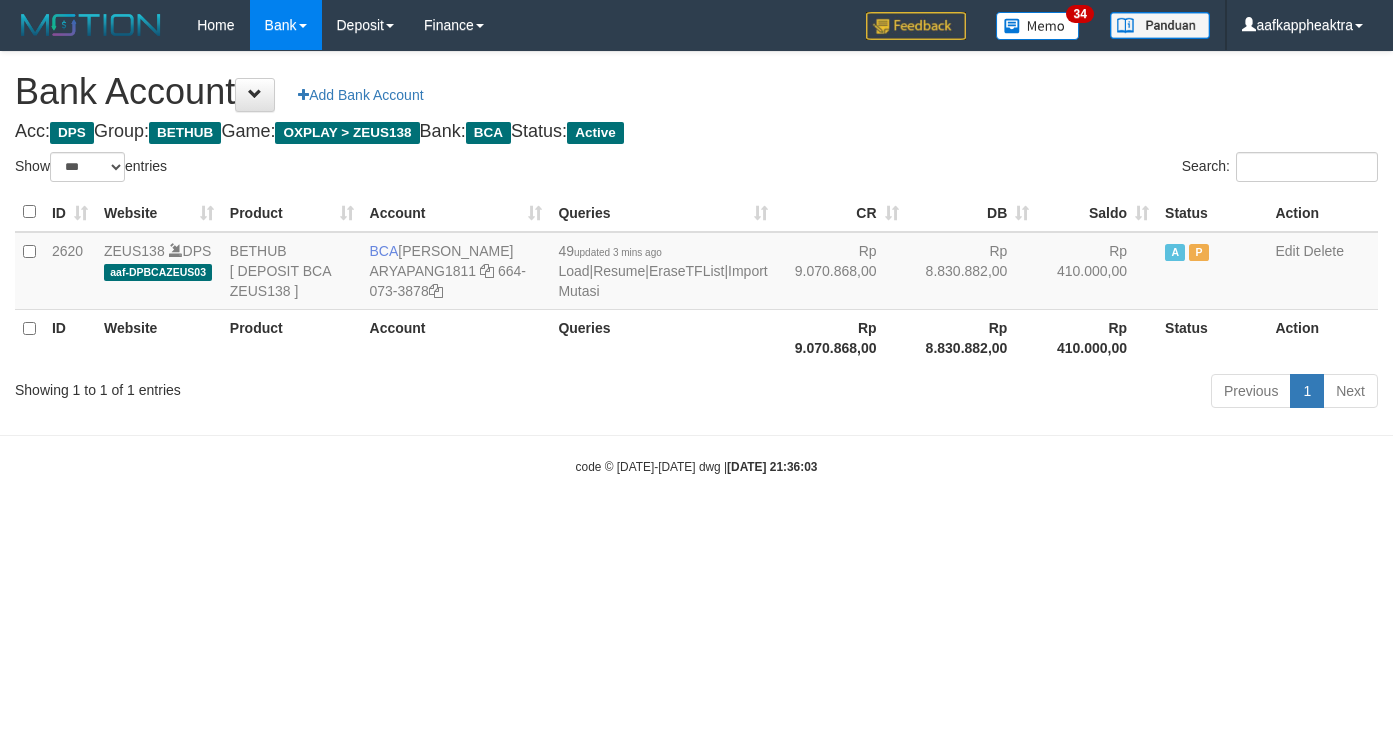 scroll, scrollTop: 0, scrollLeft: 0, axis: both 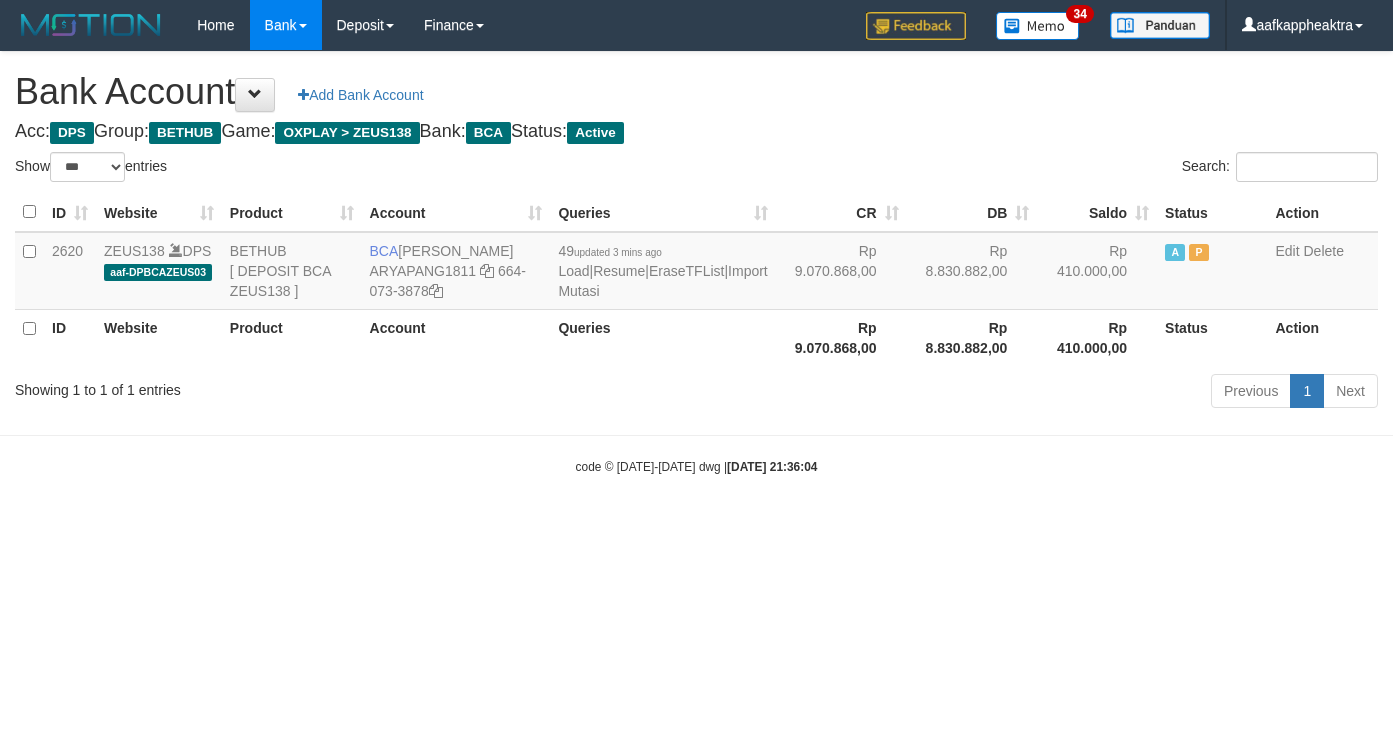 select on "***" 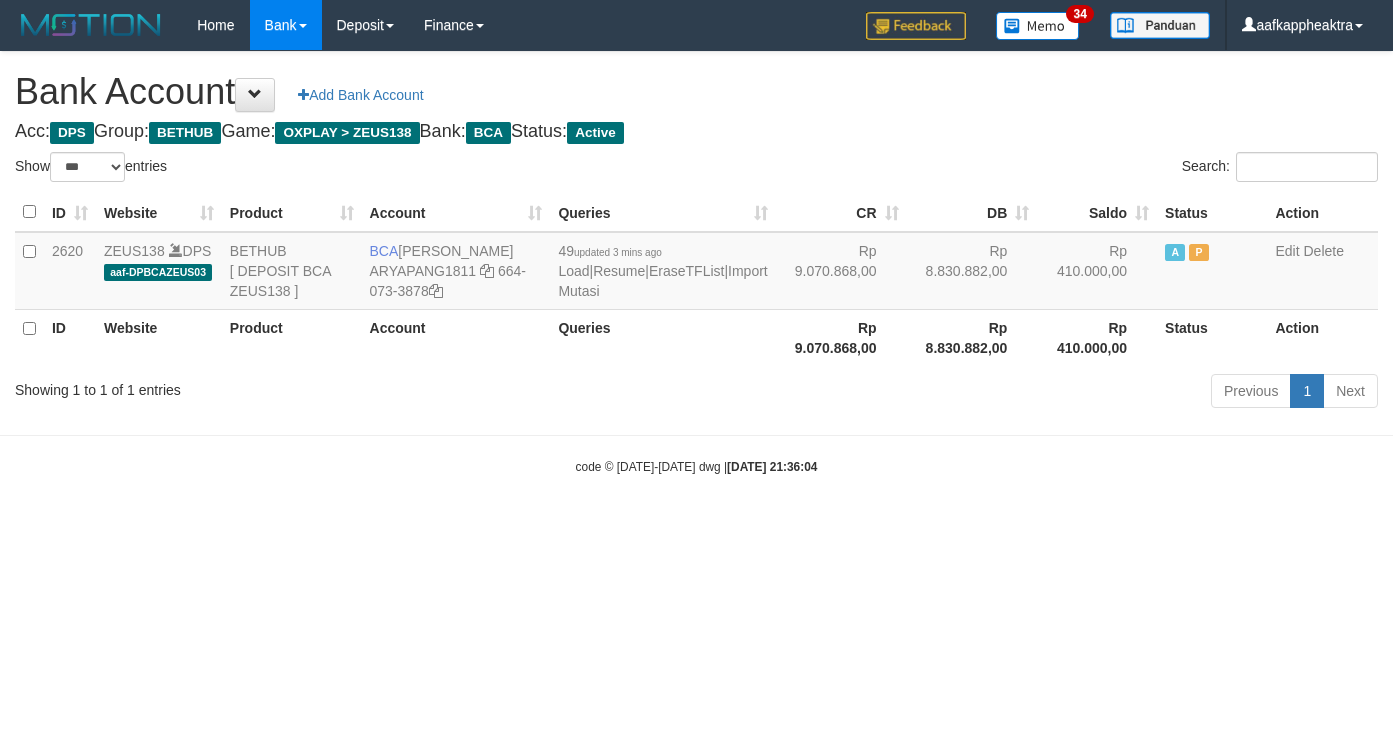 scroll, scrollTop: 0, scrollLeft: 0, axis: both 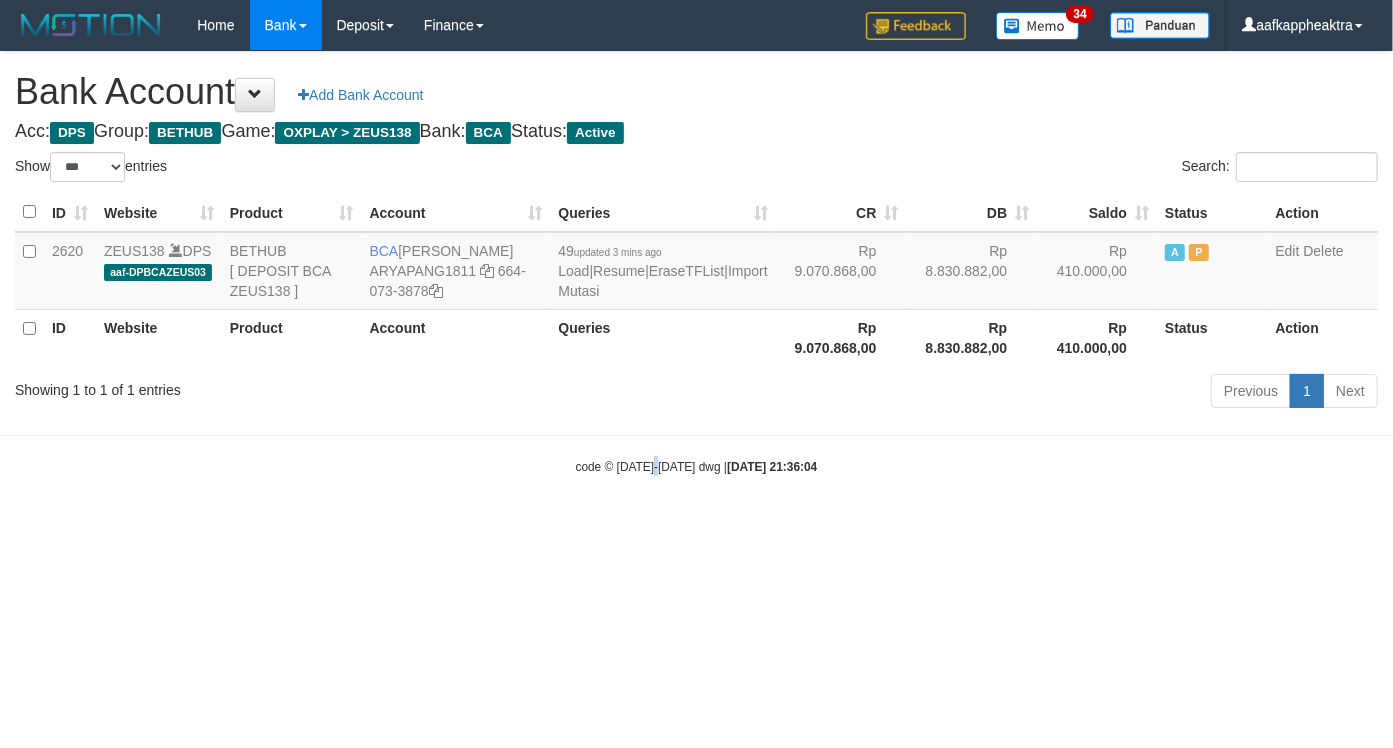 click on "Toggle navigation
Home
Bank
Account List
Mutasi Bank
Search
Note Mutasi
Deposit
DPS List
History
Finance
Financial Data
aafkappheaktra
My Profile
Log Out
34" at bounding box center [696, 263] 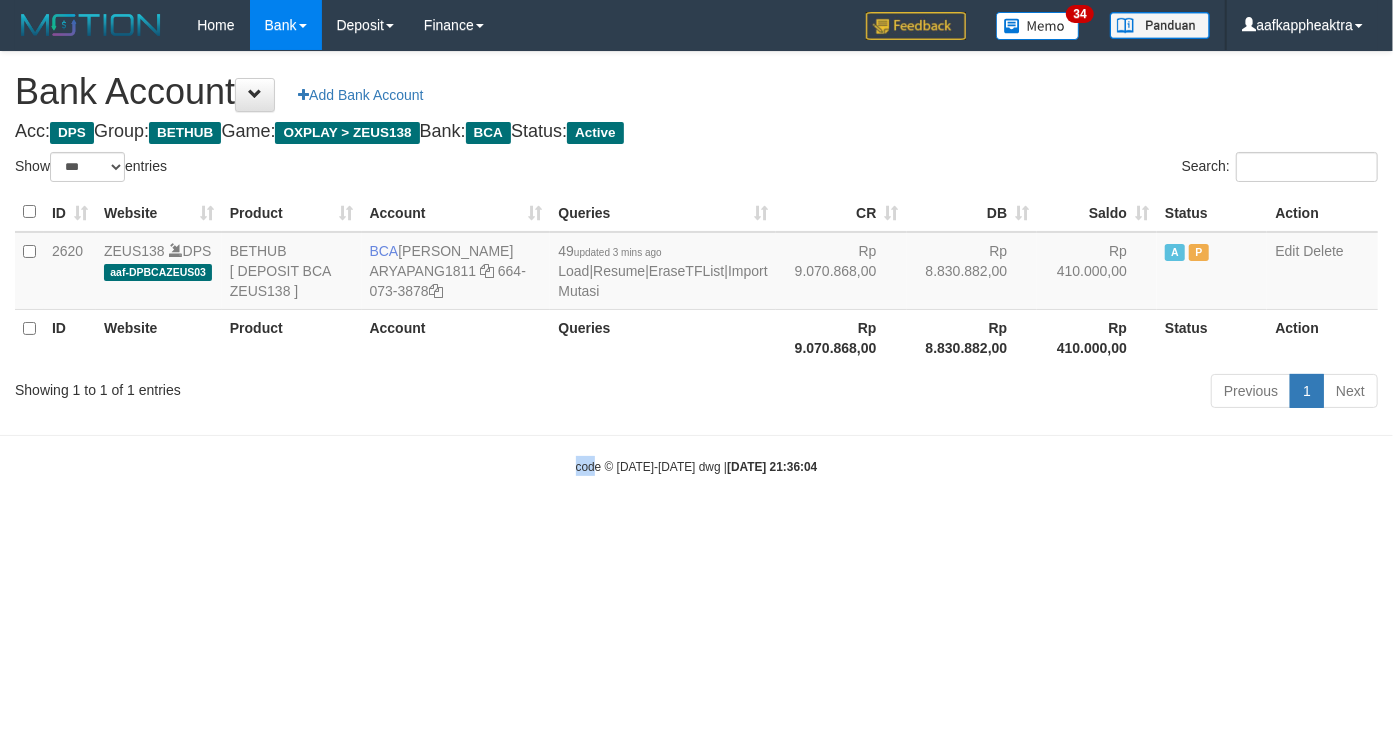 drag, startPoint x: 544, startPoint y: 576, endPoint x: 517, endPoint y: 582, distance: 27.658634 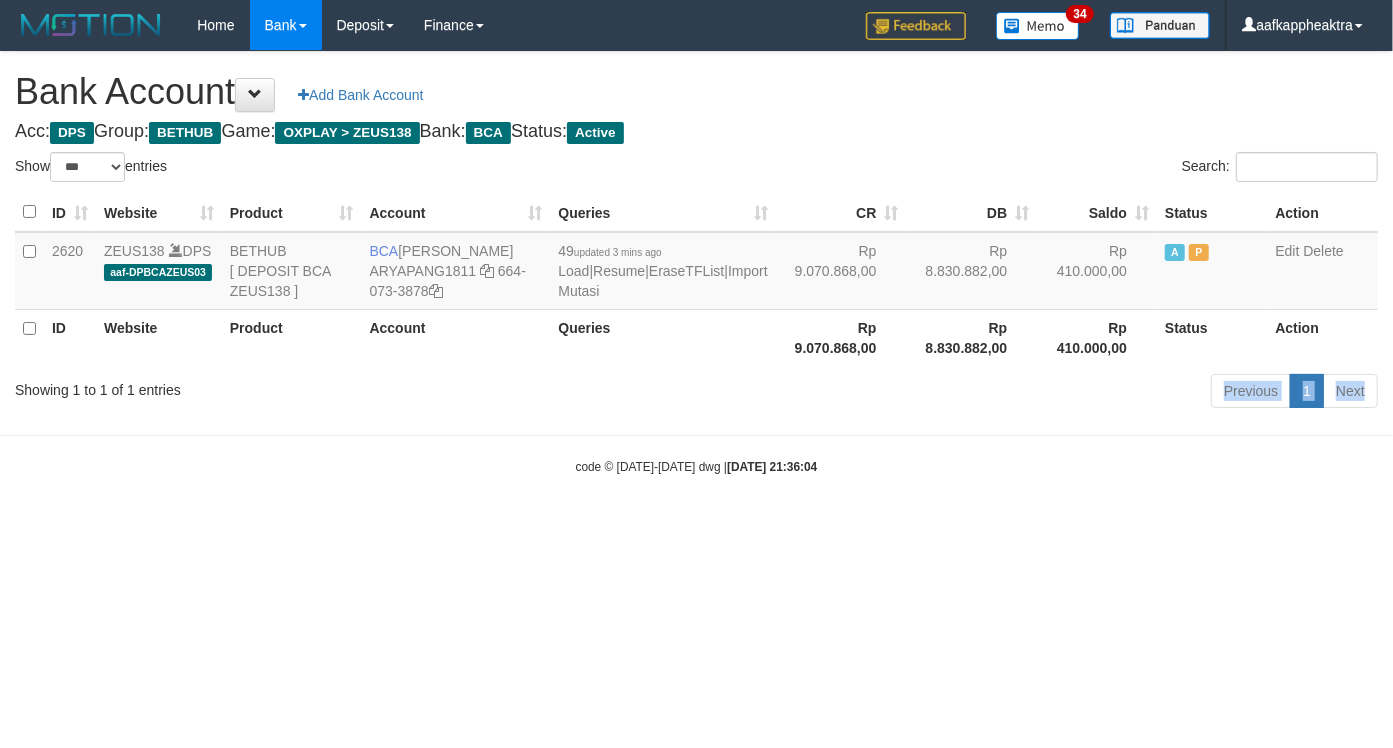 drag, startPoint x: 536, startPoint y: 395, endPoint x: 467, endPoint y: 206, distance: 201.20139 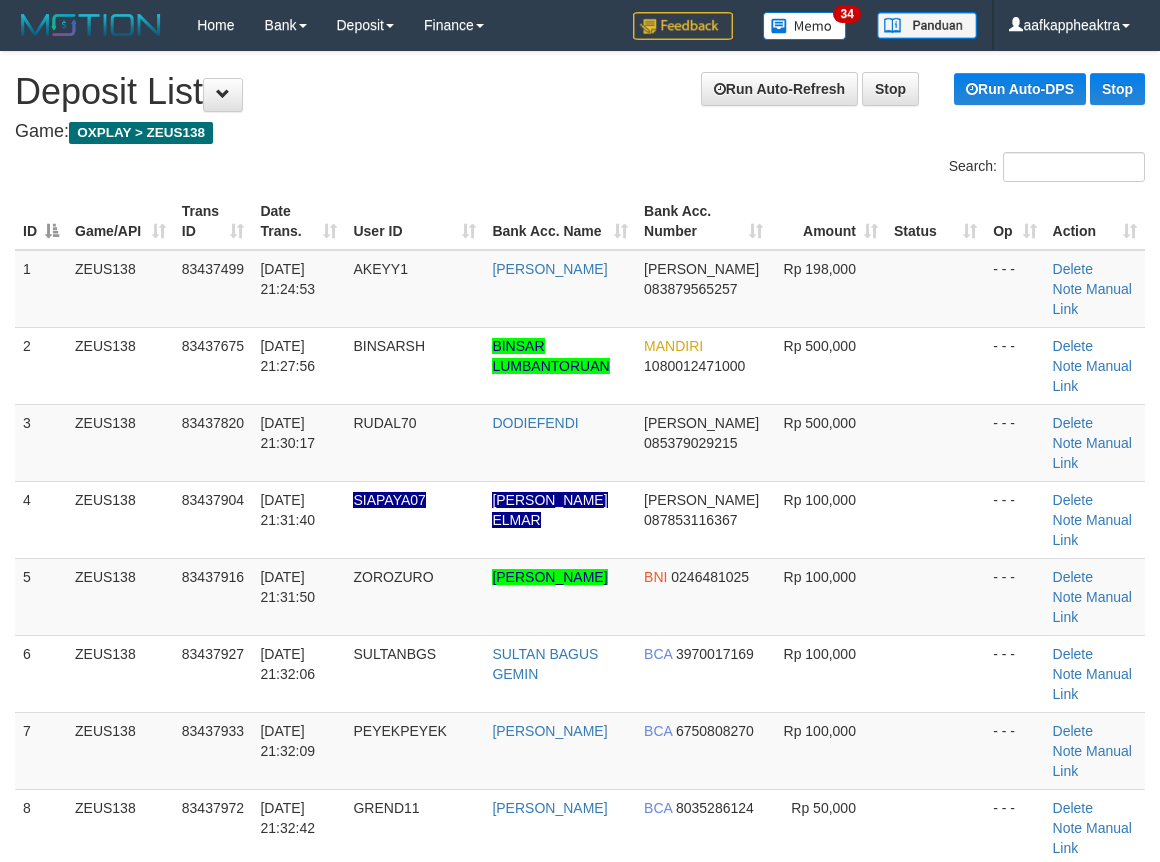 scroll, scrollTop: 385, scrollLeft: 0, axis: vertical 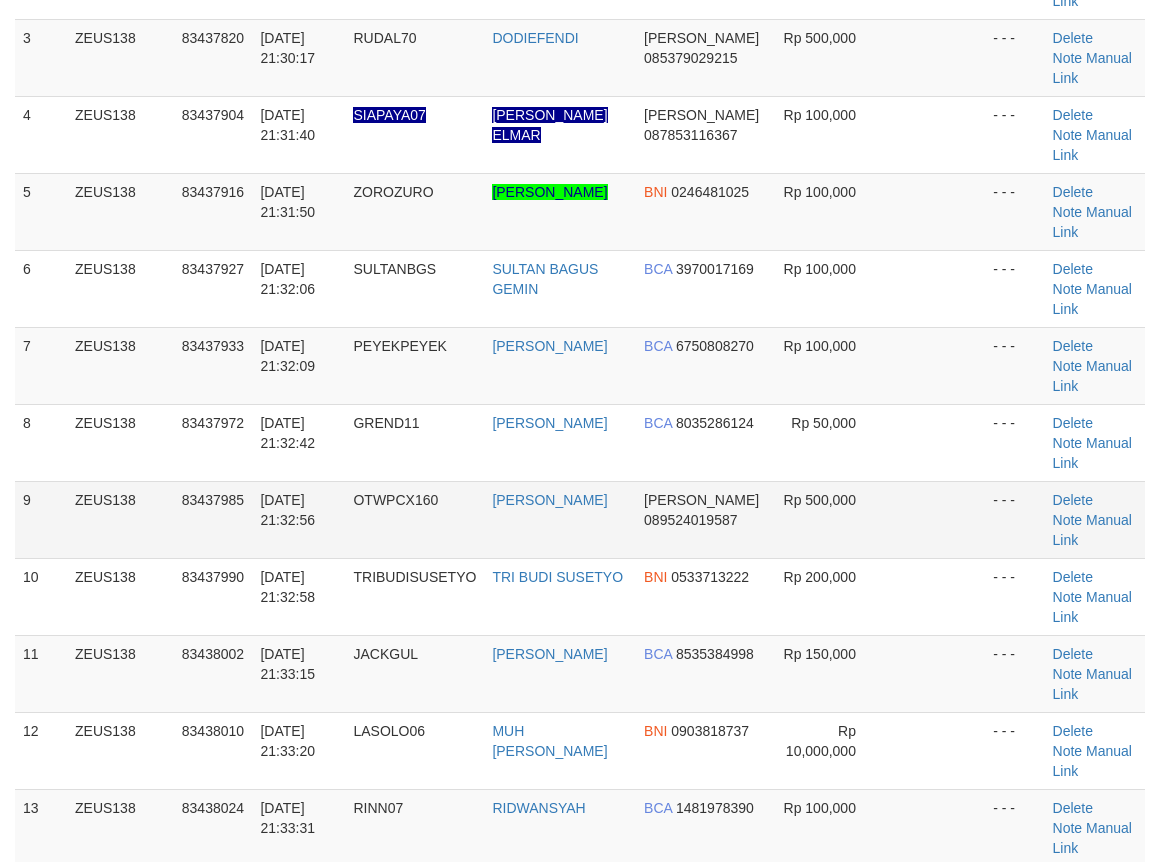 click on "1
ZEUS138
83437499
[DATE] 21:24:53
AKEYY1
[PERSON_NAME]
083879565257
Rp 198,000
- - -
[GEOGRAPHIC_DATA]
Note
Manual Link
2
ZEUS138
83437675
[DATE] 21:27:56
[GEOGRAPHIC_DATA]
BINSAR LUMBANTORUAN
MANDIRI
1080012471000
Rp 500,000
BNI" at bounding box center (580, 712) 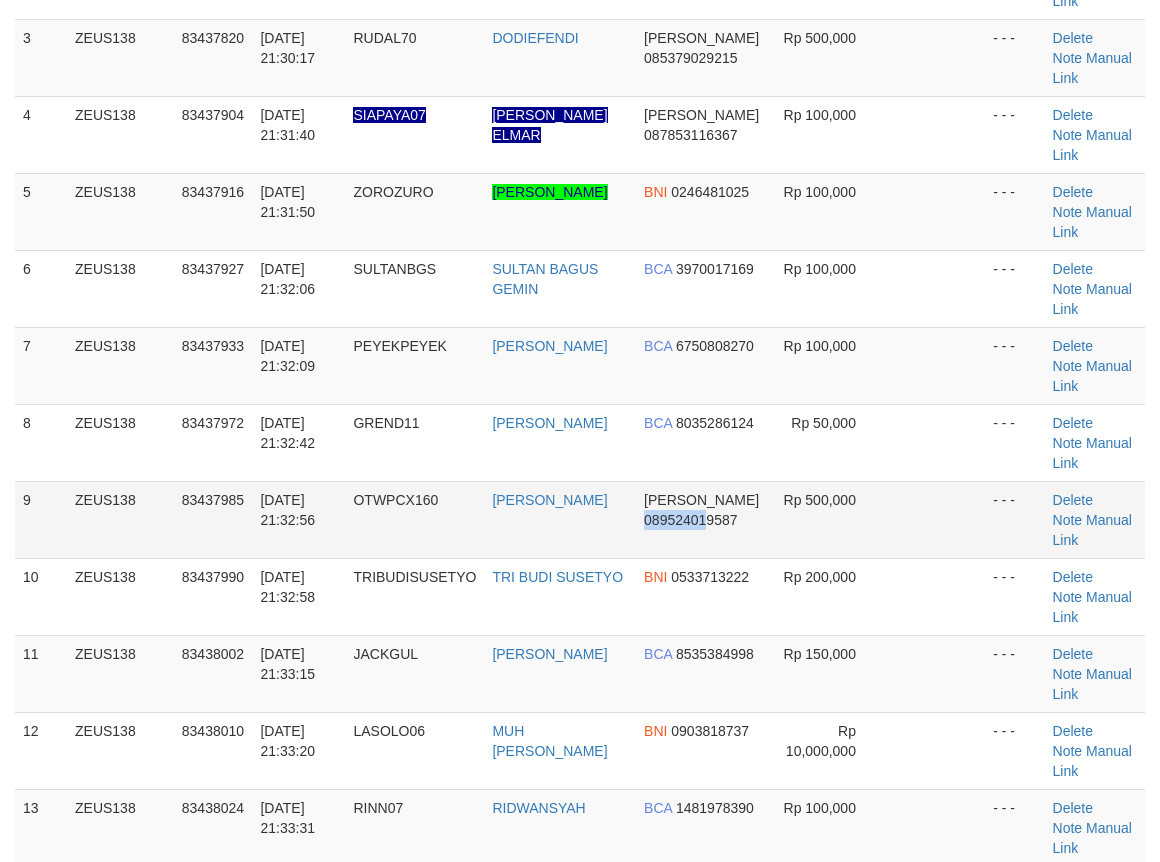 drag, startPoint x: 704, startPoint y: 535, endPoint x: 655, endPoint y: 551, distance: 51.546097 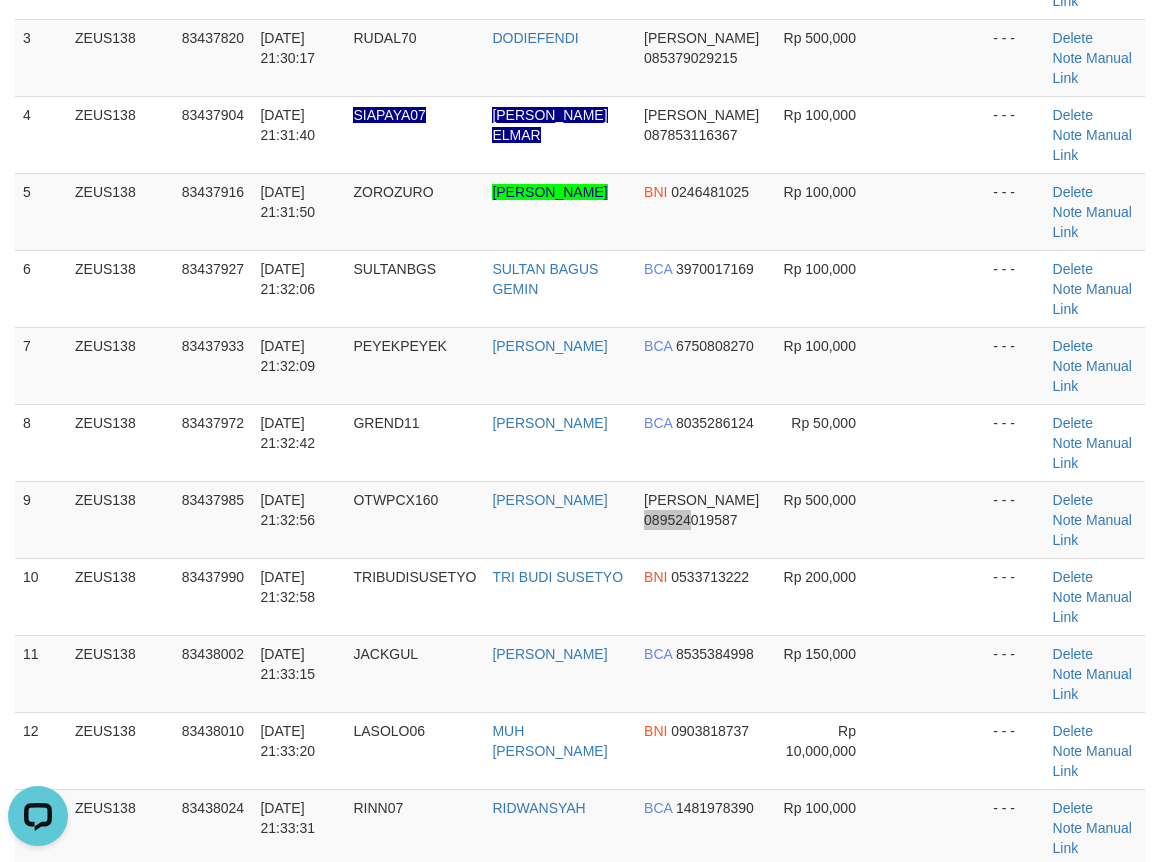 scroll, scrollTop: 0, scrollLeft: 0, axis: both 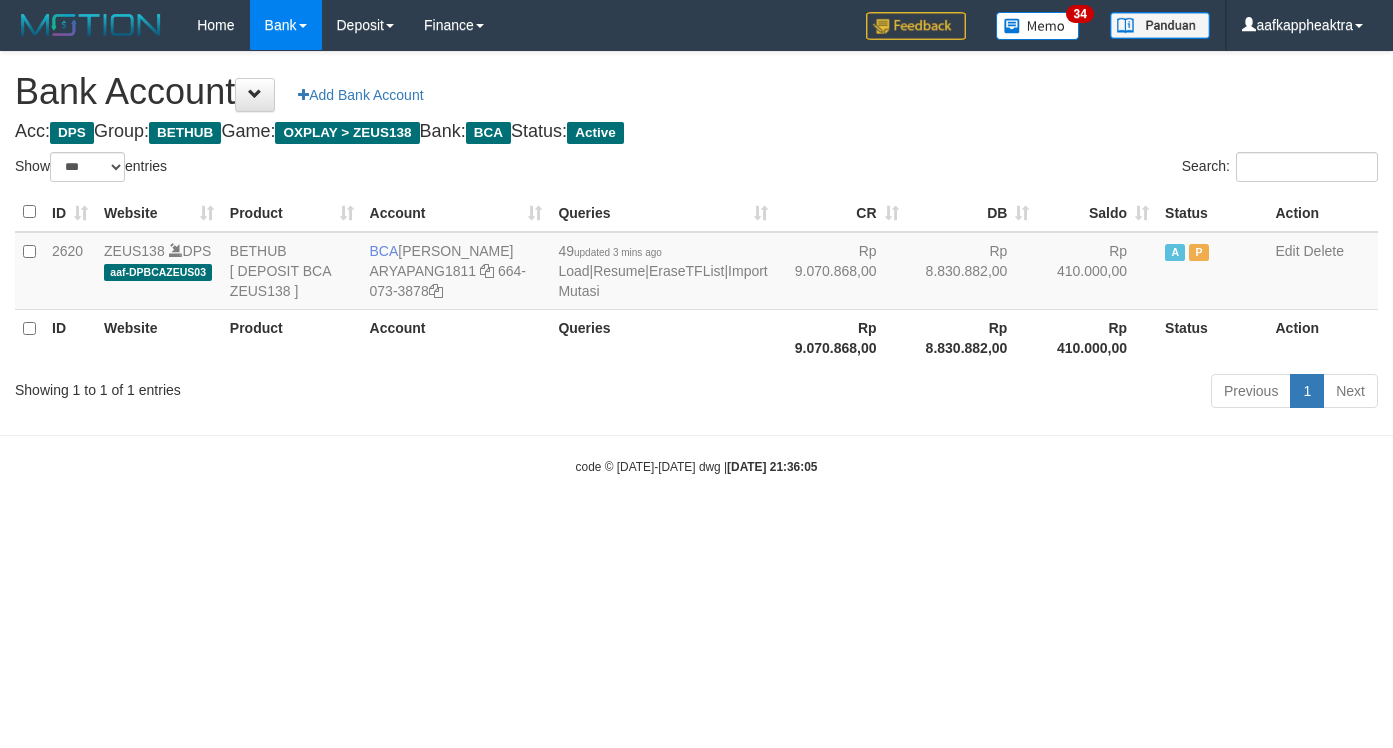 select on "***" 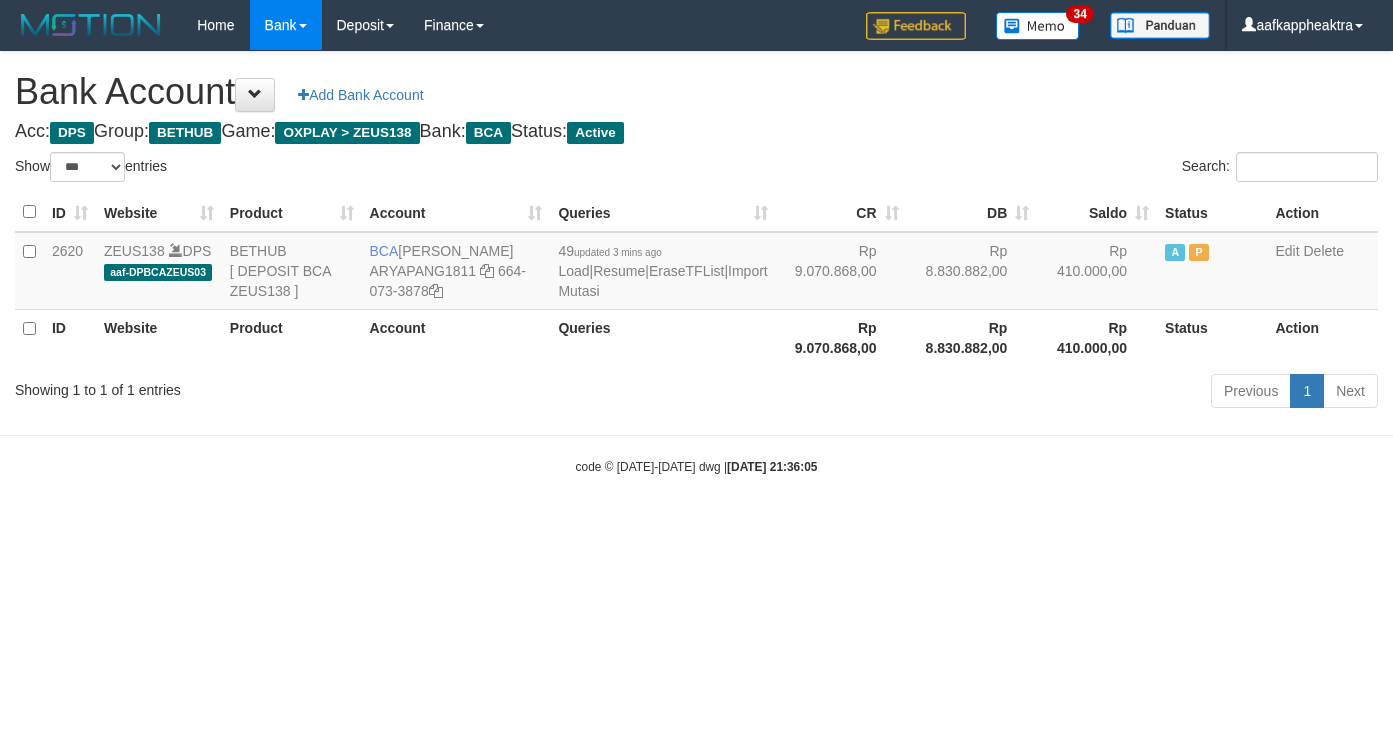 scroll, scrollTop: 0, scrollLeft: 0, axis: both 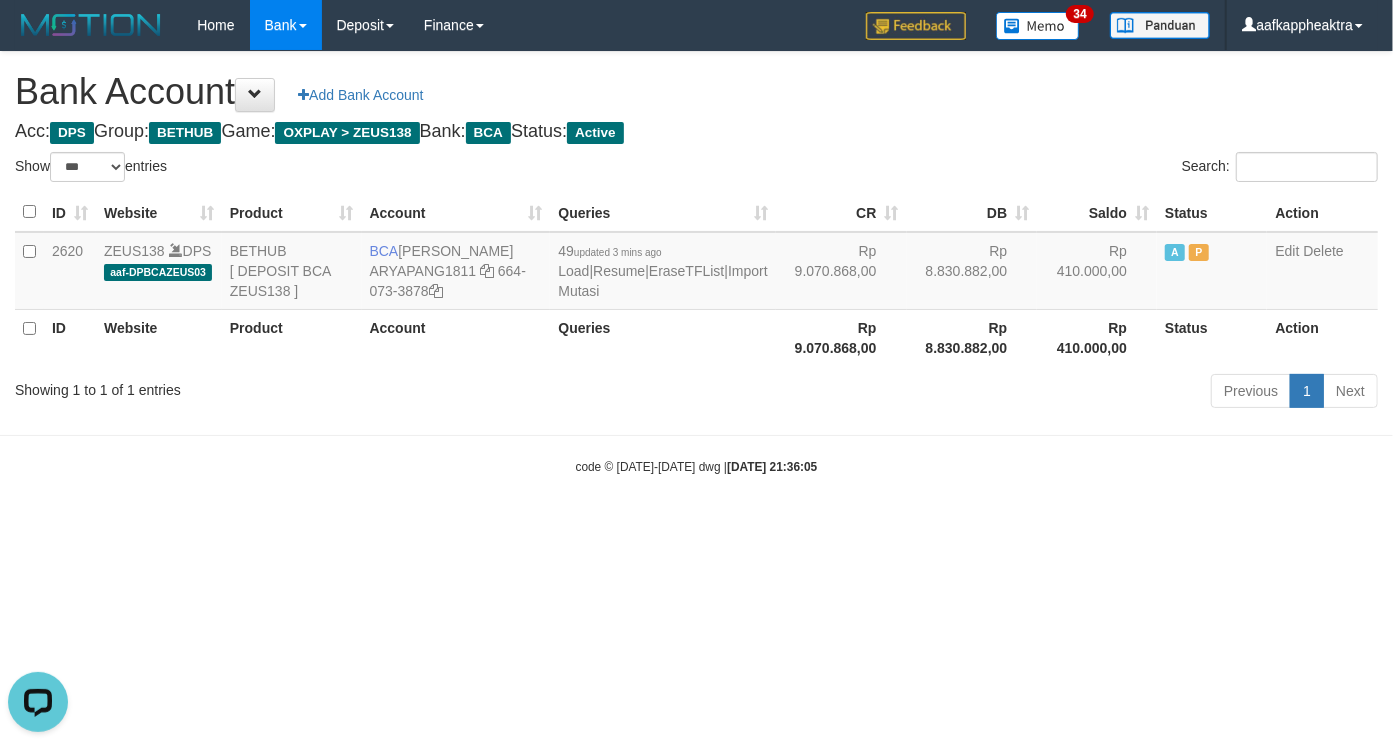 drag, startPoint x: 745, startPoint y: 362, endPoint x: 777, endPoint y: 398, distance: 48.166378 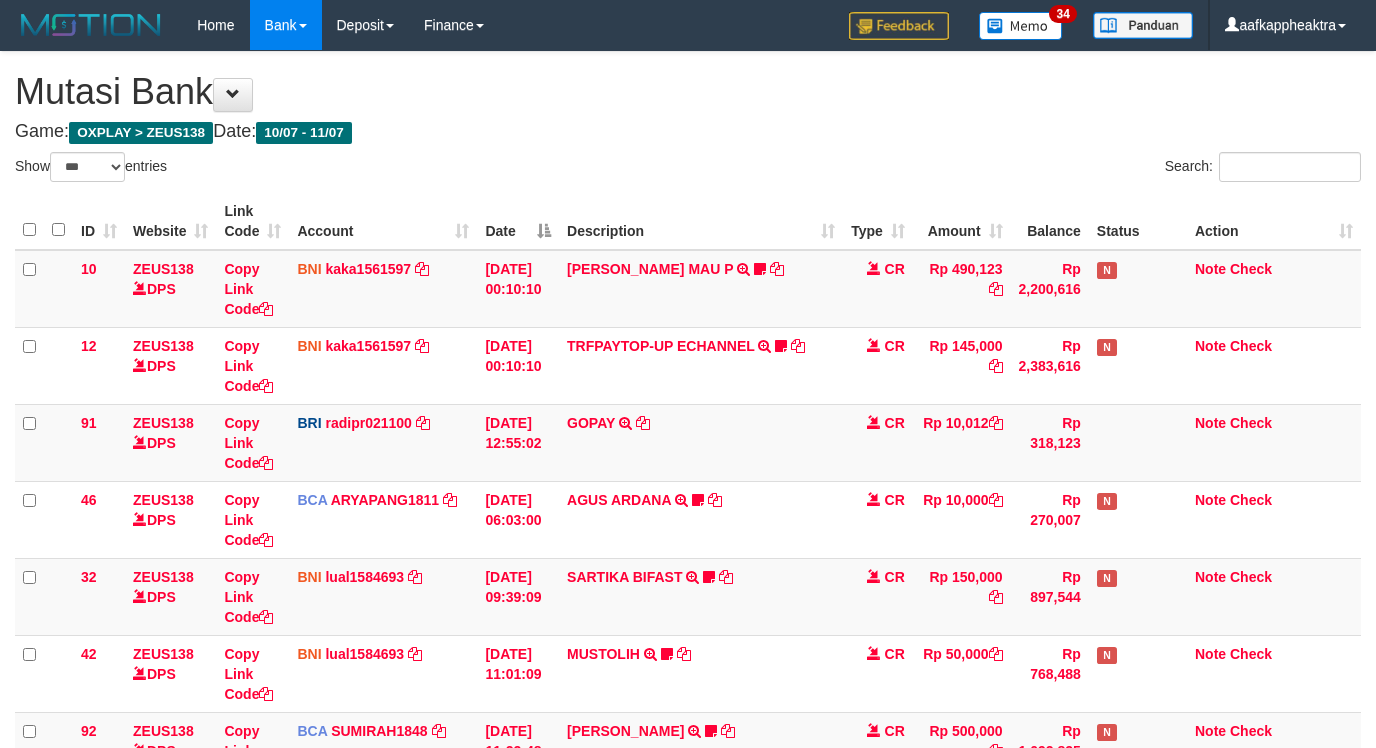 select on "***" 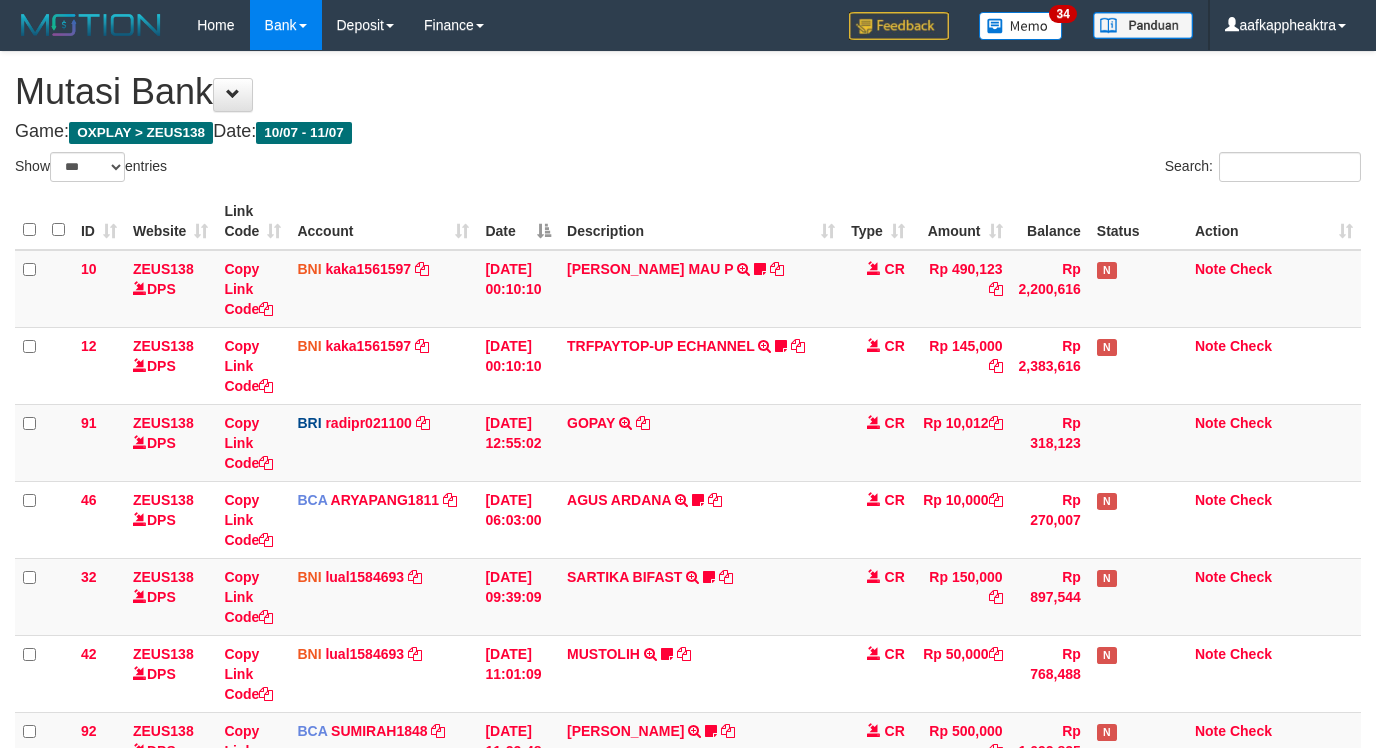 scroll, scrollTop: 1062, scrollLeft: 0, axis: vertical 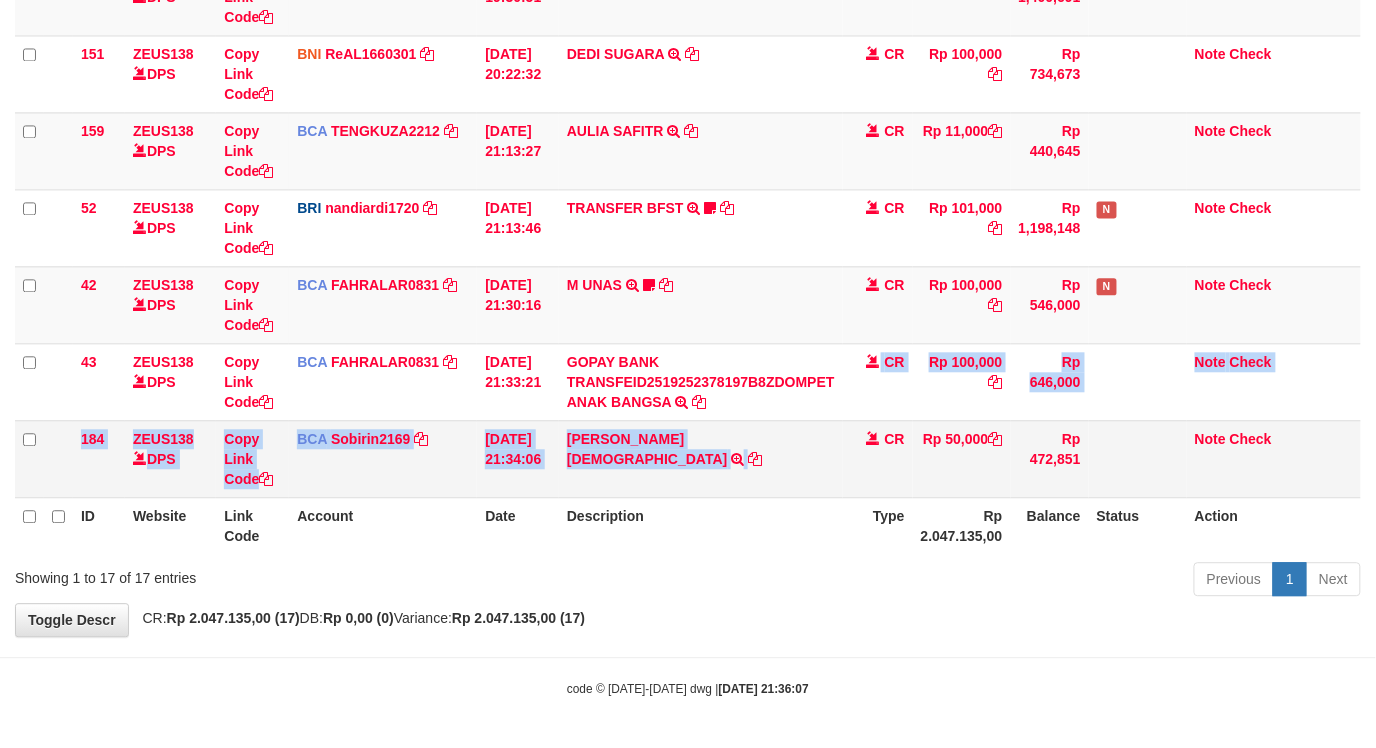 drag, startPoint x: 772, startPoint y: 440, endPoint x: 786, endPoint y: 380, distance: 61.611687 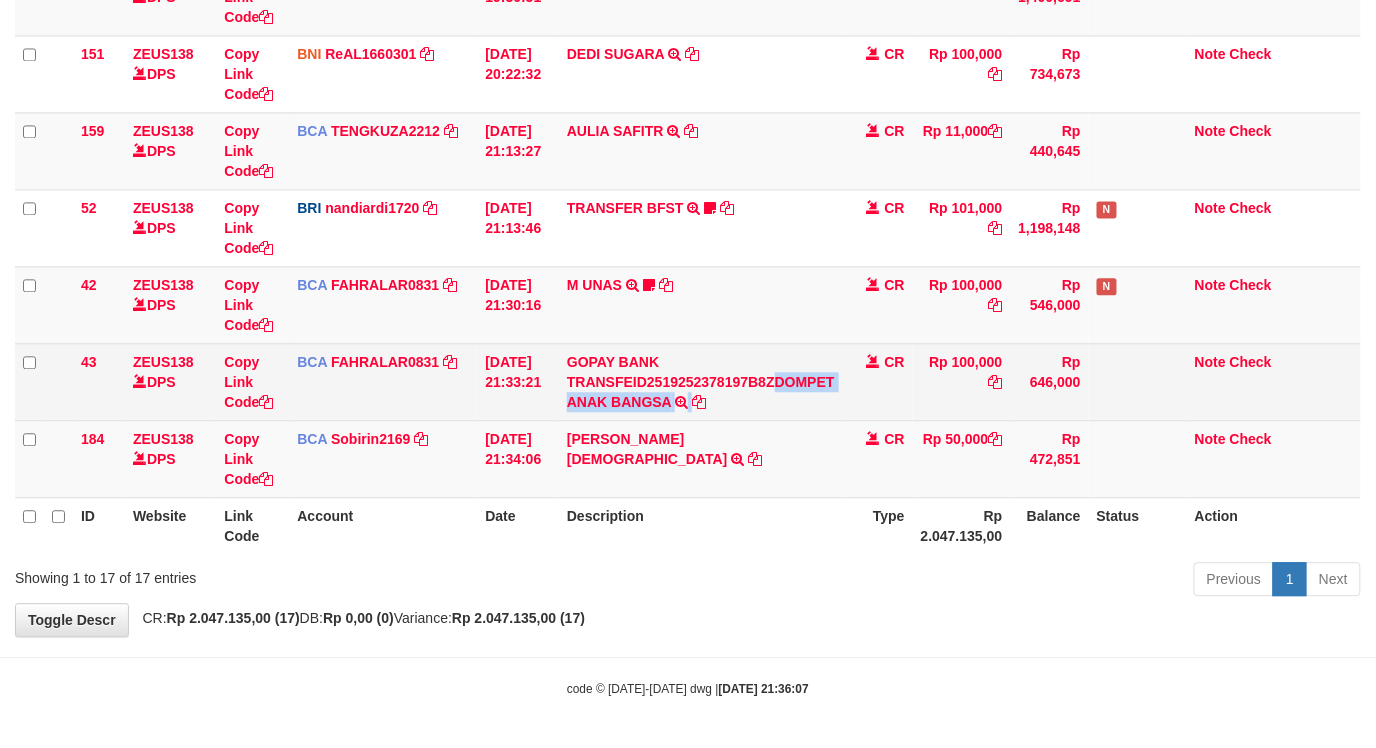 click on "GOPAY BANK TRANSFEID2519252378197B8ZDOMPET ANAK BANGSA         TRSF E-BANKING CR 1107/FTSCY/WS95051
100000.00GOPAY BANK TRANSFEID2519252378197B8ZDOMPET ANAK BANGSA" at bounding box center (701, 381) 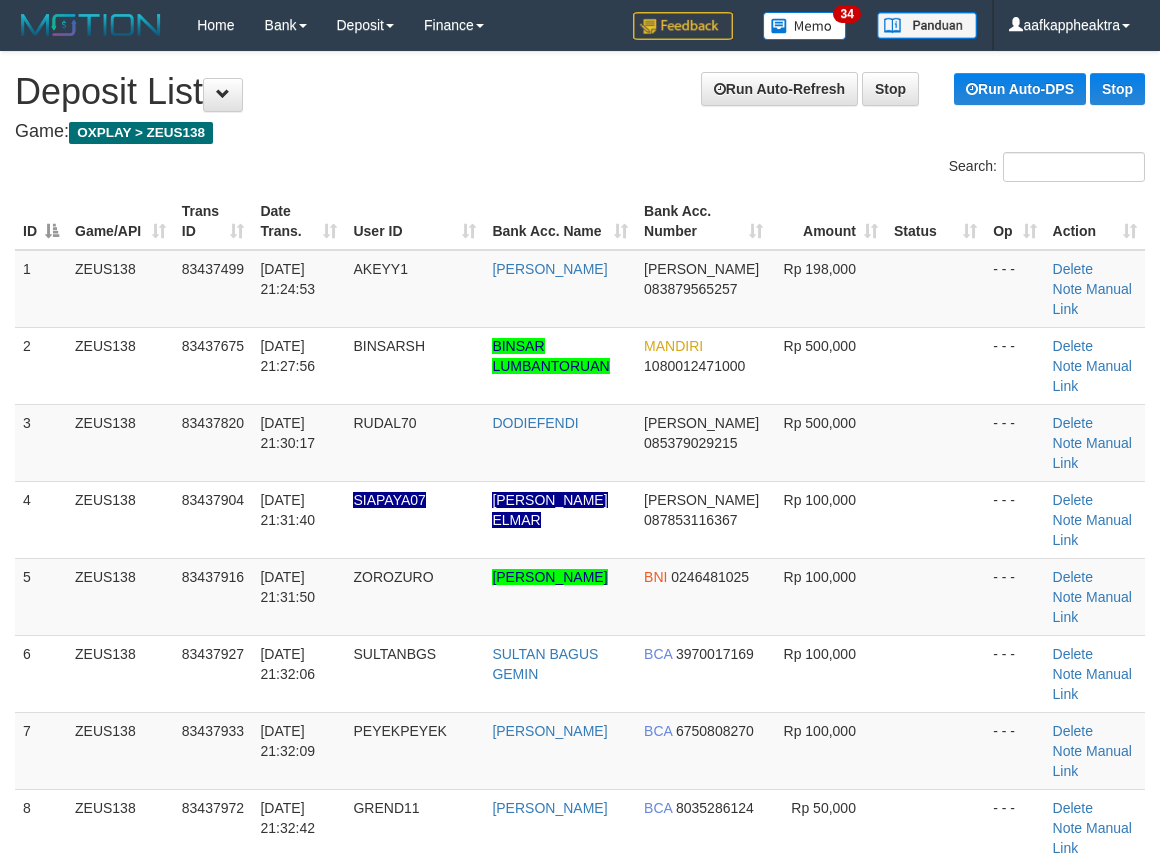 scroll, scrollTop: 385, scrollLeft: 0, axis: vertical 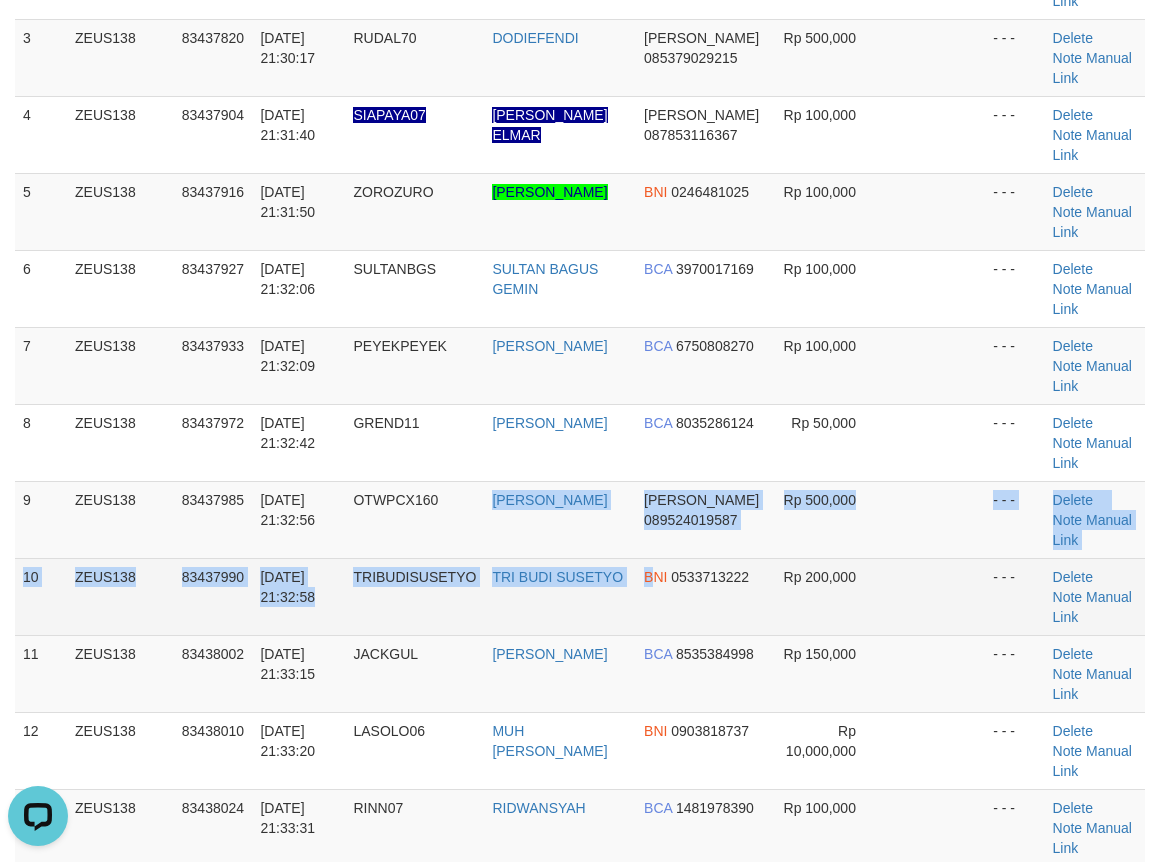 drag, startPoint x: 622, startPoint y: 598, endPoint x: 7, endPoint y: 582, distance: 615.20807 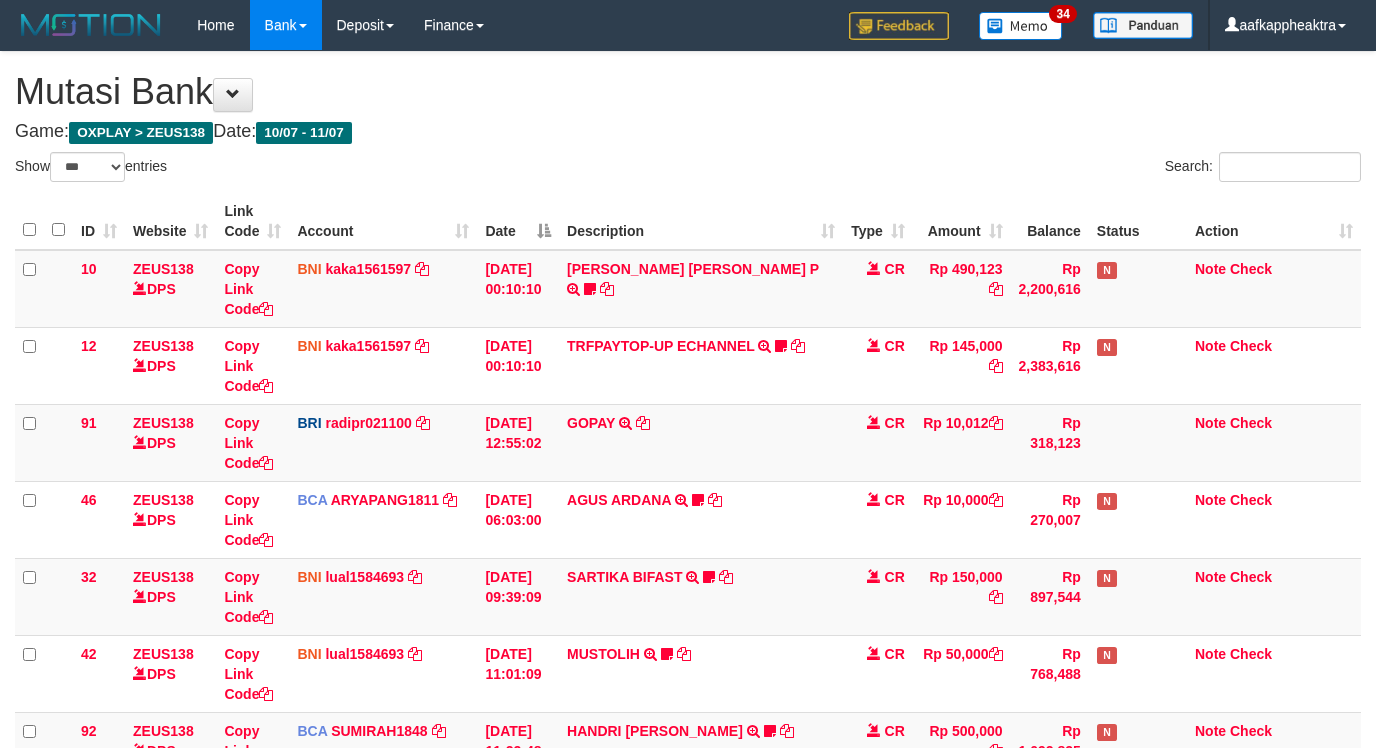 select on "***" 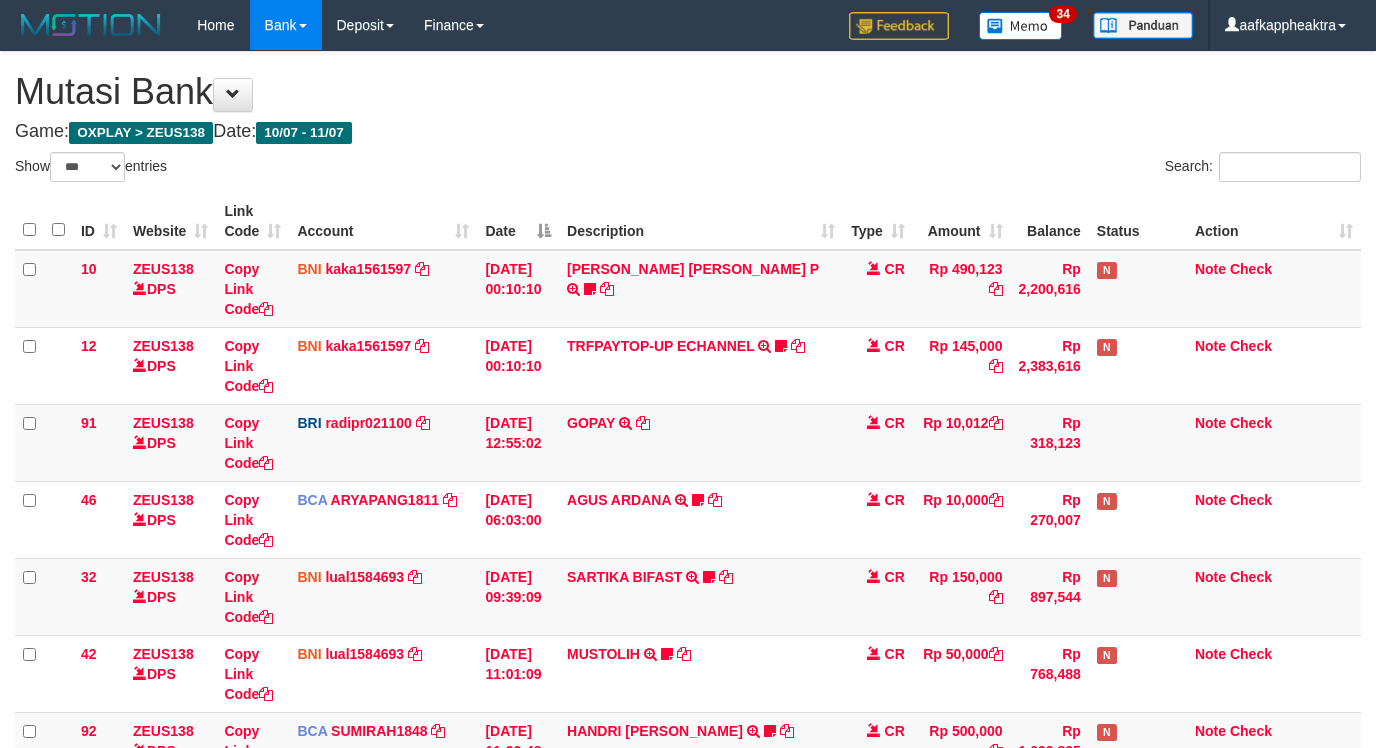 scroll, scrollTop: 985, scrollLeft: 0, axis: vertical 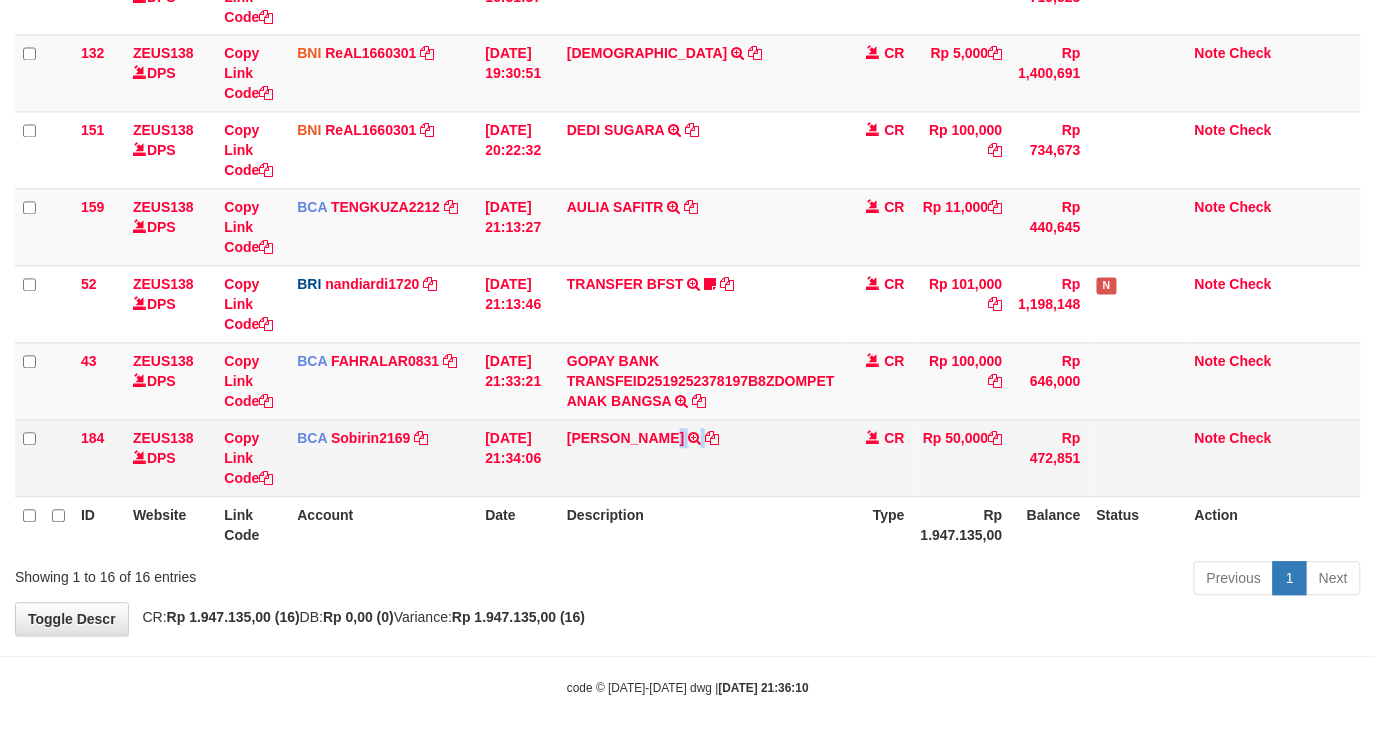 click on "ALDRIYAN IMAM FAIZ         TRSF E-BANKING CR 07/11 ZX041
ALDRIYAN IMAM FAIZ" at bounding box center (701, 458) 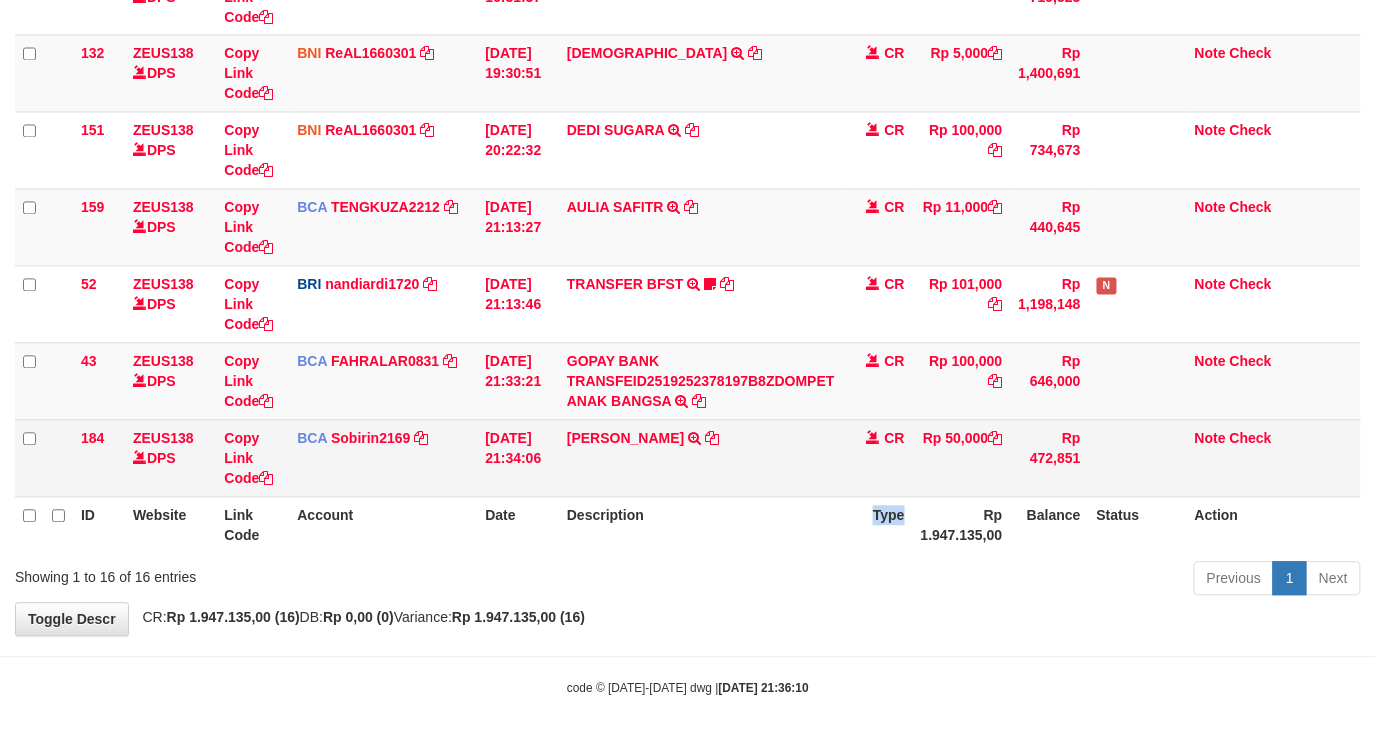 click on "ID Website Link Code Account Date Description Type Amount Balance Status Action
10
ZEUS138    DPS
Copy Link Code
BNI
kaka1561597
DPS
KARMILA
mutasi_20250710_2425 | 10
mutasi_20250710_2425 | 10
10/07/2025 00:10:10
MARIO MATERNUS MAU P            TRF/PAY/TOP-UP ECHANNEL MARIO MATERNUS MAU P    LAKILAKIKUAT99
CR
Rp 490,123
Rp 2,200,616
N
Note
Check
12
ZEUS138    DPS
Copy Link Code" at bounding box center [688, -119] 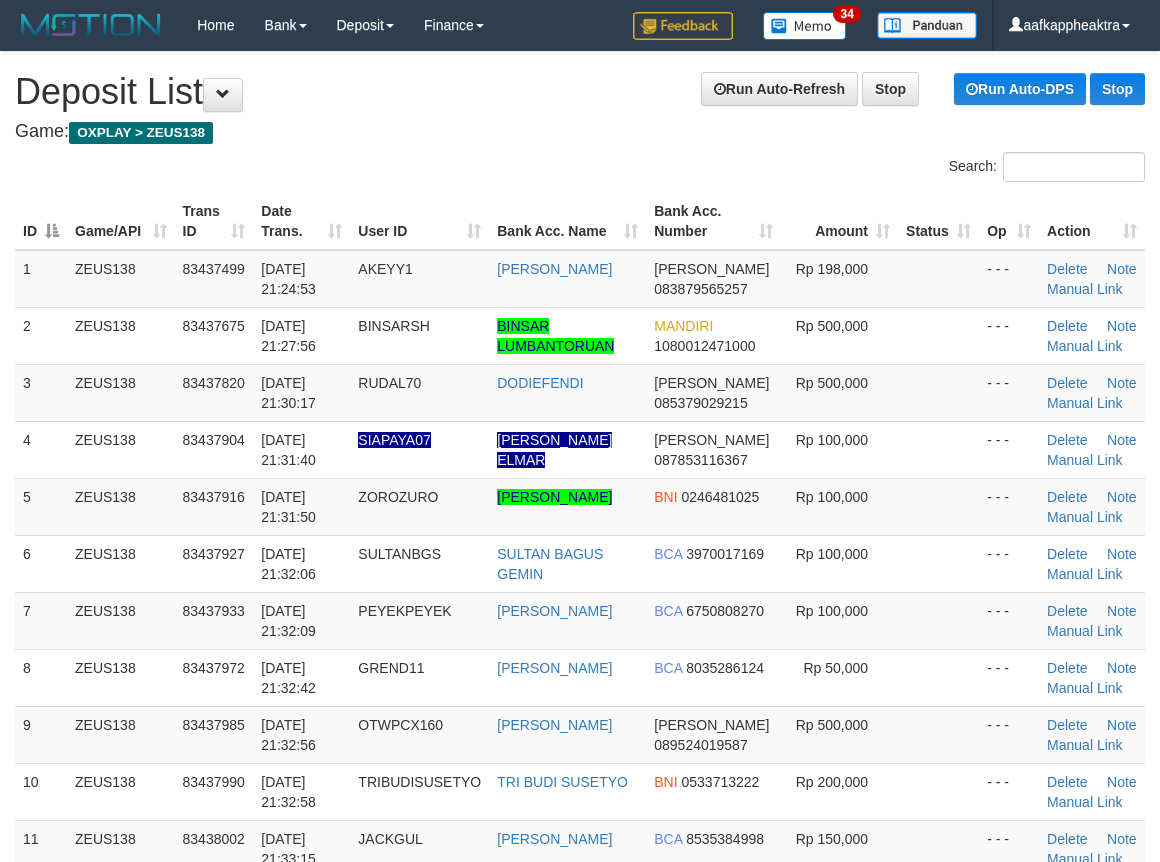 scroll, scrollTop: 385, scrollLeft: 0, axis: vertical 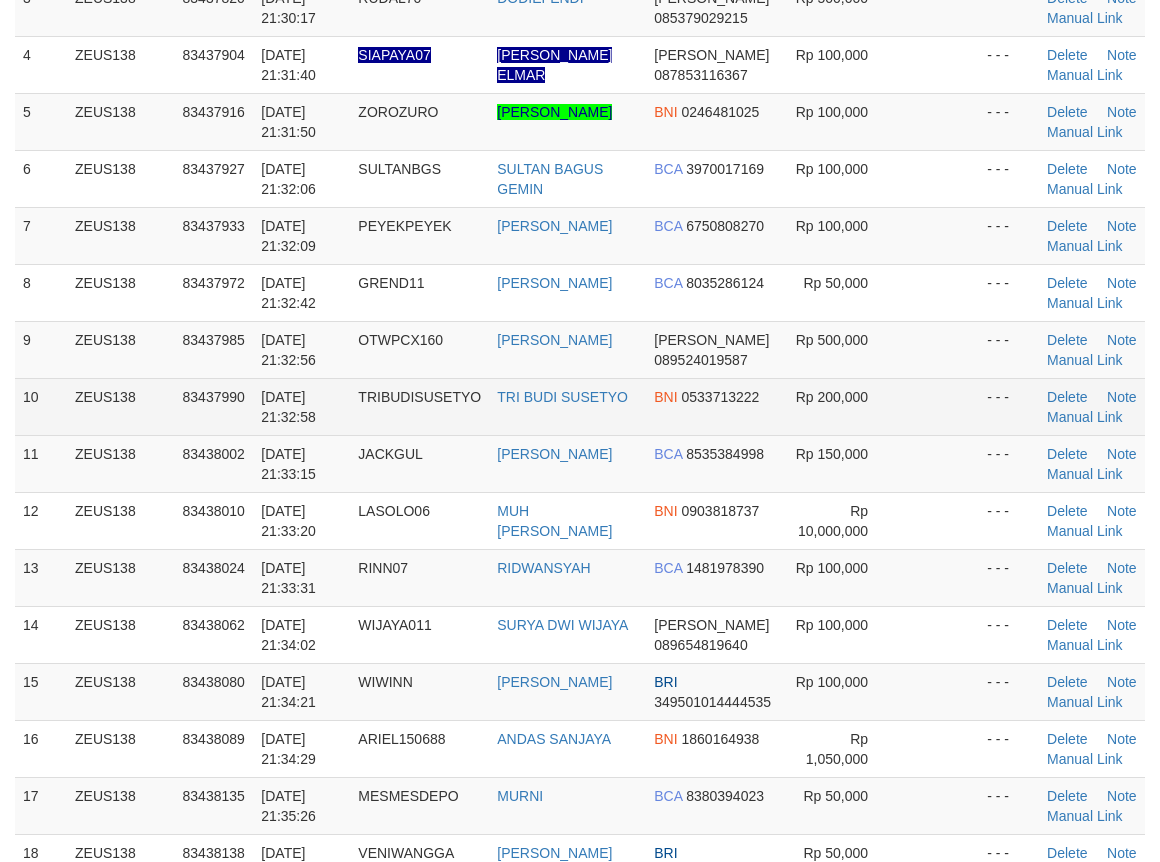 click on "1
ZEUS138
83437499
11/07/2025 21:24:53
AKEYY1
NENDI NURUL
DANA
083879565257
Rp 198,000
- - -
Delete
Note
Manual Link
2
ZEUS138
83437675
11/07/2025 21:27:56
BINSARSH
BINSAR LUMBANTORUAN
MANDIRI
1080012471000
Rp 500,000
- - -" at bounding box center (580, 464) 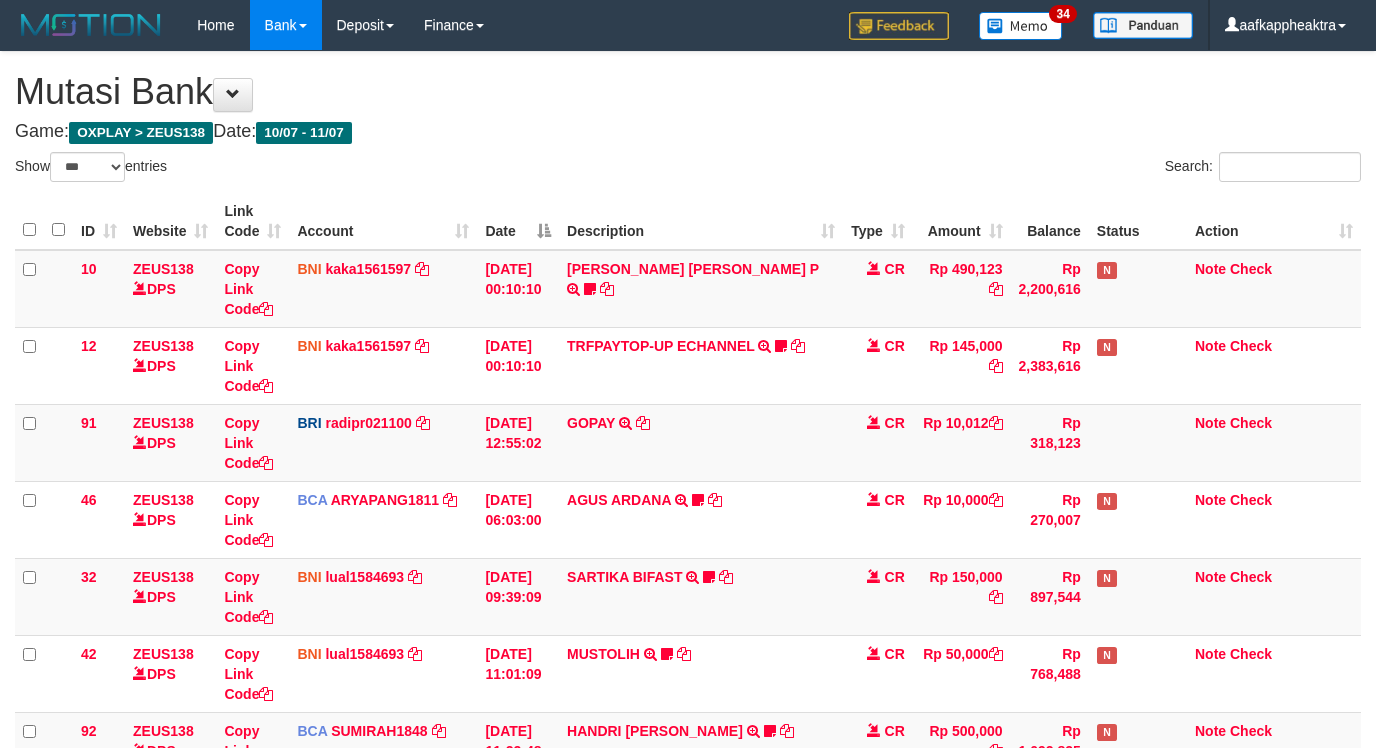 select on "***" 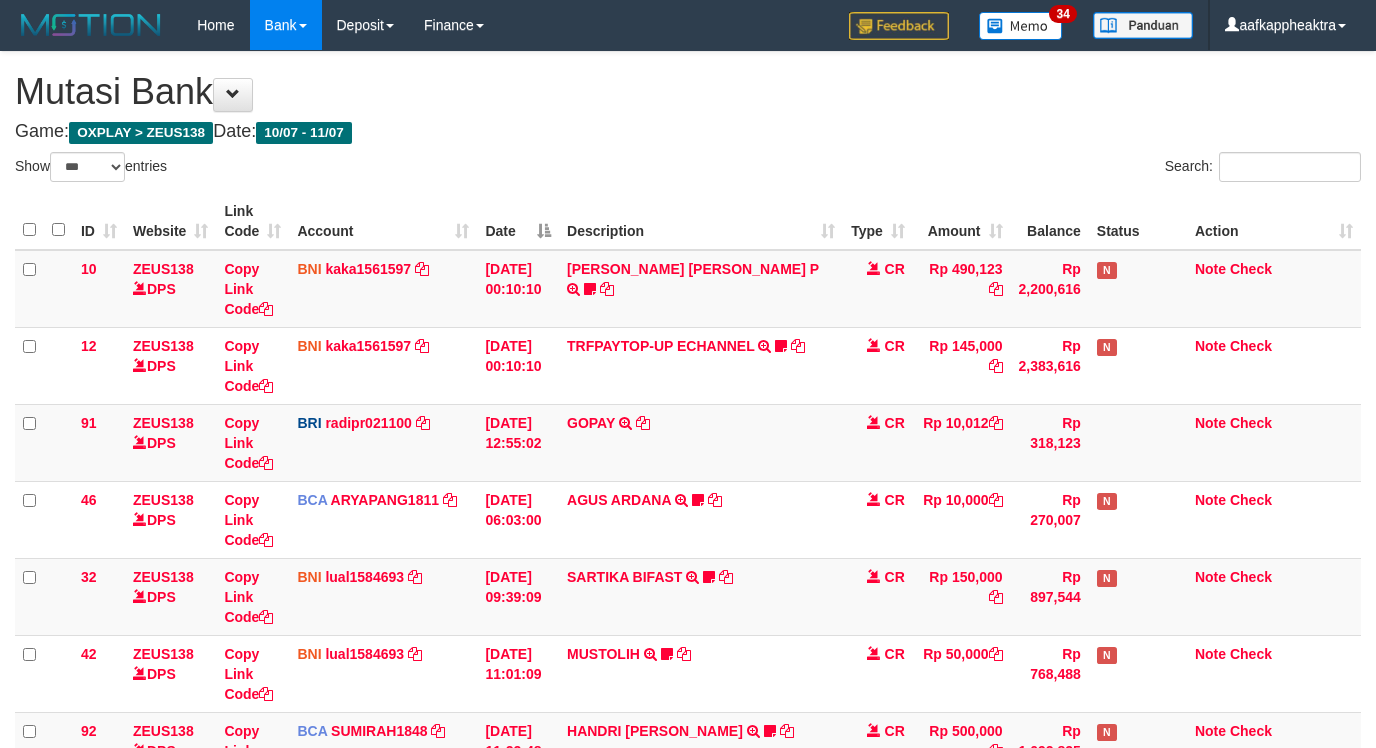 scroll, scrollTop: 985, scrollLeft: 0, axis: vertical 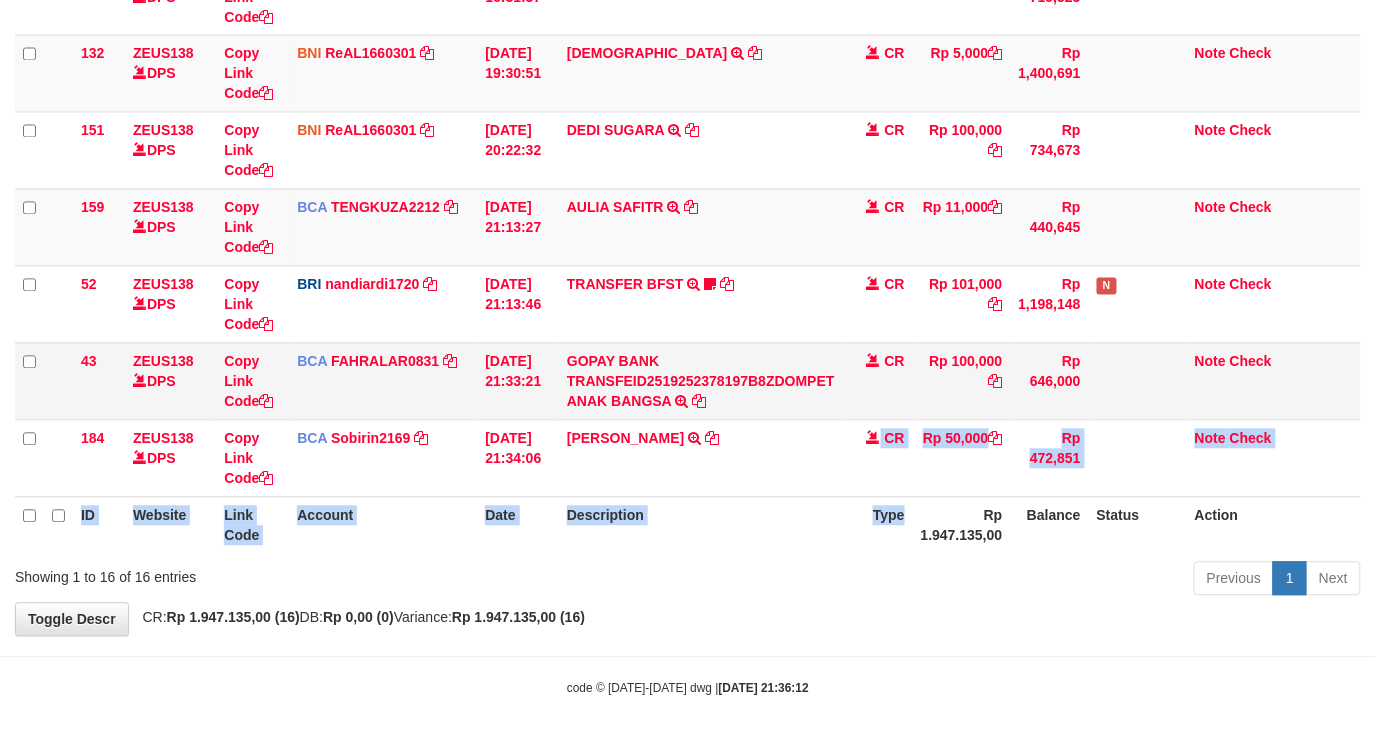 drag, startPoint x: 838, startPoint y: 491, endPoint x: 918, endPoint y: 344, distance: 167.3589 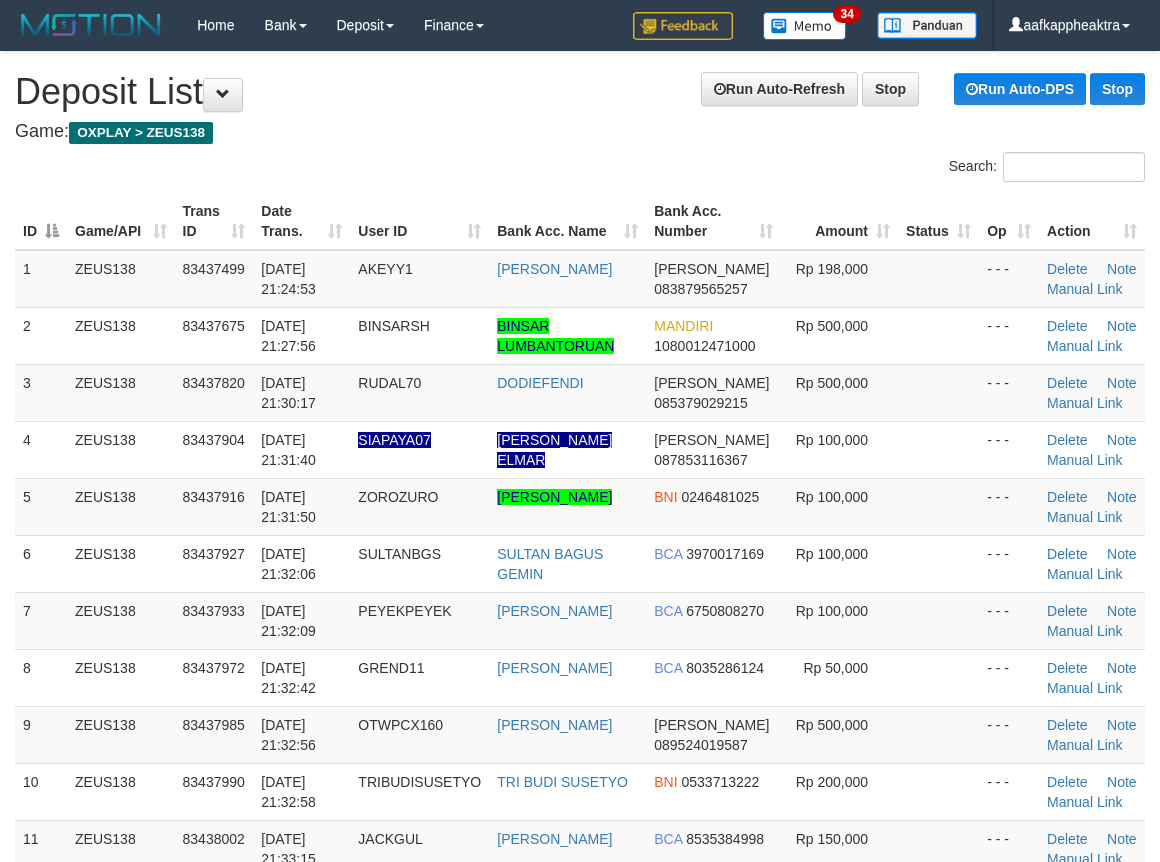 scroll, scrollTop: 385, scrollLeft: 0, axis: vertical 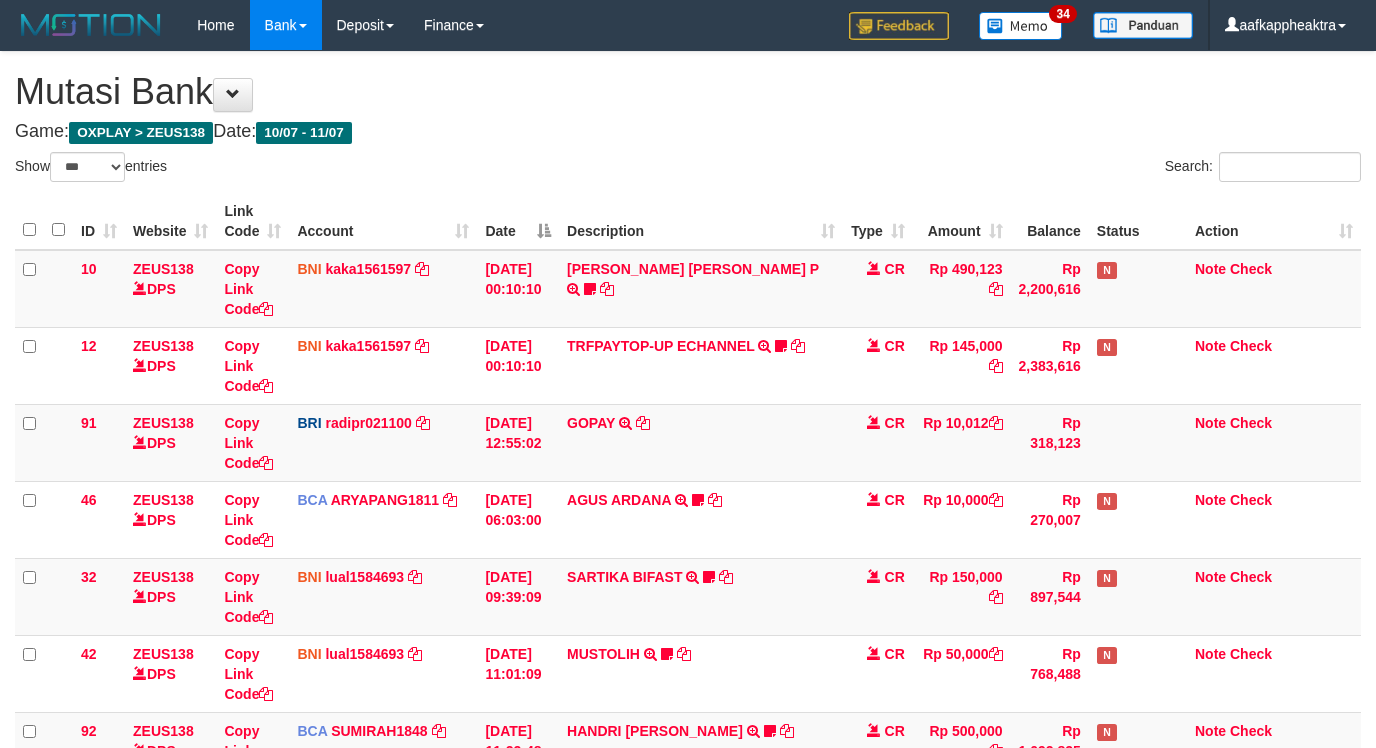 select on "***" 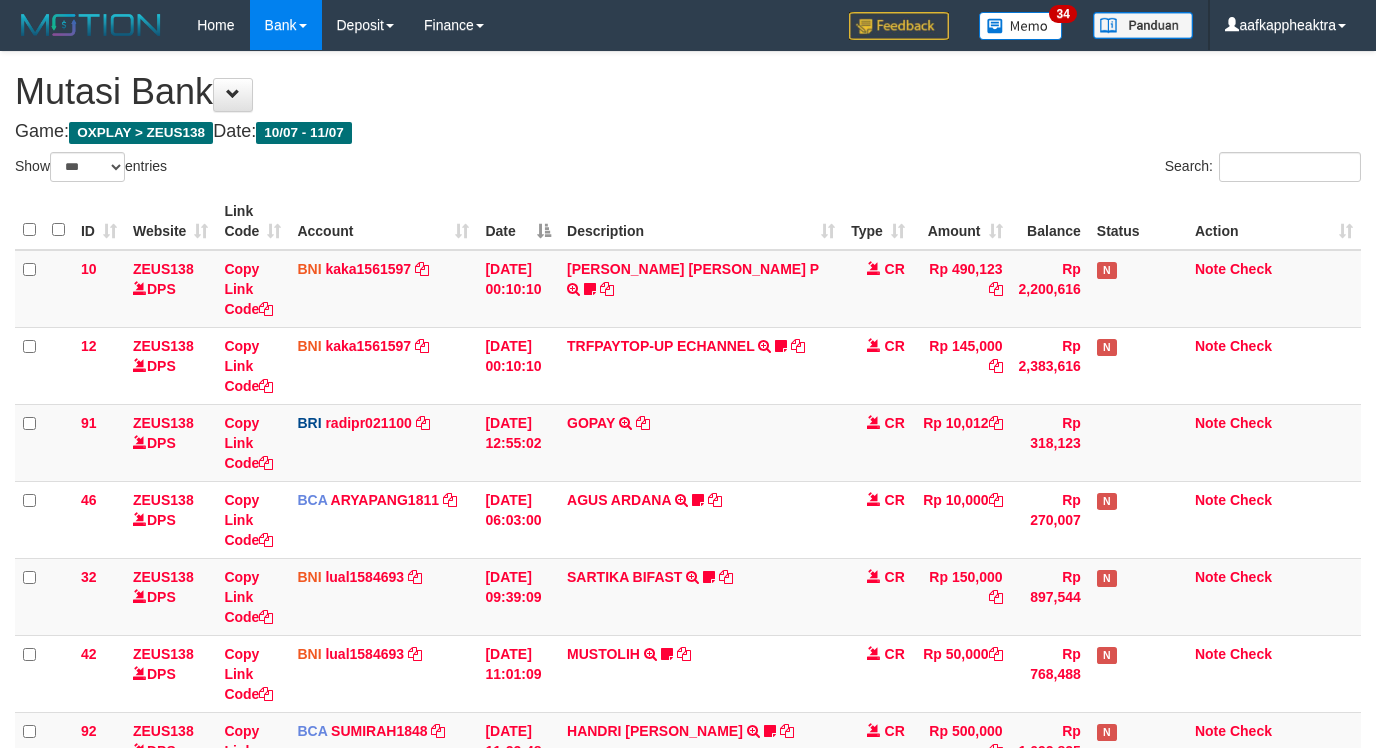 scroll, scrollTop: 985, scrollLeft: 0, axis: vertical 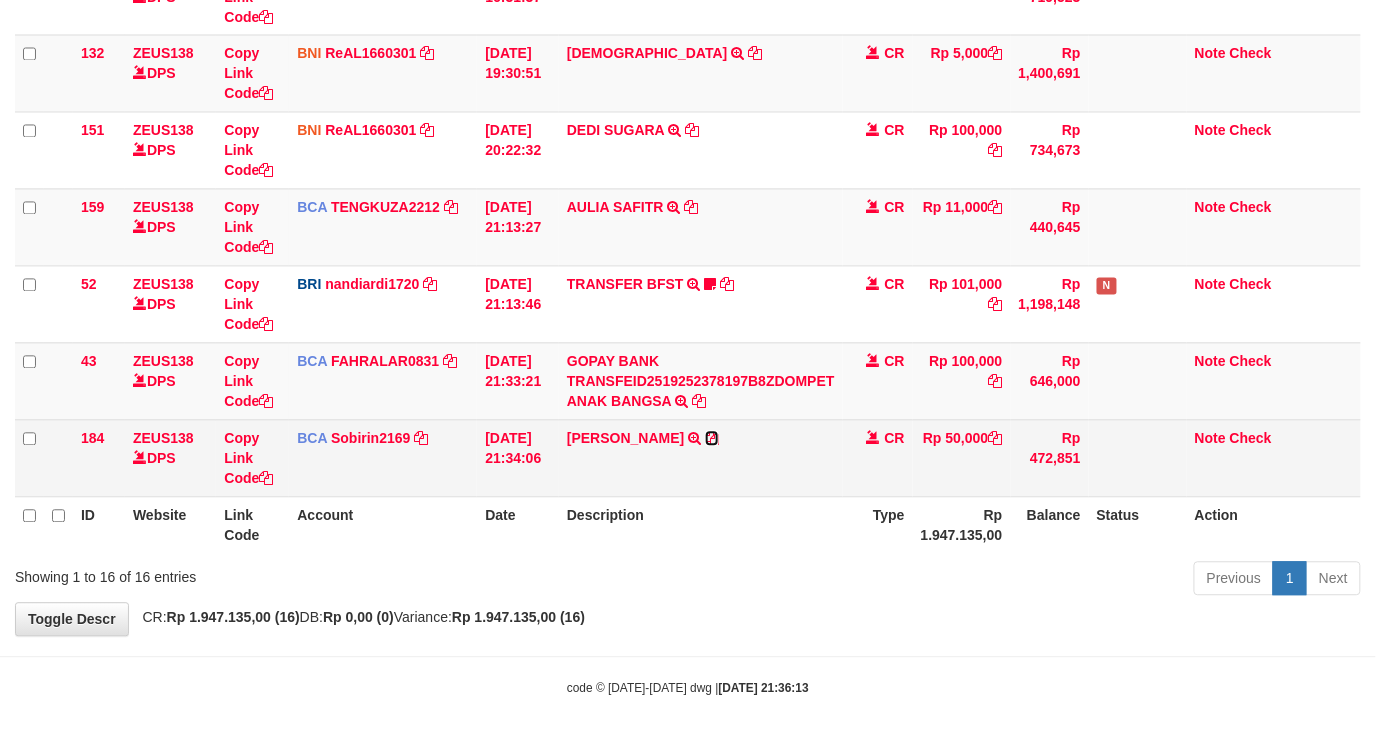 click at bounding box center (712, 439) 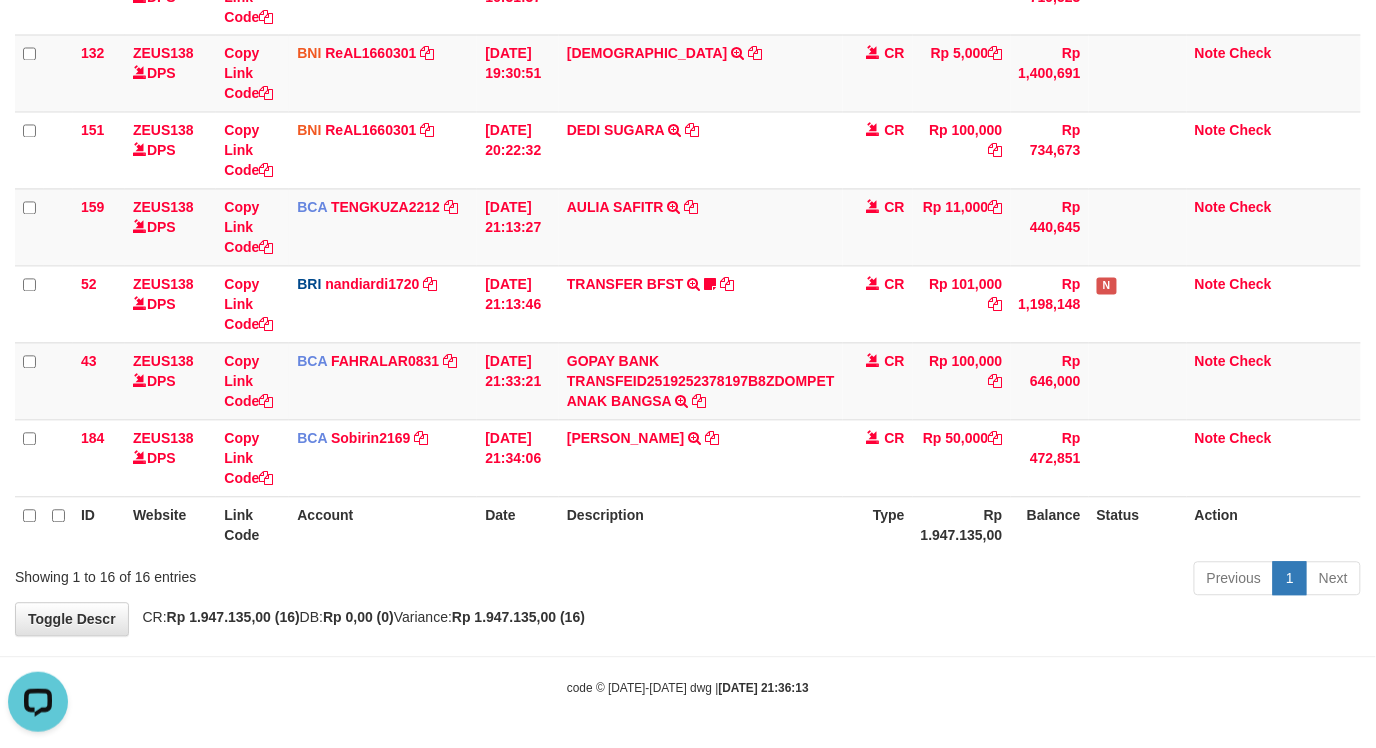 scroll, scrollTop: 0, scrollLeft: 0, axis: both 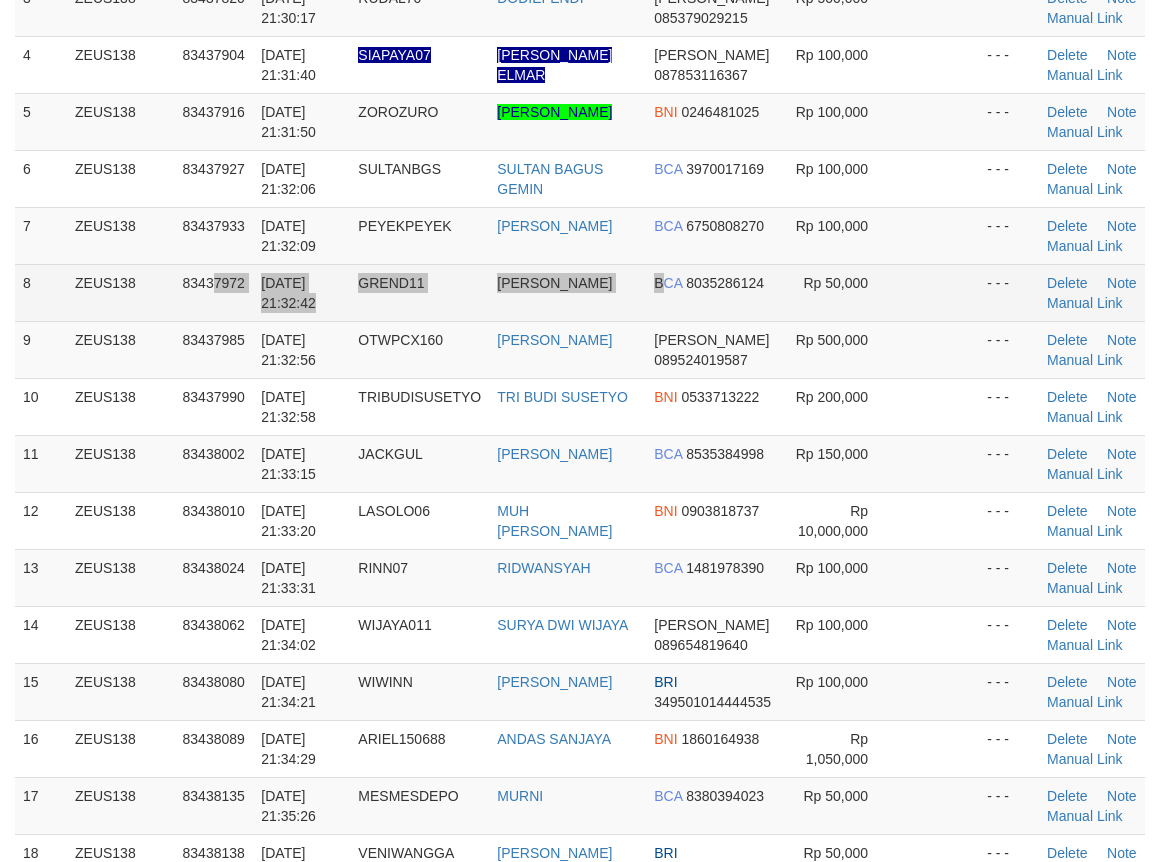 click on "8
ZEUS138
83437972
11/07/2025 21:32:42
GREND11
GALIH NUR PRABOWO
BCA
8035286124
Rp 50,000
- - -
Delete
Note
Manual Link" at bounding box center [580, 292] 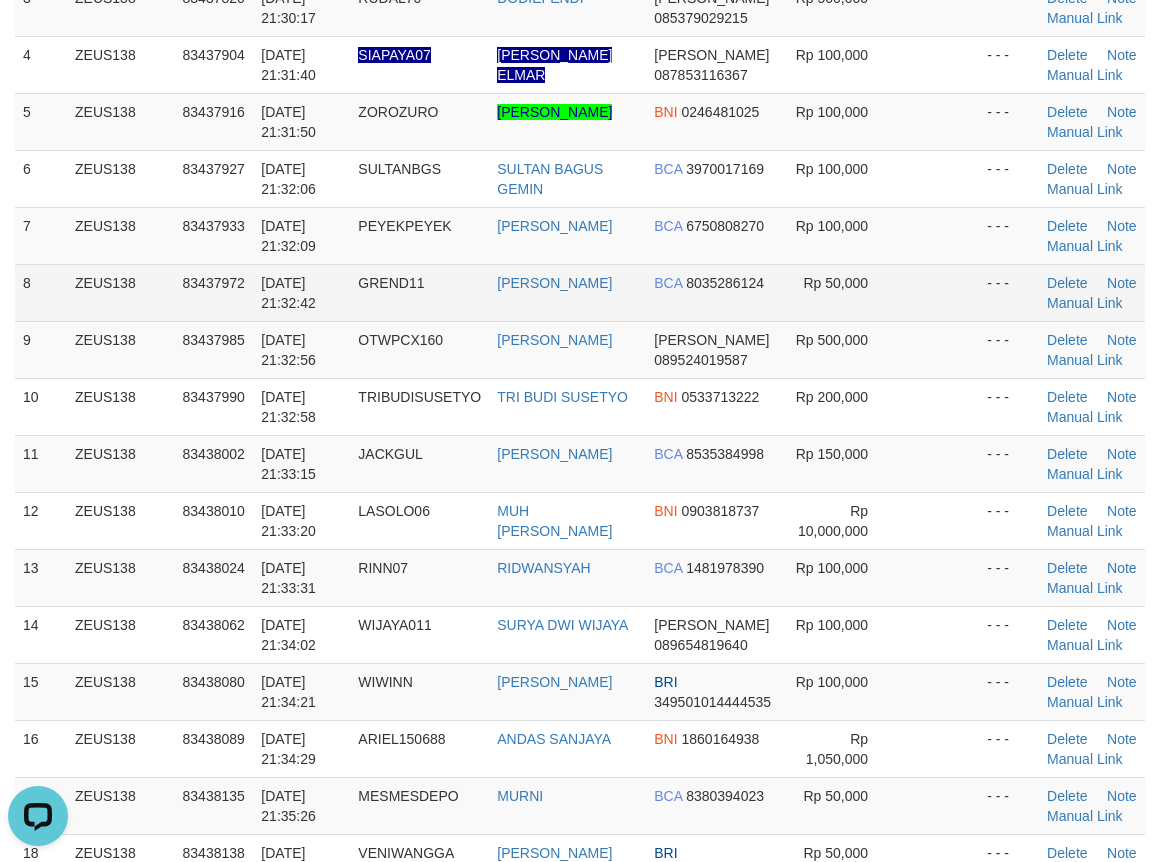 scroll, scrollTop: 0, scrollLeft: 0, axis: both 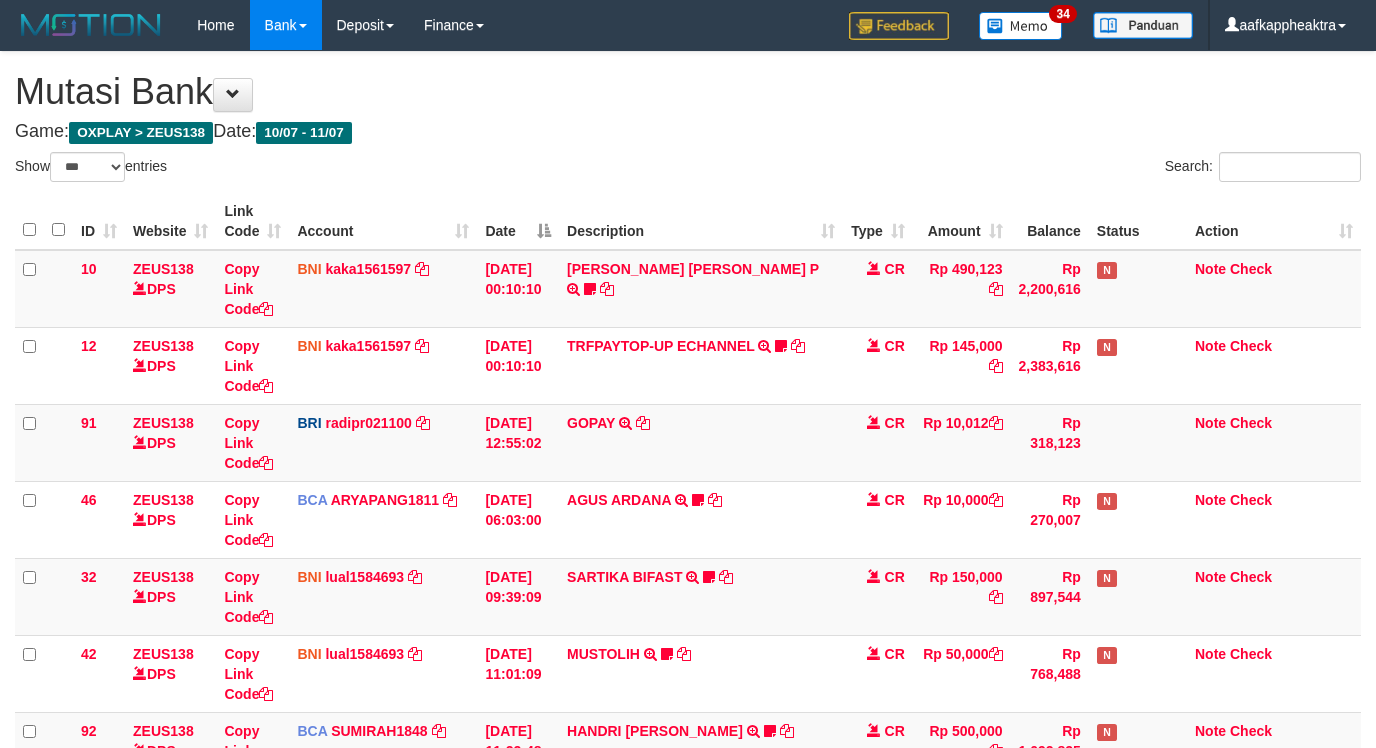 select on "***" 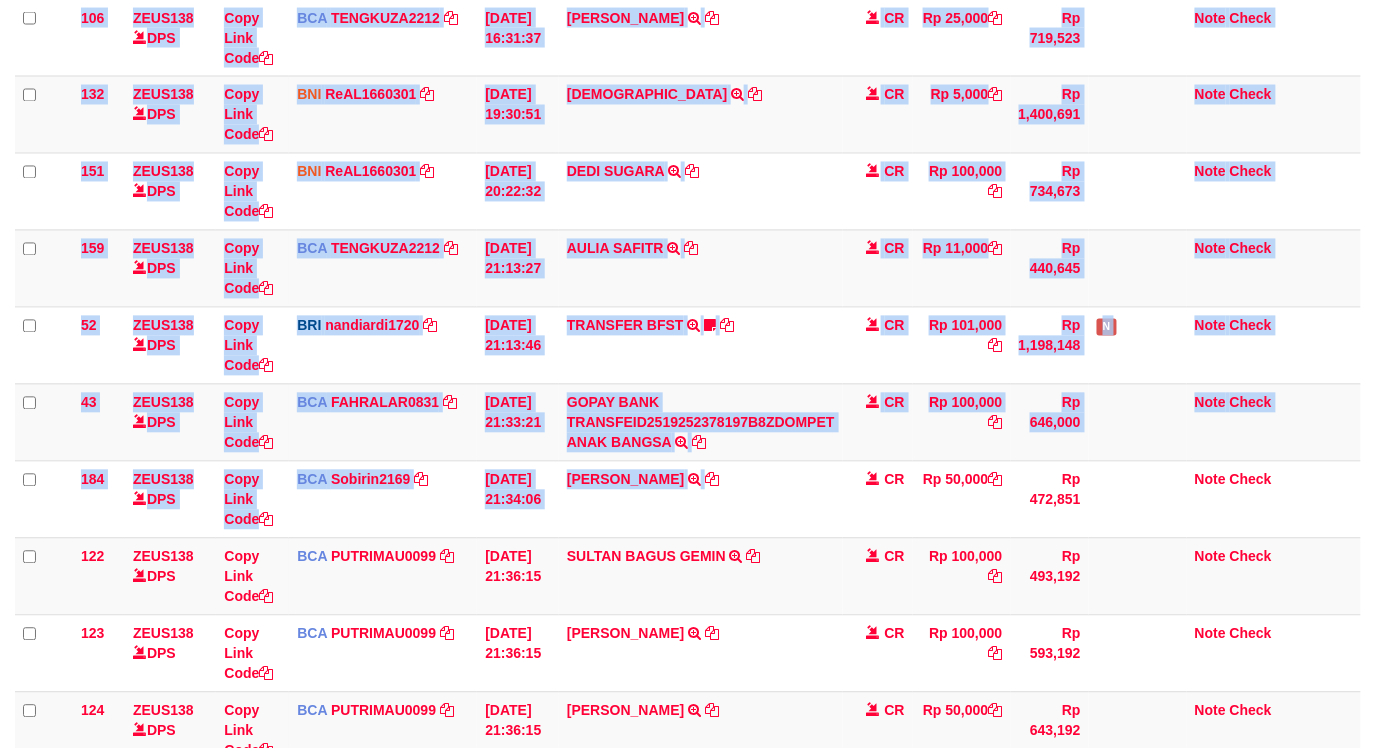 scroll, scrollTop: 1293, scrollLeft: 0, axis: vertical 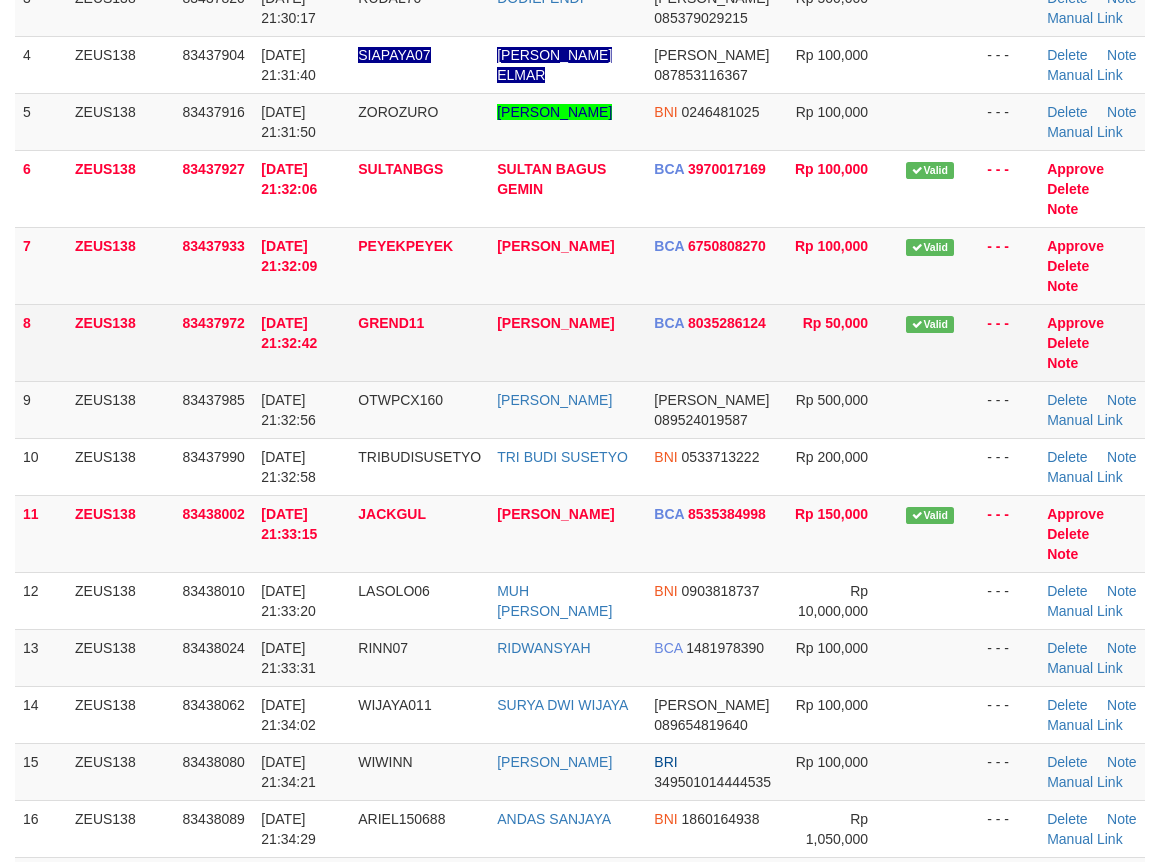 click on "8
ZEUS138
83437972
11/07/2025 21:32:42
GREND11
GALIH NUR PRABOWO
BCA
8035286124
Rp 50,000
Valid
- - -
Approve
Delete
Note" at bounding box center (580, 342) 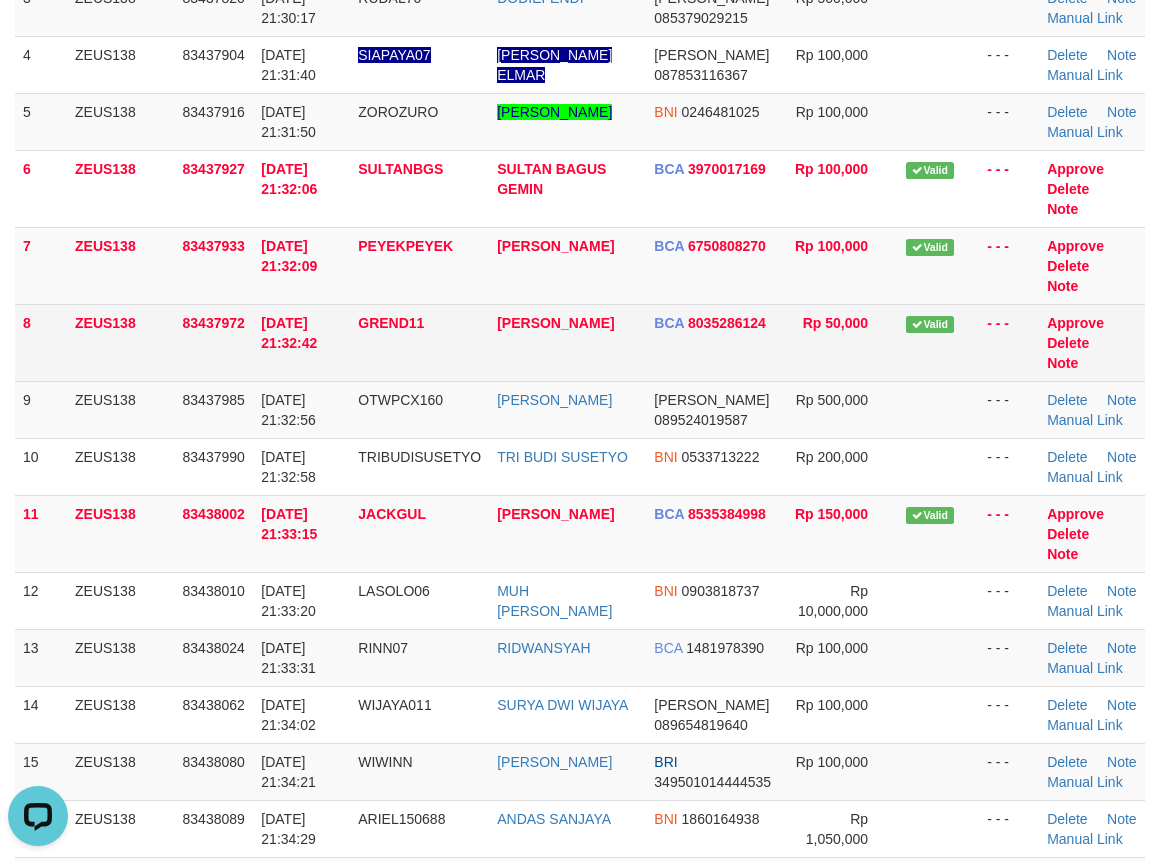 scroll, scrollTop: 0, scrollLeft: 0, axis: both 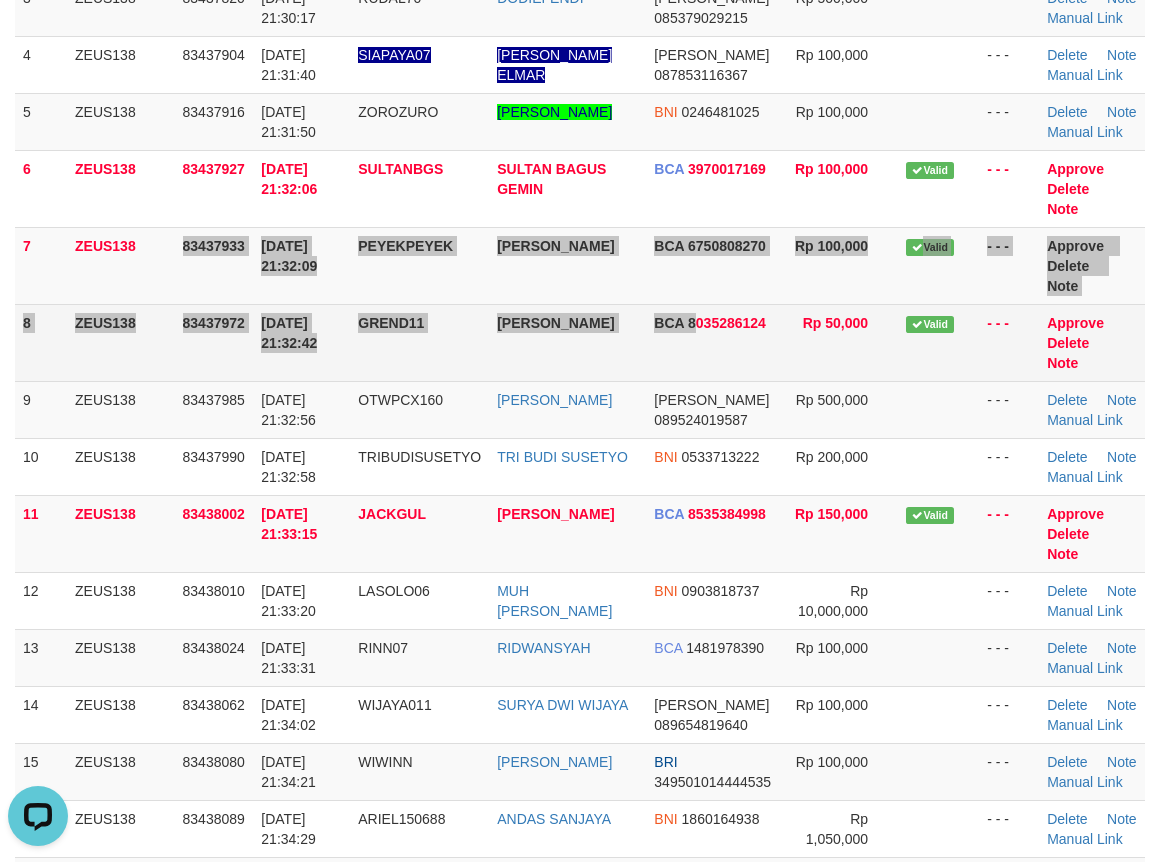 click on "1
ZEUS138
83437499
11/07/2025 21:24:53
AKEYY1
NENDI NURUL
DANA
083879565257
Rp 198,000
- - -
Delete
Note
Manual Link
2
ZEUS138
83437675
11/07/2025 21:27:56
BINSARSH
BINSAR LUMBANTORUAN
MANDIRI
1080012471000
Rp 500,000
BNI" at bounding box center [580, 532] 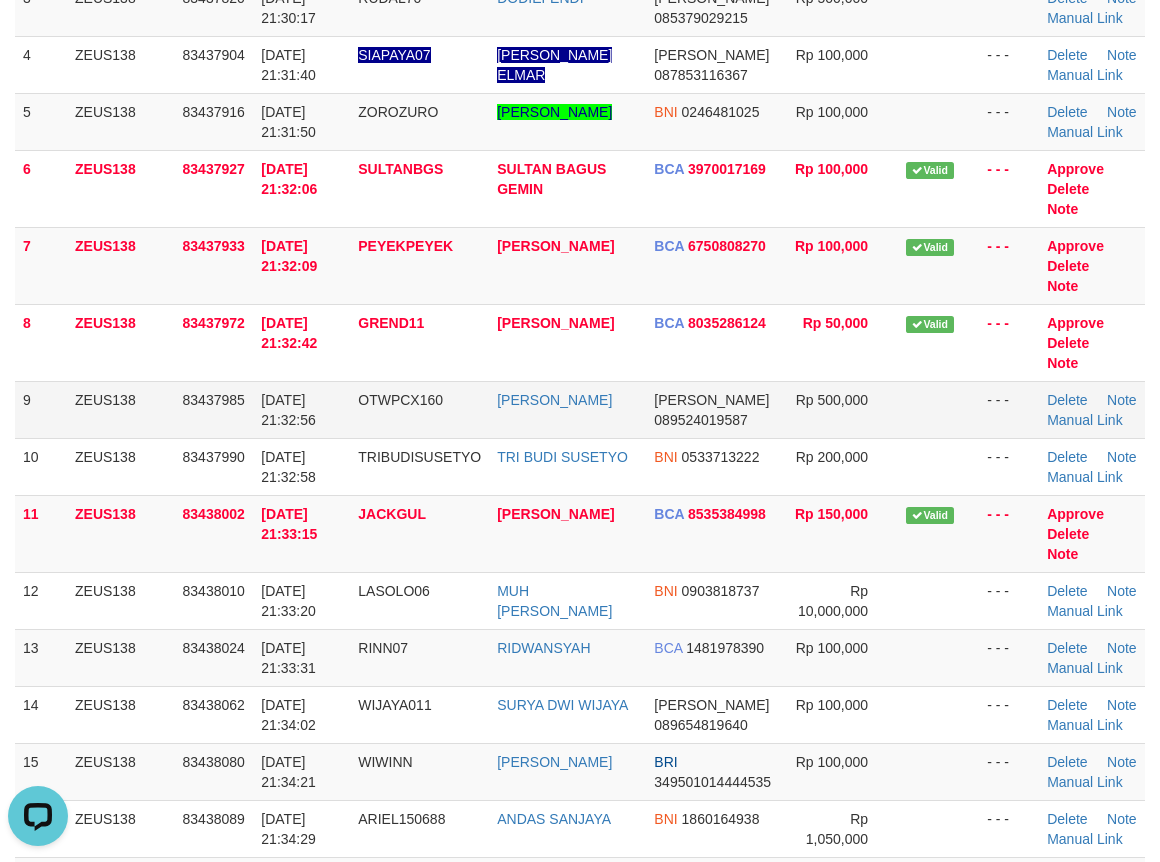 click on "1
ZEUS138
83437499
11/07/2025 21:24:53
AKEYY1
NENDI NURUL
DANA
083879565257
Rp 198,000
- - -
Delete
Note
Manual Link
2
ZEUS138
83437675
11/07/2025 21:27:56
BINSARSH
BINSAR LUMBANTORUAN
MANDIRI
1080012471000
Rp 500,000
BNI" at bounding box center (580, 532) 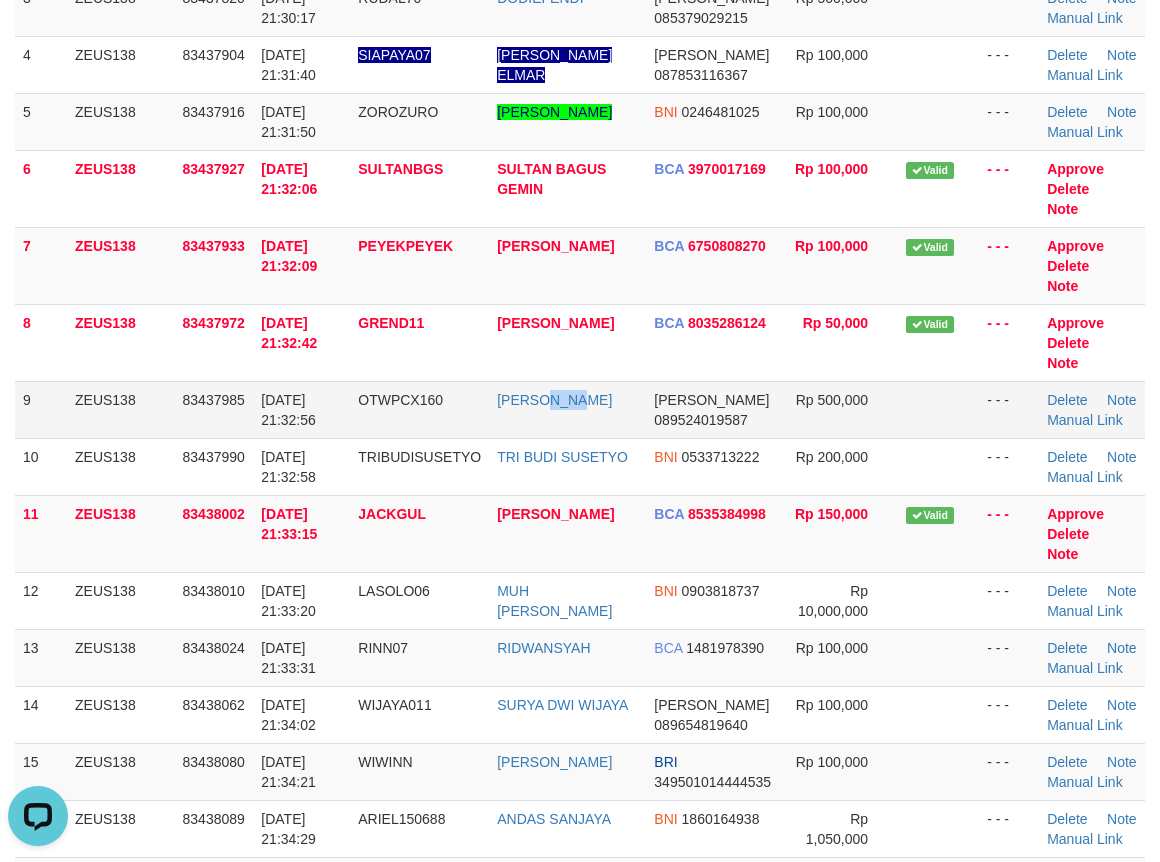 click on "AHMAD QOWARIR" at bounding box center [567, 409] 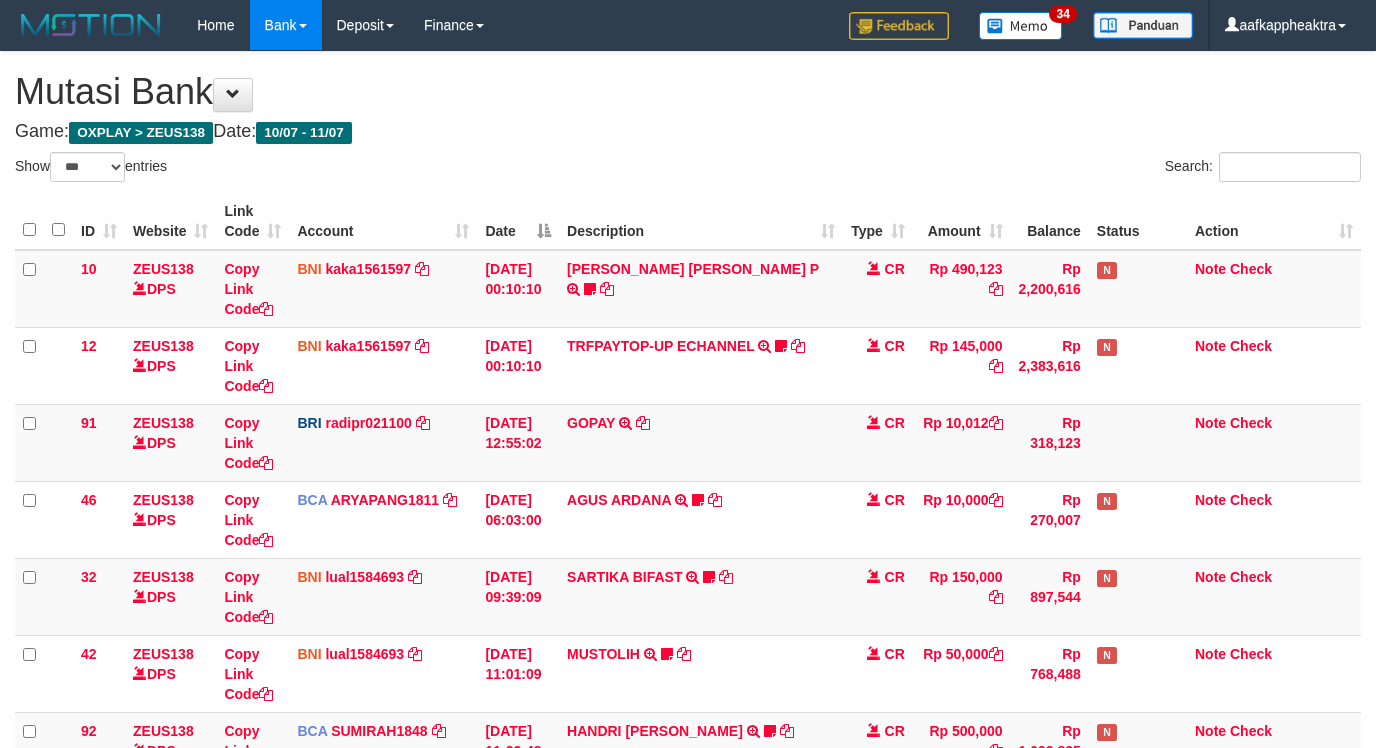 select on "***" 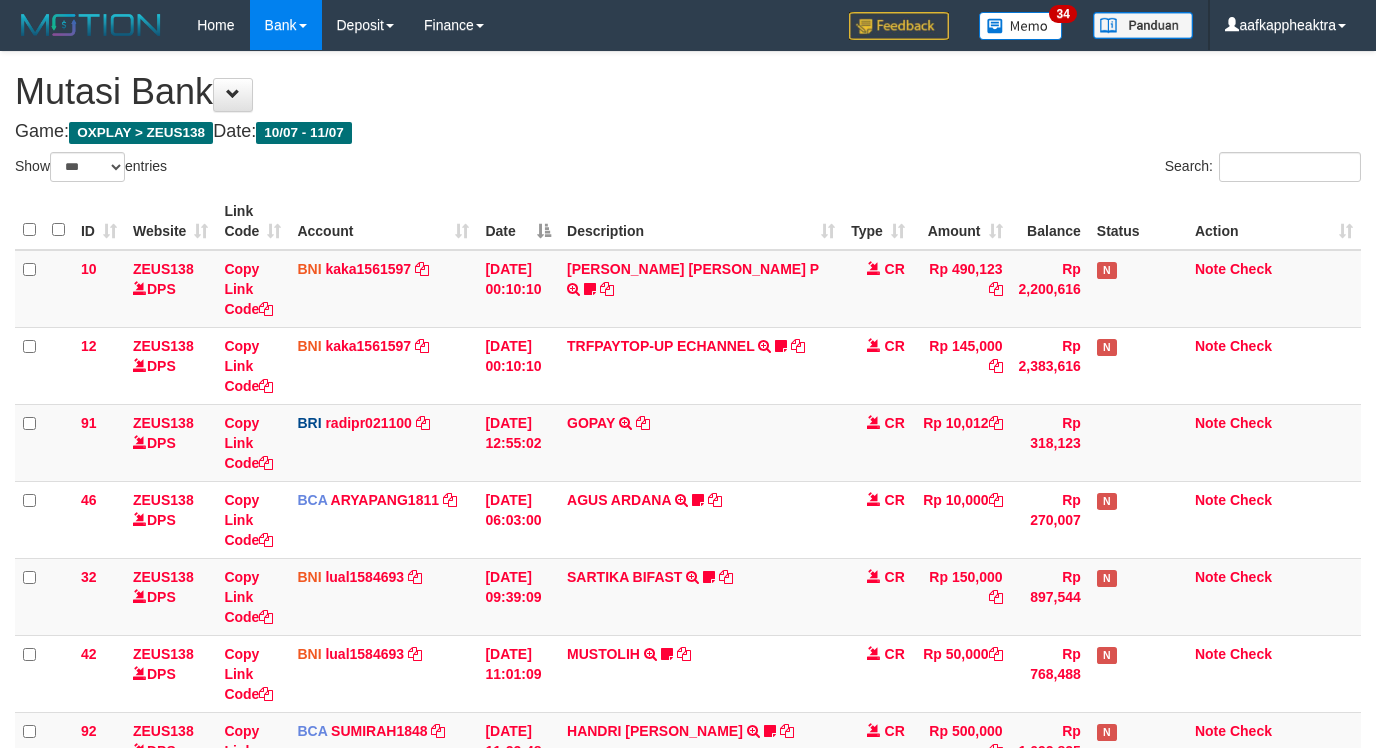 scroll, scrollTop: 1293, scrollLeft: 0, axis: vertical 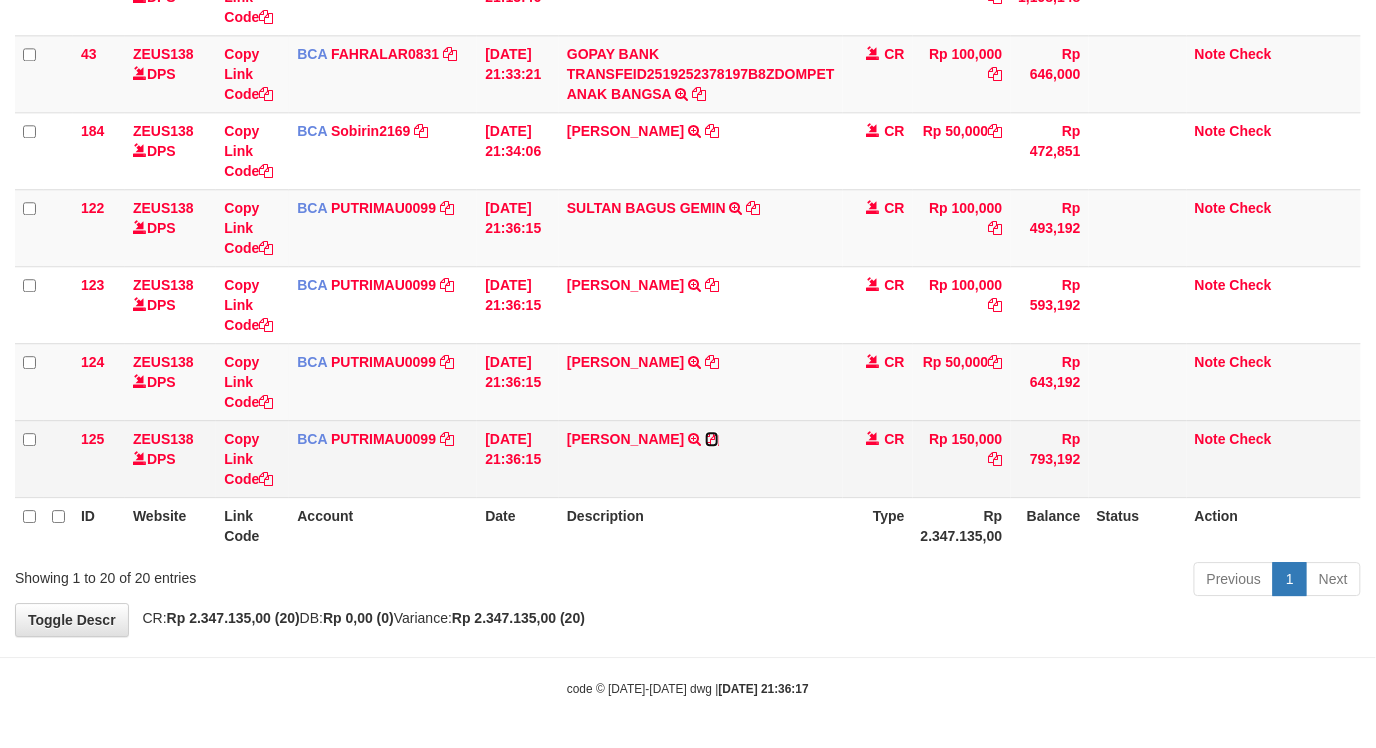 click at bounding box center [712, 439] 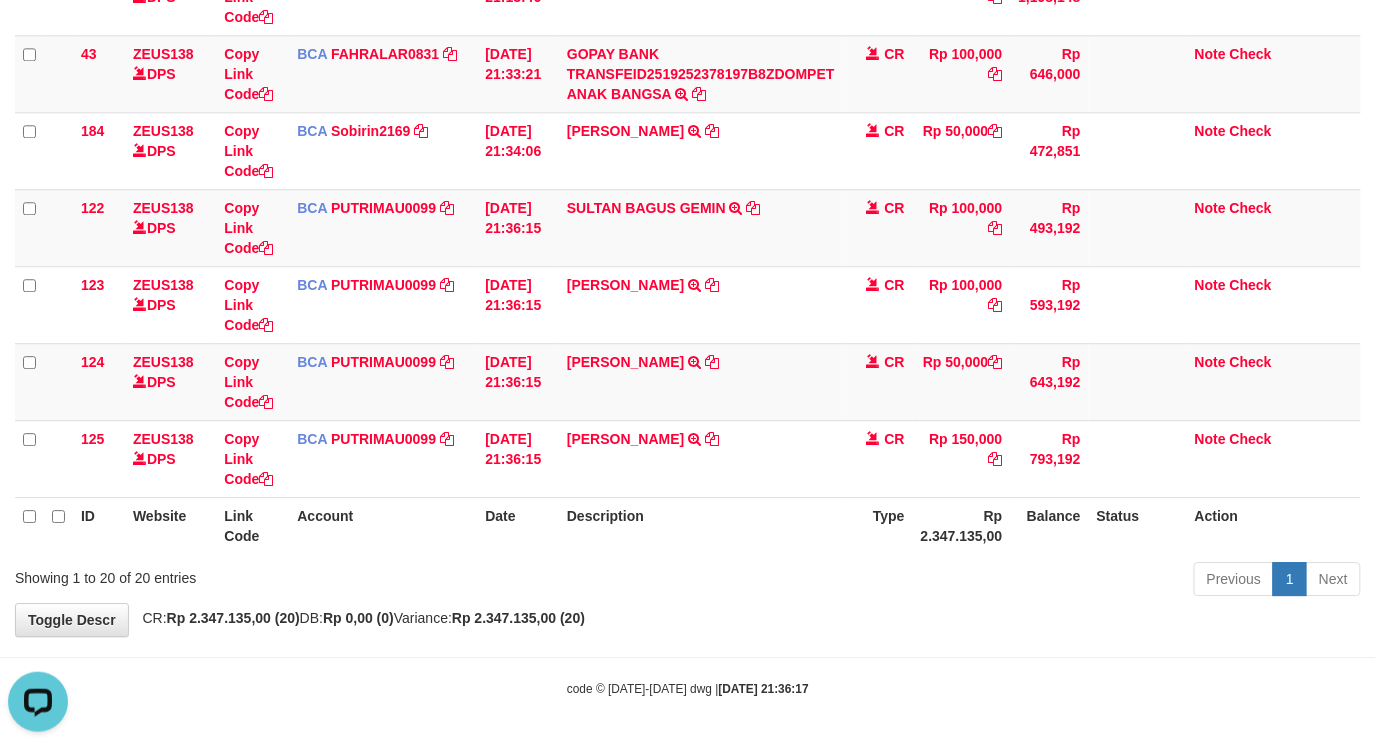 scroll, scrollTop: 0, scrollLeft: 0, axis: both 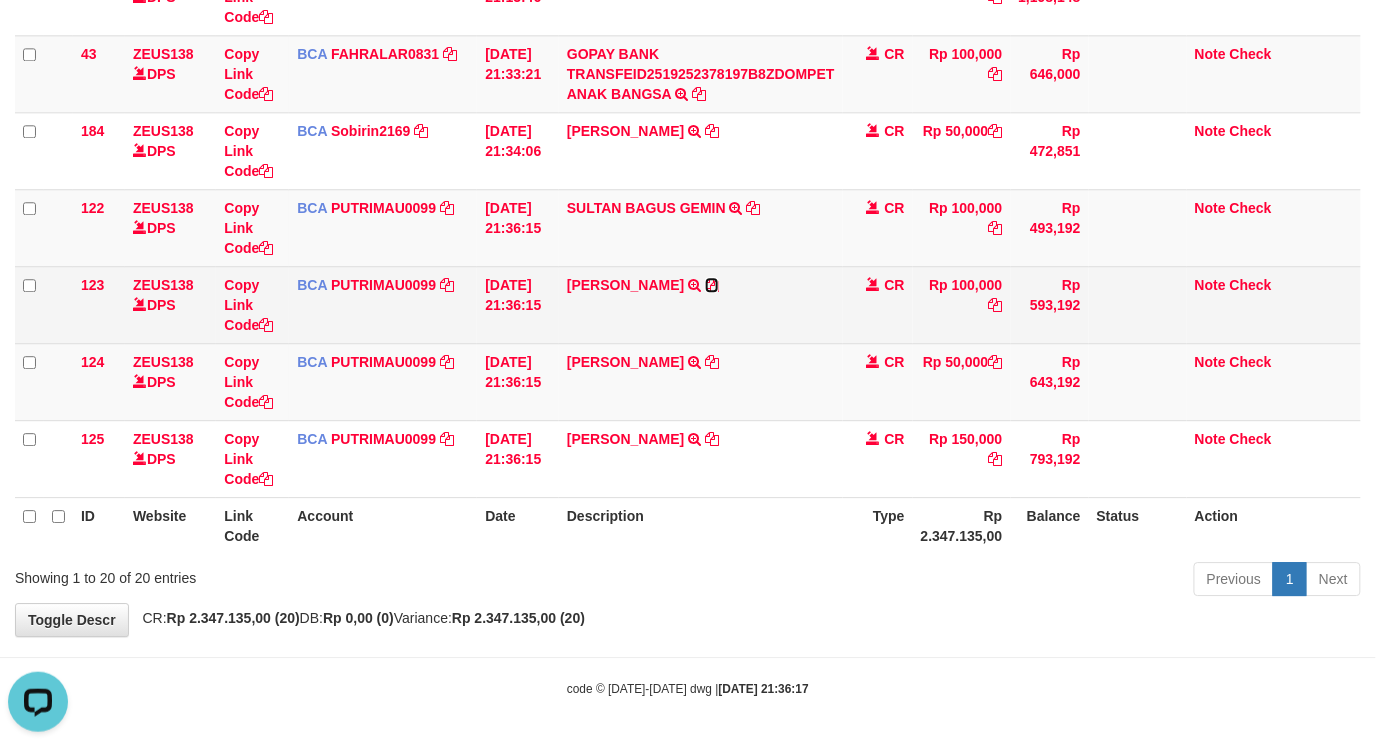 click at bounding box center (712, 285) 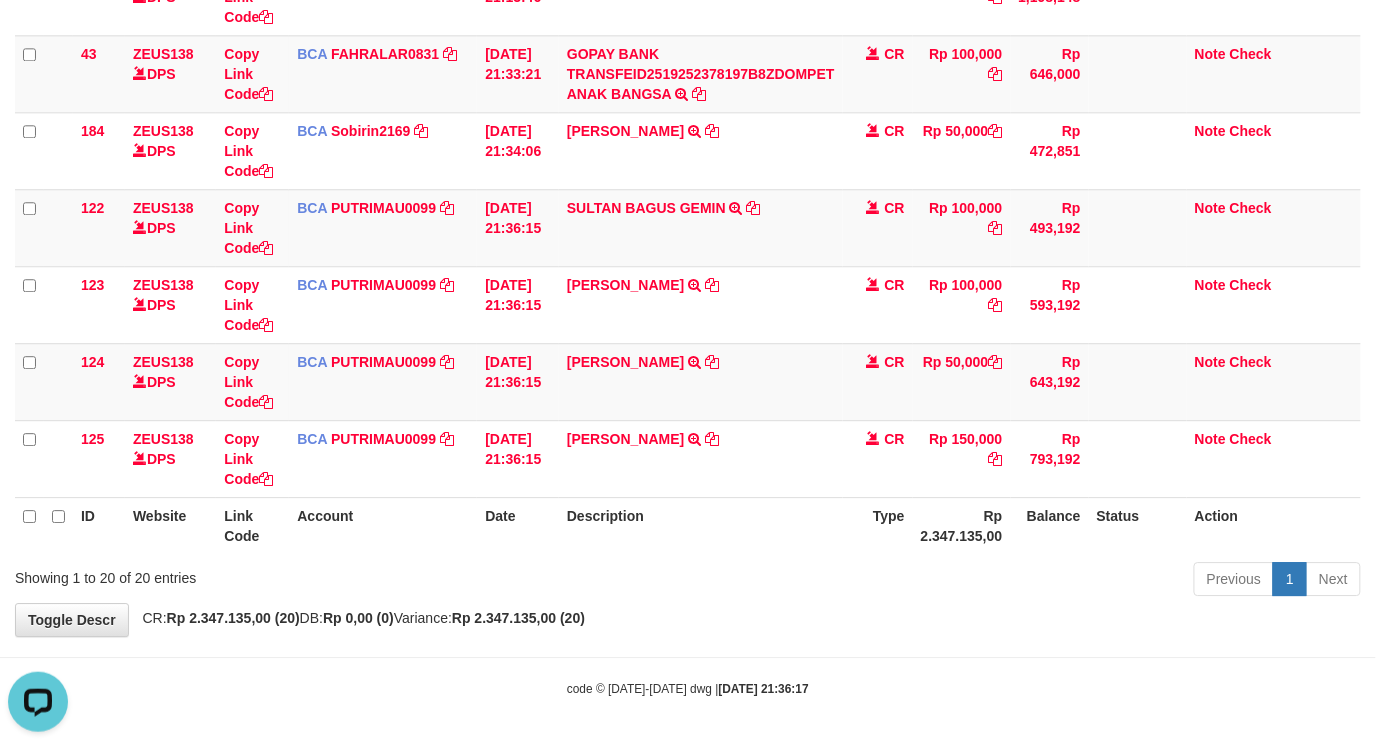 drag, startPoint x: 611, startPoint y: 500, endPoint x: 535, endPoint y: 502, distance: 76.02631 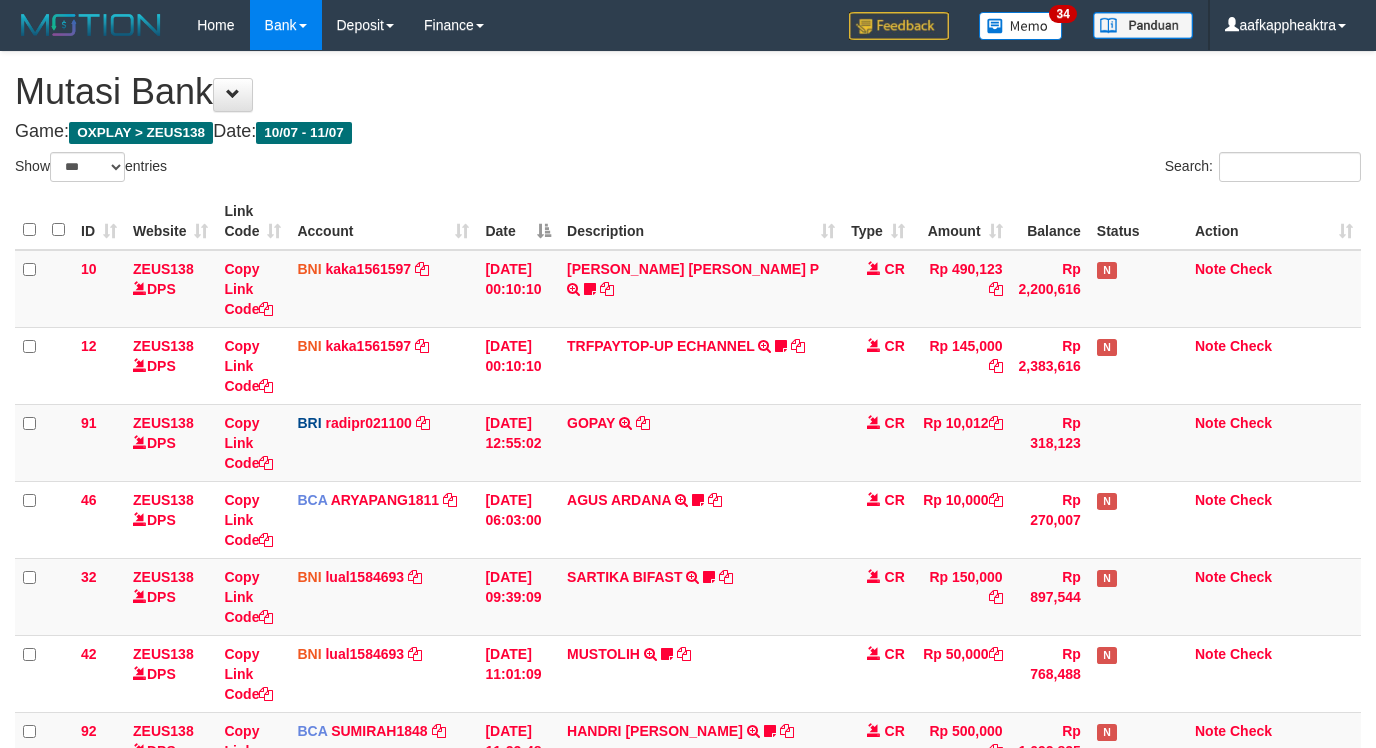 select on "***" 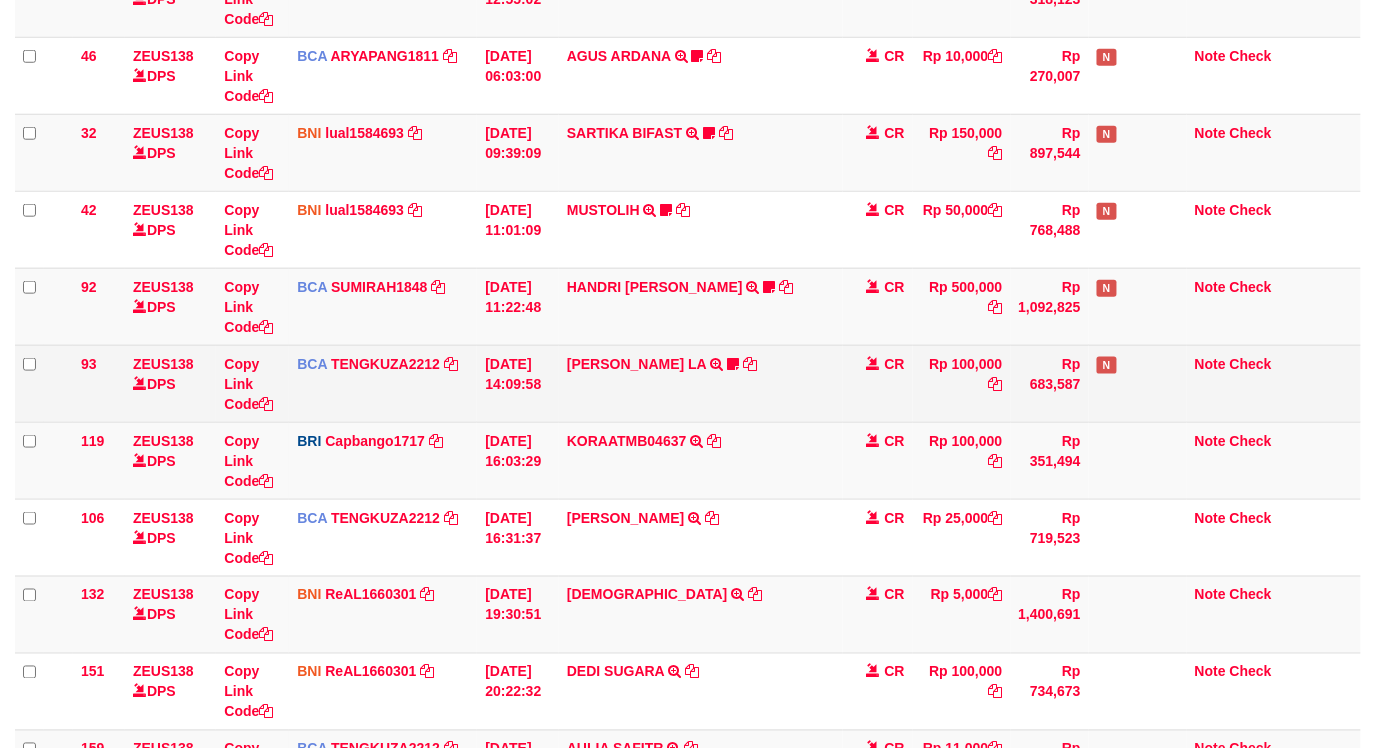 click on "KORAATMB04637         KORAATMB04:637215011156650 2:250710:61892" at bounding box center [701, 460] 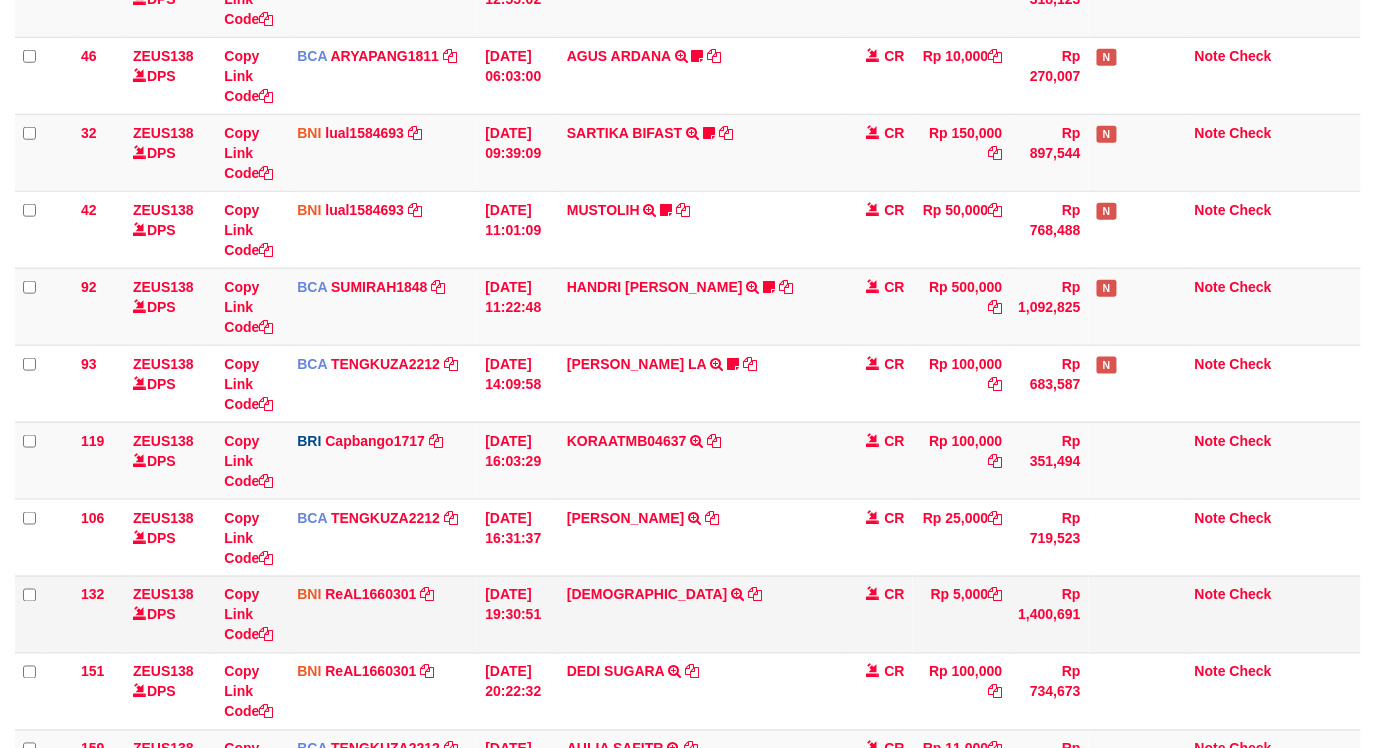 scroll, scrollTop: 592, scrollLeft: 0, axis: vertical 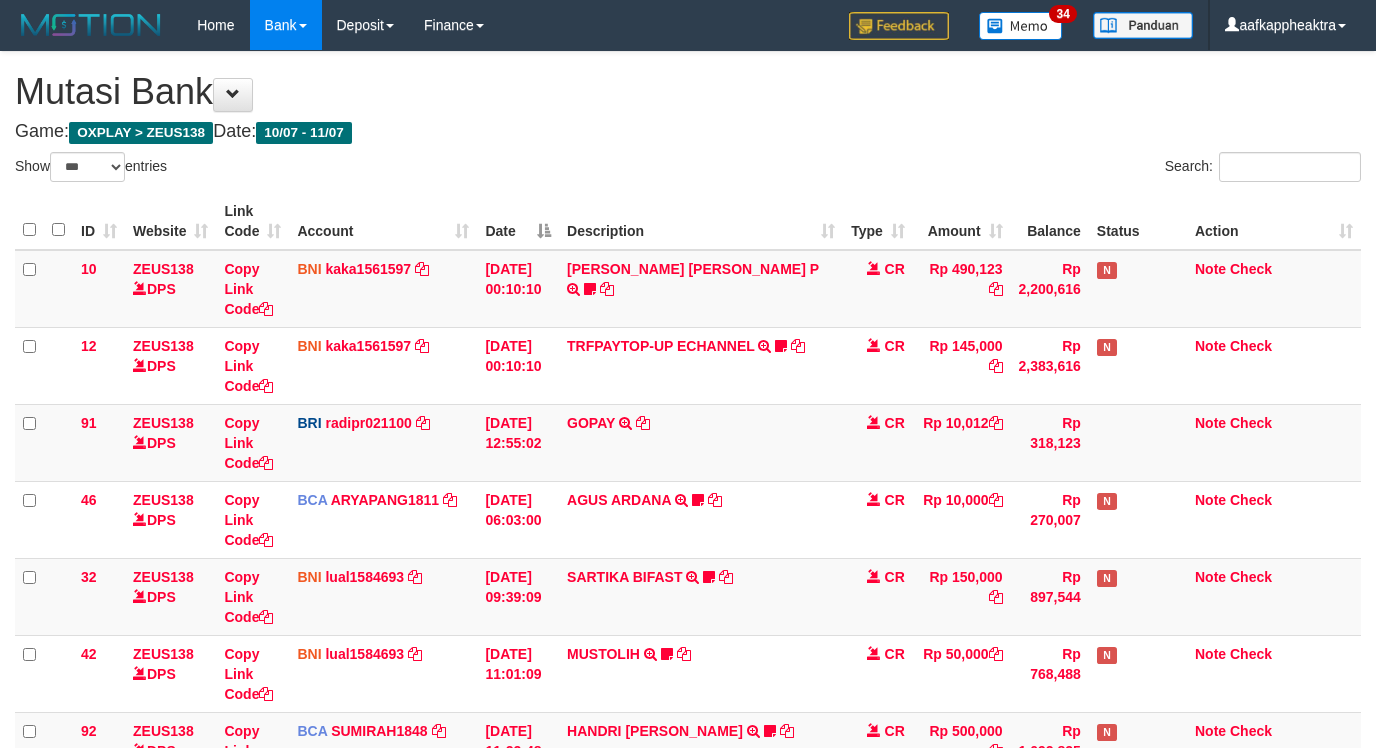 select on "***" 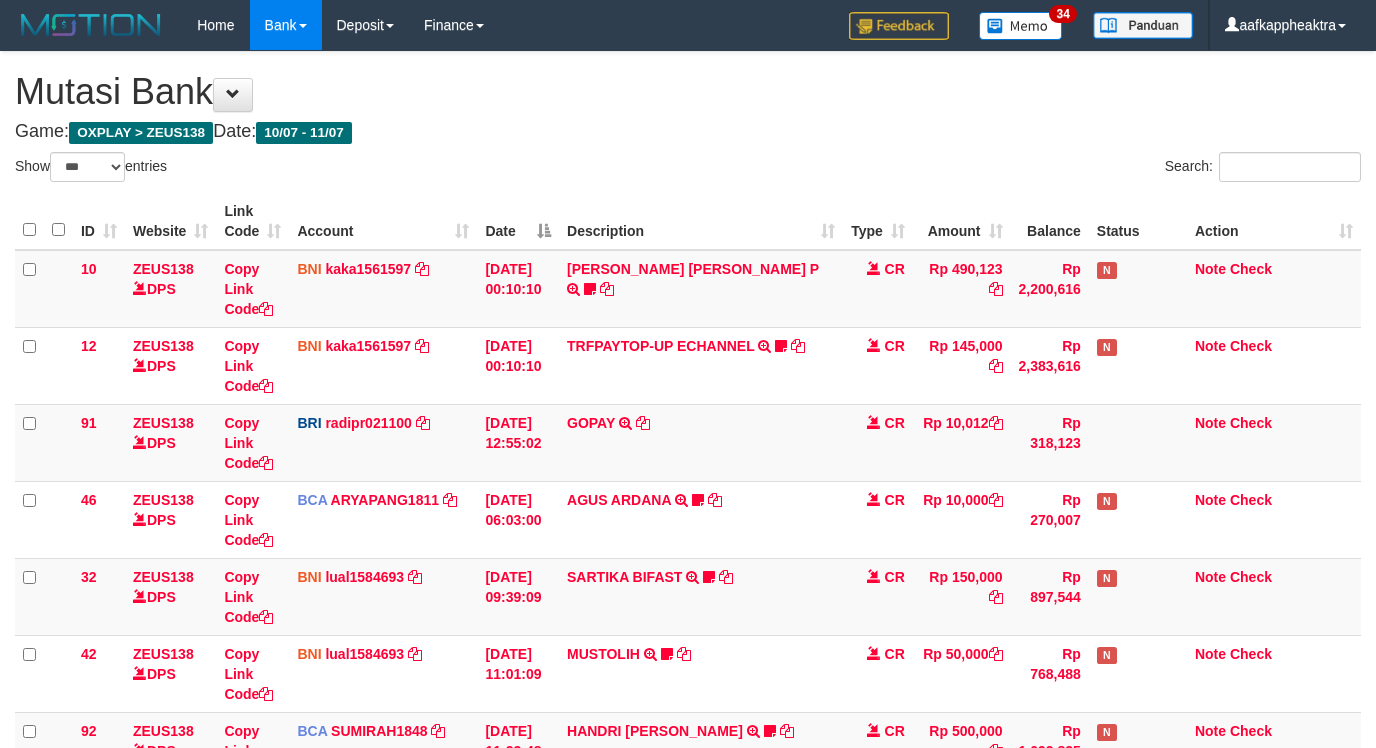 scroll, scrollTop: 985, scrollLeft: 0, axis: vertical 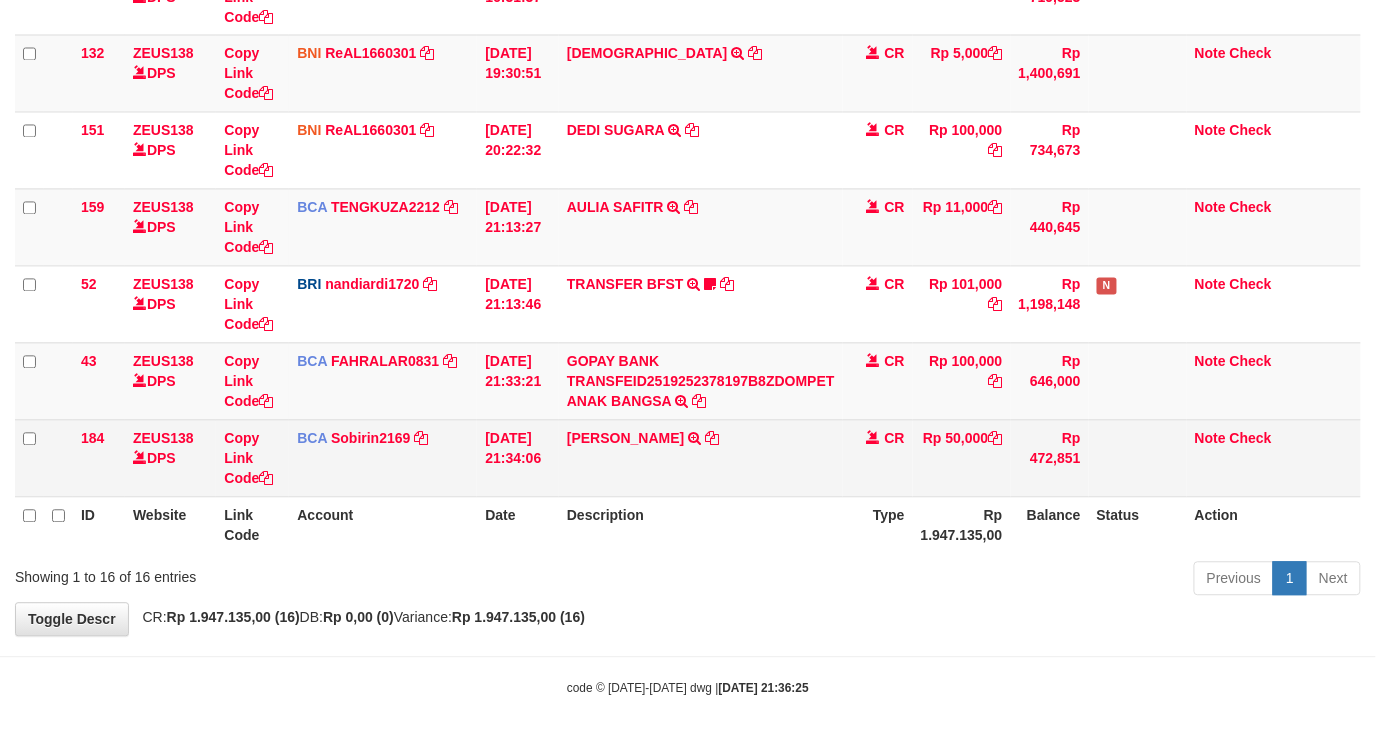 click on "[PERSON_NAME] IMAM FAIZ         TRSF E-BANKING CR 07/11 ZX041
[PERSON_NAME][DEMOGRAPHIC_DATA]" at bounding box center [701, 458] 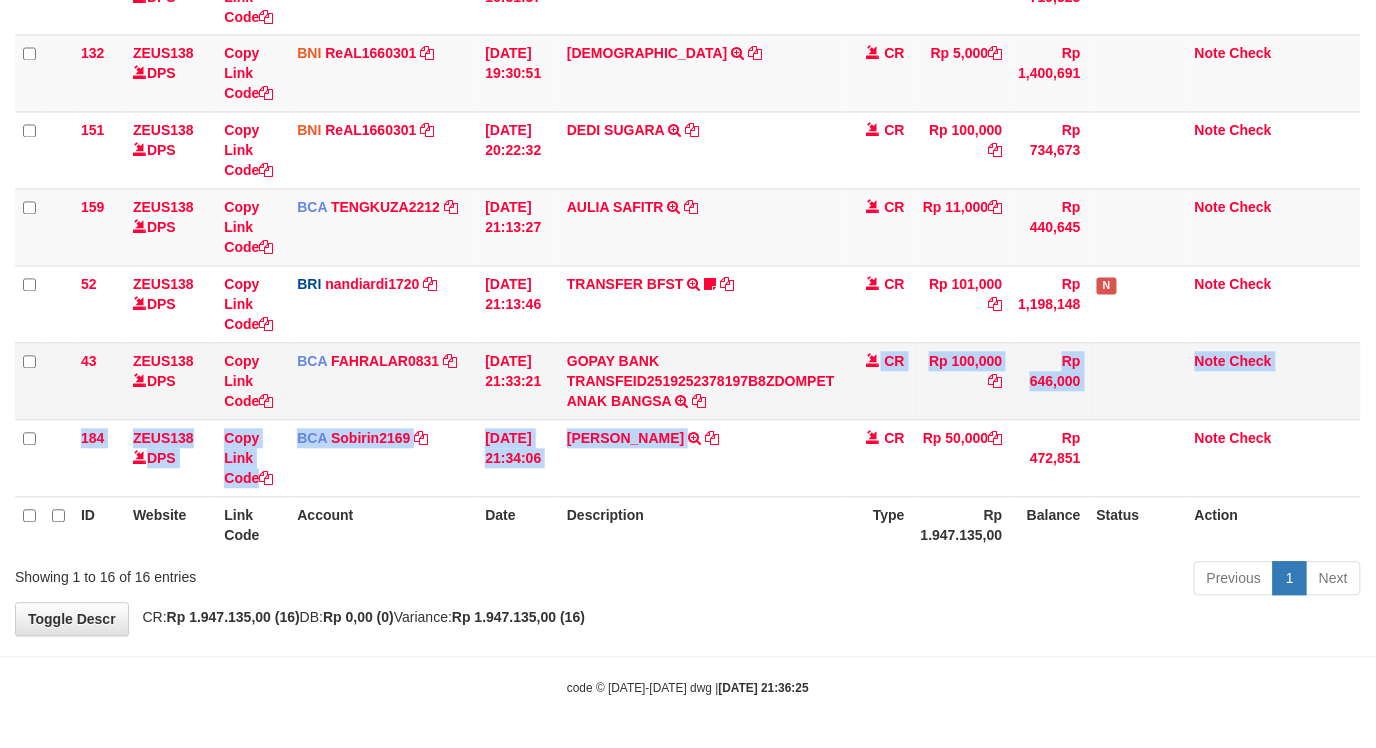click on "10
ZEUS138    DPS
Copy Link Code
BNI
kaka1561597
DPS
KARMILA
mutasi_20250710_2425 | 10
mutasi_20250710_2425 | 10
[DATE] 00:10:10
[PERSON_NAME] [PERSON_NAME] P            TRF/PAY/TOP-UP ECHANNEL [PERSON_NAME] [PERSON_NAME] P    LAKILAKIKUAT99
CR
Rp 490,123
Rp 2,200,616
N
Note
Check
12
ZEUS138    DPS
Copy Link Code
BNI
kaka1561597
DPS
KARMILA" at bounding box center [688, -119] 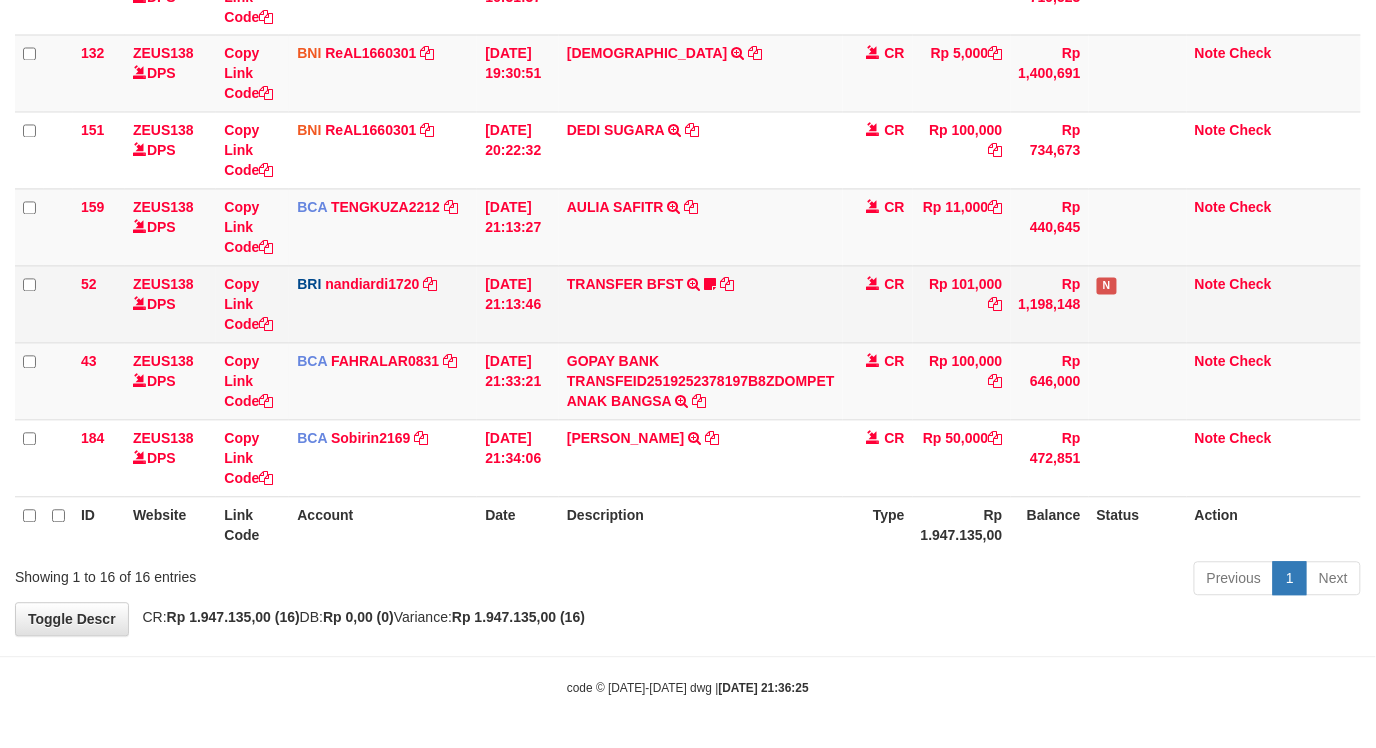 click on "TRANSFER BFST            TRANSFER BFST ASTRIHANDAYA TO NANDI ARDIANSYAH    astrijp220" at bounding box center (701, 304) 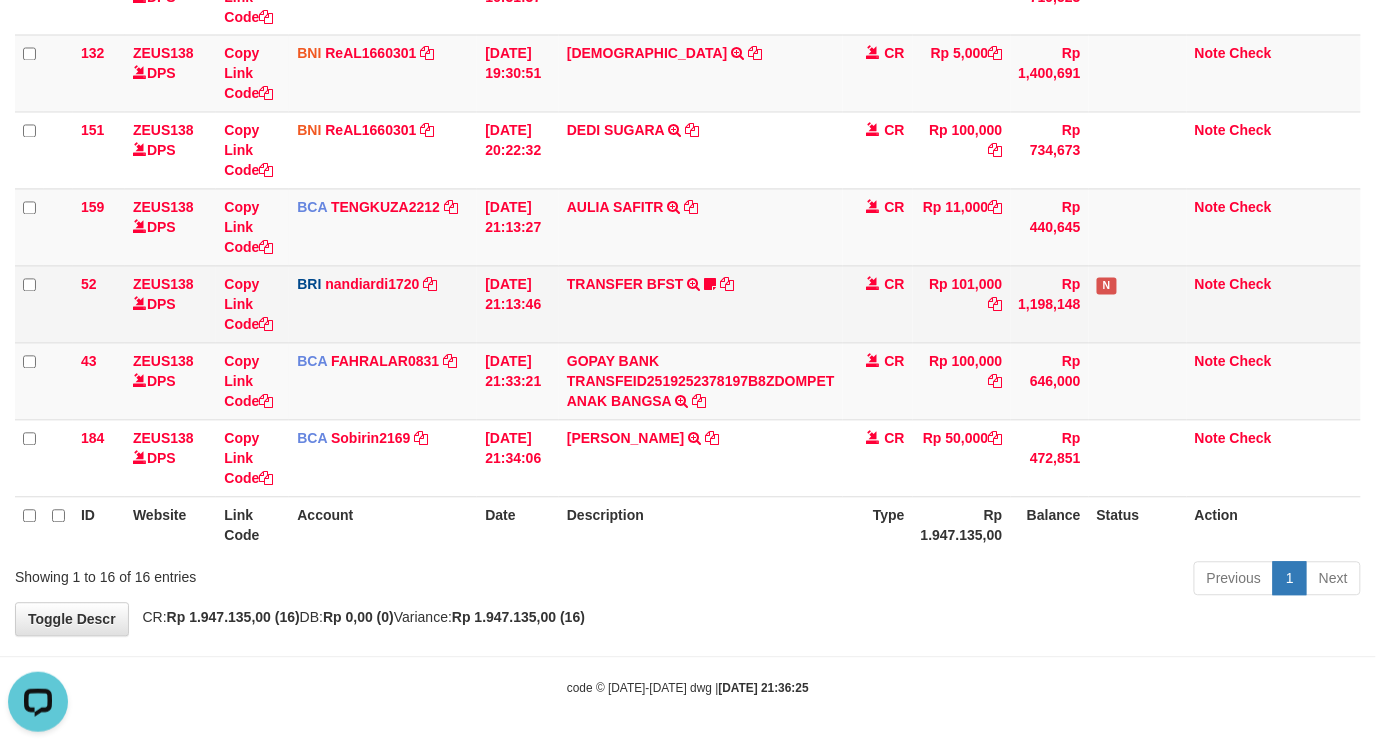 click on "TRANSFER BFST            TRANSFER BFST ASTRIHANDAYA TO NANDI ARDIANSYAH    astrijp220" at bounding box center (701, 304) 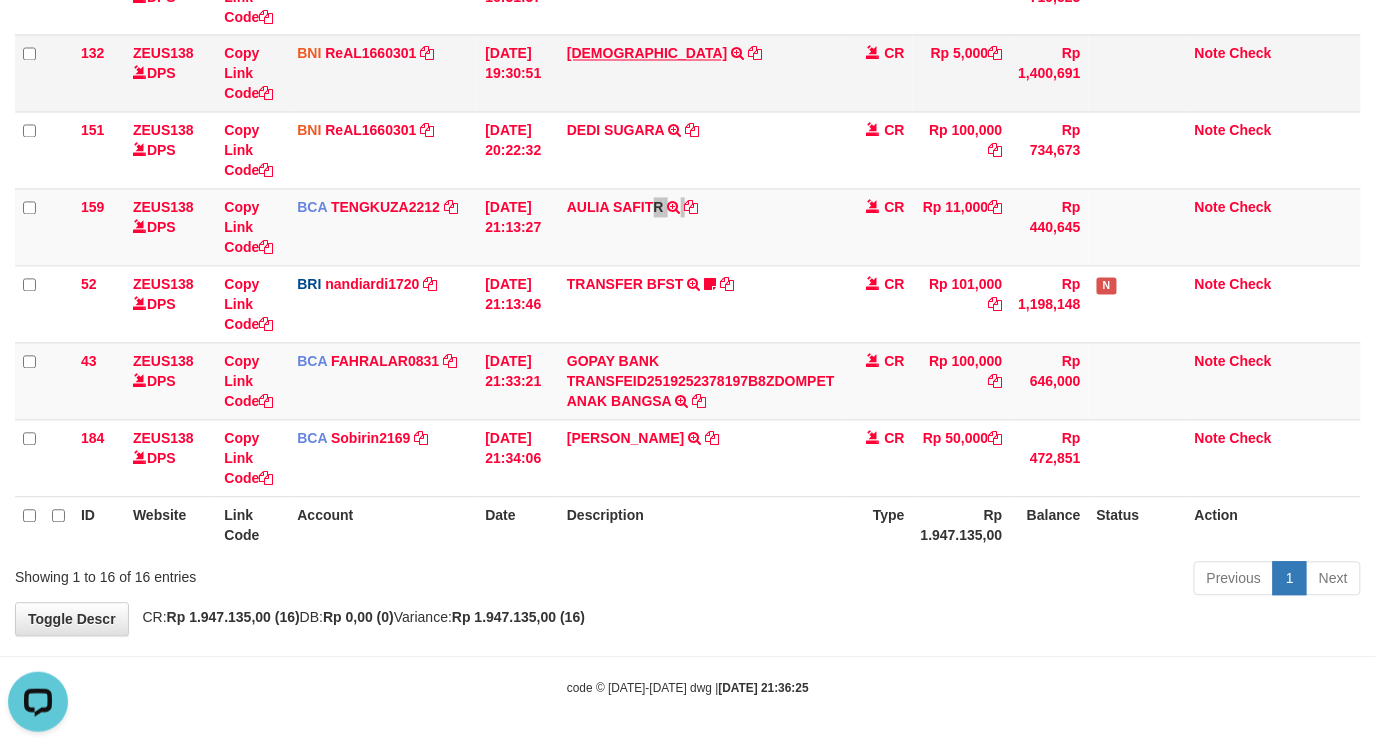 drag, startPoint x: 684, startPoint y: 251, endPoint x: 624, endPoint y: 54, distance: 205.93445 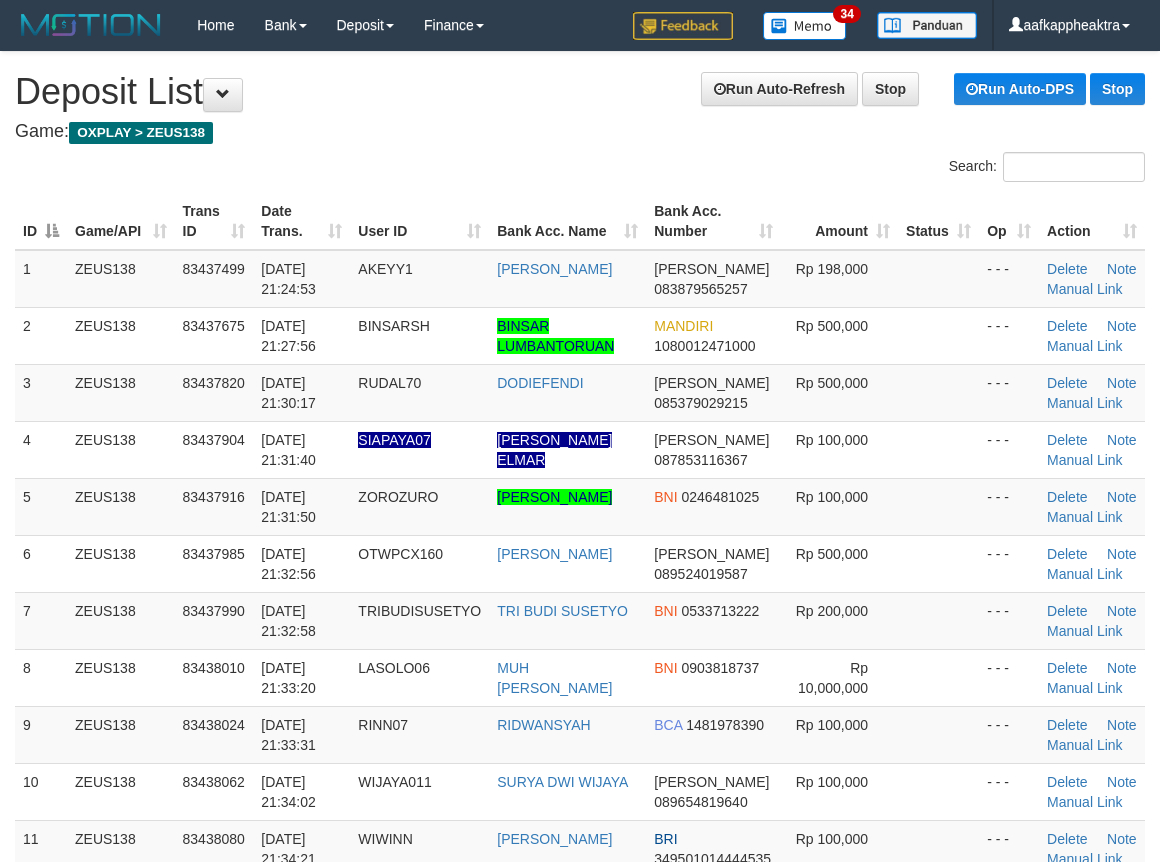 scroll, scrollTop: 385, scrollLeft: 0, axis: vertical 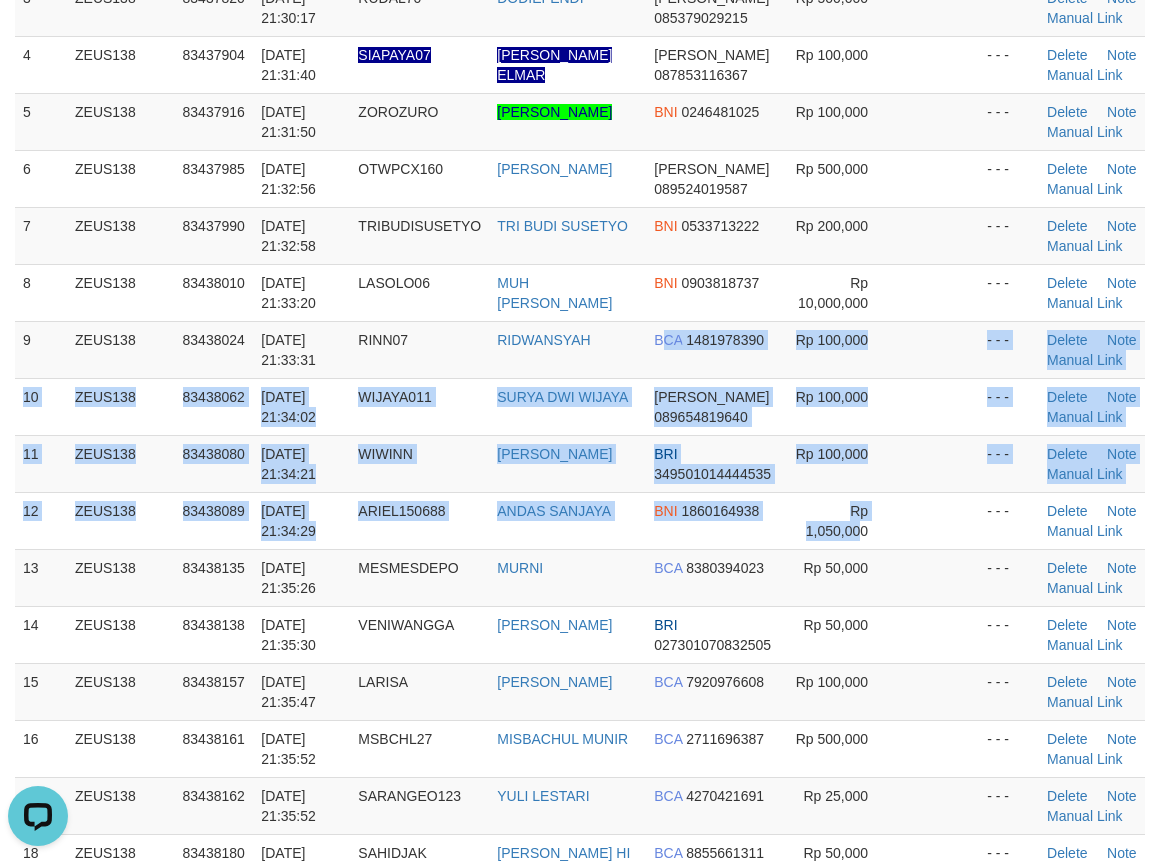 drag, startPoint x: 884, startPoint y: 671, endPoint x: 4, endPoint y: 638, distance: 880.6185 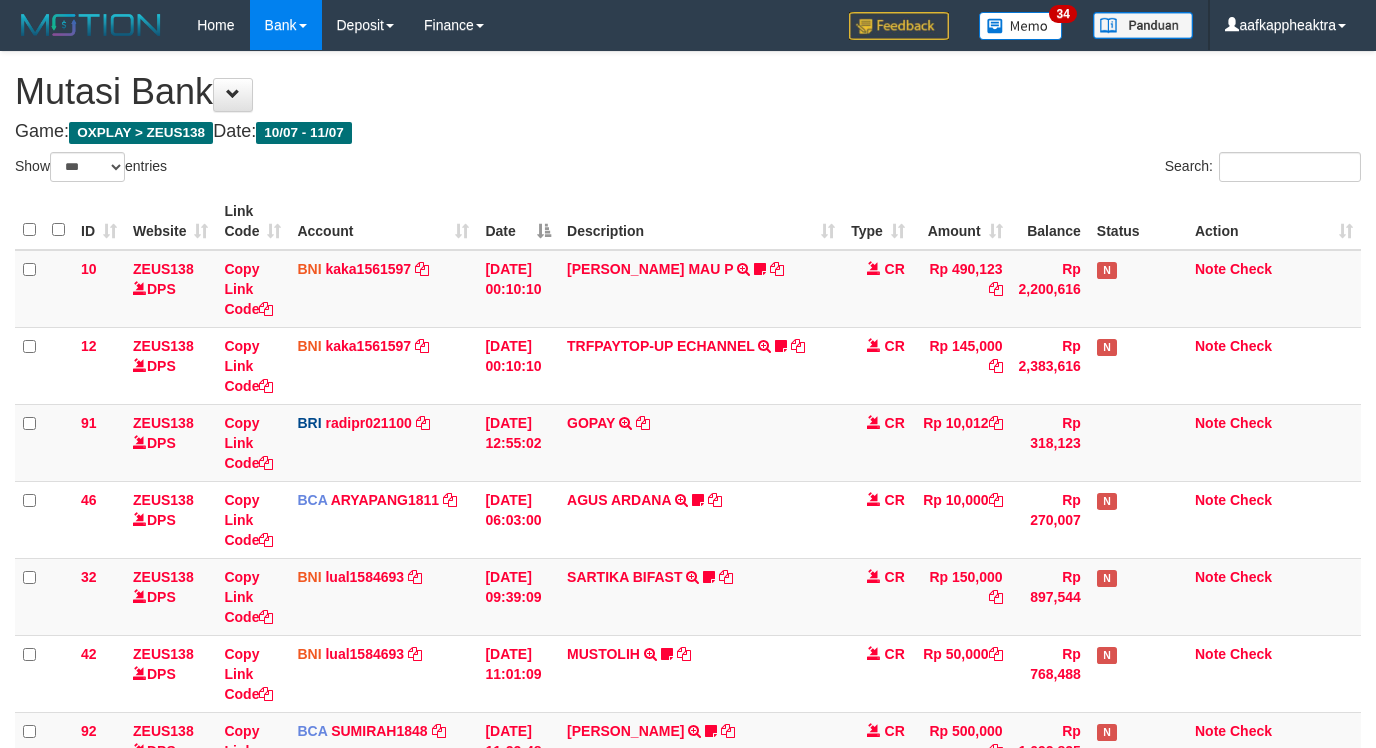select on "***" 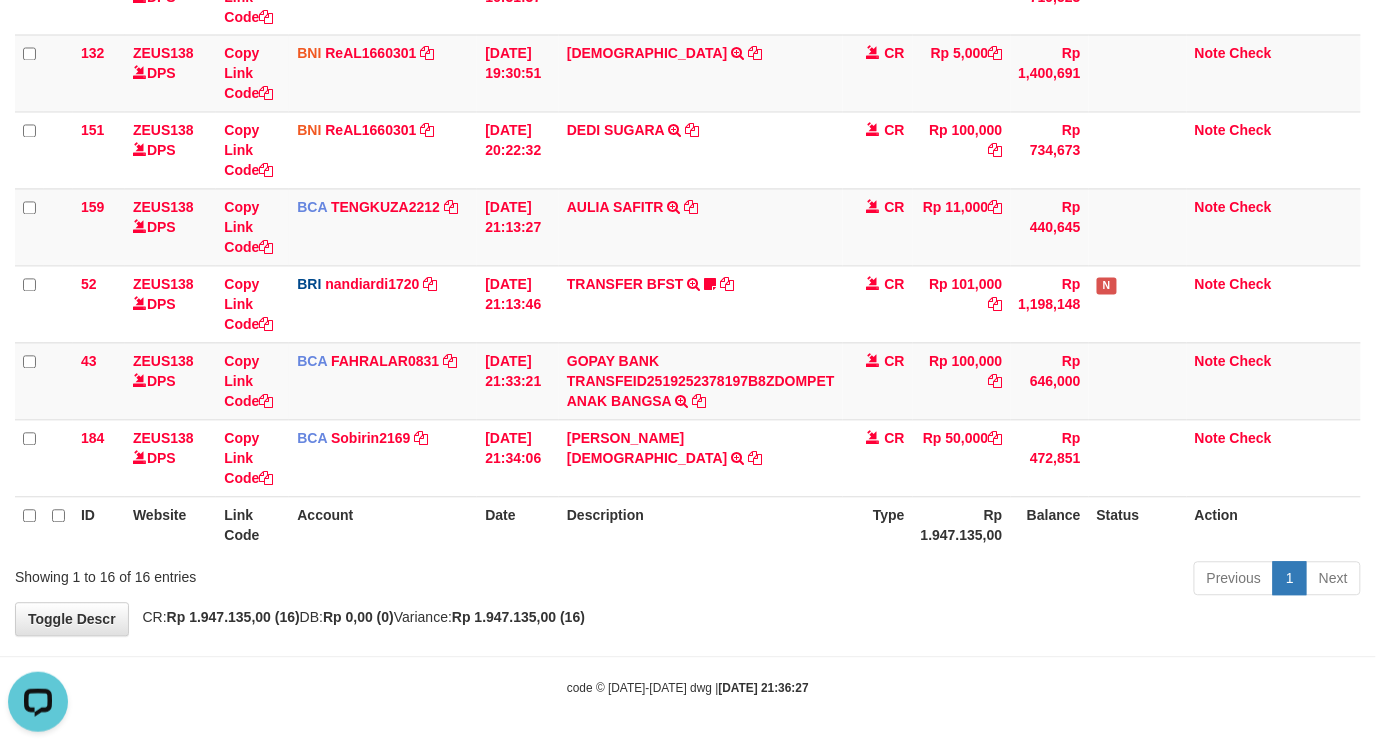scroll, scrollTop: 0, scrollLeft: 0, axis: both 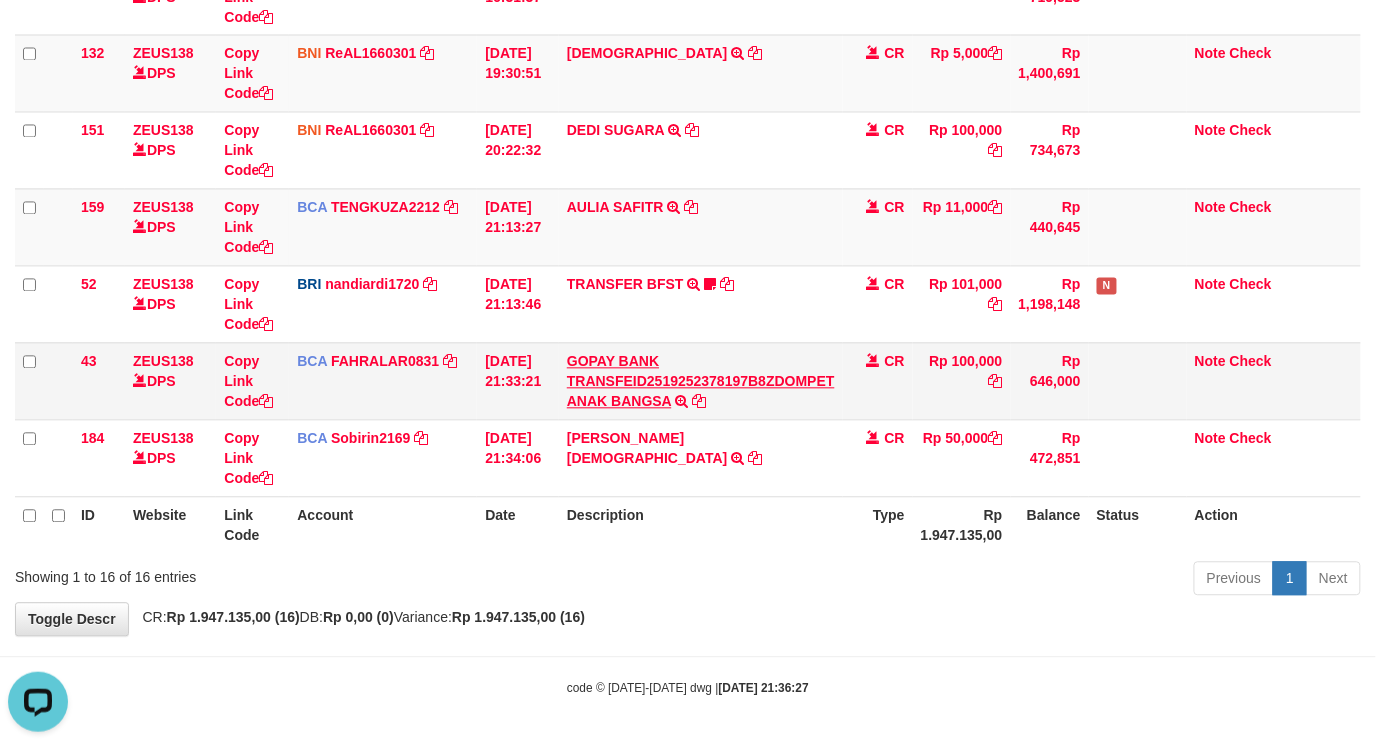 click on "10
ZEUS138    DPS
Copy Link Code
BNI
kaka1561597
DPS
KARMILA
mutasi_20250710_2425 | 10
mutasi_20250710_2425 | 10
[DATE] 00:10:10
[PERSON_NAME] MAU P            TRF/PAY/TOP-UP ECHANNEL [PERSON_NAME] MAU P    LAKILAKIKUAT99
CR
Rp 490,123
Rp 2,200,616
N
Note
Check
12
ZEUS138    DPS
Copy Link Code
BNI
kaka1561597
DPS
KARMILA" at bounding box center (688, -119) 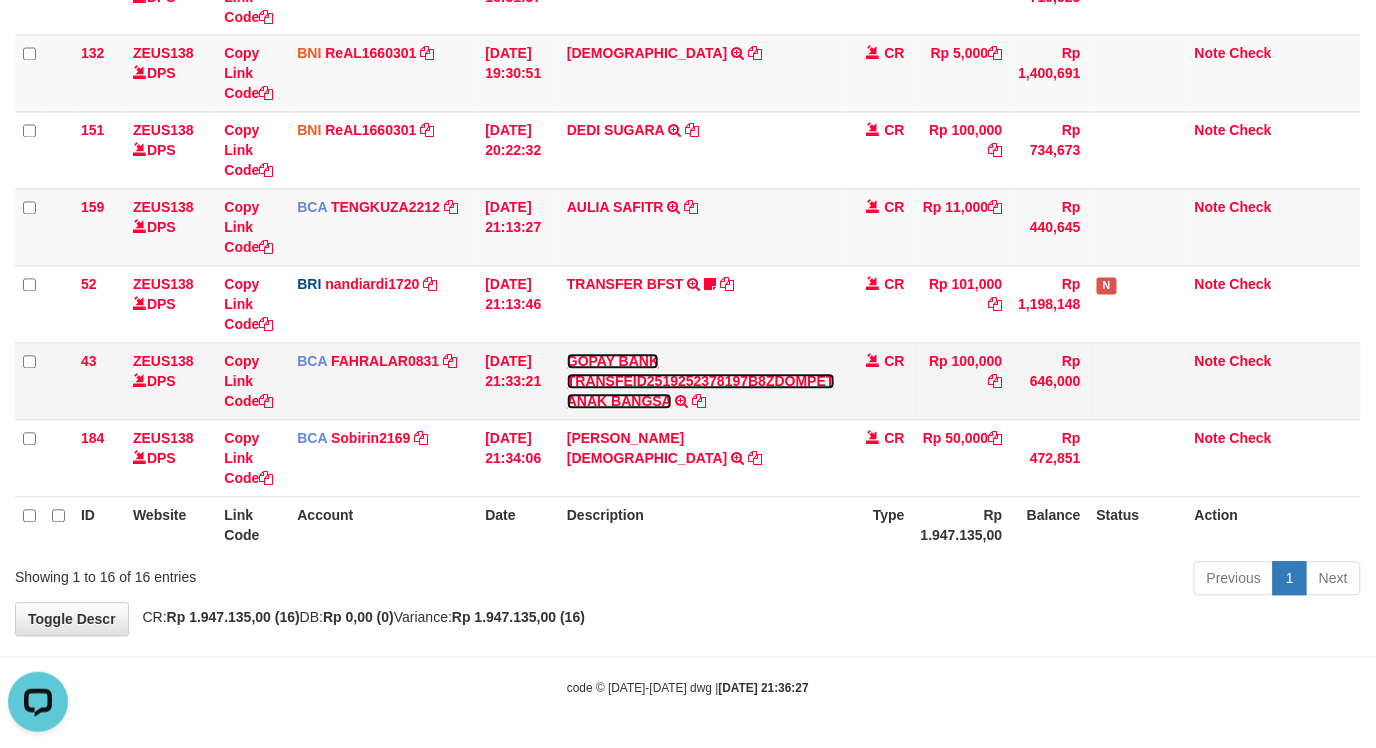 click on "GOPAY BANK TRANSFEID2519252378197B8ZDOMPET ANAK BANGSA" at bounding box center (701, 382) 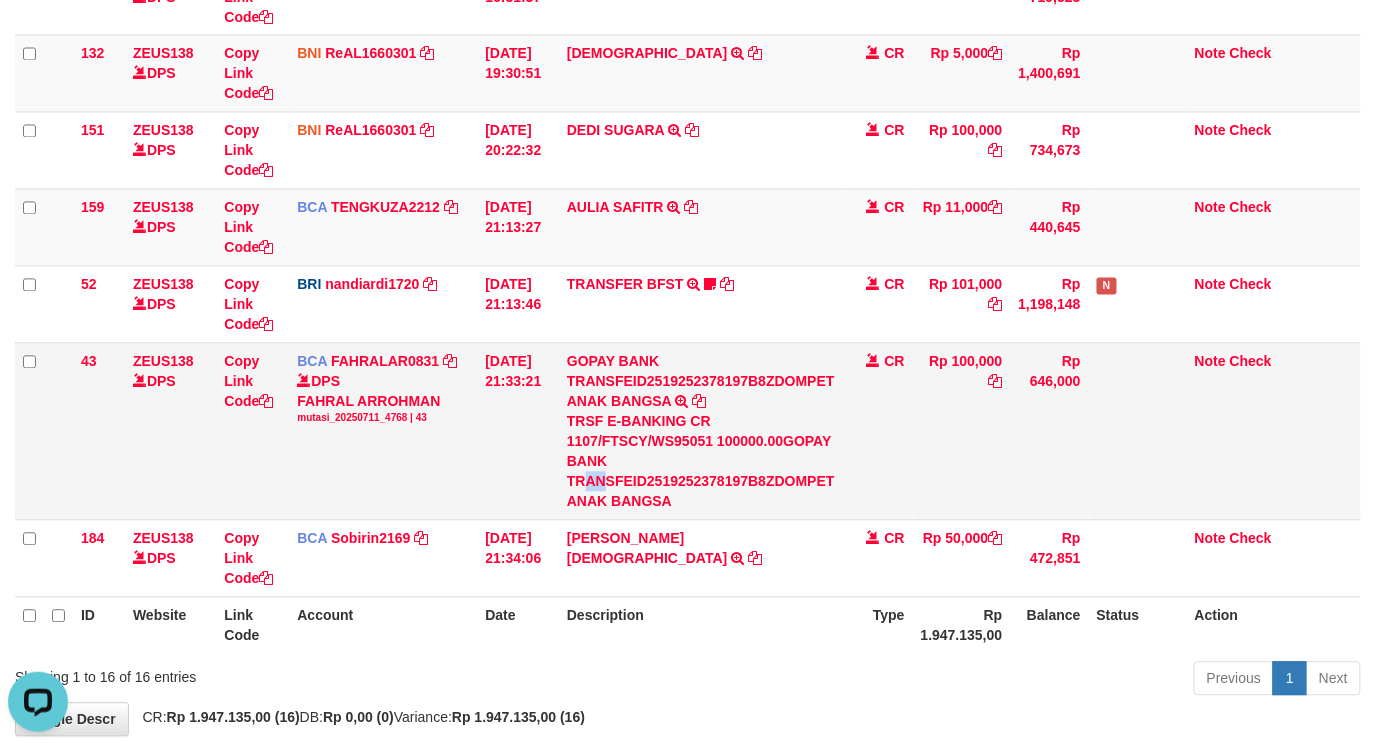 drag, startPoint x: 611, startPoint y: 474, endPoint x: 516, endPoint y: 517, distance: 104.27847 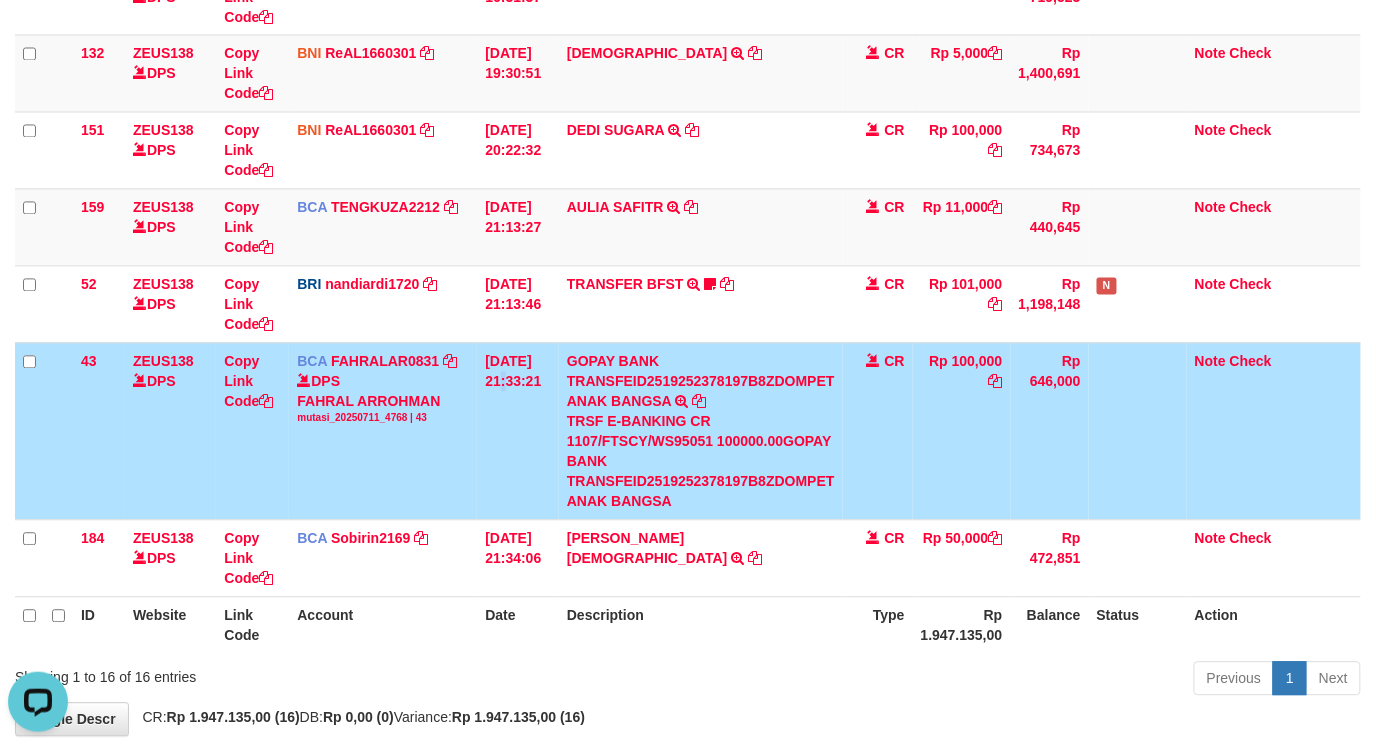 drag, startPoint x: 500, startPoint y: 365, endPoint x: 743, endPoint y: 351, distance: 243.40295 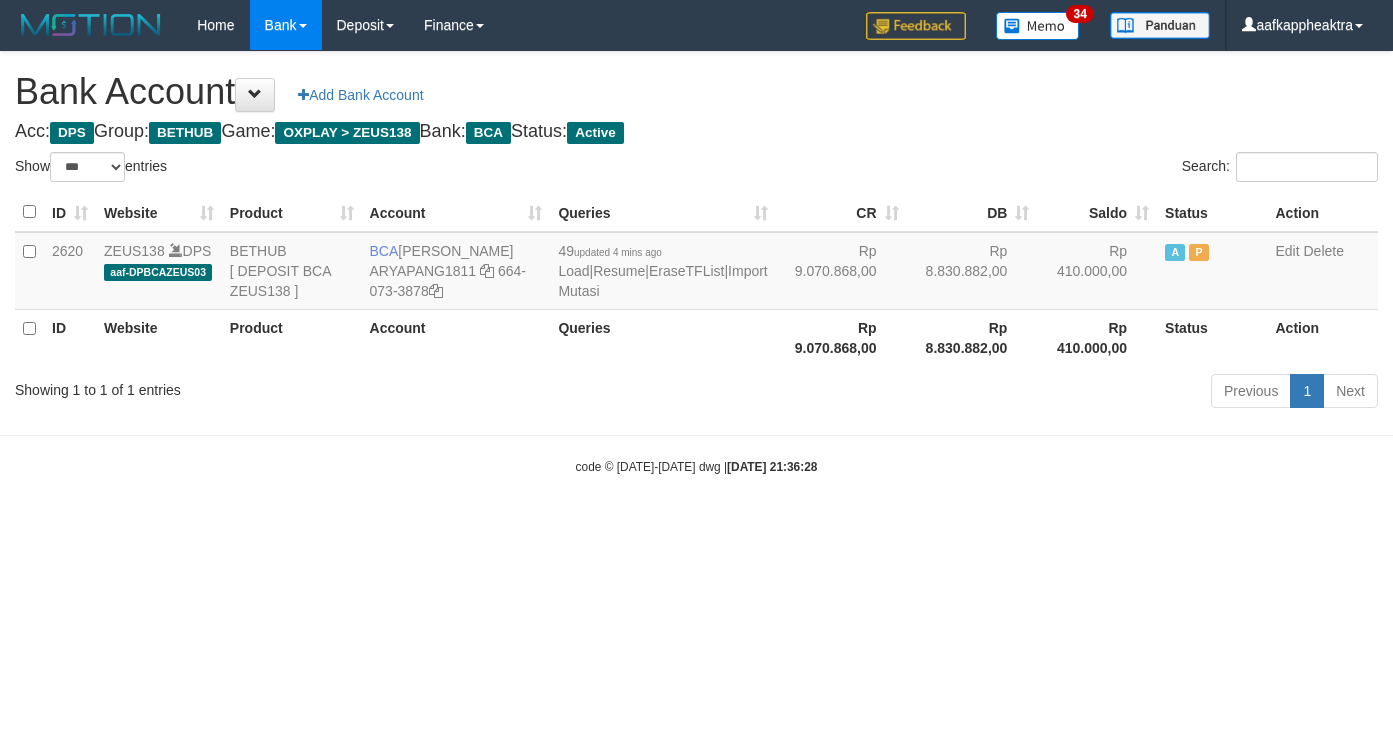 select on "***" 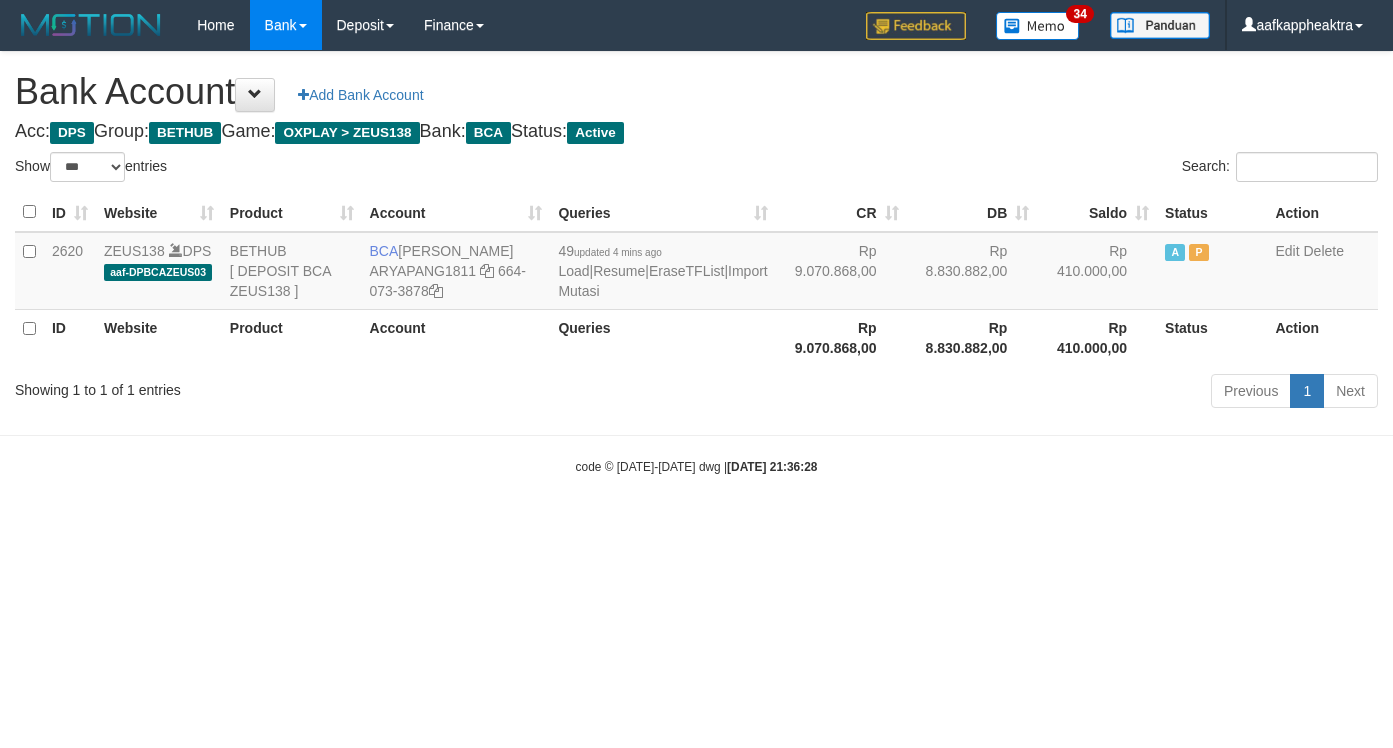 scroll, scrollTop: 0, scrollLeft: 0, axis: both 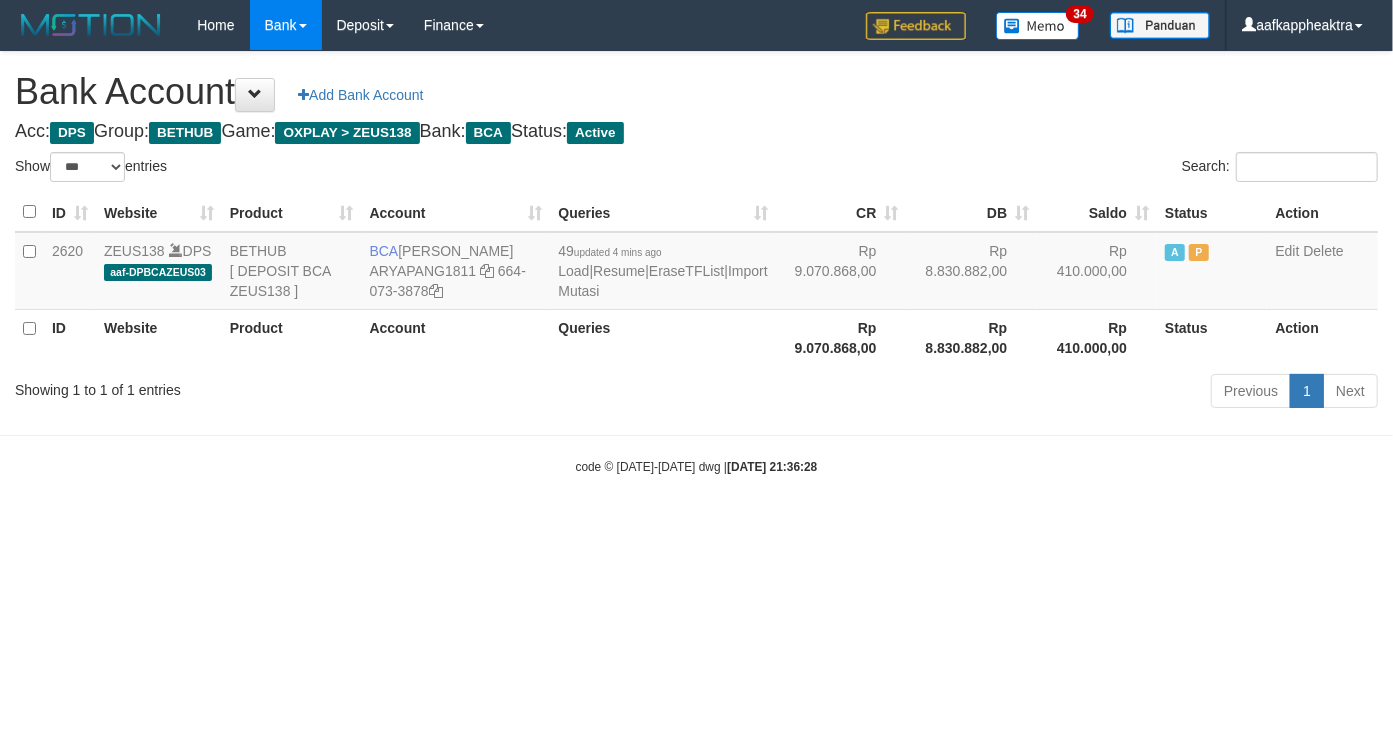 click on "Toggle navigation
Home
Bank
Account List
Mutasi Bank
Search
Note Mutasi
Deposit
DPS List
History
Finance
Financial Data
aafkappheaktra
My Profile
Log Out
34" at bounding box center (696, 263) 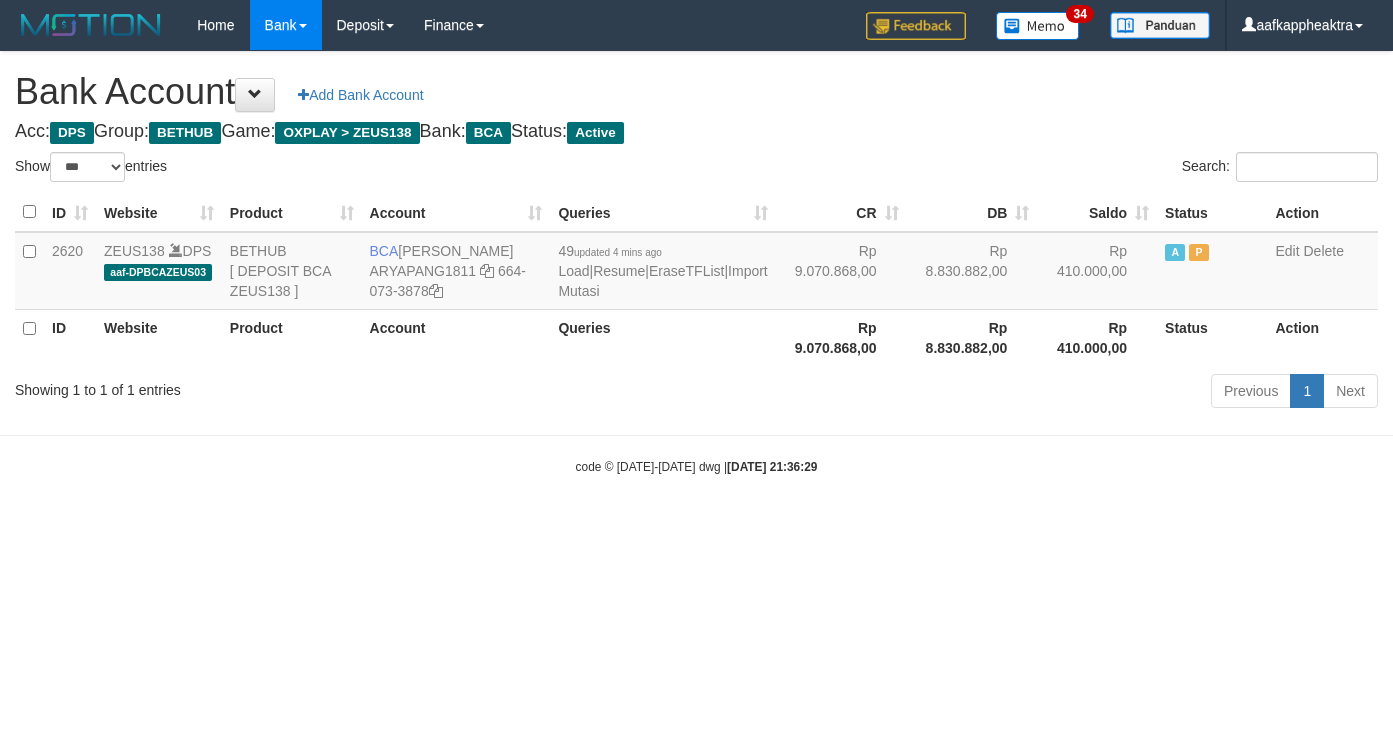 select on "***" 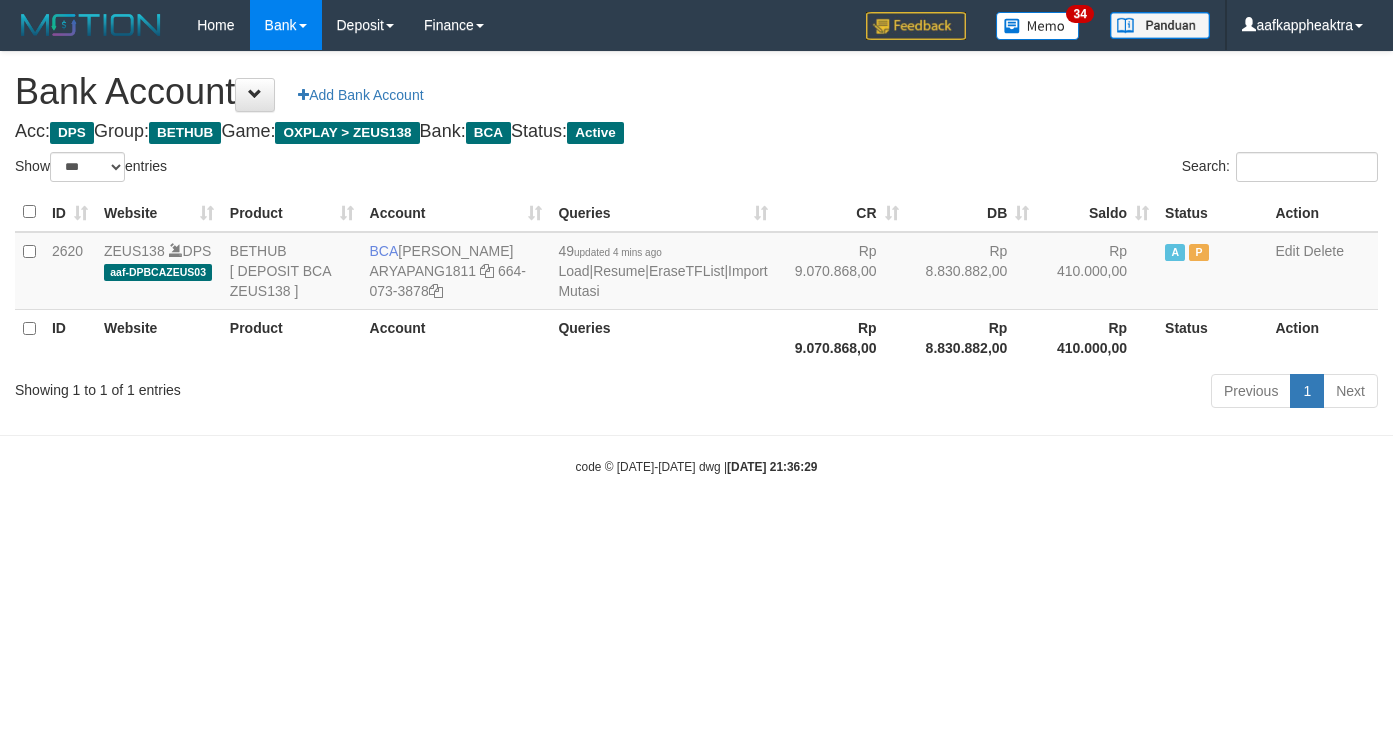scroll, scrollTop: 0, scrollLeft: 0, axis: both 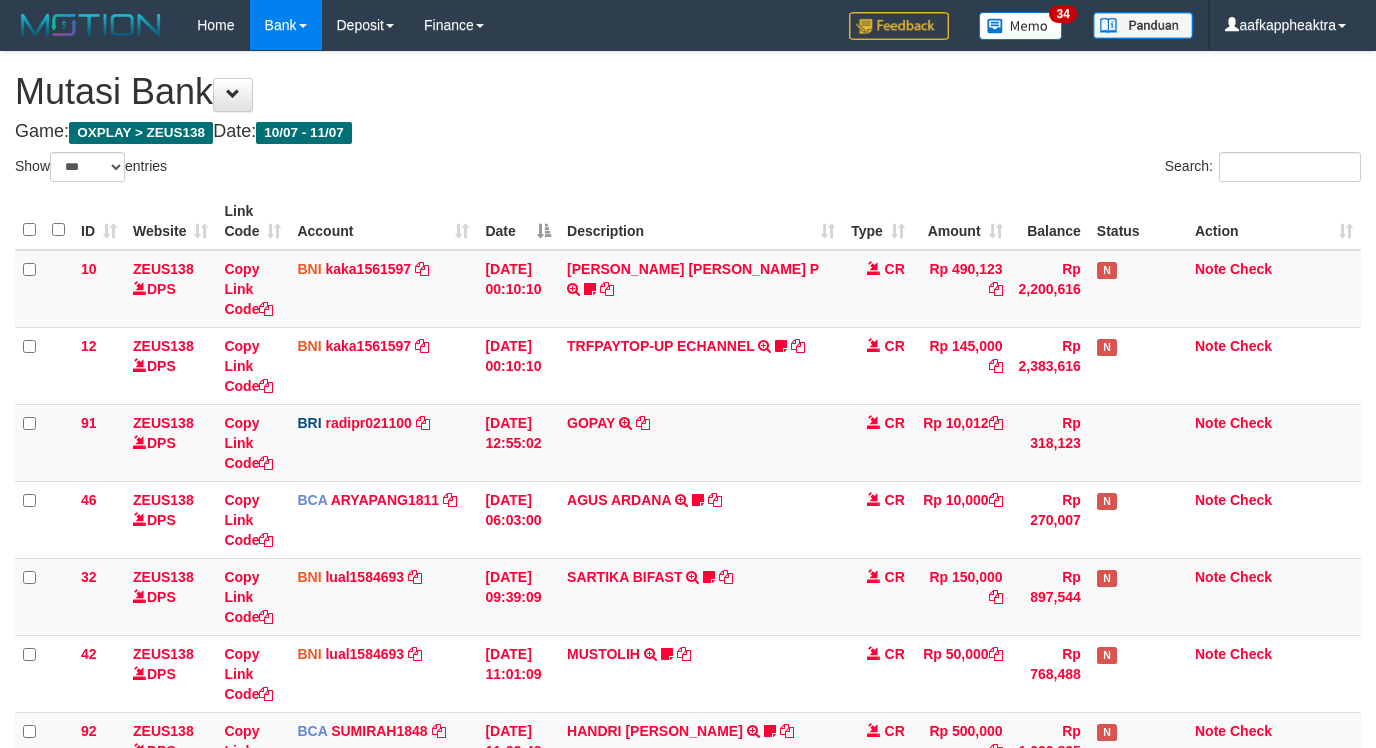 select on "***" 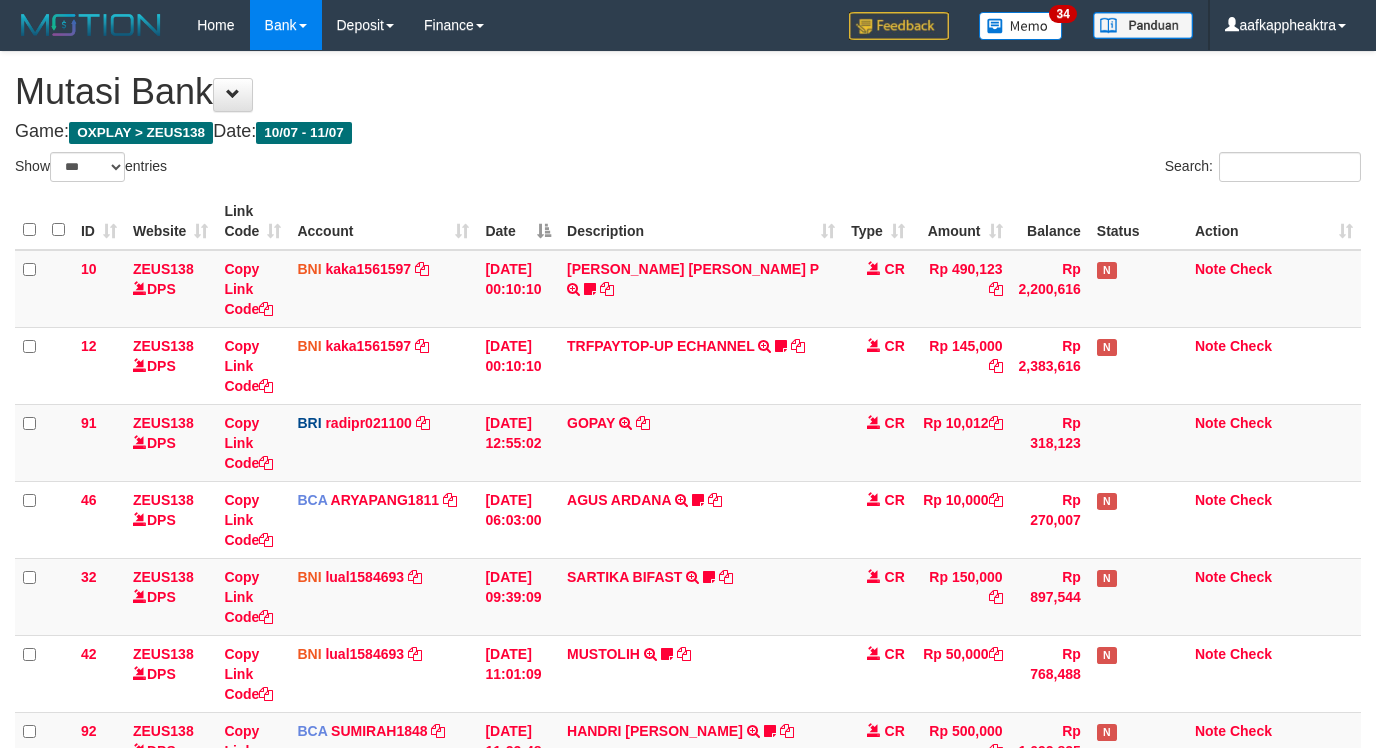 drag, startPoint x: 1021, startPoint y: 484, endPoint x: 934, endPoint y: 547, distance: 107.415085 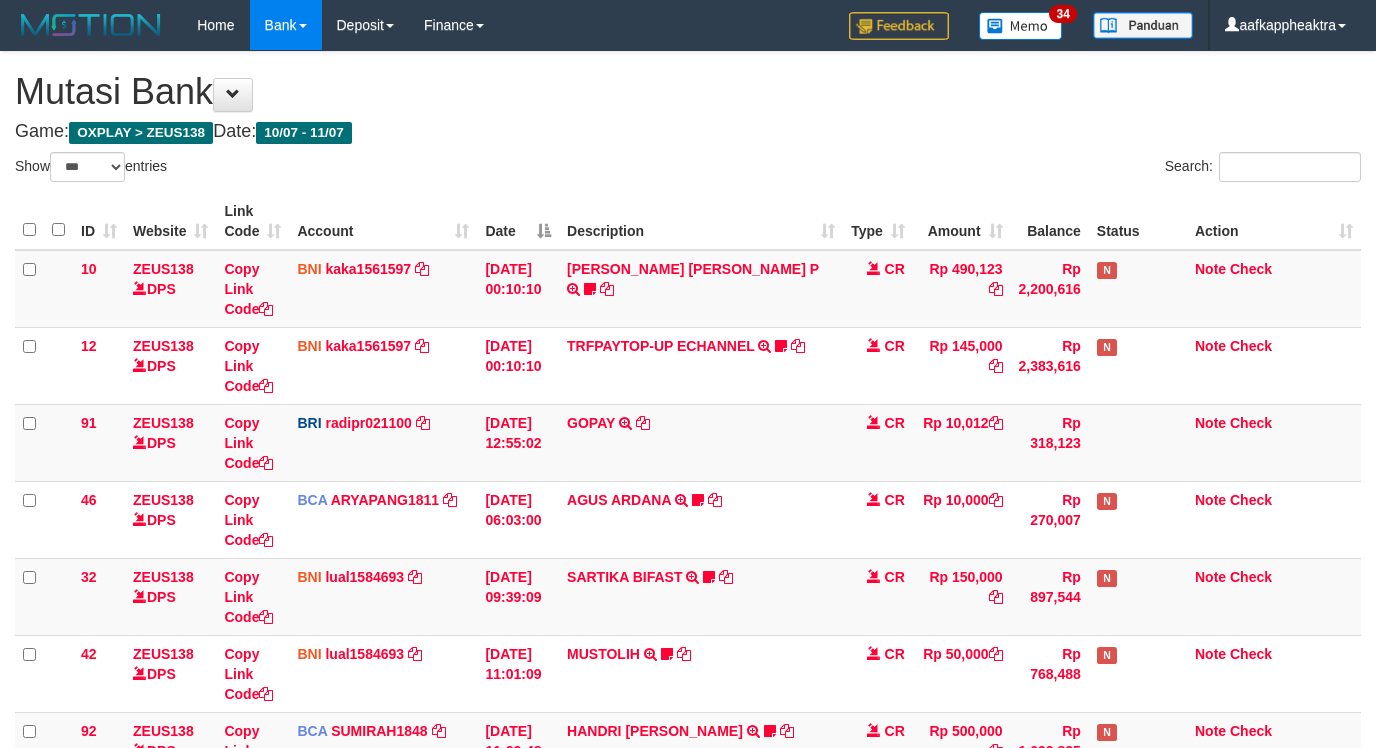 select on "***" 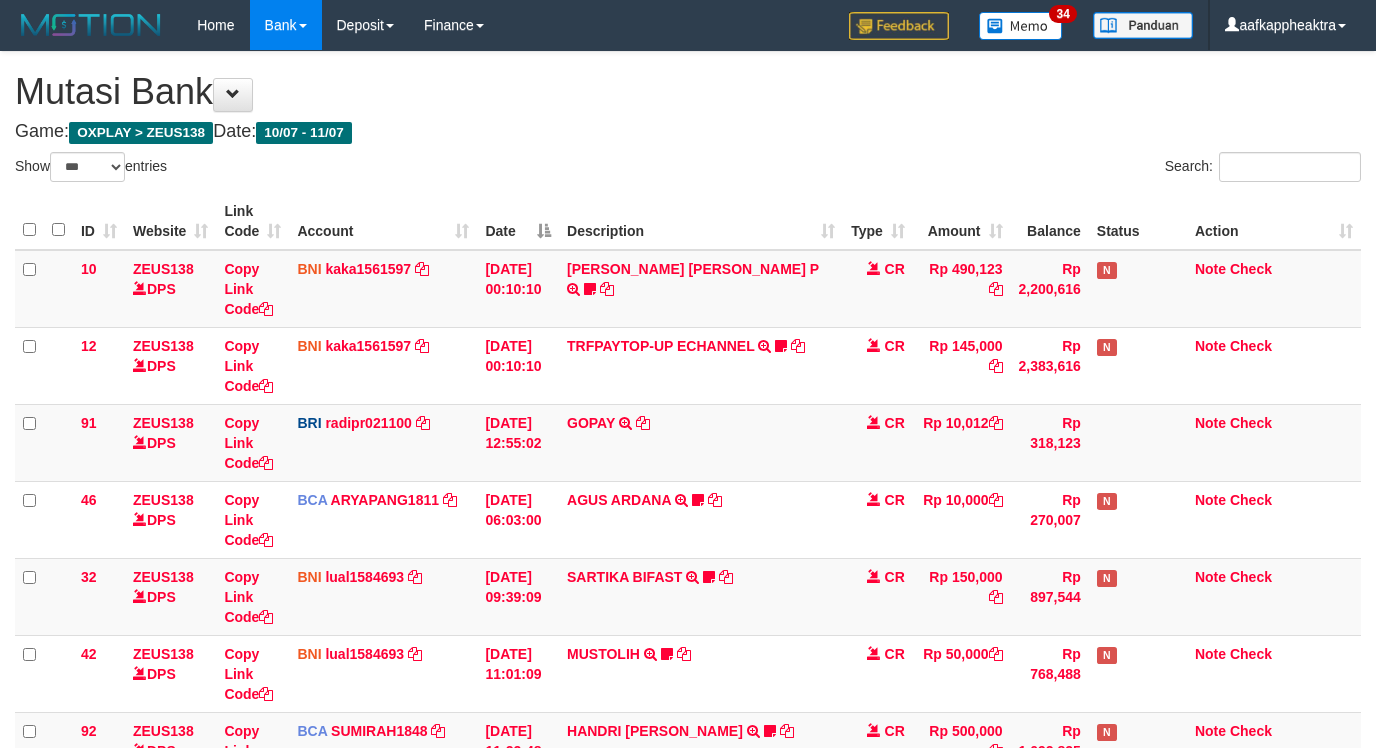 scroll, scrollTop: 985, scrollLeft: 0, axis: vertical 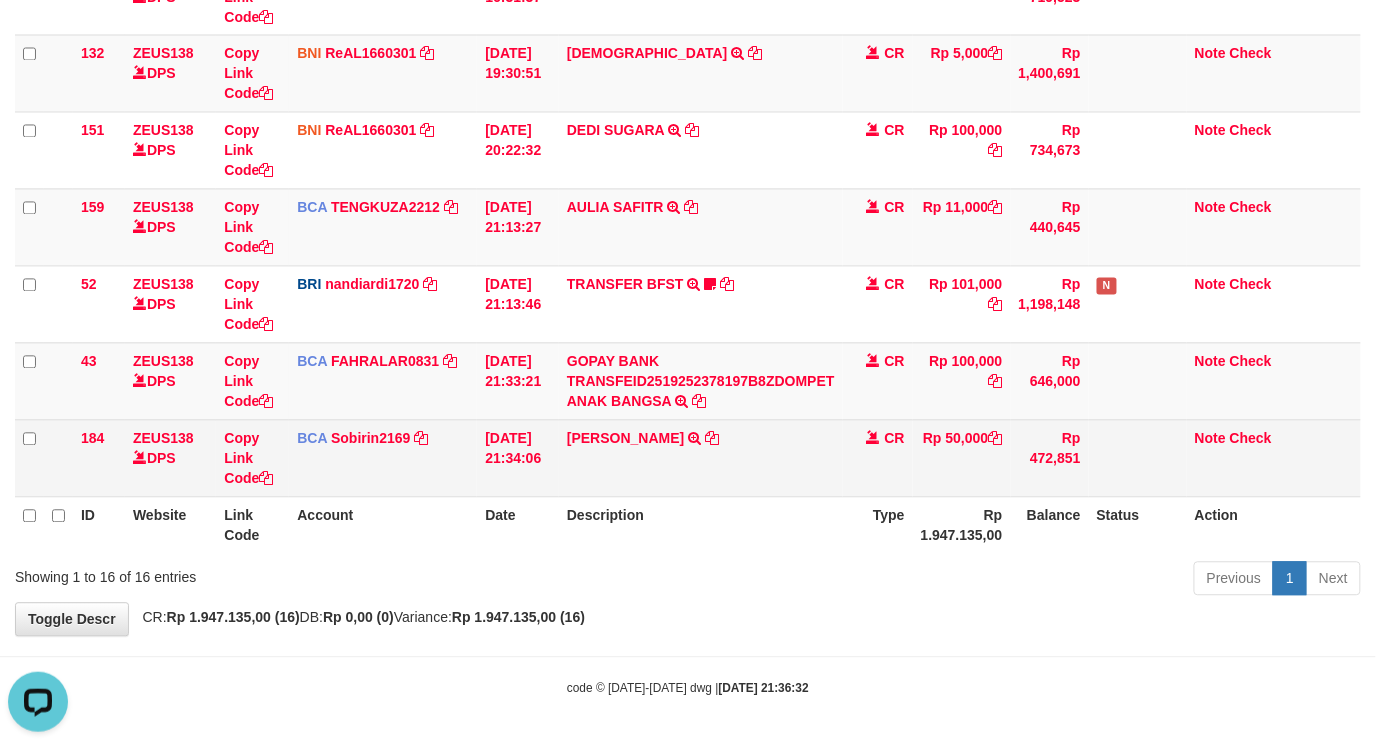 drag, startPoint x: 766, startPoint y: 445, endPoint x: 828, endPoint y: 483, distance: 72.718636 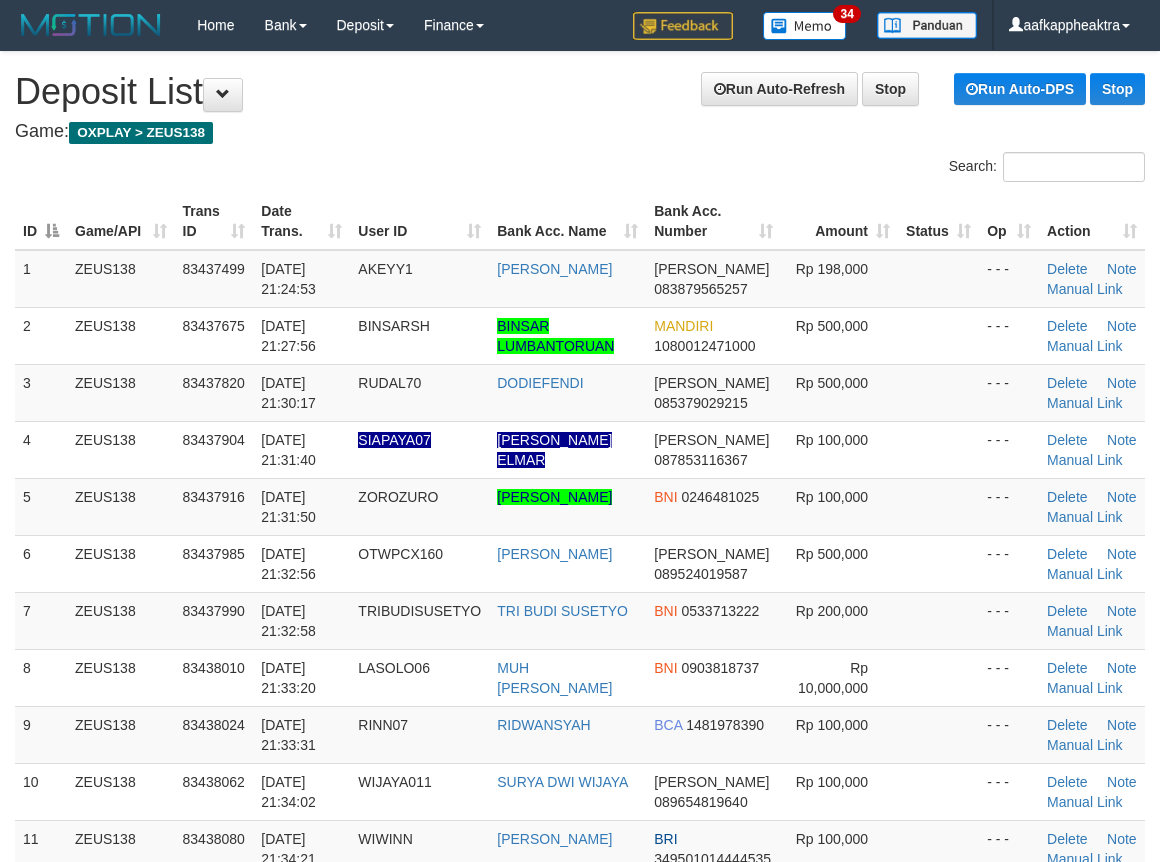 scroll, scrollTop: 385, scrollLeft: 0, axis: vertical 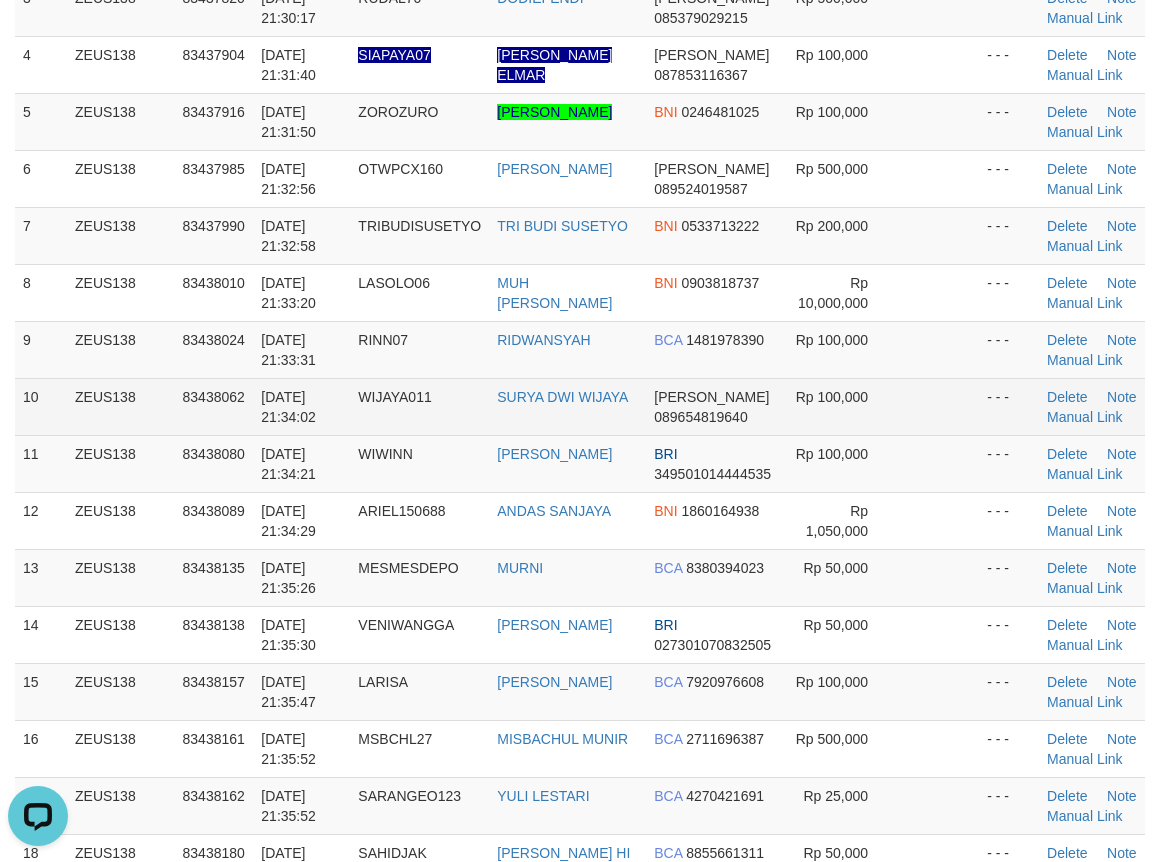 drag, startPoint x: 406, startPoint y: 555, endPoint x: 474, endPoint y: 576, distance: 71.168816 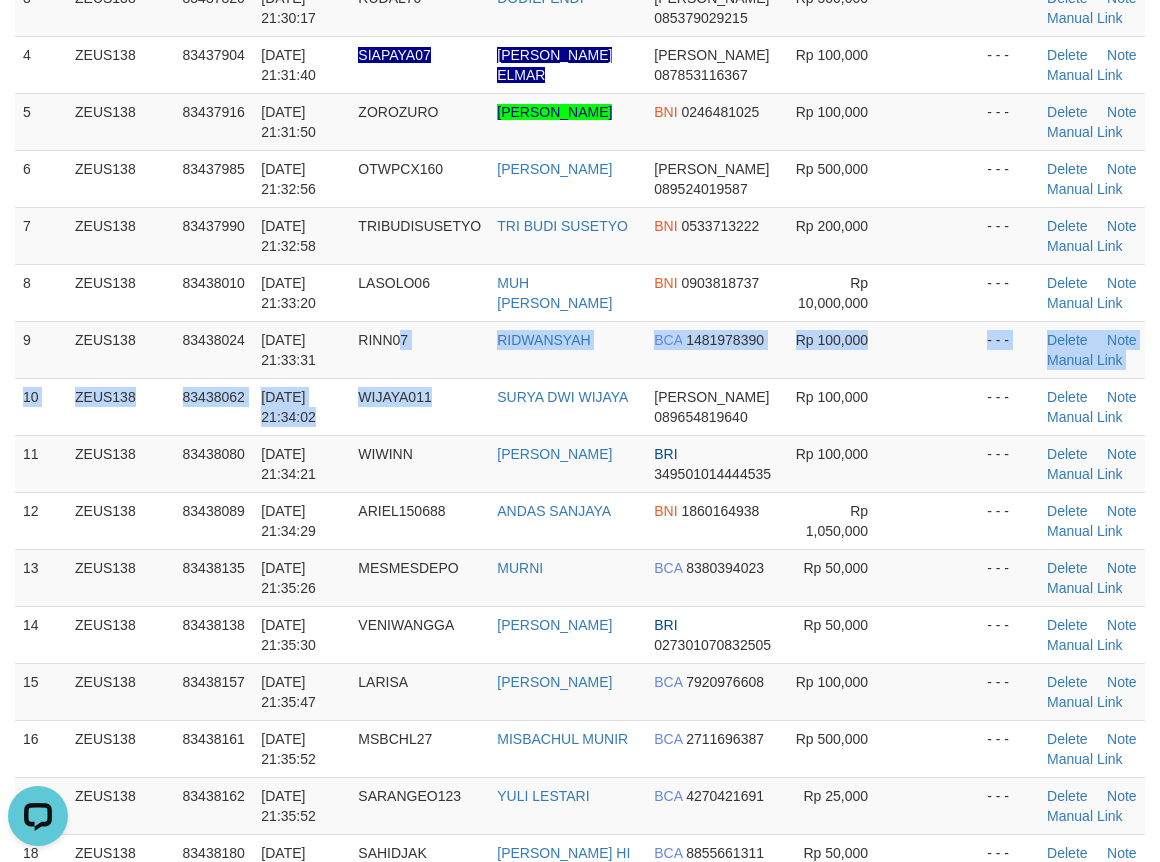drag, startPoint x: 474, startPoint y: 576, endPoint x: 13, endPoint y: 558, distance: 461.3513 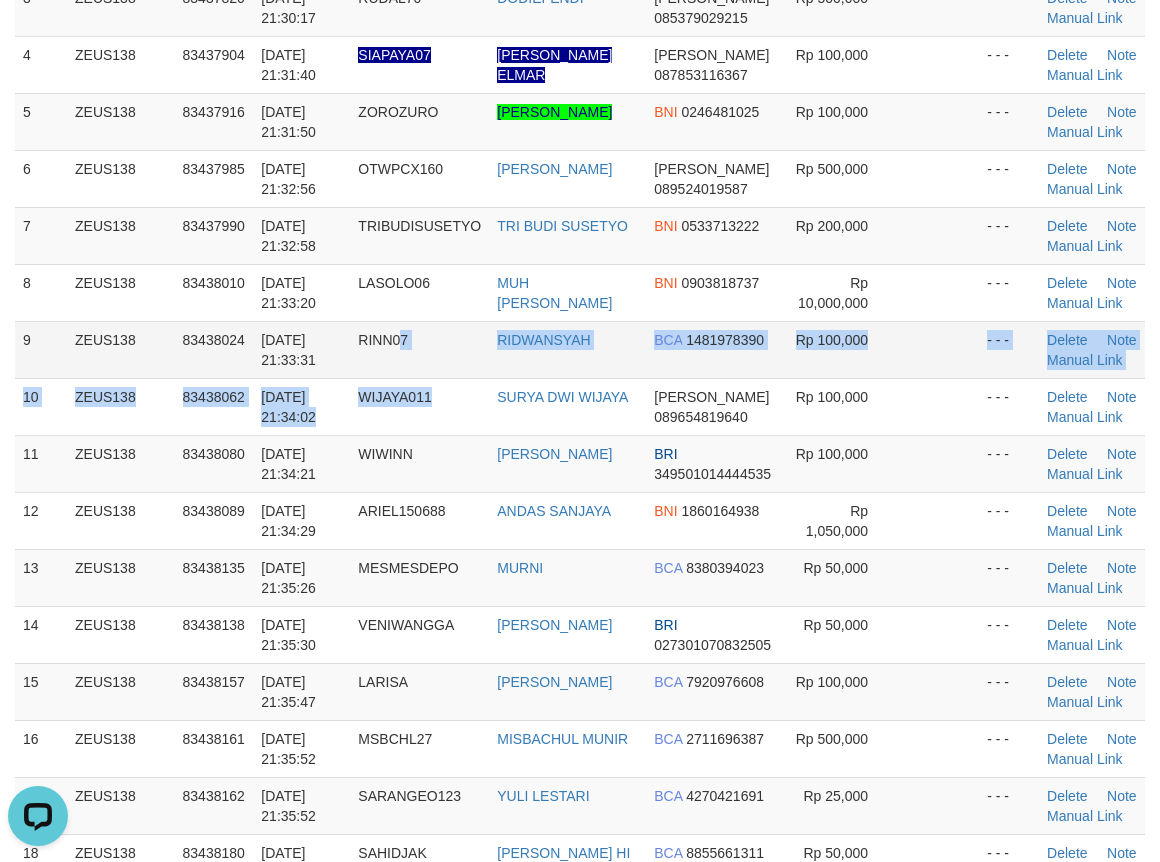 click on "9
ZEUS138
83438024
11/07/2025 21:33:31
RINN07
RIDWANSYAH
BCA
1481978390
Rp 100,000
- - -
Delete
Note
Manual Link" at bounding box center (580, 349) 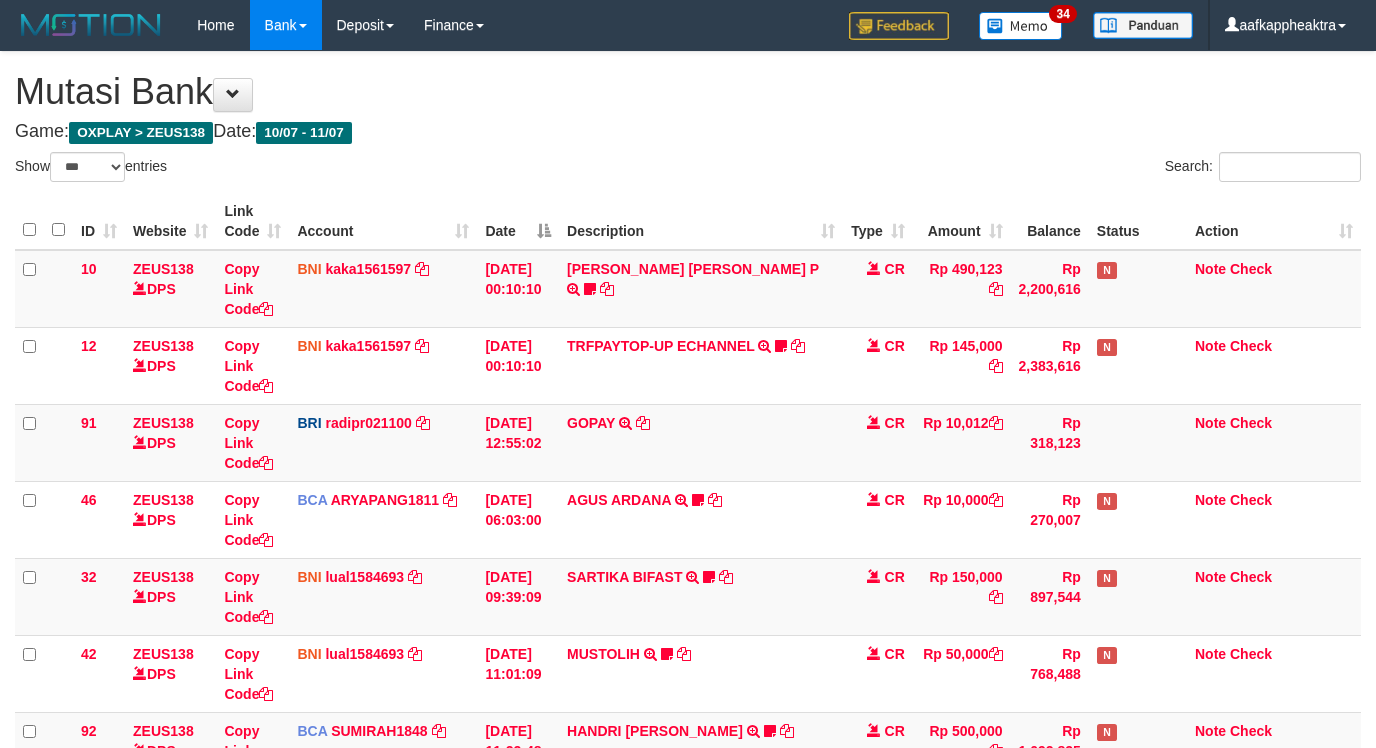 select on "***" 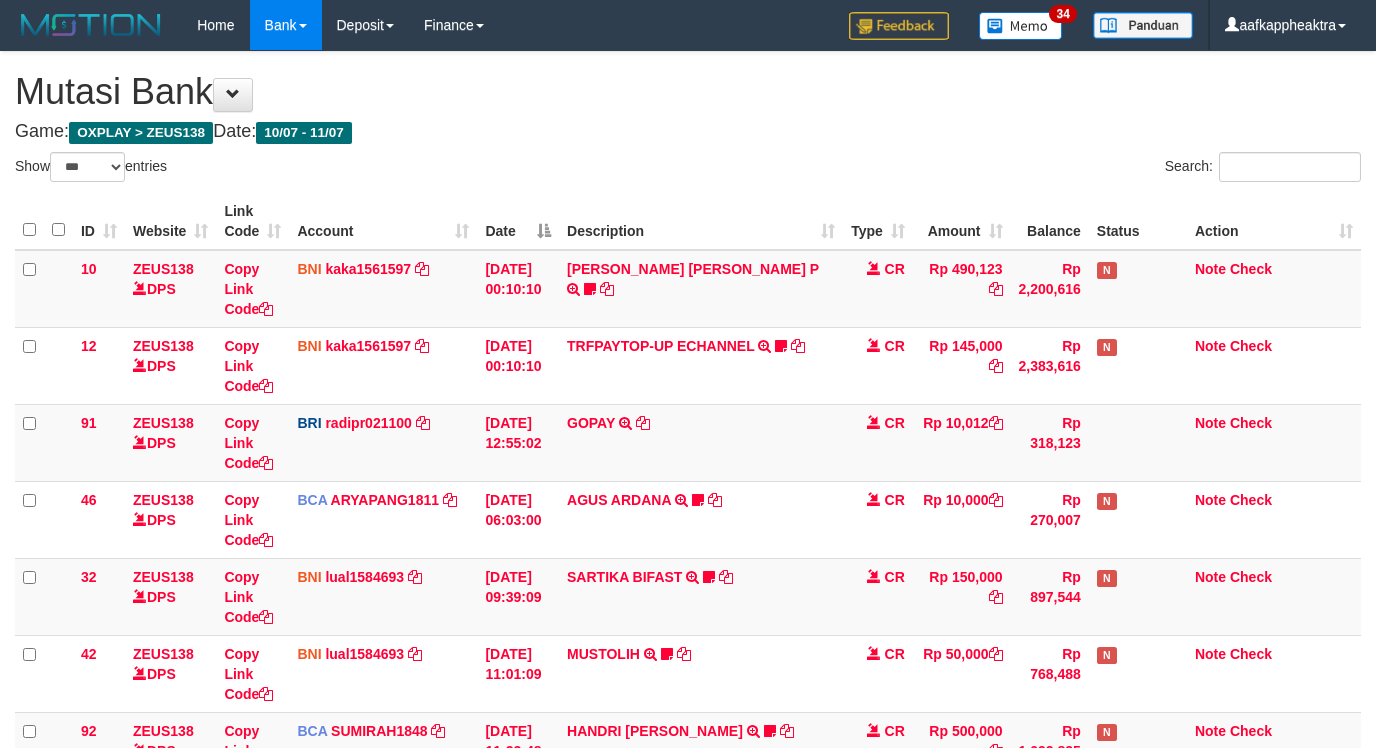 scroll, scrollTop: 1015, scrollLeft: 0, axis: vertical 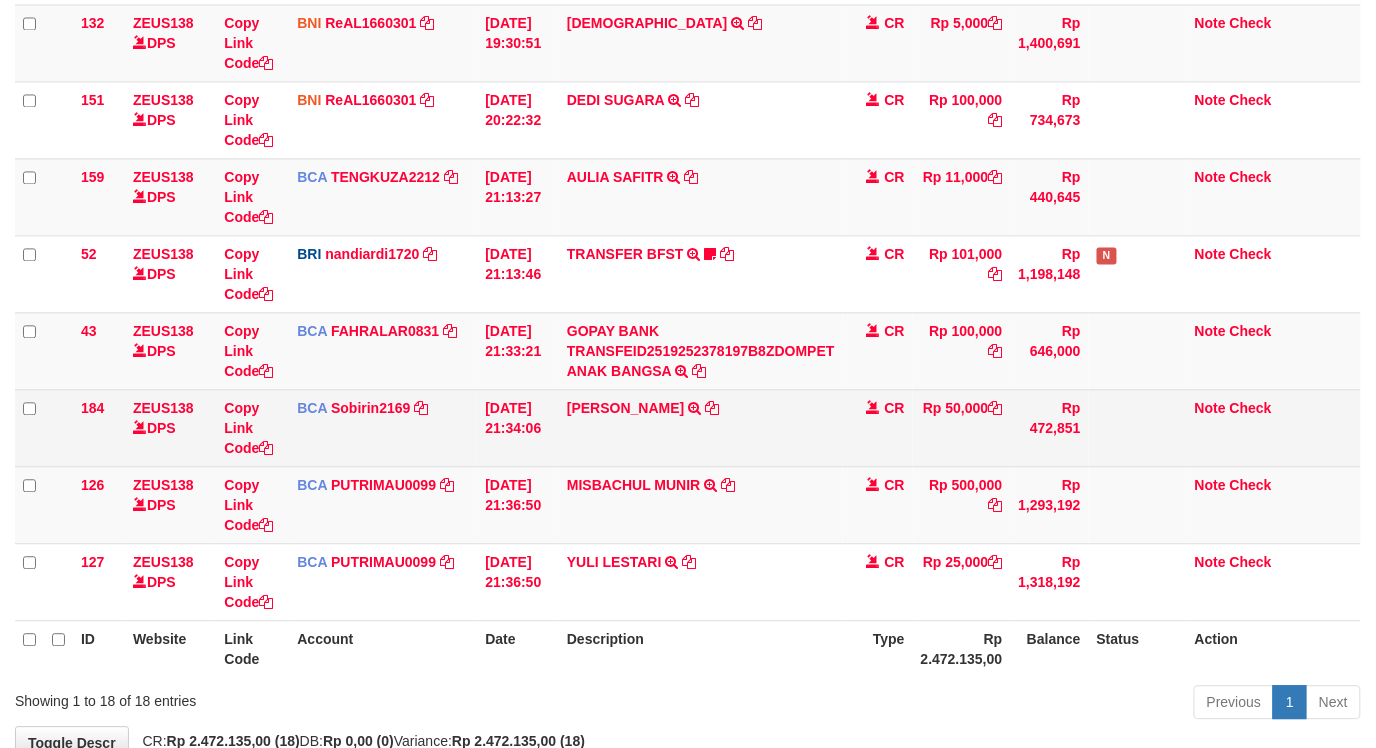 click on "[PERSON_NAME] IMAM FAIZ         TRSF E-BANKING CR 07/11 ZX041
[PERSON_NAME][DEMOGRAPHIC_DATA]" at bounding box center (701, 428) 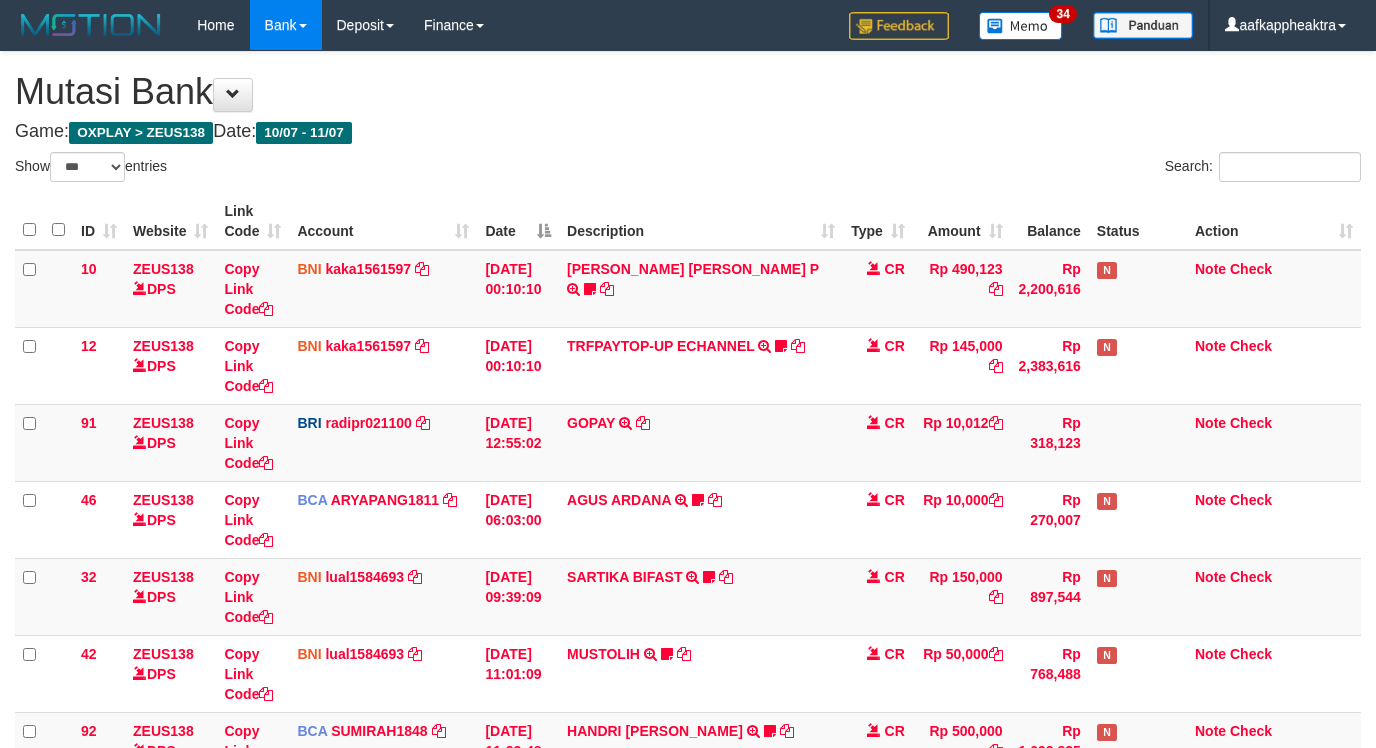 select on "***" 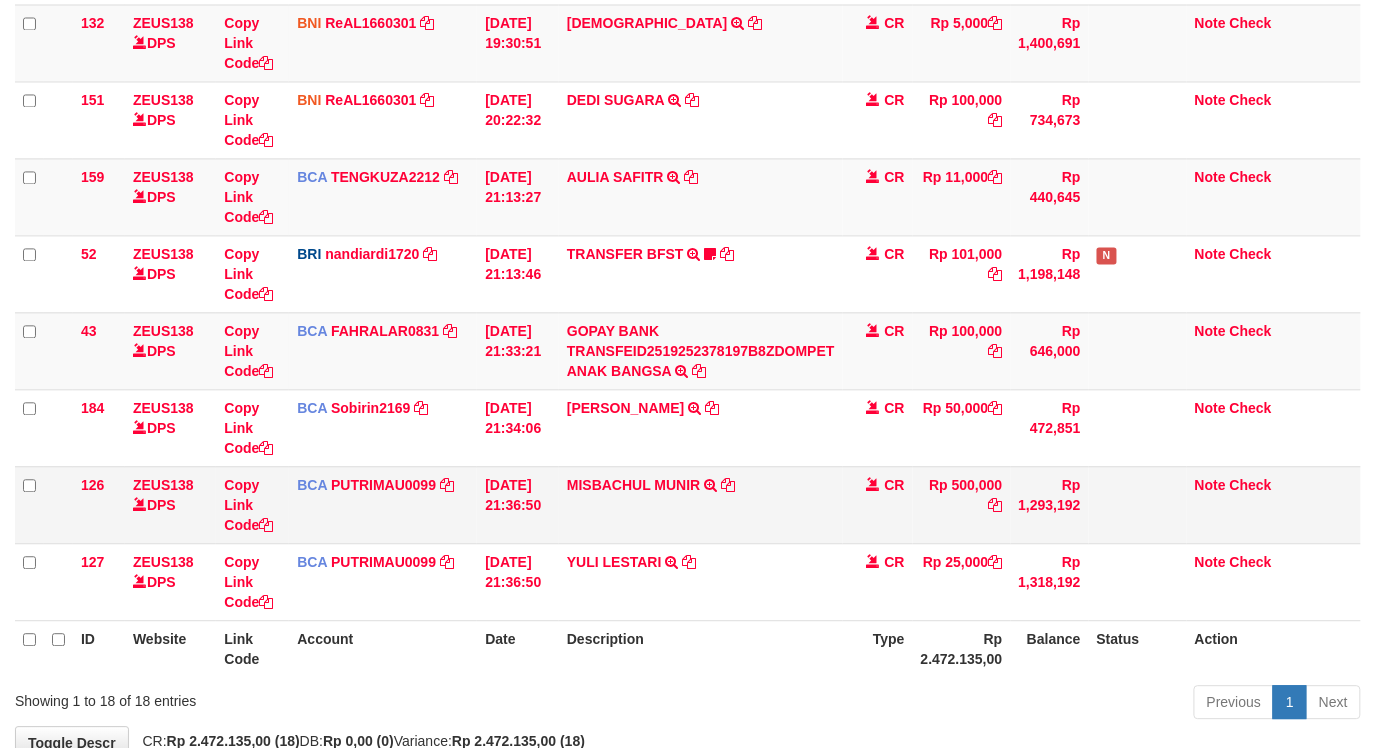 click on "MISBACHUL MUNIR         TRSF E-BANKING CR 1107/FTSCY/WS95031
500000.00MISBACHUL MUNIR" at bounding box center [701, 505] 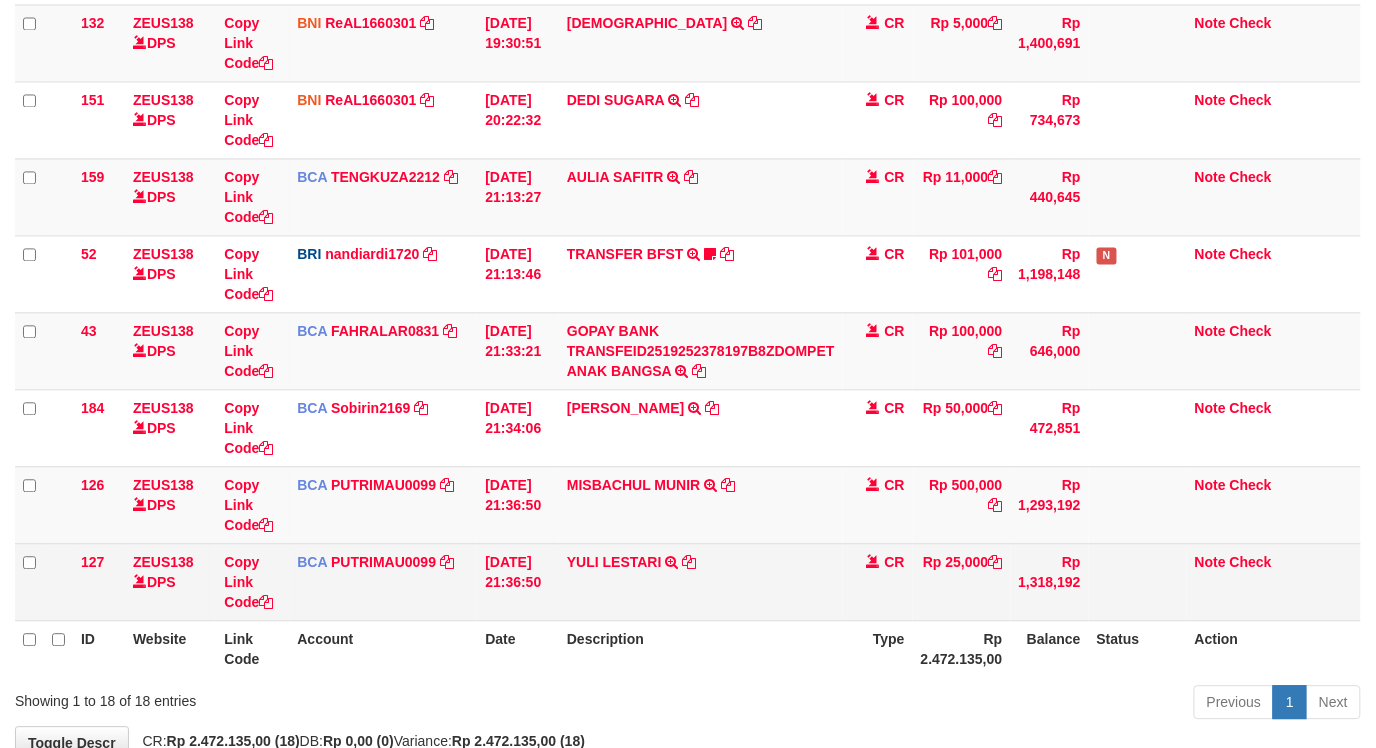 scroll, scrollTop: 1140, scrollLeft: 0, axis: vertical 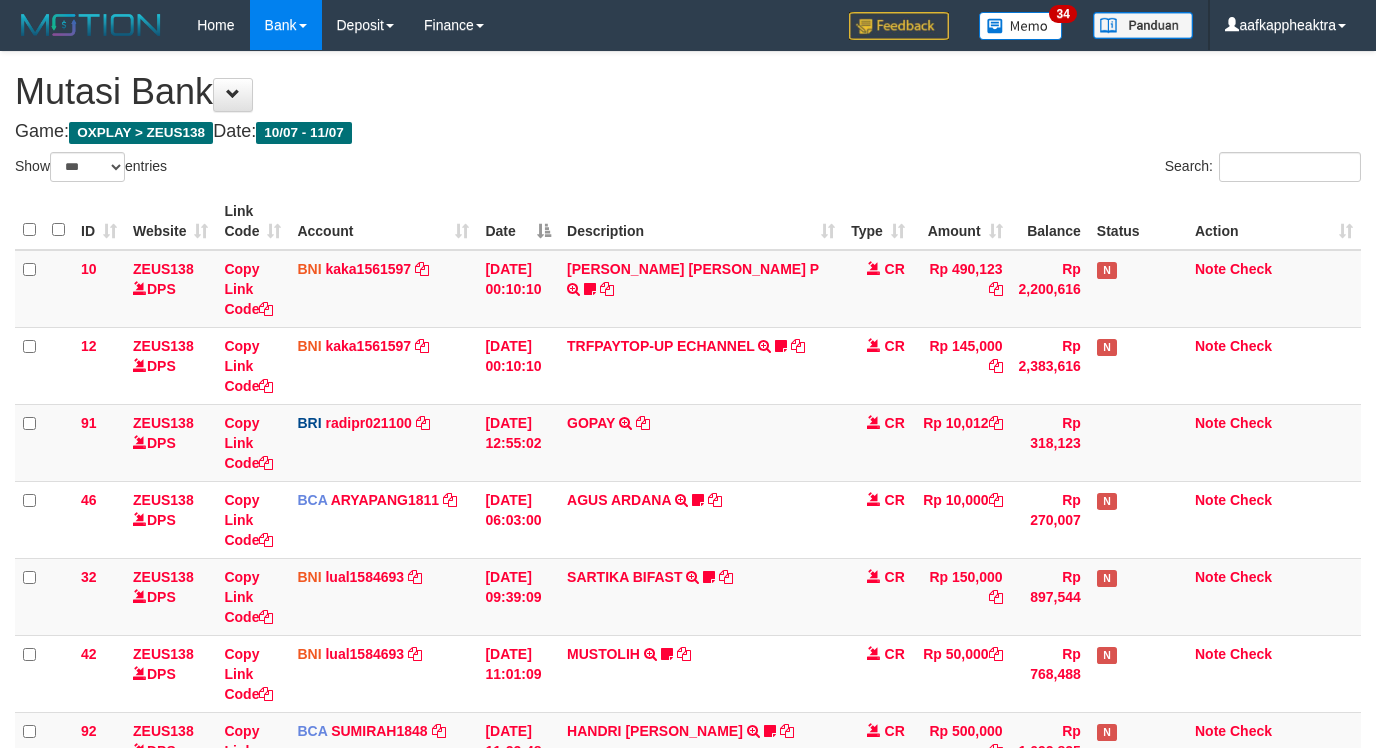 select on "***" 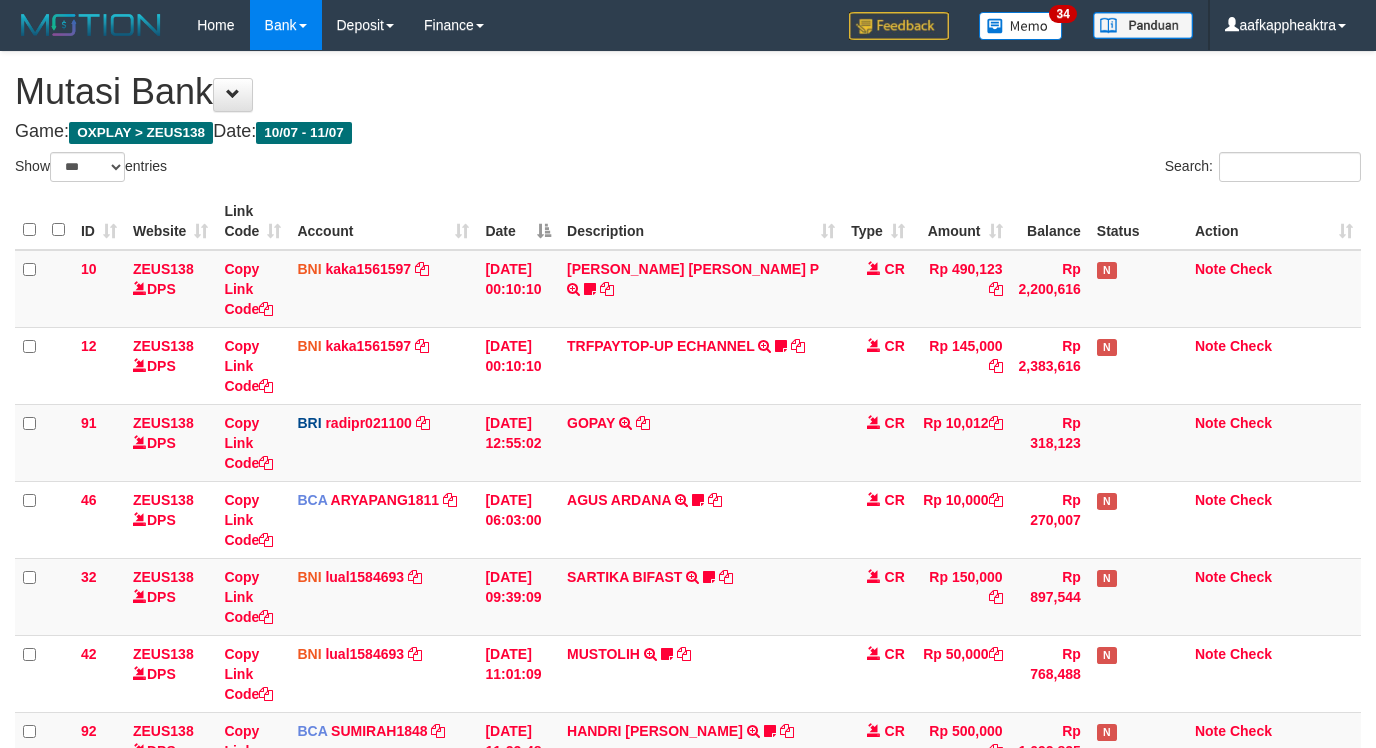 scroll, scrollTop: 1140, scrollLeft: 0, axis: vertical 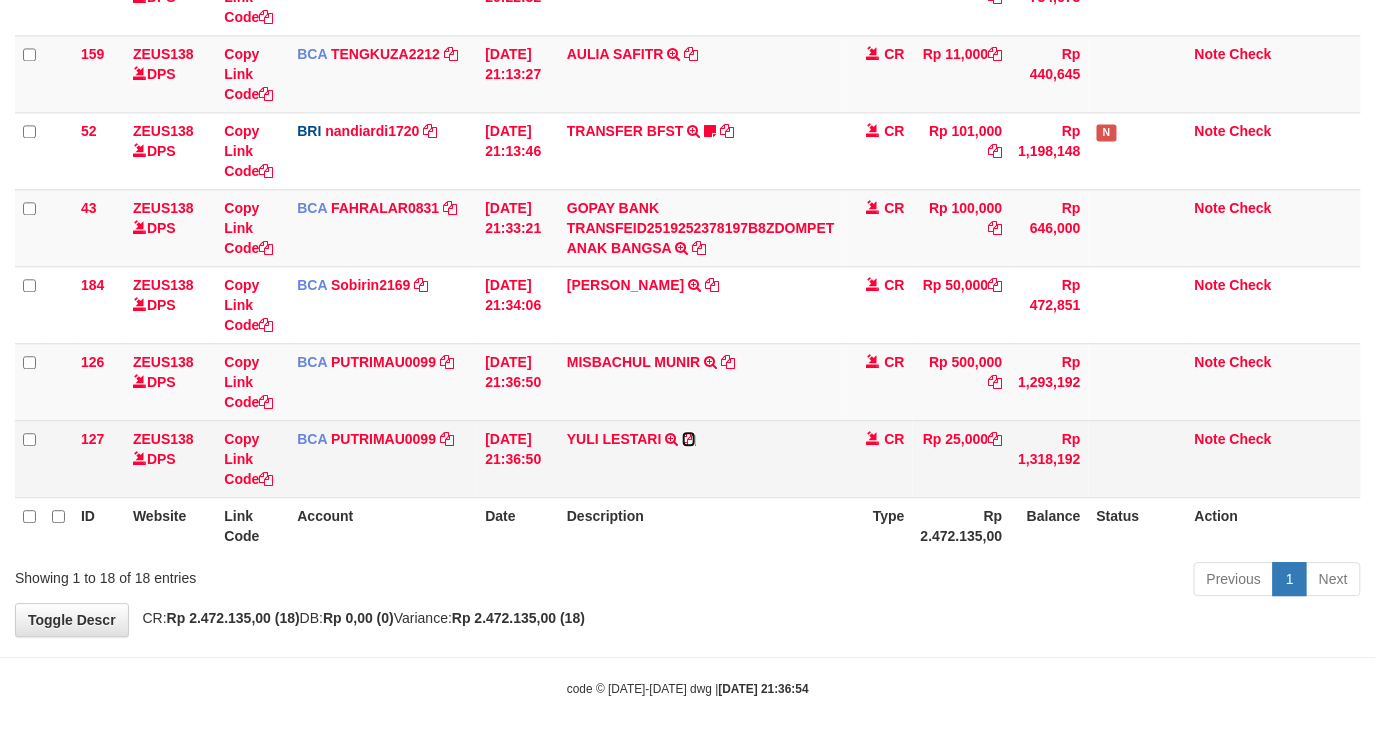 click at bounding box center (689, 439) 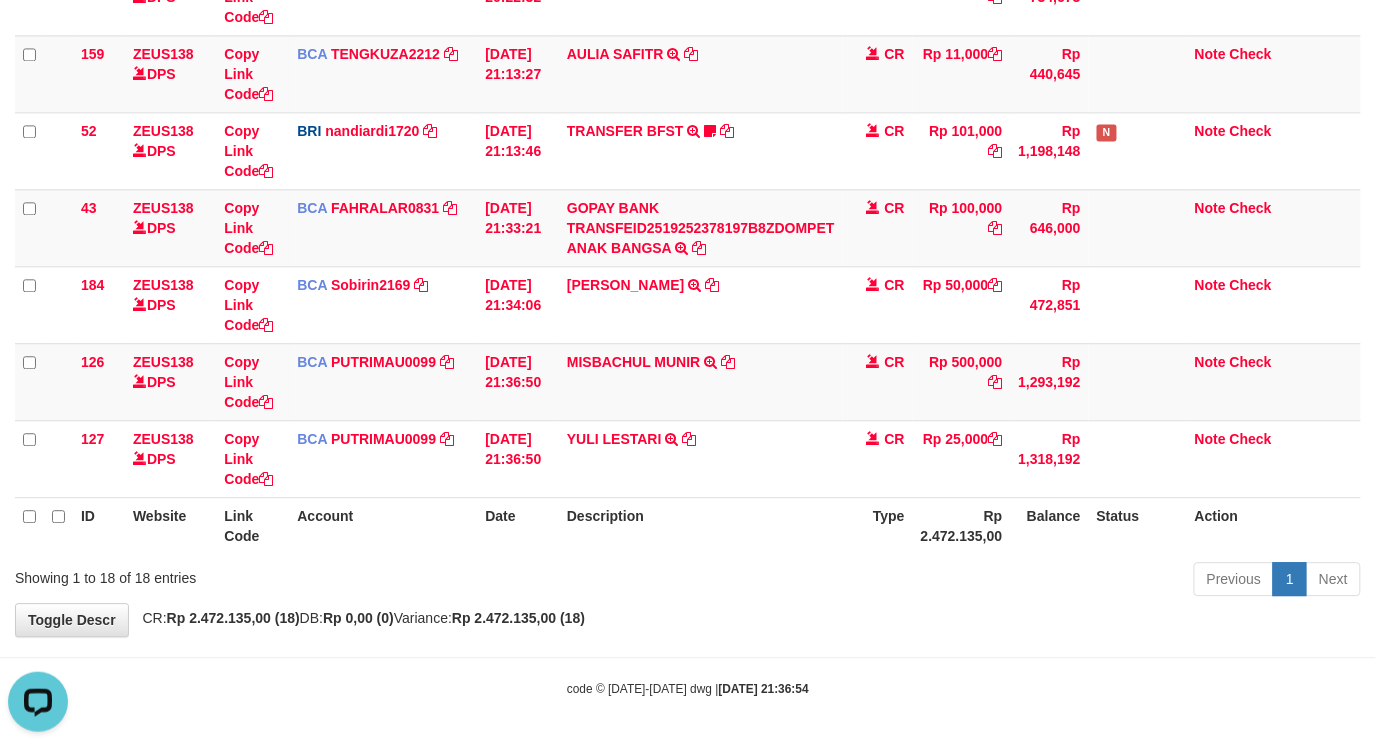 scroll, scrollTop: 0, scrollLeft: 0, axis: both 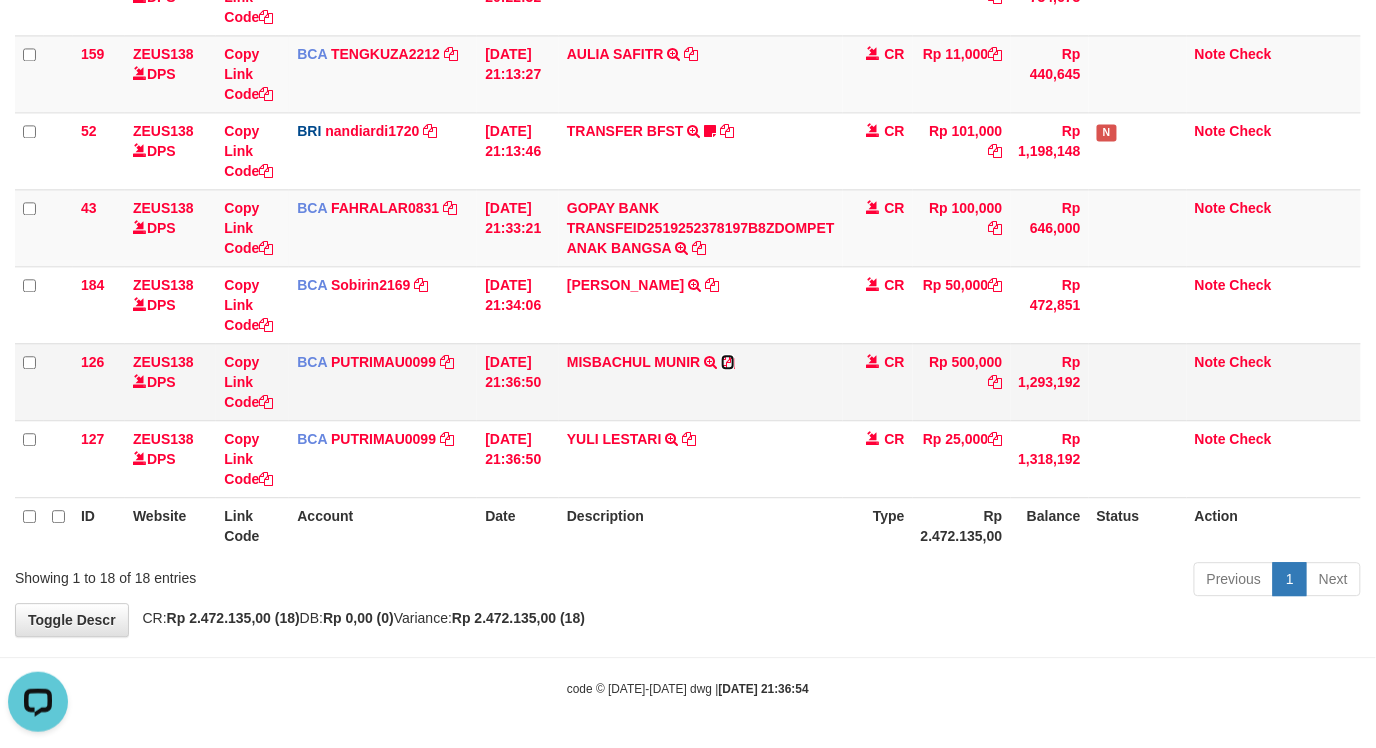 click at bounding box center [728, 362] 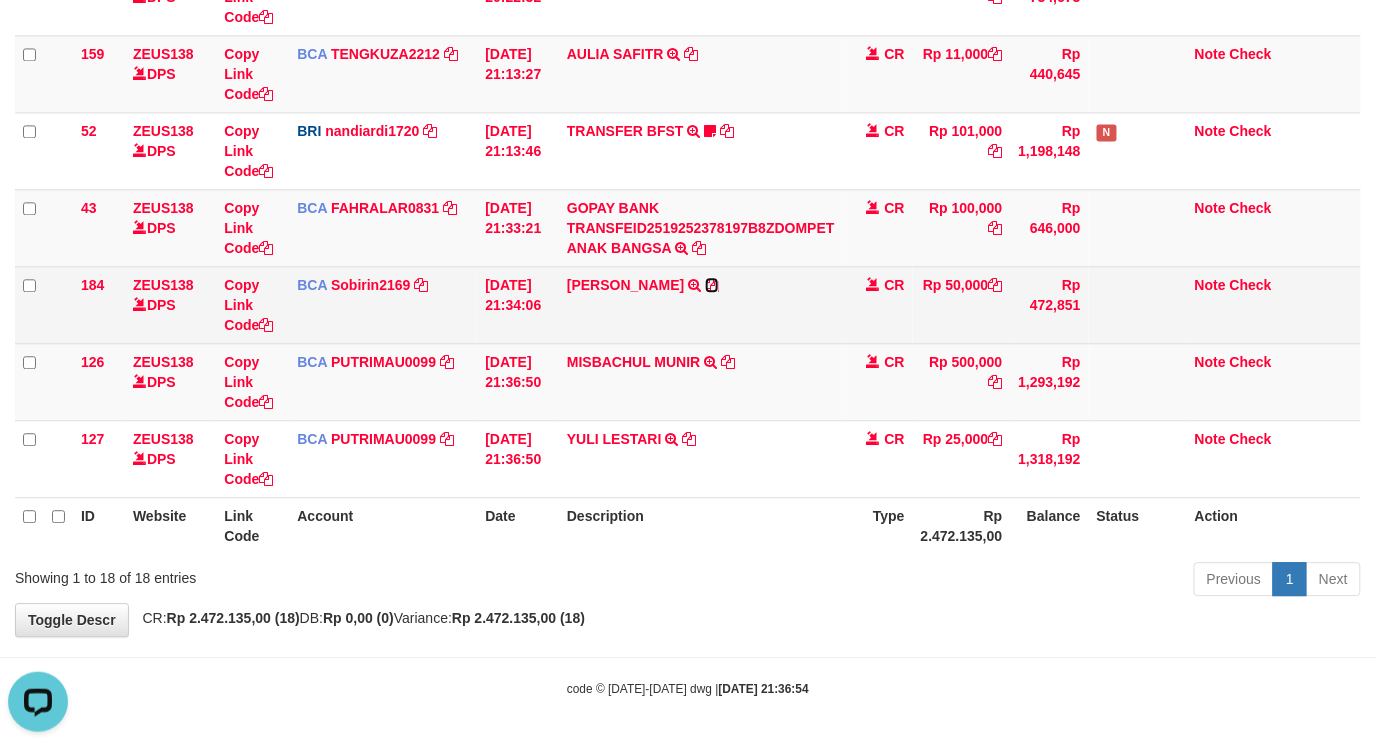 click at bounding box center [712, 285] 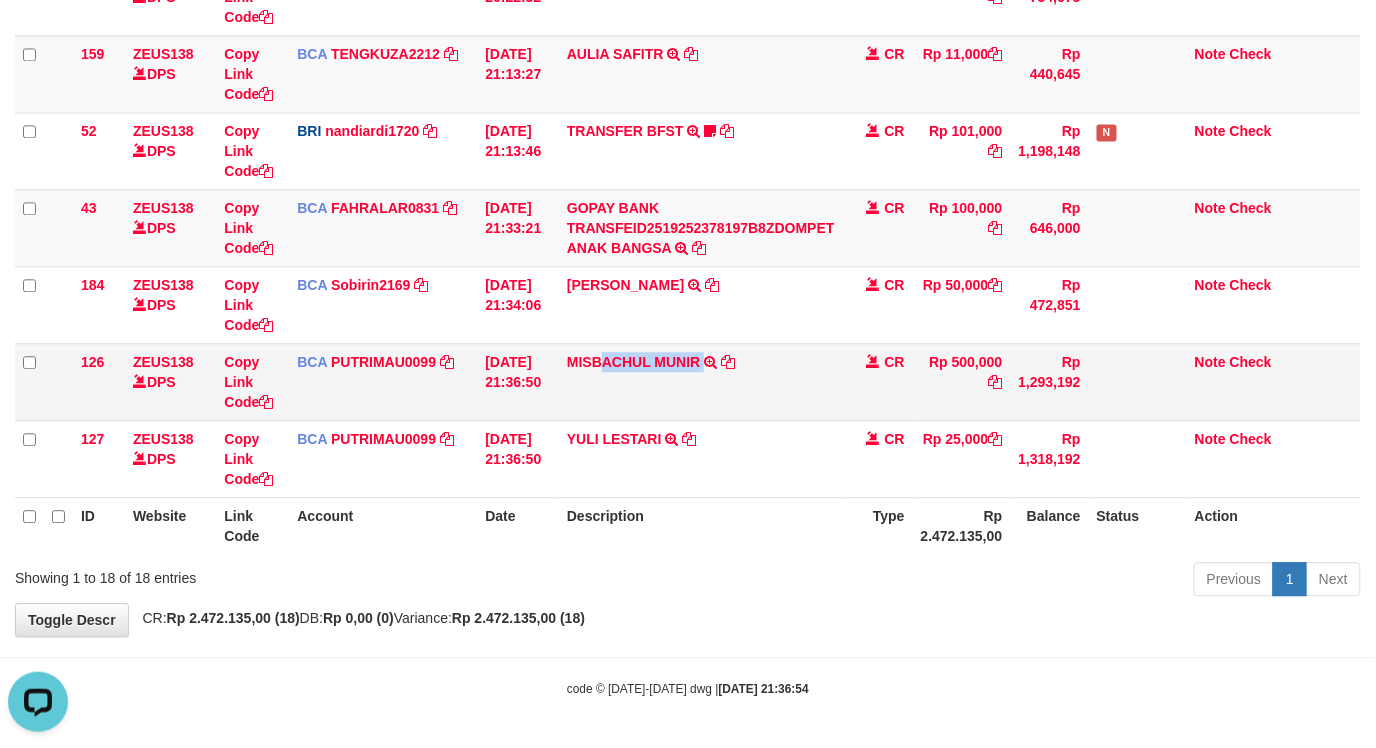 drag, startPoint x: 611, startPoint y: 405, endPoint x: 1357, endPoint y: 401, distance: 746.01074 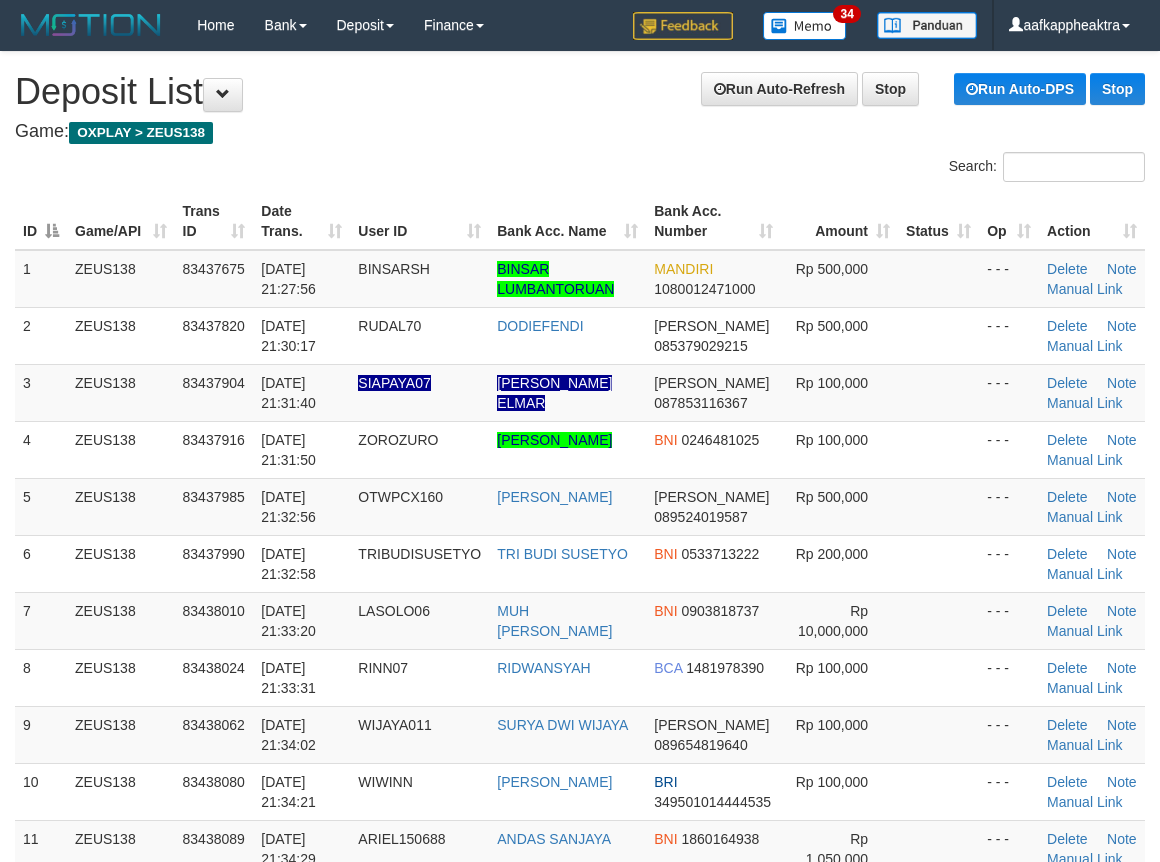 scroll, scrollTop: 385, scrollLeft: 0, axis: vertical 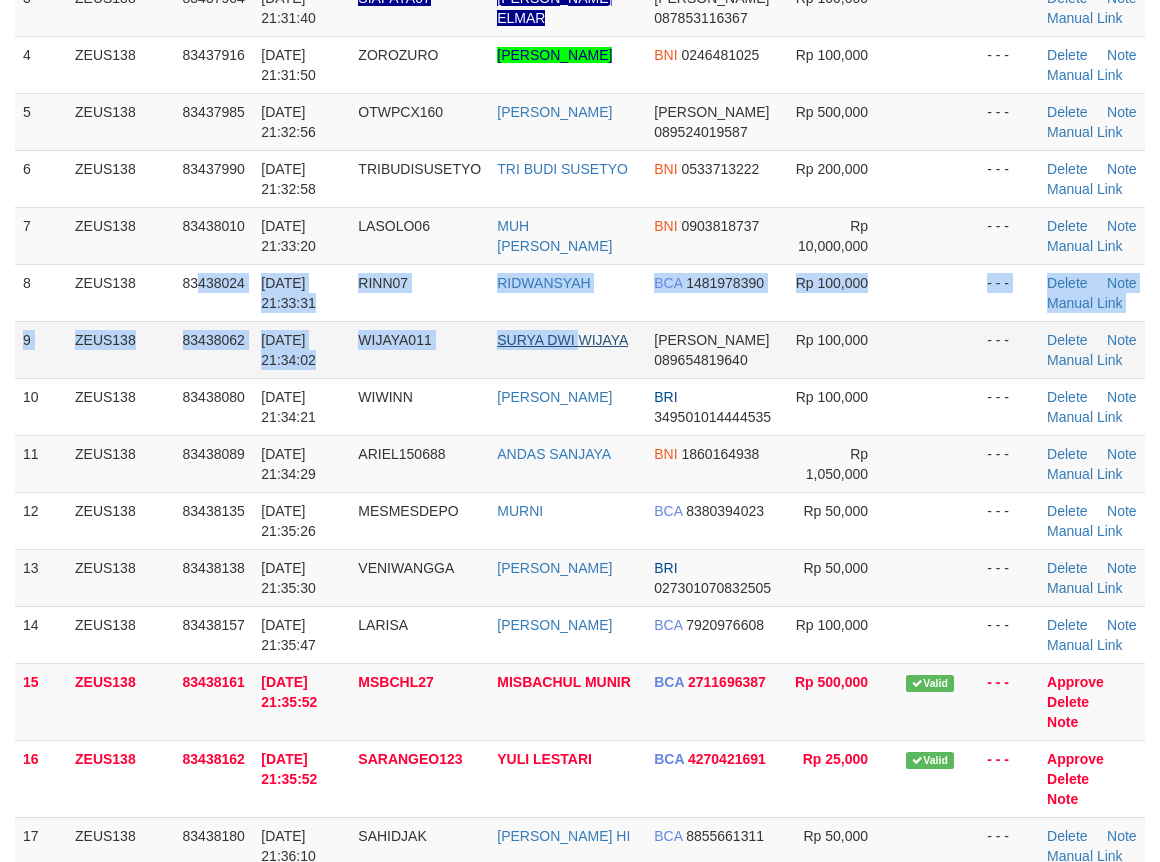 click on "1
ZEUS138
83437675
[DATE] 21:27:56
[GEOGRAPHIC_DATA]
BINSAR LUMBANTORUAN
MANDIRI
1080012471000
Rp 500,000
- - -
[GEOGRAPHIC_DATA]
Note
Manual Link
2
ZEUS138
83437820
[DATE] 21:30:17
RUDAL70
DODIEFENDI
[PERSON_NAME]
085379029215
Rp 500,000
- - -" at bounding box center [580, 455] 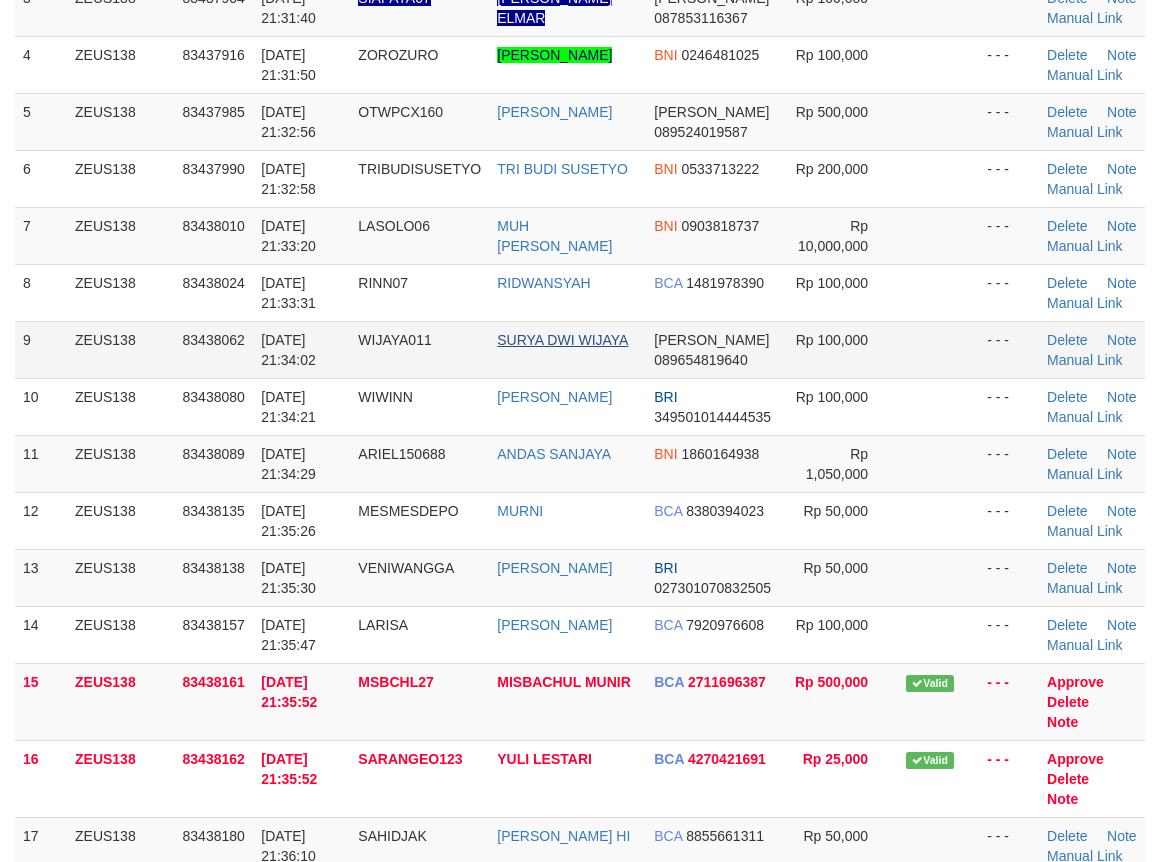 scroll, scrollTop: 991, scrollLeft: 0, axis: vertical 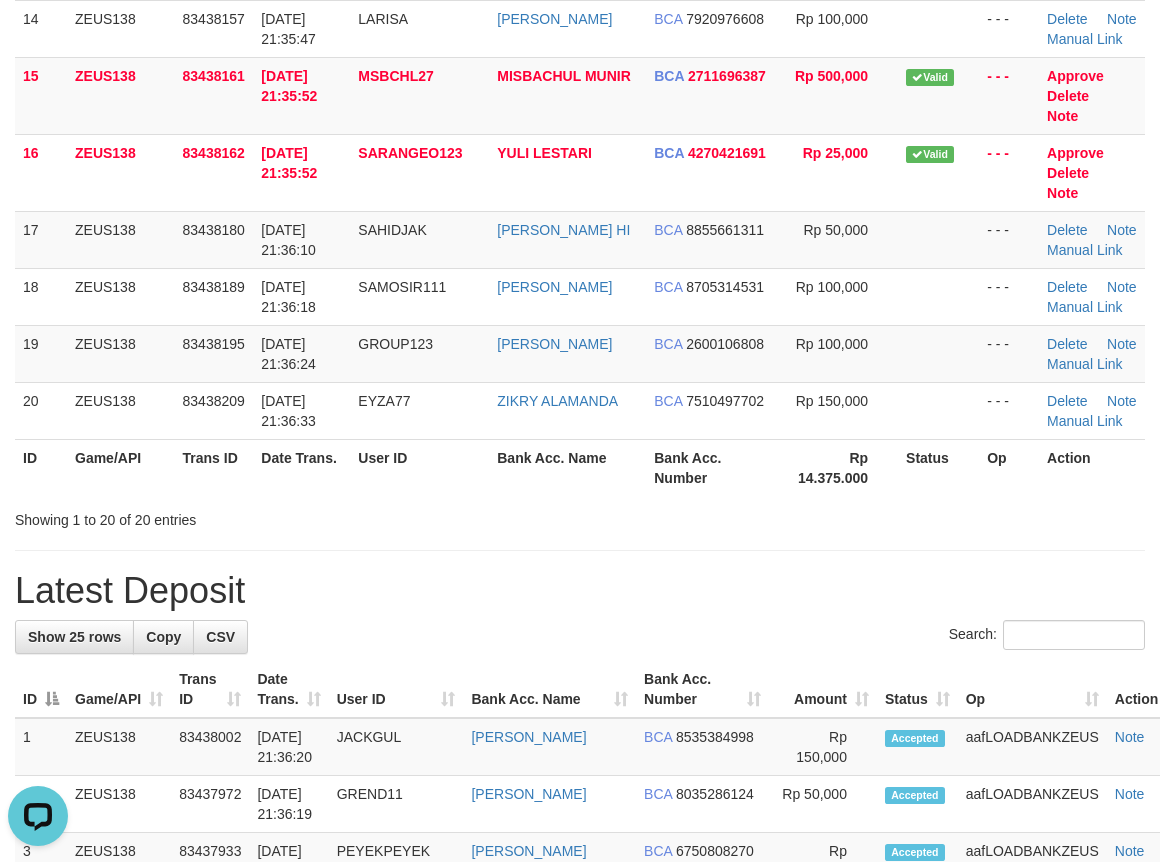click on "MUHAMMAD SYAHID HI" at bounding box center (567, 239) 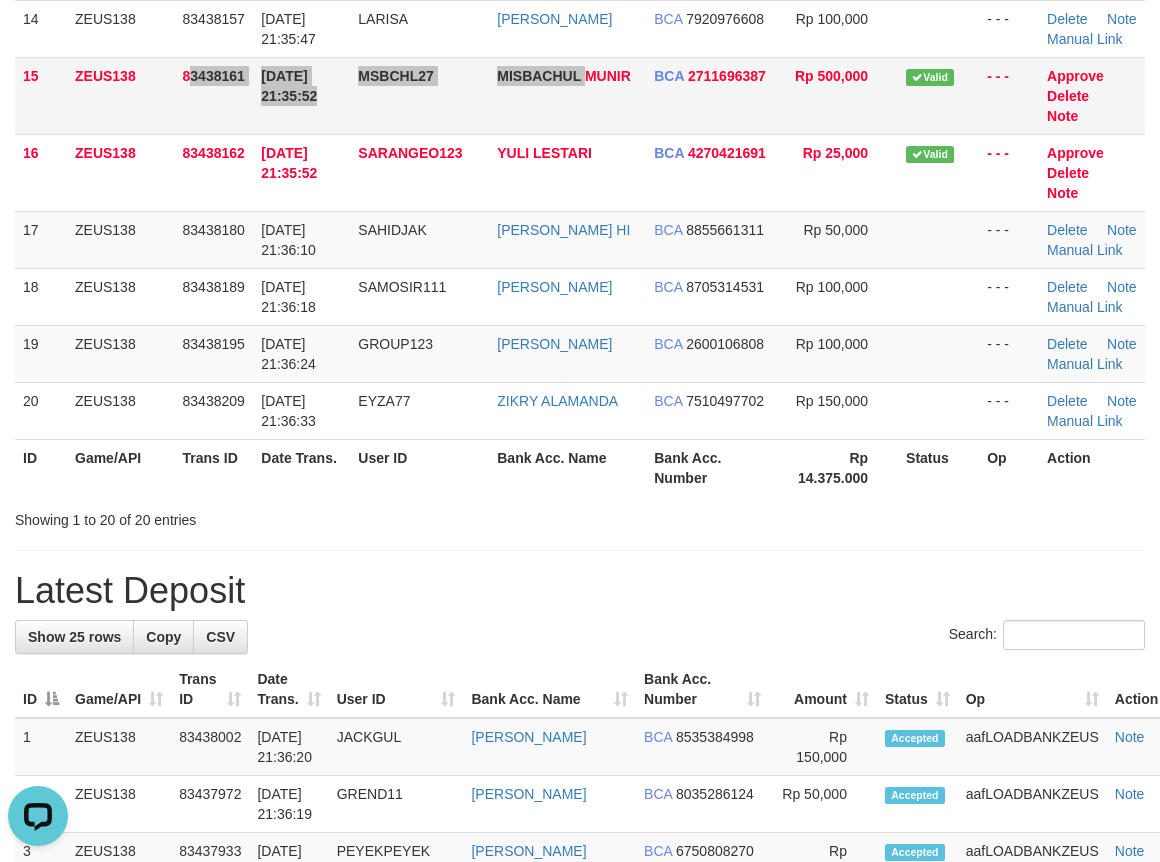click on "15
ZEUS138
83438161
11/07/2025 21:35:52
MSBCHL27
MISBACHUL MUNIR
BCA
2711696387
Rp 500,000
Valid
- - -
Approve
Delete
Note" at bounding box center (580, 95) 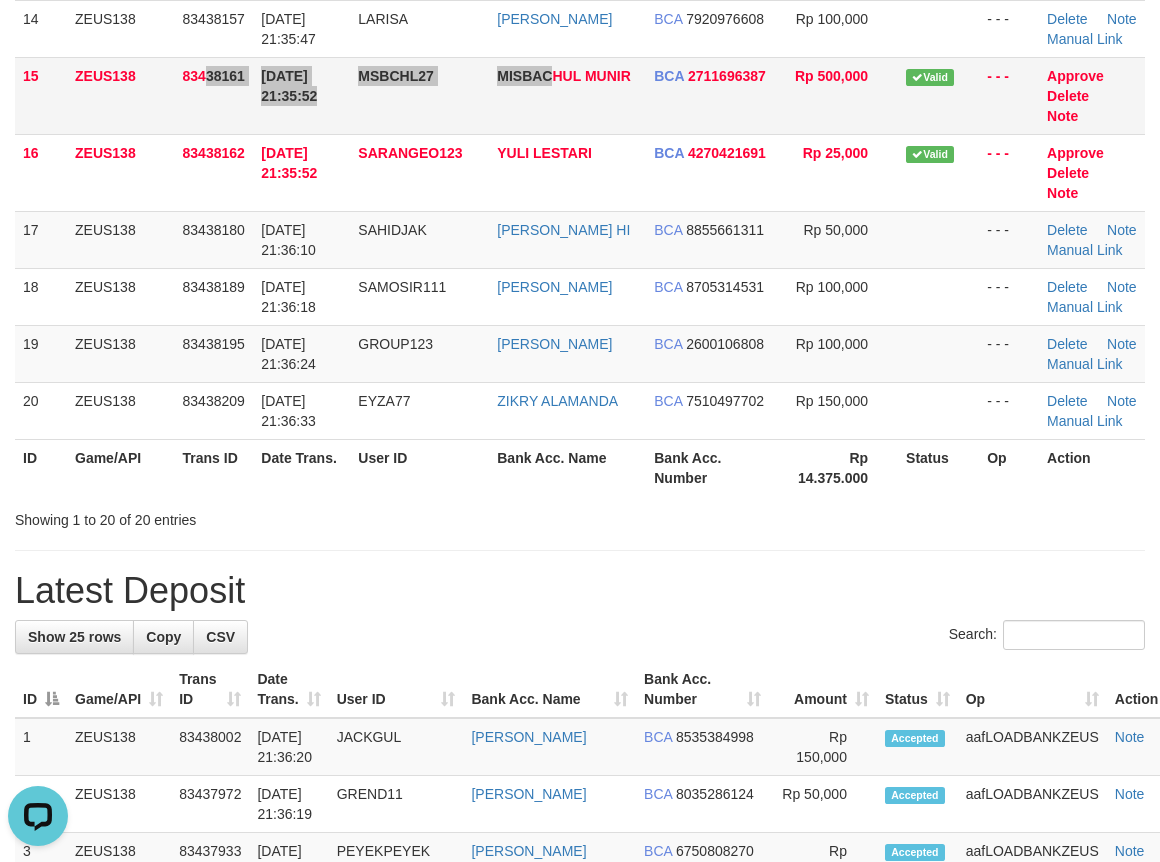 drag, startPoint x: 467, startPoint y: 367, endPoint x: 560, endPoint y: 377, distance: 93.53609 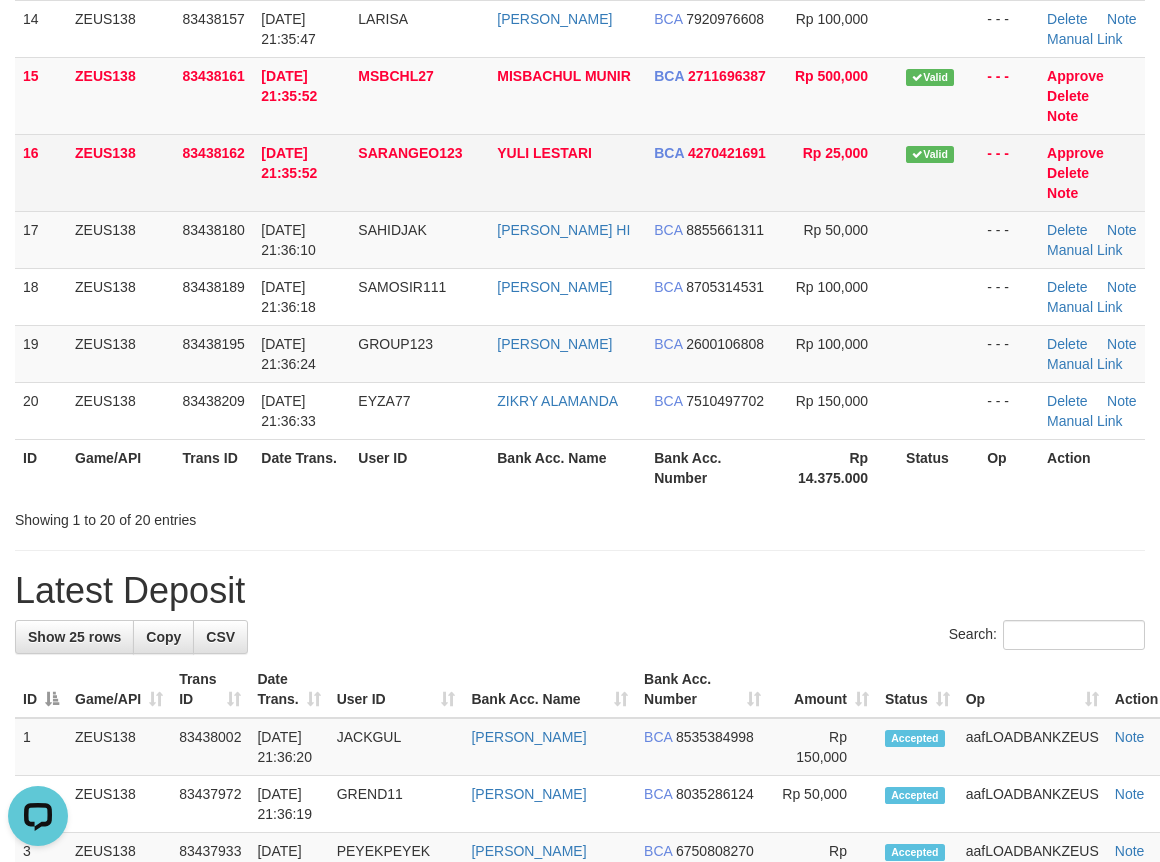 click on "1
ZEUS138
83437675
11/07/2025 21:27:56
BINSARSH
BINSAR LUMBANTORUAN
MANDIRI
1080012471000
Rp 500,000
- - -
Delete
Note
Manual Link
2
ZEUS138
83437820
11/07/2025 21:30:17
RUDAL70
DODIEFENDI
DANA
085379029215
Rp 500,000
- - -" at bounding box center (580, -151) 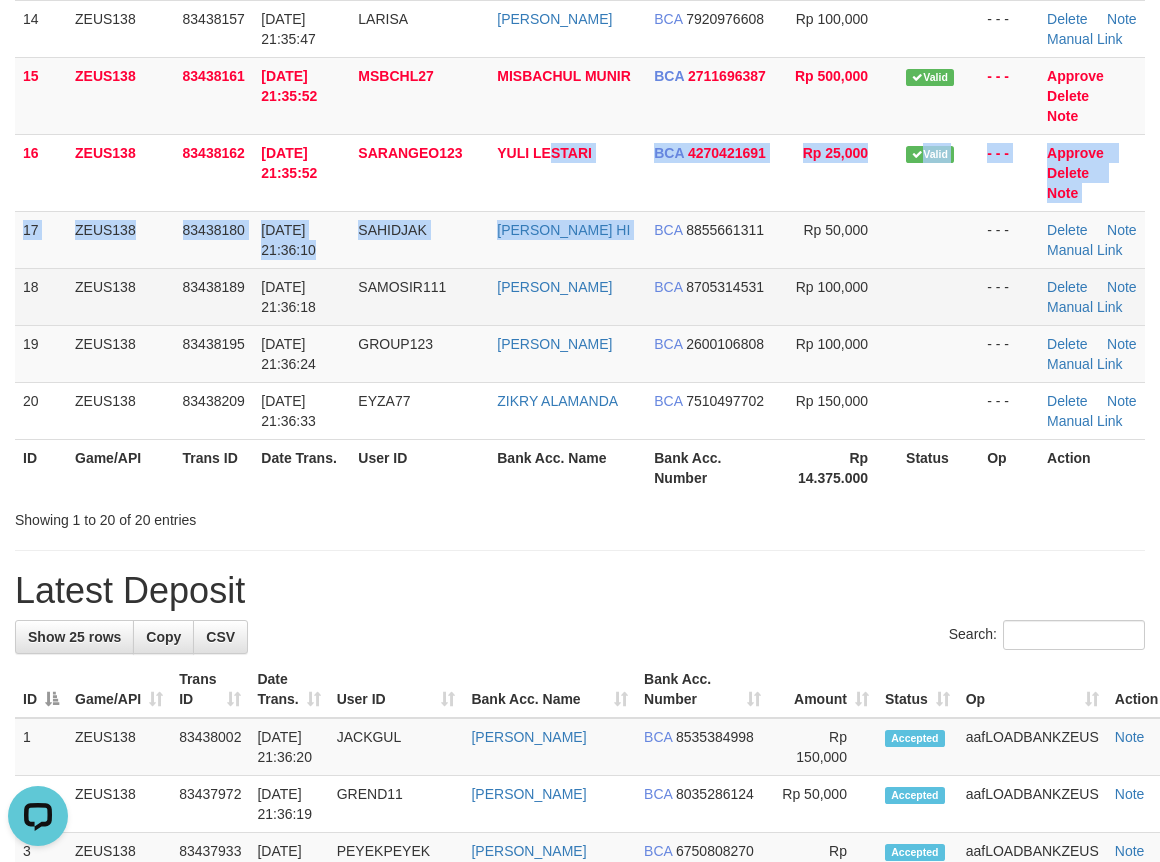click on "1
ZEUS138
83437675
11/07/2025 21:27:56
BINSARSH
BINSAR LUMBANTORUAN
MANDIRI
1080012471000
Rp 500,000
- - -
Delete
Note
Manual Link
2
ZEUS138
83437820
11/07/2025 21:30:17
RUDAL70
DODIEFENDI
DANA
085379029215
Rp 500,000
- - -" at bounding box center [580, -151] 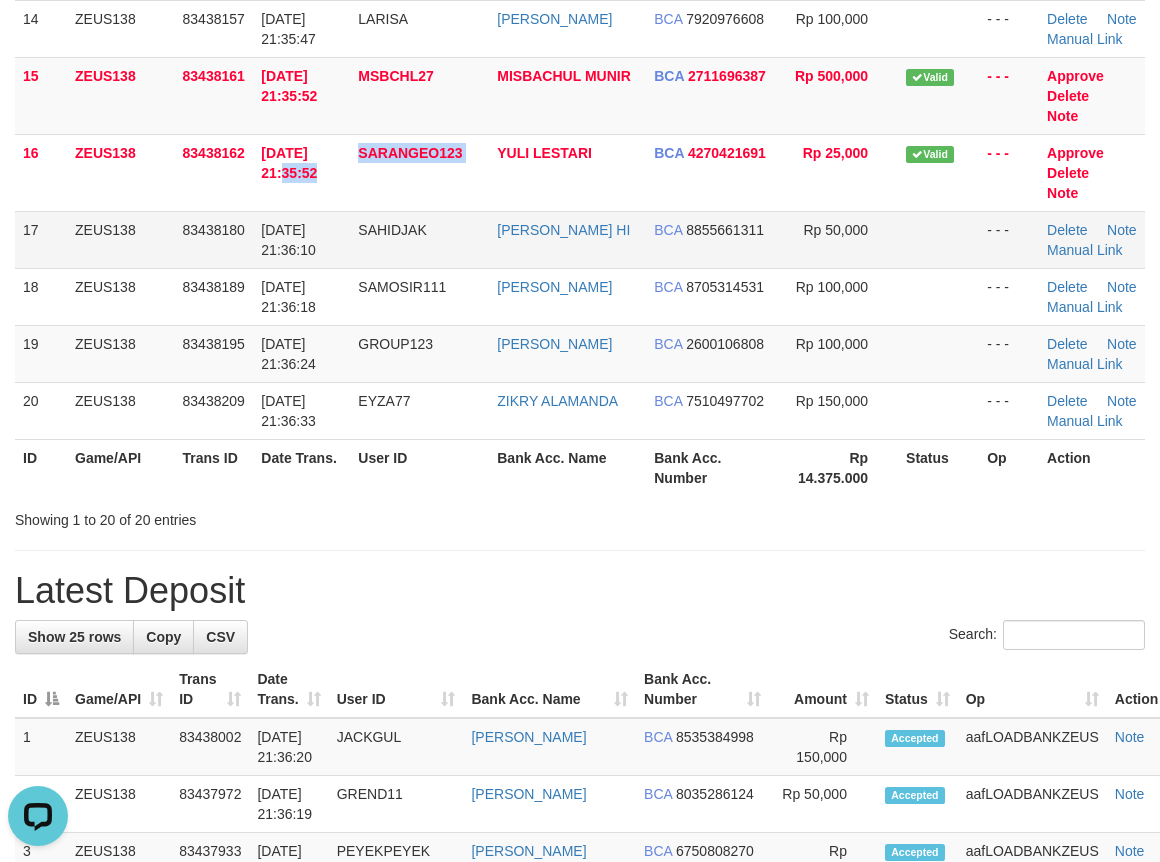 click on "1
ZEUS138
83437675
11/07/2025 21:27:56
BINSARSH
BINSAR LUMBANTORUAN
MANDIRI
1080012471000
Rp 500,000
- - -
Delete
Note
Manual Link
2
ZEUS138
83437820
11/07/2025 21:30:17
RUDAL70
DODIEFENDI
DANA
085379029215
Rp 500,000
- - -" at bounding box center [580, -151] 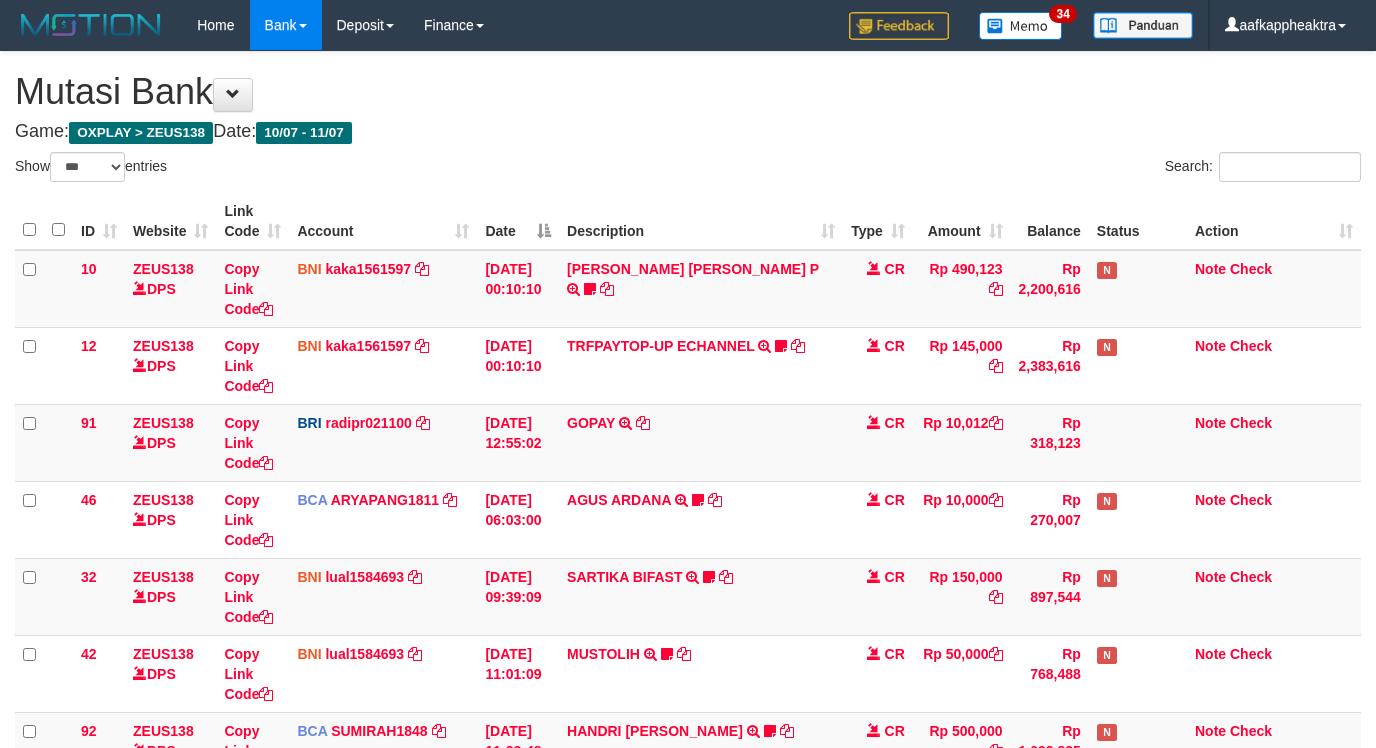 select on "***" 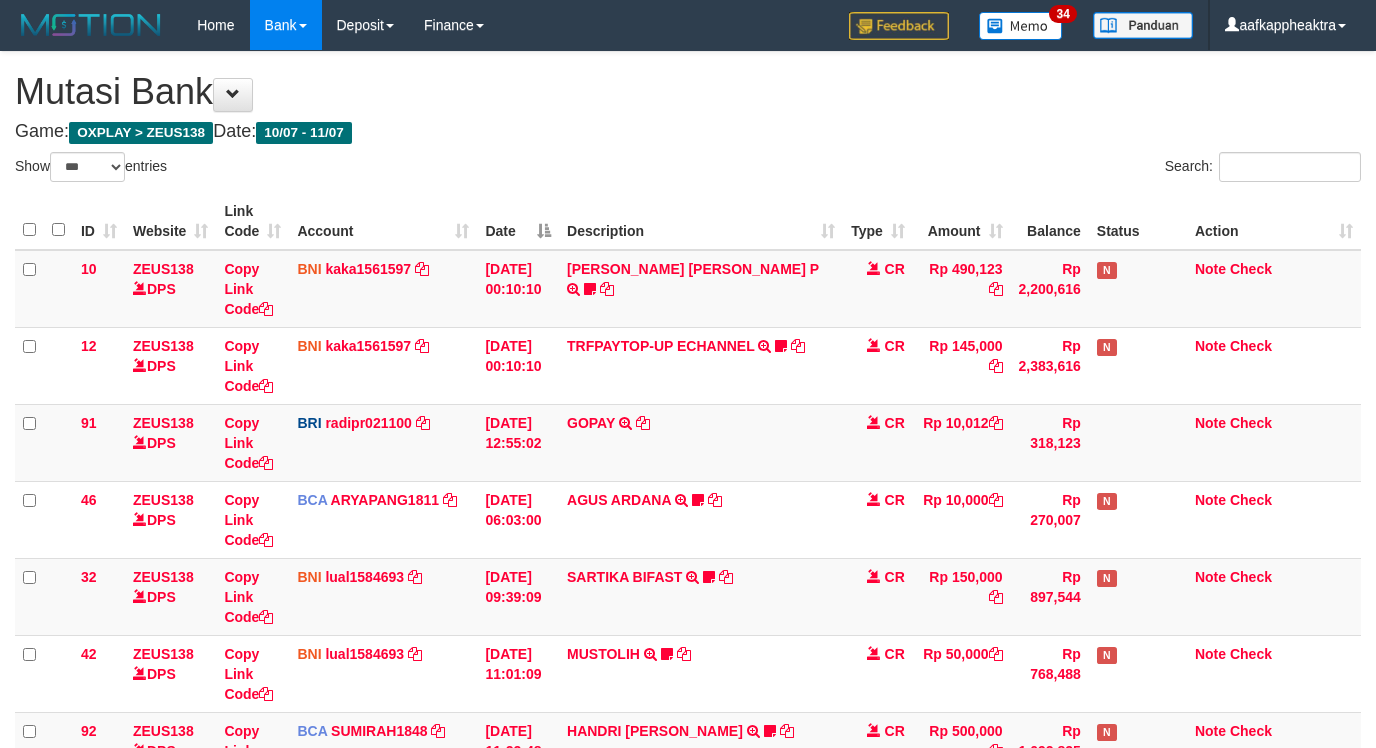 scroll, scrollTop: 0, scrollLeft: 0, axis: both 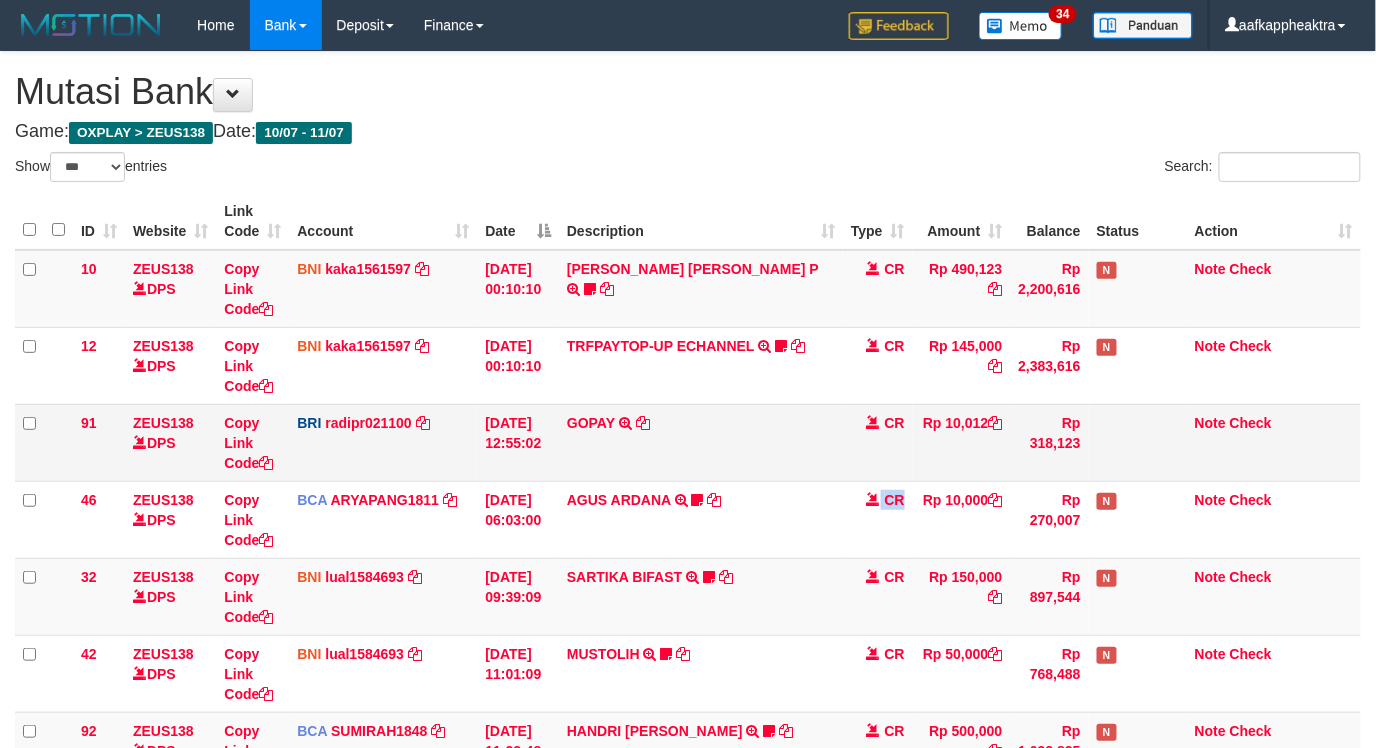 click on "46
ZEUS138    DPS
Copy Link Code
BCA
ARYAPANG1811
DPS
ARYA PANGESTU
mutasi_20250711_2620 | 46
mutasi_20250711_2620 | 46
11/07/2025 06:03:00
AGUS ARDANA            TRSF E-BANKING CR 1107/FTSCY/WS95051
10000.002025071158167087 TRFDN-AGUS ARDANA ESPAY DEBIT INDONE    Aguslike
tunggu bukti tranfer
CR
Rp 10,000
Rp 270,007
N
Note
Check" at bounding box center (688, 519) 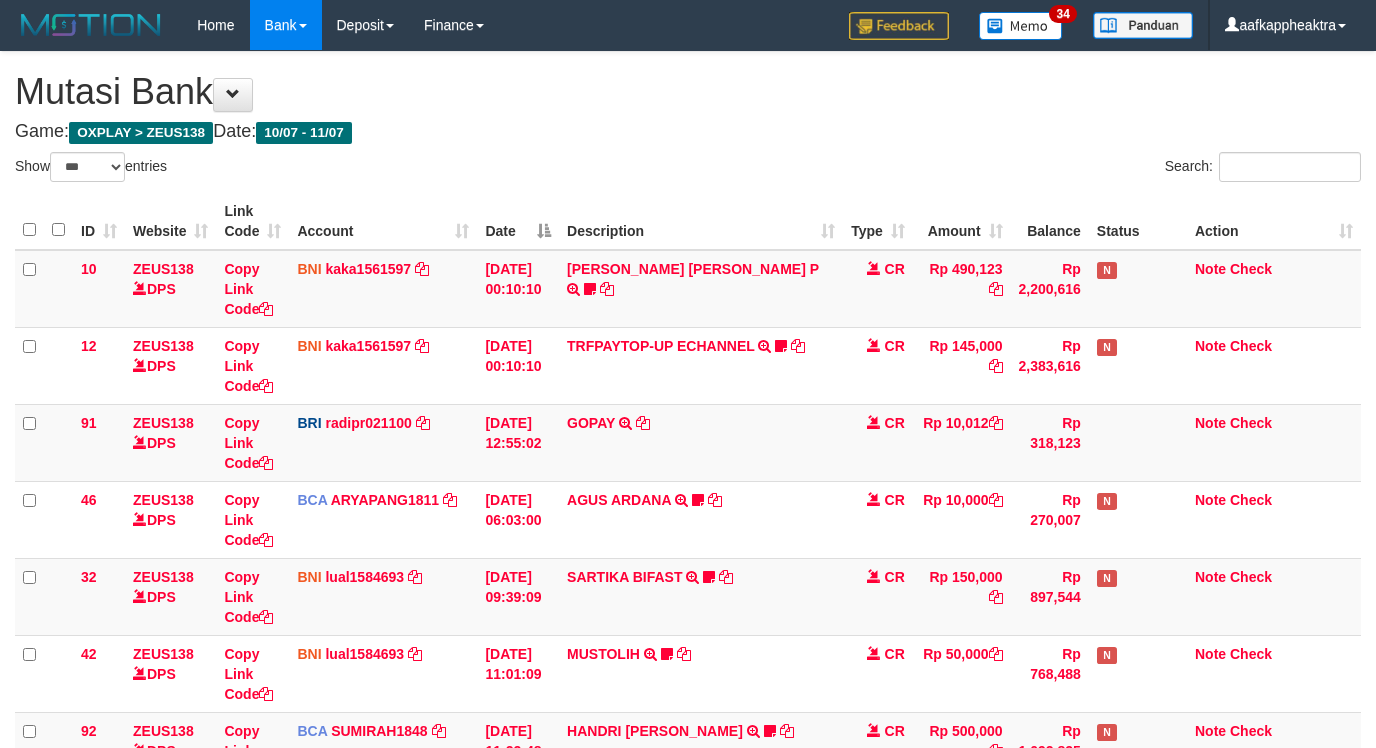 select on "***" 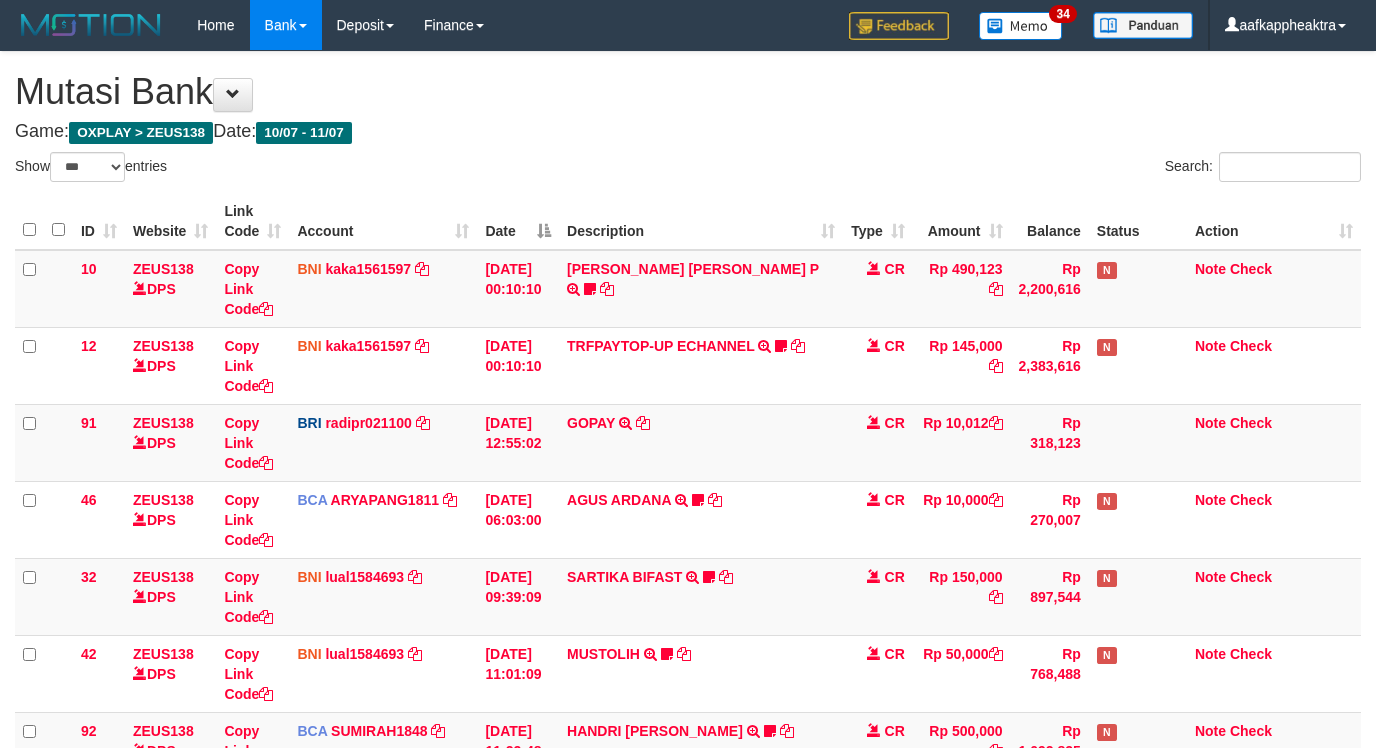 scroll, scrollTop: 0, scrollLeft: 0, axis: both 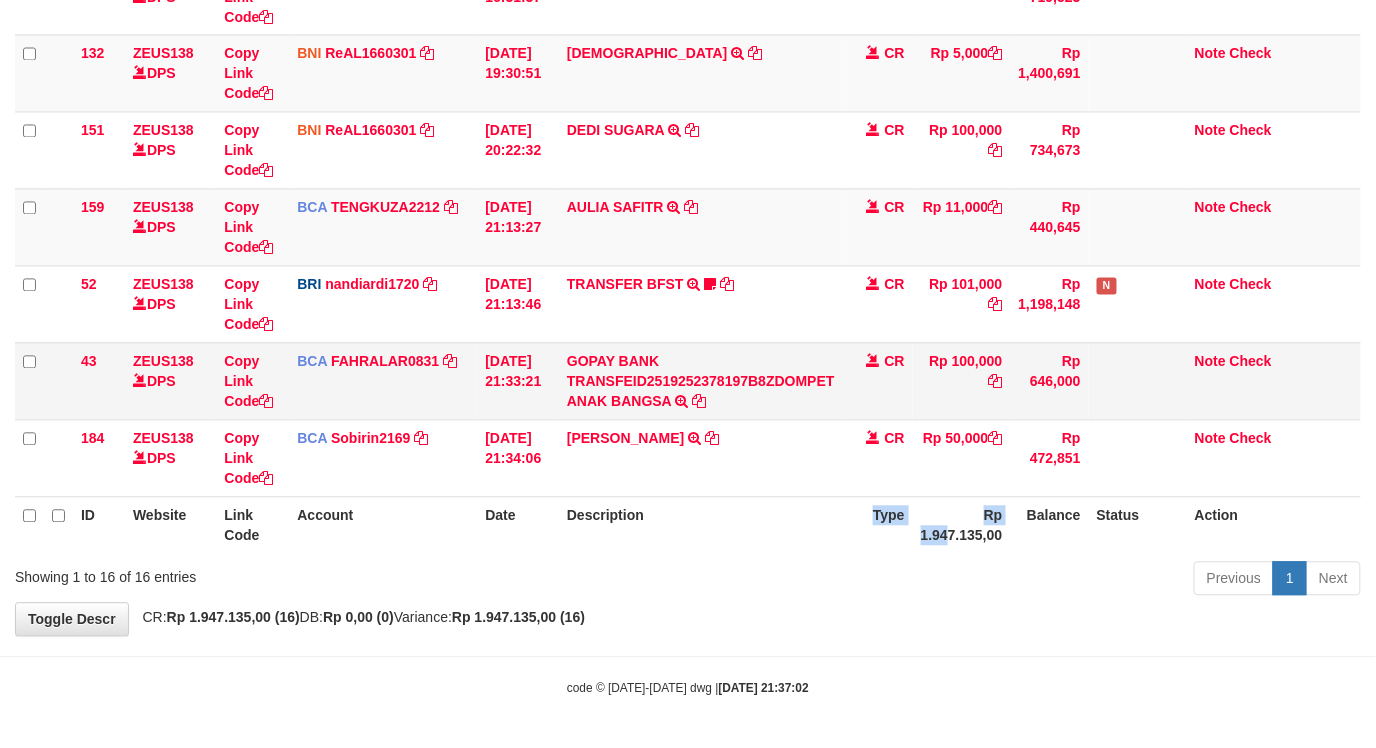 click on "ID Website Link Code Account Date Description Type Rp 1.947.135,00 Balance Status Action" at bounding box center (688, 525) 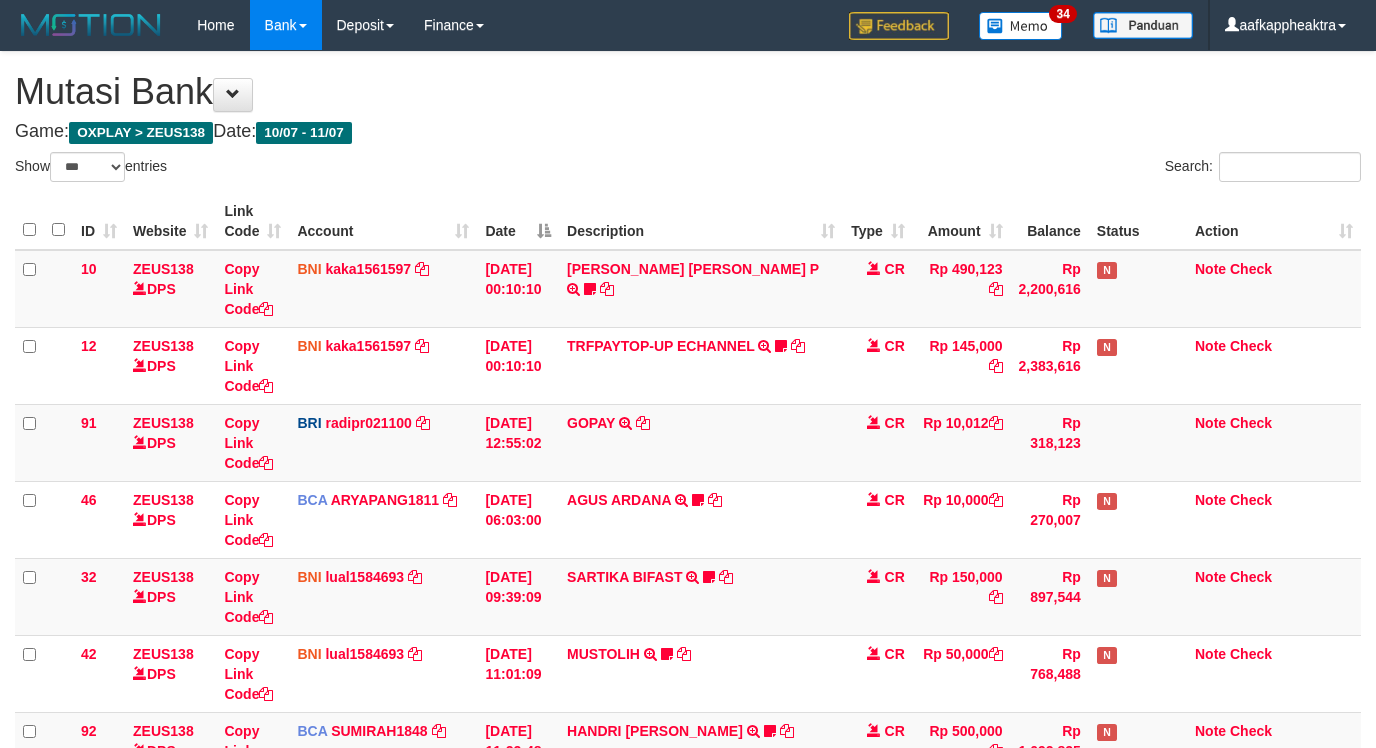 select on "***" 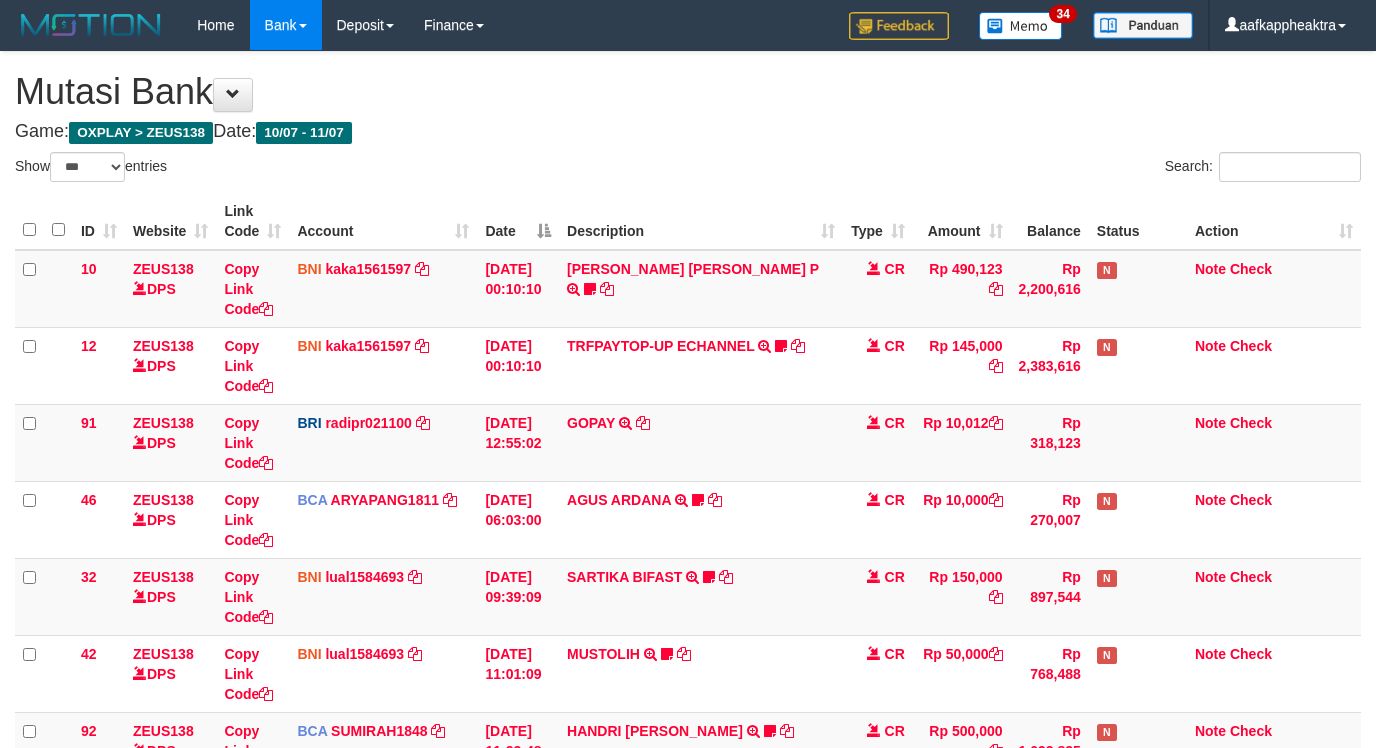 scroll, scrollTop: 985, scrollLeft: 0, axis: vertical 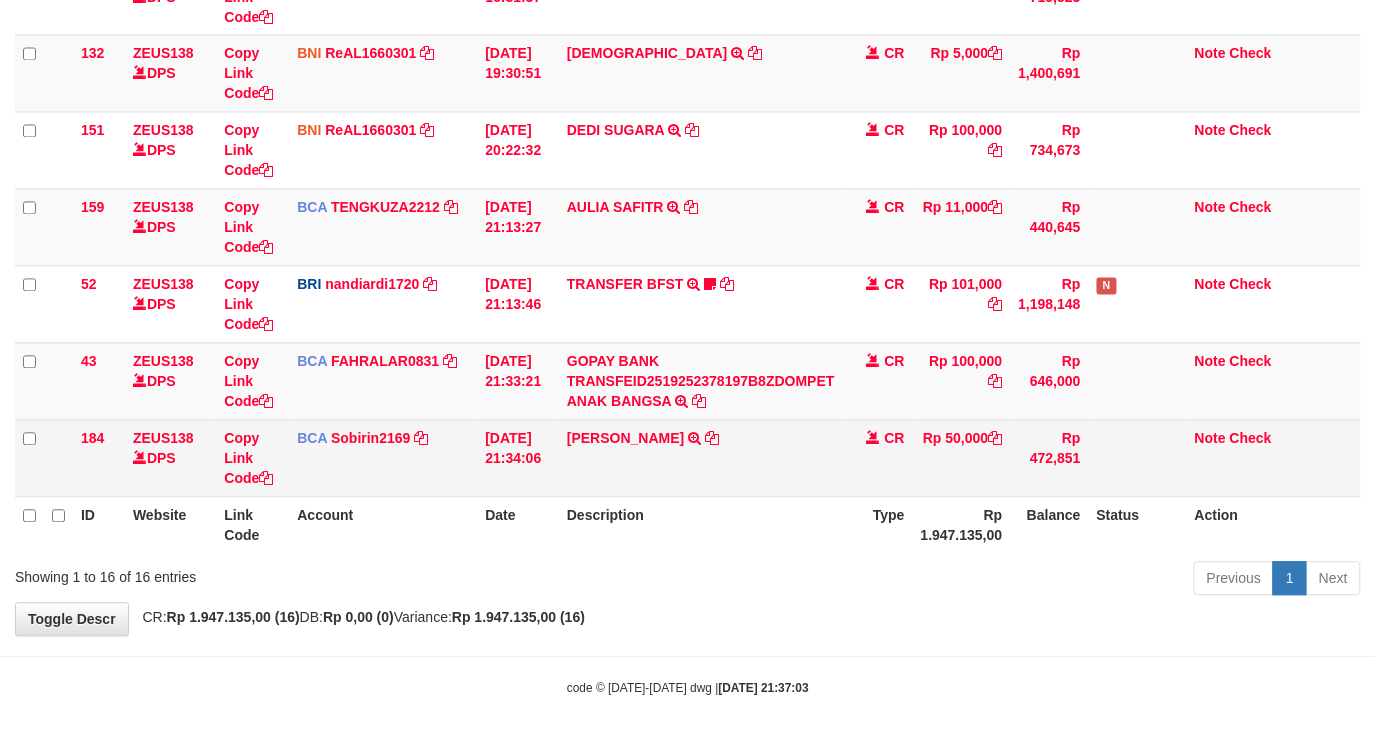 click on "ID Website Link Code Account Date Description Type Rp 1.947.135,00 Balance Status Action" at bounding box center [688, 525] 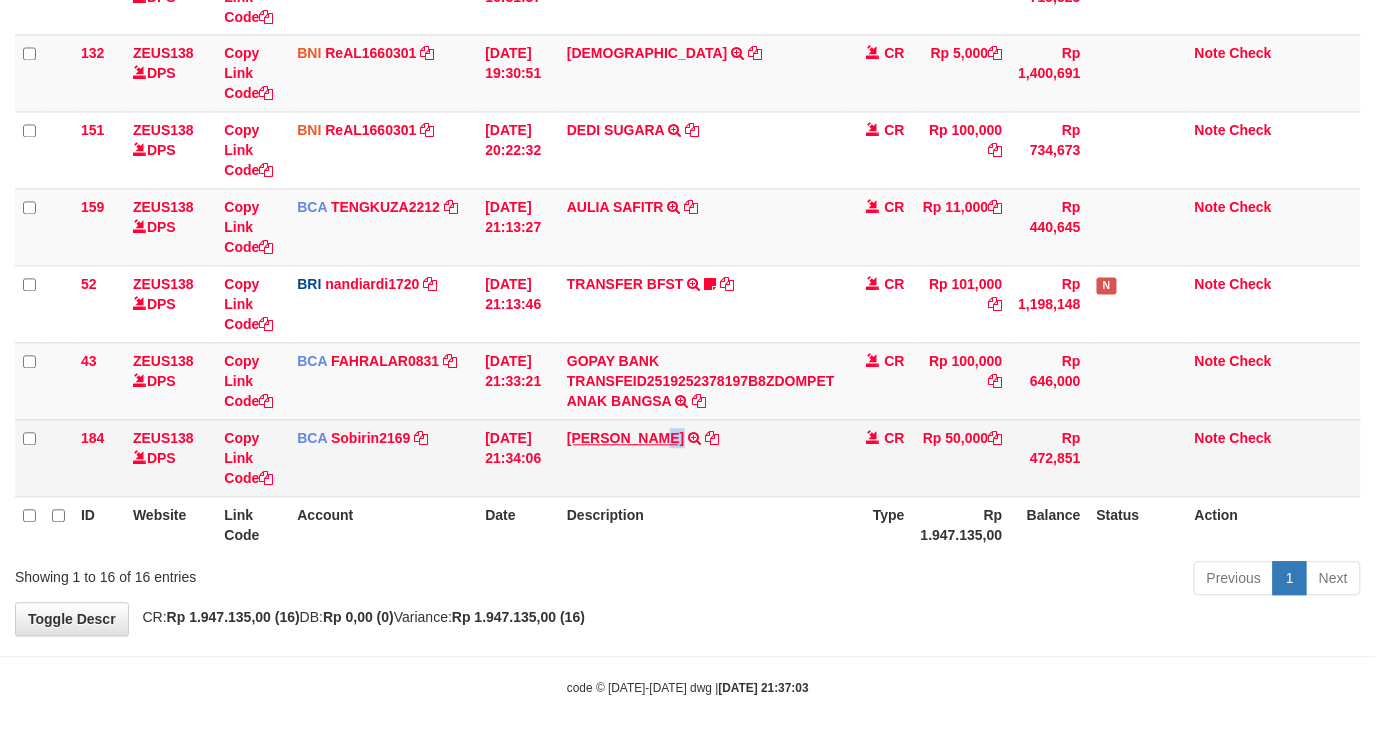 click on "[PERSON_NAME] IMAM FAIZ         TRSF E-BANKING CR 07/11 ZX041
[PERSON_NAME][DEMOGRAPHIC_DATA]" at bounding box center [701, 458] 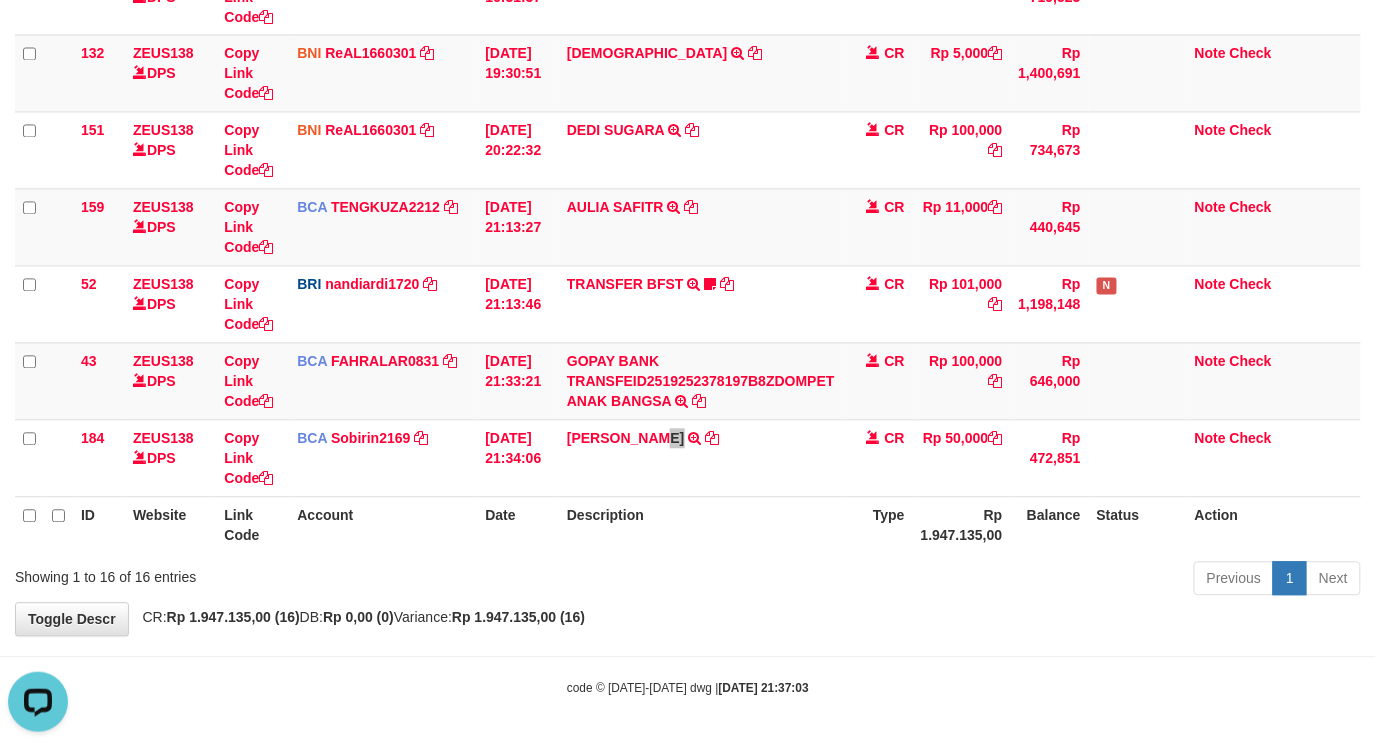 scroll, scrollTop: 0, scrollLeft: 0, axis: both 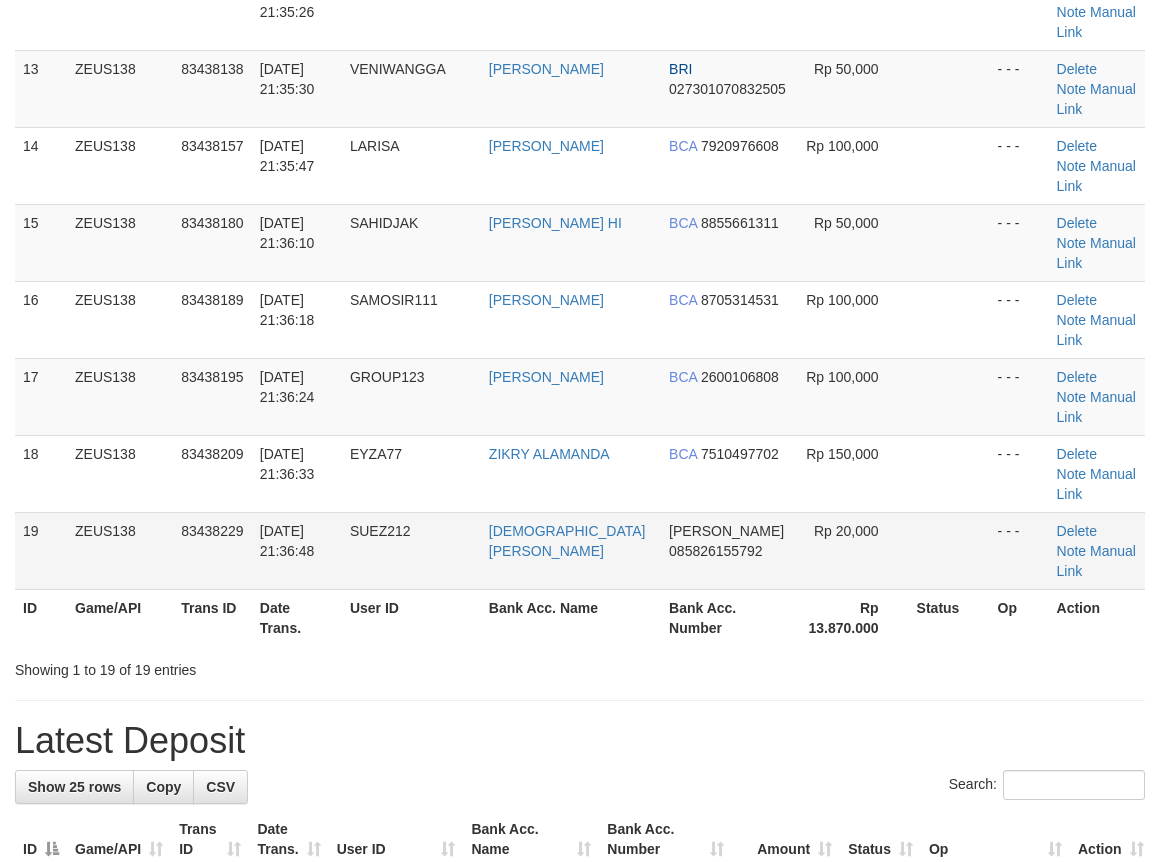 click on "1
ZEUS138
83437675
[DATE] 21:27:56
[GEOGRAPHIC_DATA]
BINSAR LUMBANTORUAN
MANDIRI
1080012471000
Rp 500,000
- - -
[GEOGRAPHIC_DATA]
Note
Manual Link
2
ZEUS138
83437820
[DATE] 21:30:17
RUDAL70
DODIEFENDI
[PERSON_NAME]
085379029215
Rp 500,000
- - -
BNI" at bounding box center [580, -142] 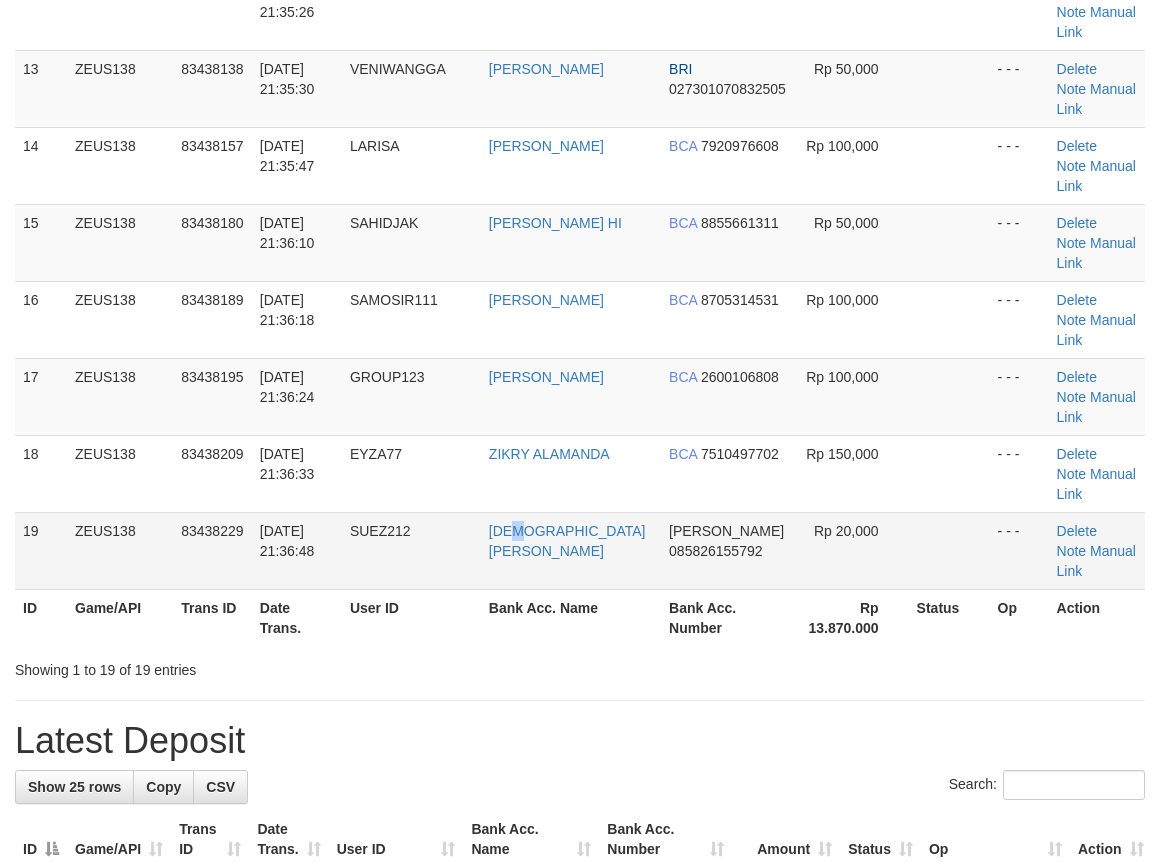 click on "1
ZEUS138
83437675
11/07/2025 21:27:56
BINSARSH
BINSAR LUMBANTORUAN
MANDIRI
1080012471000
Rp 500,000
- - -
Delete
Note
Manual Link
2
ZEUS138
83437820
11/07/2025 21:30:17
RUDAL70
DODIEFENDI
DANA
085379029215
Rp 500,000
- - -
BNI" at bounding box center [580, -142] 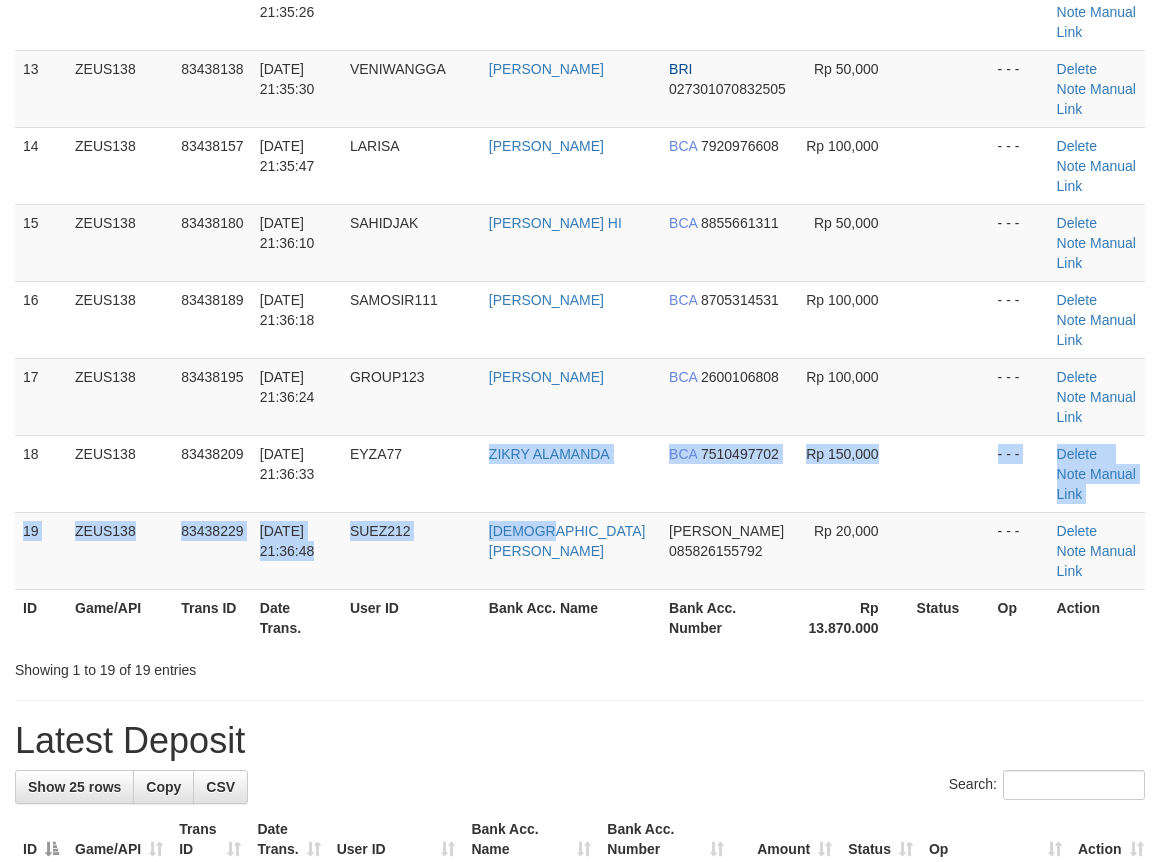 scroll, scrollTop: 991, scrollLeft: 0, axis: vertical 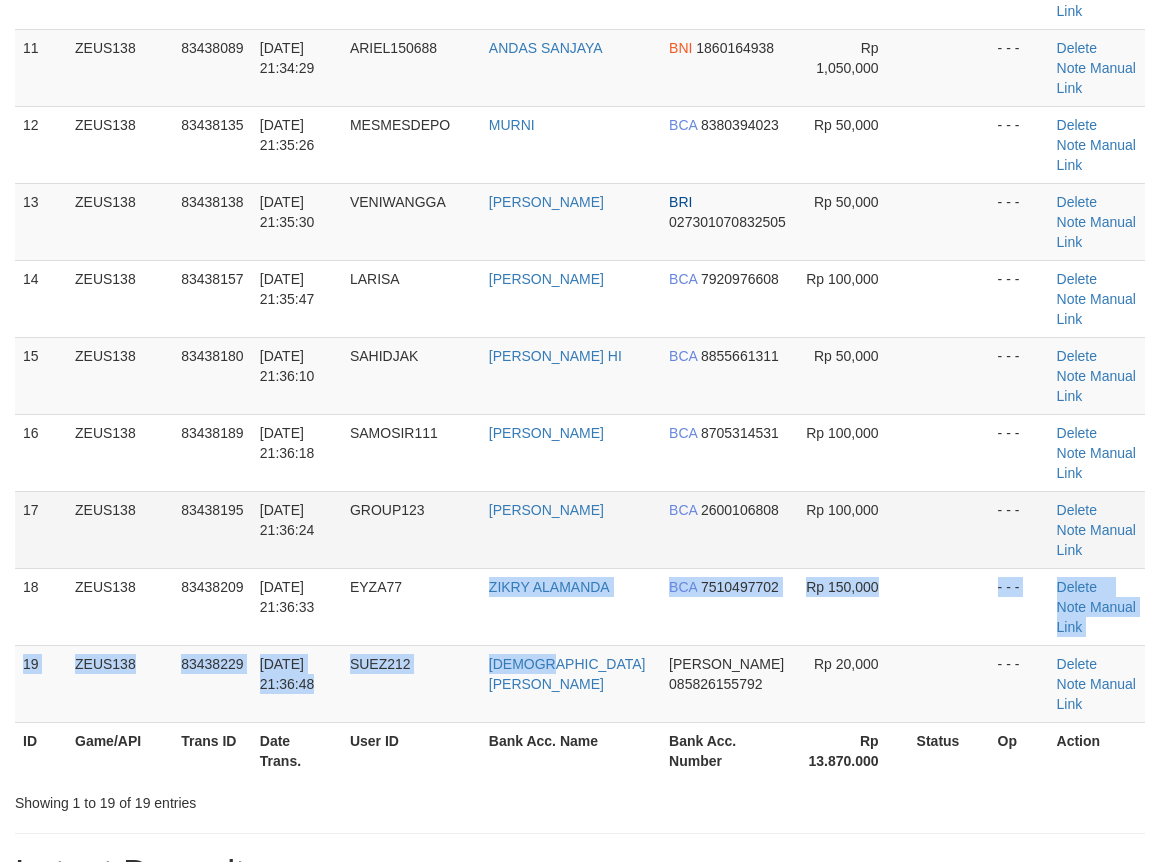 click on "16
ZEUS138
83438189
11/07/2025 21:36:18
SAMOSIR111
JEPRI ARDI
BCA
8705314531
Rp 100,000
- - -
Delete
Note
Manual Link" at bounding box center [580, 452] 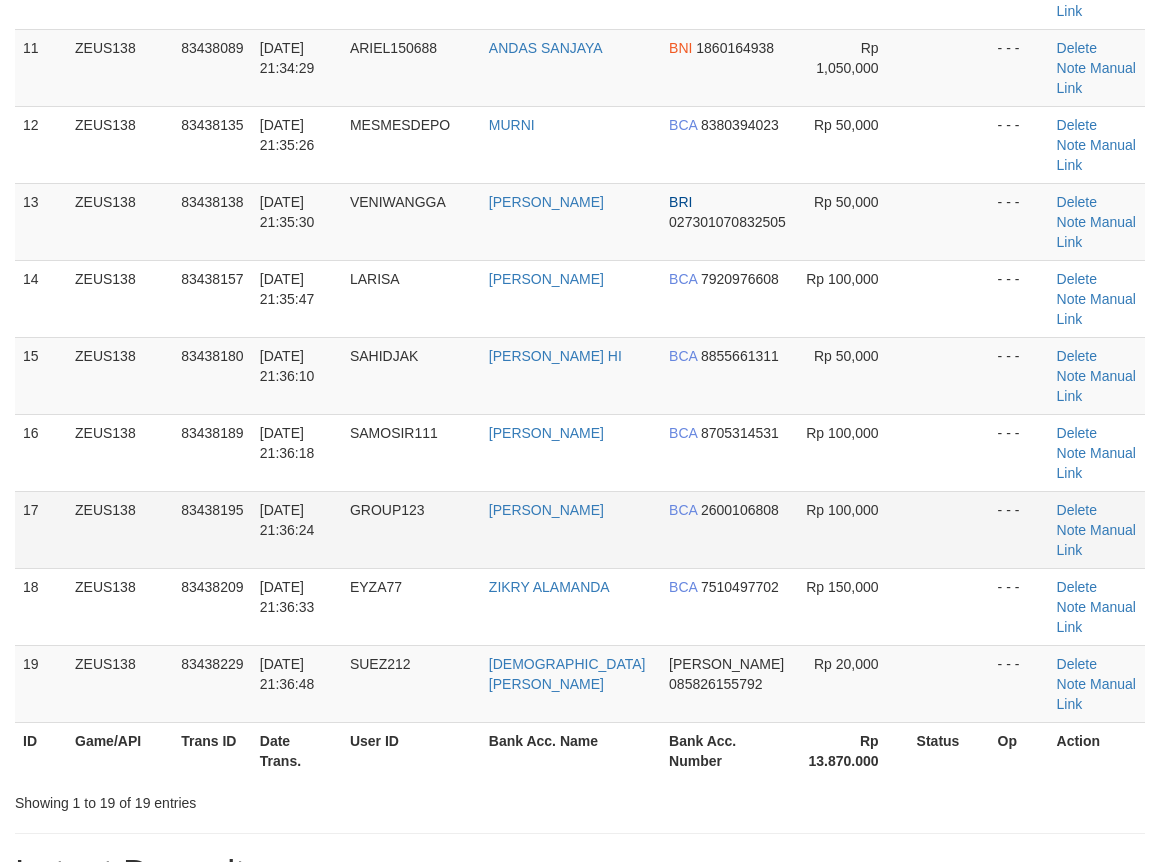 drag, startPoint x: 640, startPoint y: 494, endPoint x: 604, endPoint y: 496, distance: 36.05551 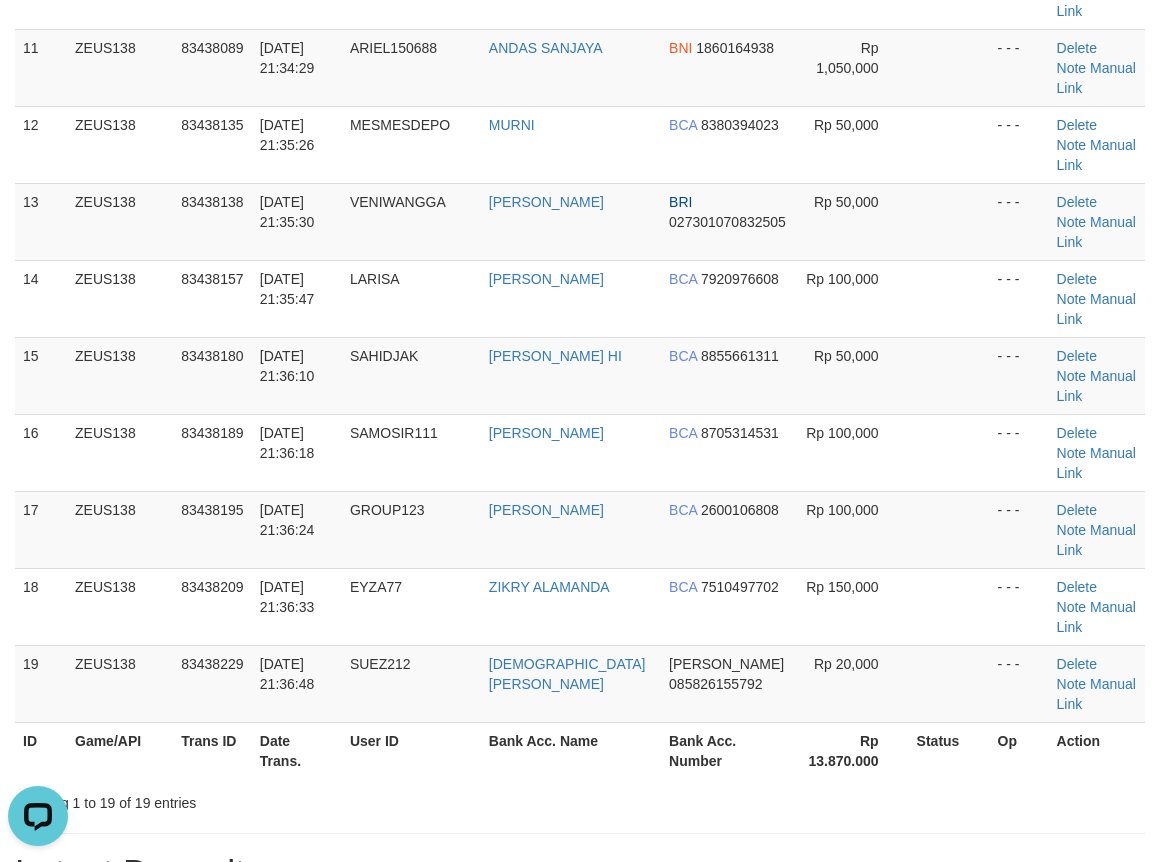 scroll, scrollTop: 0, scrollLeft: 0, axis: both 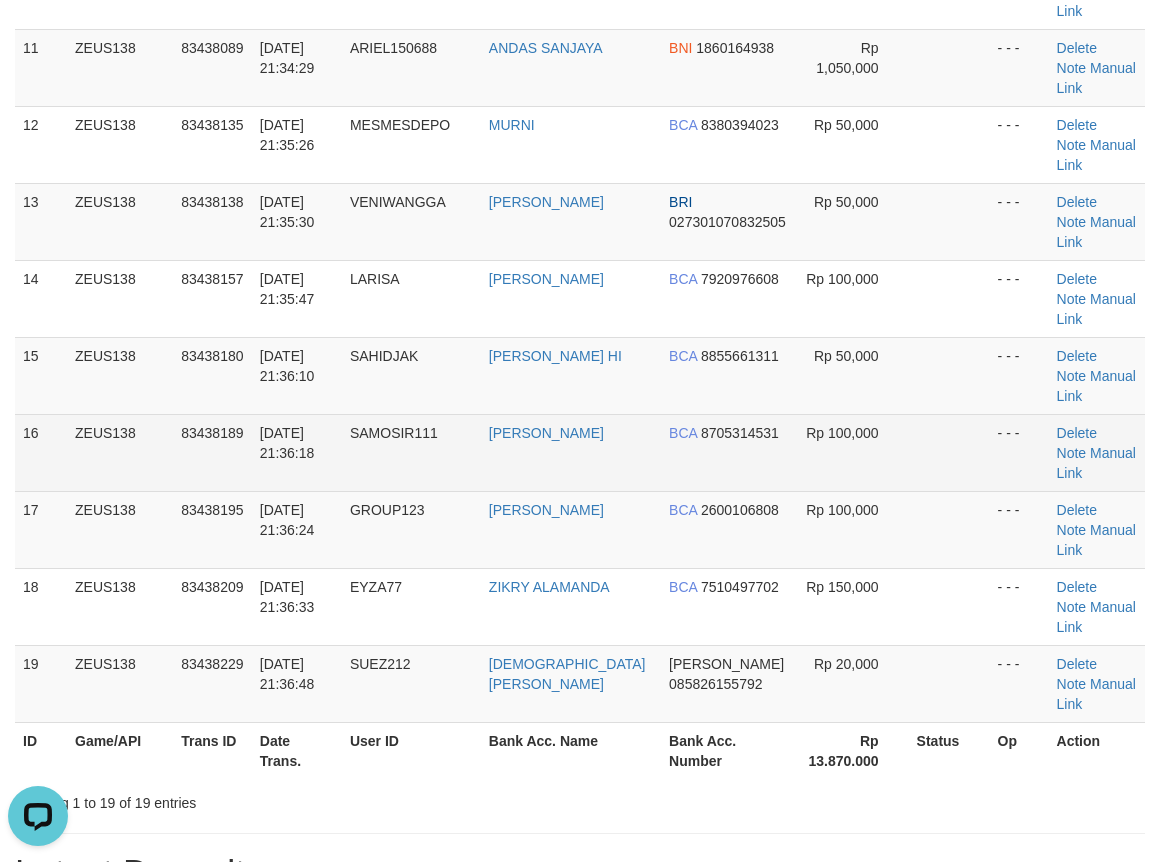 click on "JEPRI ARDI" at bounding box center (571, 452) 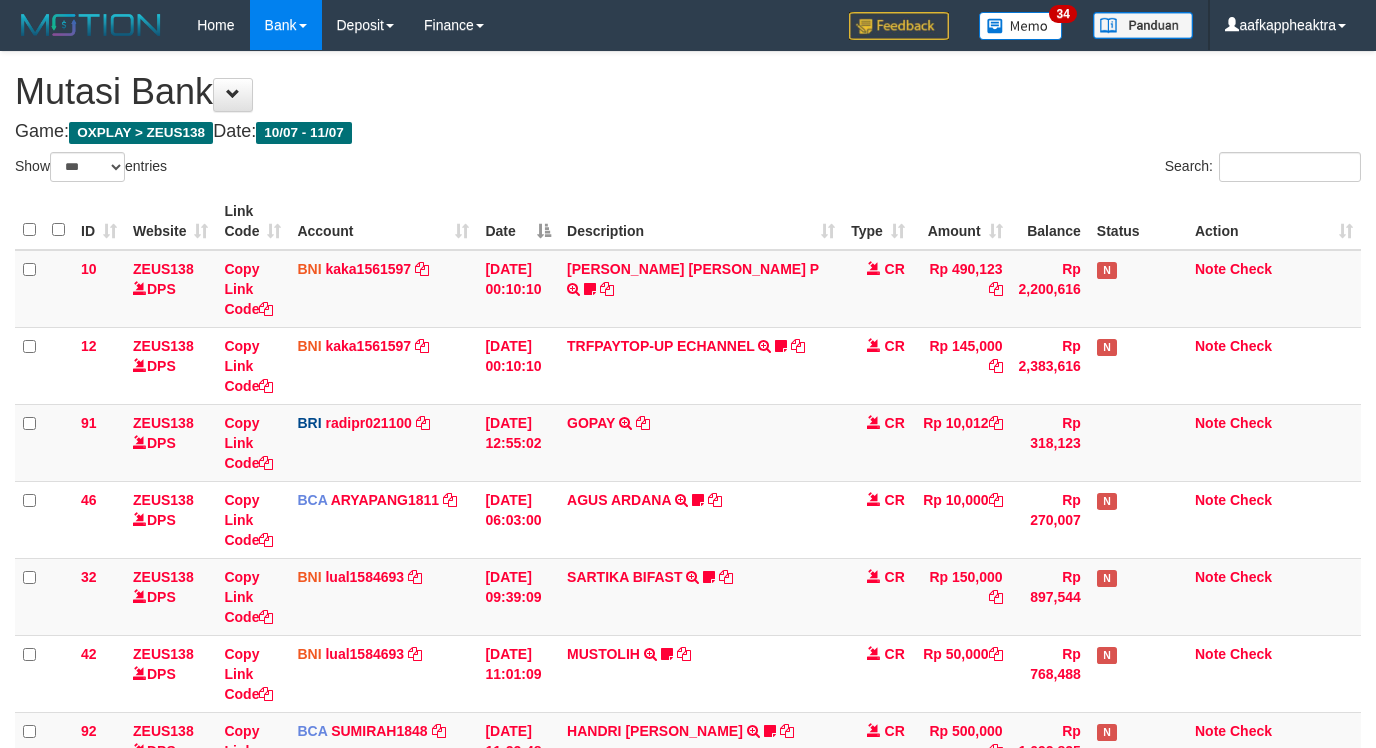select on "***" 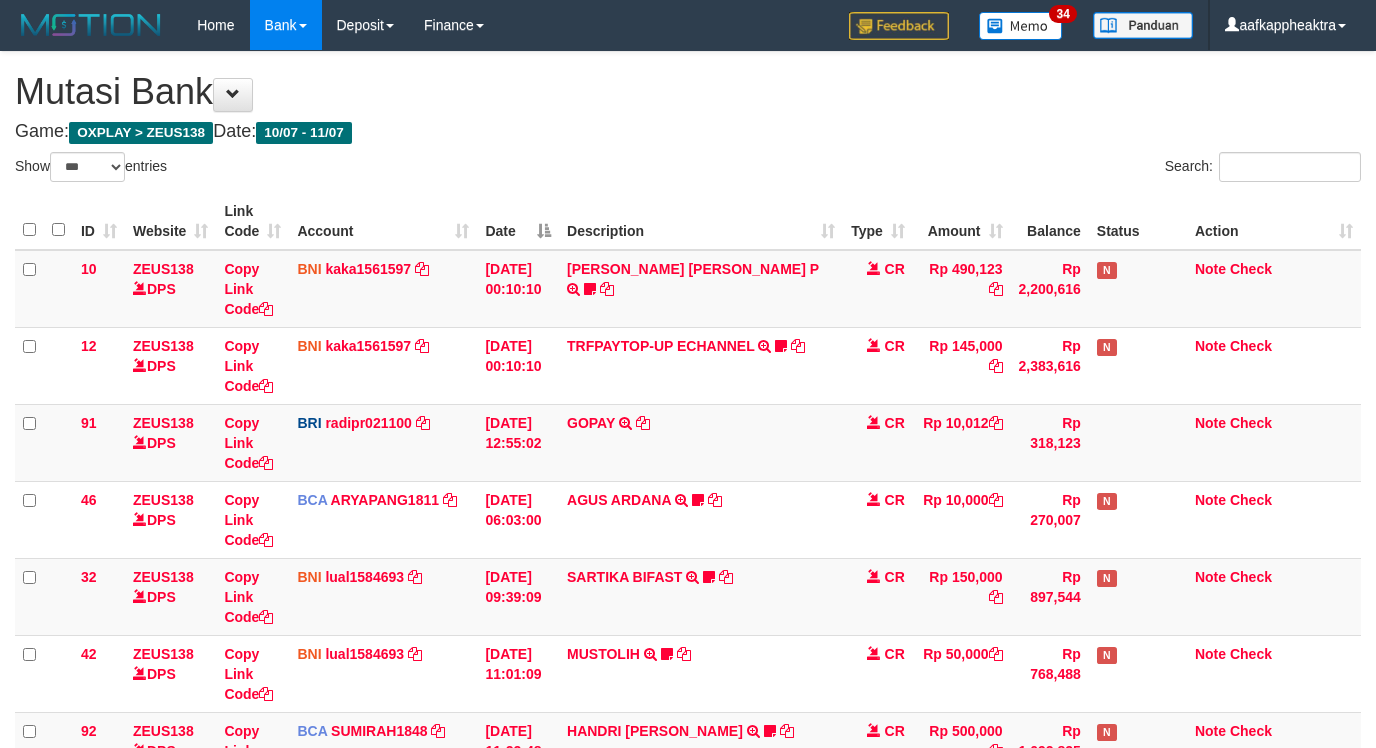 click on "10
ZEUS138    DPS
Copy Link Code
BNI
kaka1561597
DPS
KARMILA
mutasi_20250710_2425 | 10
mutasi_20250710_2425 | 10
[DATE] 00:10:10
[PERSON_NAME] [PERSON_NAME] P            TRF/PAY/TOP-UP ECHANNEL [PERSON_NAME] [PERSON_NAME] P    LAKILAKIKUAT99
CR
Rp 490,123
Rp 2,200,616
N
Note
Check
12
ZEUS138    DPS
Copy Link Code
BNI
kaka1561597
DPS
KARMILA" at bounding box center (688, 866) 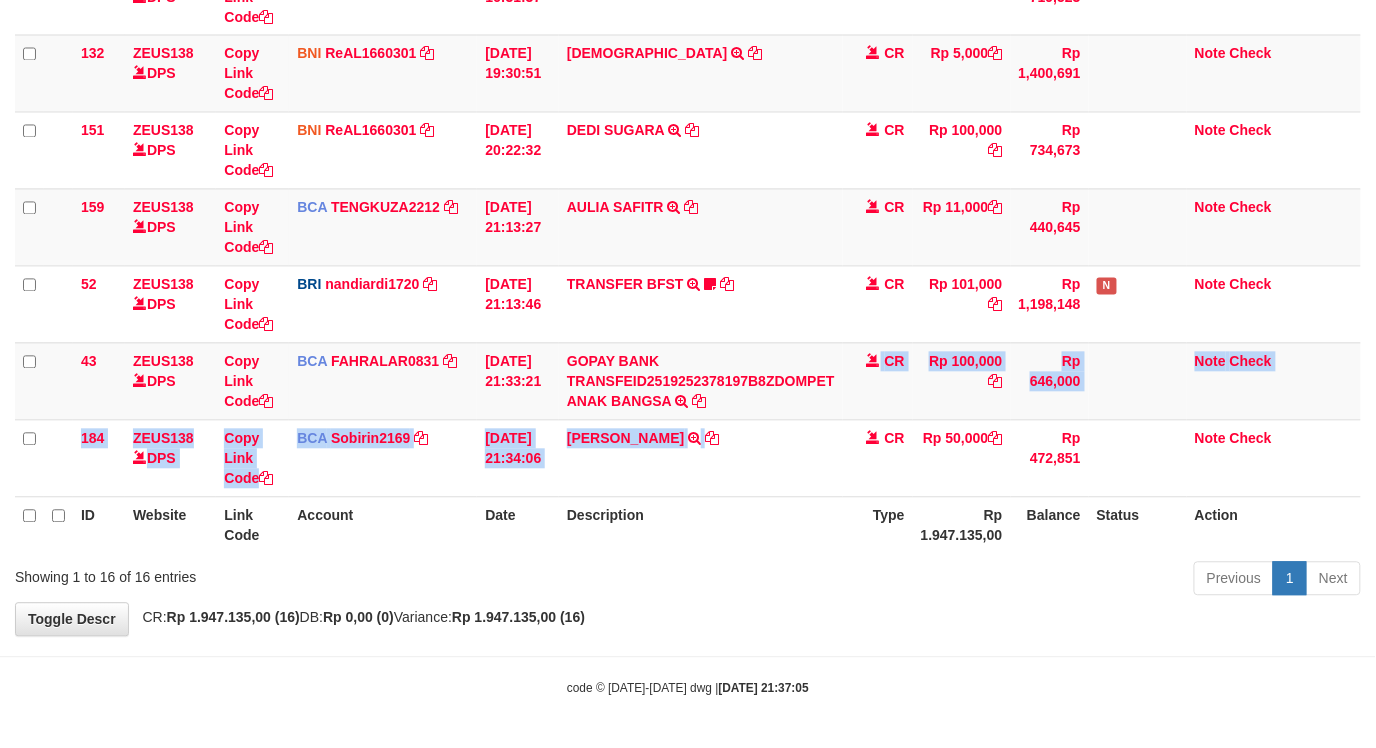 scroll, scrollTop: 985, scrollLeft: 0, axis: vertical 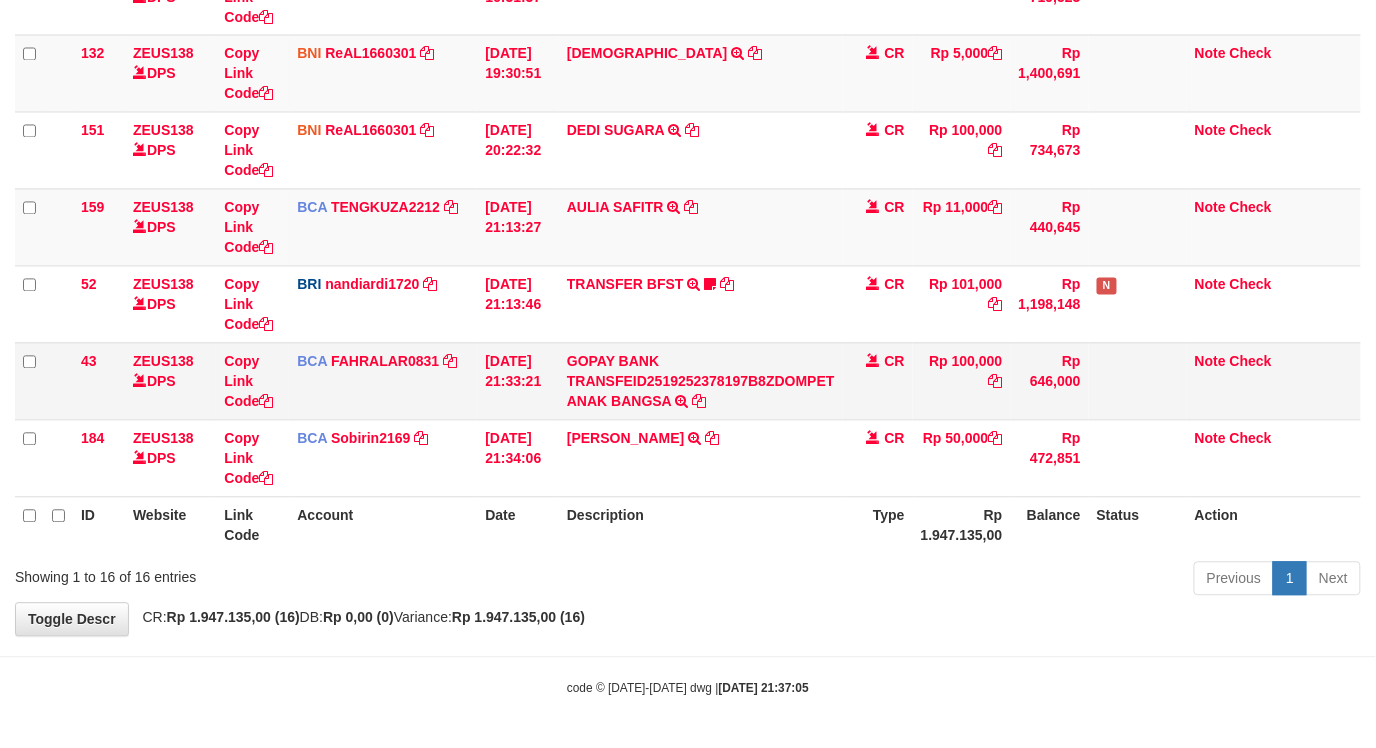 click on "GOPAY BANK TRANSFEID2519252378197B8ZDOMPET ANAK BANGSA         TRSF E-BANKING CR 1107/FTSCY/WS95051
100000.00GOPAY BANK TRANSFEID2519252378197B8ZDOMPET ANAK BANGSA" at bounding box center (701, 381) 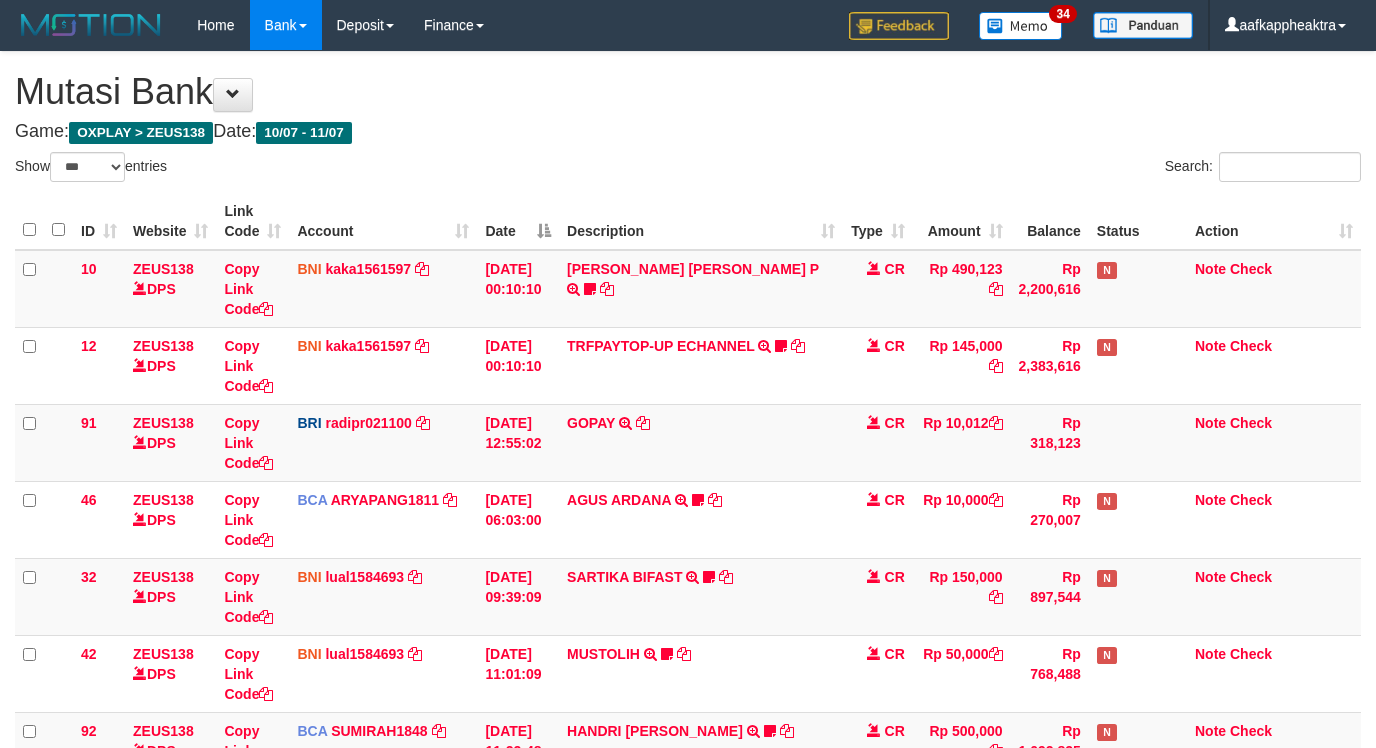 select on "***" 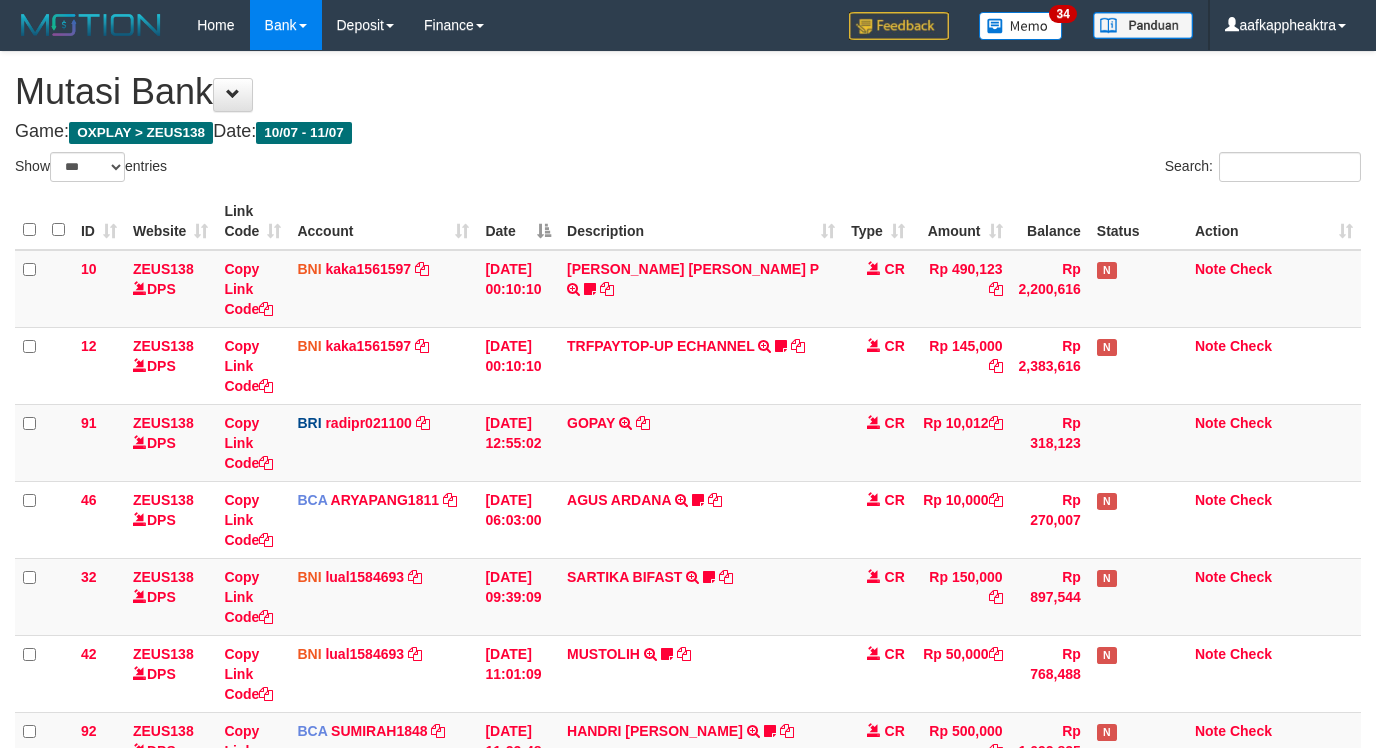 scroll, scrollTop: 985, scrollLeft: 0, axis: vertical 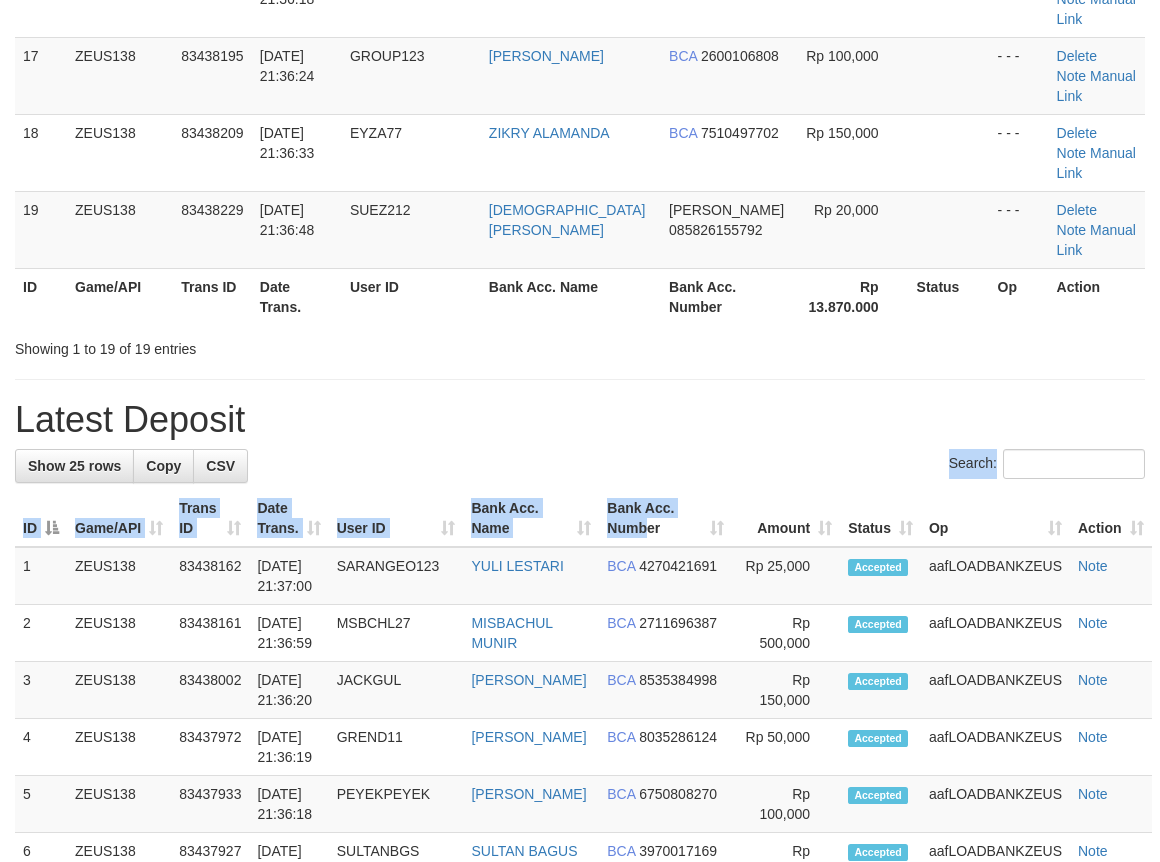 click on "Show 25 rows Copy CSV Search:
ID Game/API Trans ID Date Trans. User ID Bank Acc. Name Bank Acc. Number Amount Status Op Action
1
ZEUS138
2" at bounding box center [580, 1277] 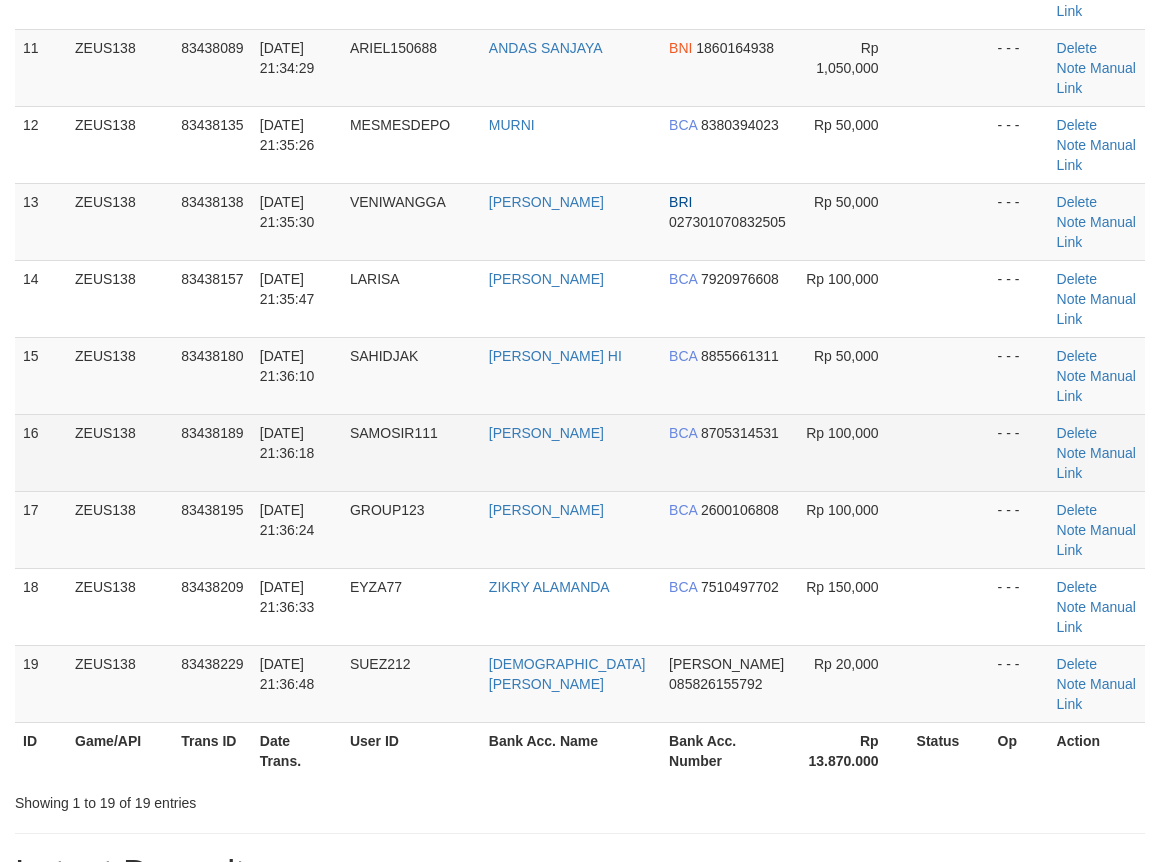 scroll, scrollTop: 1138, scrollLeft: 0, axis: vertical 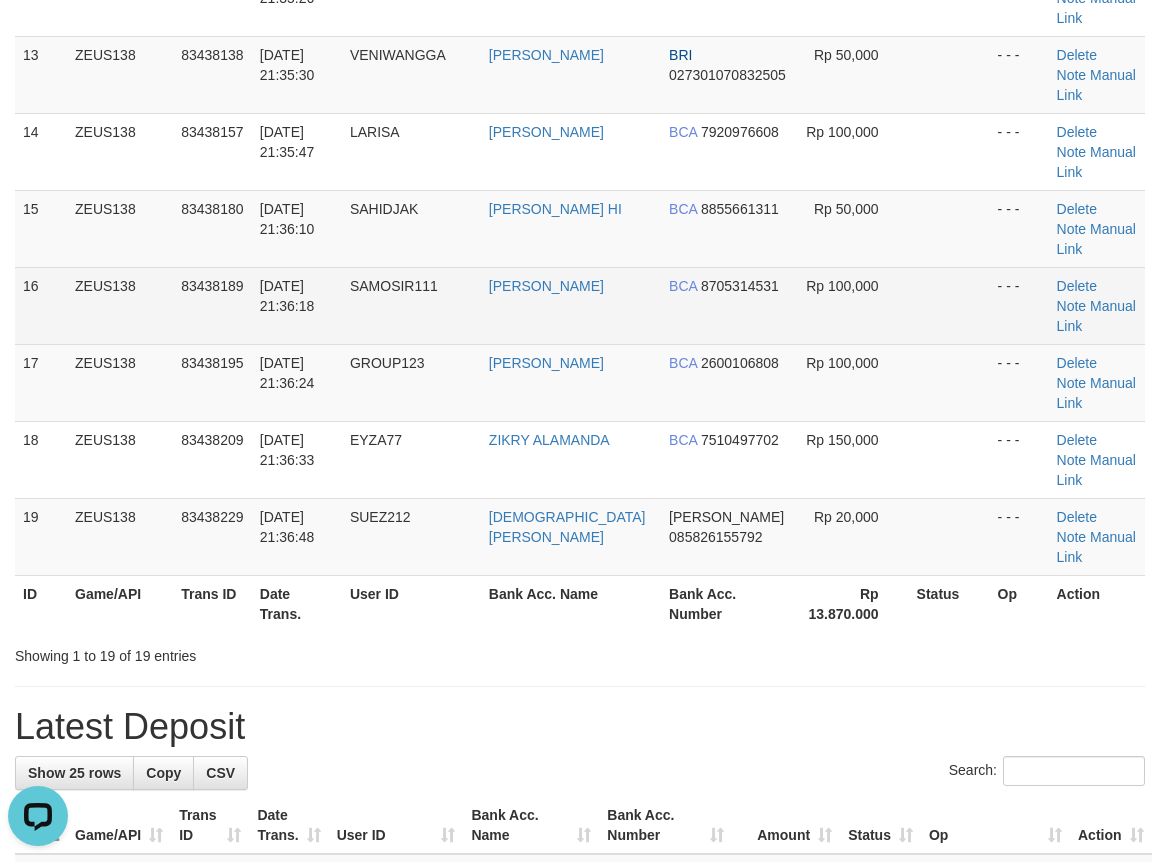 click on "BCA
7510497702" at bounding box center [728, 459] 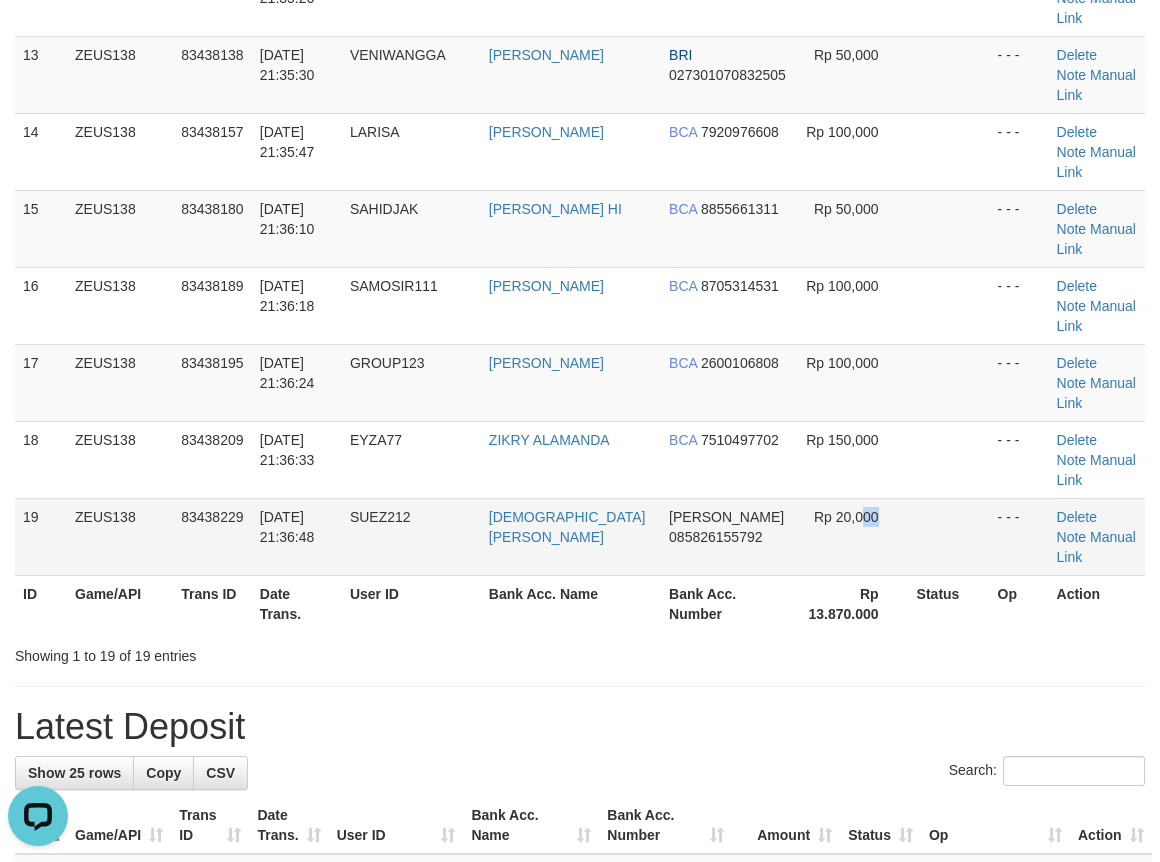 click on "Rp 20,000" at bounding box center [846, 517] 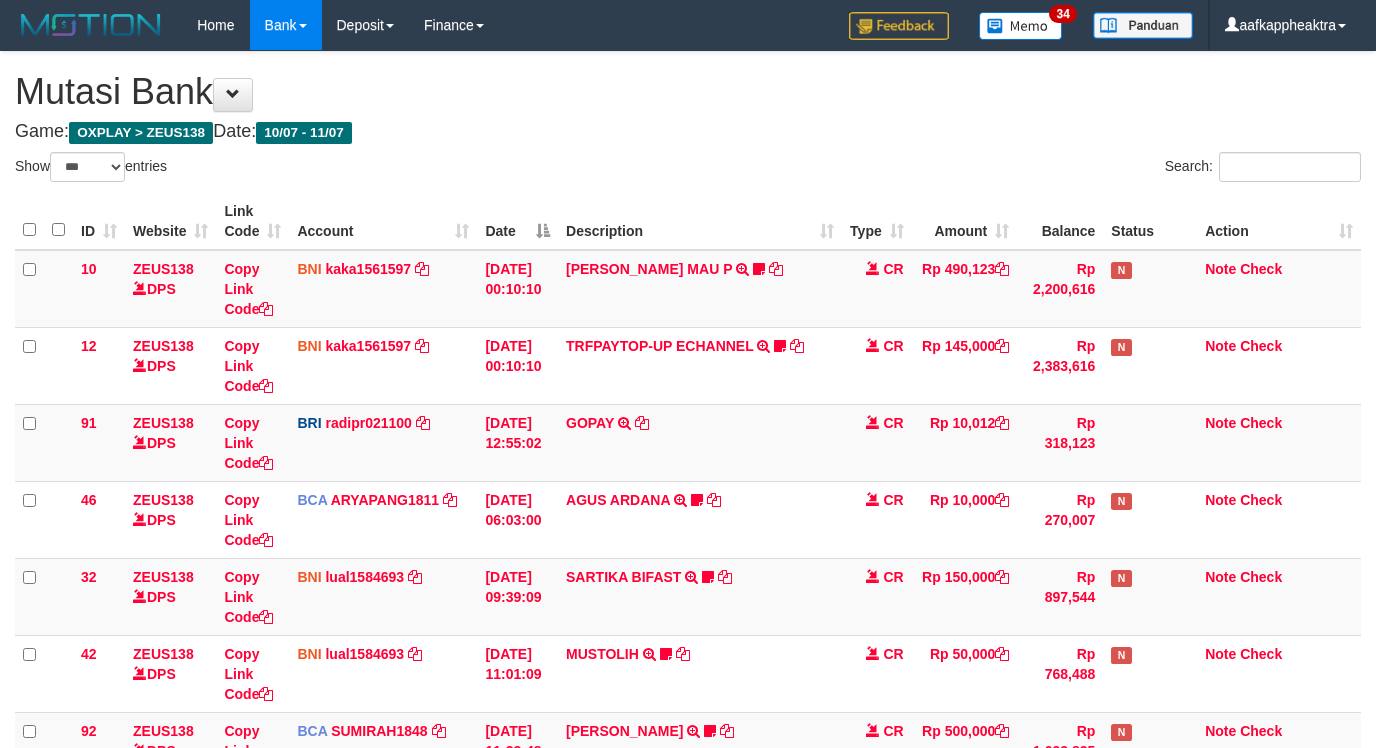 select on "***" 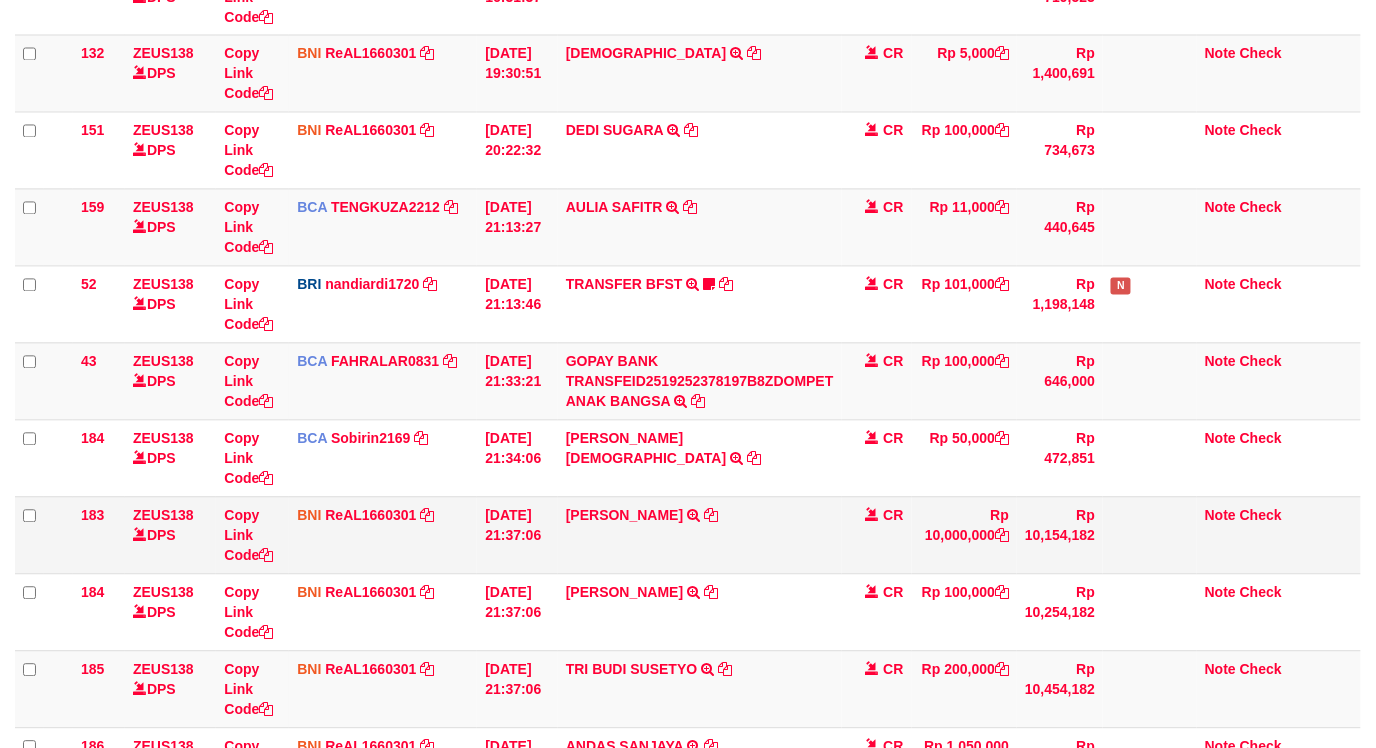 click on "183
ZEUS138    DPS
Copy Link Code
BNI
ReAL1660301
DPS
[PERSON_NAME]
mutasi_20250711_4647 | 183
mutasi_20250711_4647 | 183
[DATE] 21:37:06
[PERSON_NAME]         TRANSFER DARI SDR [PERSON_NAME]
CR
Rp 10,000,000
Rp 10,154,182
Note
Check" at bounding box center [688, 535] 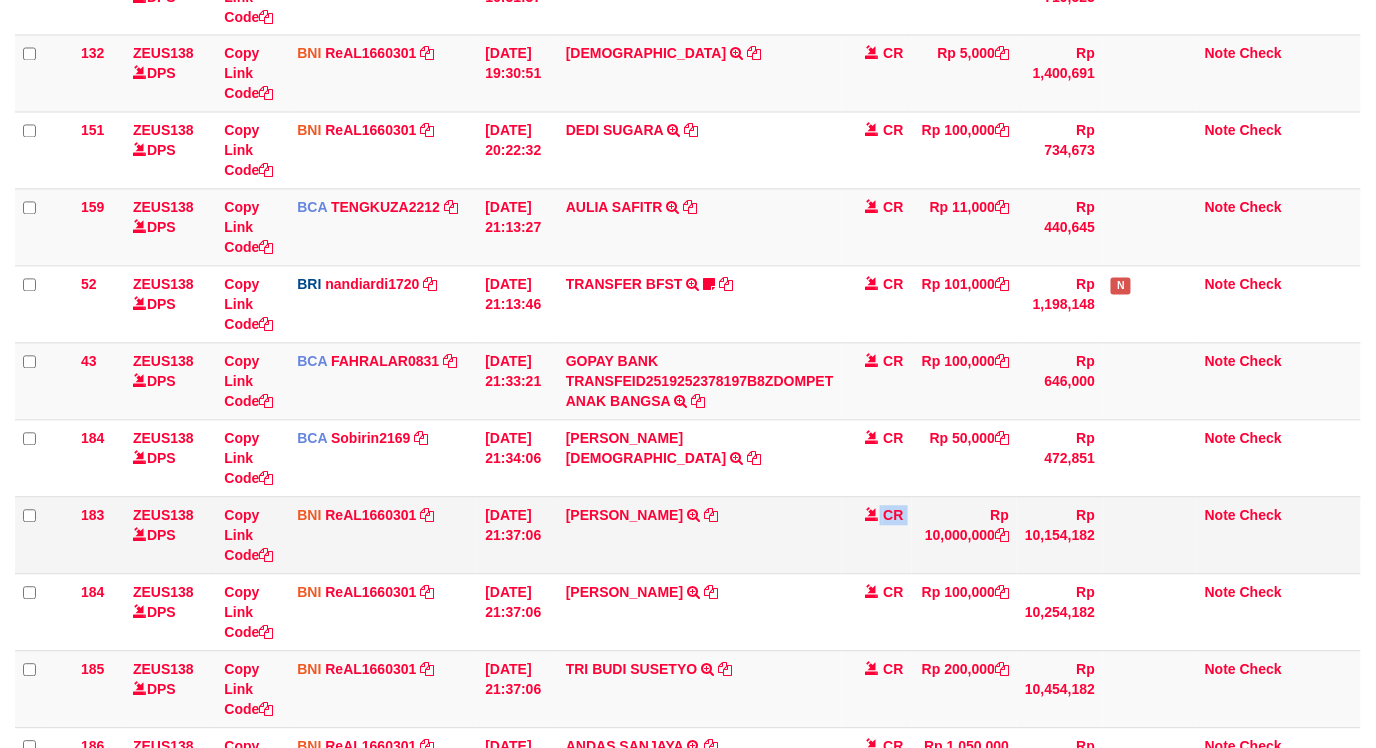 click on "MUH MIFTAHUL FADLI         TRANSFER DARI SDR MUH MIFTAHUL FADLI" at bounding box center (700, 535) 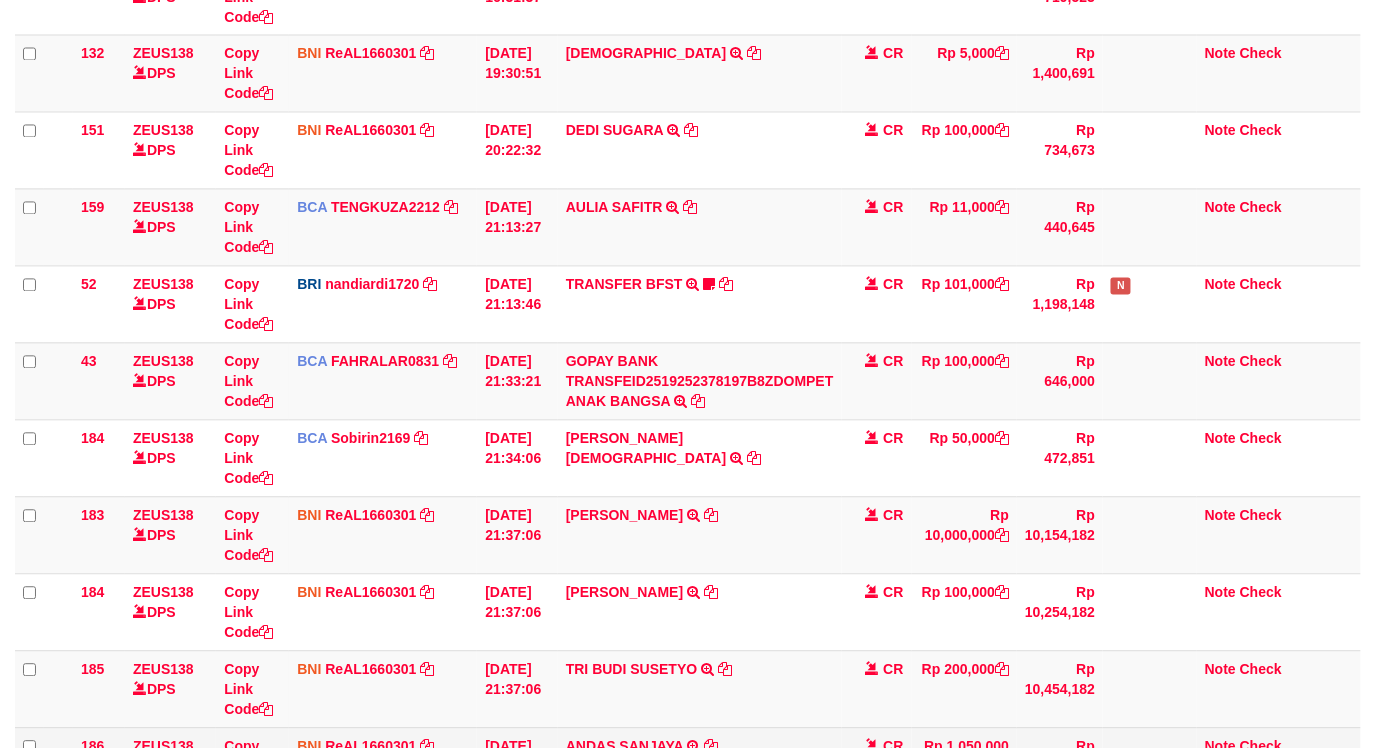 scroll, scrollTop: 1293, scrollLeft: 0, axis: vertical 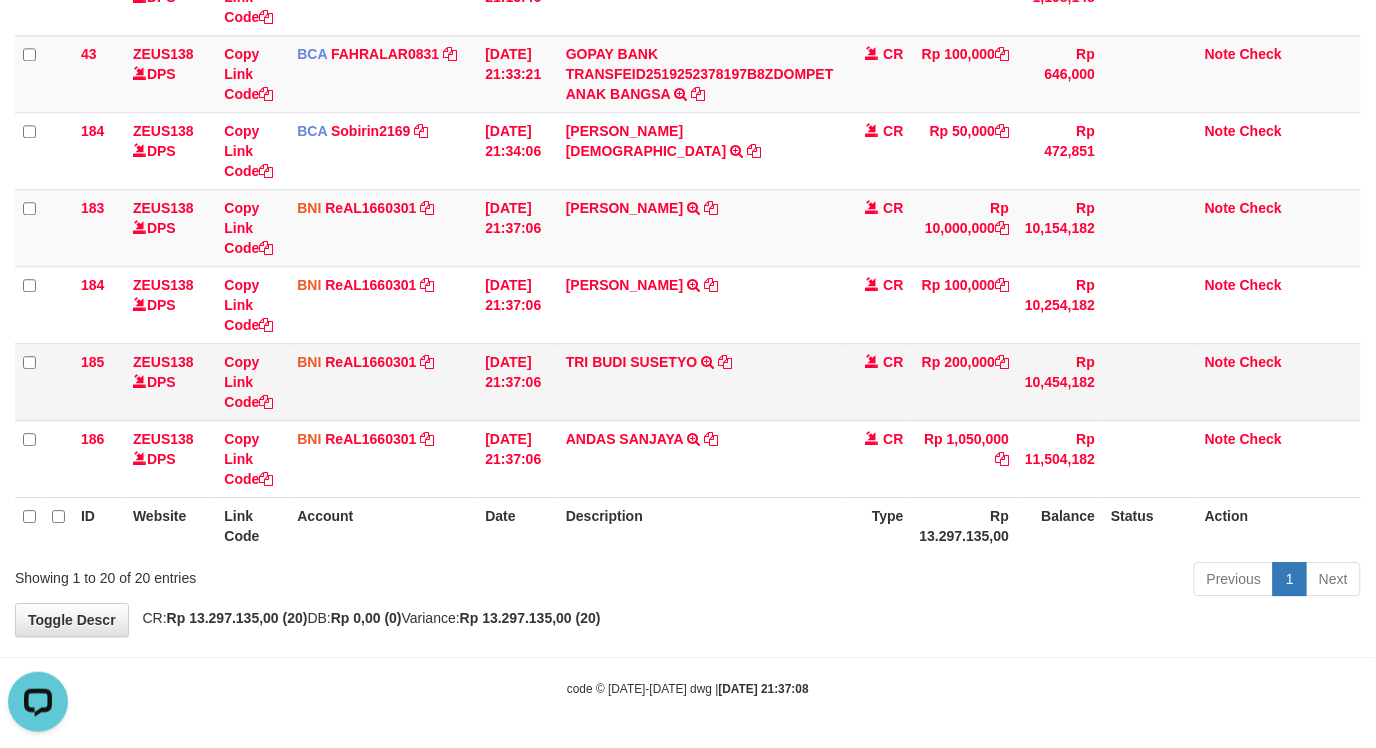 drag, startPoint x: 821, startPoint y: 433, endPoint x: 865, endPoint y: 396, distance: 57.48913 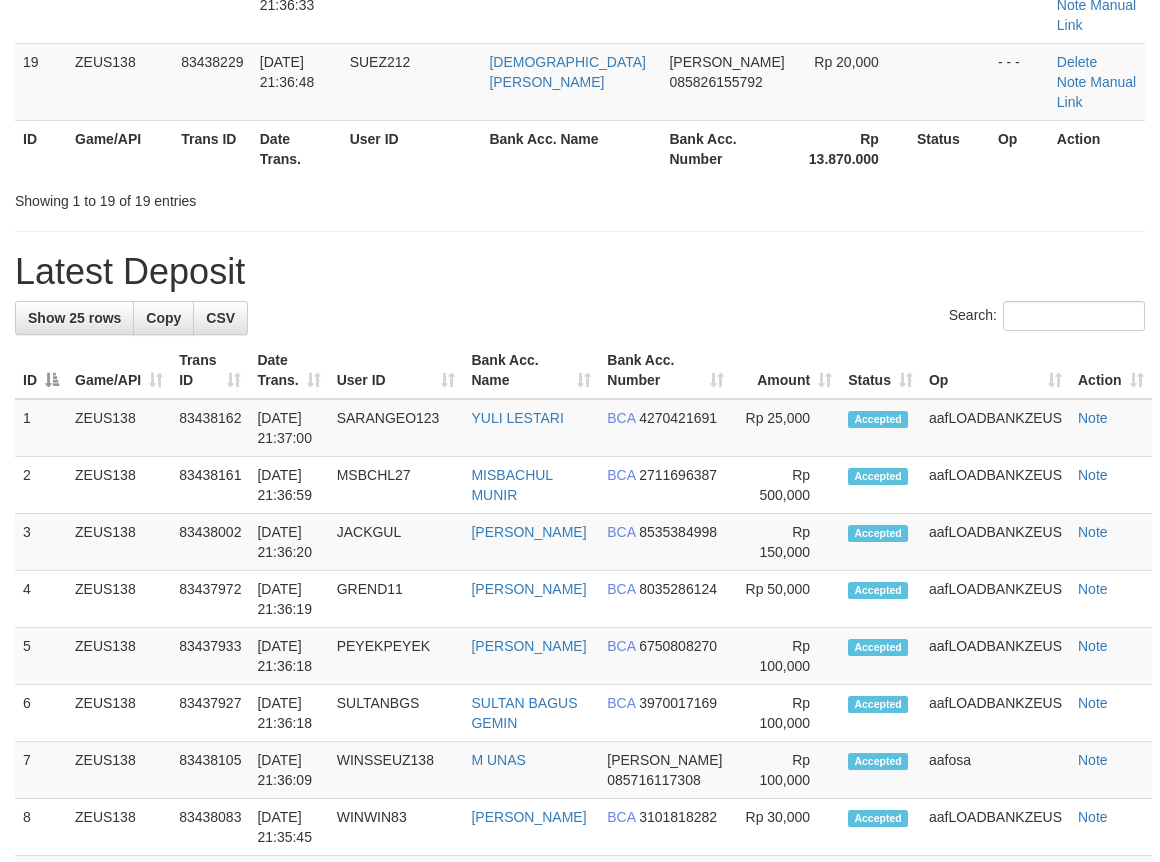 scroll, scrollTop: 1138, scrollLeft: 0, axis: vertical 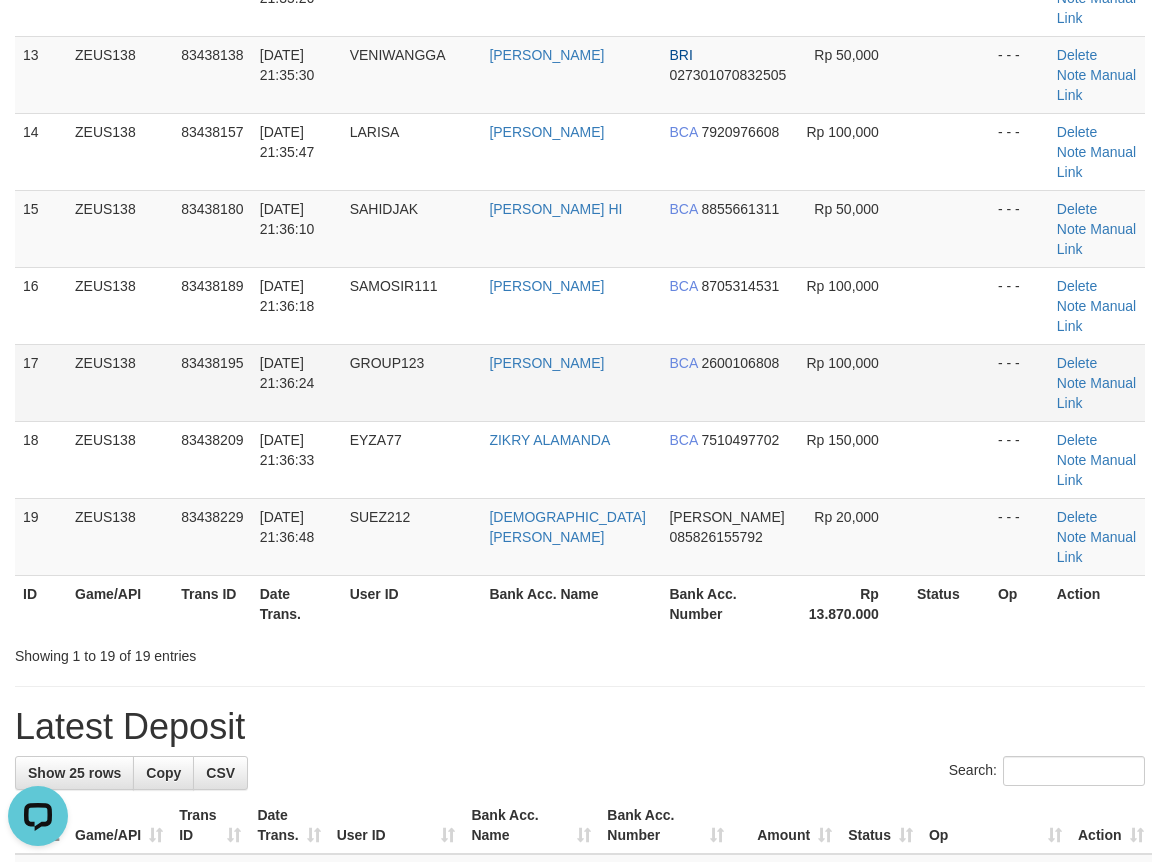 click on "1
ZEUS138
83437675
11/07/2025 21:27:56
BINSARSH
BINSAR LUMBANTORUAN
MANDIRI
1080012471000
Rp 500,000
- - -
Delete
Note
Manual Link
2
ZEUS138
83437820
11/07/2025 21:30:17
RUDAL70
DODIEFENDI
DANA
085379029215
Rp 500,000
- - -
BNI" at bounding box center (580, -156) 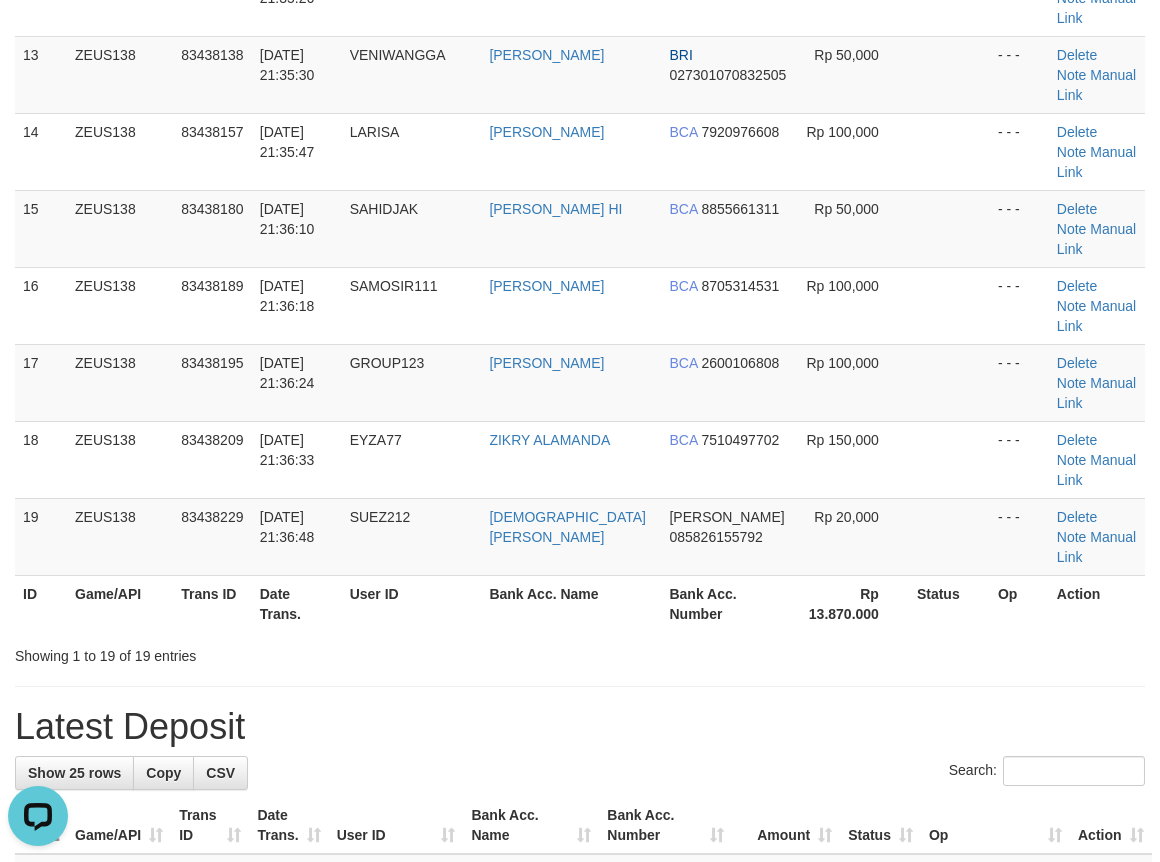 scroll, scrollTop: 606, scrollLeft: 0, axis: vertical 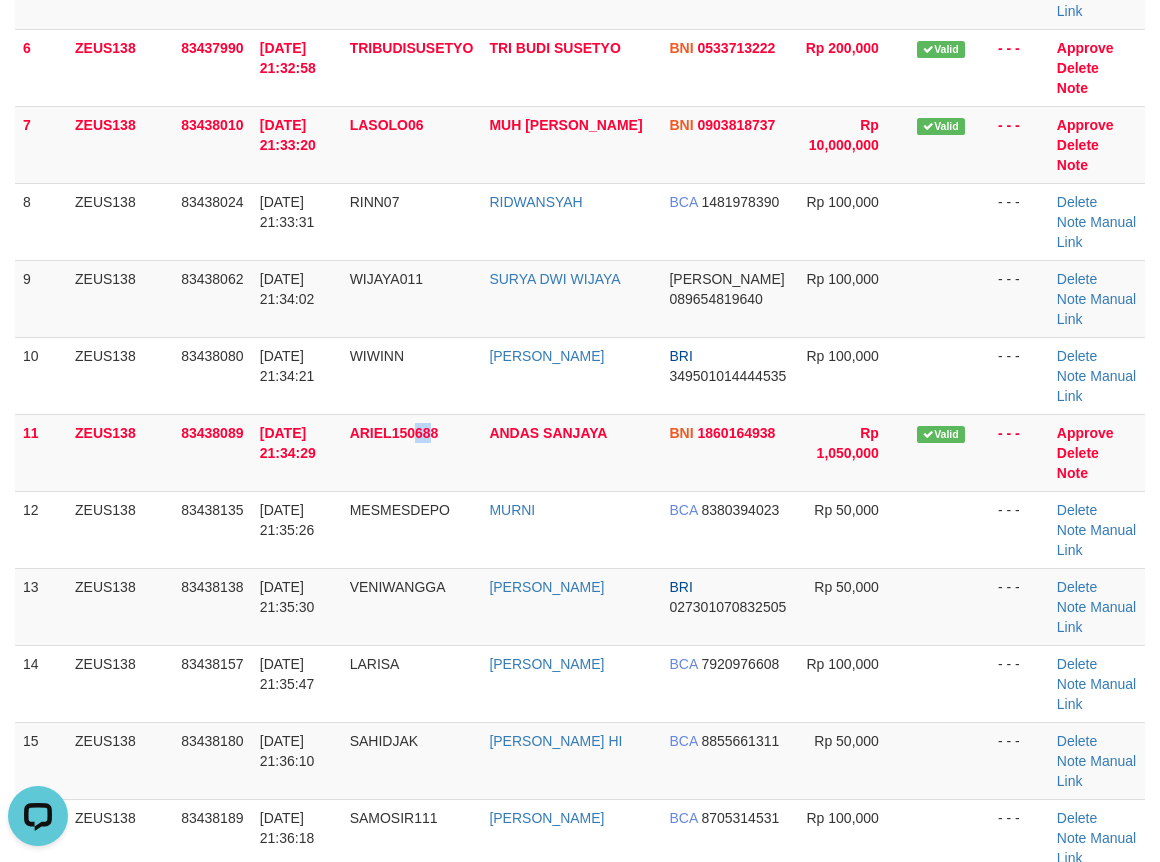 drag, startPoint x: 483, startPoint y: 465, endPoint x: 4, endPoint y: 471, distance: 479.03757 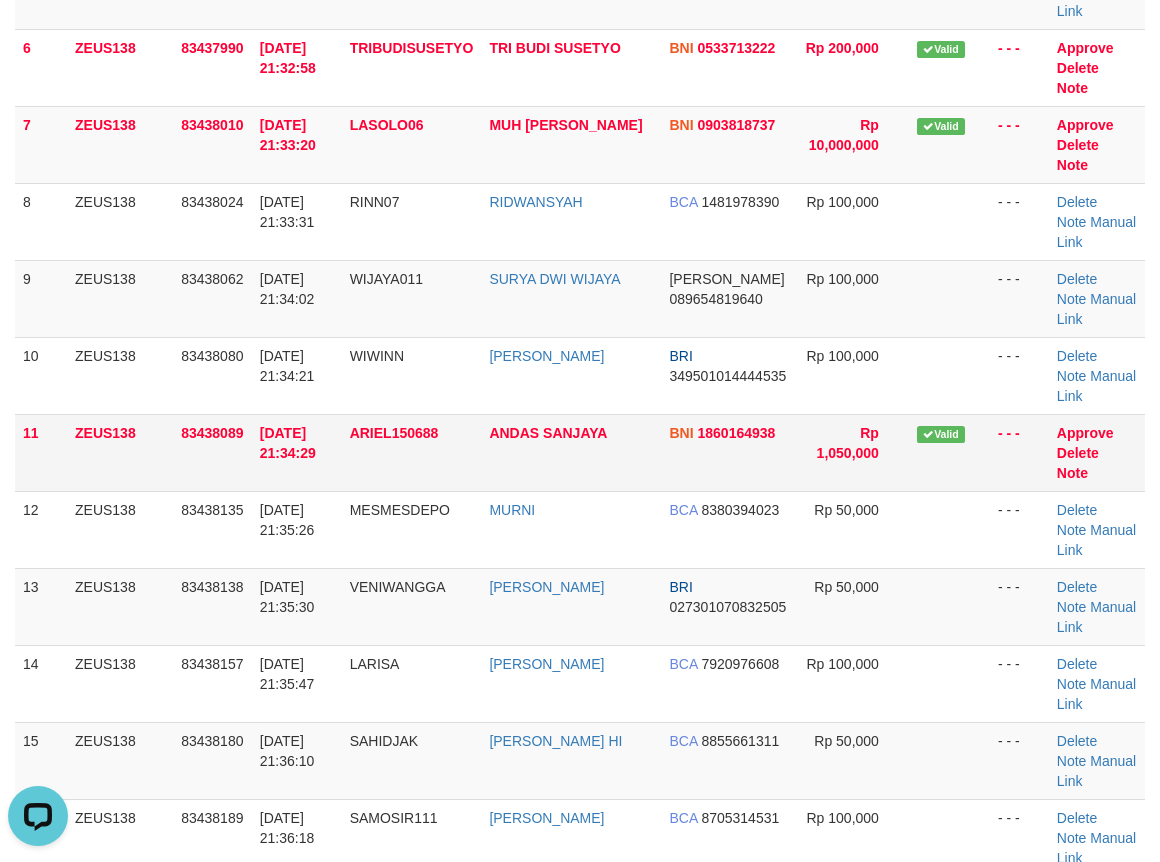 click on "11
ZEUS138
83438089
11/07/2025 21:34:29
ARIEL150688
ANDAS SANJAYA
BNI
1860164938
Rp 1,050,000
Valid
- - -
Approve
Delete
Note" at bounding box center (580, 452) 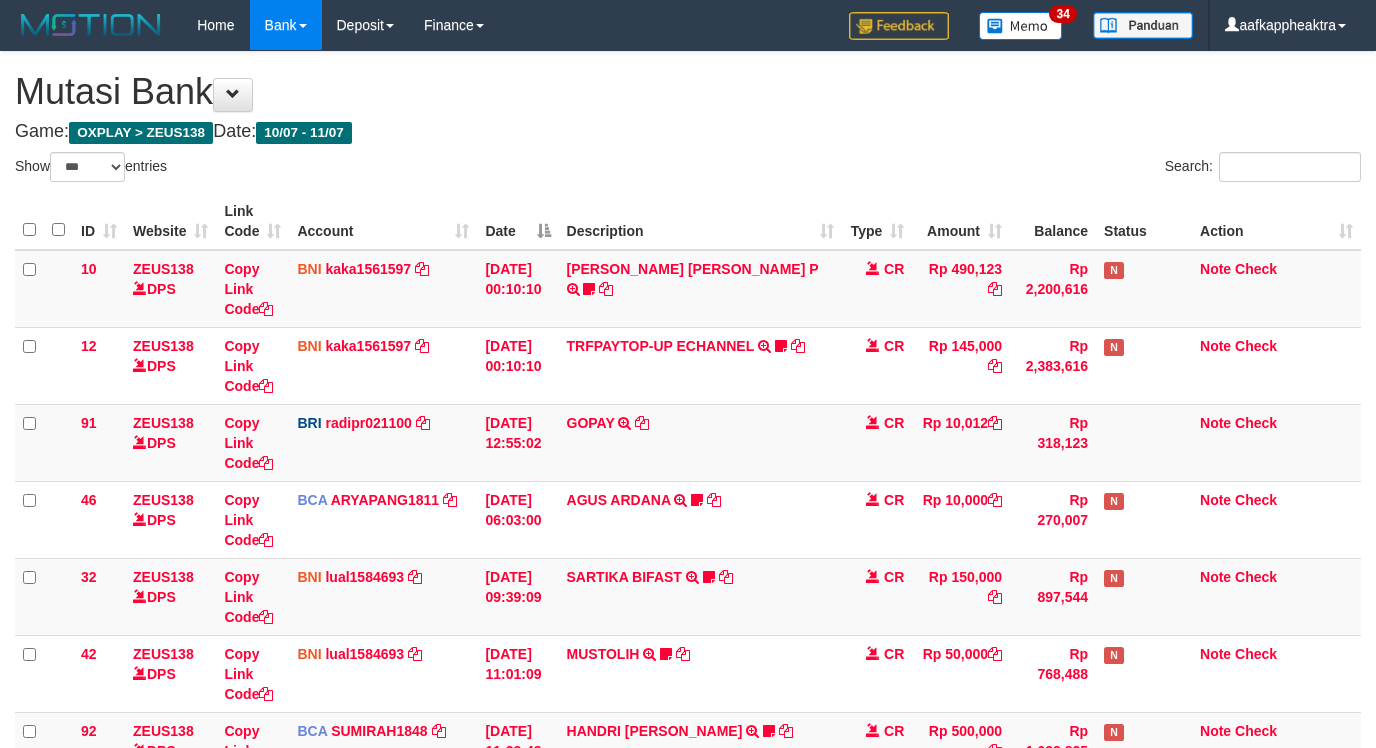 select on "***" 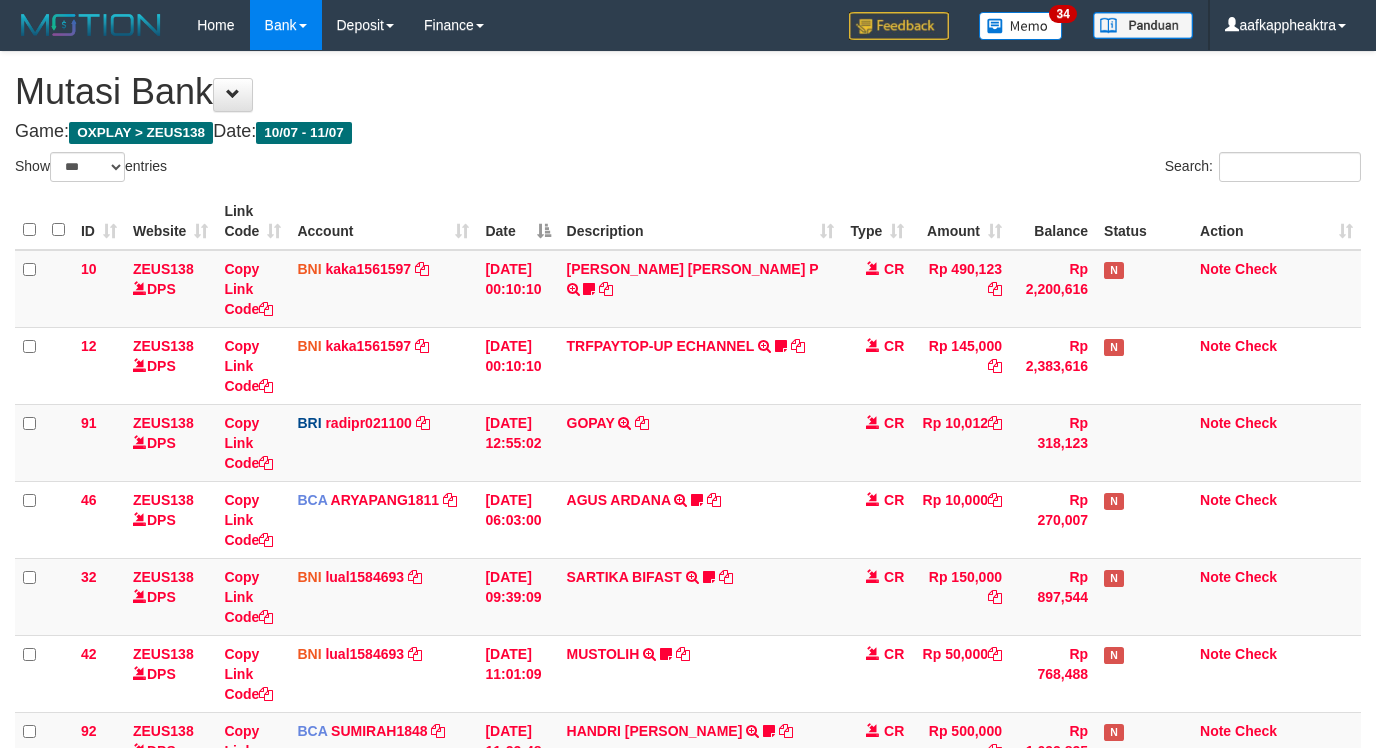 scroll, scrollTop: 1062, scrollLeft: 0, axis: vertical 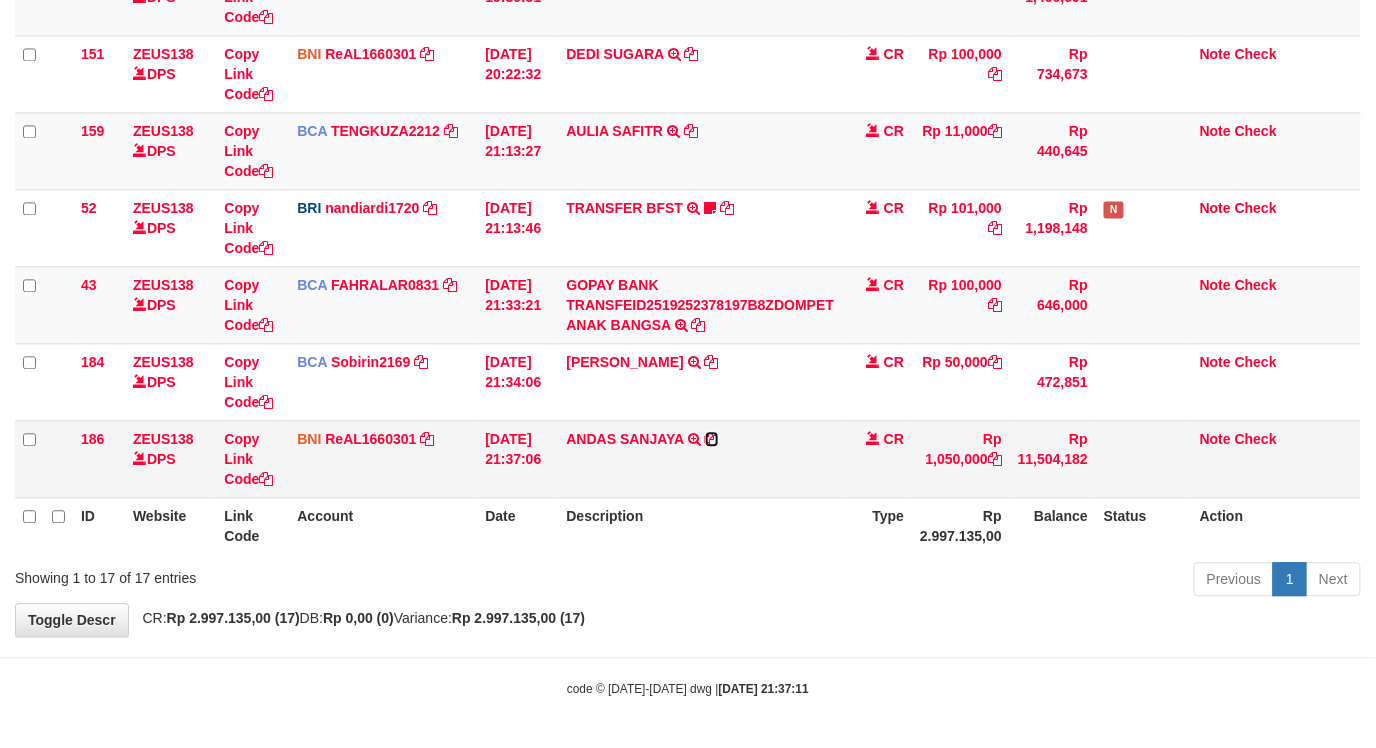 click at bounding box center (712, 439) 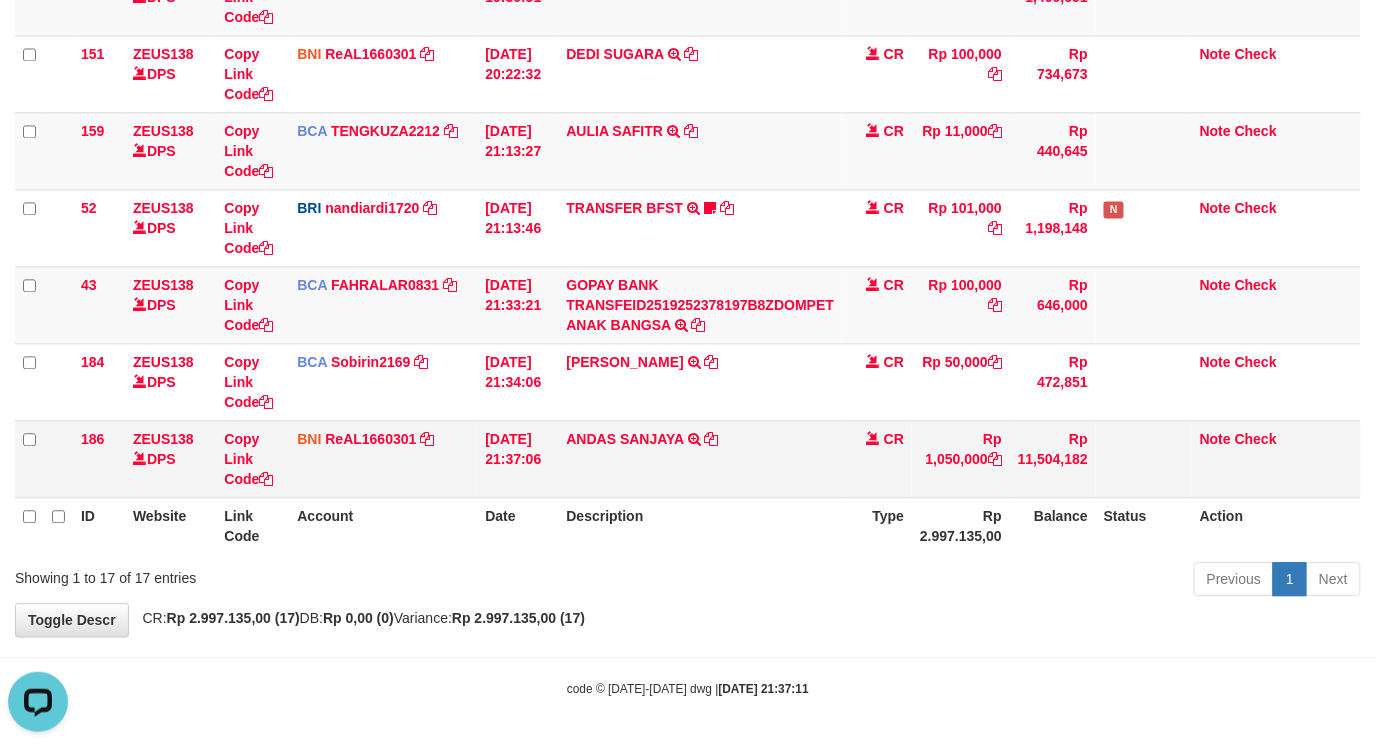 scroll, scrollTop: 0, scrollLeft: 0, axis: both 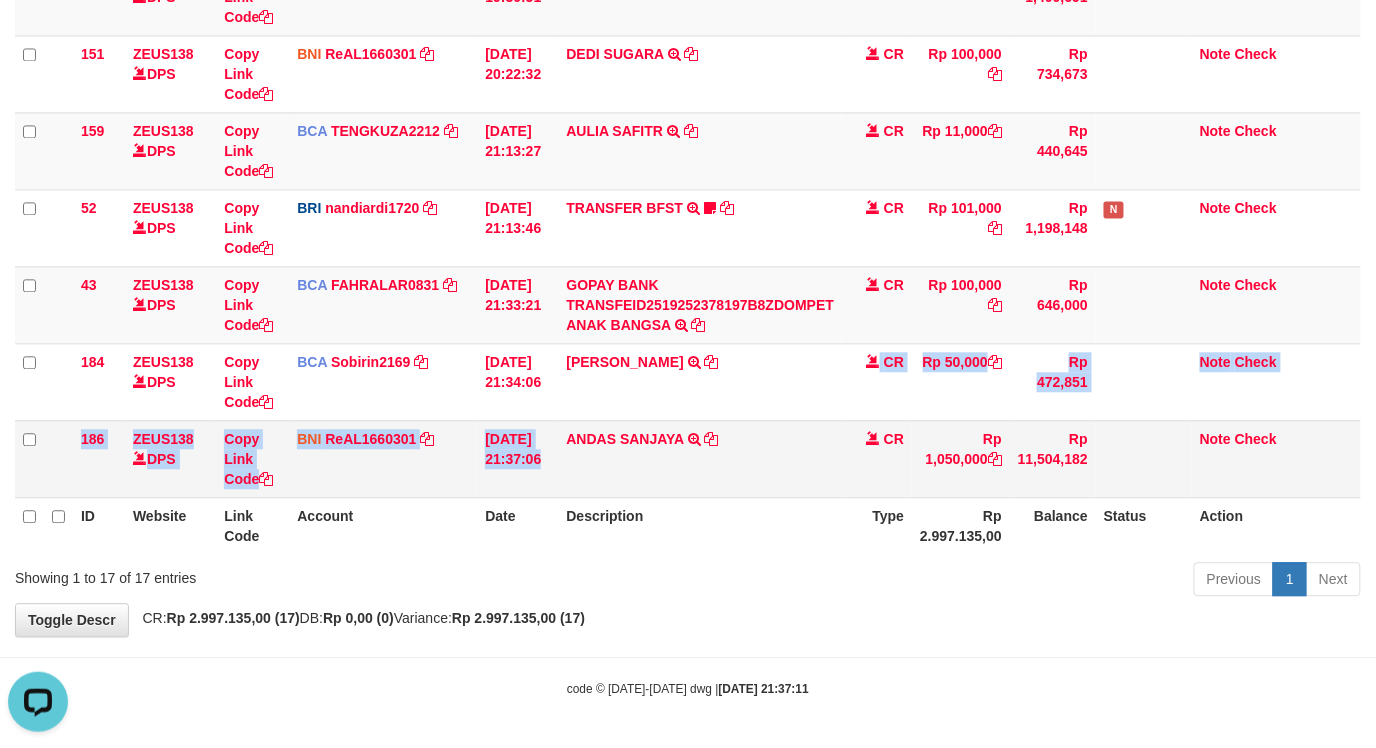 drag, startPoint x: 541, startPoint y: 423, endPoint x: 702, endPoint y: 418, distance: 161.07762 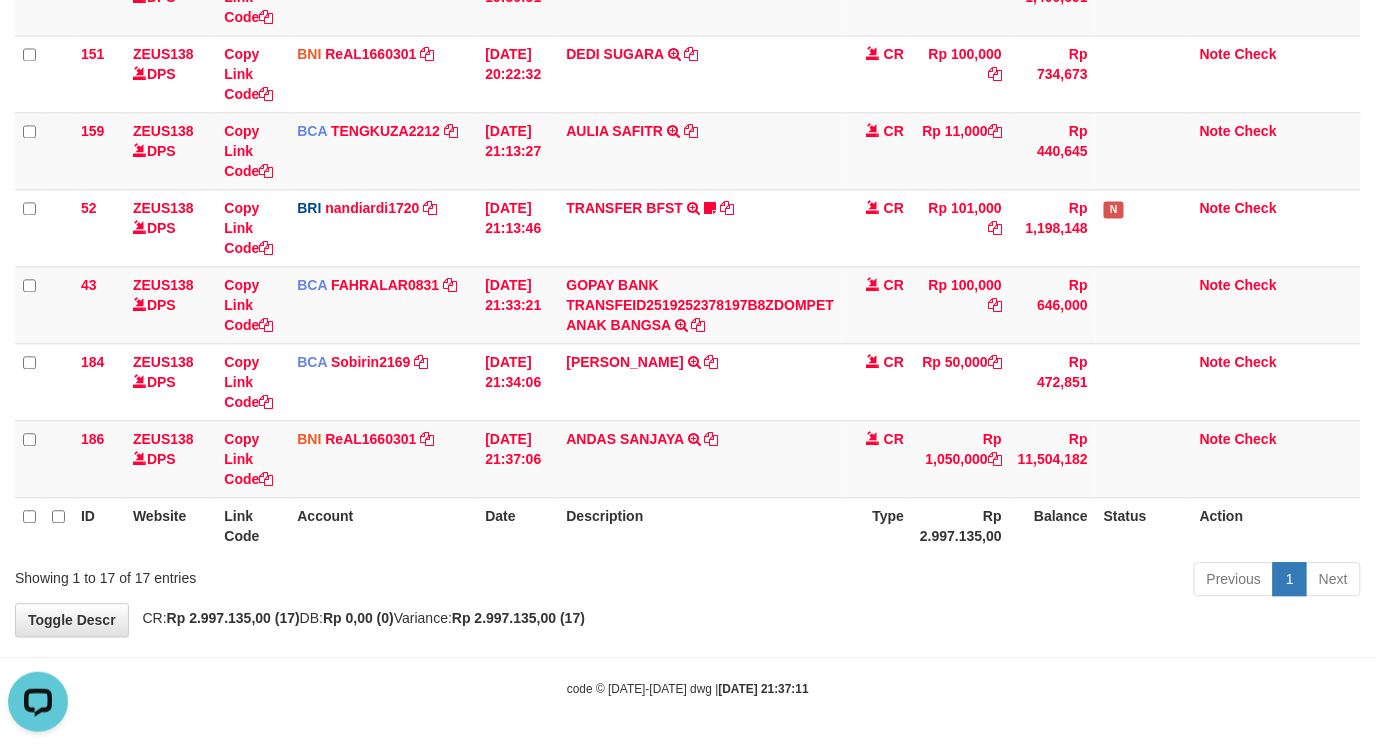 drag, startPoint x: 478, startPoint y: 420, endPoint x: 1388, endPoint y: 432, distance: 910.0791 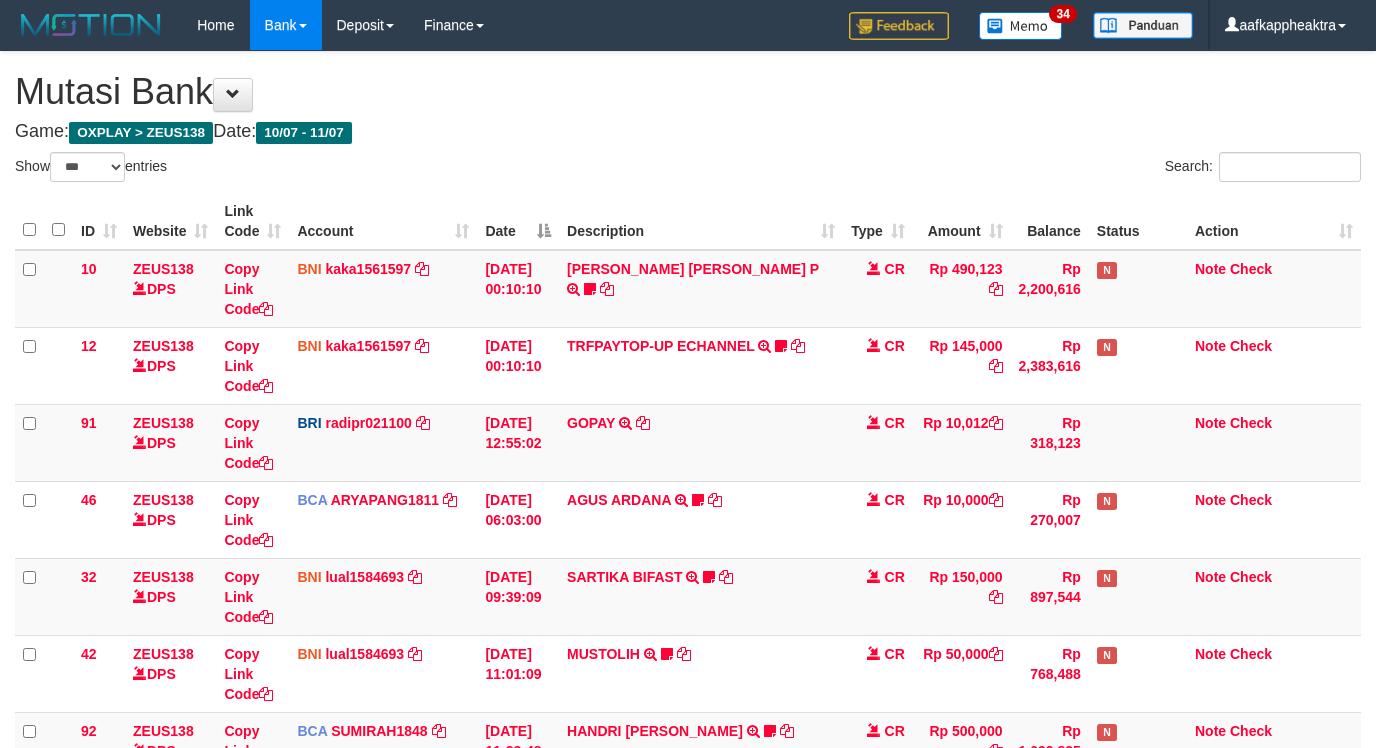 select on "***" 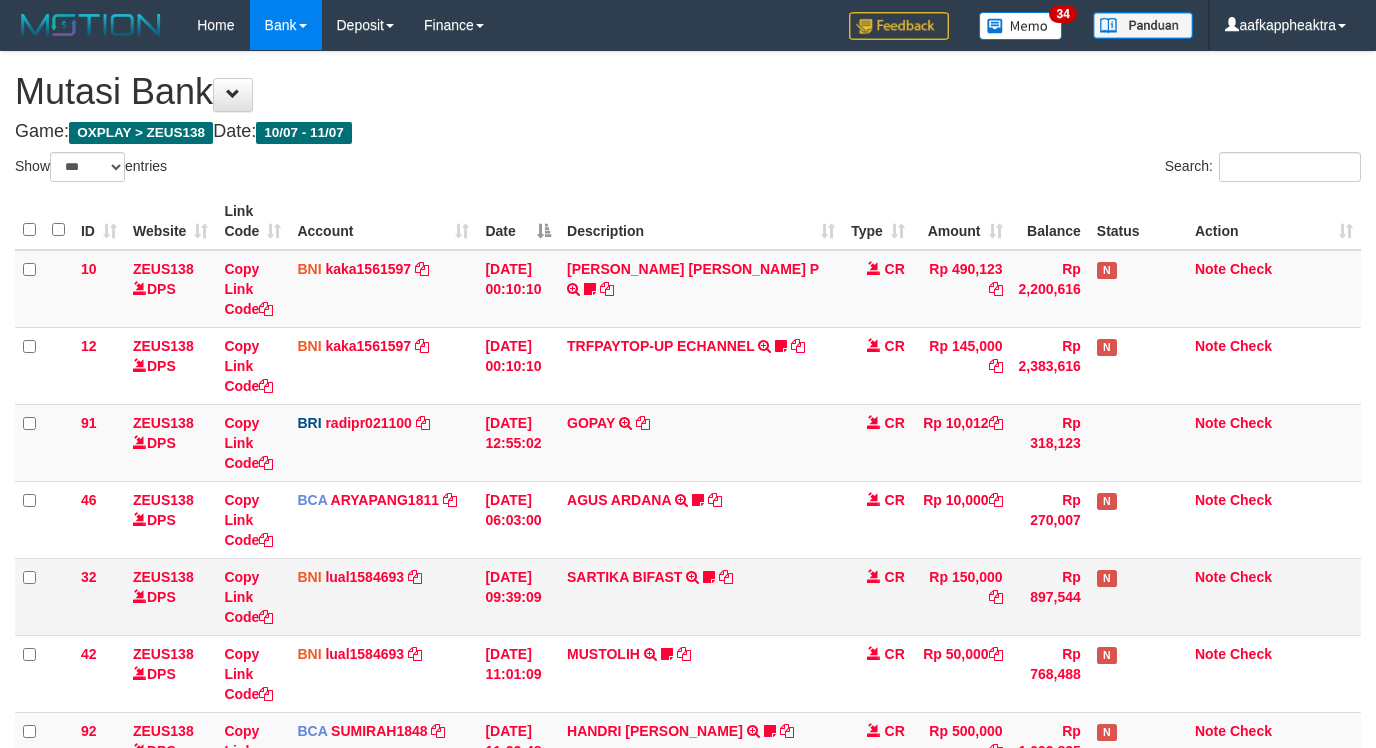 scroll, scrollTop: 0, scrollLeft: 0, axis: both 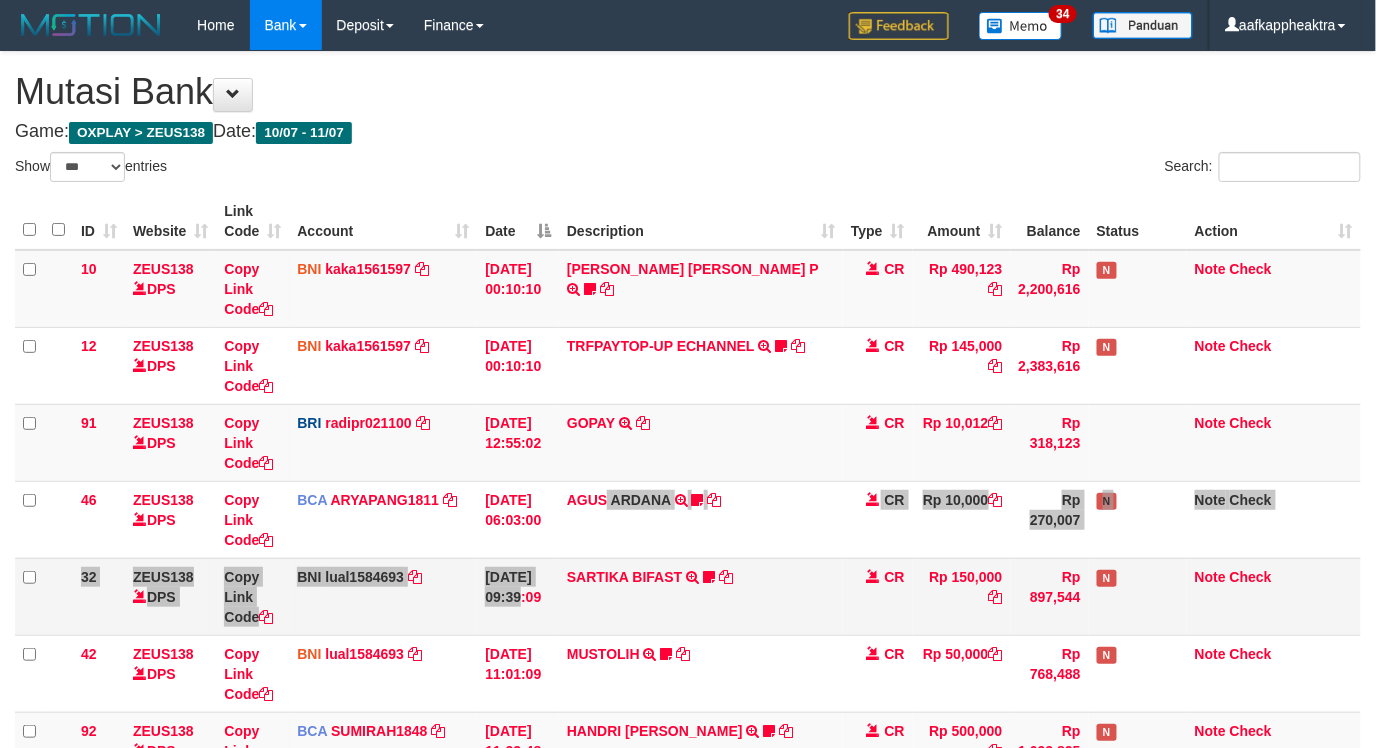 click on "10
ZEUS138    DPS
Copy Link Code
BNI
kaka1561597
DPS
KARMILA
mutasi_20250710_2425 | 10
mutasi_20250710_2425 | 10
[DATE] 00:10:10
[PERSON_NAME] [PERSON_NAME] P            TRF/PAY/TOP-UP ECHANNEL [PERSON_NAME] [PERSON_NAME] P    LAKILAKIKUAT99
CR
Rp 490,123
Rp 2,200,616
N
Note
Check
12
ZEUS138    DPS
Copy Link Code
BNI
kaka1561597
DPS
KARMILA" at bounding box center (688, 866) 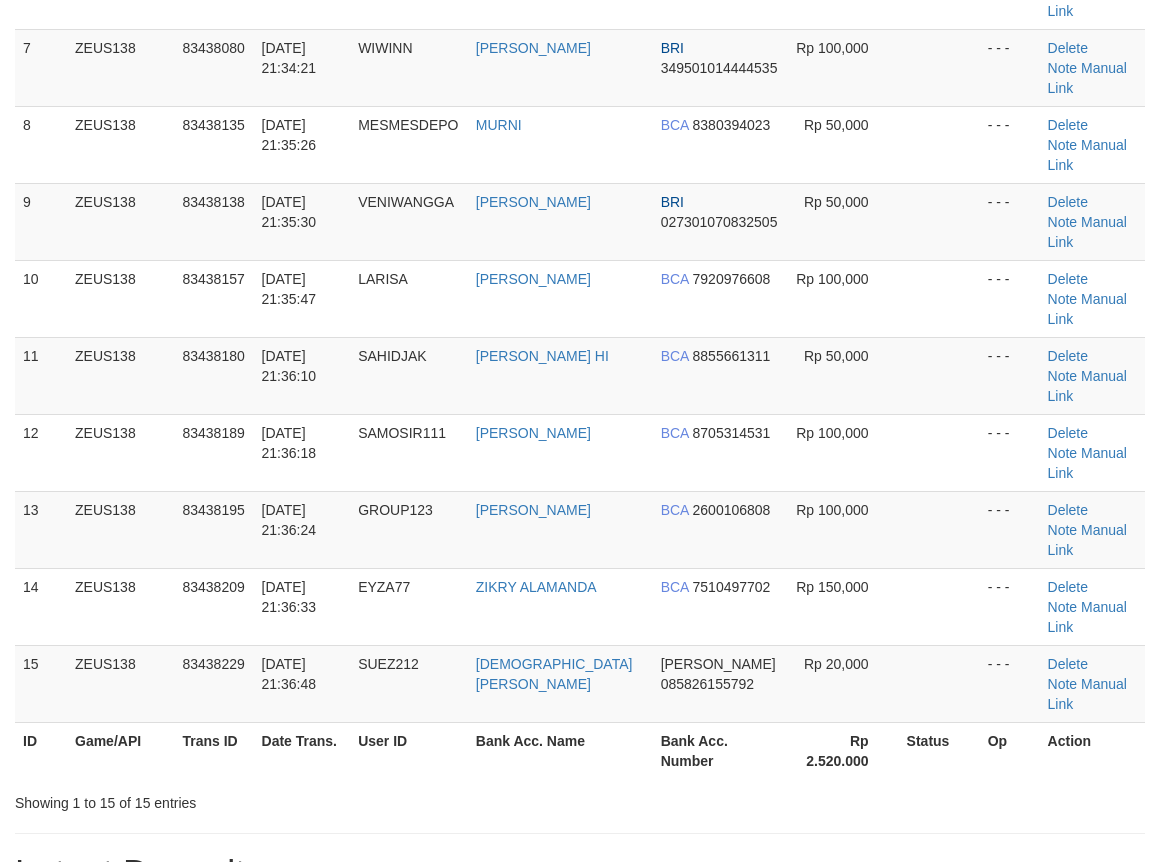 scroll, scrollTop: 606, scrollLeft: 0, axis: vertical 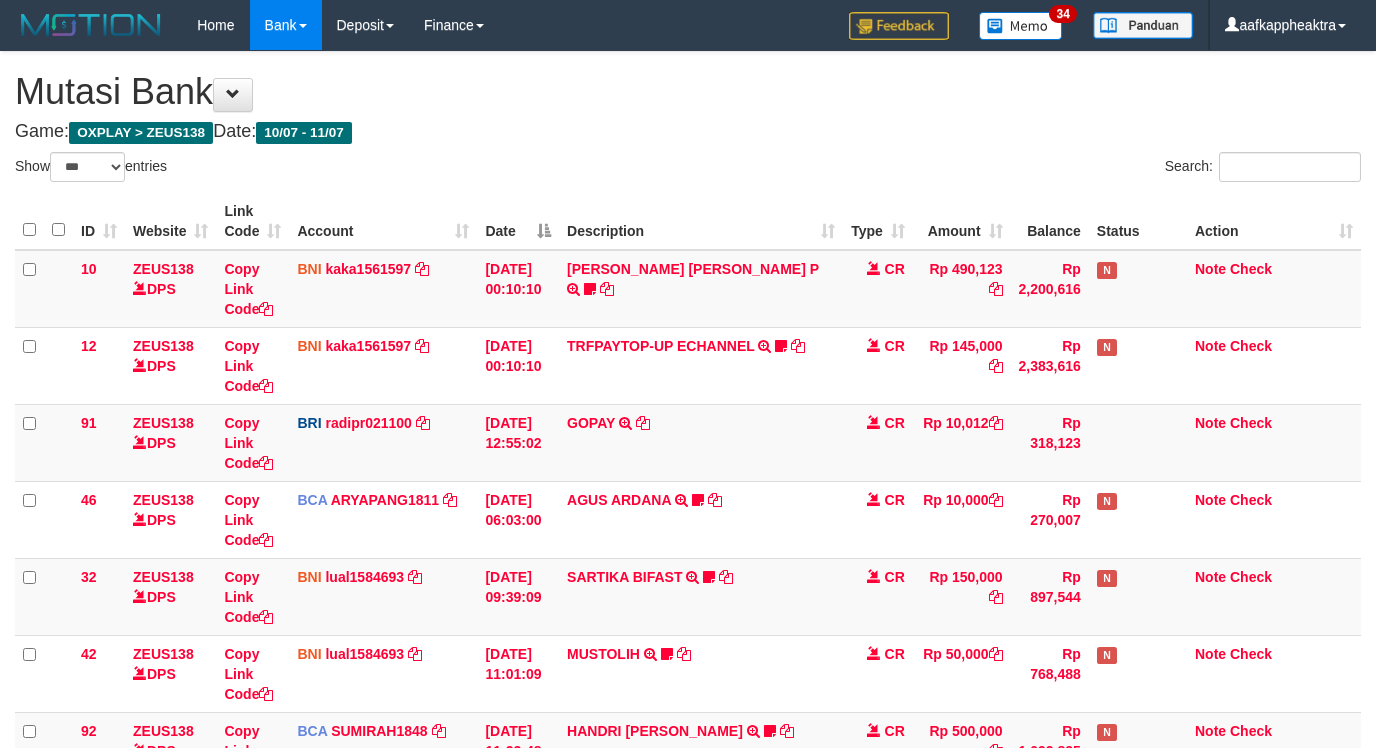 select on "***" 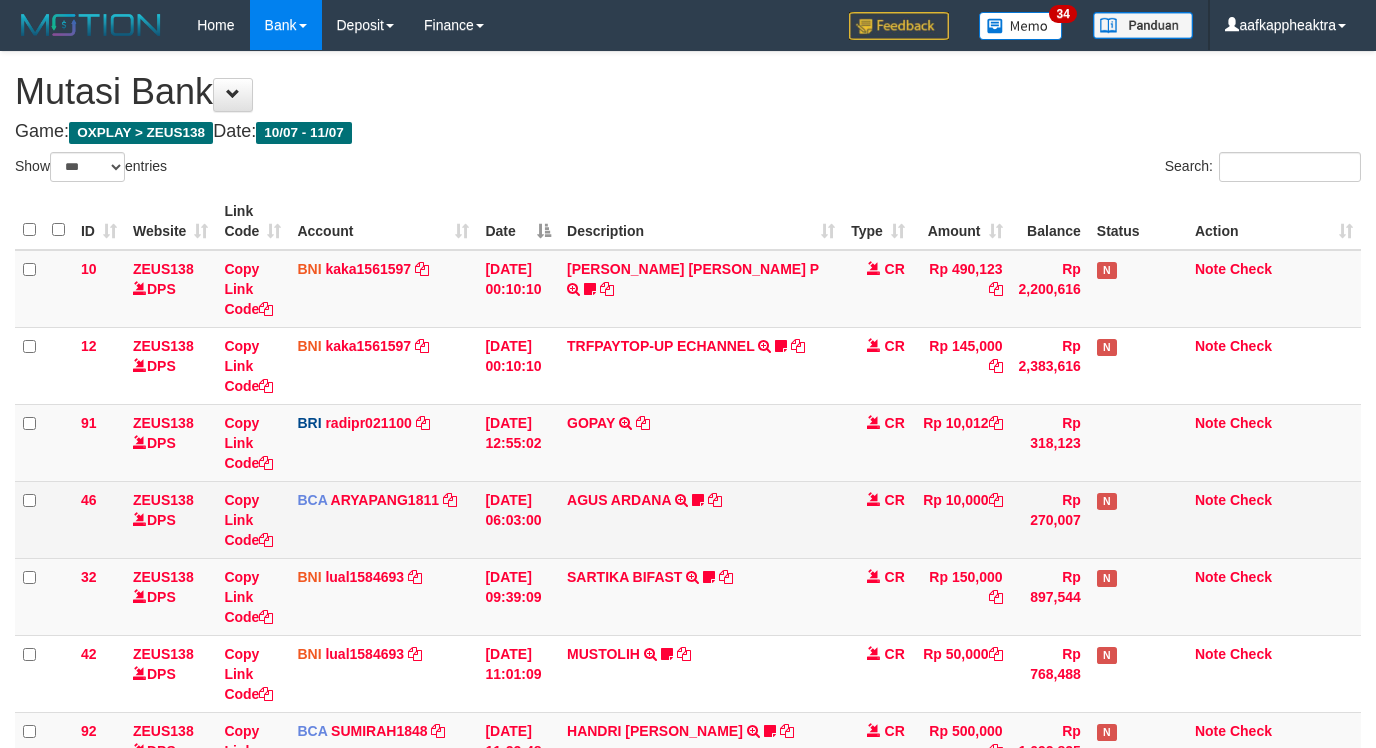scroll, scrollTop: 0, scrollLeft: 0, axis: both 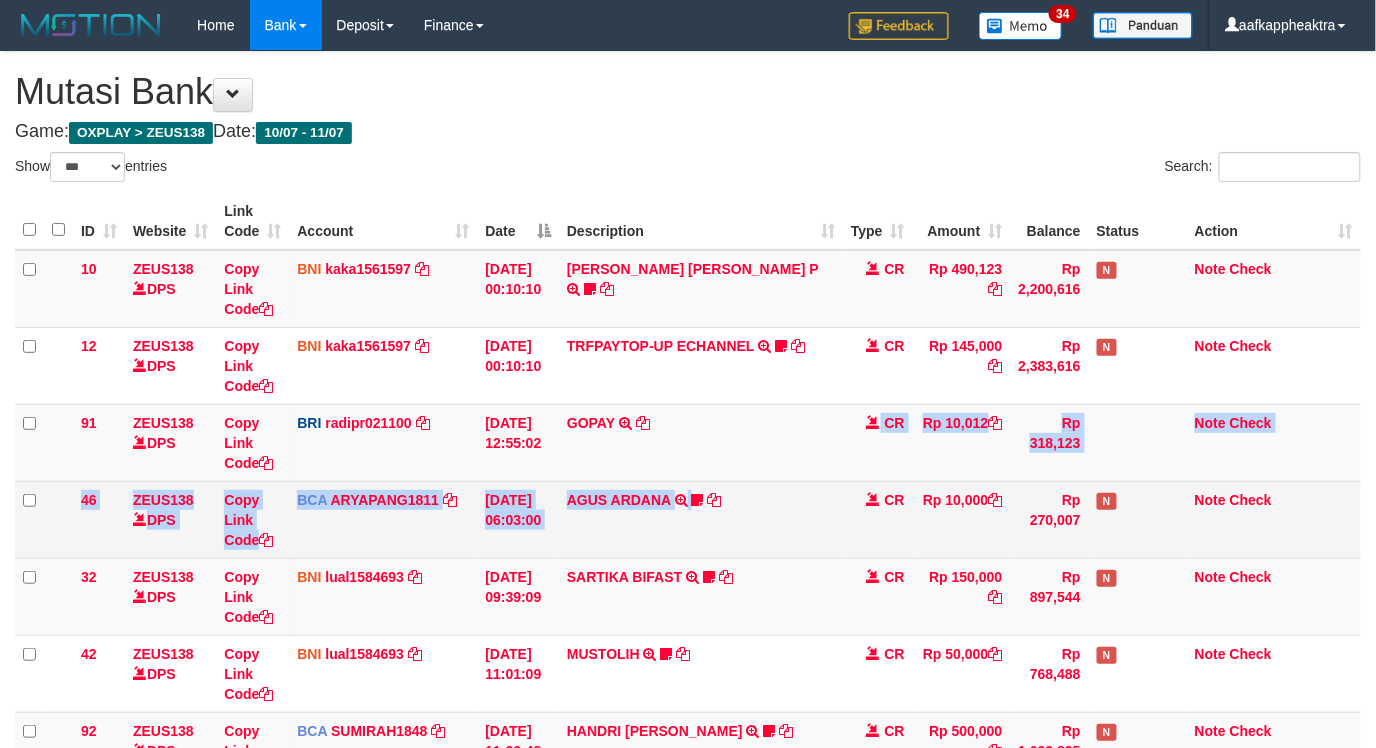 drag, startPoint x: 702, startPoint y: 544, endPoint x: 713, endPoint y: 508, distance: 37.64306 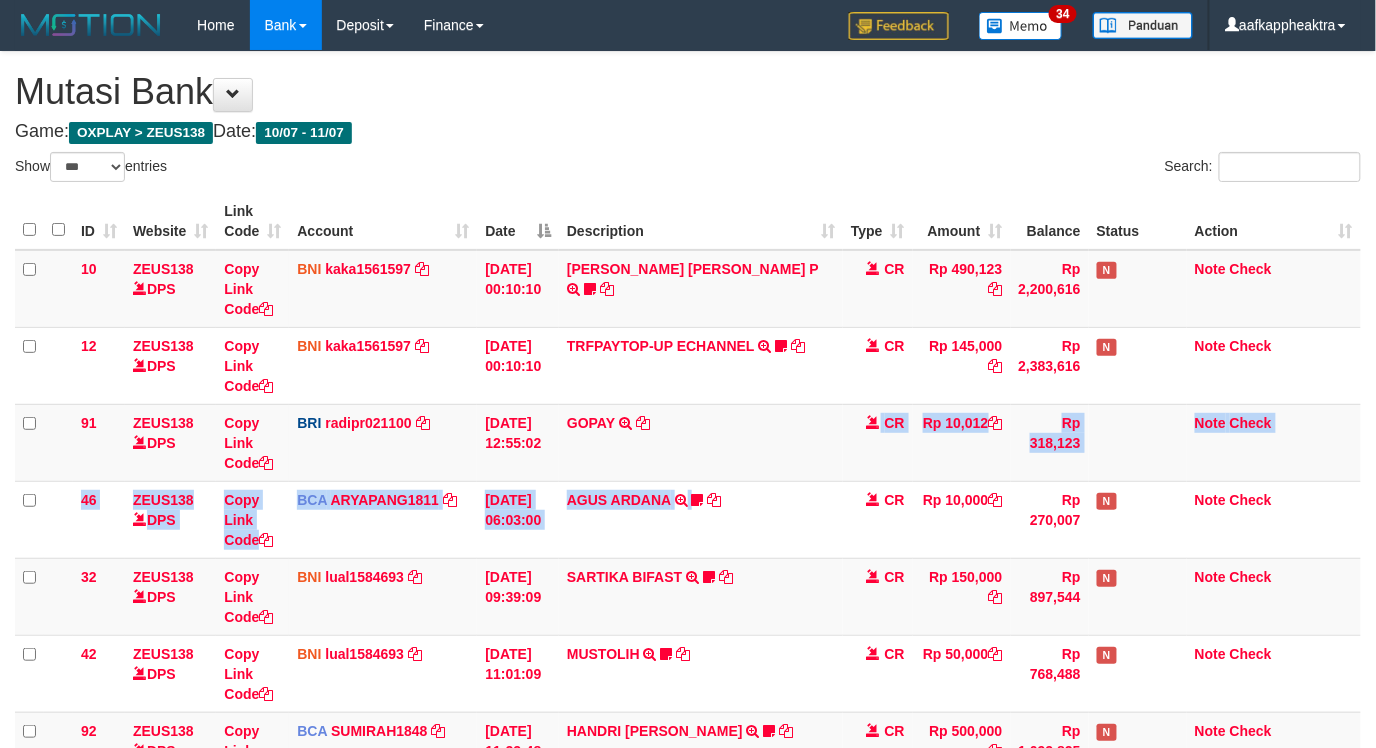 scroll, scrollTop: 985, scrollLeft: 0, axis: vertical 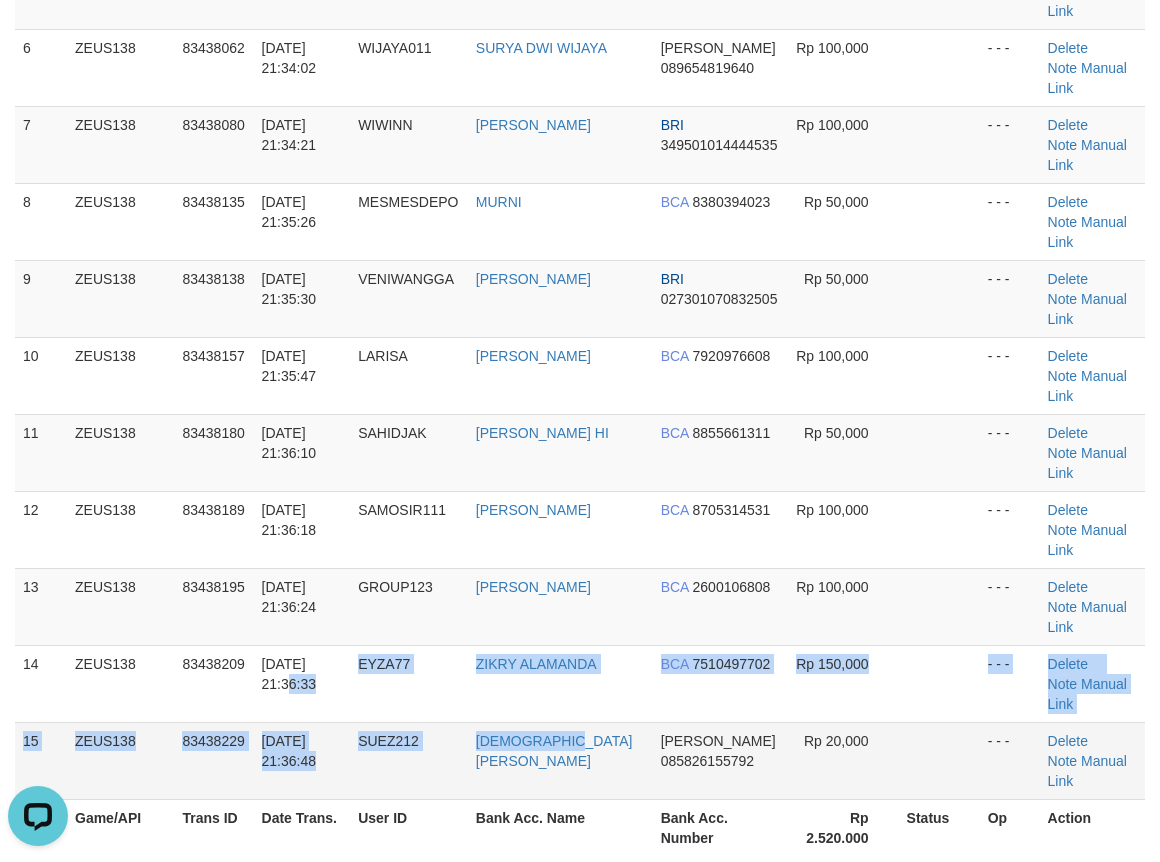 click on "1
ZEUS138
83437675
11/07/2025 21:27:56
BINSARSH
BINSAR LUMBANTORUAN
MANDIRI
1080012471000
Rp 500,000
- - -
Delete
Note
Manual Link
2
ZEUS138
83437820
11/07/2025 21:30:17
RUDAL70
DODIEFENDI
DANA
085379029215
Rp 500,000
- - -
Delete Note" at bounding box center [580, 222] 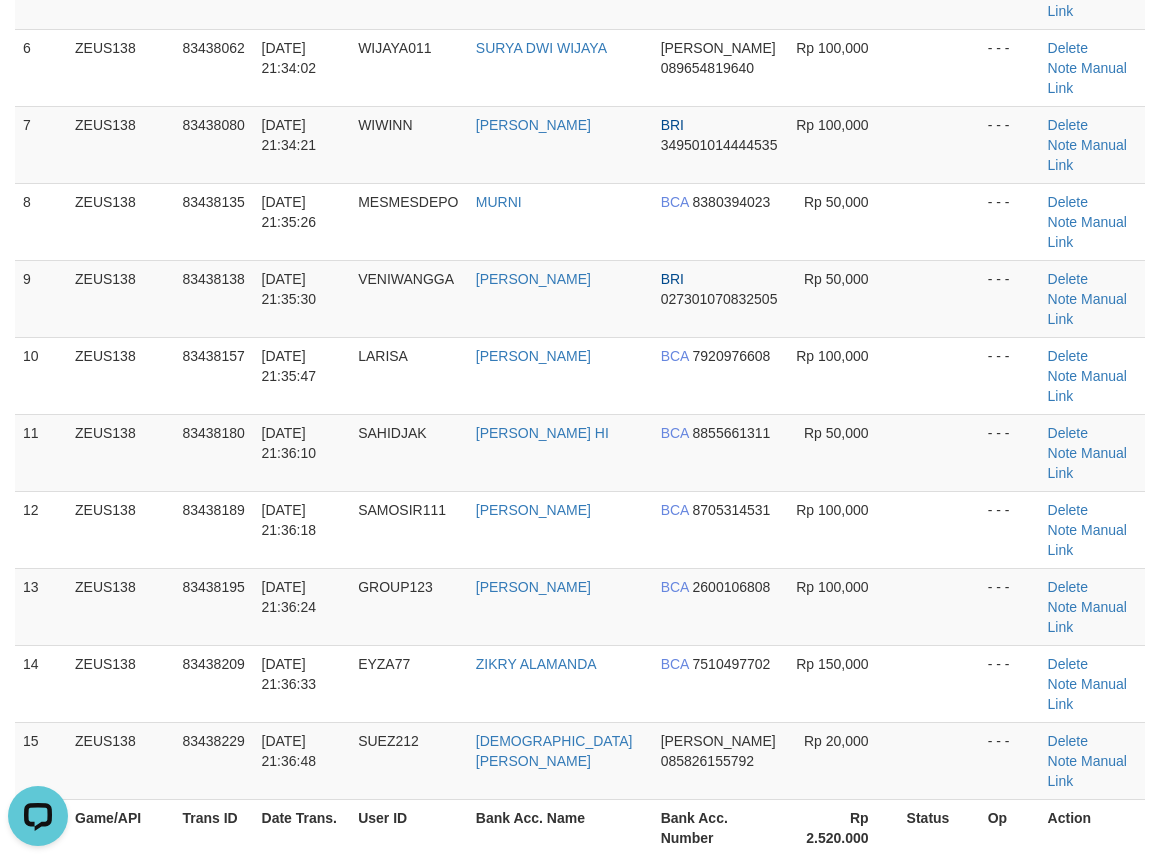 drag, startPoint x: 715, startPoint y: 436, endPoint x: 10, endPoint y: 443, distance: 705.0347 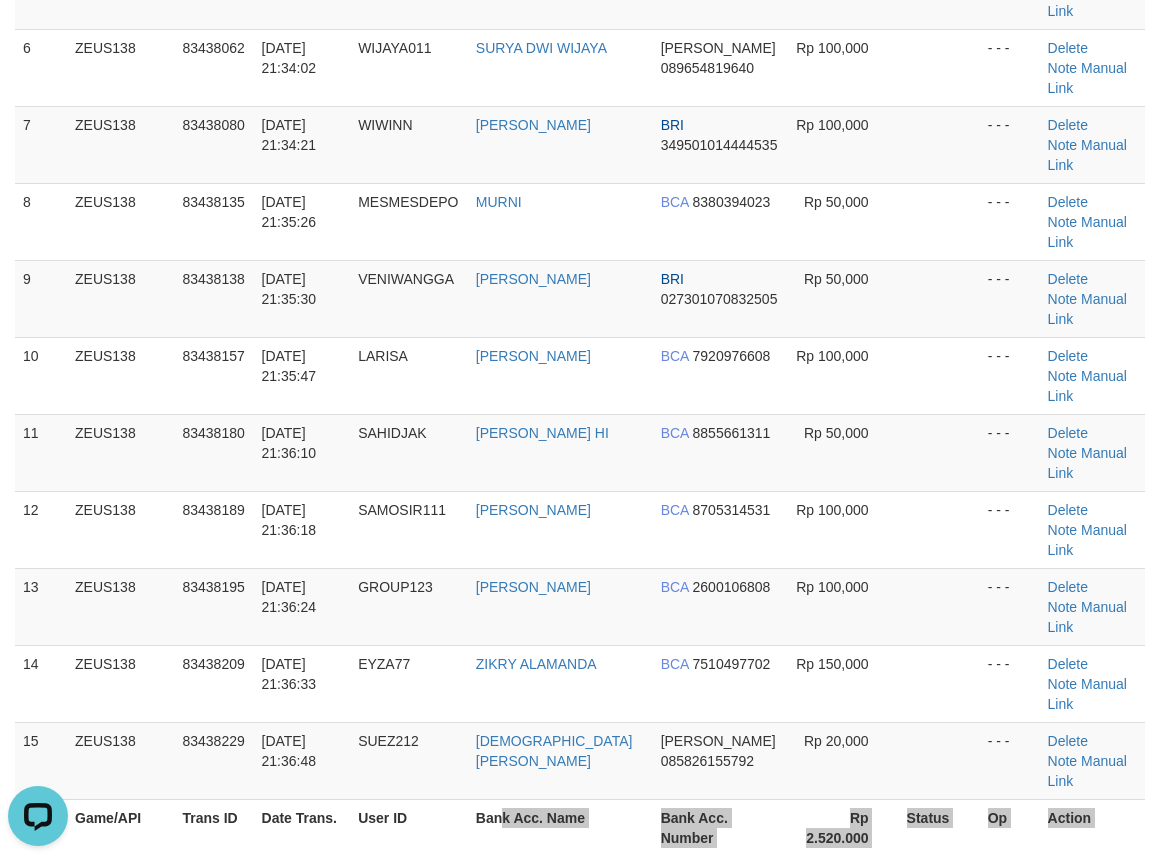 drag, startPoint x: 504, startPoint y: 568, endPoint x: 2, endPoint y: 554, distance: 502.1952 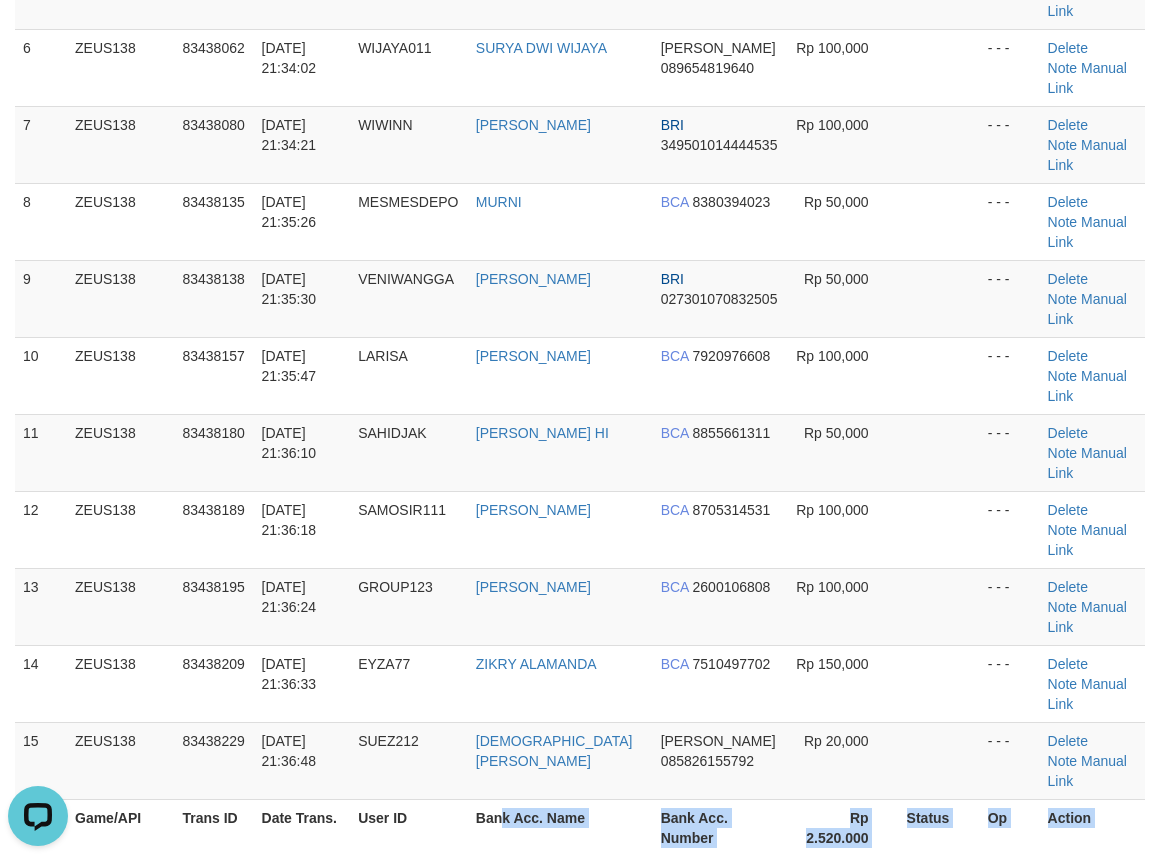 drag, startPoint x: 734, startPoint y: 632, endPoint x: 818, endPoint y: 663, distance: 89.537704 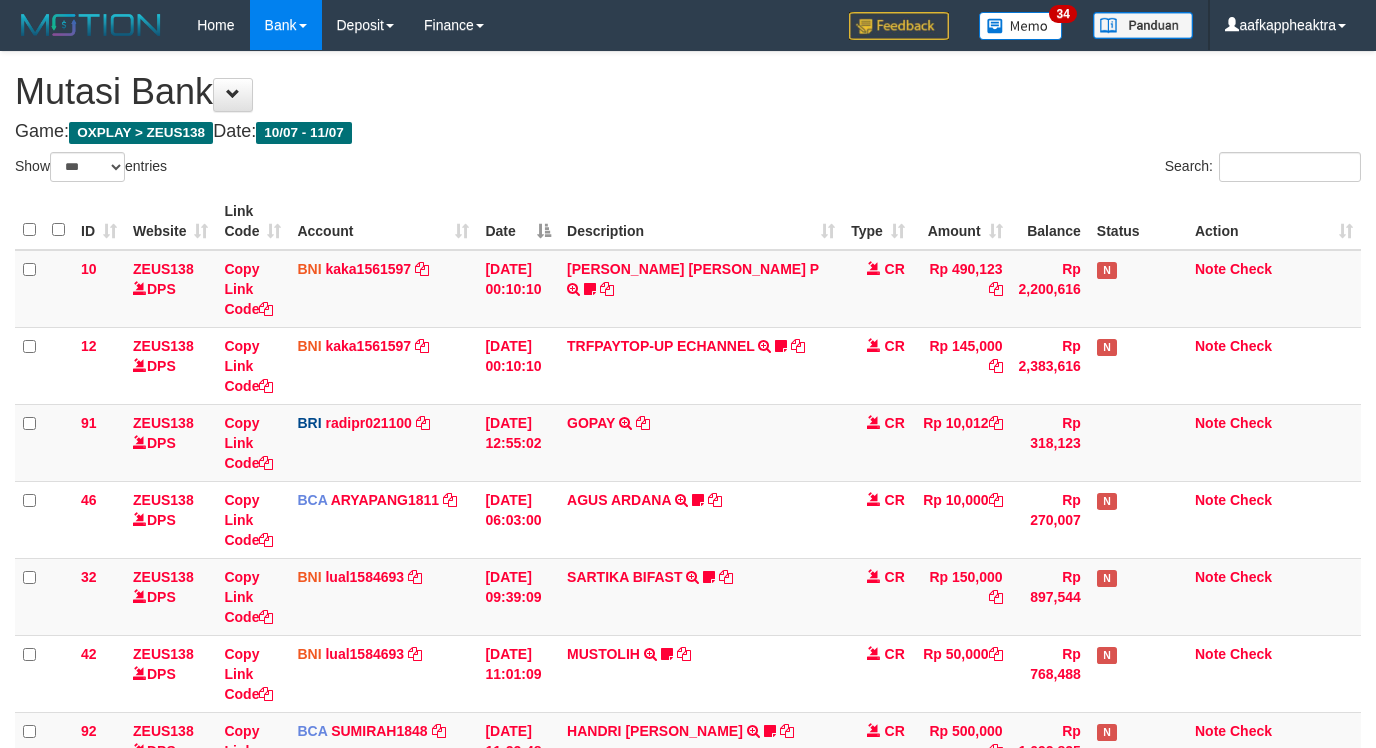 select on "***" 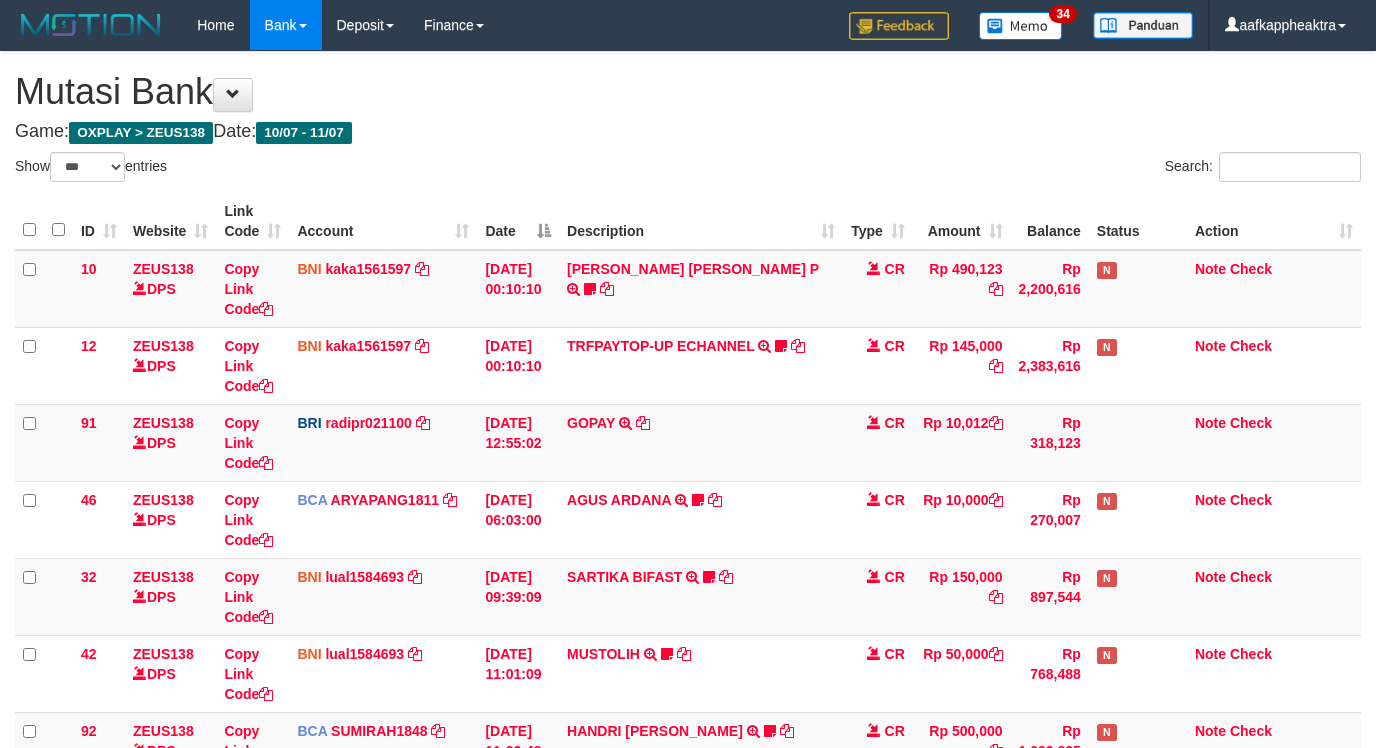 scroll, scrollTop: 985, scrollLeft: 0, axis: vertical 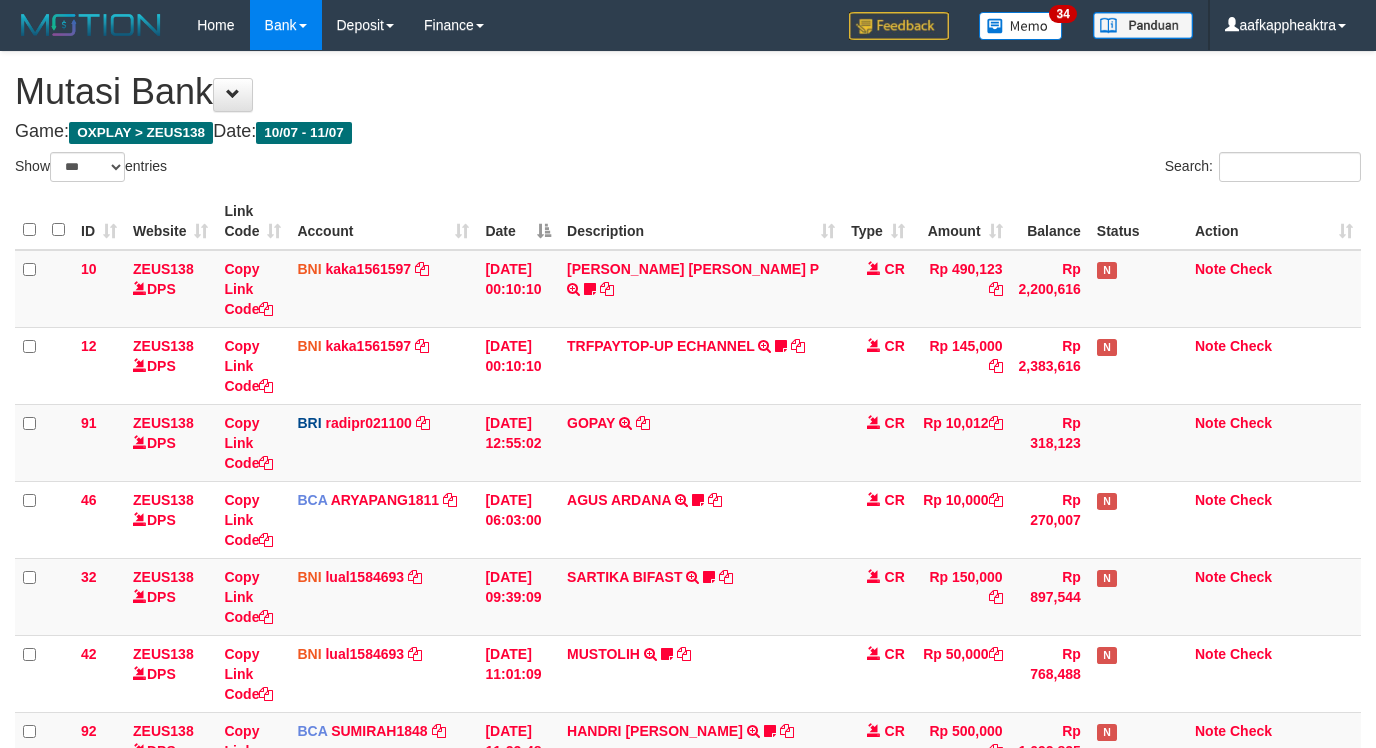 select on "***" 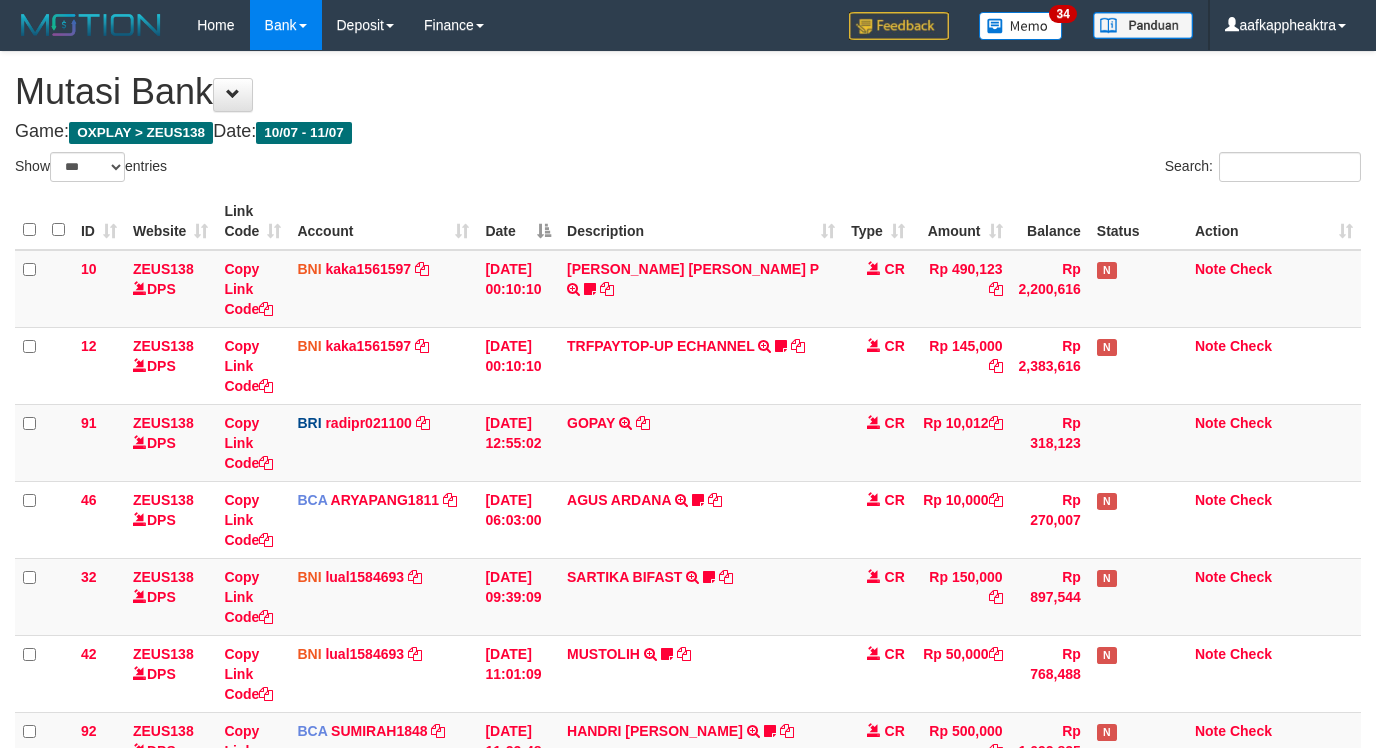 scroll, scrollTop: 985, scrollLeft: 0, axis: vertical 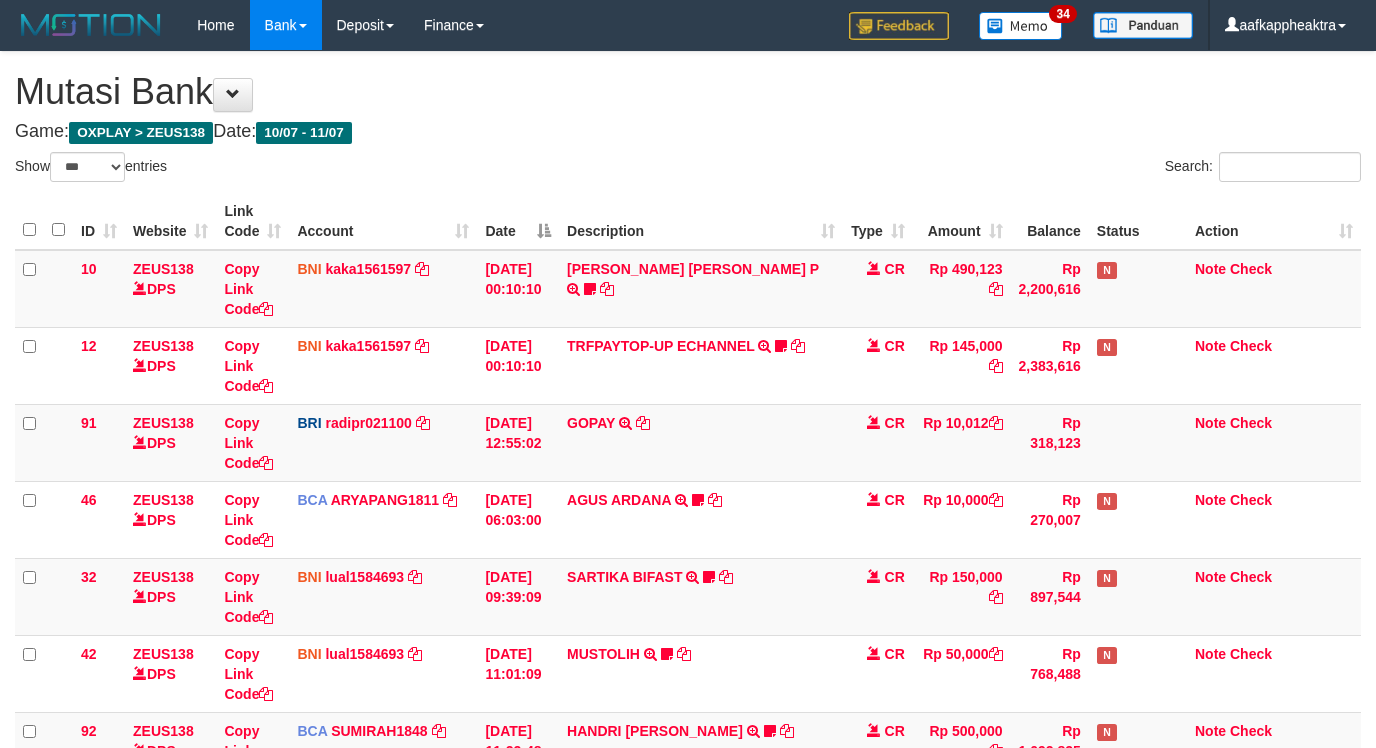 select on "***" 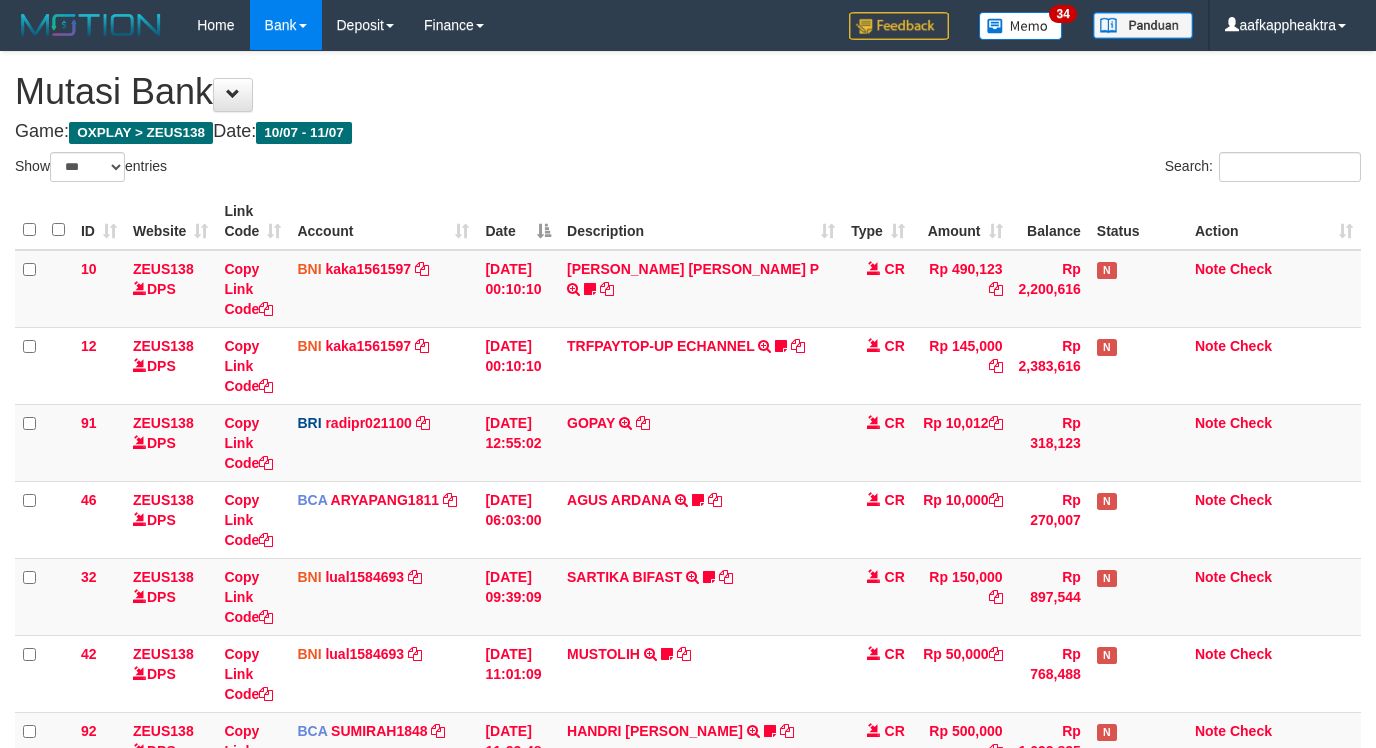 scroll, scrollTop: 985, scrollLeft: 0, axis: vertical 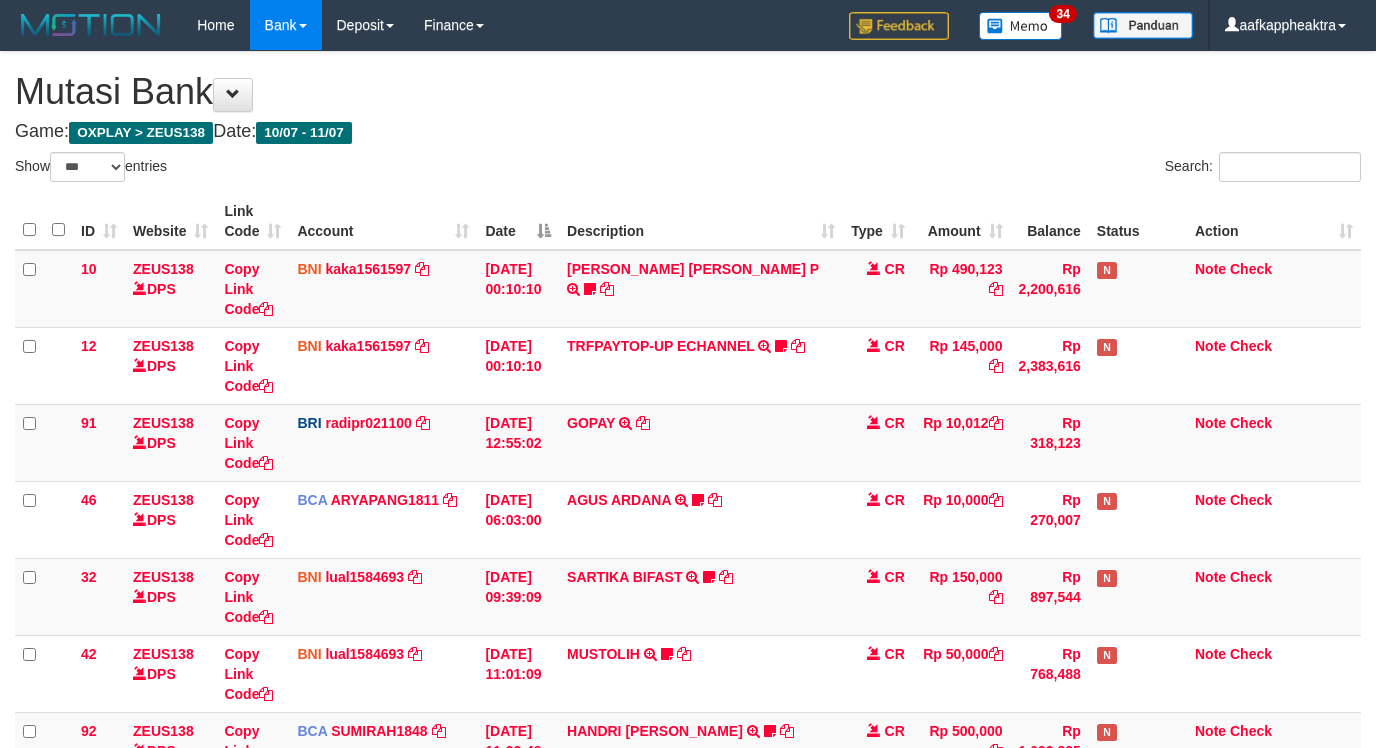 select on "***" 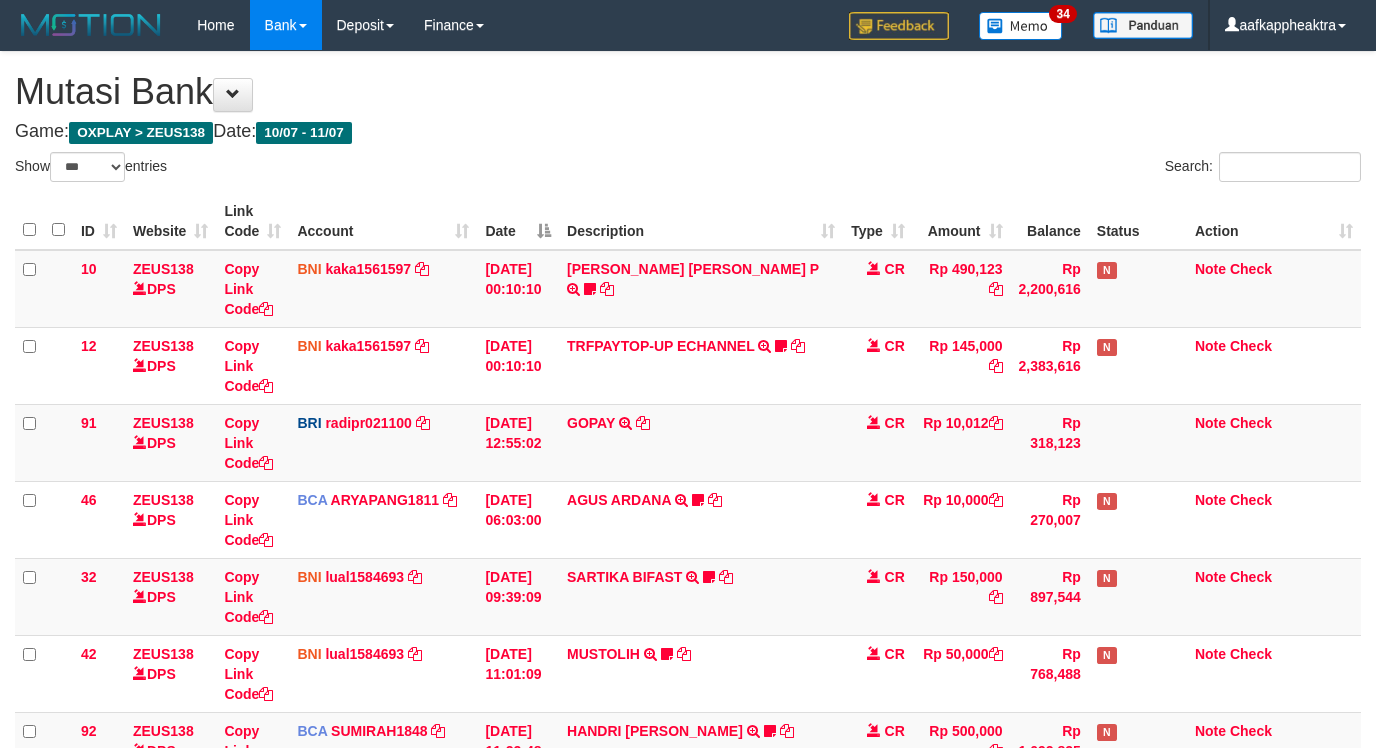 scroll, scrollTop: 985, scrollLeft: 0, axis: vertical 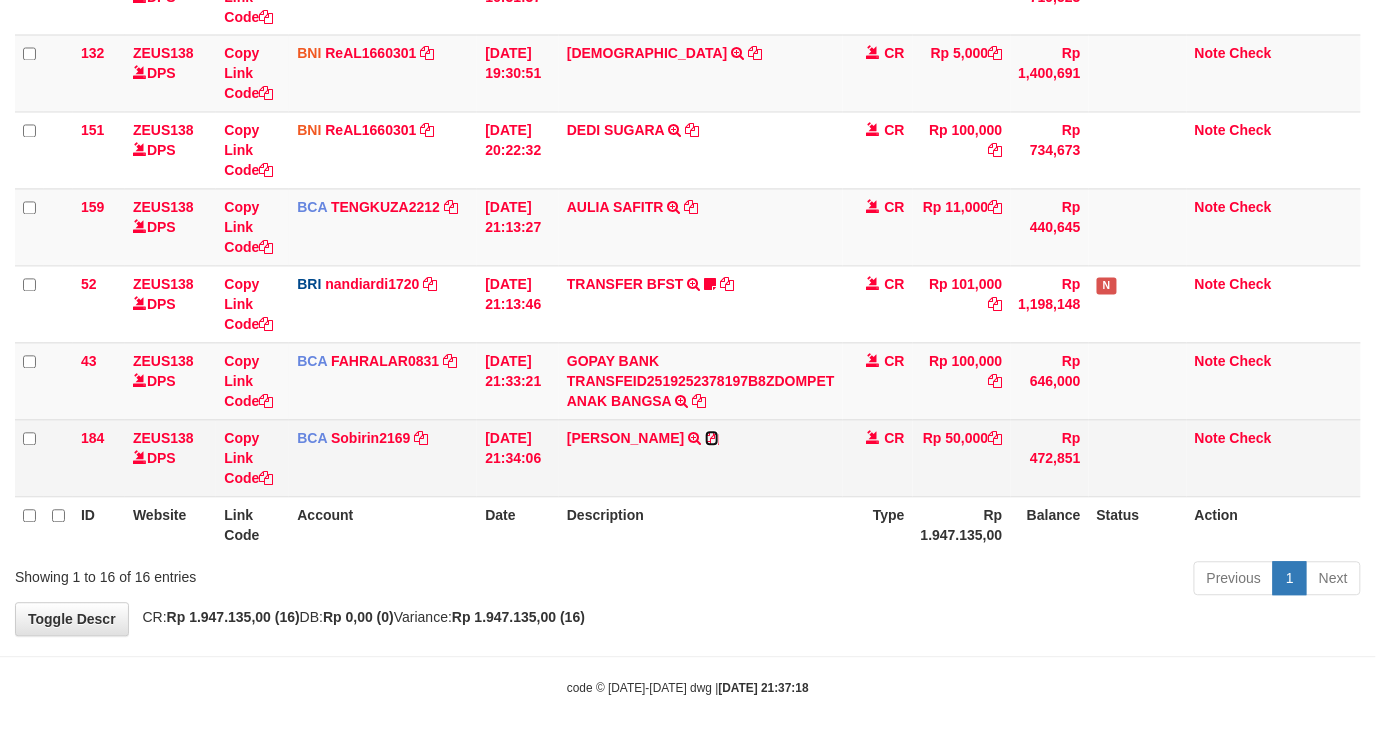 click at bounding box center (712, 439) 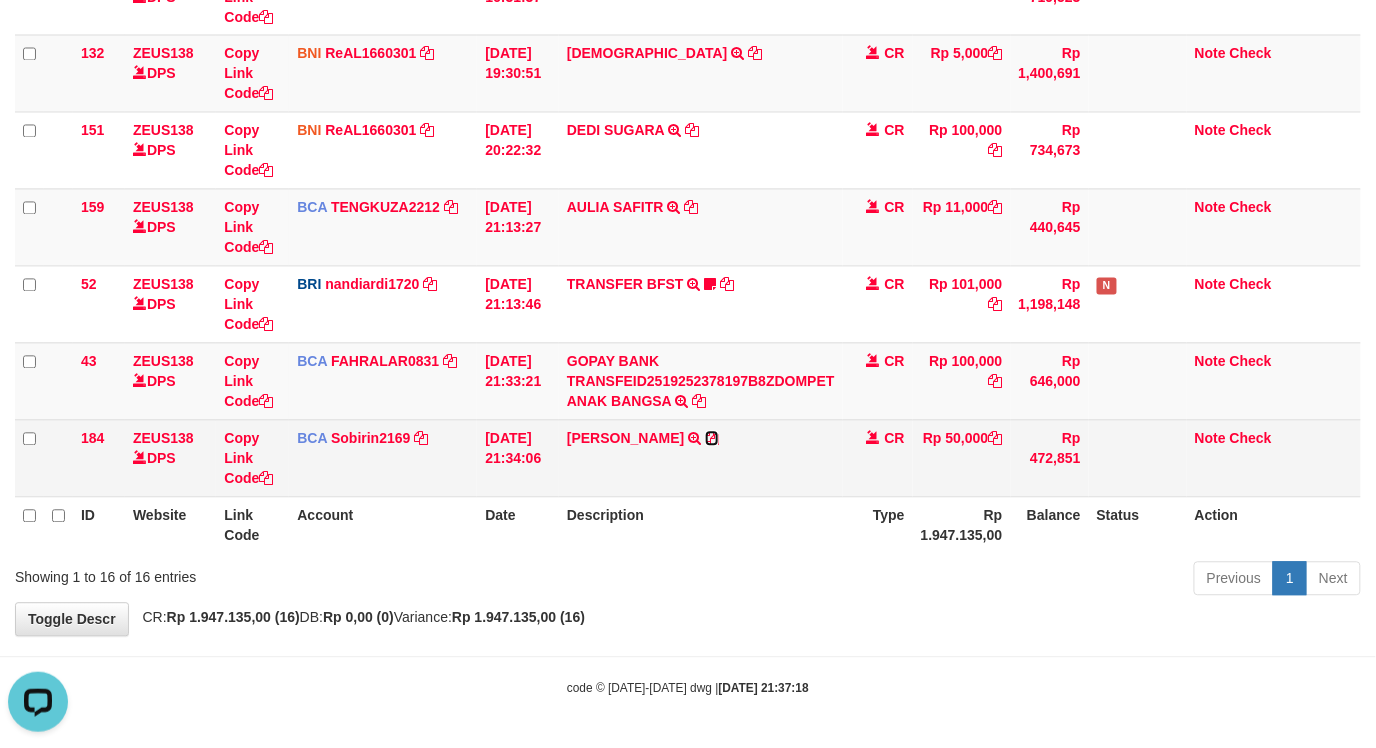 click at bounding box center [712, 439] 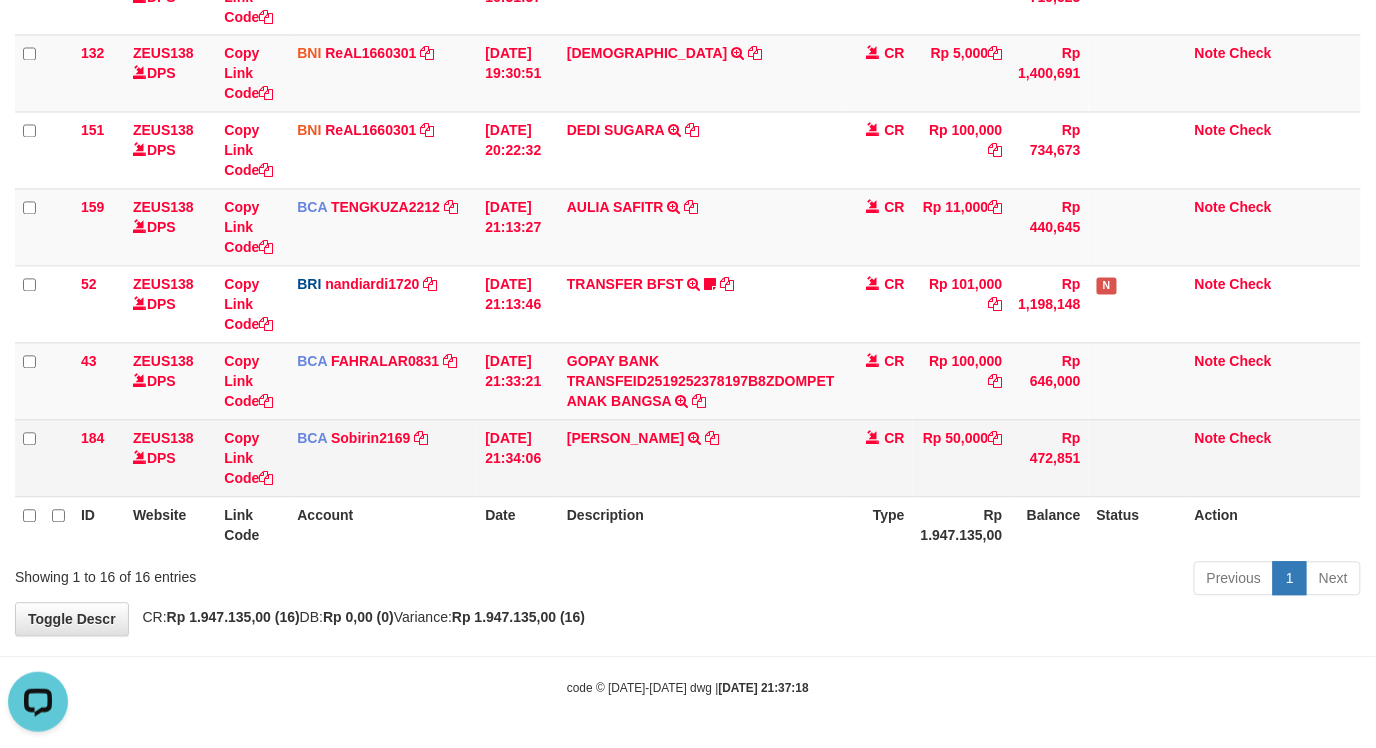 scroll, scrollTop: 0, scrollLeft: 0, axis: both 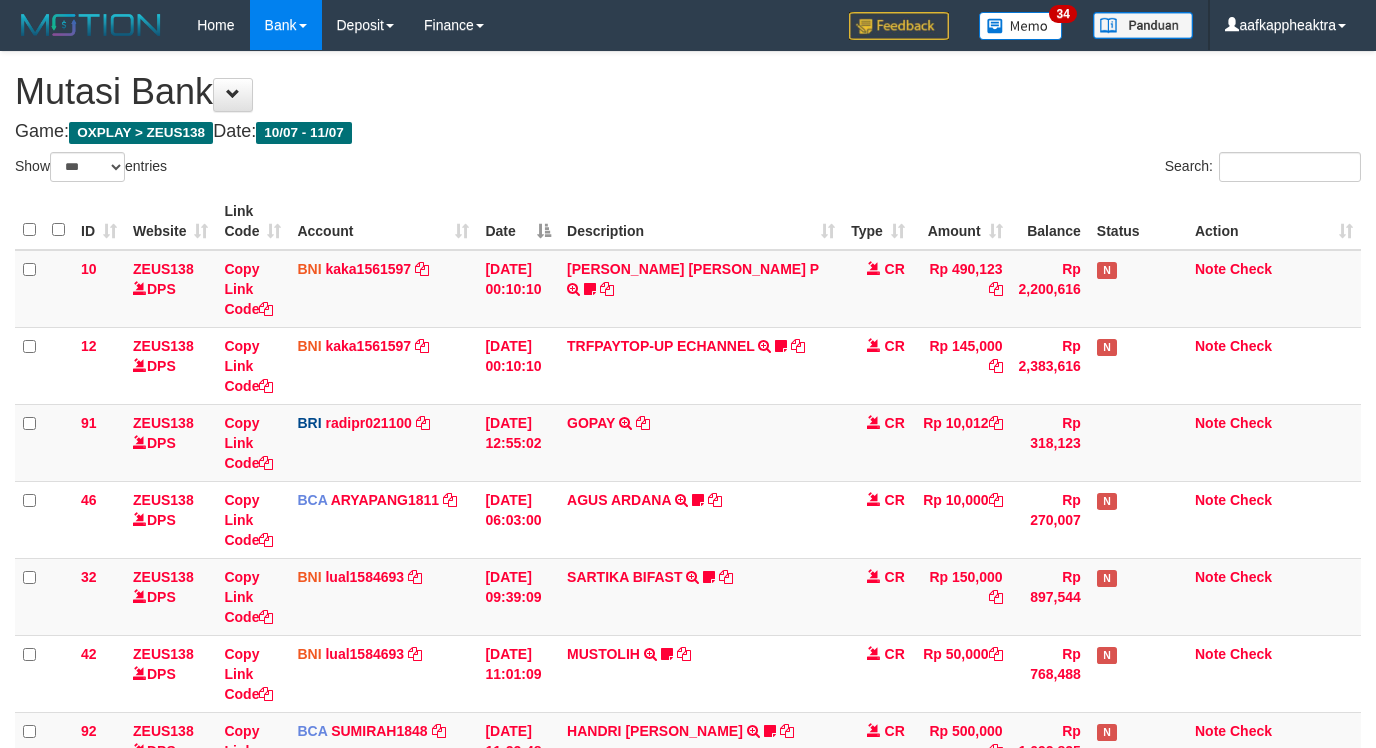 select on "***" 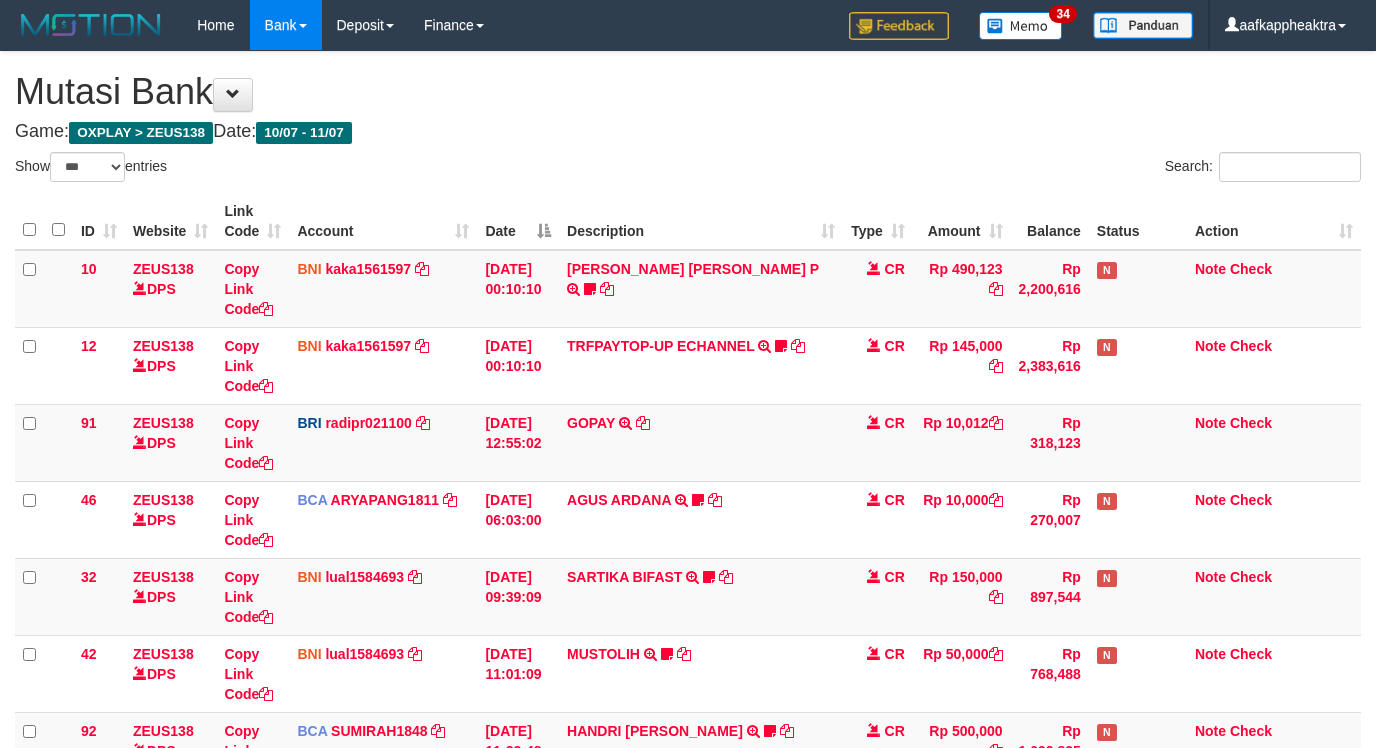 scroll, scrollTop: 985, scrollLeft: 0, axis: vertical 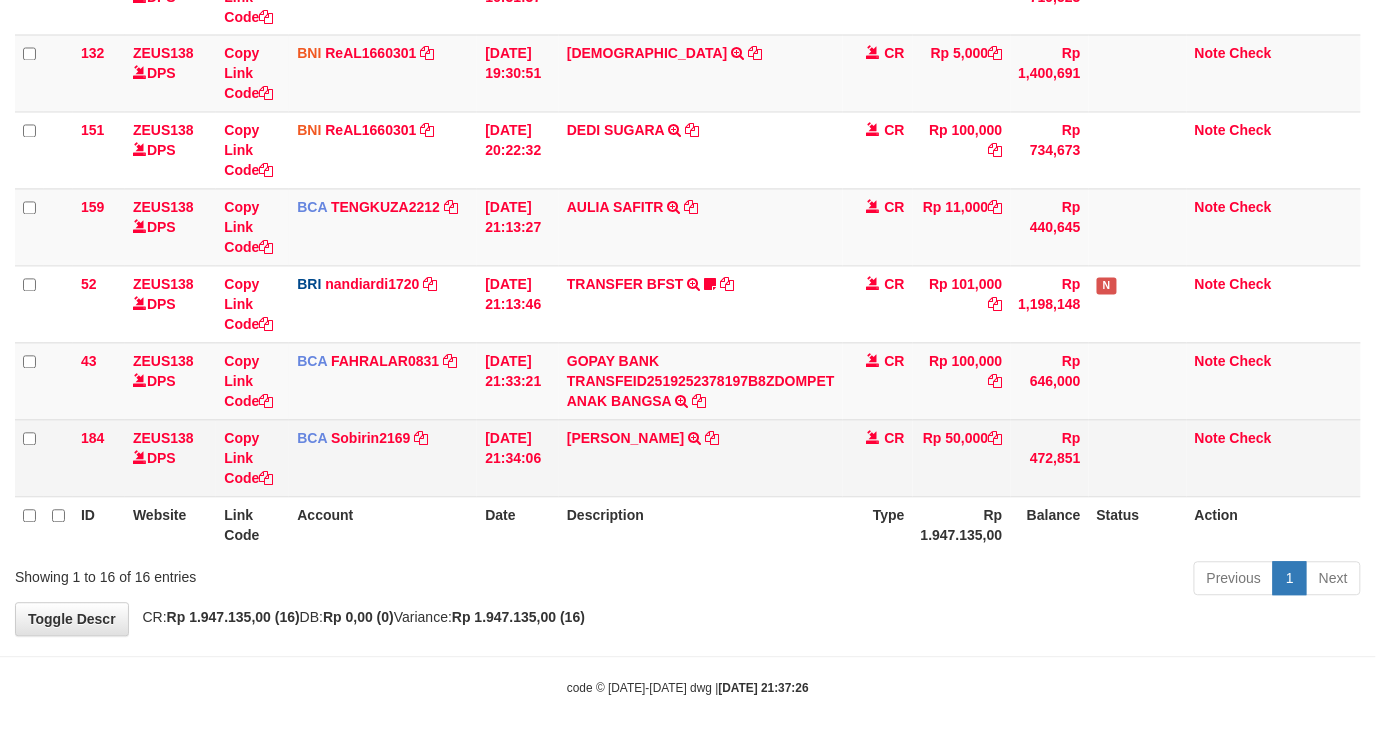drag, startPoint x: 652, startPoint y: 466, endPoint x: 674, endPoint y: 375, distance: 93.62158 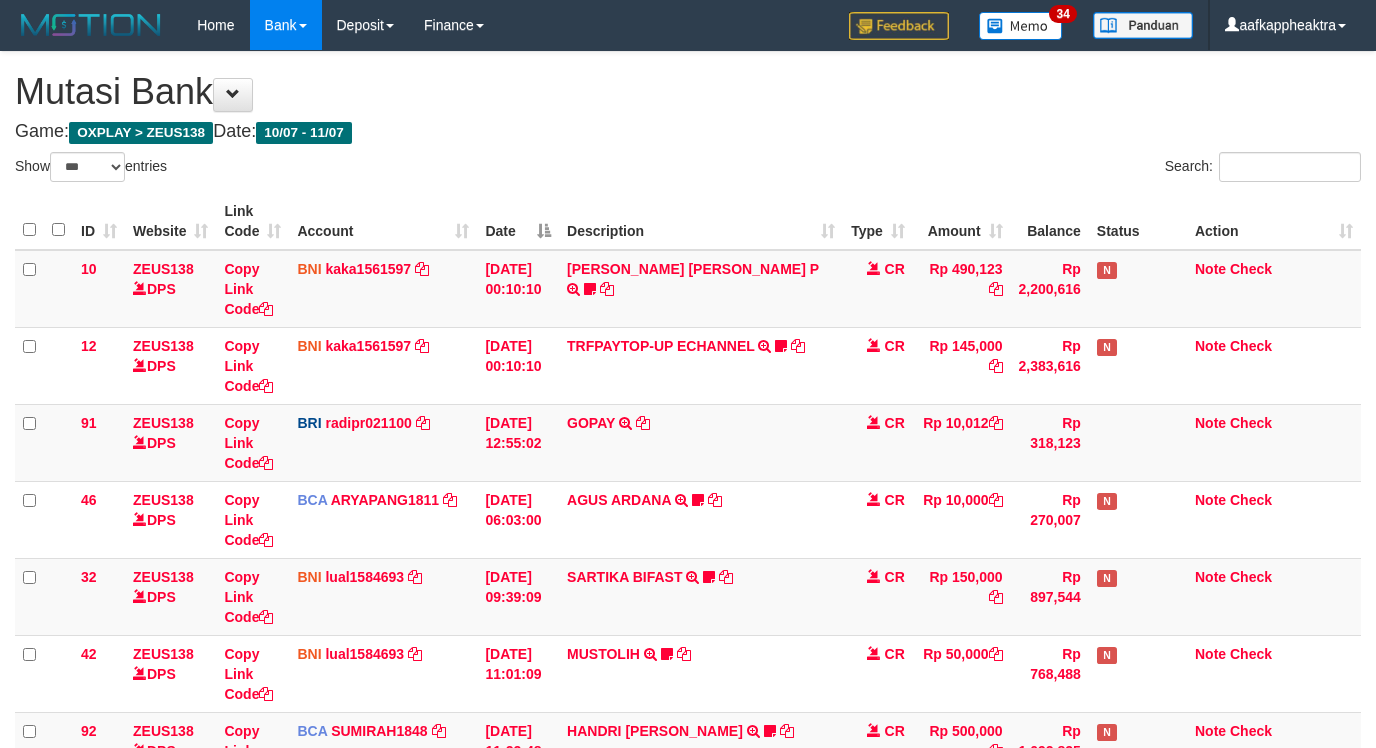 select on "***" 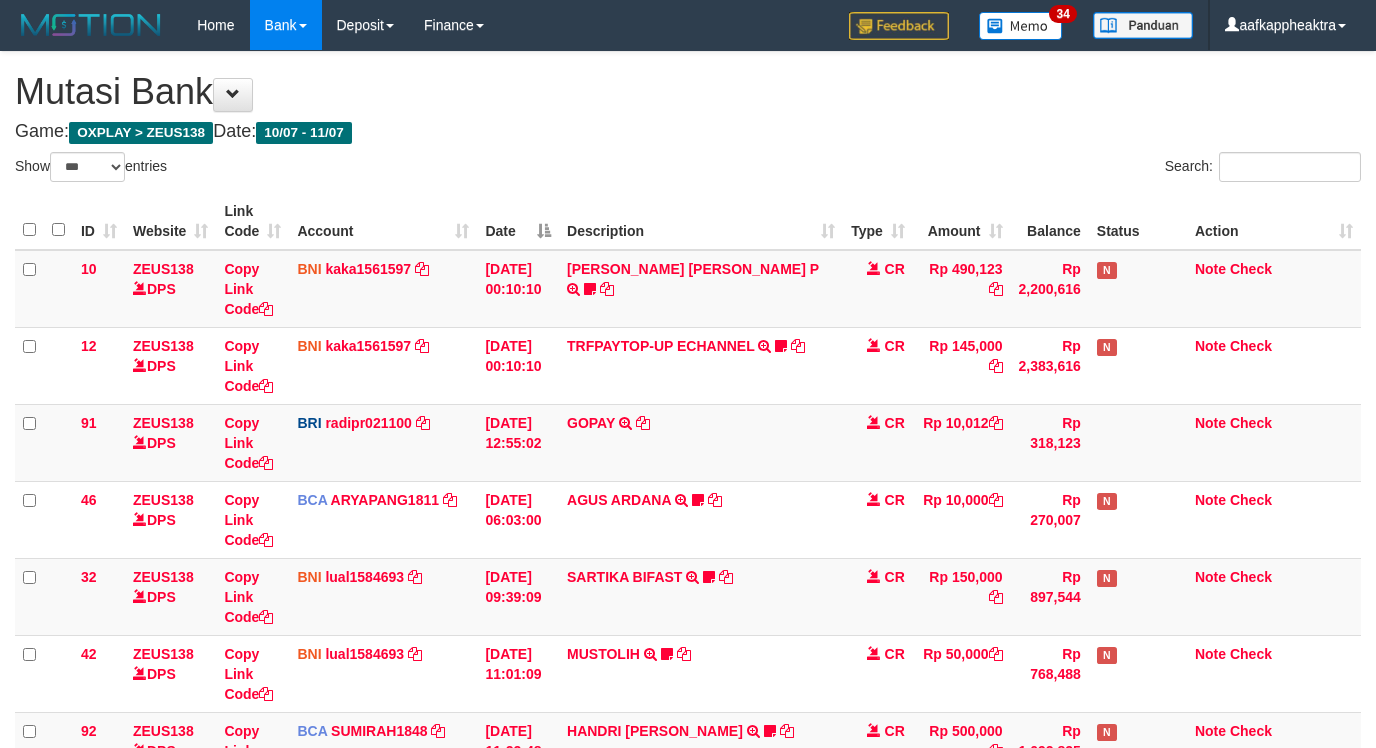 scroll, scrollTop: 985, scrollLeft: 0, axis: vertical 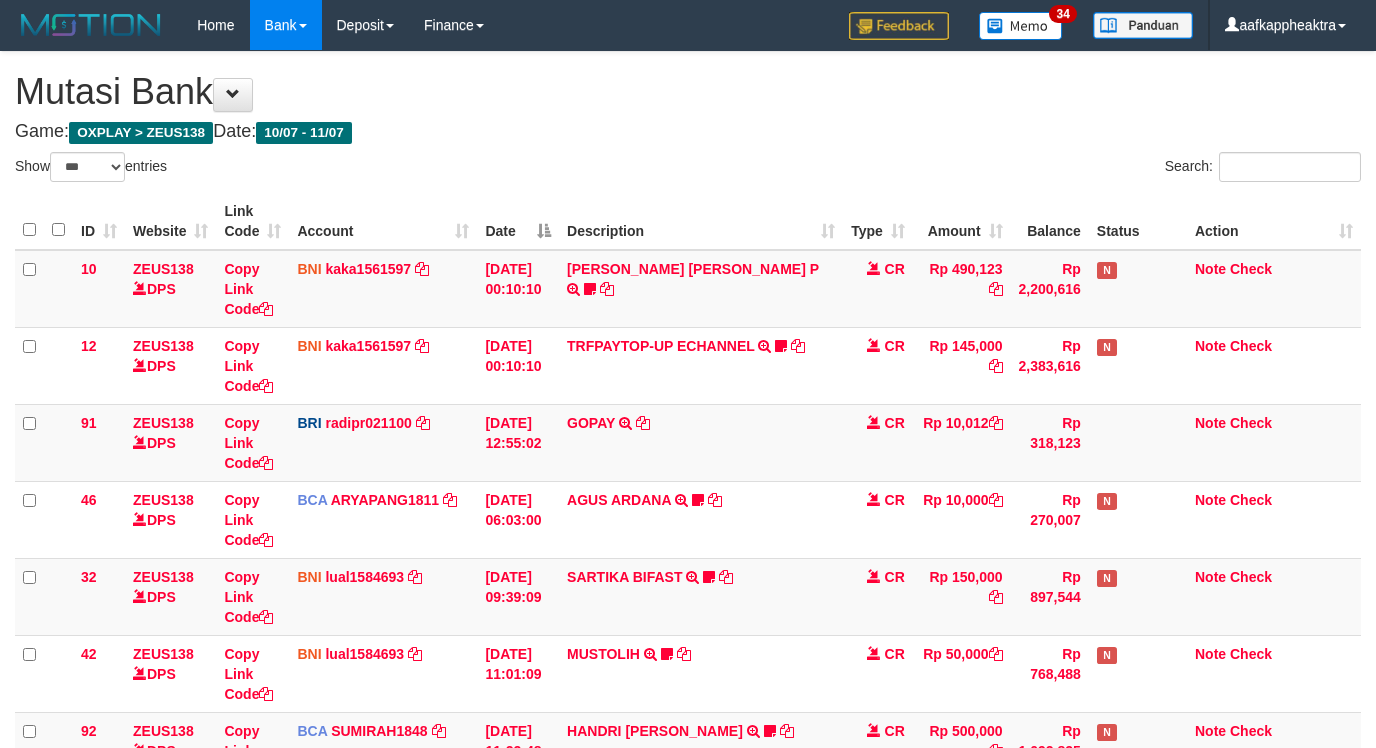 select on "***" 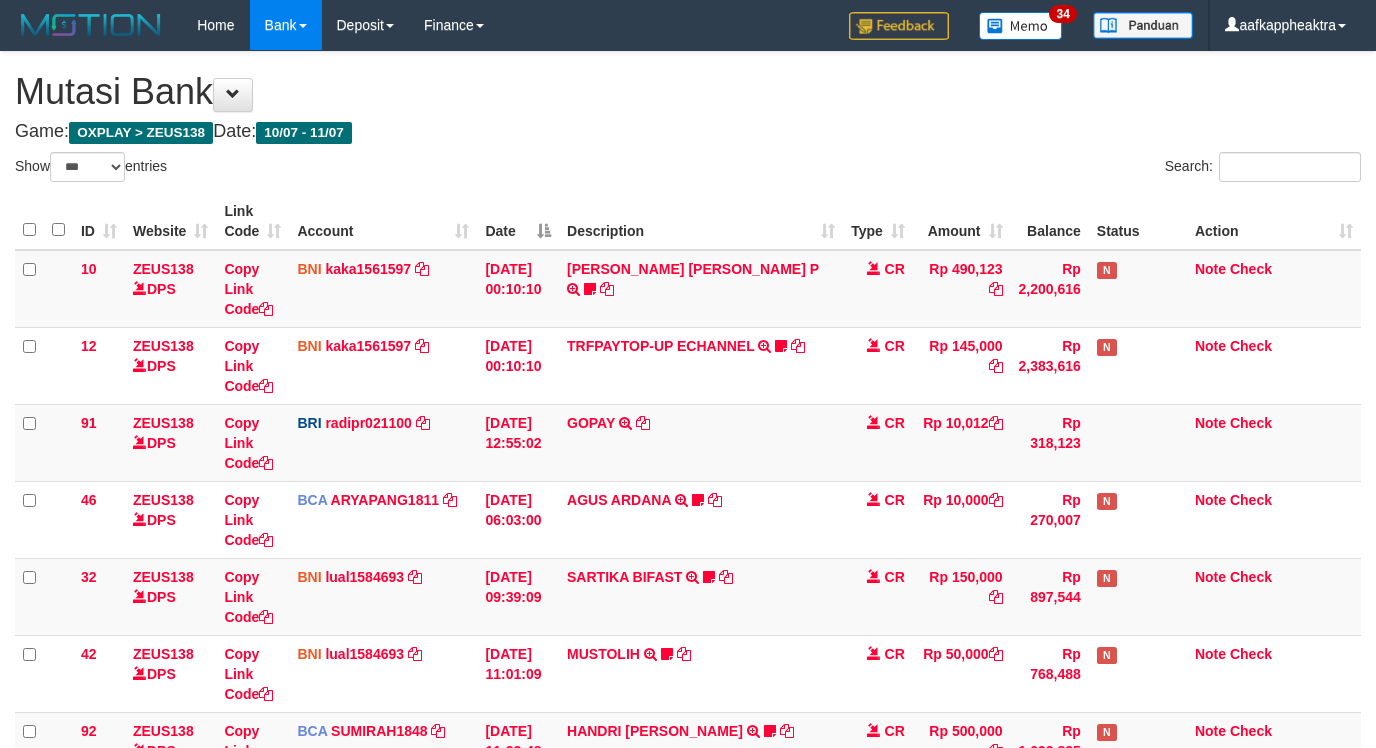 scroll, scrollTop: 985, scrollLeft: 0, axis: vertical 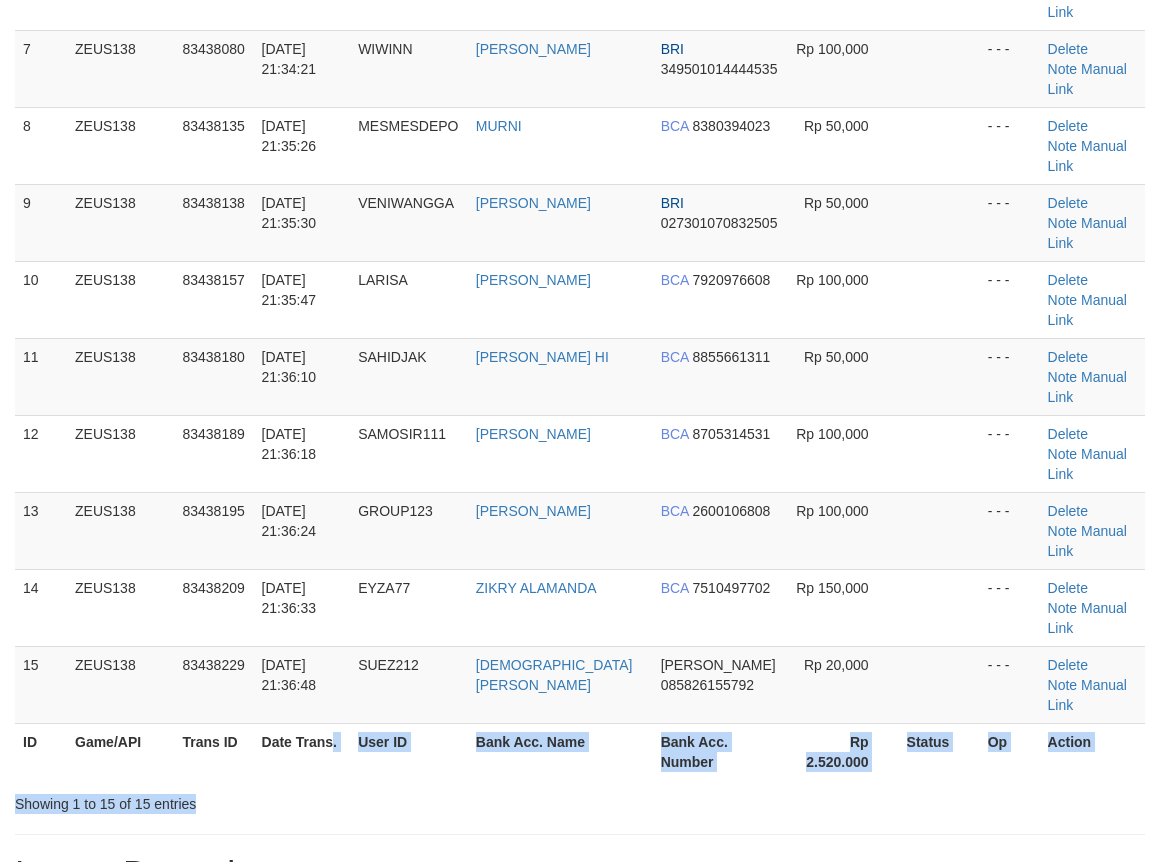 click on "**********" at bounding box center [580, 965] 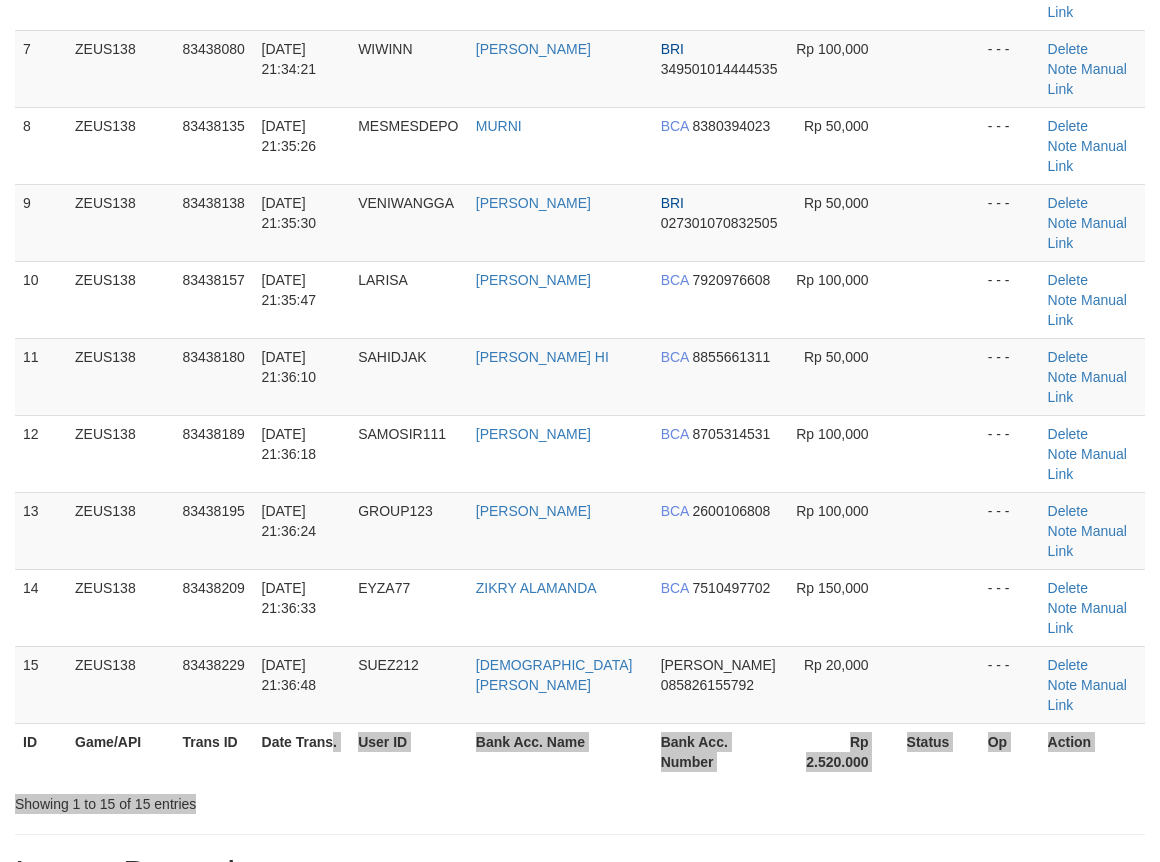 scroll, scrollTop: 606, scrollLeft: 0, axis: vertical 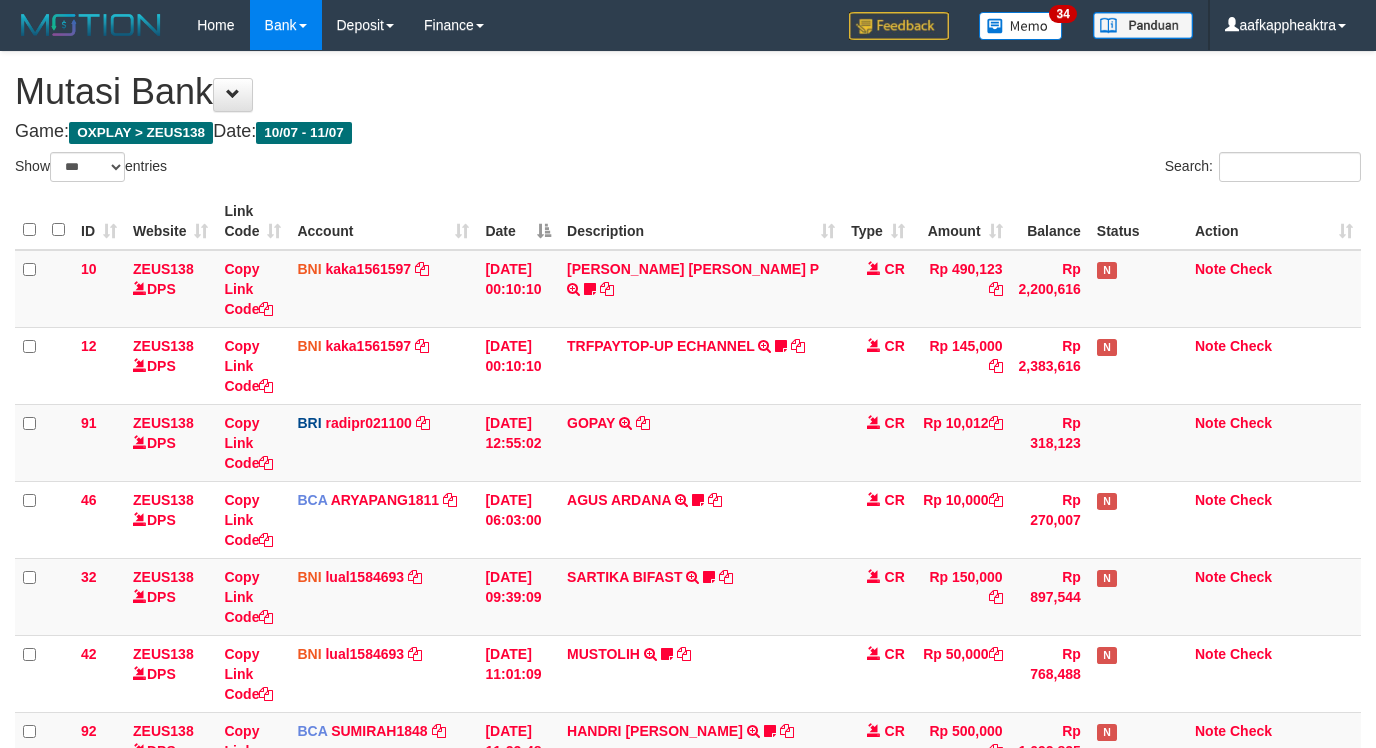 select on "***" 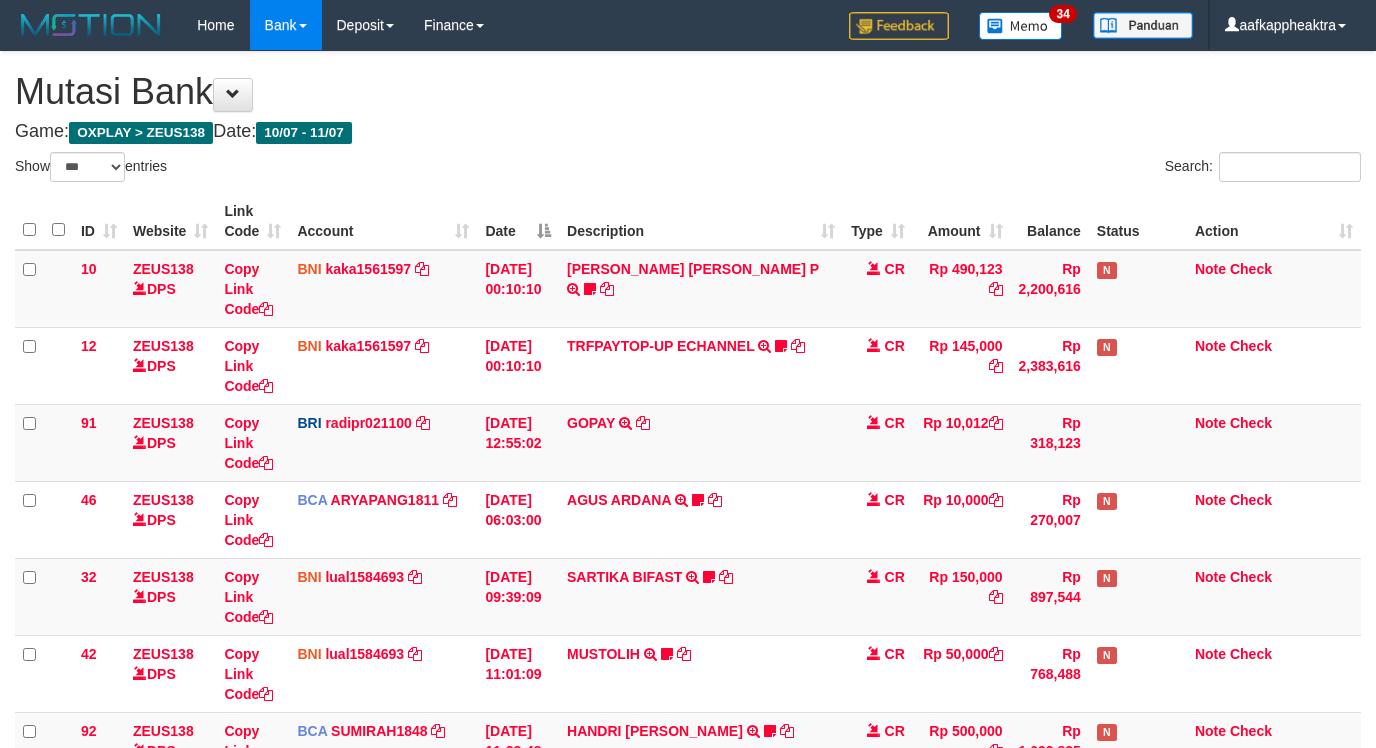 scroll, scrollTop: 985, scrollLeft: 0, axis: vertical 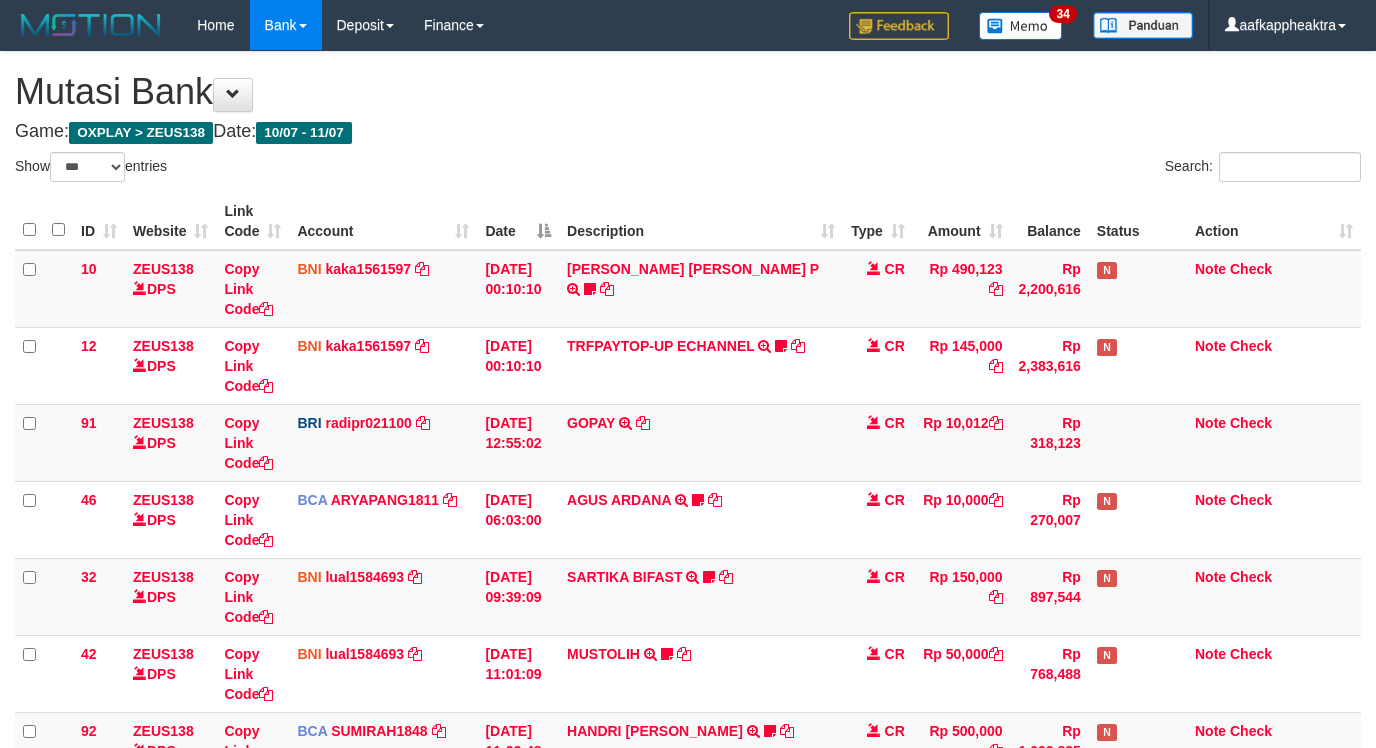 select on "***" 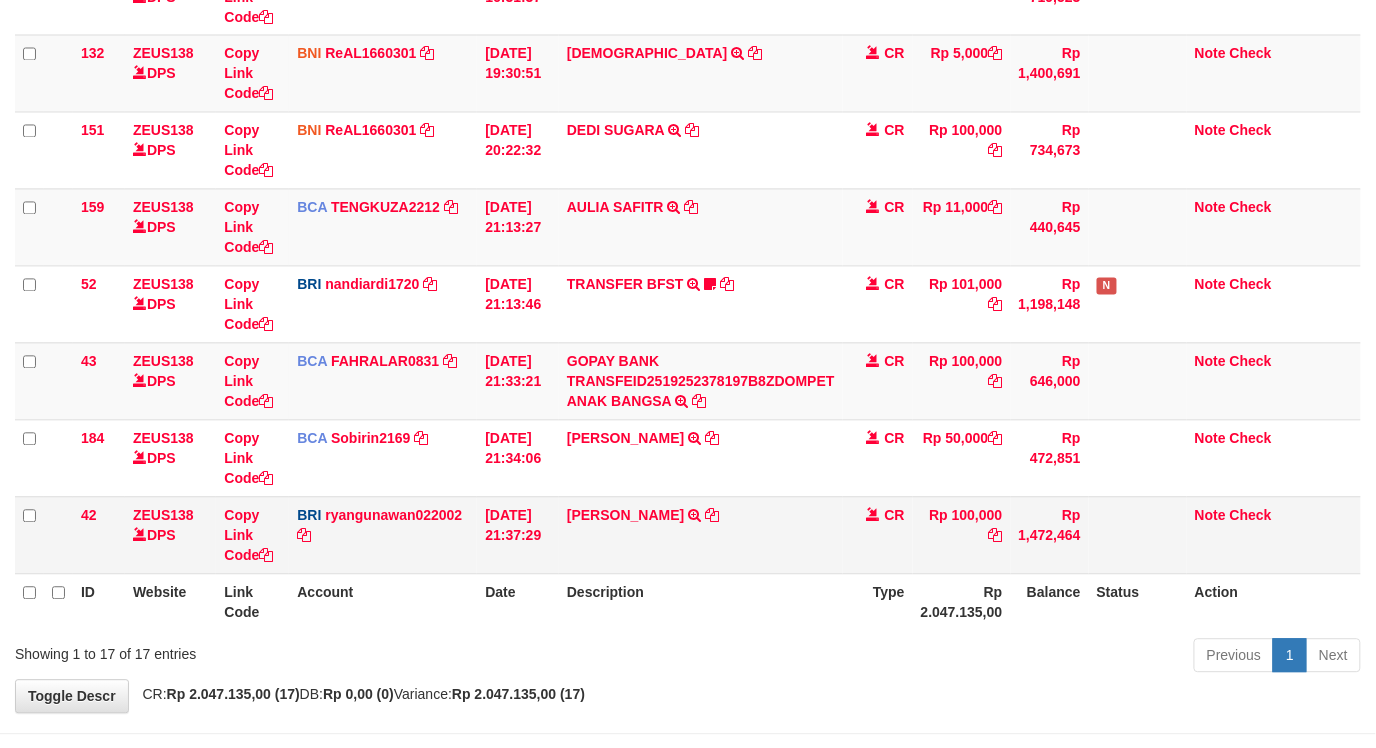 scroll, scrollTop: 1062, scrollLeft: 0, axis: vertical 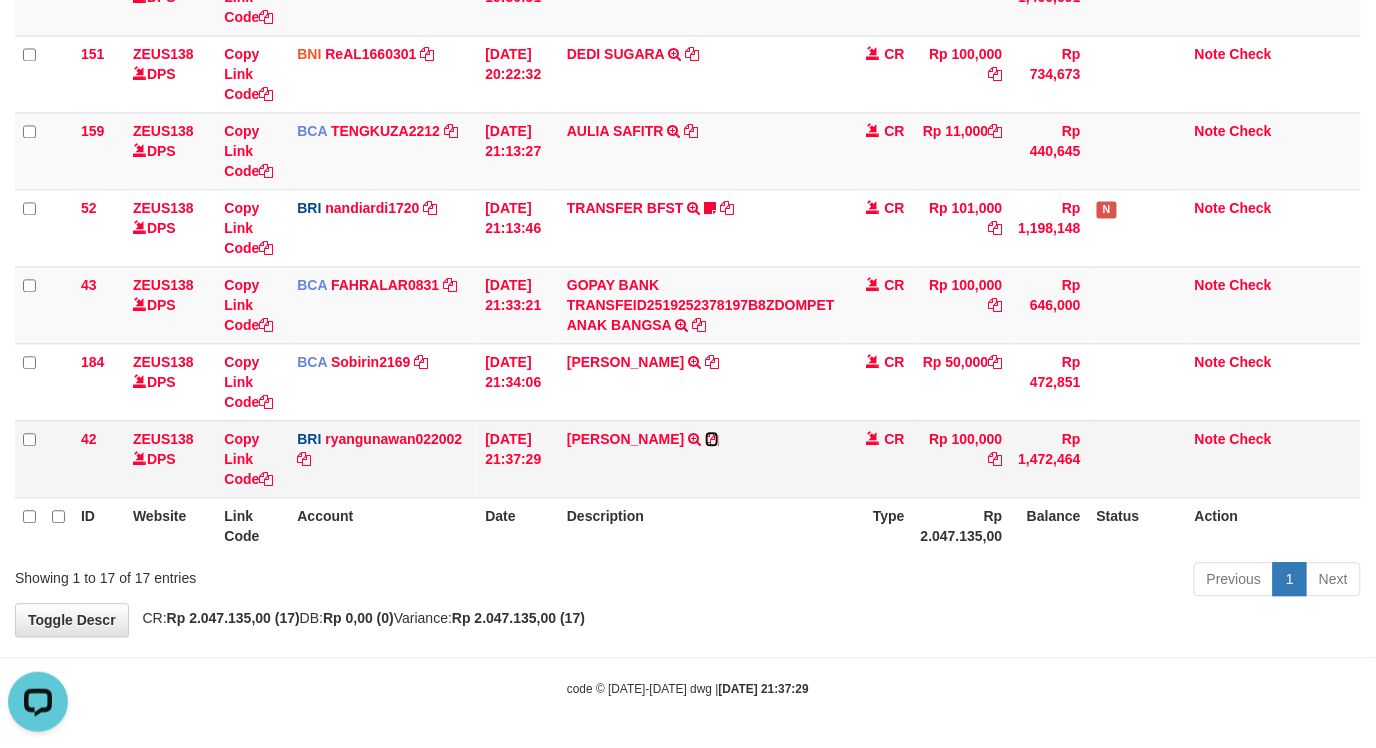 click at bounding box center (712, 439) 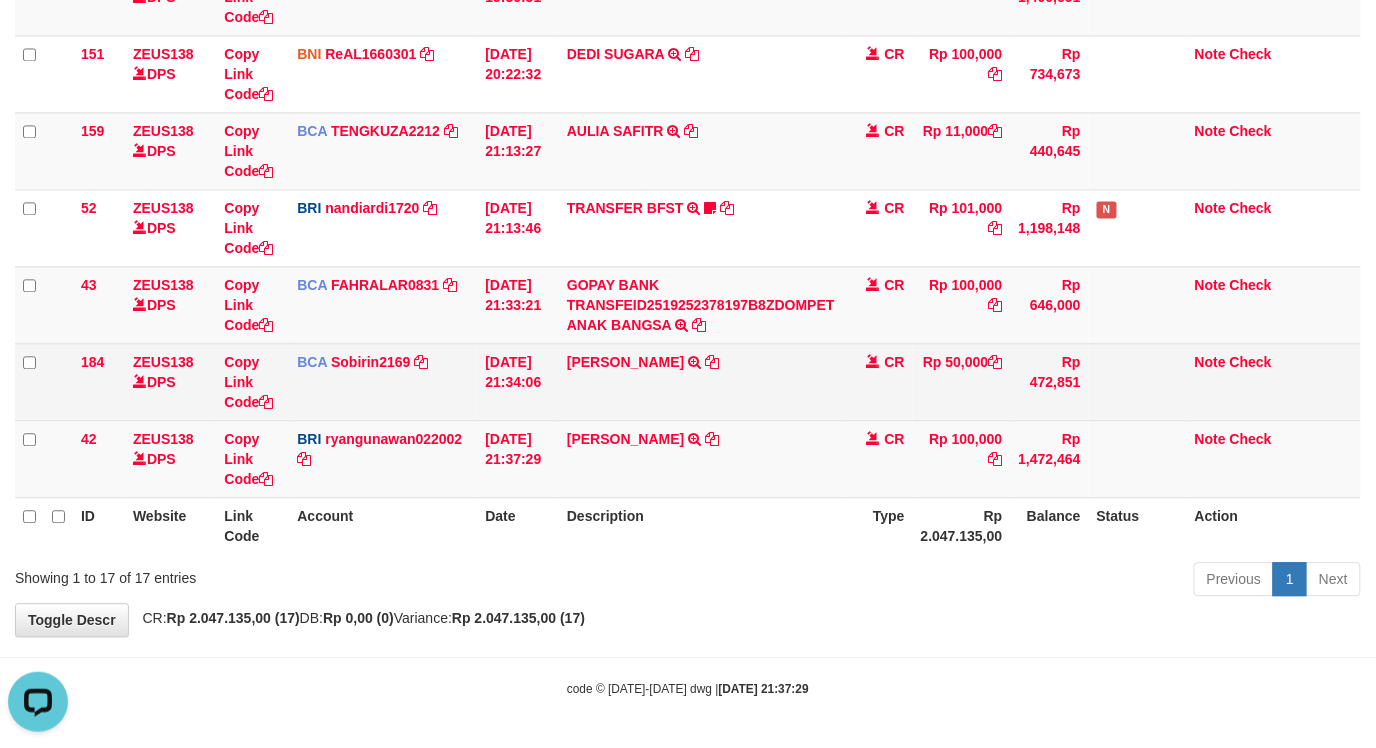 drag, startPoint x: 643, startPoint y: 477, endPoint x: 852, endPoint y: 384, distance: 228.7575 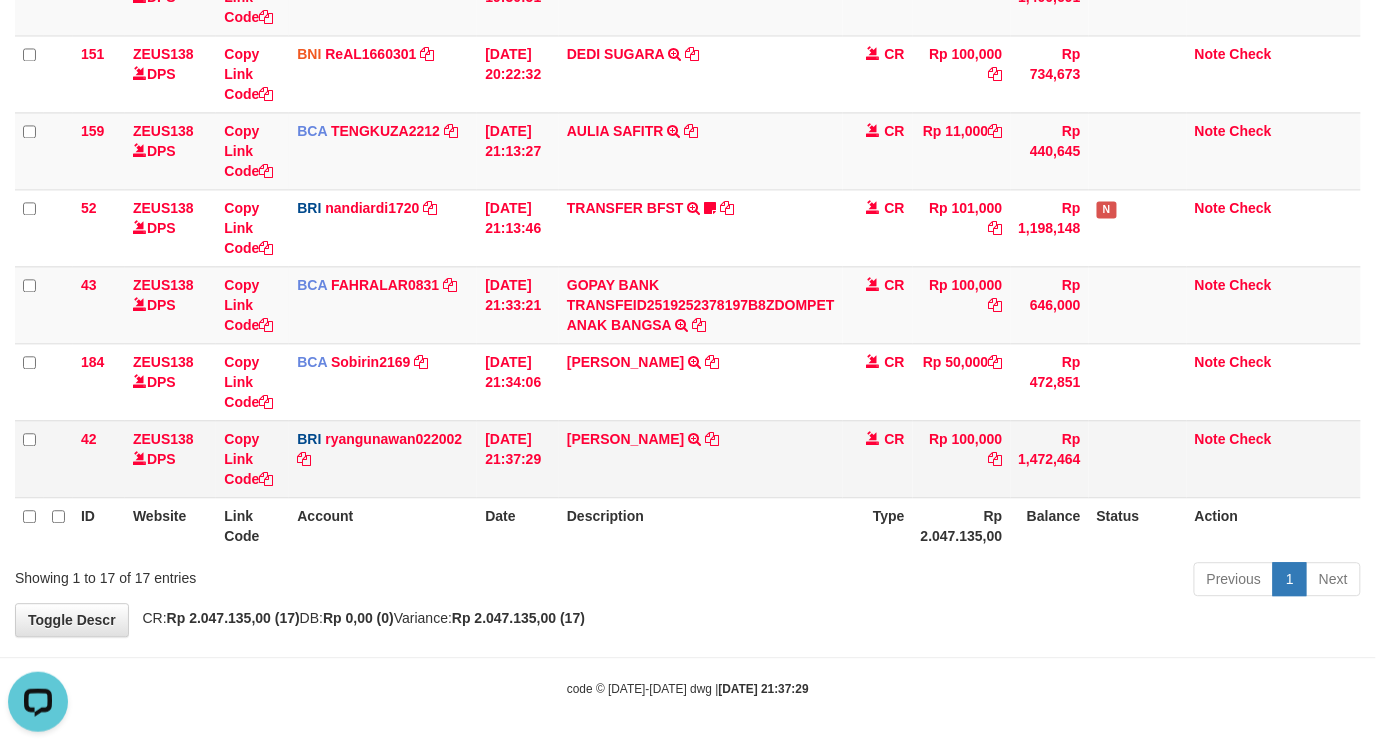 click on "WIWIN ROHYAT         TRANSFER NBMB WIWIN ROHYAT TO RYAN GUNAWAN" at bounding box center (701, 458) 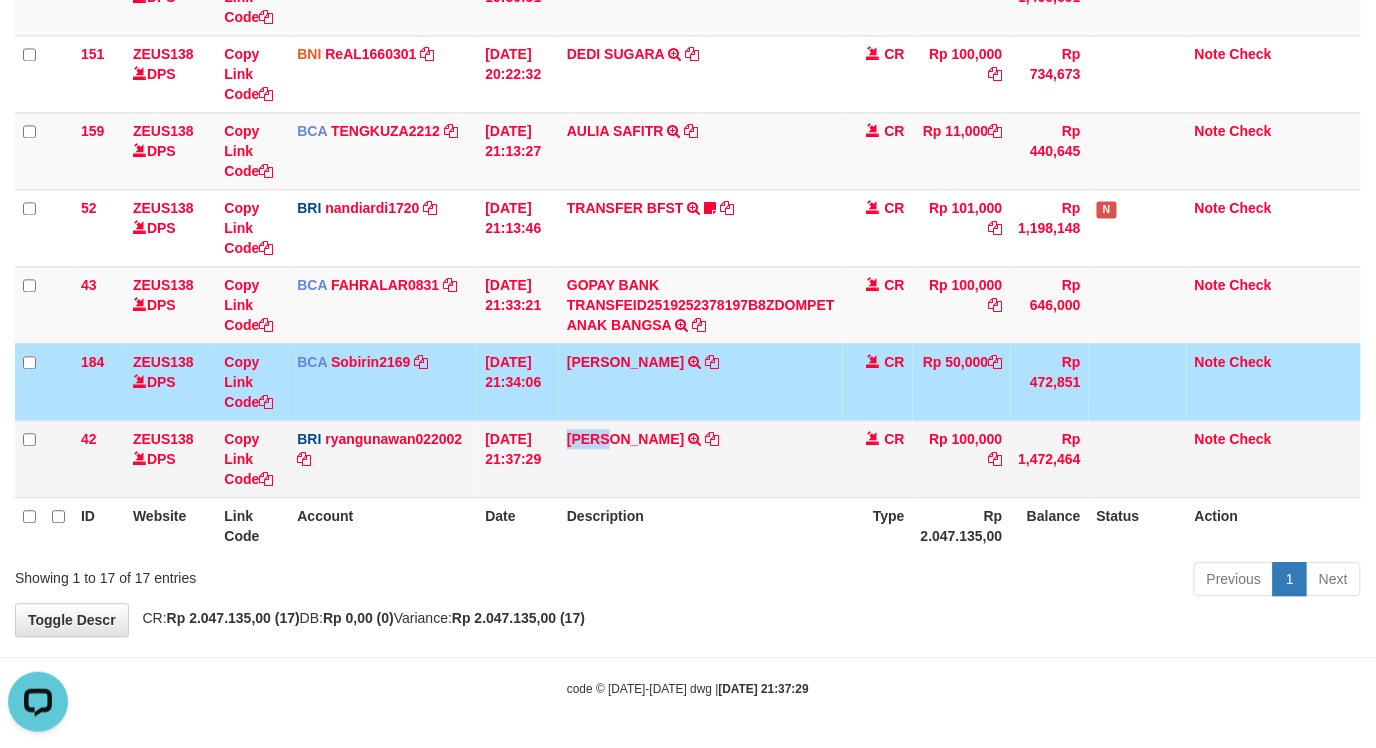 click on "WIWIN ROHYAT         TRANSFER NBMB WIWIN ROHYAT TO RYAN GUNAWAN" at bounding box center [701, 458] 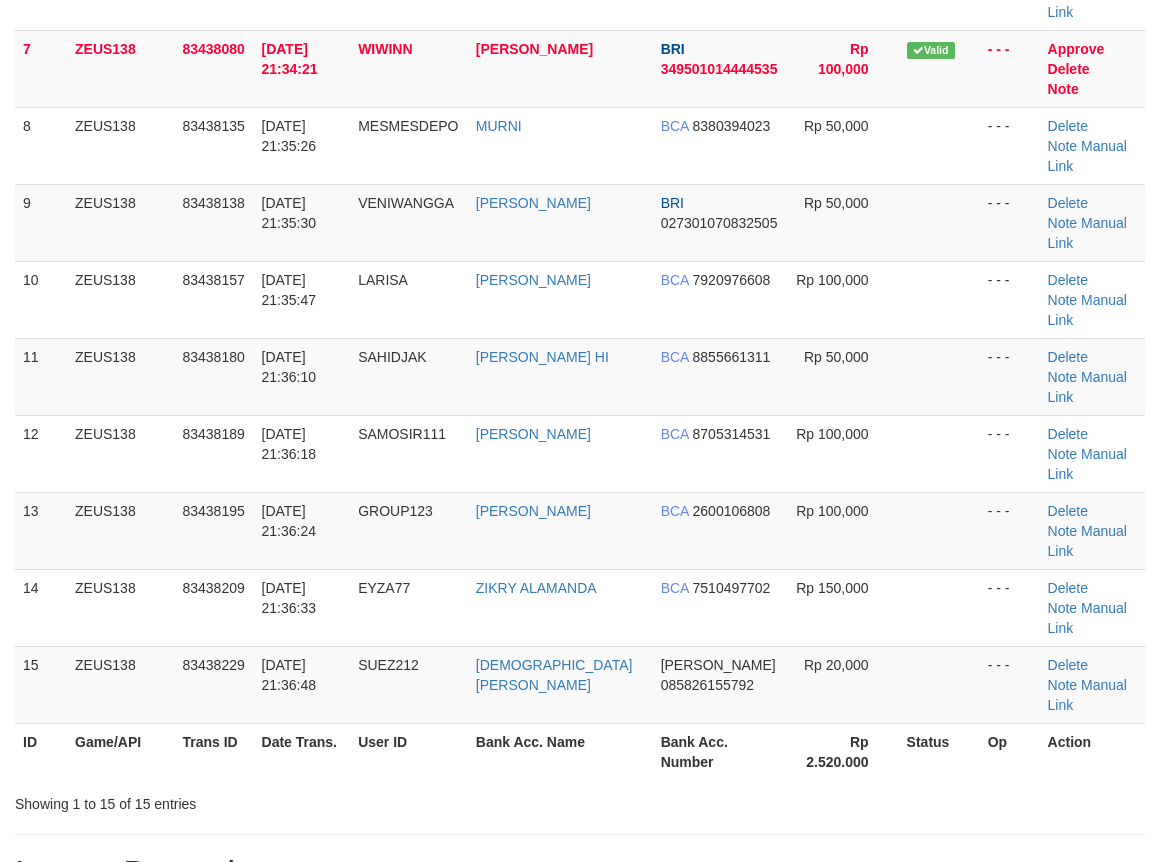 scroll, scrollTop: 606, scrollLeft: 0, axis: vertical 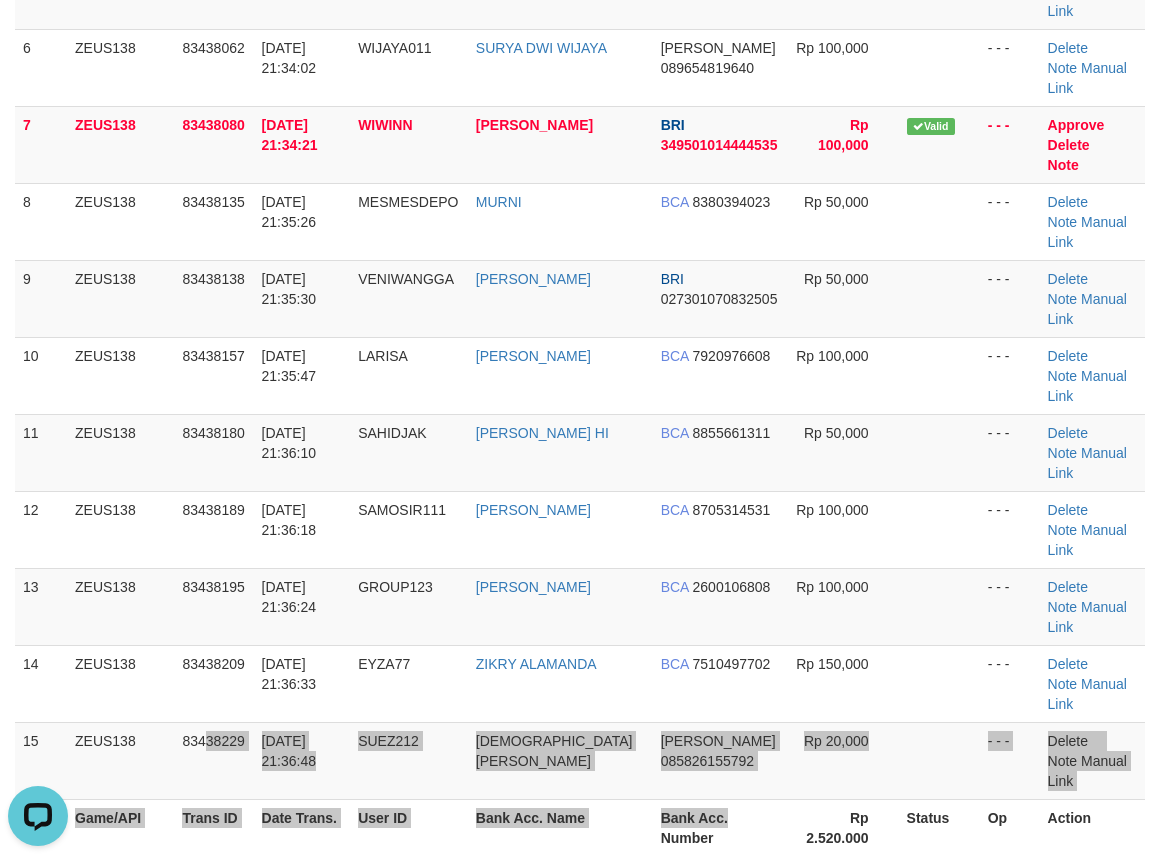 drag, startPoint x: 404, startPoint y: 484, endPoint x: 718, endPoint y: 502, distance: 314.5155 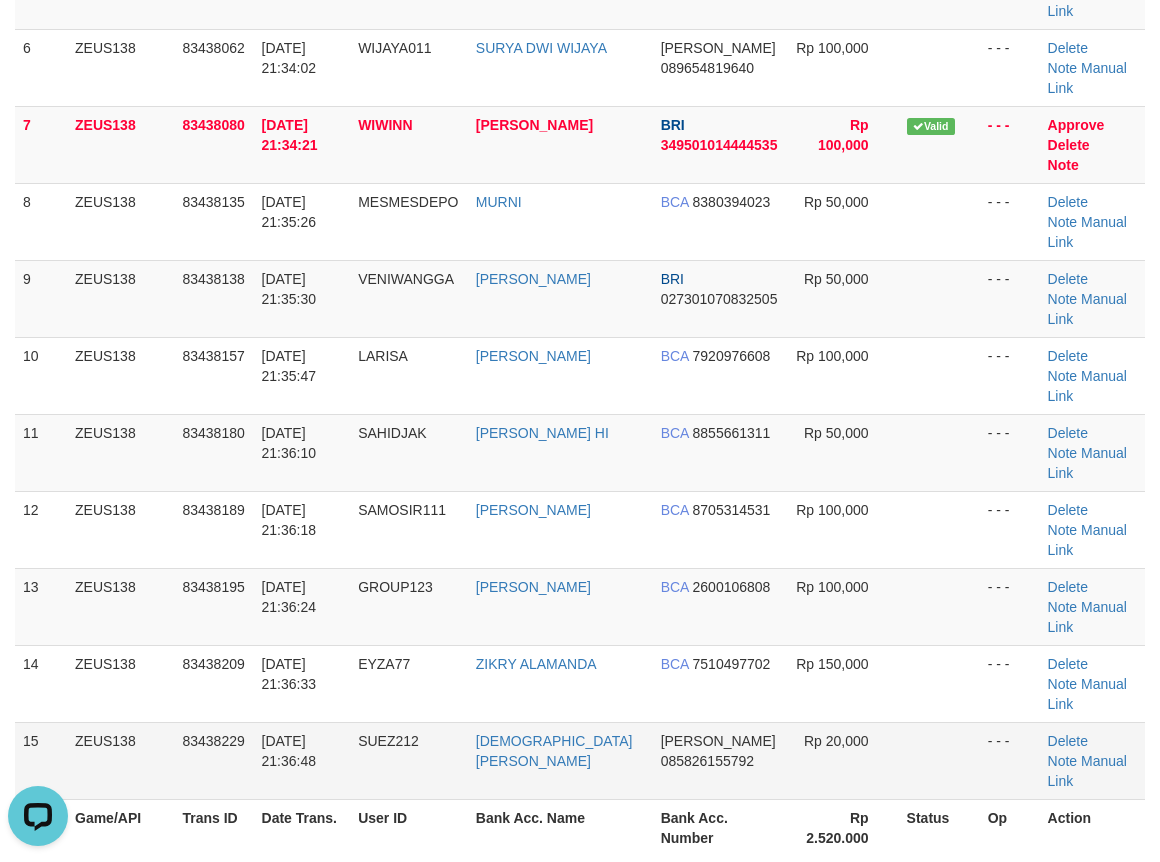 scroll, scrollTop: 601, scrollLeft: 0, axis: vertical 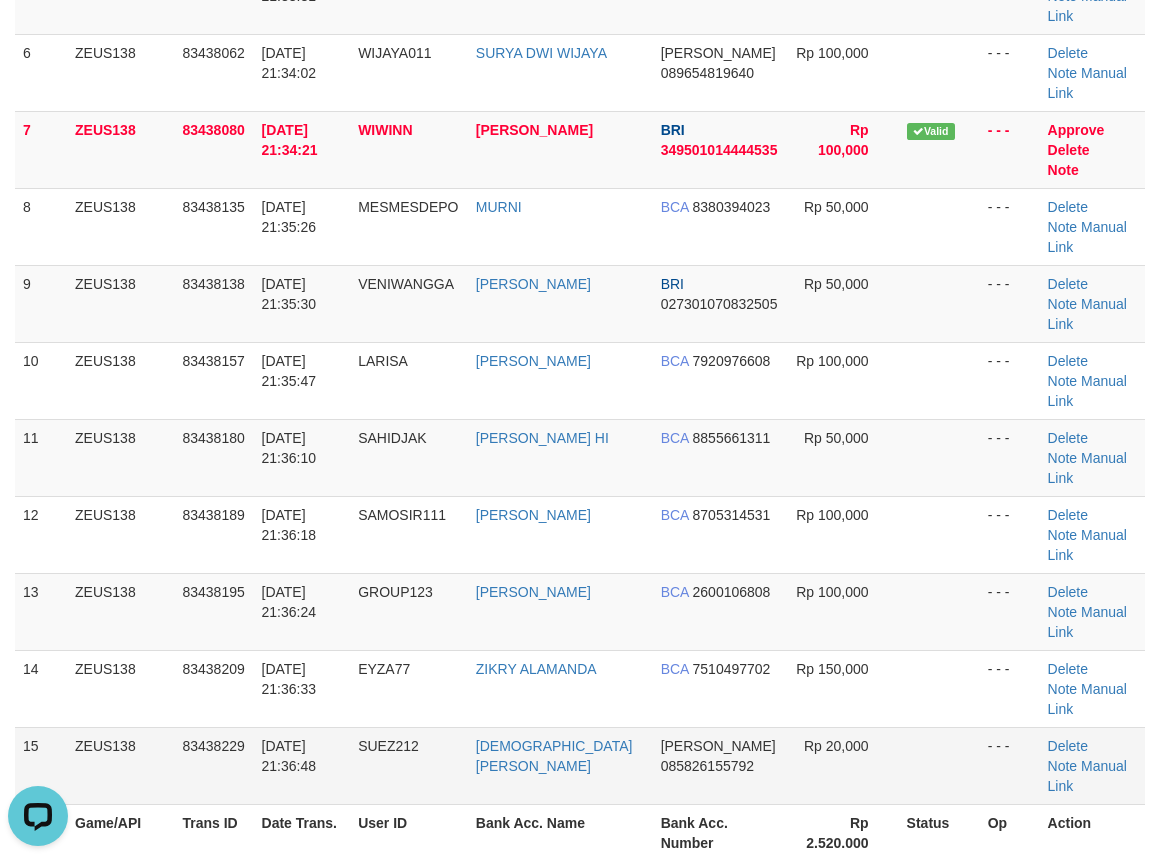 drag, startPoint x: 933, startPoint y: 498, endPoint x: 831, endPoint y: 496, distance: 102.01961 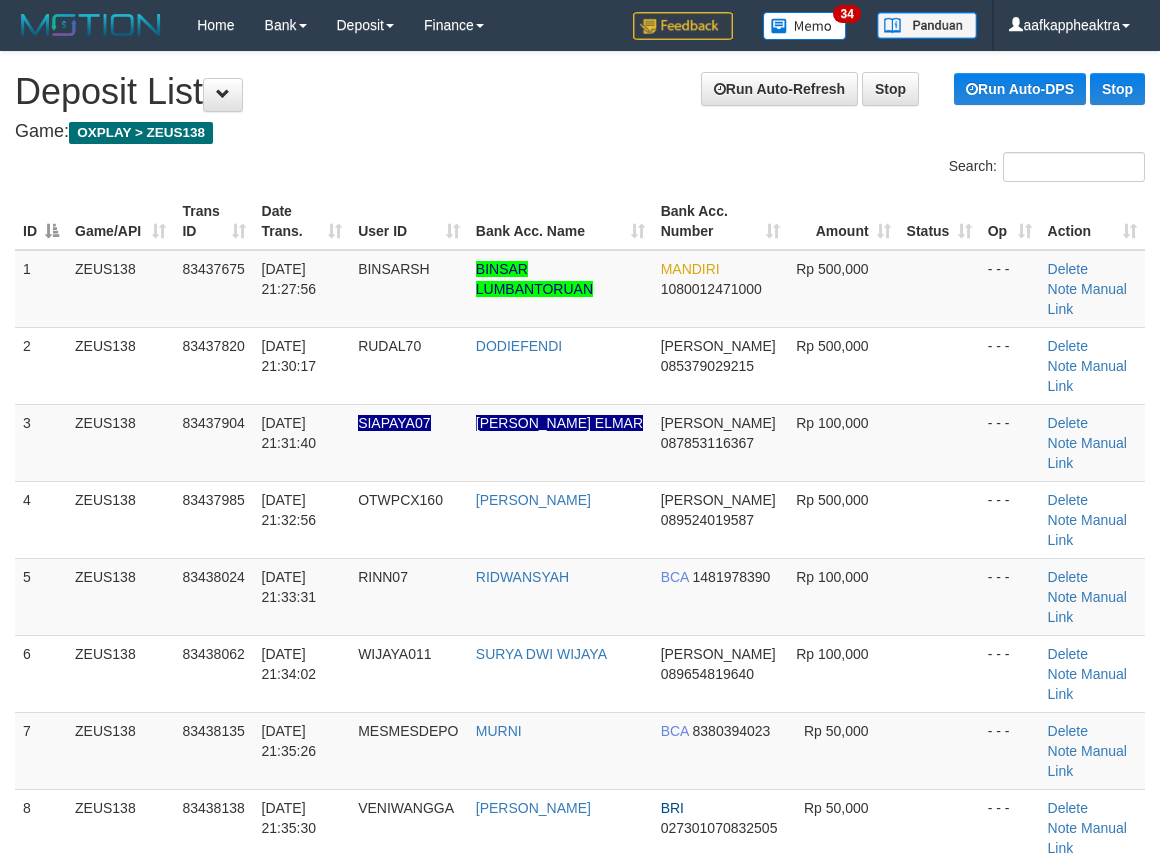 click on "**********" at bounding box center (580, 1647) 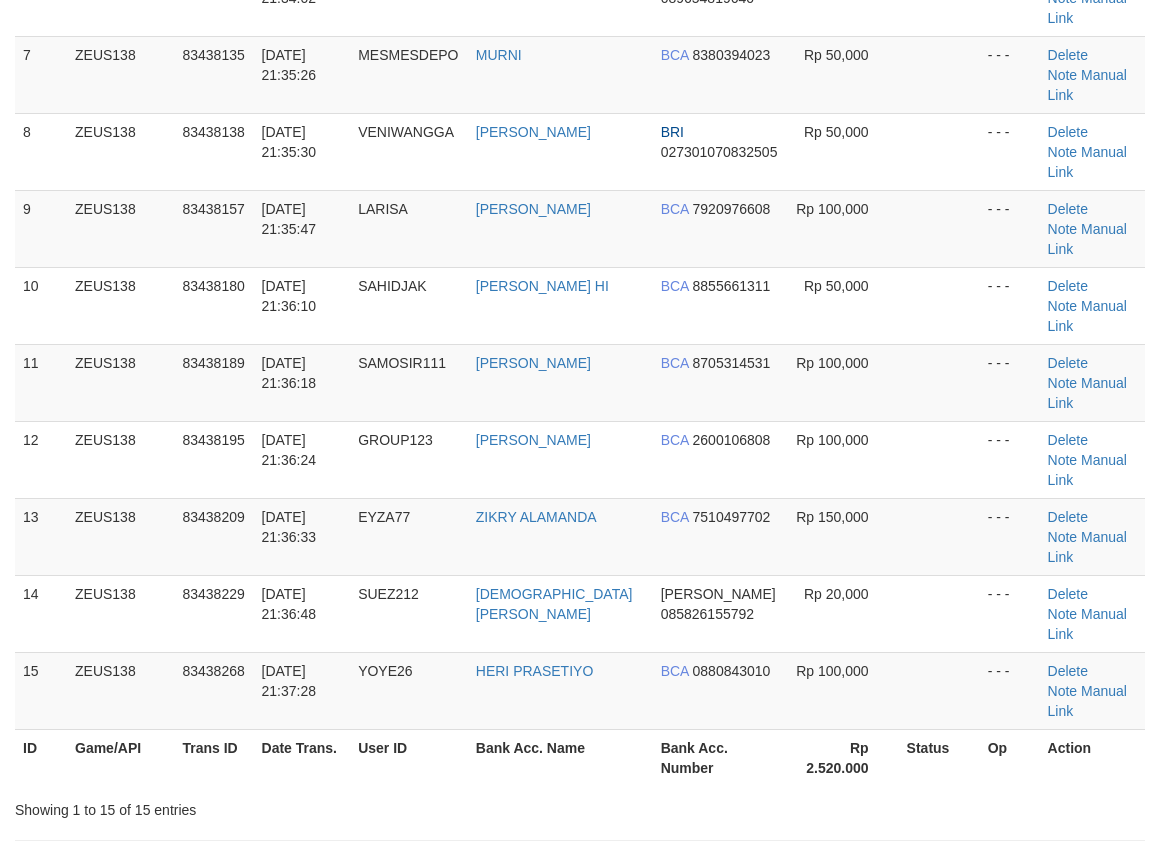 scroll, scrollTop: 601, scrollLeft: 0, axis: vertical 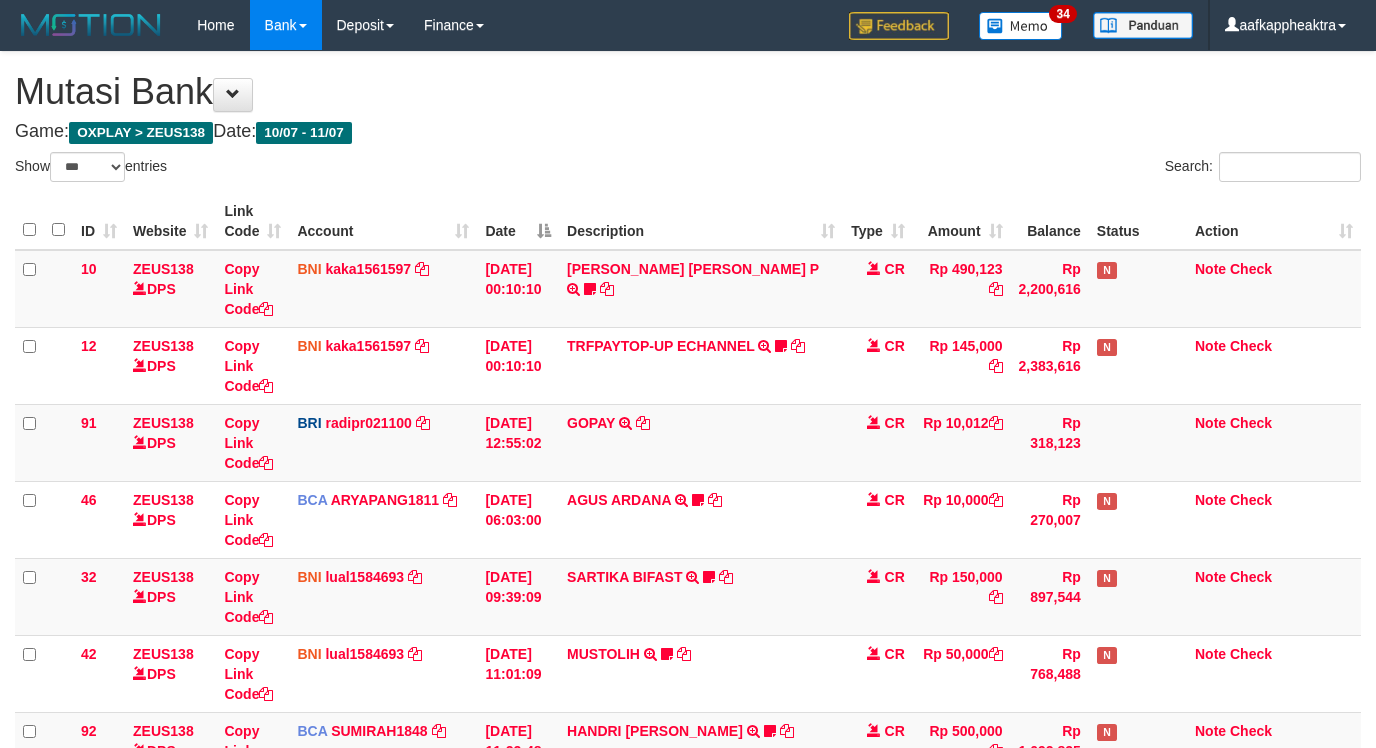 select on "***" 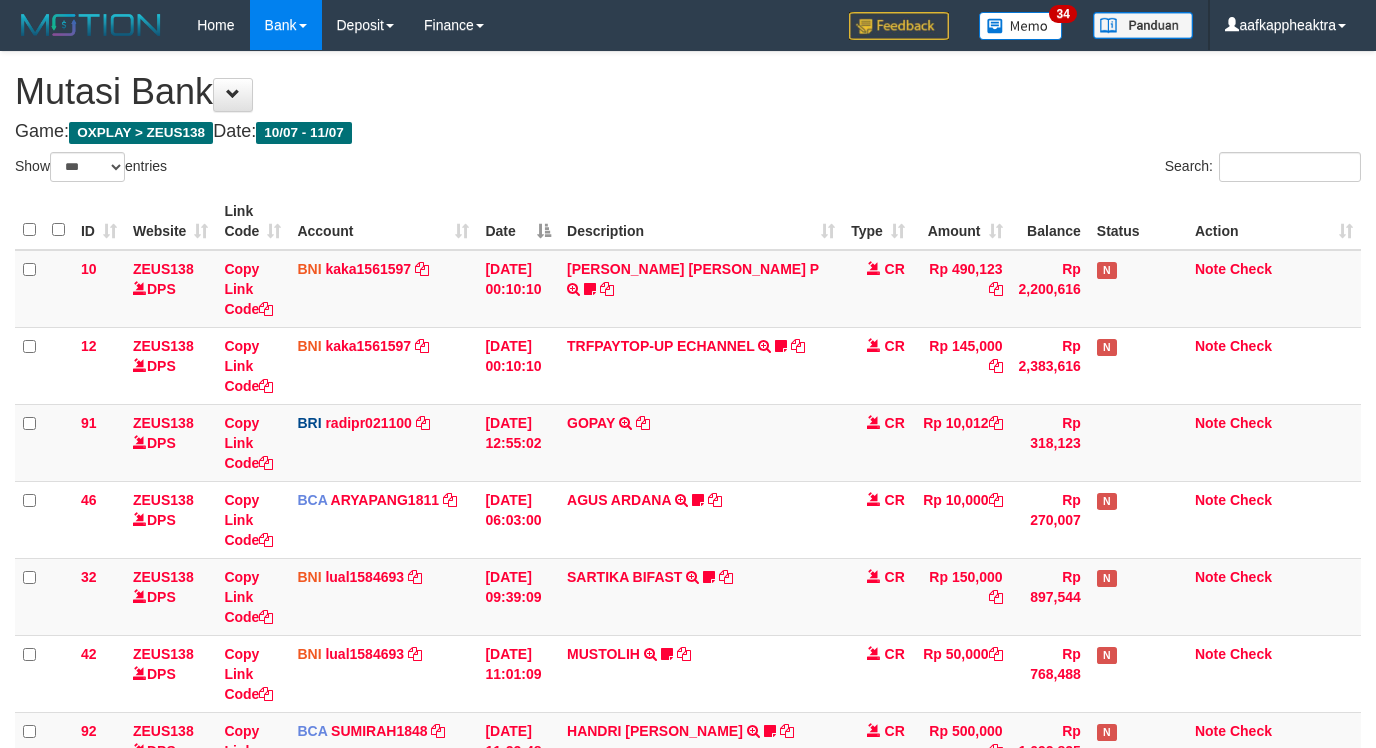 scroll, scrollTop: 1062, scrollLeft: 0, axis: vertical 